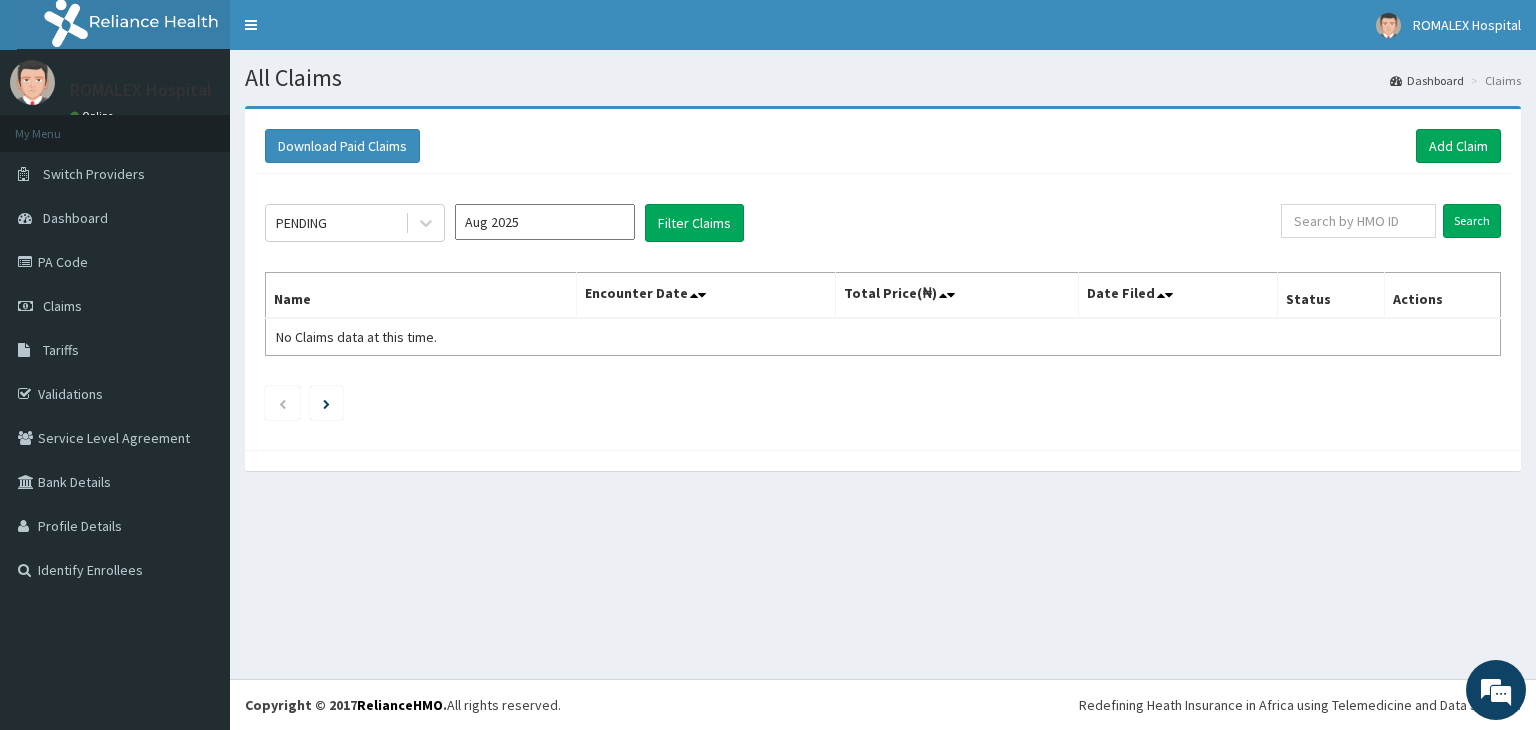 scroll, scrollTop: 0, scrollLeft: 0, axis: both 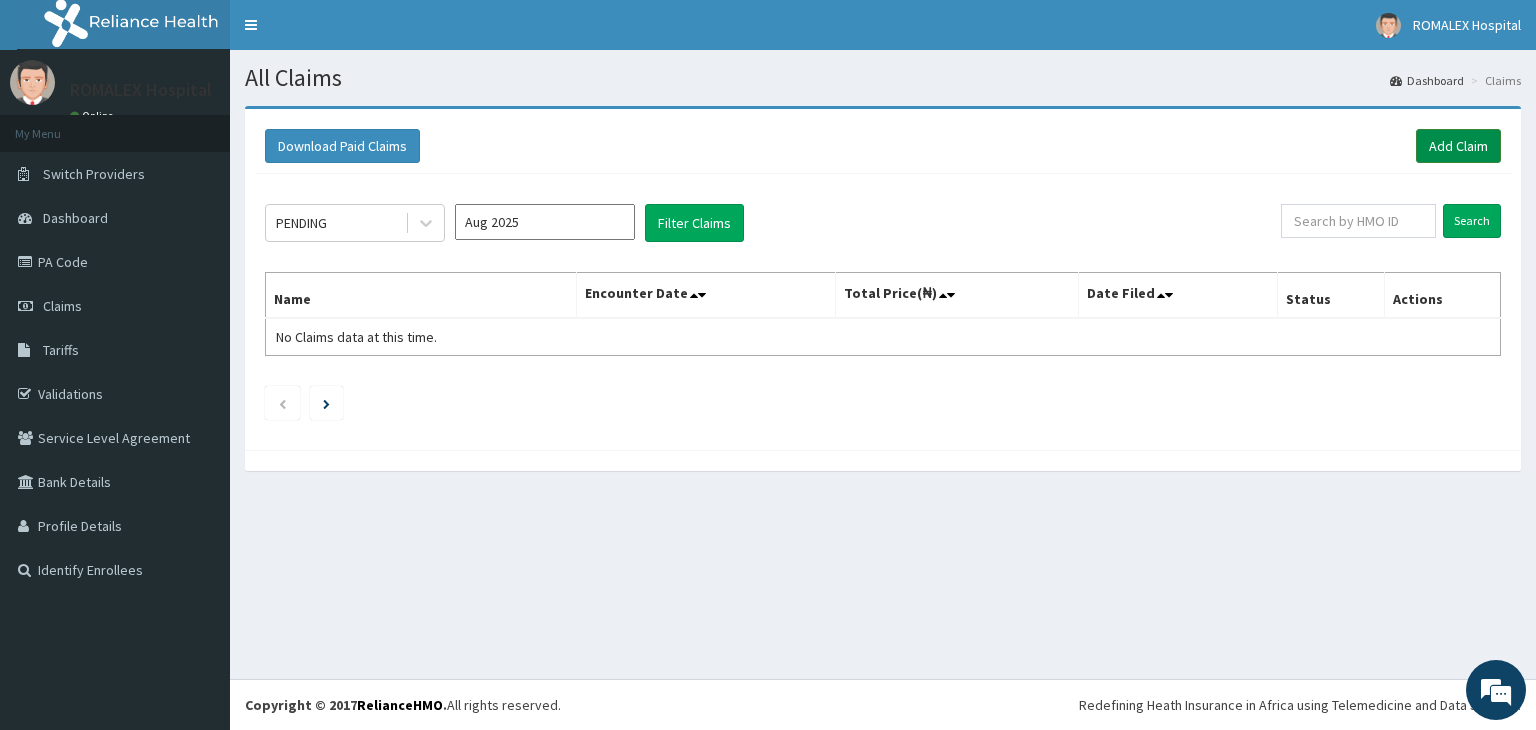 click on "Add Claim" at bounding box center (1458, 146) 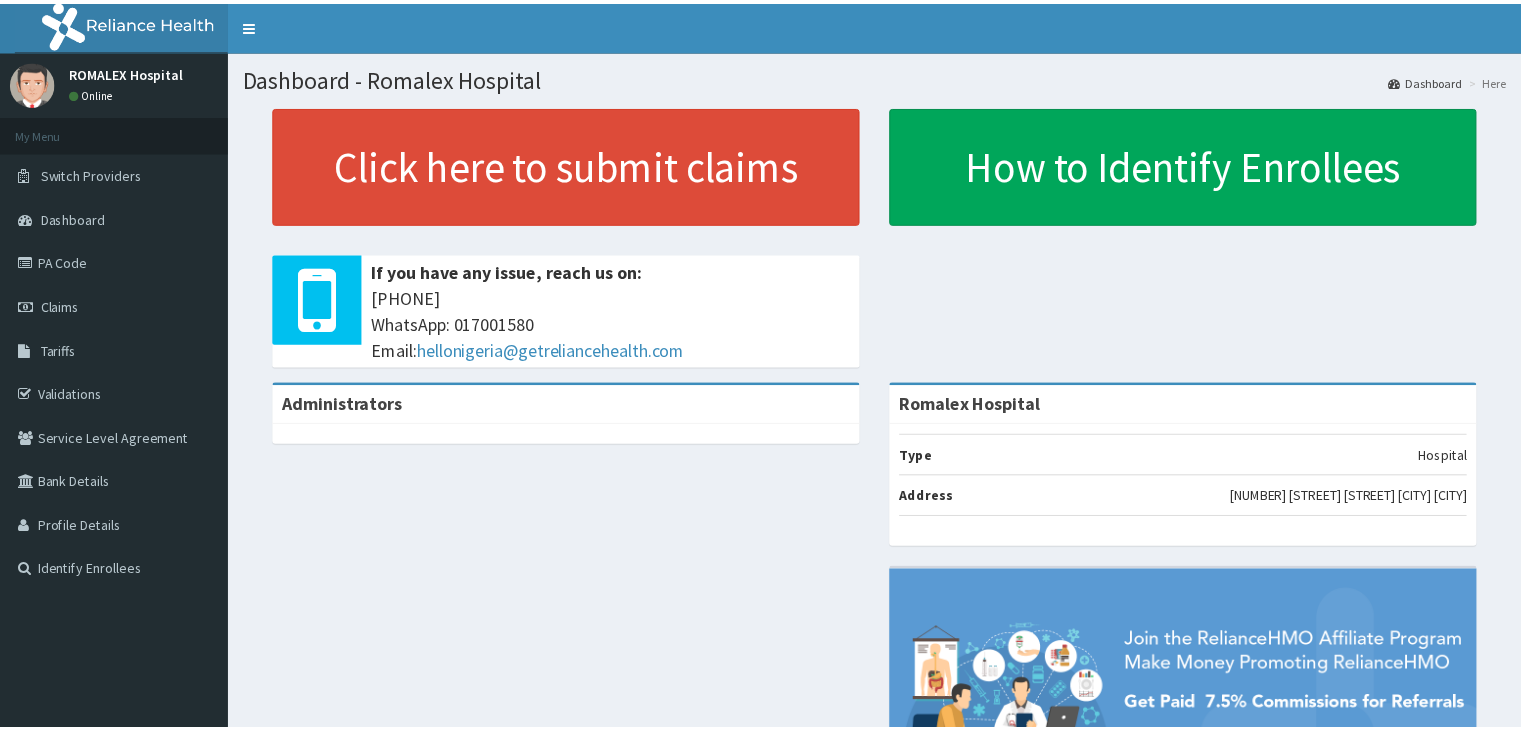 scroll, scrollTop: 0, scrollLeft: 0, axis: both 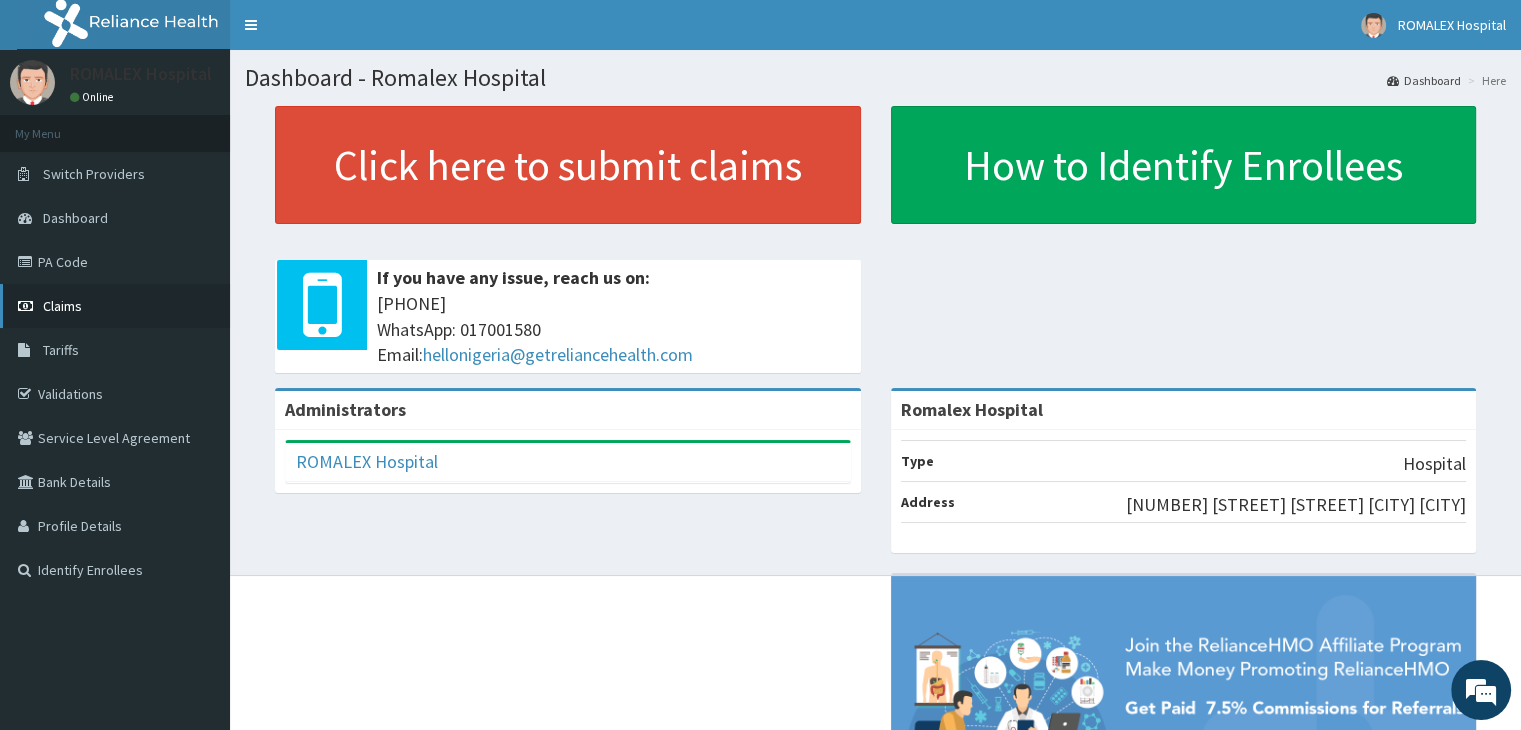 click on "Claims" at bounding box center [115, 306] 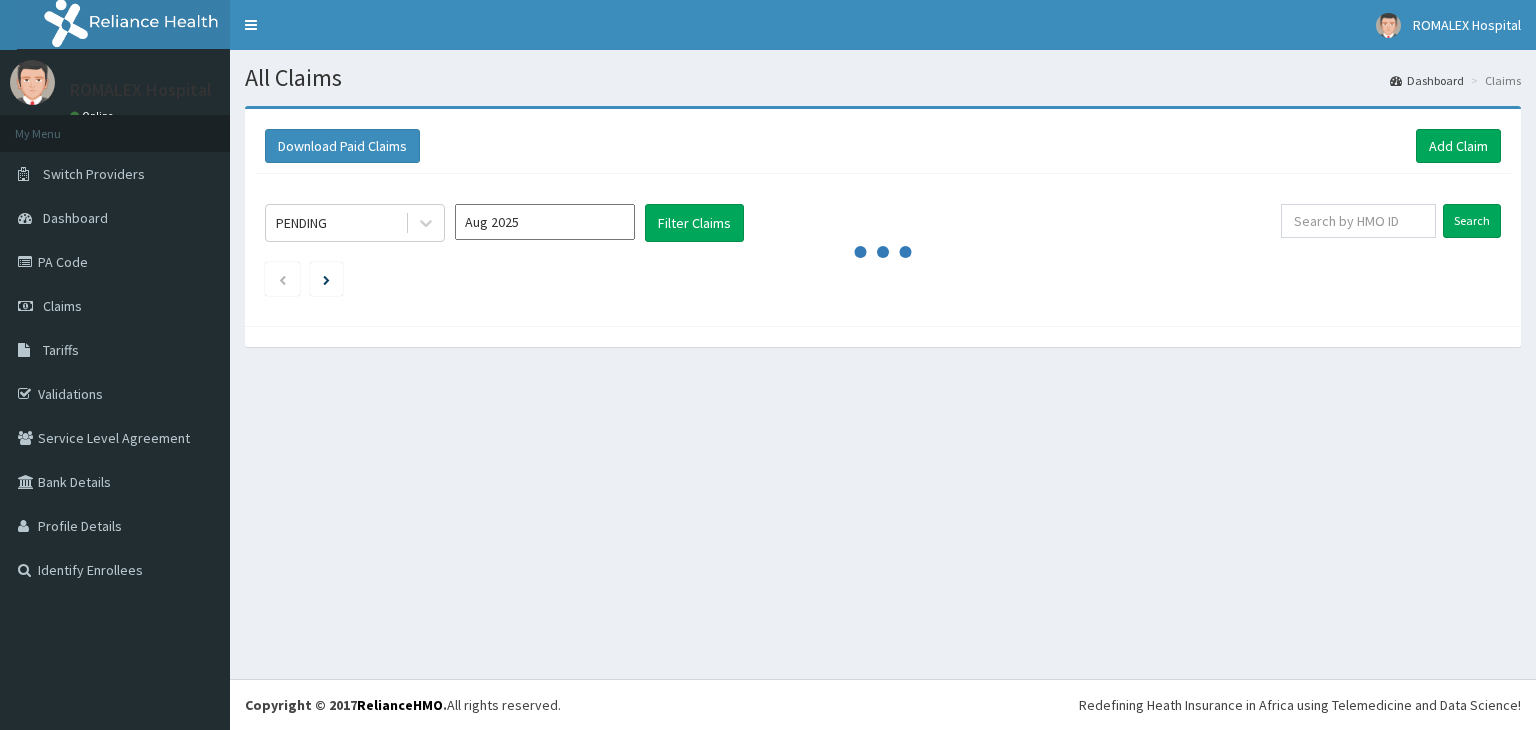 scroll, scrollTop: 0, scrollLeft: 0, axis: both 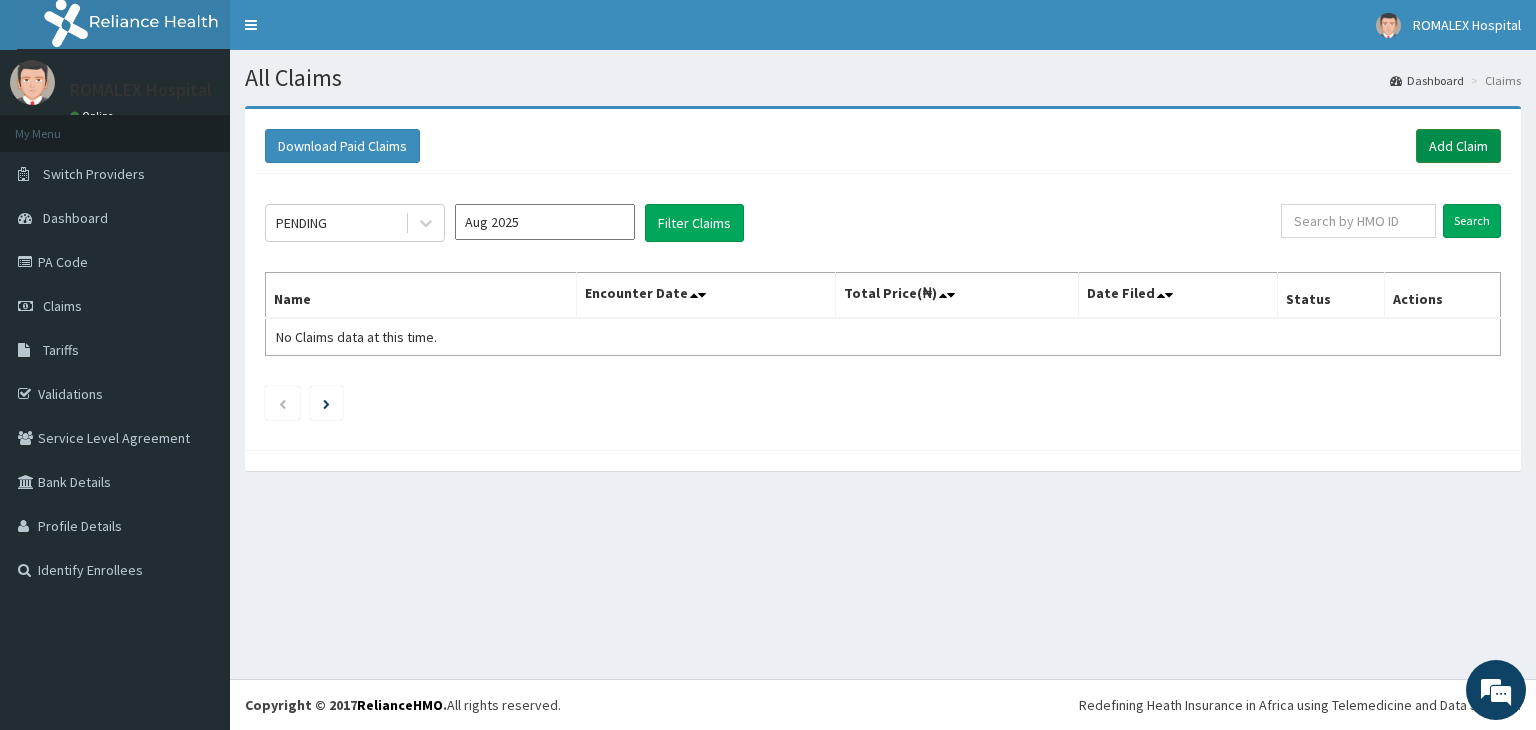 click on "Add Claim" at bounding box center [1458, 146] 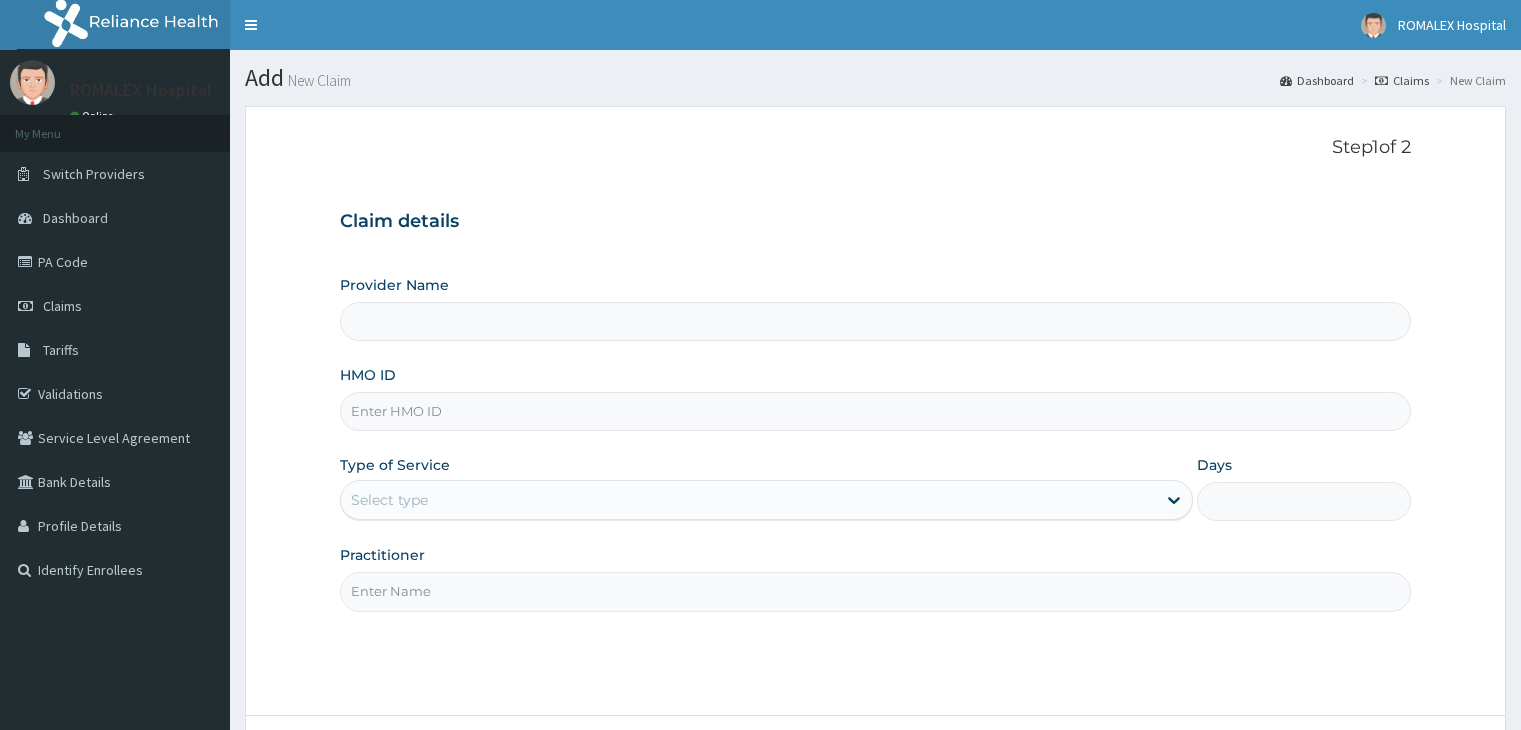 scroll, scrollTop: 0, scrollLeft: 0, axis: both 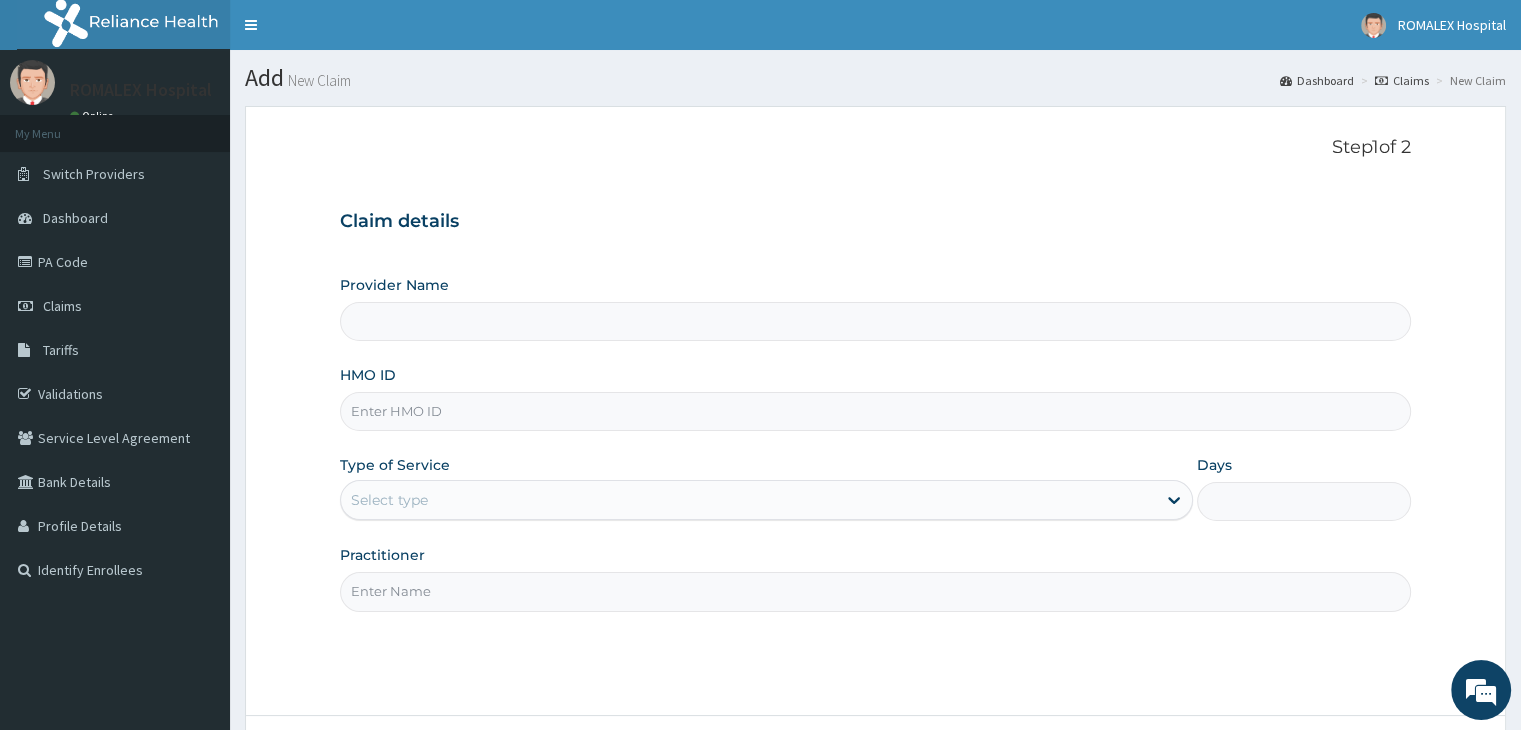 type on "Romalex Hospital" 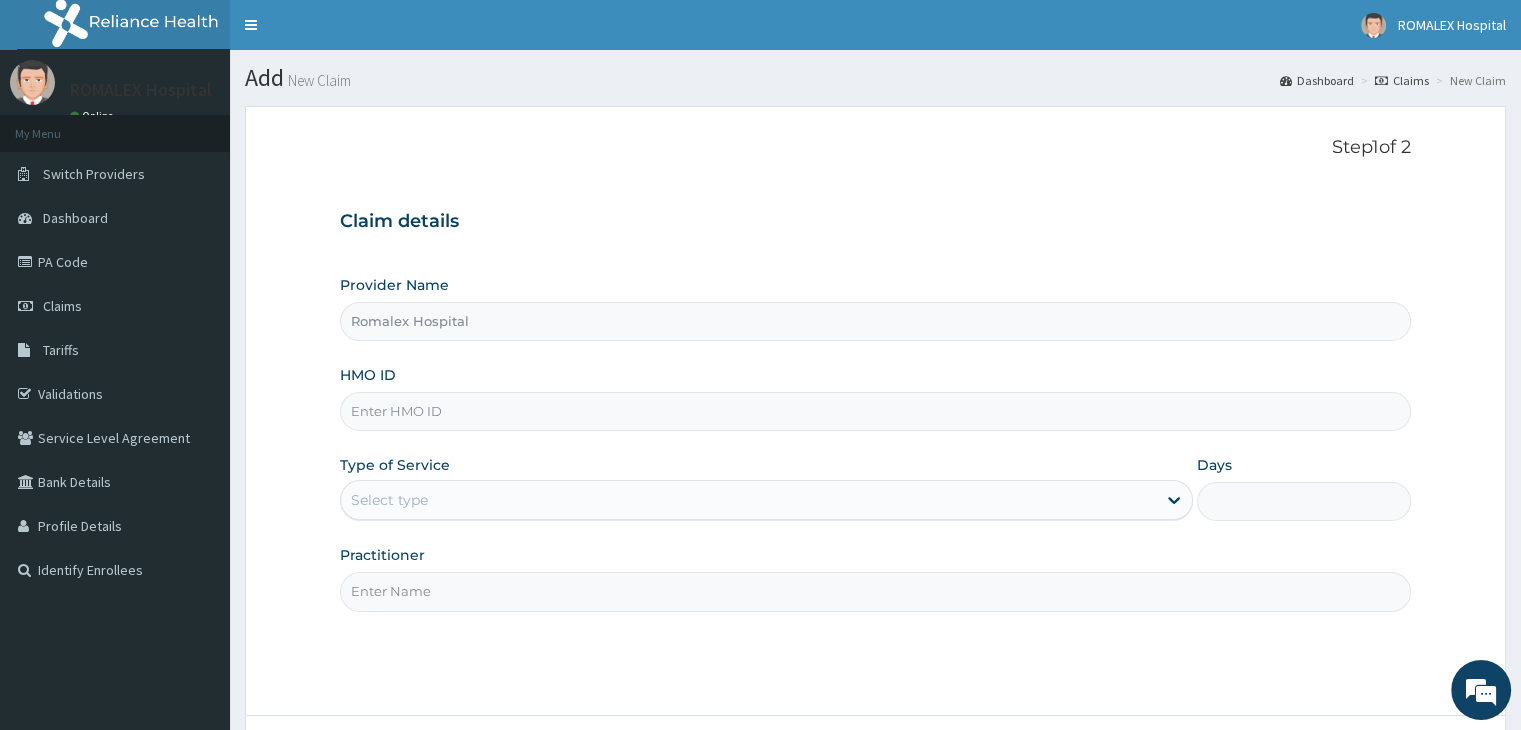click on "HMO ID" at bounding box center [875, 411] 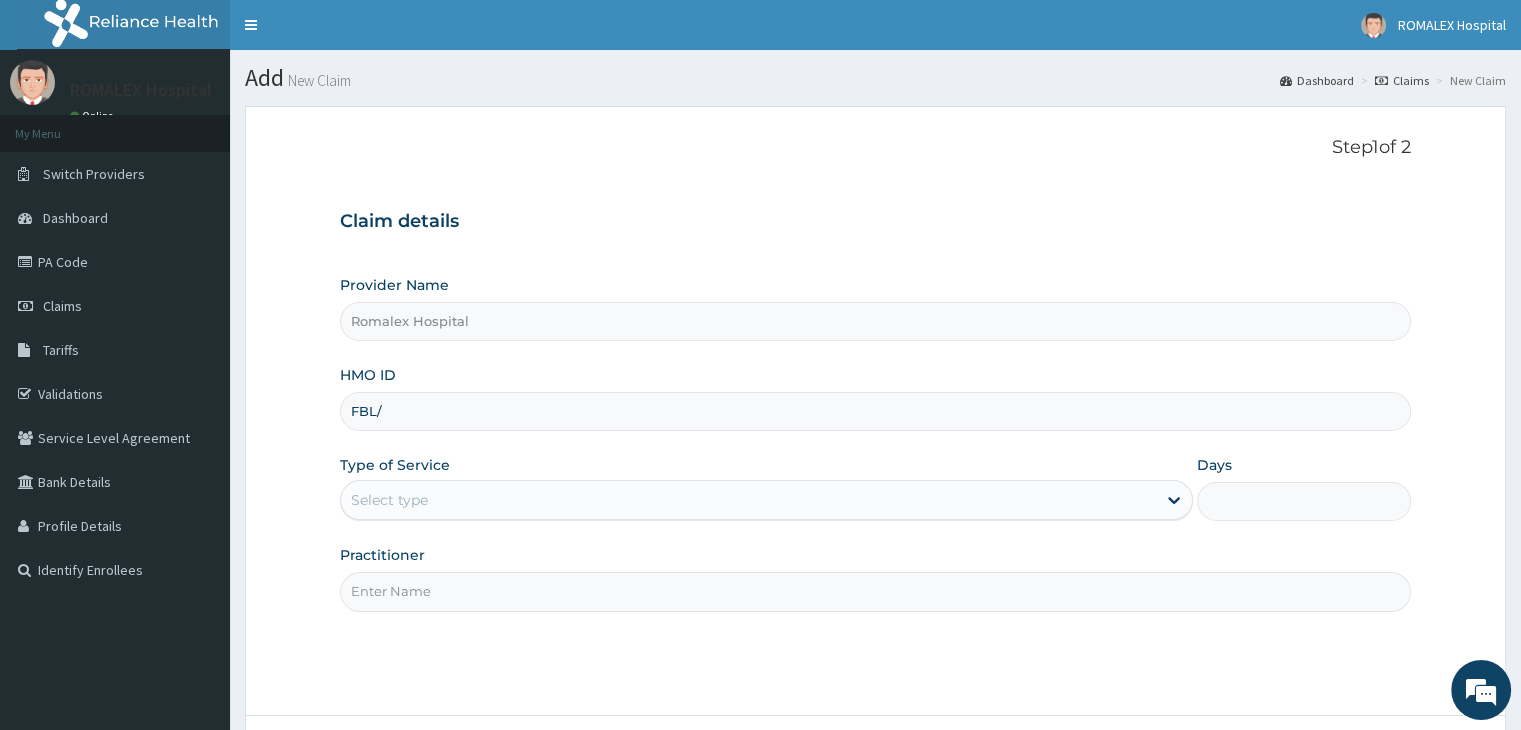 scroll, scrollTop: 0, scrollLeft: 0, axis: both 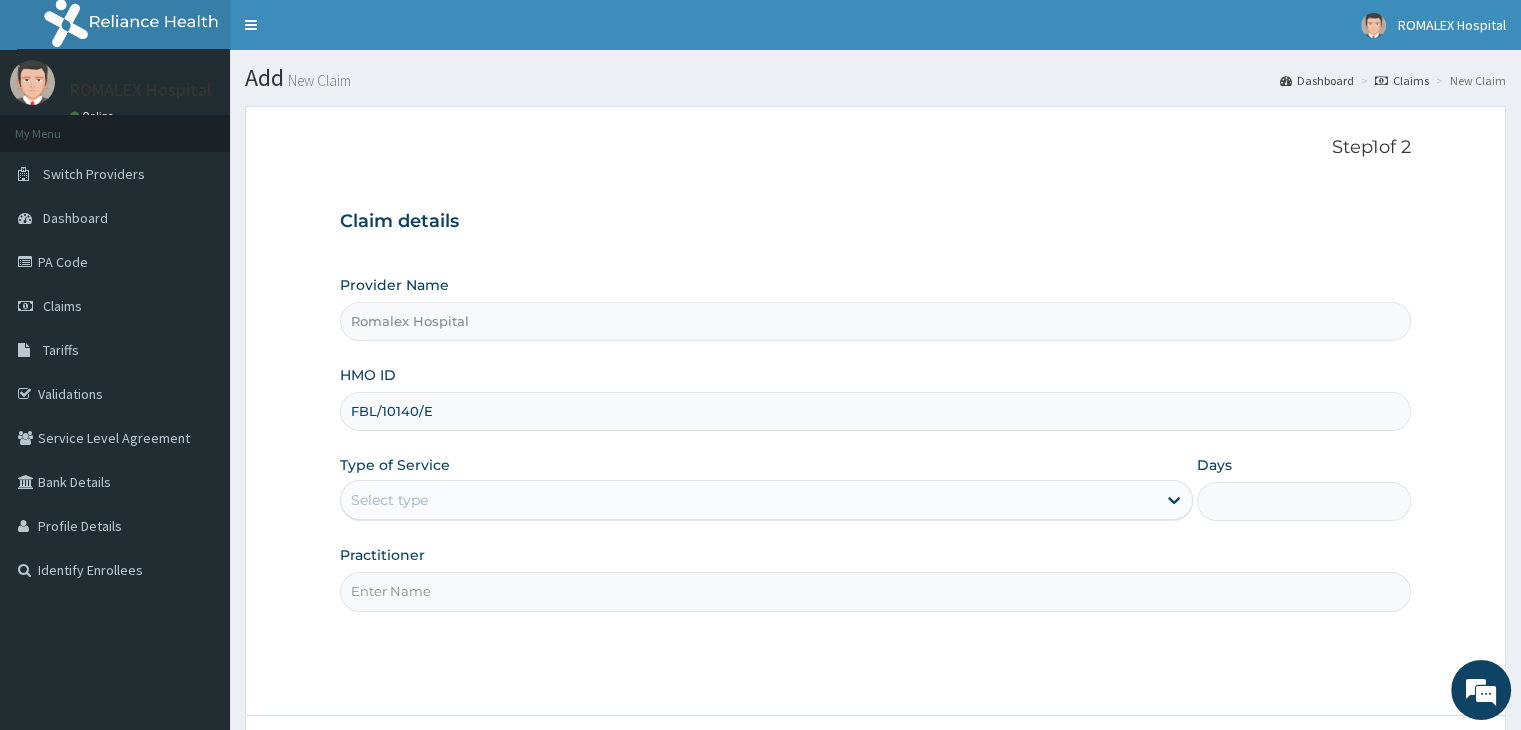 type on "FBL/10140/E" 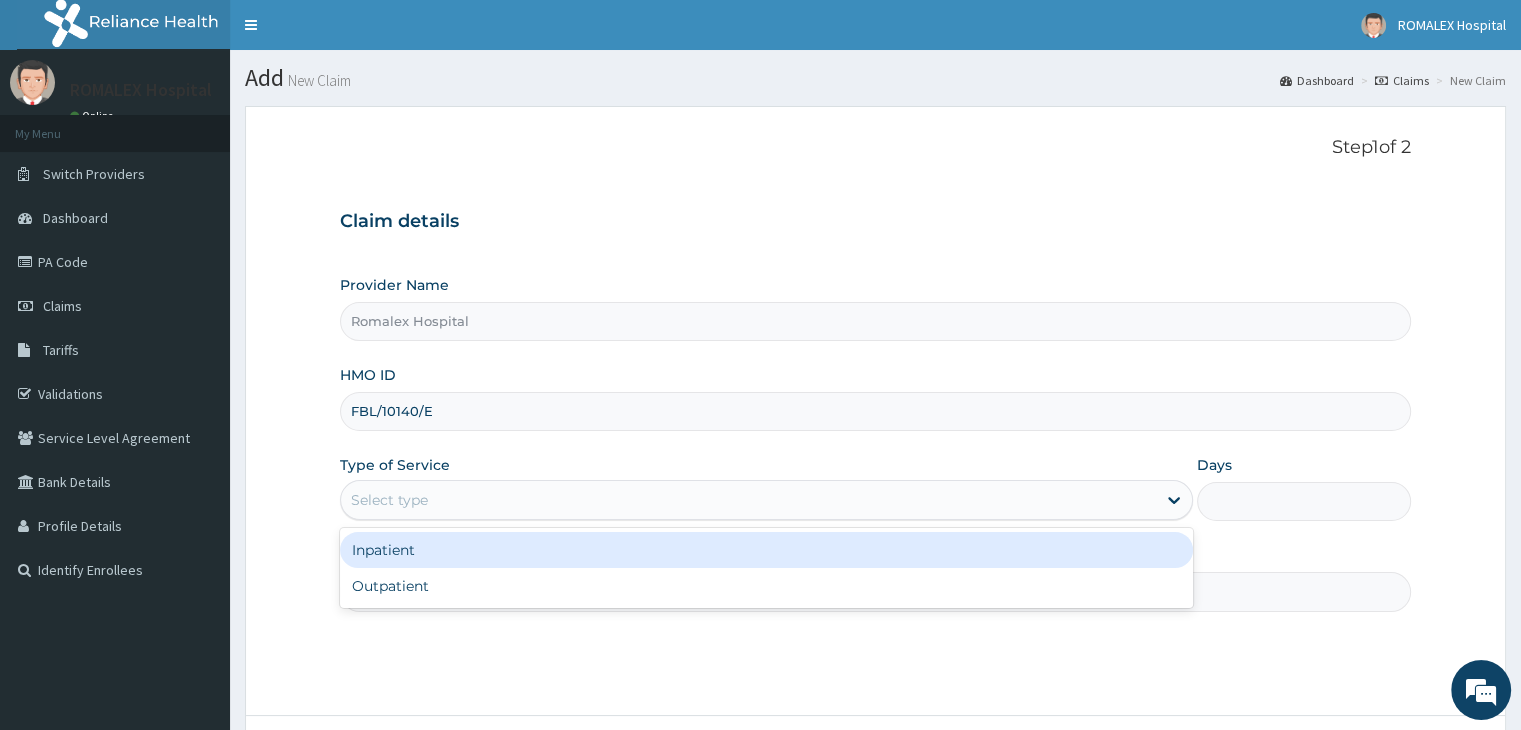 click on "Select type" at bounding box center (748, 500) 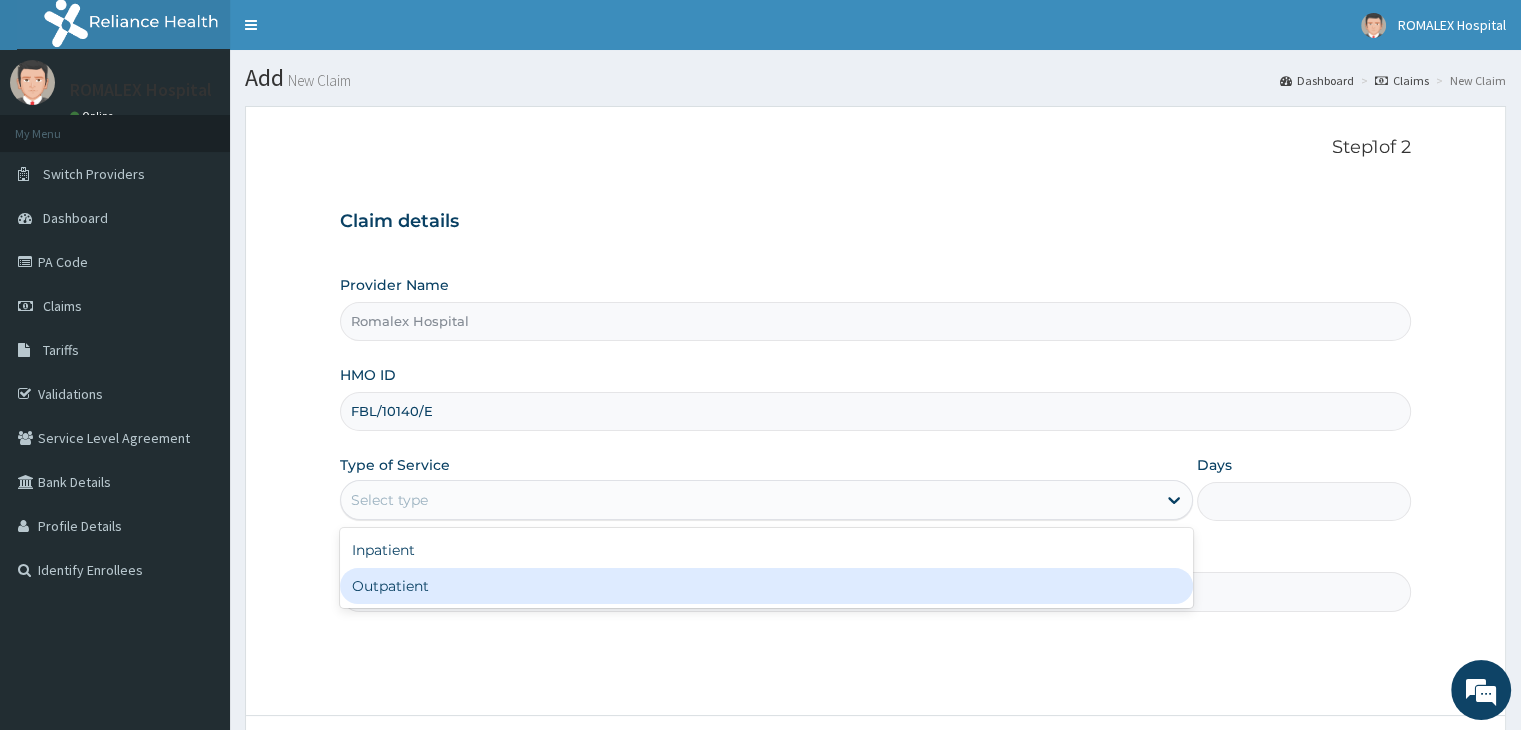 click on "Outpatient" at bounding box center (766, 586) 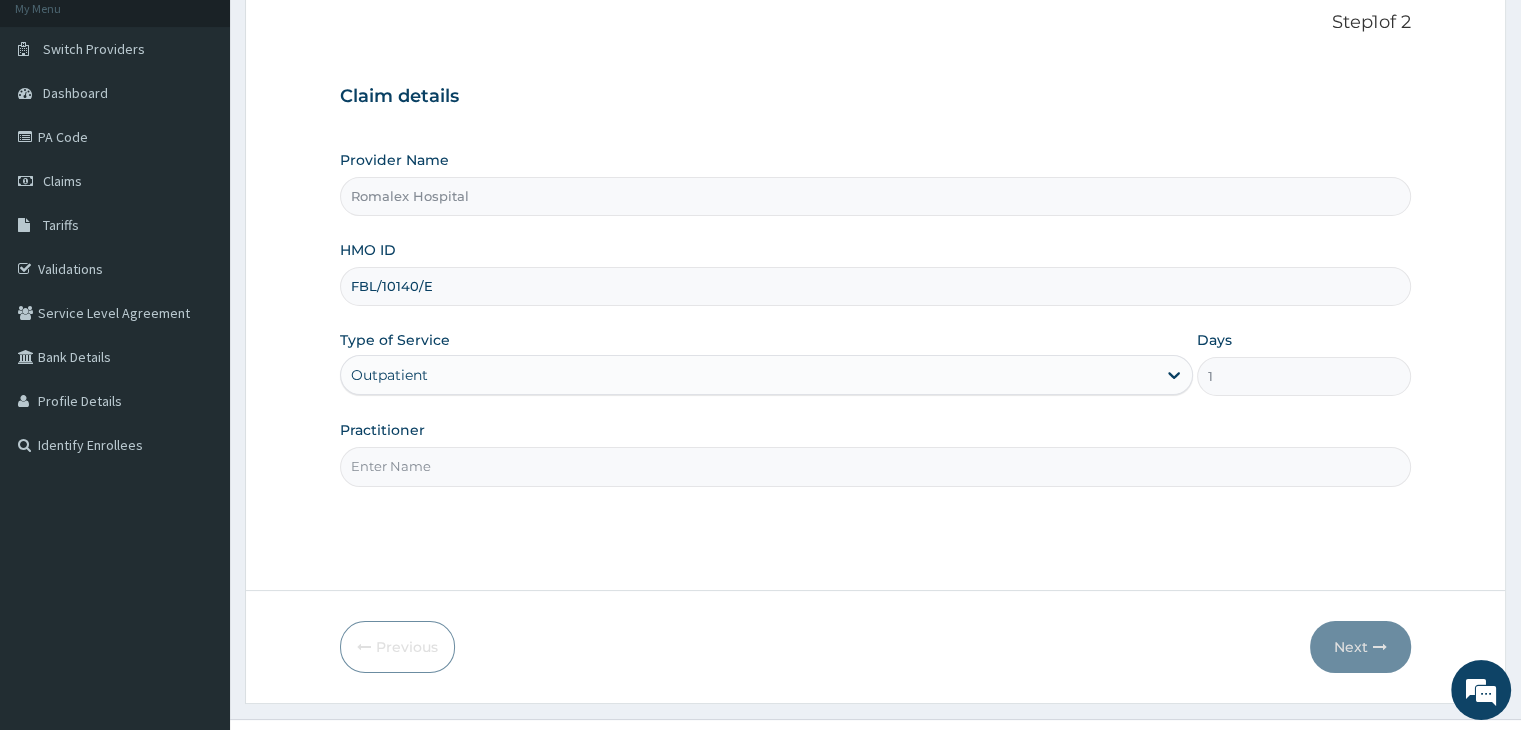 scroll, scrollTop: 164, scrollLeft: 0, axis: vertical 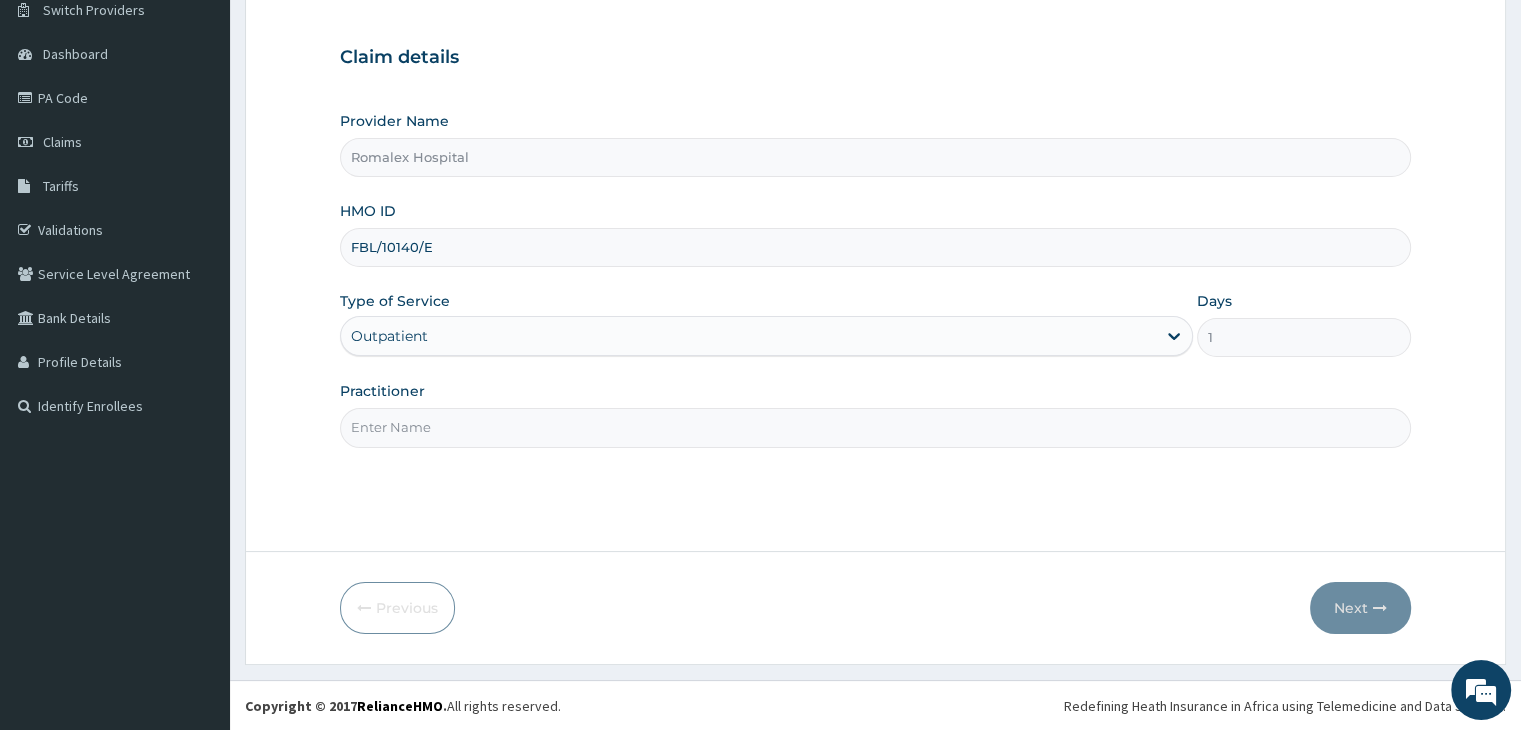 click on "Practitioner" at bounding box center [875, 427] 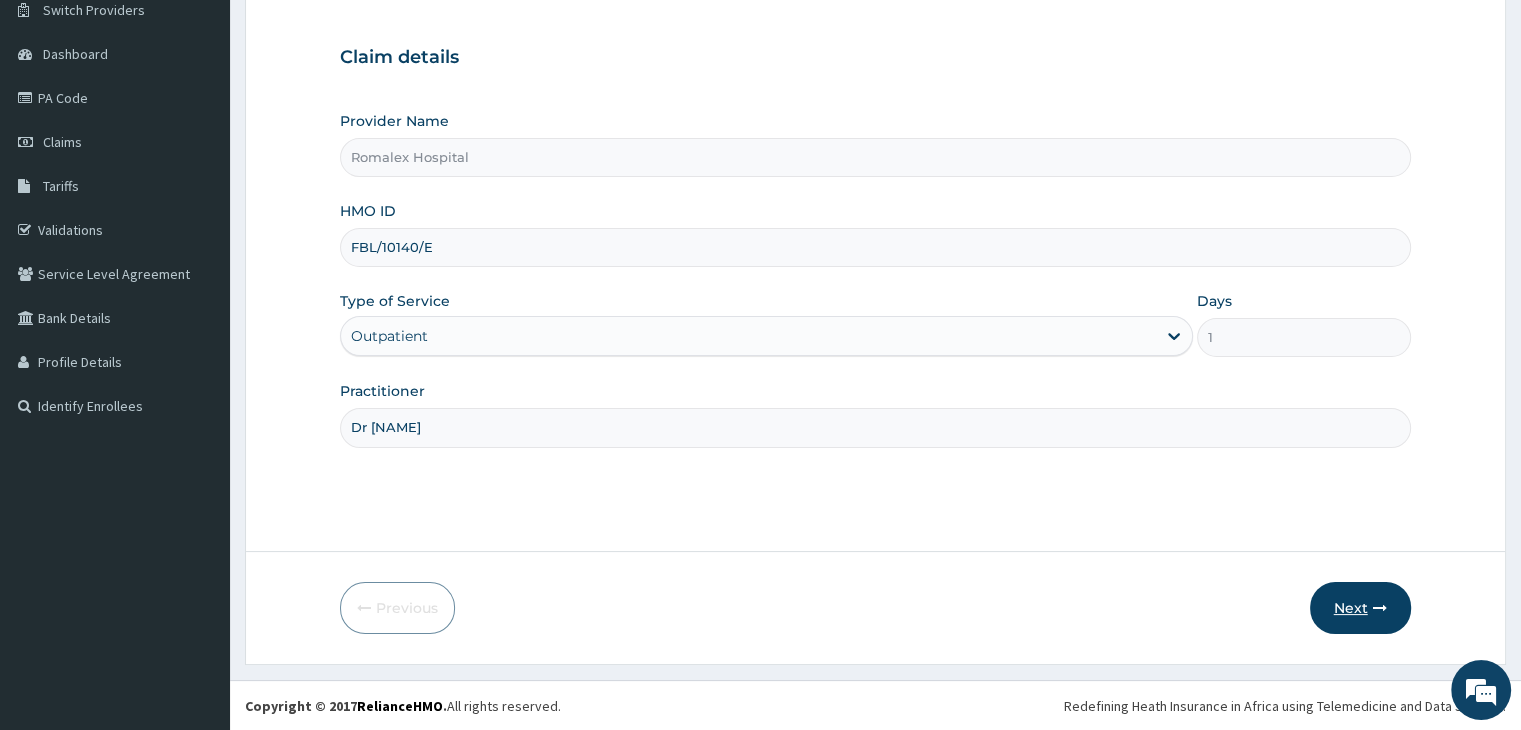 type on "Dr uche" 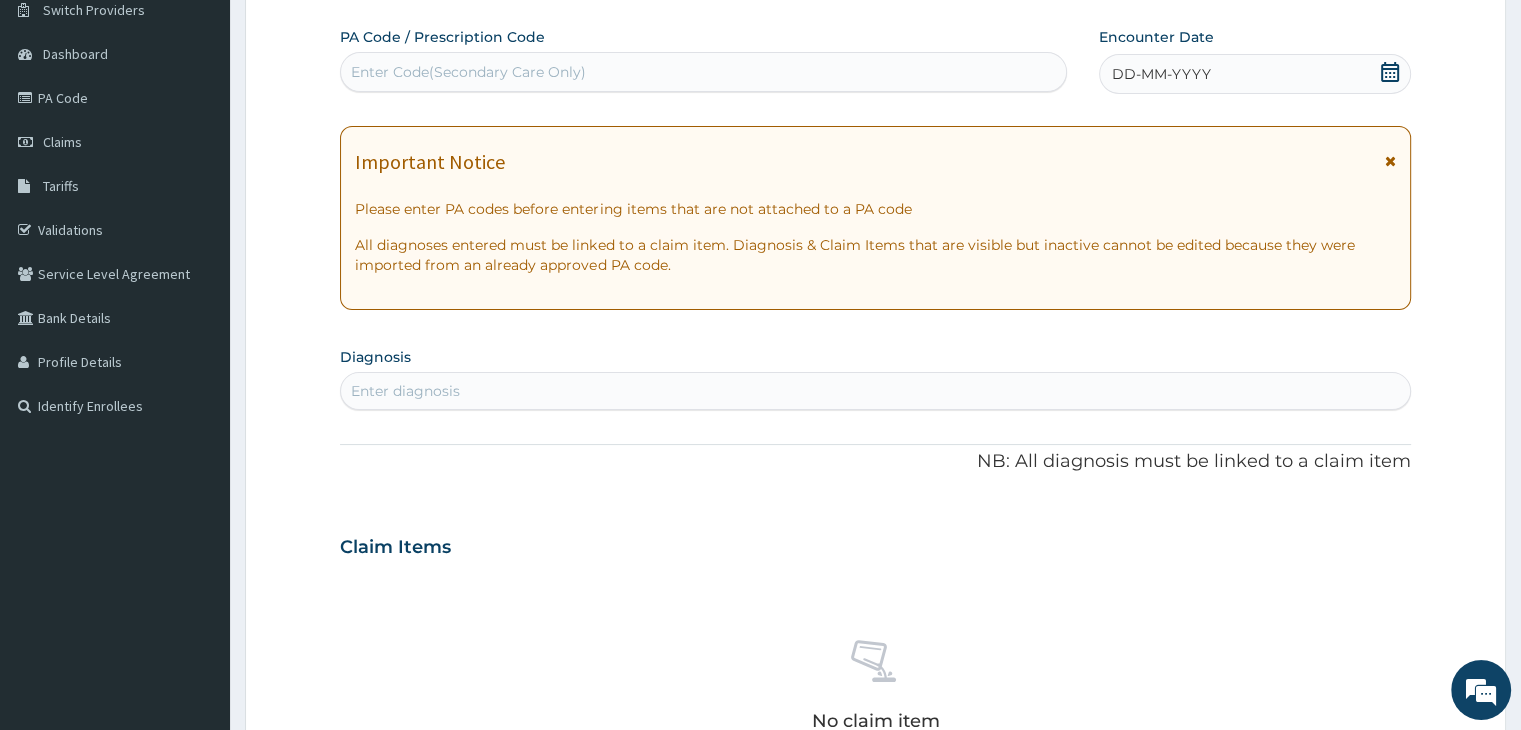 scroll, scrollTop: 0, scrollLeft: 0, axis: both 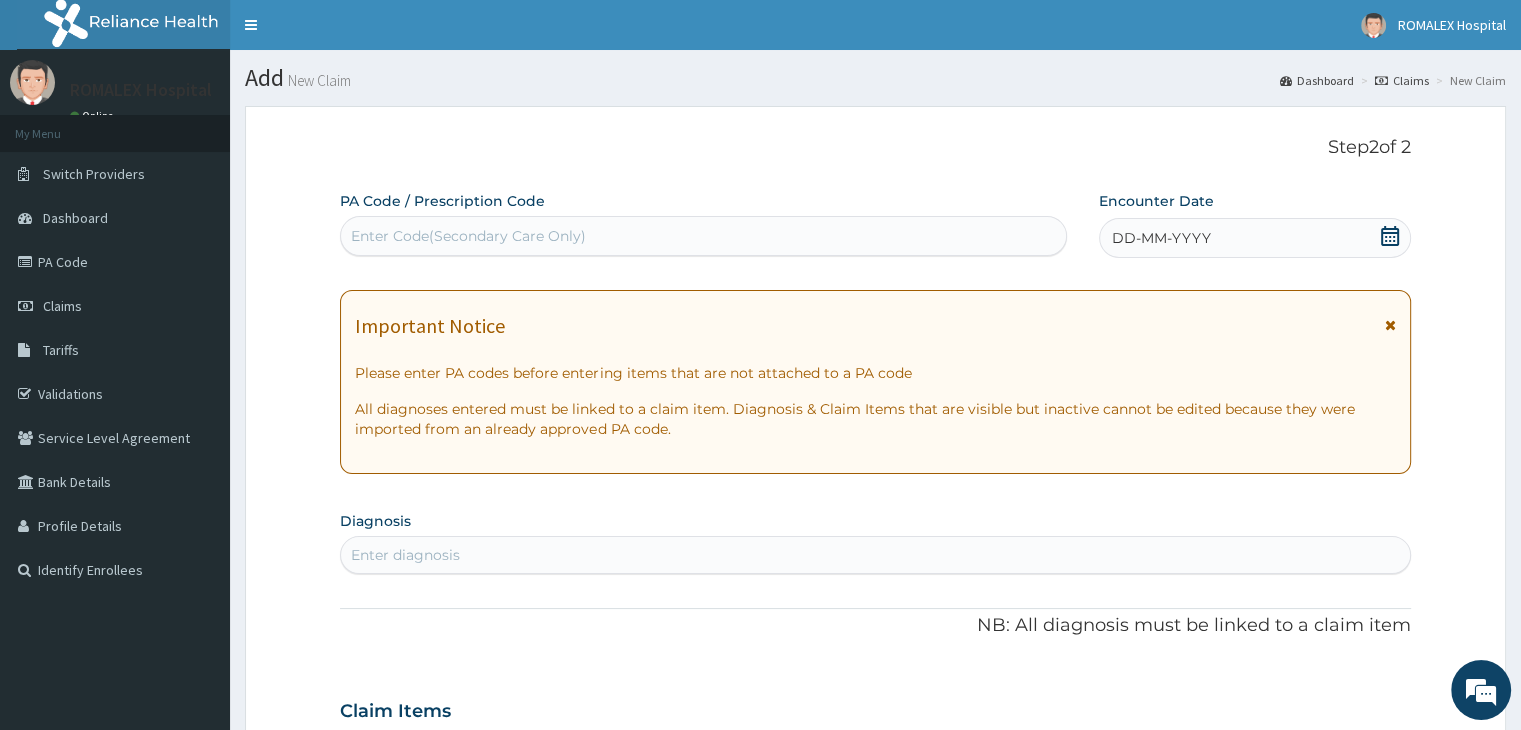 click on "Enter Code(Secondary Care Only)" at bounding box center [703, 236] 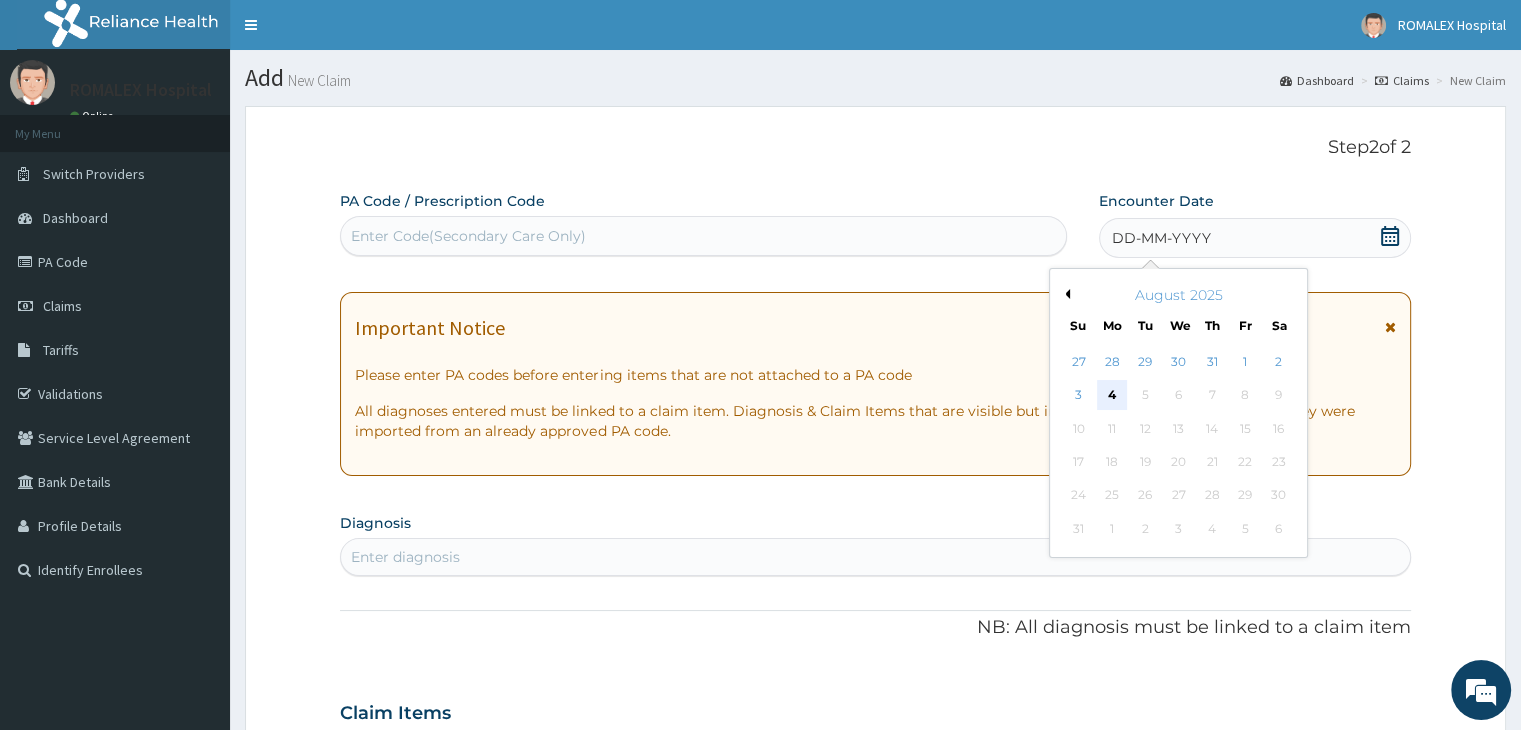 click on "4" at bounding box center [1112, 396] 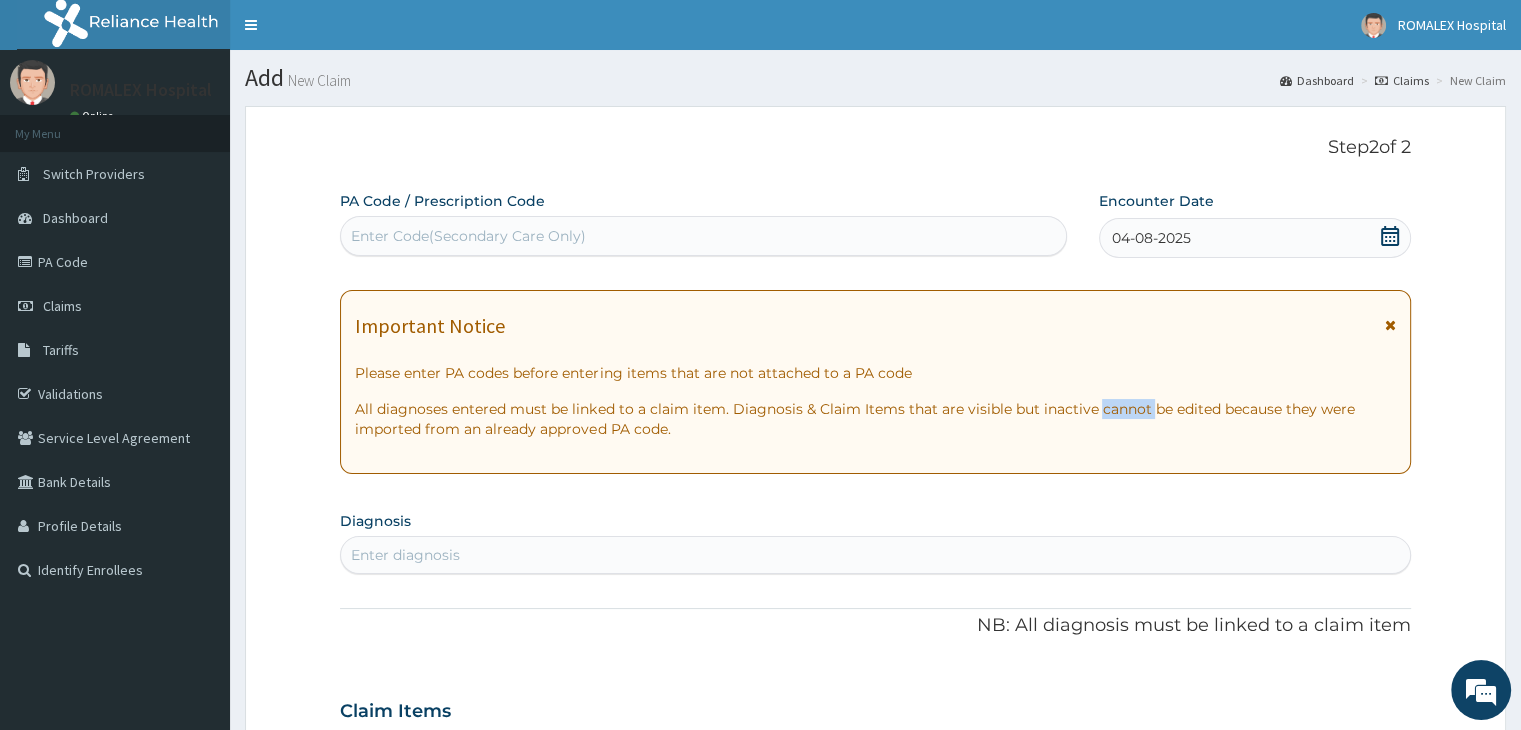 click on "Important Notice Please enter PA codes before entering items that are not attached to a PA code   All diagnoses entered must be linked to a claim item. Diagnosis & Claim Items that are visible but inactive cannot be edited because they were imported from an already approved PA code." at bounding box center (875, 382) 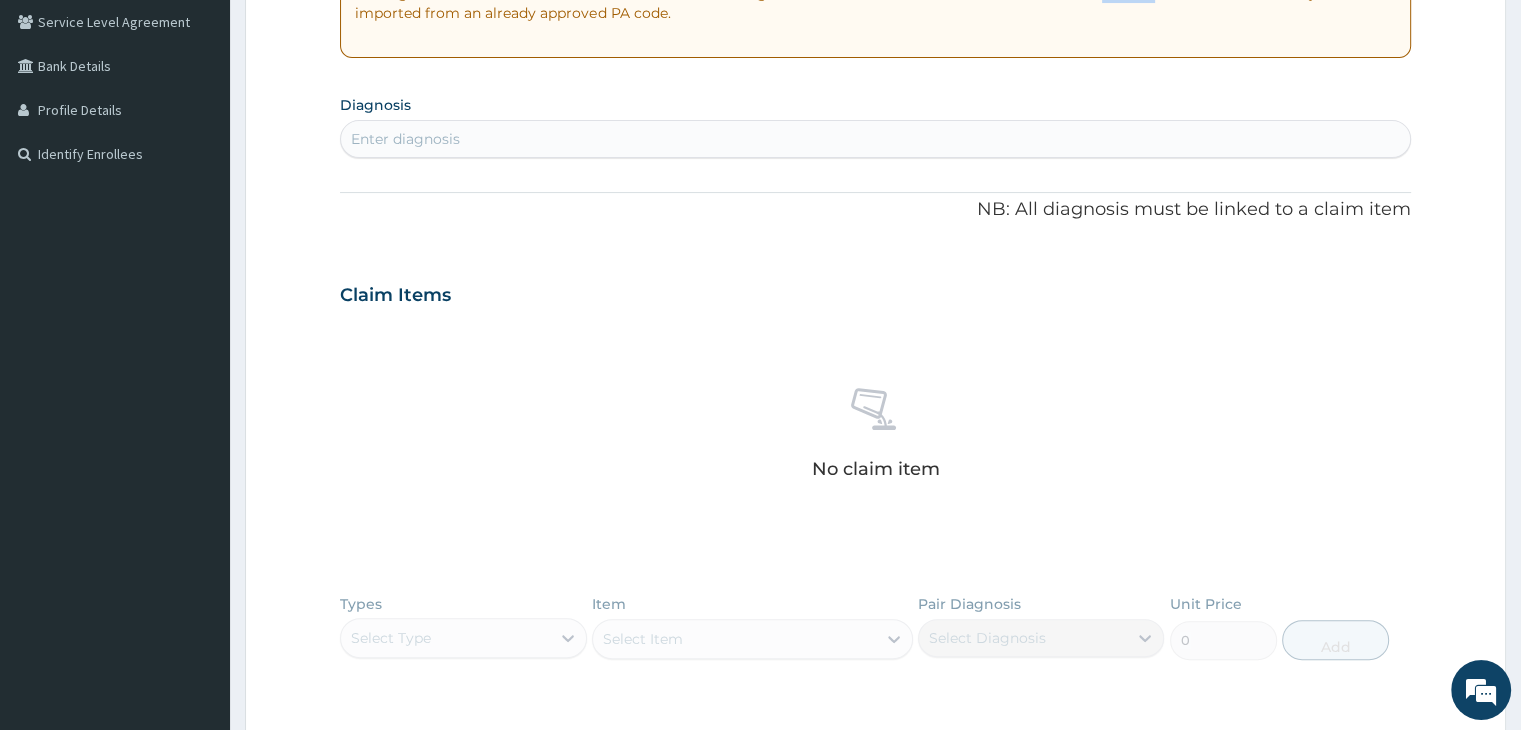 scroll, scrollTop: 421, scrollLeft: 0, axis: vertical 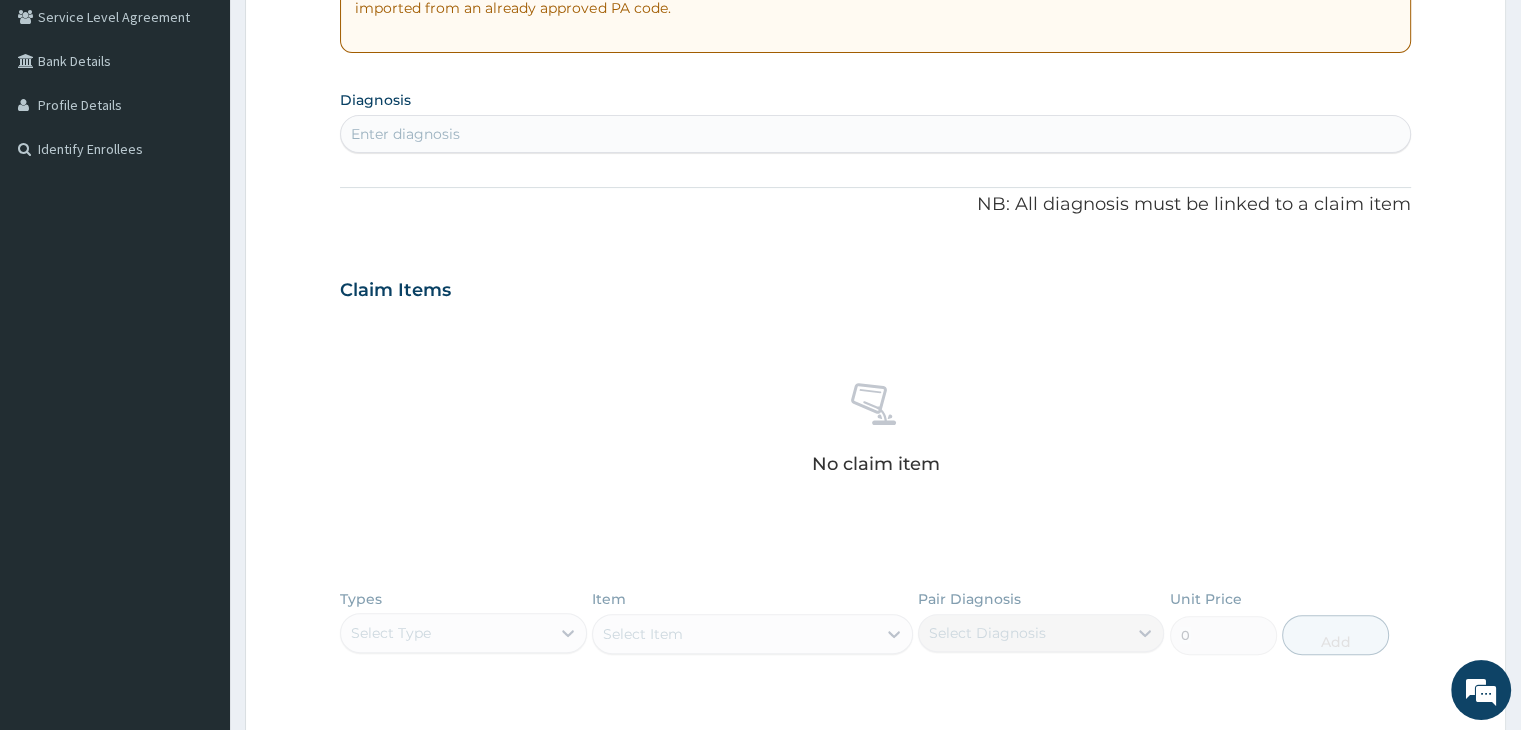 click on "Enter diagnosis" at bounding box center (875, 134) 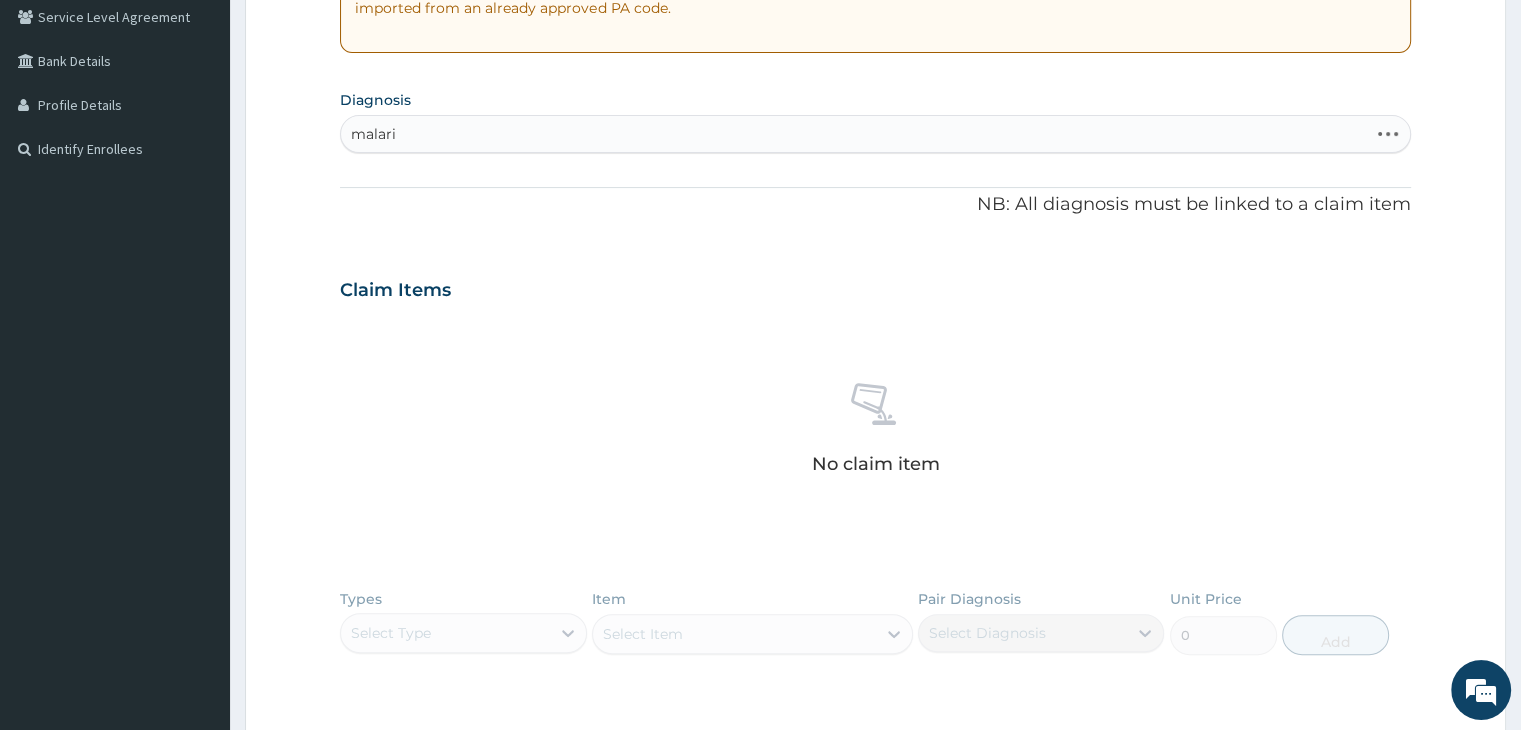 type on "malaria" 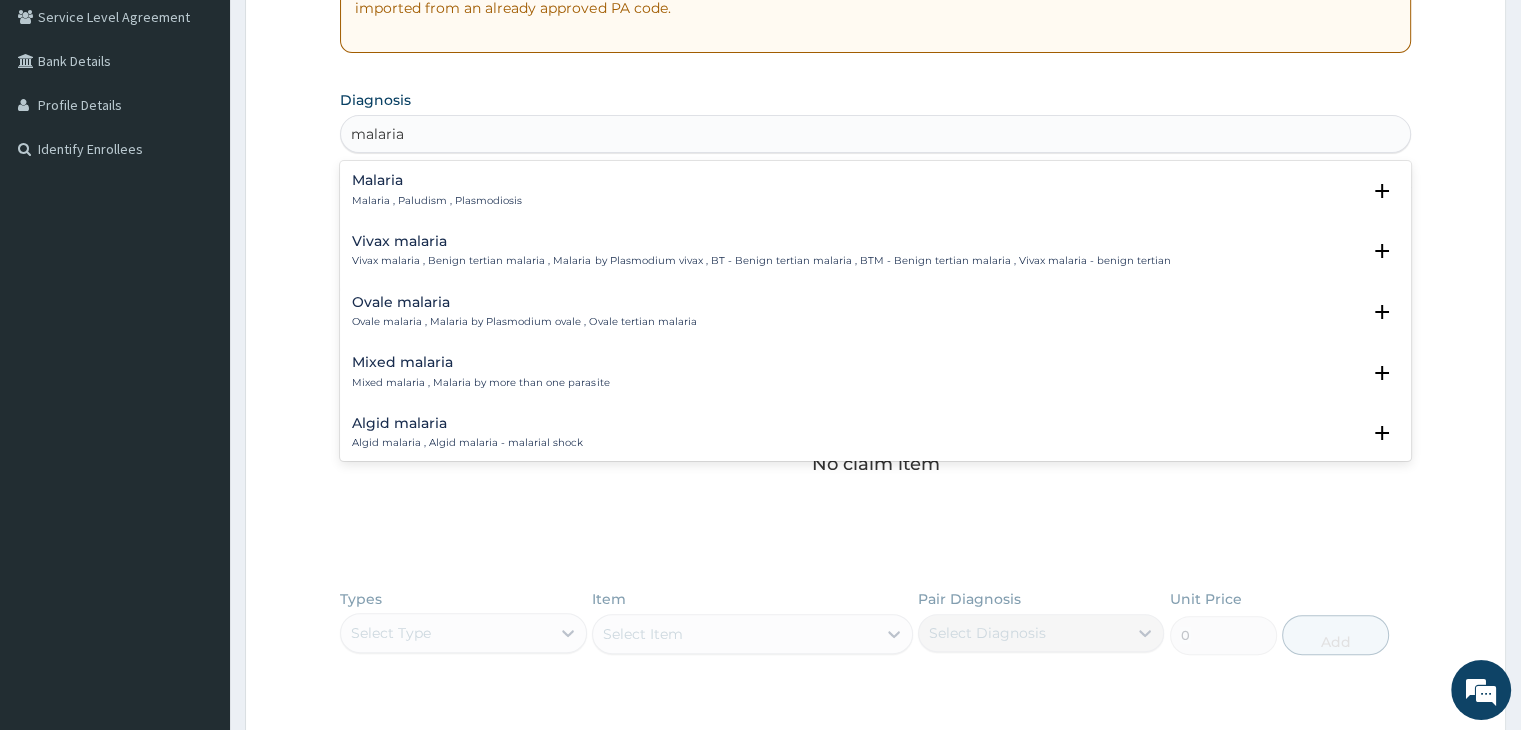 click on "Malaria" at bounding box center (437, 180) 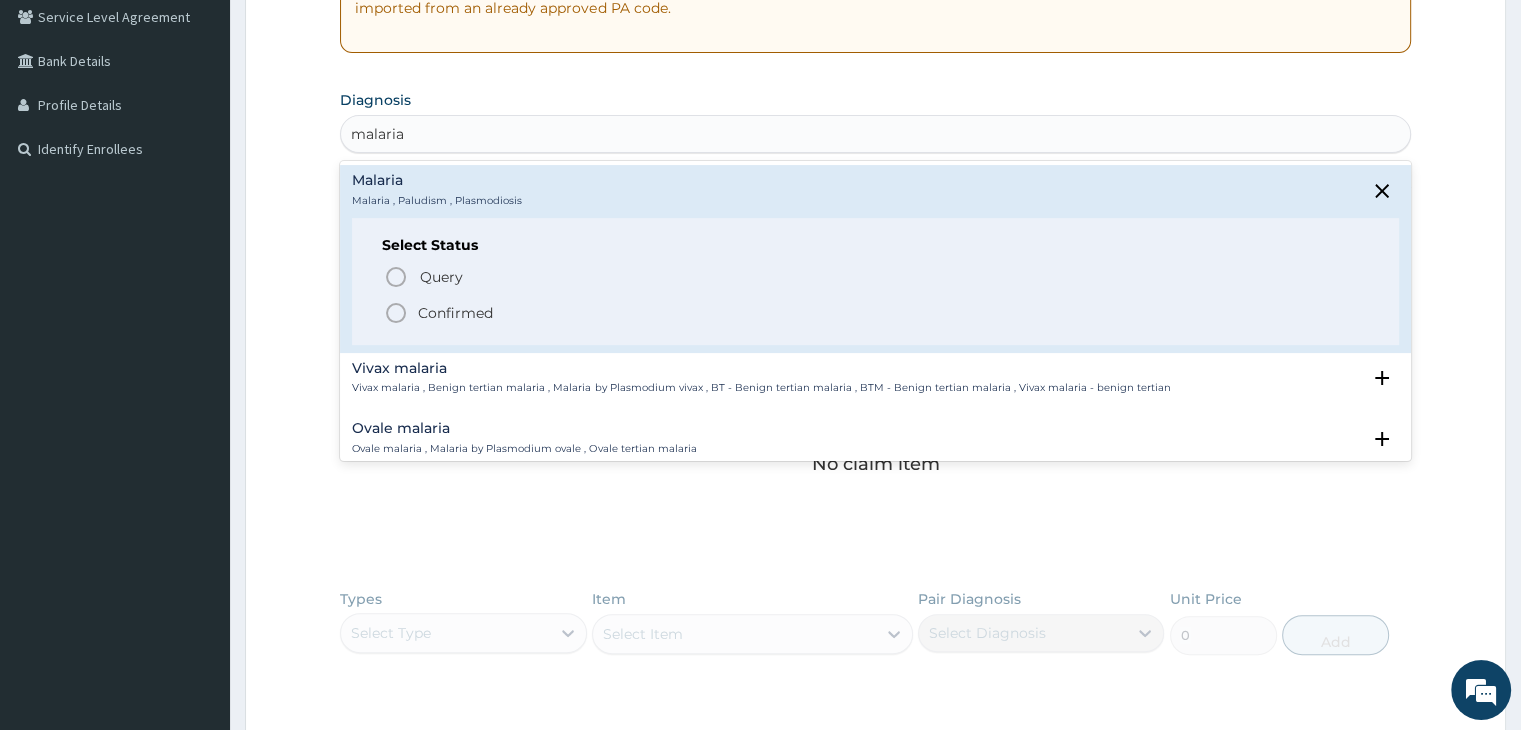 click on "Confirmed" at bounding box center [455, 313] 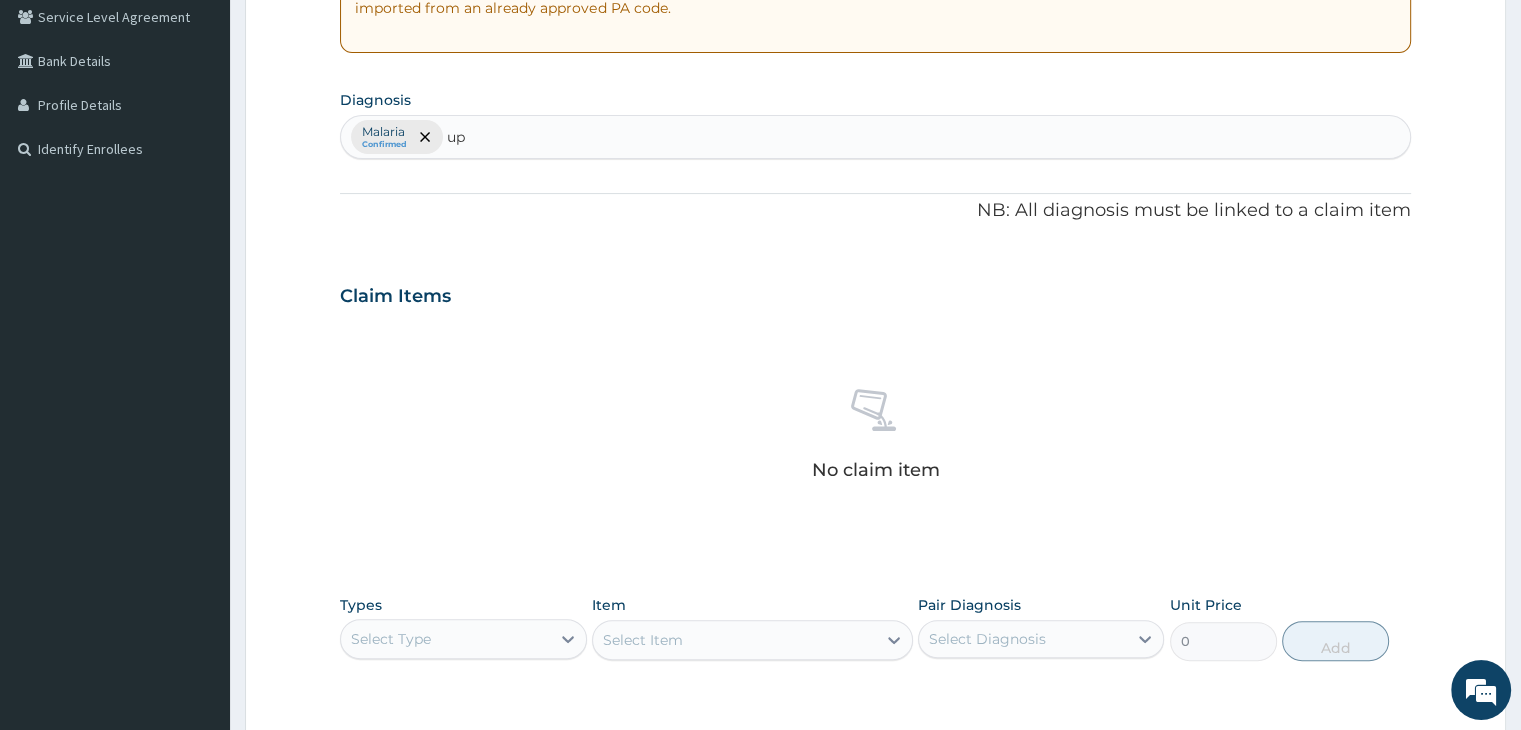 type on "u" 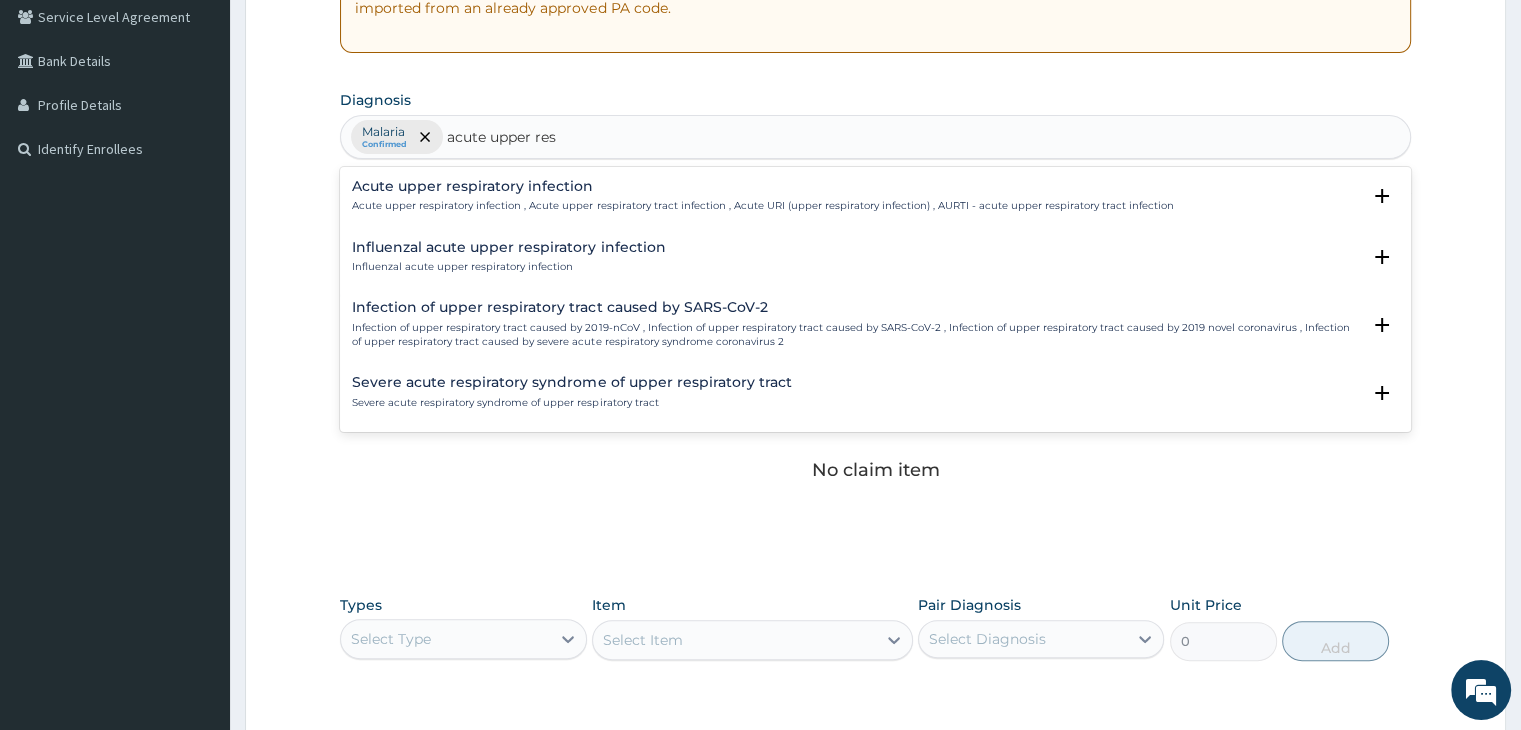 type on "acute upper resp" 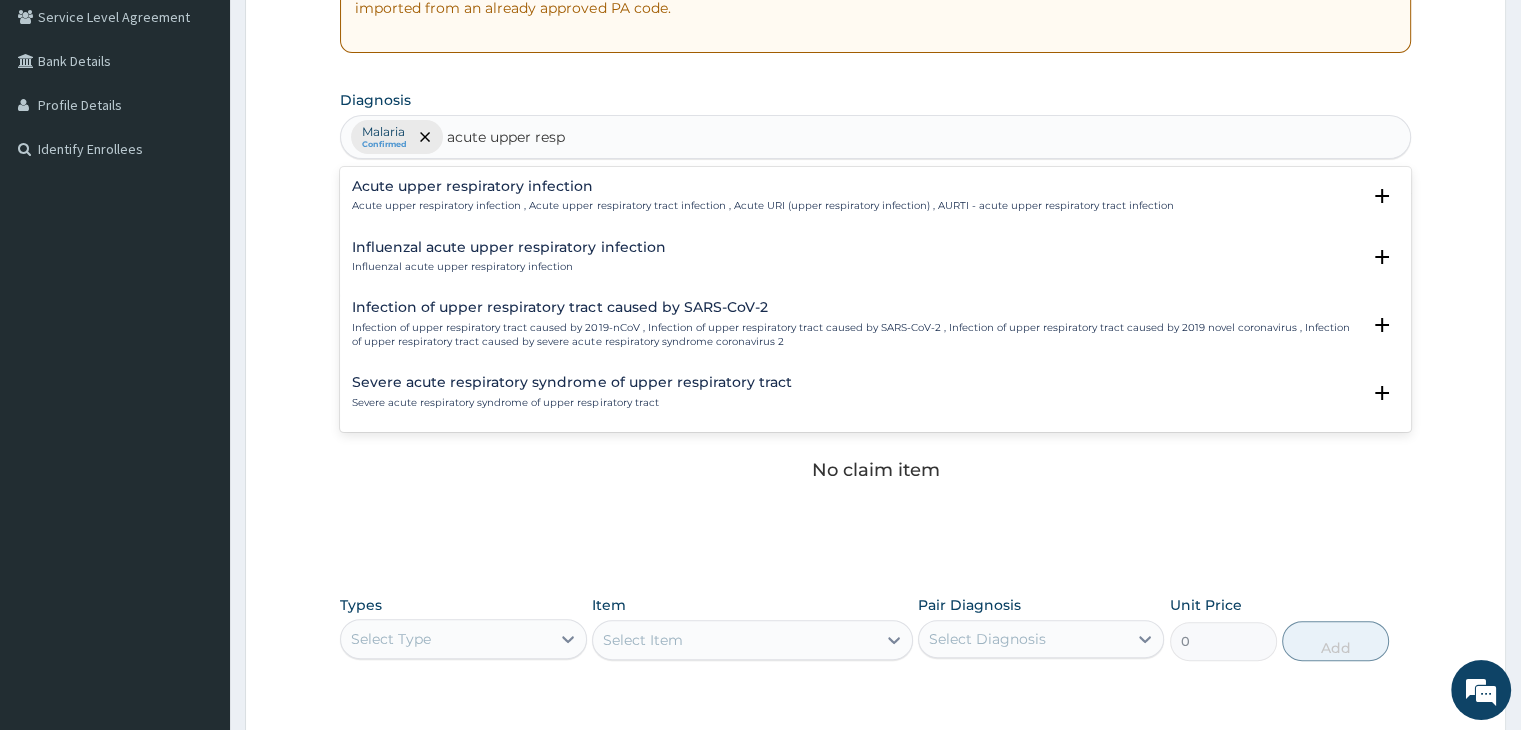 click on "Acute upper respiratory infection" at bounding box center (762, 186) 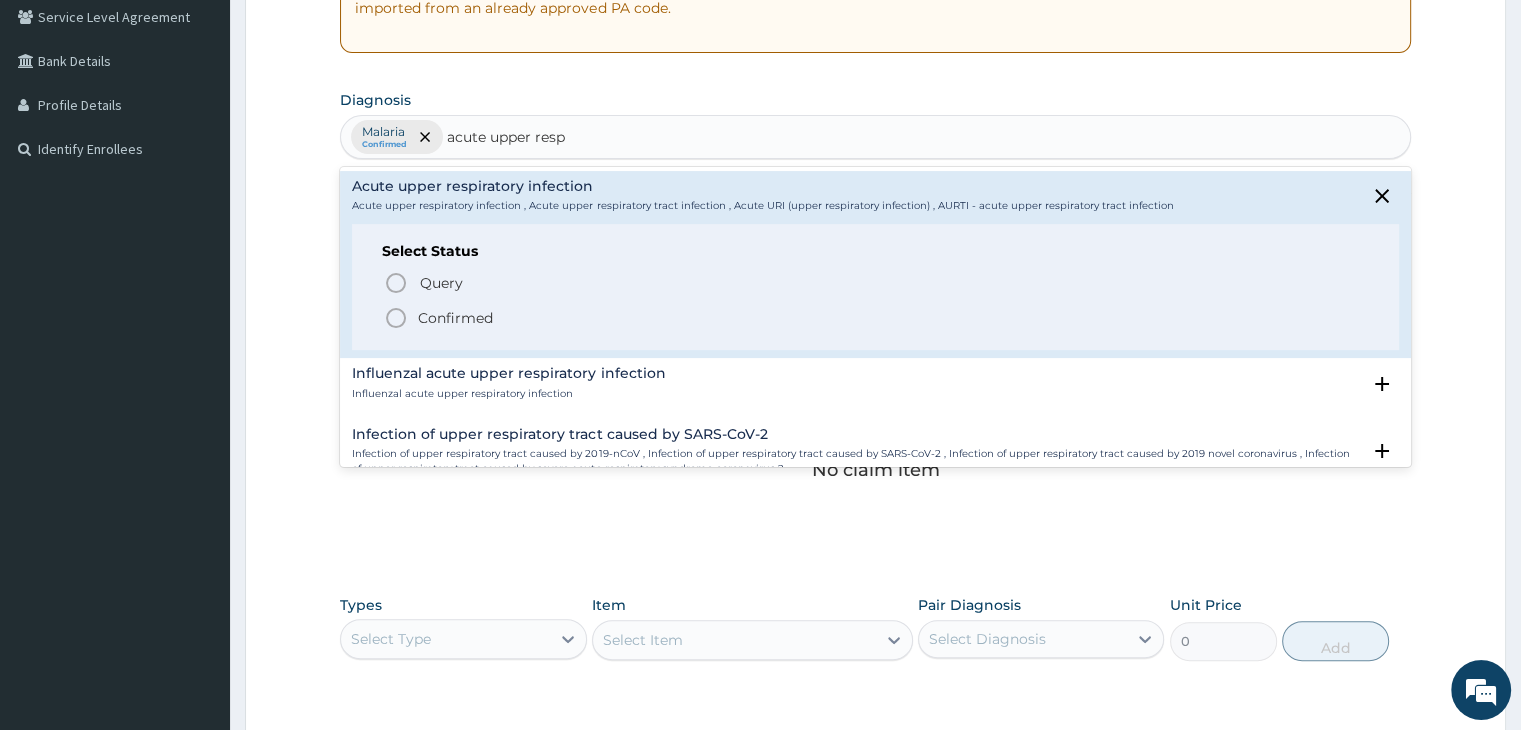 click on "Confirmed" at bounding box center (455, 318) 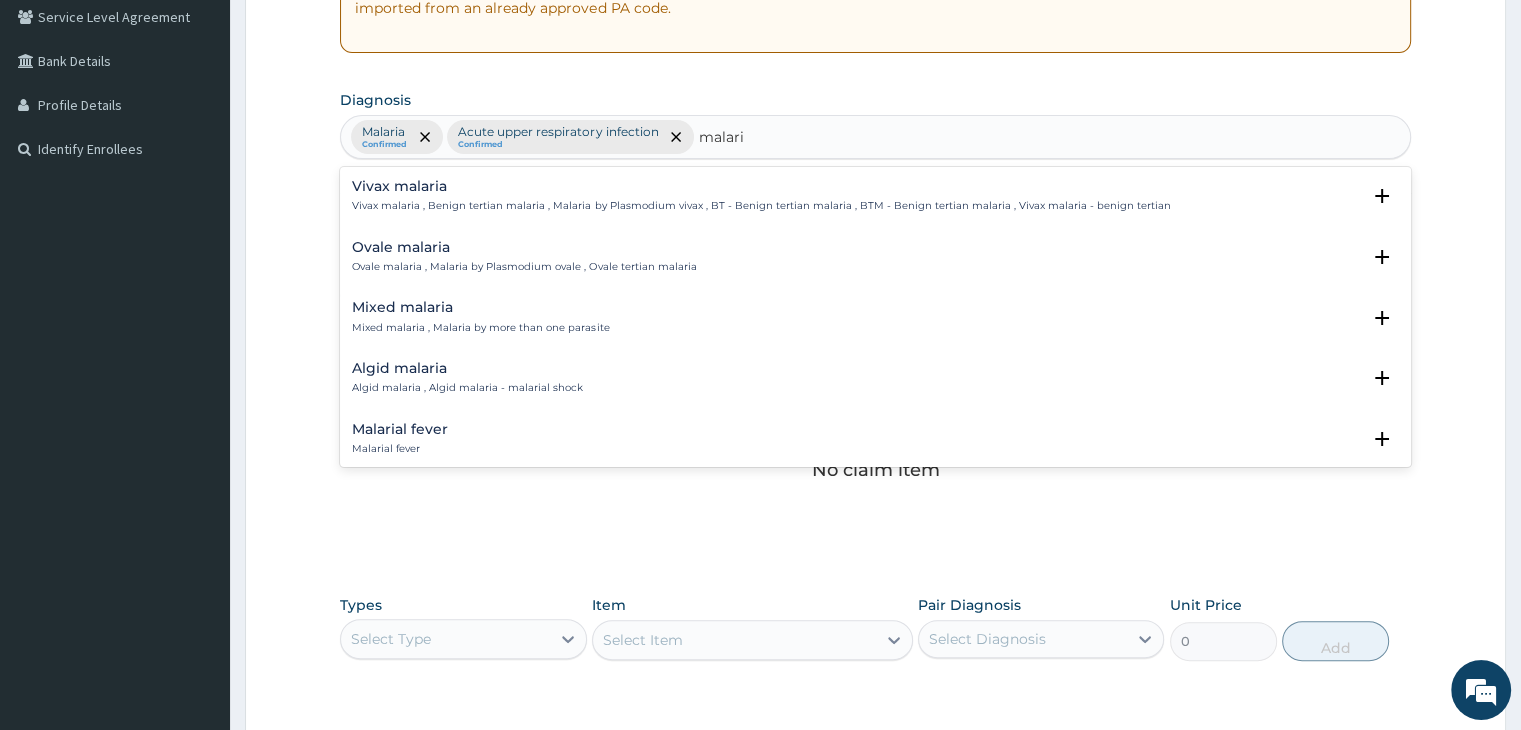 type on "malaria" 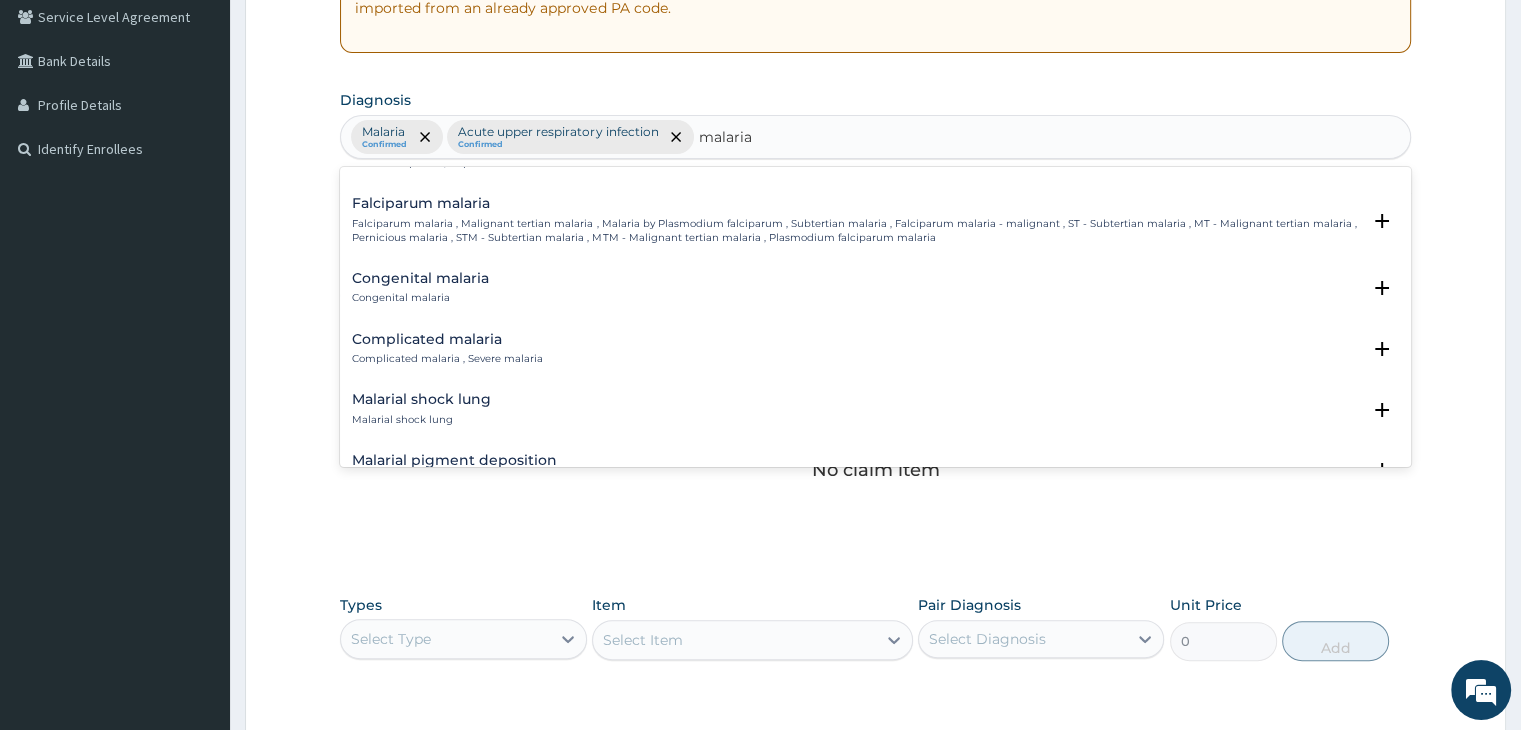 scroll, scrollTop: 720, scrollLeft: 0, axis: vertical 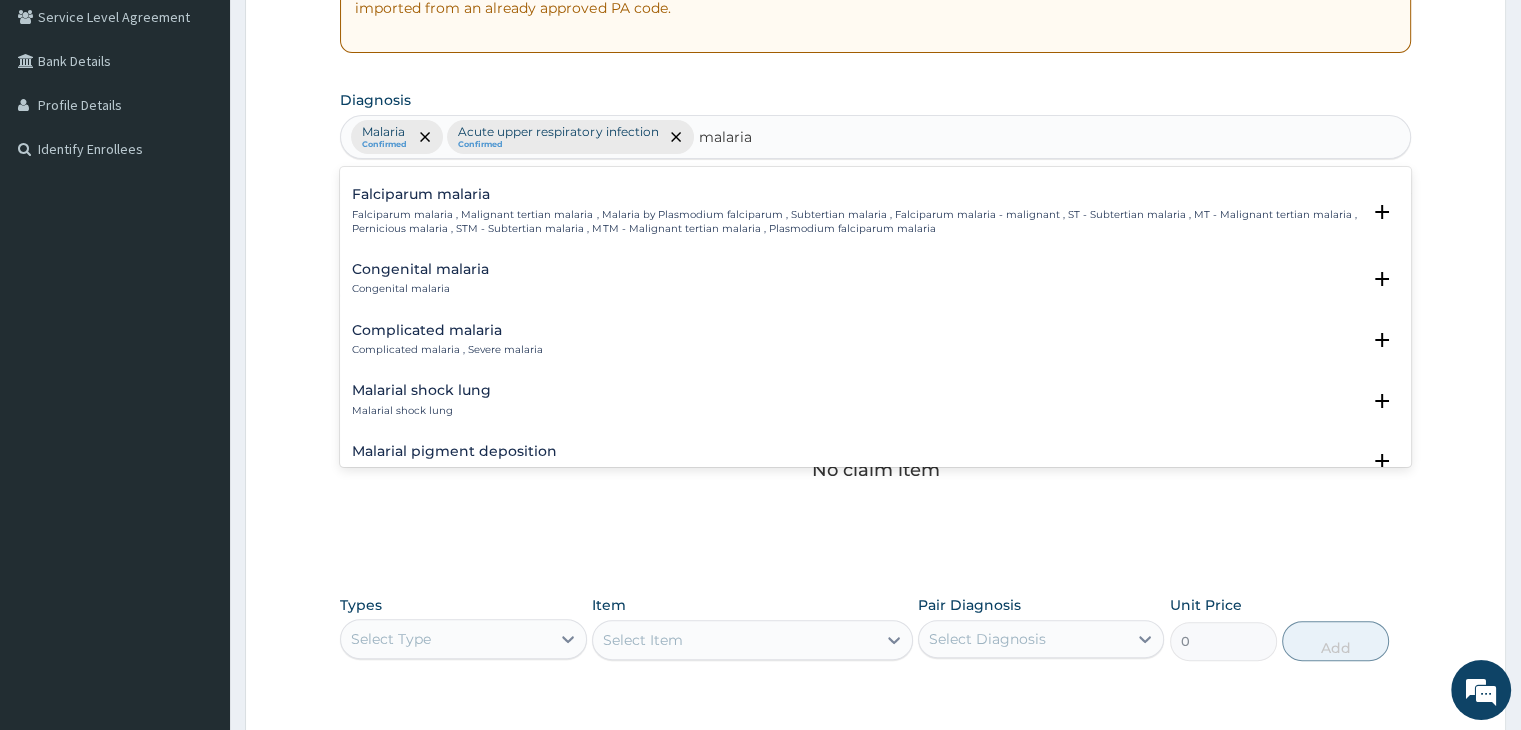 click on "Falciparum malaria , Malignant tertian malaria , Malaria by Plasmodium falciparum , Subtertian malaria , Falciparum malaria - malignant , ST - Subtertian malaria , MT - Malignant tertian malaria , Pernicious malaria , STM - Subtertian malaria , MTM - Malignant tertian malaria , Plasmodium falciparum malaria" at bounding box center (855, 222) 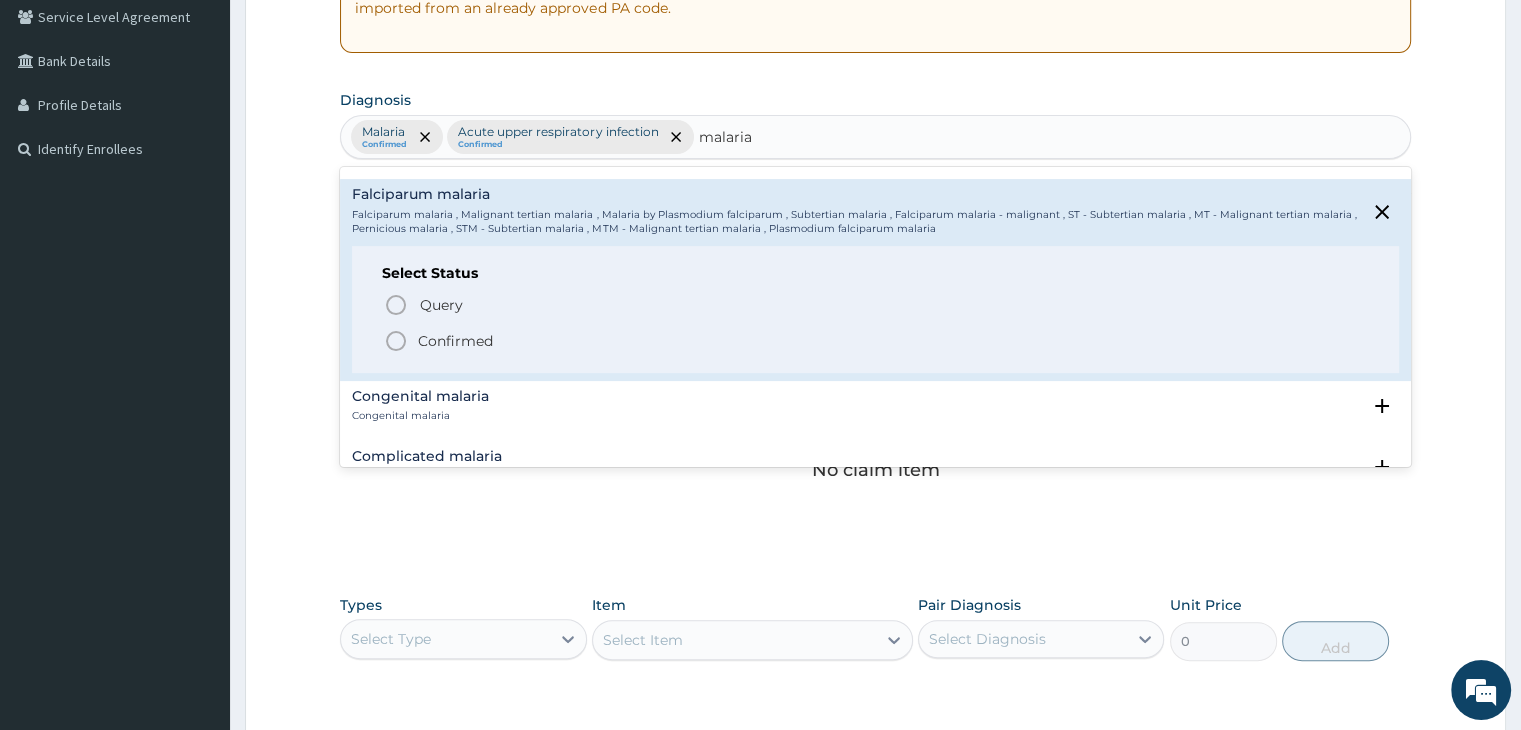 click on "Confirmed" at bounding box center [455, 341] 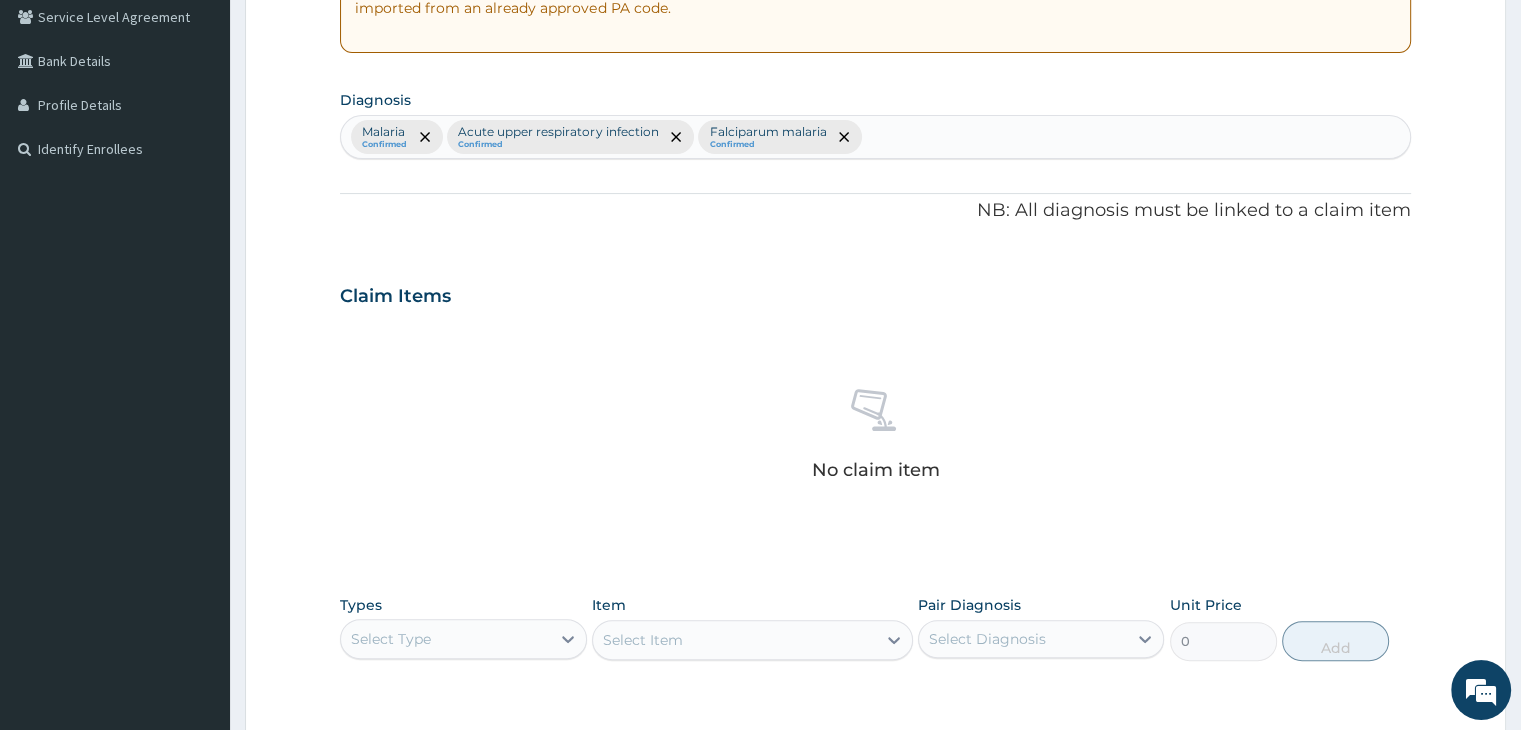 click on "No claim item" at bounding box center [875, 438] 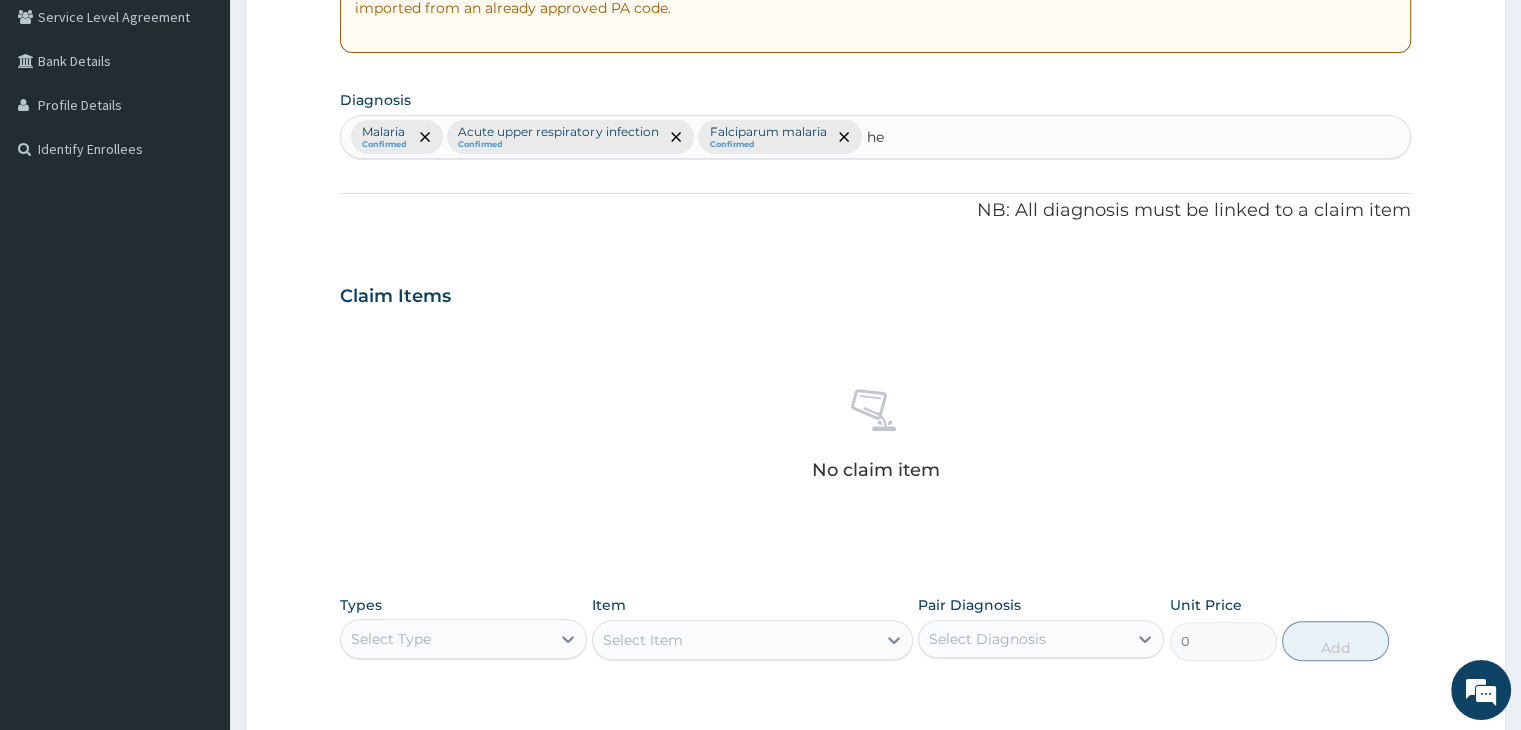 type on "h" 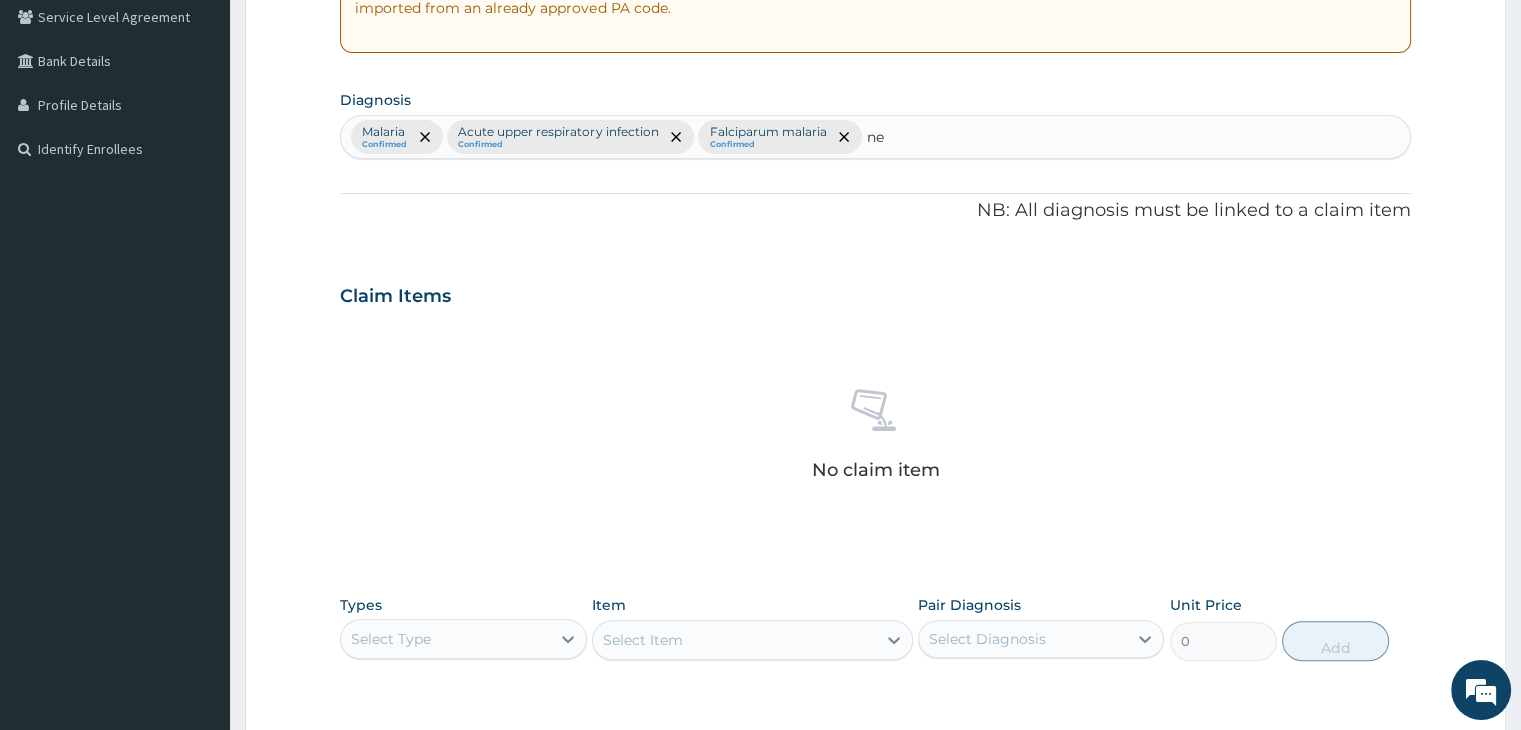 type on "n" 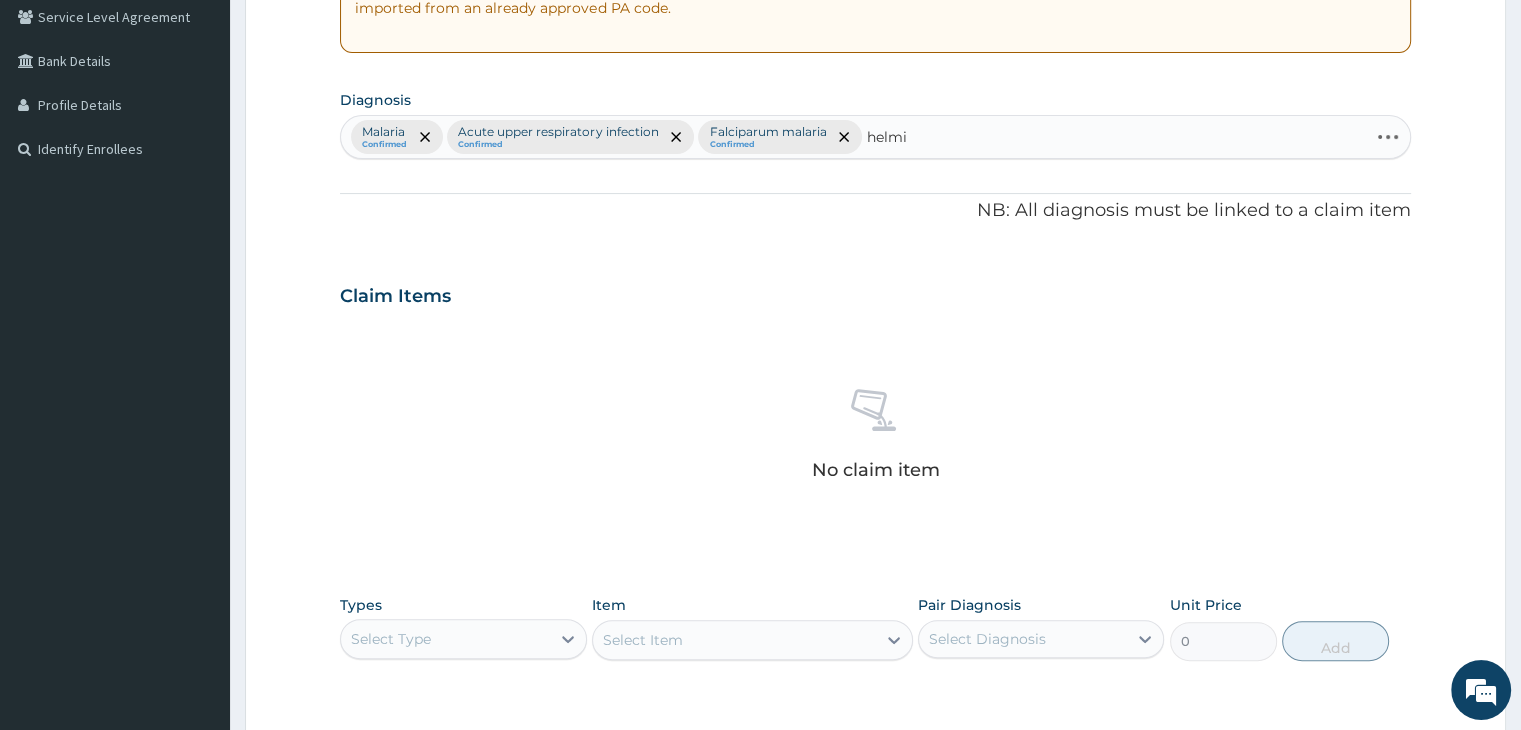 type on "helmin" 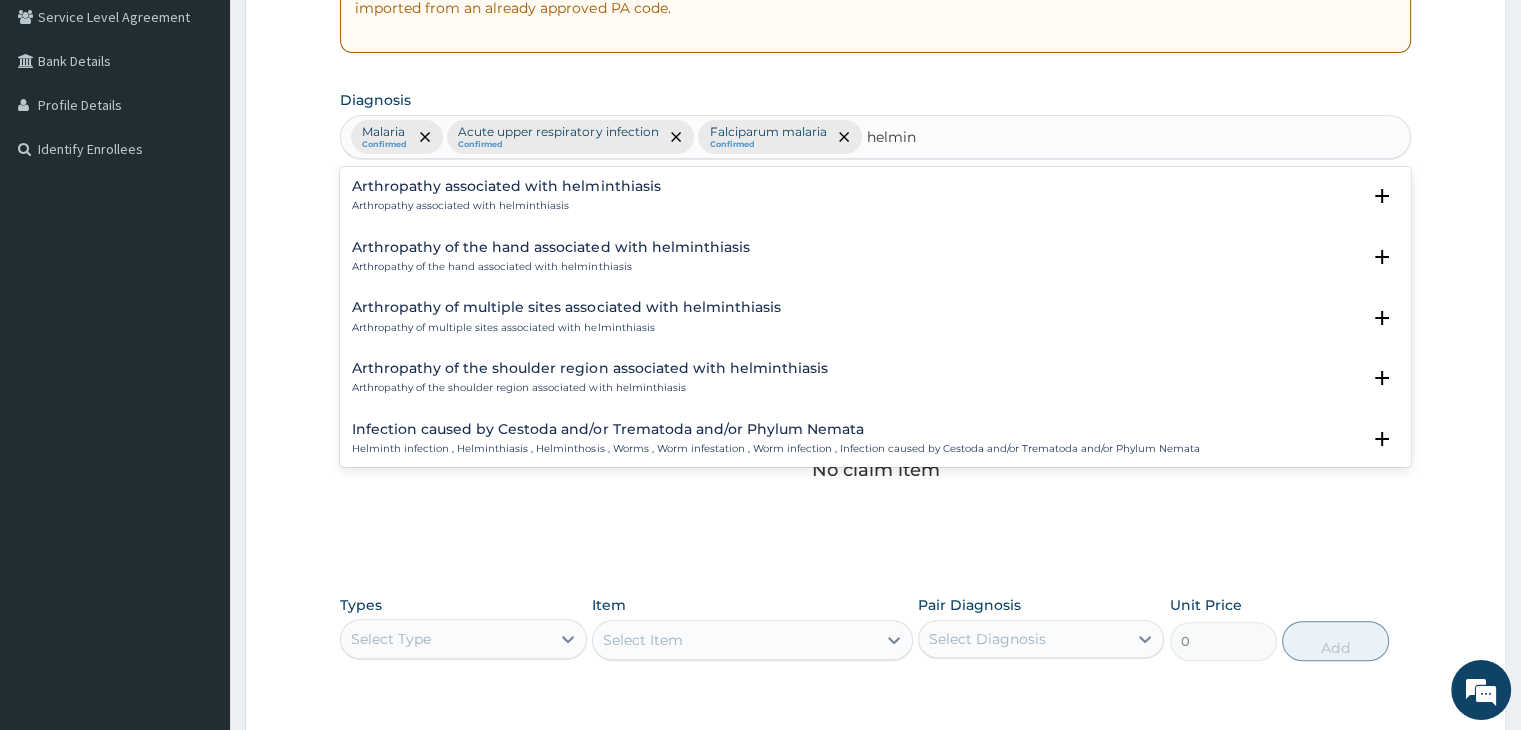 click on "Infection caused by Cestoda and/or Trematoda and/or Phylum Nemata" at bounding box center (775, 429) 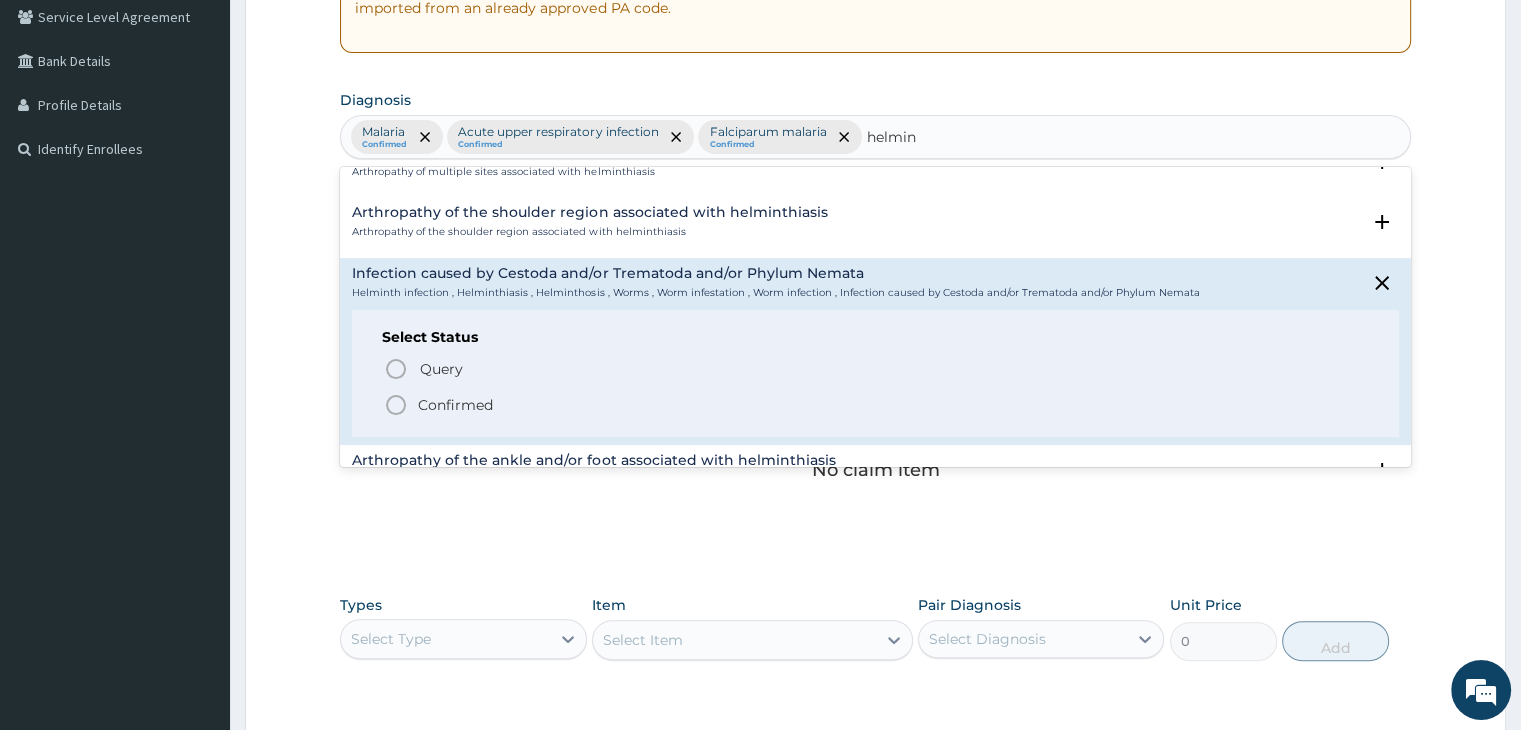 scroll, scrollTop: 160, scrollLeft: 0, axis: vertical 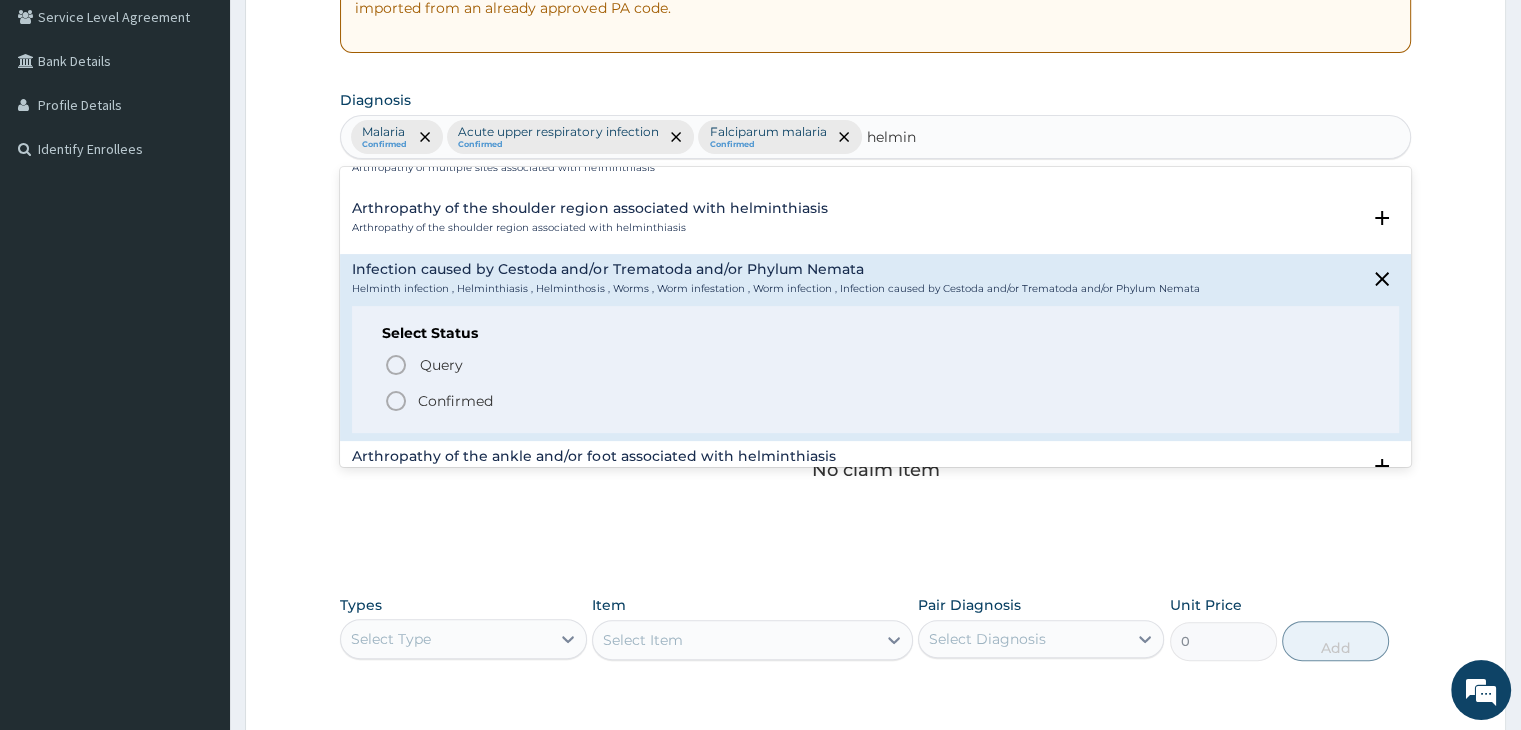 click 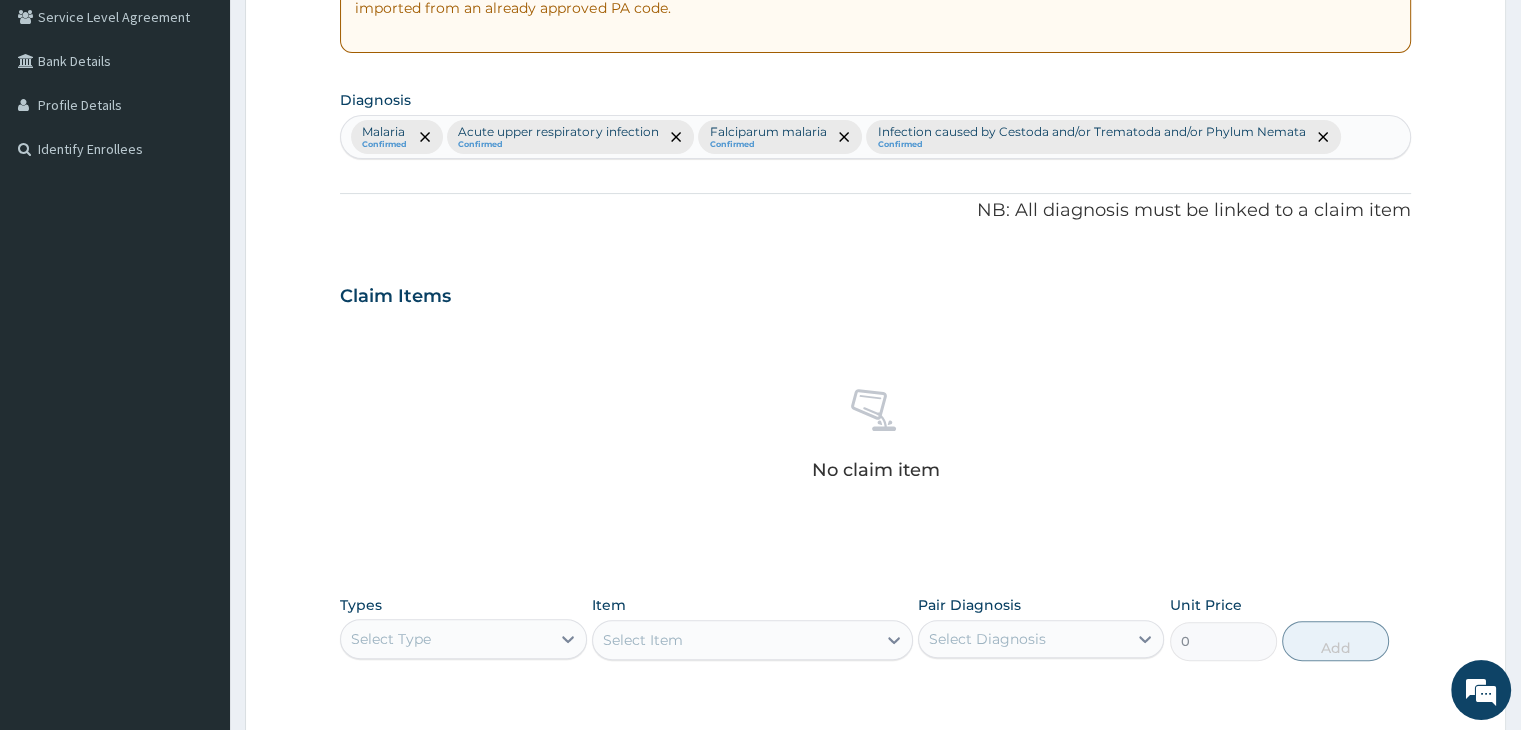 scroll, scrollTop: 710, scrollLeft: 0, axis: vertical 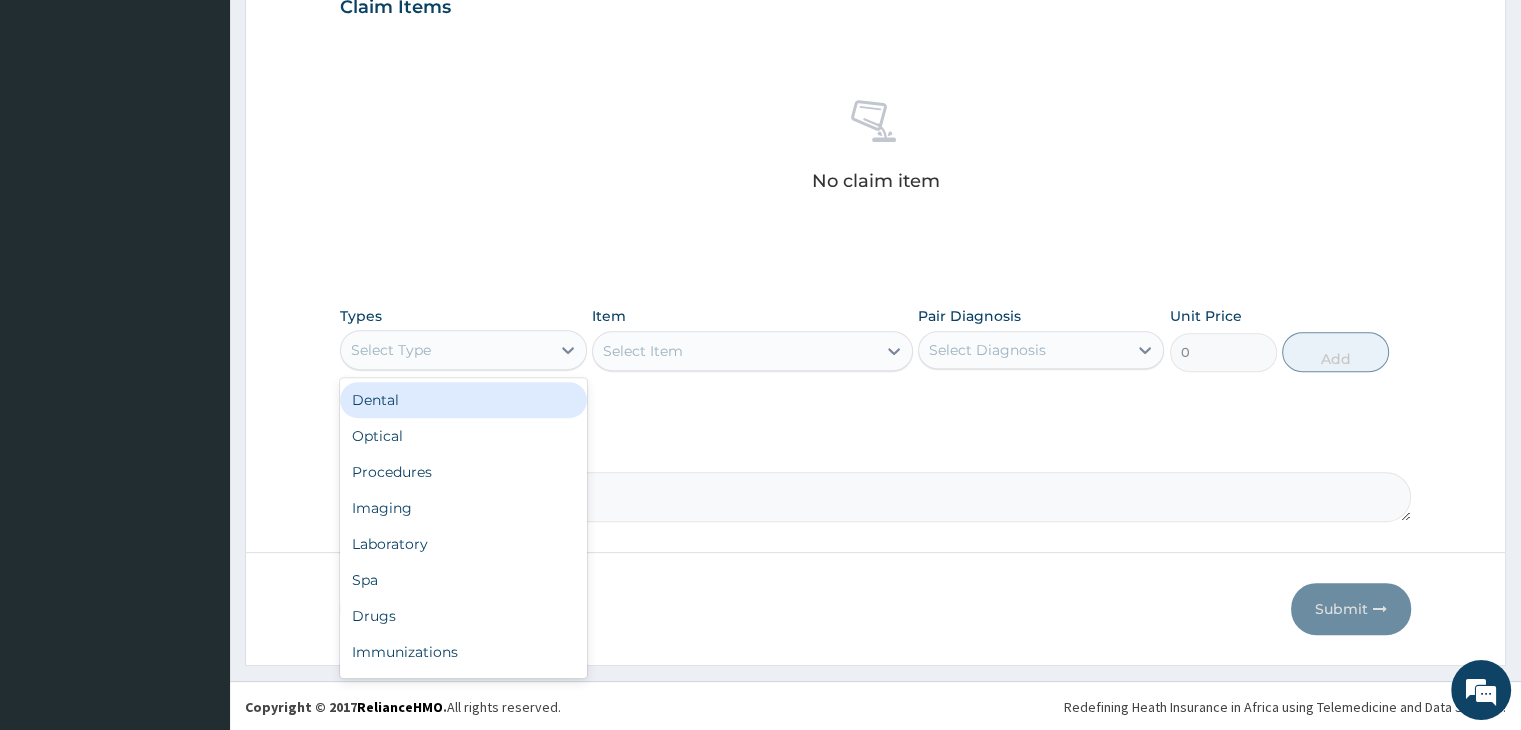 click on "Select Type" at bounding box center [445, 350] 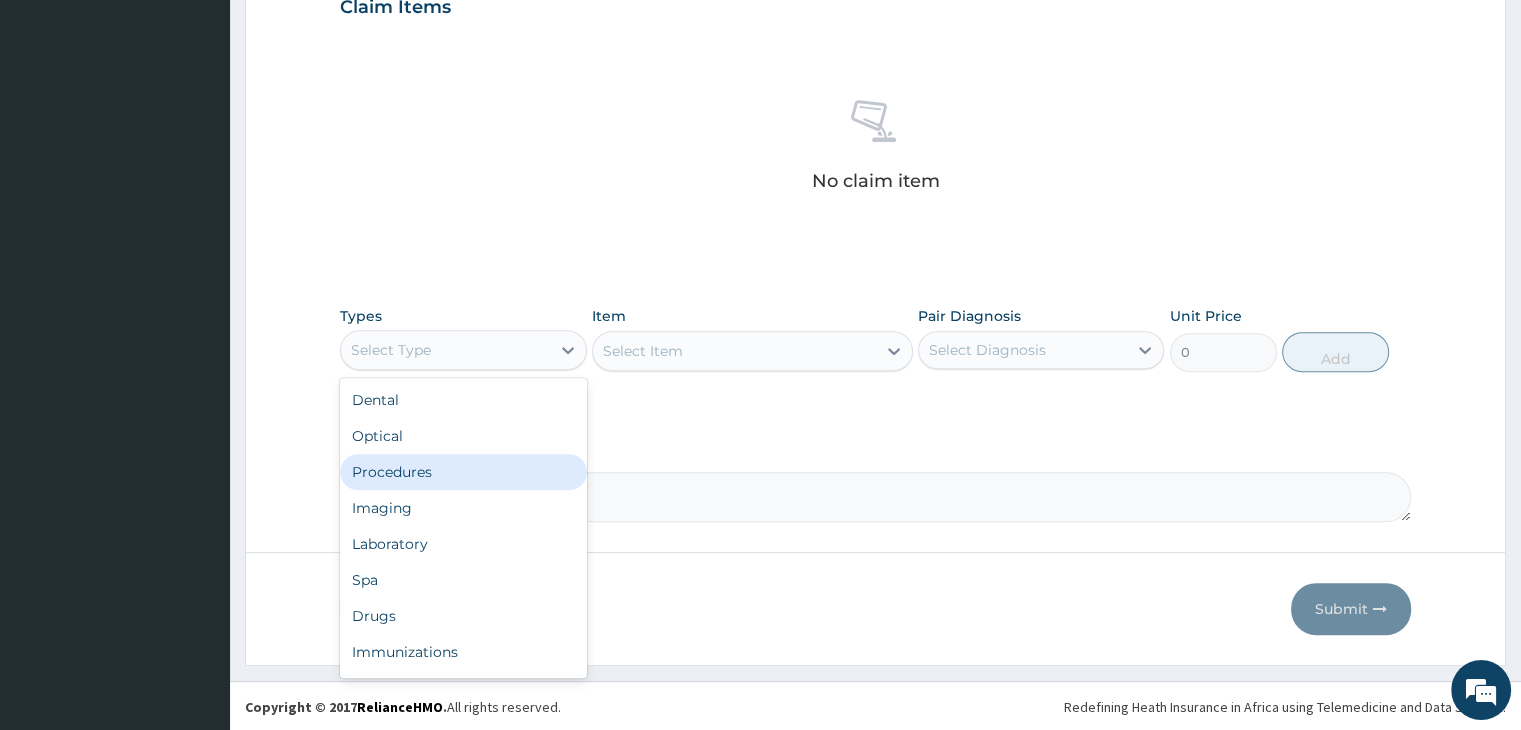 click on "Procedures" at bounding box center [463, 472] 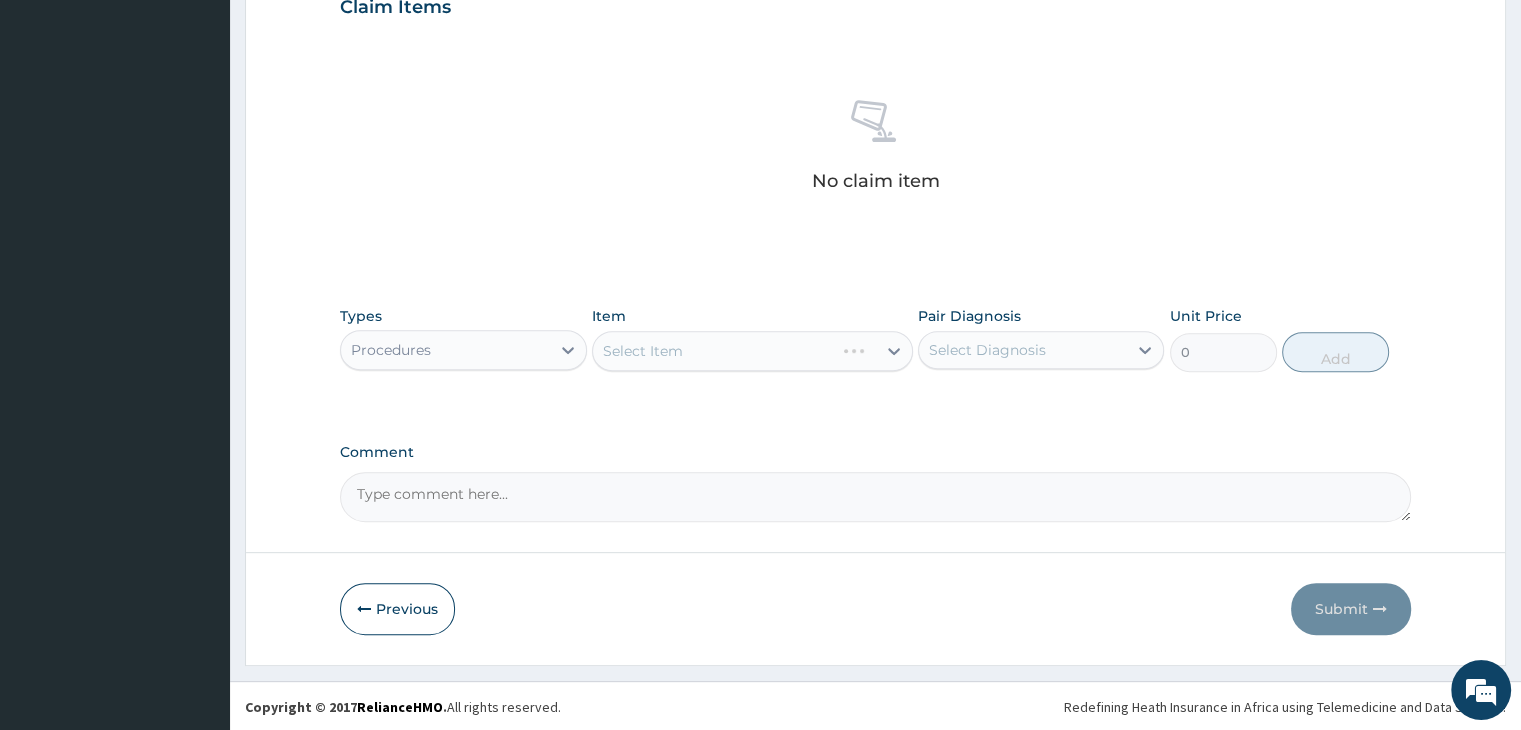click on "Select Item" at bounding box center [752, 351] 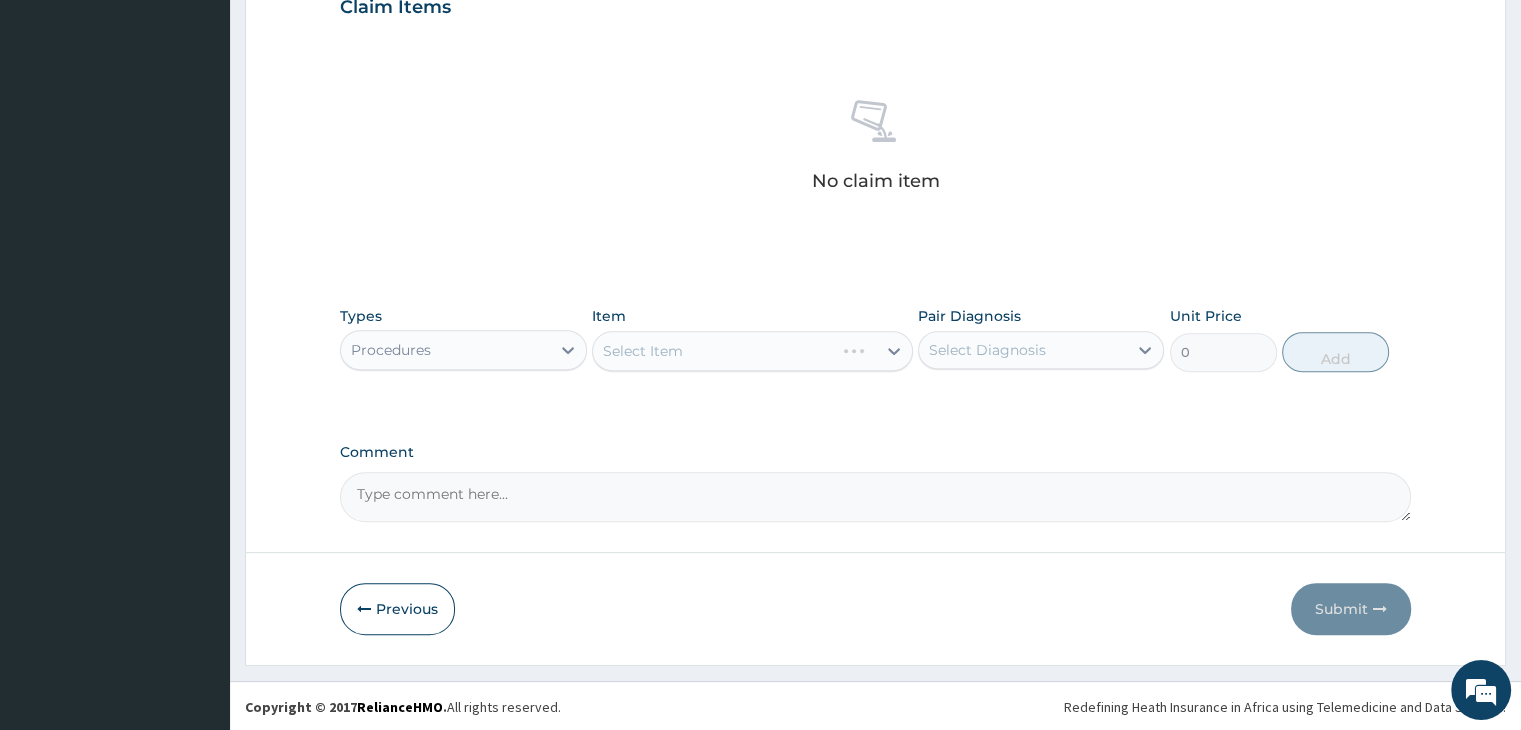 click on "Select Item" at bounding box center (752, 351) 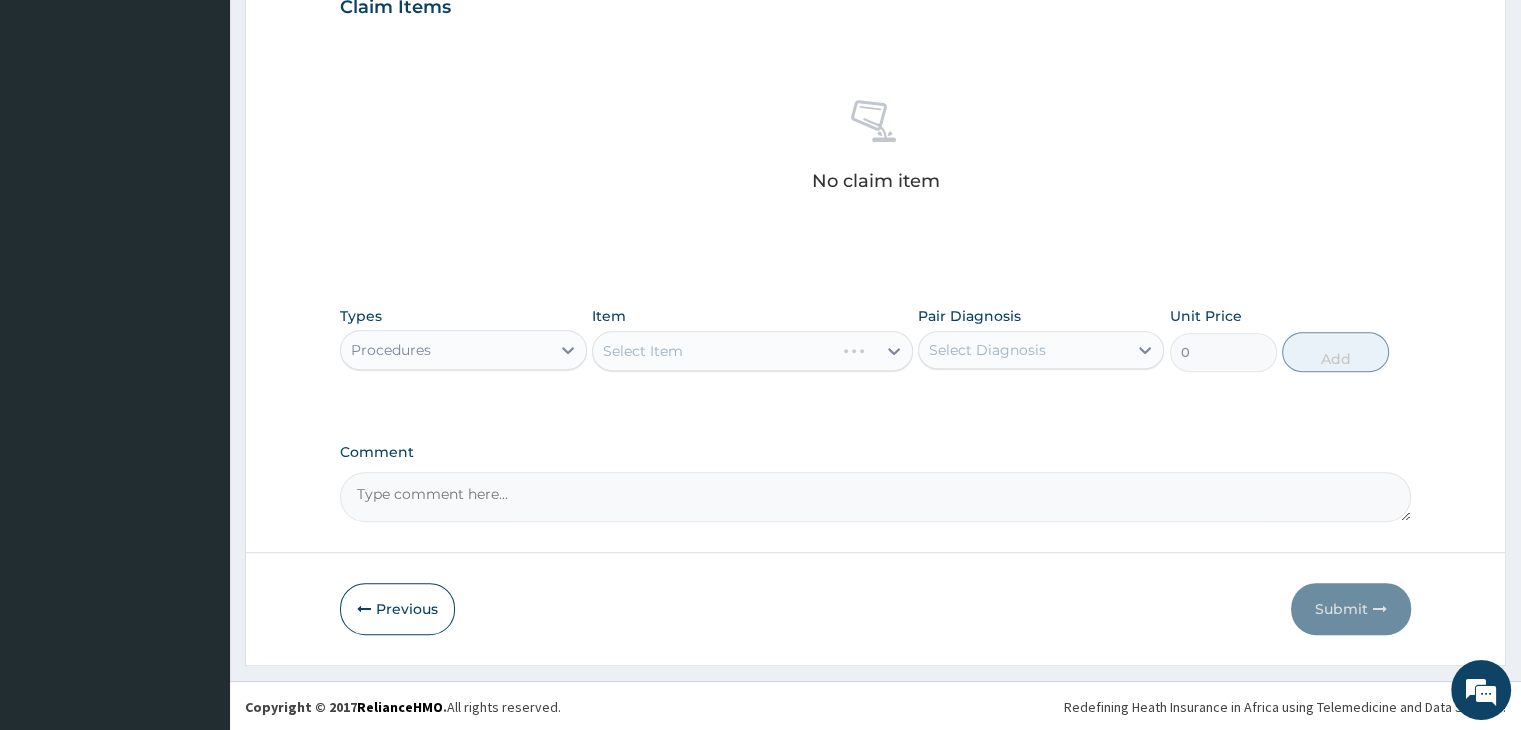 click on "Select Item" at bounding box center [752, 351] 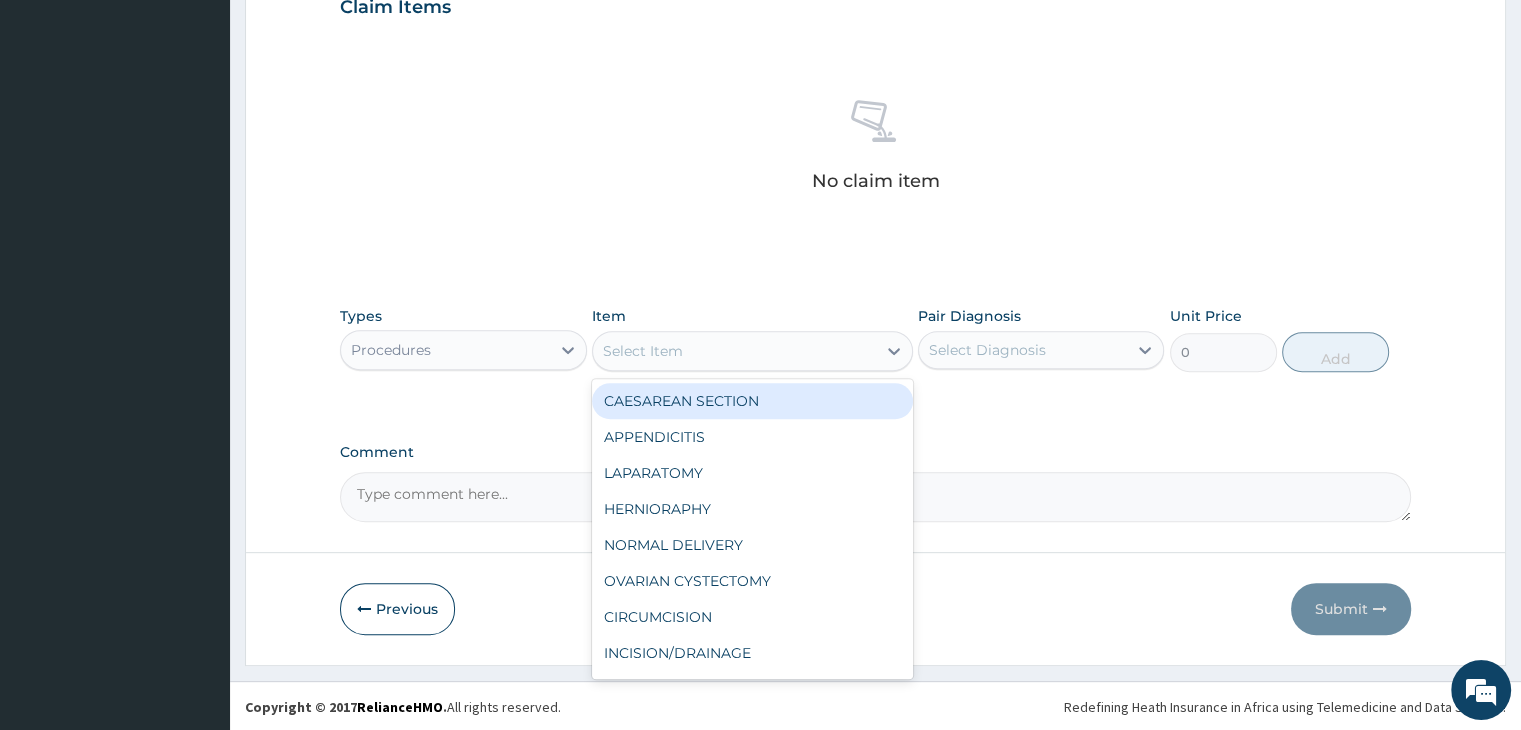 click on "Select Item" at bounding box center [734, 351] 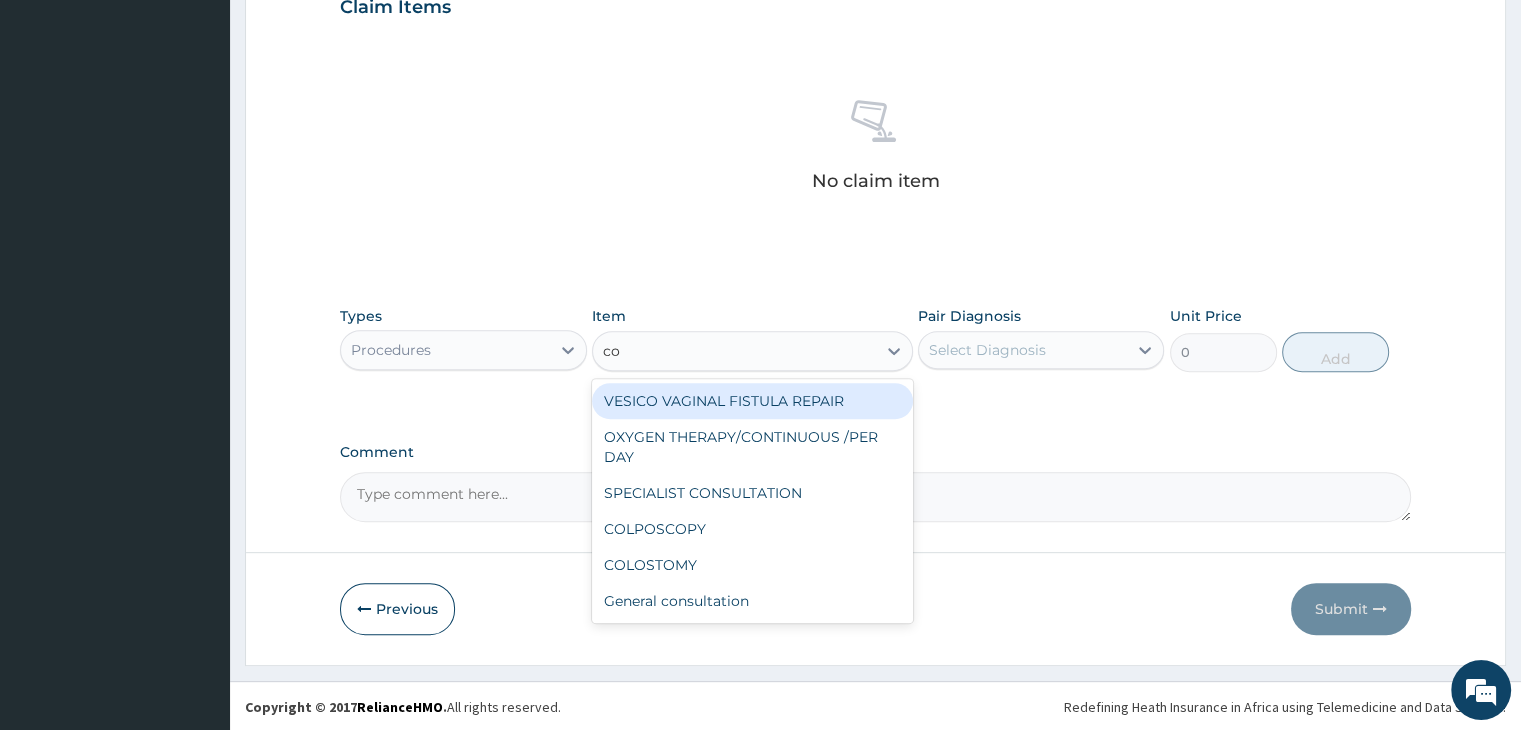 type on "con" 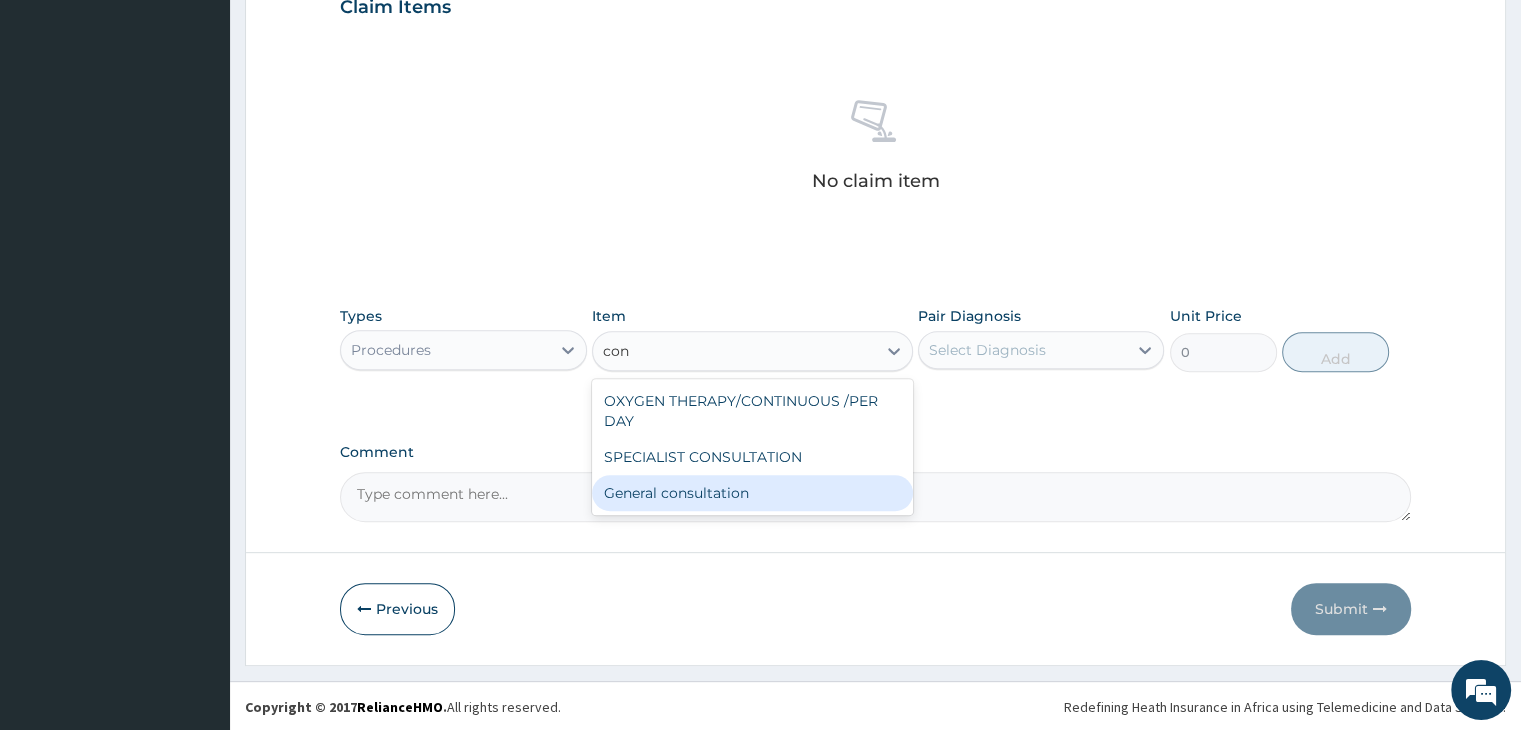 click on "General consultation" at bounding box center (752, 493) 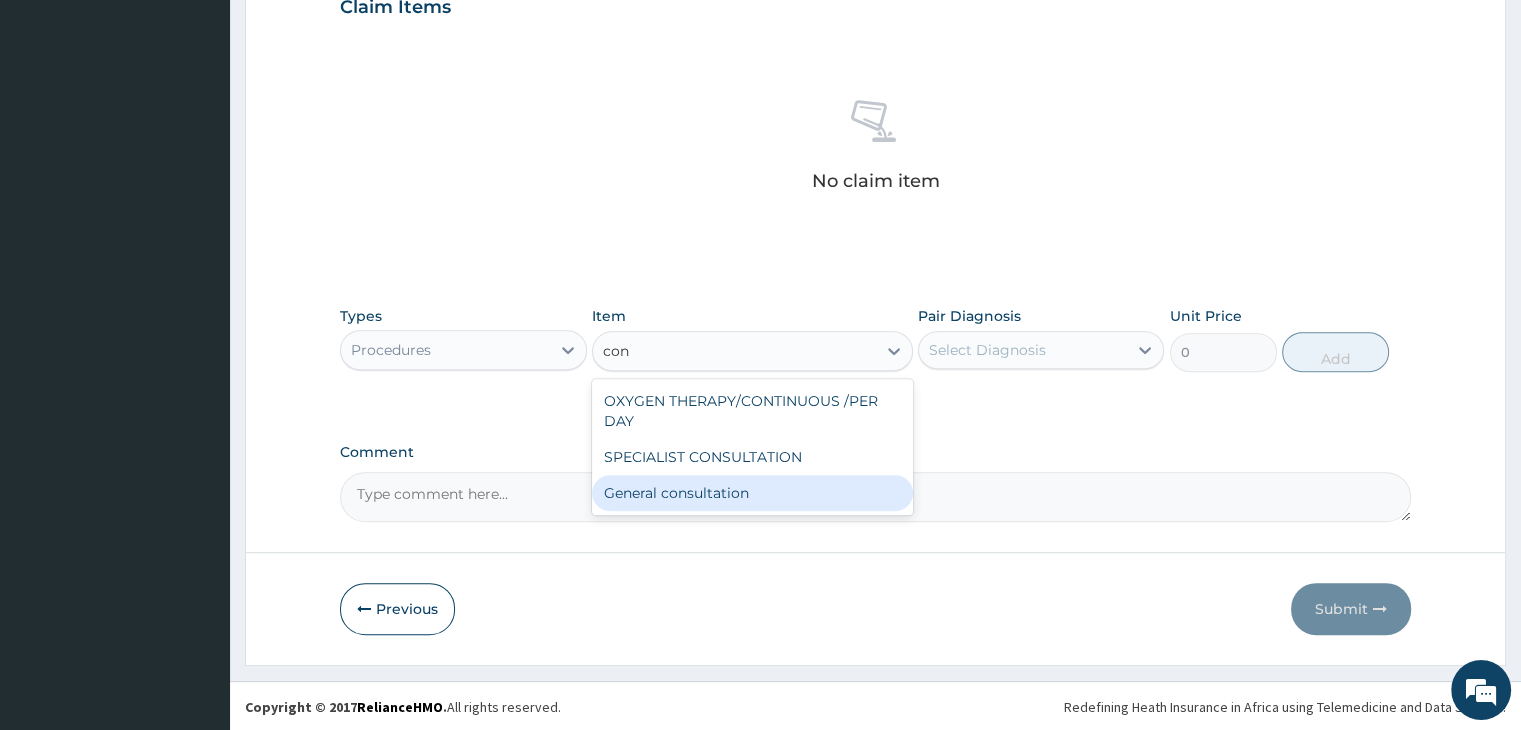type 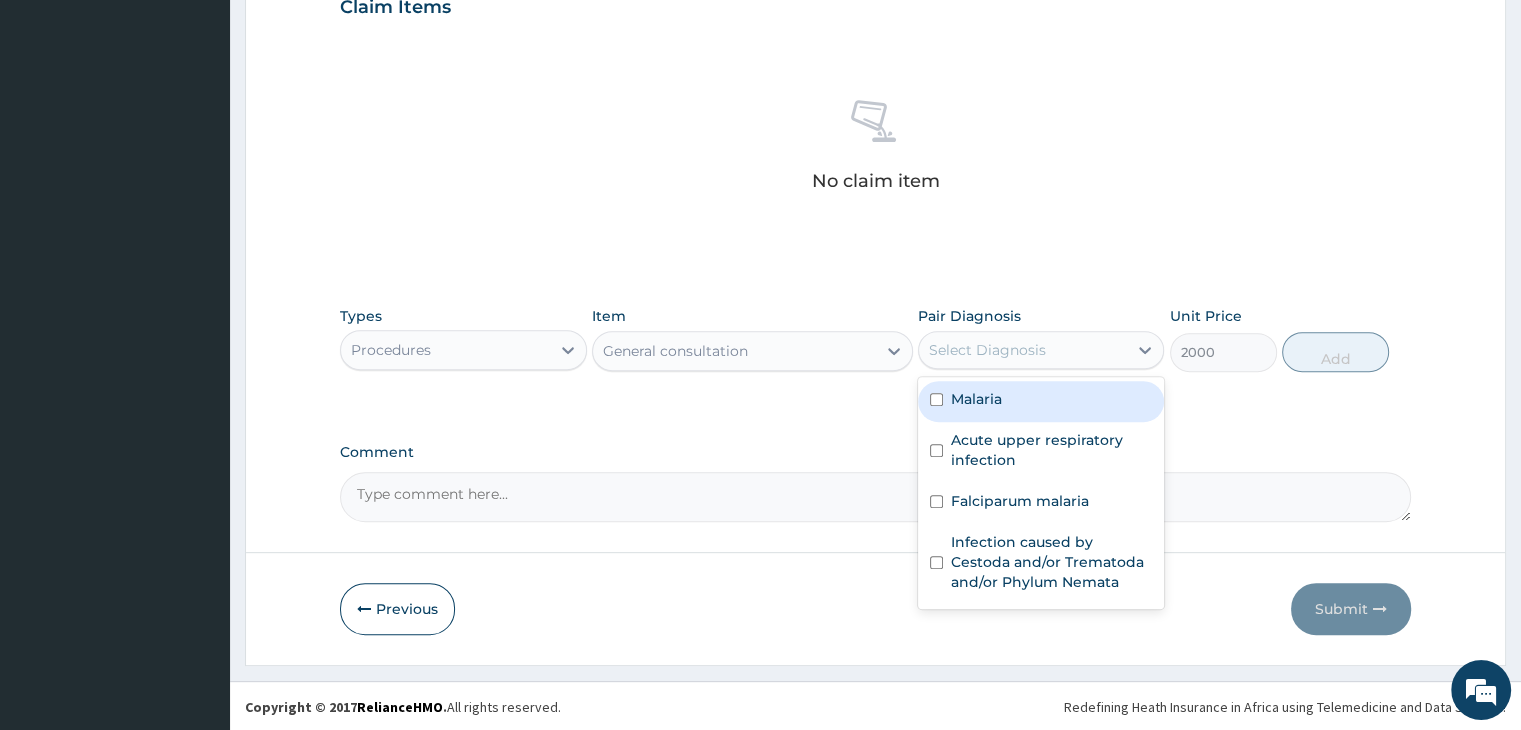 click on "Select Diagnosis" at bounding box center [1023, 350] 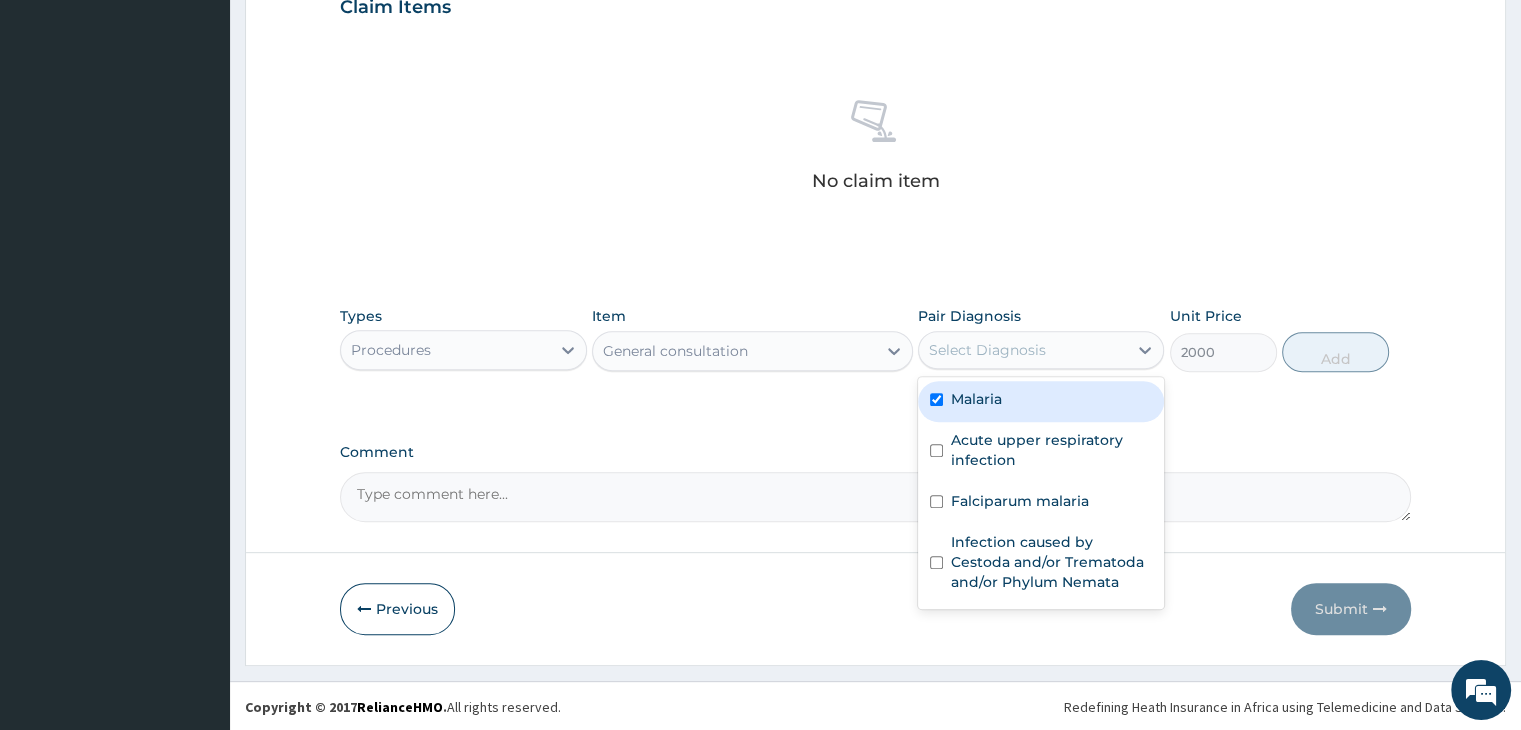 checkbox on "true" 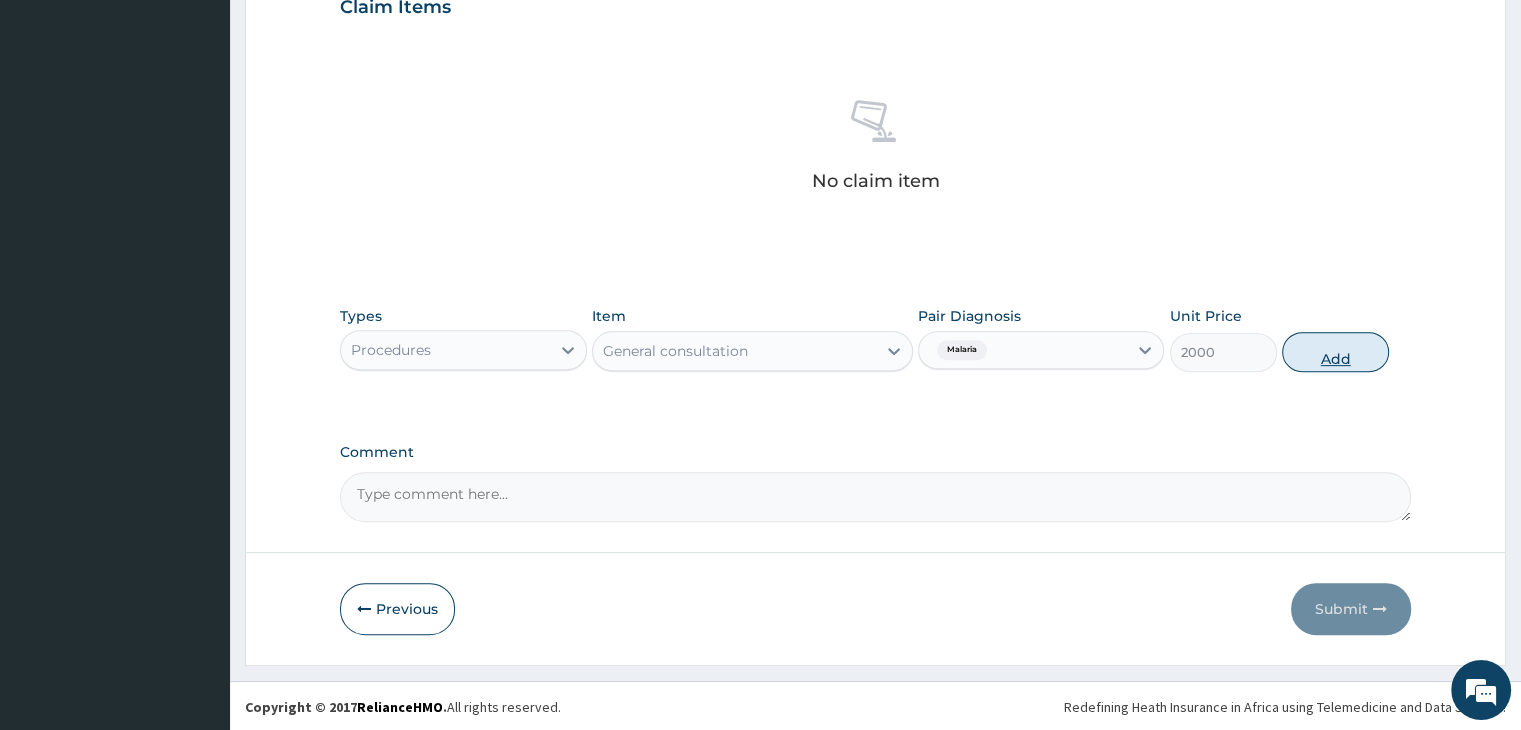 click on "Add" at bounding box center [1335, 352] 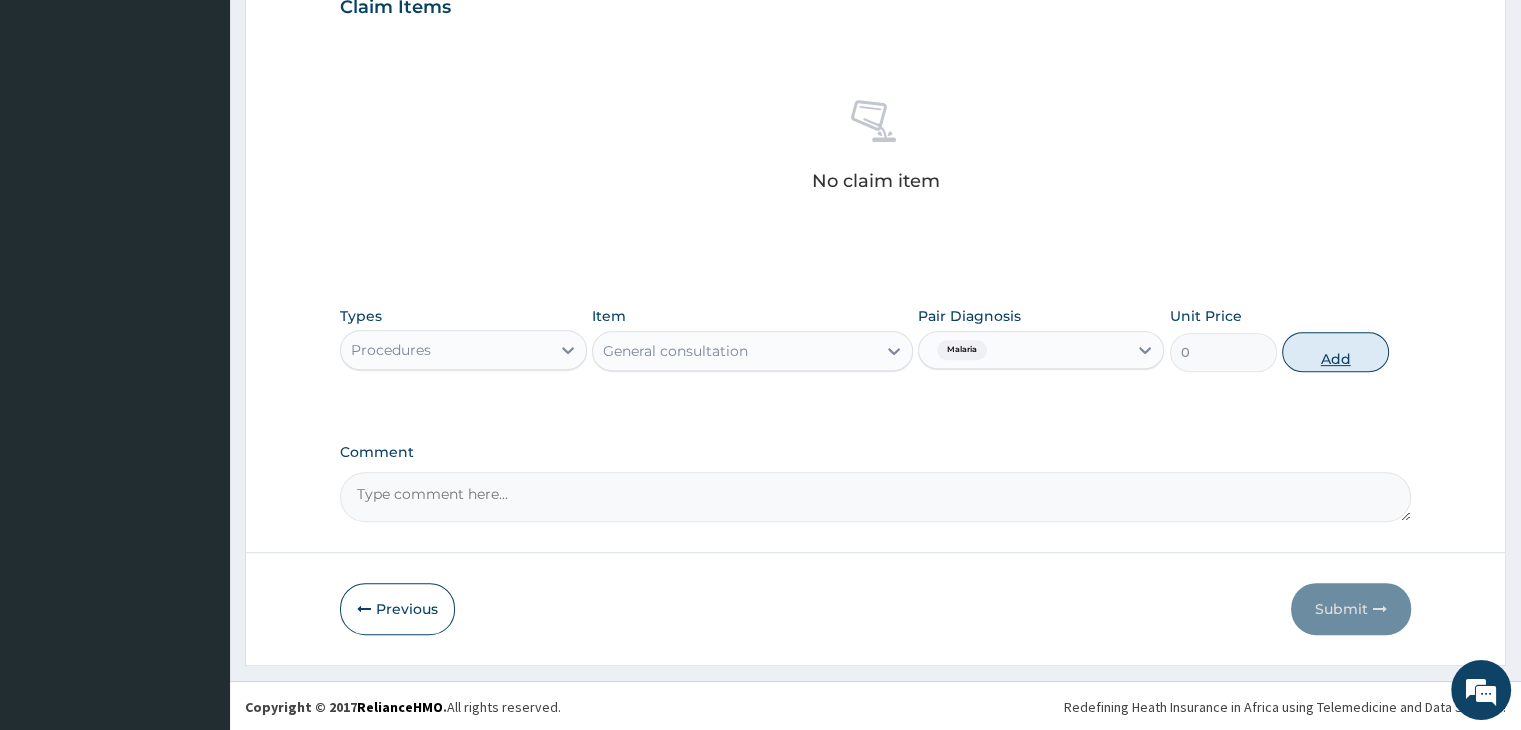 scroll, scrollTop: 614, scrollLeft: 0, axis: vertical 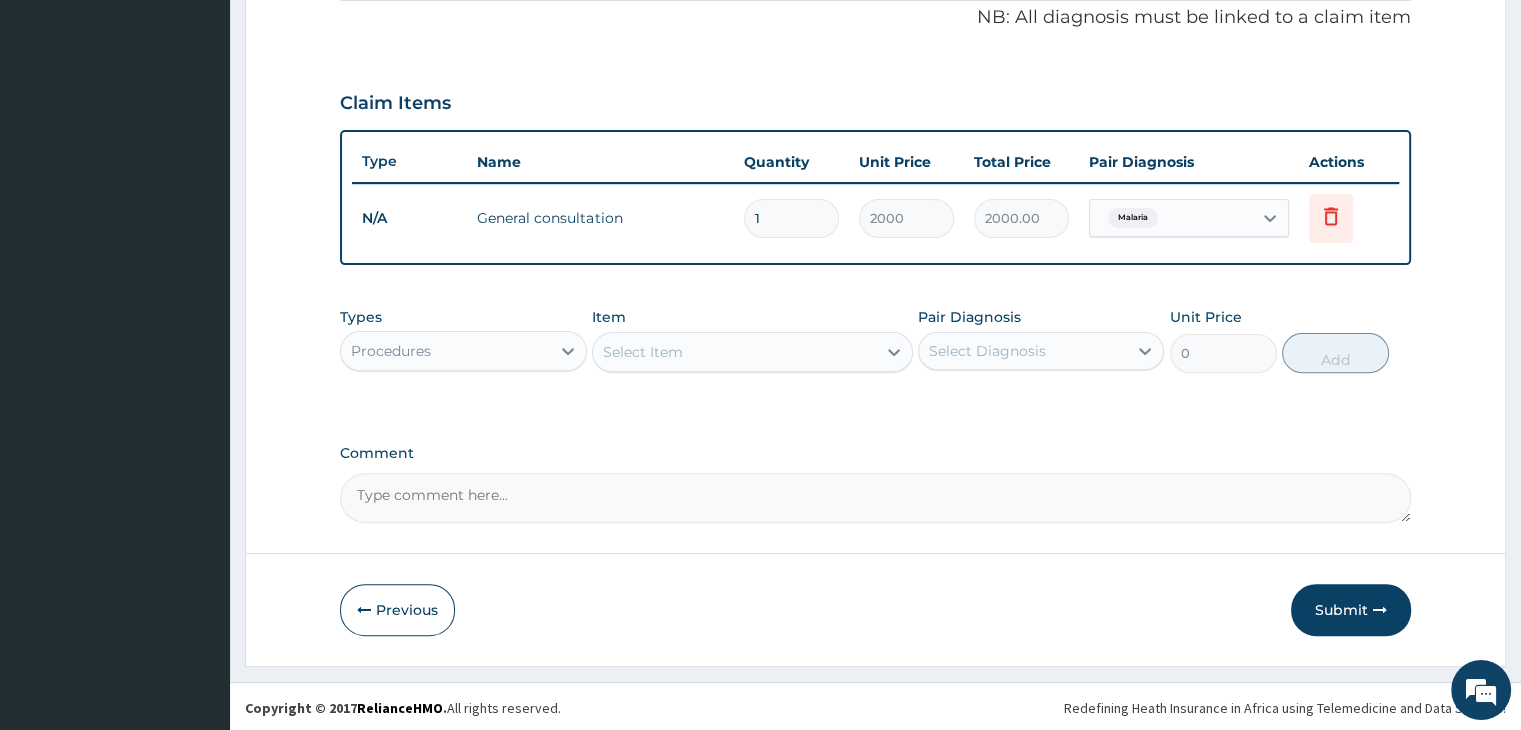 click on "Procedures" at bounding box center (445, 351) 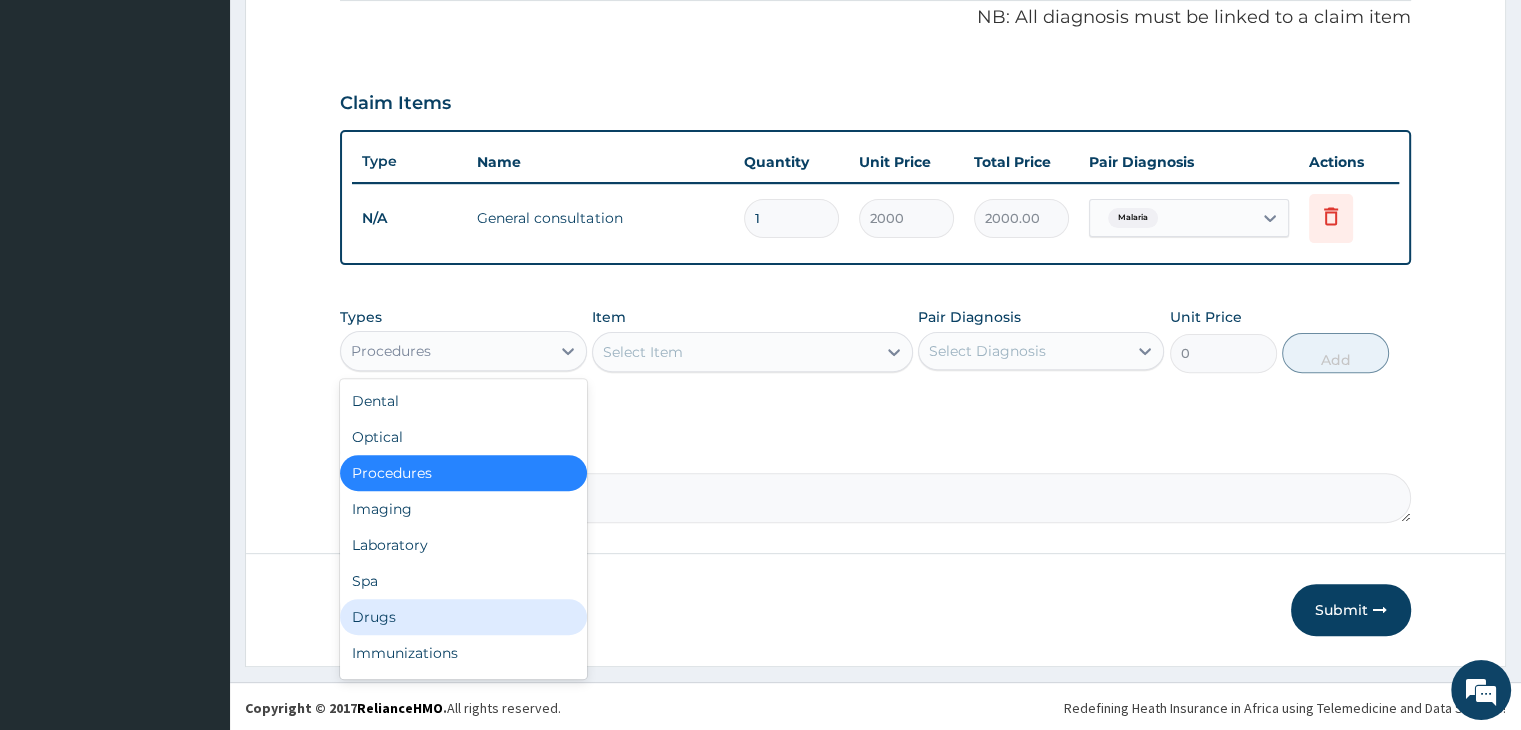 click on "Drugs" at bounding box center (463, 617) 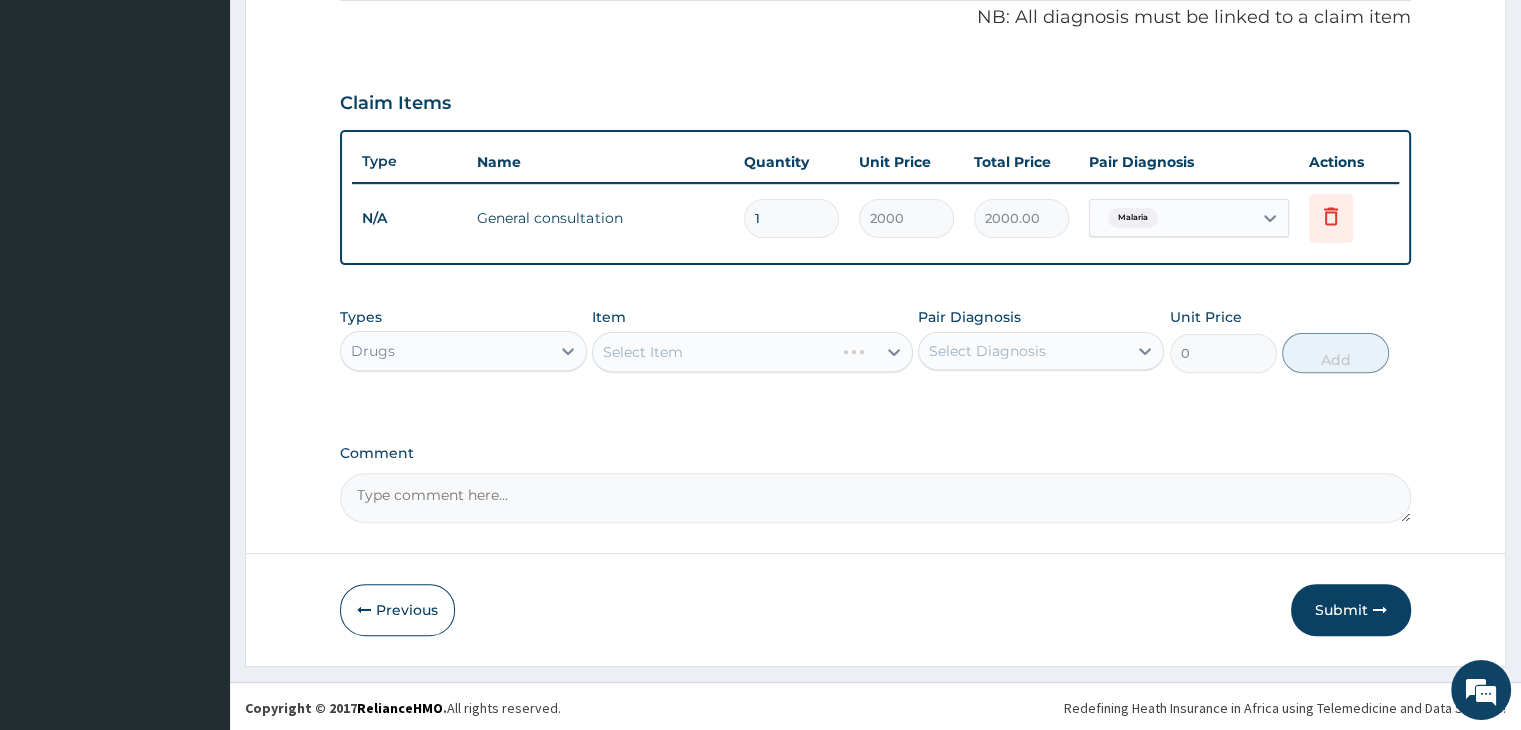 click on "Select Item" at bounding box center [752, 352] 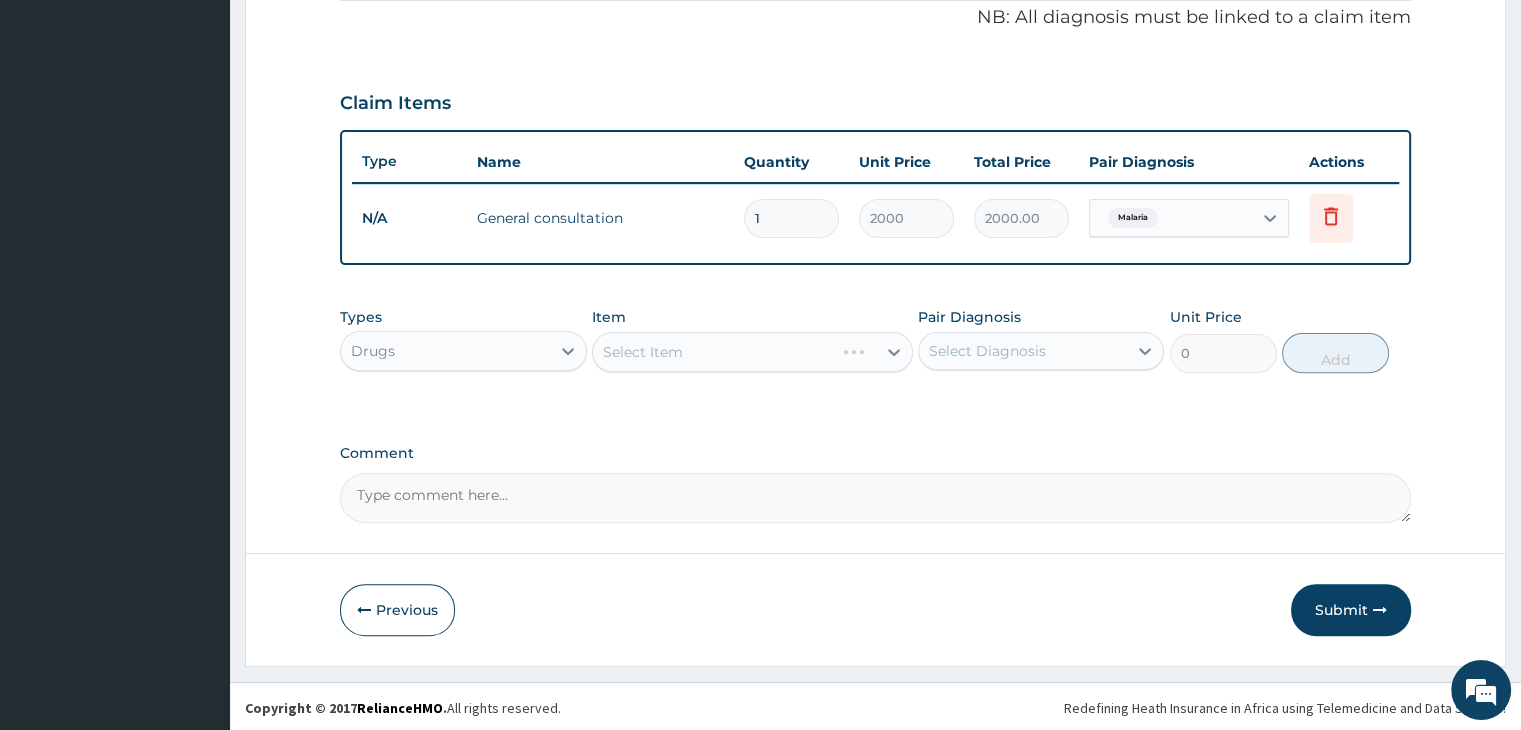 click on "Select Item" at bounding box center [752, 352] 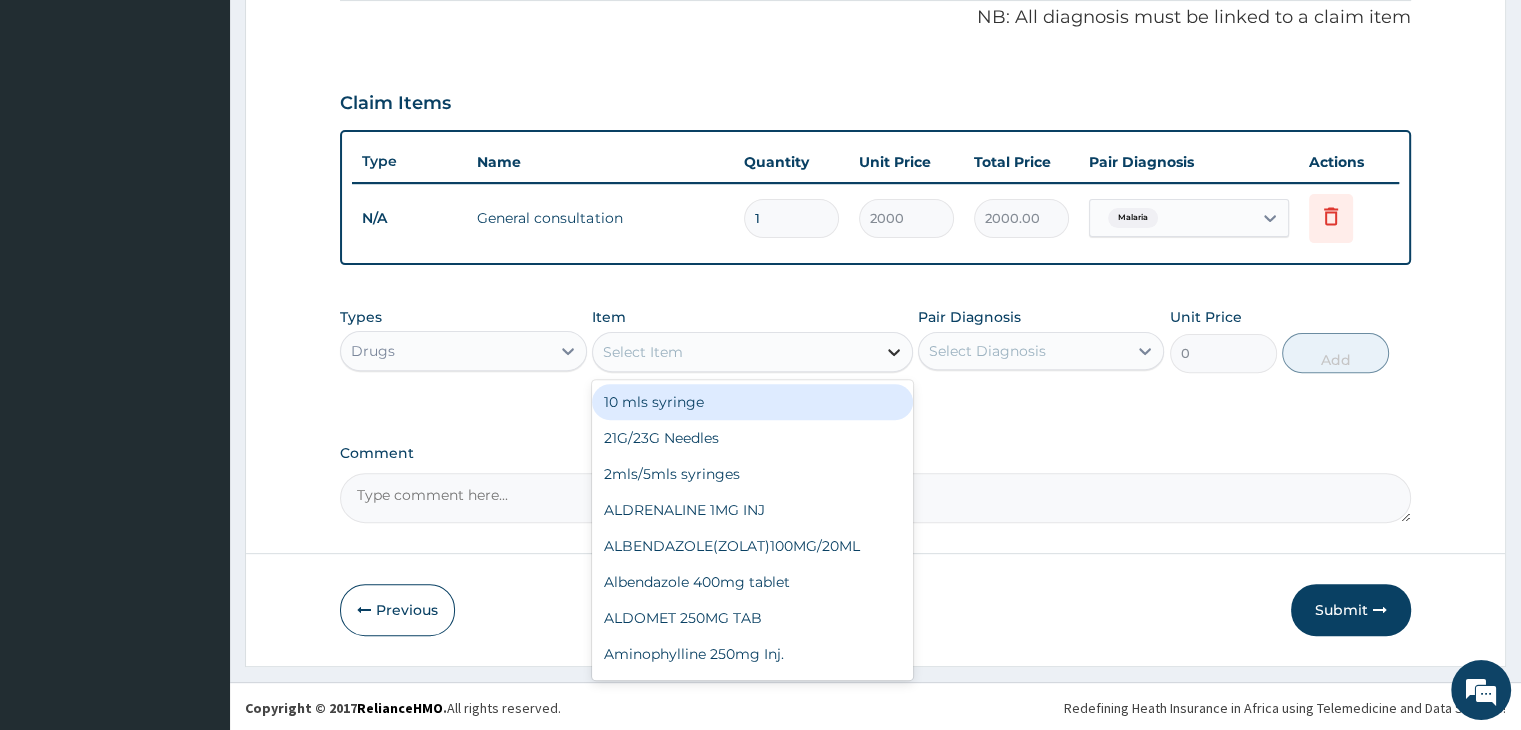 click 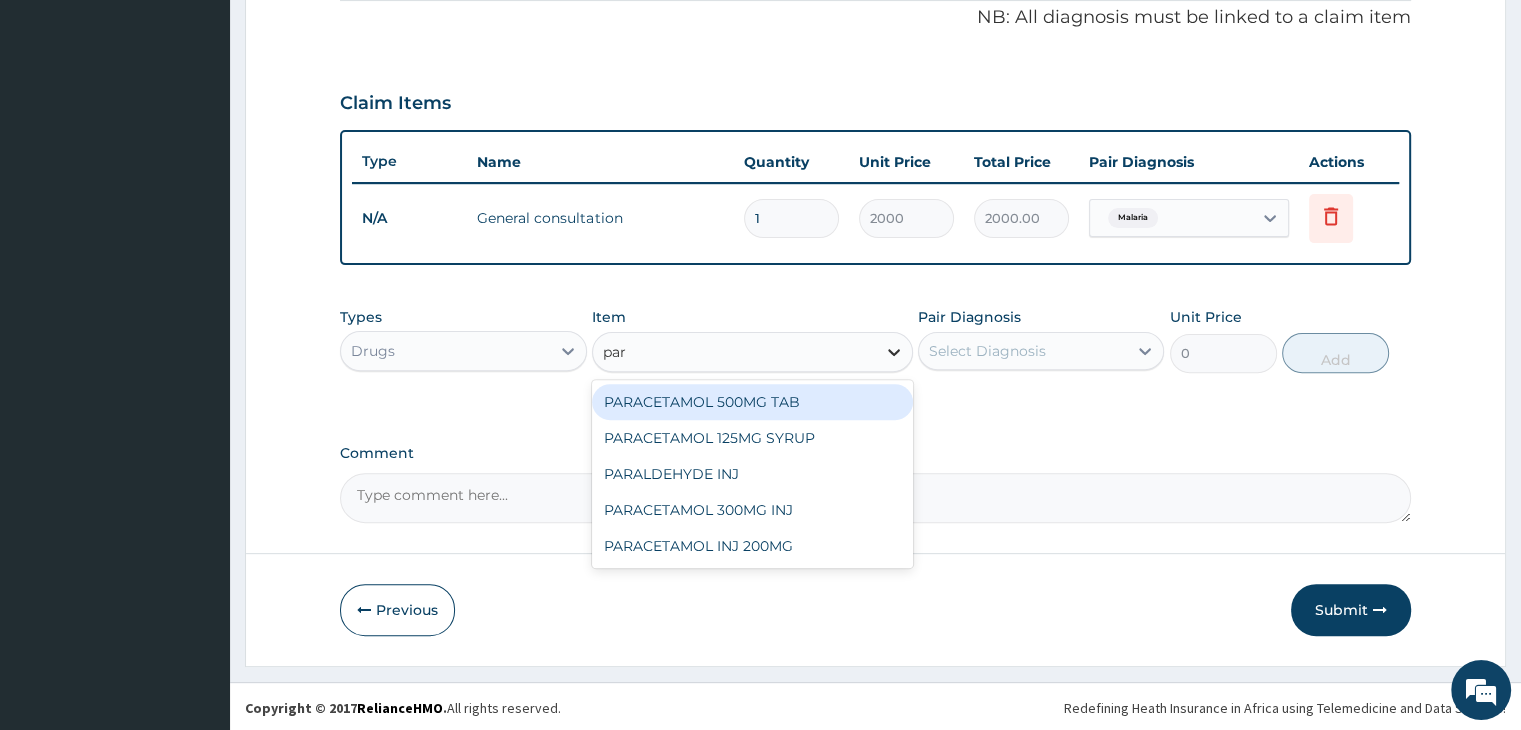 type on "para" 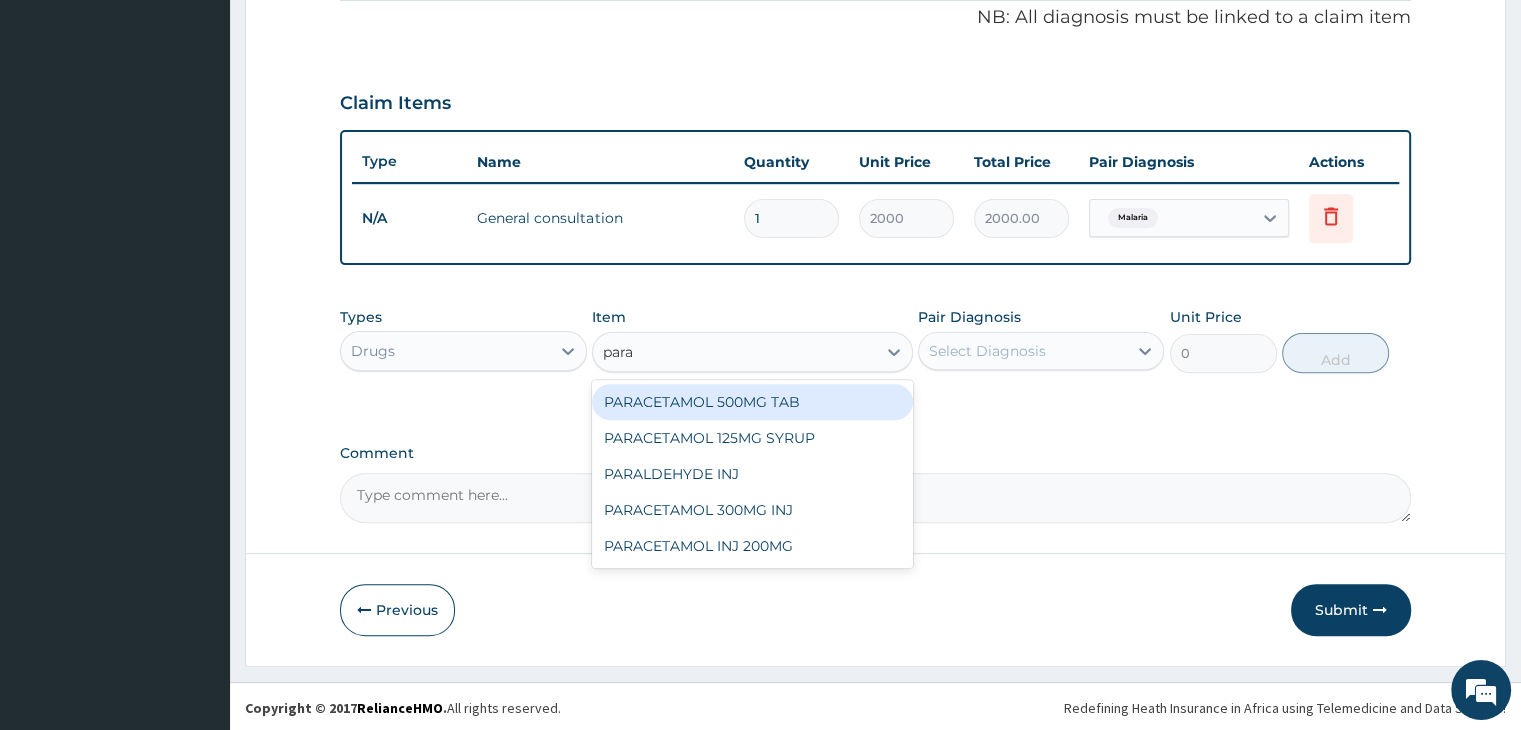click on "PARACETAMOL 500MG TAB" at bounding box center [752, 402] 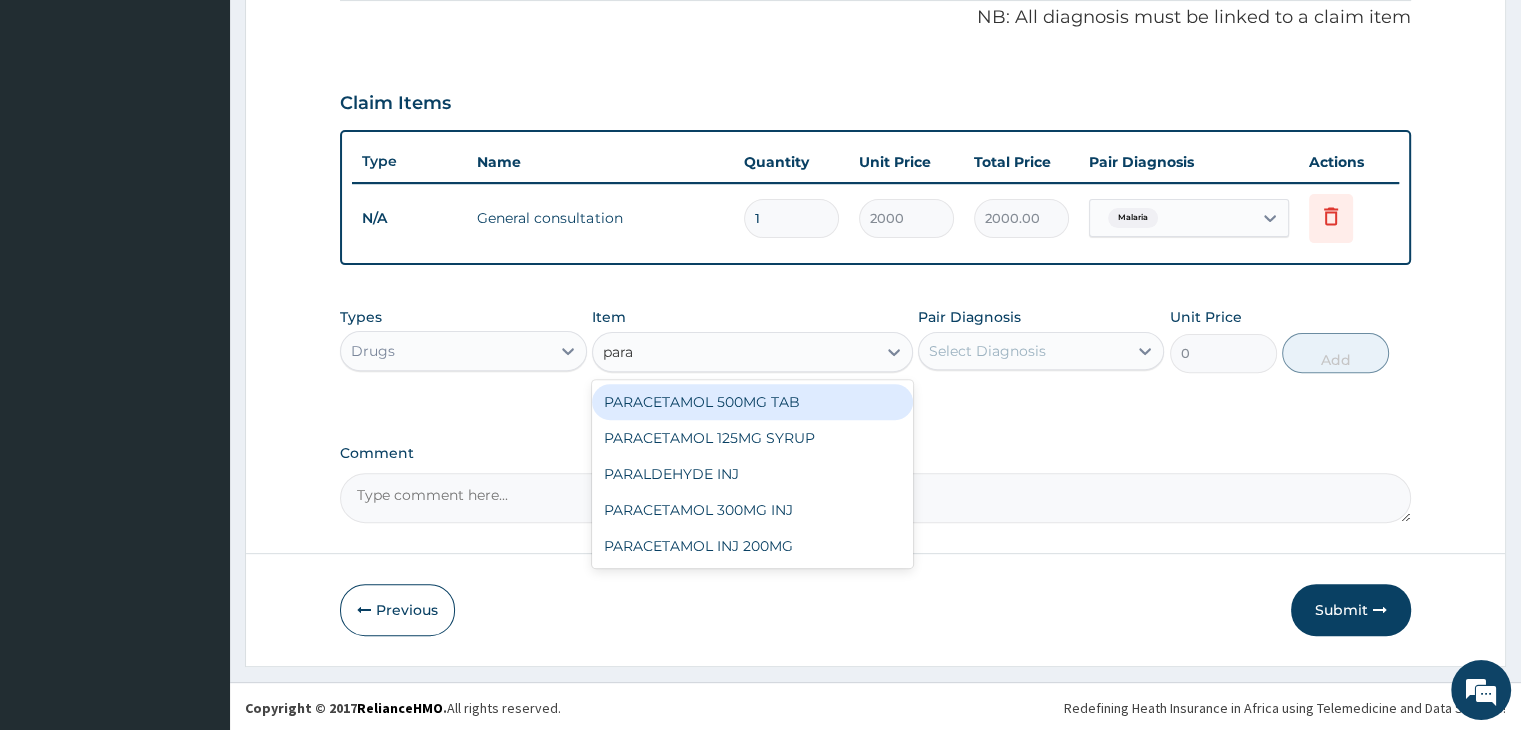 type 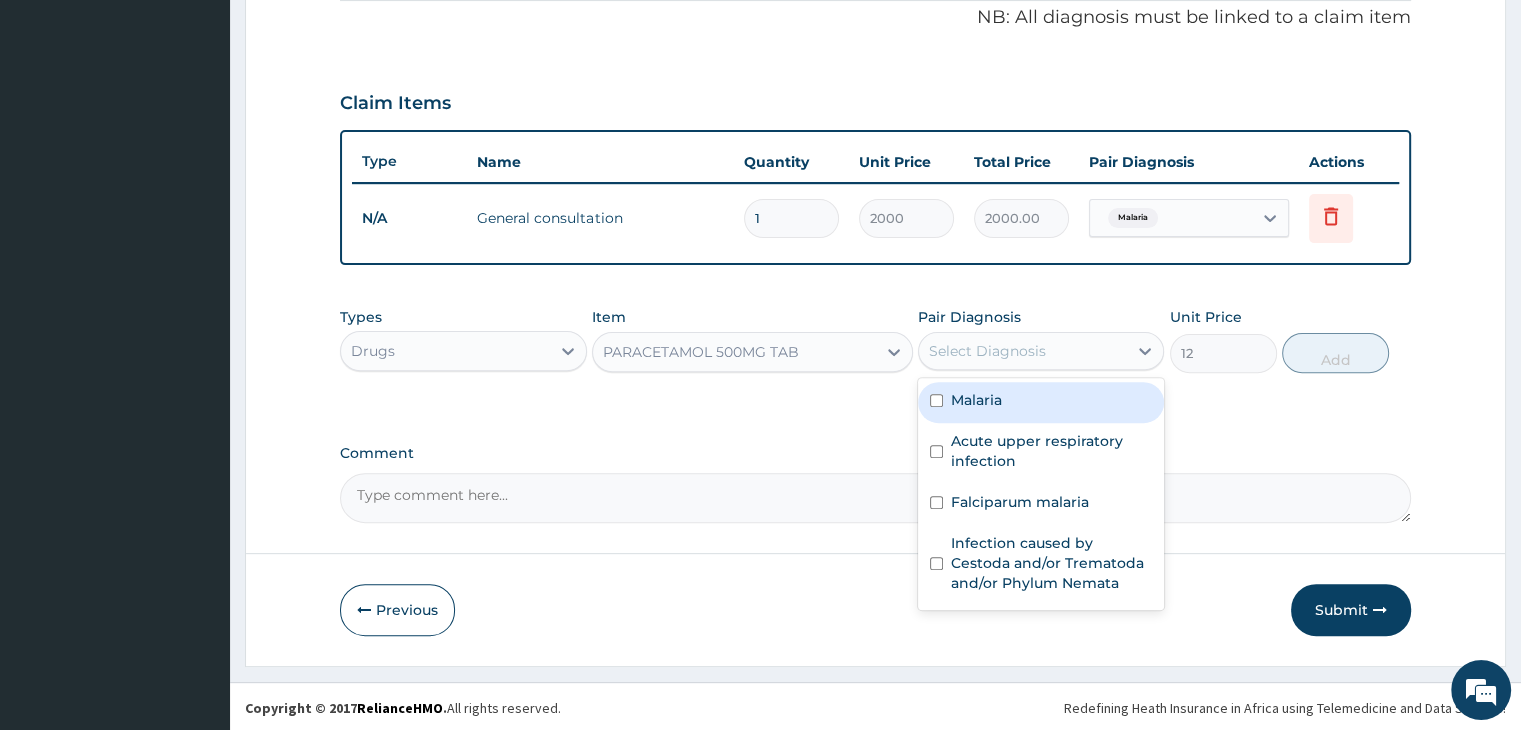 click on "Select Diagnosis" at bounding box center (987, 351) 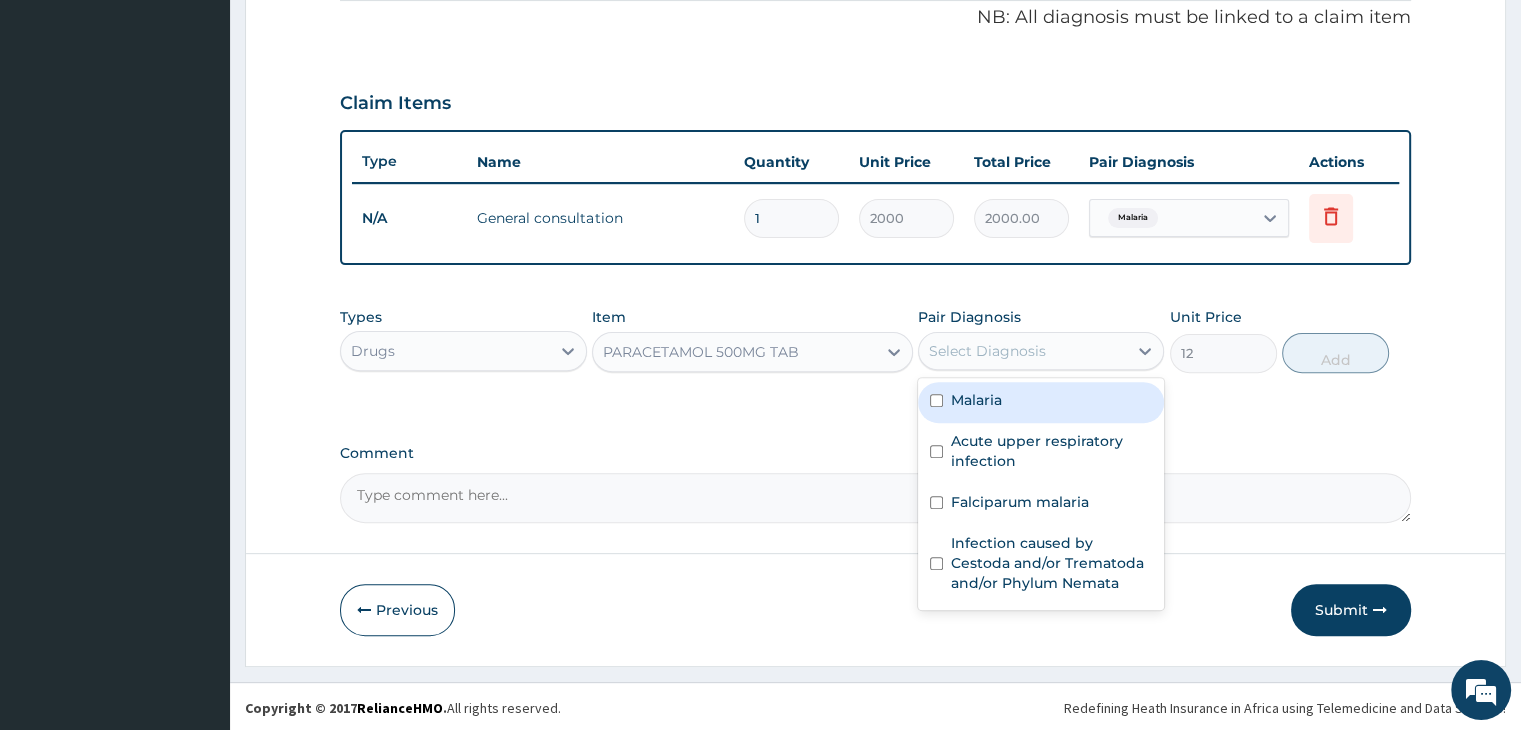 click on "Malaria" at bounding box center (1041, 402) 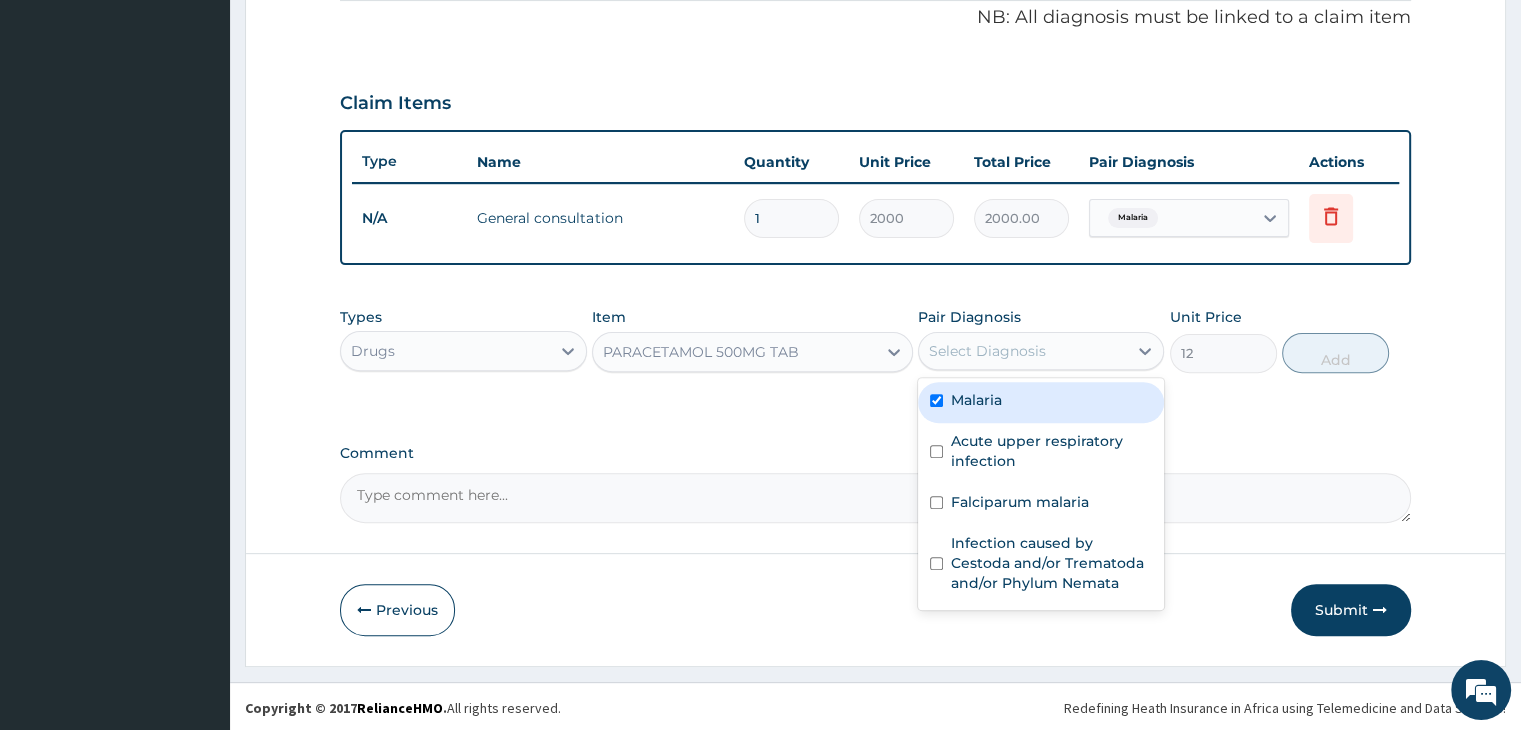 checkbox on "true" 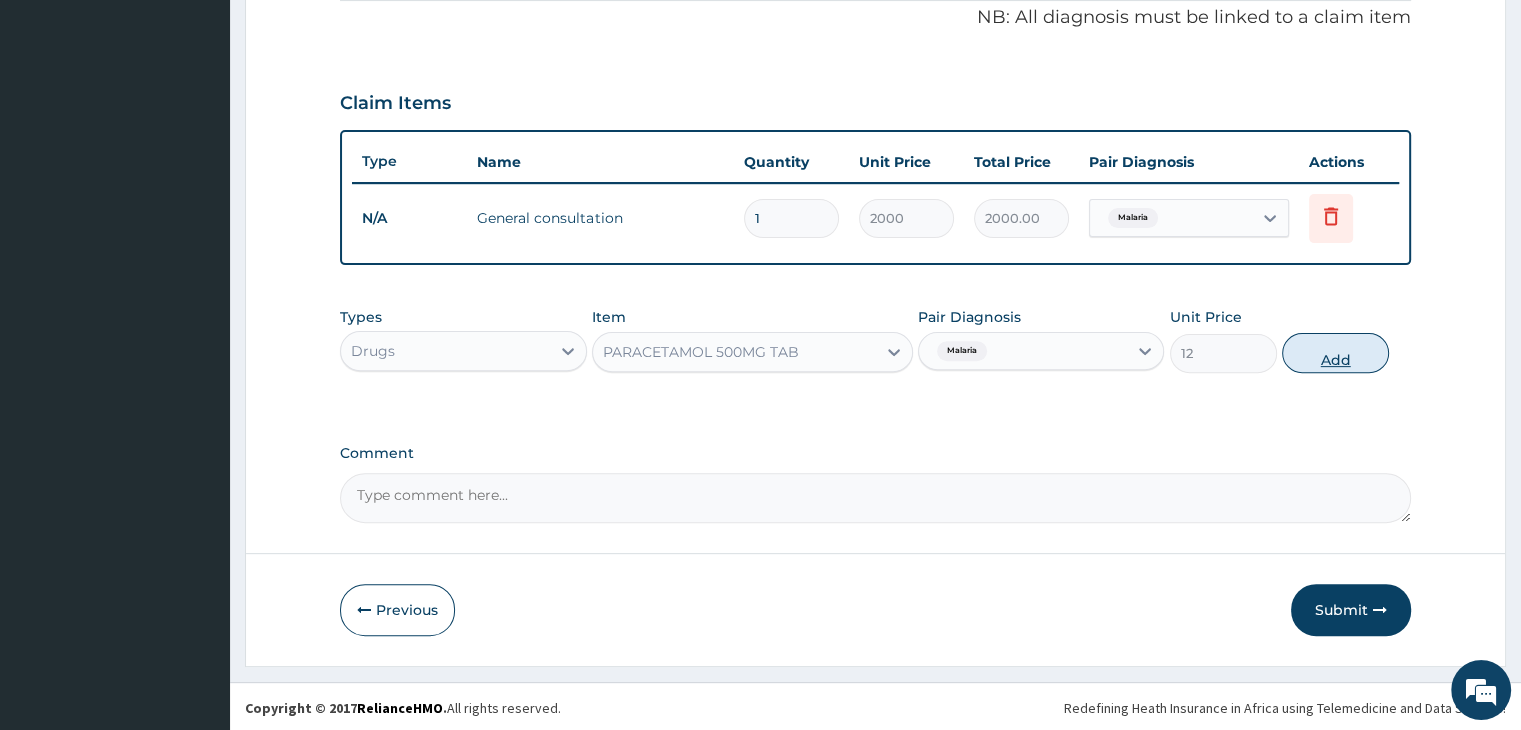 click on "Add" at bounding box center [1335, 353] 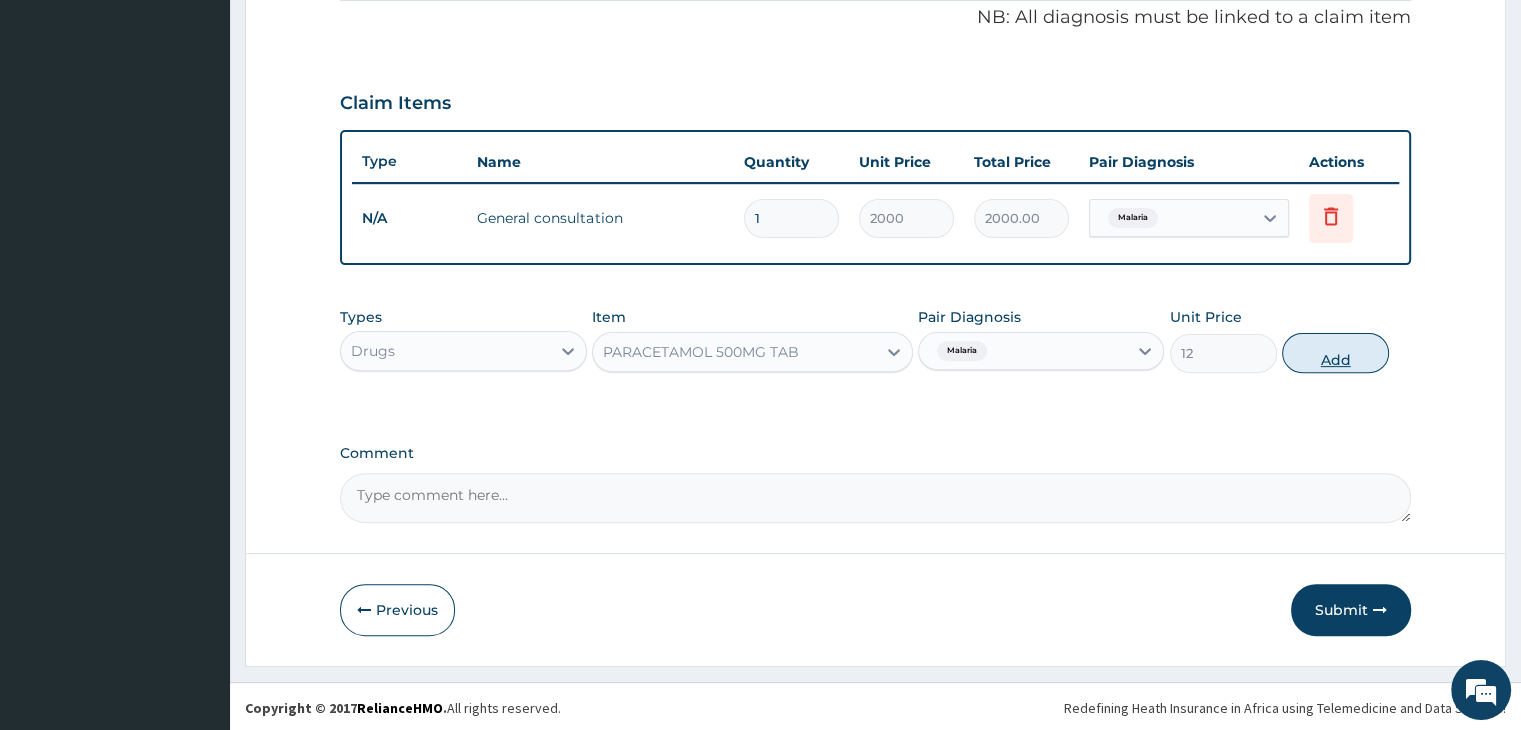 type on "0" 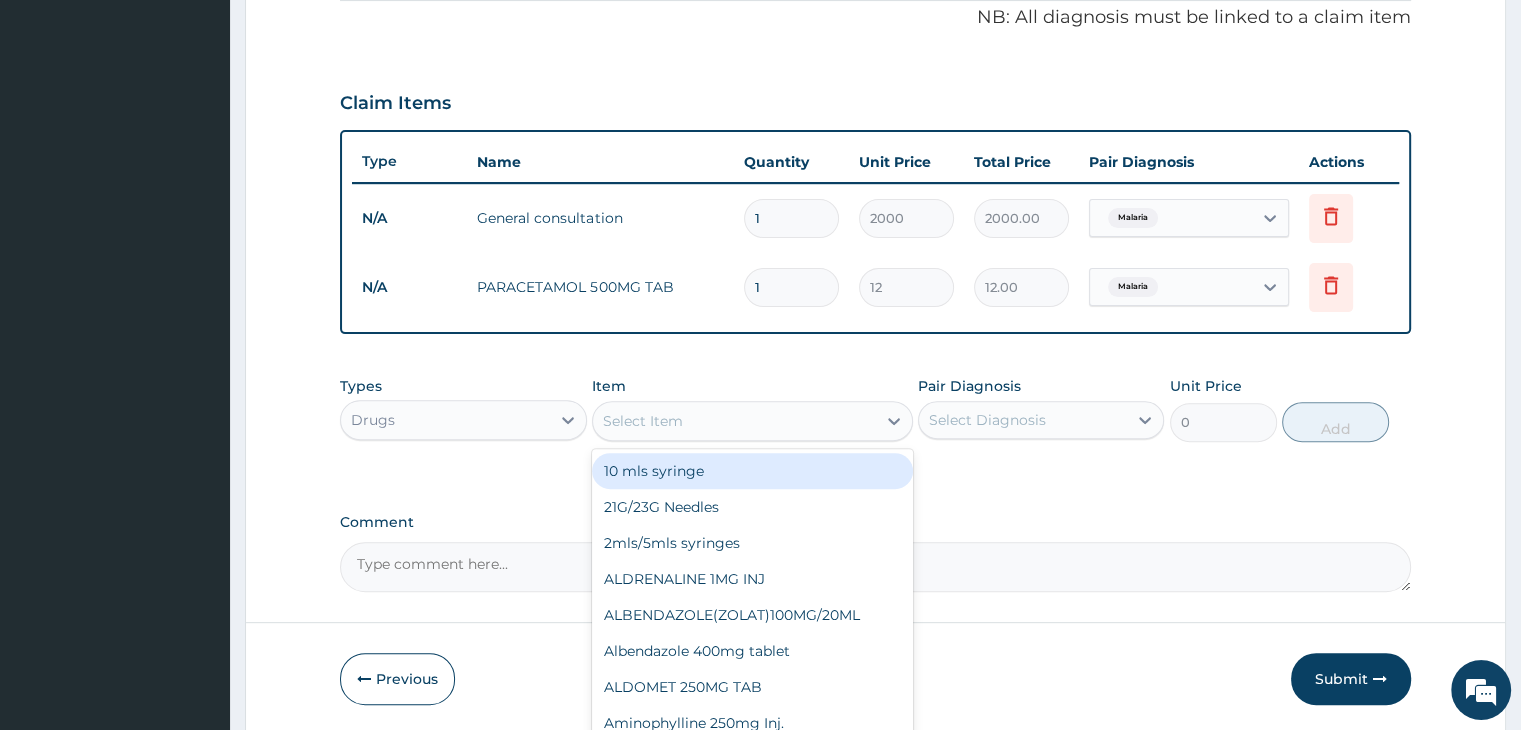 click on "Select Item" at bounding box center (734, 421) 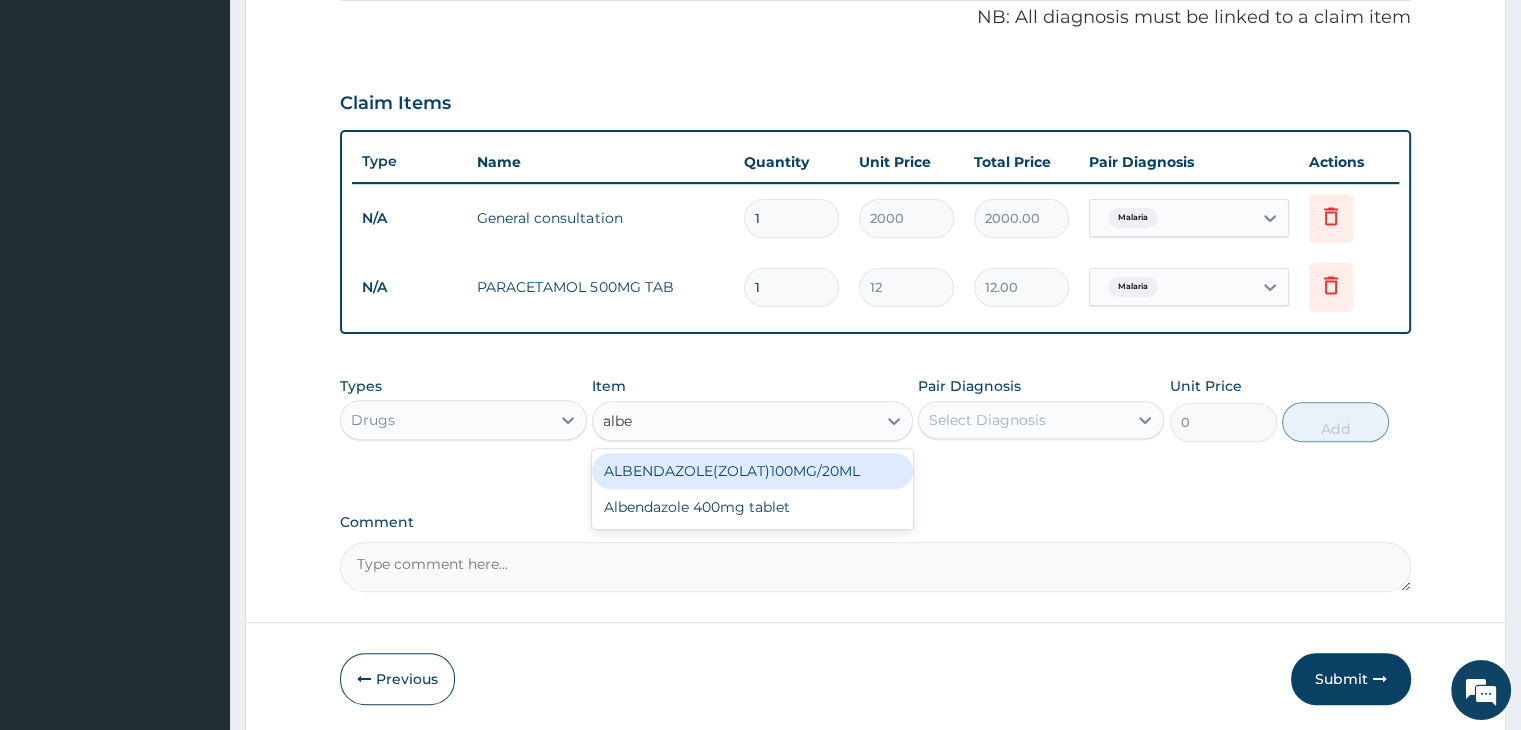type on "alben" 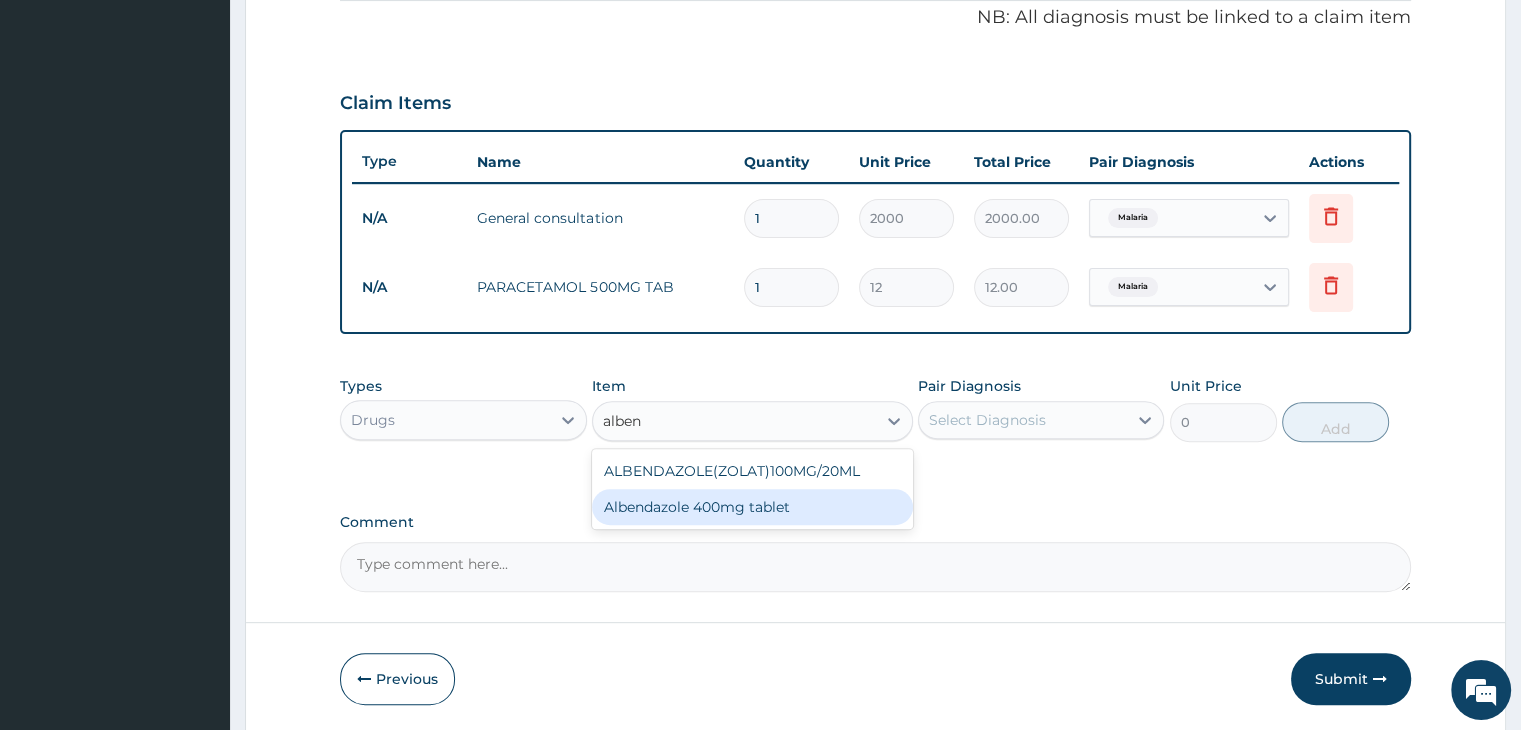 click on "Albendazole 400mg tablet" at bounding box center [752, 507] 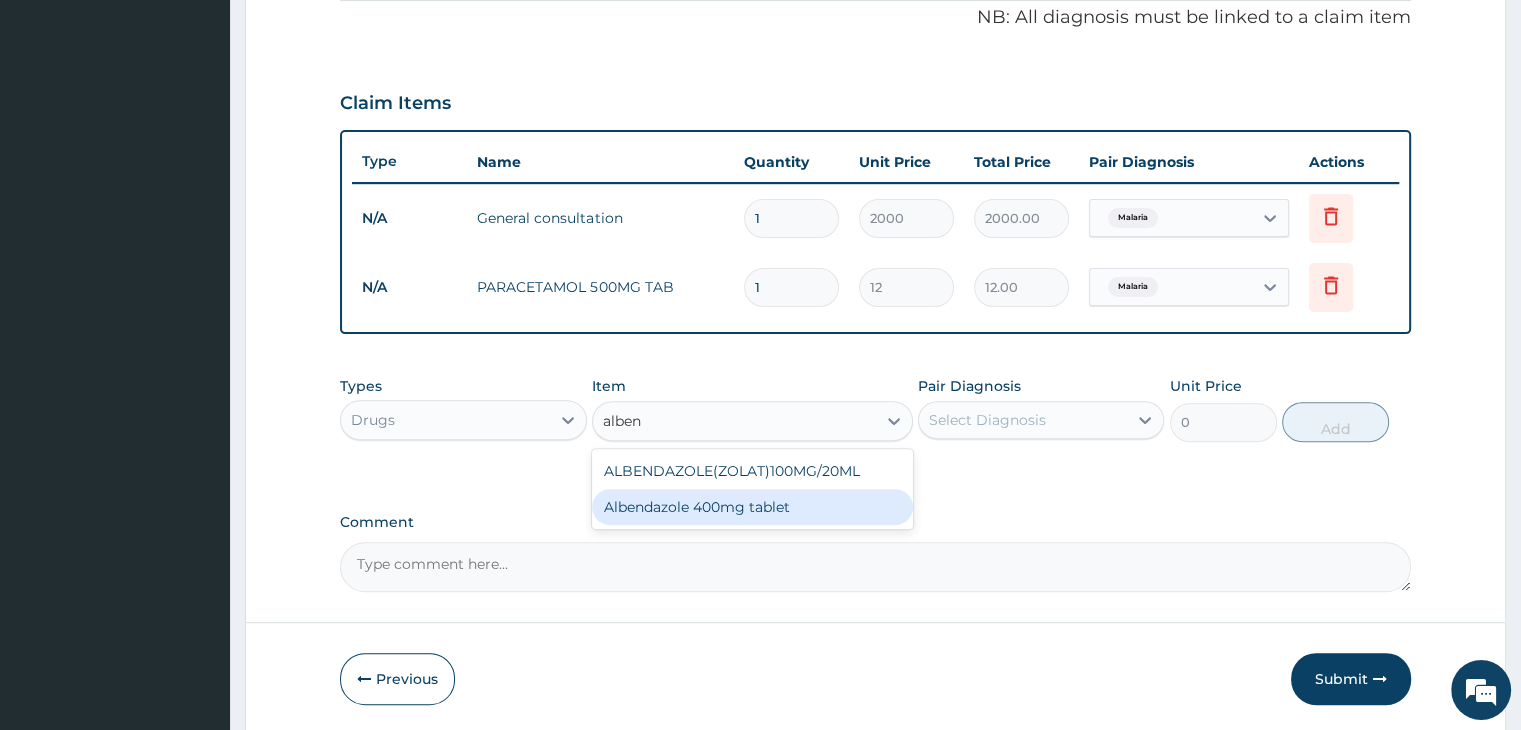 type 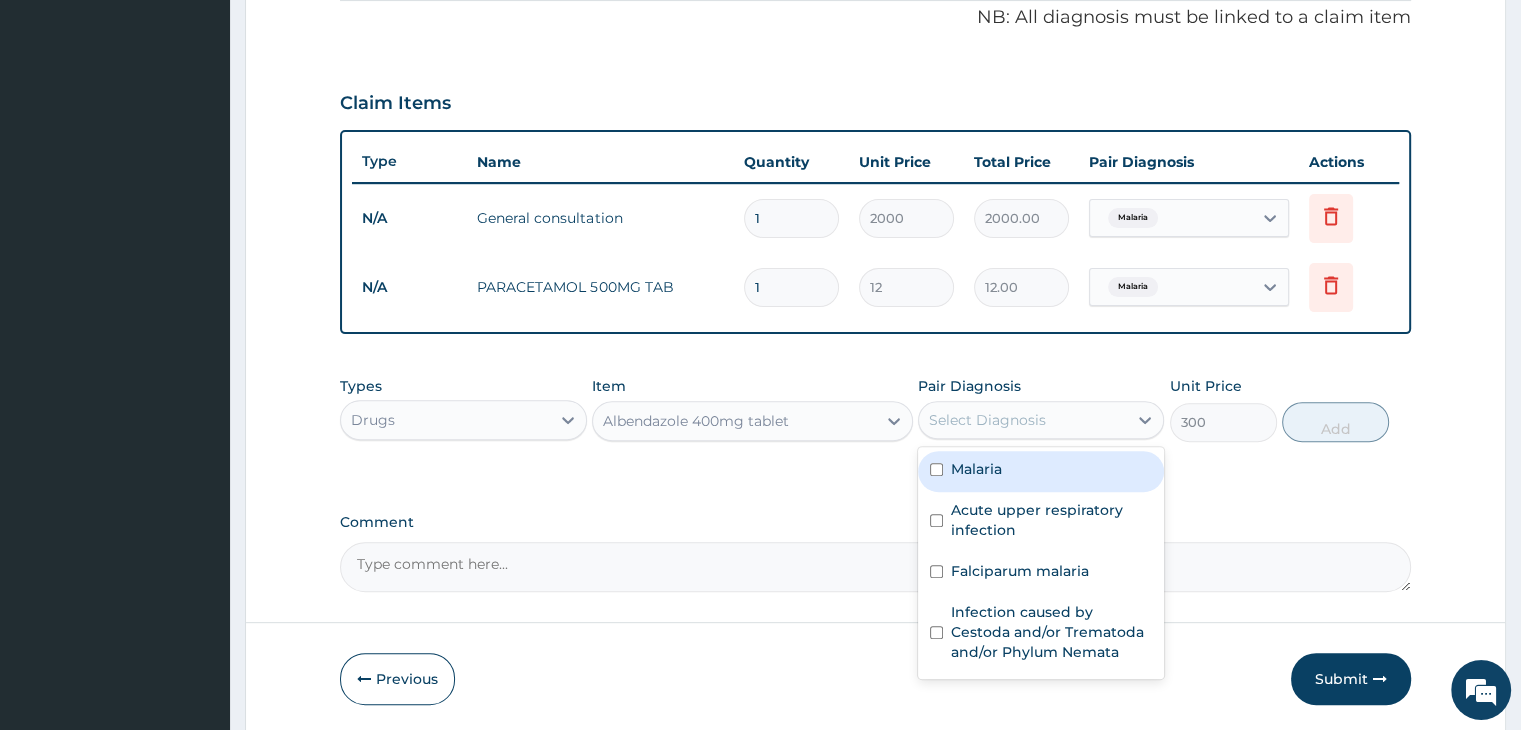 click on "Select Diagnosis" at bounding box center [987, 420] 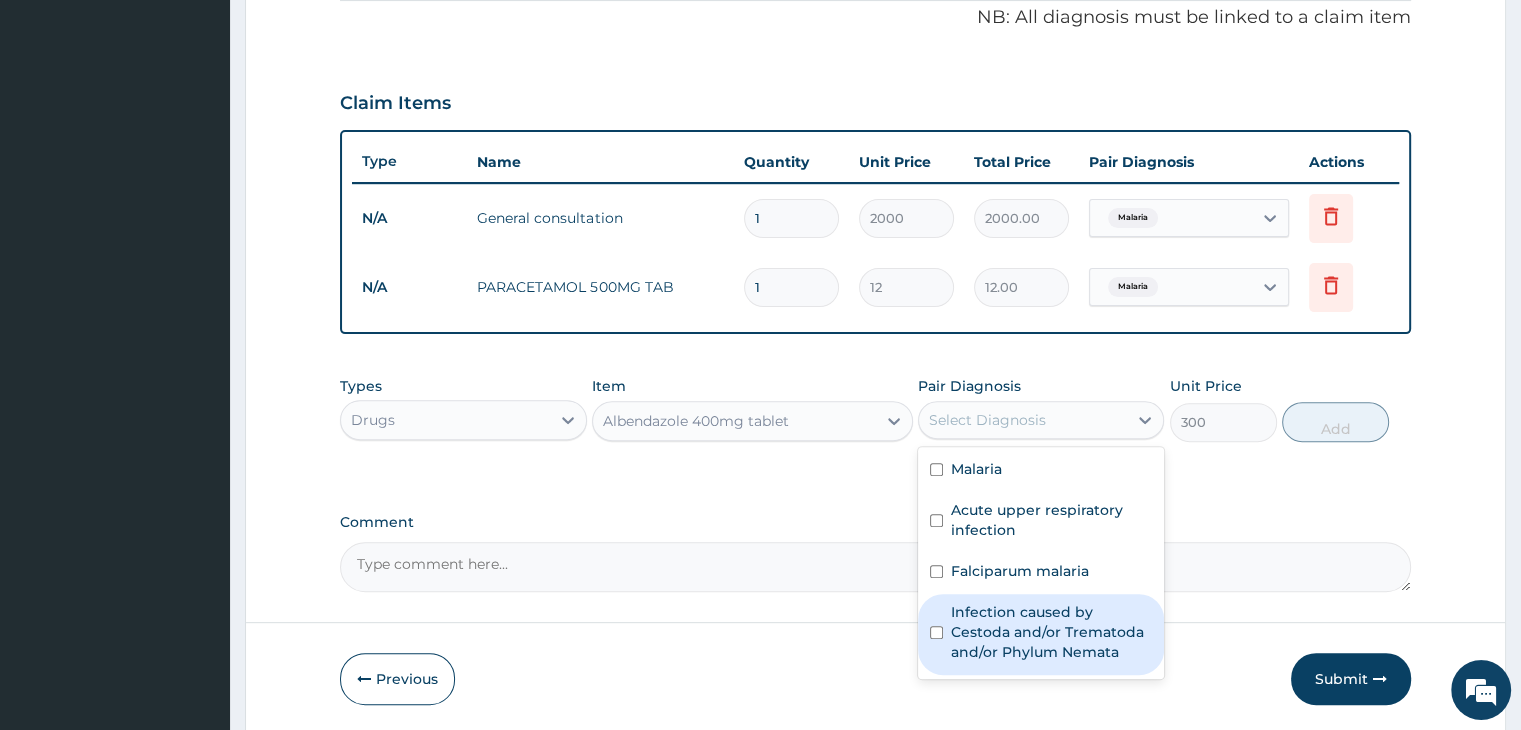 click on "Infection caused by Cestoda and/or Trematoda and/or Phylum Nemata" at bounding box center (1051, 632) 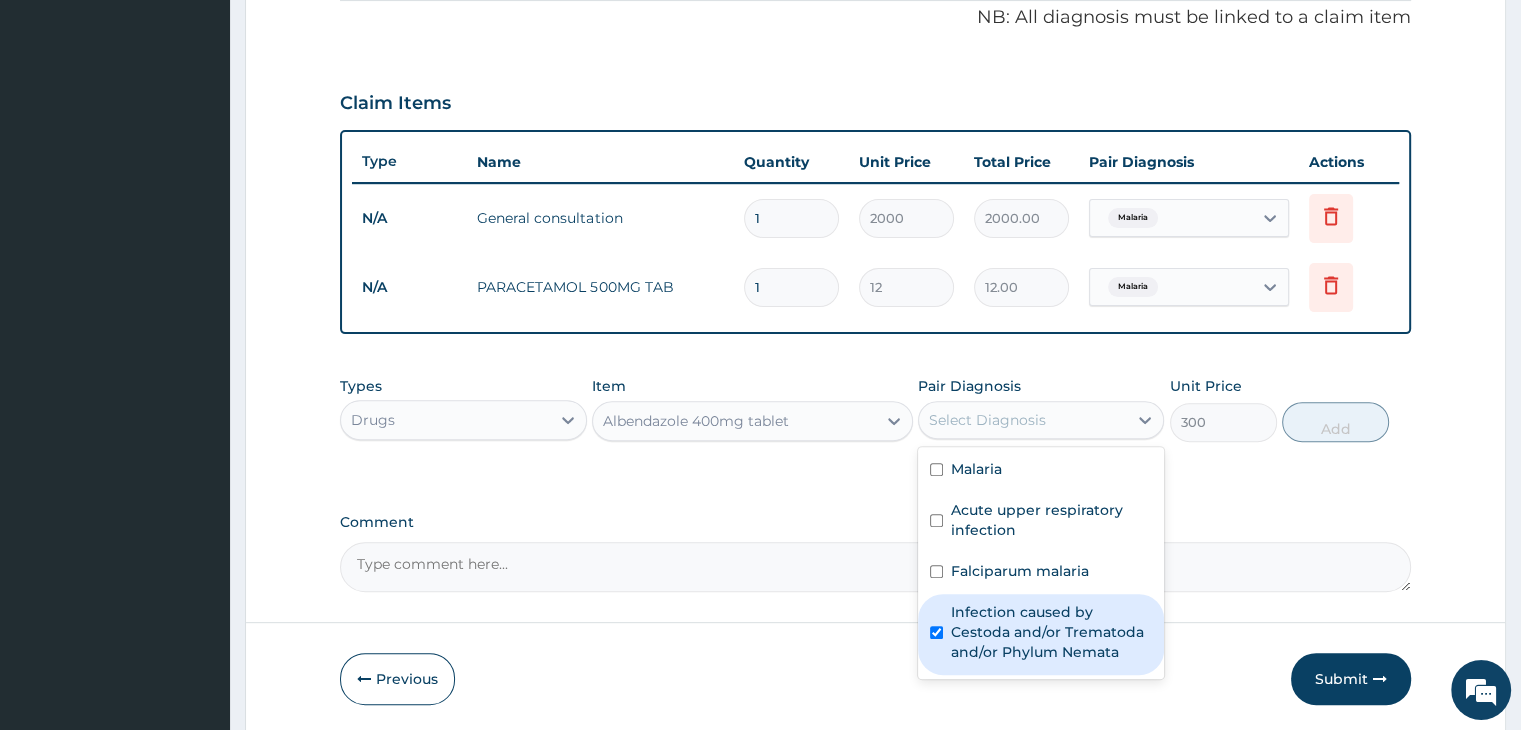 checkbox on "true" 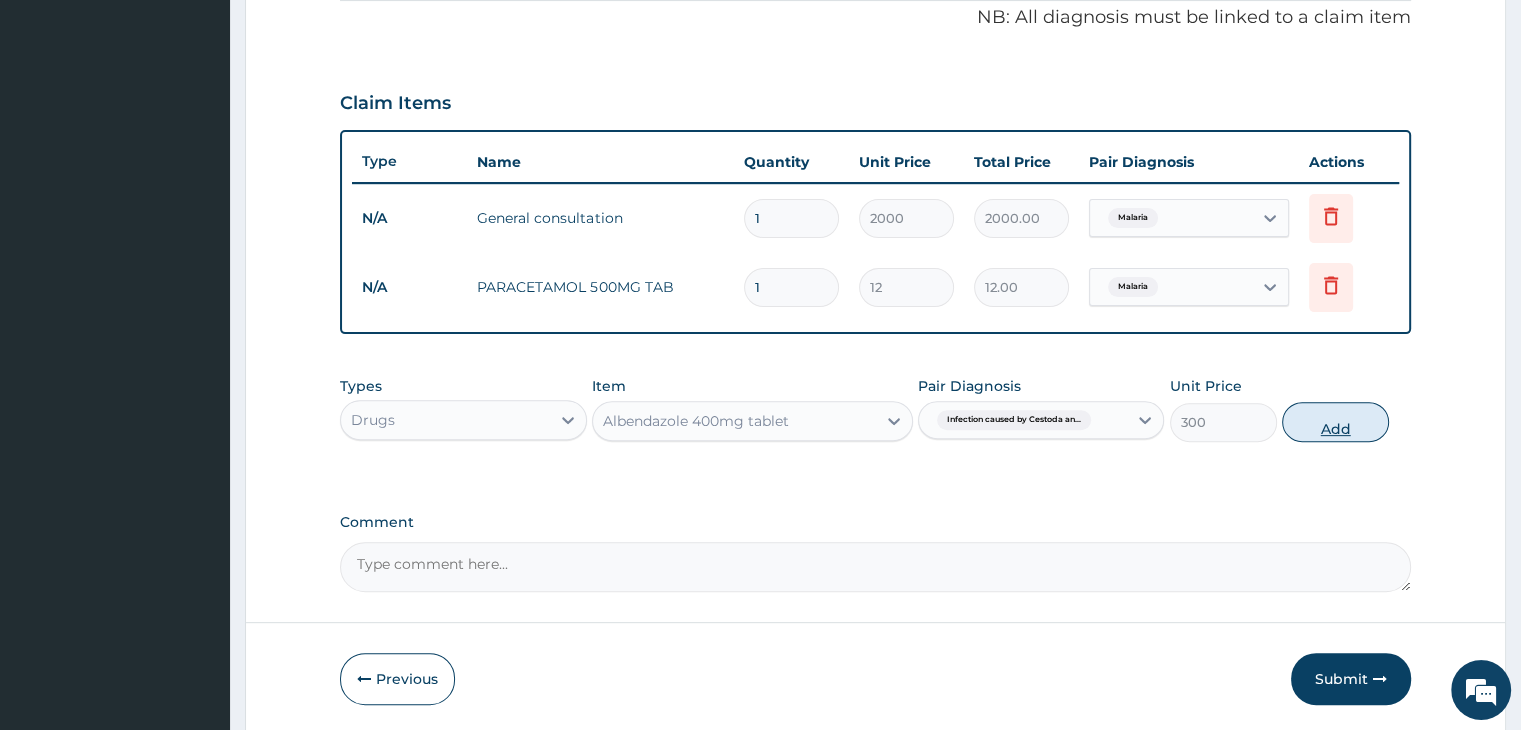 click on "Add" at bounding box center (1335, 422) 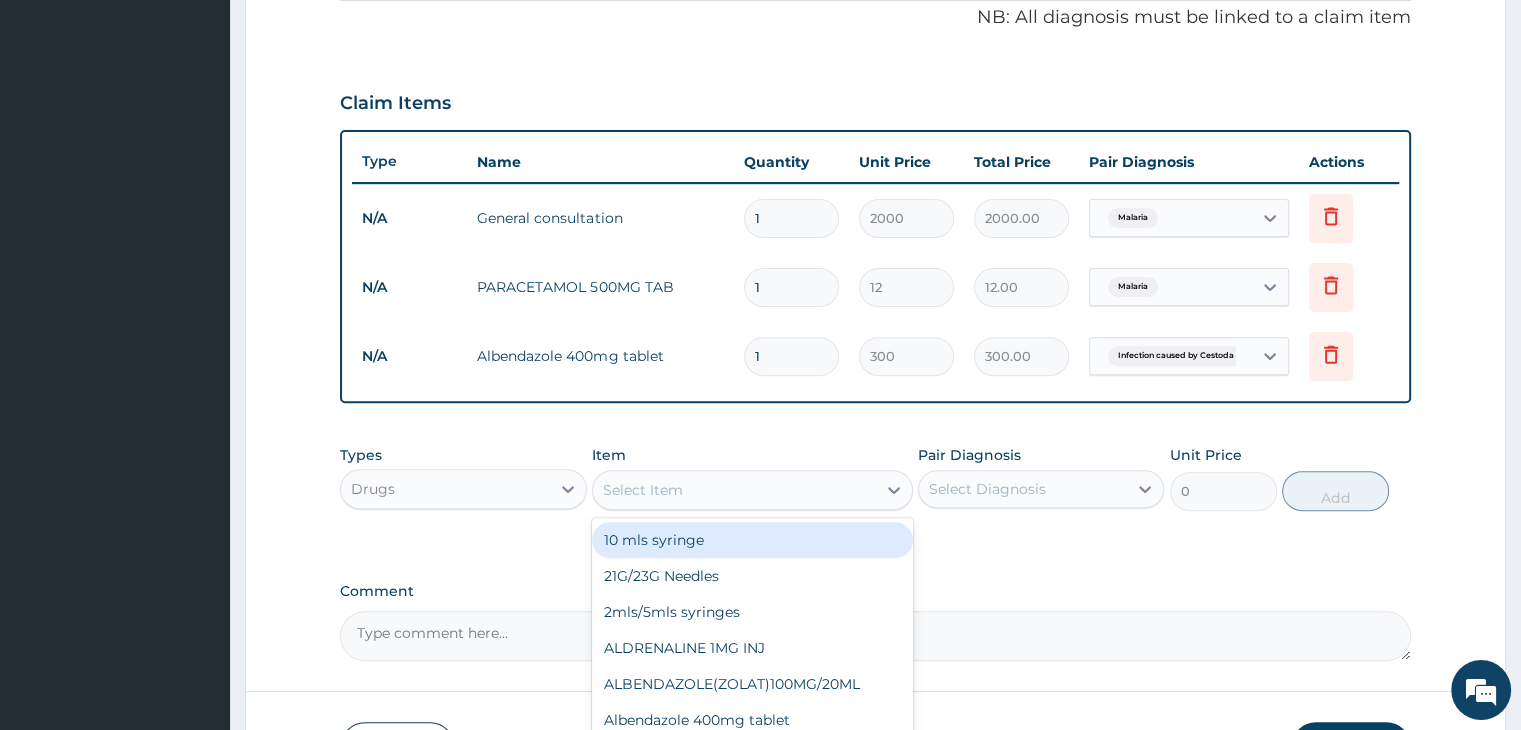click on "Select Item" at bounding box center (643, 490) 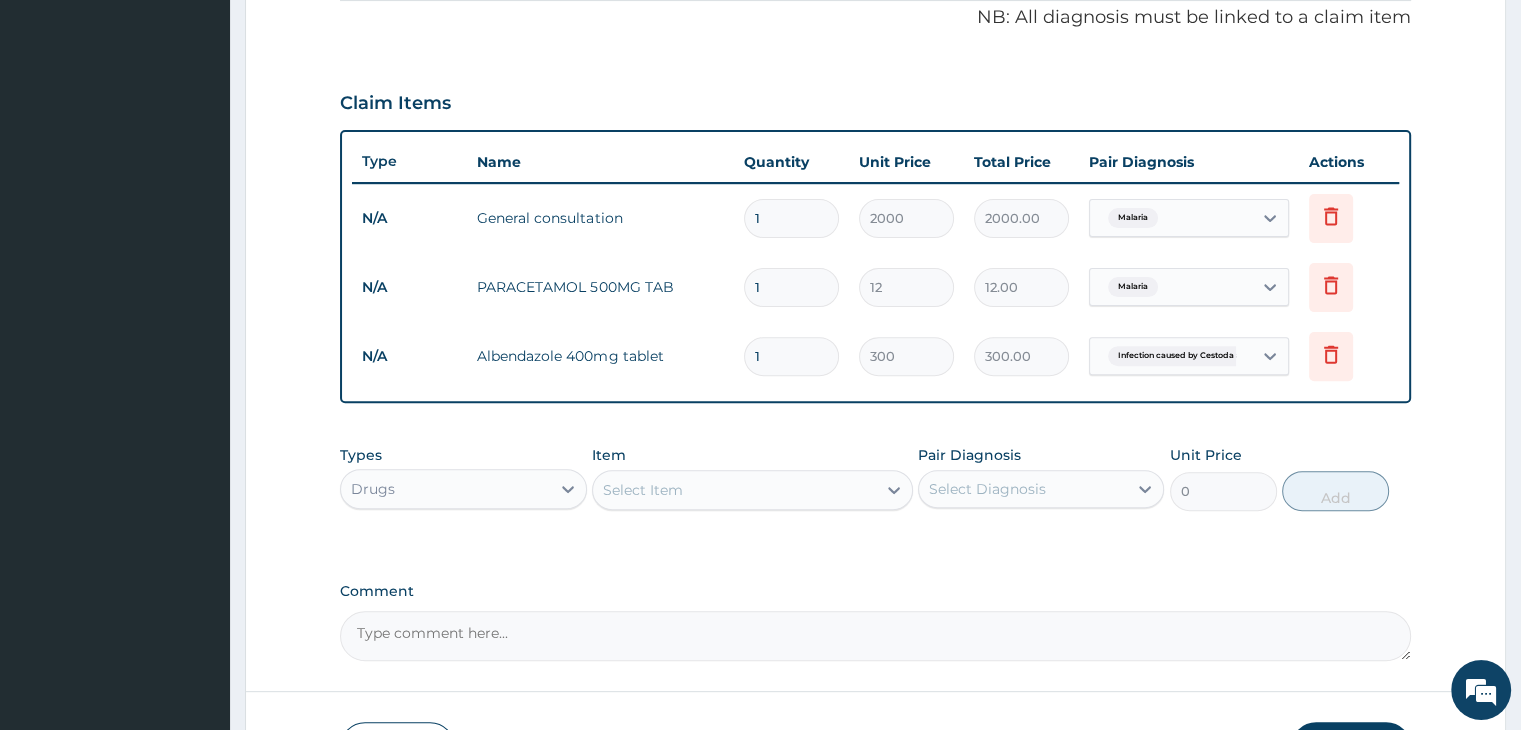 click on "1" at bounding box center [791, 287] 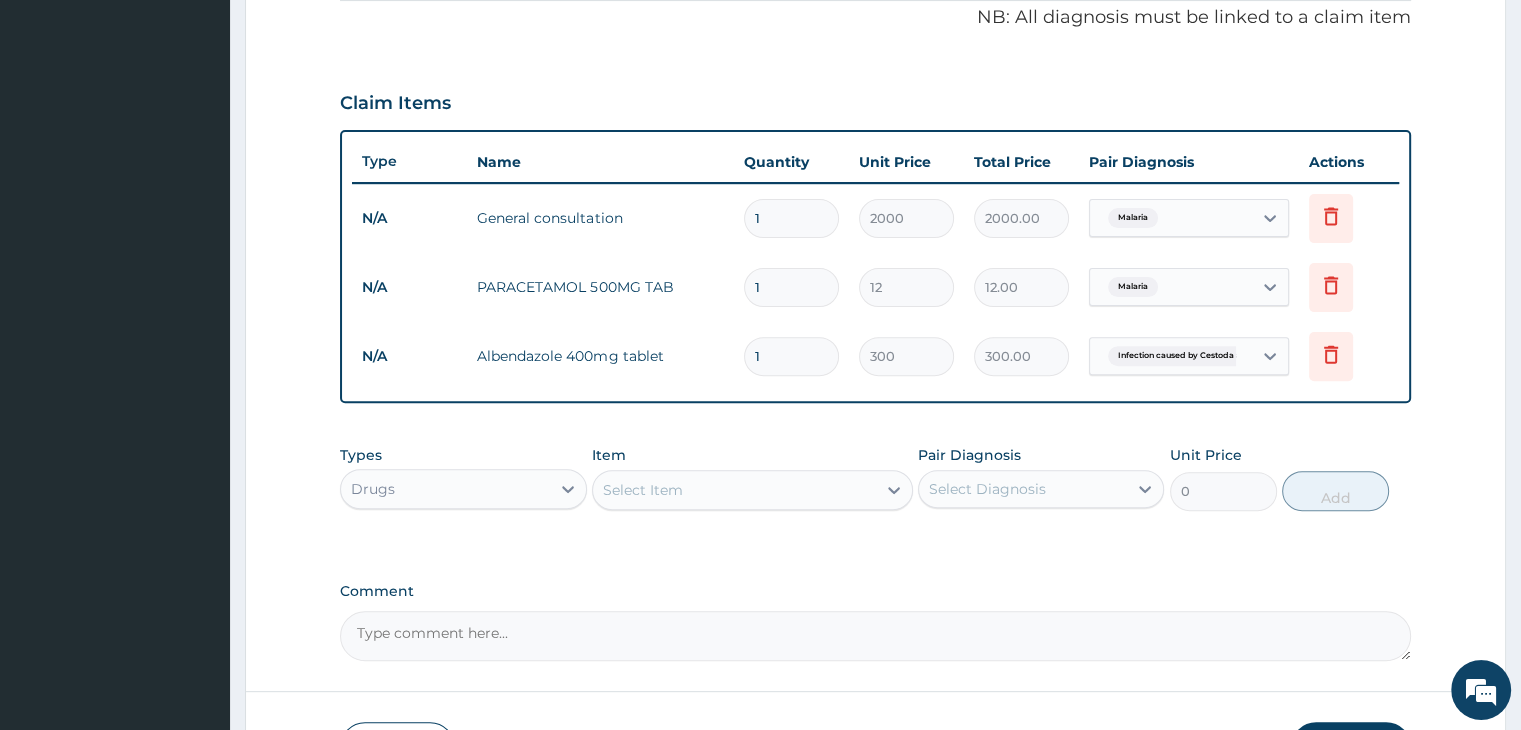 type 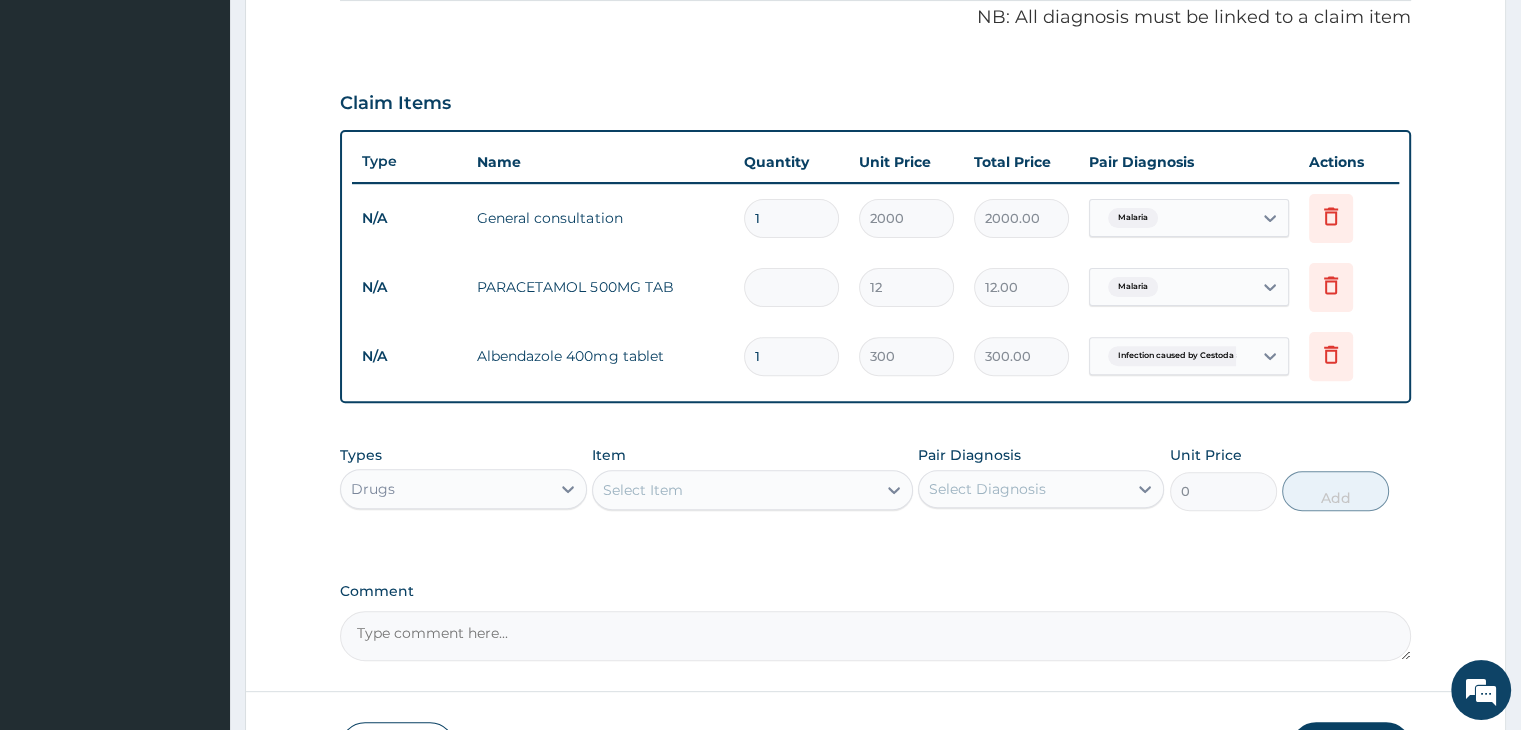 type on "0.00" 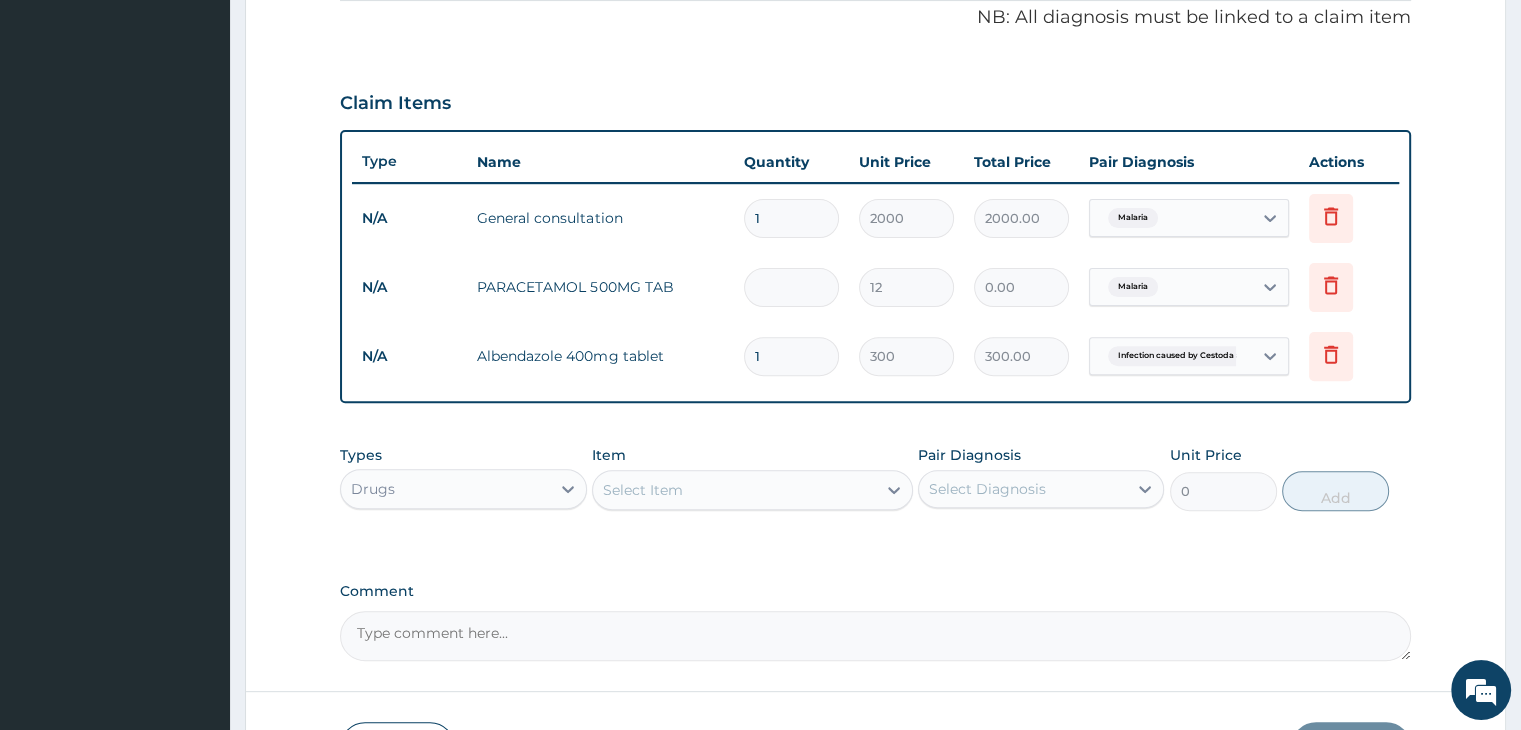 type on "2" 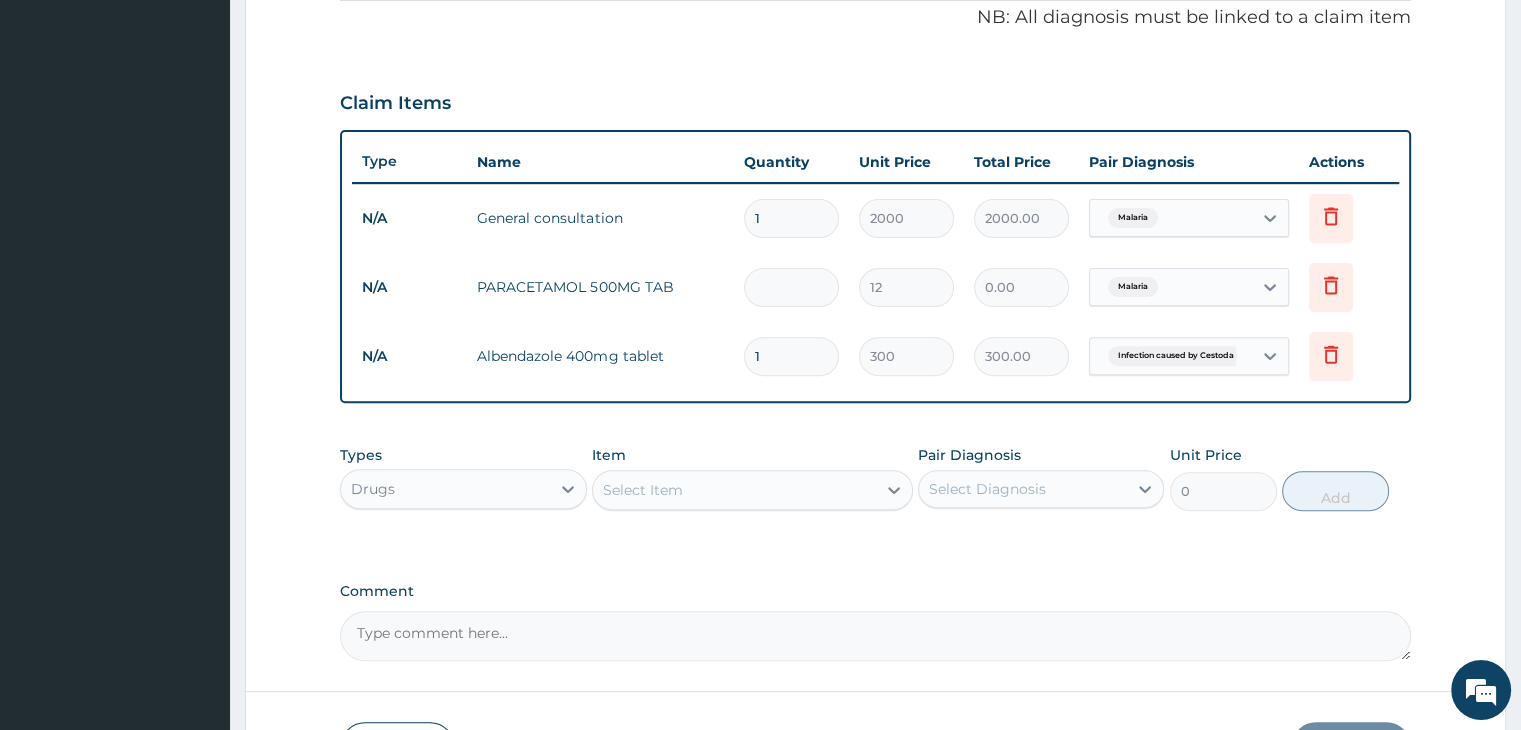 type on "24.00" 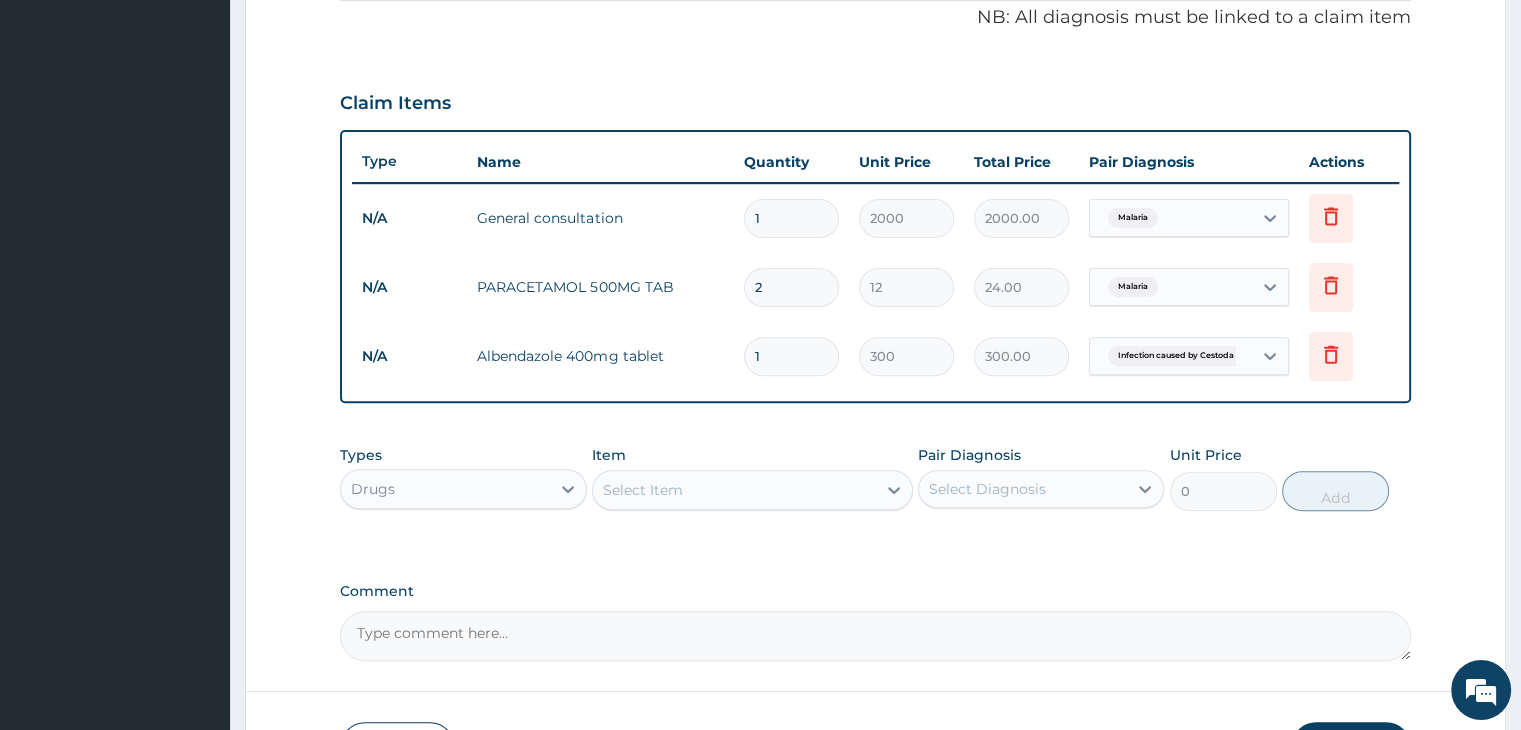 type on "20" 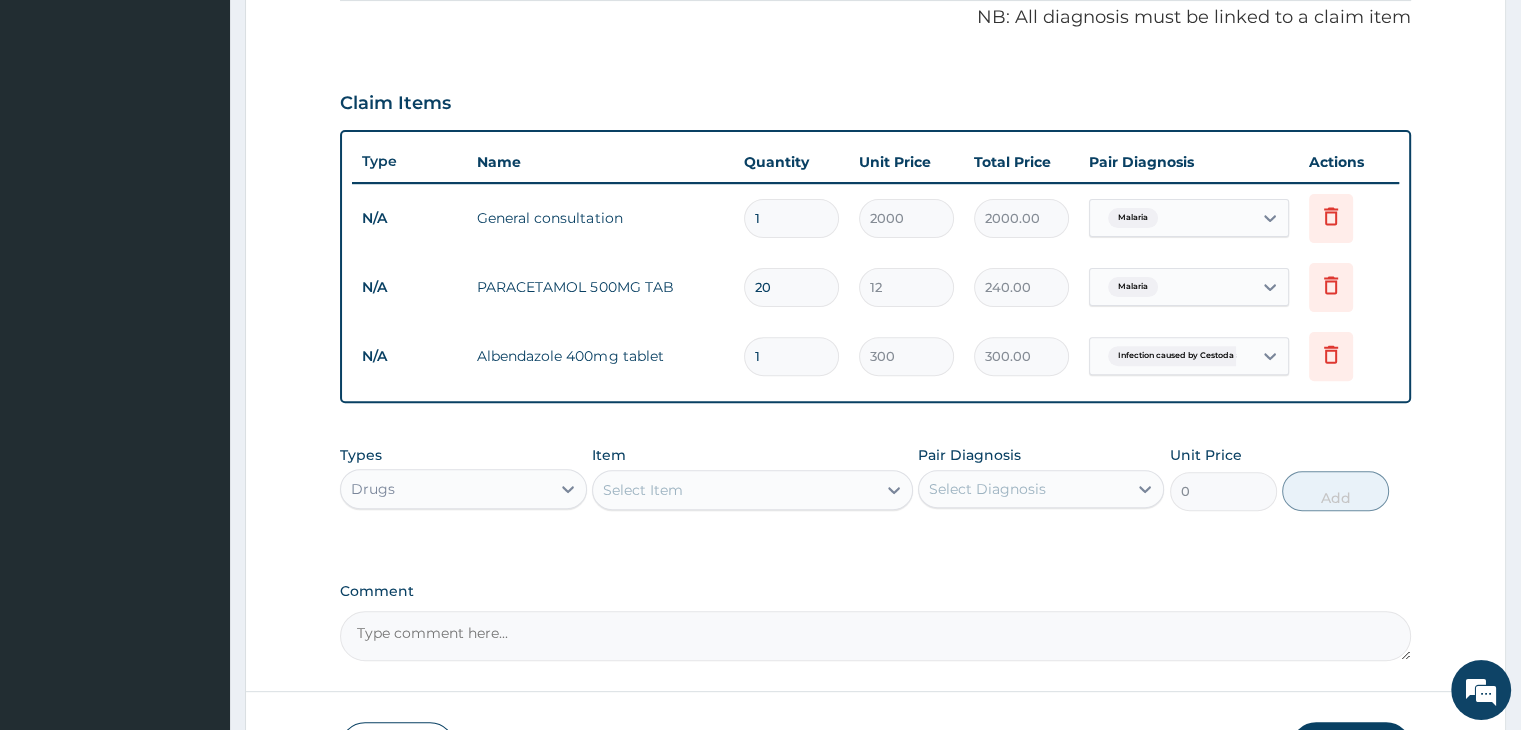 type on "20" 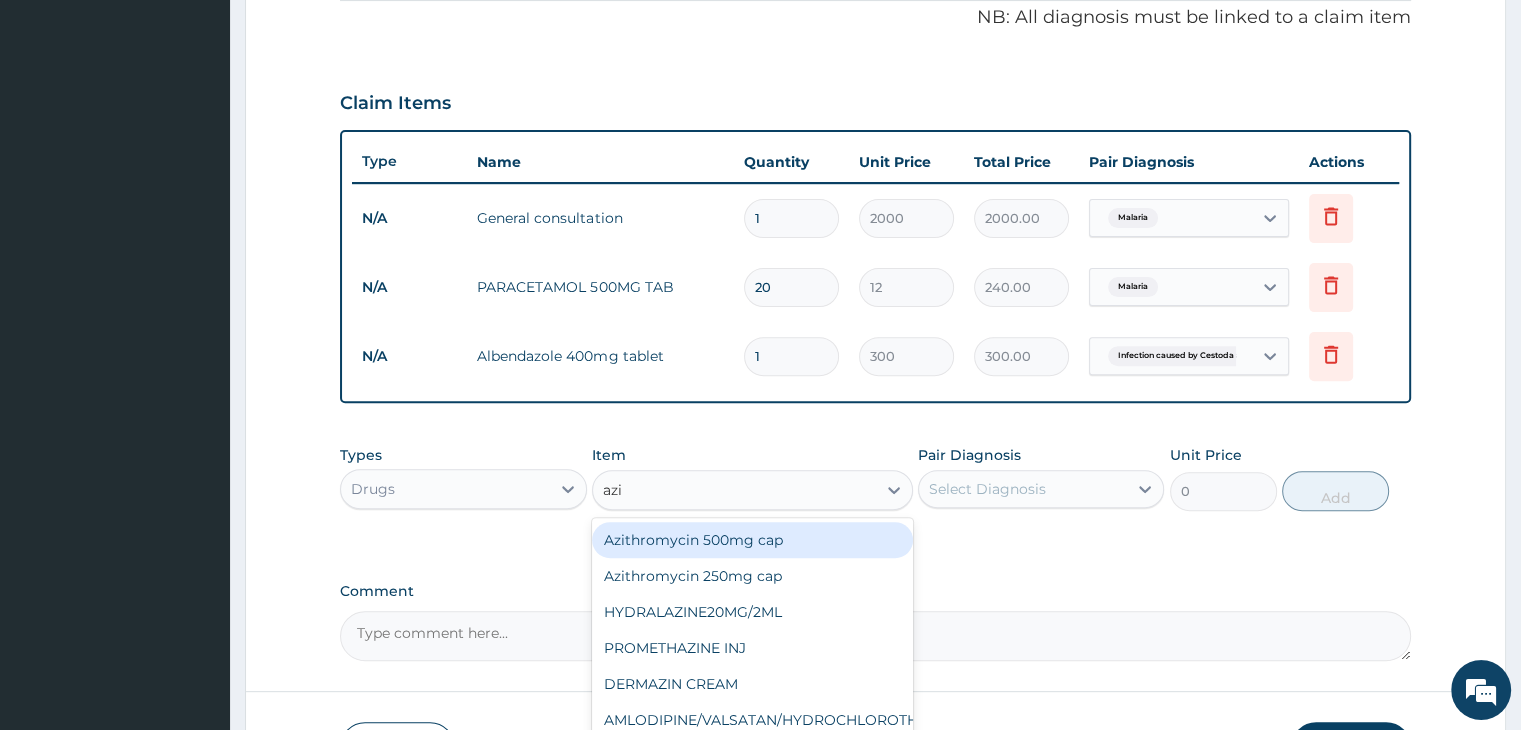 type on "azit" 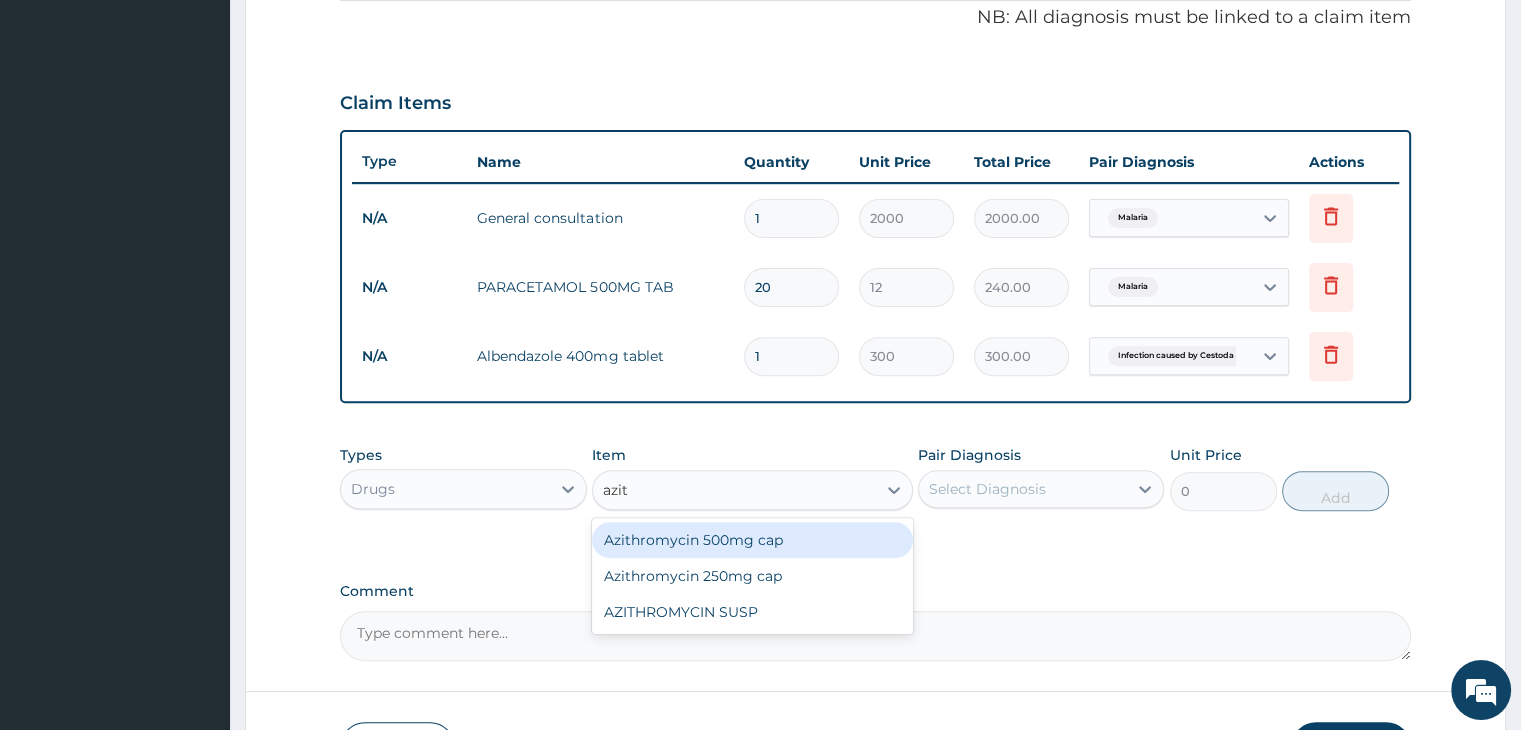 click on "Azithromycin 500mg cap" at bounding box center [752, 540] 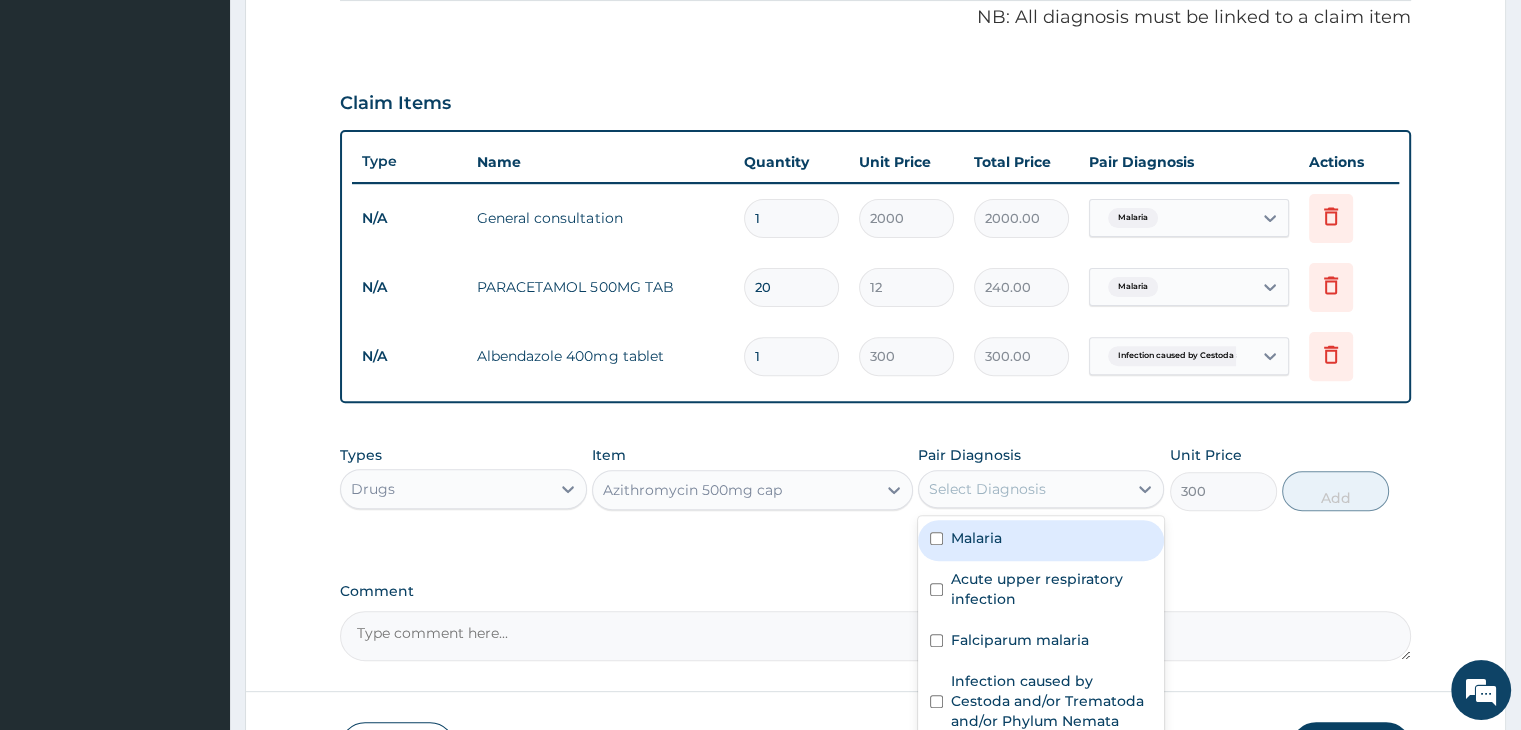 click on "Select Diagnosis" at bounding box center (987, 489) 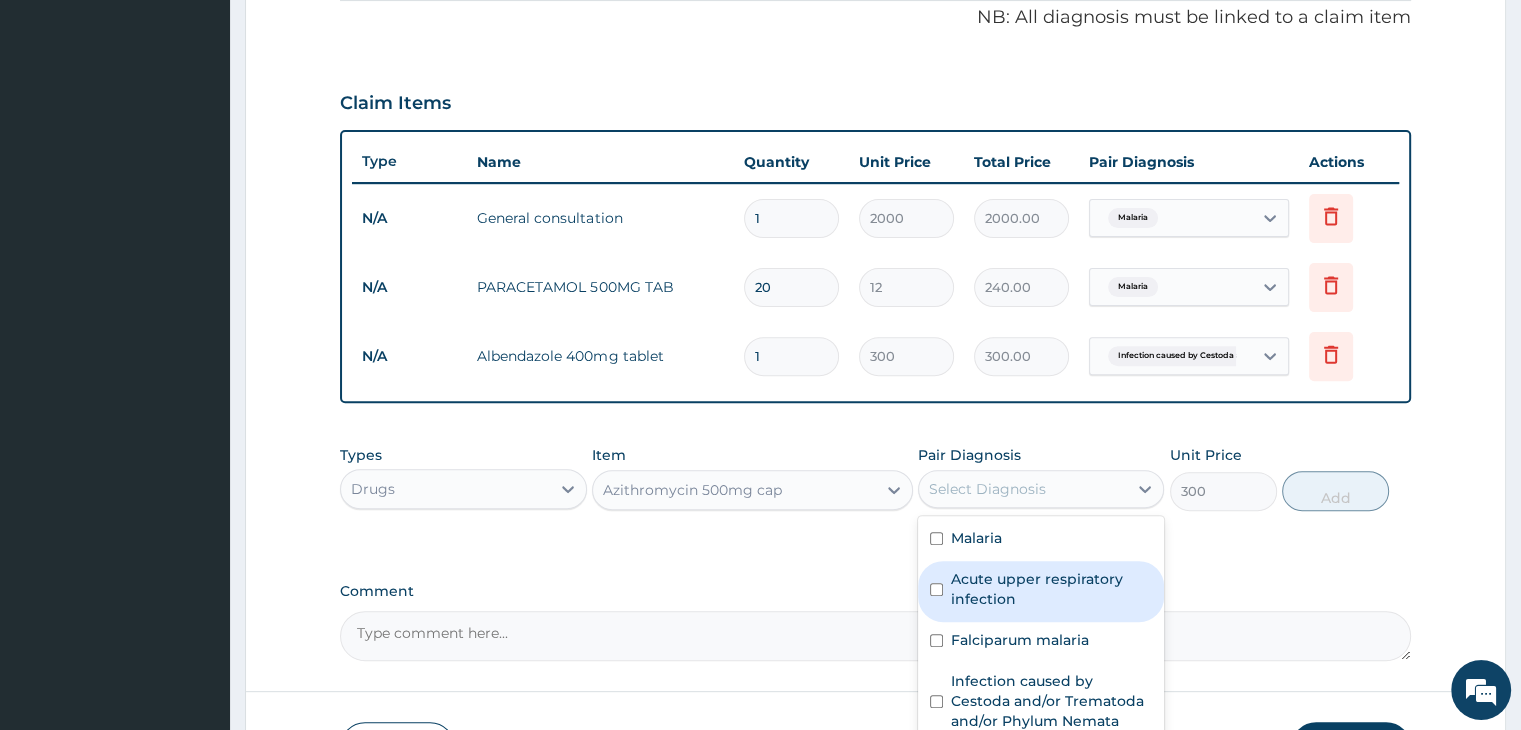click on "Acute upper respiratory infection" at bounding box center (1051, 589) 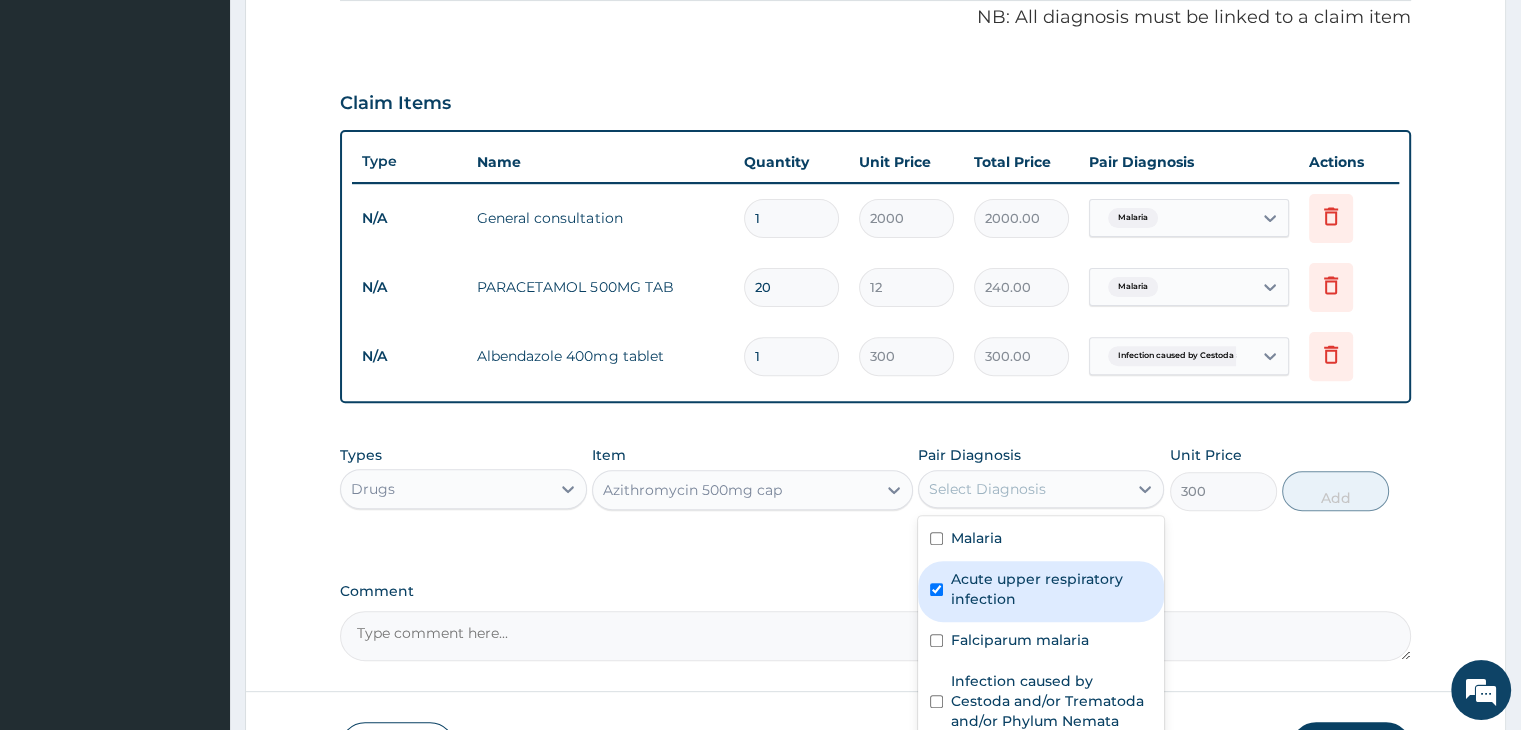 checkbox on "true" 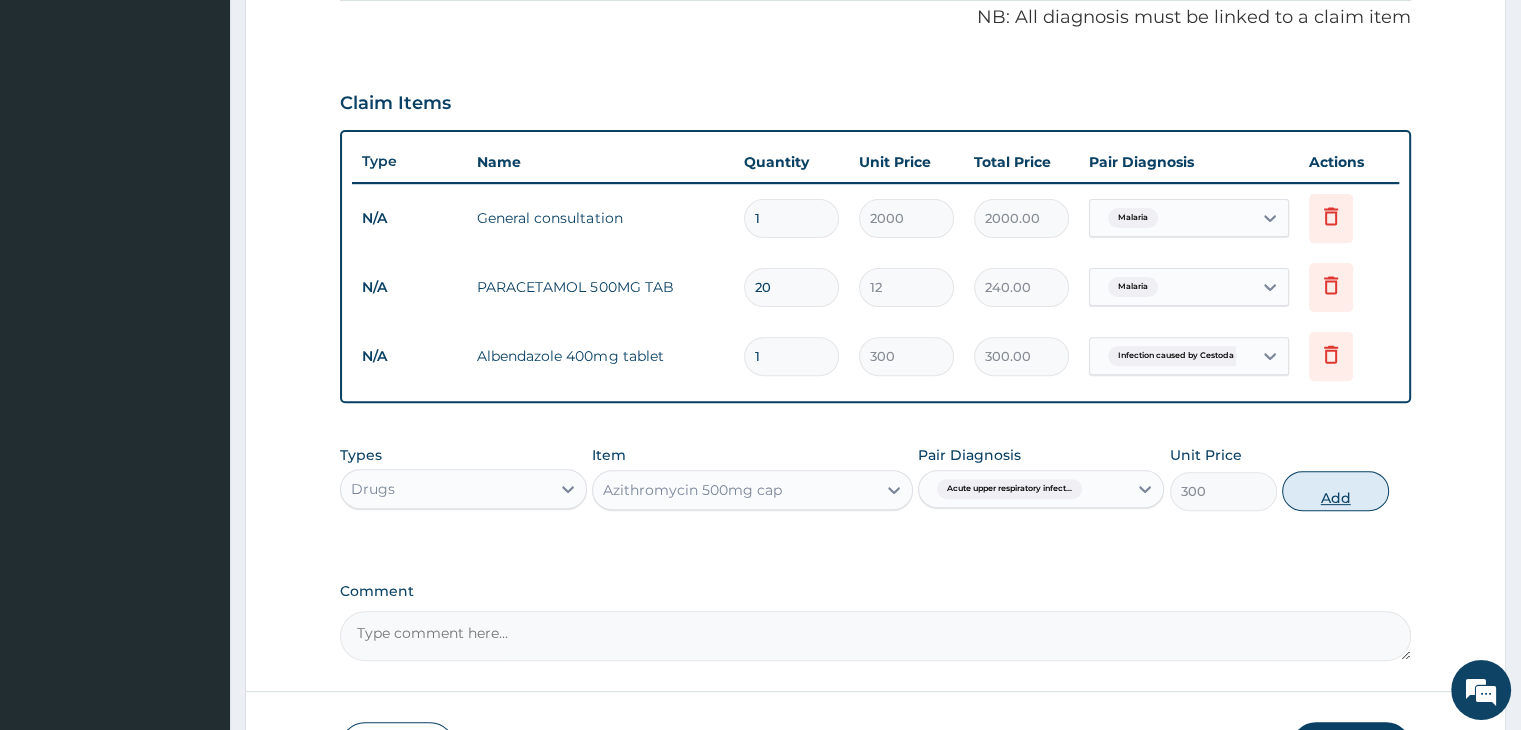 click on "Add" at bounding box center [1335, 491] 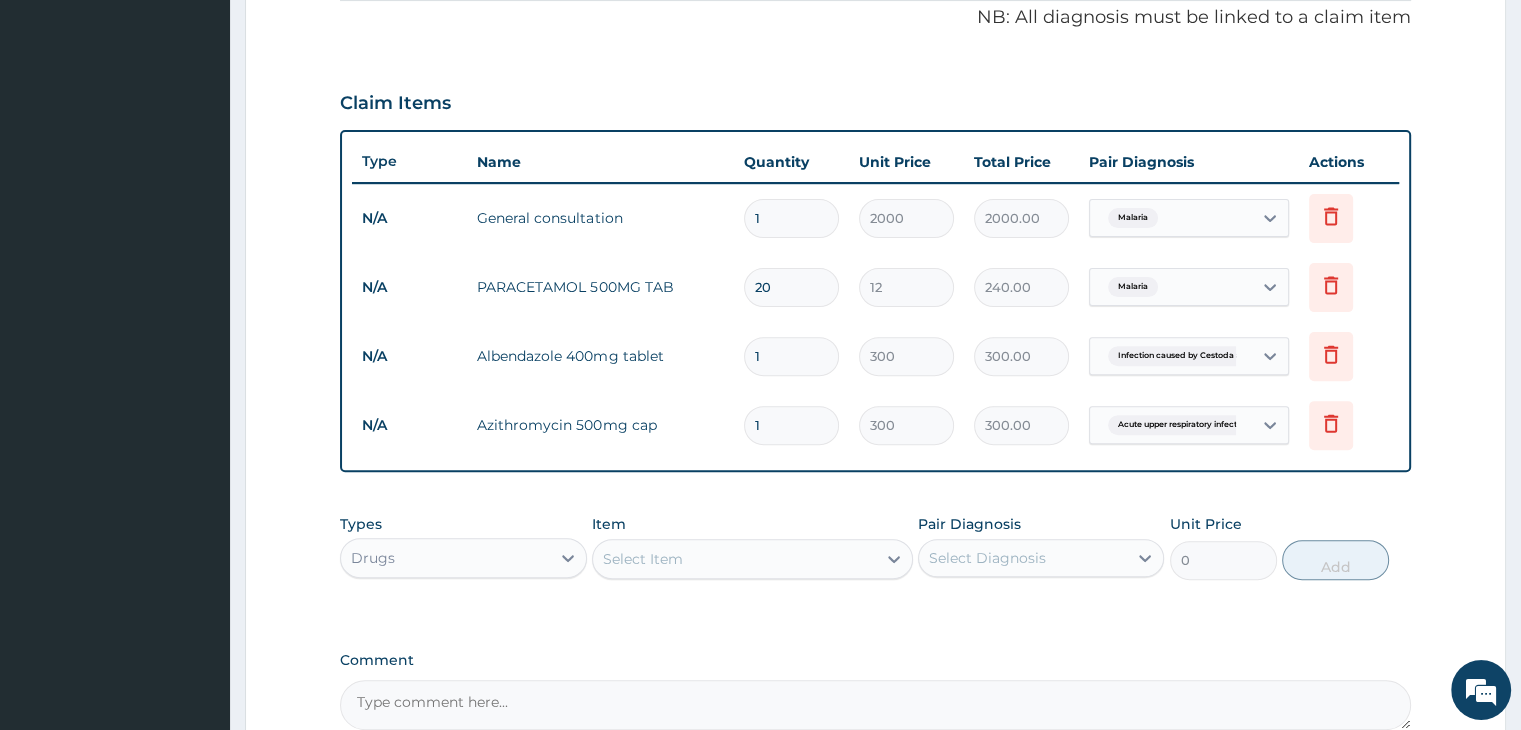 type 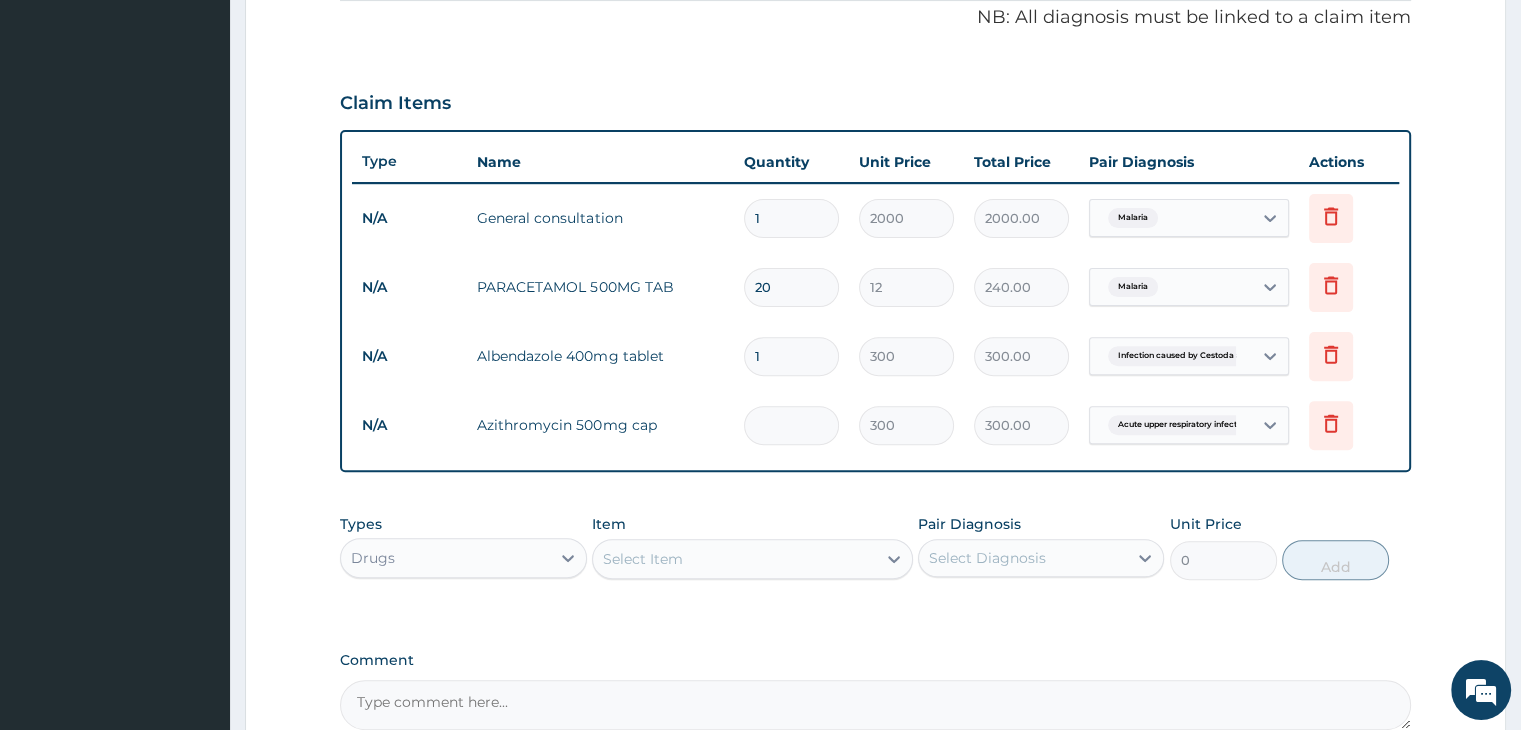 type on "0.00" 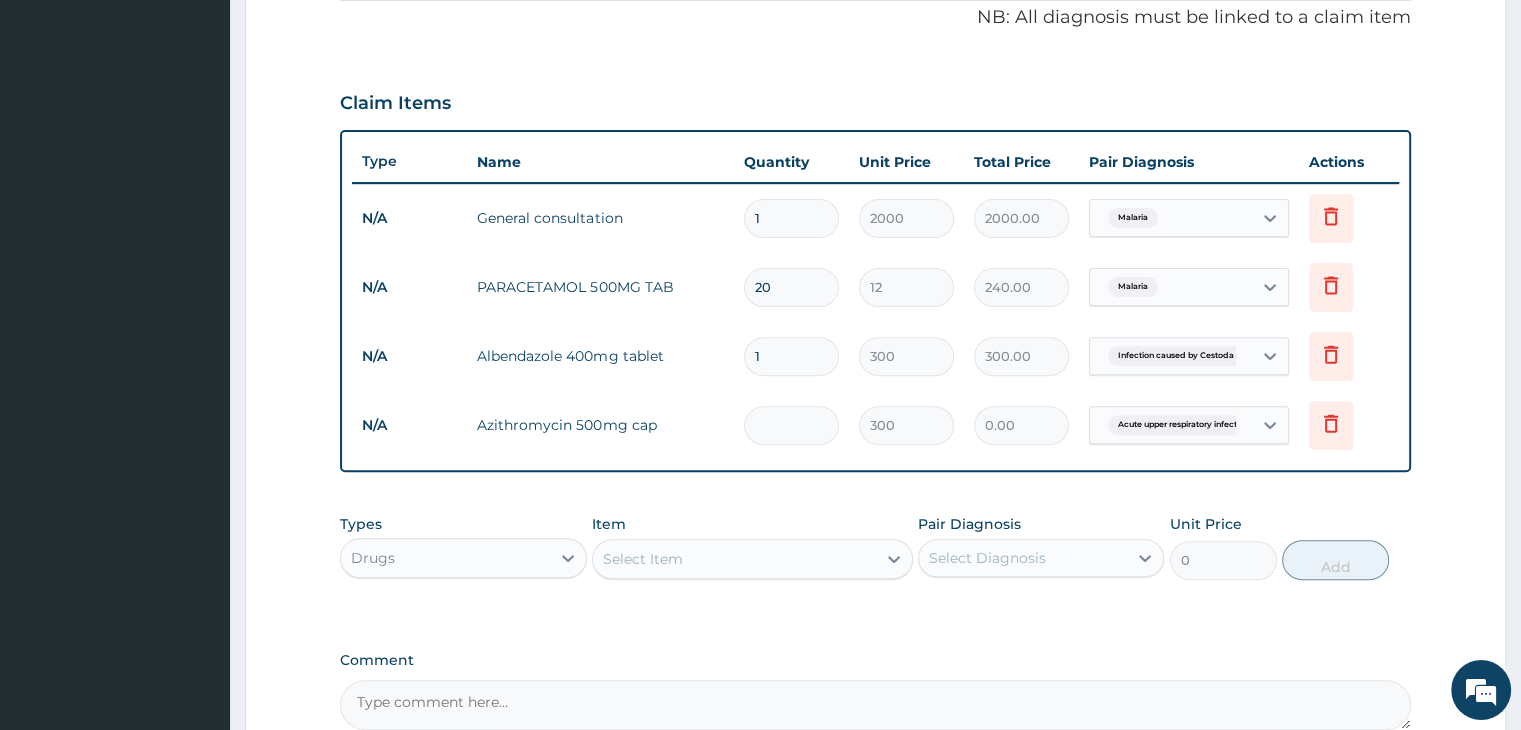 type on "4" 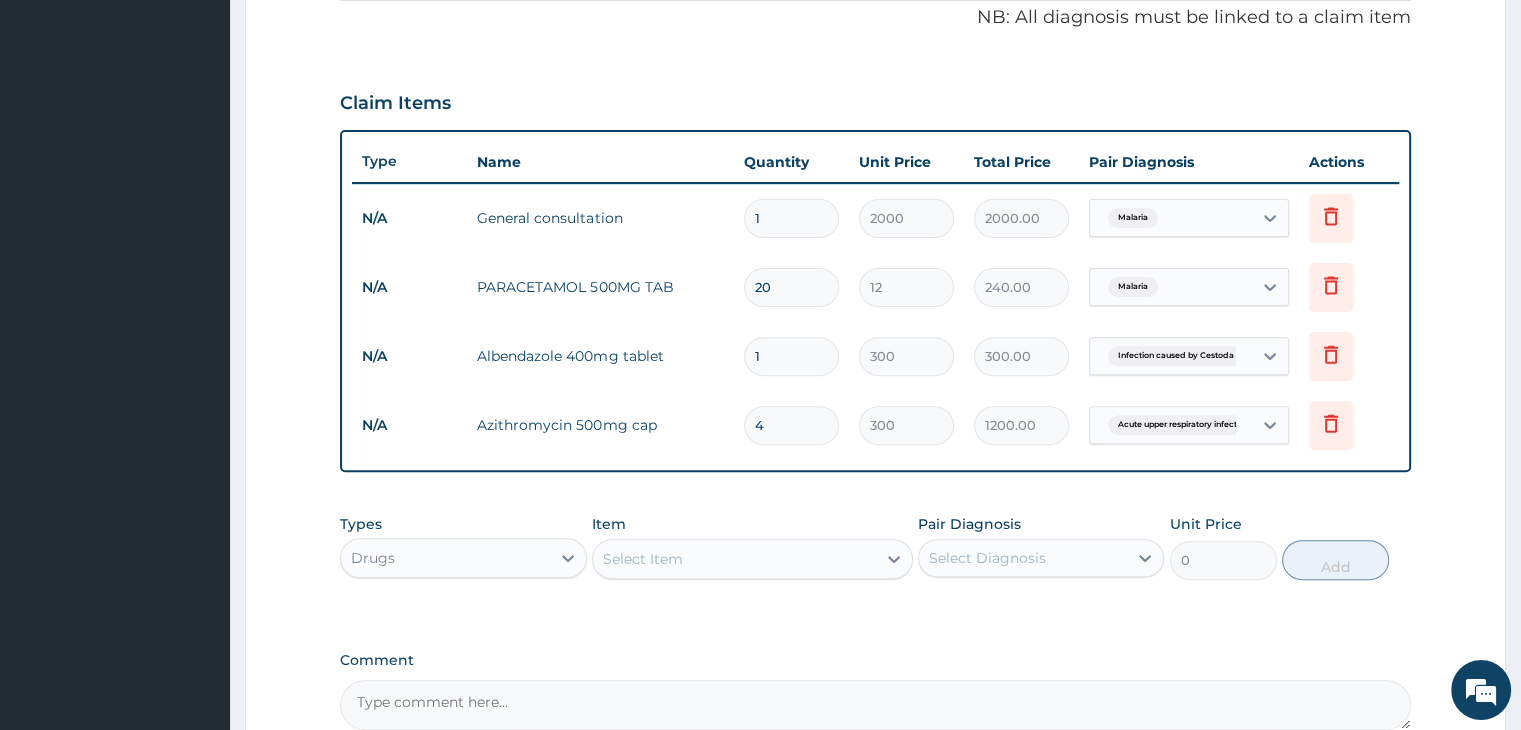 type 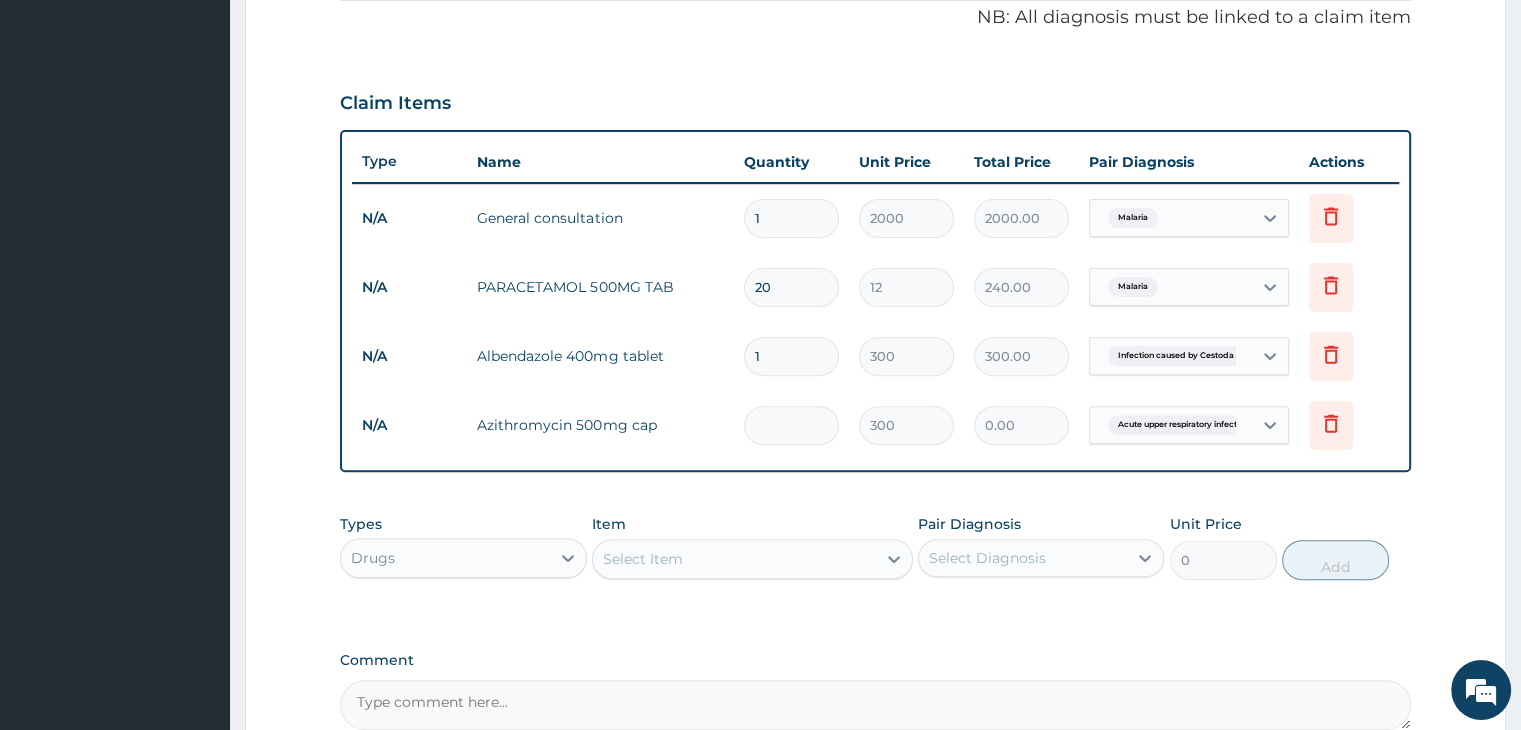type on "5" 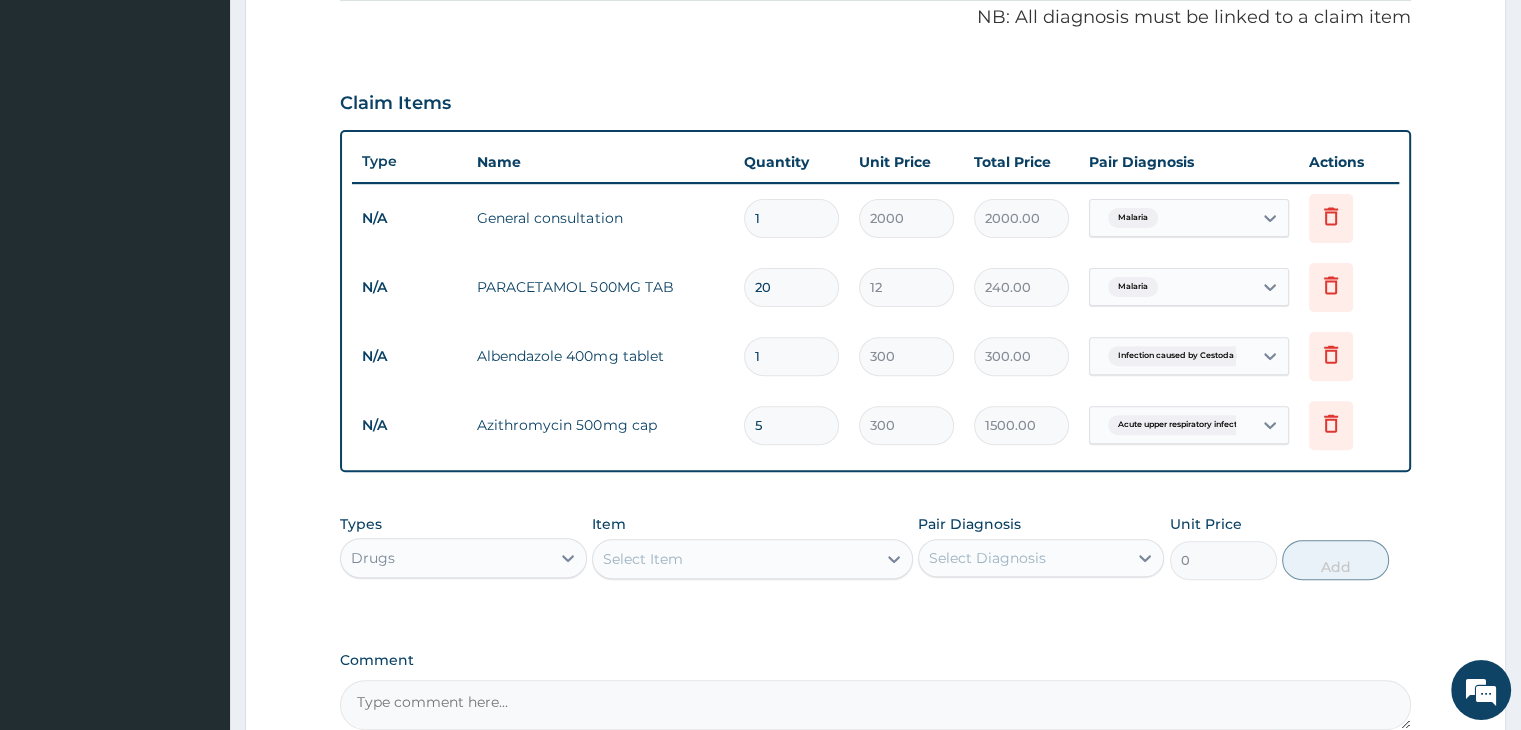 type on "5" 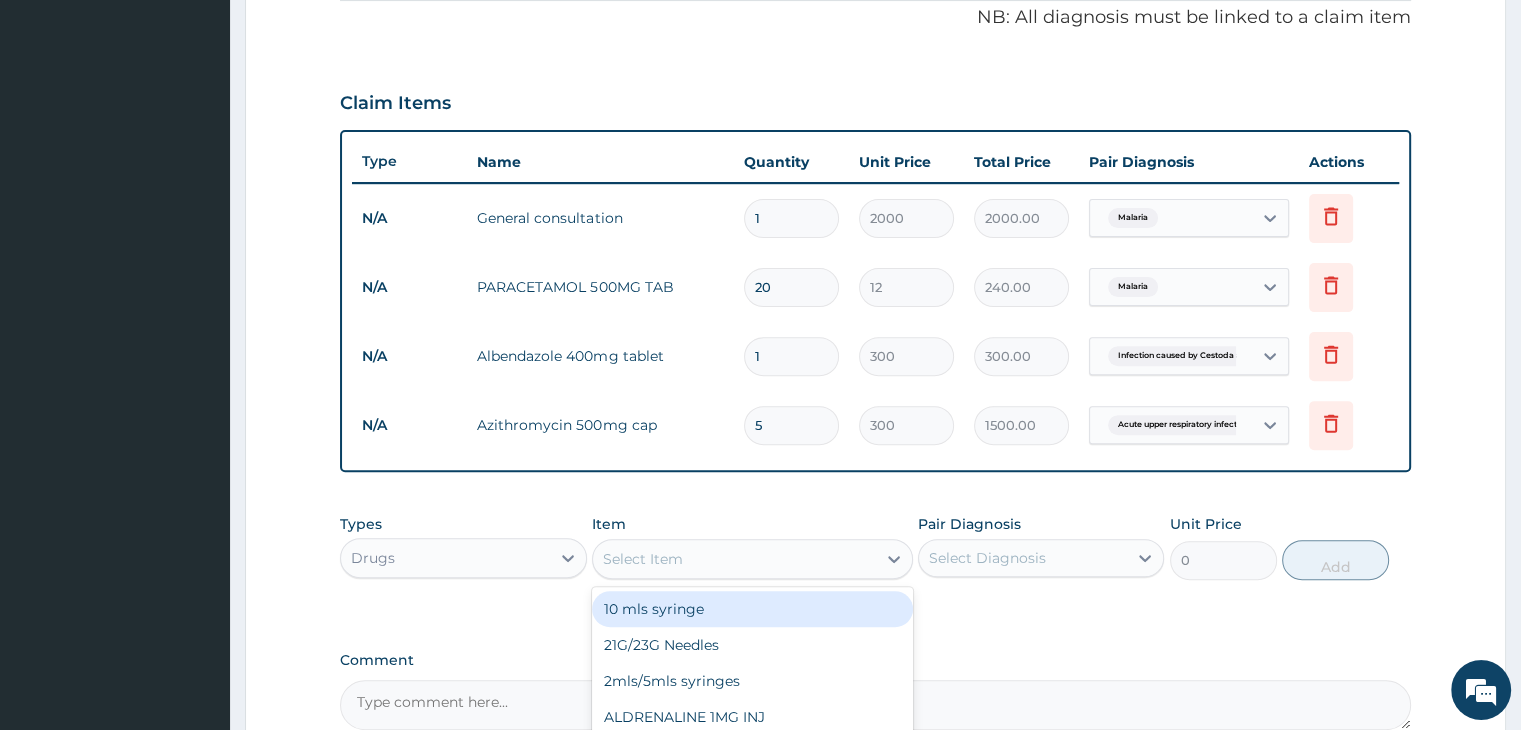 click on "Select Item" at bounding box center [734, 559] 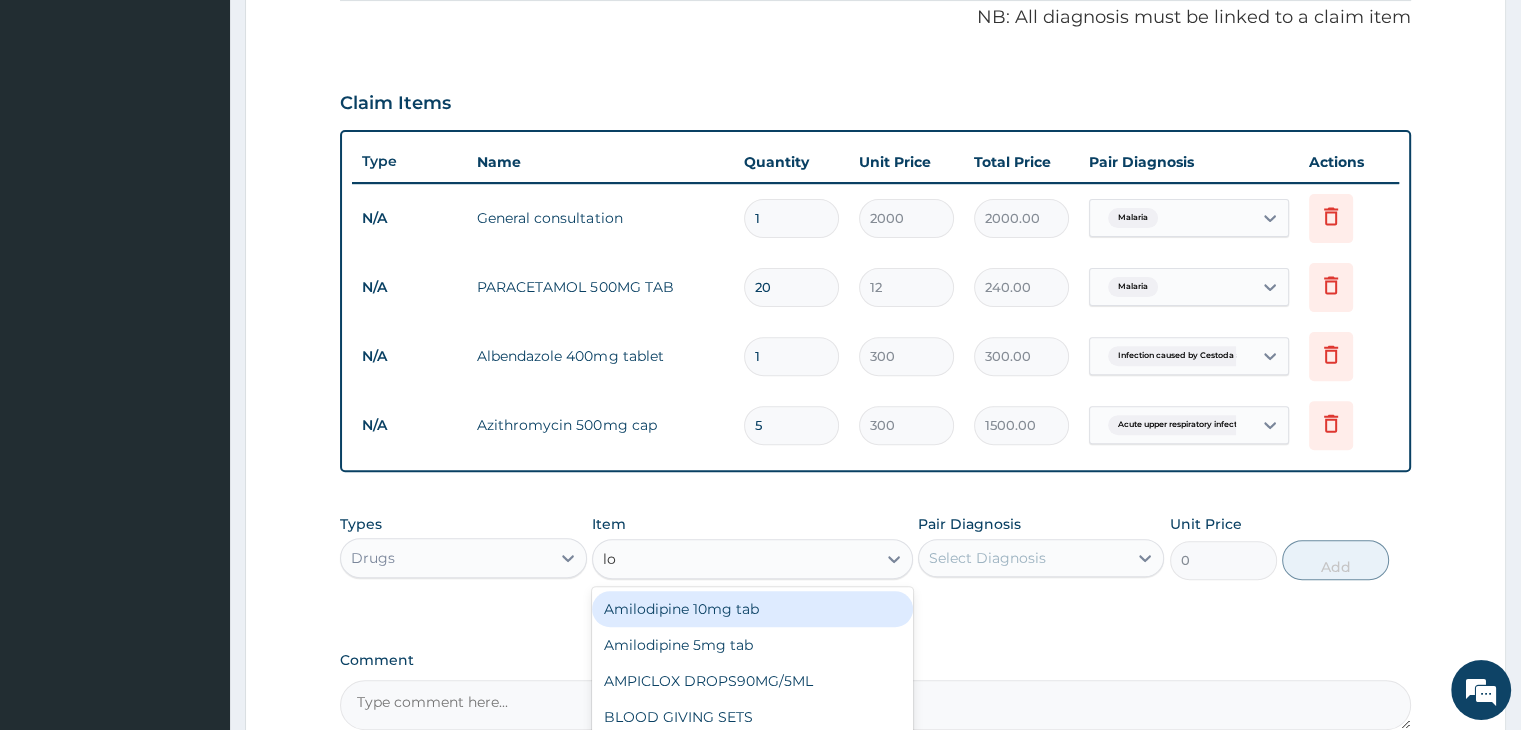 type on "lon" 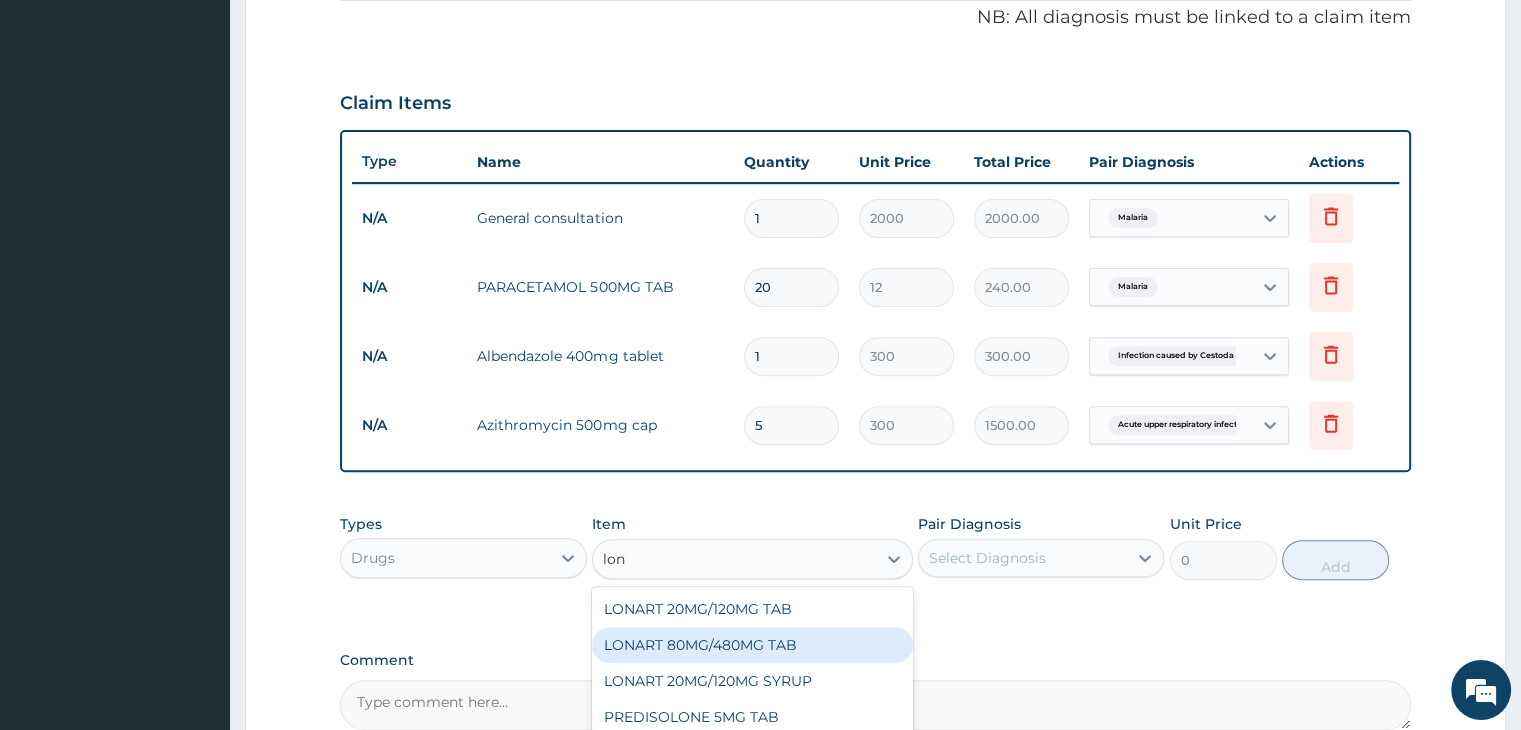 click on "LONART 80MG/480MG TAB" at bounding box center [752, 645] 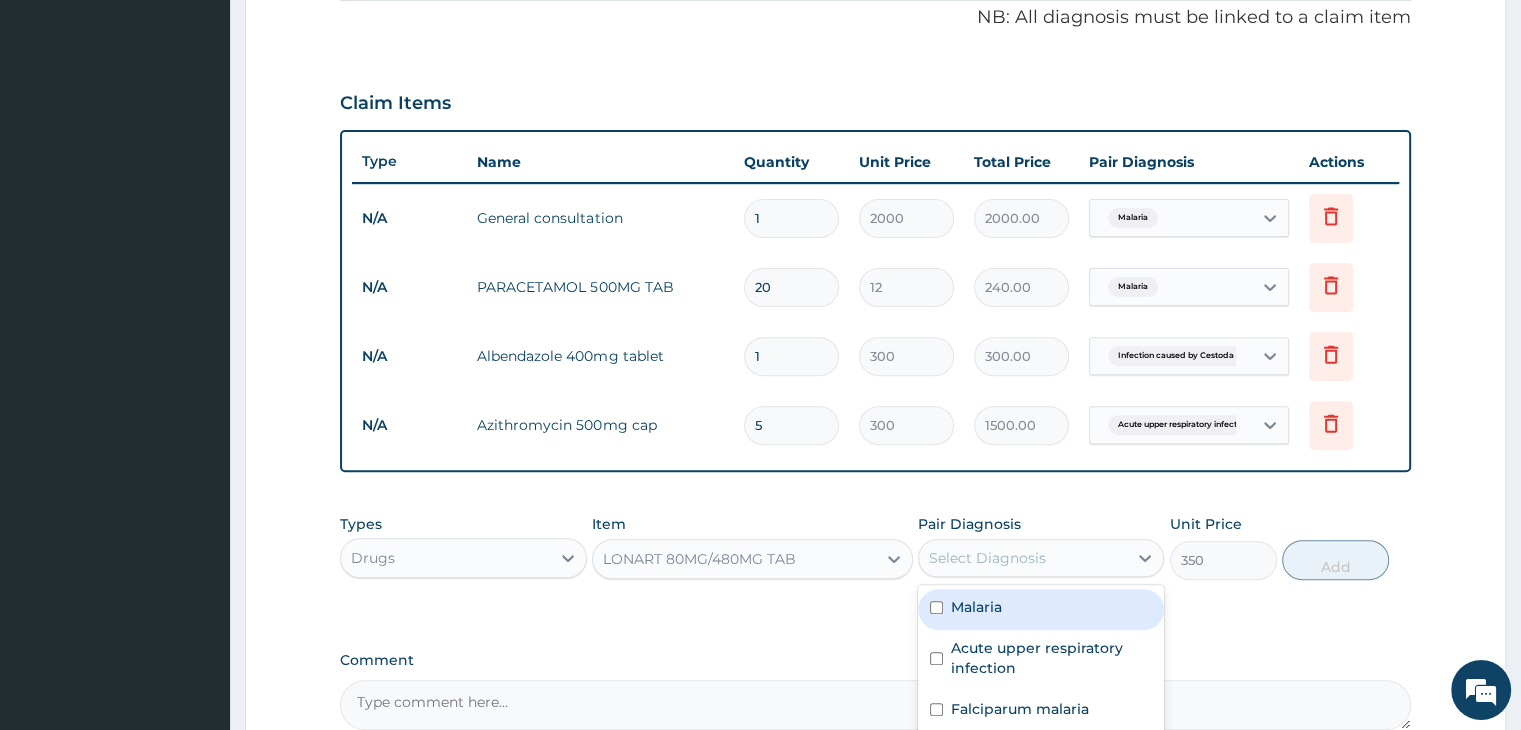 click on "Select Diagnosis" at bounding box center (987, 558) 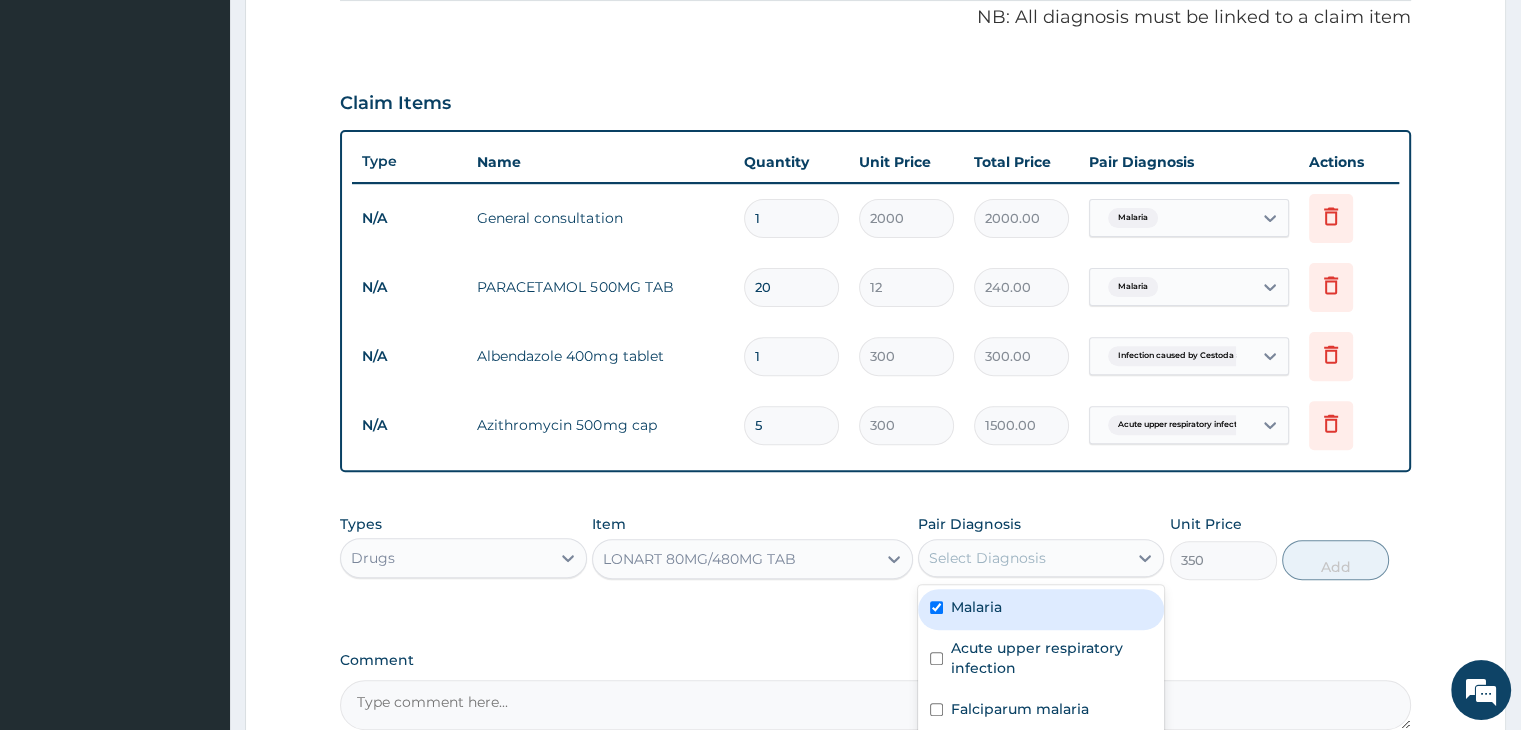 checkbox on "true" 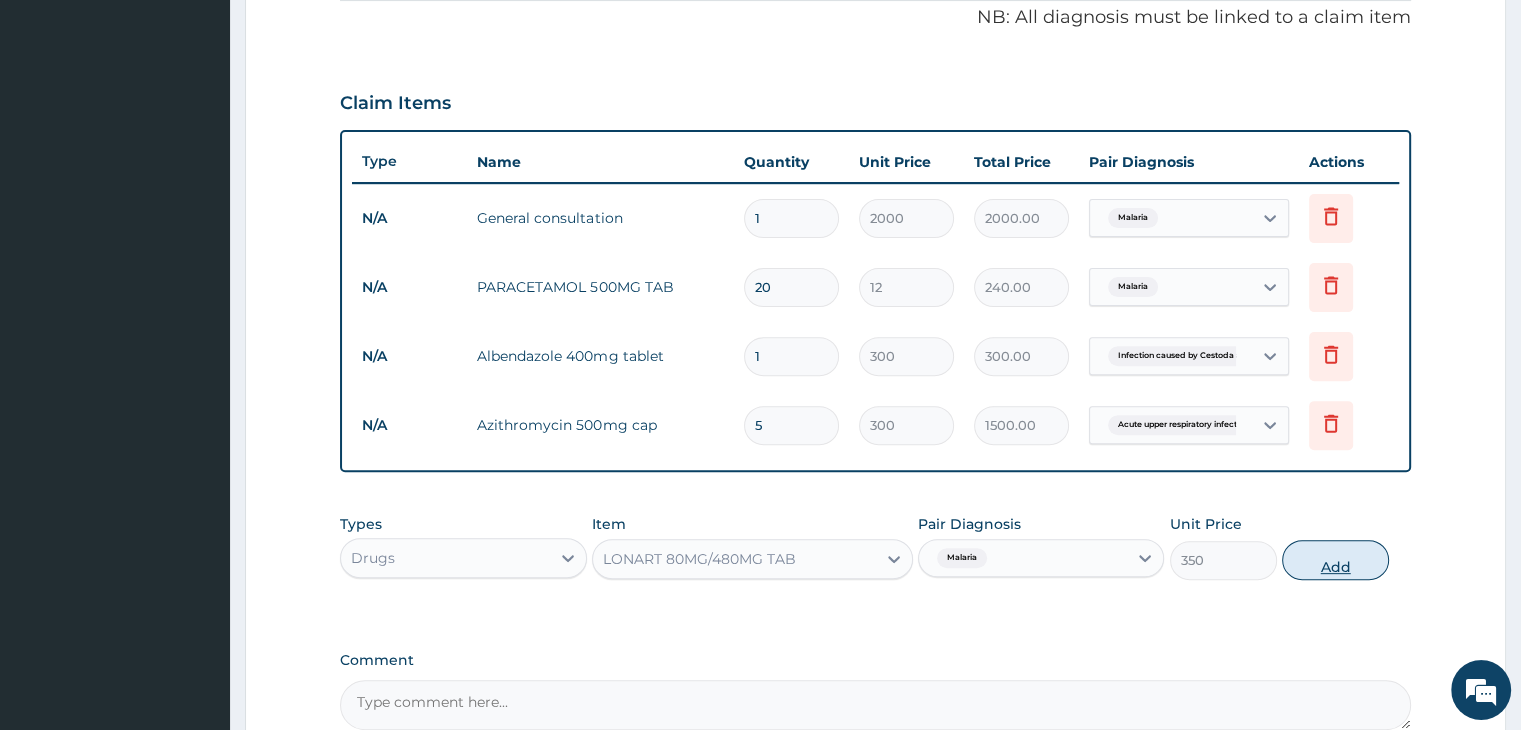 click on "Add" at bounding box center [1335, 560] 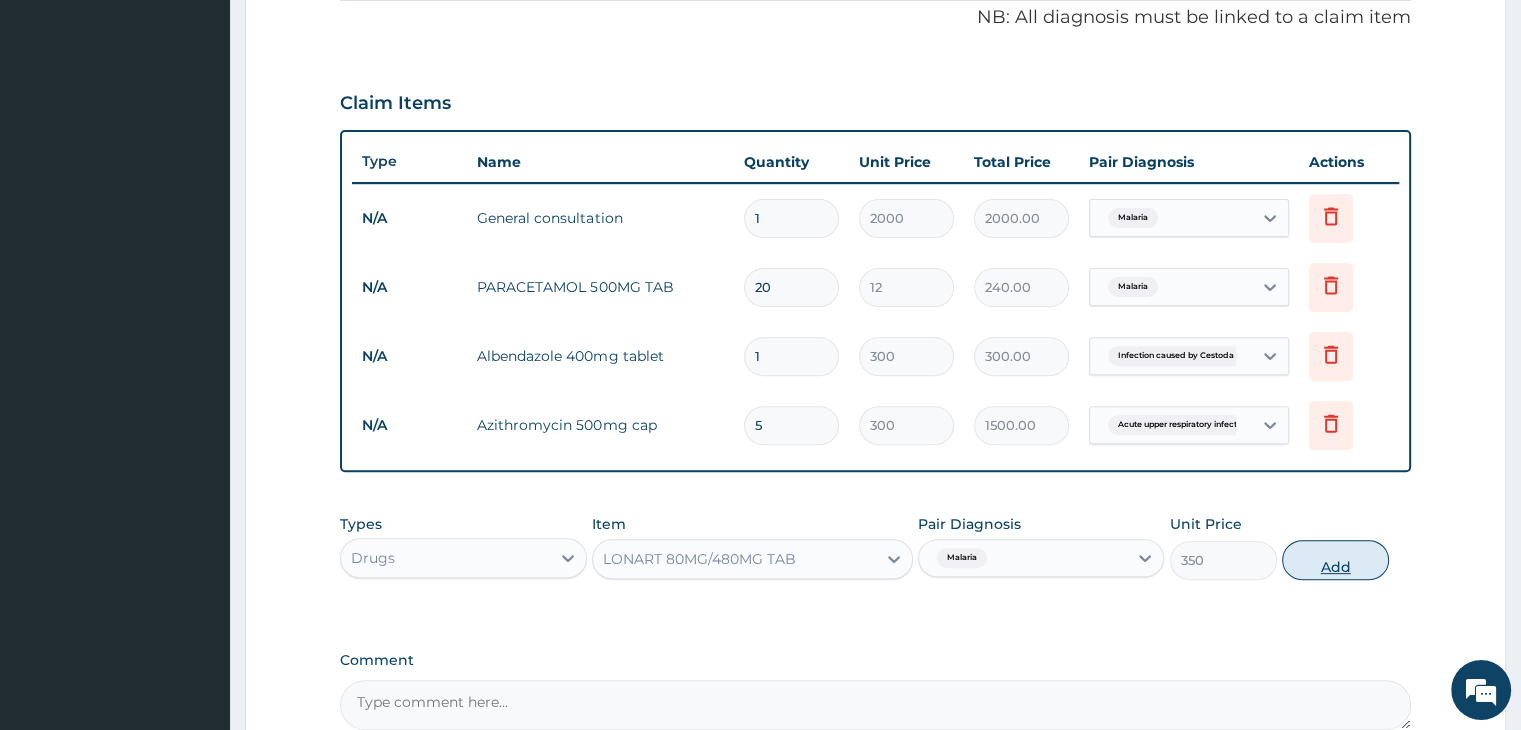 type on "0" 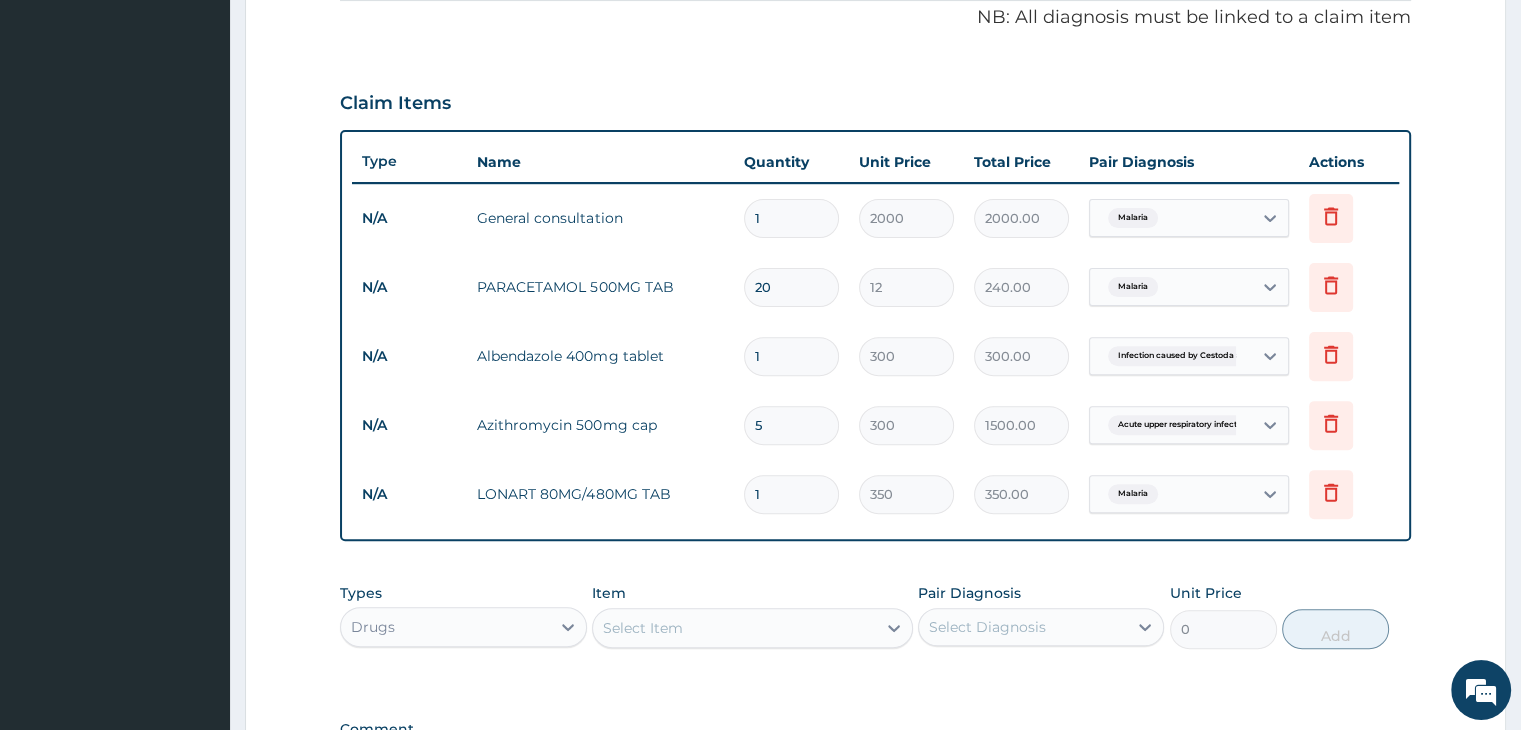 type 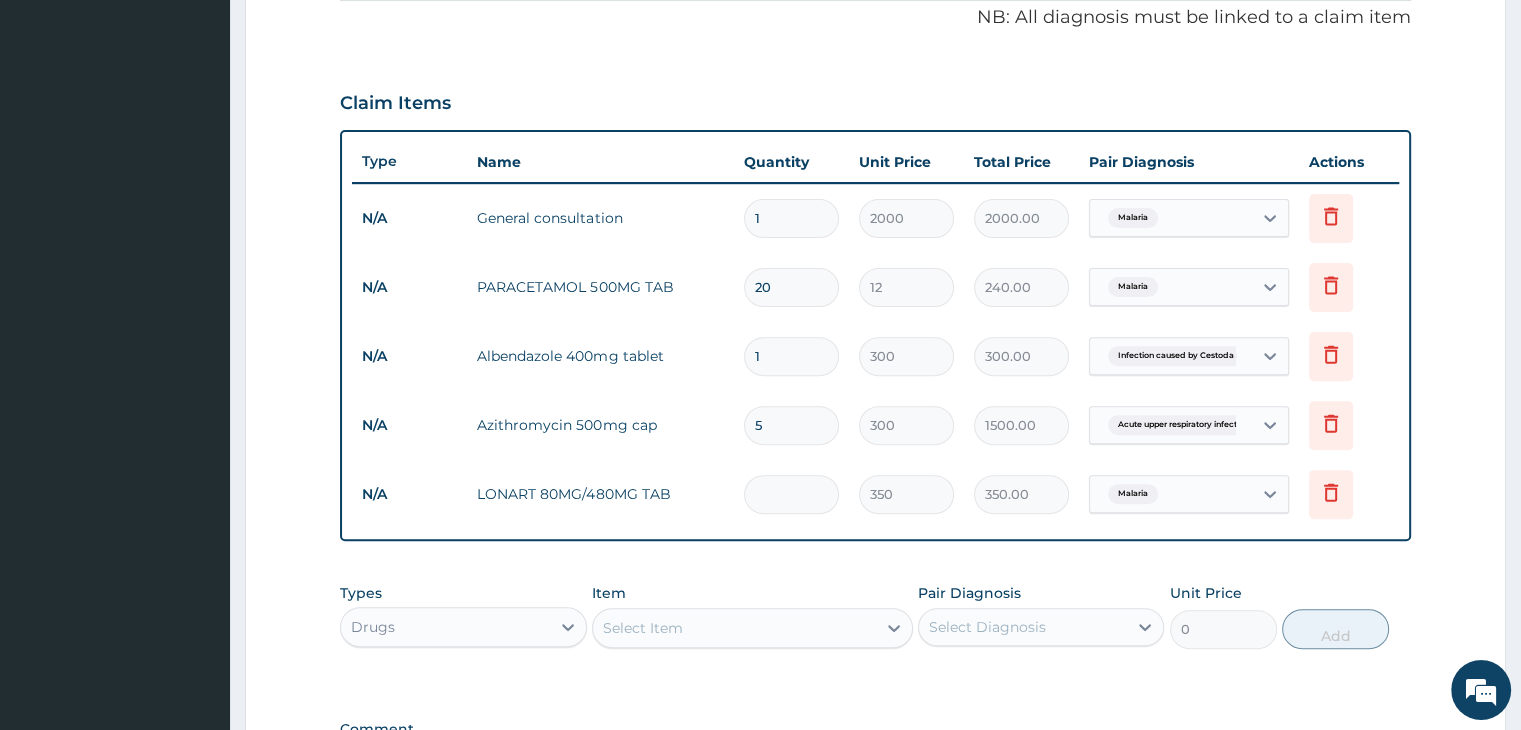 type on "0.00" 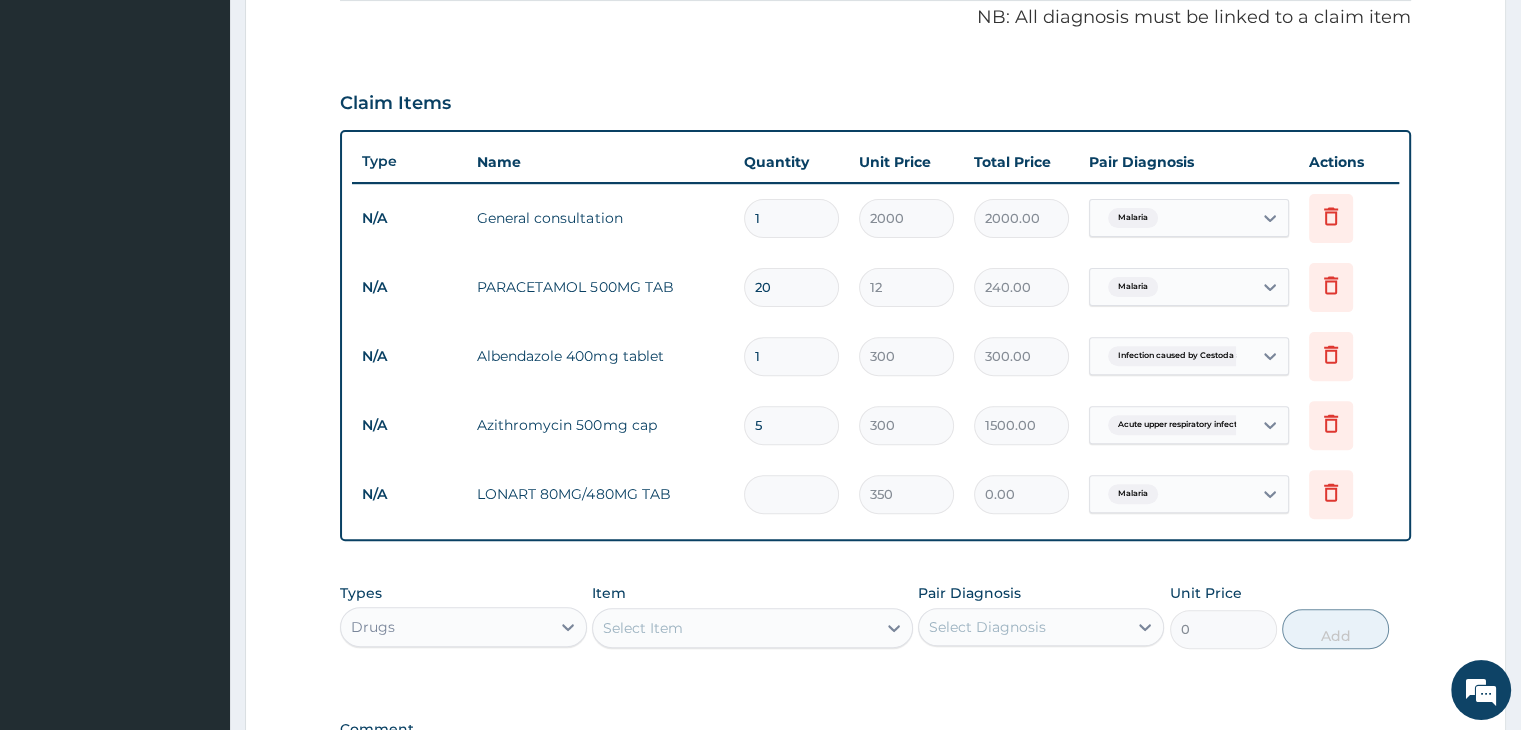 type on "6" 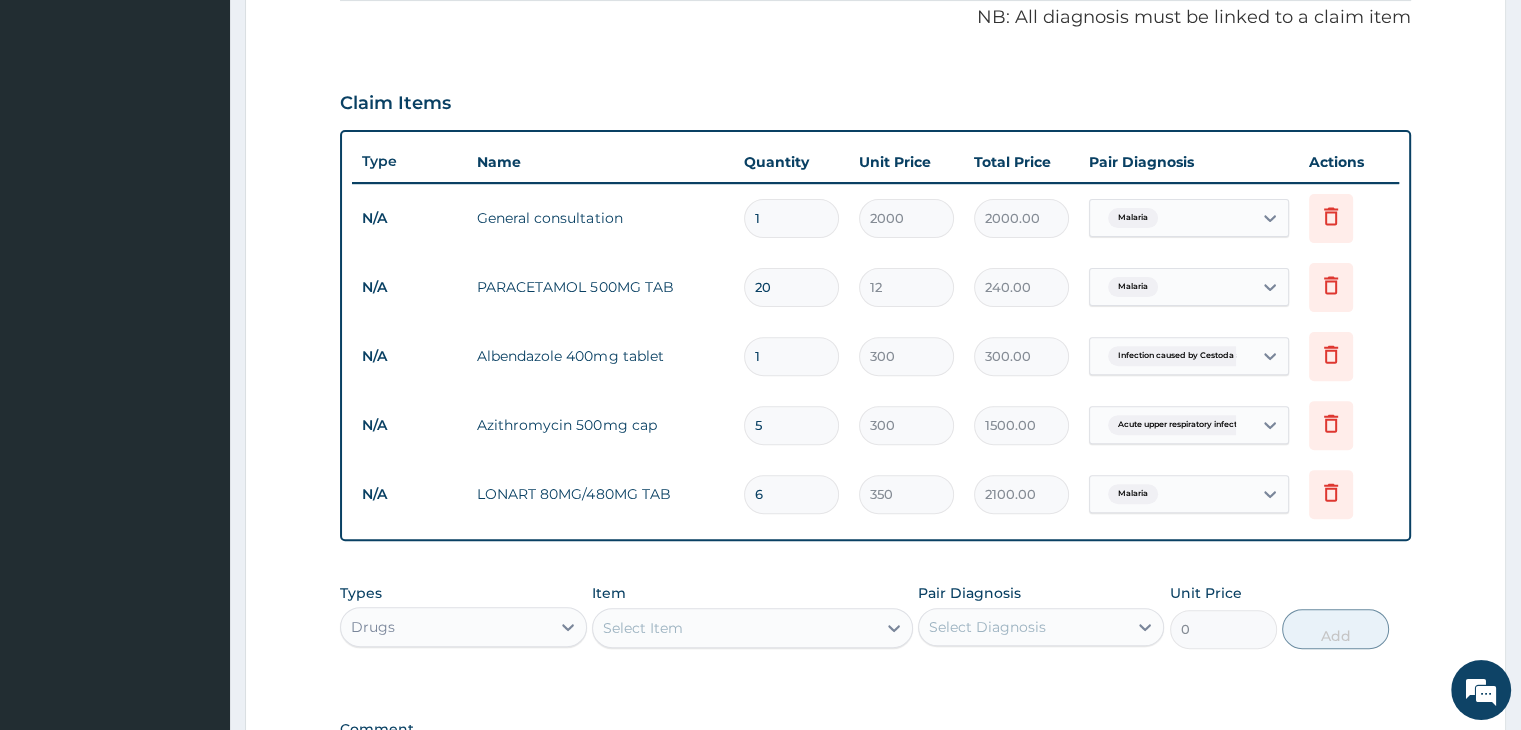 type on "6" 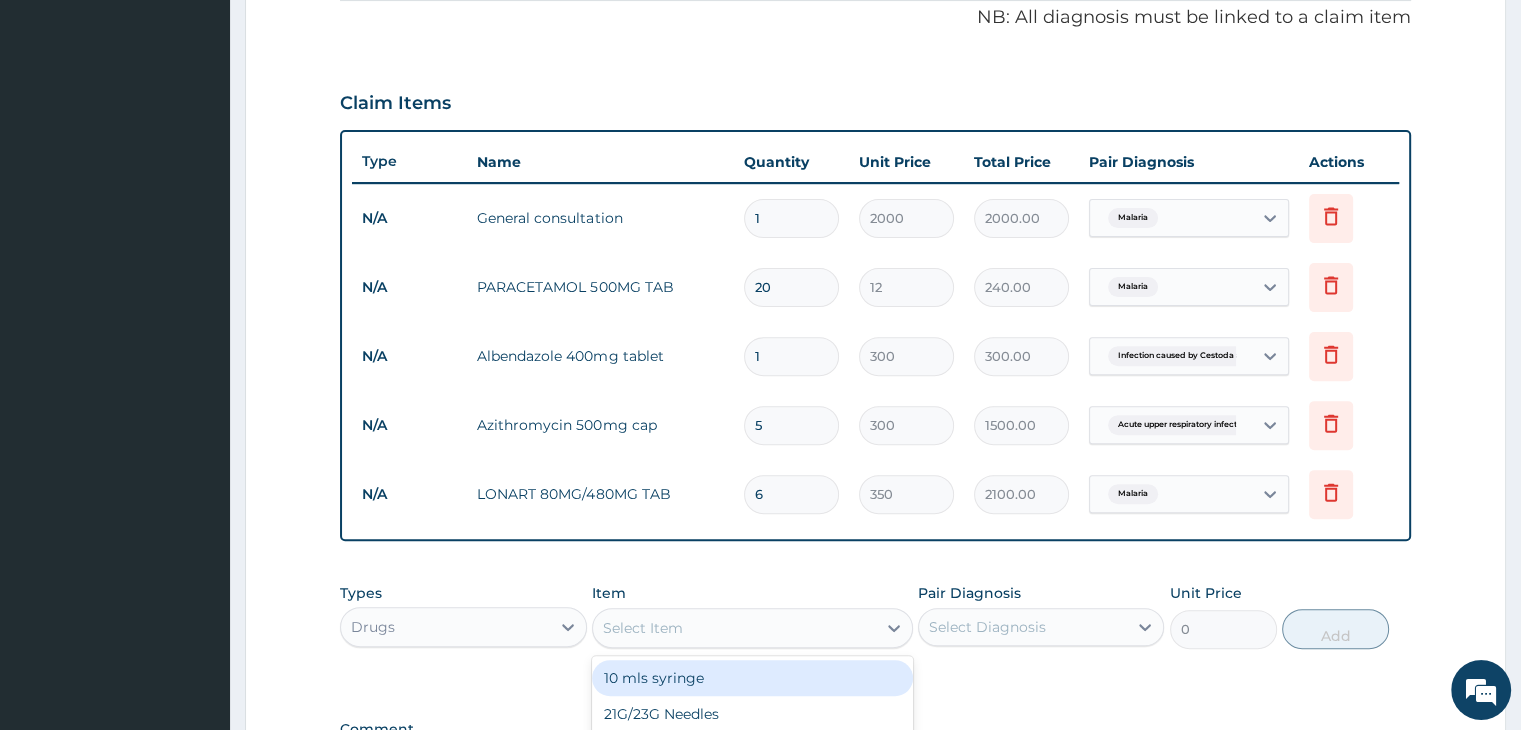 click on "Select Item" at bounding box center [734, 628] 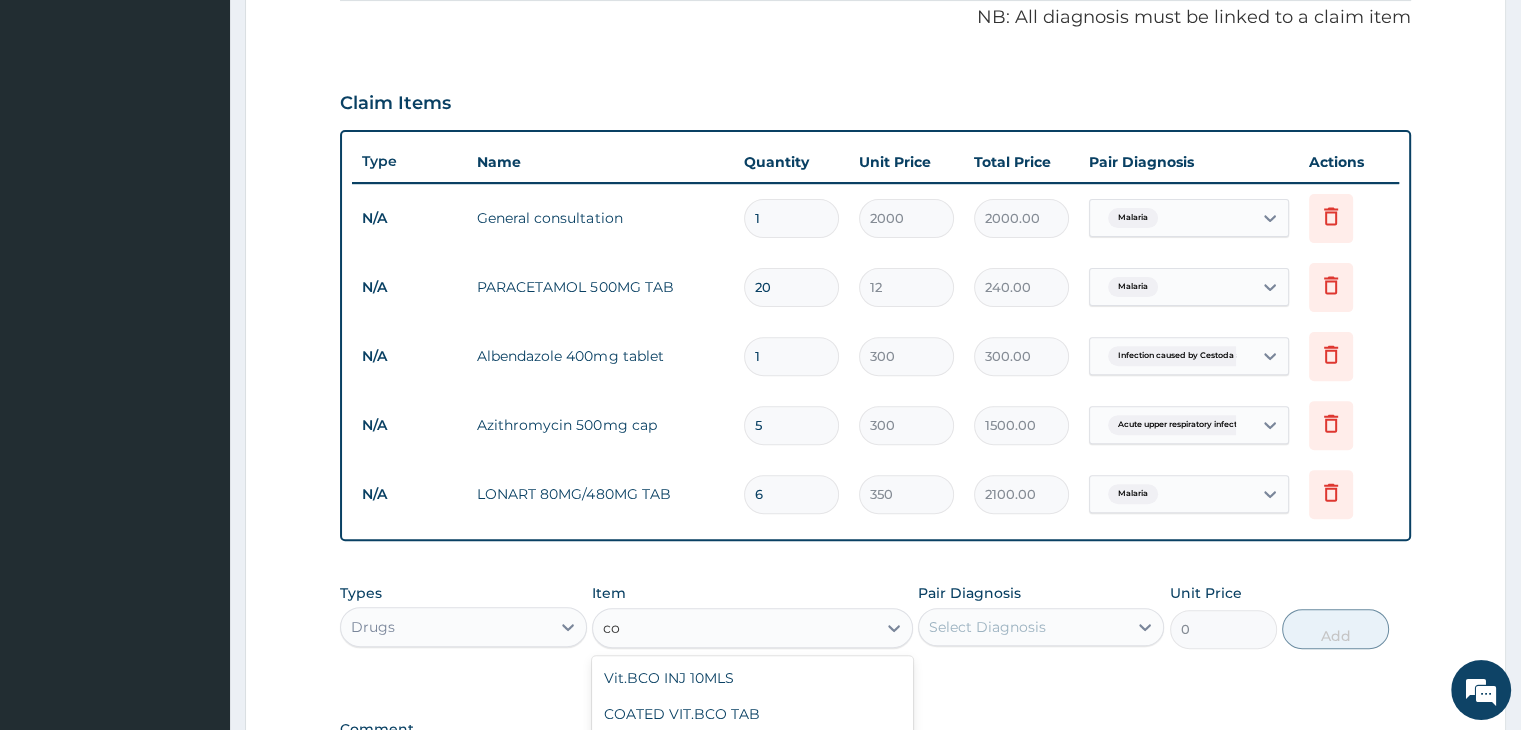 type on "c" 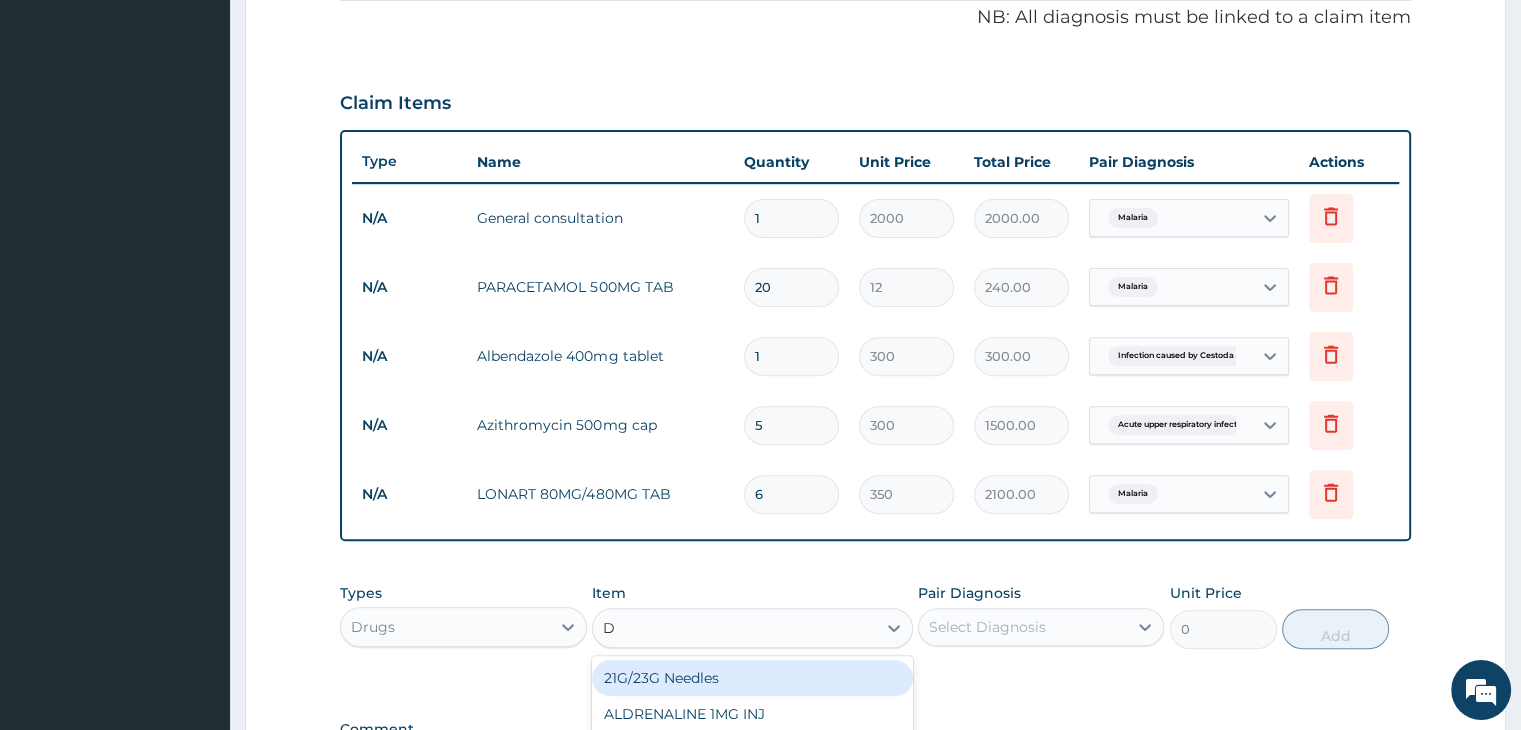 type on "D-" 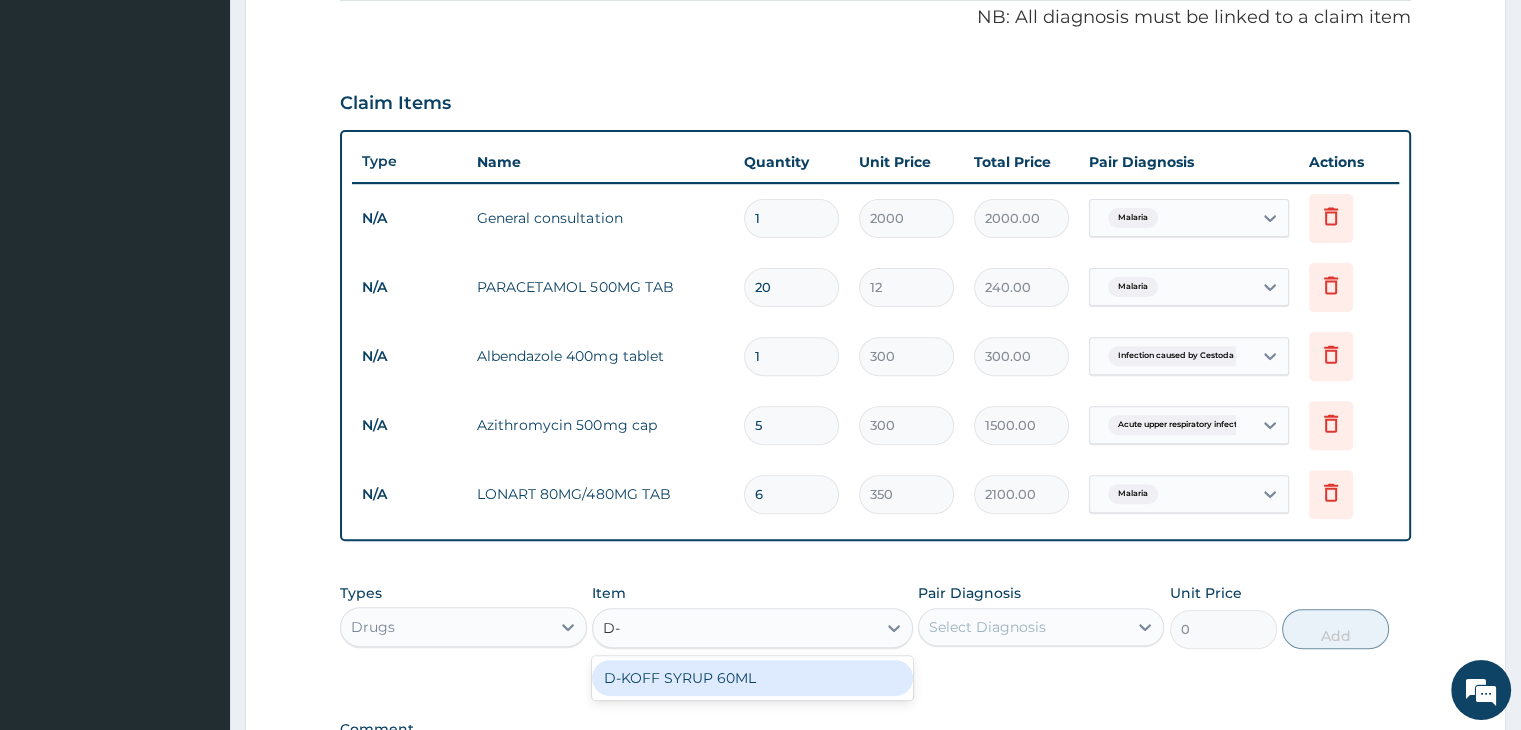 click on "D-KOFF SYRUP 60ML" at bounding box center (752, 678) 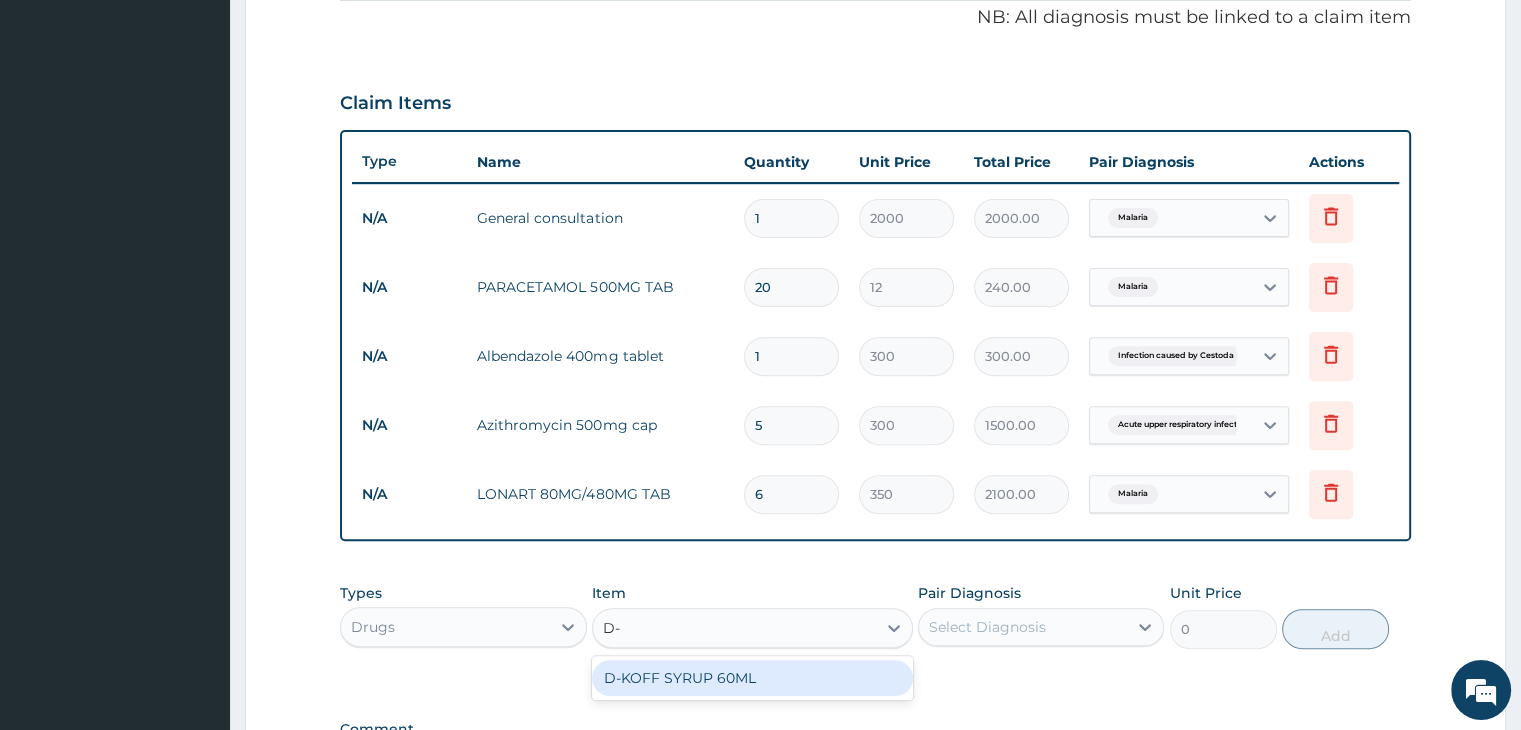 type 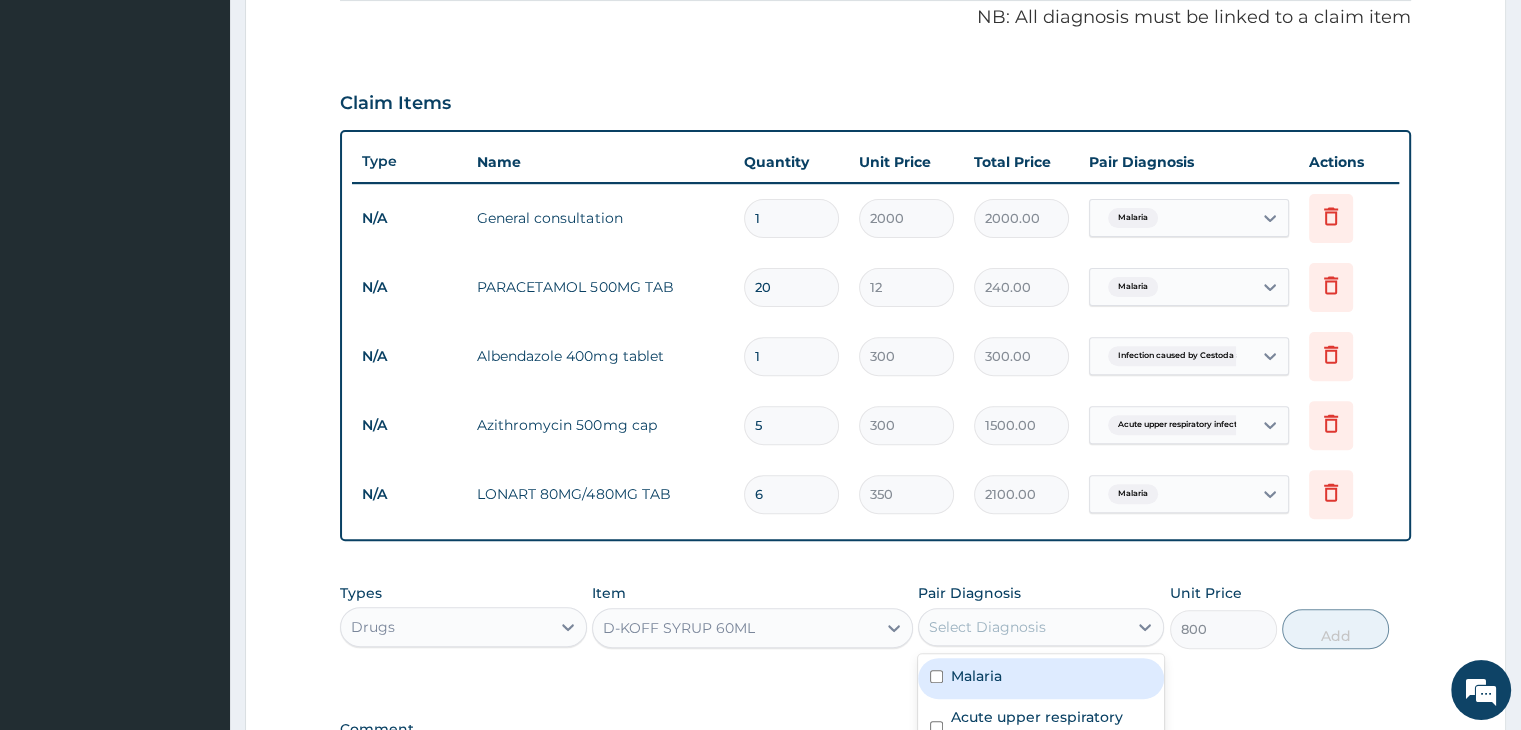 click on "Select Diagnosis" at bounding box center [987, 627] 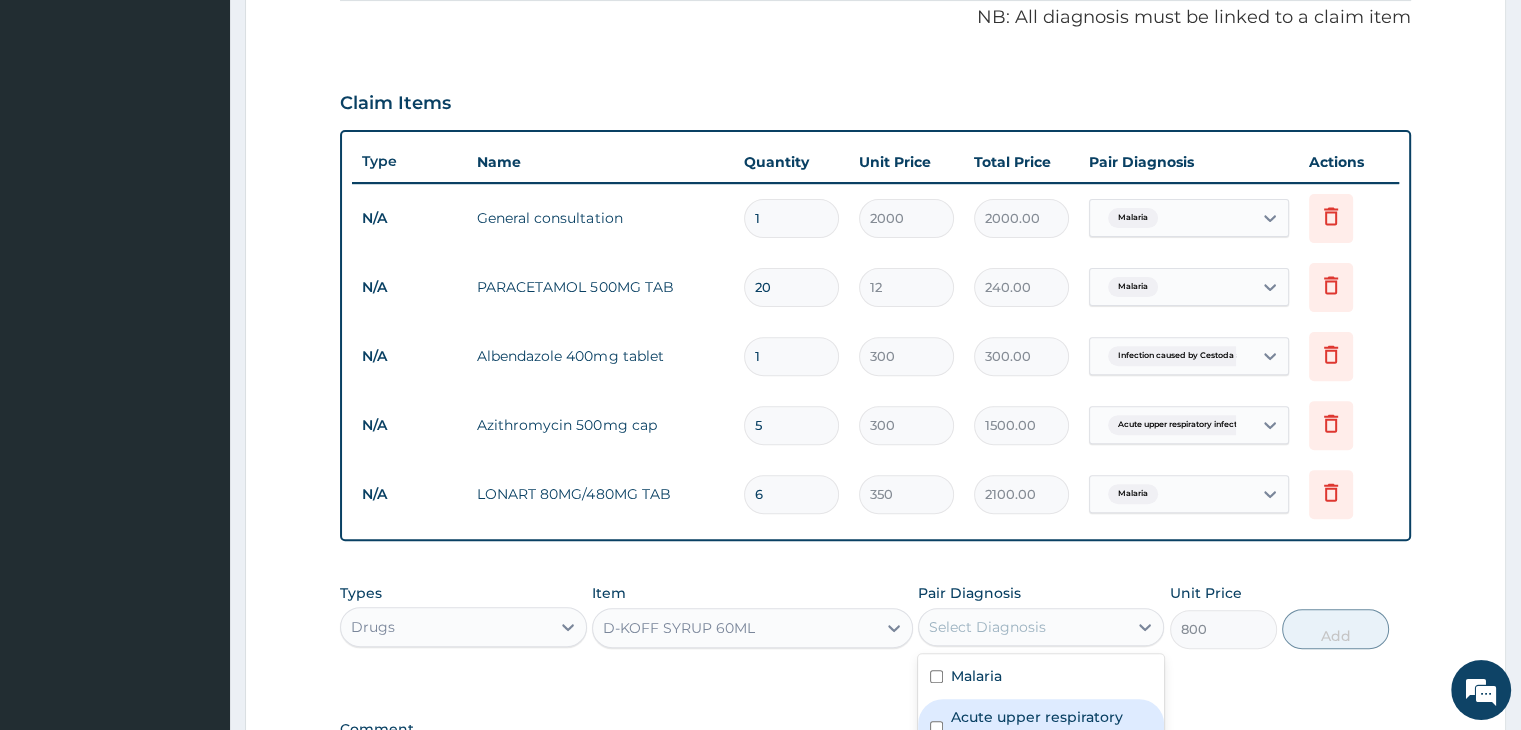 click on "Acute upper respiratory infection" at bounding box center [1051, 727] 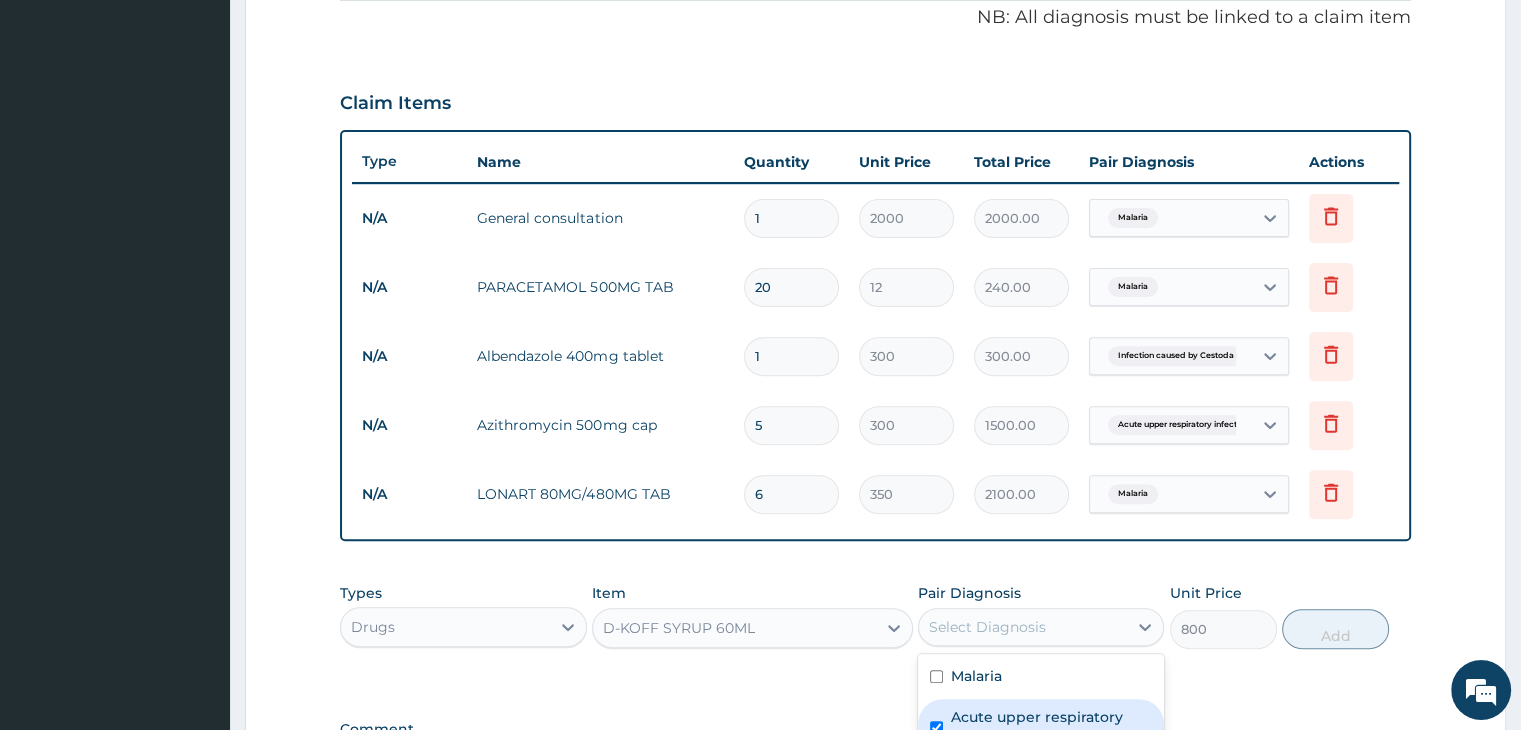 checkbox on "true" 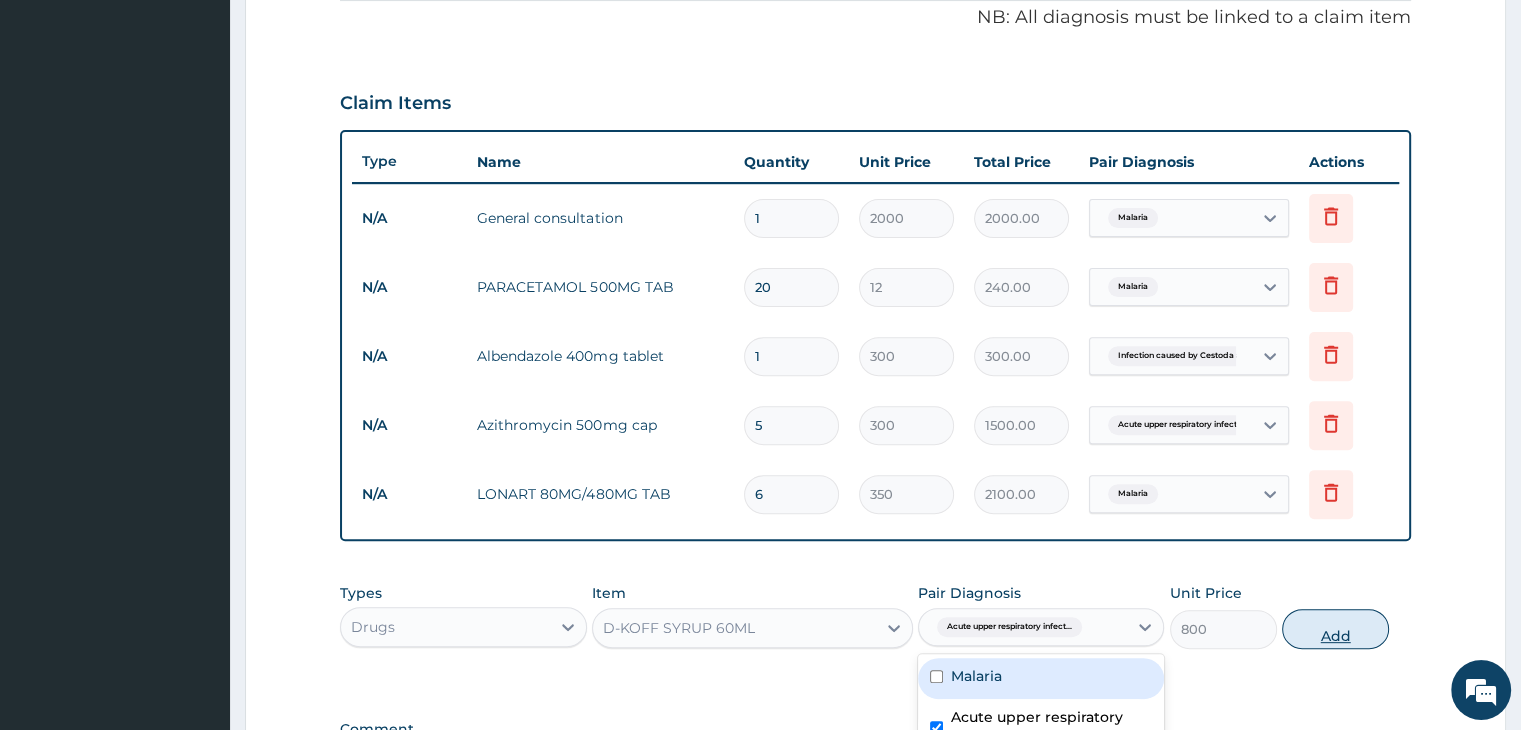 click on "Add" at bounding box center (1335, 629) 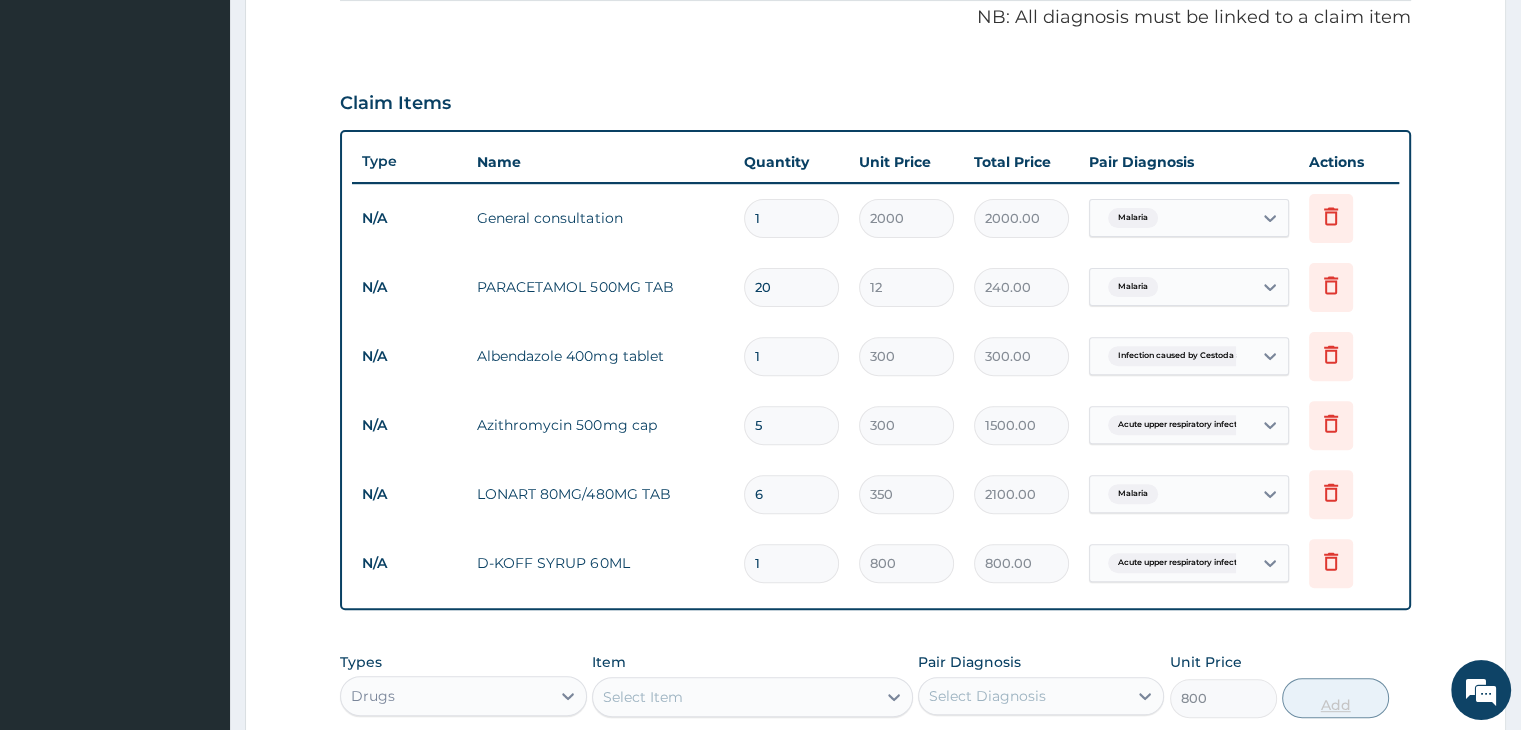 type on "0" 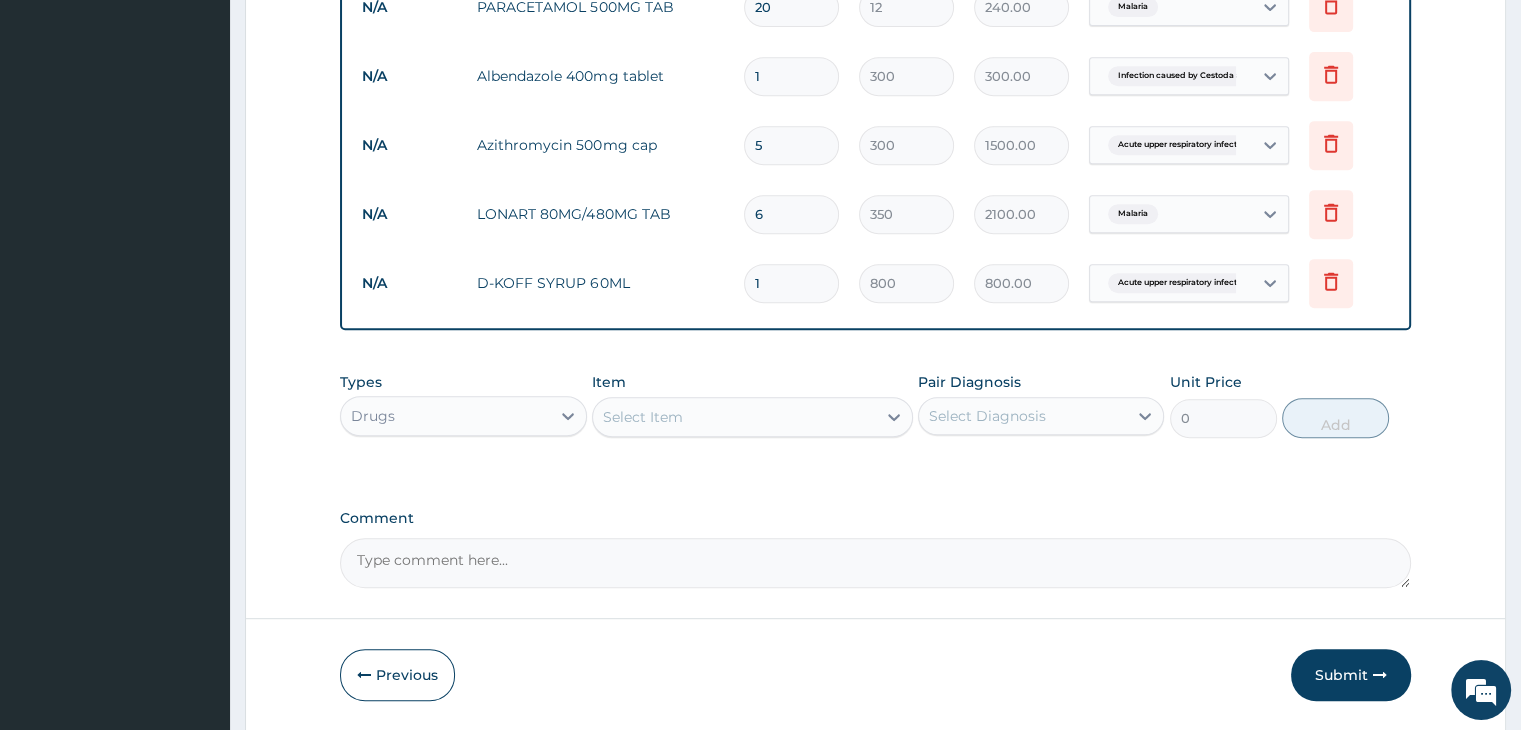 scroll, scrollTop: 904, scrollLeft: 0, axis: vertical 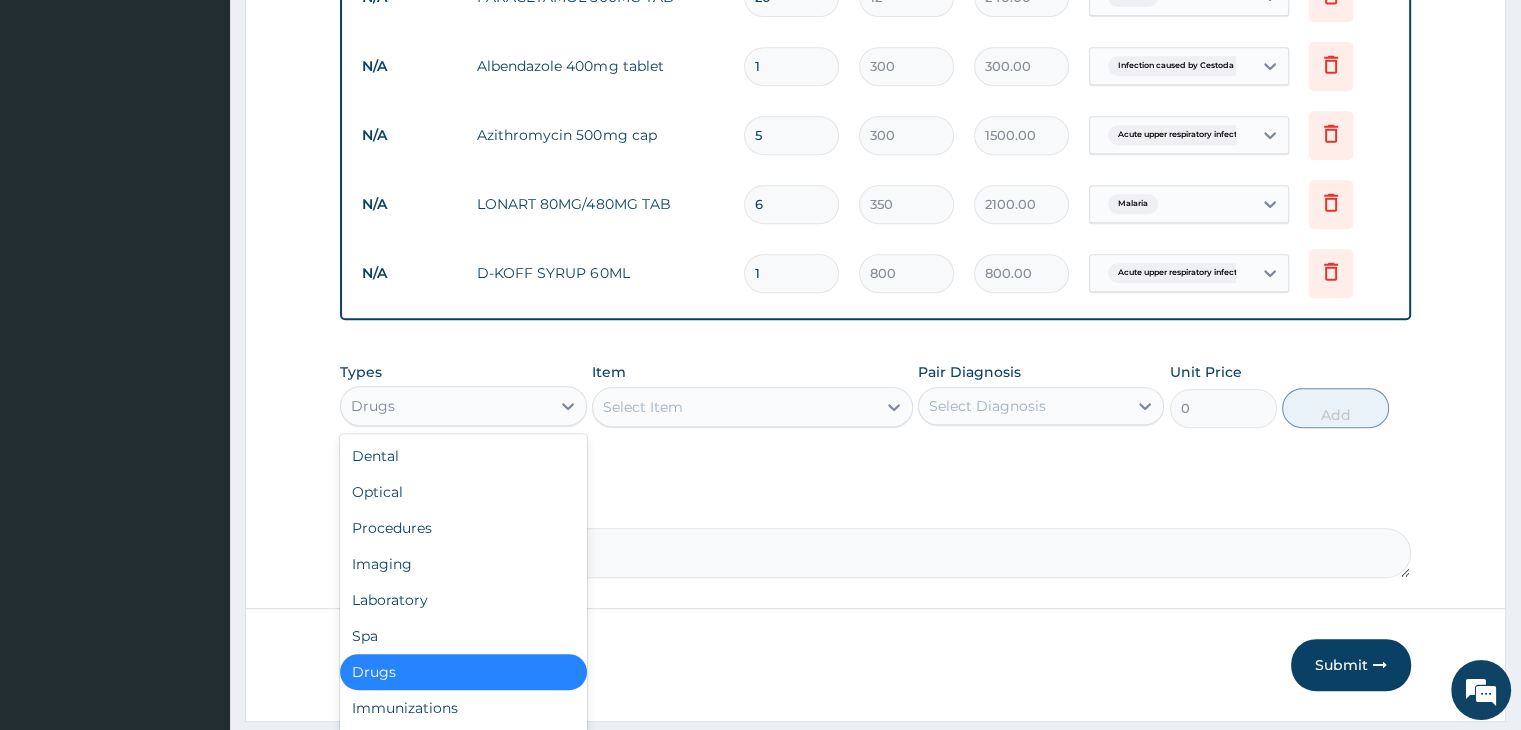 click on "Drugs" at bounding box center (445, 406) 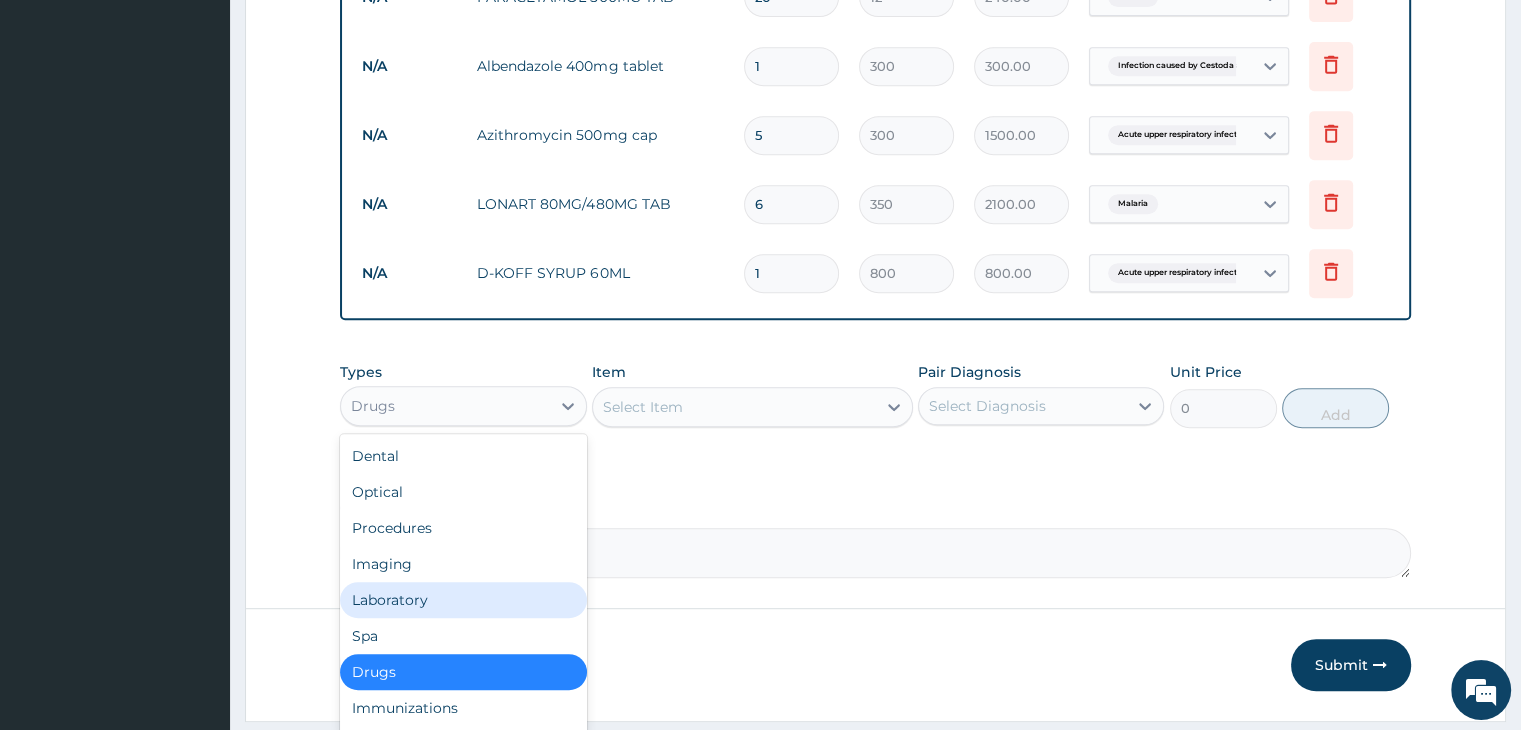click on "Laboratory" at bounding box center [463, 600] 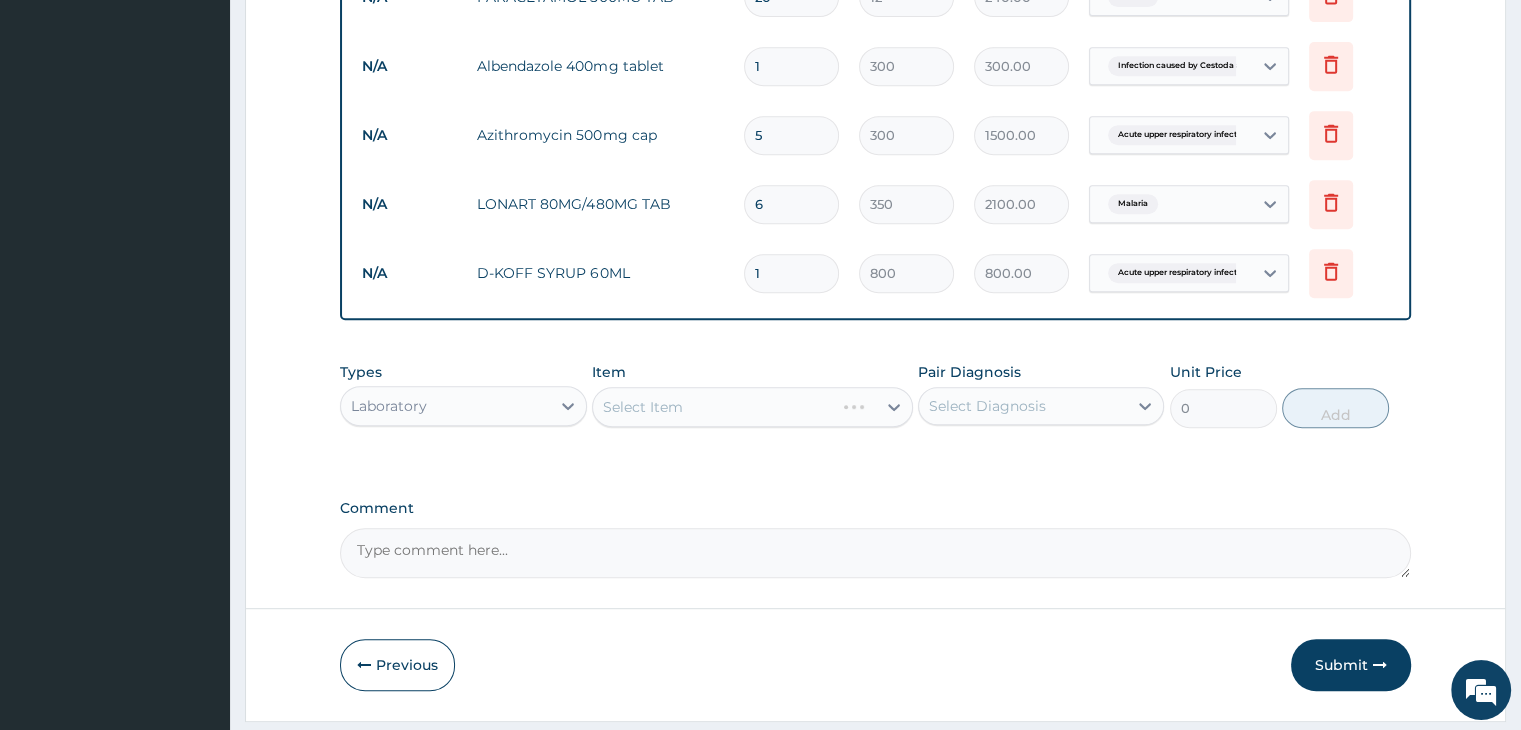 click on "Select Item" at bounding box center [752, 407] 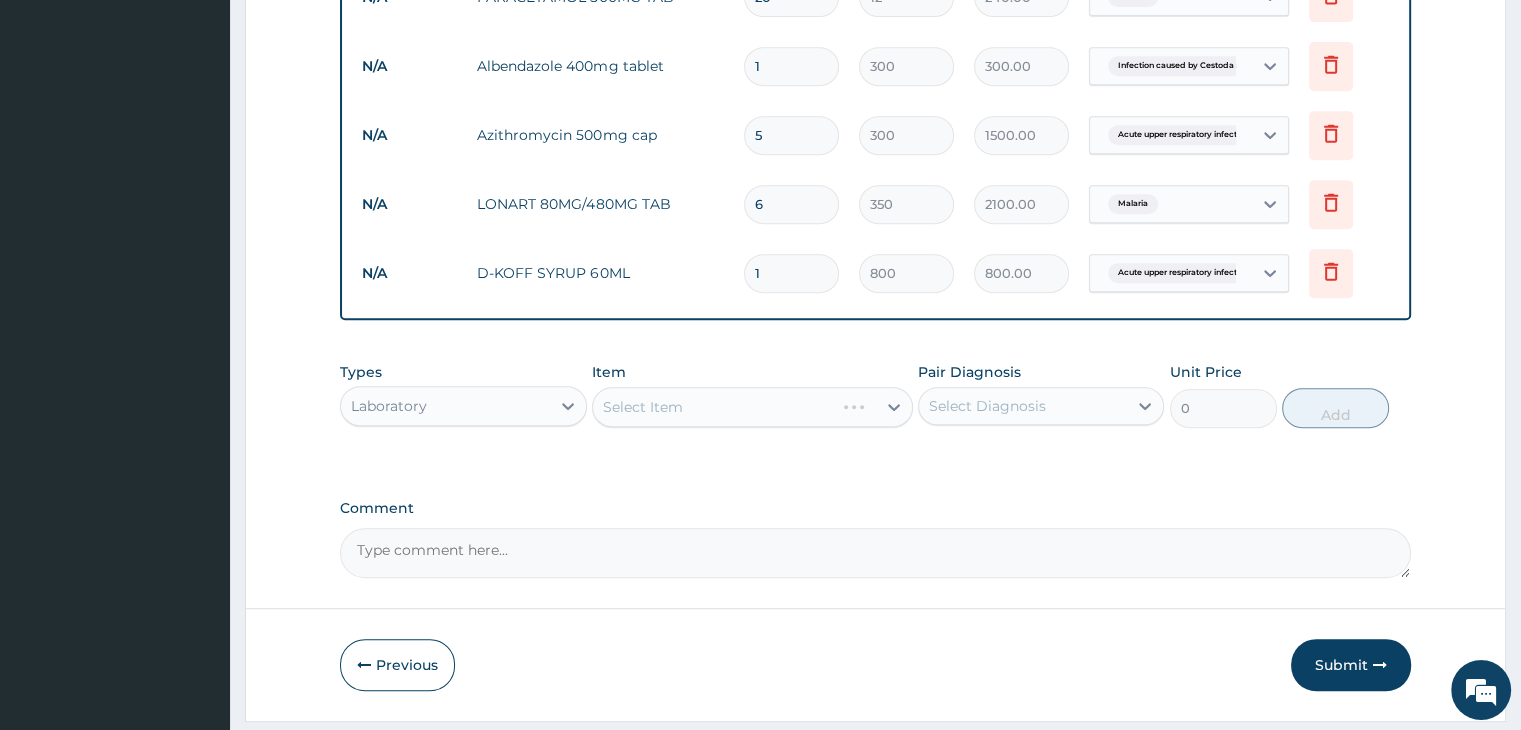 click on "Select Item" at bounding box center (752, 407) 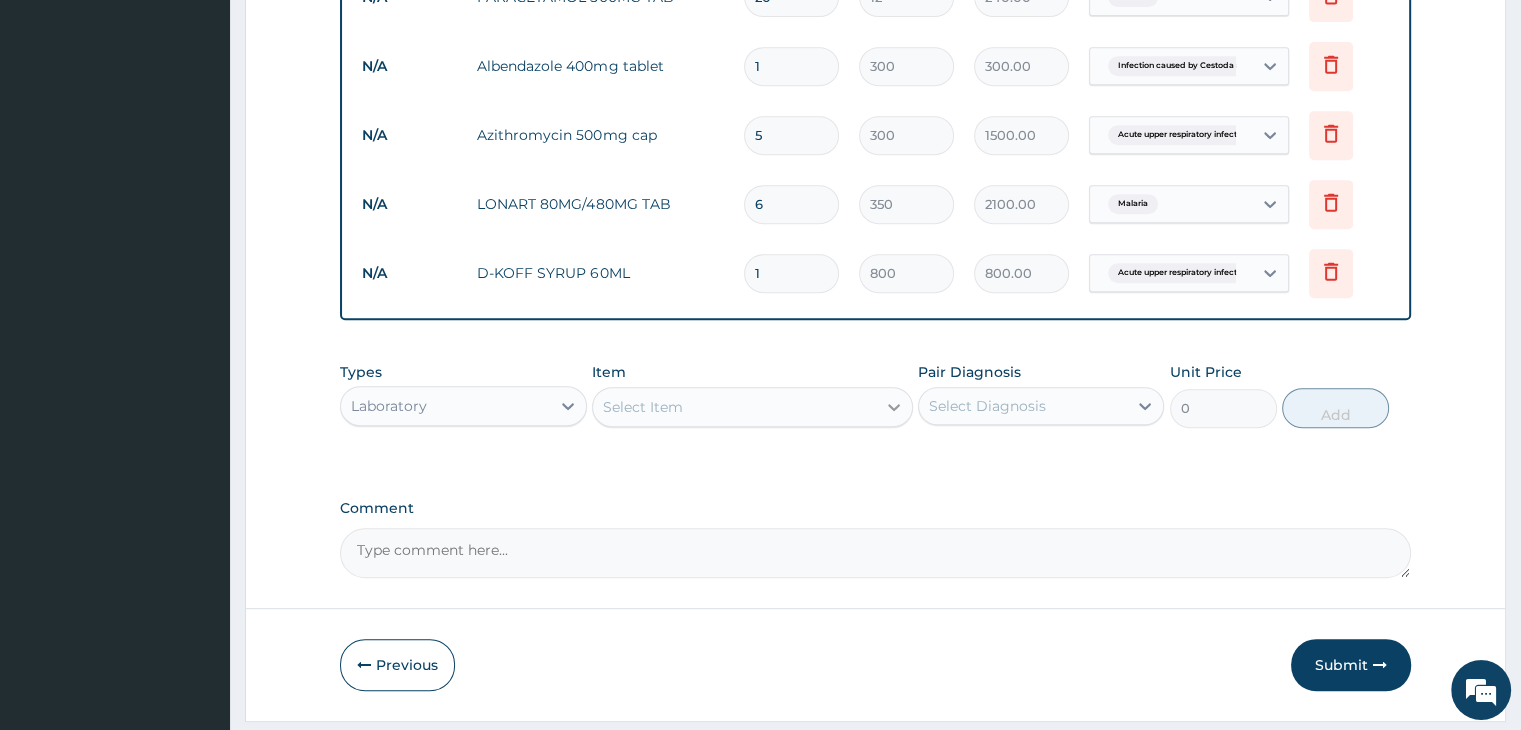 click 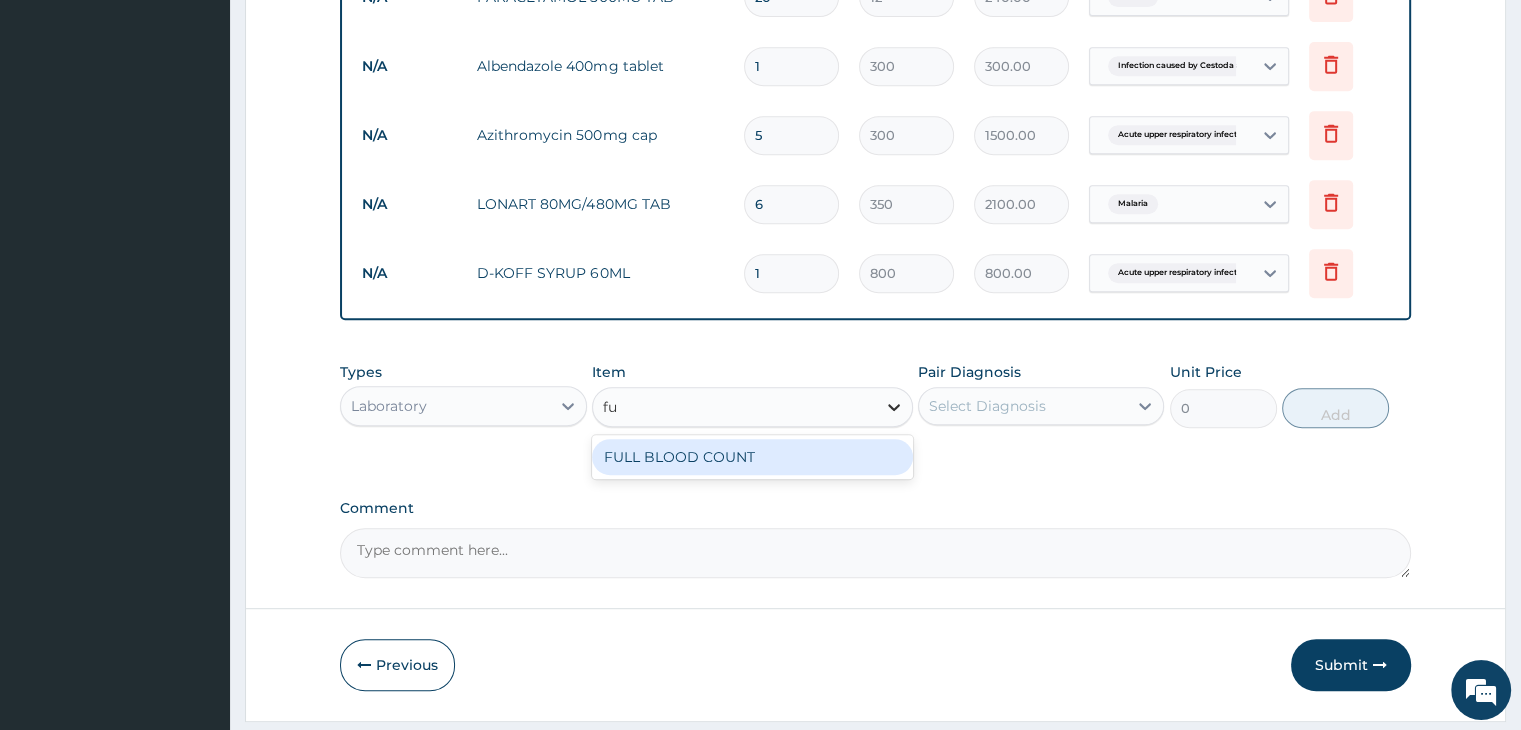 type on "ful" 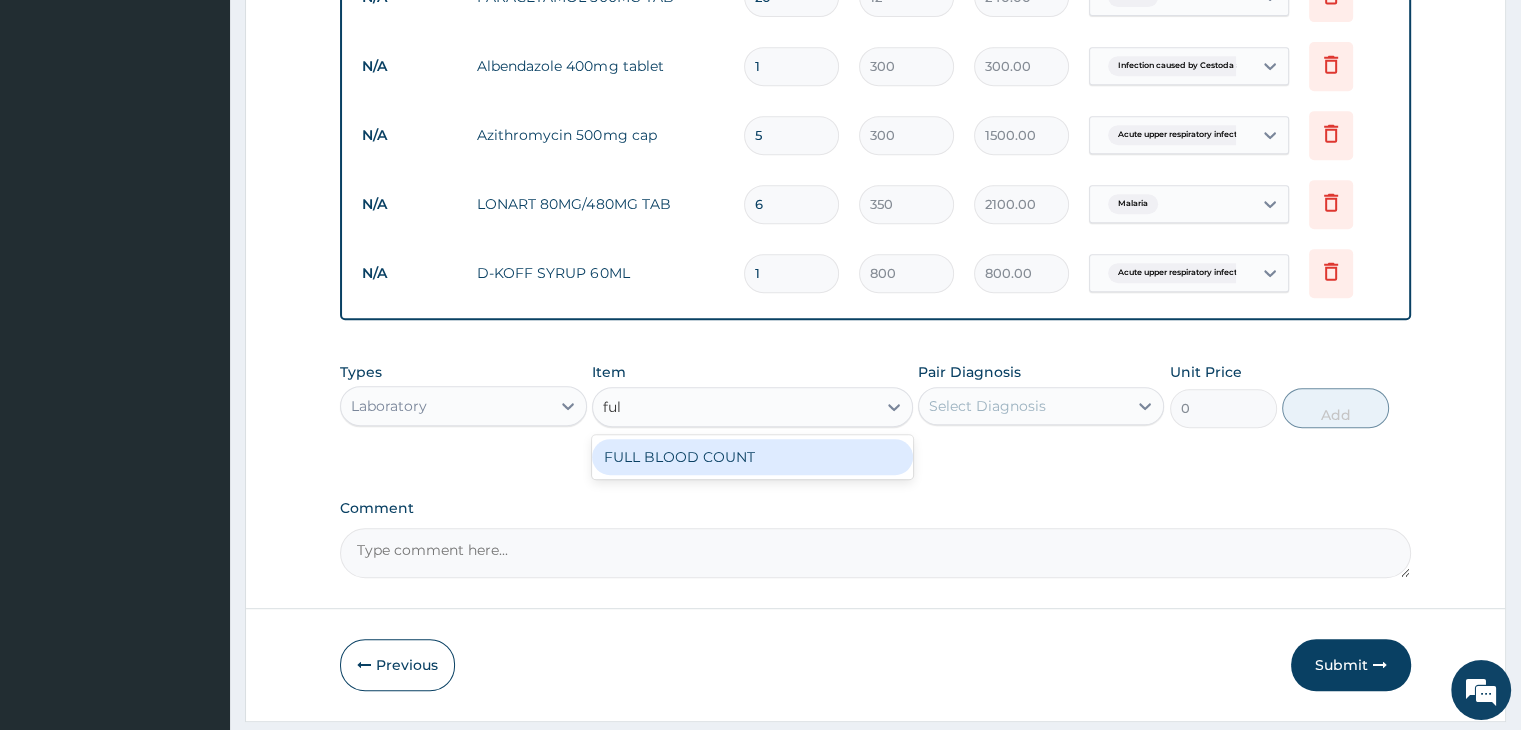click on "FULL BLOOD COUNT" at bounding box center [752, 457] 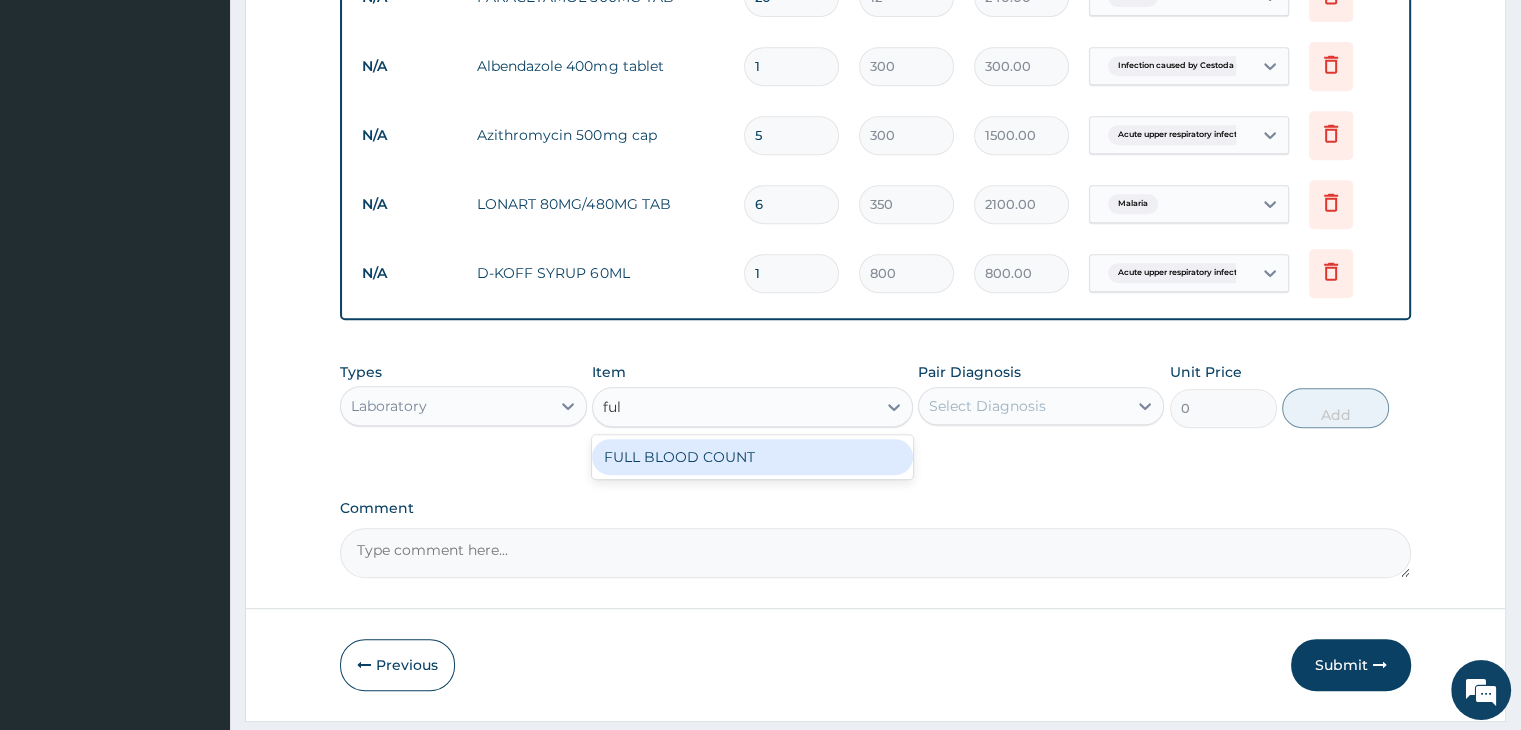 type 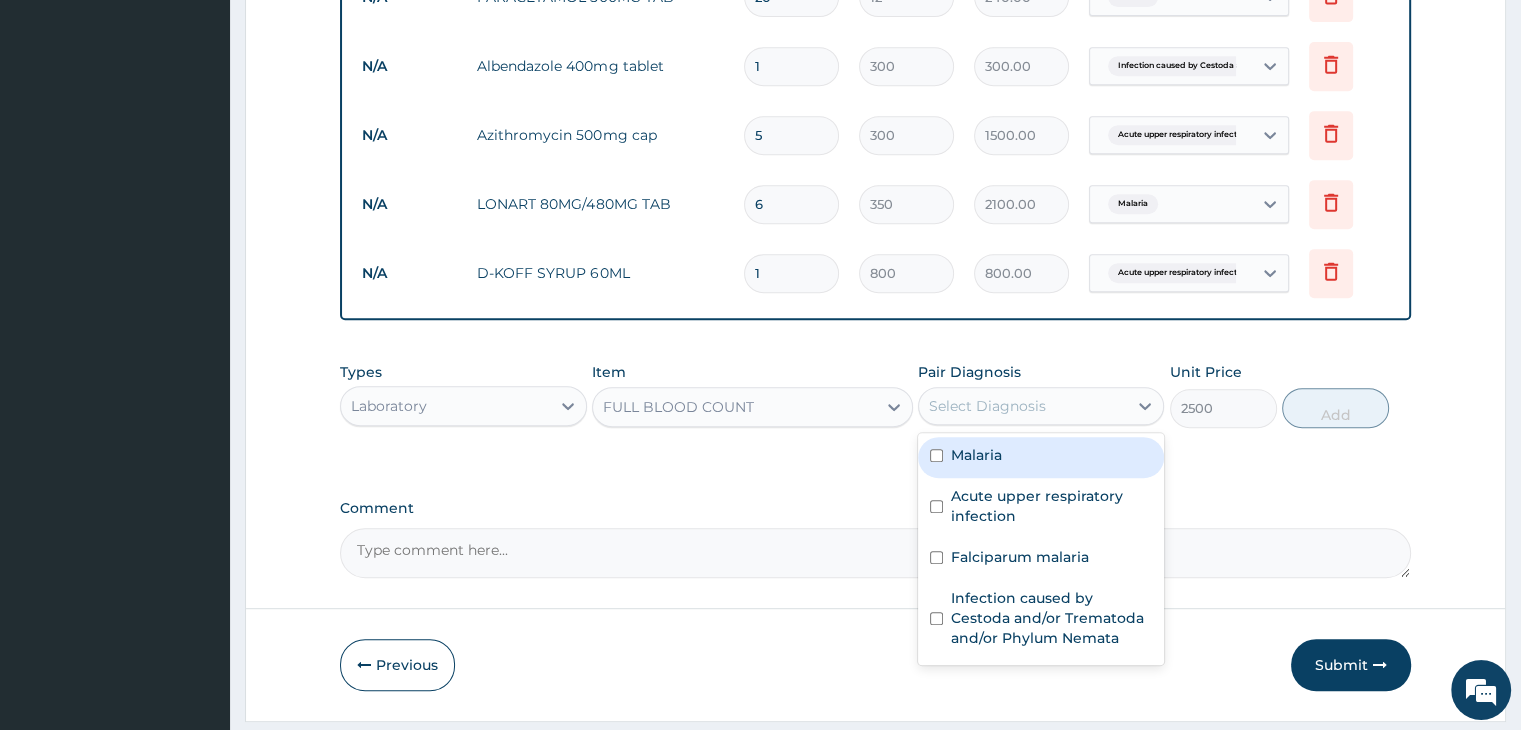 click on "Select Diagnosis" at bounding box center [987, 406] 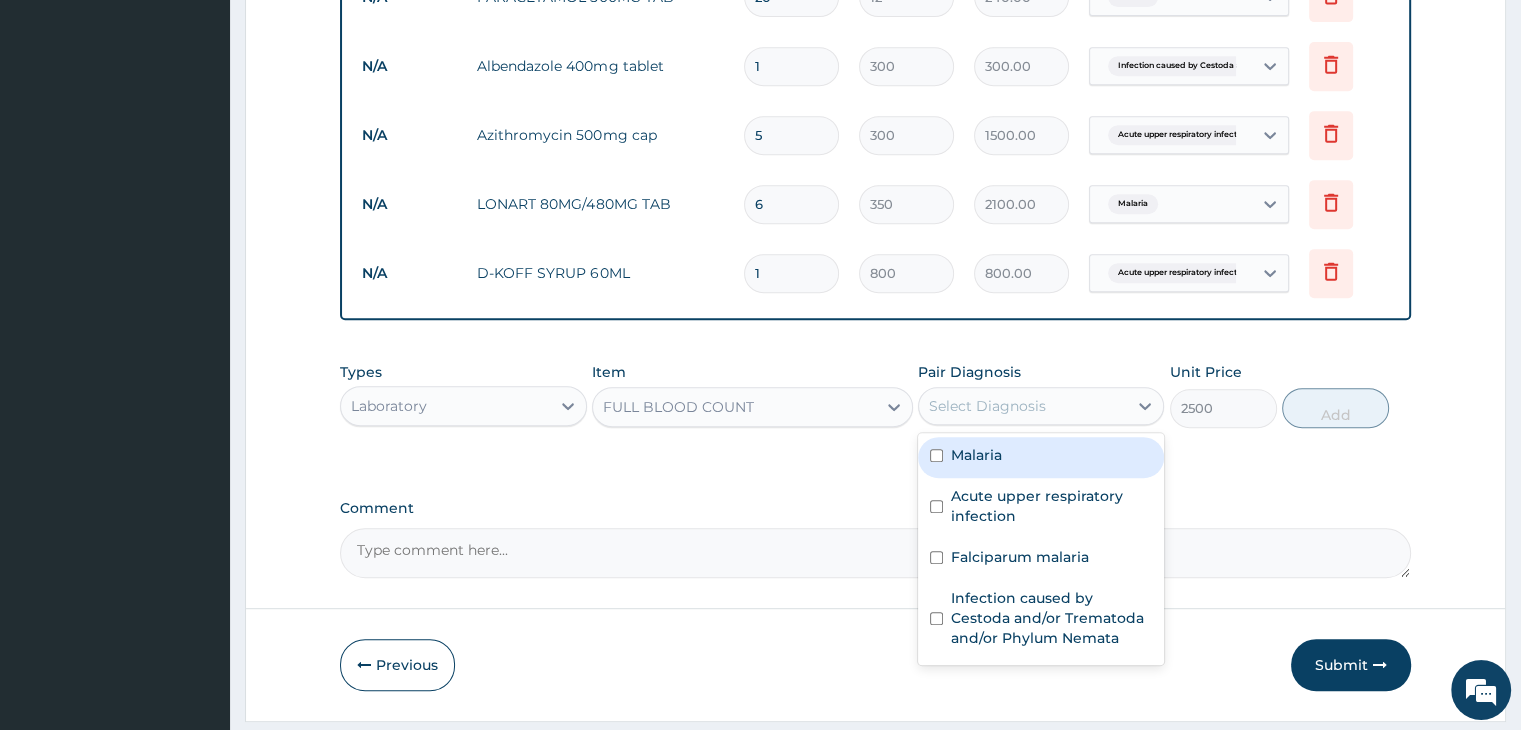 click on "Malaria" at bounding box center (976, 455) 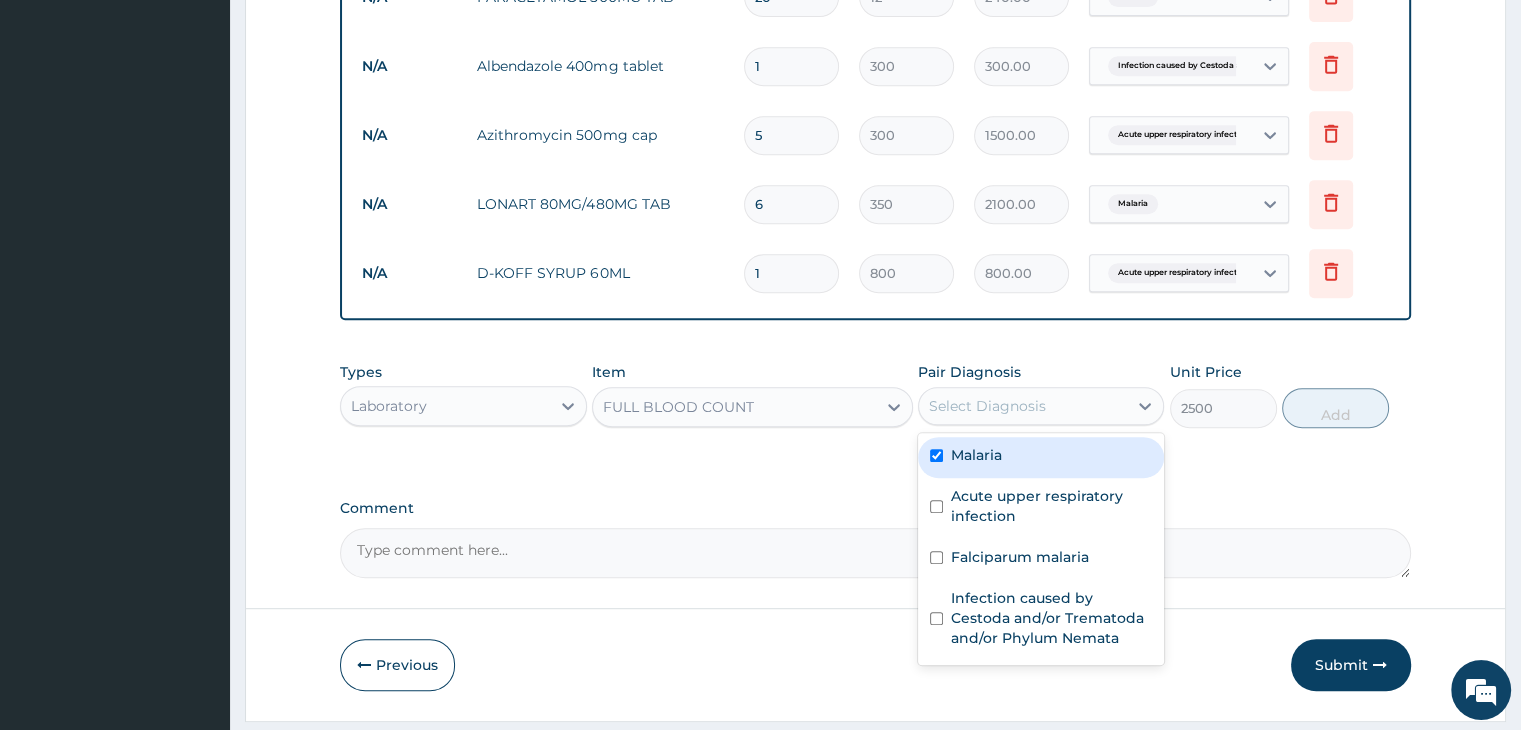 checkbox on "true" 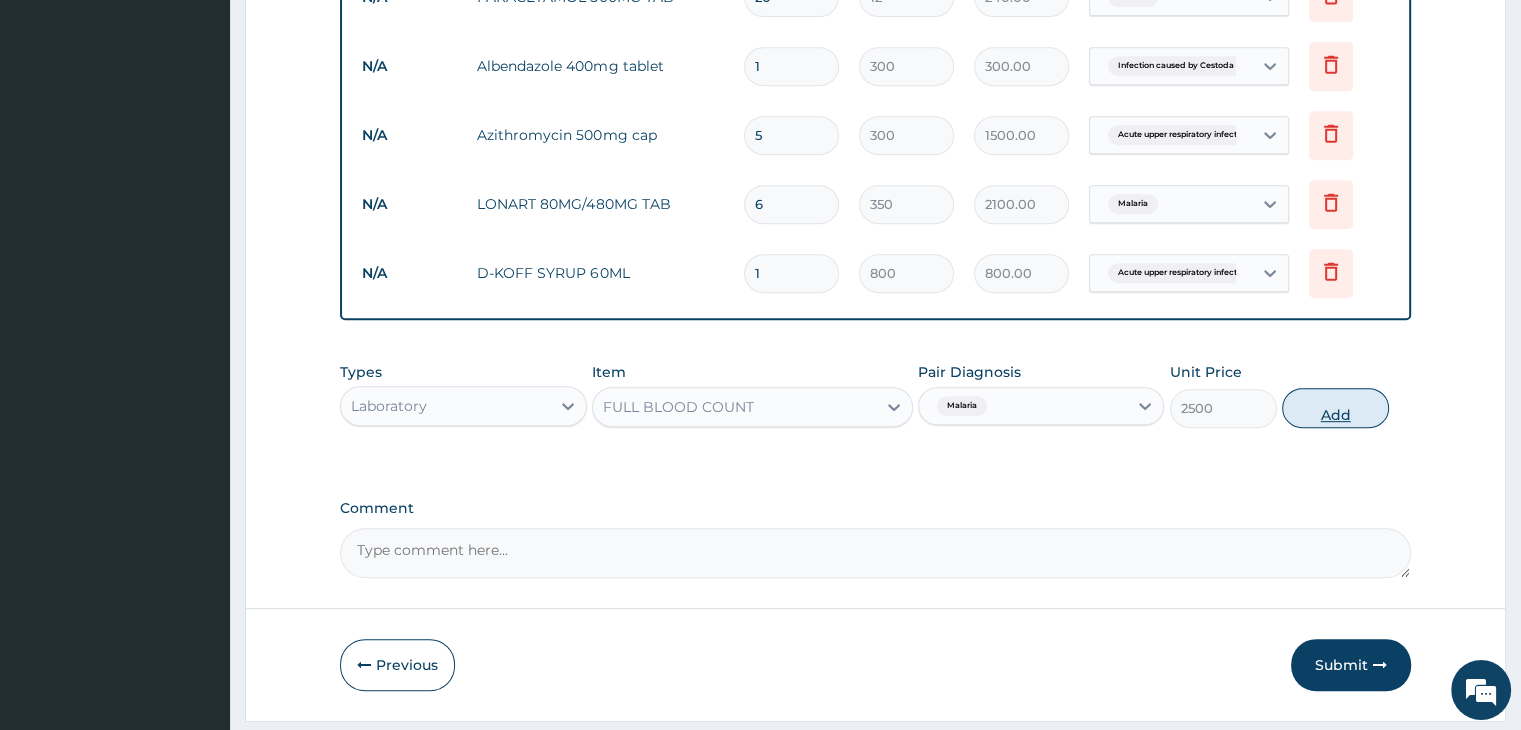 click on "Add" at bounding box center [1335, 408] 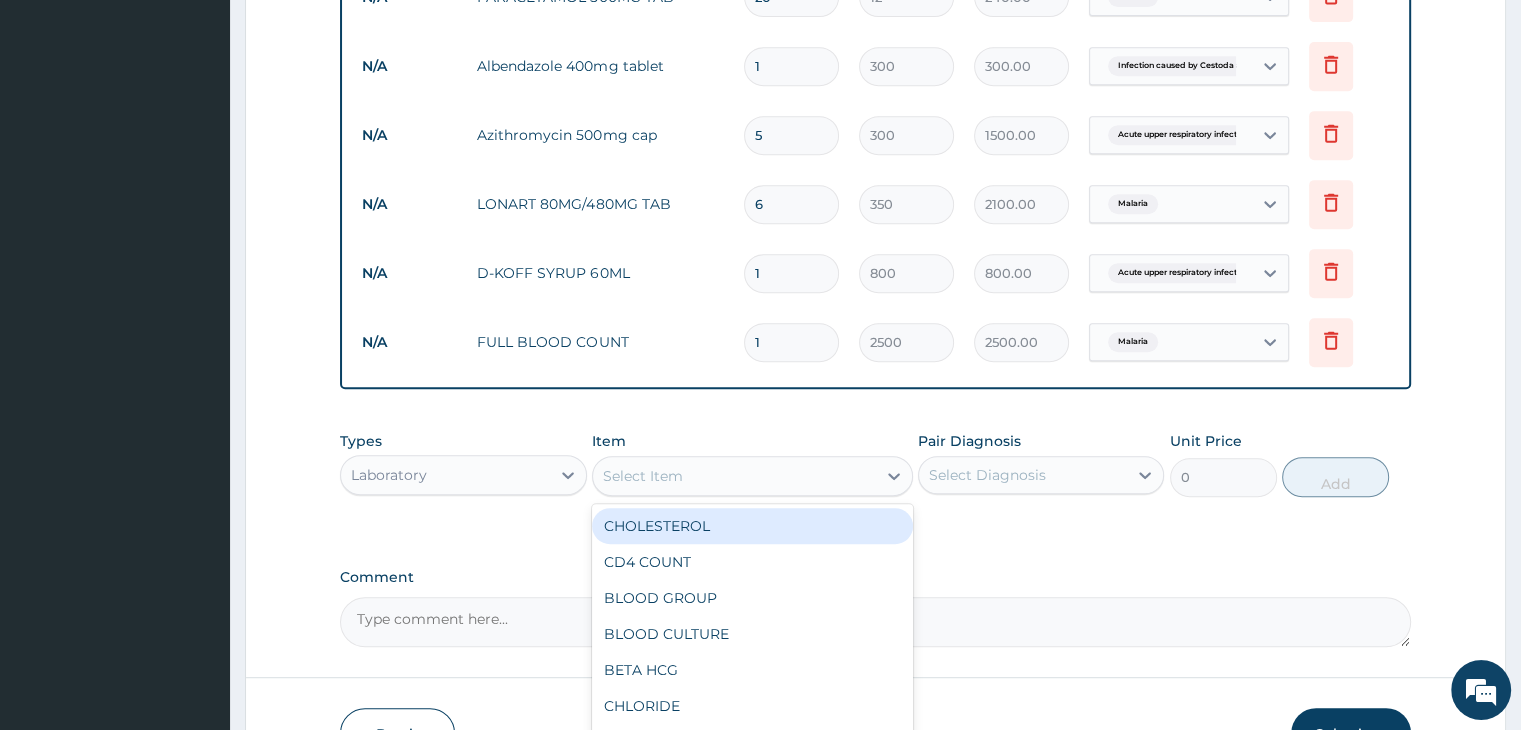 click on "Select Item" at bounding box center [643, 476] 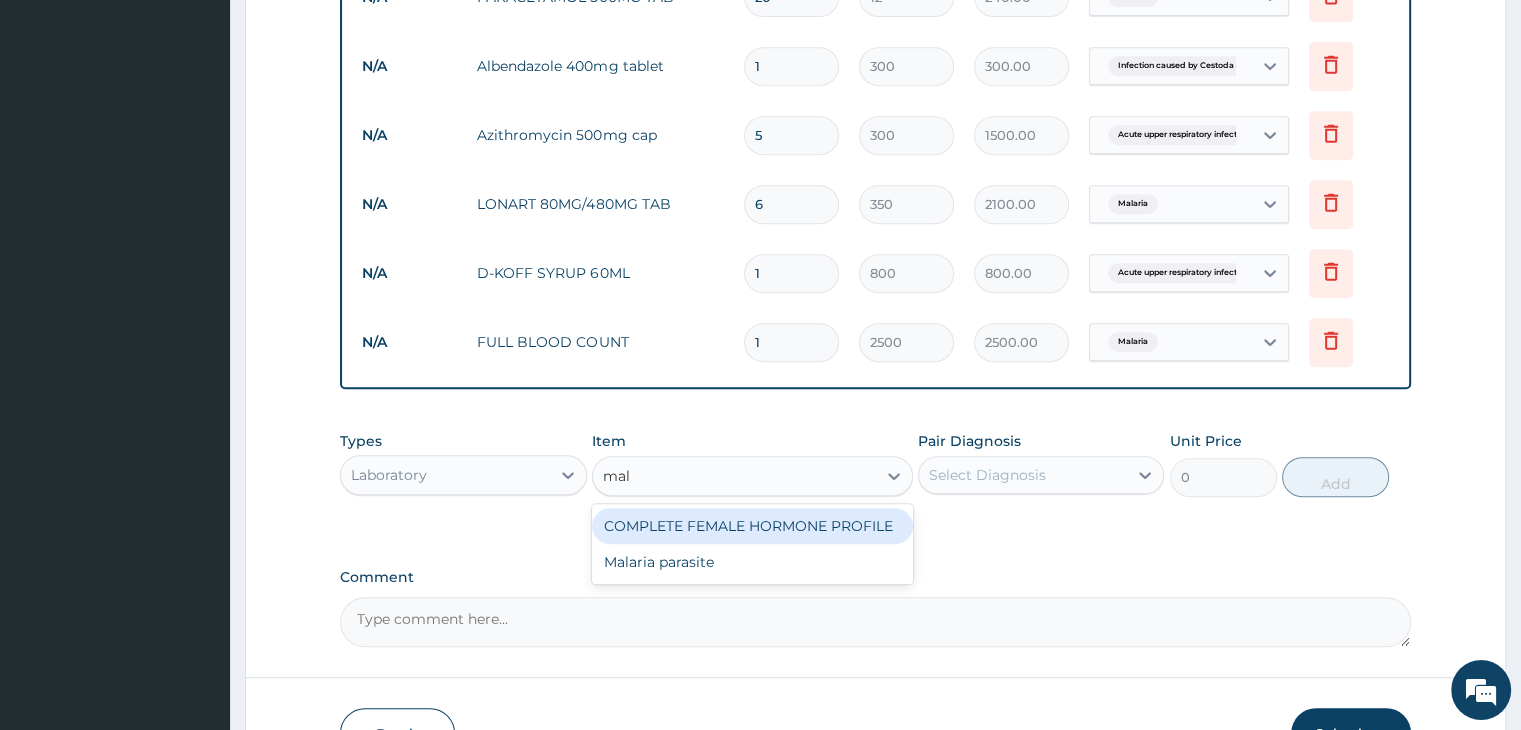 type on "mala" 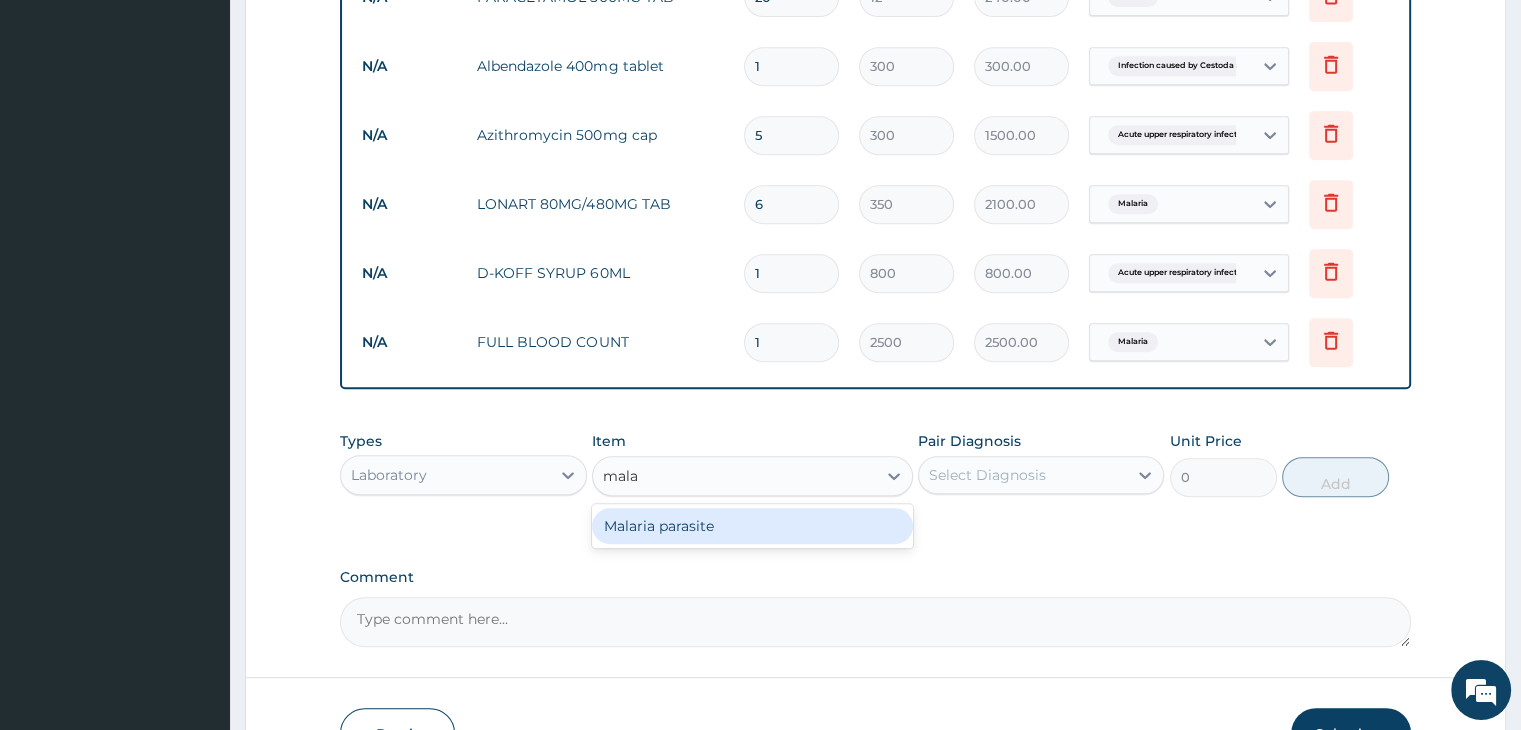 click on "Malaria parasite" at bounding box center [752, 526] 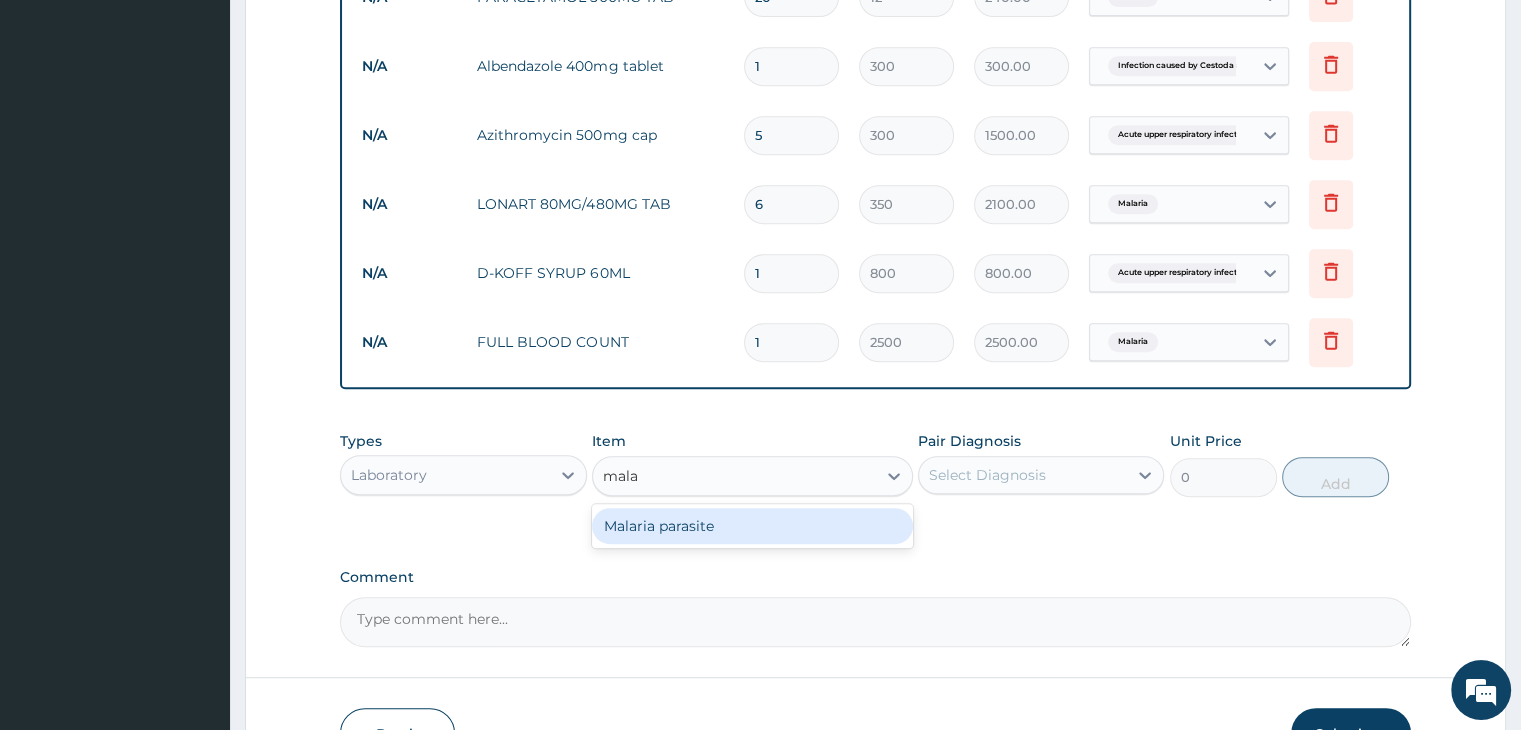 type 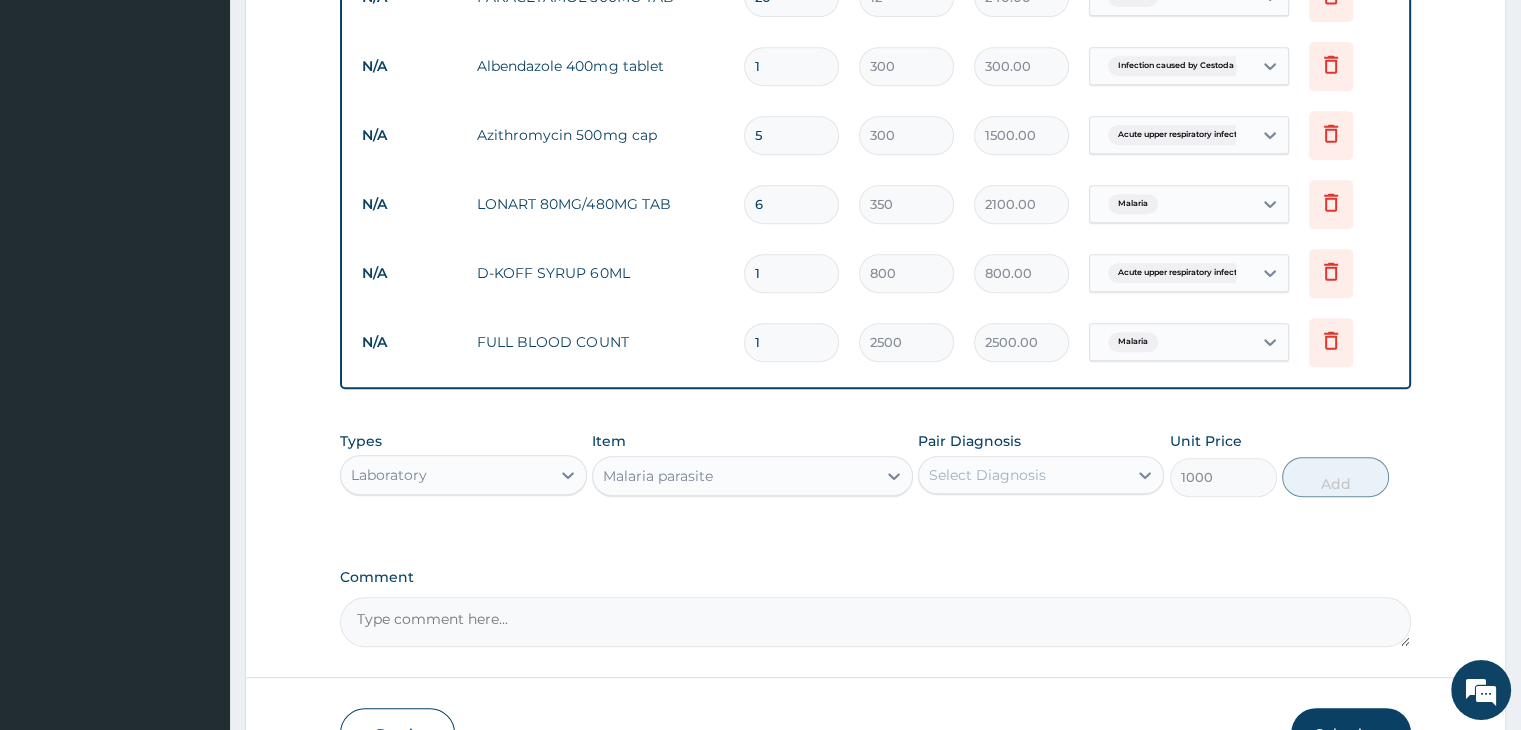 click on "Select Diagnosis" at bounding box center (987, 475) 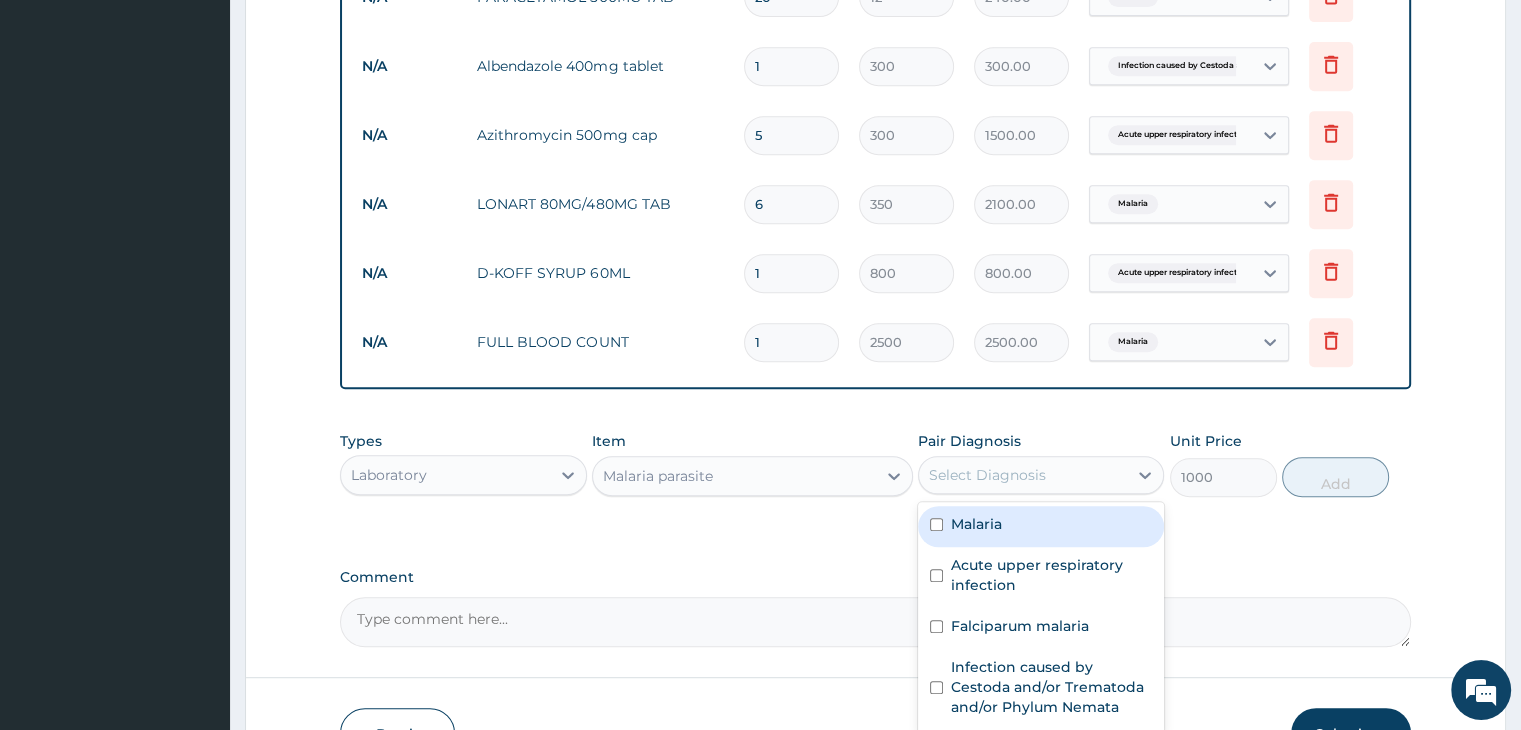 click on "Malaria" at bounding box center (976, 524) 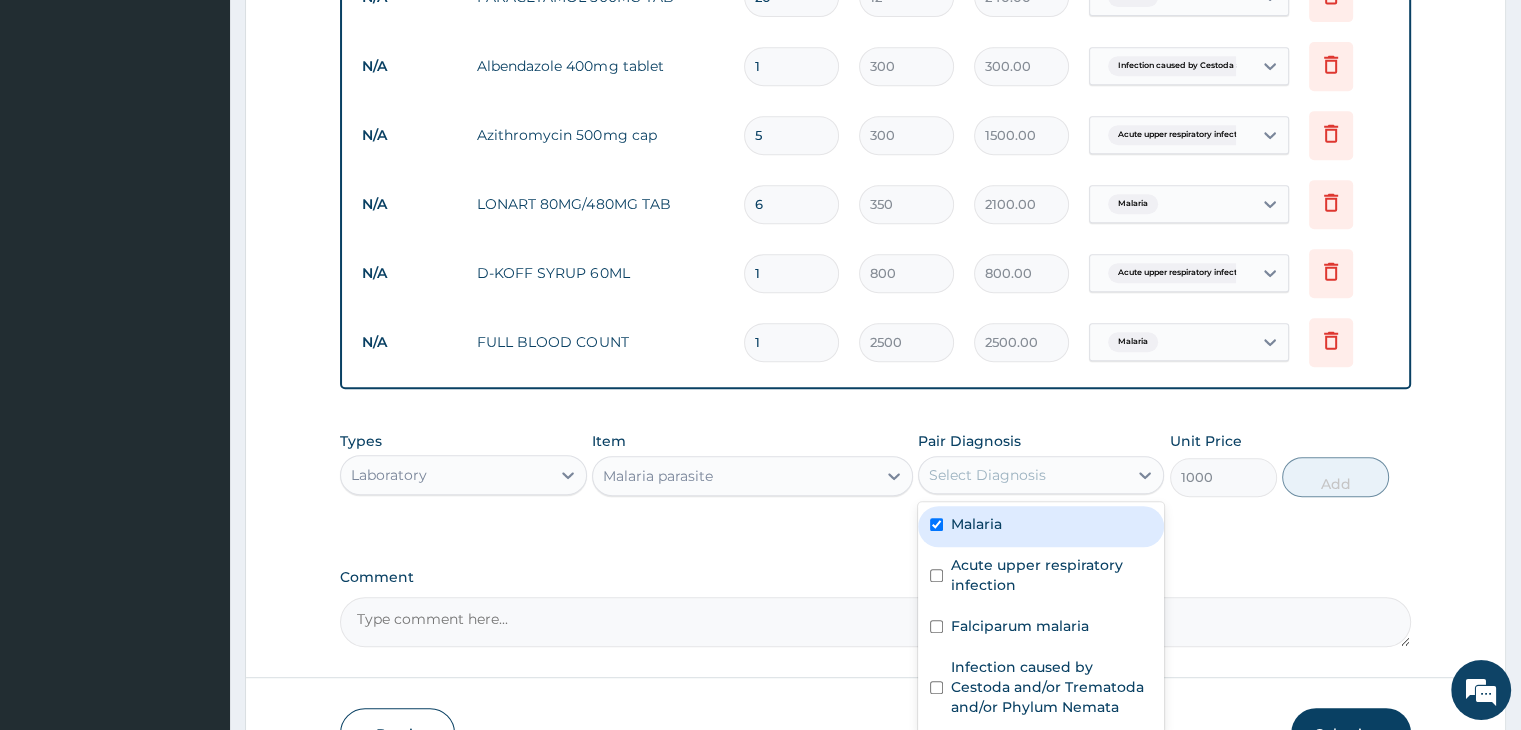 checkbox on "true" 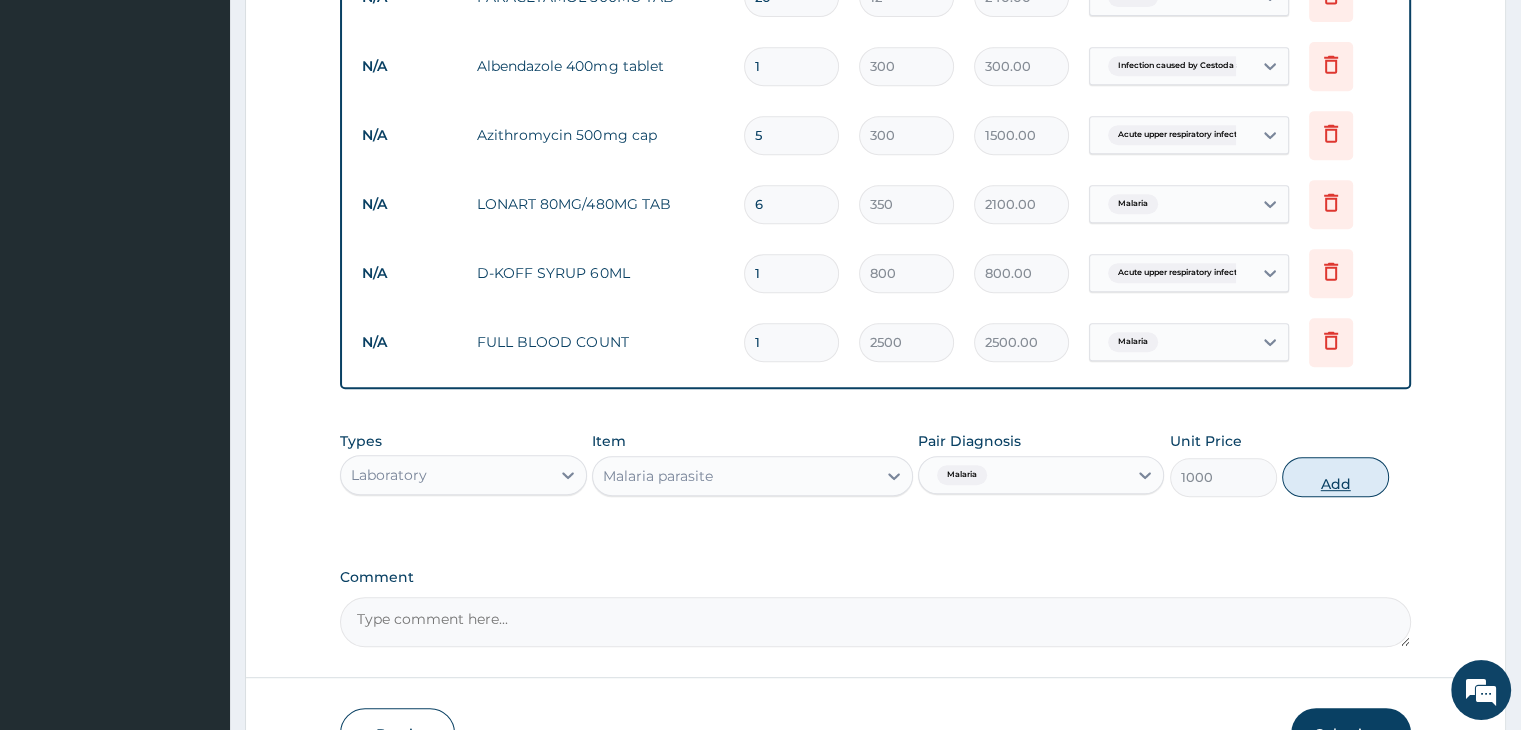 click on "Add" at bounding box center (1335, 477) 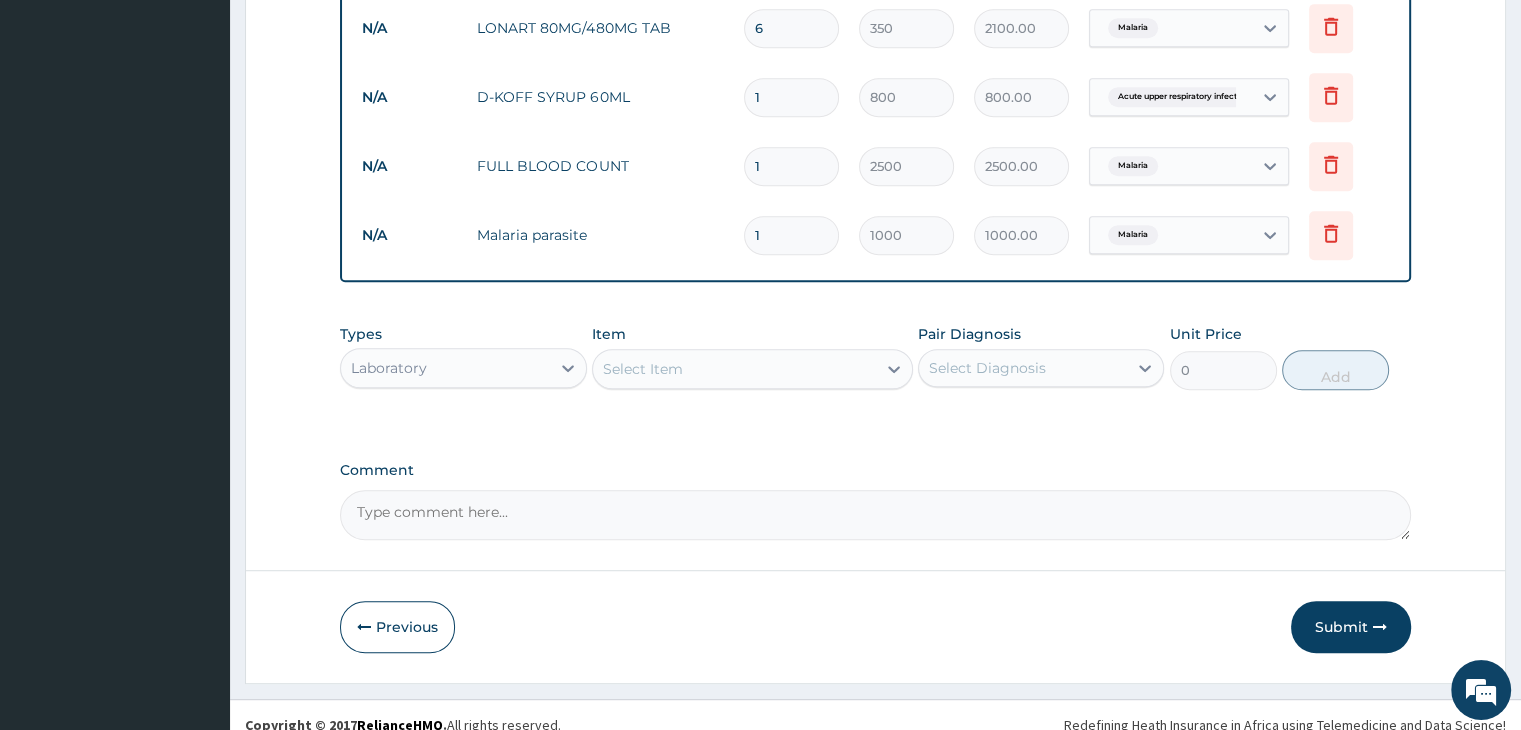 scroll, scrollTop: 1096, scrollLeft: 0, axis: vertical 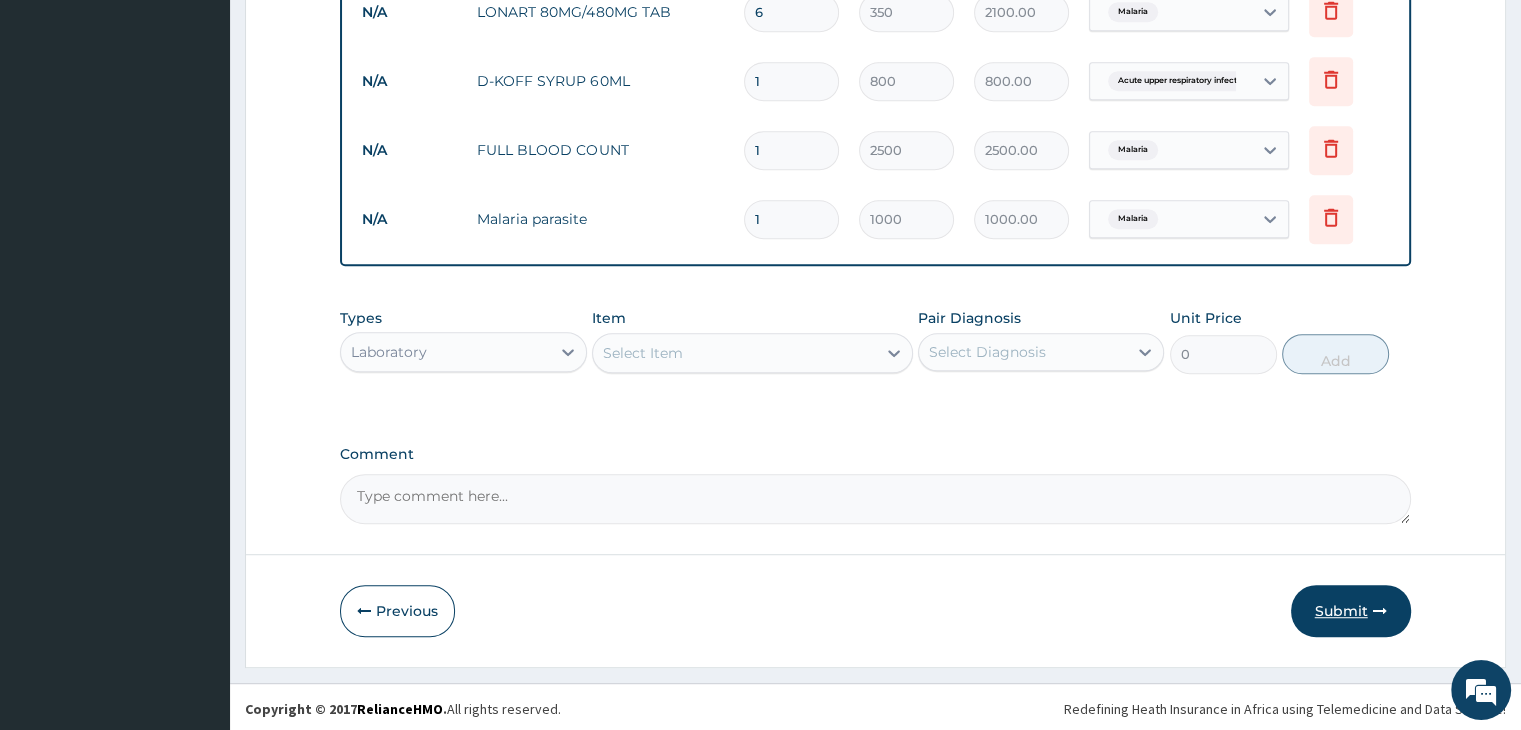 click on "Submit" at bounding box center [1351, 611] 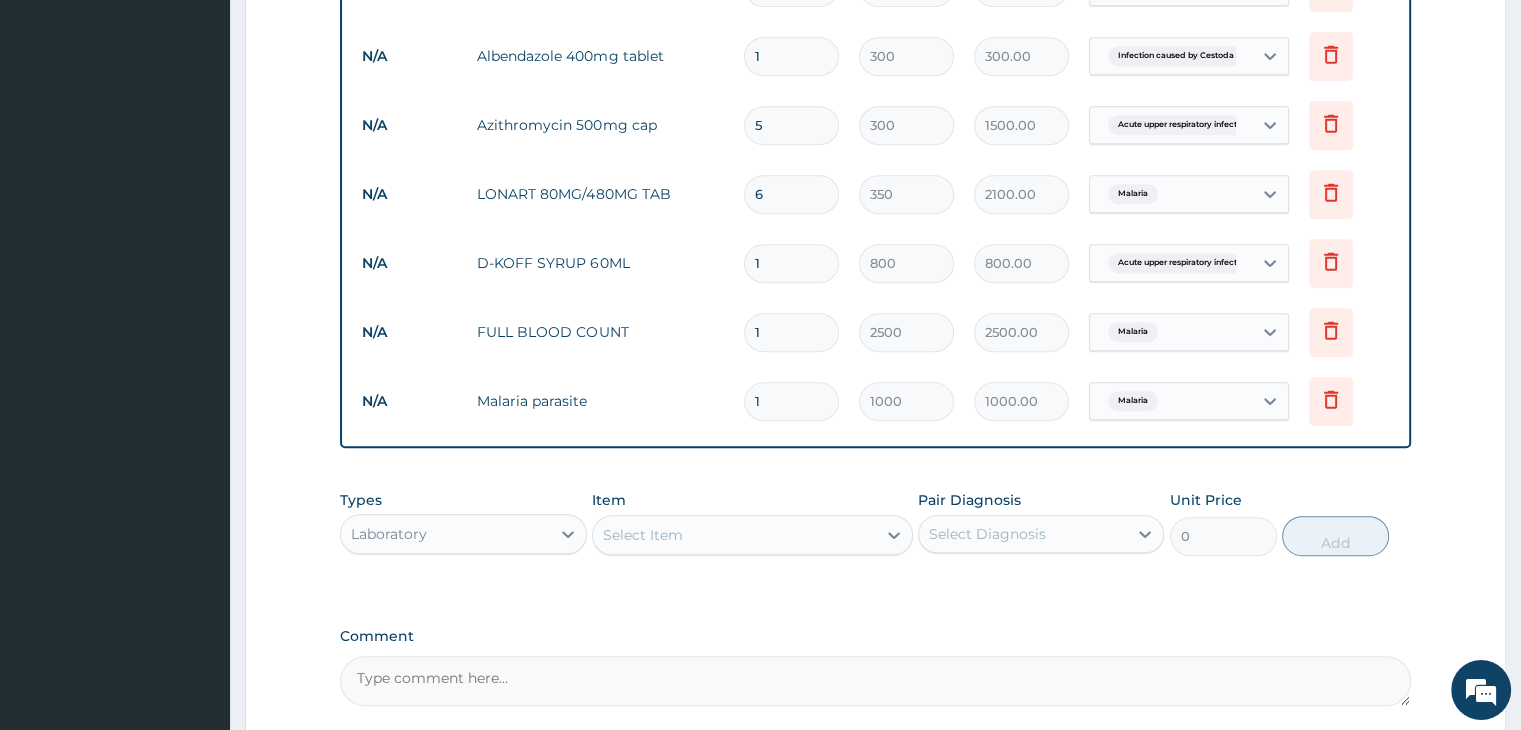 scroll, scrollTop: 1096, scrollLeft: 0, axis: vertical 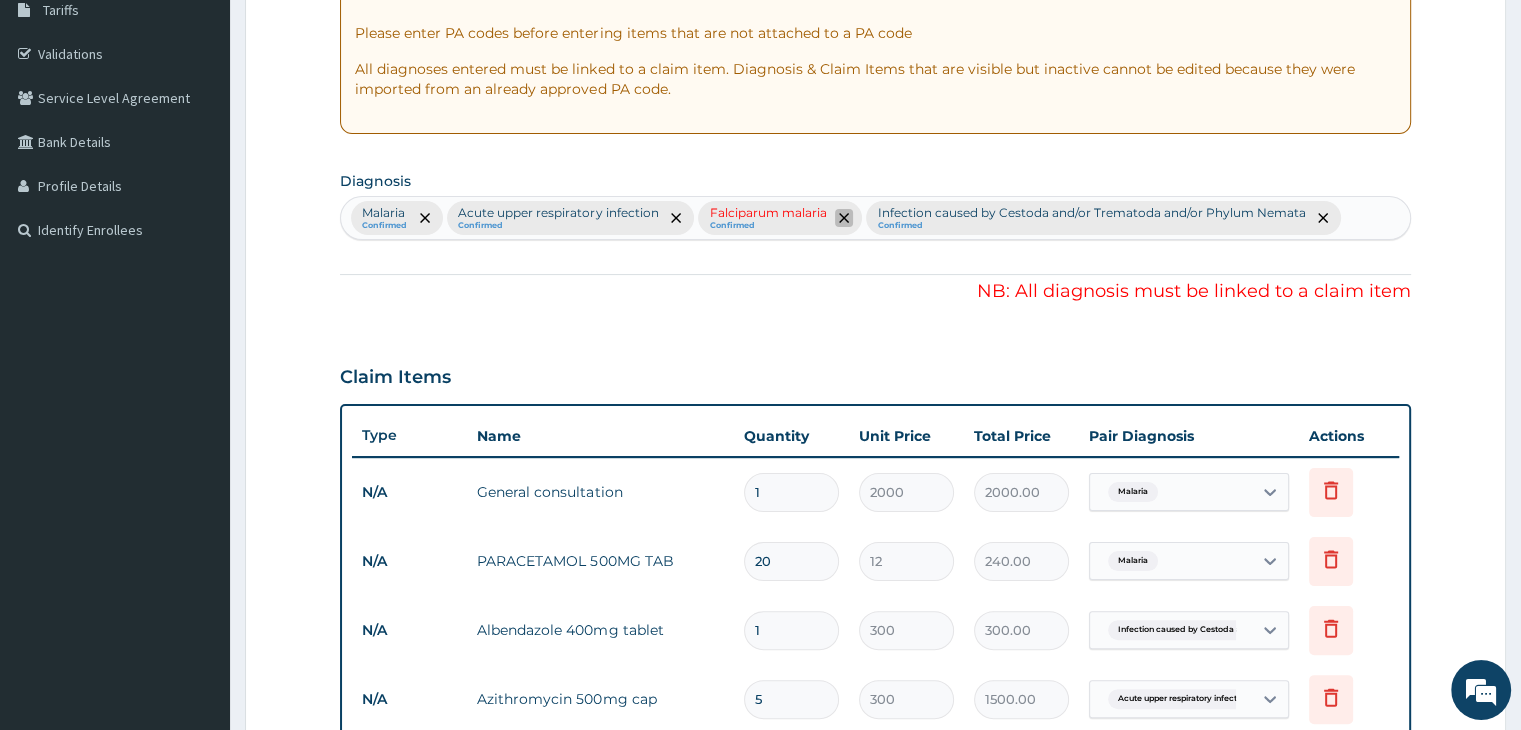 click 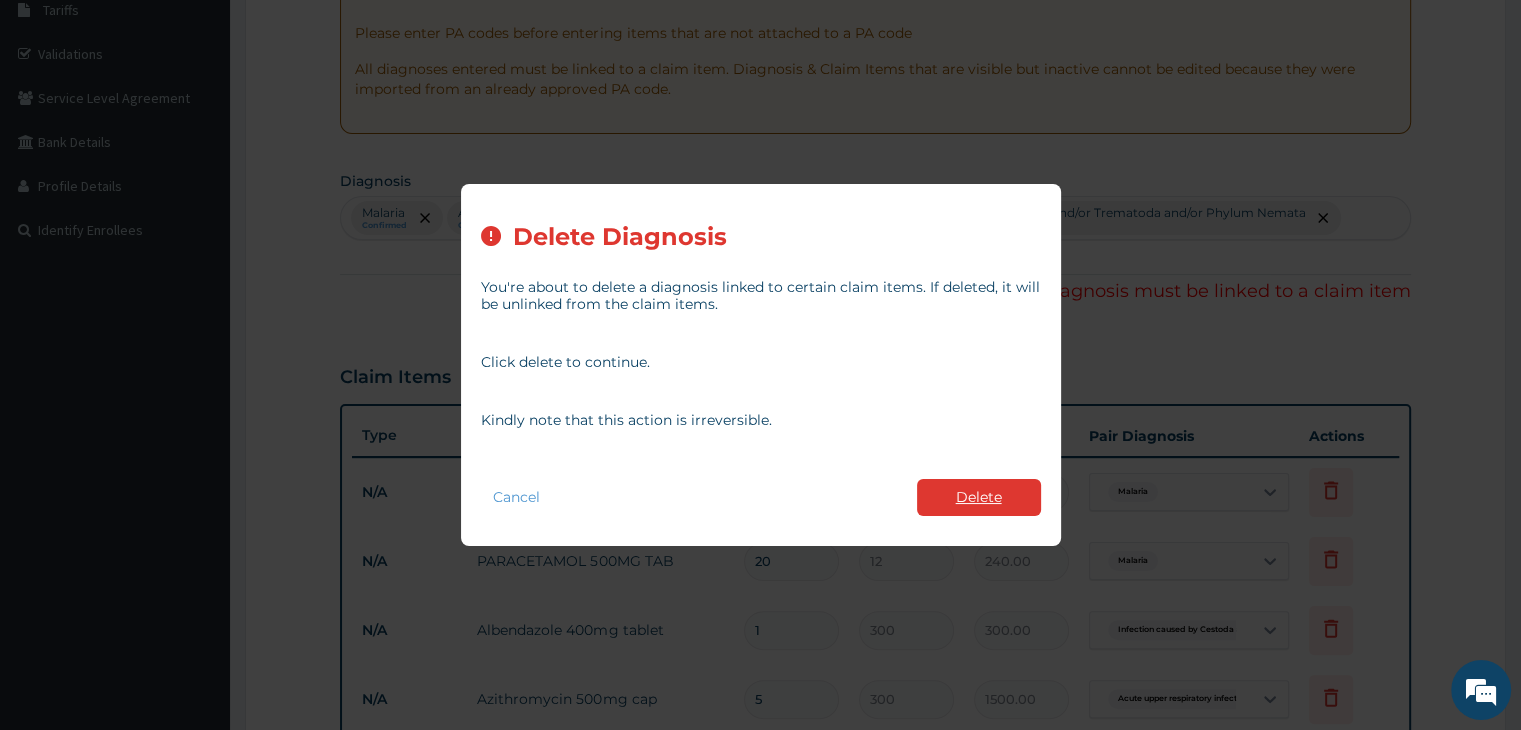 click on "Delete" at bounding box center (979, 497) 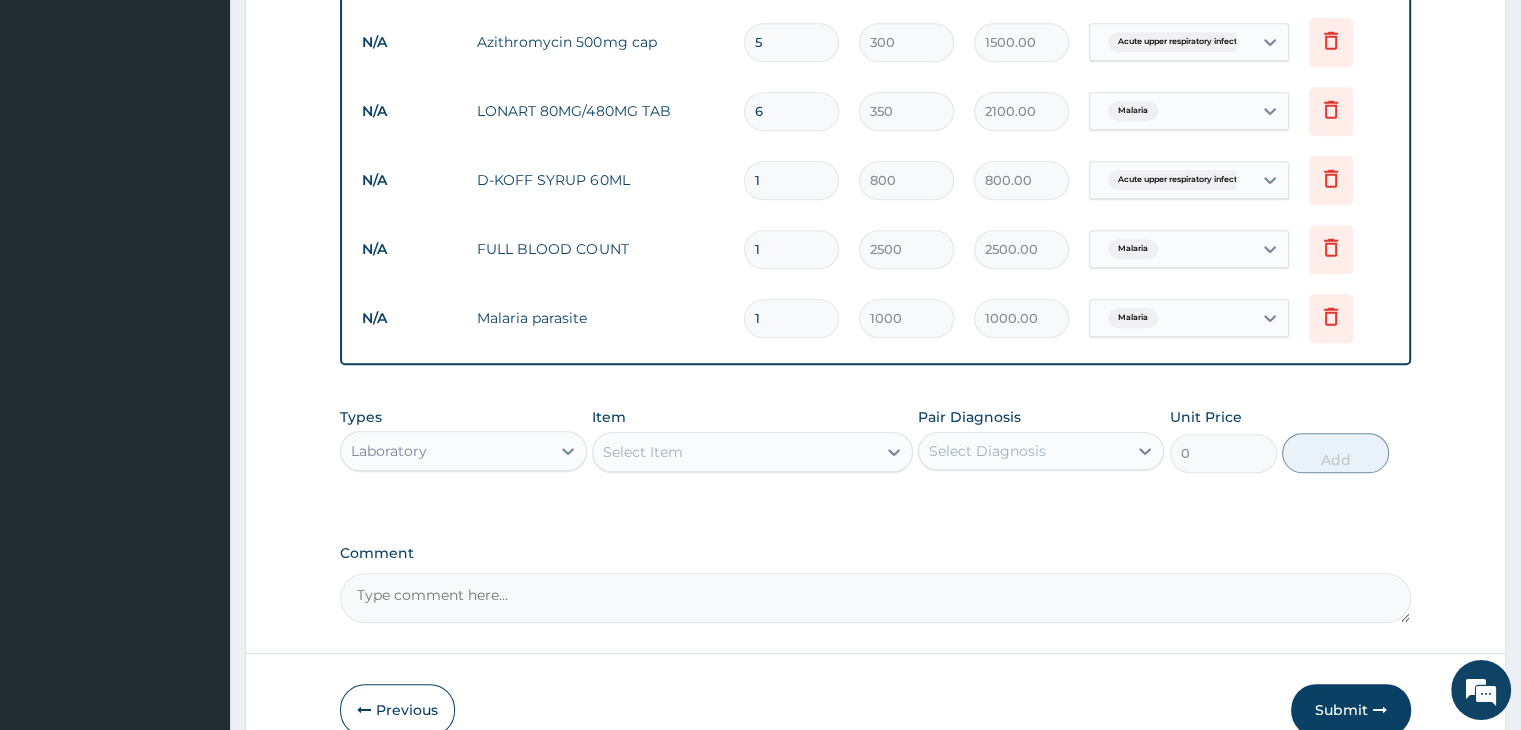 scroll, scrollTop: 1096, scrollLeft: 0, axis: vertical 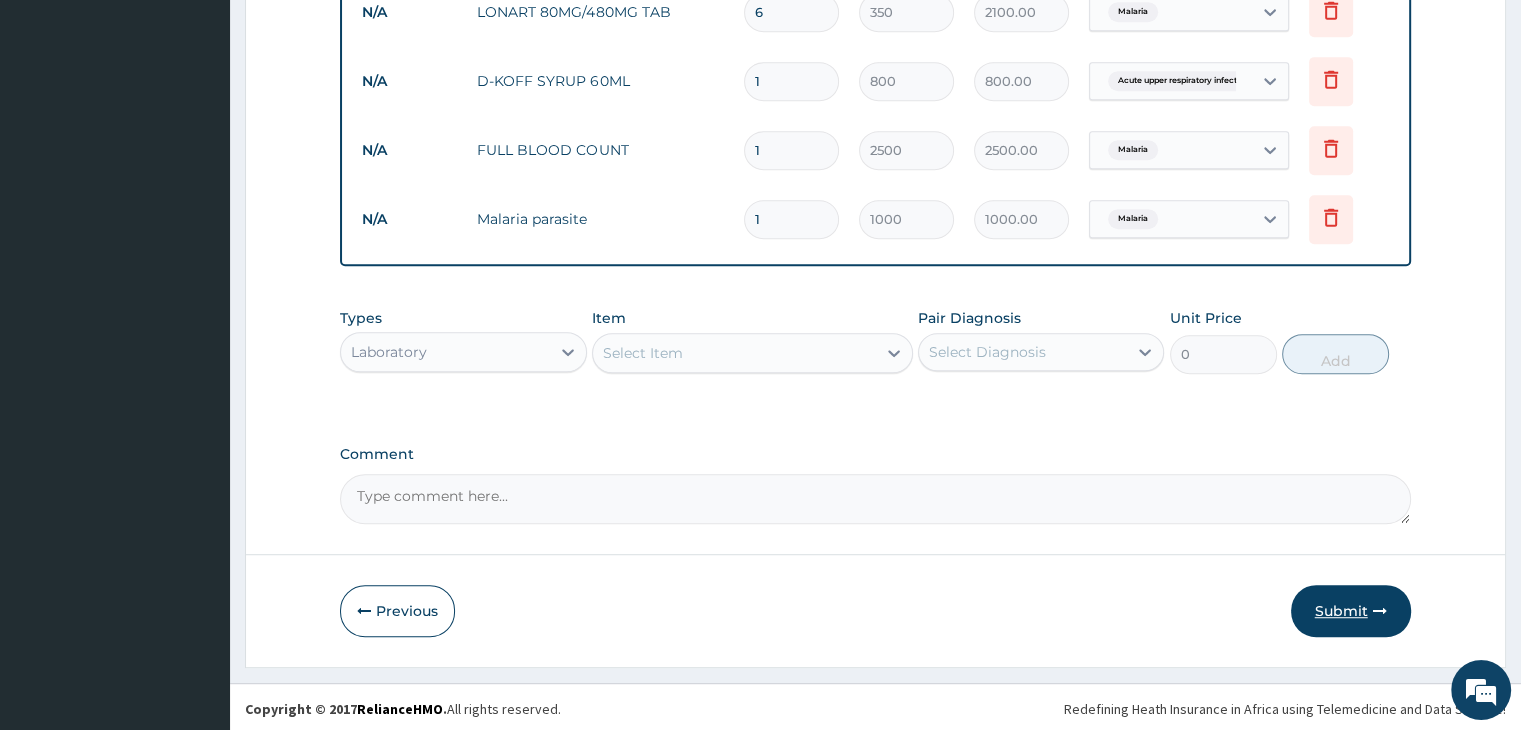 click on "Submit" at bounding box center (1351, 611) 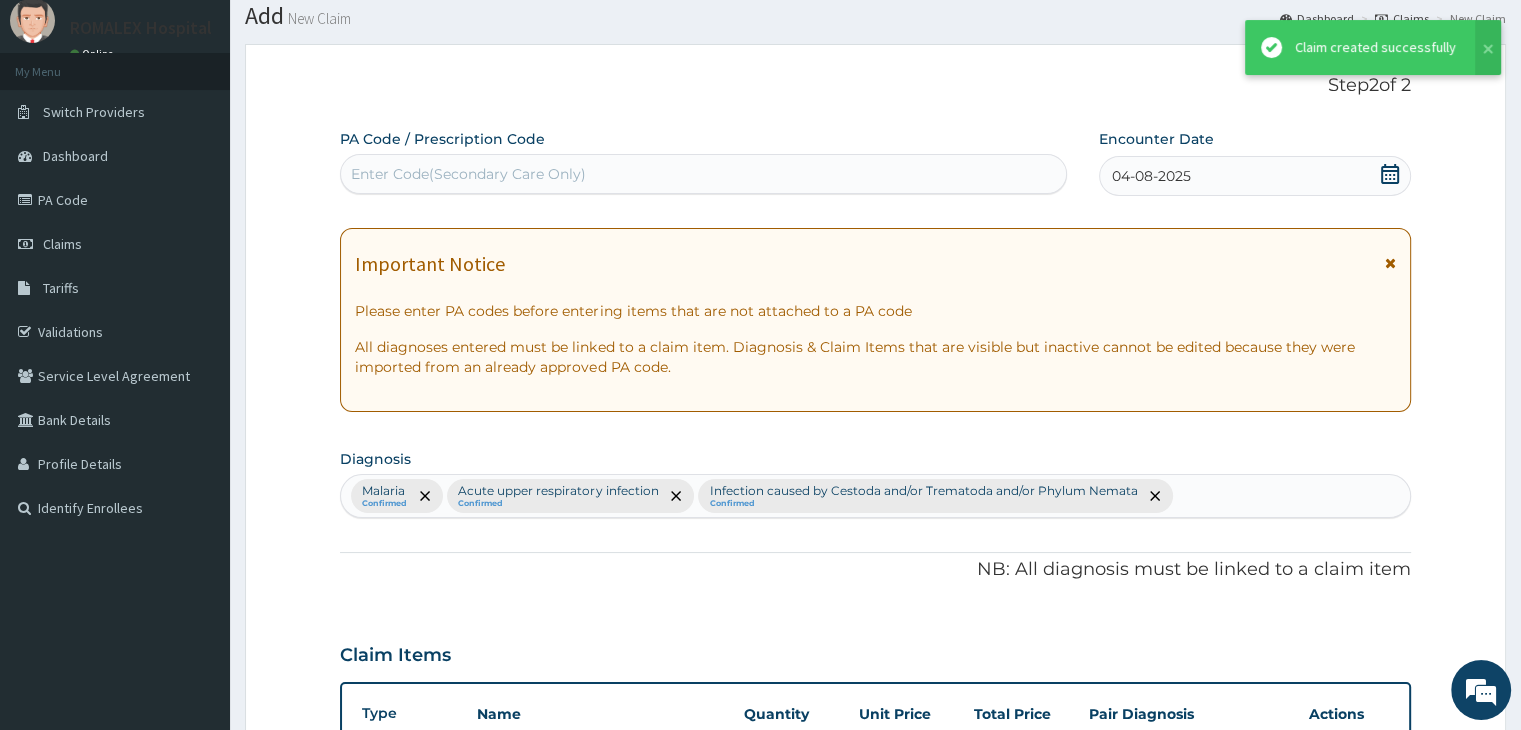 scroll, scrollTop: 1096, scrollLeft: 0, axis: vertical 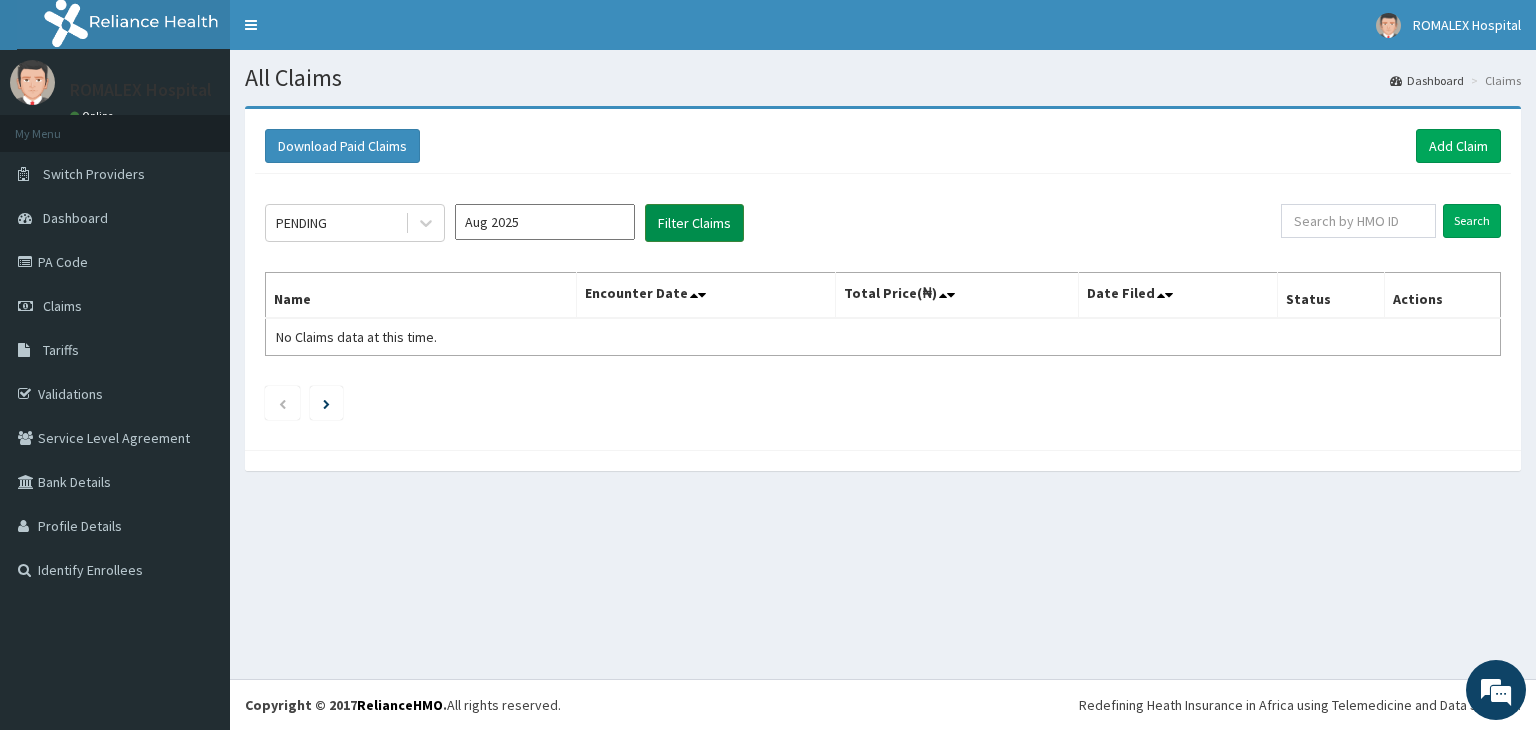click on "Filter Claims" at bounding box center (694, 223) 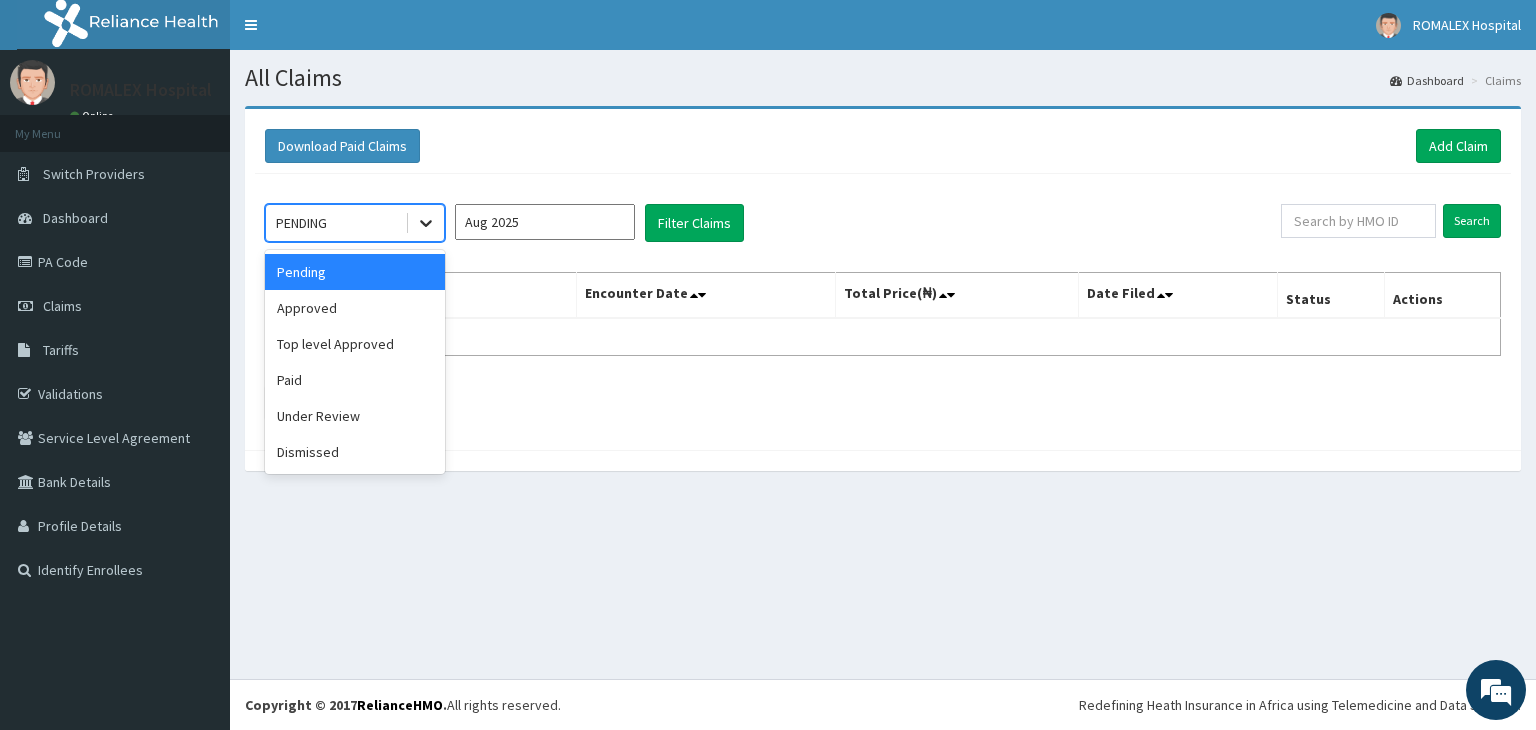click 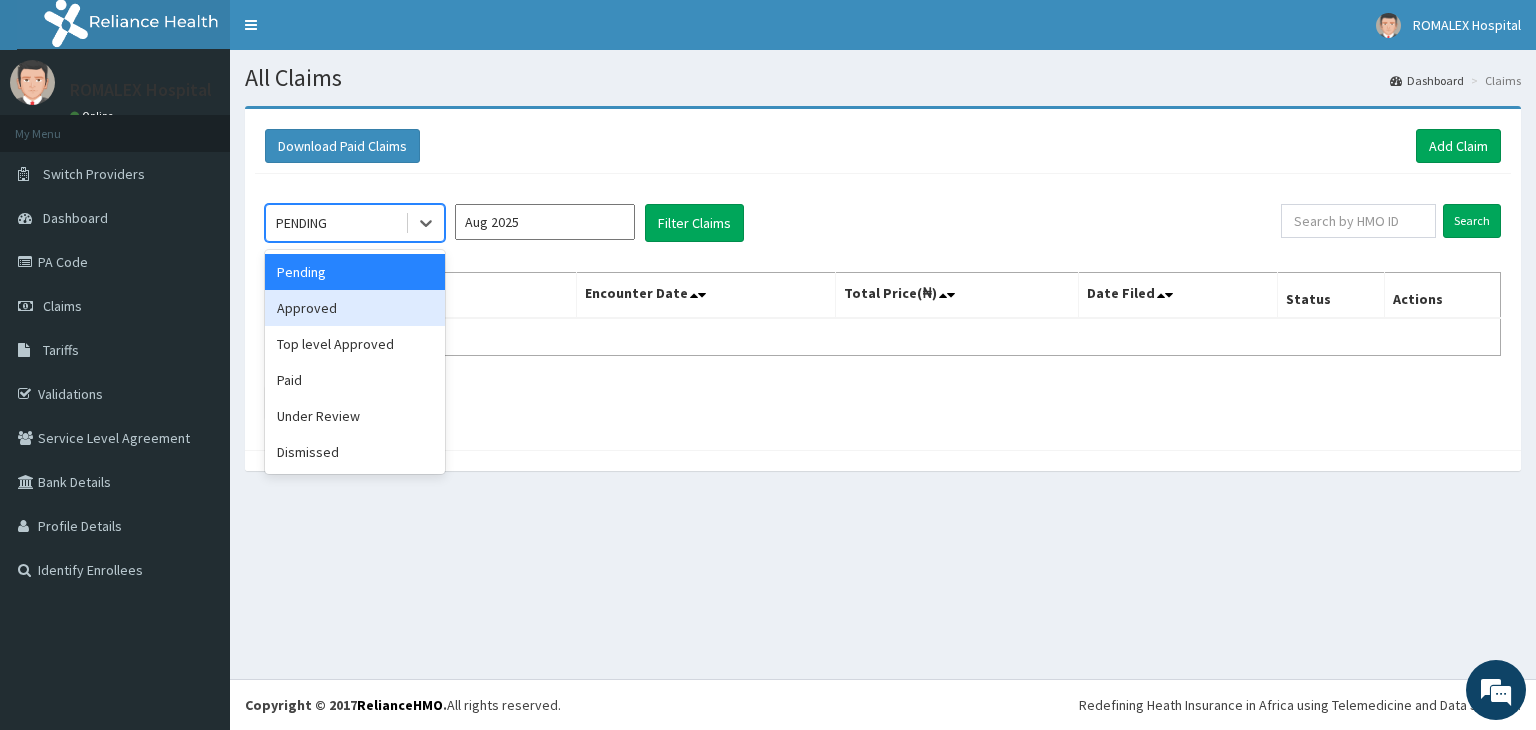 click on "Approved" at bounding box center (355, 308) 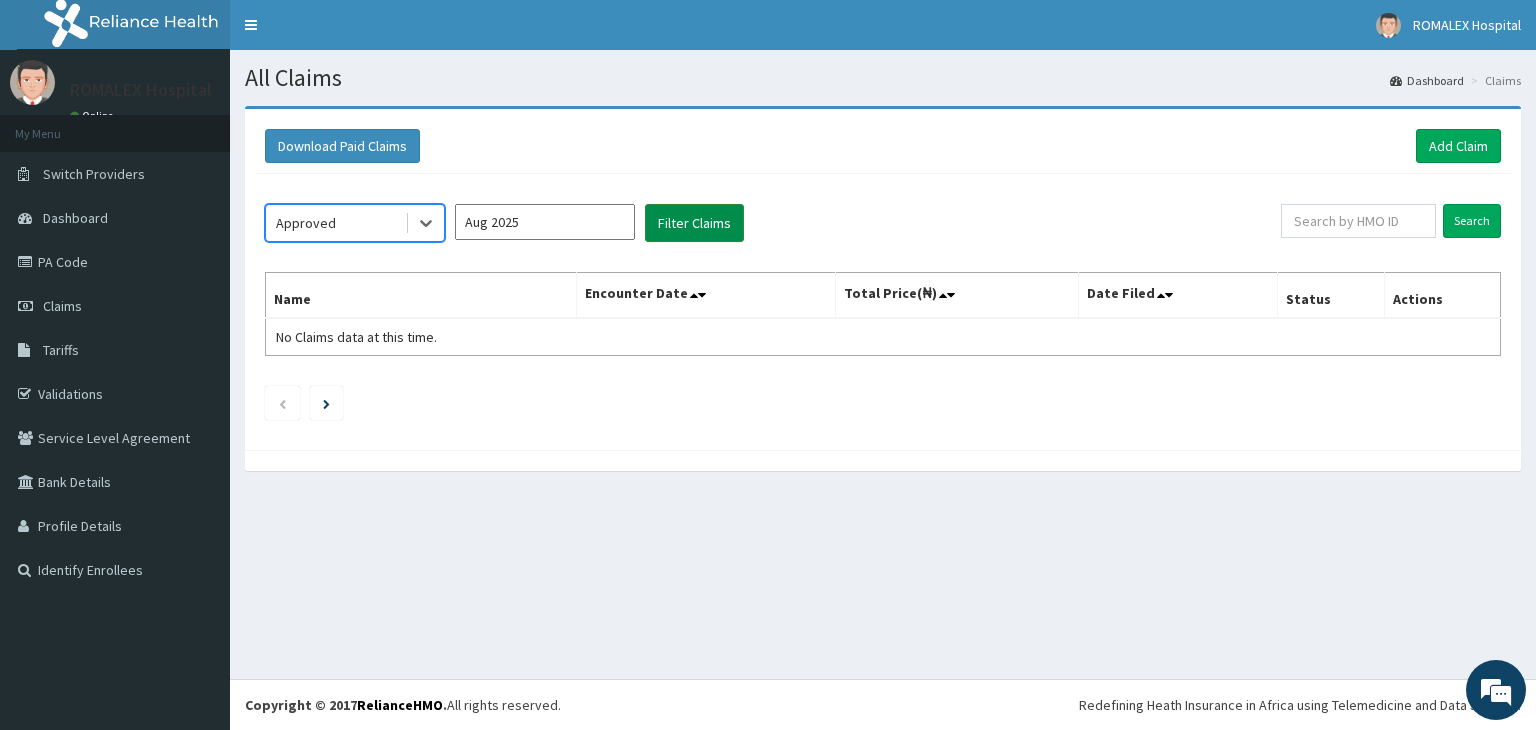 click on "Filter Claims" at bounding box center (694, 223) 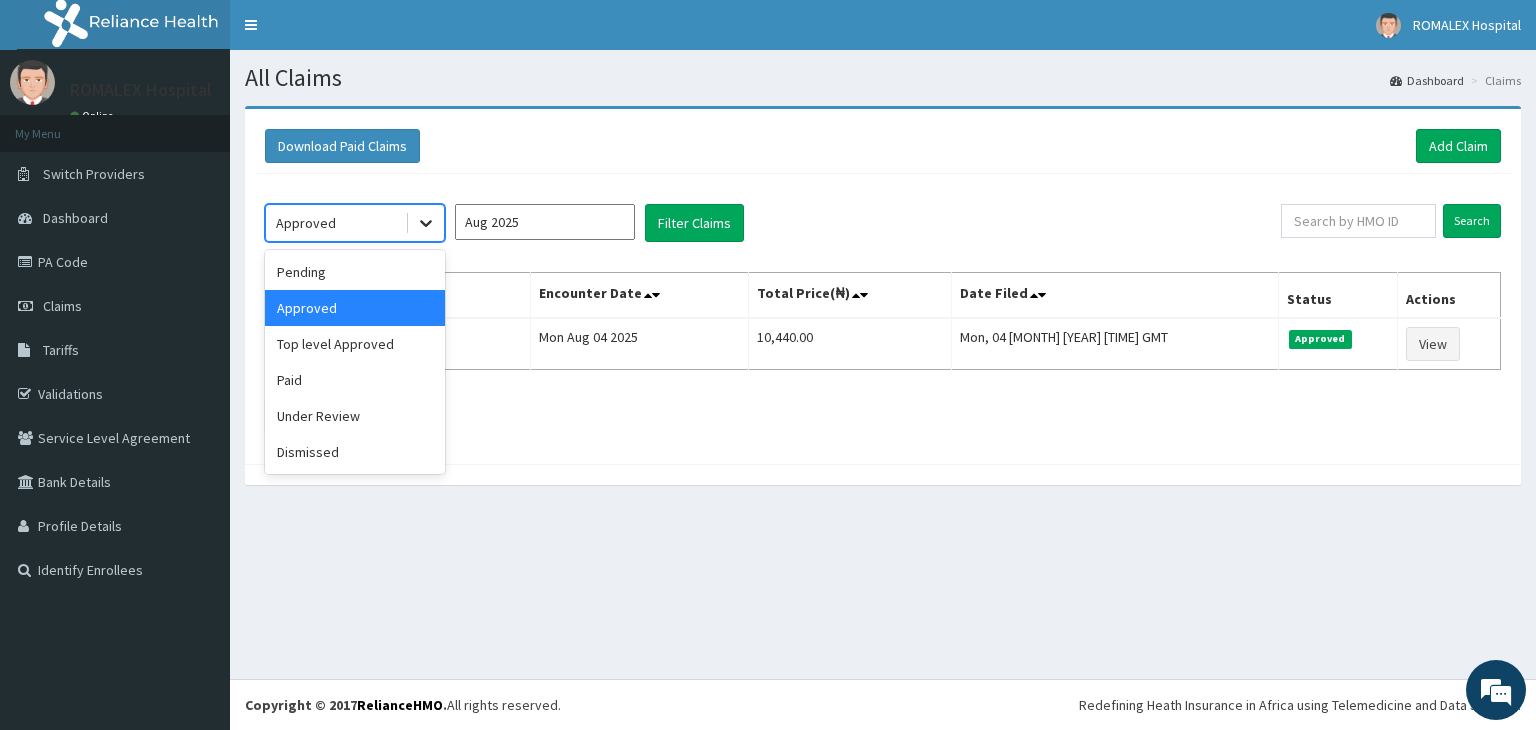 click 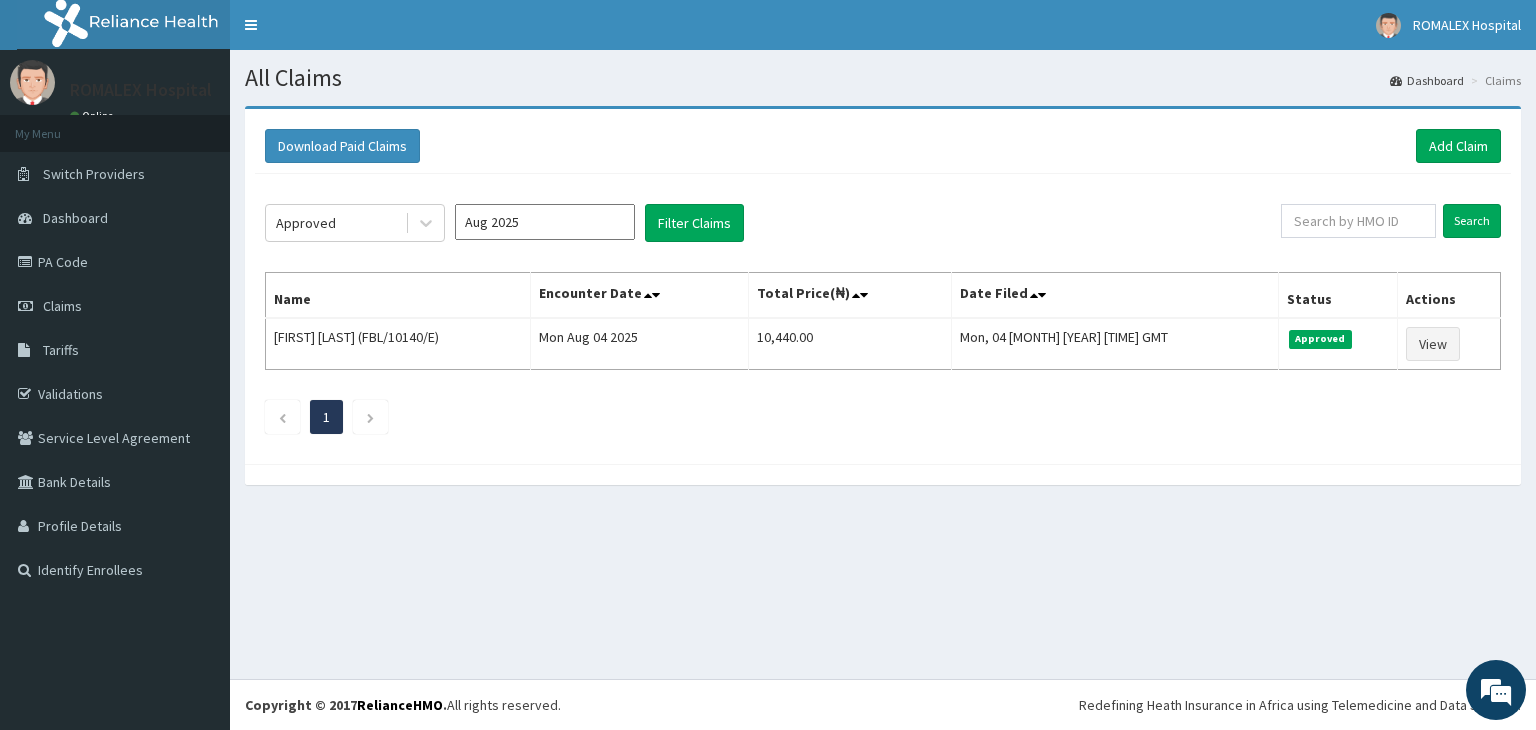 click on "Approved Aug 2025 Filter Claims Search Name Encounter Date Total Price(₦) Date Filed Status Actions Ijeoma Iguwe (FBL/10140/E) Mon Aug 04 2025 10,440.00 Mon, 04 Aug 2025 05:13:22 GMT Approved View 1" 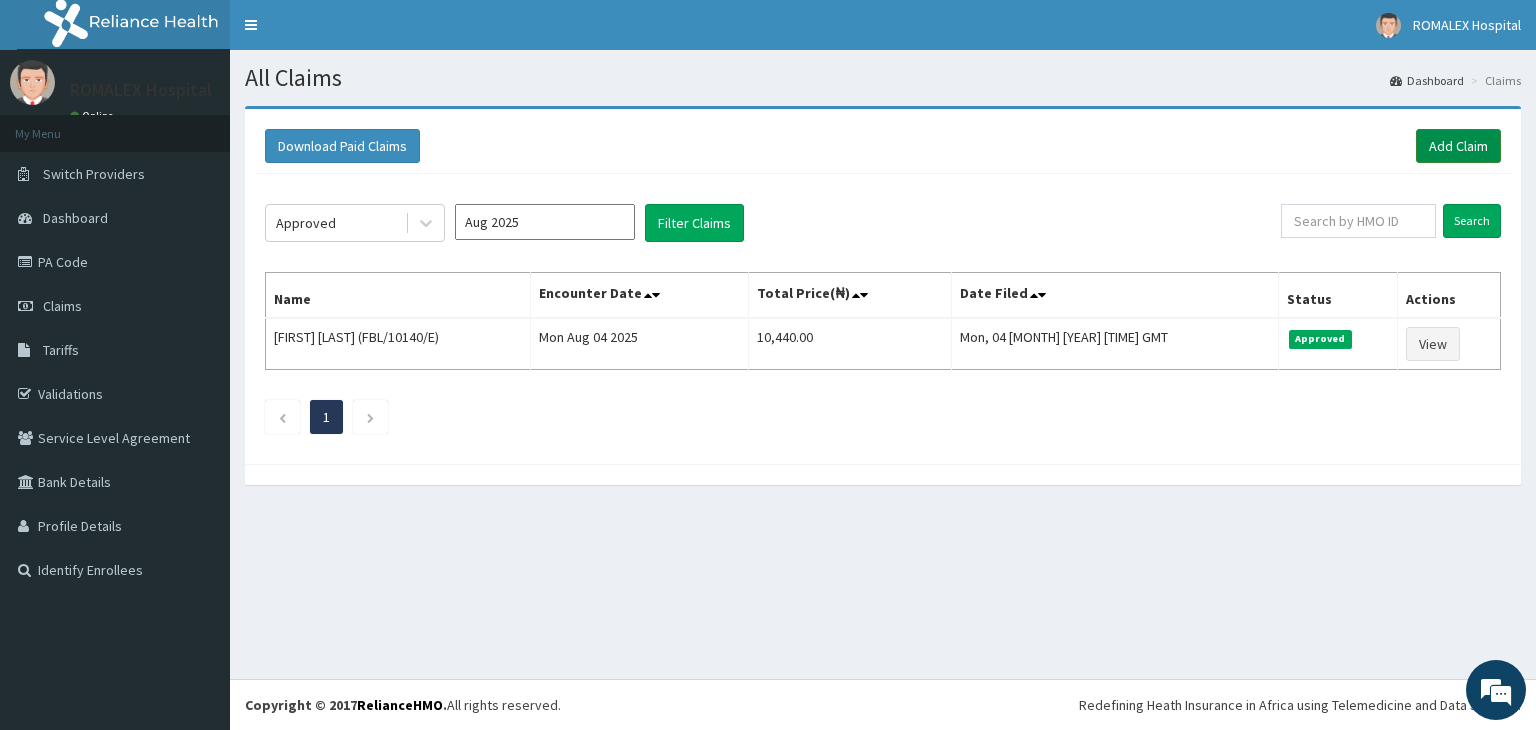 click on "Add Claim" at bounding box center [1458, 146] 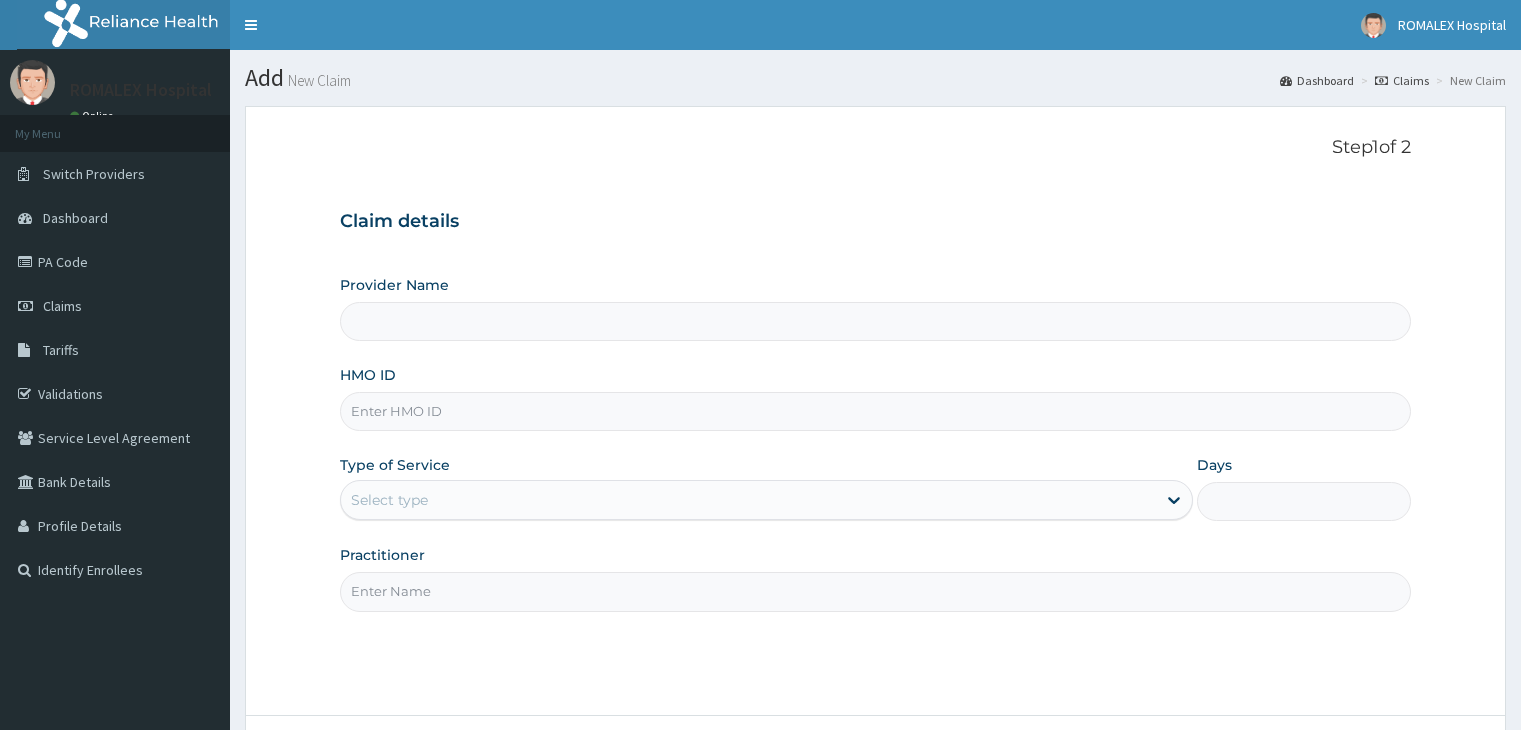 scroll, scrollTop: 0, scrollLeft: 0, axis: both 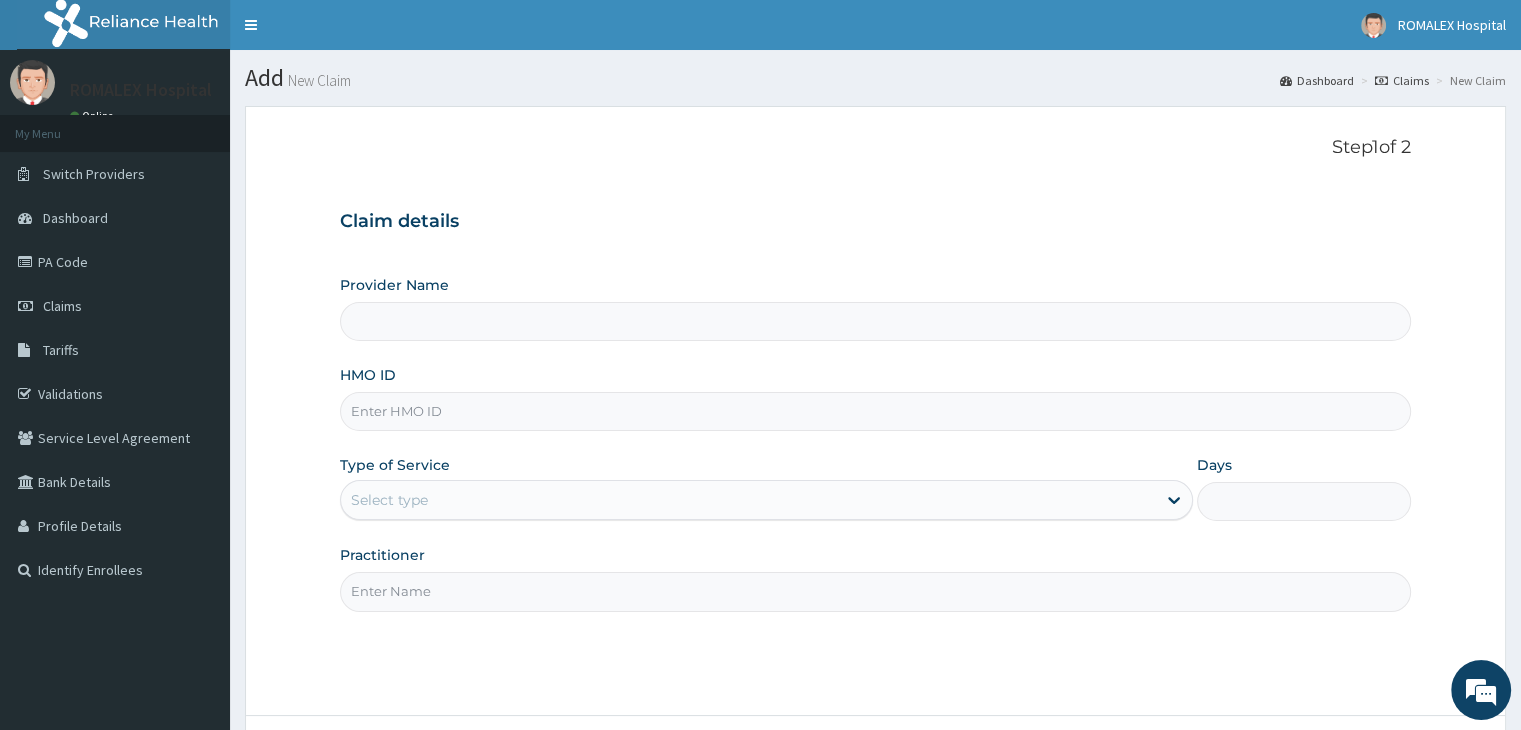 type on "Romalex Hospital" 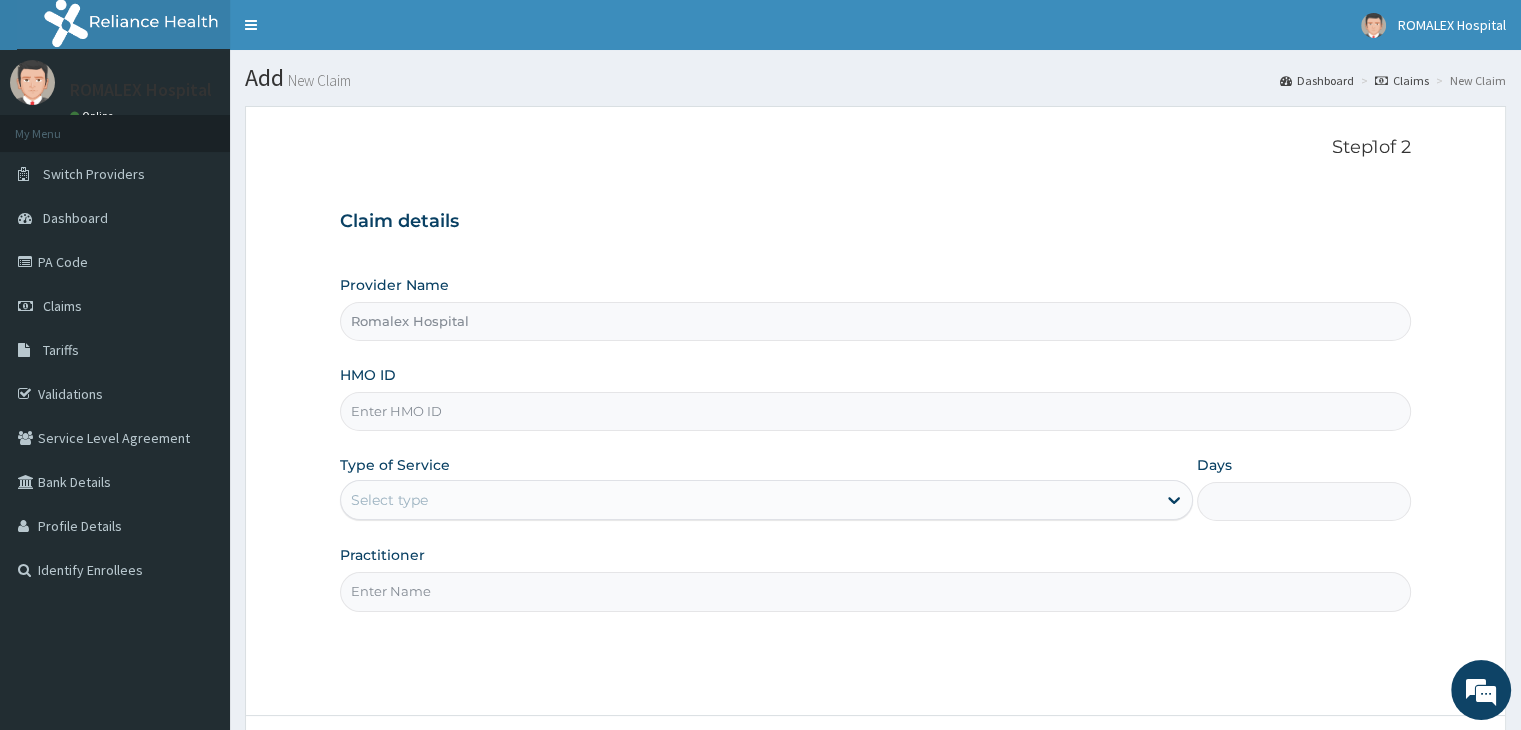 scroll, scrollTop: 0, scrollLeft: 0, axis: both 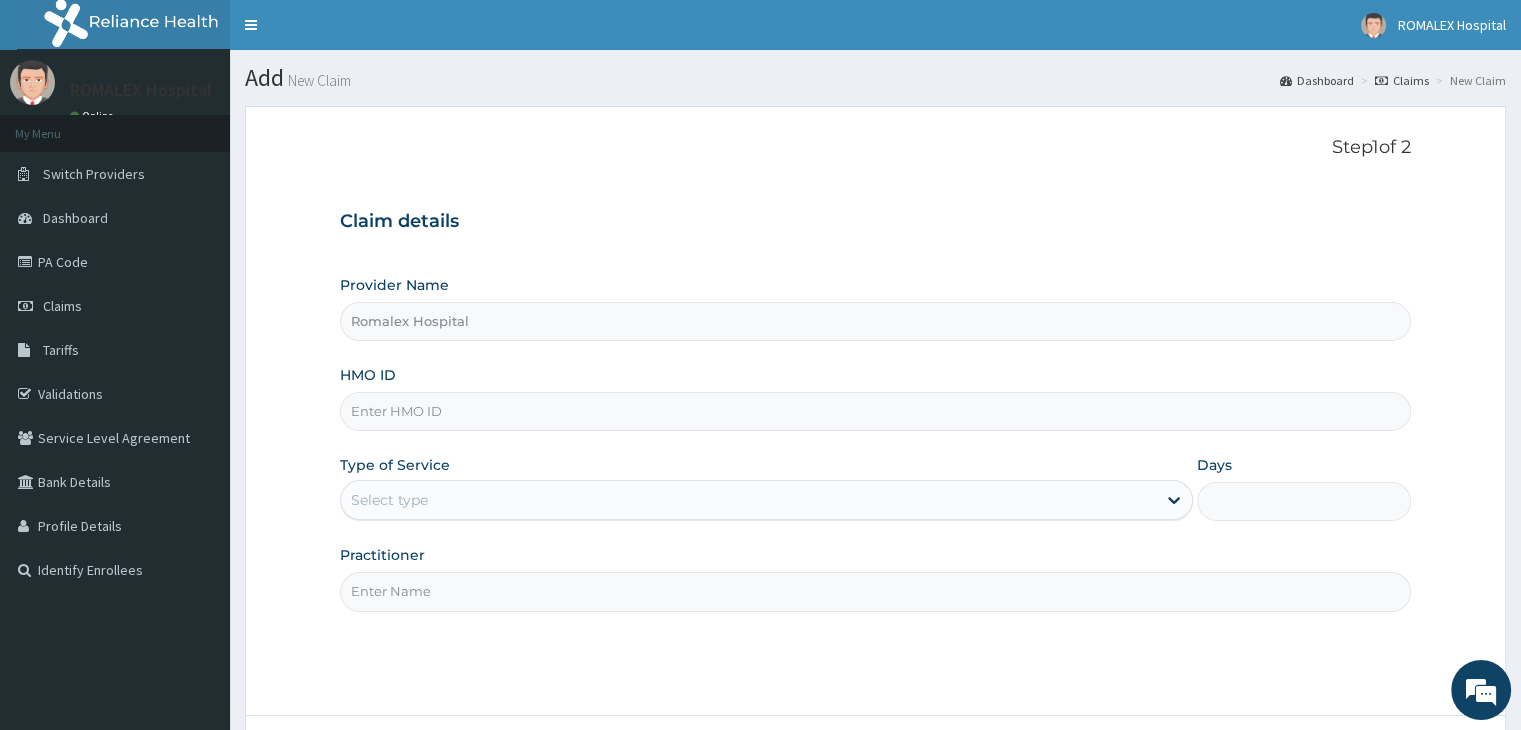 click on "HMO ID" at bounding box center [875, 411] 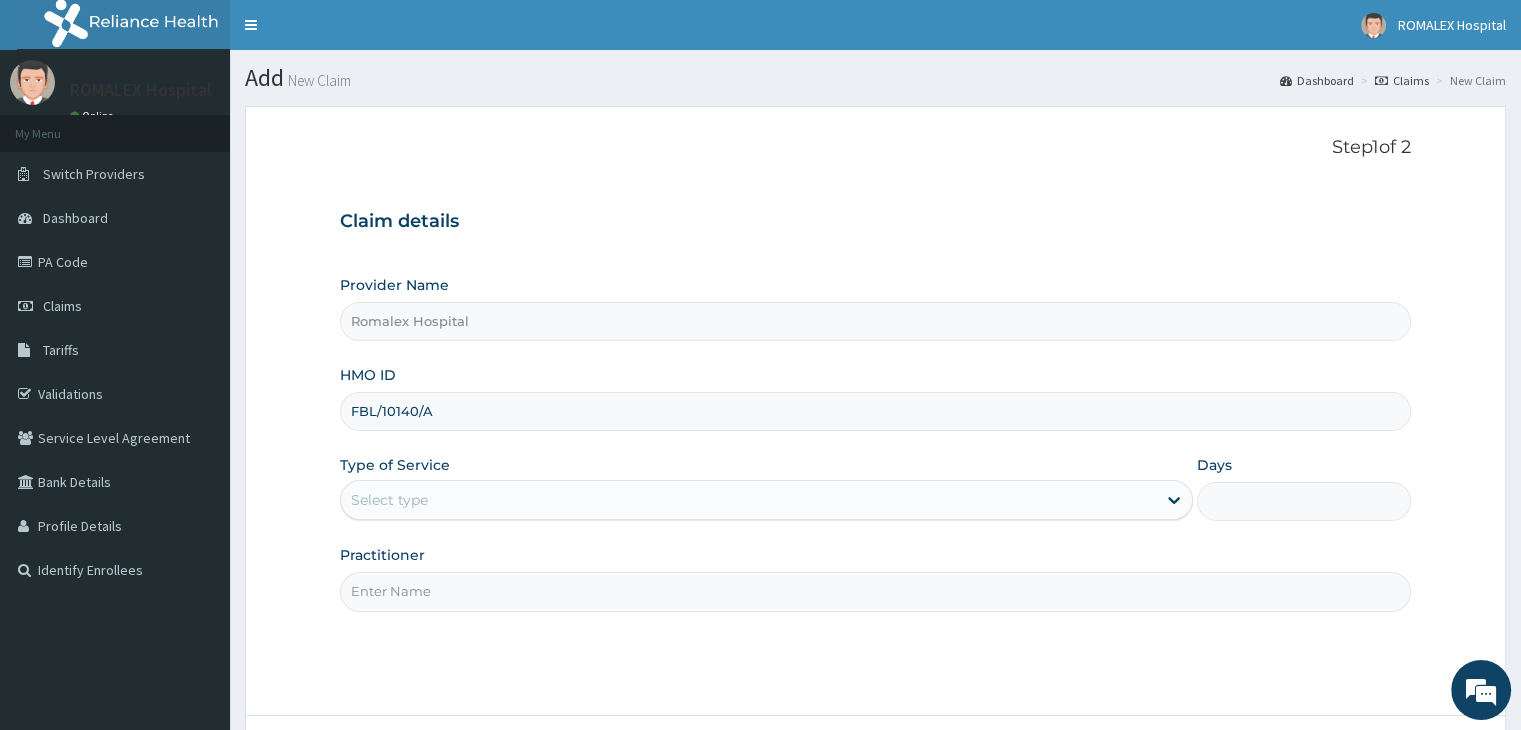 type on "FBL/10140/A" 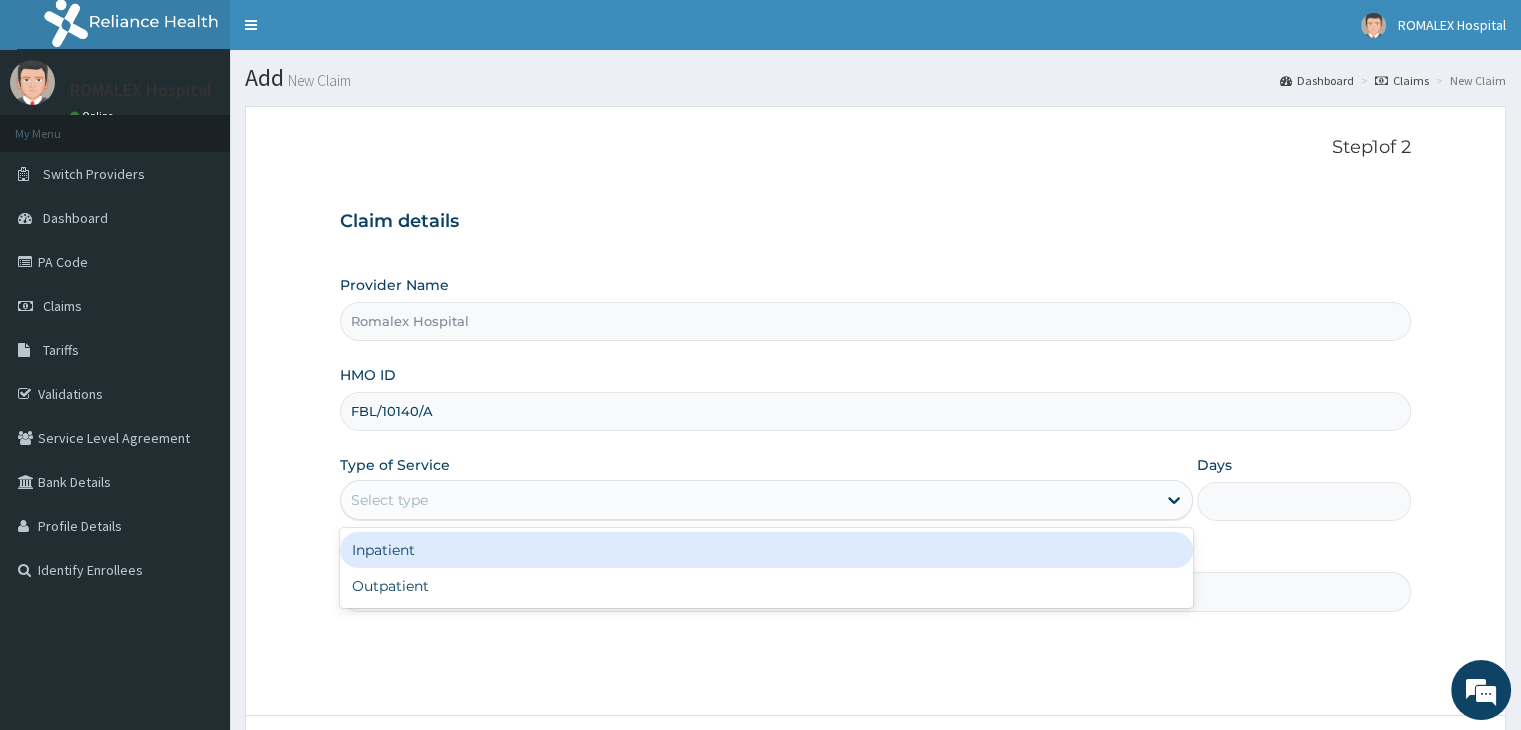 click on "Select type" at bounding box center [748, 500] 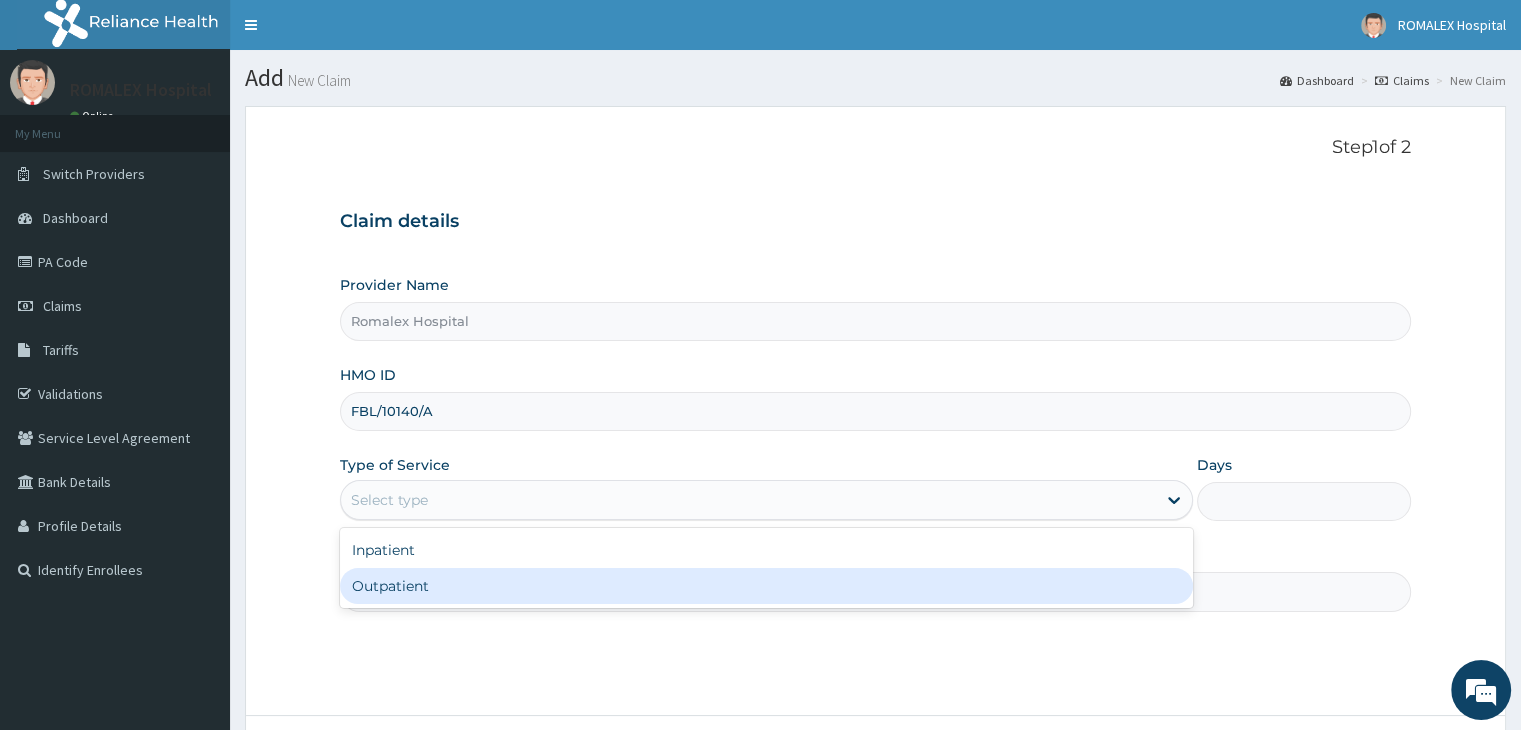 click on "Outpatient" at bounding box center [766, 586] 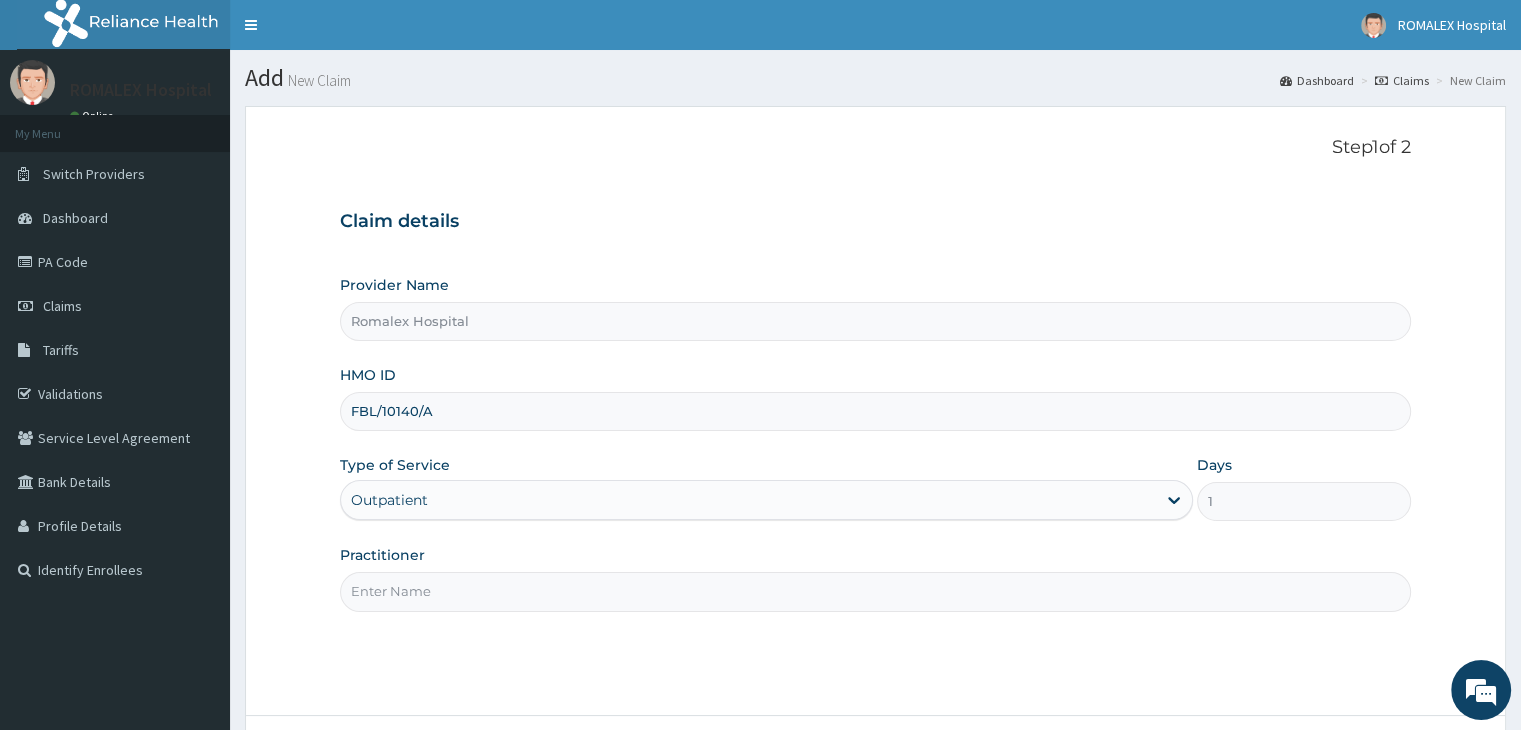 click on "Practitioner" at bounding box center (875, 591) 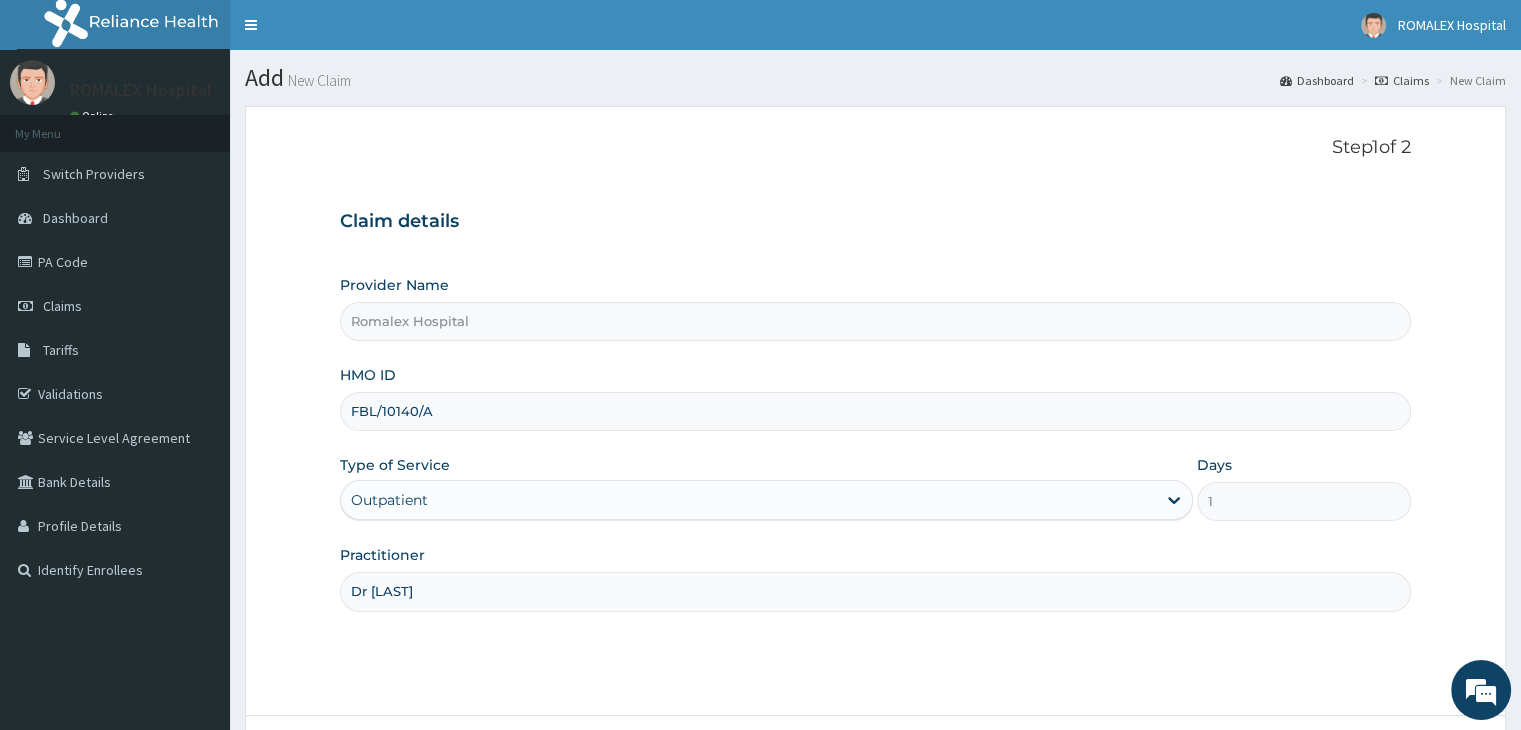 scroll, scrollTop: 164, scrollLeft: 0, axis: vertical 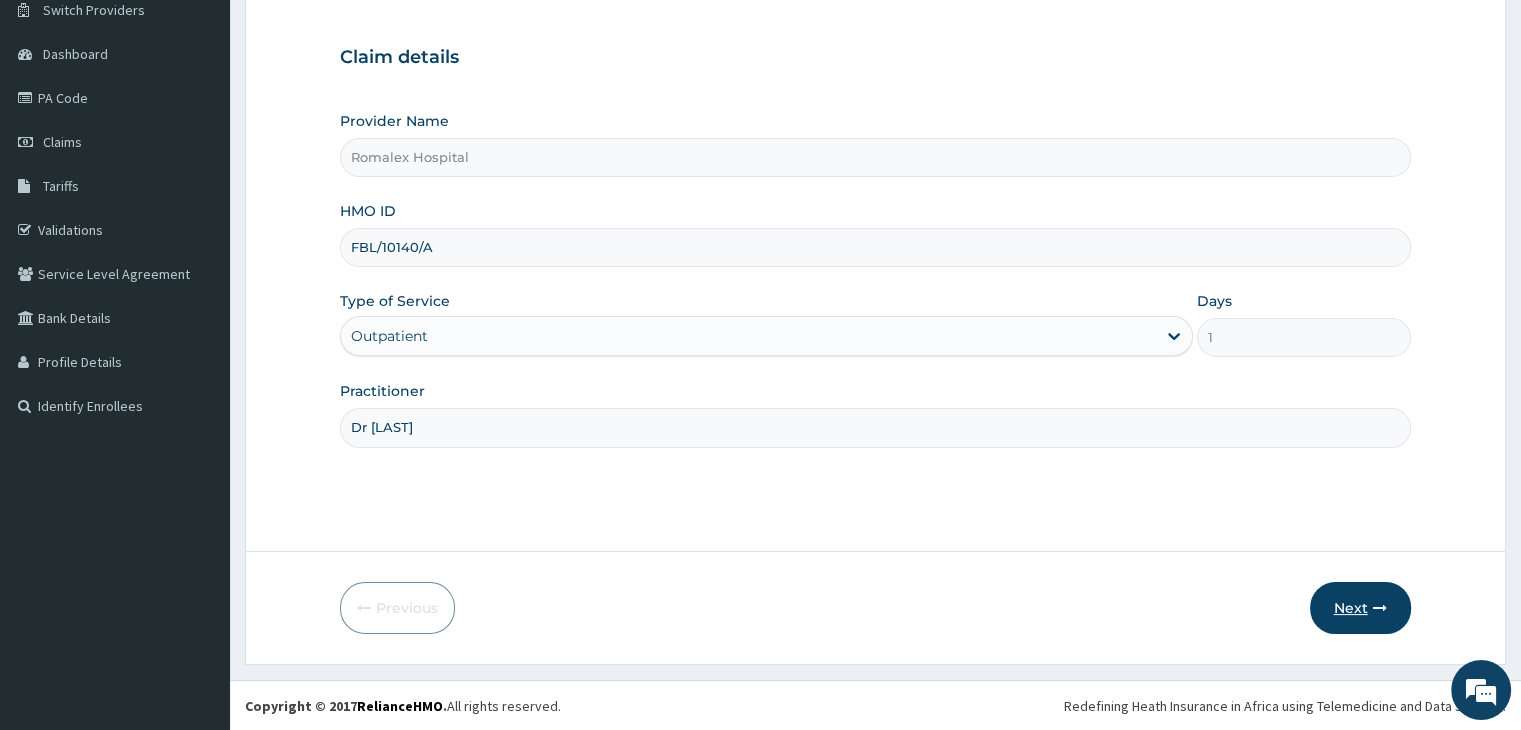 type on "Dr [LAST]" 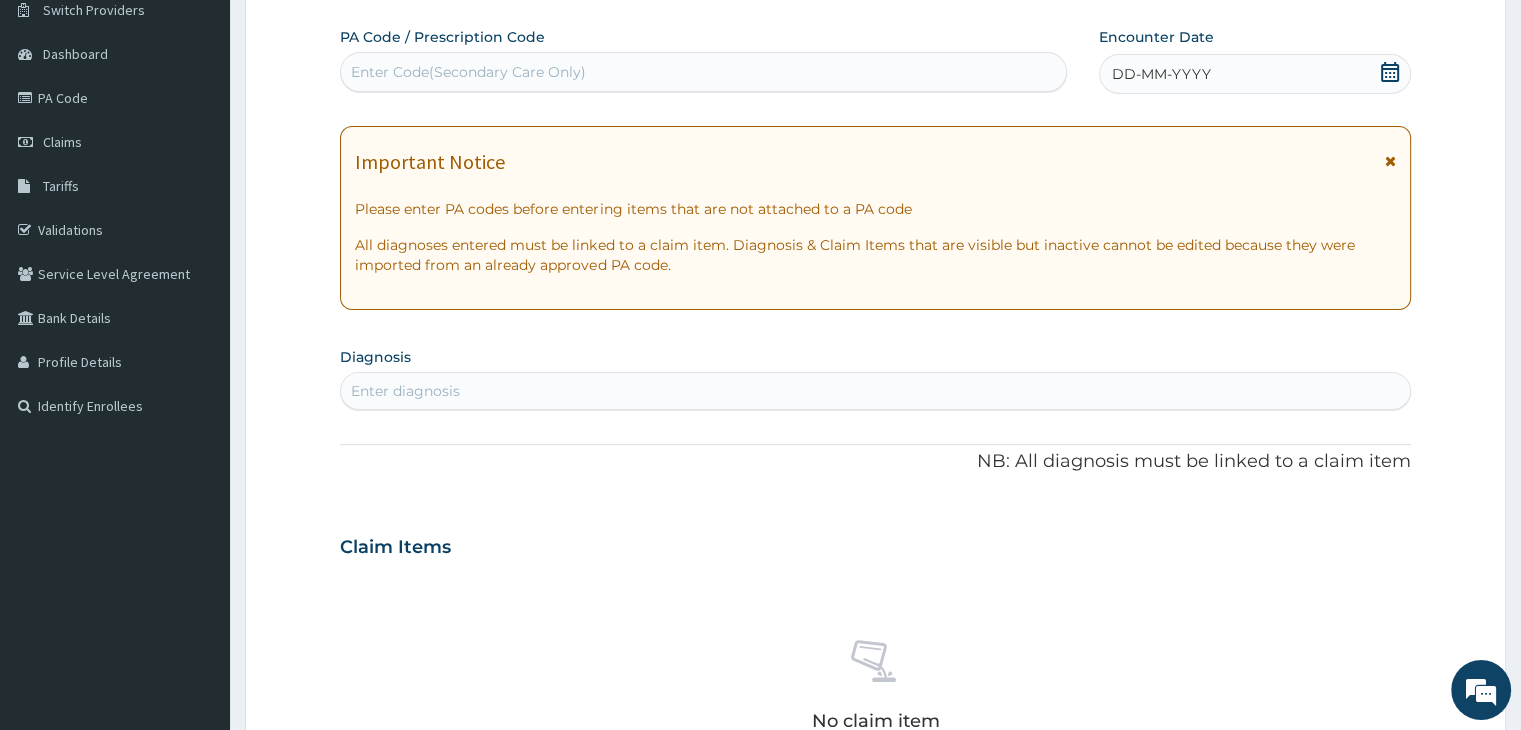 scroll, scrollTop: 0, scrollLeft: 0, axis: both 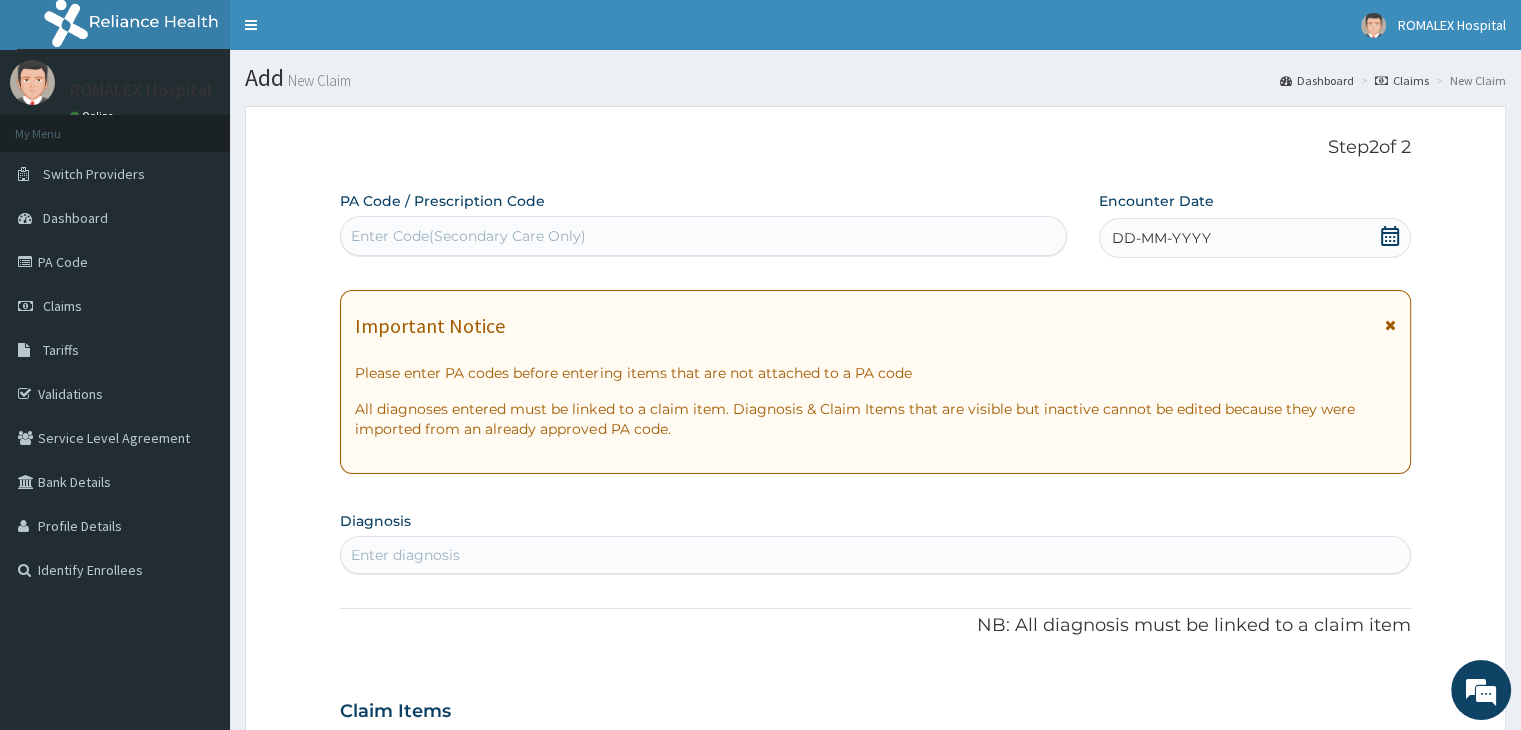 click 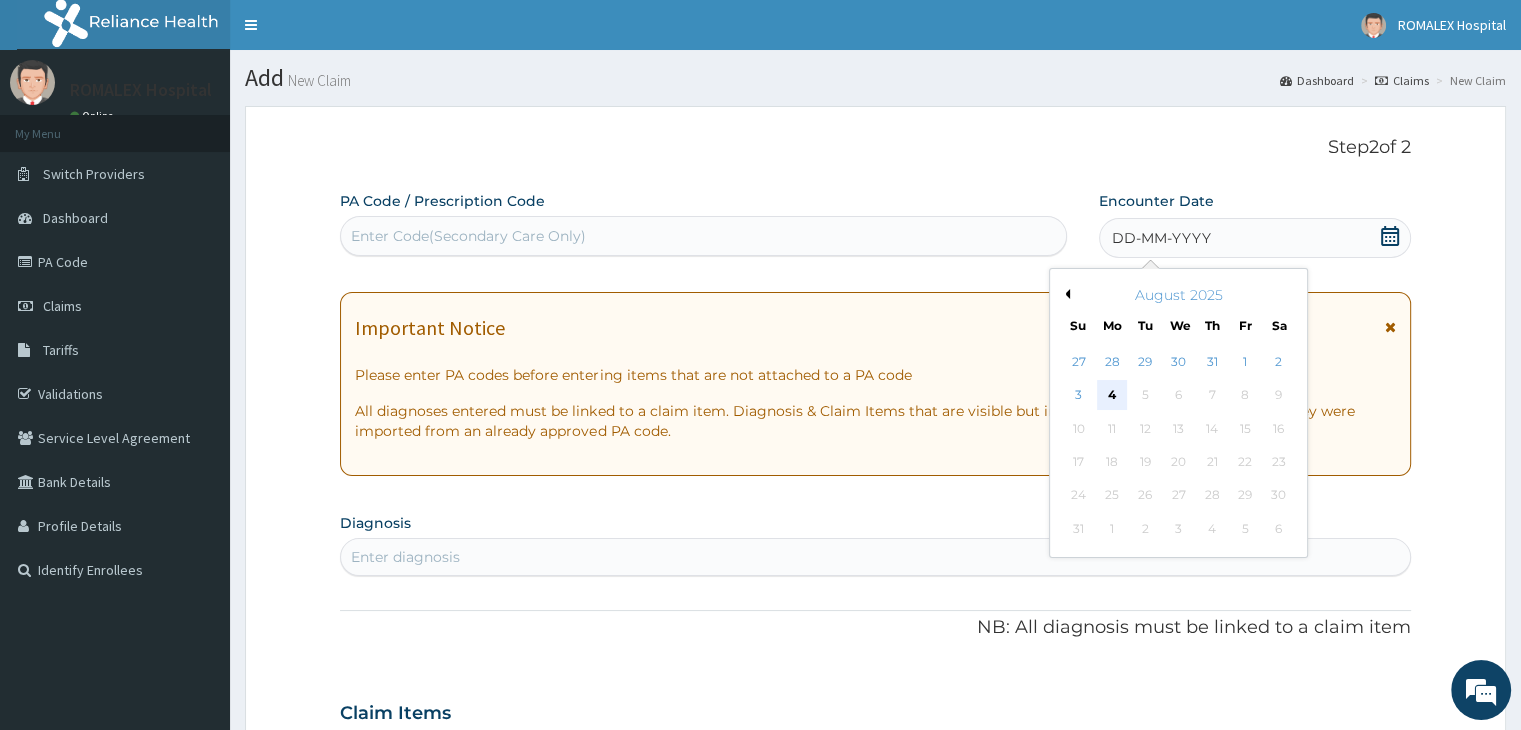 click on "4" at bounding box center (1112, 396) 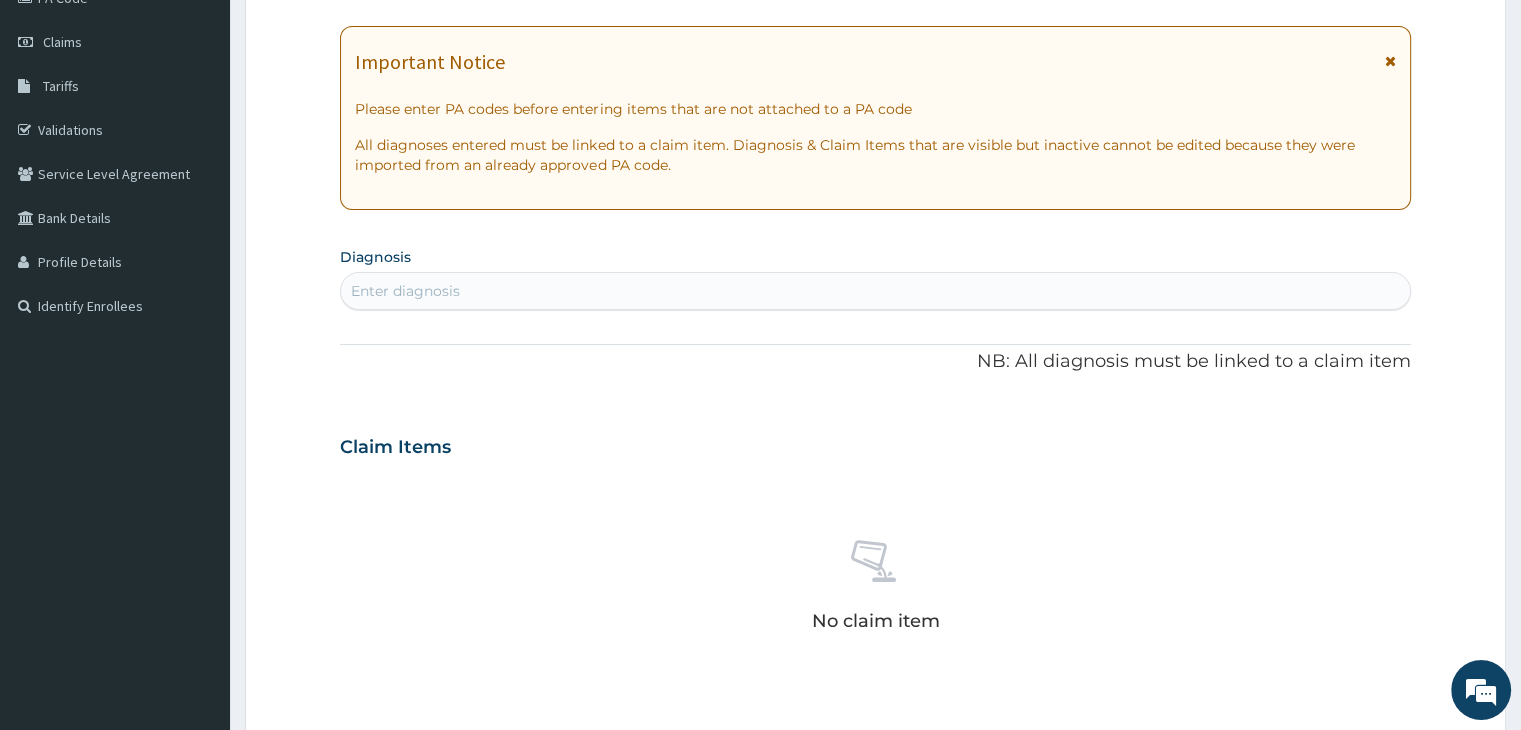 scroll, scrollTop: 360, scrollLeft: 0, axis: vertical 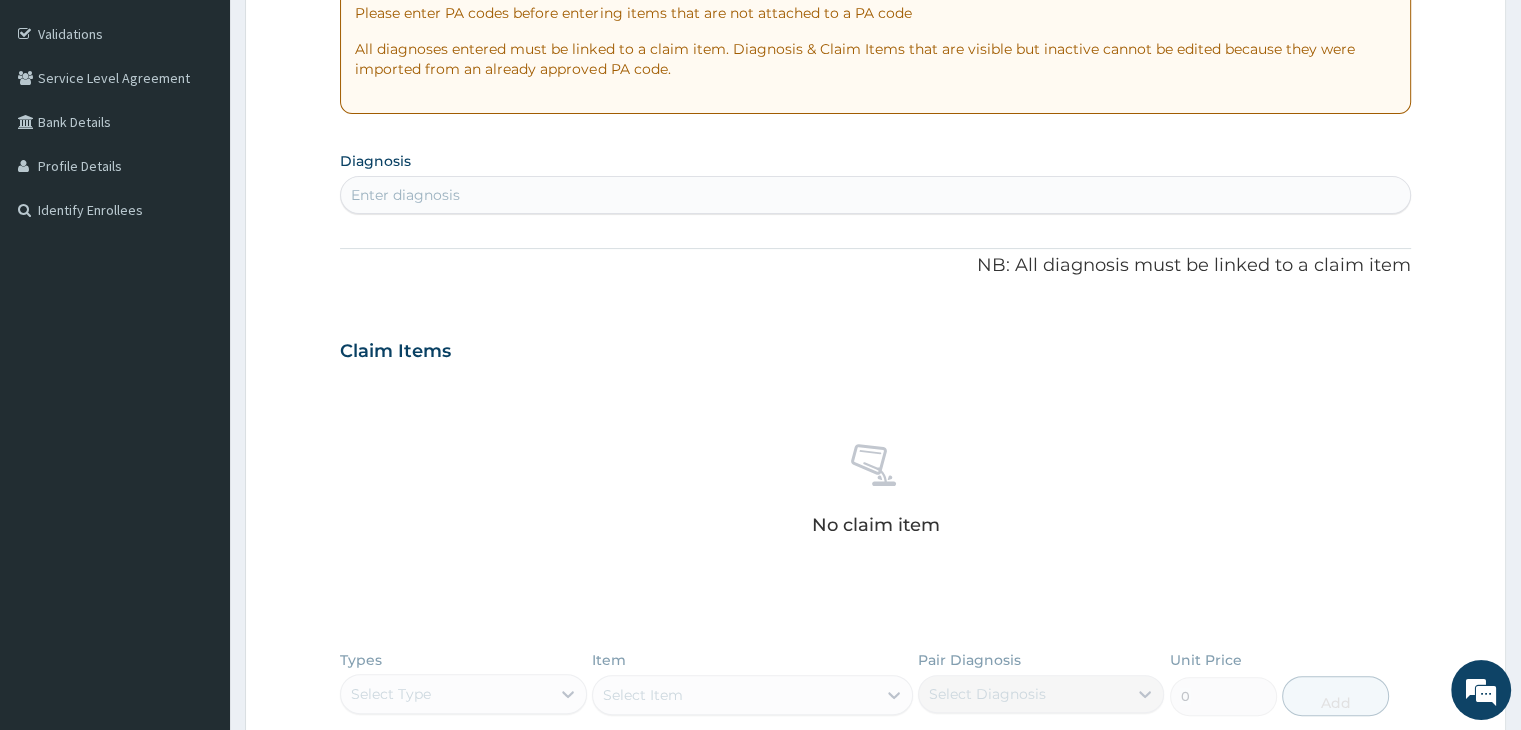 click on "Enter diagnosis" at bounding box center (875, 195) 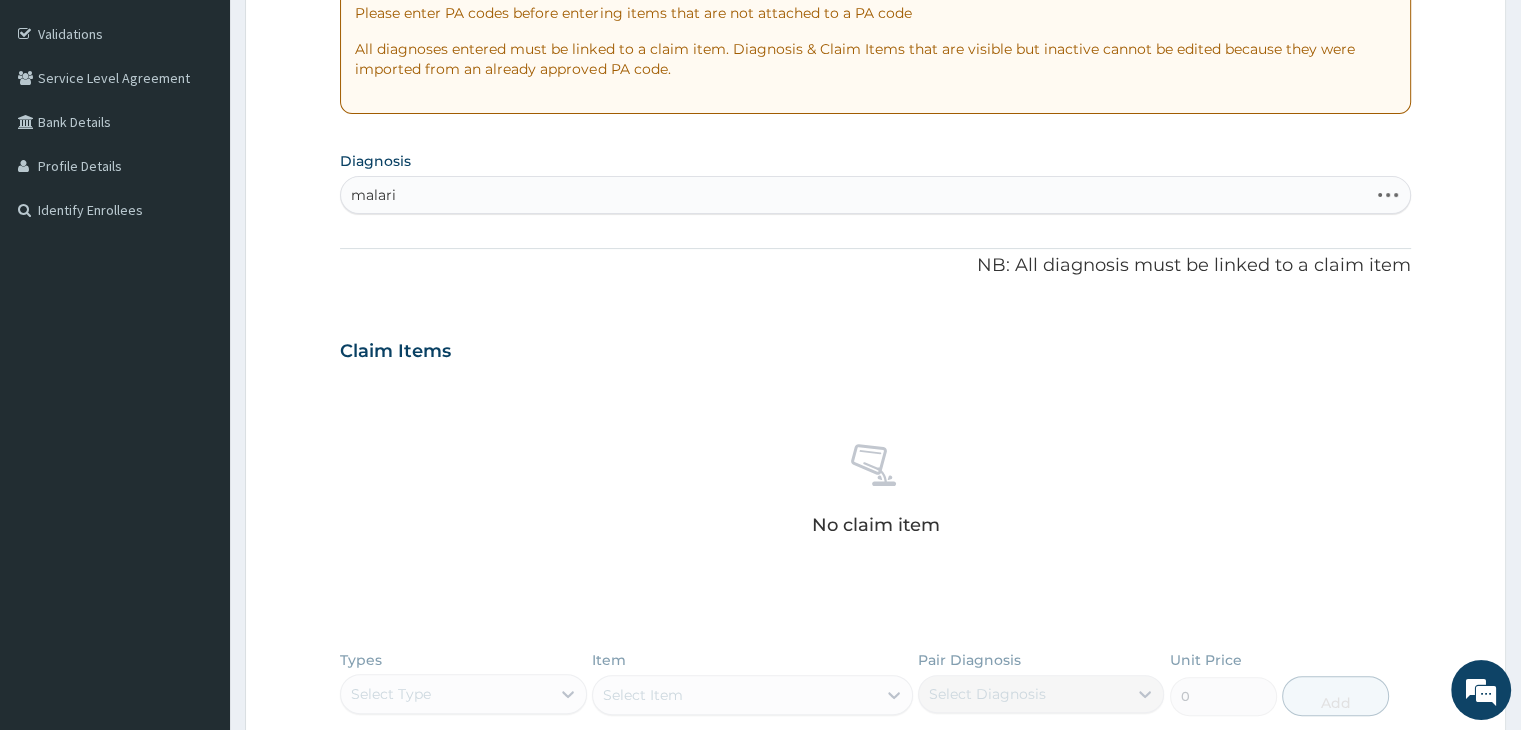 type on "malaria" 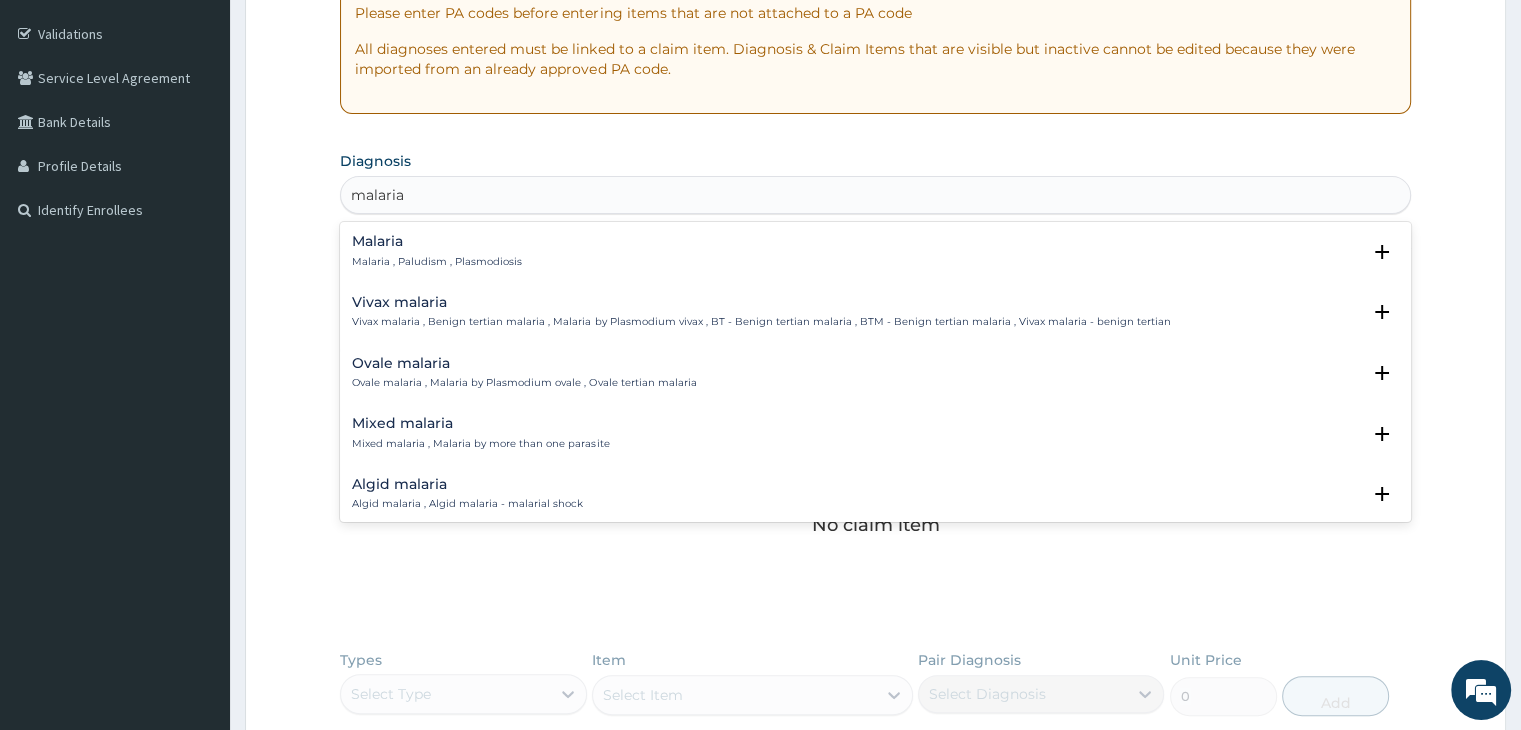 click on "Malaria Malaria , Paludism , Plasmodiosis" at bounding box center [875, 251] 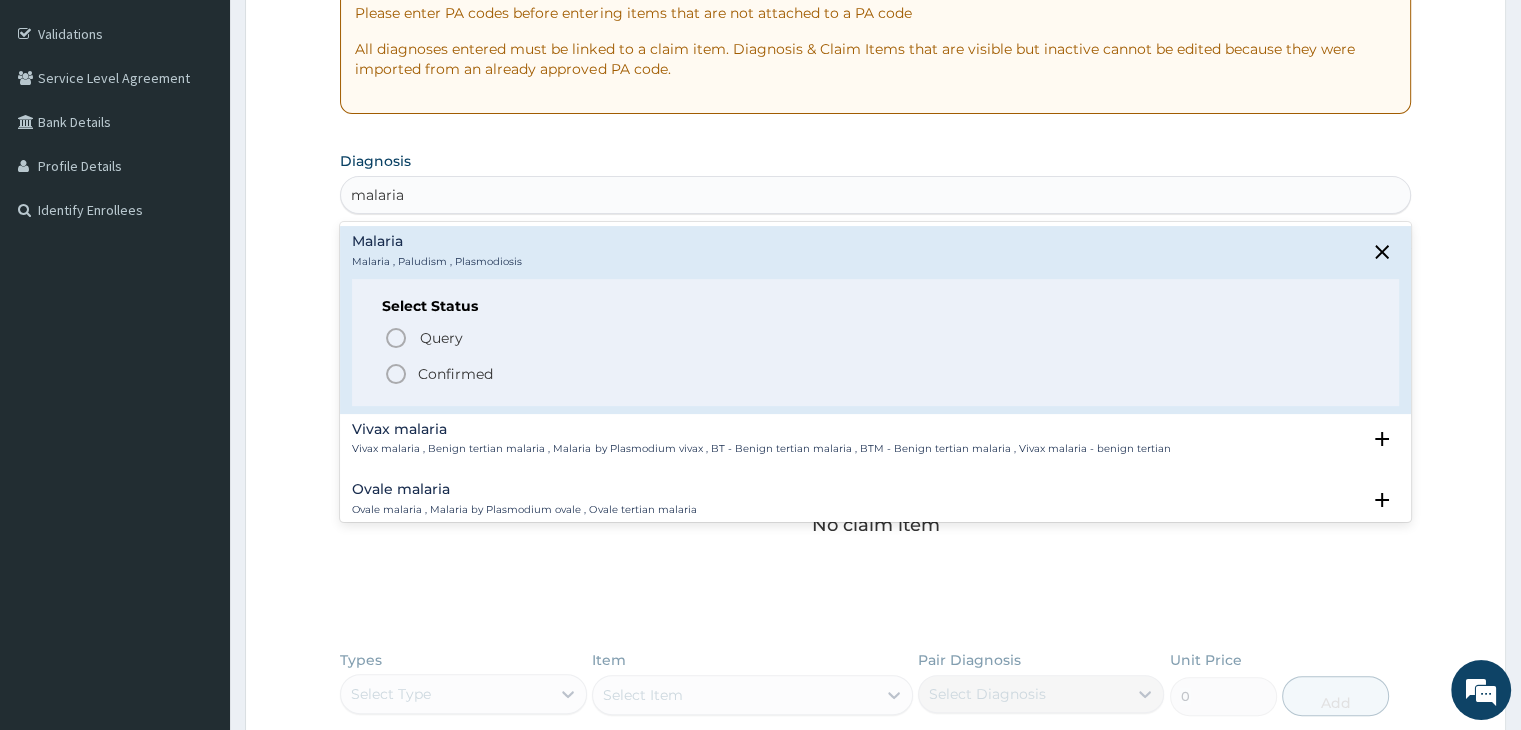 click on "Confirmed" at bounding box center [455, 374] 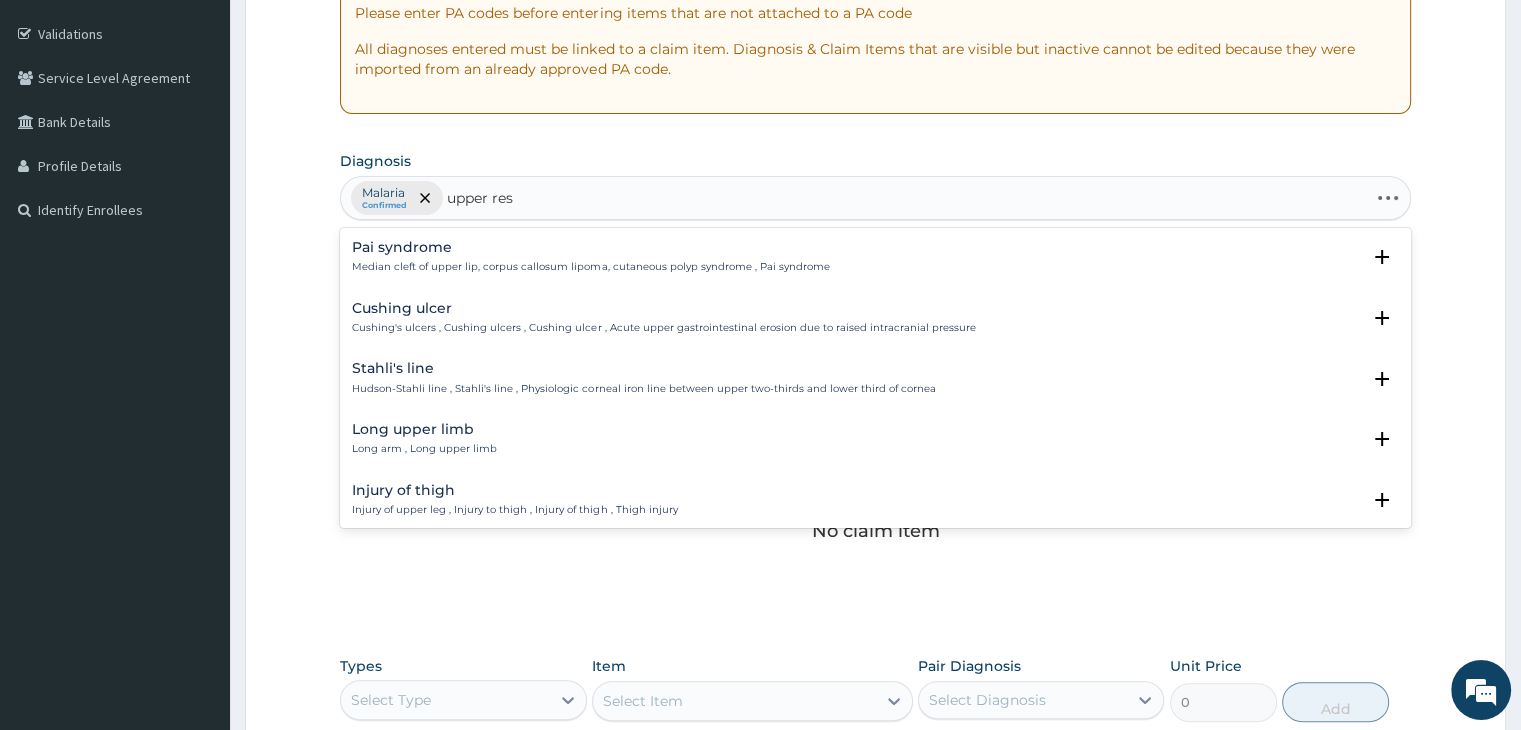 type on "upper resp" 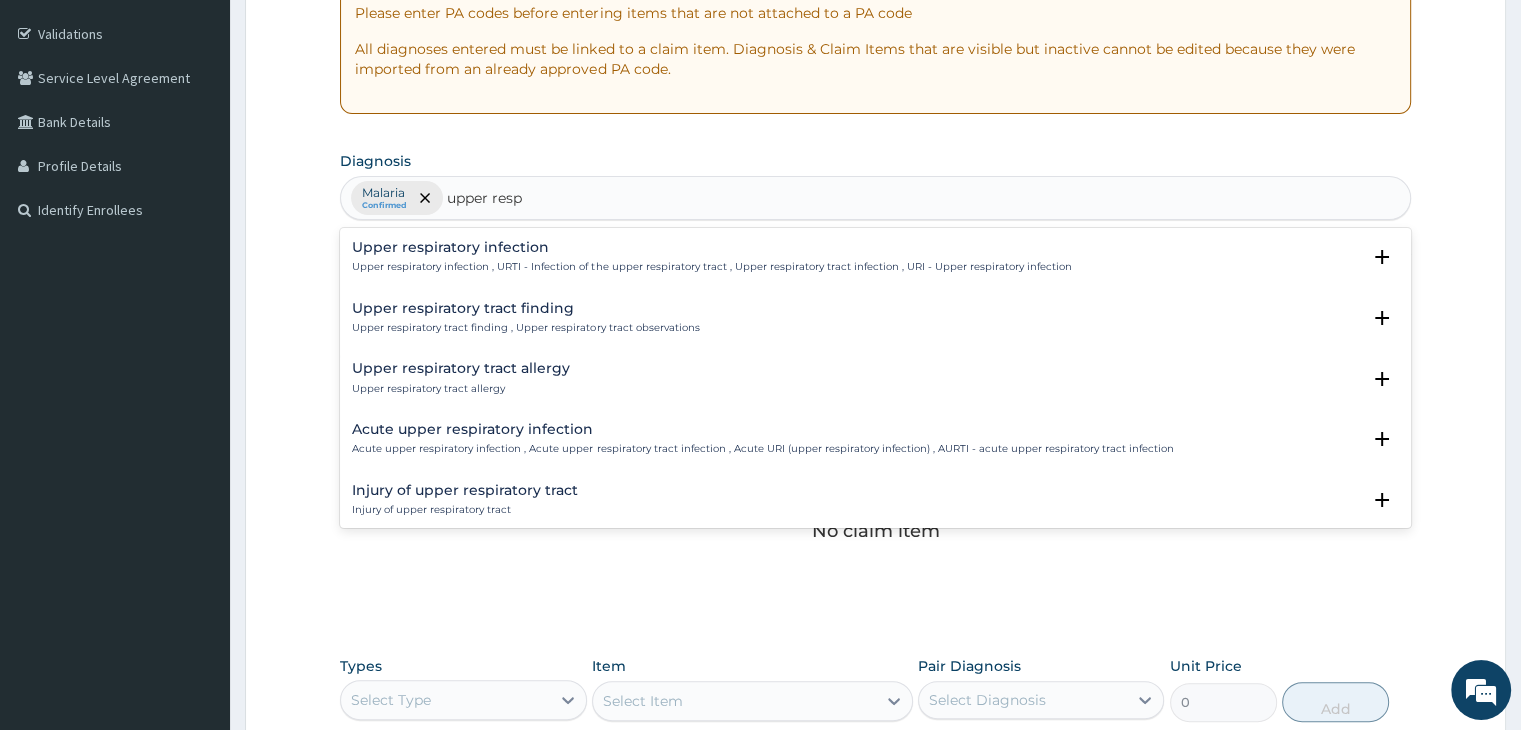 click on "Upper respiratory infection , URTI - Infection of the upper respiratory tract , Upper respiratory tract infection , URI - Upper respiratory infection" at bounding box center [711, 267] 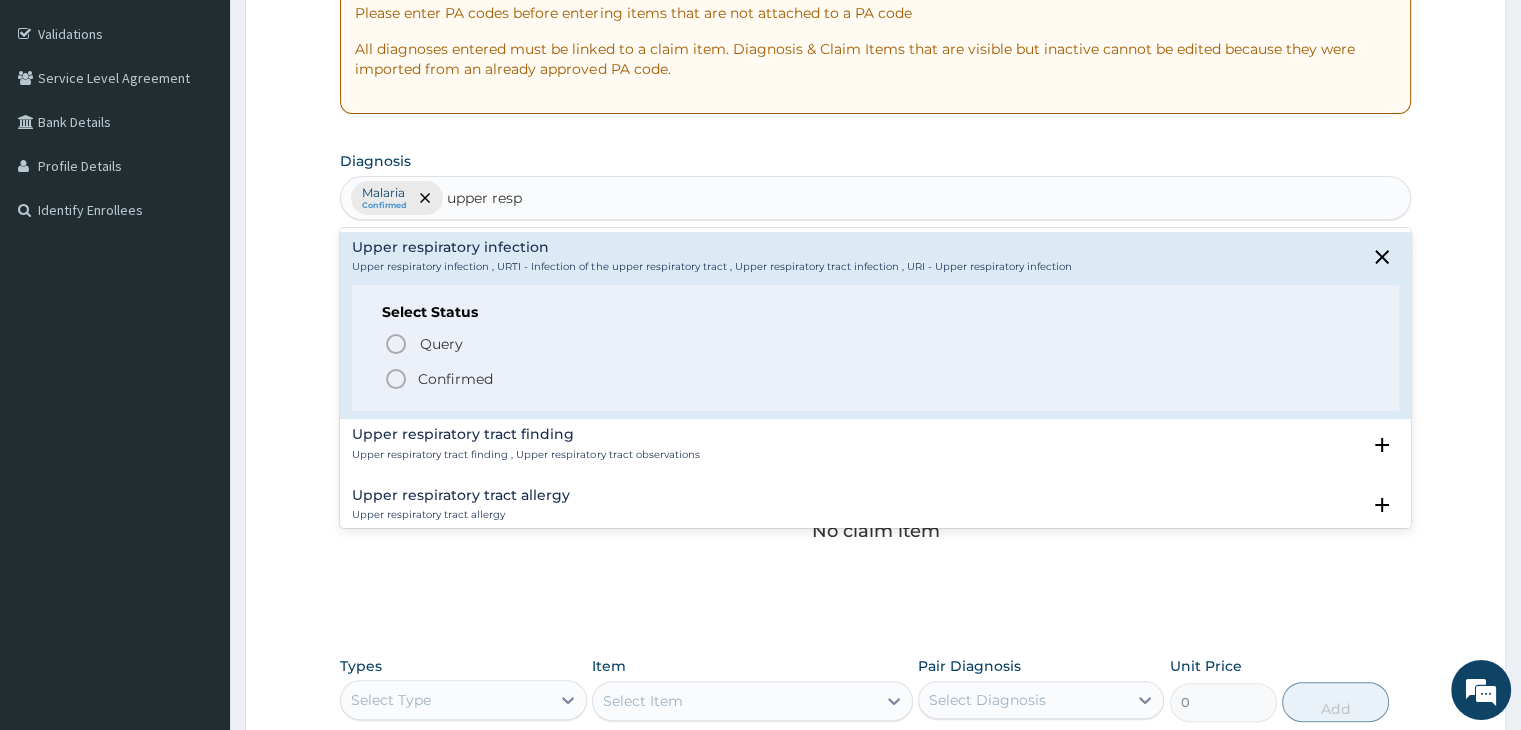 click on "Confirmed" at bounding box center (455, 379) 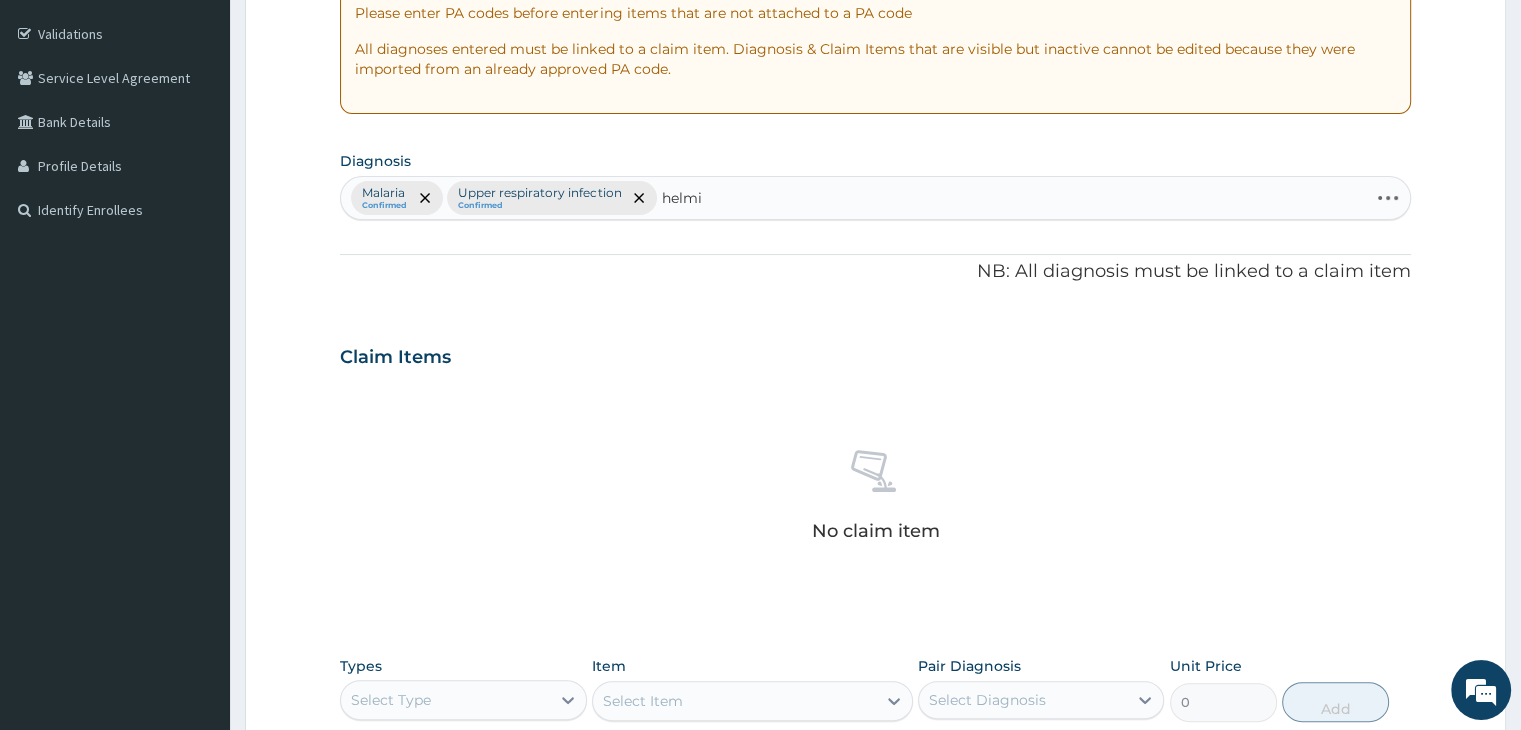 type on "helmin" 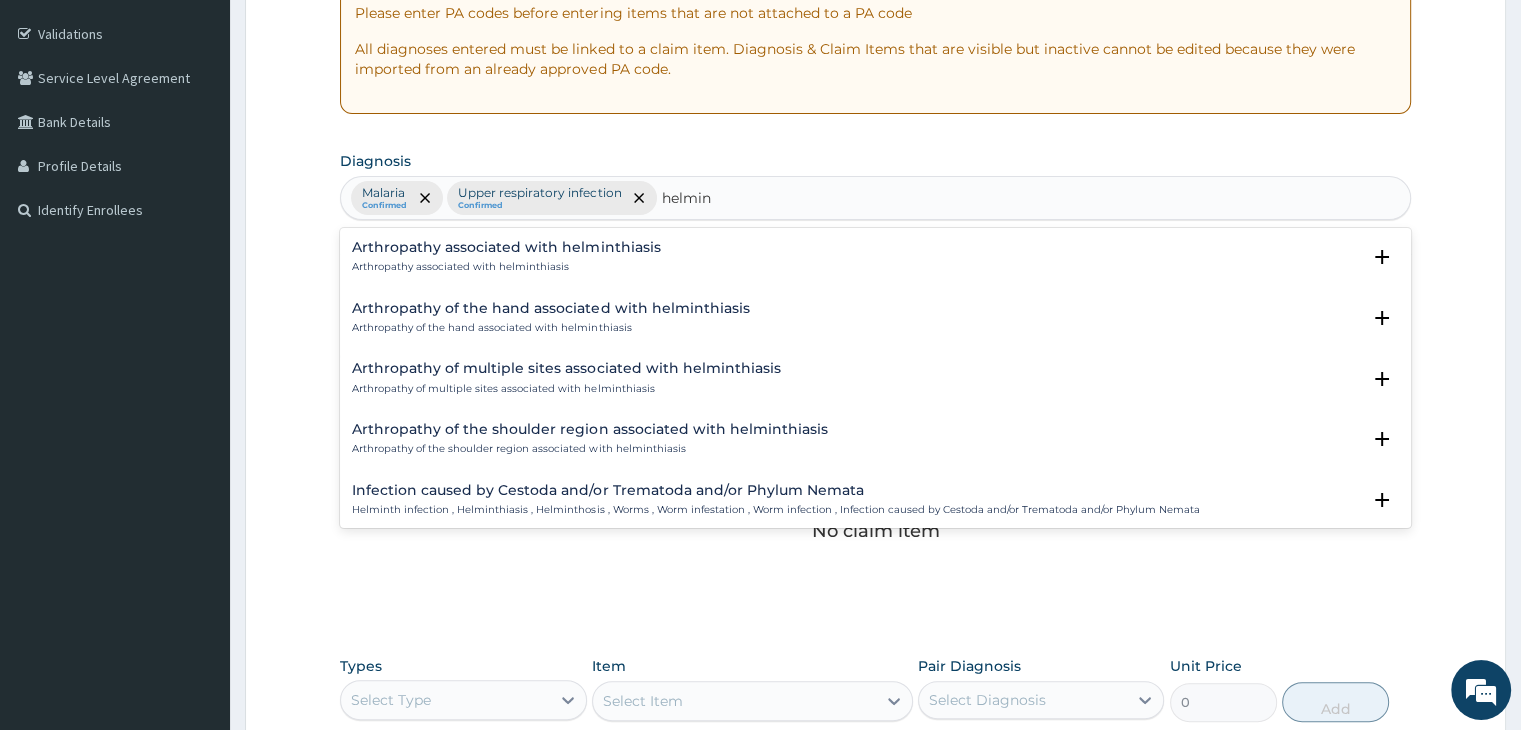 click on "Infection caused by Cestoda and/or Trematoda and/or Phylum Nemata" at bounding box center [775, 490] 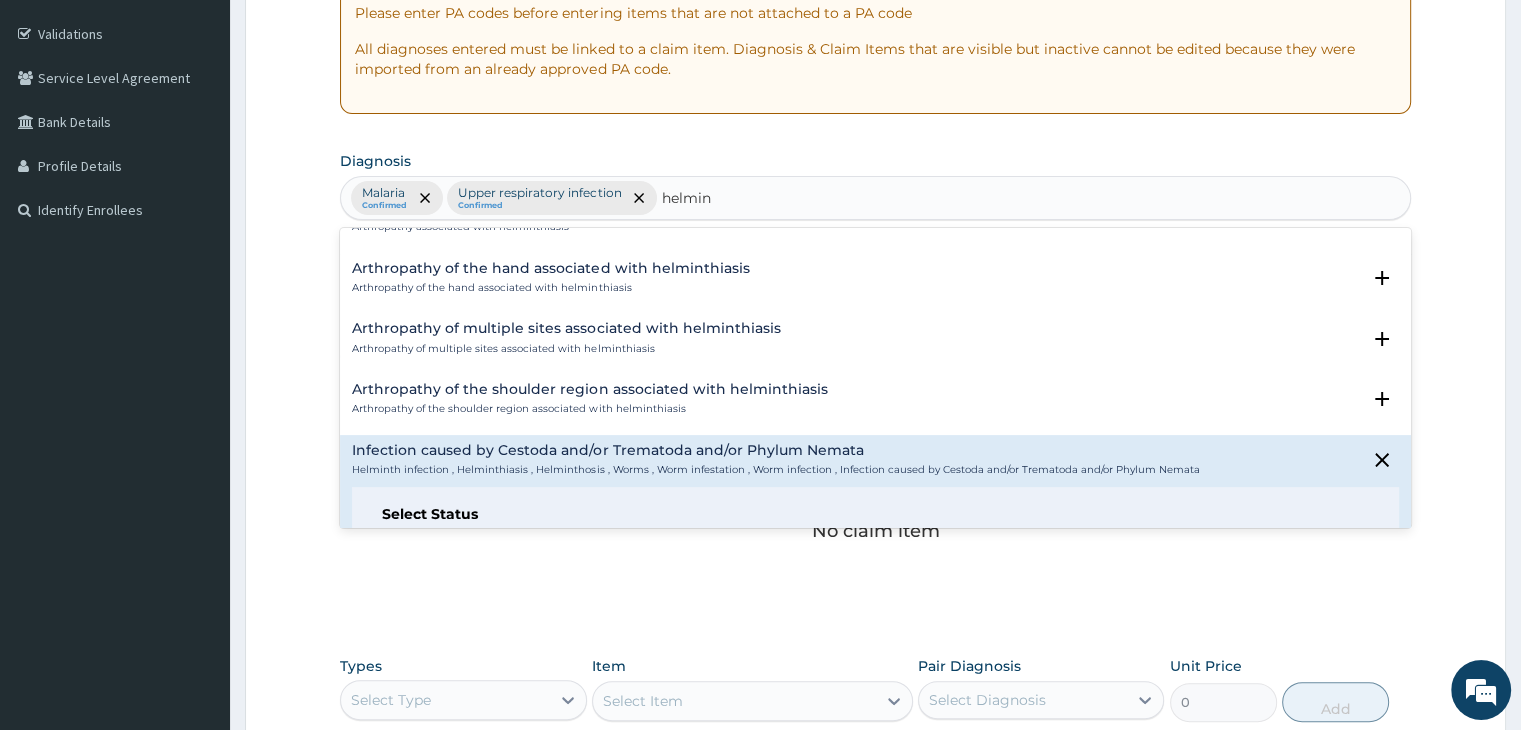 scroll, scrollTop: 80, scrollLeft: 0, axis: vertical 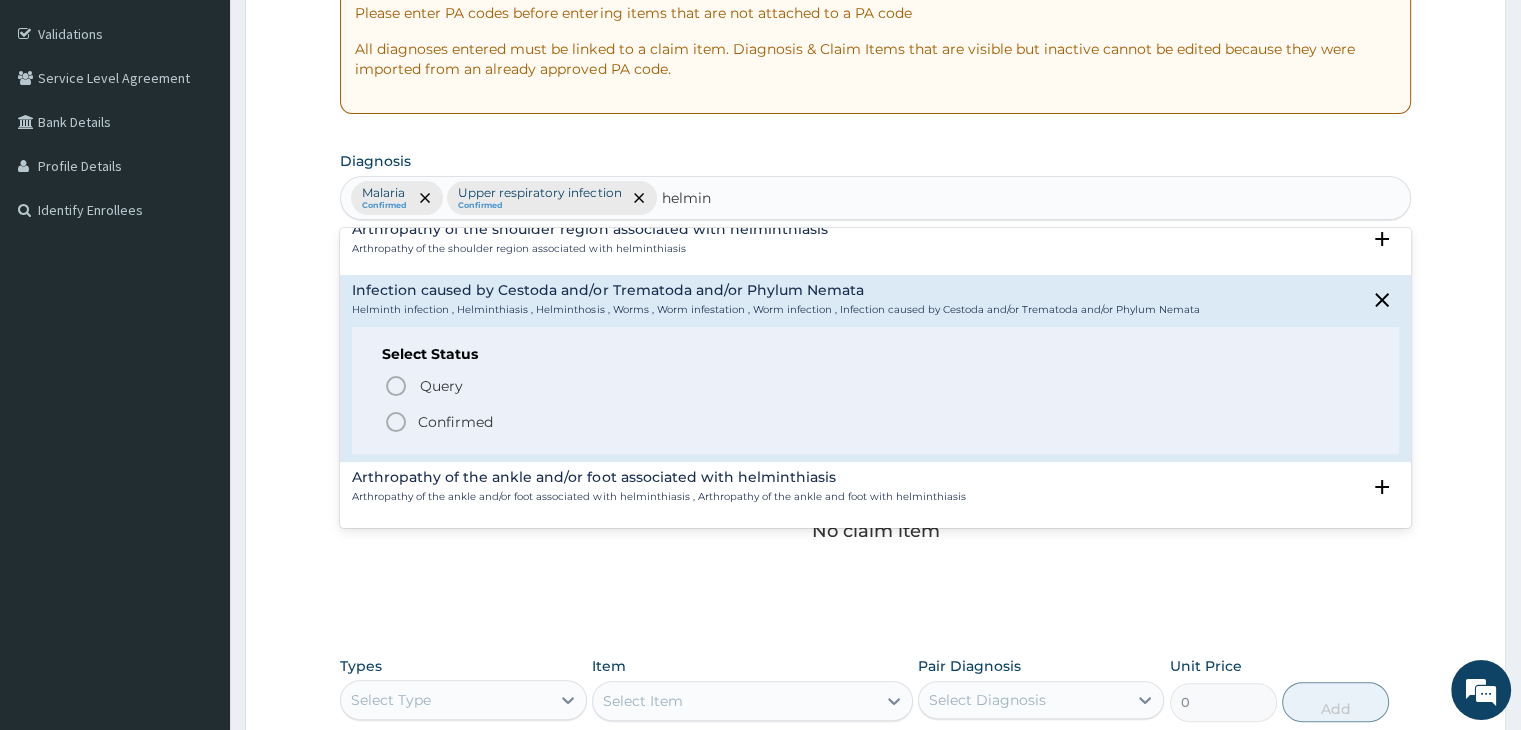 click on "Confirmed" at bounding box center (455, 422) 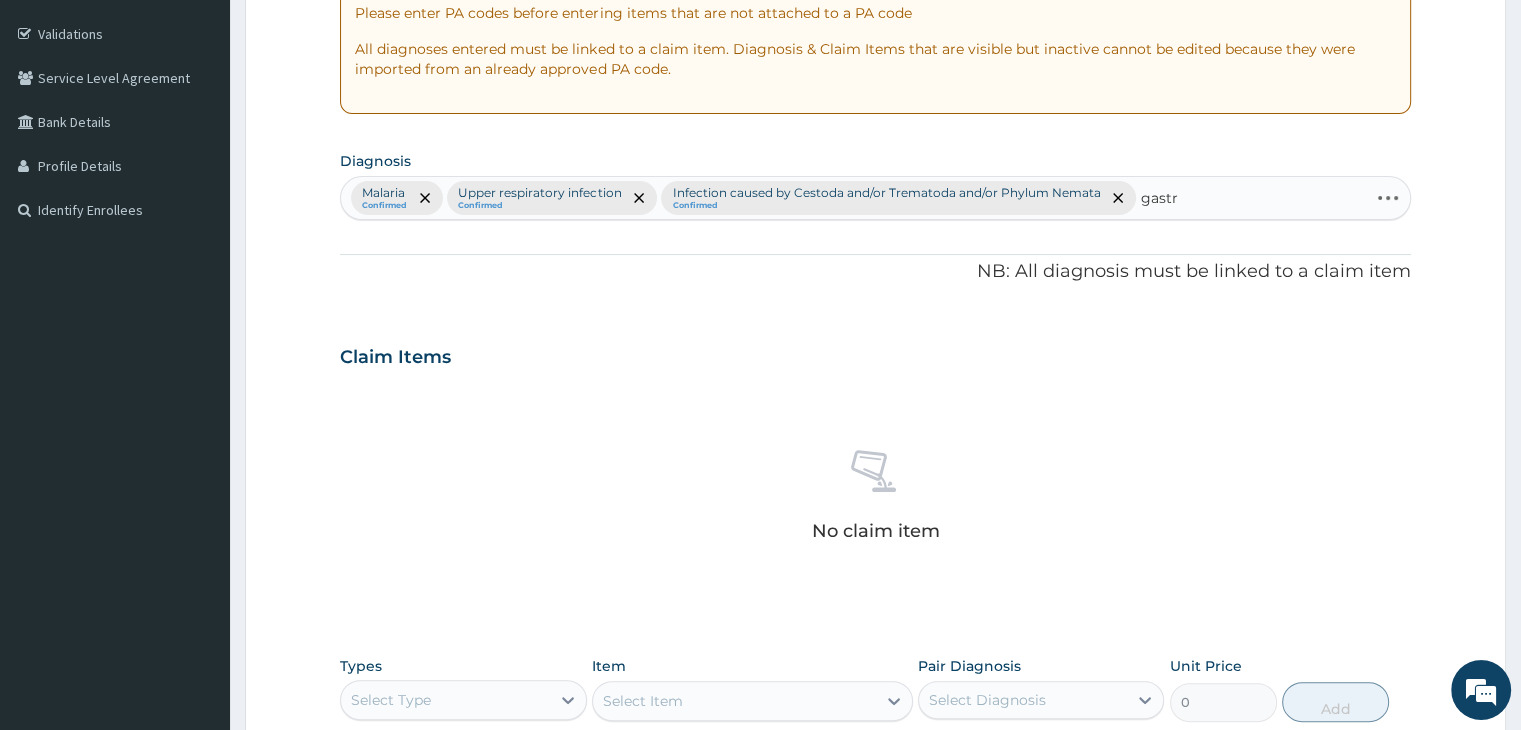 type on "gastri" 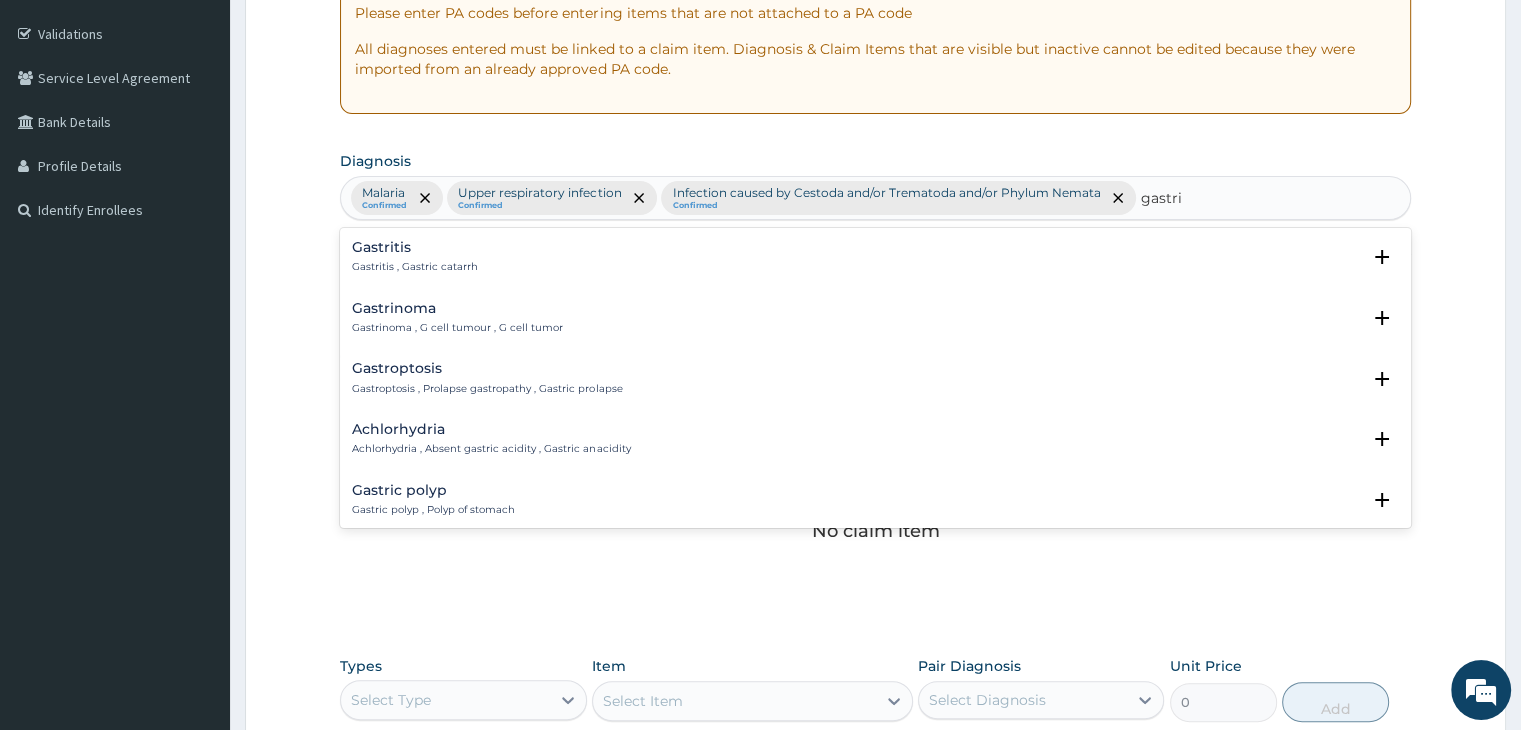 click on "Gastritis Gastritis , Gastric catarrh" at bounding box center (415, 257) 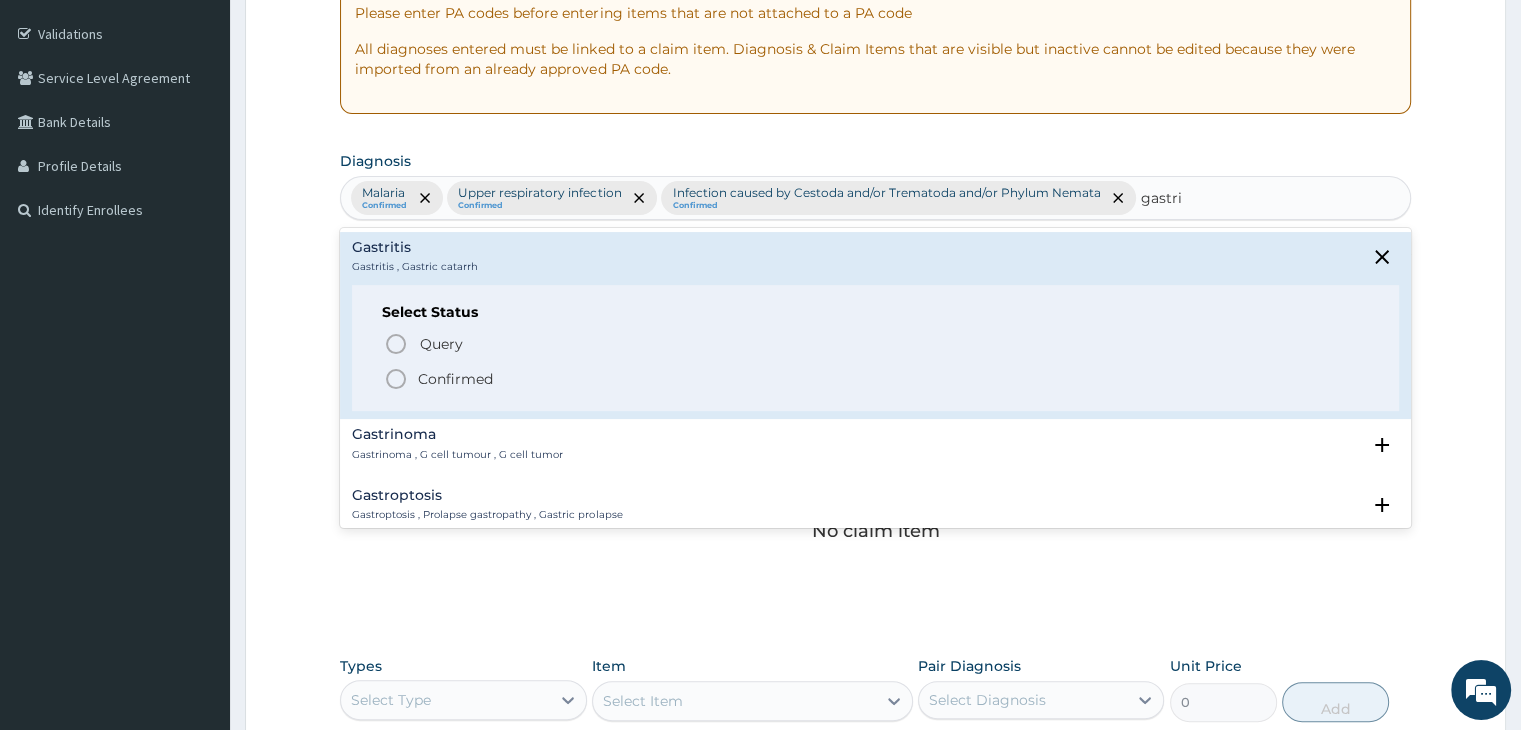 click on "Confirmed" at bounding box center [455, 379] 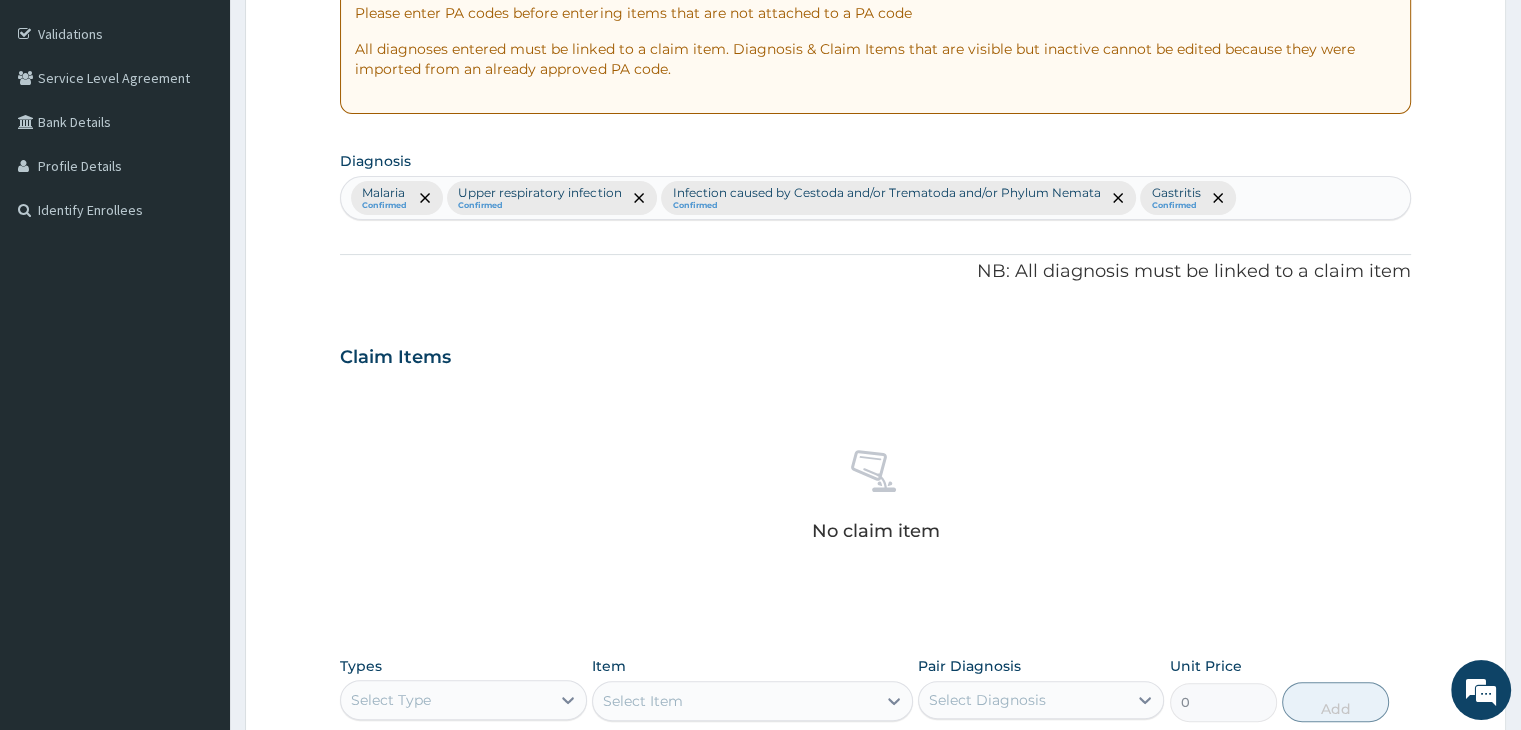 scroll, scrollTop: 710, scrollLeft: 0, axis: vertical 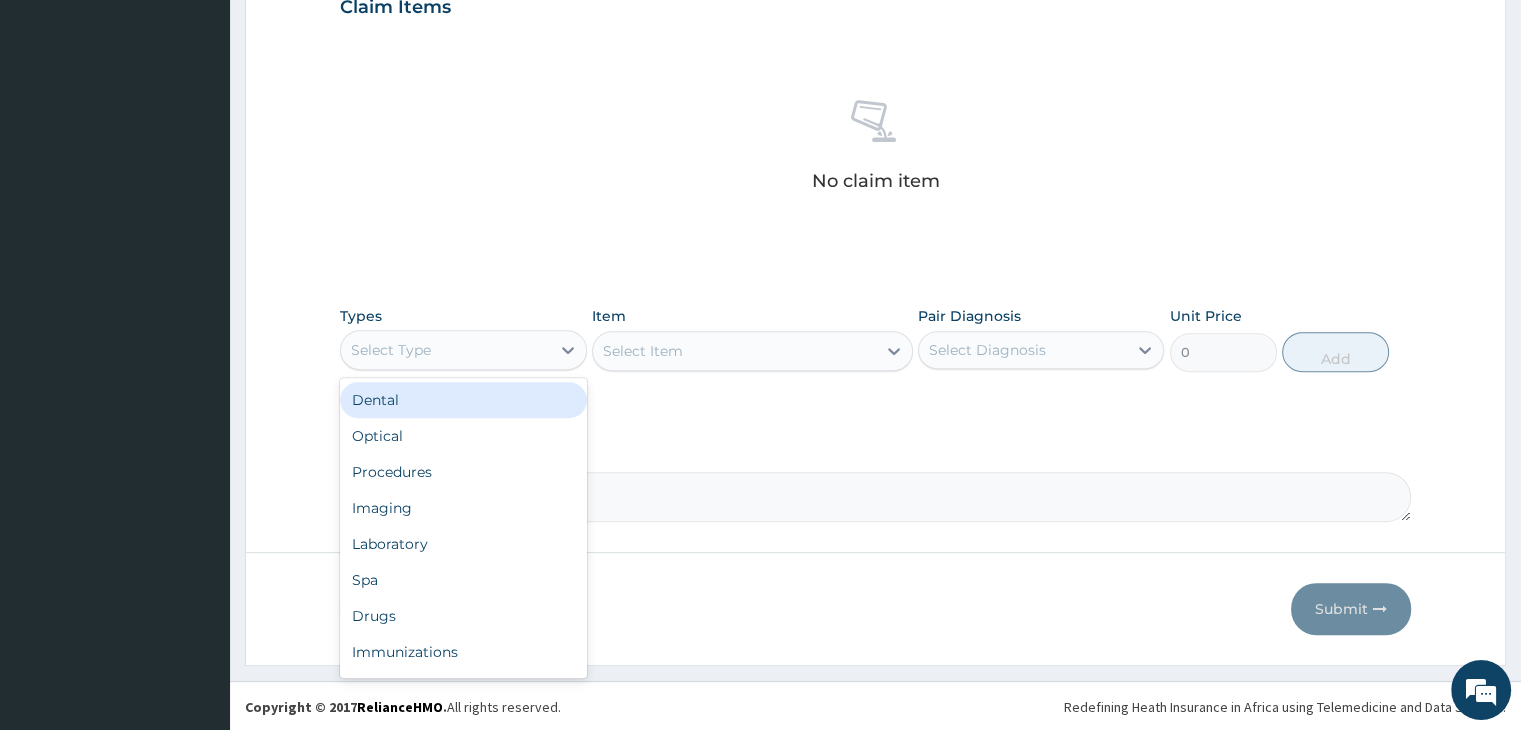 click on "Select Type" at bounding box center [445, 350] 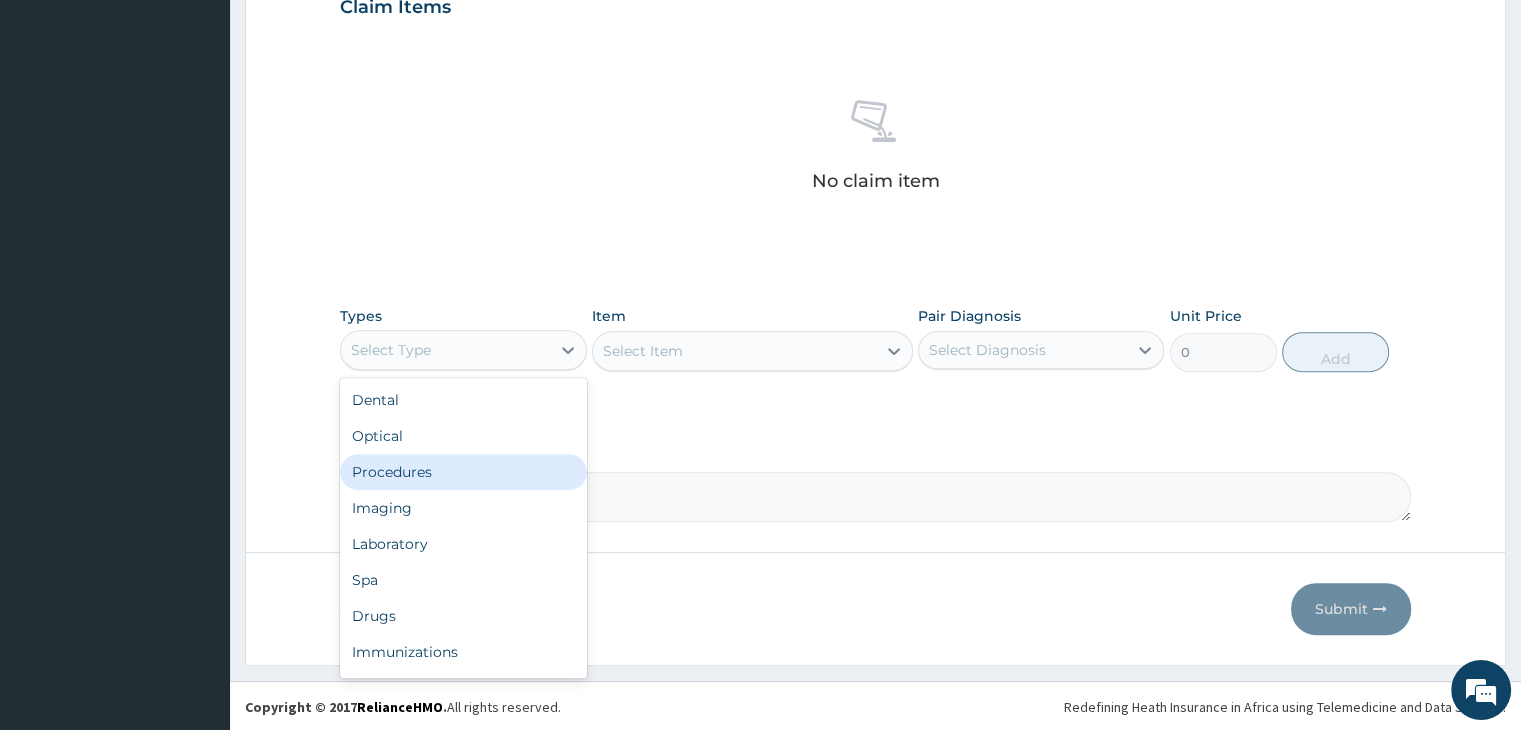 click on "Procedures" at bounding box center [463, 472] 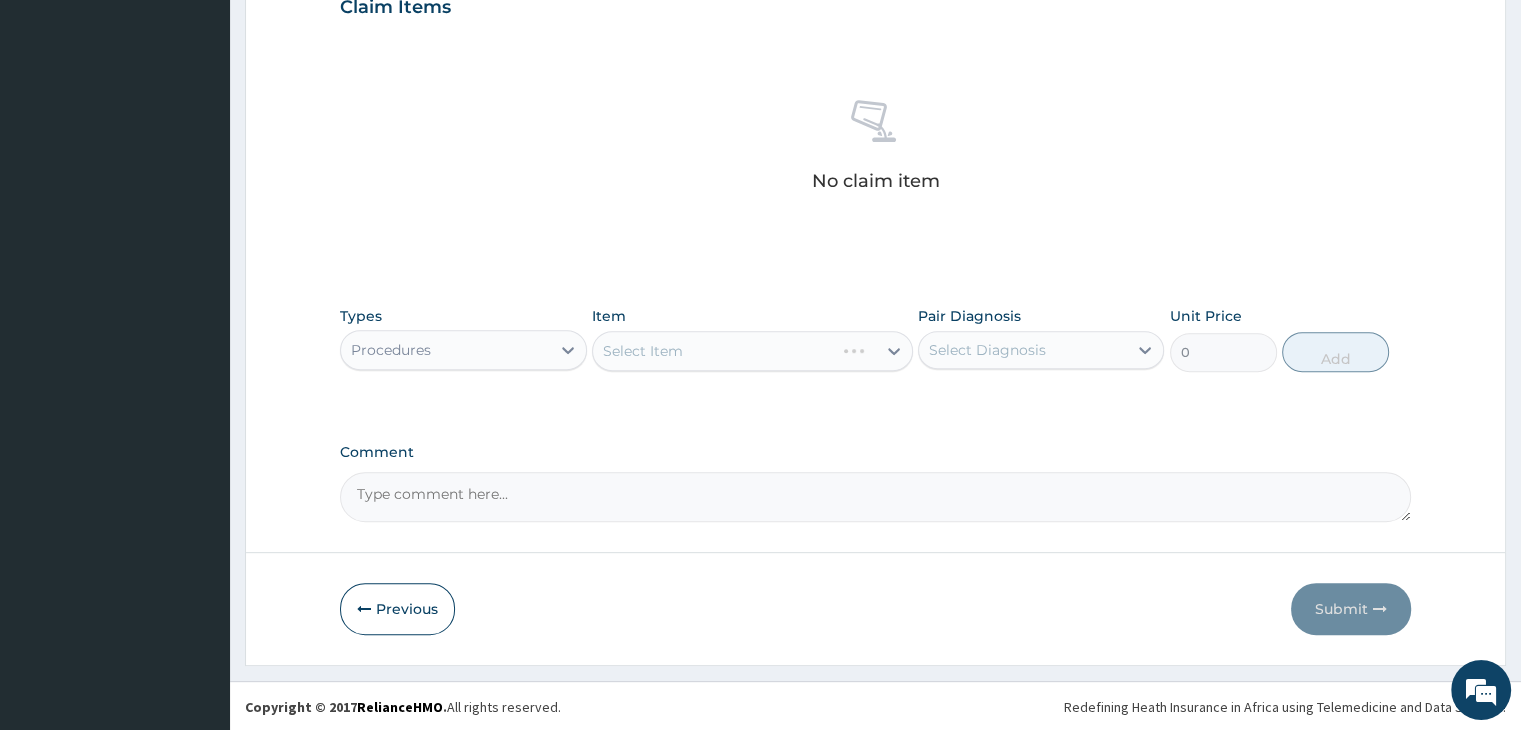 click on "Select Item" at bounding box center [752, 351] 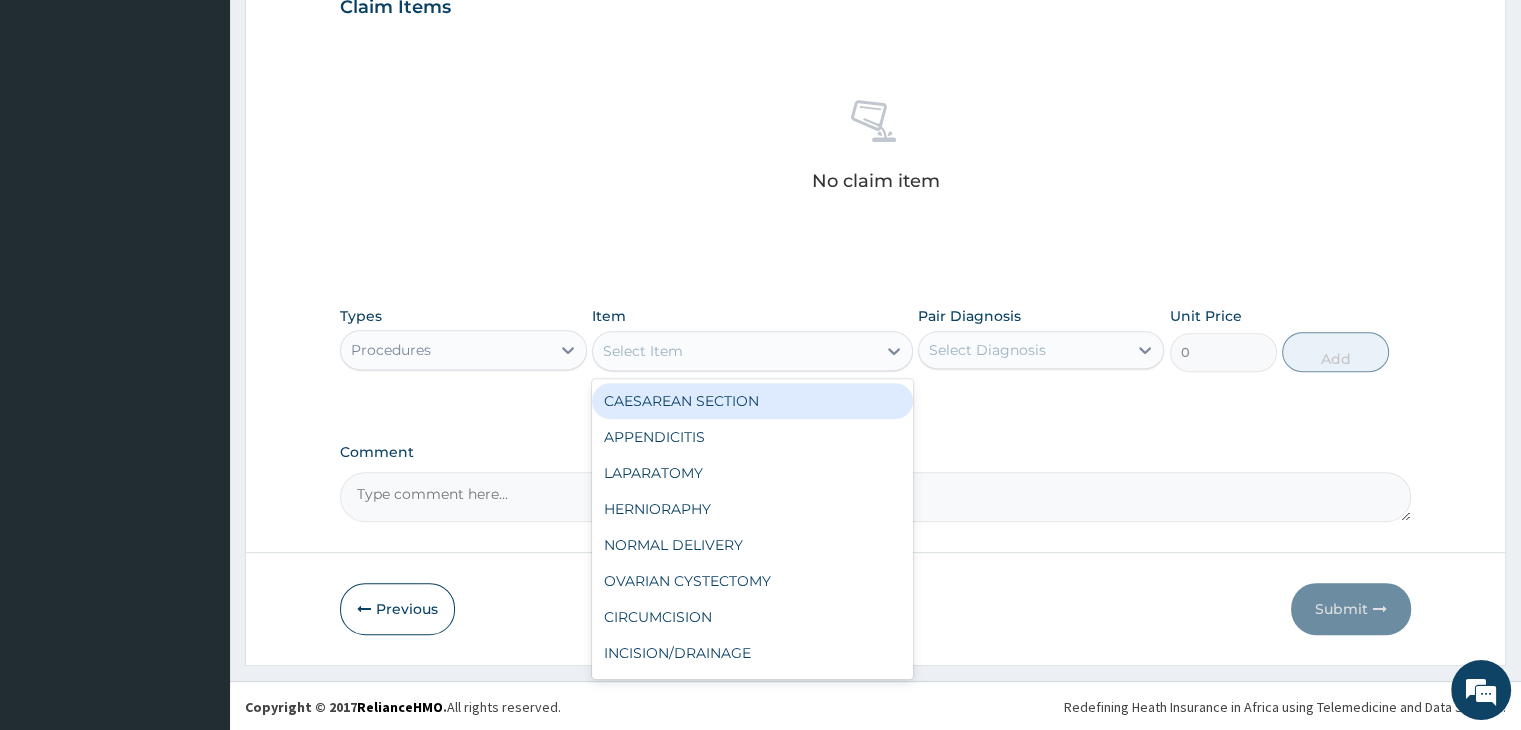 click 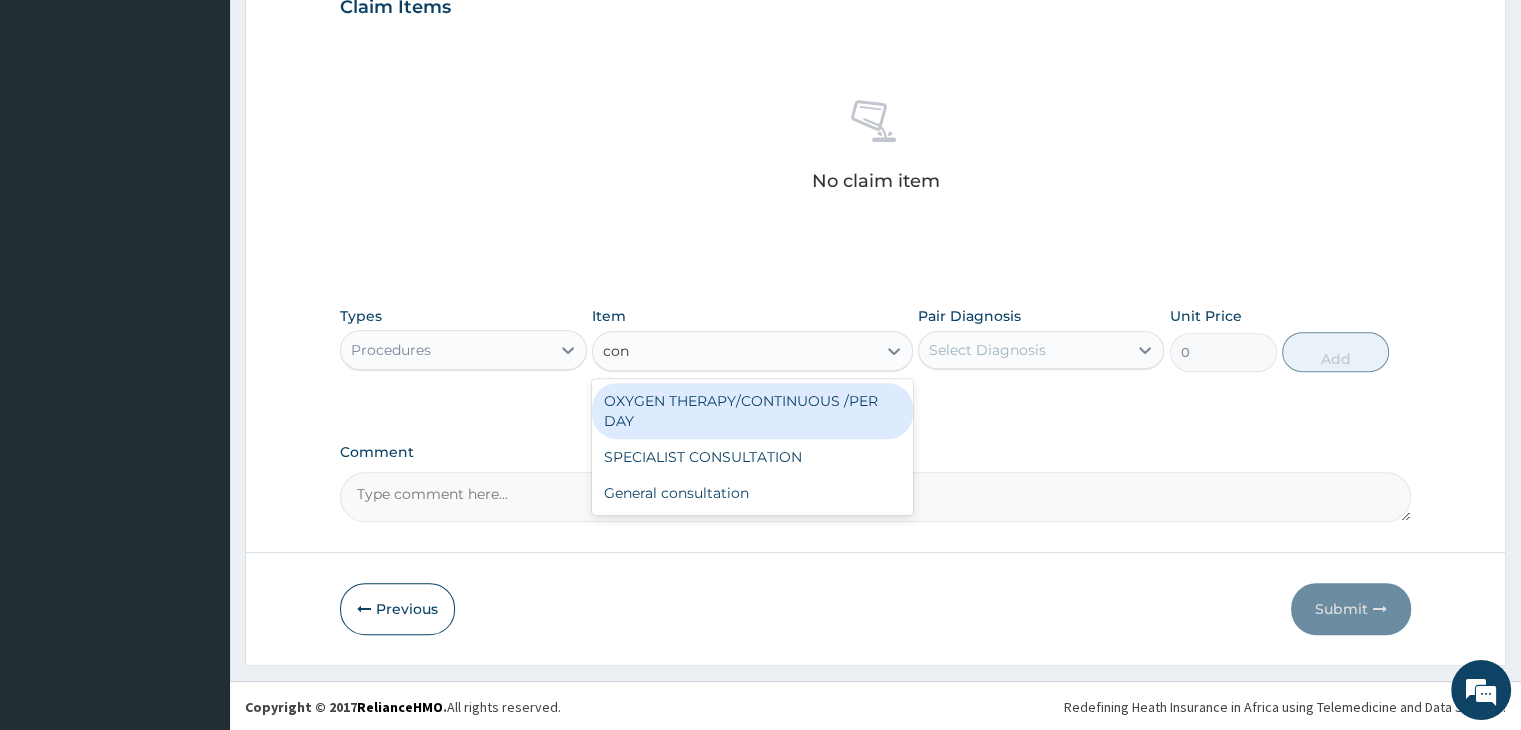 type on "cons" 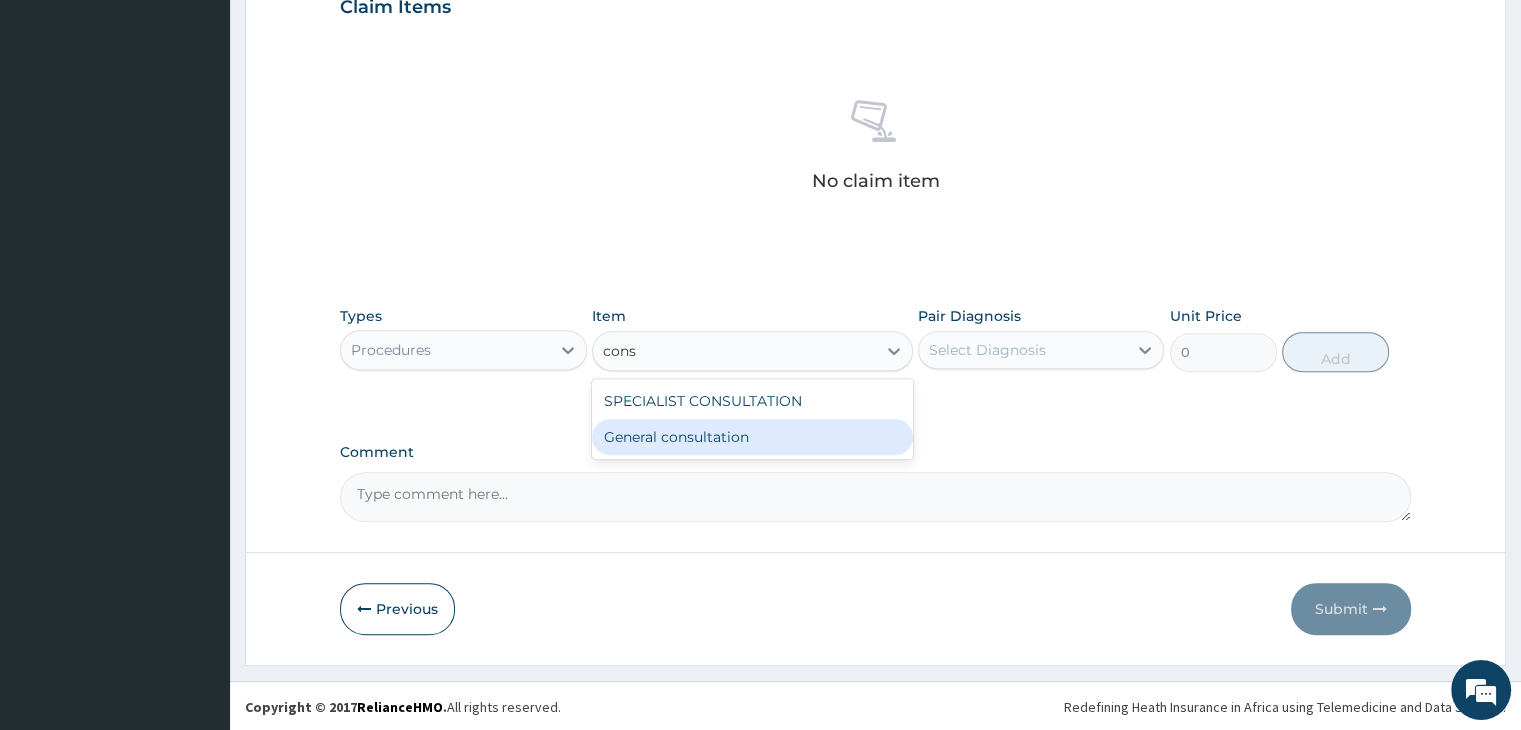 click on "General consultation" at bounding box center [752, 437] 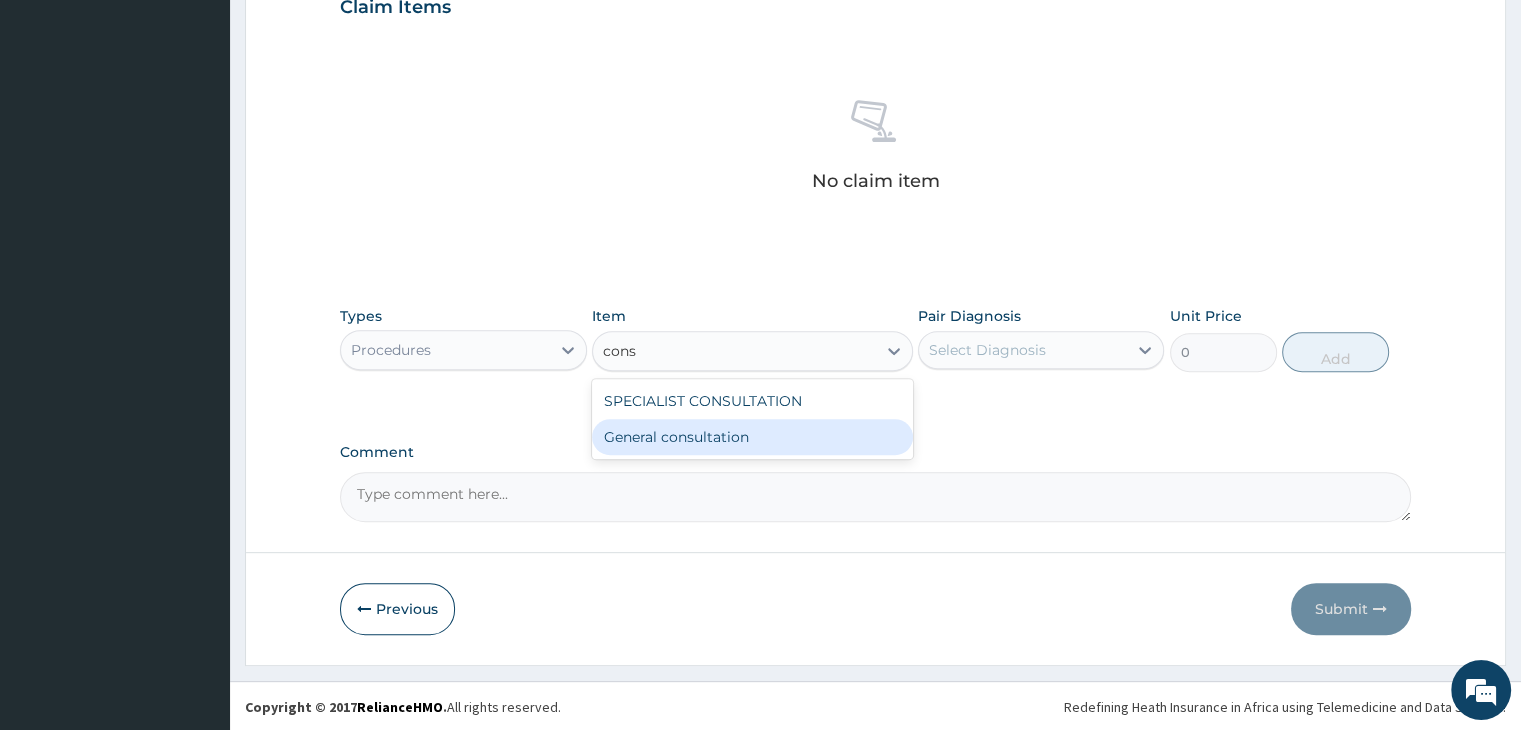type 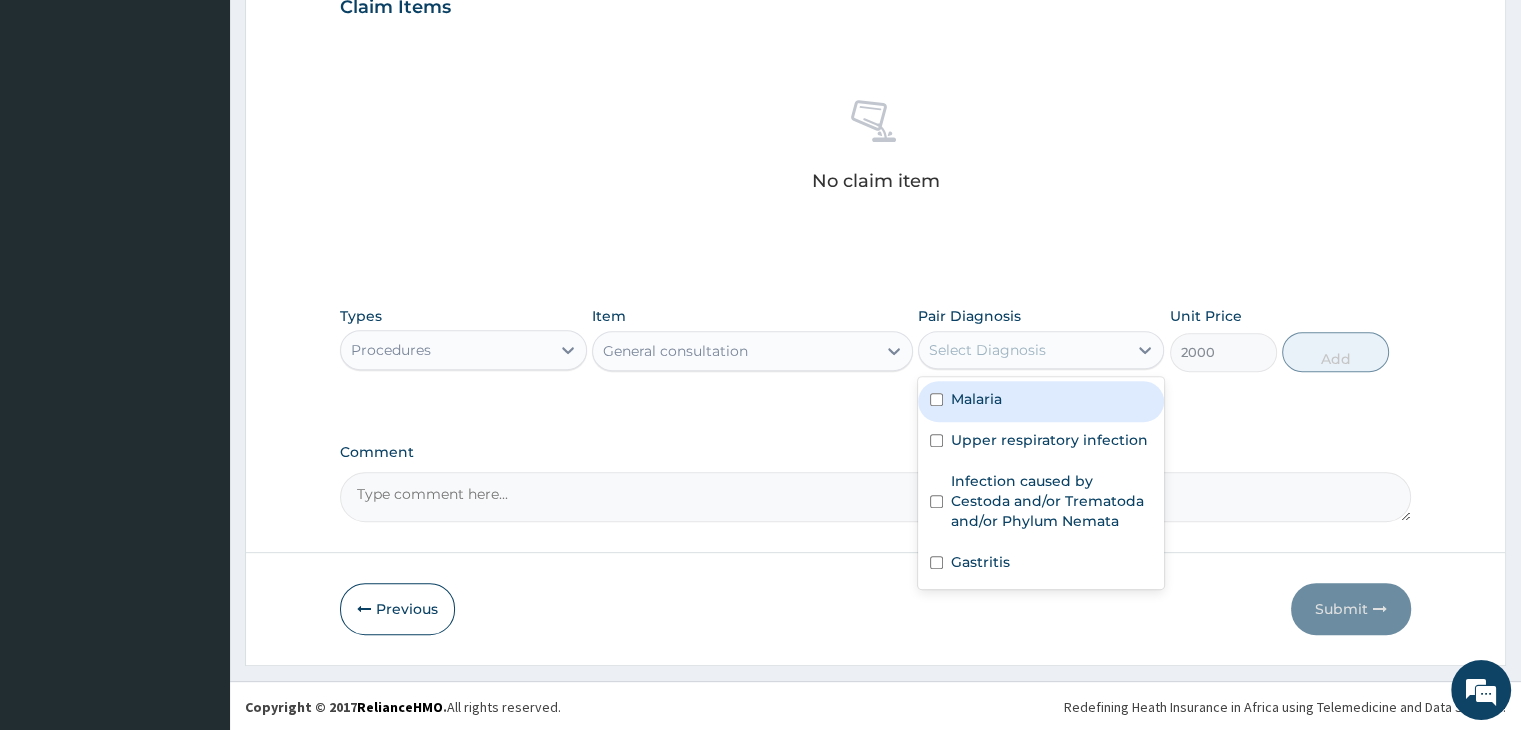 click on "Select Diagnosis" at bounding box center (987, 350) 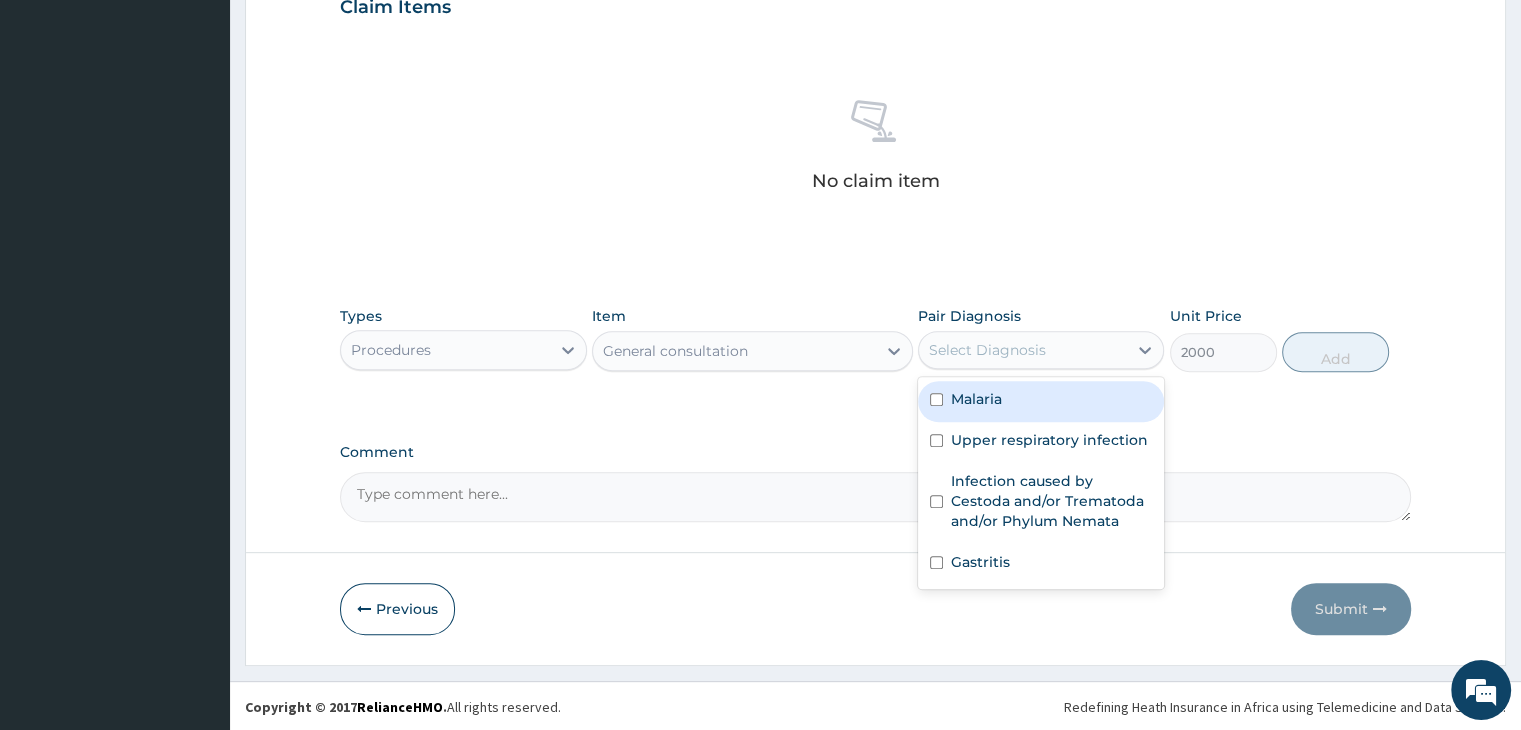click on "Malaria" at bounding box center [1041, 401] 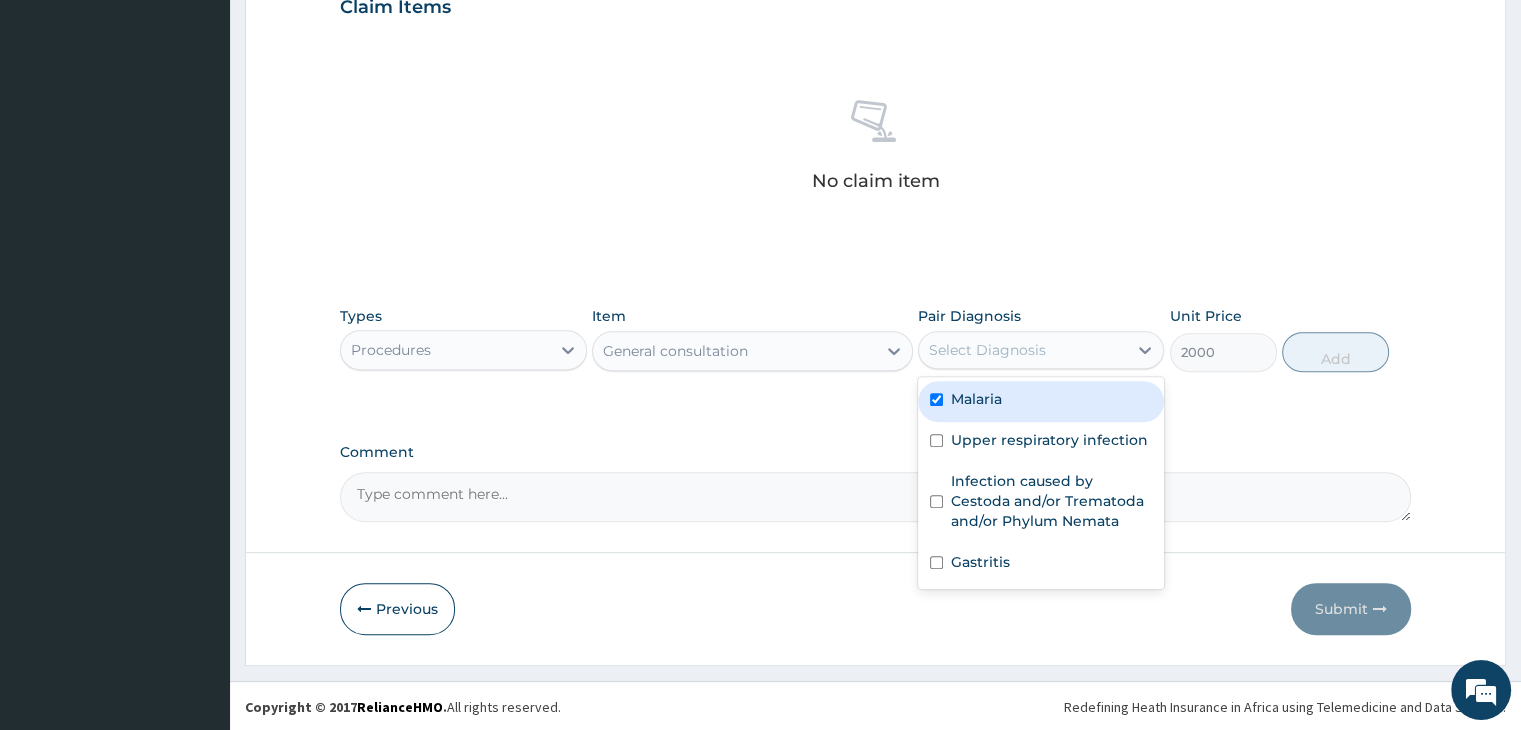 checkbox on "true" 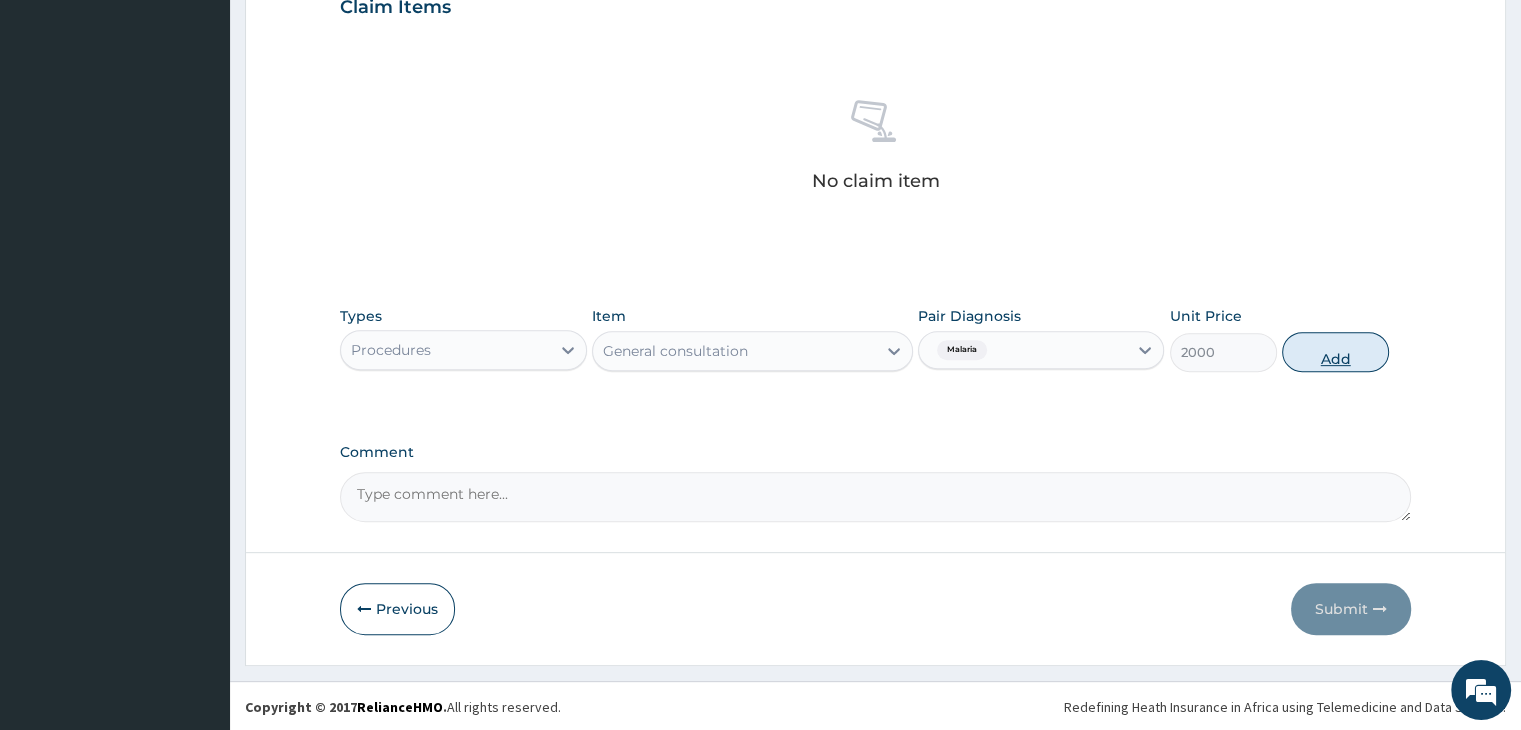 click on "Add" at bounding box center (1335, 352) 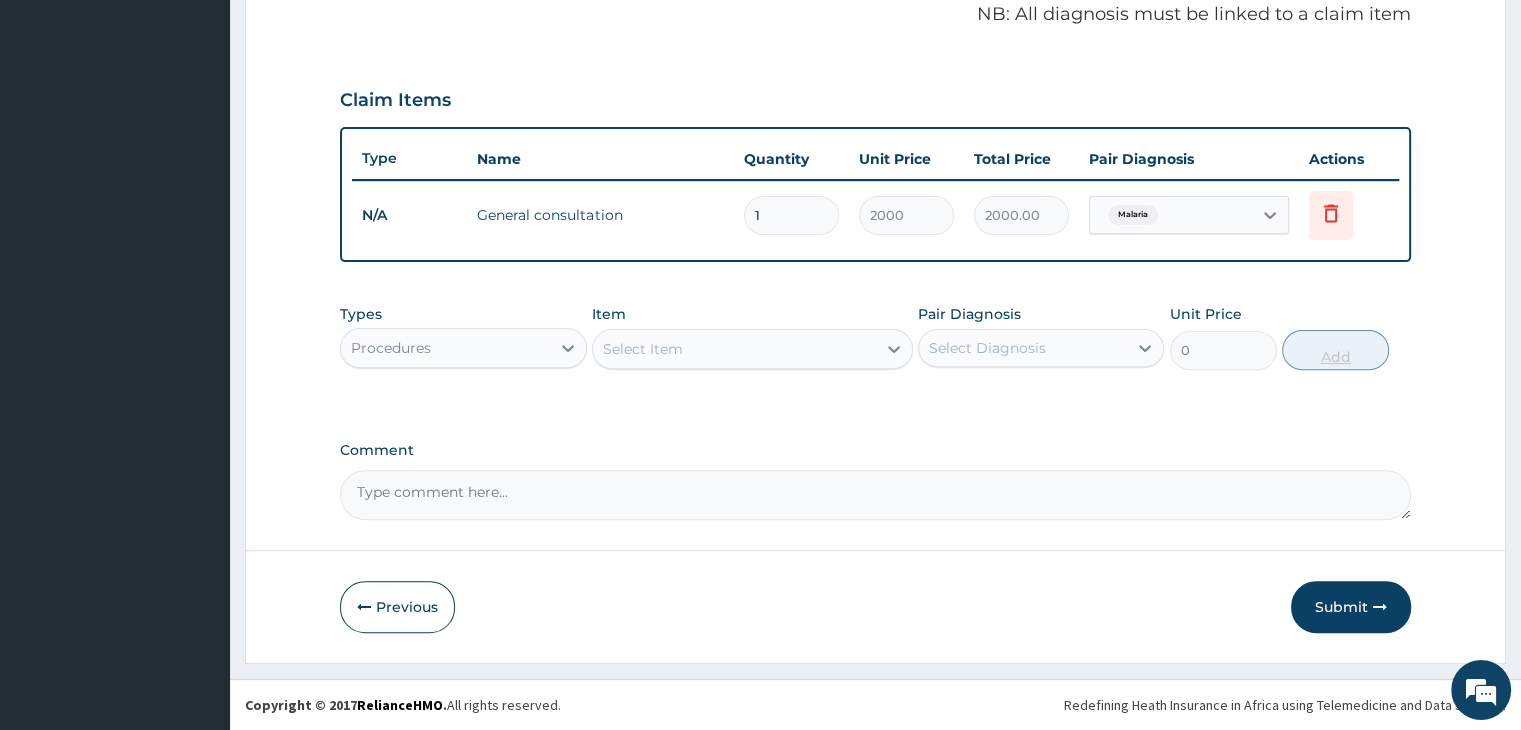 scroll, scrollTop: 614, scrollLeft: 0, axis: vertical 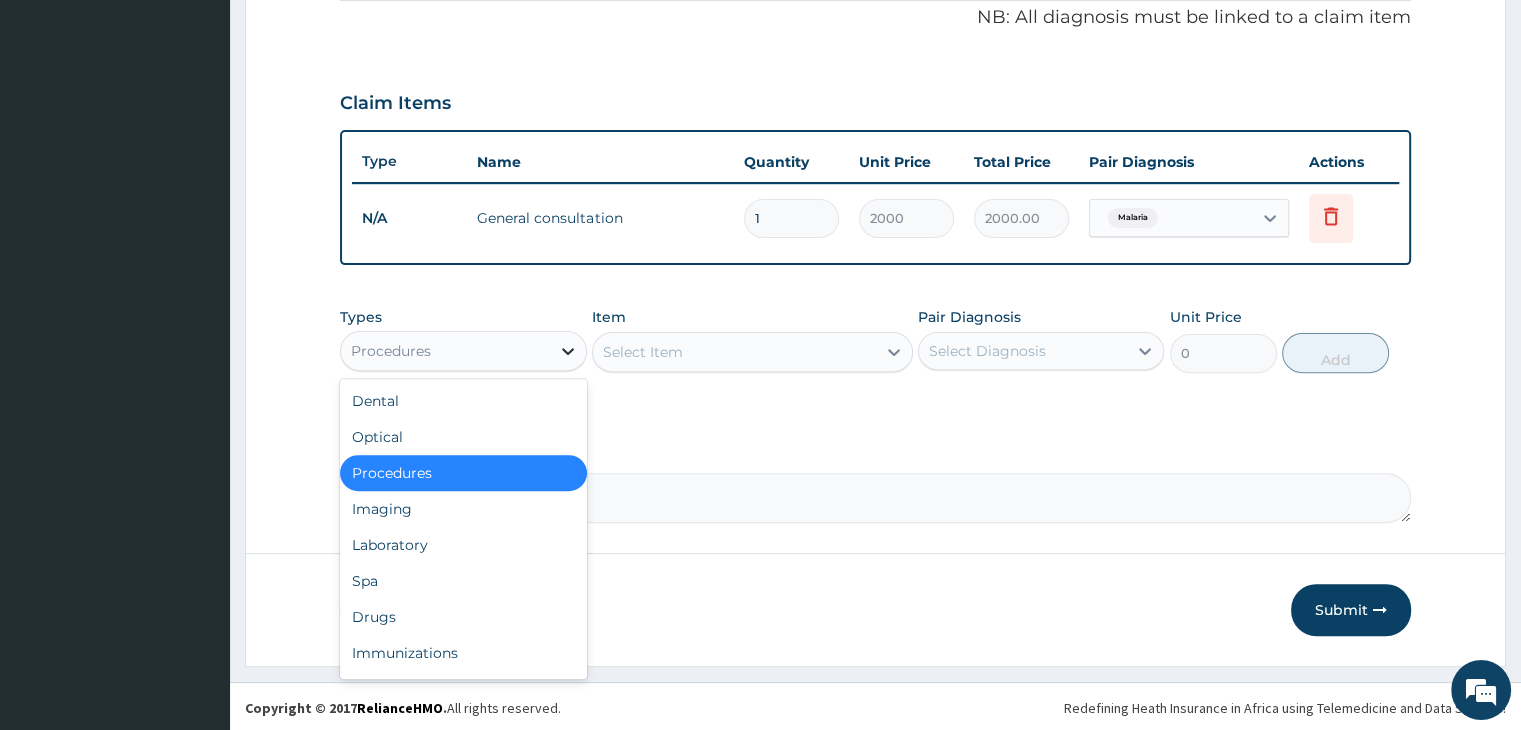 click 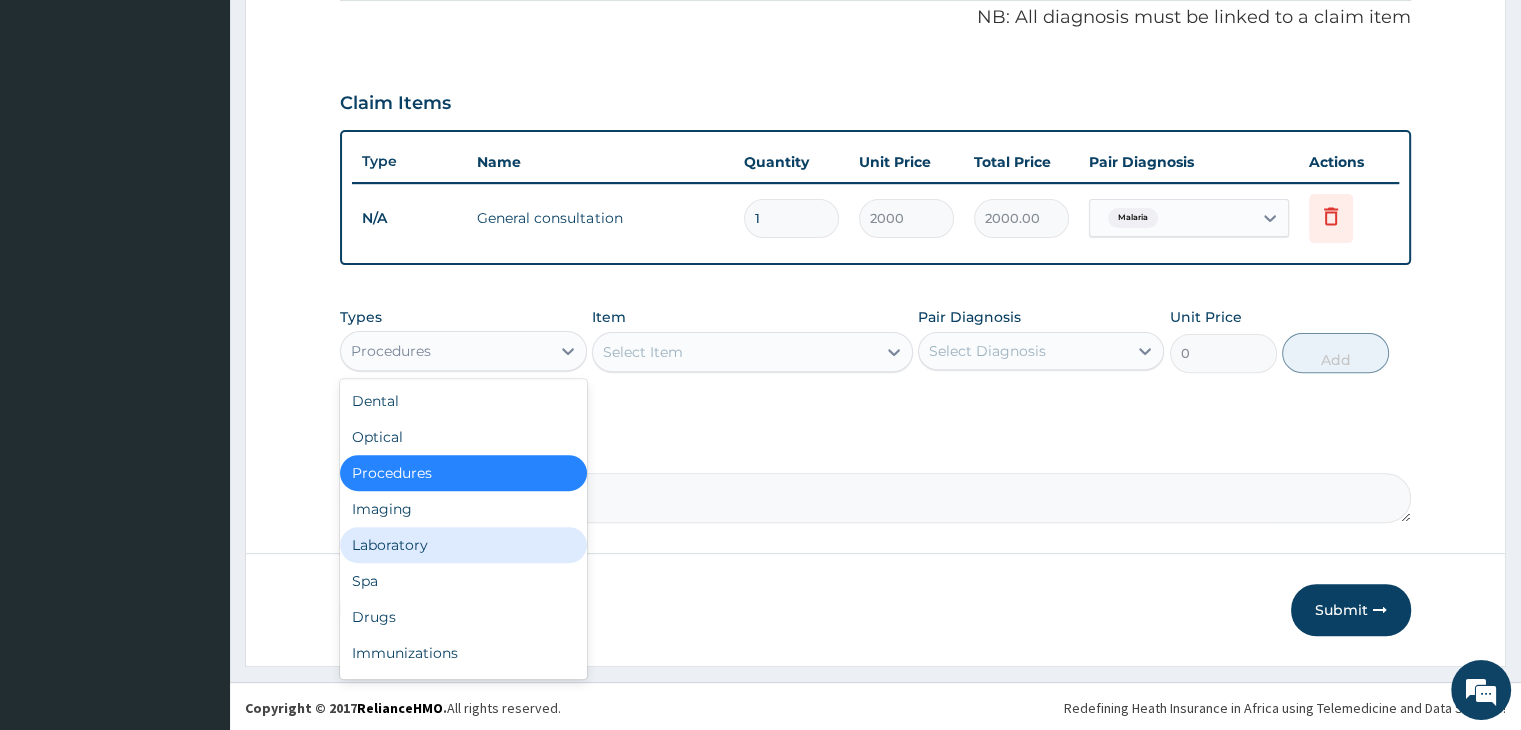 click on "Laboratory" at bounding box center [463, 545] 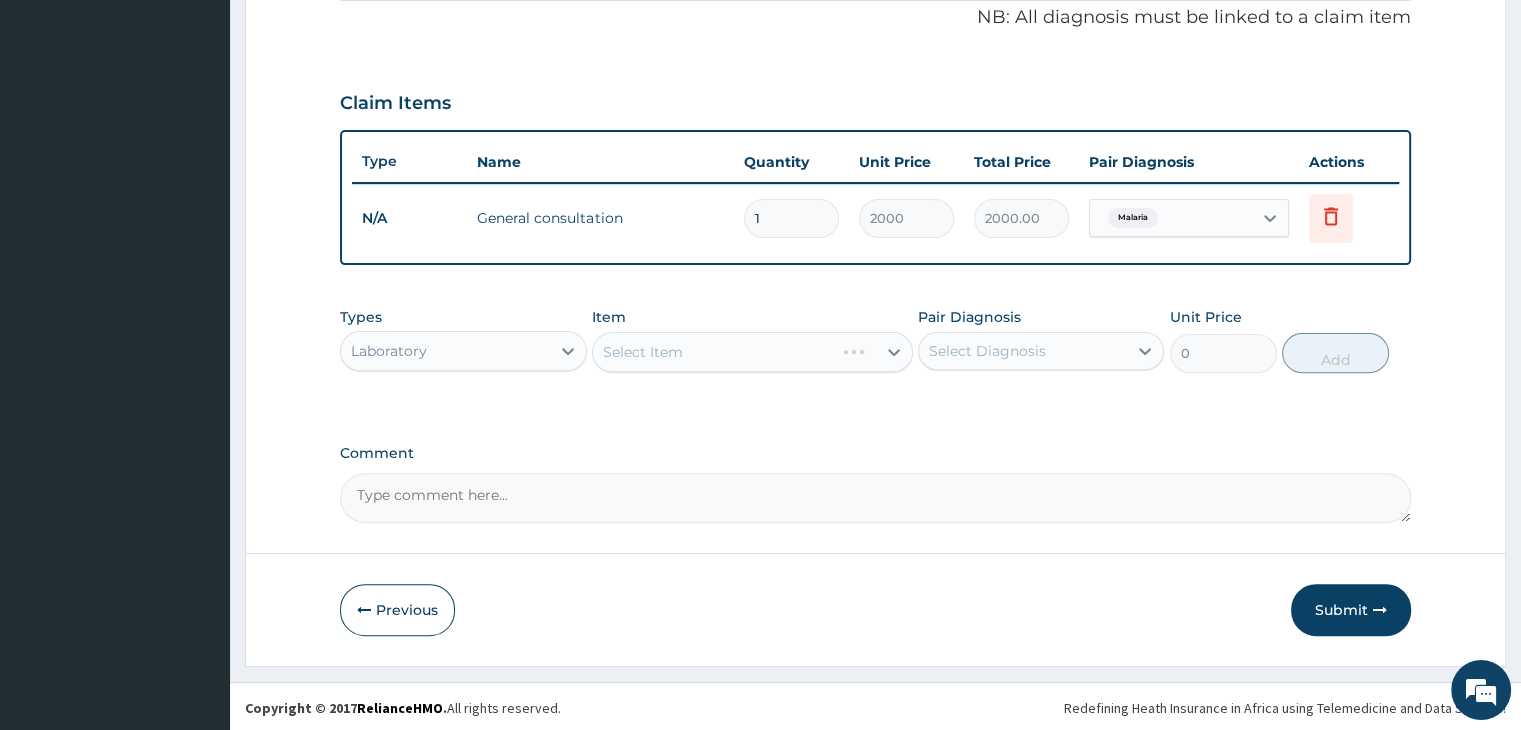 click on "Select Item" at bounding box center (752, 352) 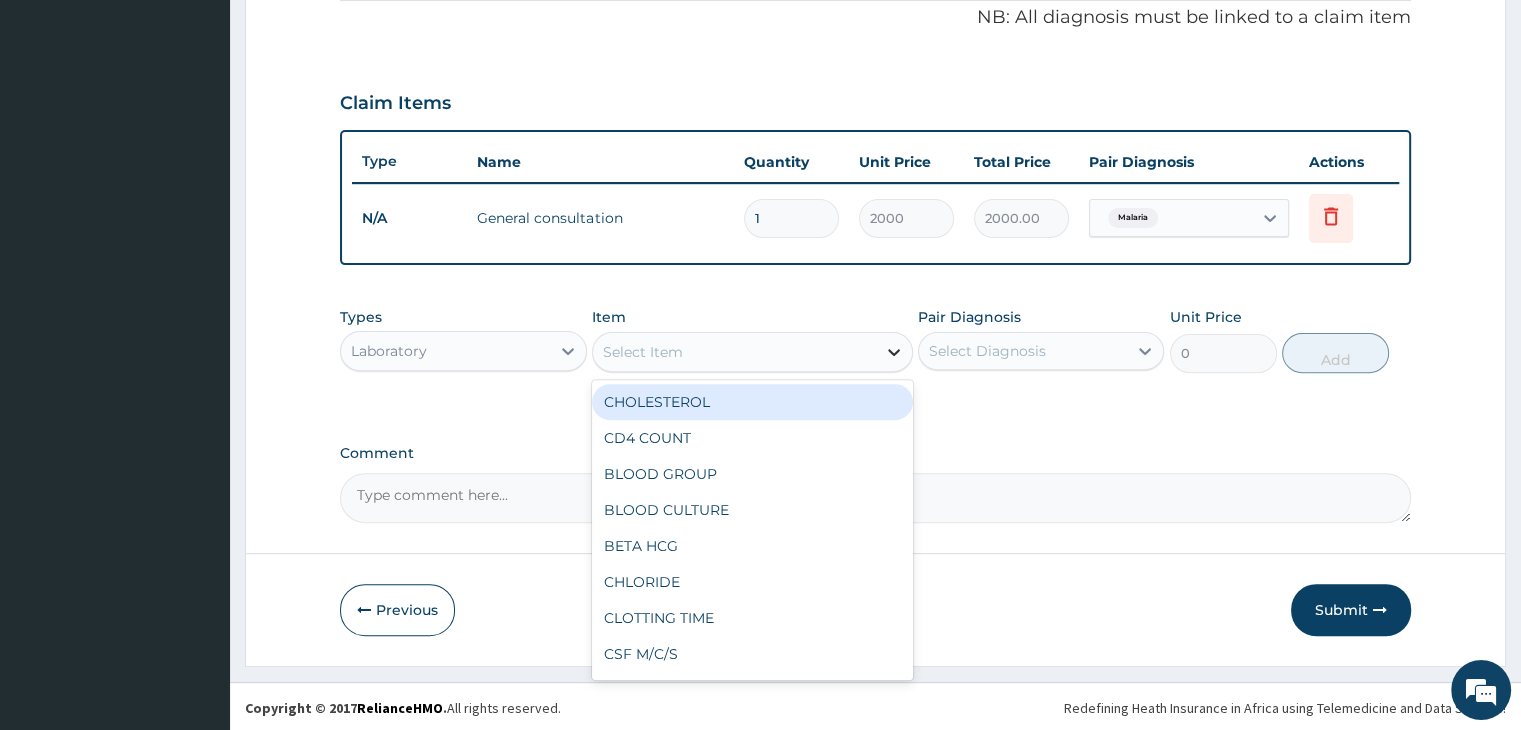 click at bounding box center [894, 352] 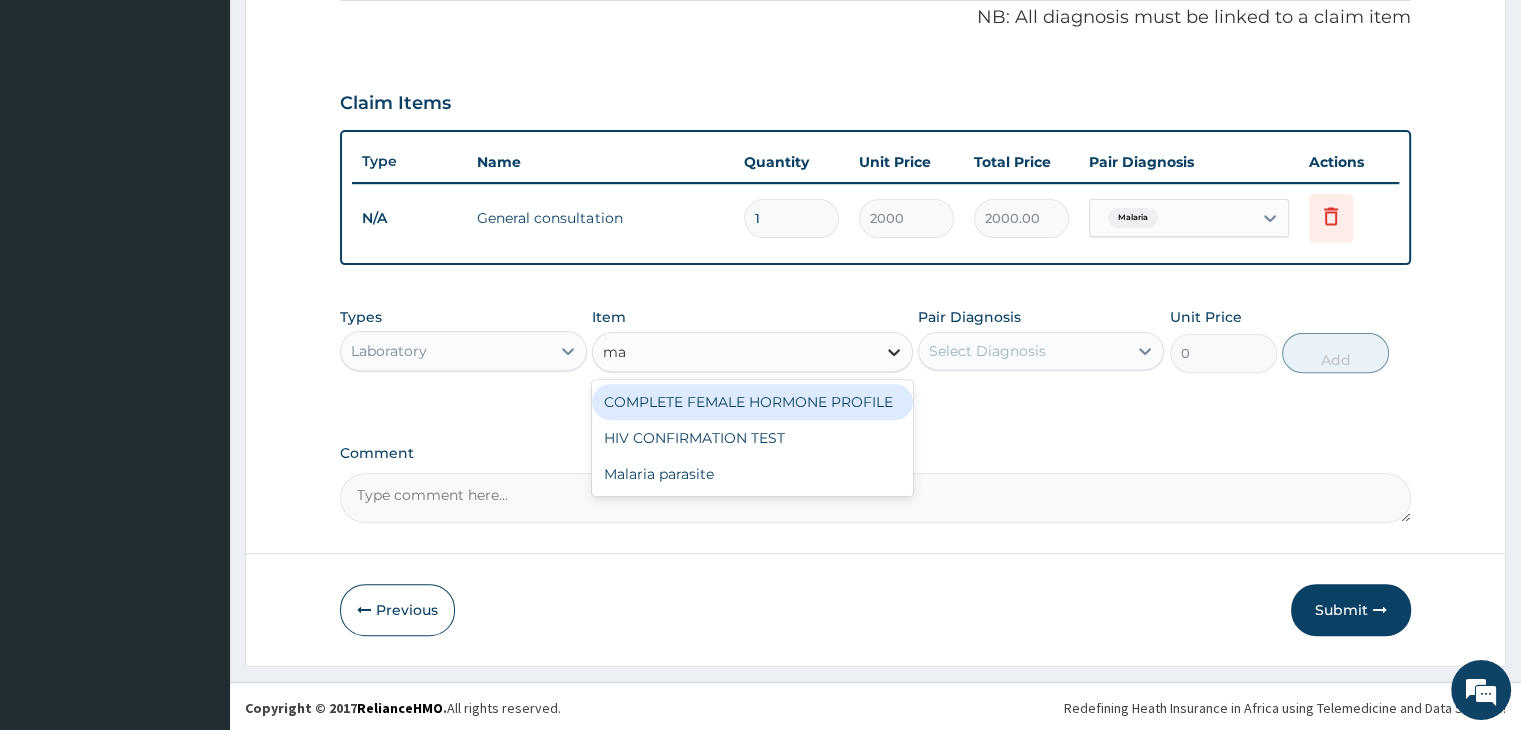 type on "mal" 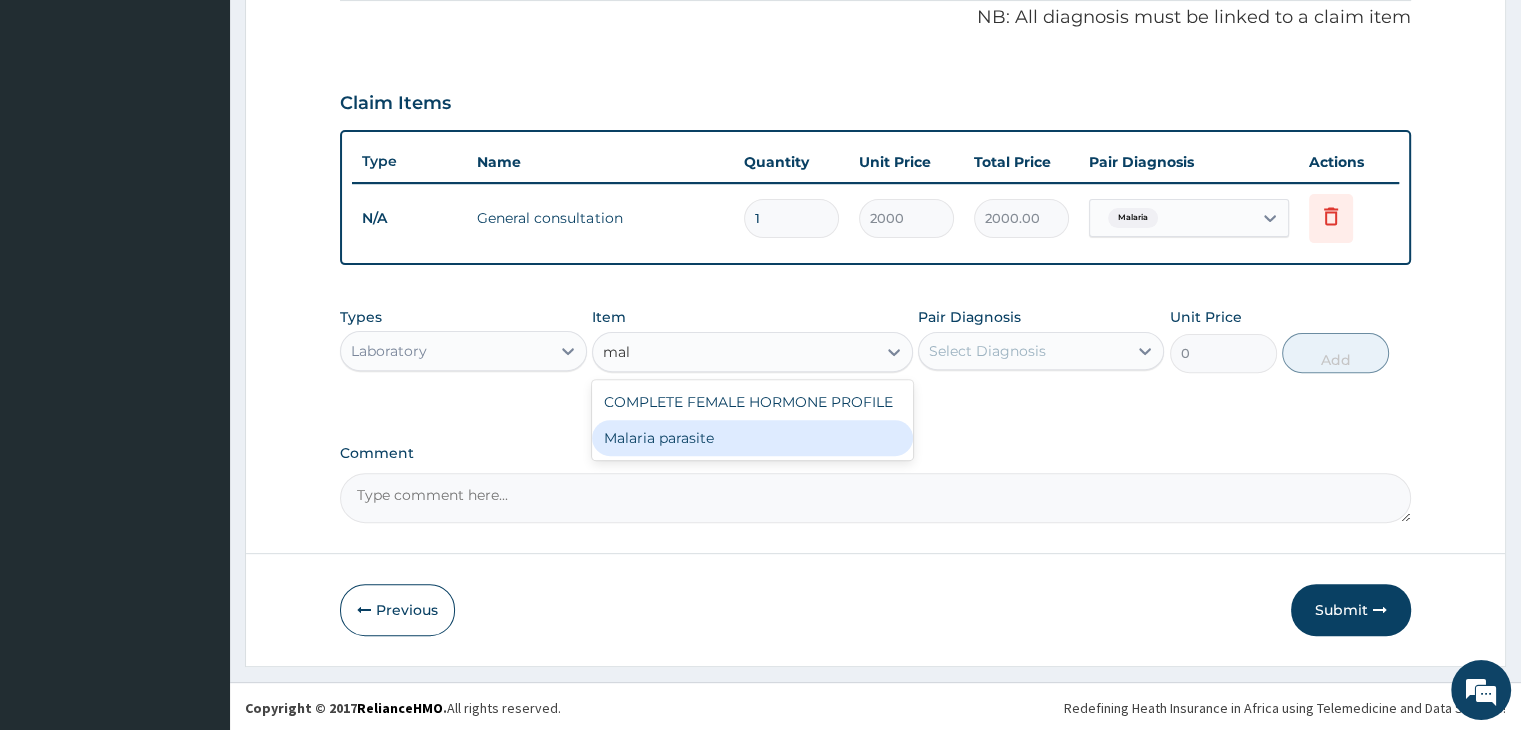click on "Malaria parasite" at bounding box center [752, 438] 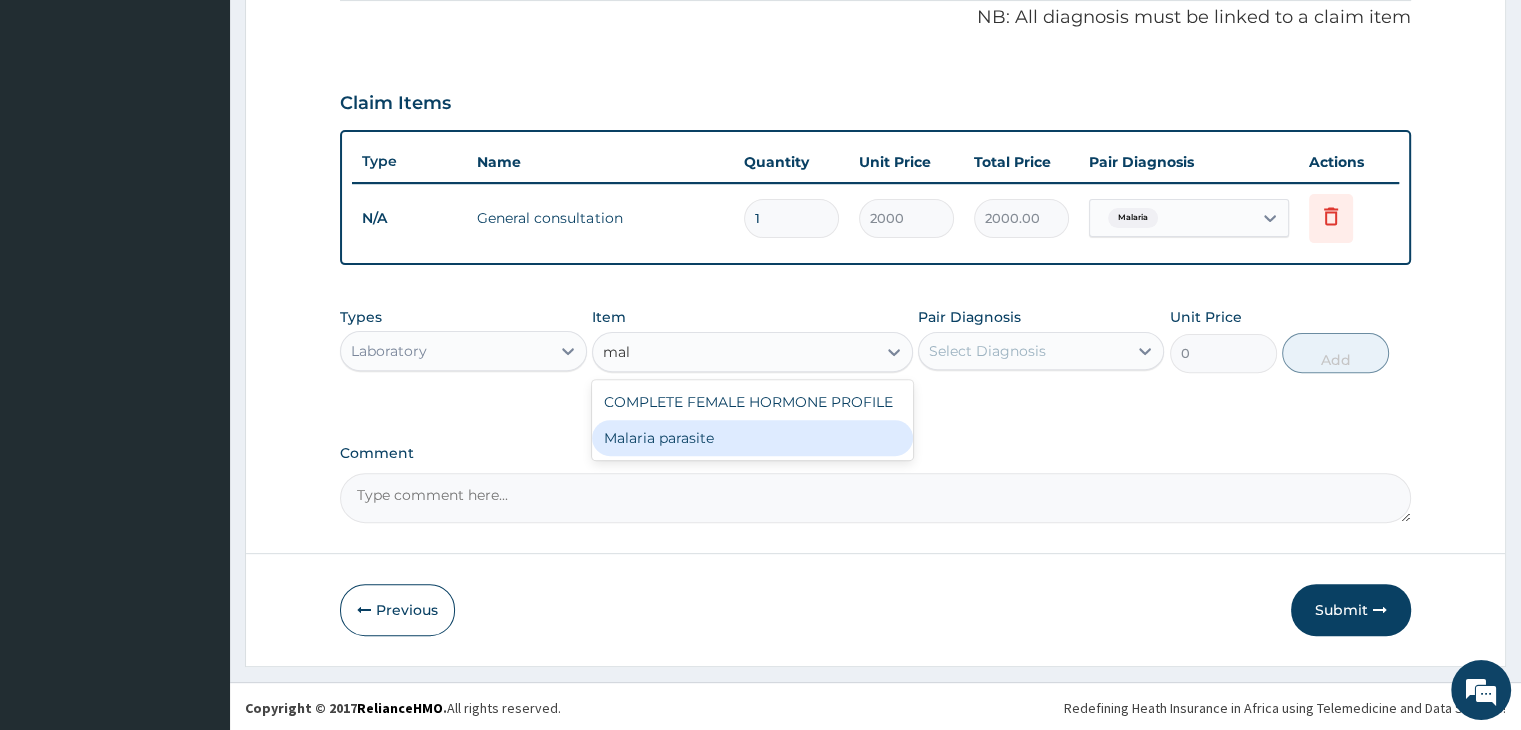 type 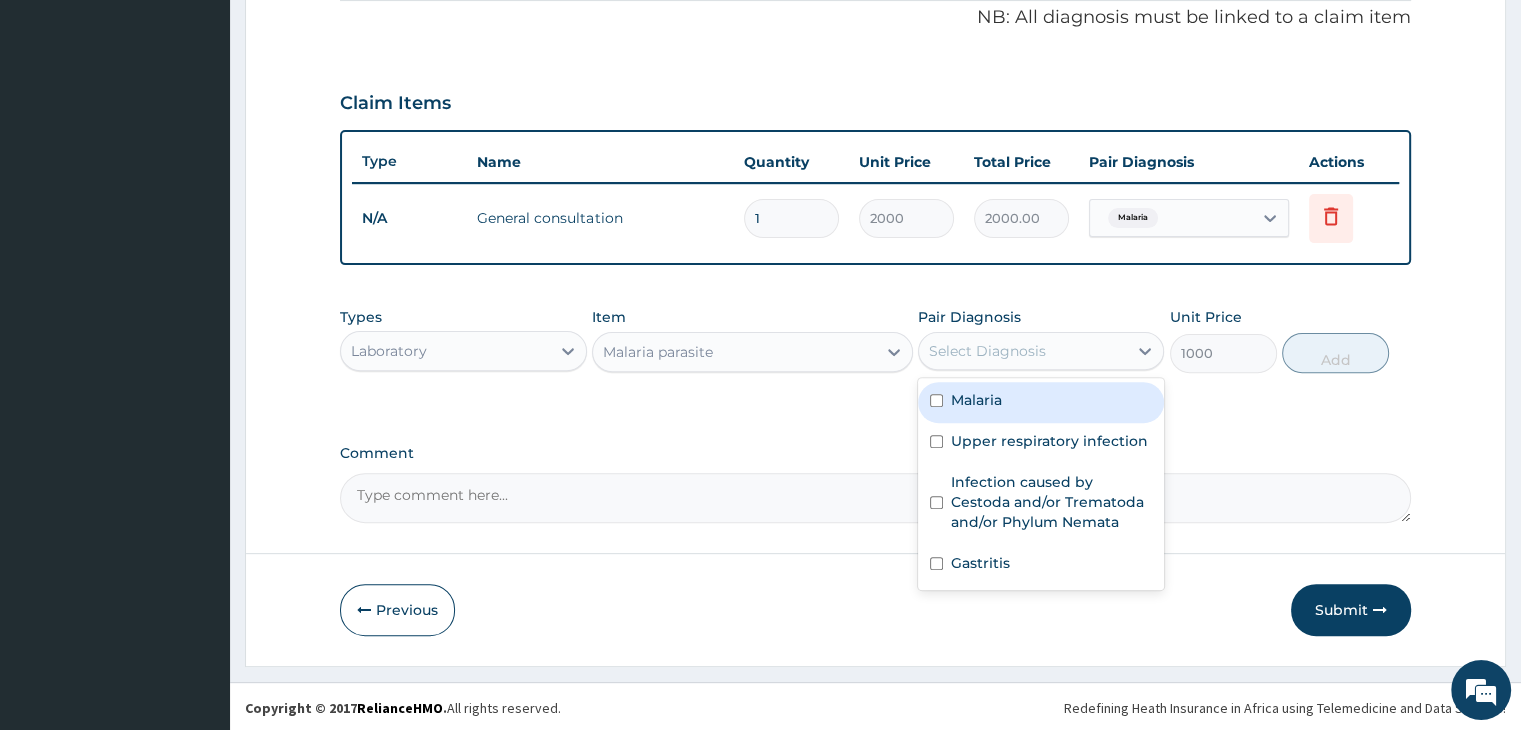 click on "Select Diagnosis" at bounding box center [1023, 351] 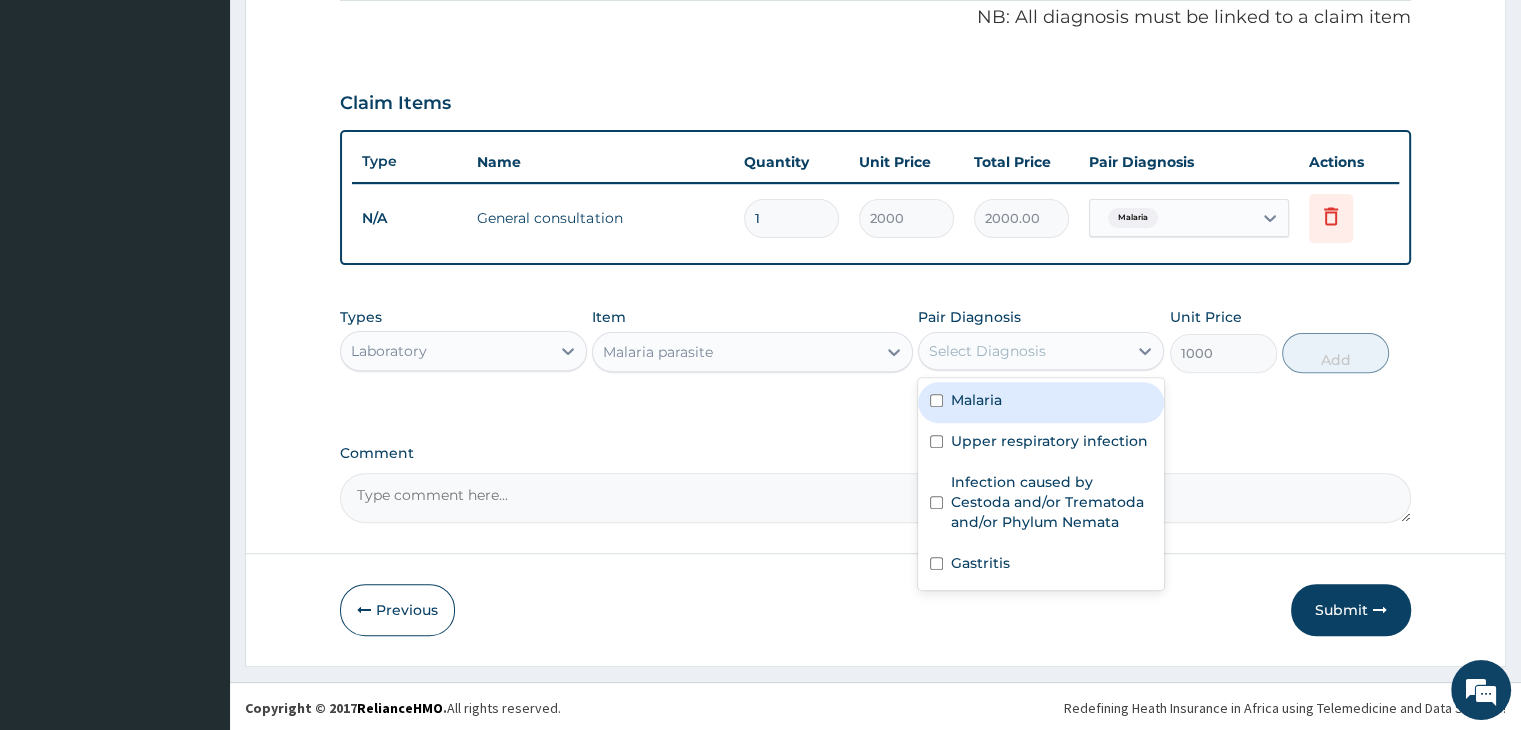 click on "Malaria" at bounding box center (1041, 402) 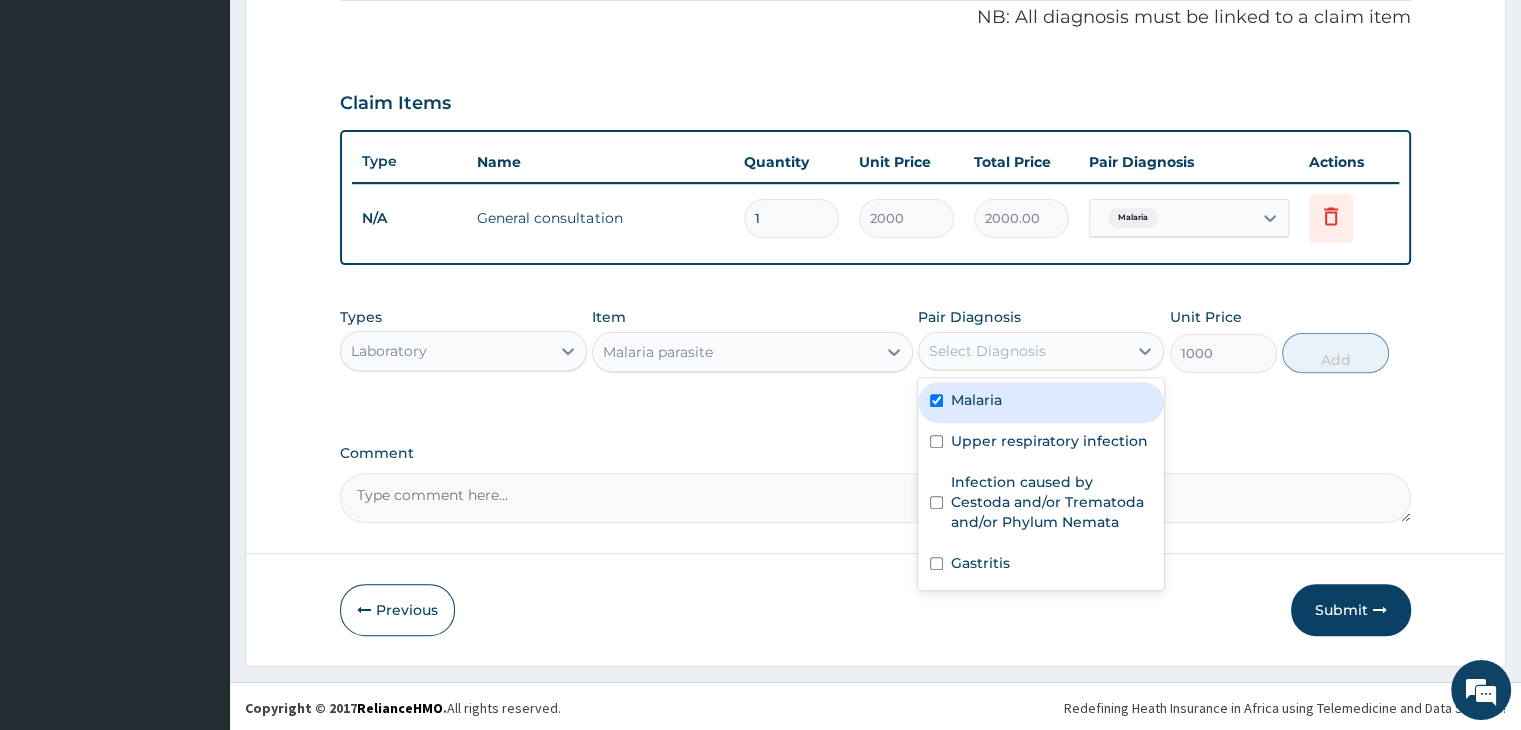 checkbox on "true" 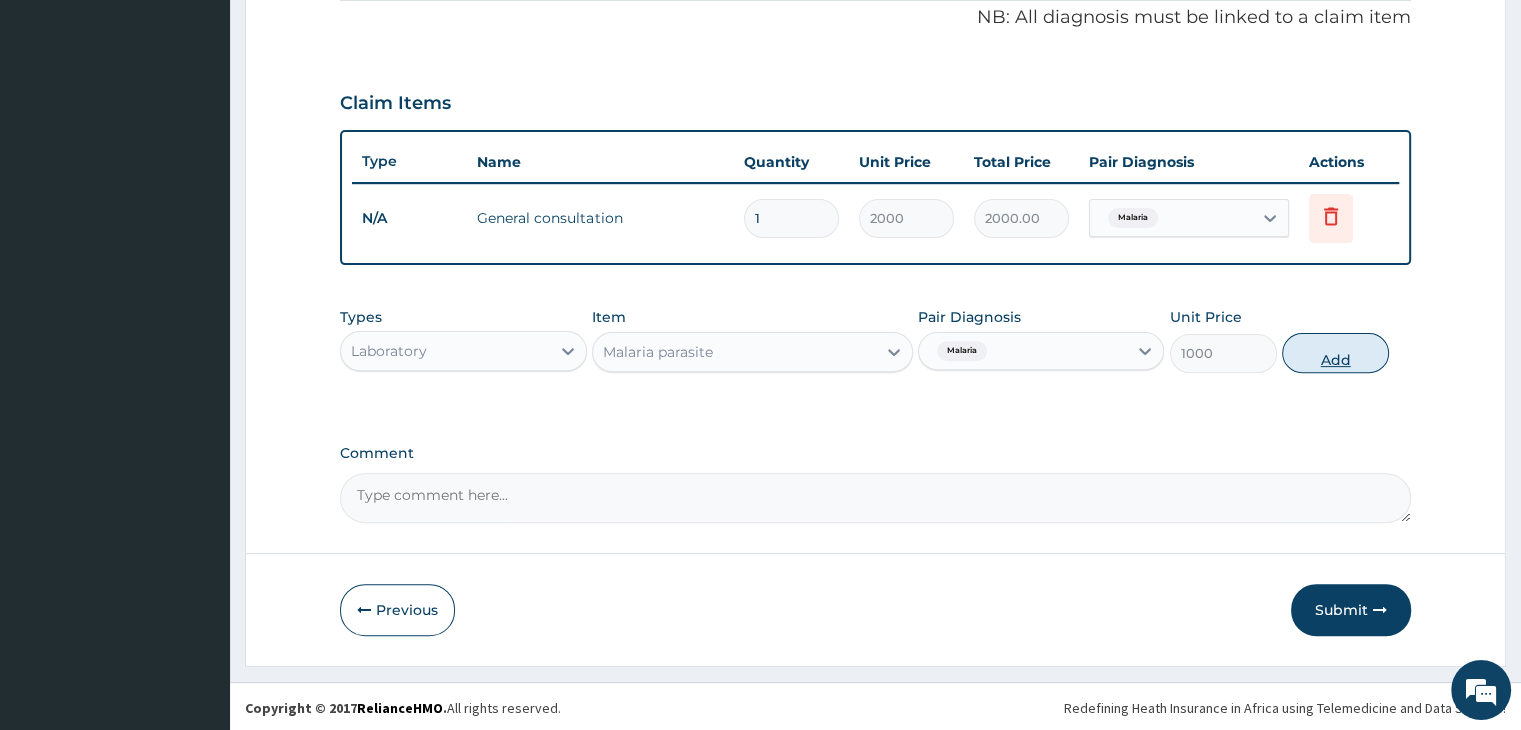 click on "Add" at bounding box center (1335, 353) 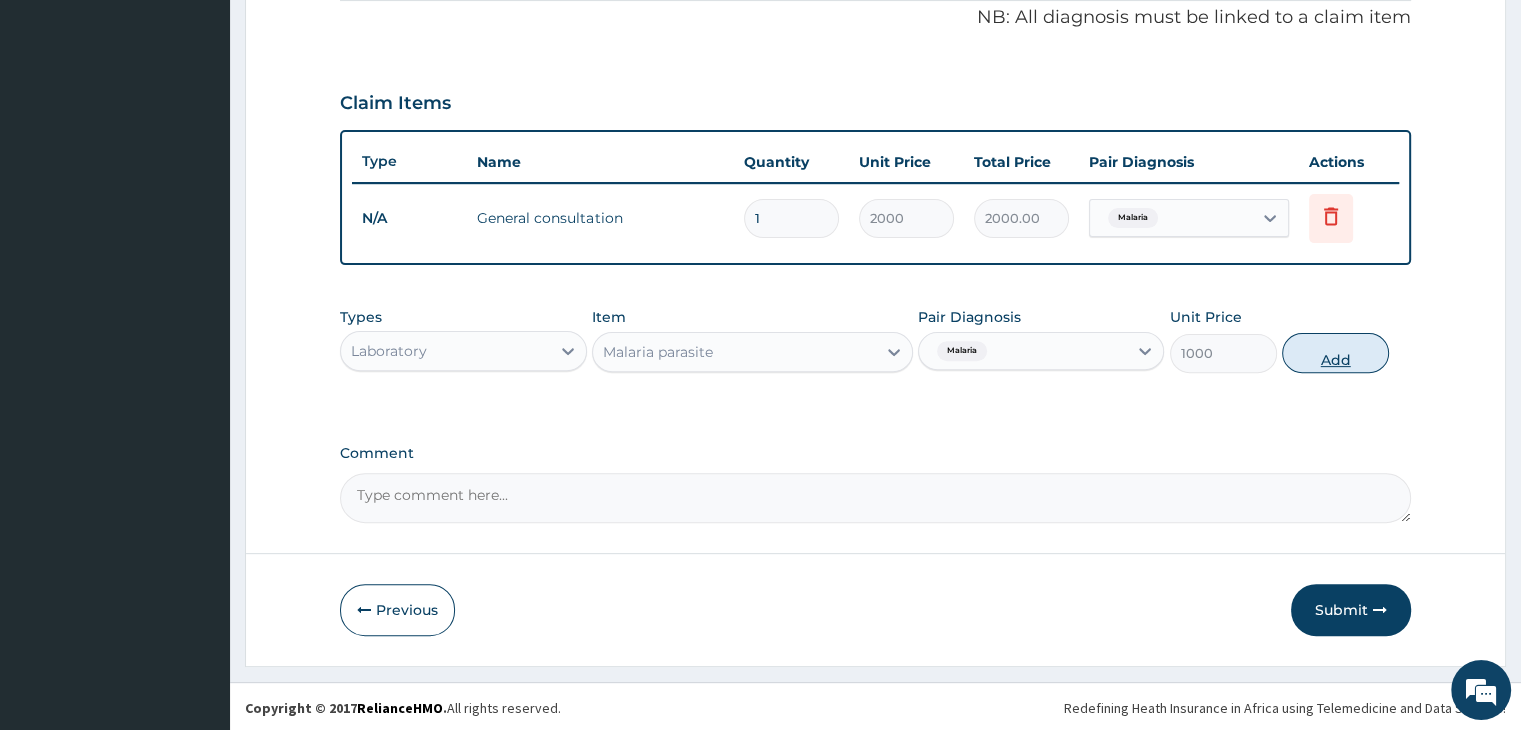 type on "0" 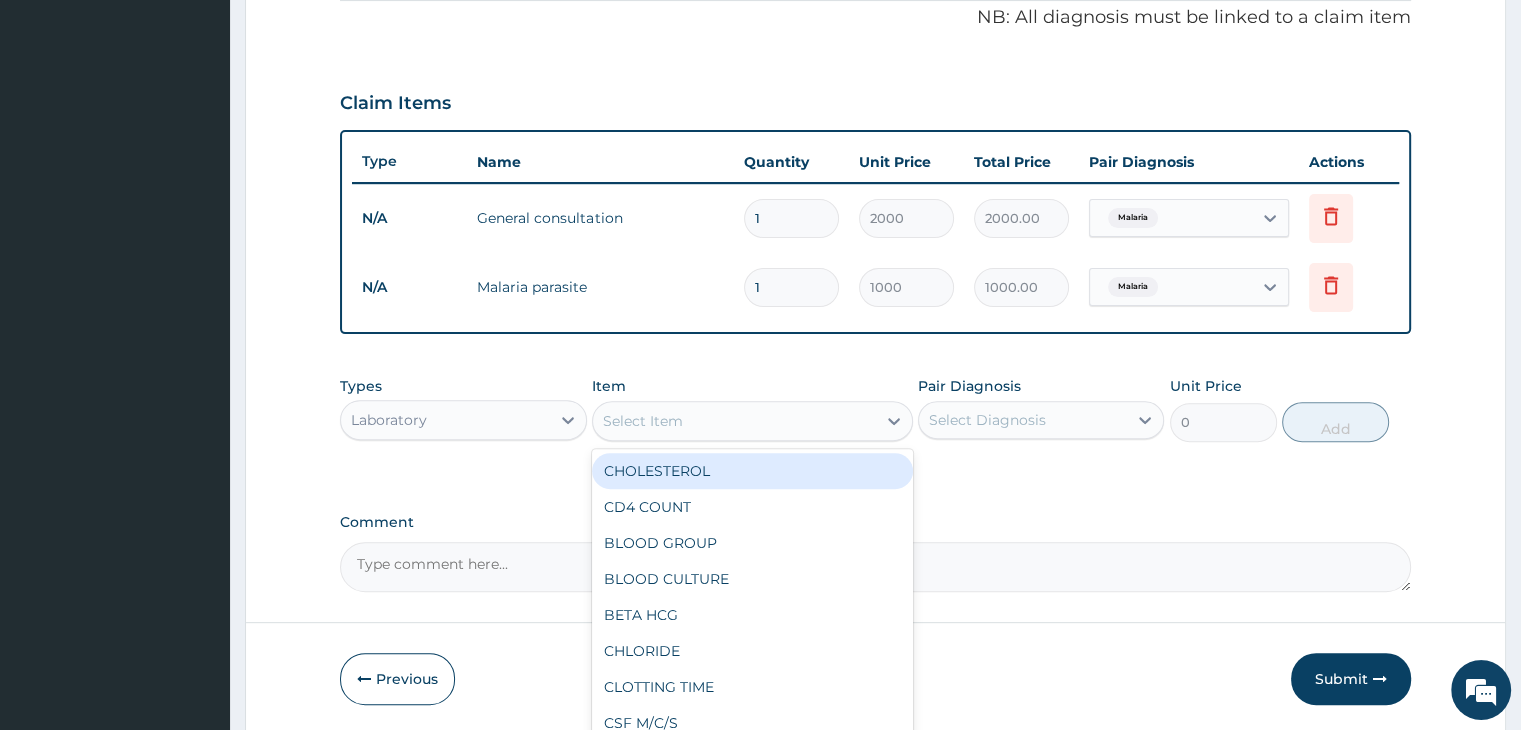 click on "Select Item" at bounding box center [734, 421] 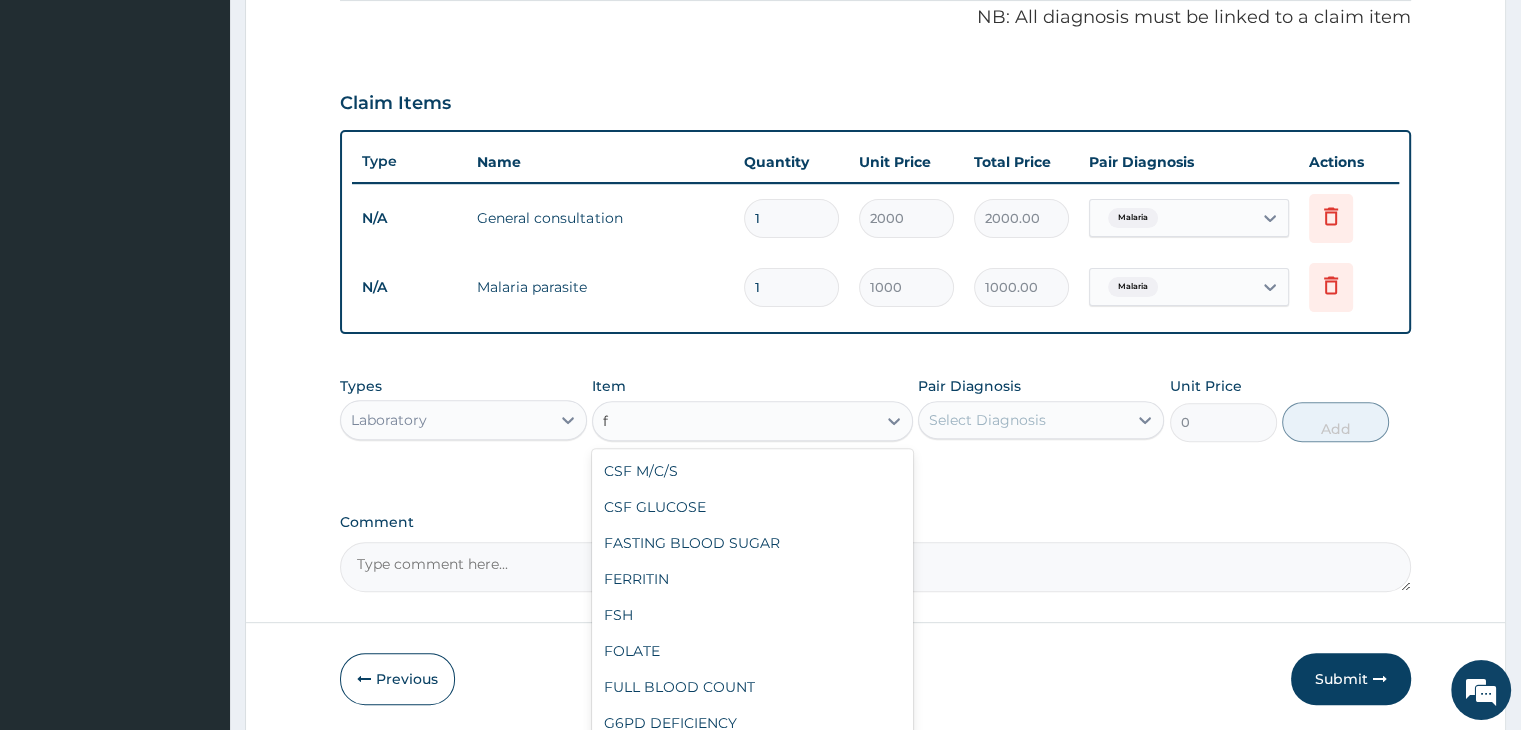 type on "fu" 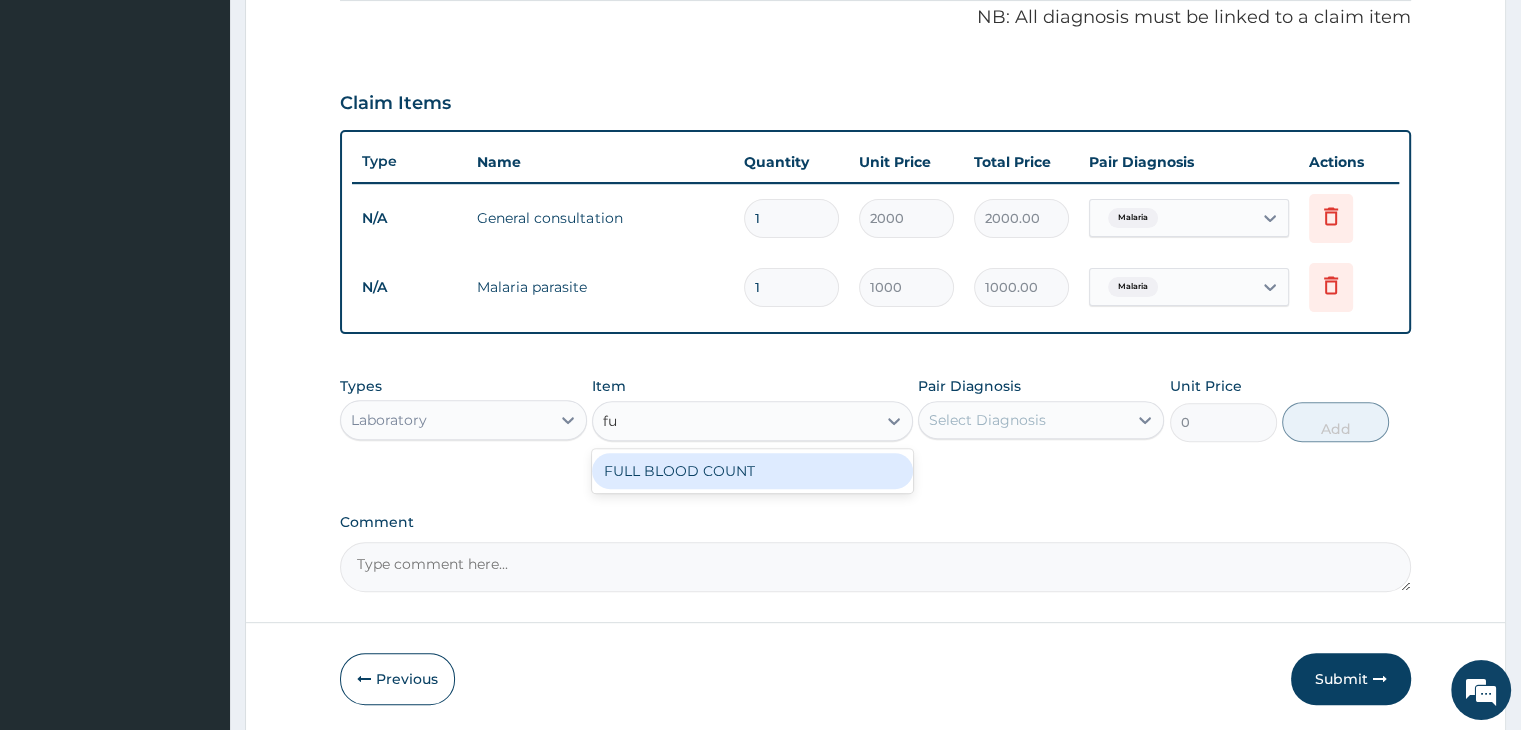 click on "FULL BLOOD COUNT" at bounding box center [752, 471] 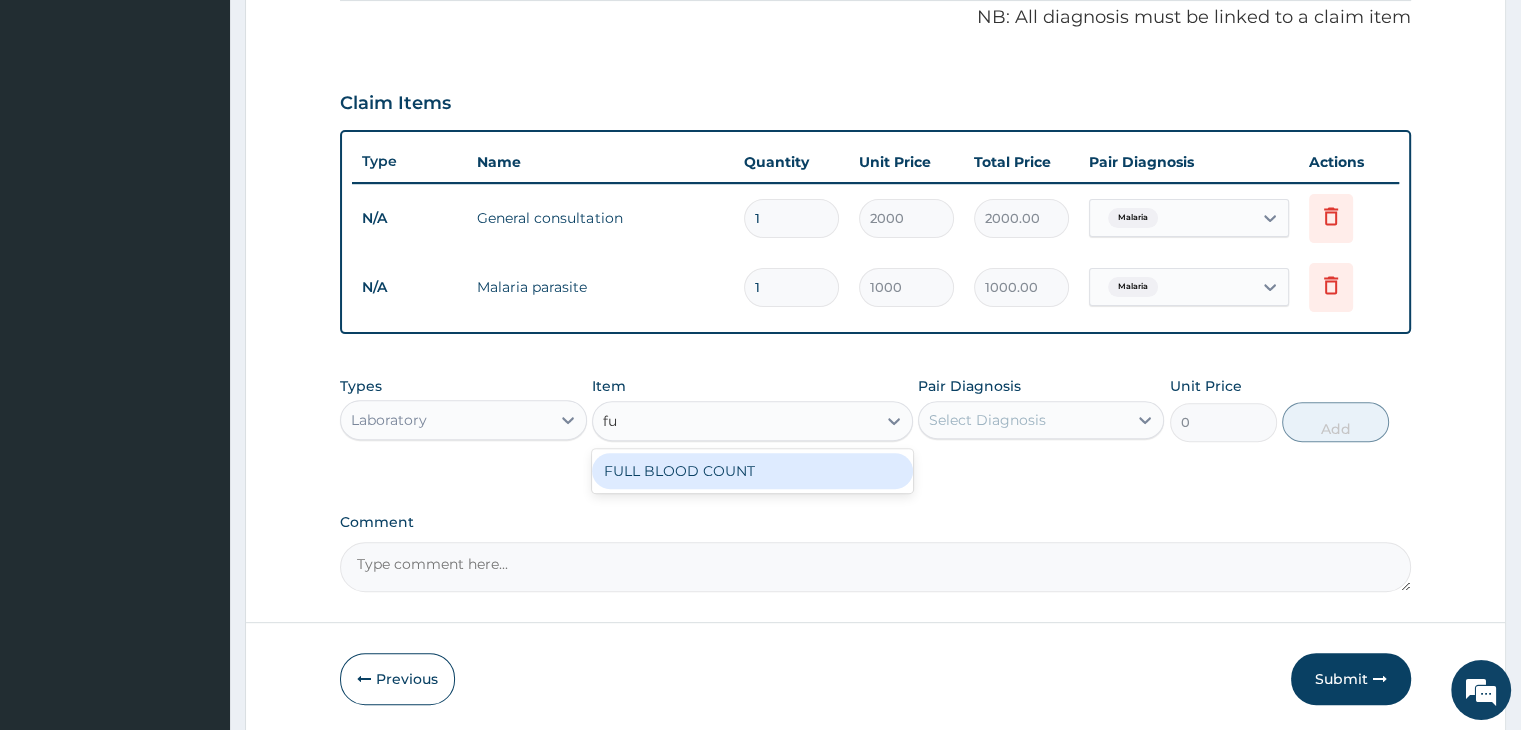 type 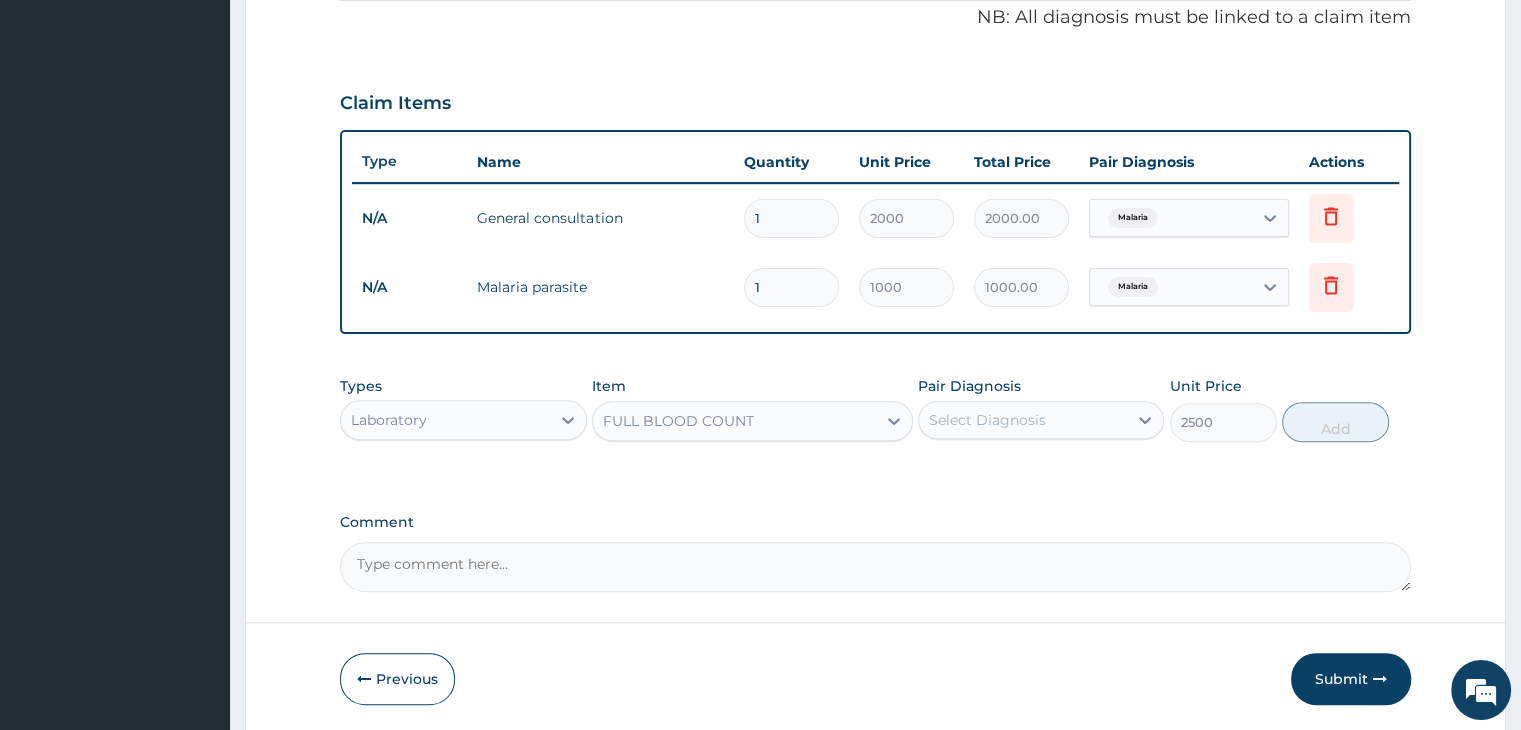 click on "Select Diagnosis" at bounding box center [987, 420] 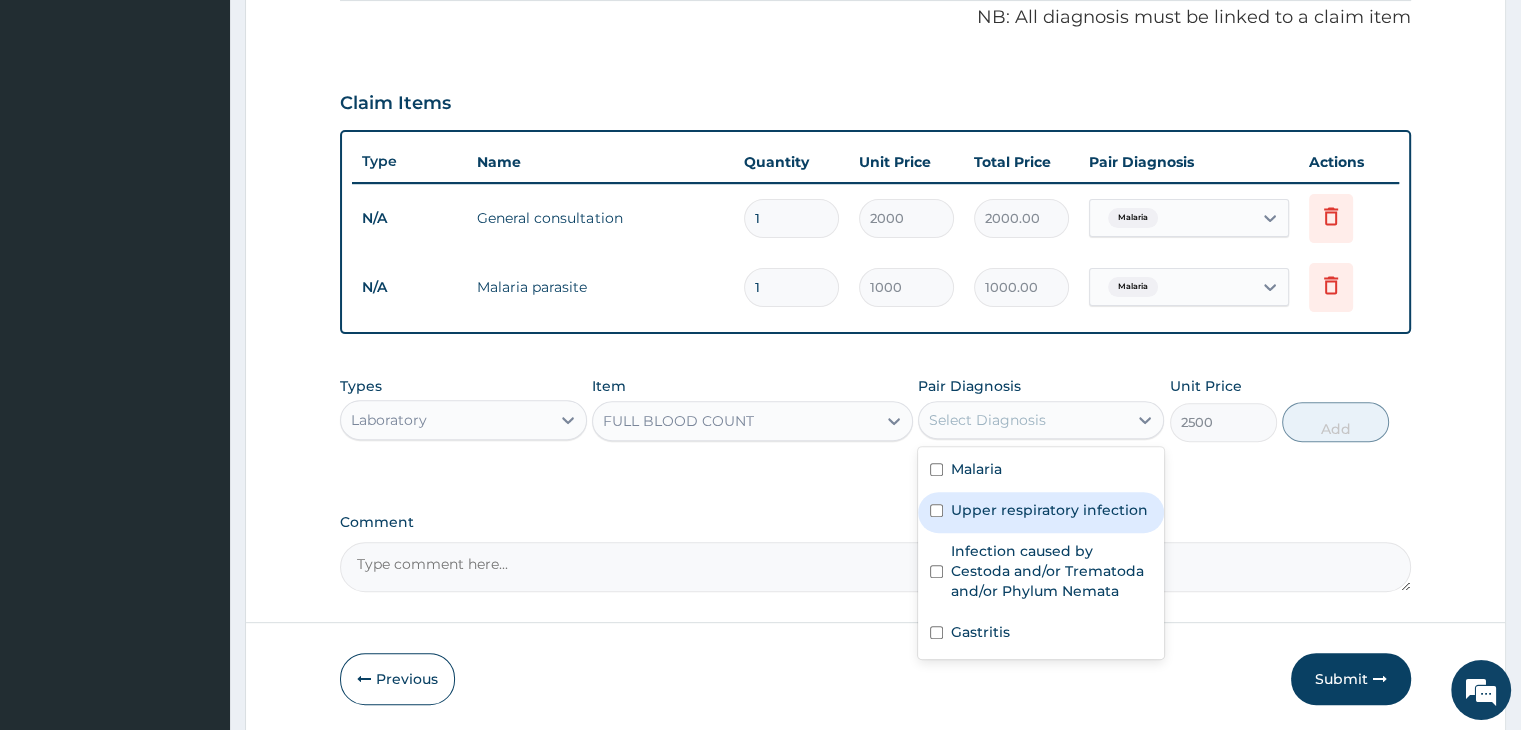 click on "Upper respiratory infection" at bounding box center (1049, 510) 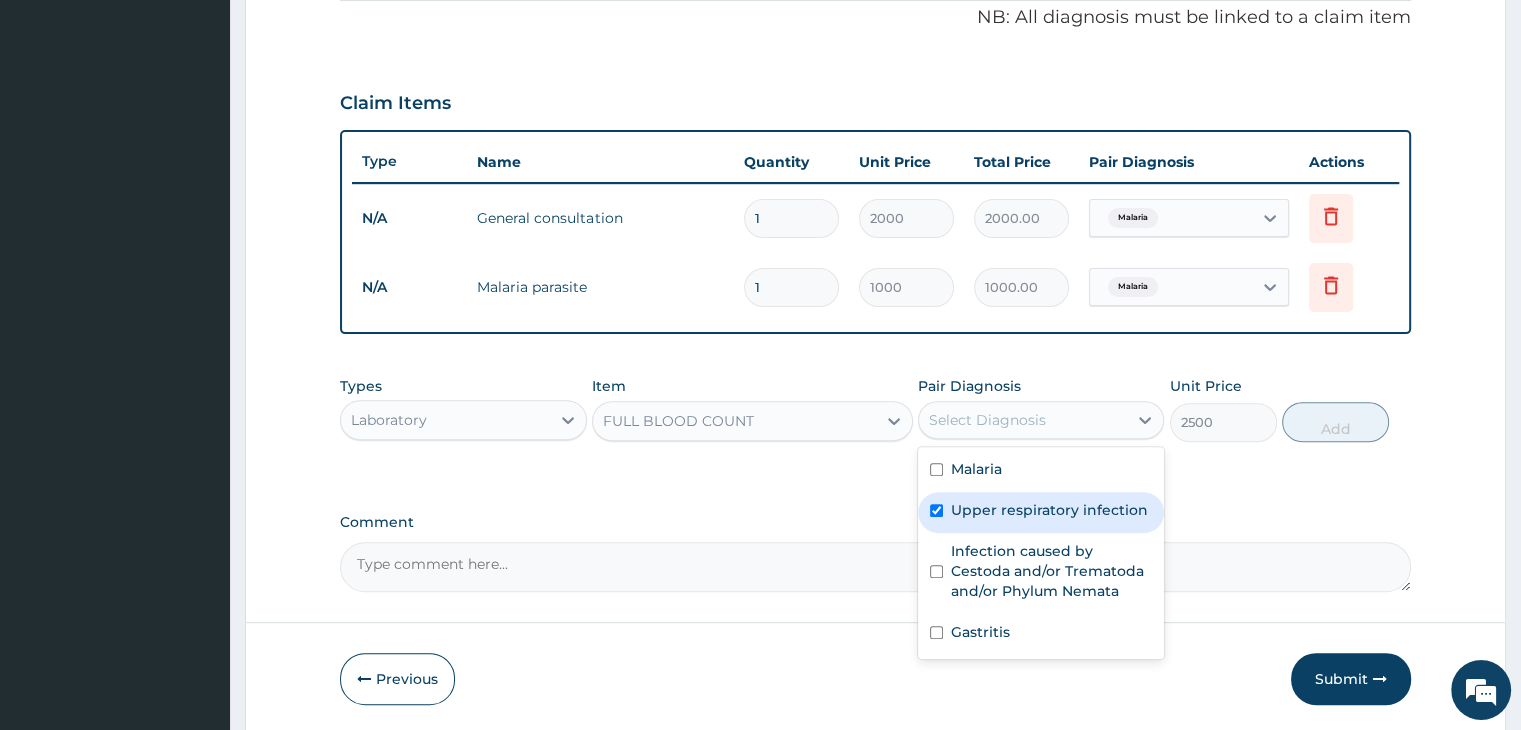 checkbox on "true" 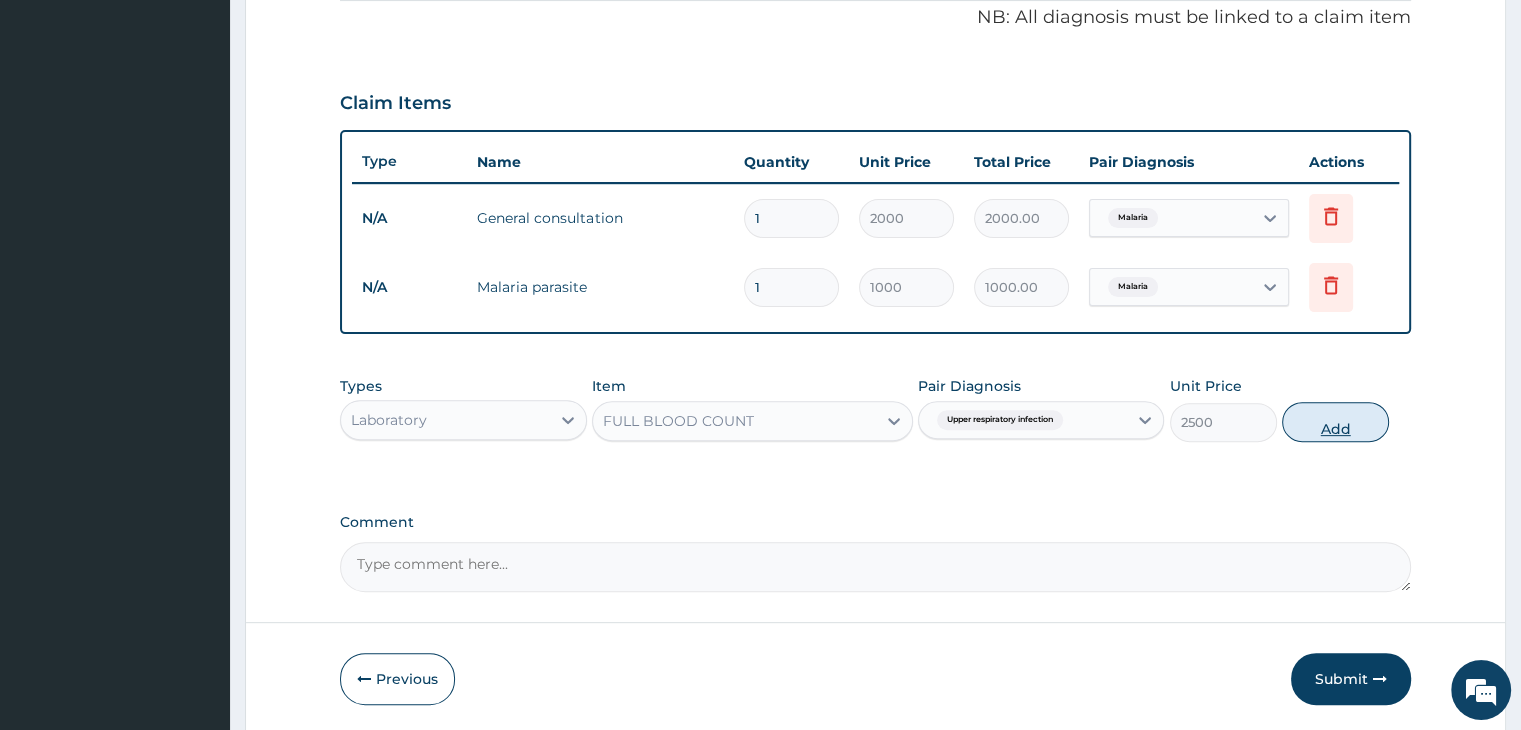click on "Add" at bounding box center [1335, 422] 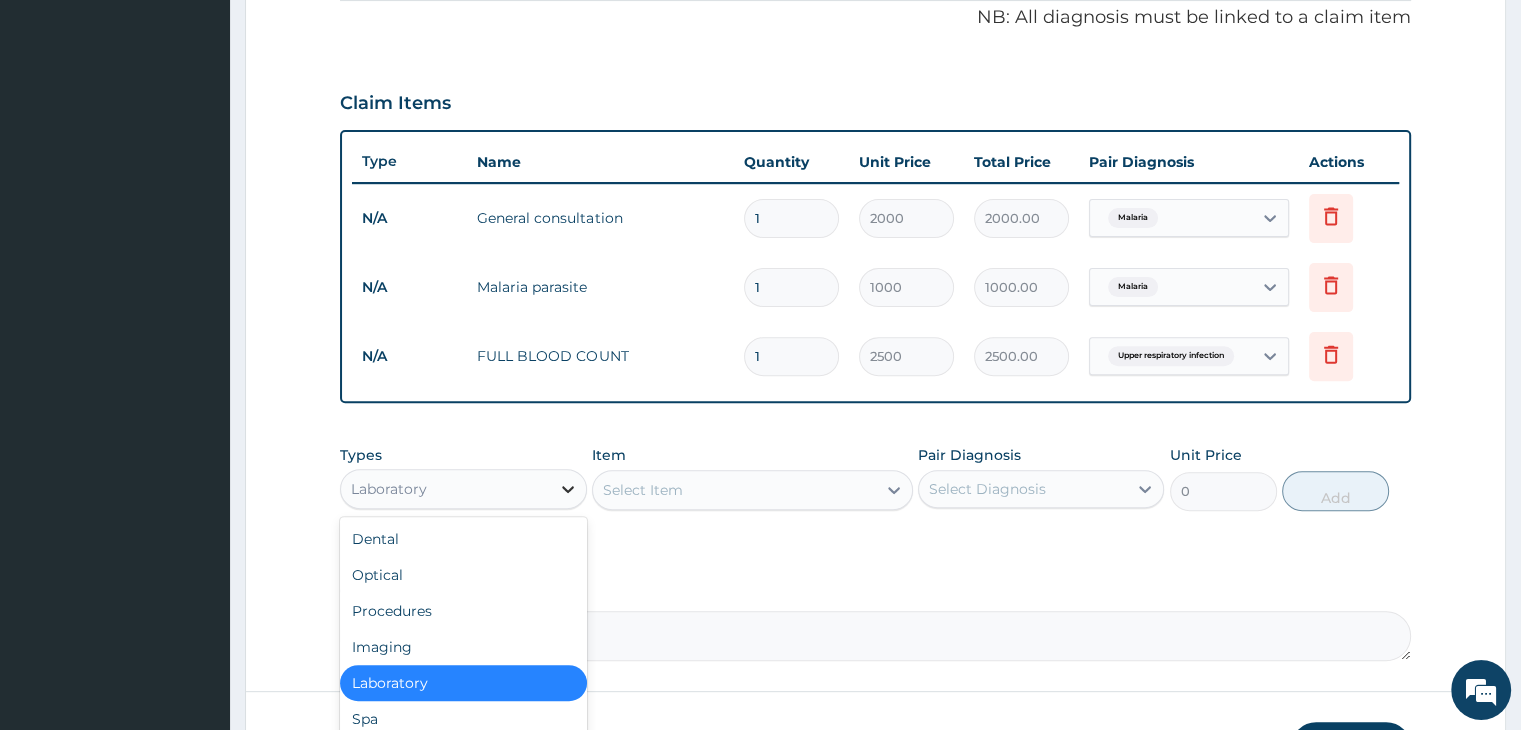 click 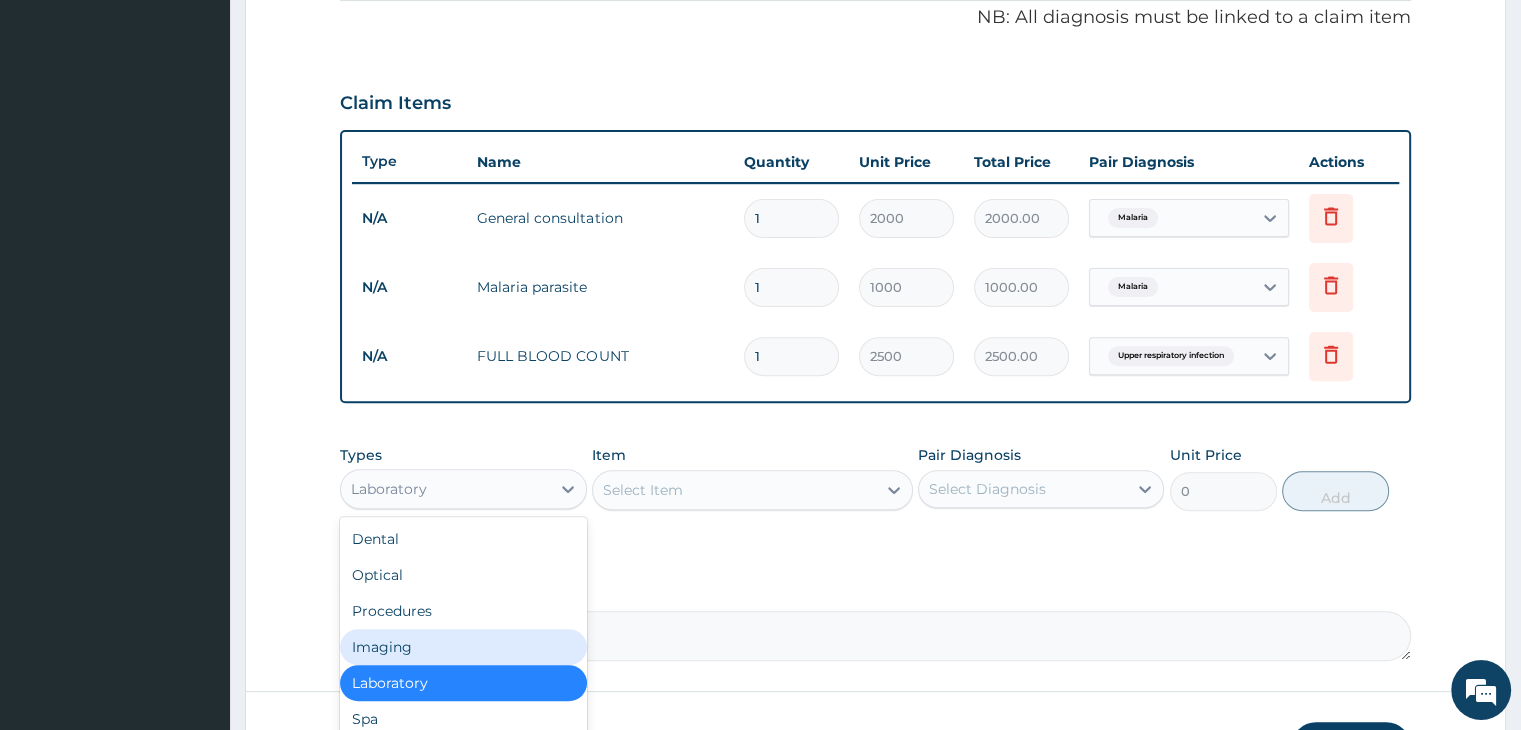 scroll, scrollTop: 68, scrollLeft: 0, axis: vertical 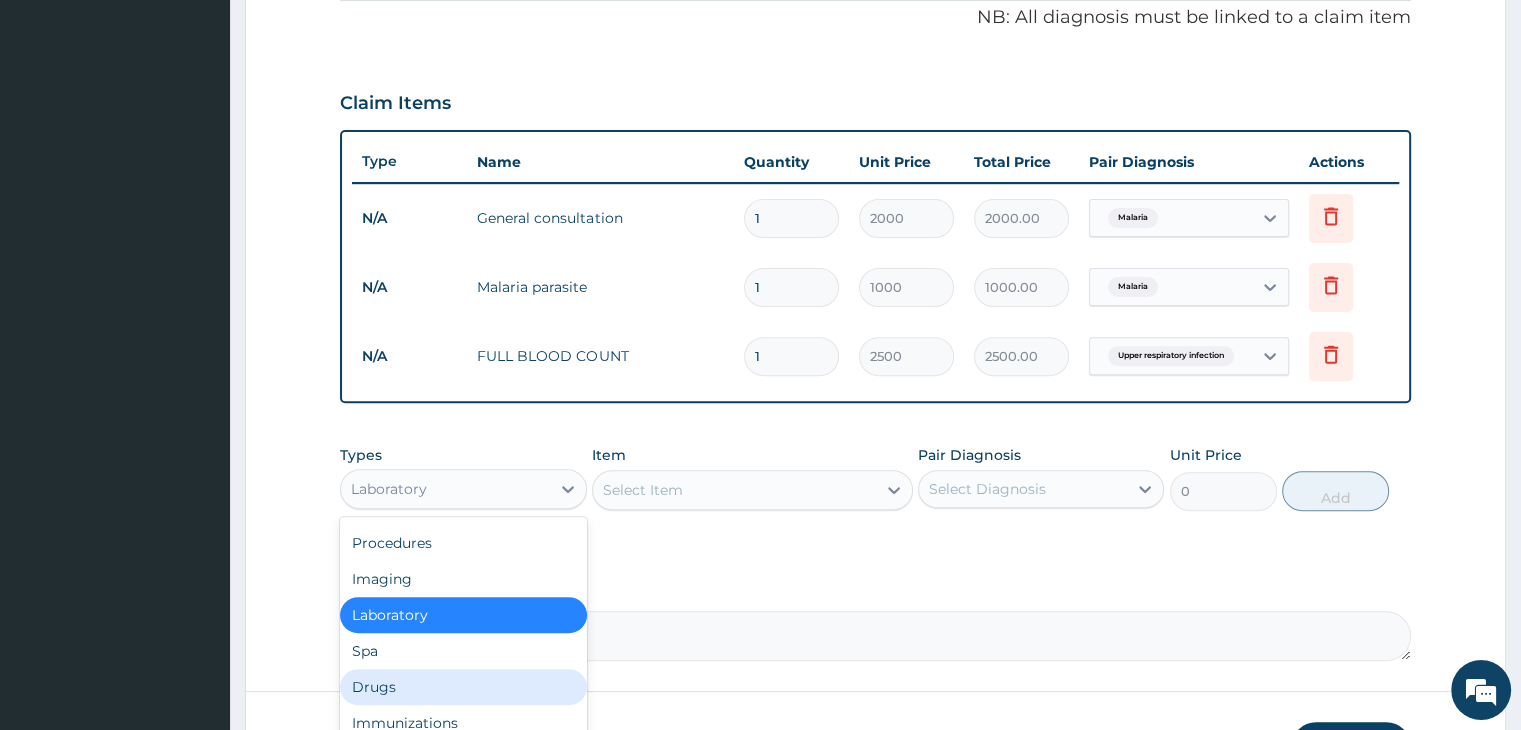 click on "Drugs" at bounding box center [463, 687] 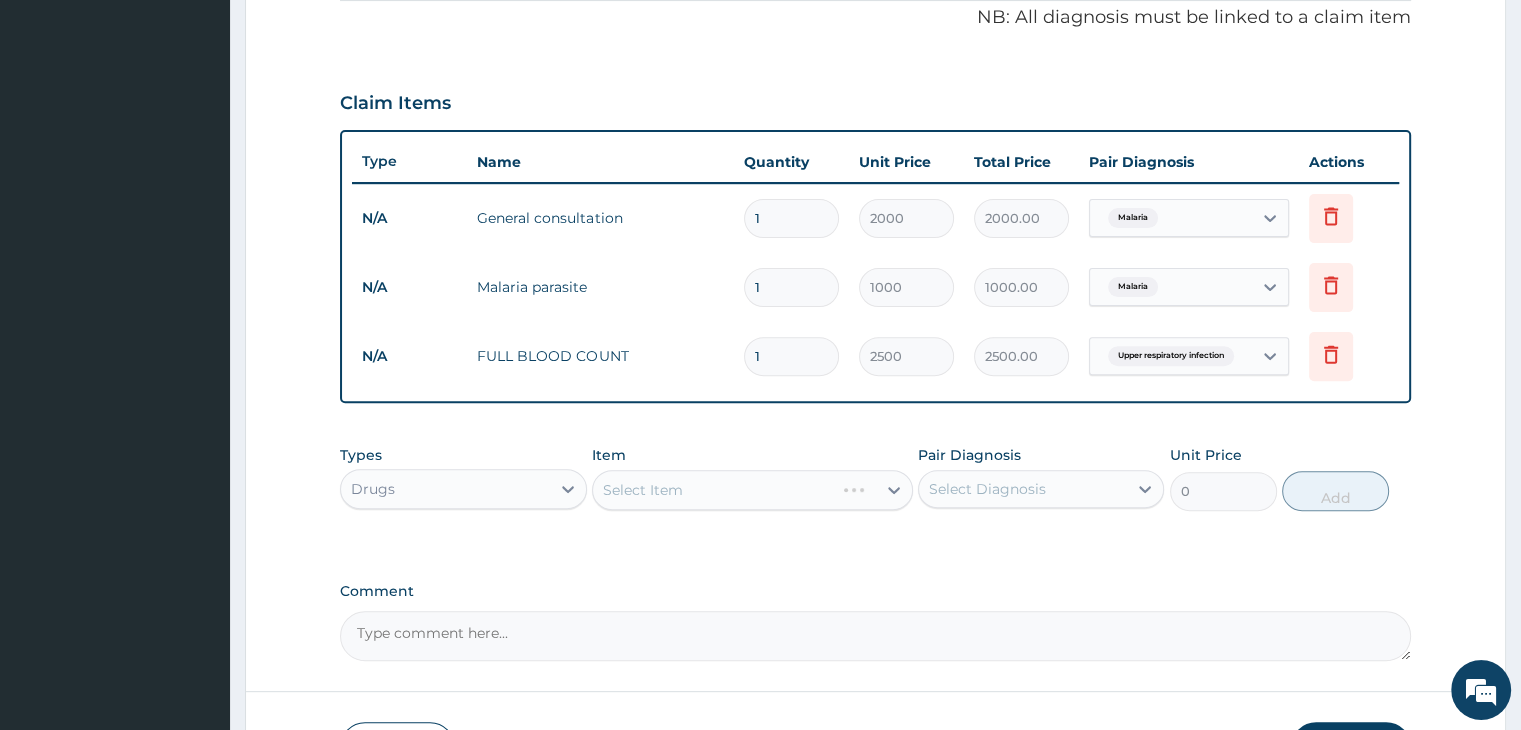 click on "Select Item" at bounding box center (752, 490) 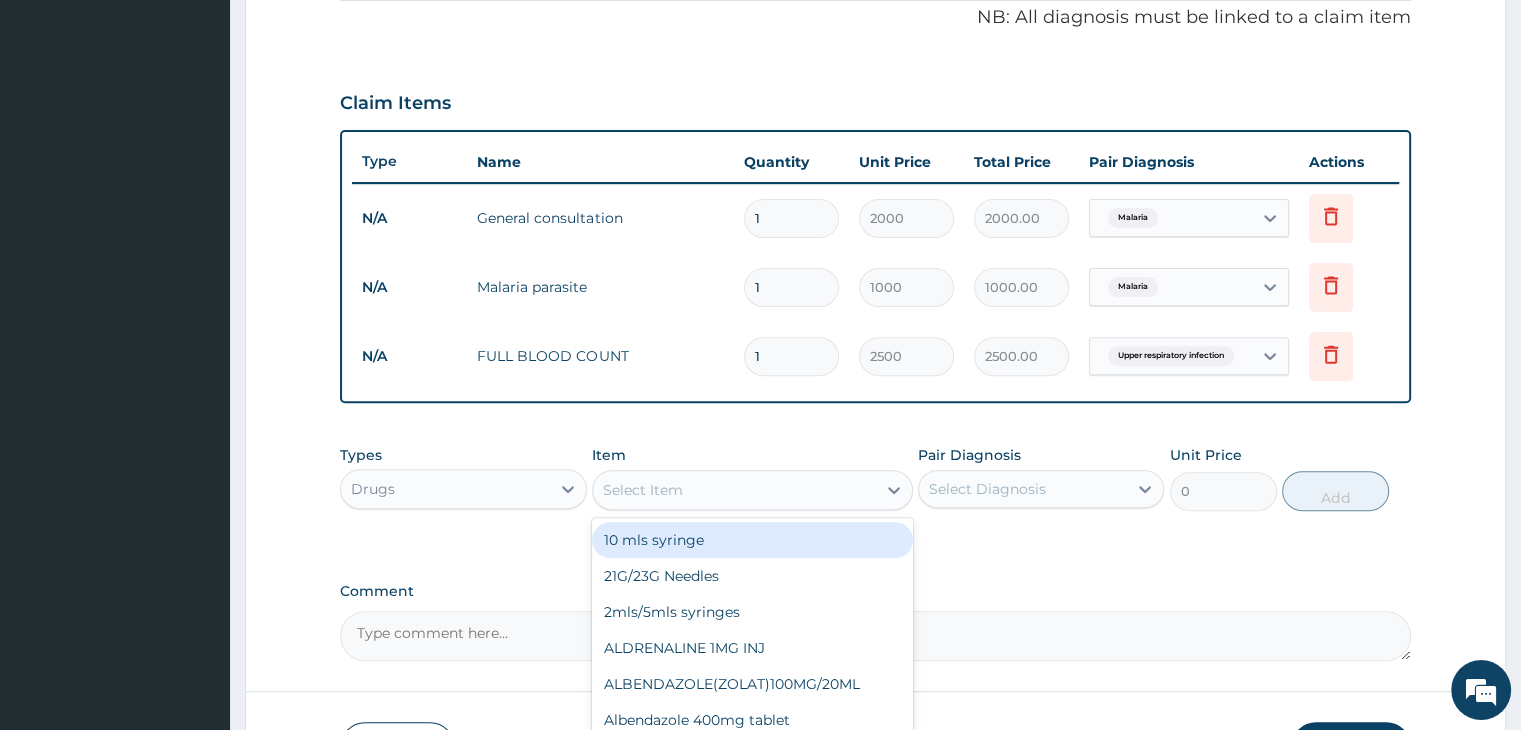 click 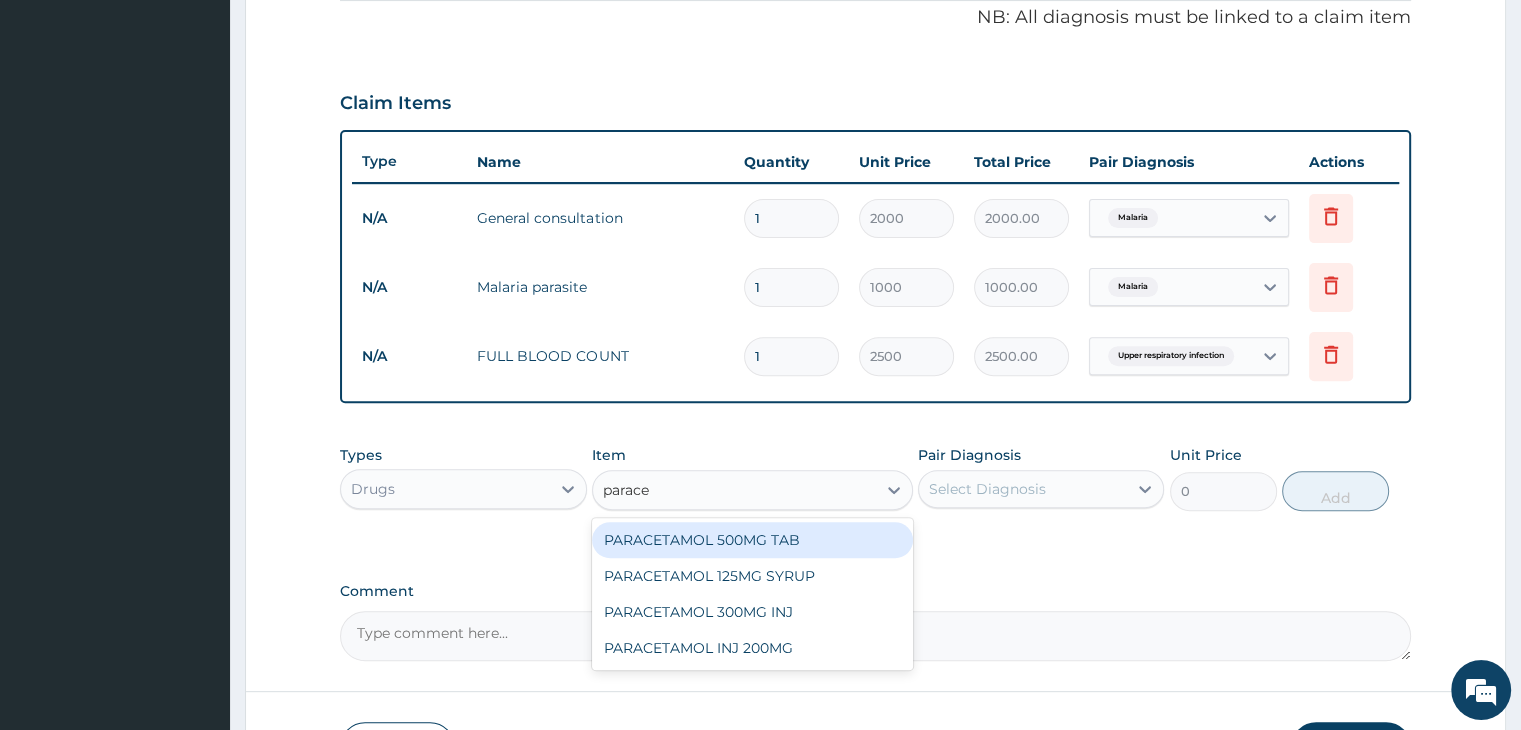 type on "paracet" 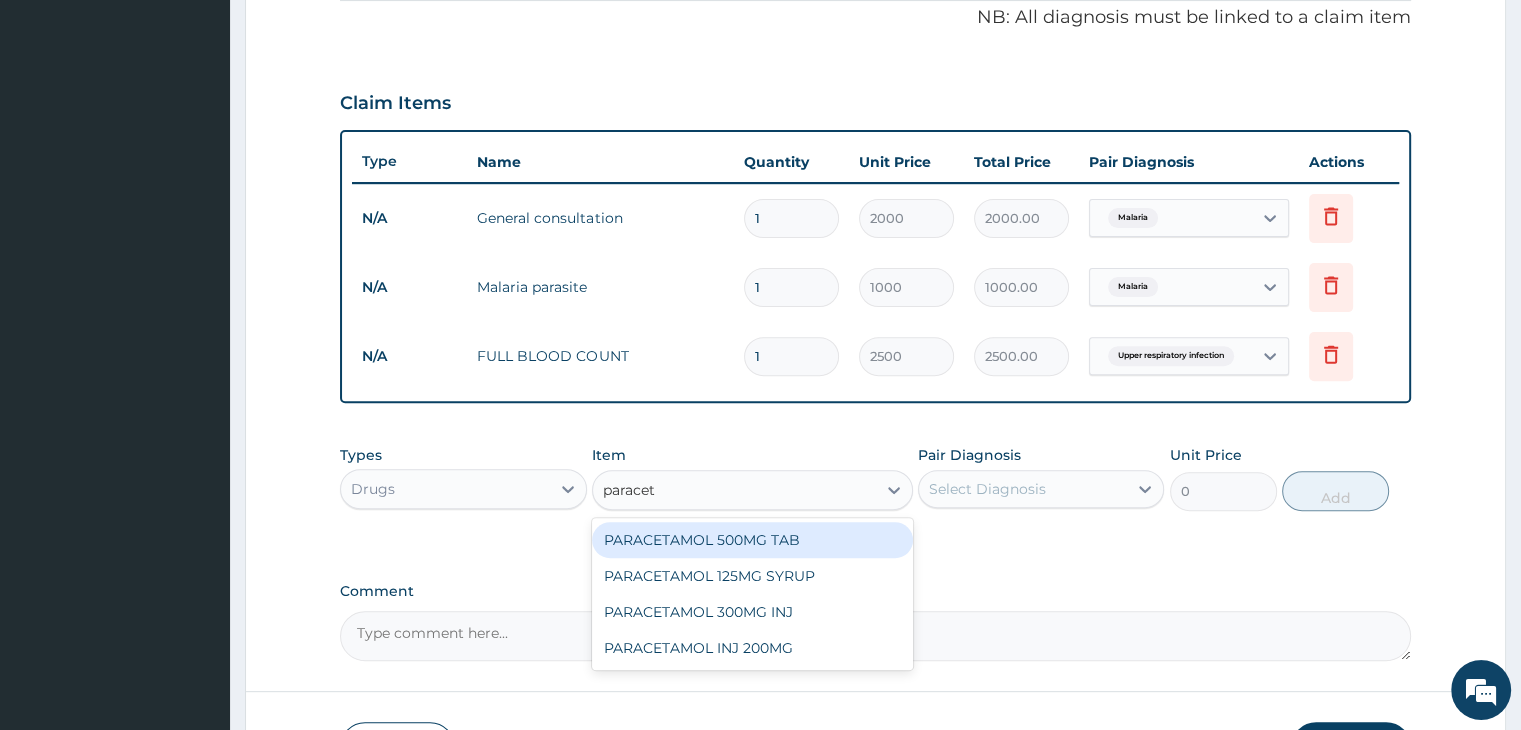click on "PARACETAMOL 500MG TAB" at bounding box center (752, 540) 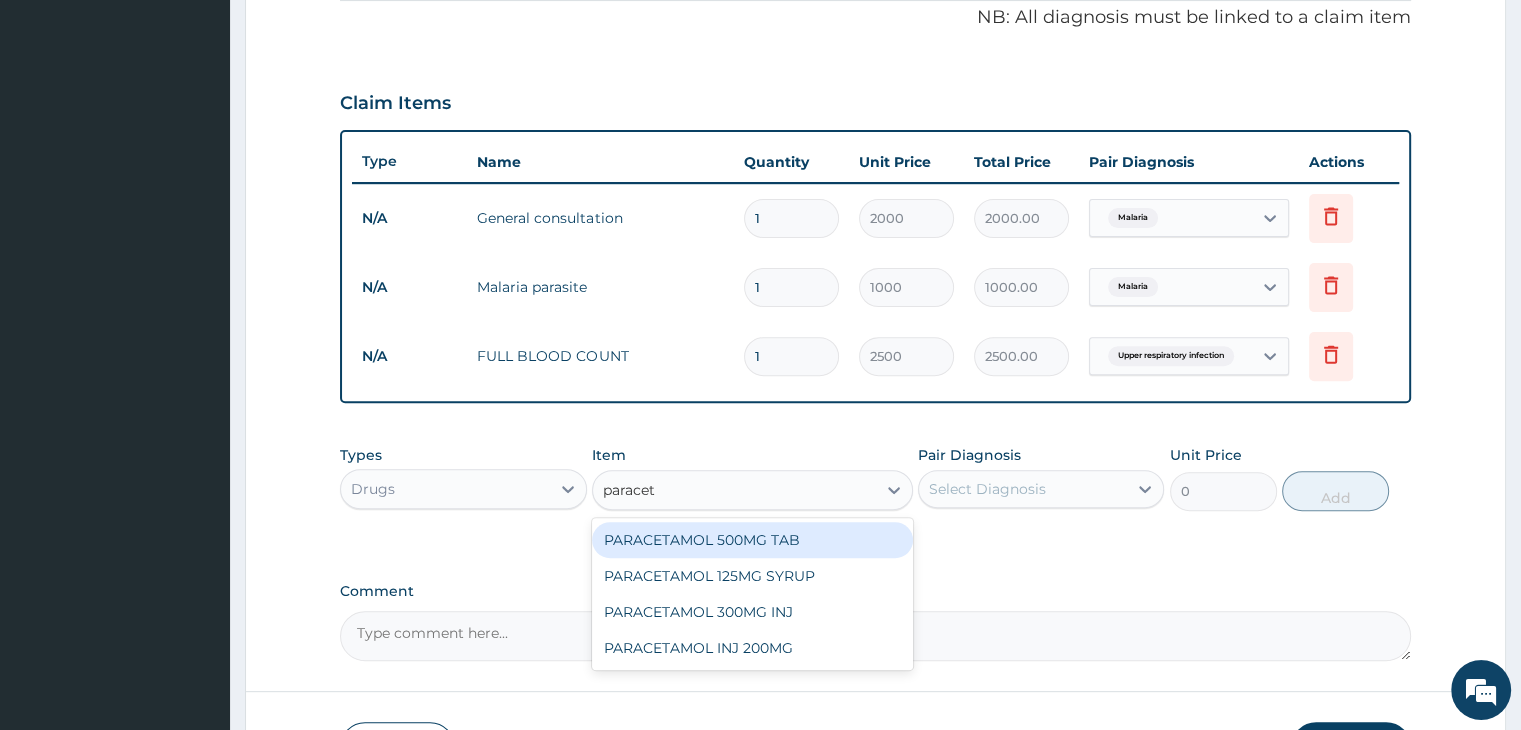 type 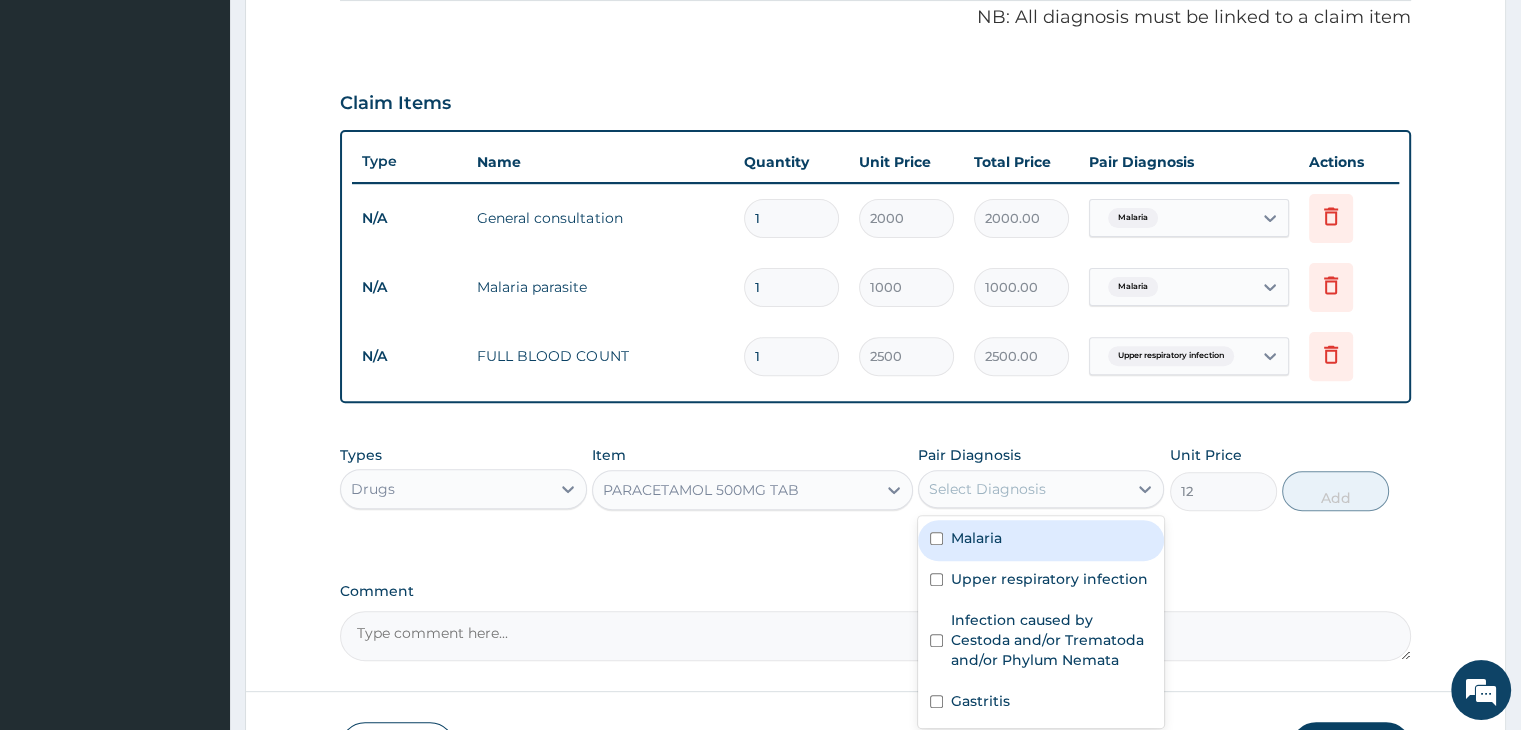click on "Select Diagnosis" at bounding box center (987, 489) 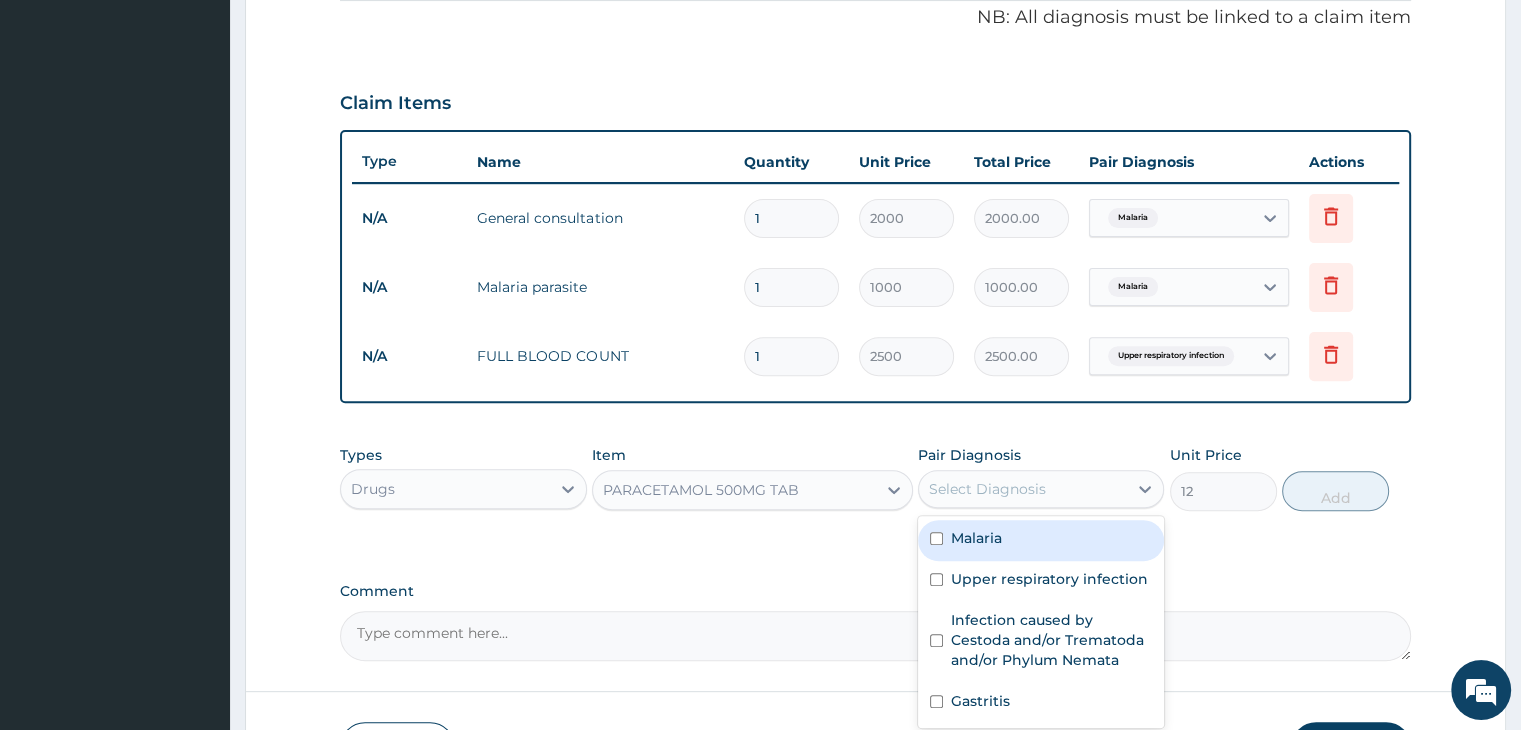 click on "Malaria" at bounding box center (1041, 540) 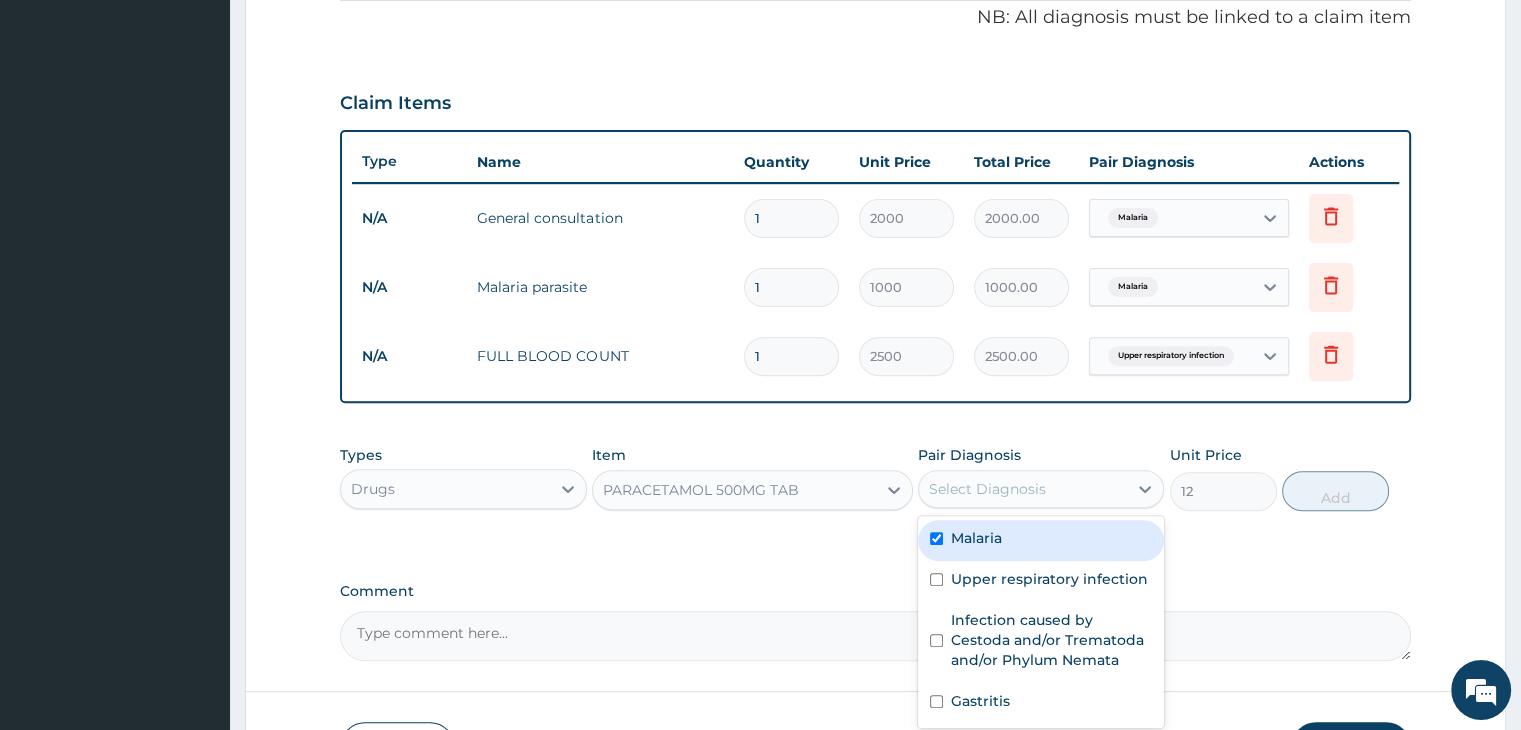 checkbox on "true" 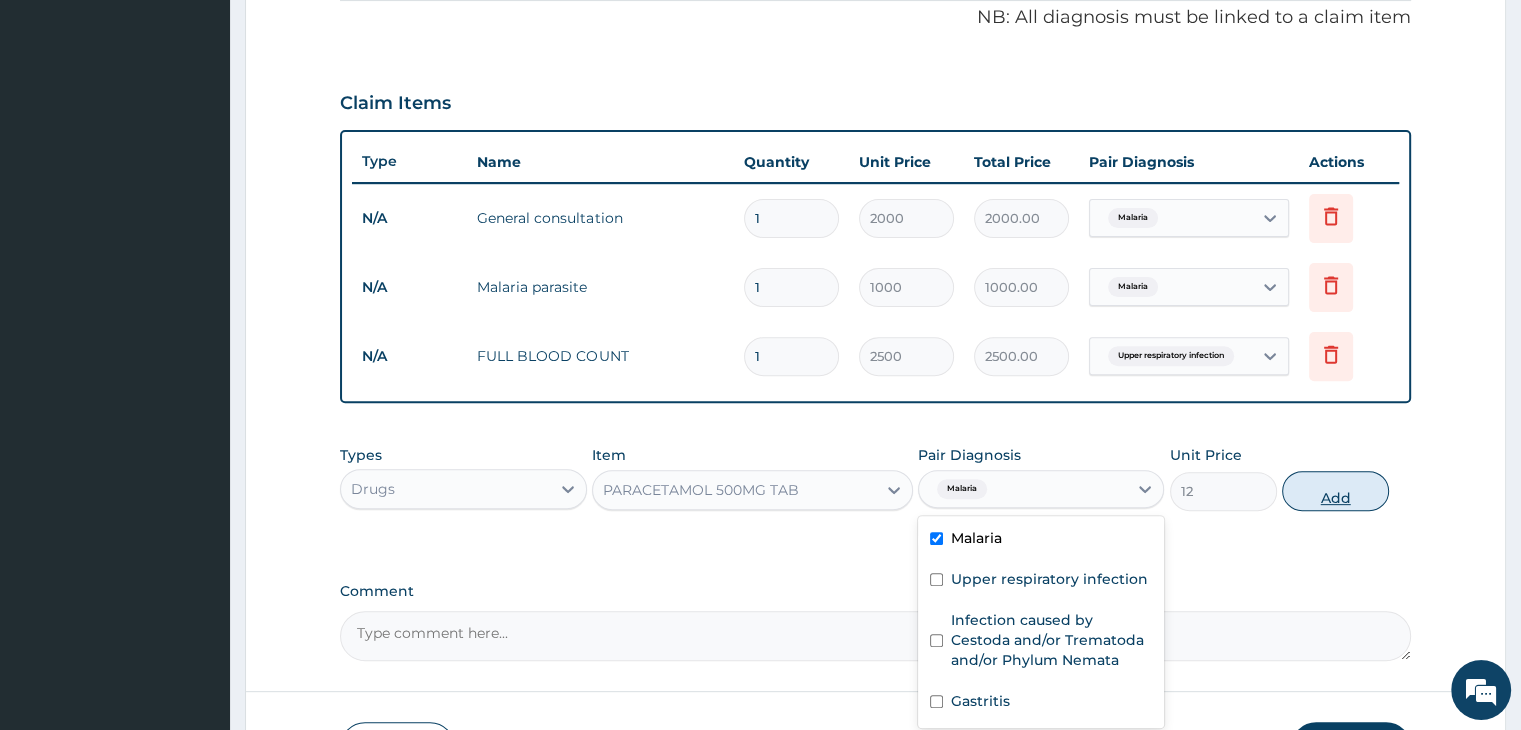 click on "Add" at bounding box center (1335, 491) 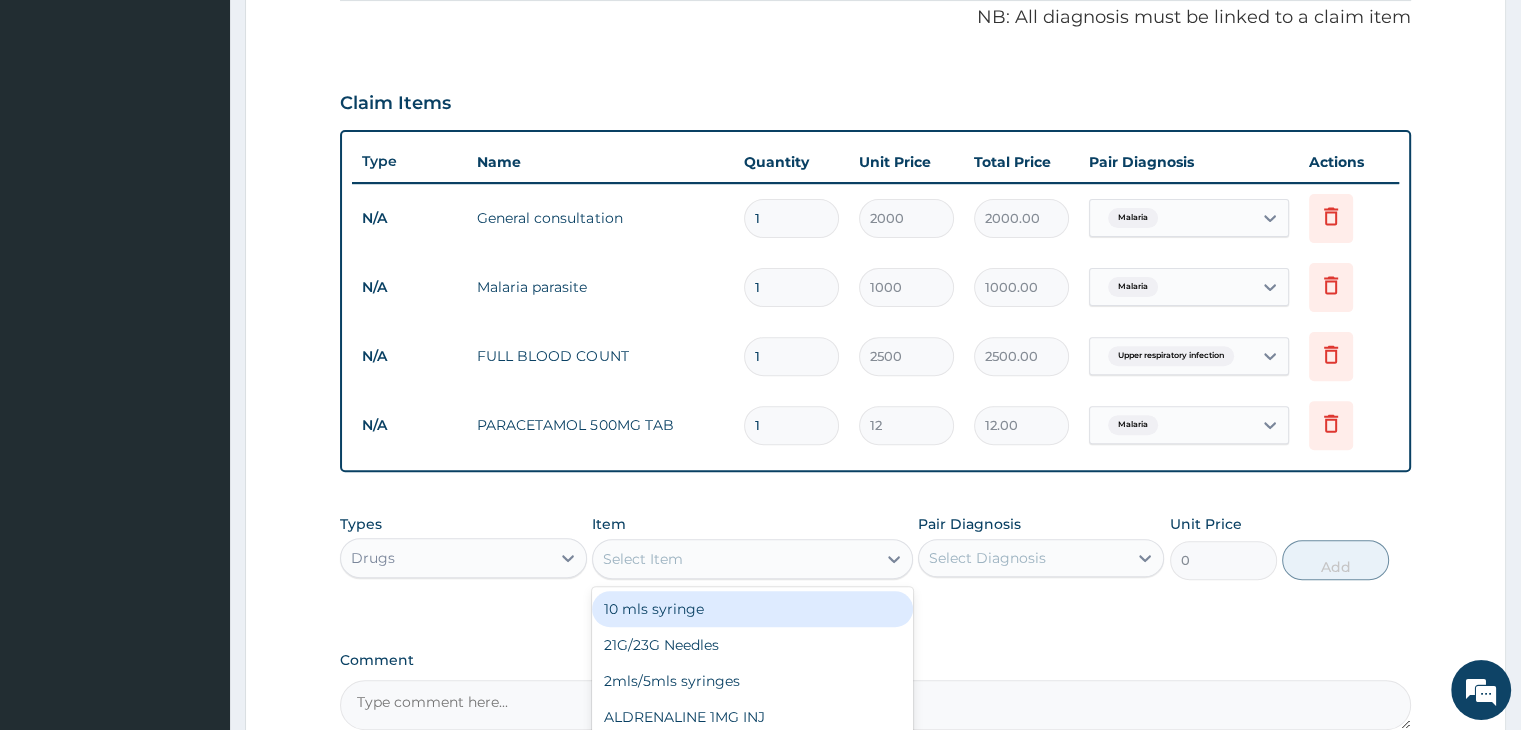 click on "Select Item" at bounding box center [643, 559] 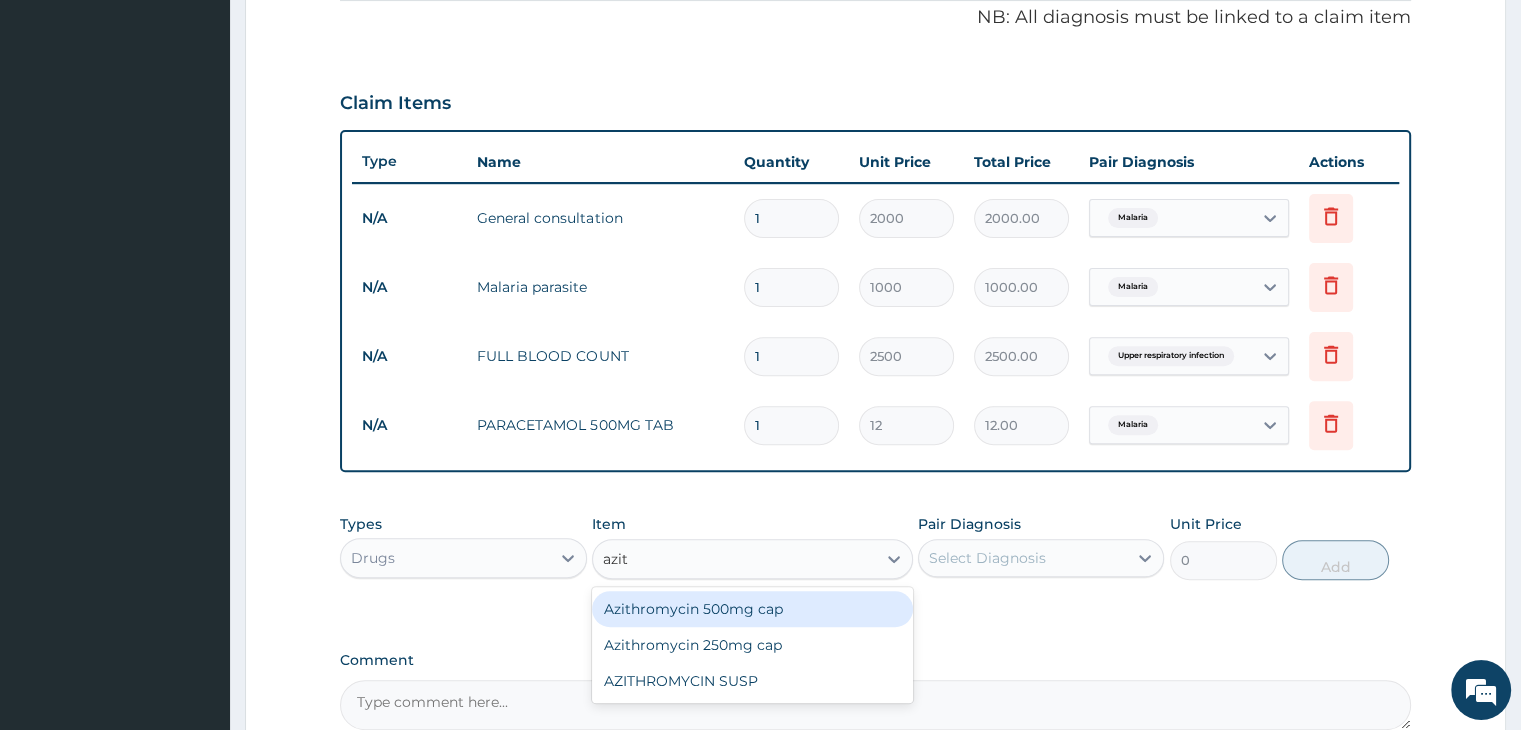 type on "azith" 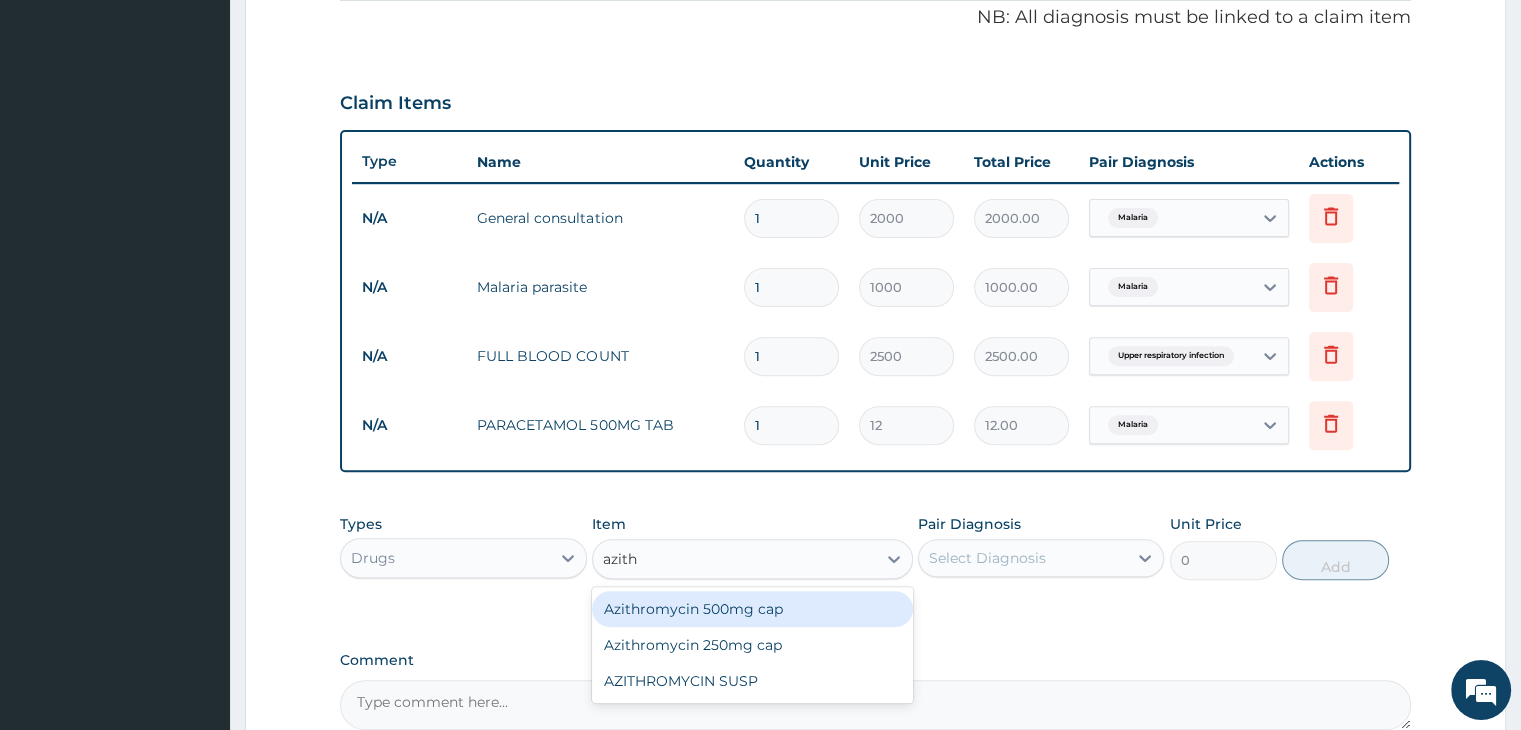 click on "Azithromycin 500mg cap" at bounding box center (752, 609) 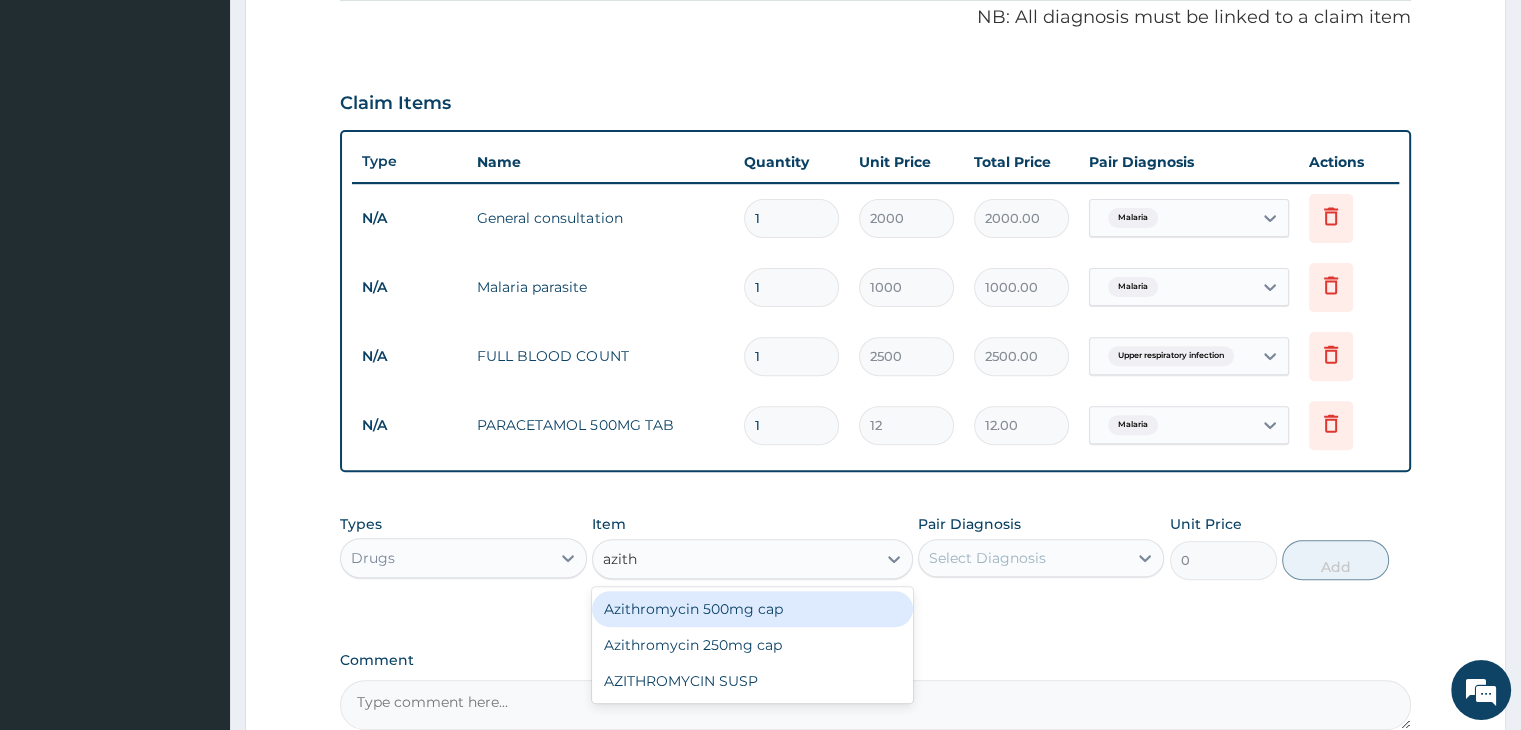 type 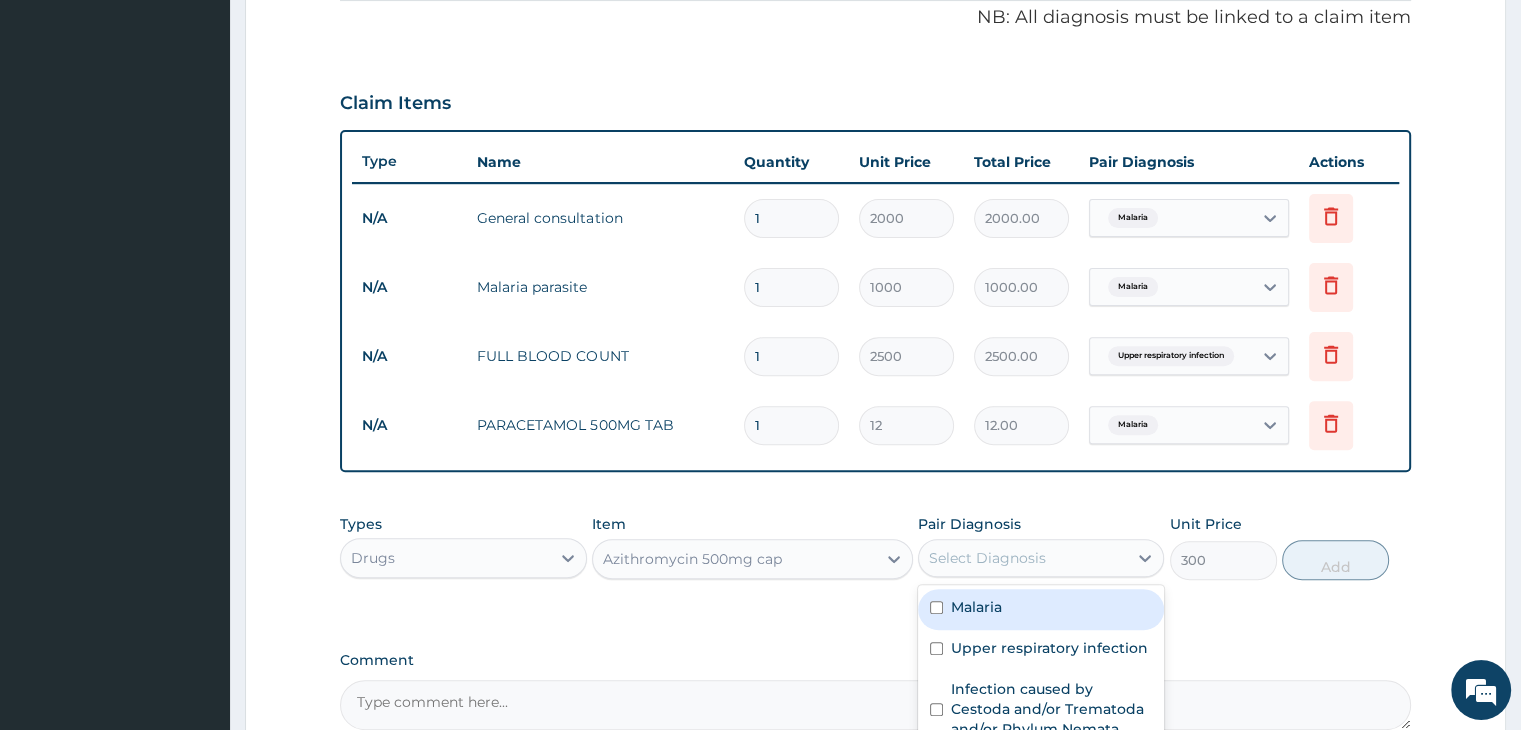 click on "Select Diagnosis" at bounding box center (987, 558) 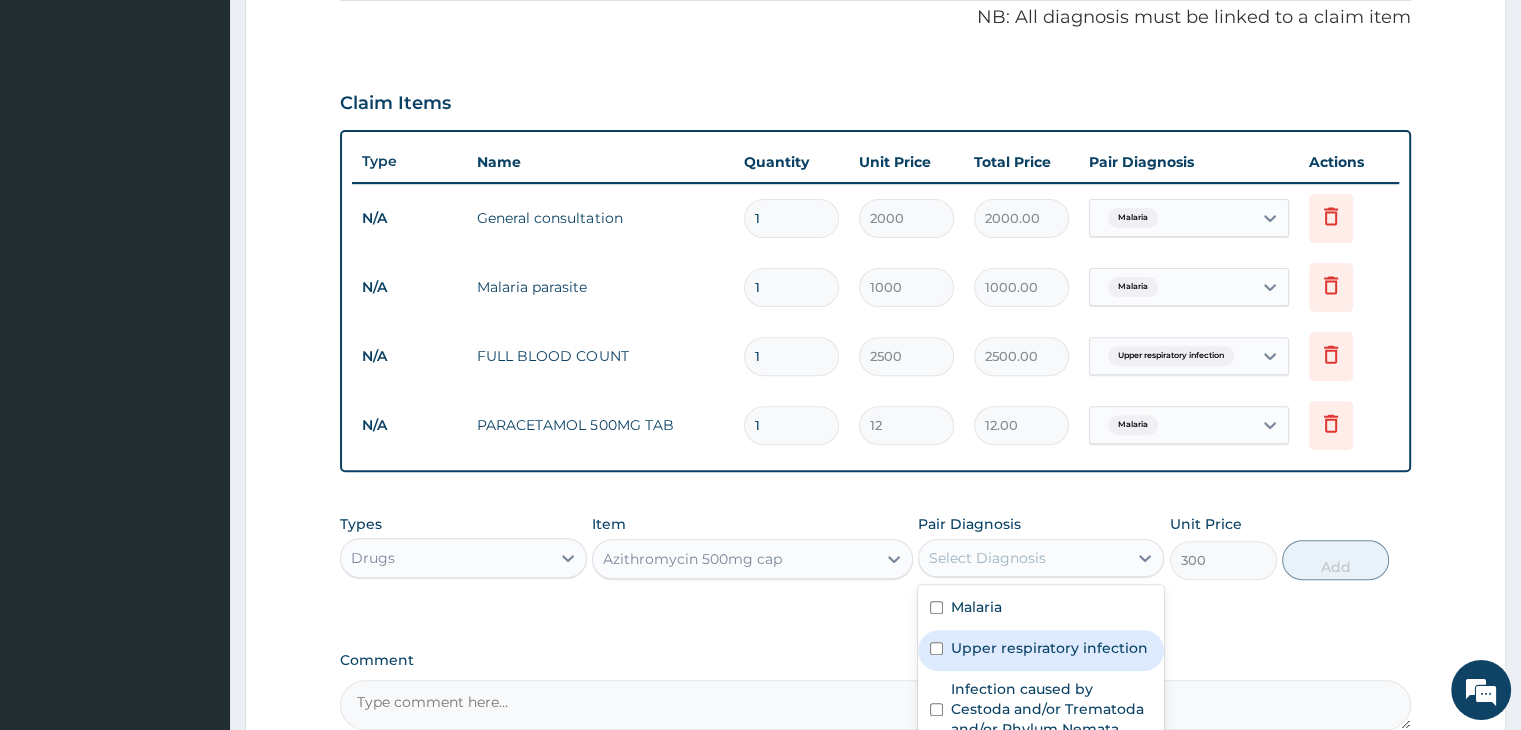 click on "Upper respiratory infection" at bounding box center [1049, 648] 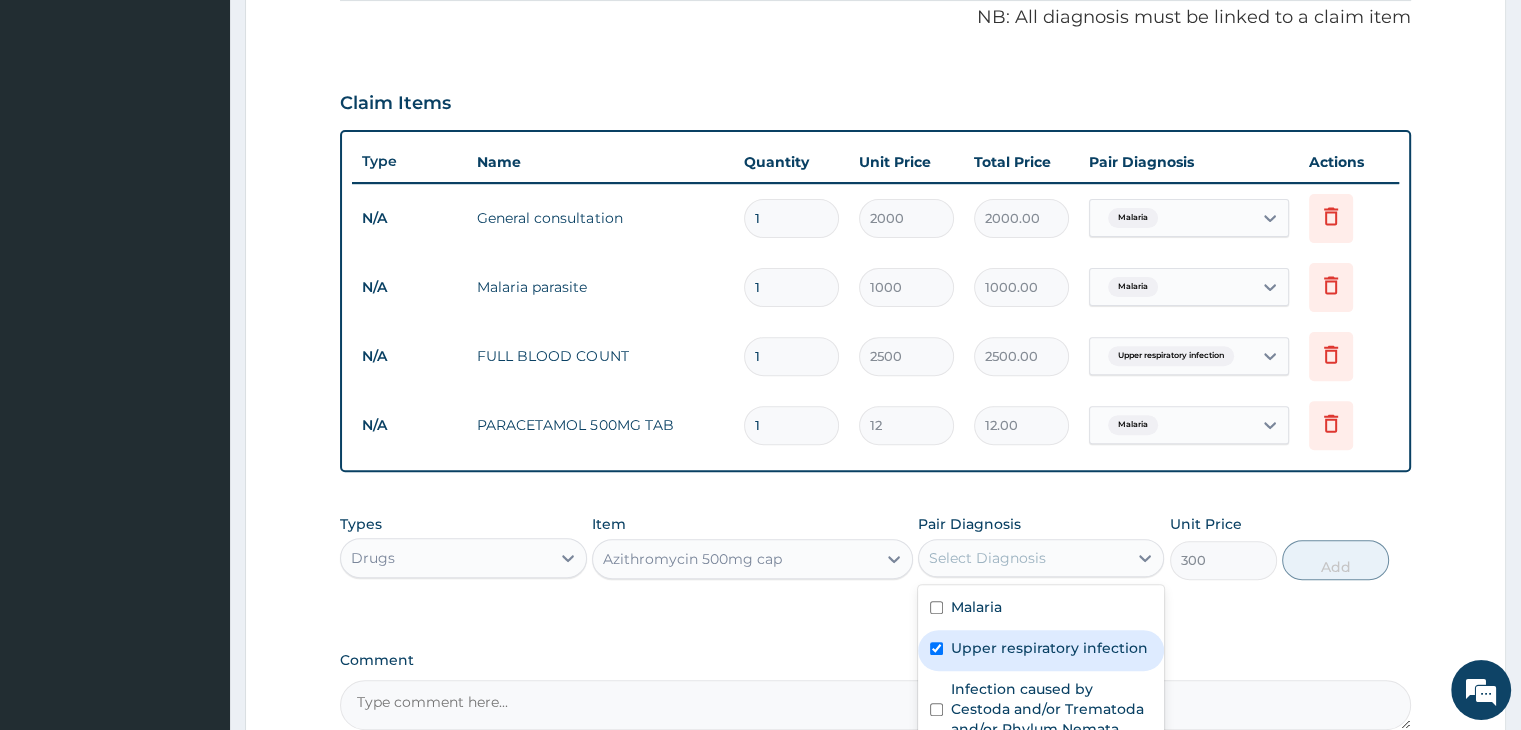 checkbox on "true" 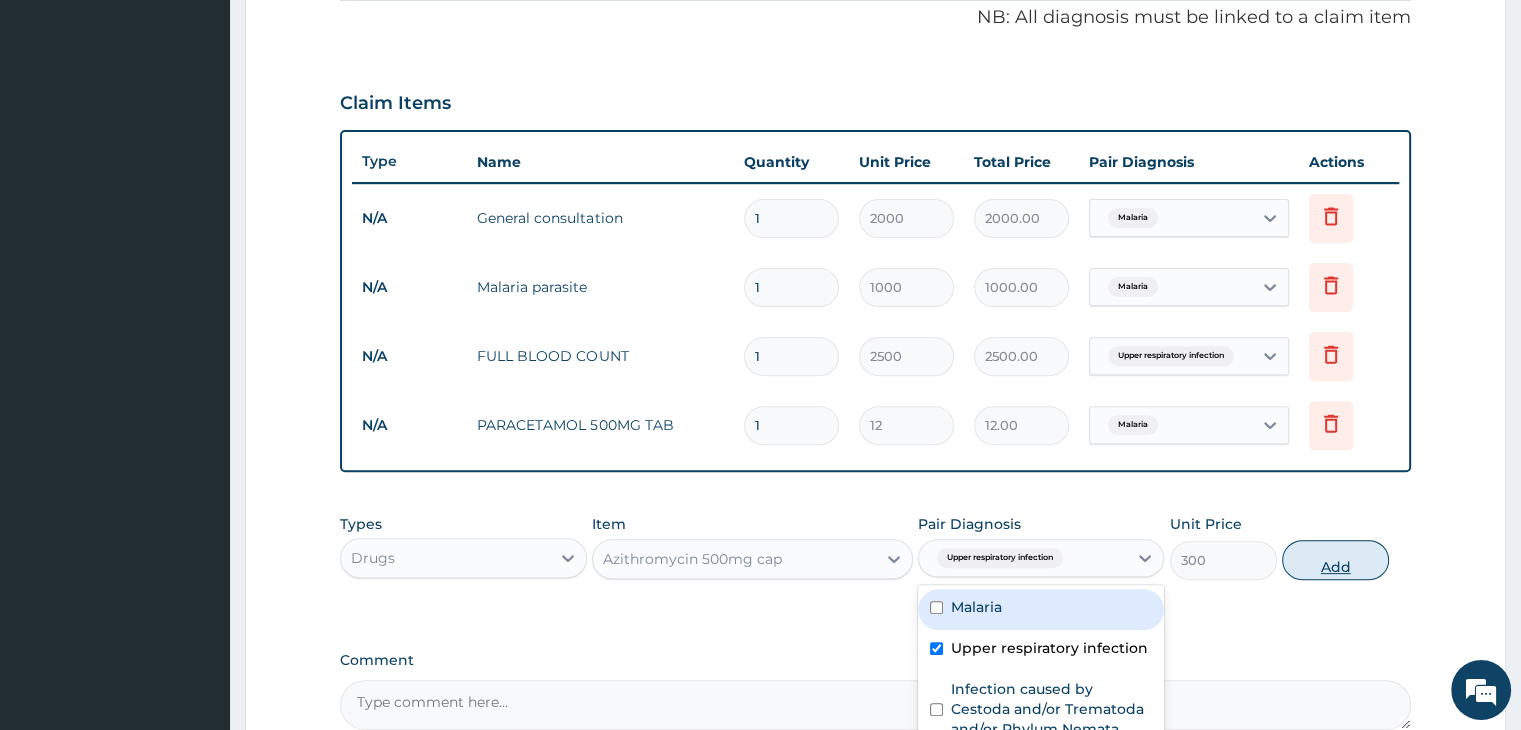 click on "Add" at bounding box center [1335, 560] 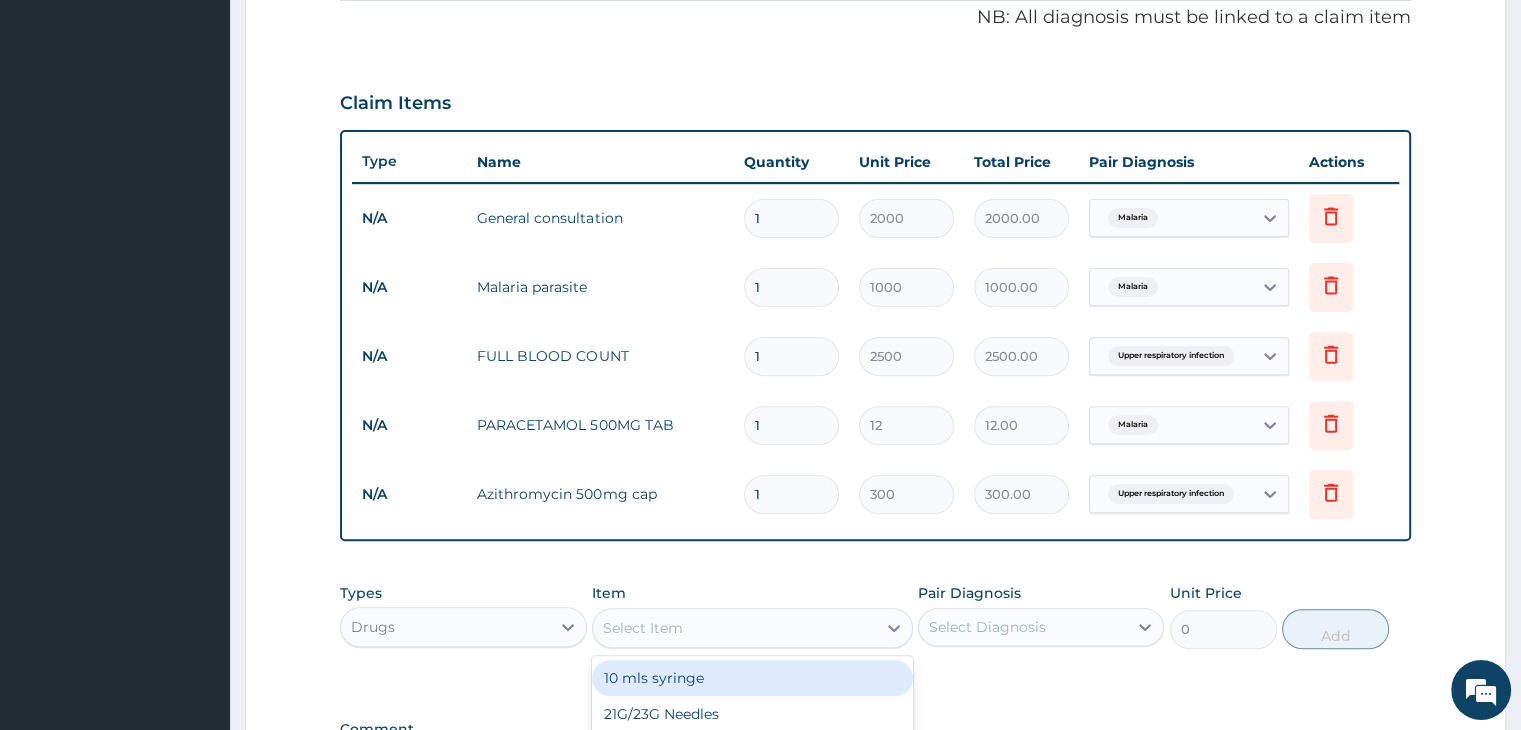 click on "Select Item" at bounding box center (734, 628) 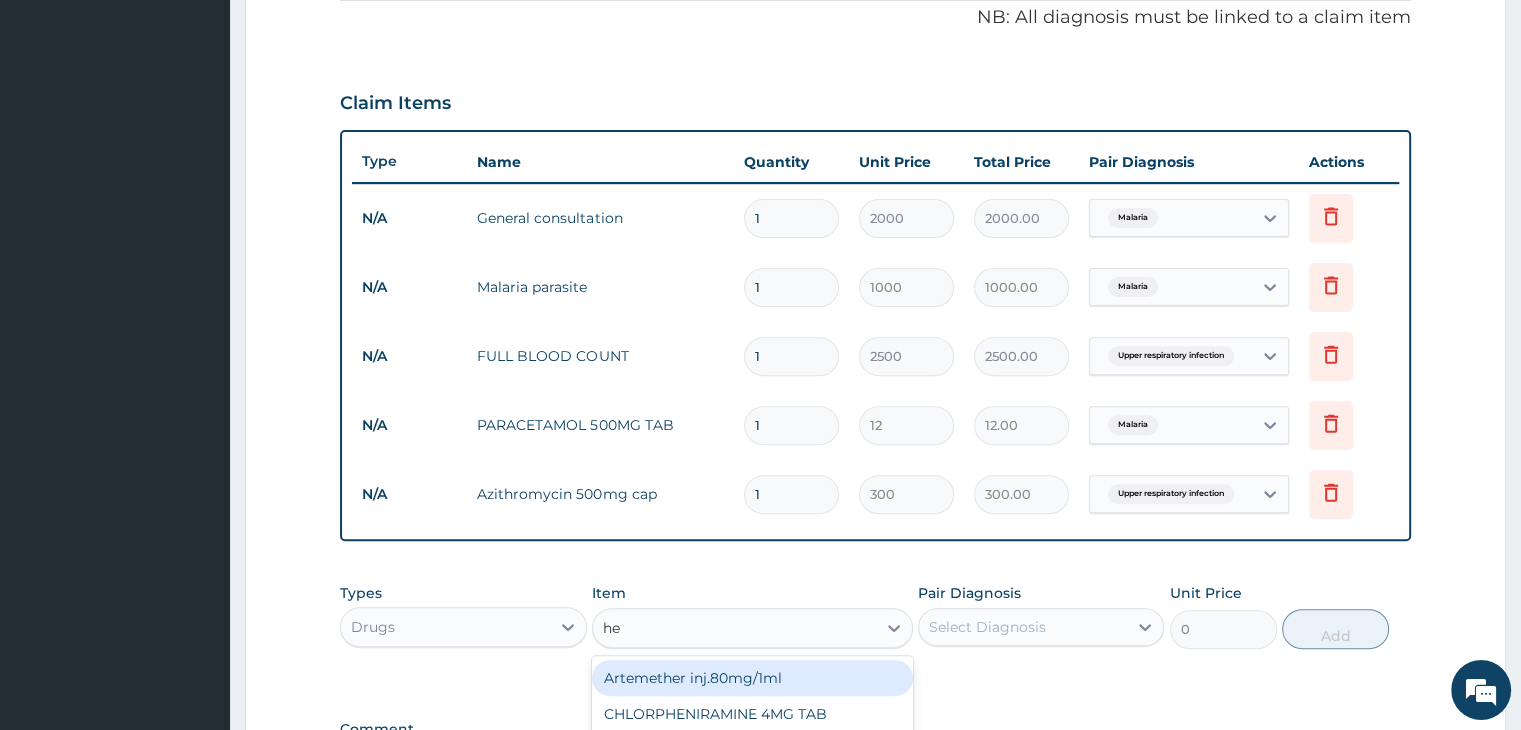 type on "h" 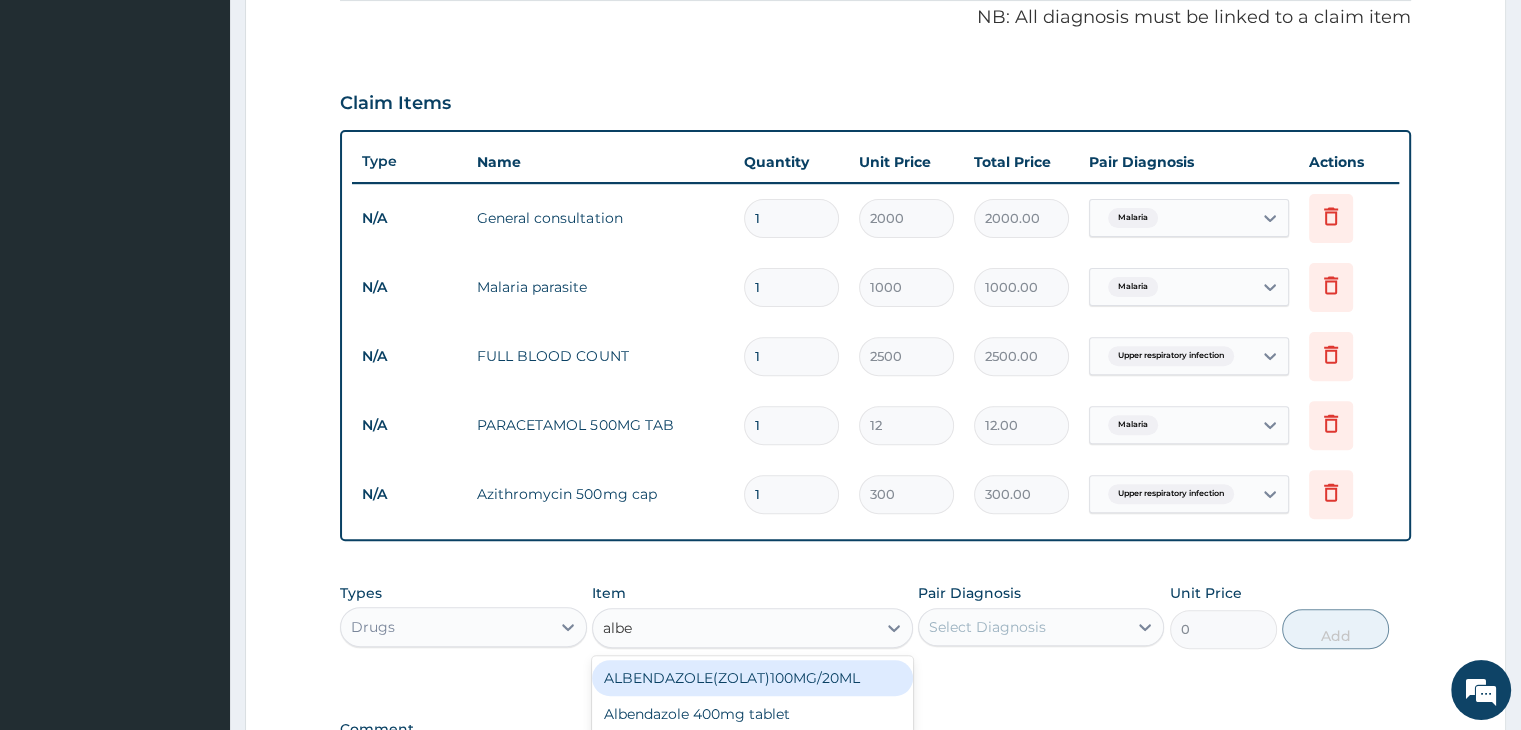 type on "alben" 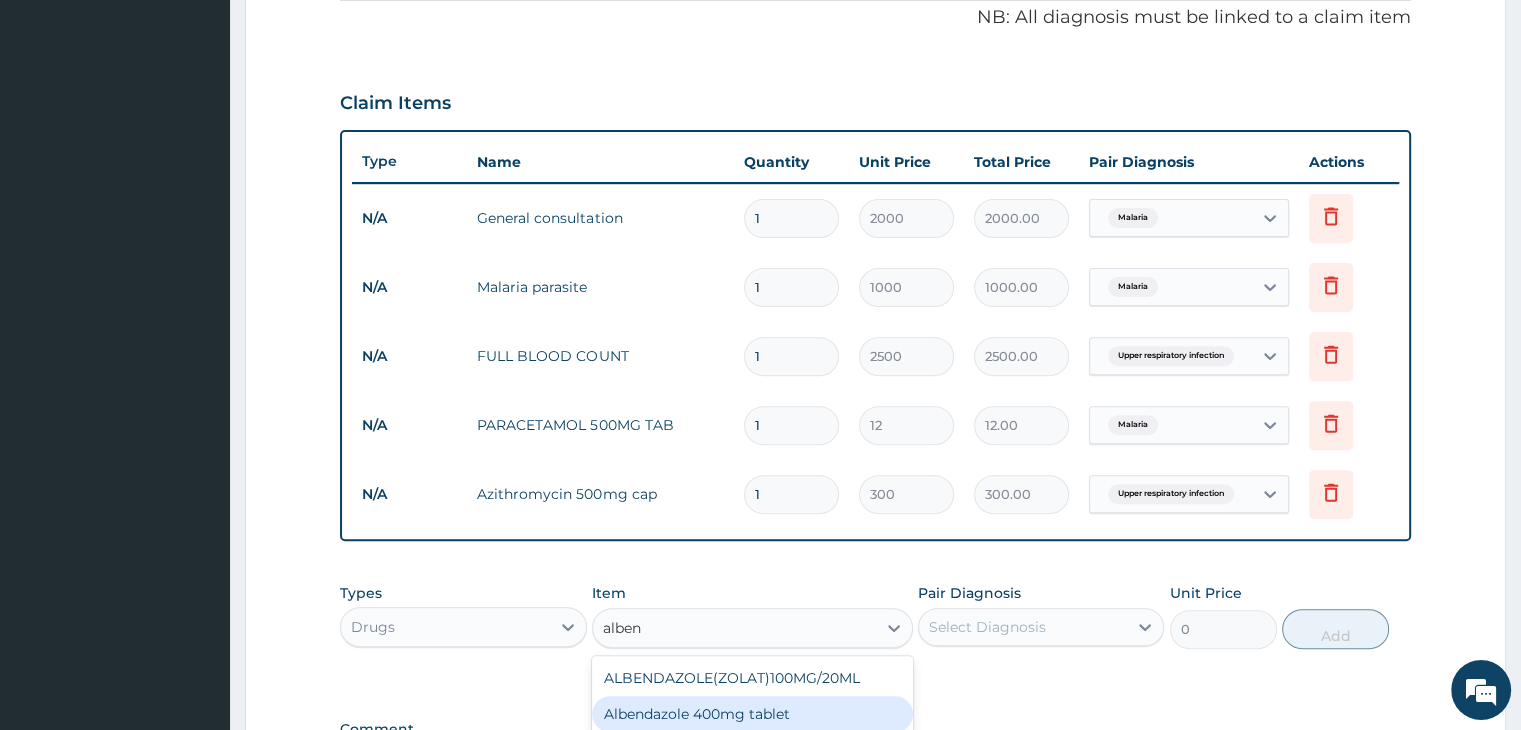 click on "Albendazole 400mg tablet" at bounding box center (752, 714) 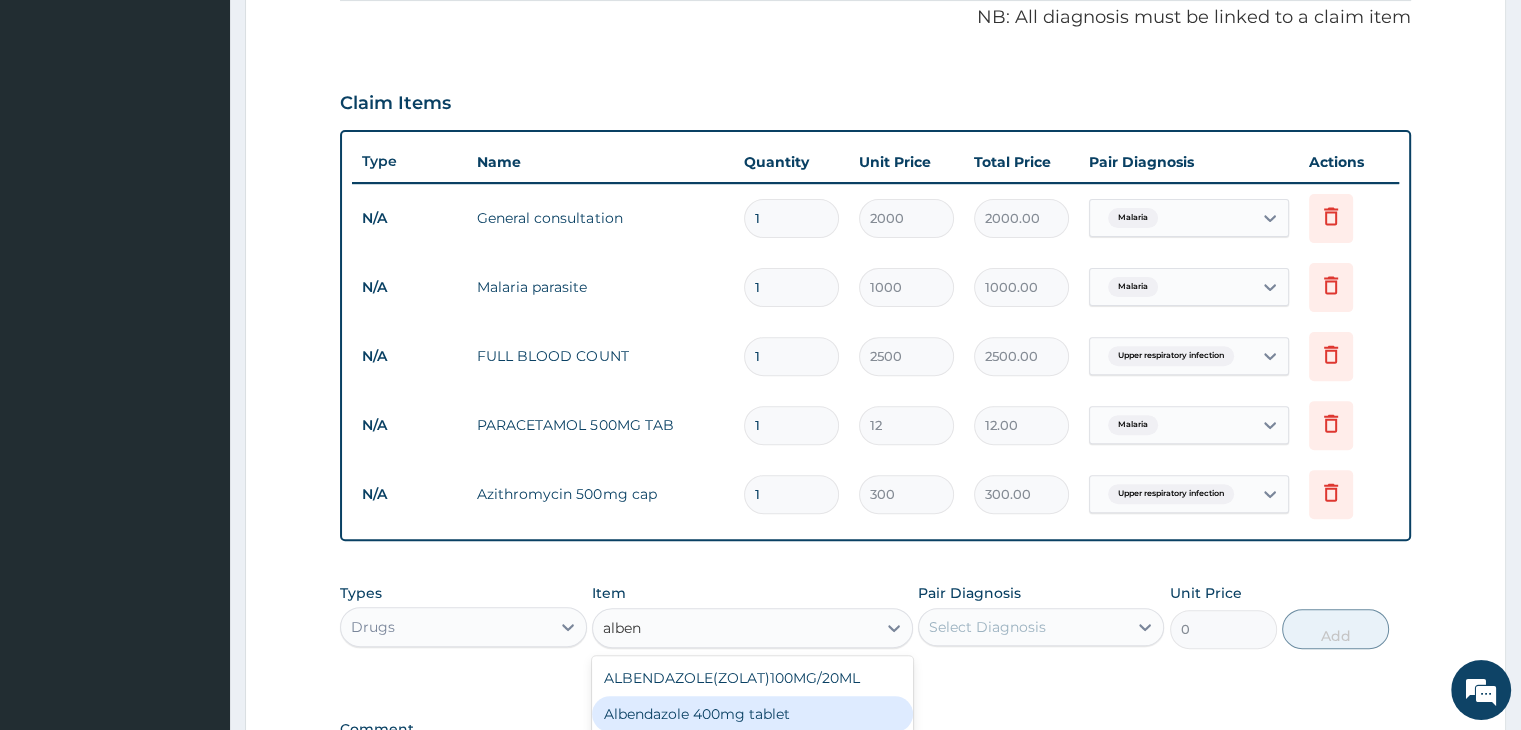 type 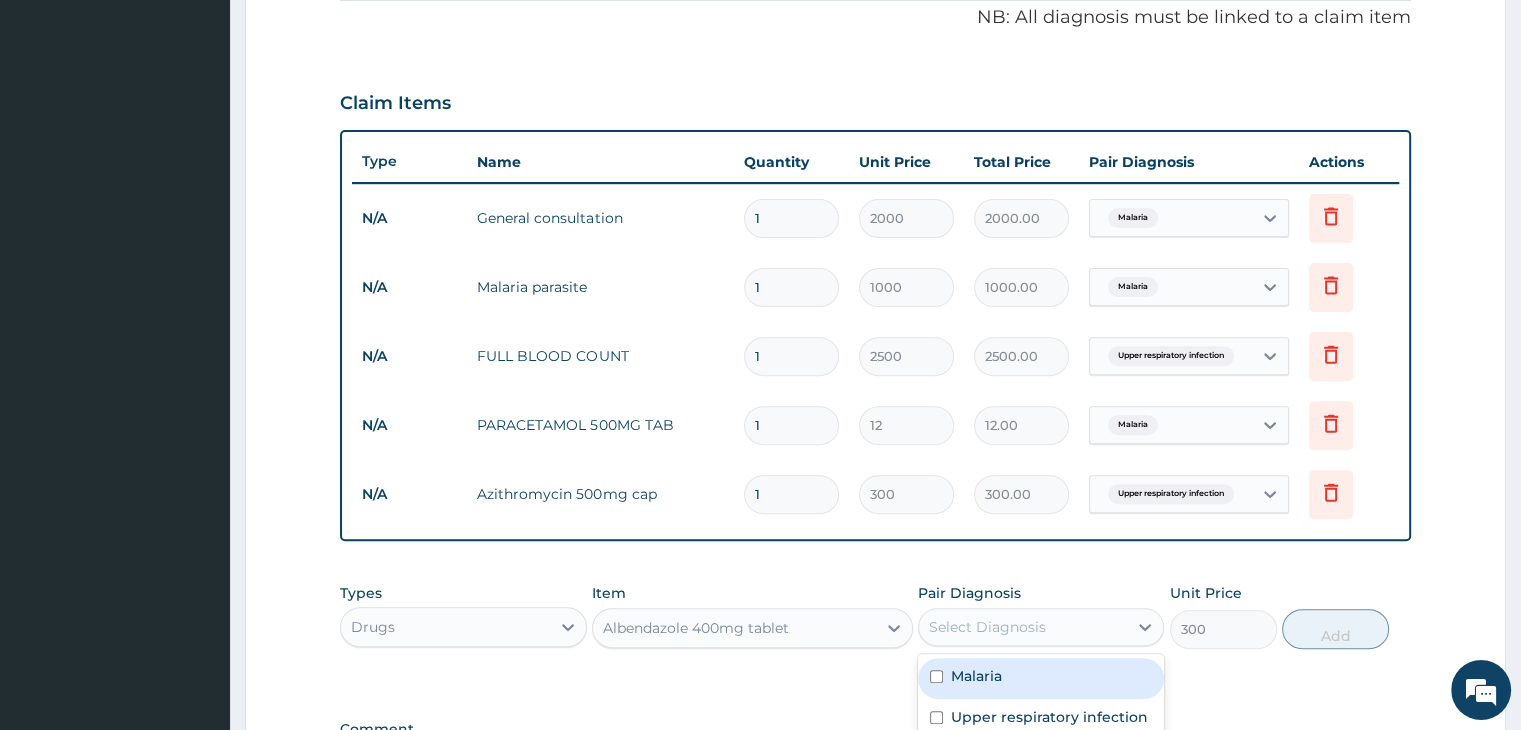 click on "Select Diagnosis" at bounding box center (987, 627) 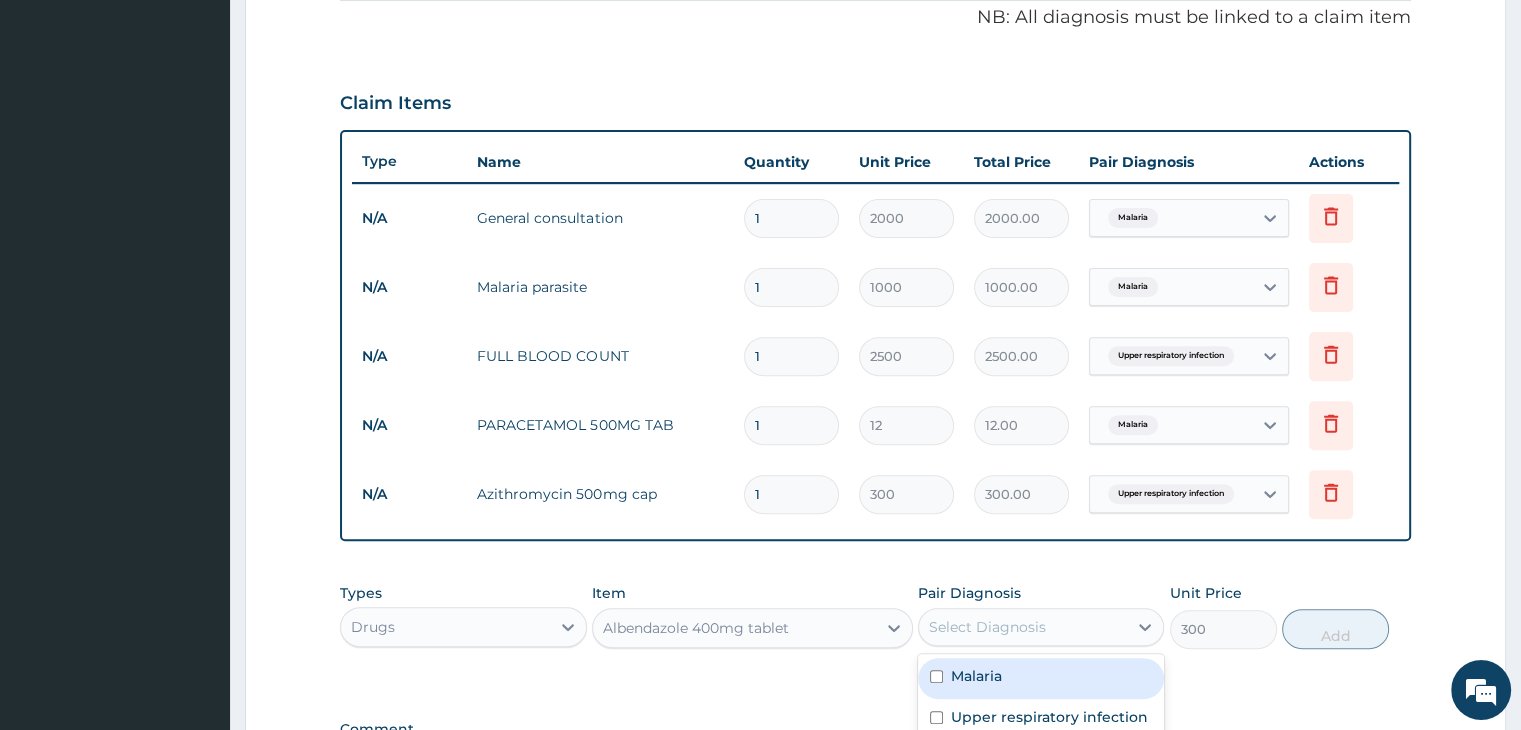 scroll, scrollTop: 889, scrollLeft: 0, axis: vertical 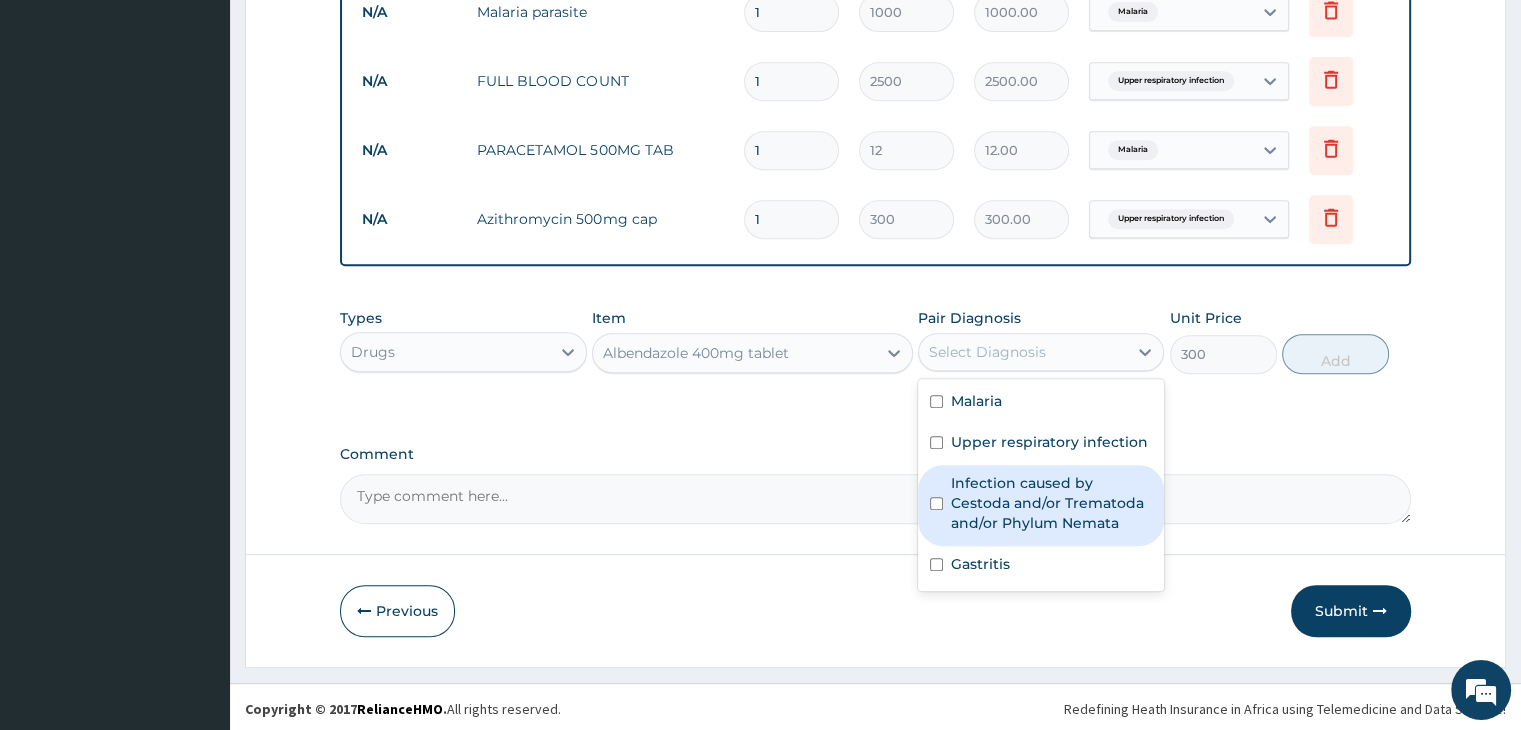 click on "Infection caused by Cestoda and/or Trematoda and/or Phylum Nemata" at bounding box center [1051, 503] 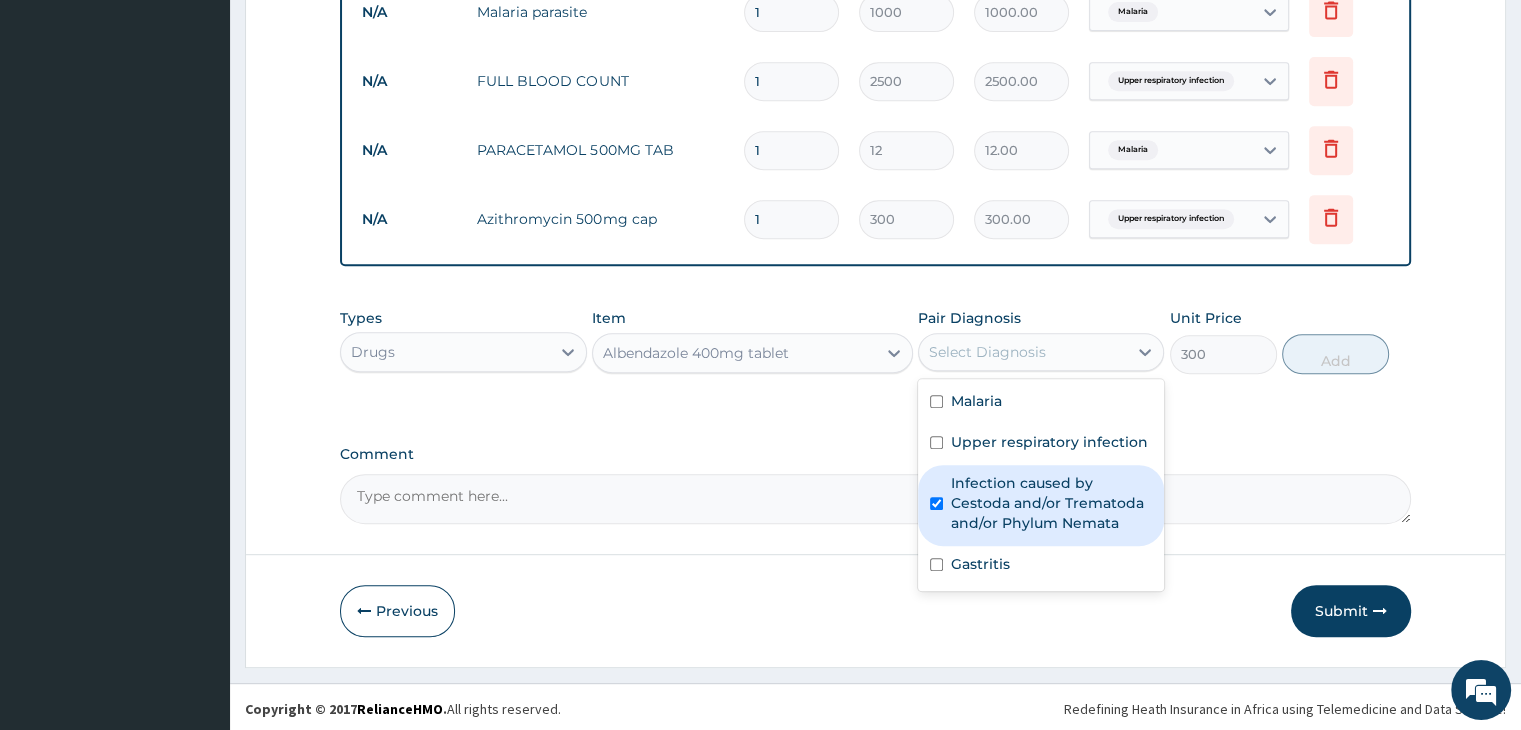 checkbox on "true" 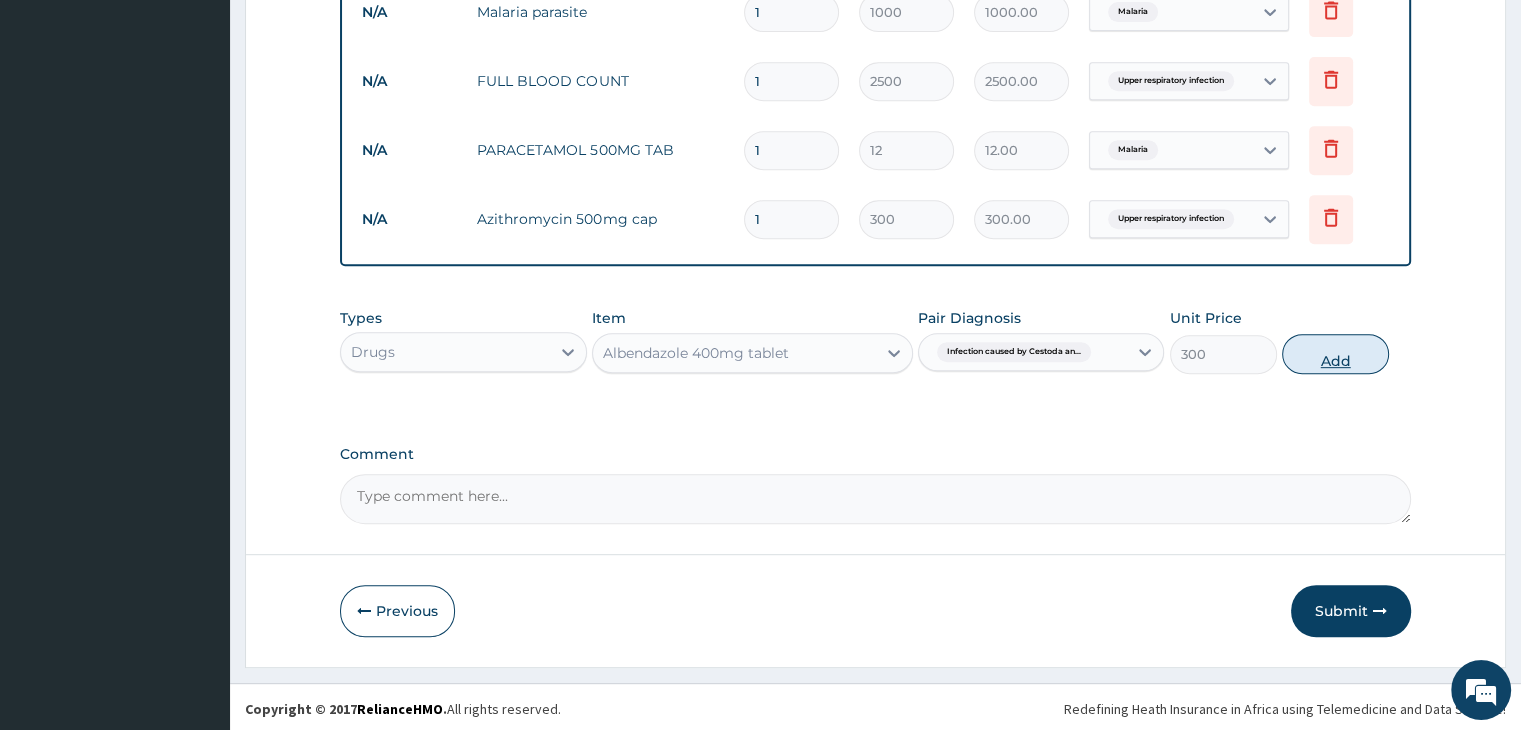 click on "Add" at bounding box center [1335, 354] 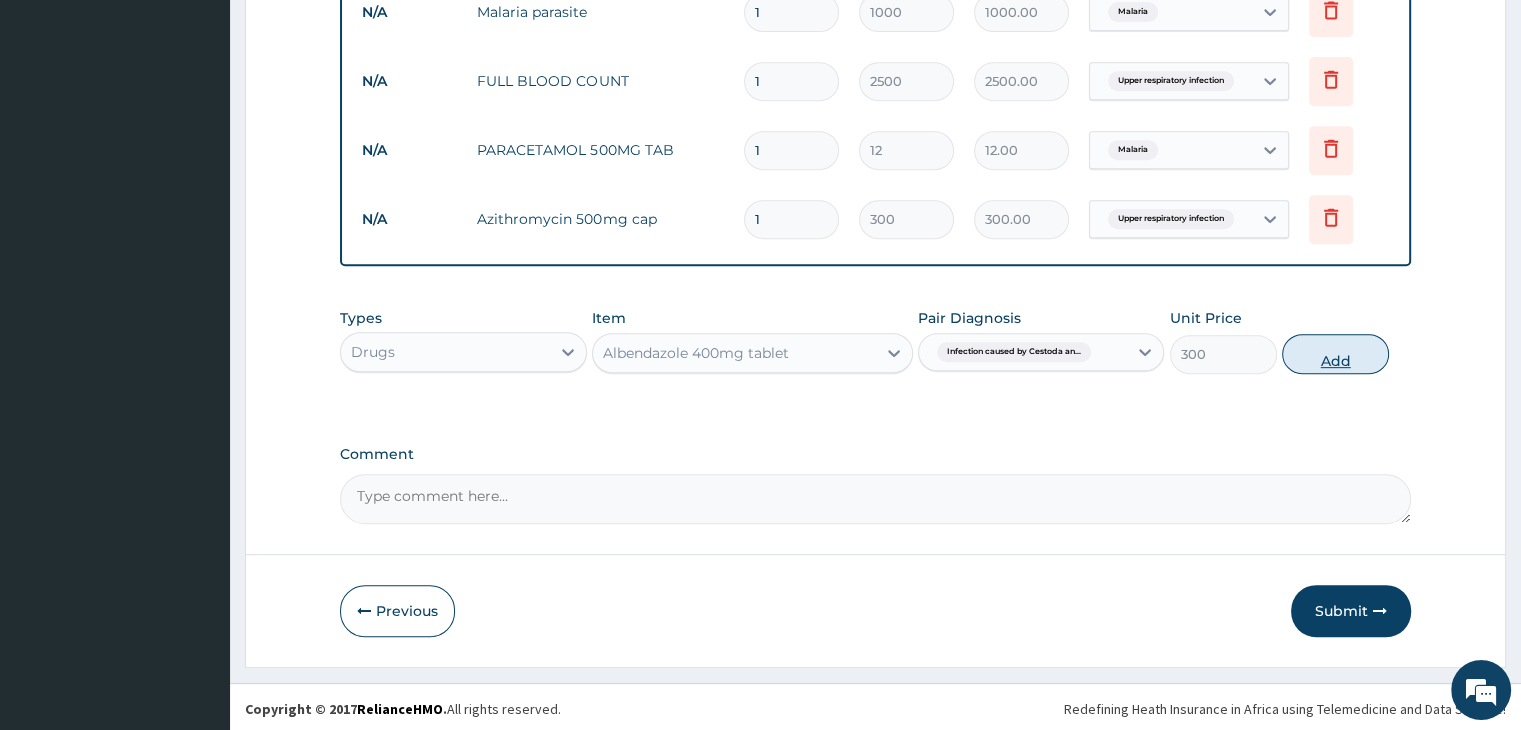 type on "0" 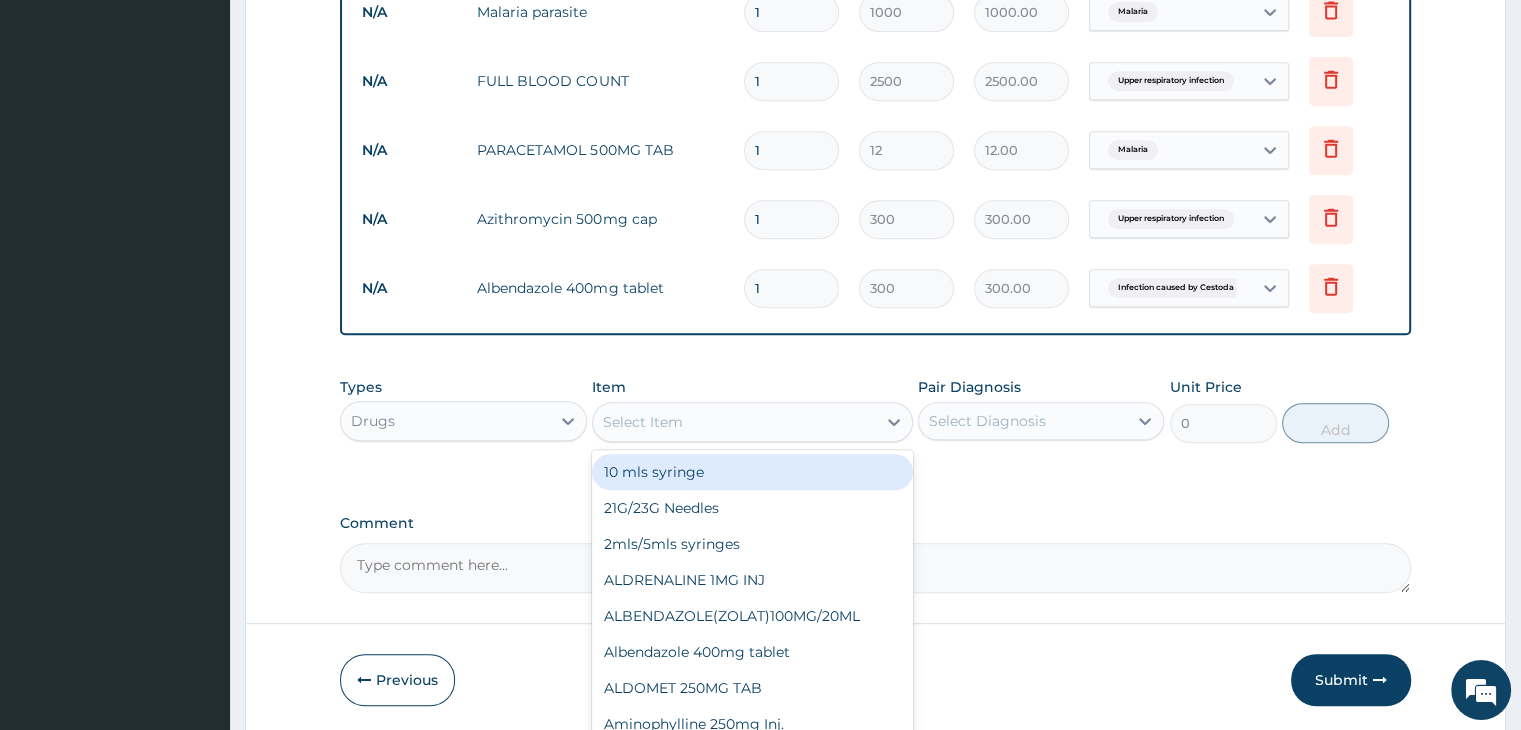 click on "Select Item" at bounding box center [734, 422] 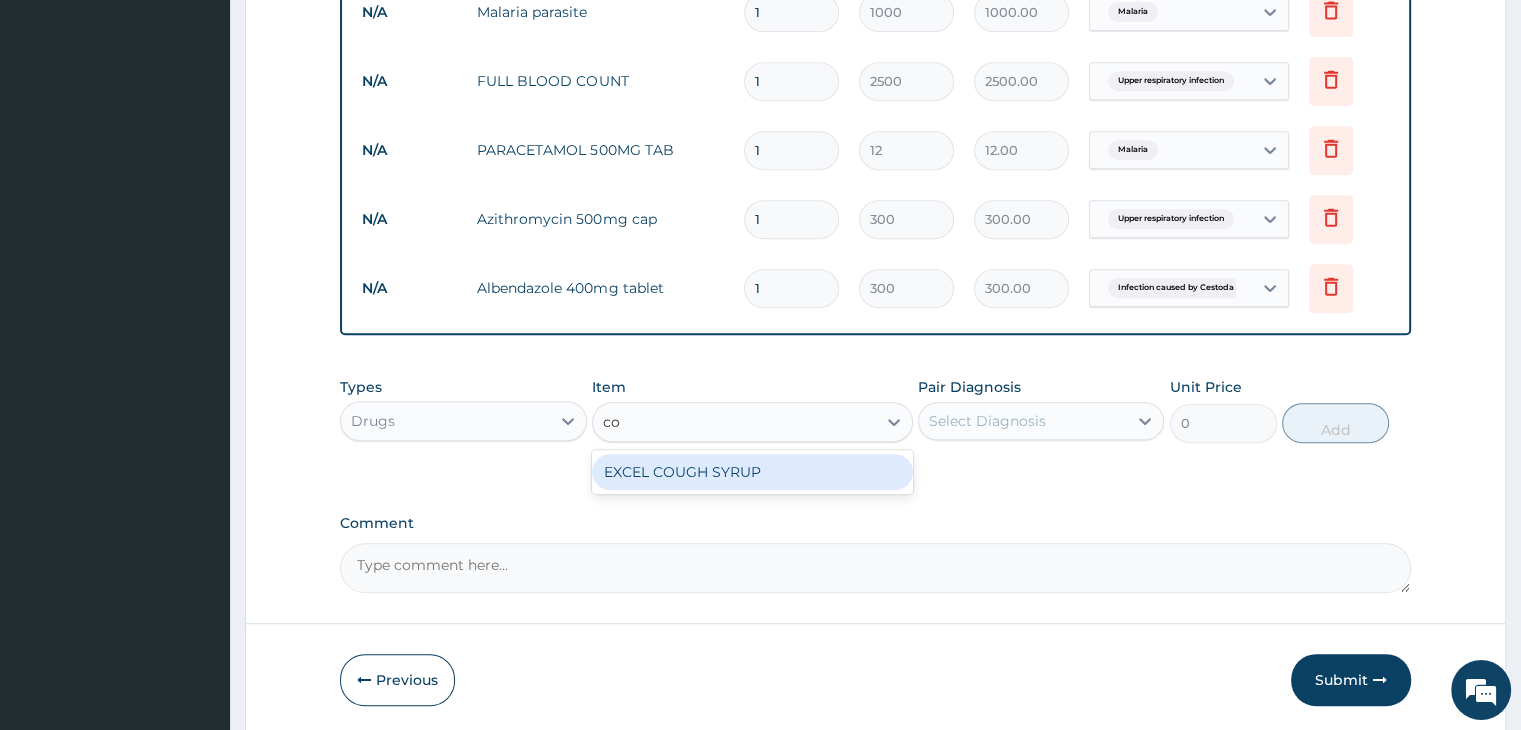 type on "c" 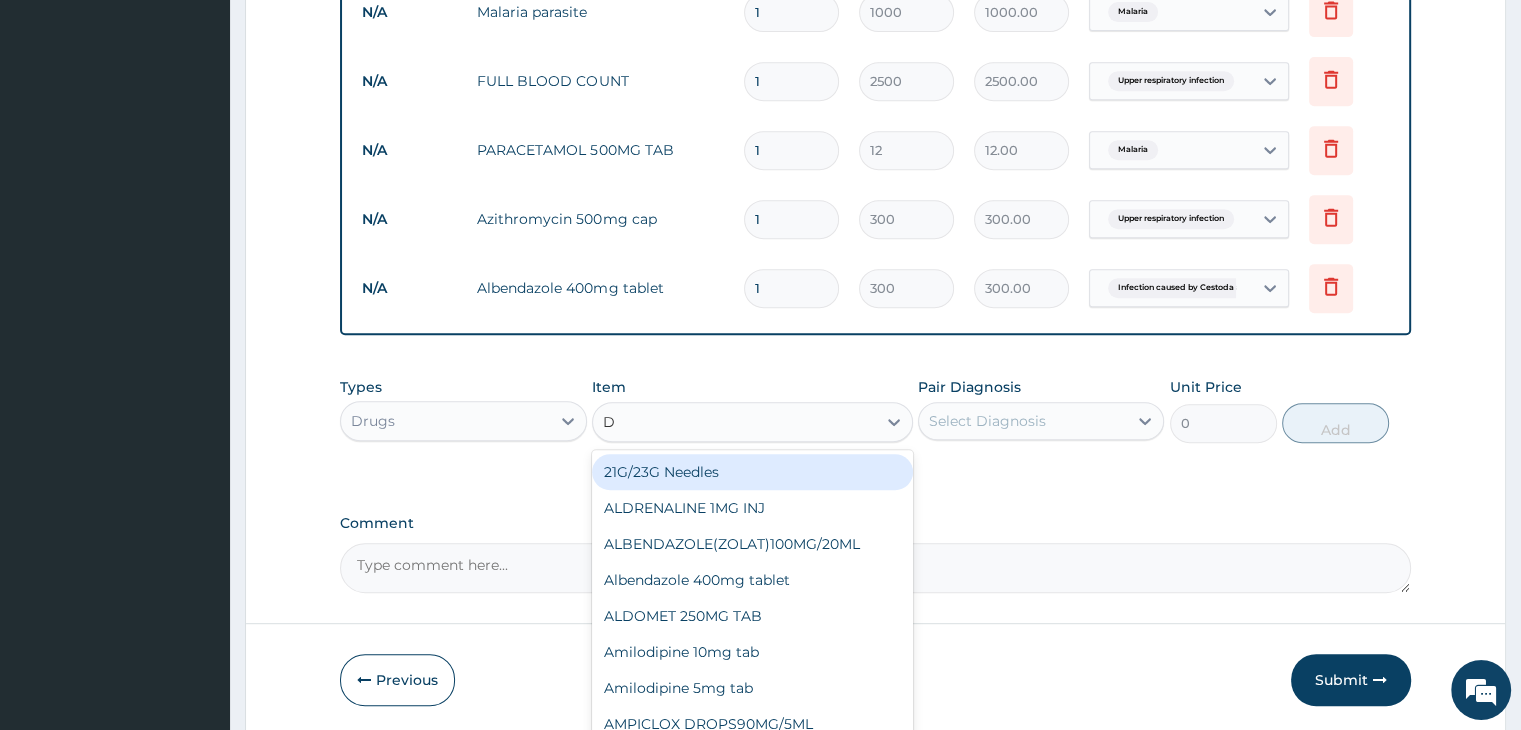 type on "D-" 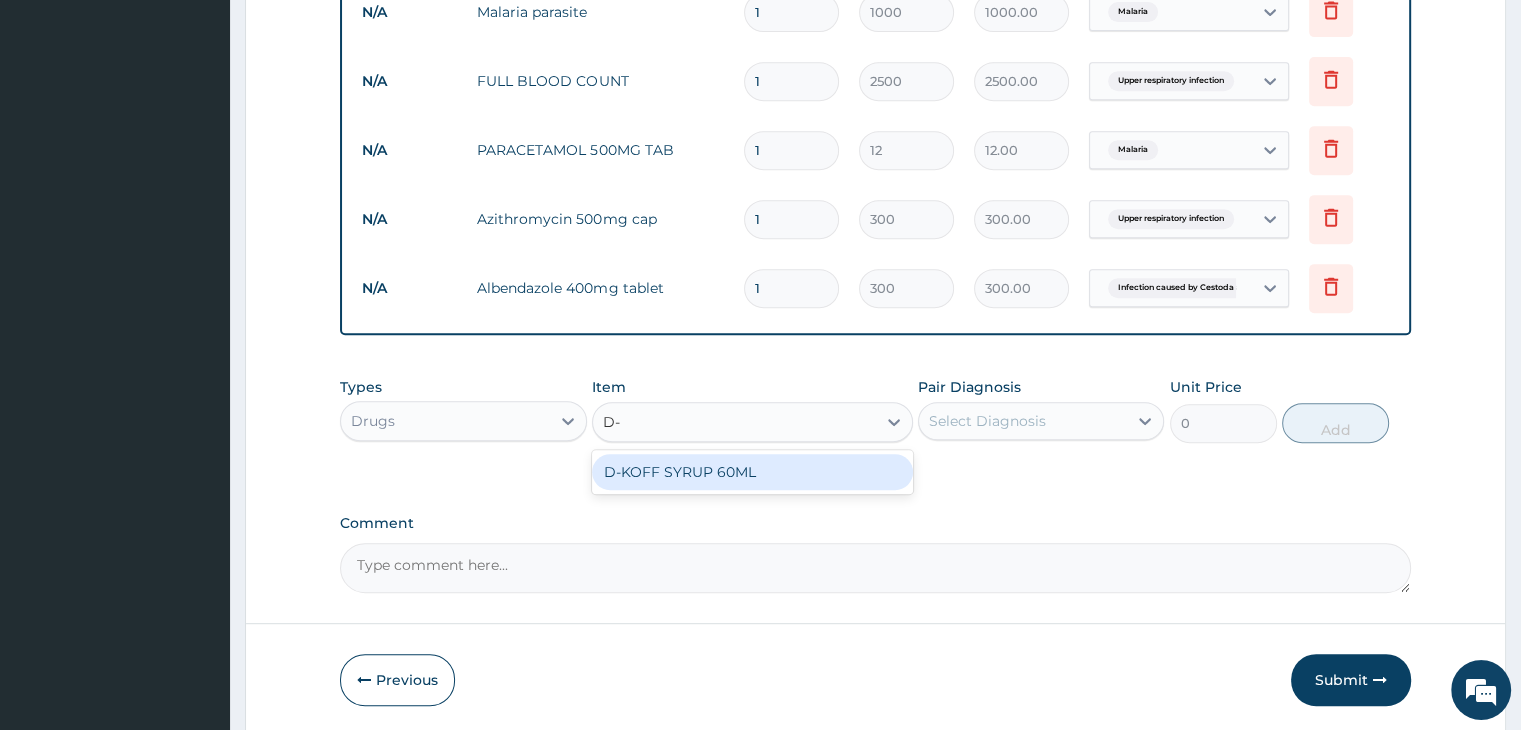 click on "D-KOFF SYRUP 60ML" at bounding box center (752, 472) 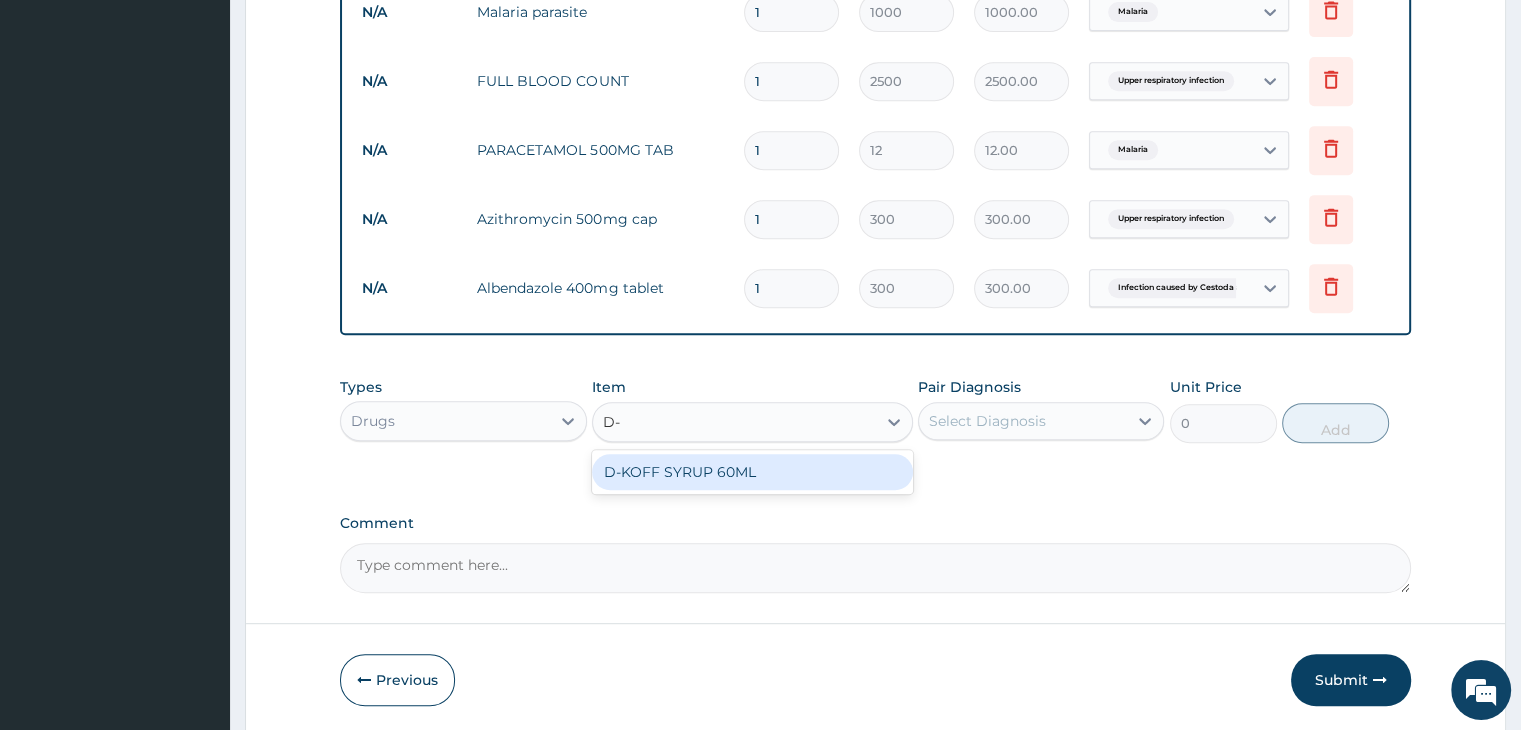 type 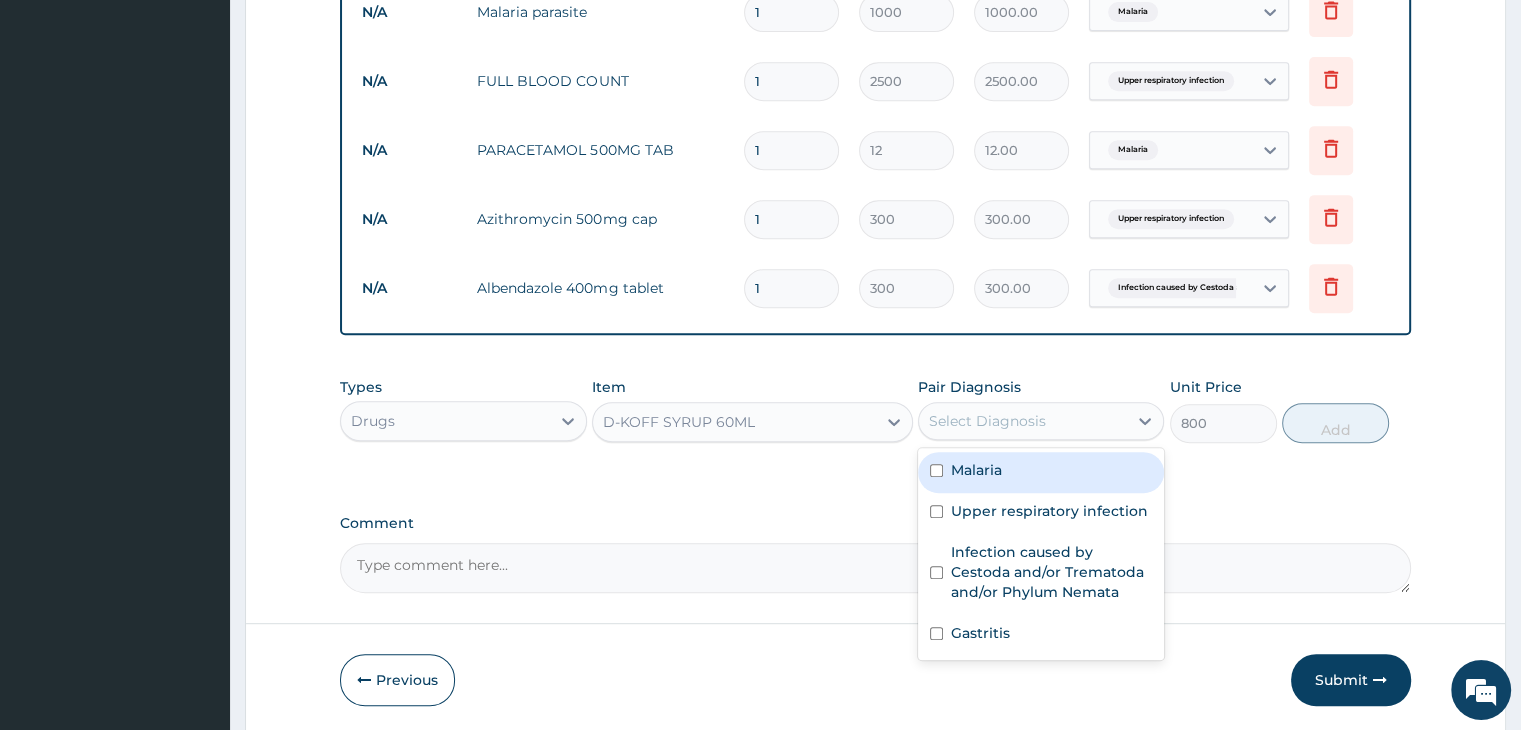click on "Select Diagnosis" at bounding box center [987, 421] 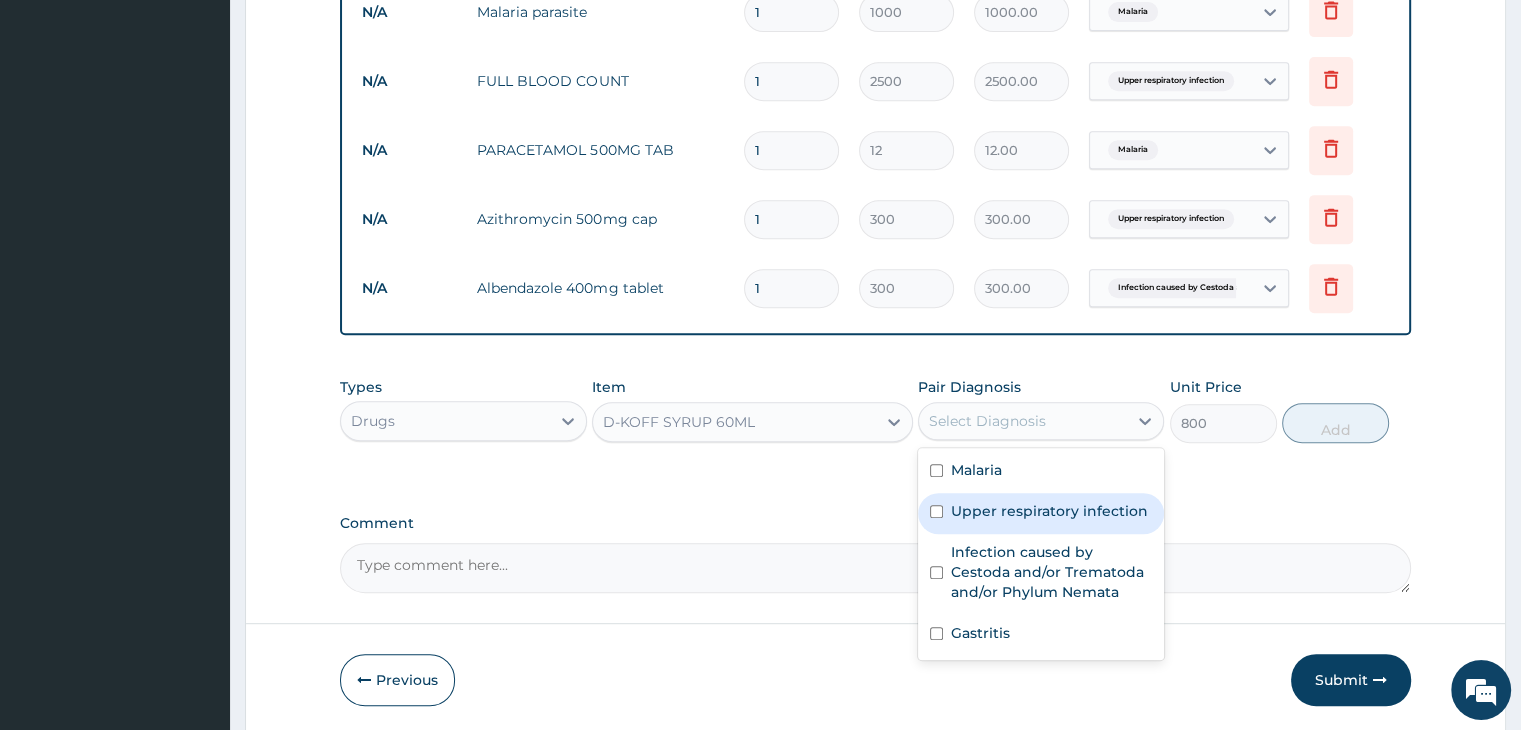 click on "Upper respiratory infection" at bounding box center (1041, 513) 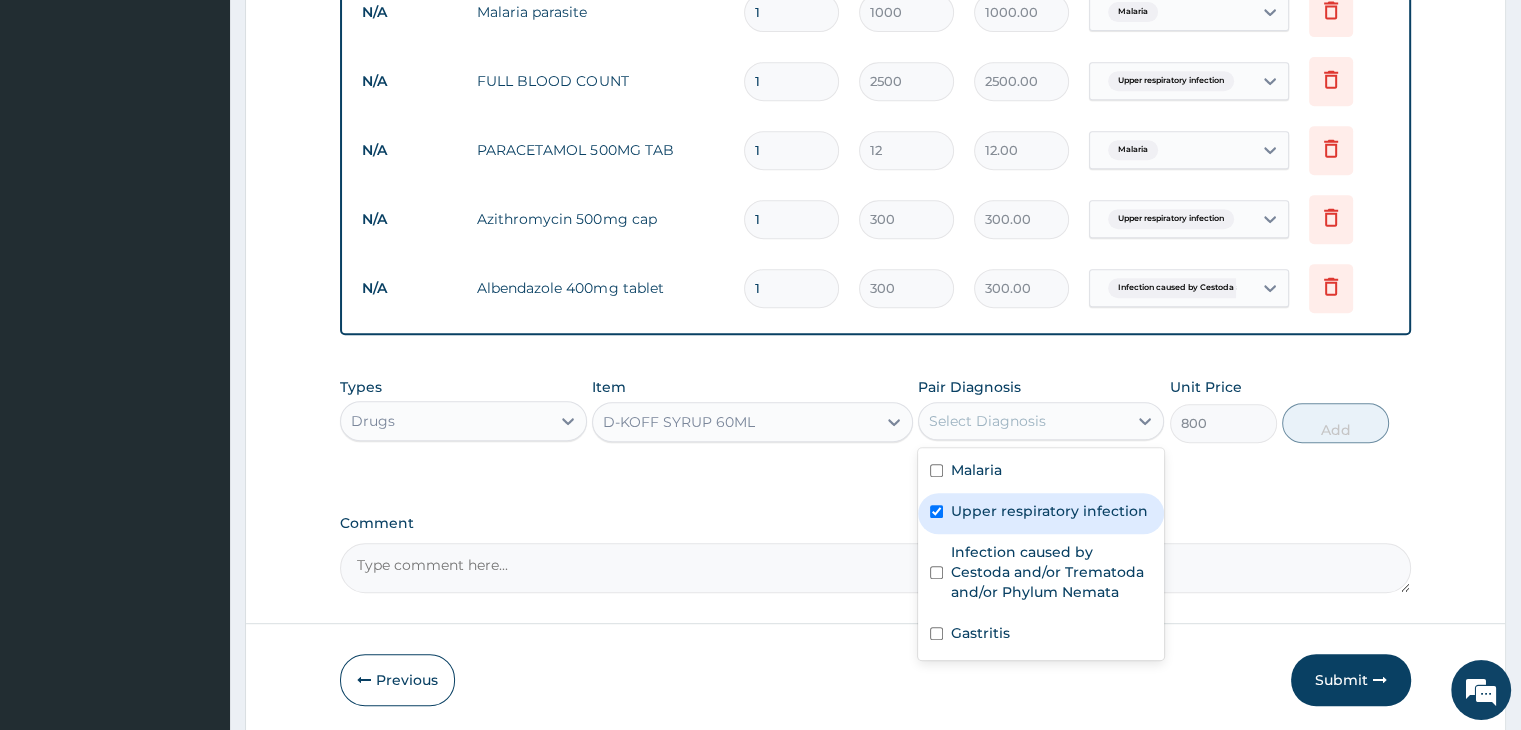 checkbox on "true" 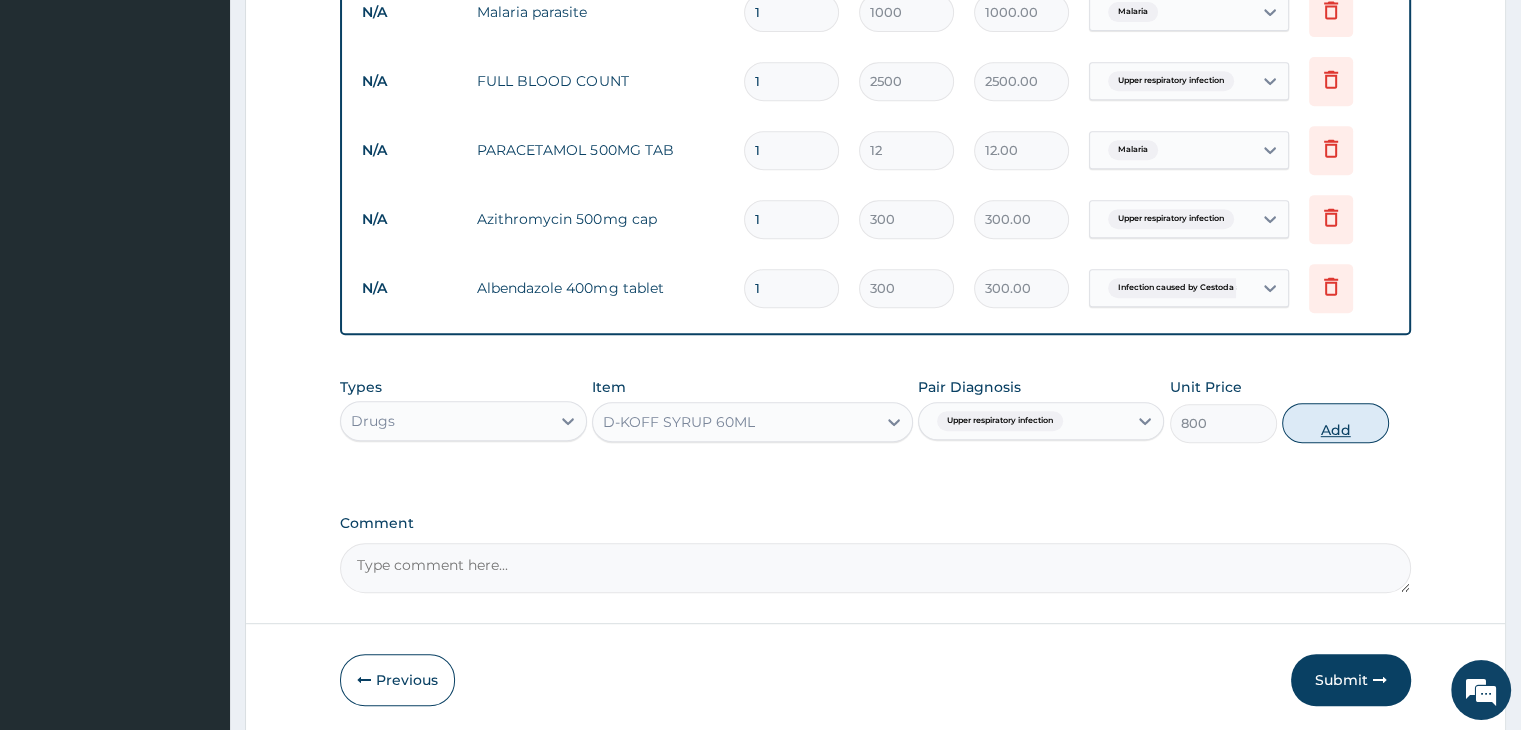 click on "Add" at bounding box center (1335, 423) 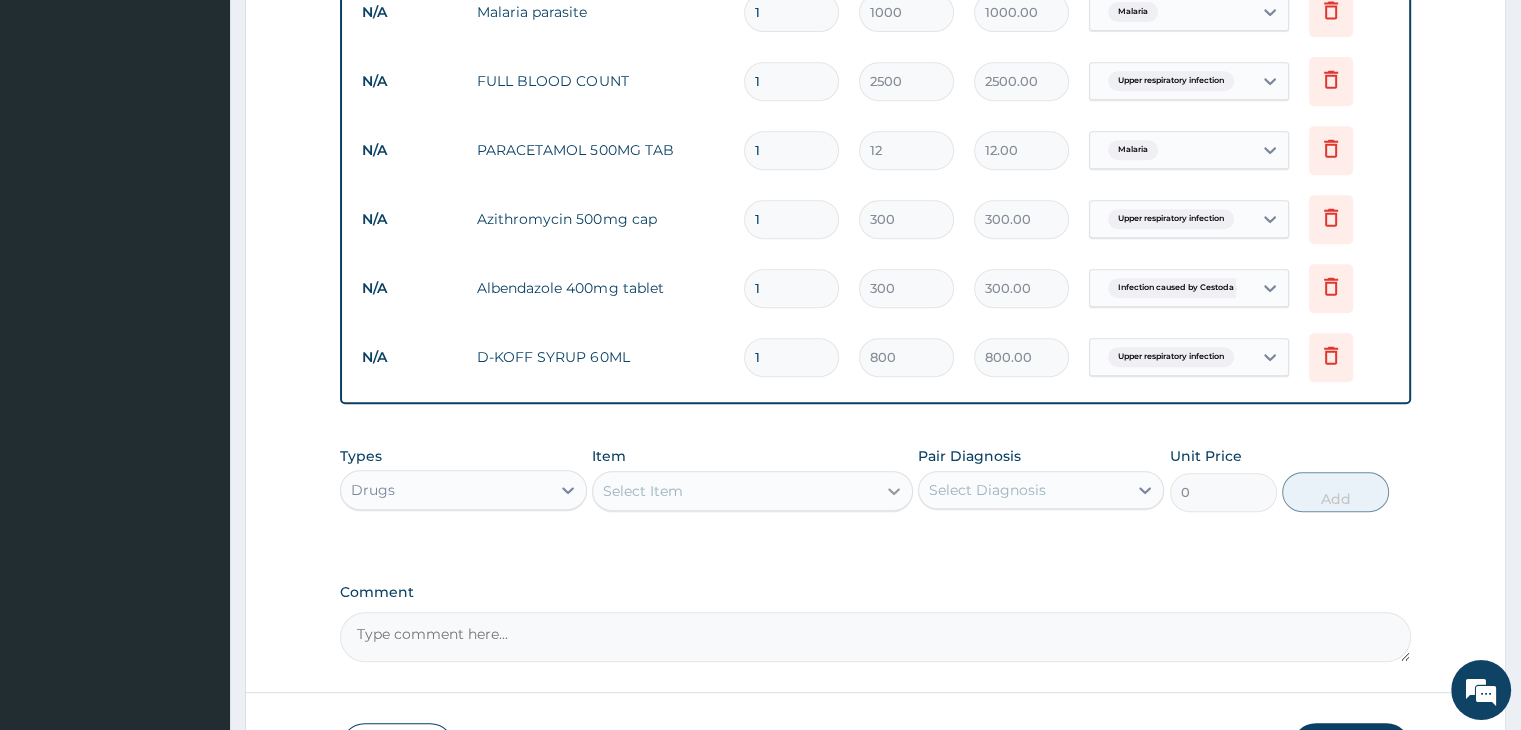 click 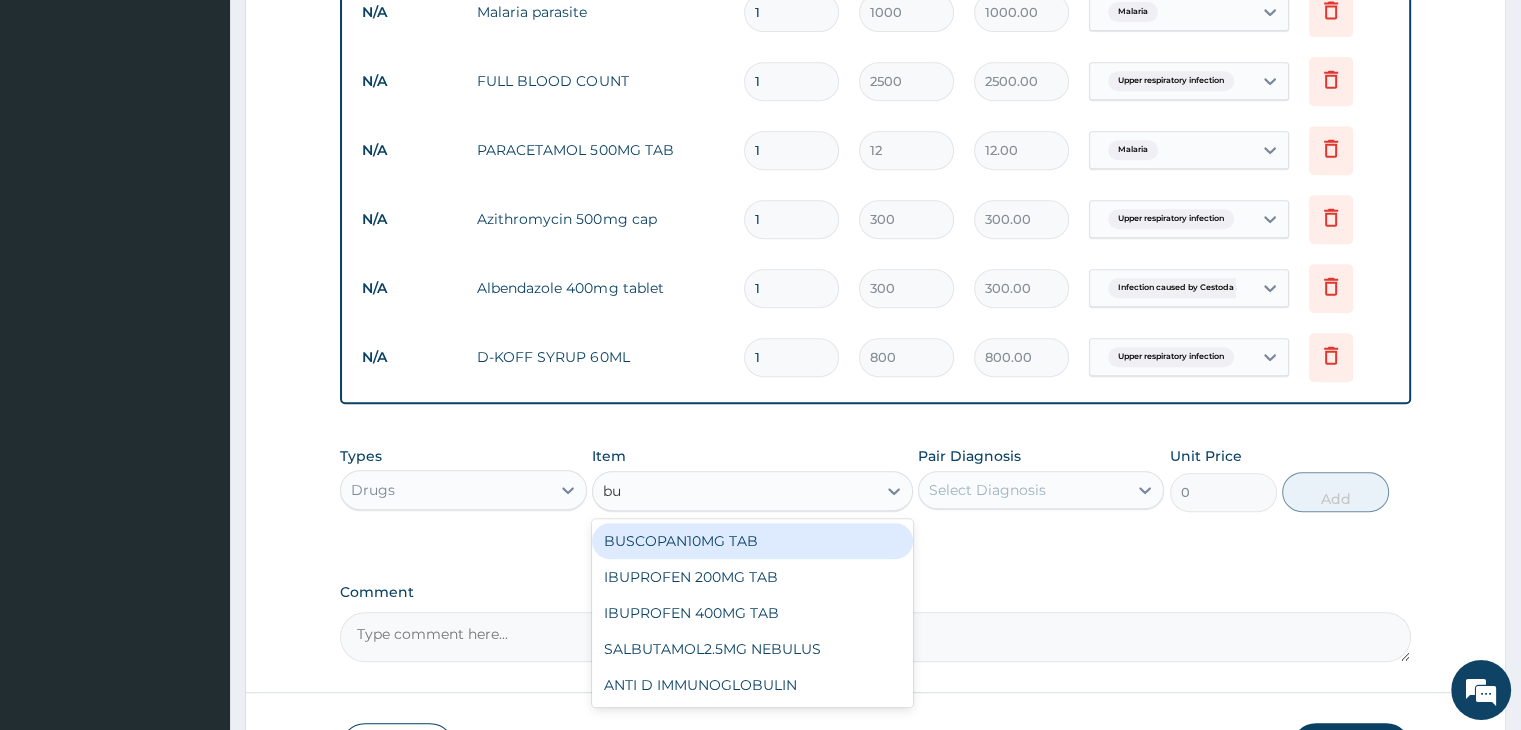 type on "bus" 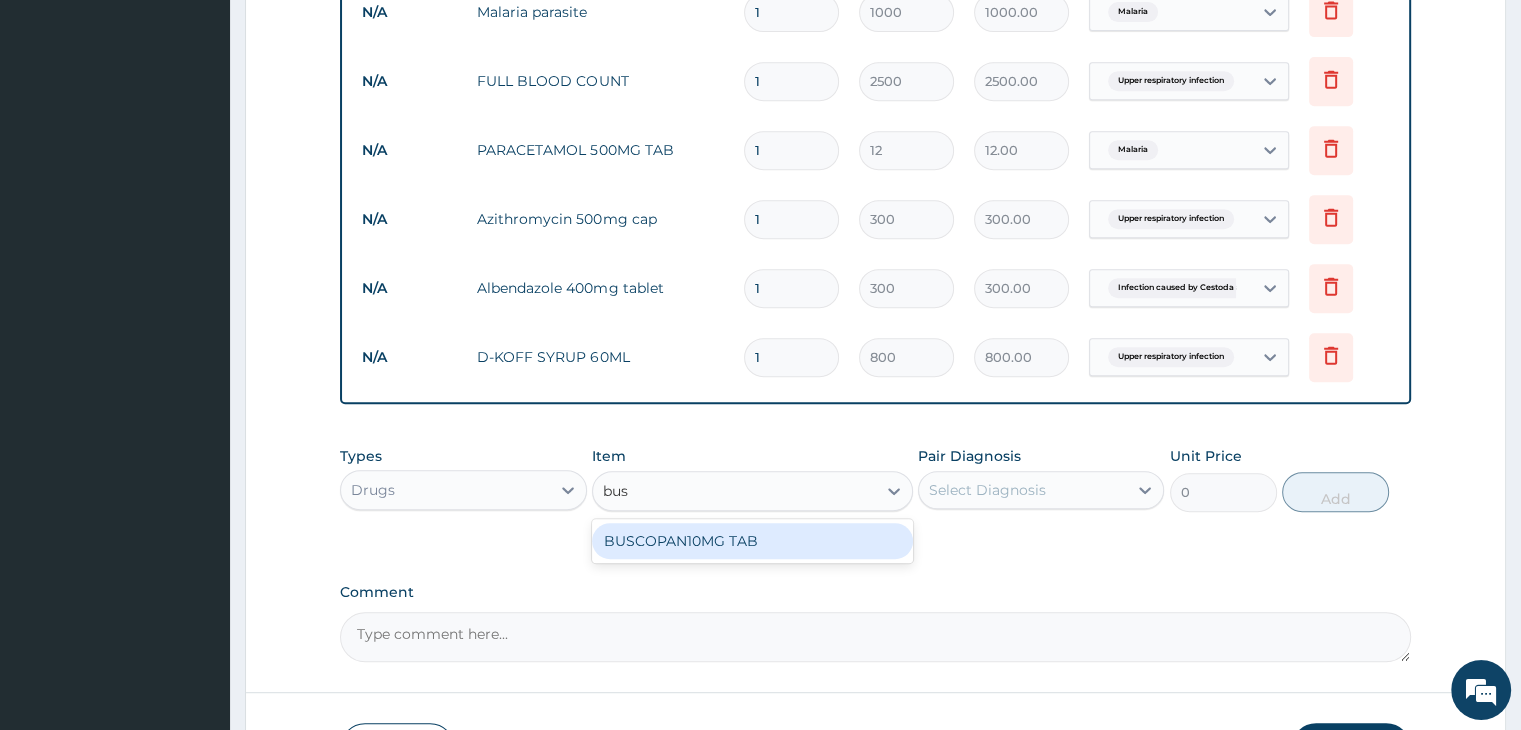 click on "BUSCOPAN10MG TAB" at bounding box center (752, 541) 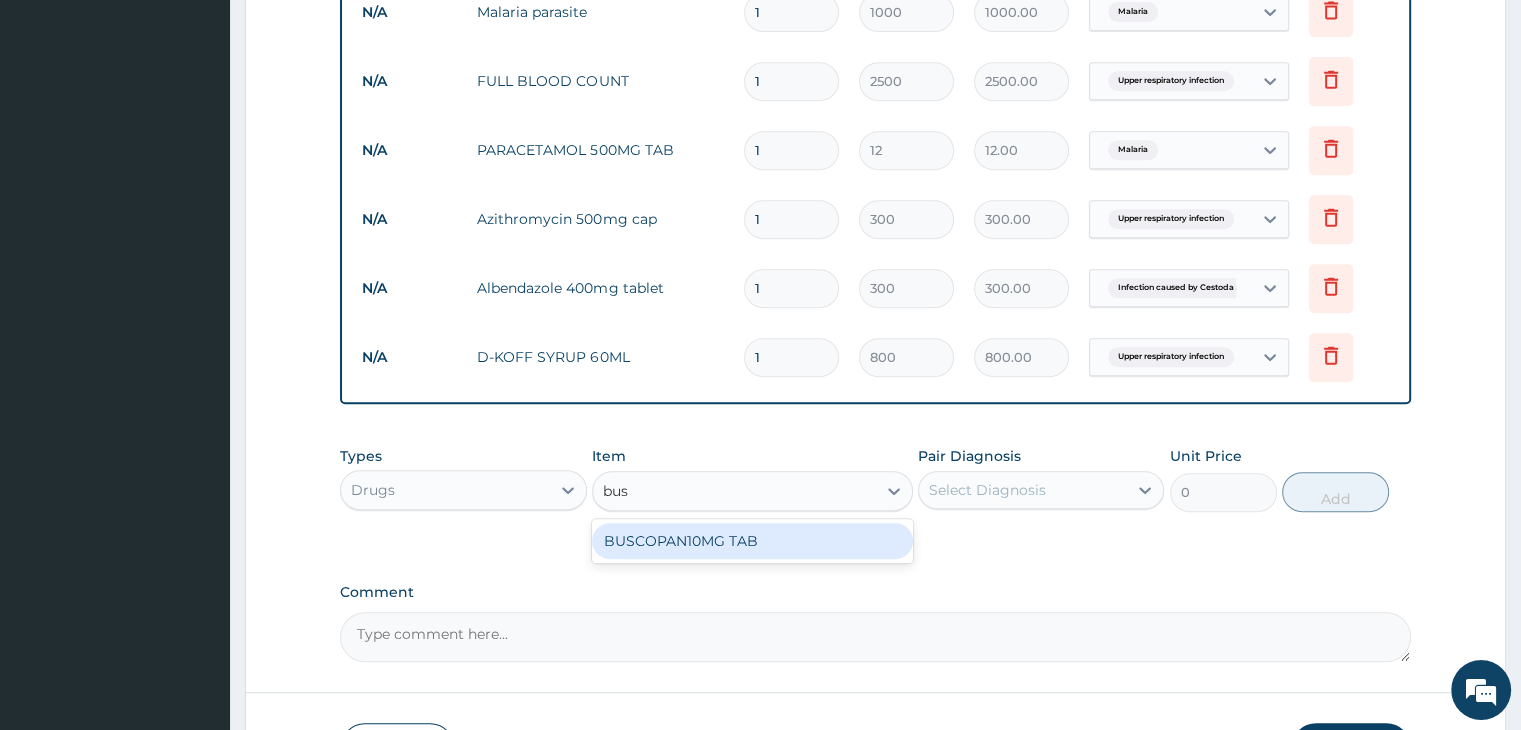 type 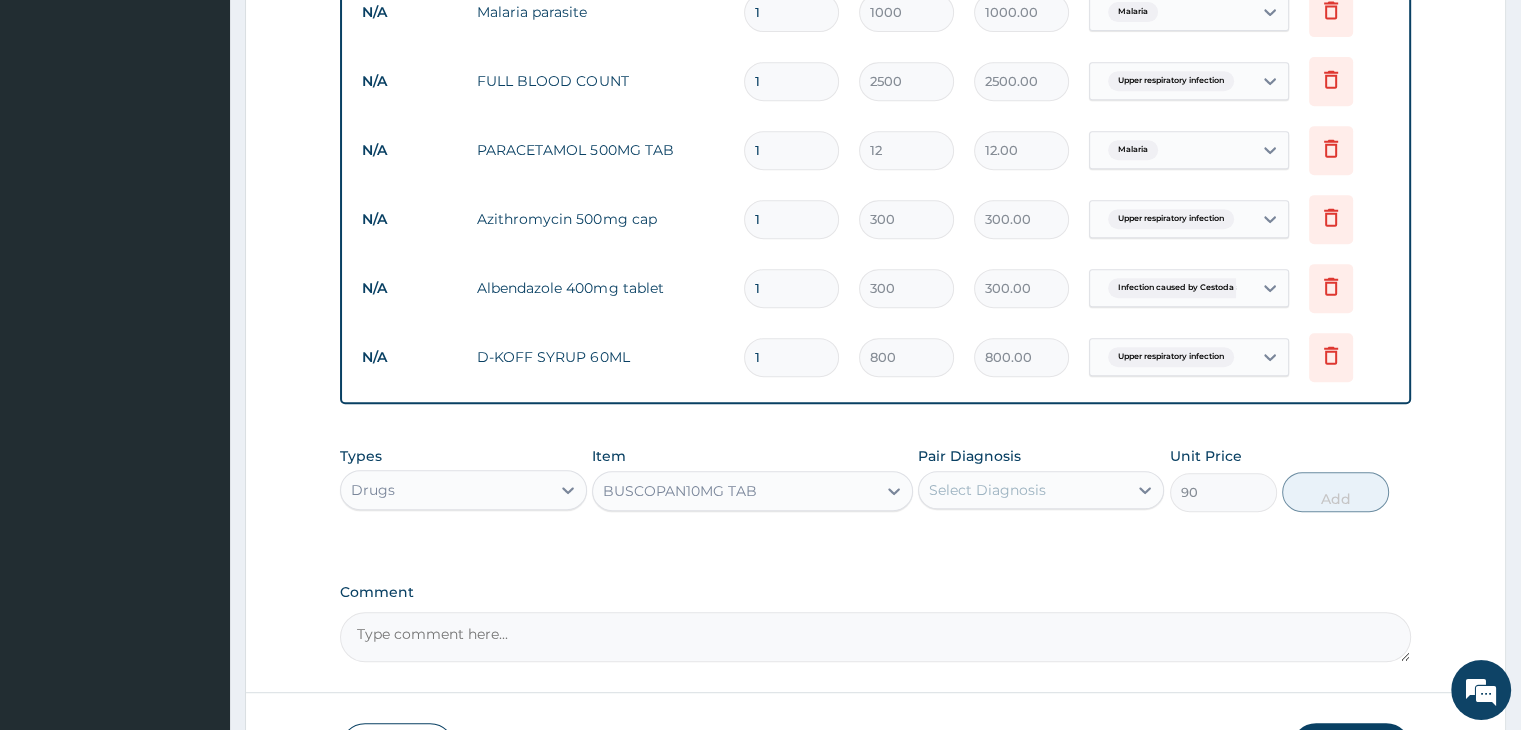 click on "Select Diagnosis" at bounding box center (1023, 490) 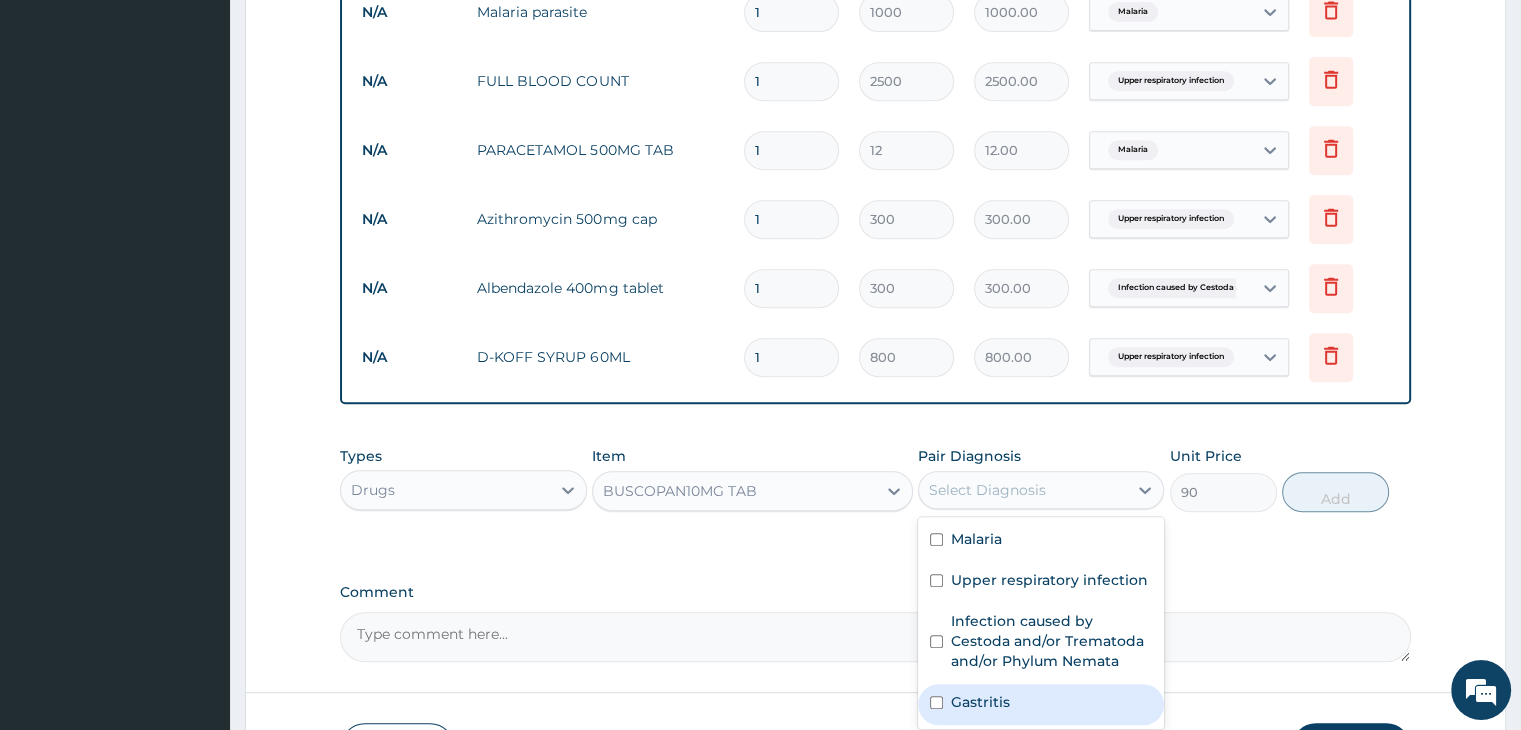 click on "Gastritis" at bounding box center [980, 702] 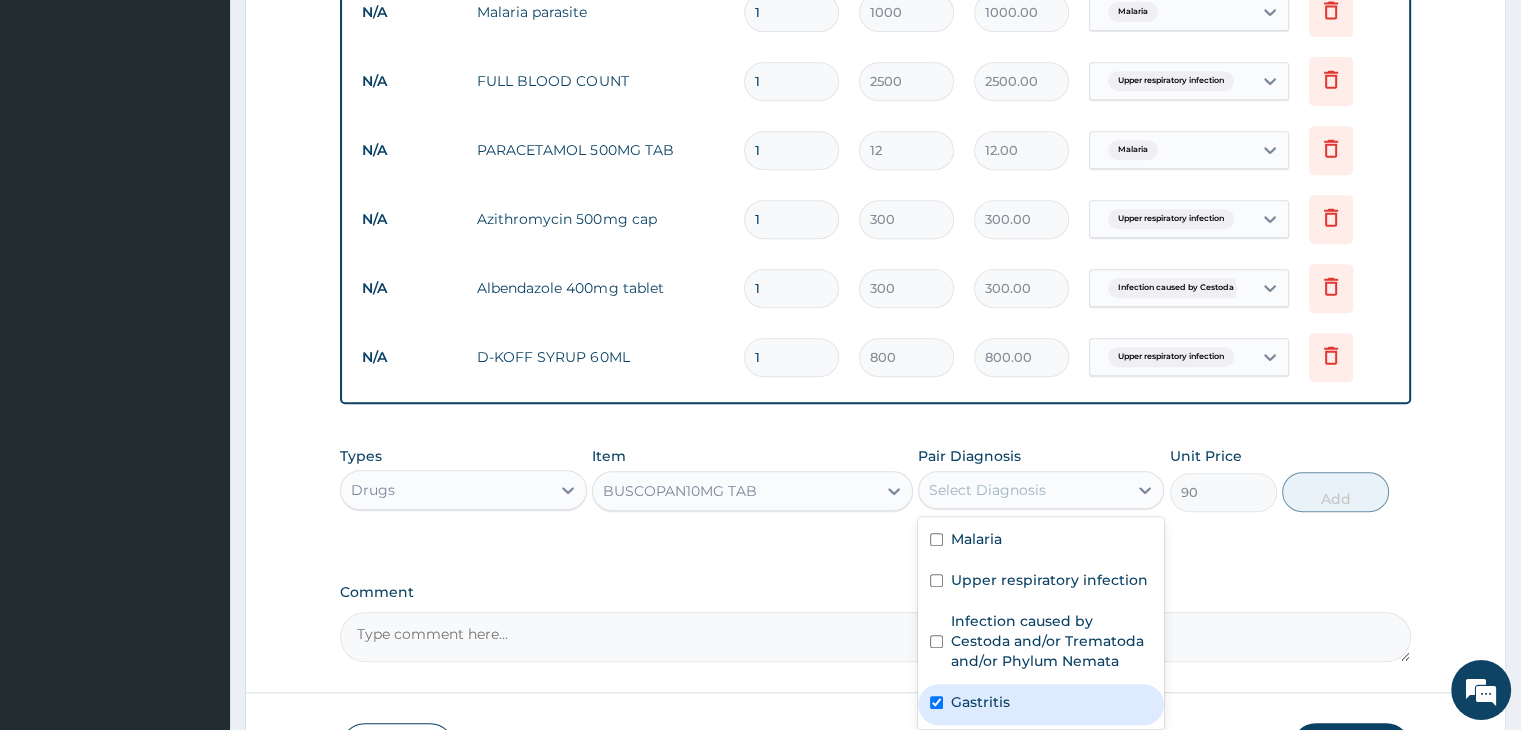 checkbox on "true" 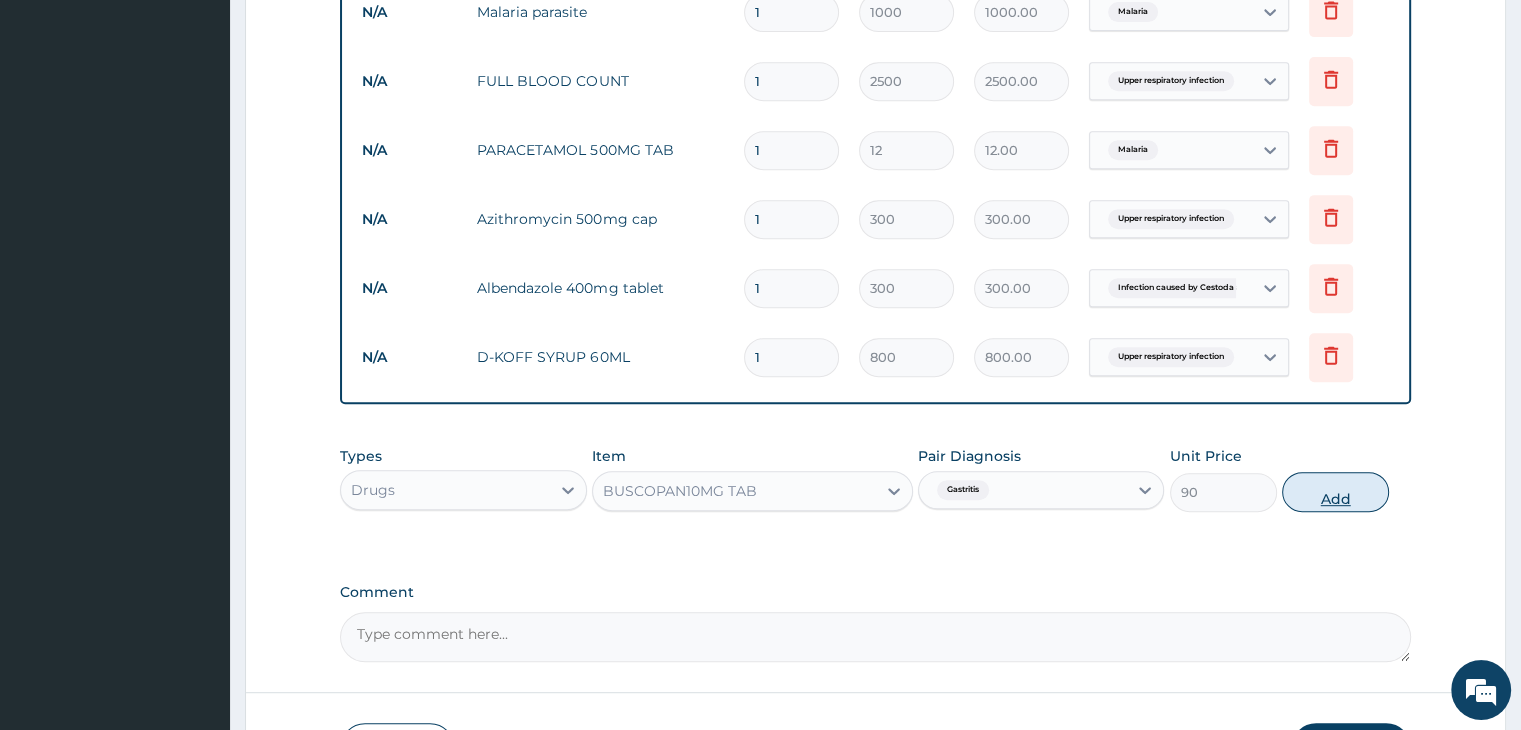 click on "Add" at bounding box center (1335, 492) 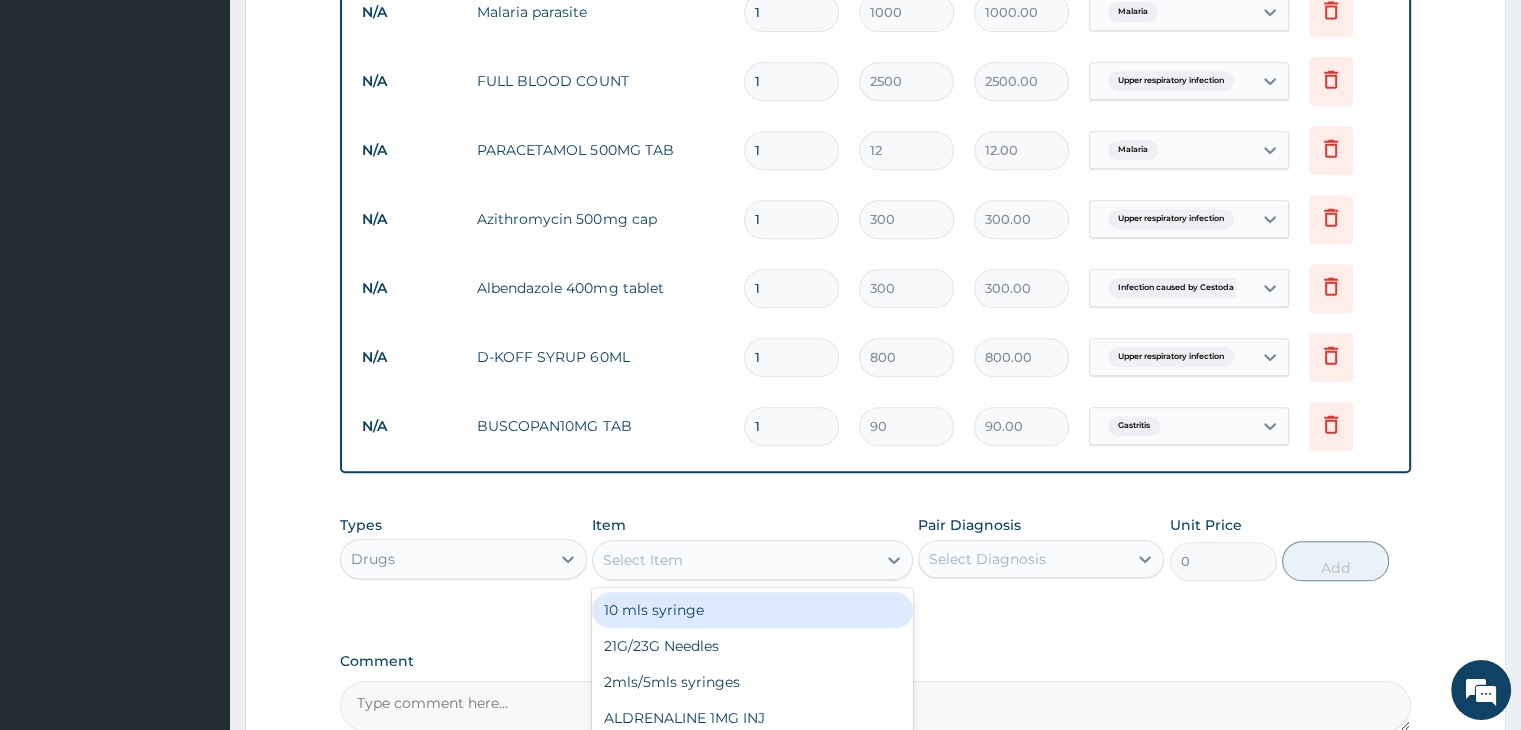 click on "Select Item" at bounding box center [734, 560] 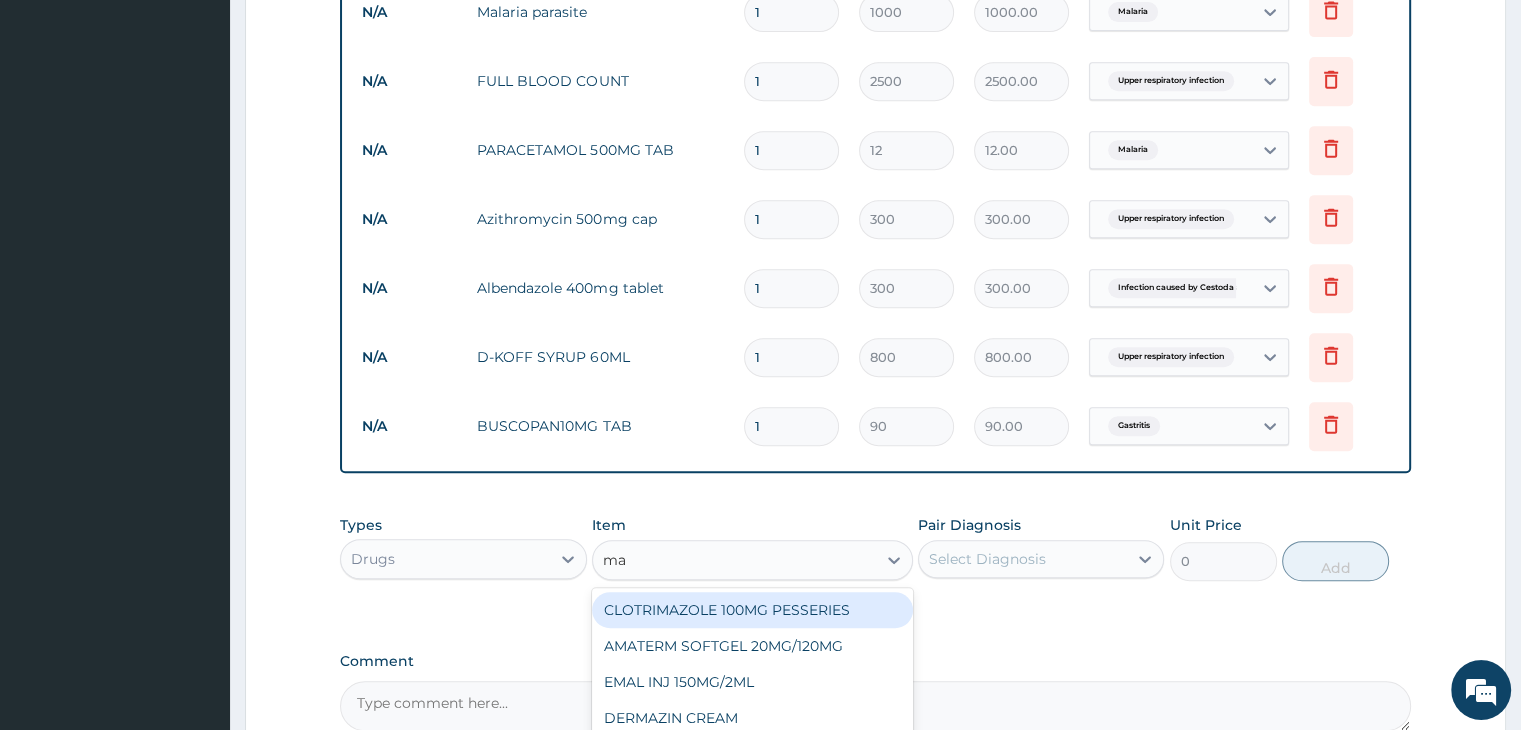 type on "m" 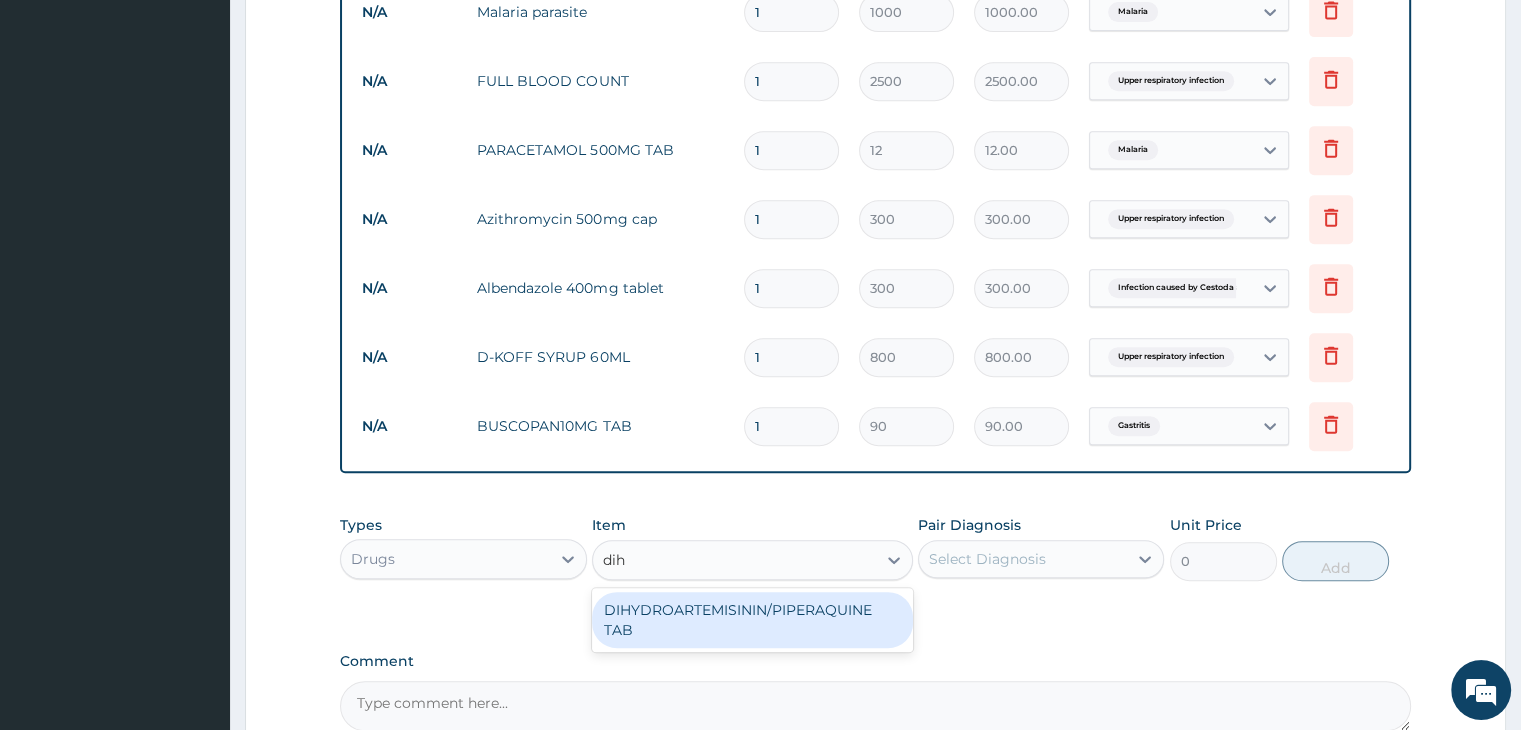 type on "dihy" 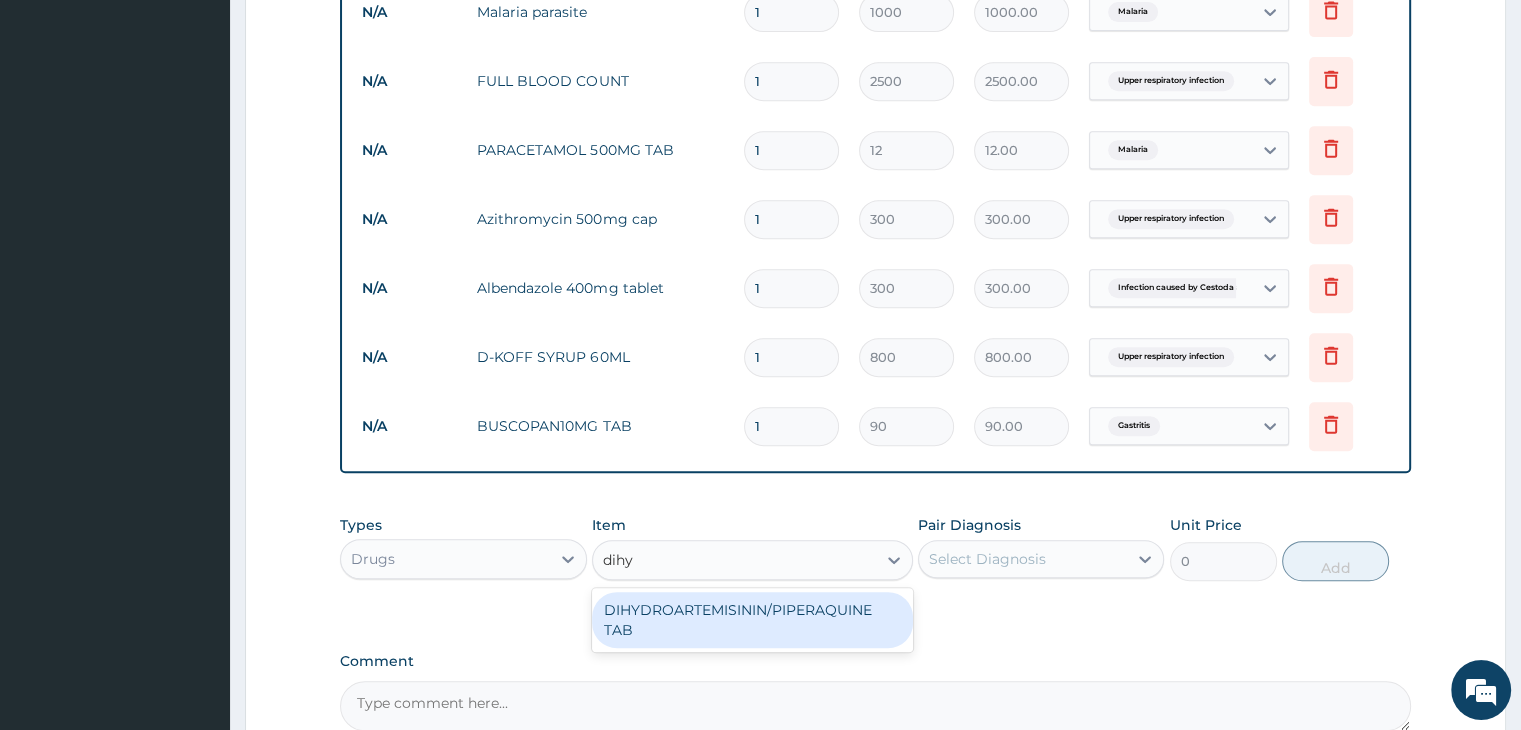 click on "DIHYDROARTEMISININ/PIPERAQUINE TAB" at bounding box center (752, 620) 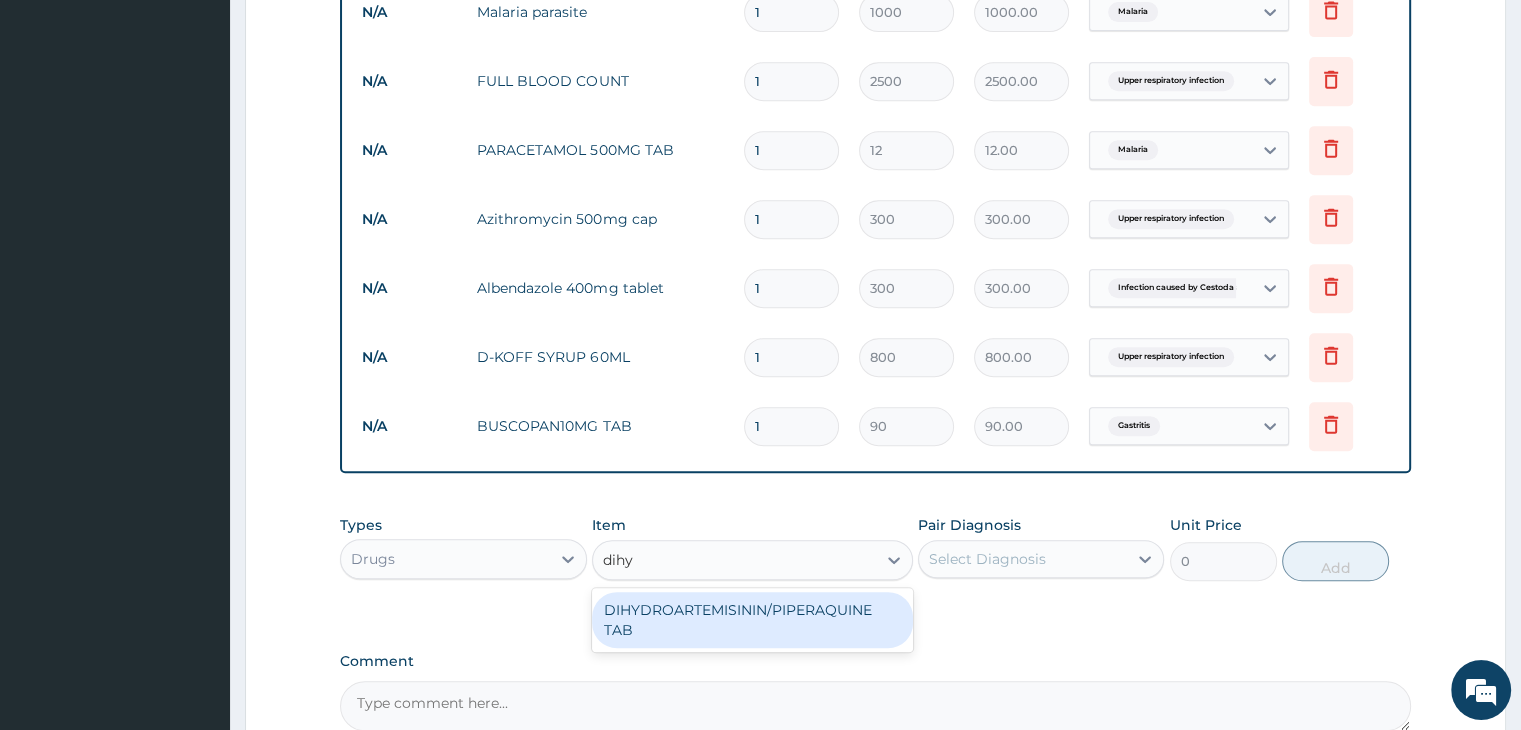 type 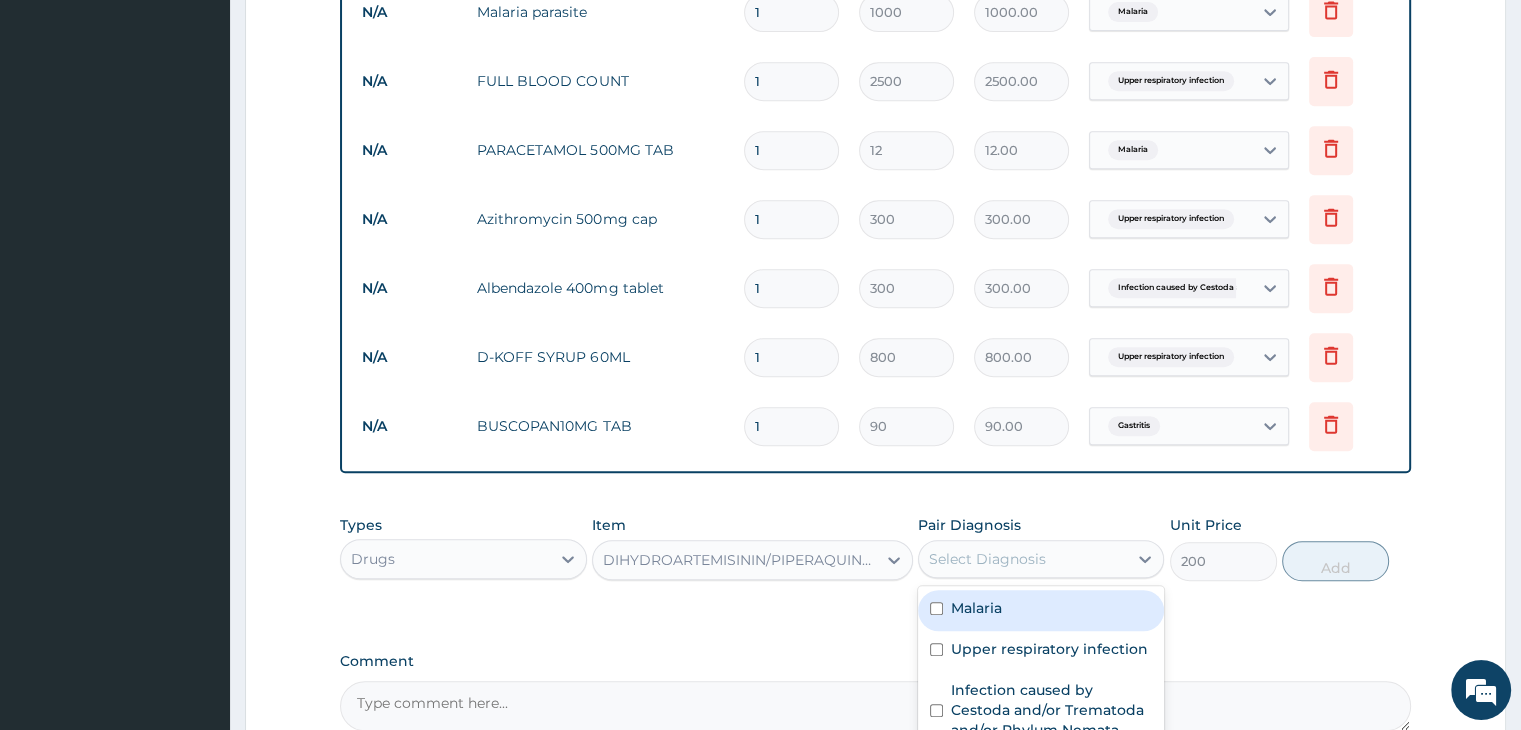 click on "Select Diagnosis" at bounding box center (987, 559) 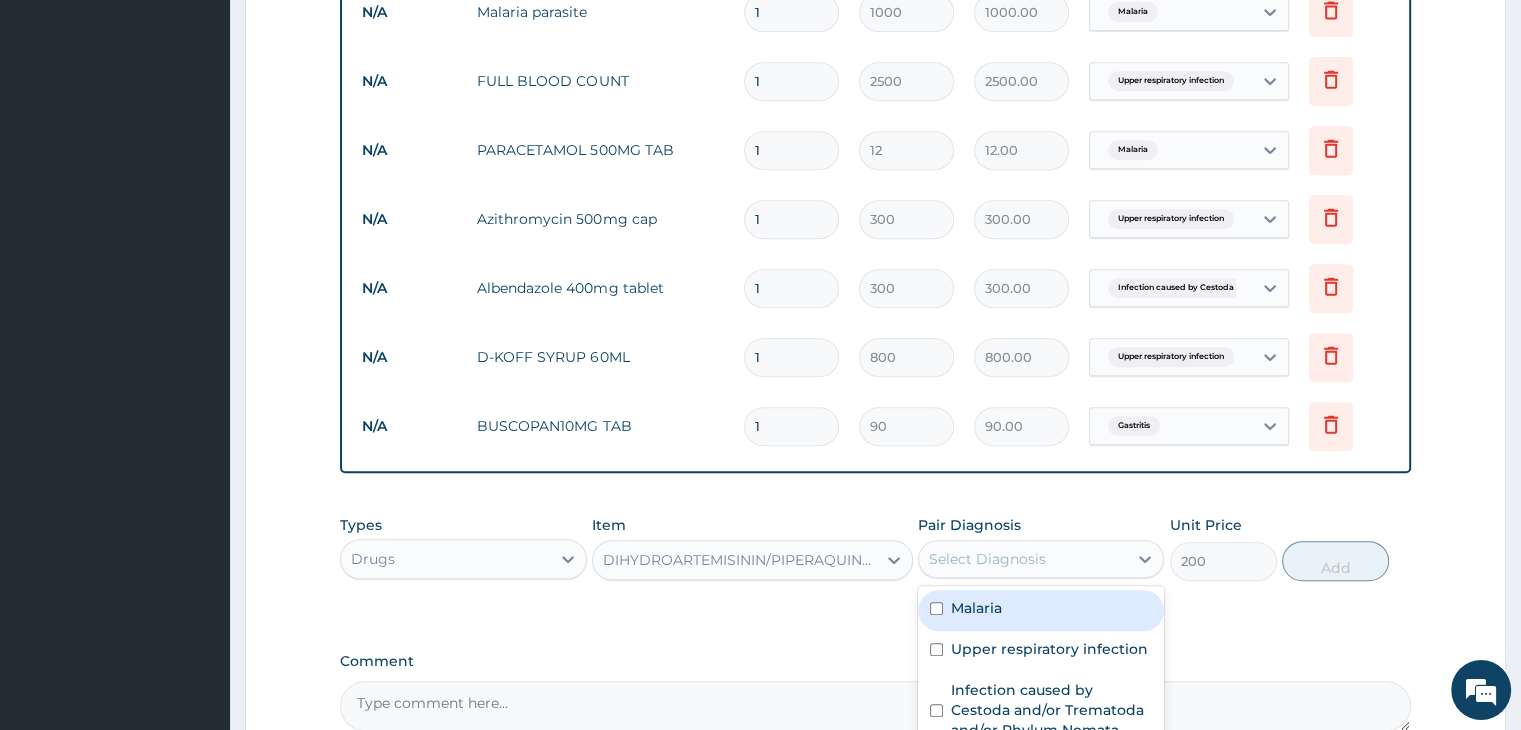 click on "Malaria" at bounding box center [1041, 610] 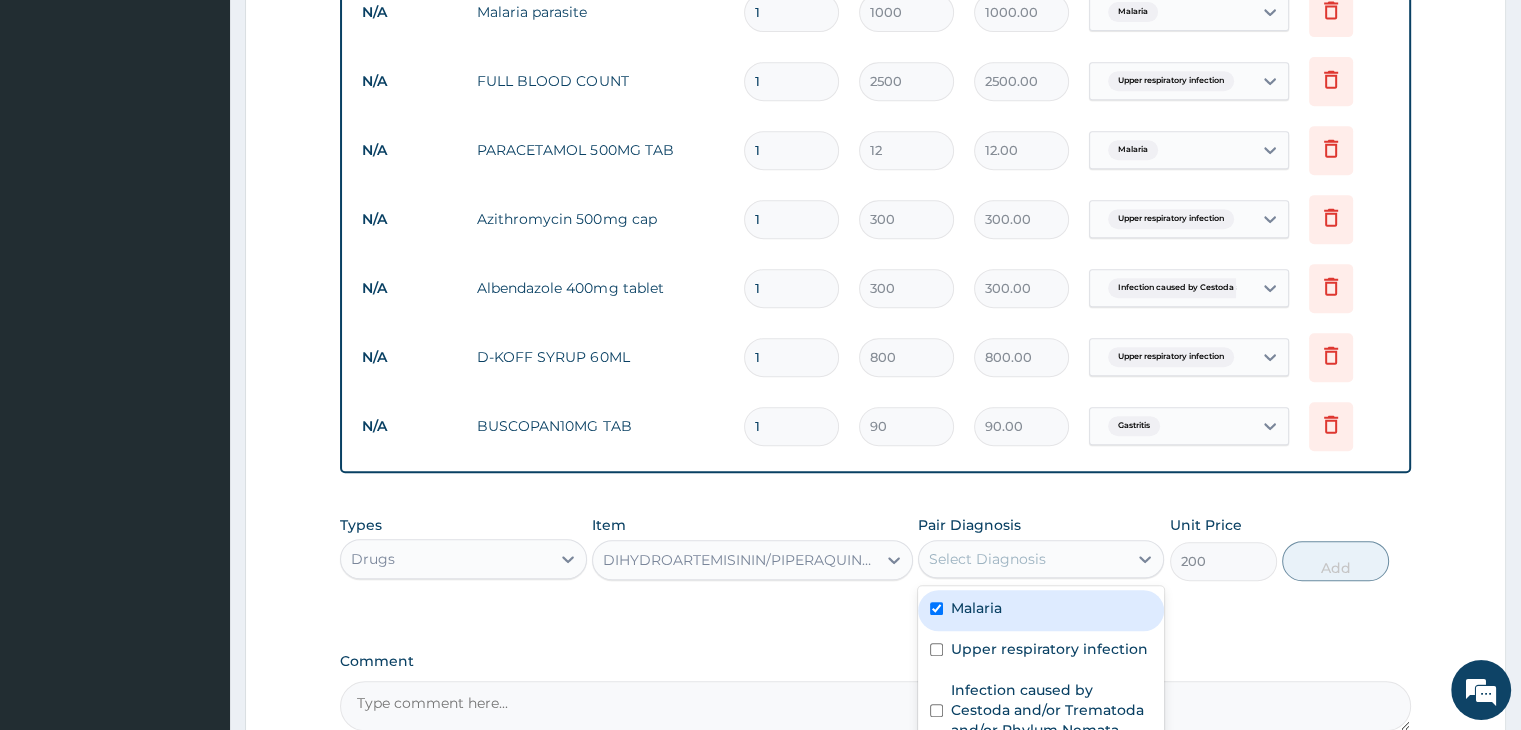 checkbox on "true" 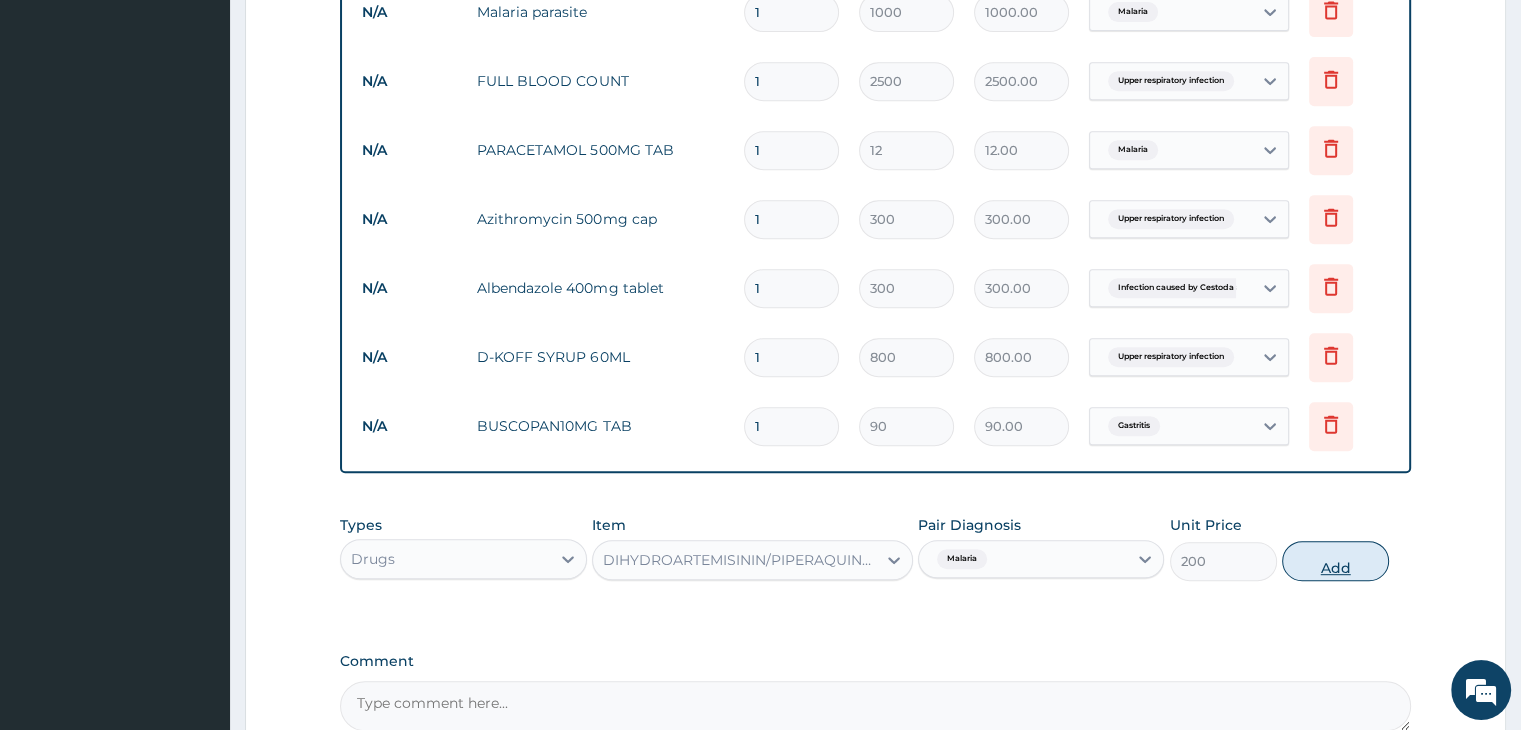 click on "Add" at bounding box center [1335, 561] 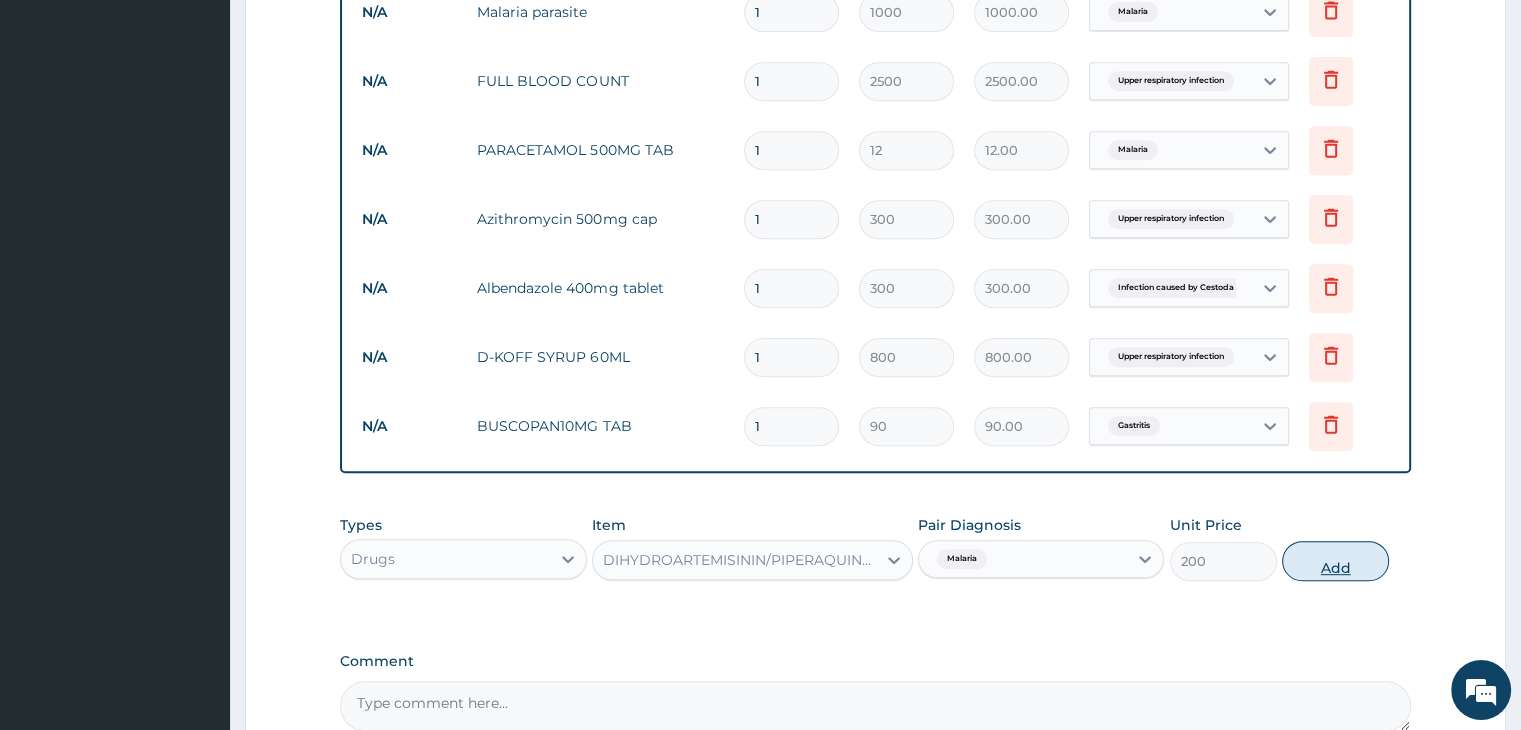 type on "0" 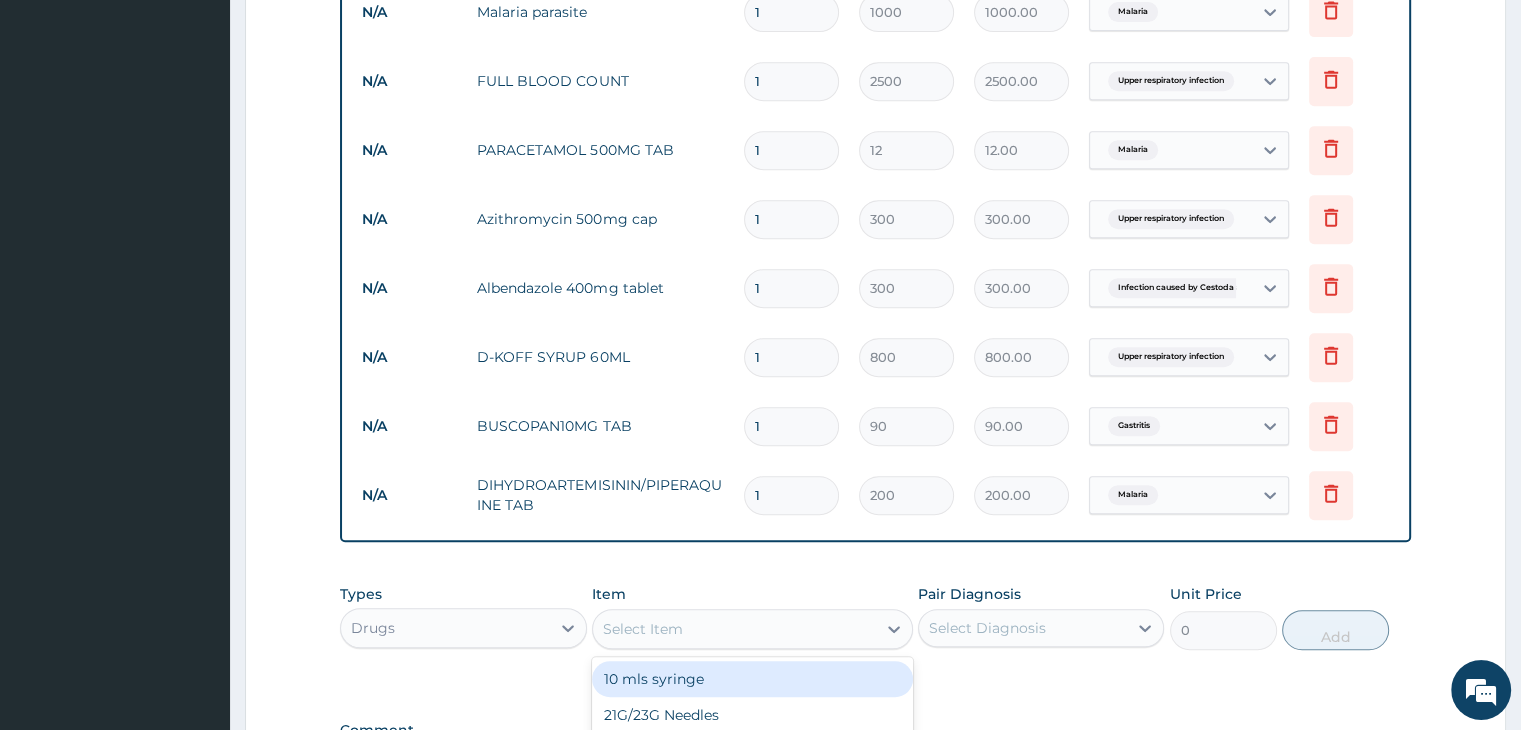 click on "Select Item" at bounding box center (734, 629) 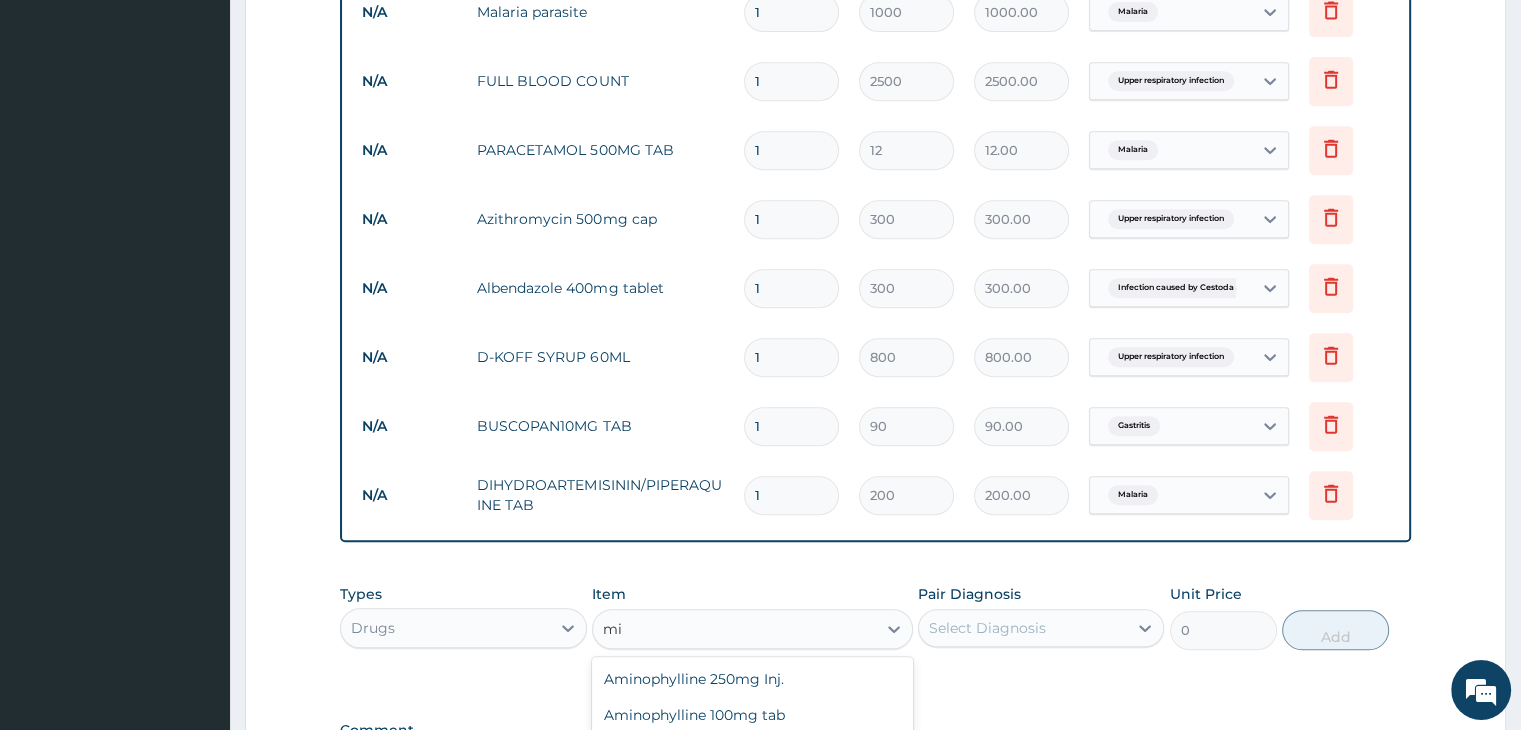 type on "m" 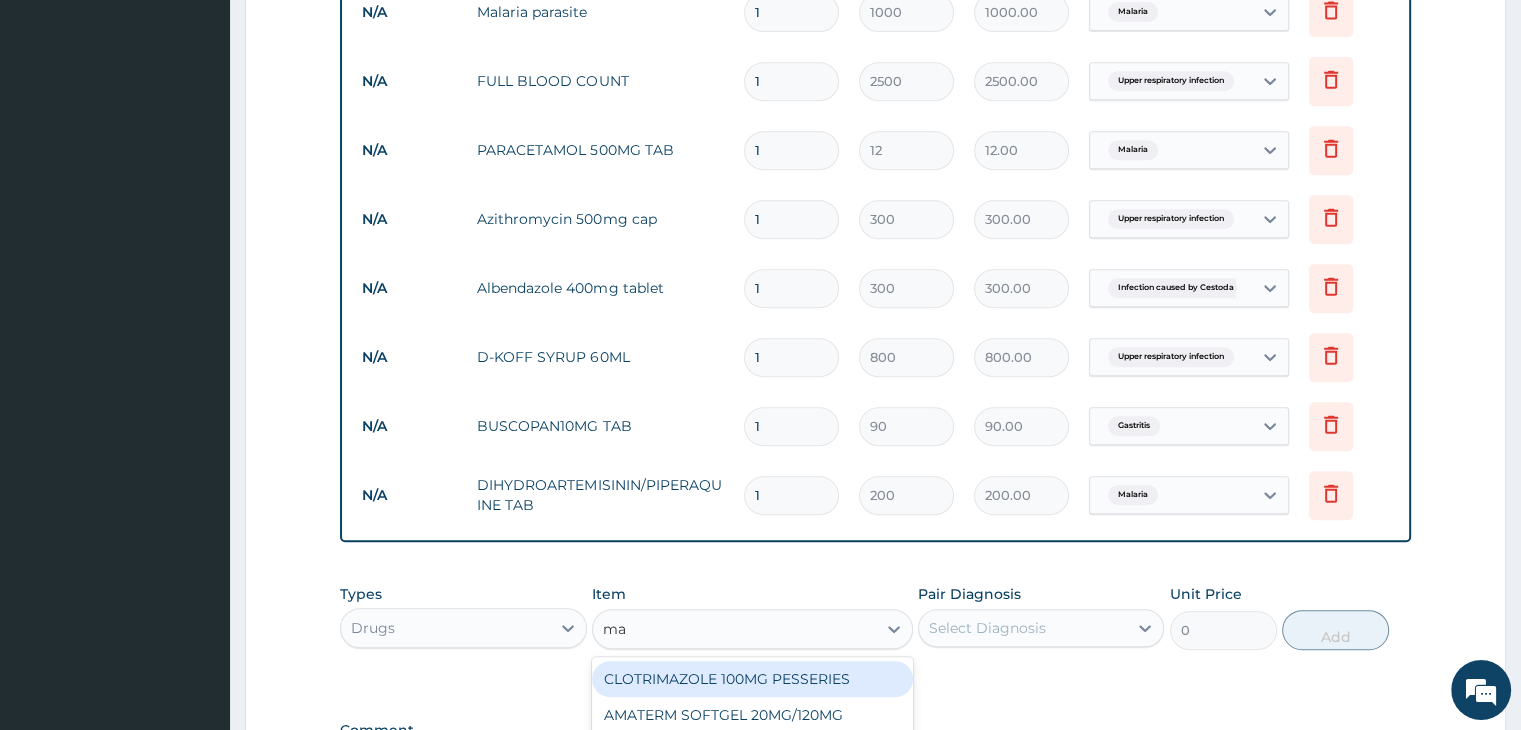 type on "m" 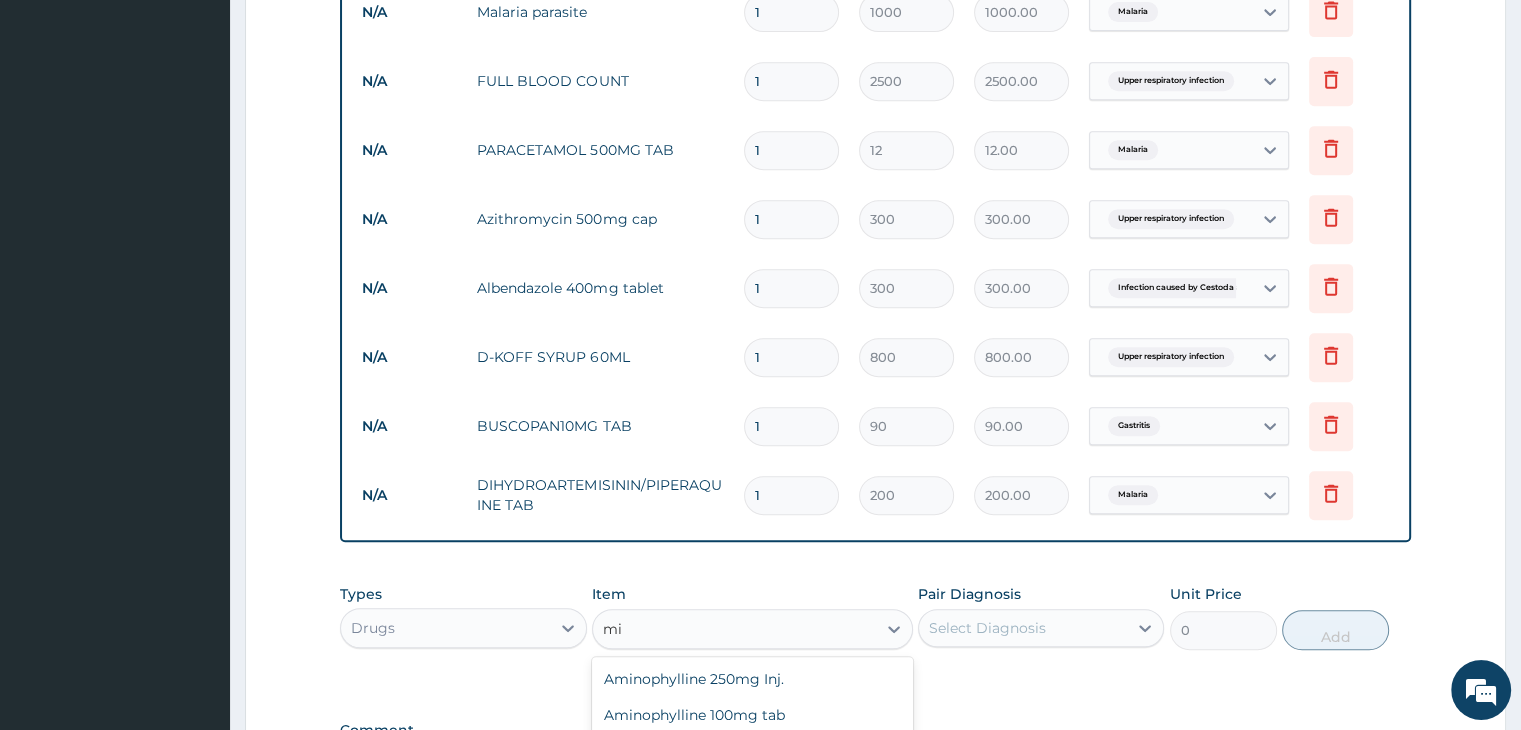 type on "m" 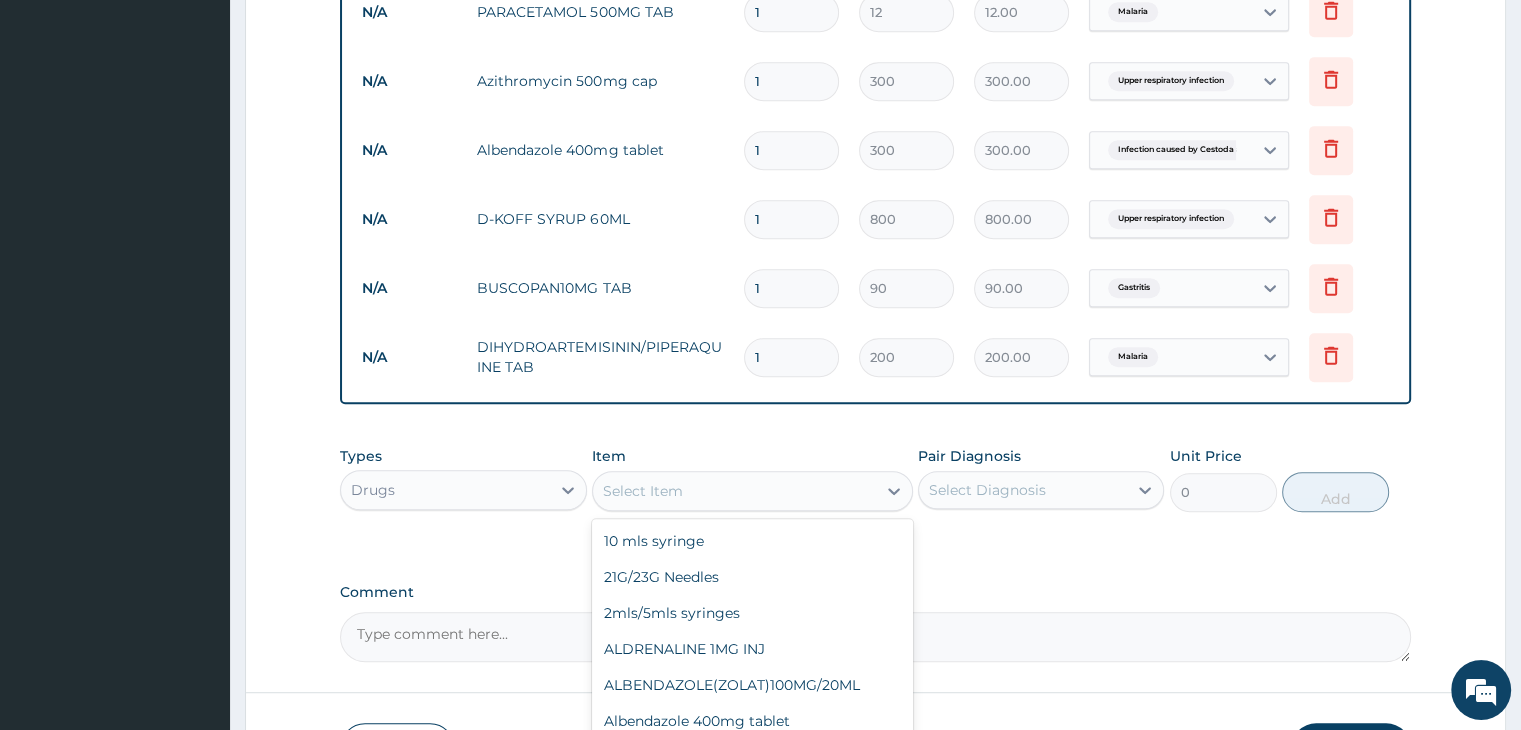 scroll, scrollTop: 1164, scrollLeft: 0, axis: vertical 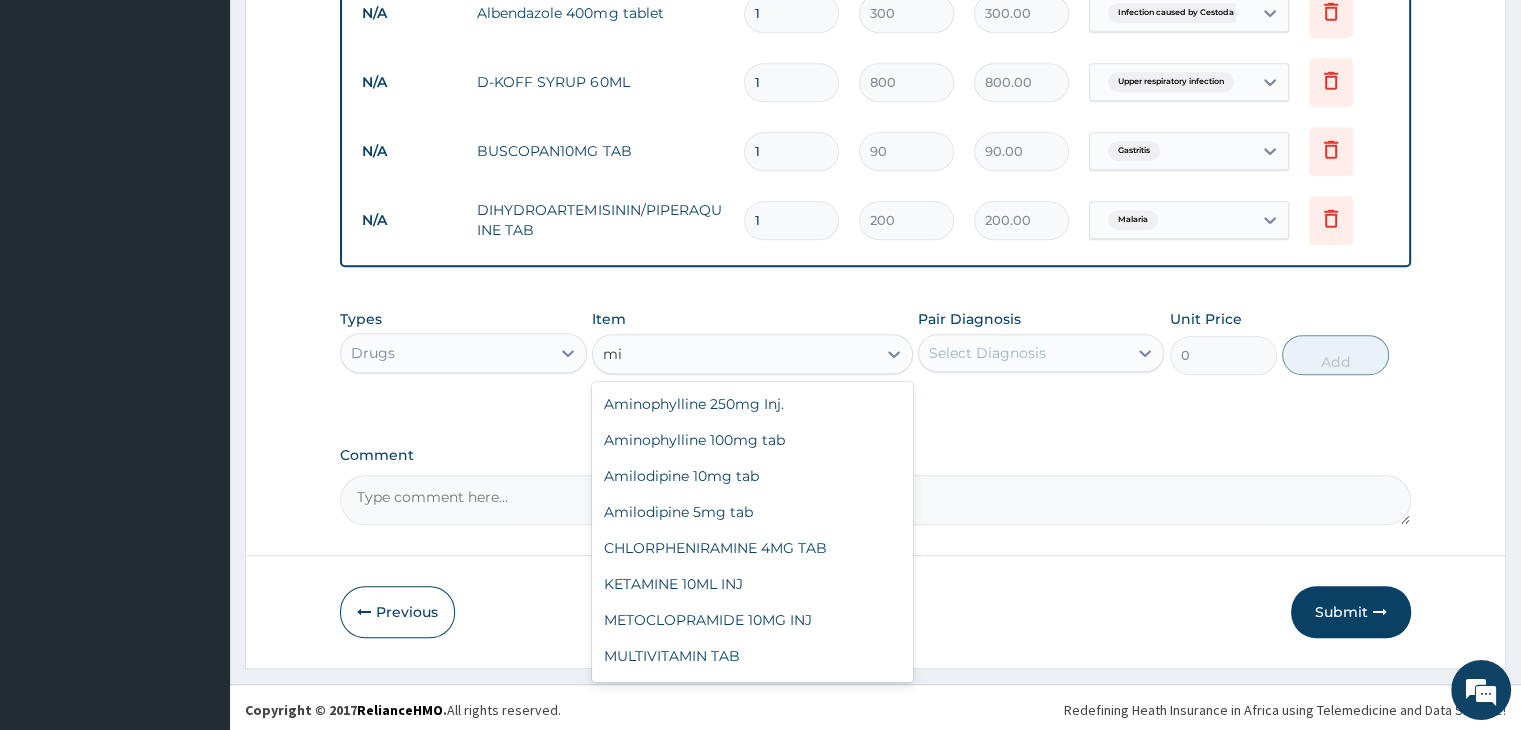 type on "m" 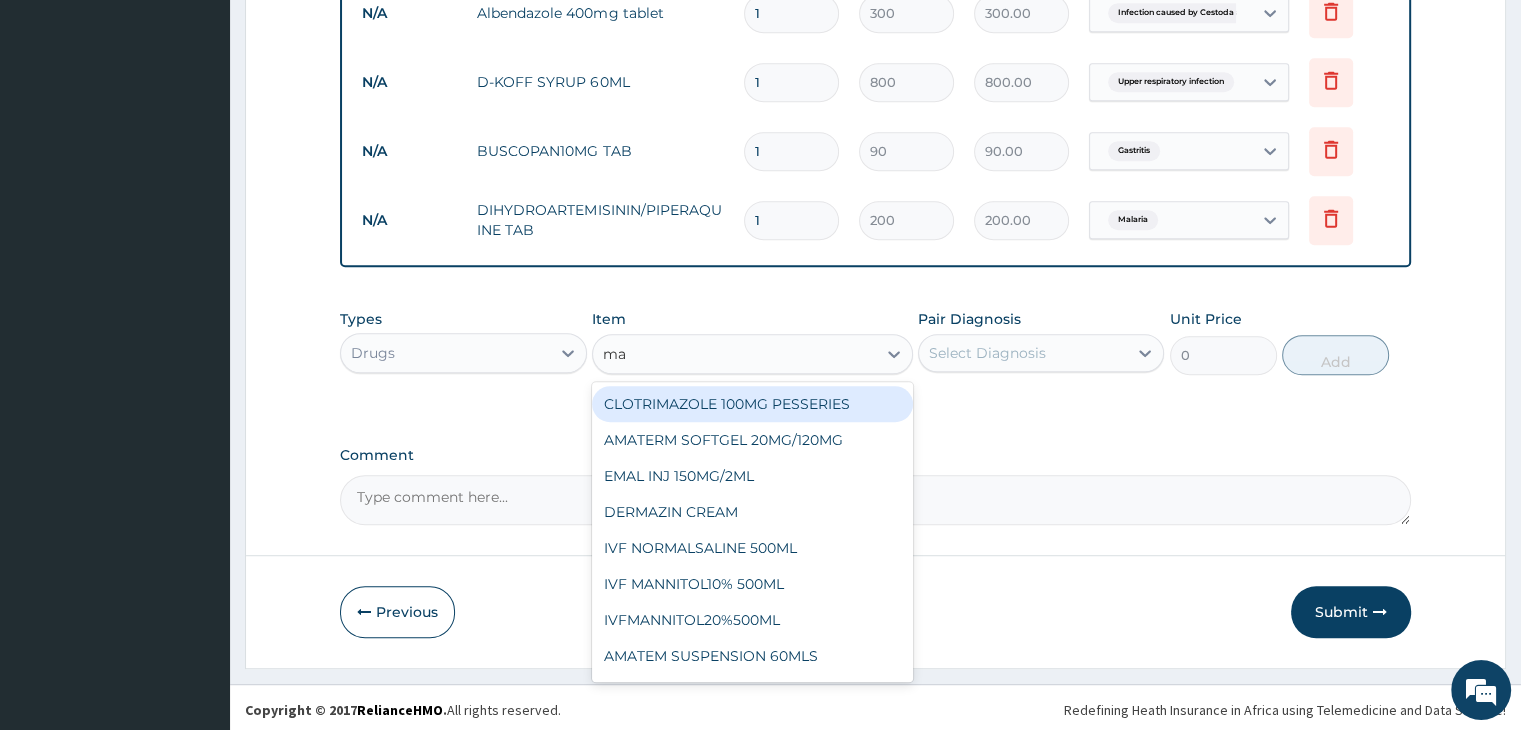 type on "m" 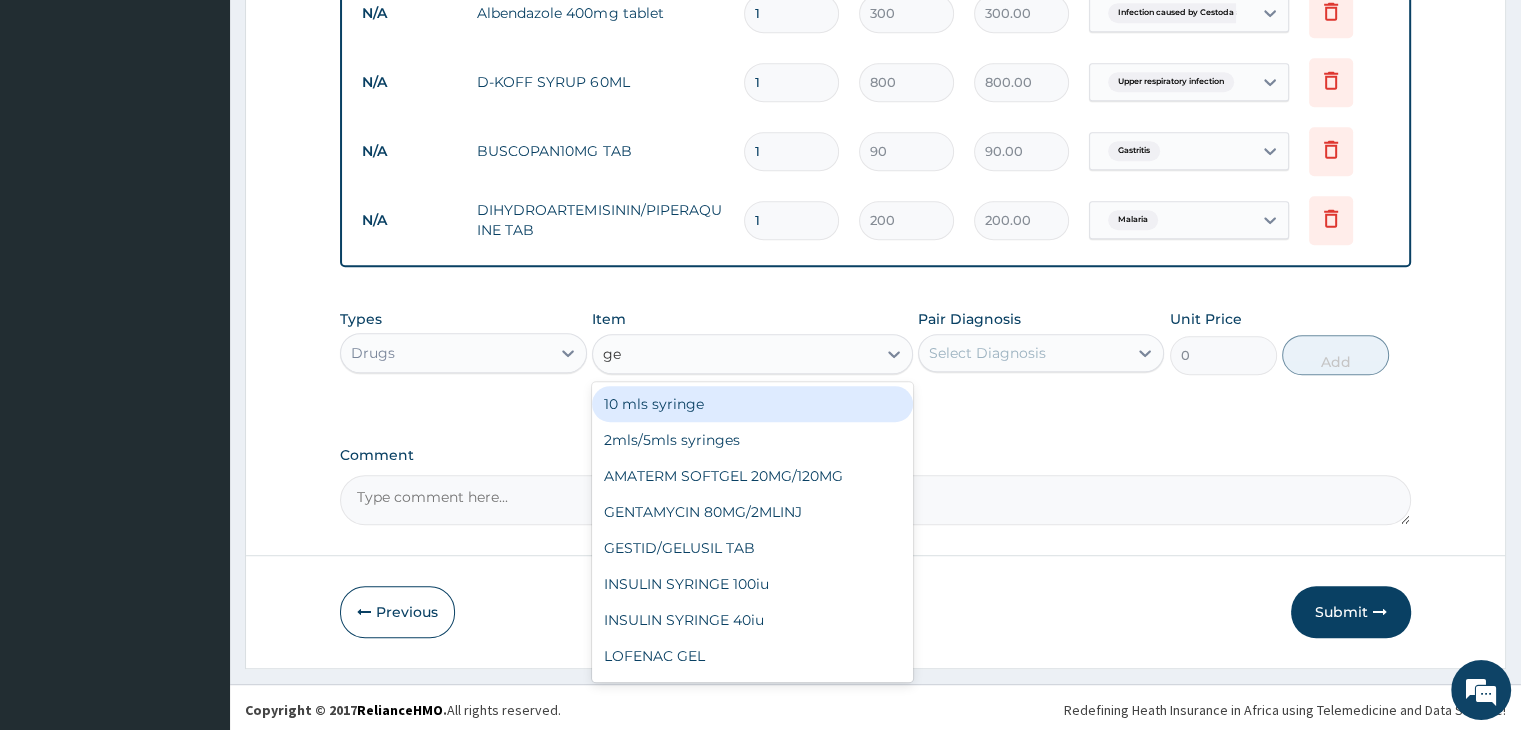 type on "gel" 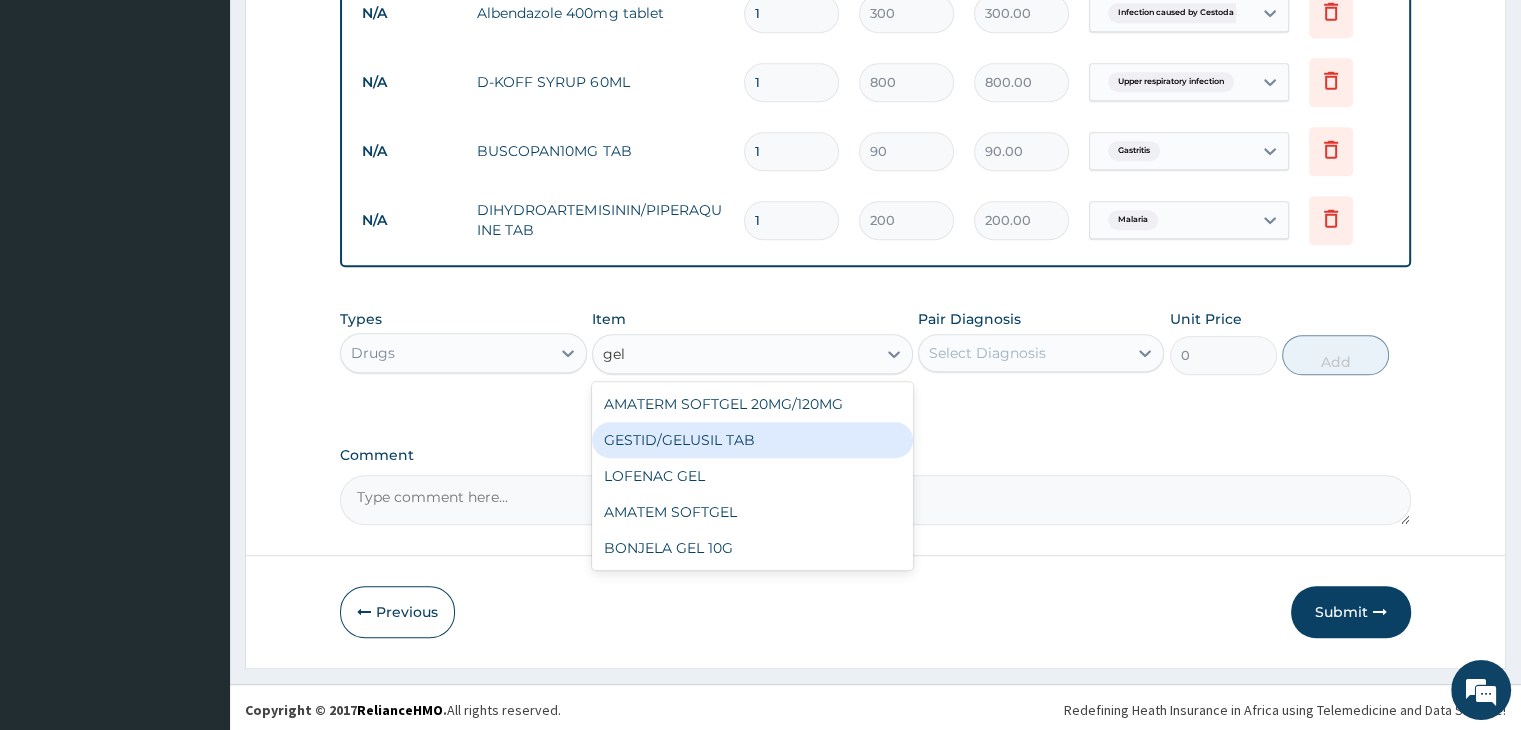 click on "GESTID/GELUSIL TAB" at bounding box center [752, 440] 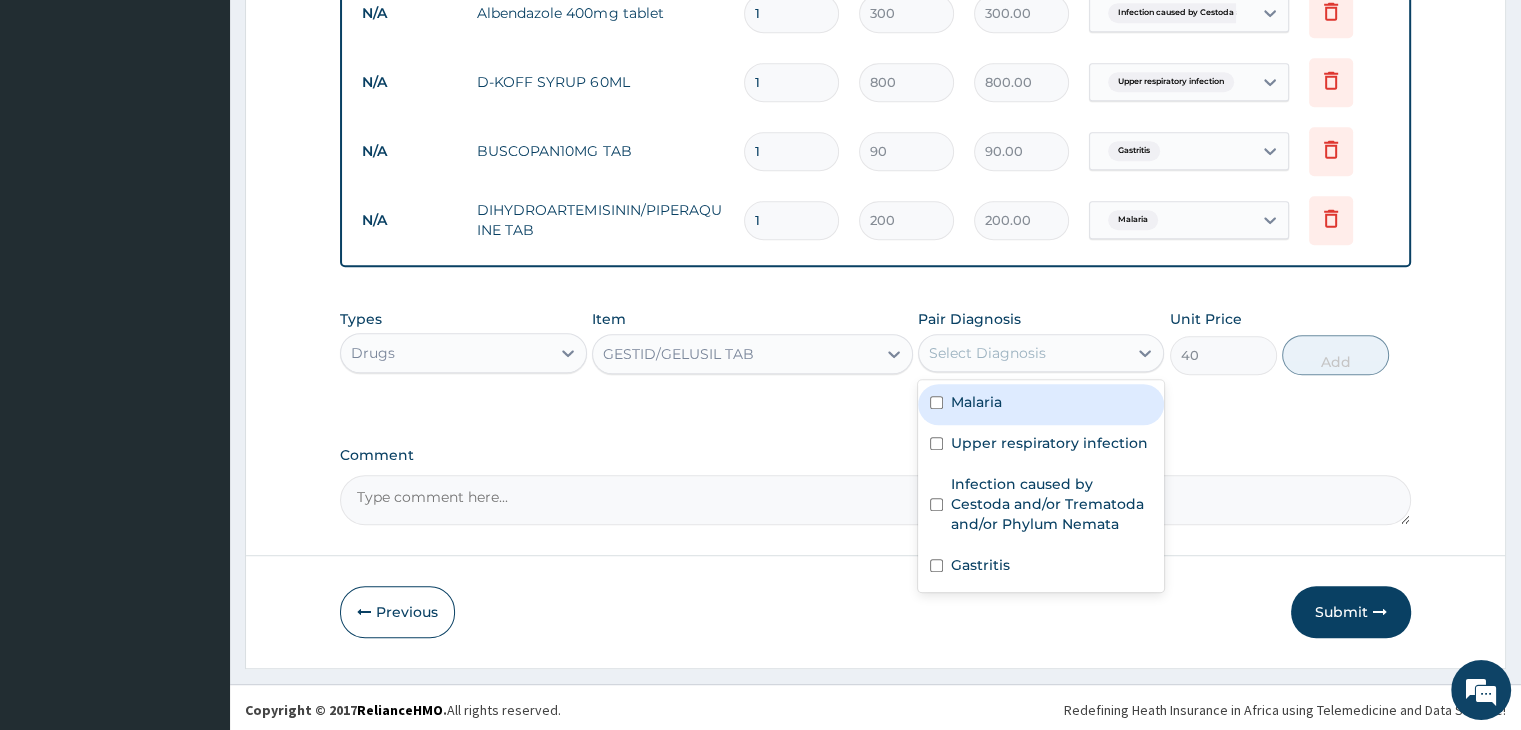 click on "Select Diagnosis" at bounding box center (1023, 353) 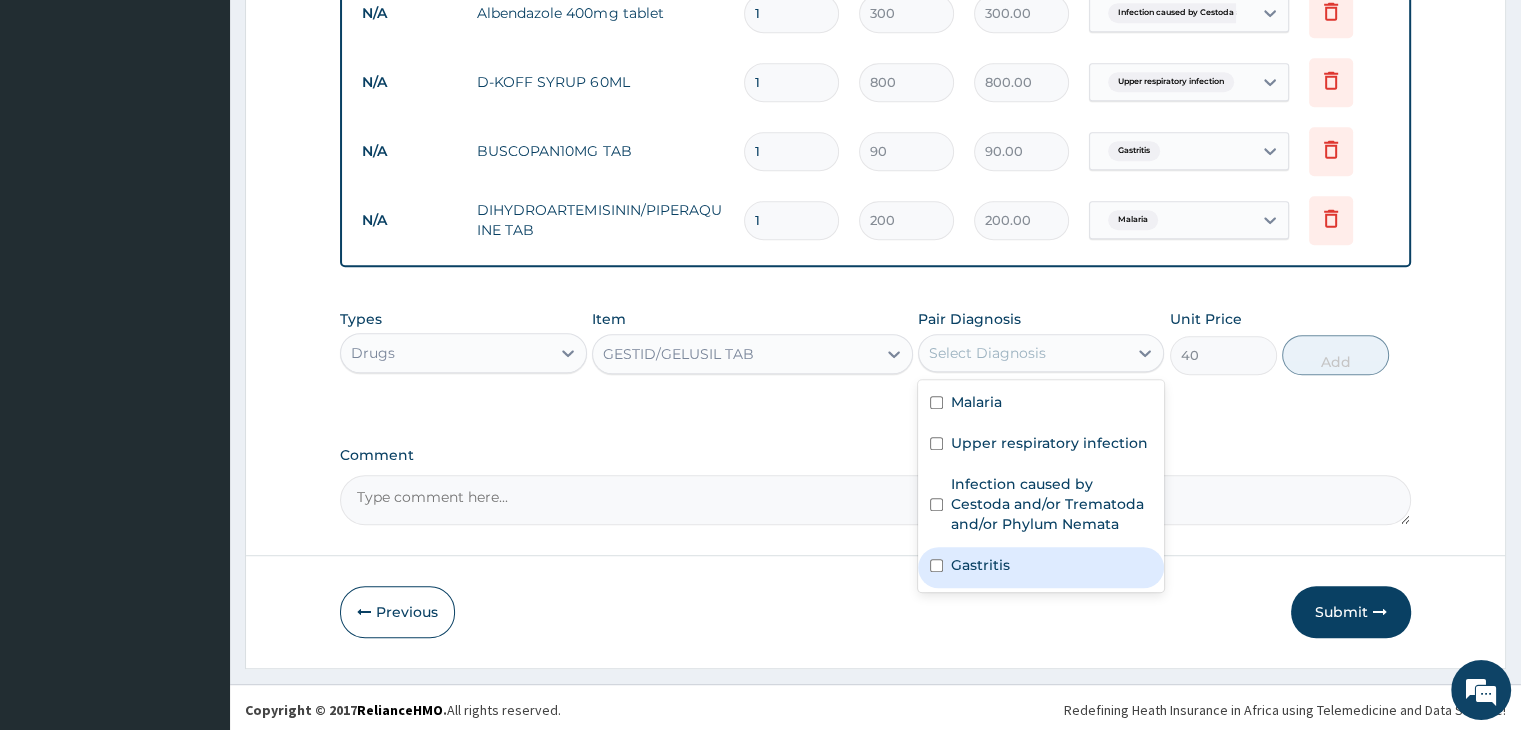 click on "Gastritis" at bounding box center [980, 565] 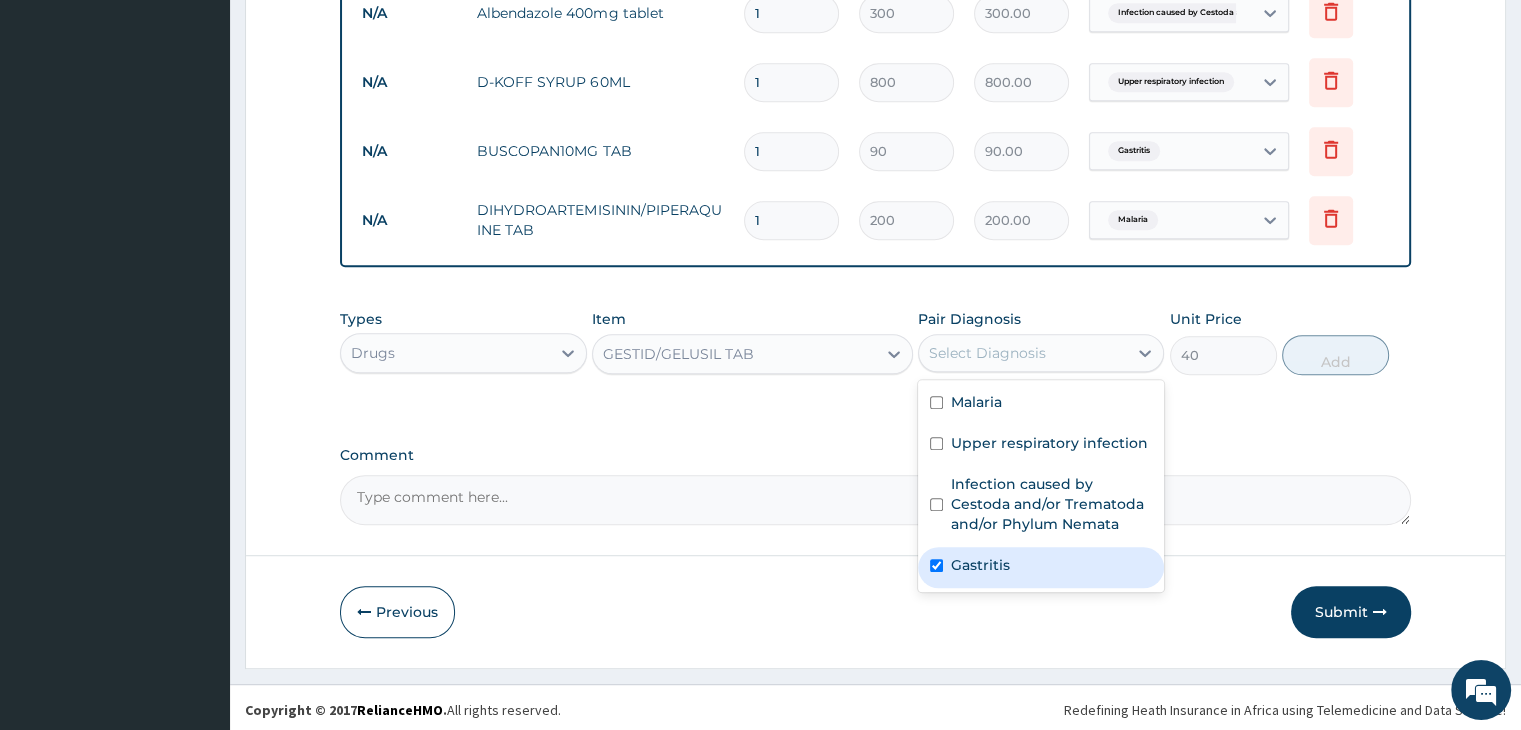 checkbox on "true" 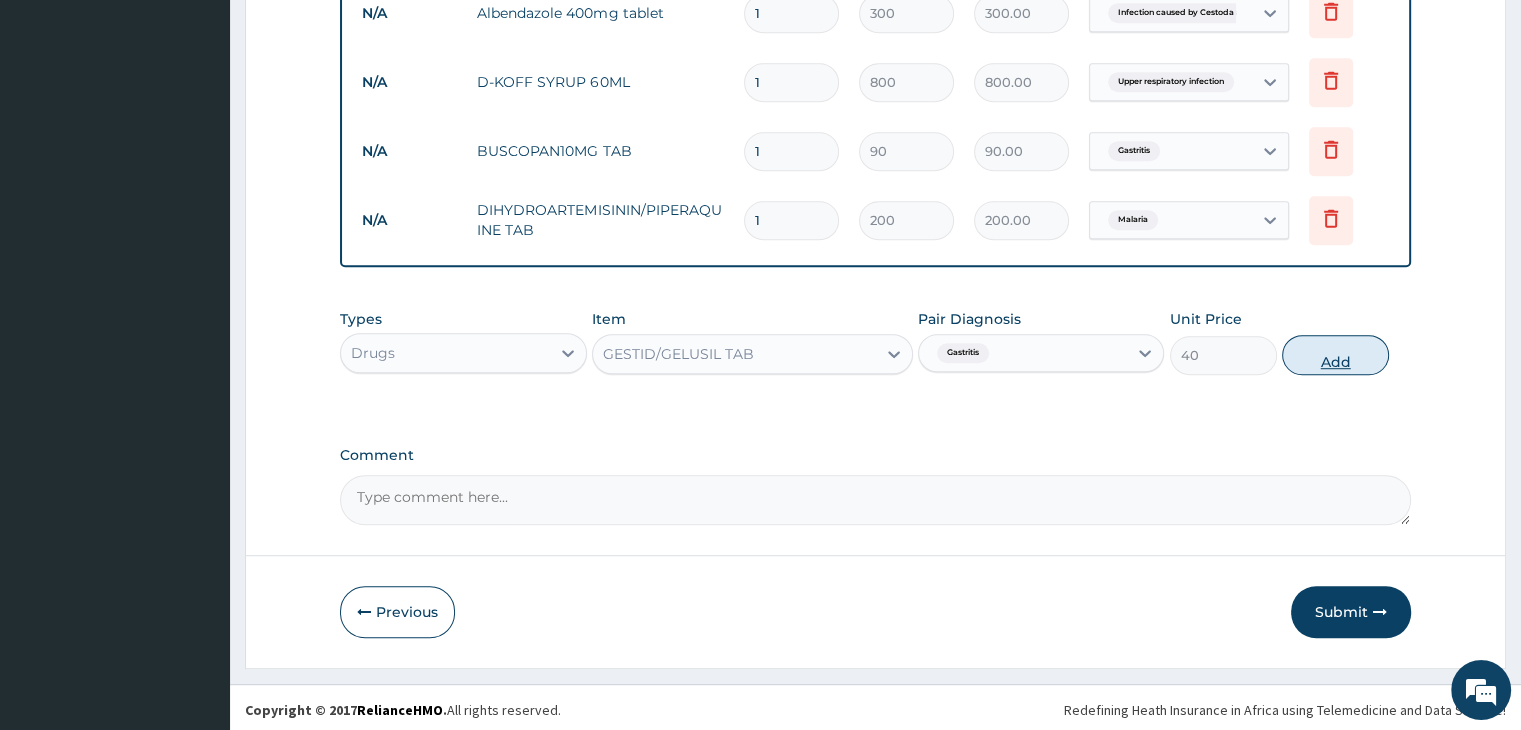 click on "Add" at bounding box center [1335, 355] 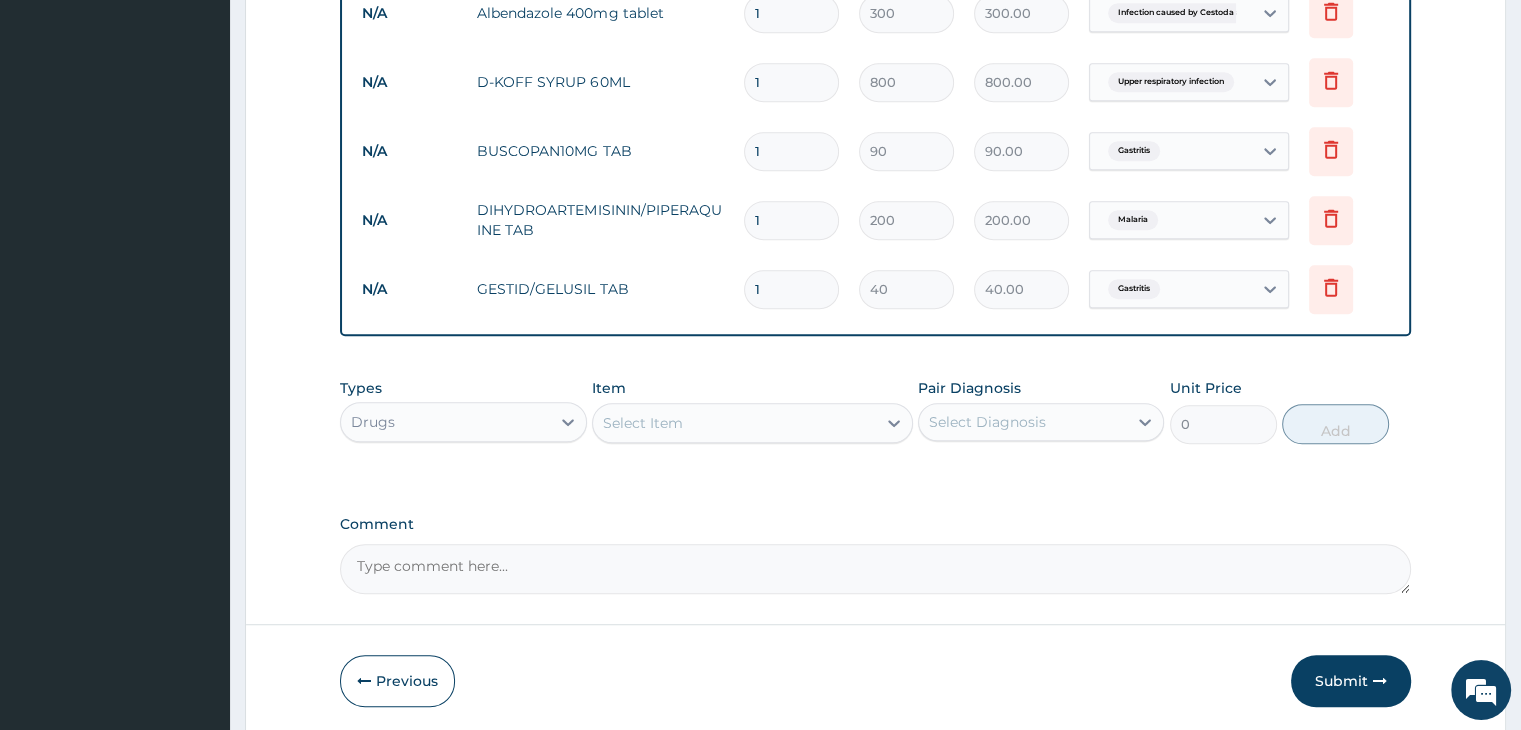 type 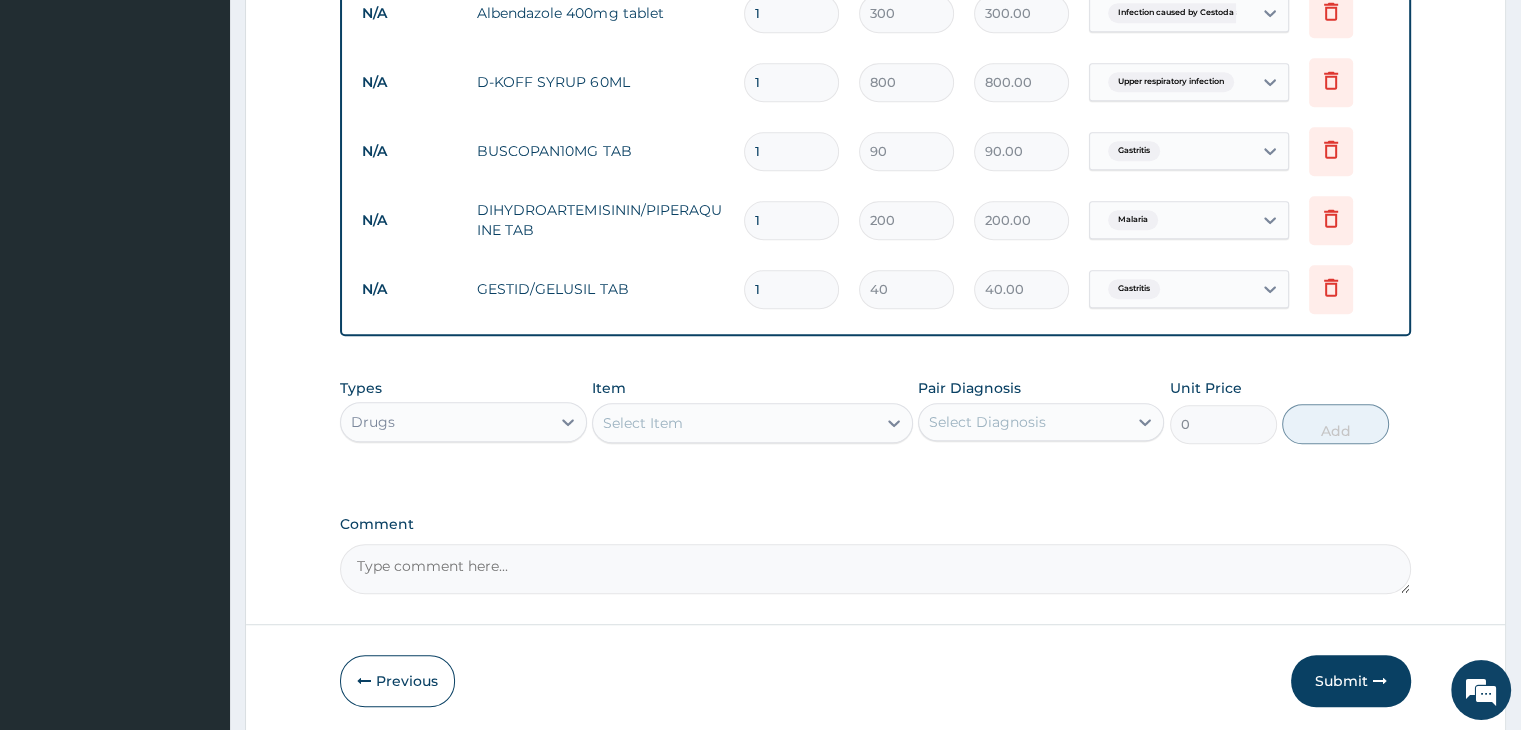 type on "0.00" 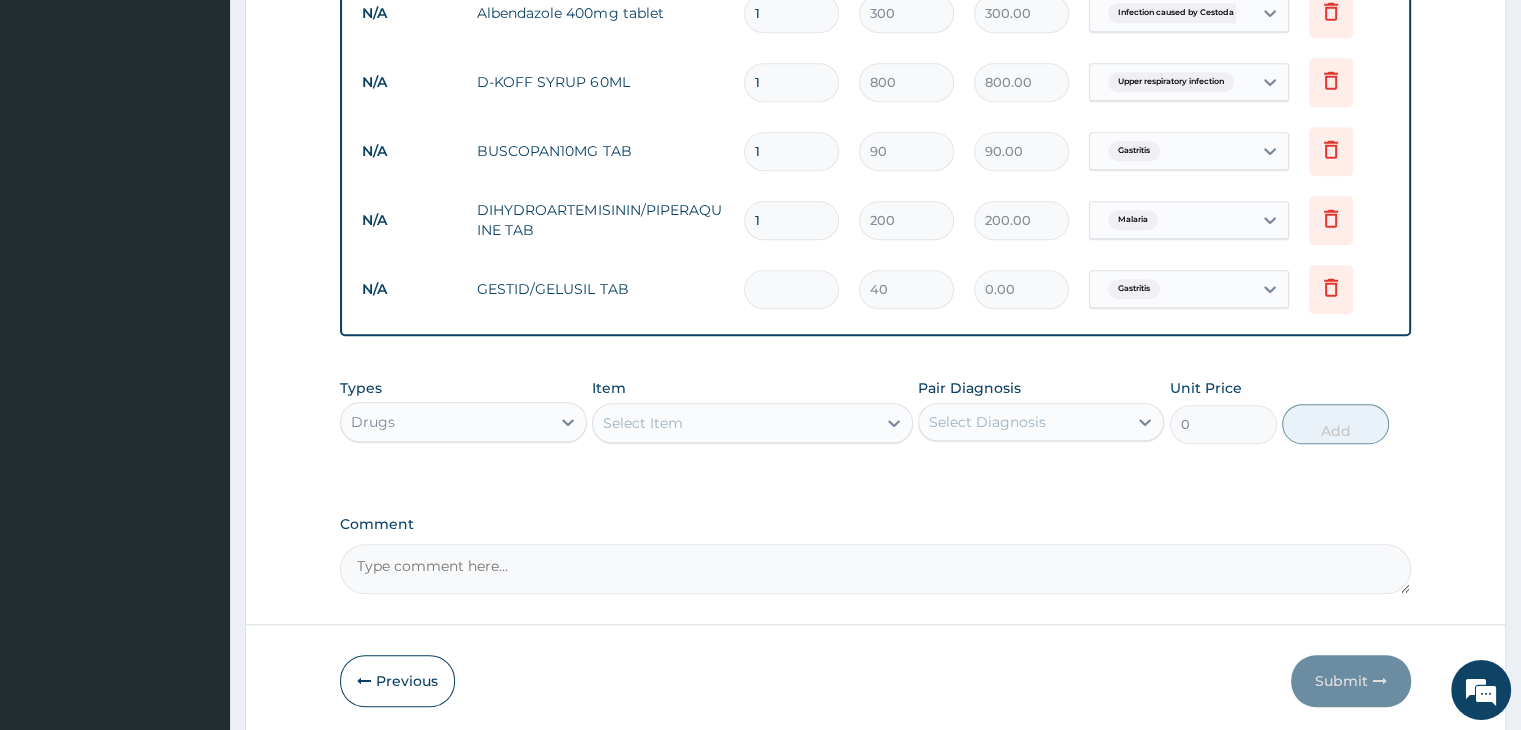 type on "2" 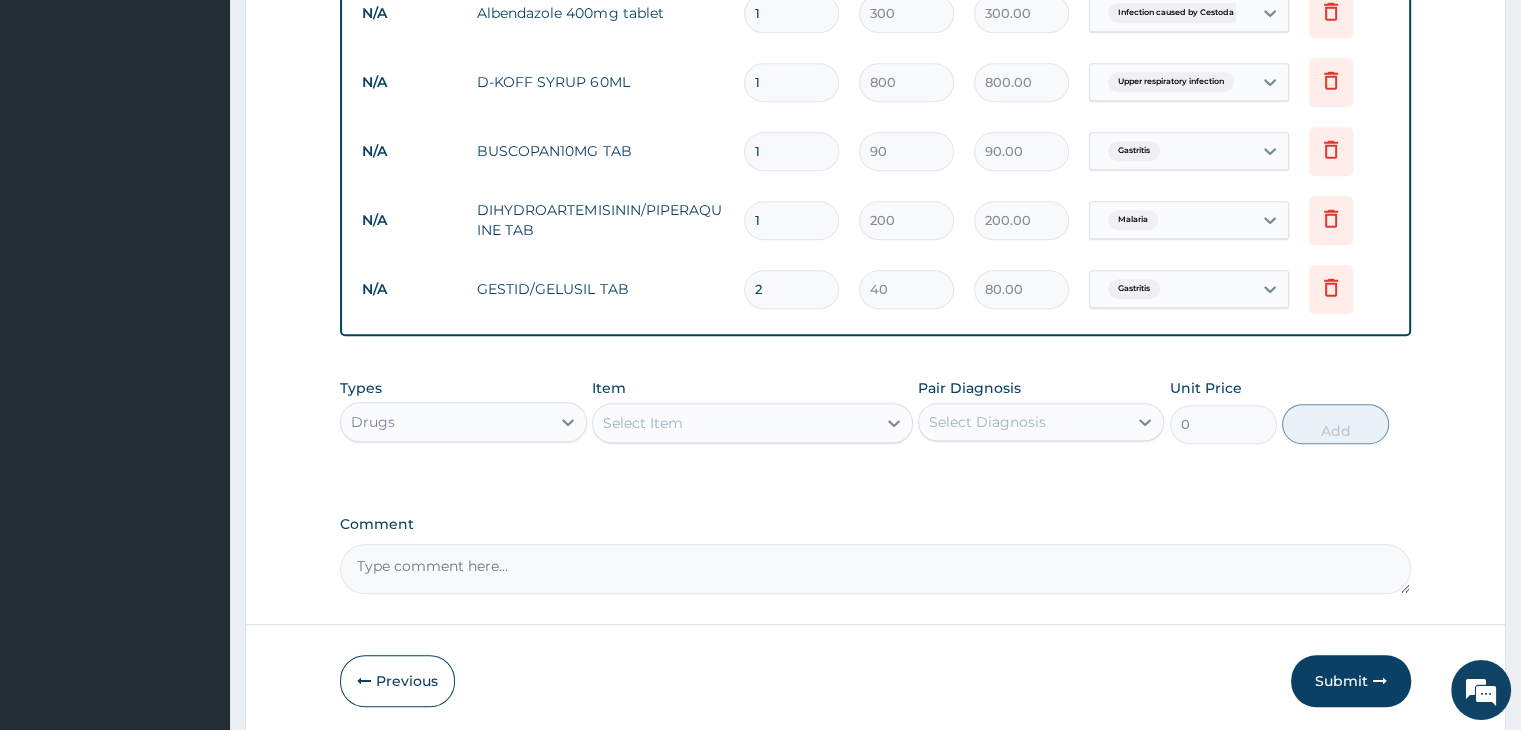 type on "20" 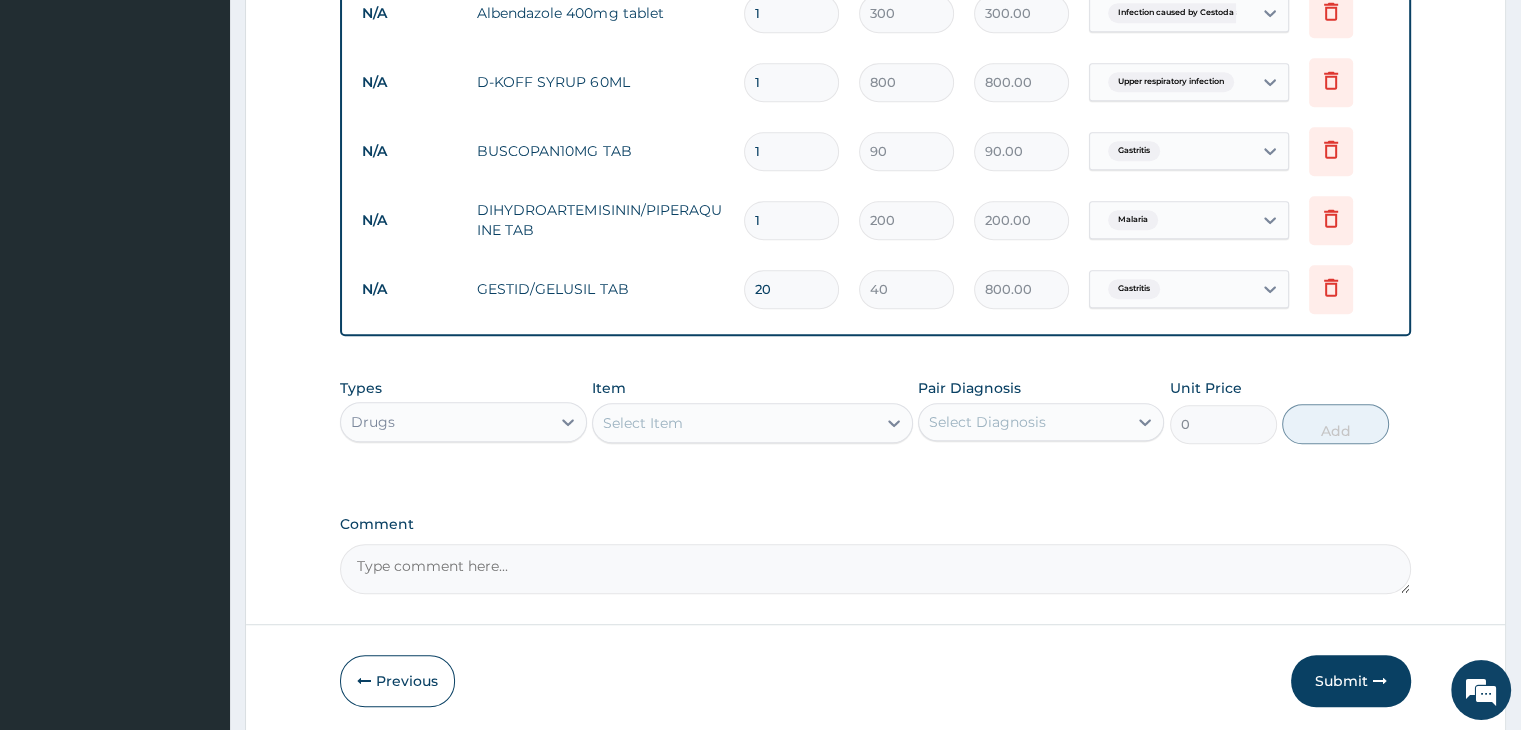 type on "20" 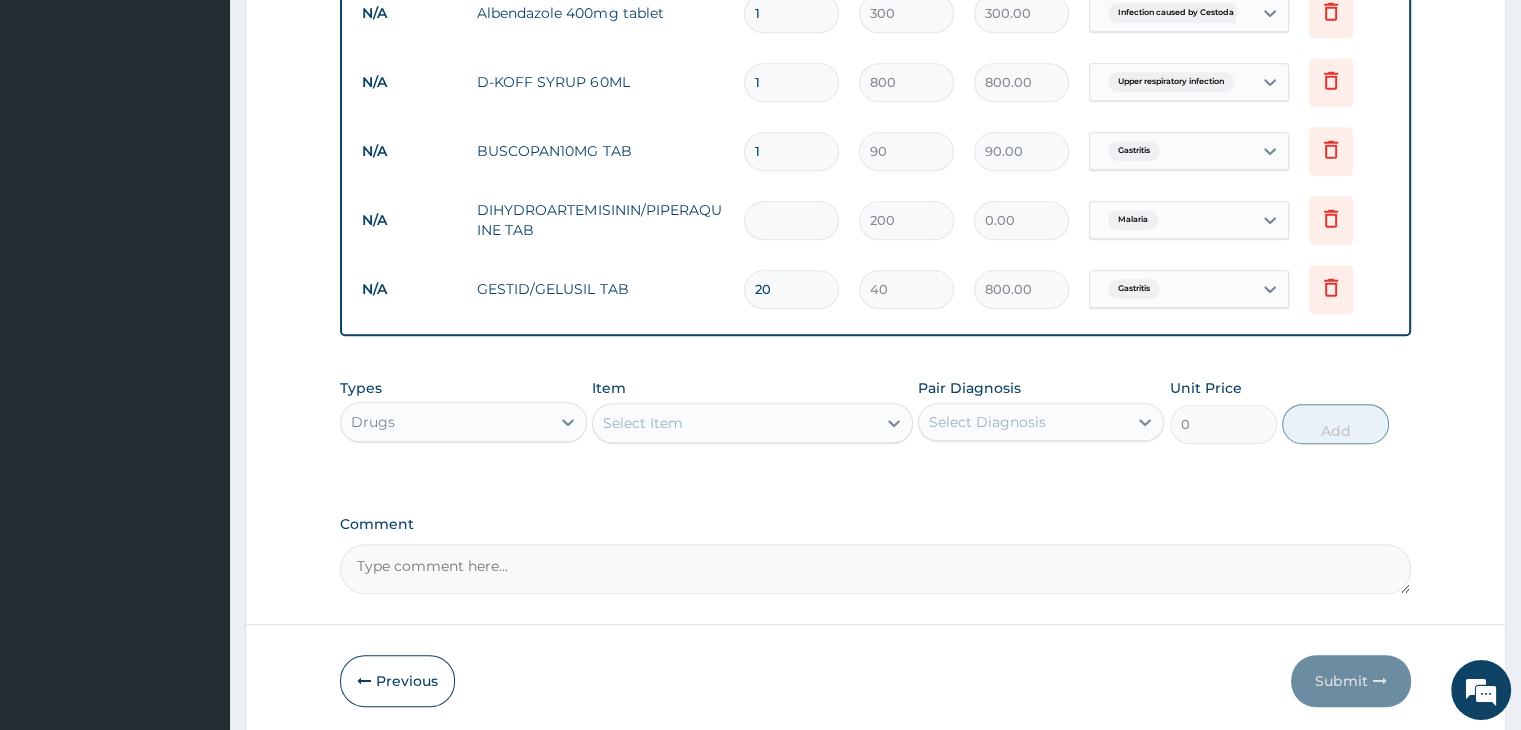 type on "9" 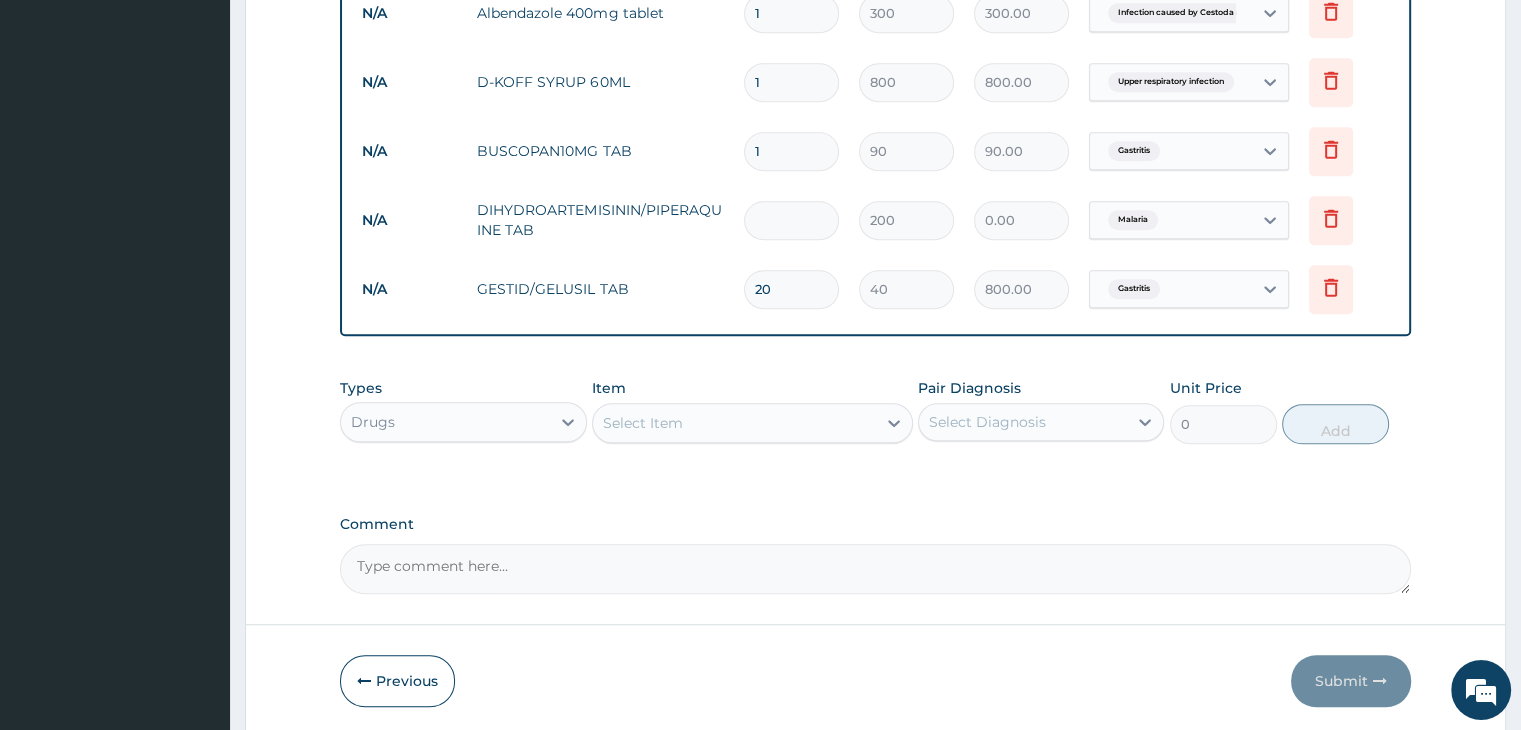 type on "1800.00" 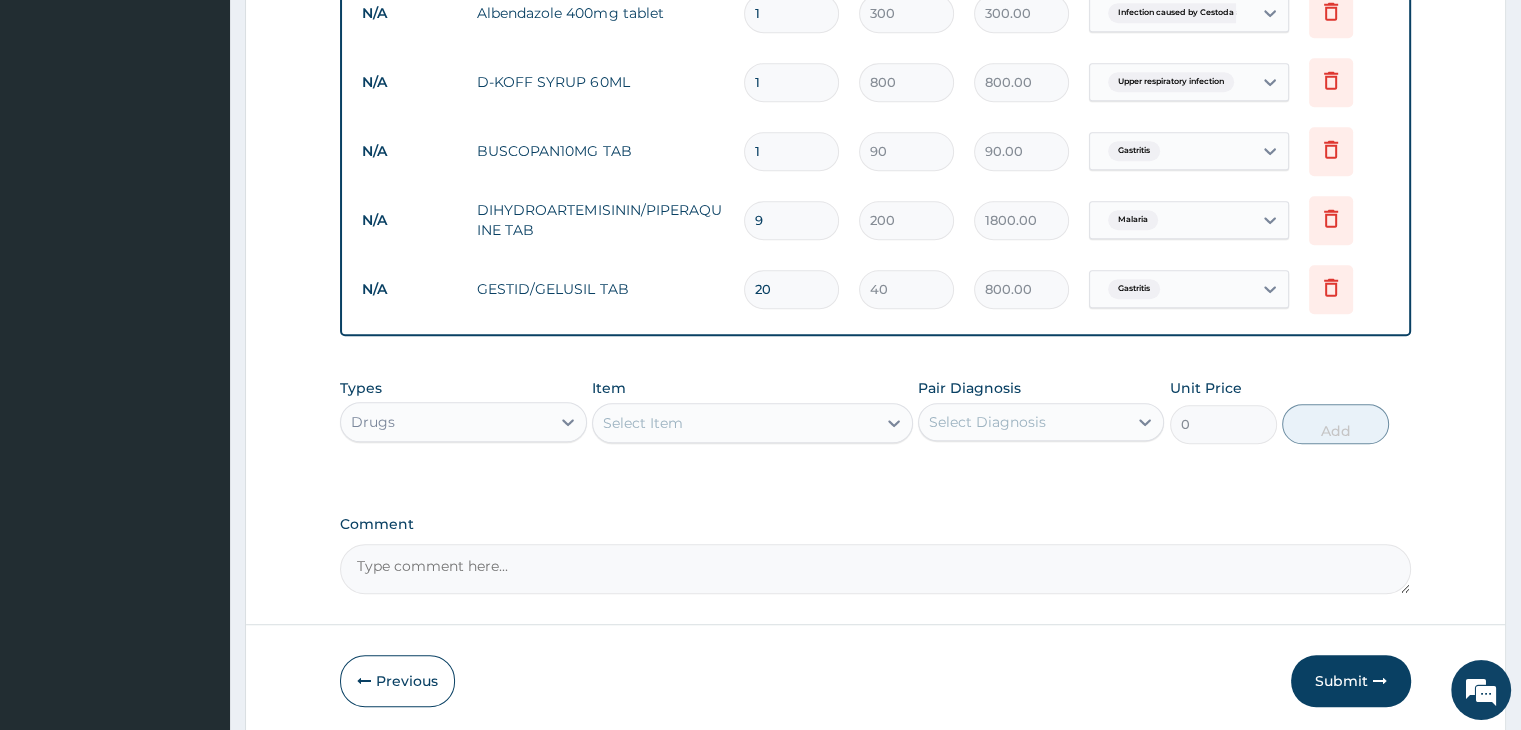 type on "9" 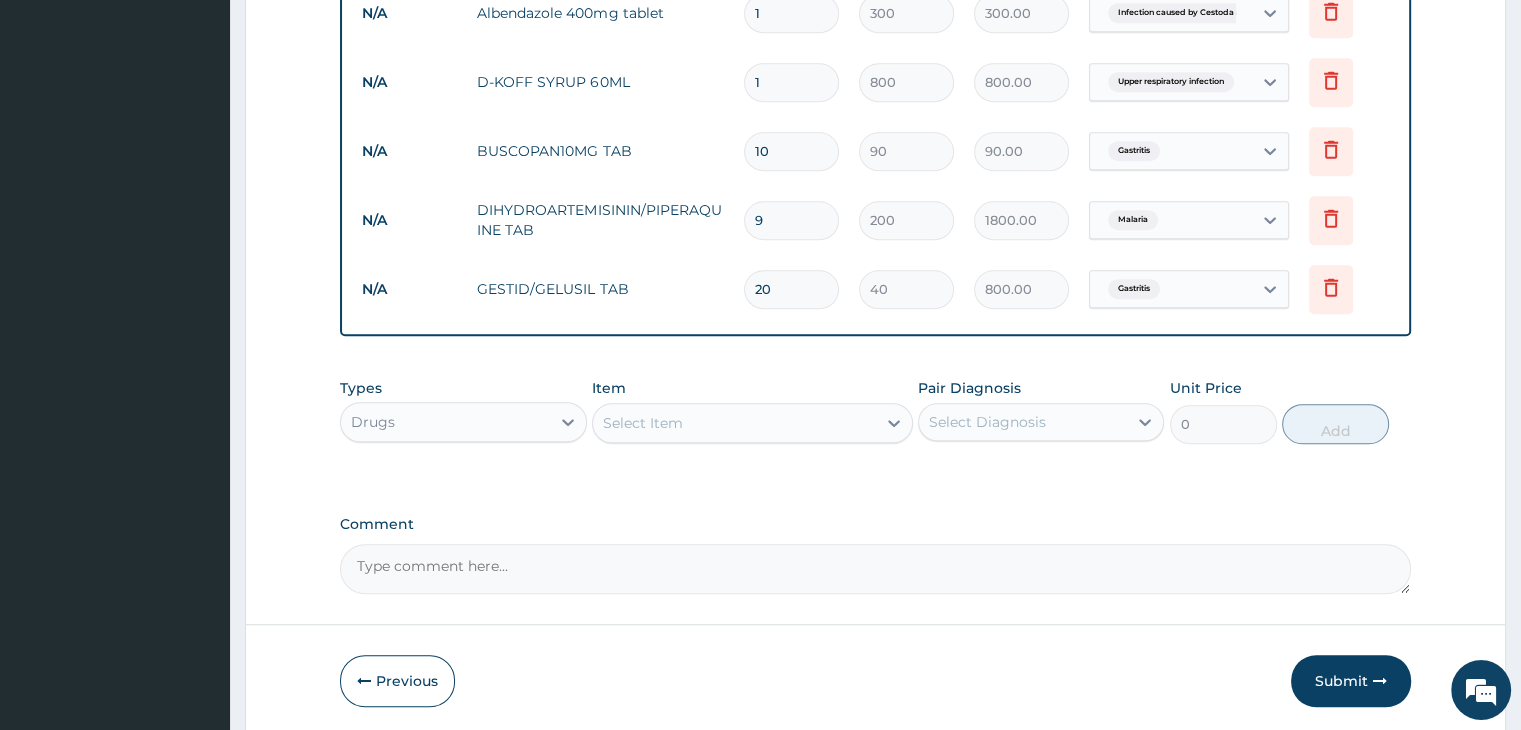type on "900.00" 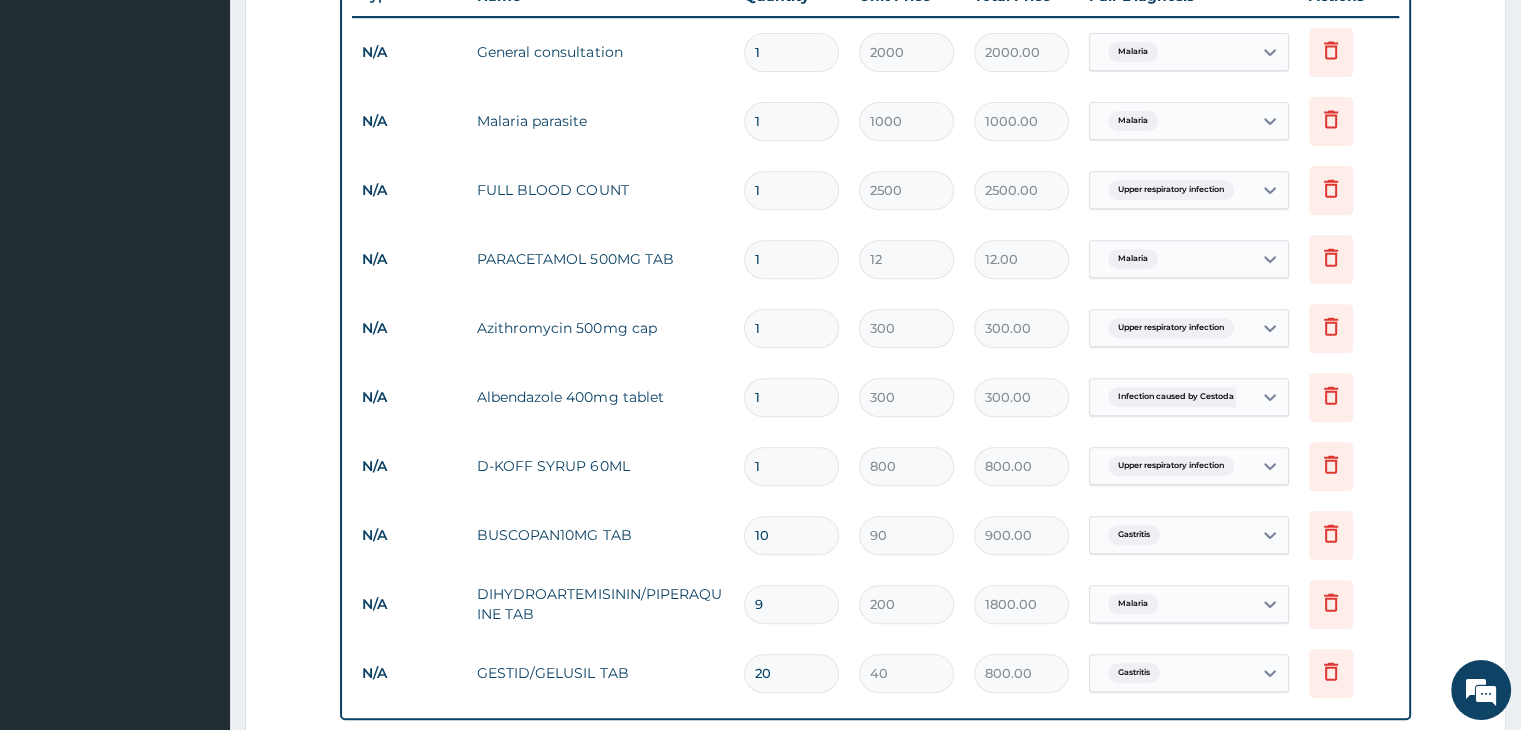 scroll, scrollTop: 733, scrollLeft: 0, axis: vertical 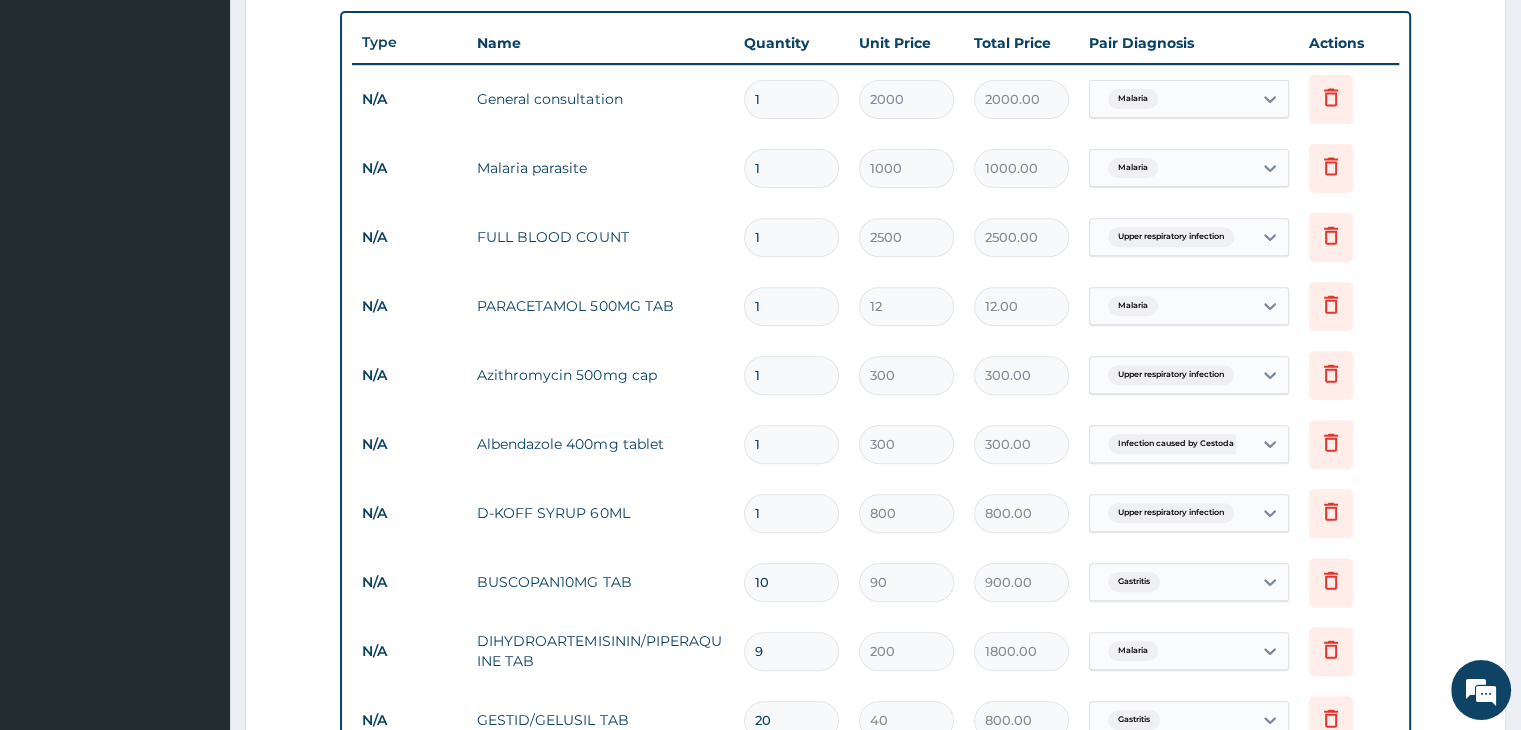 type on "10" 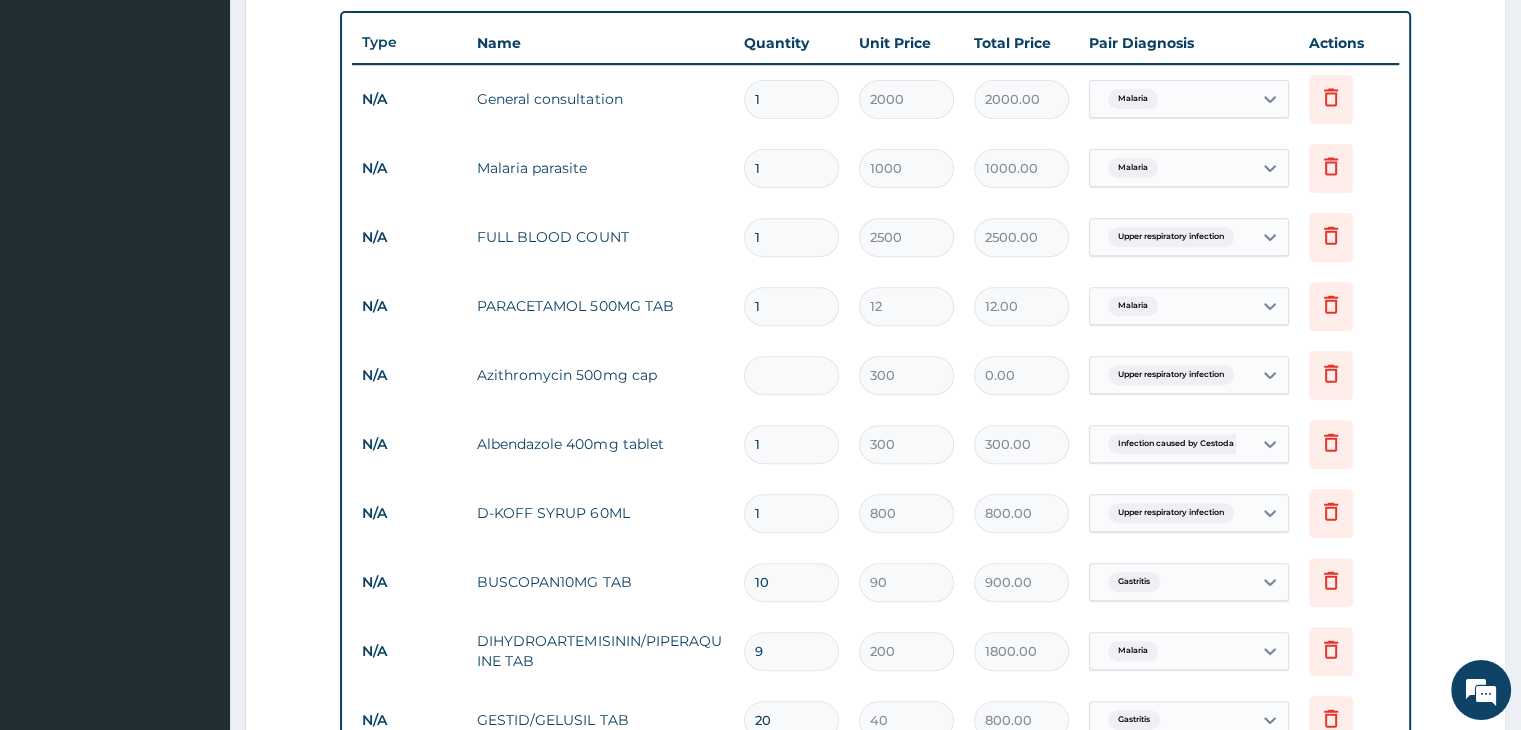 type on "5" 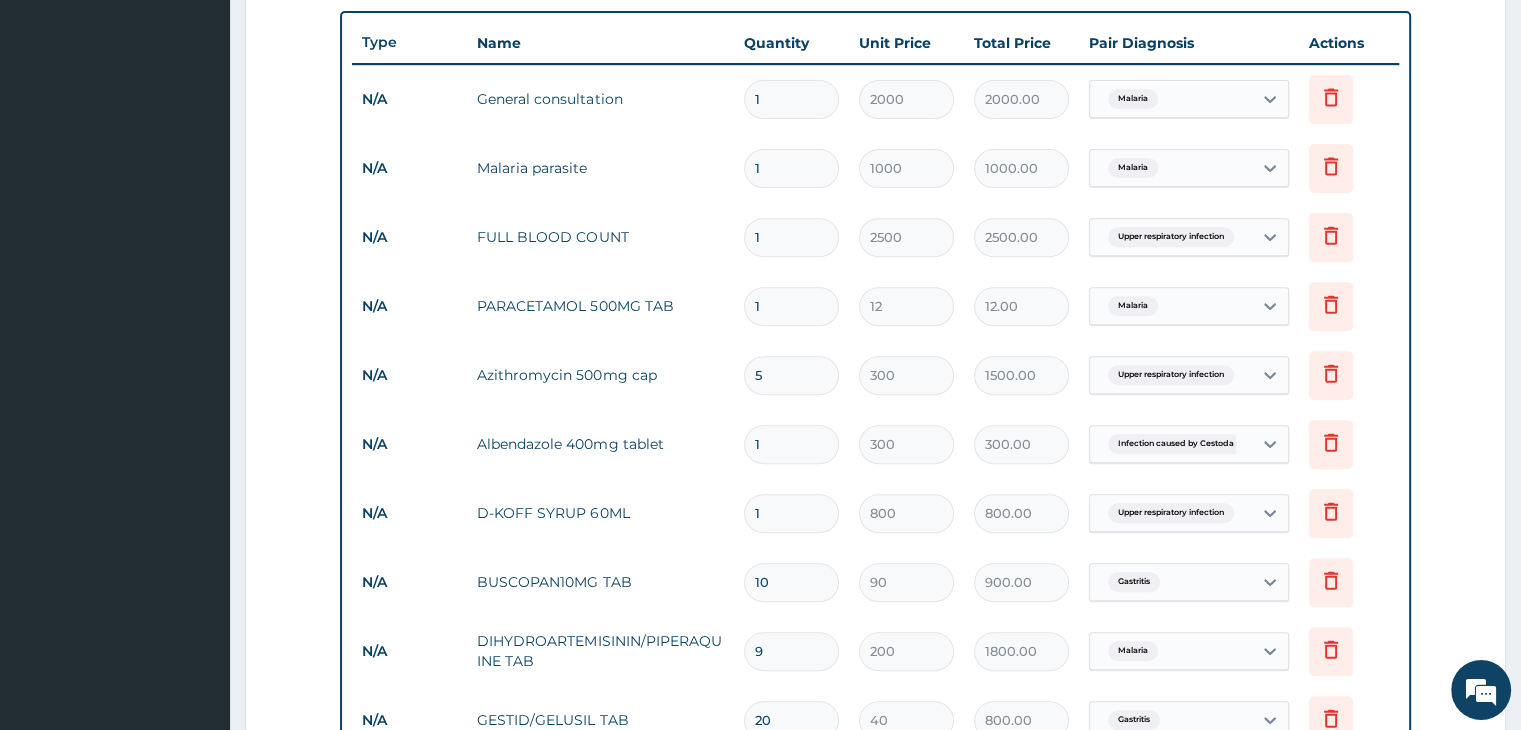 type on "5" 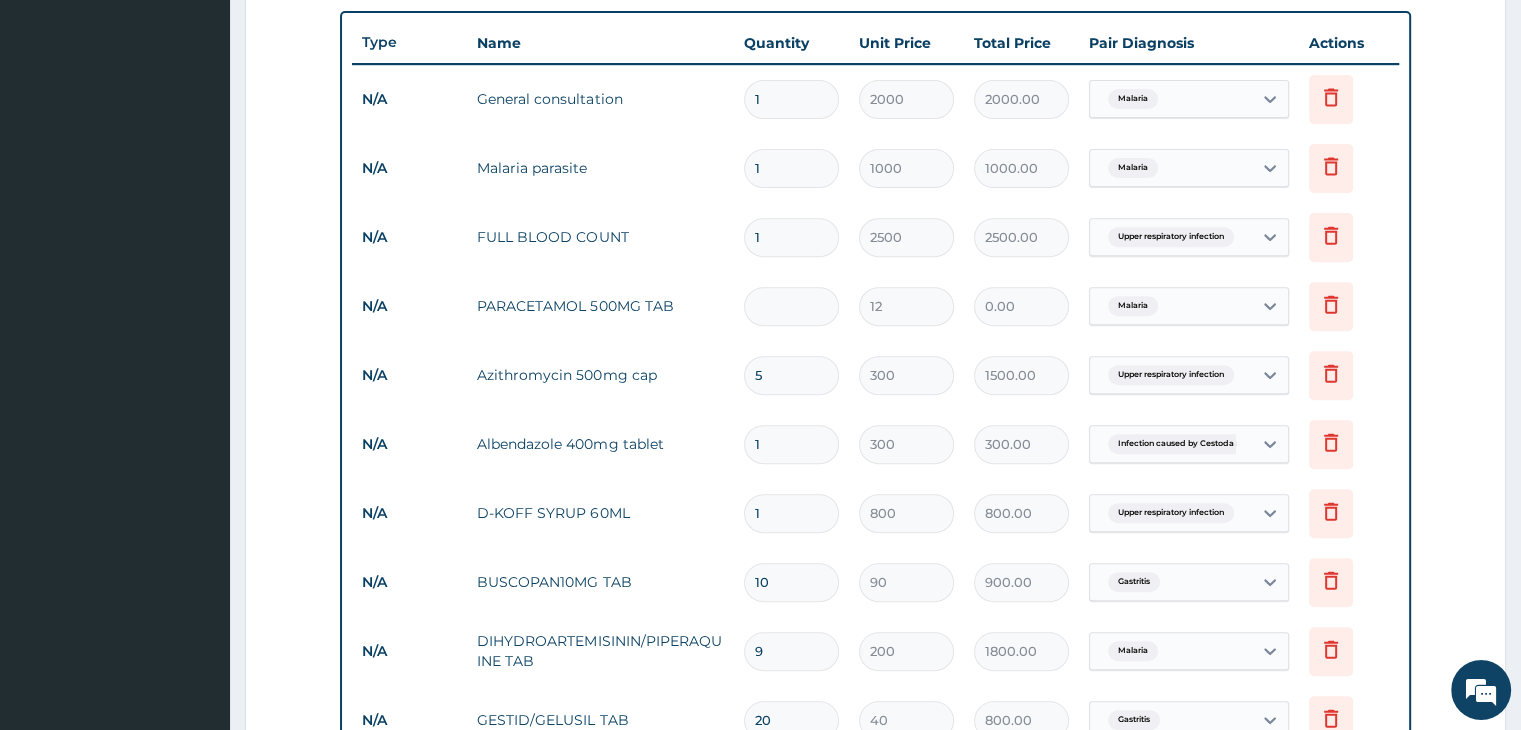 type on "2" 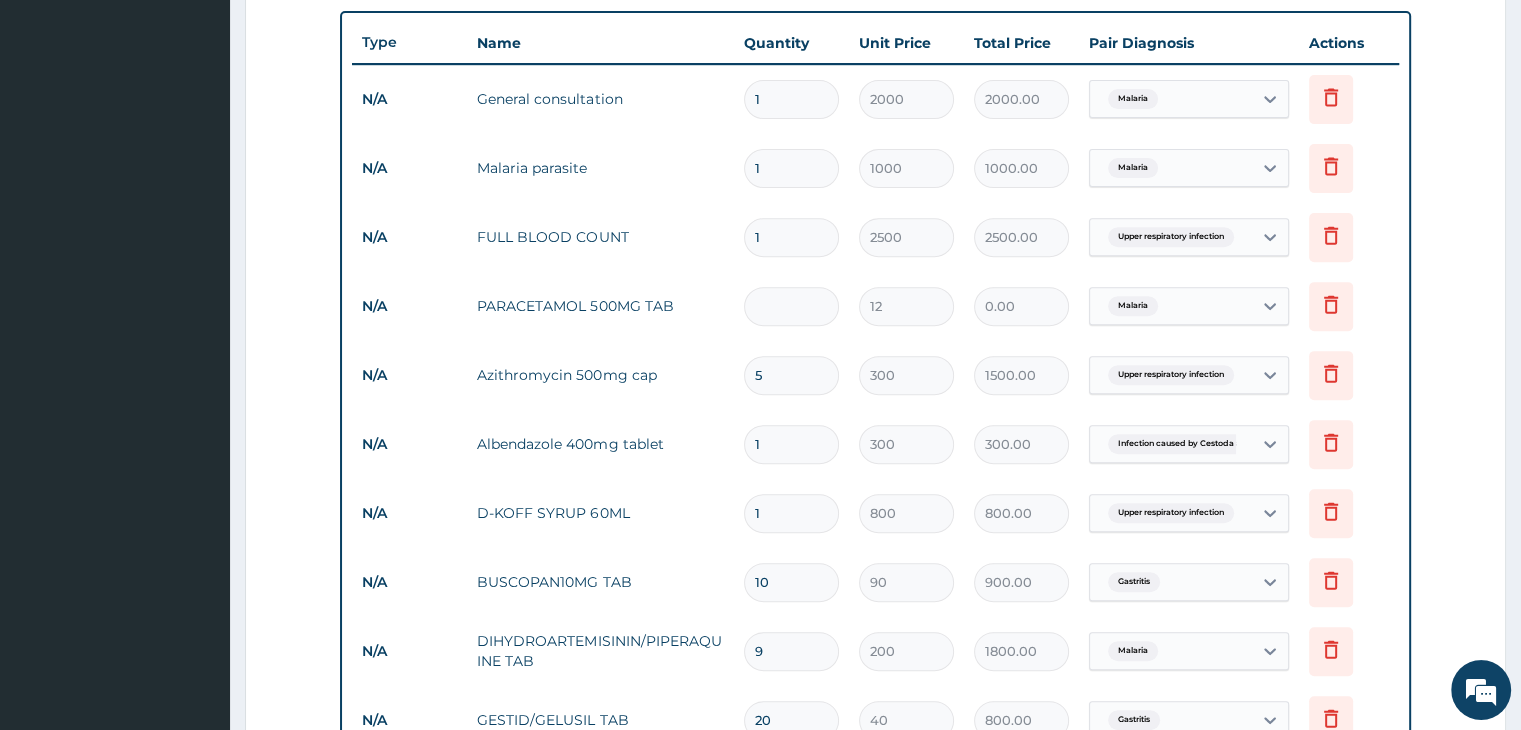 type on "24.00" 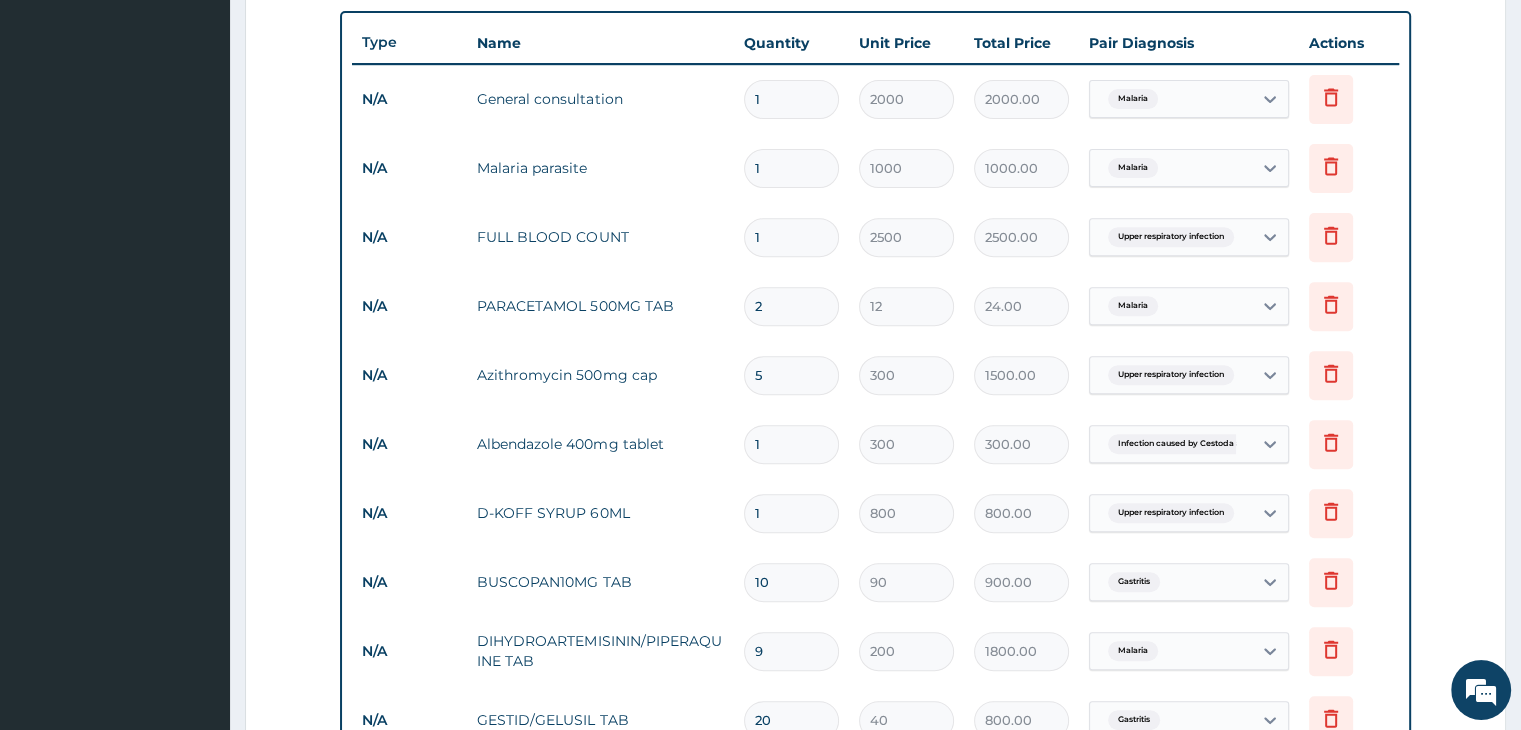 type on "20" 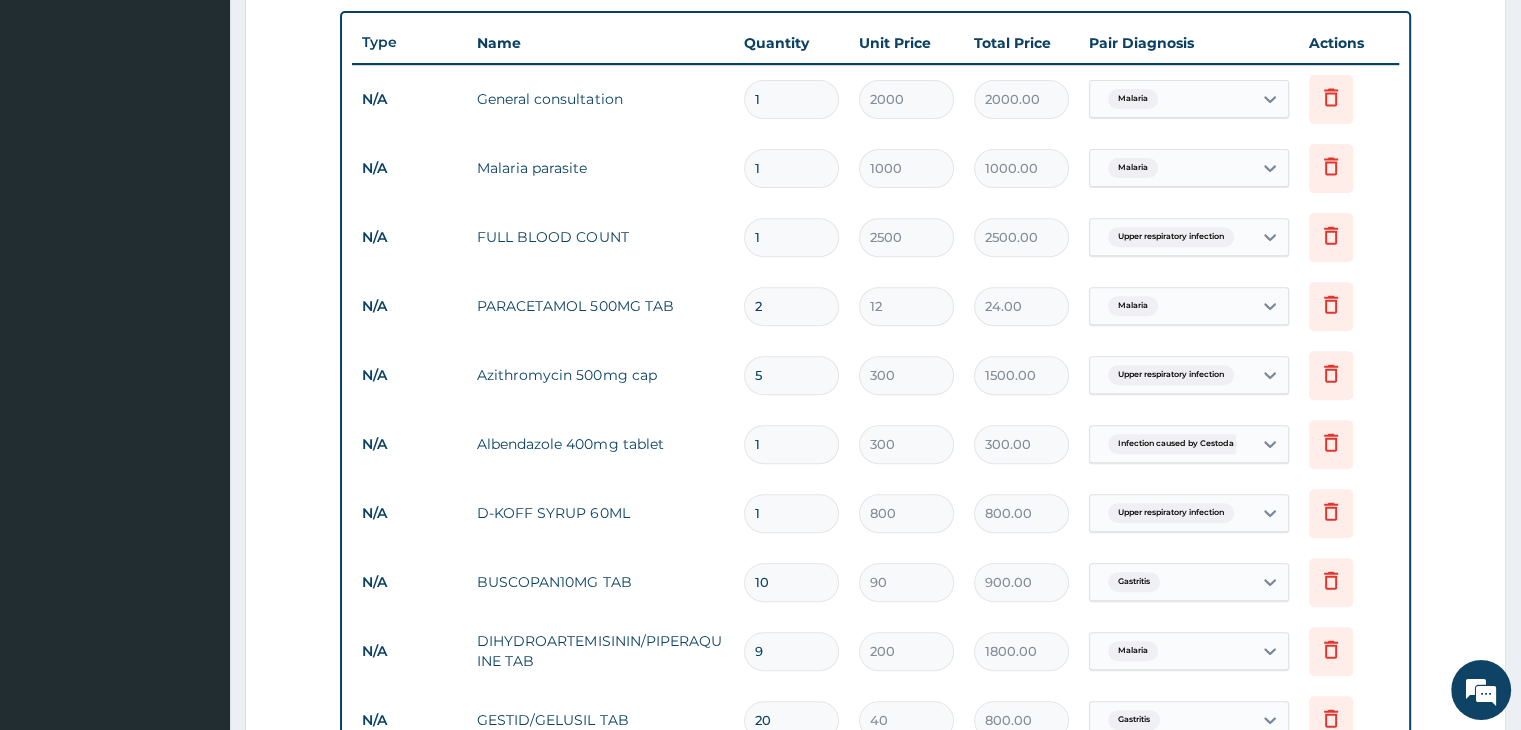 type on "240.00" 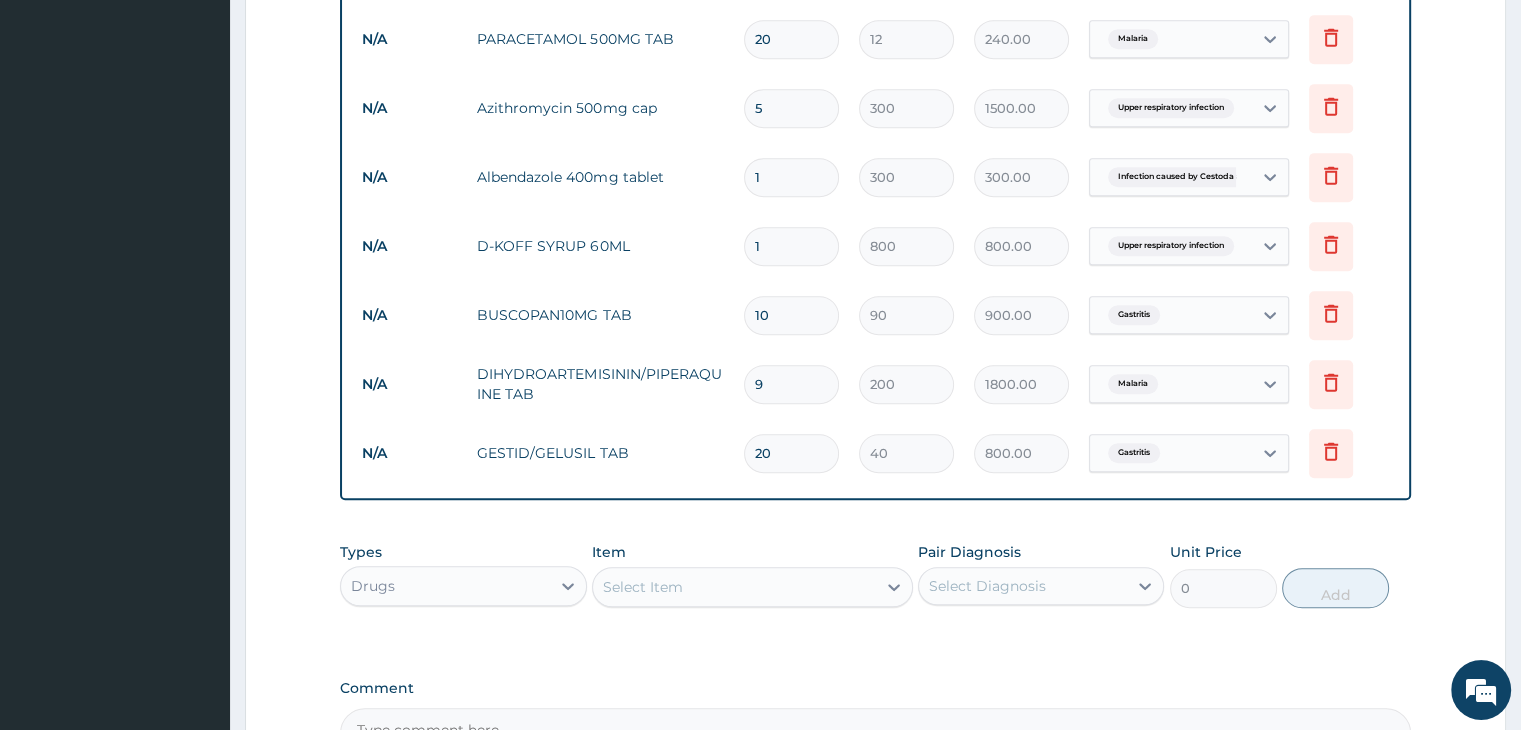 scroll, scrollTop: 1233, scrollLeft: 0, axis: vertical 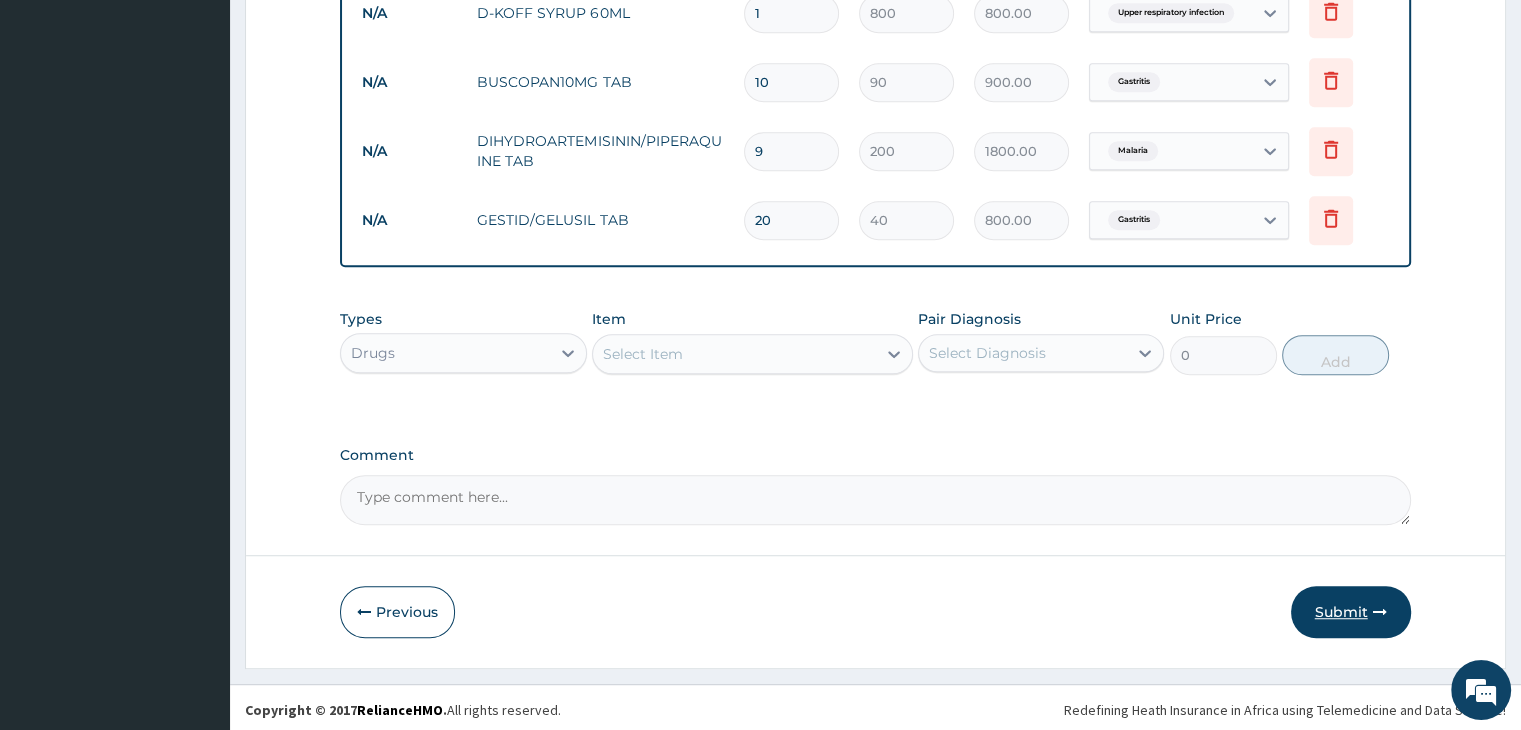 type on "20" 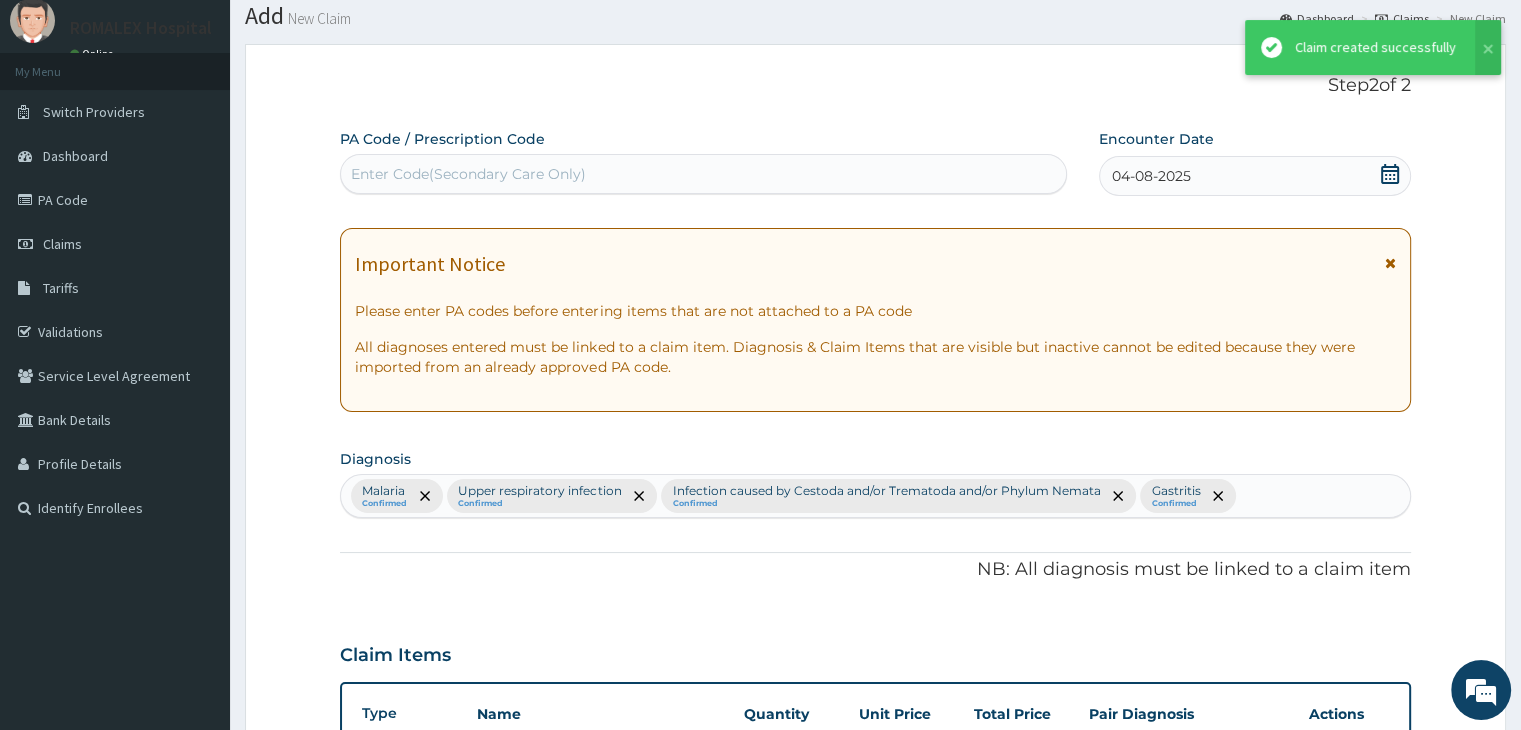scroll, scrollTop: 1233, scrollLeft: 0, axis: vertical 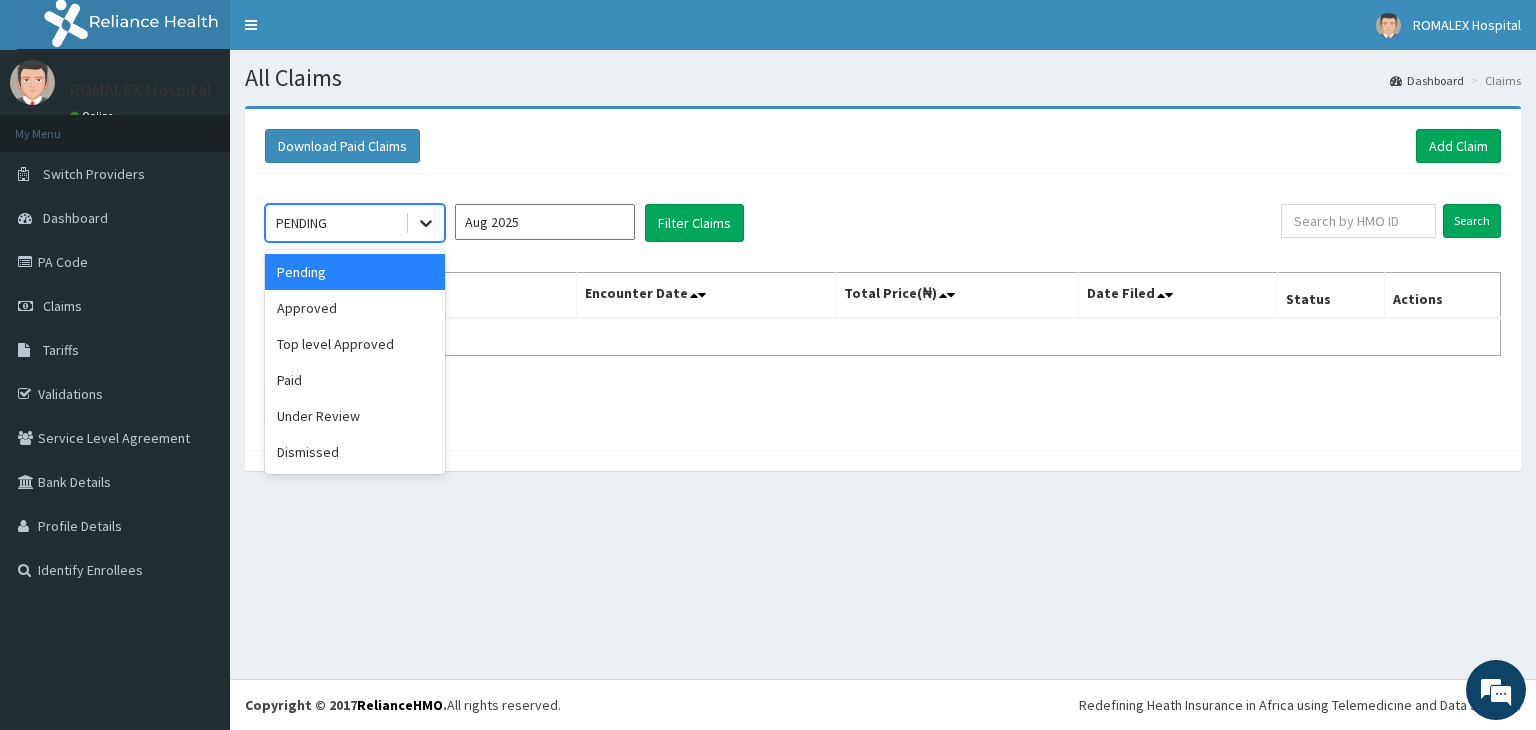 click 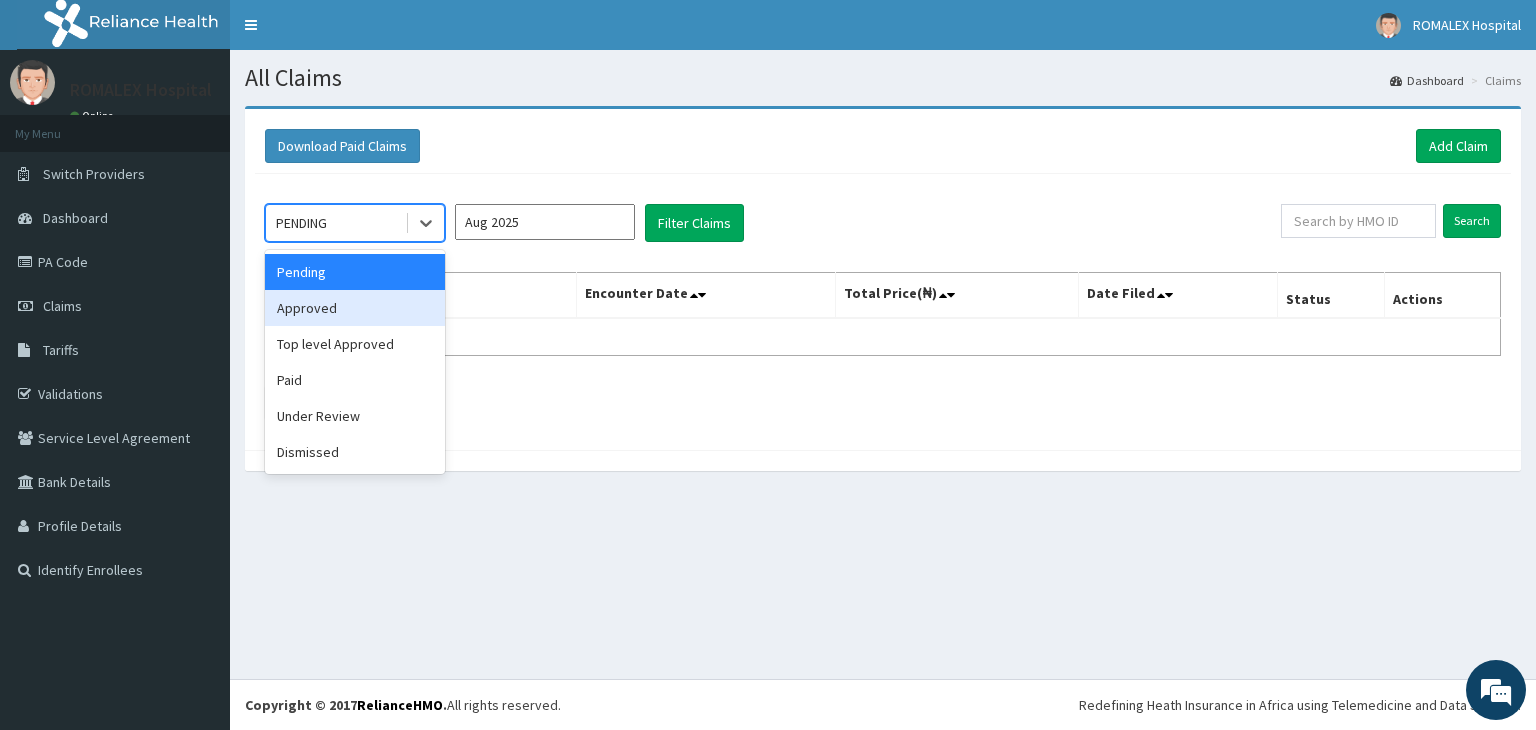 click on "Approved" at bounding box center (355, 308) 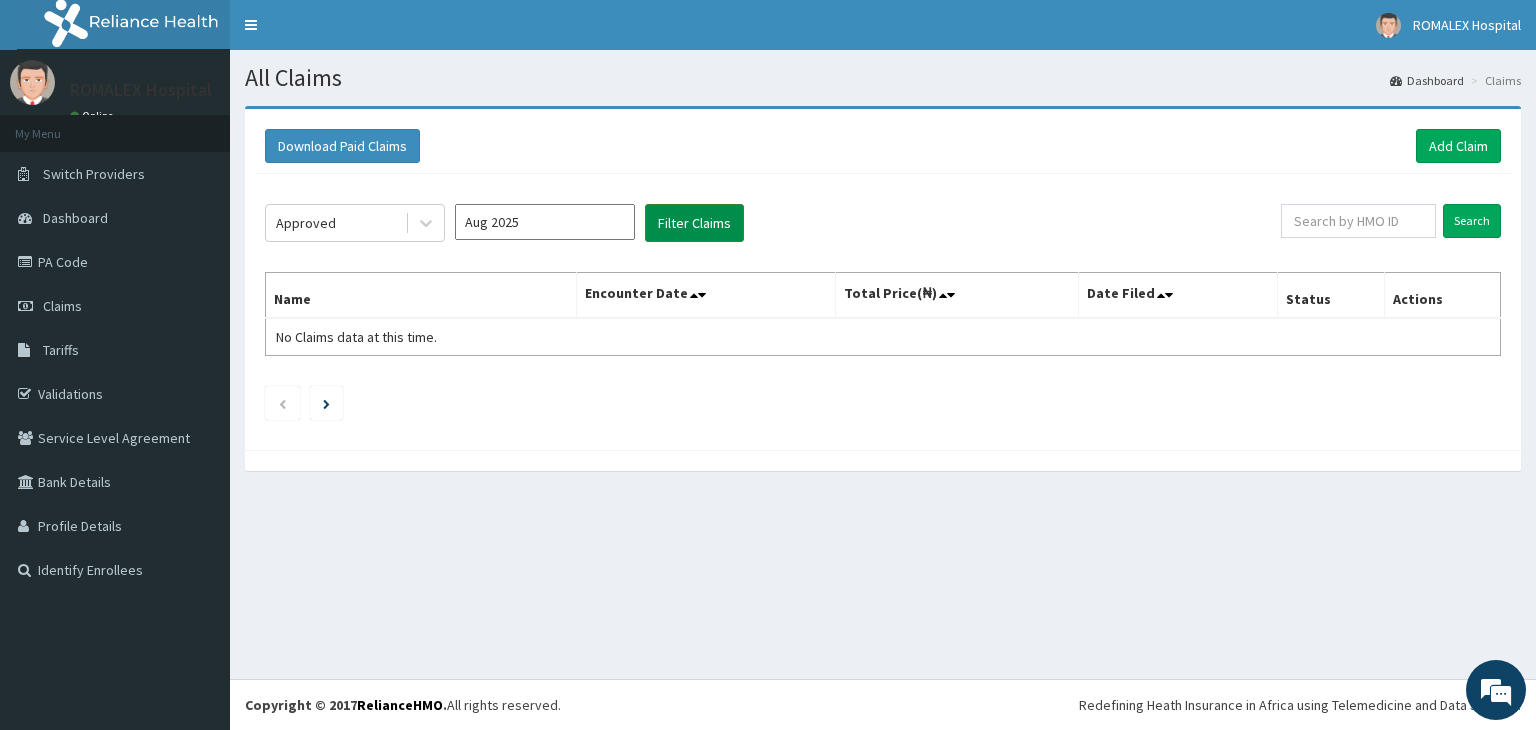 click on "Filter Claims" at bounding box center (694, 223) 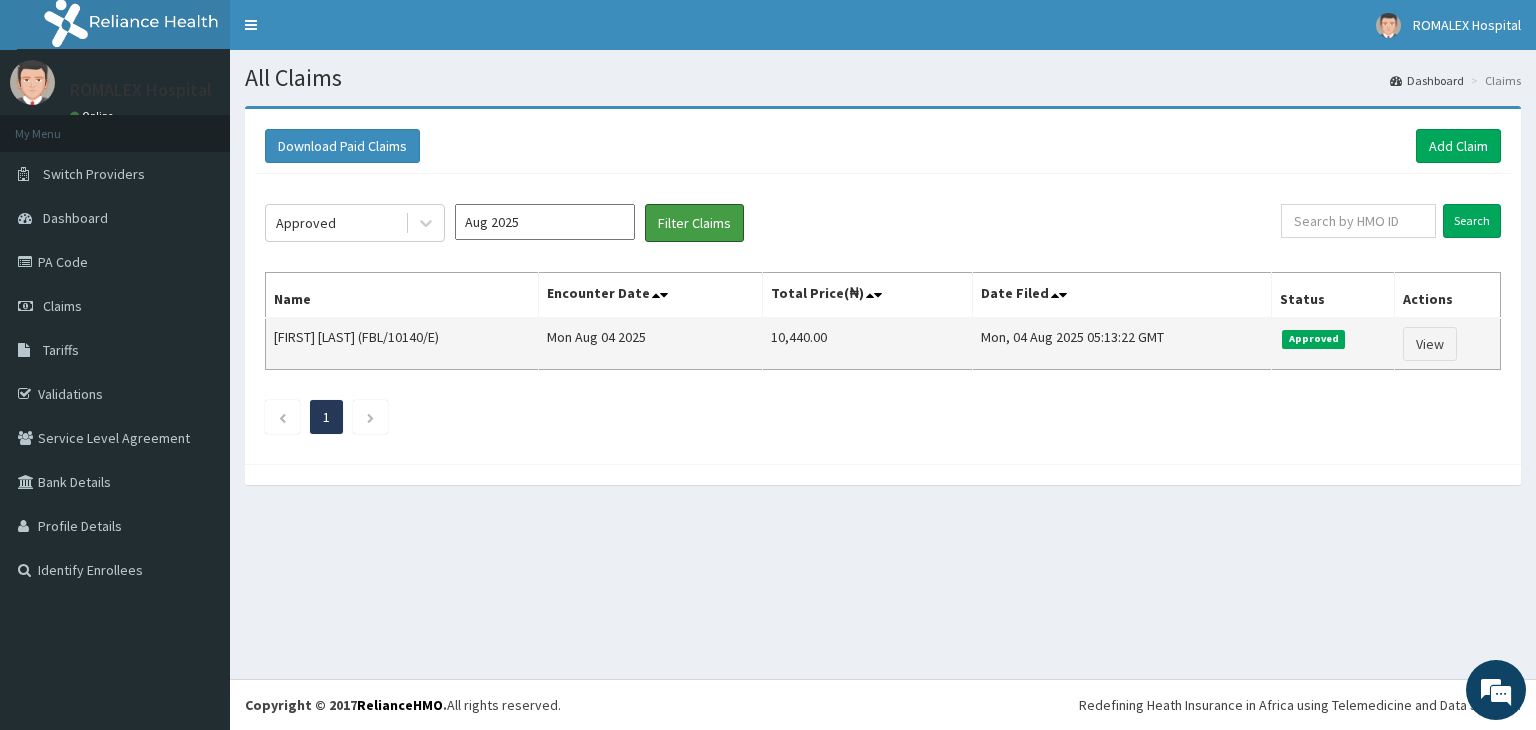 scroll, scrollTop: 0, scrollLeft: 0, axis: both 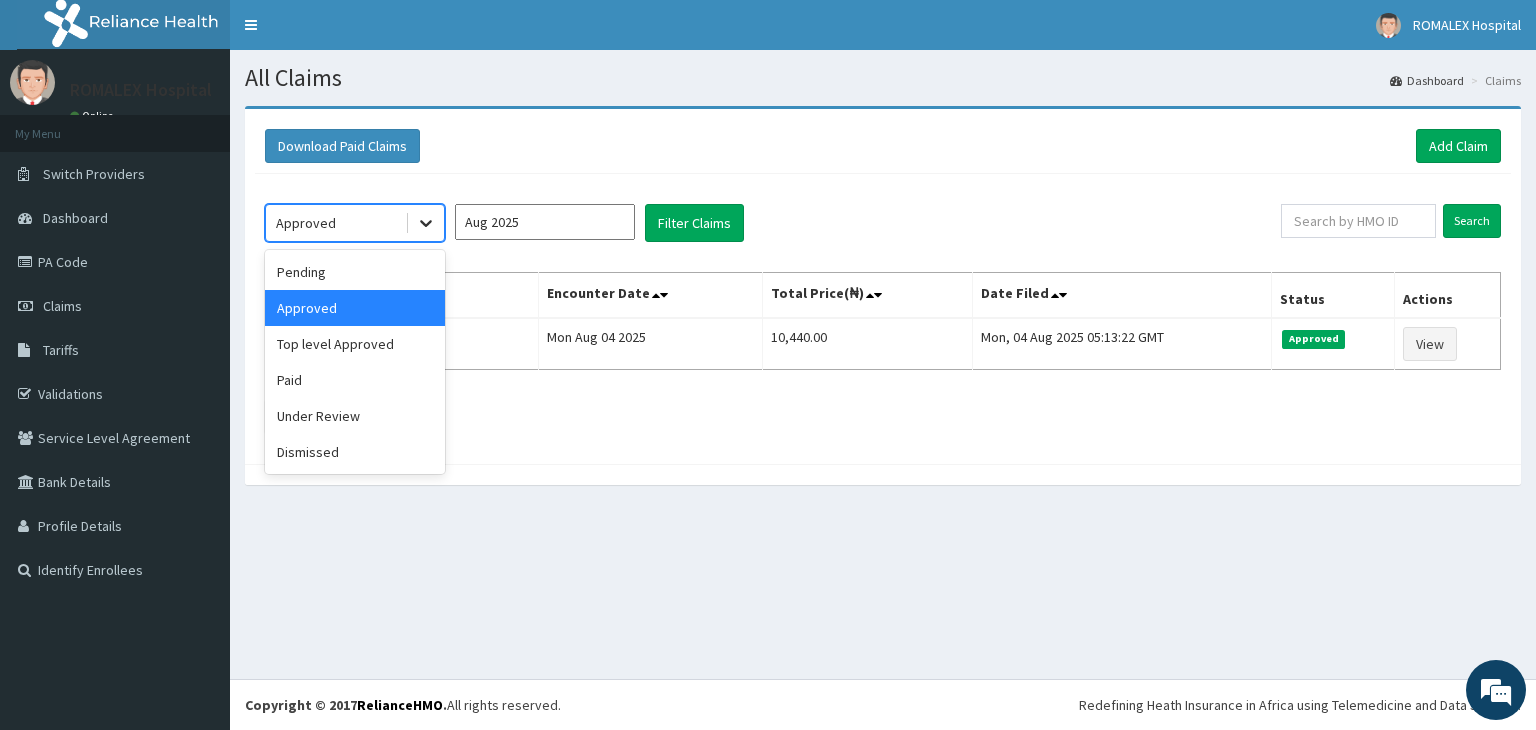 click 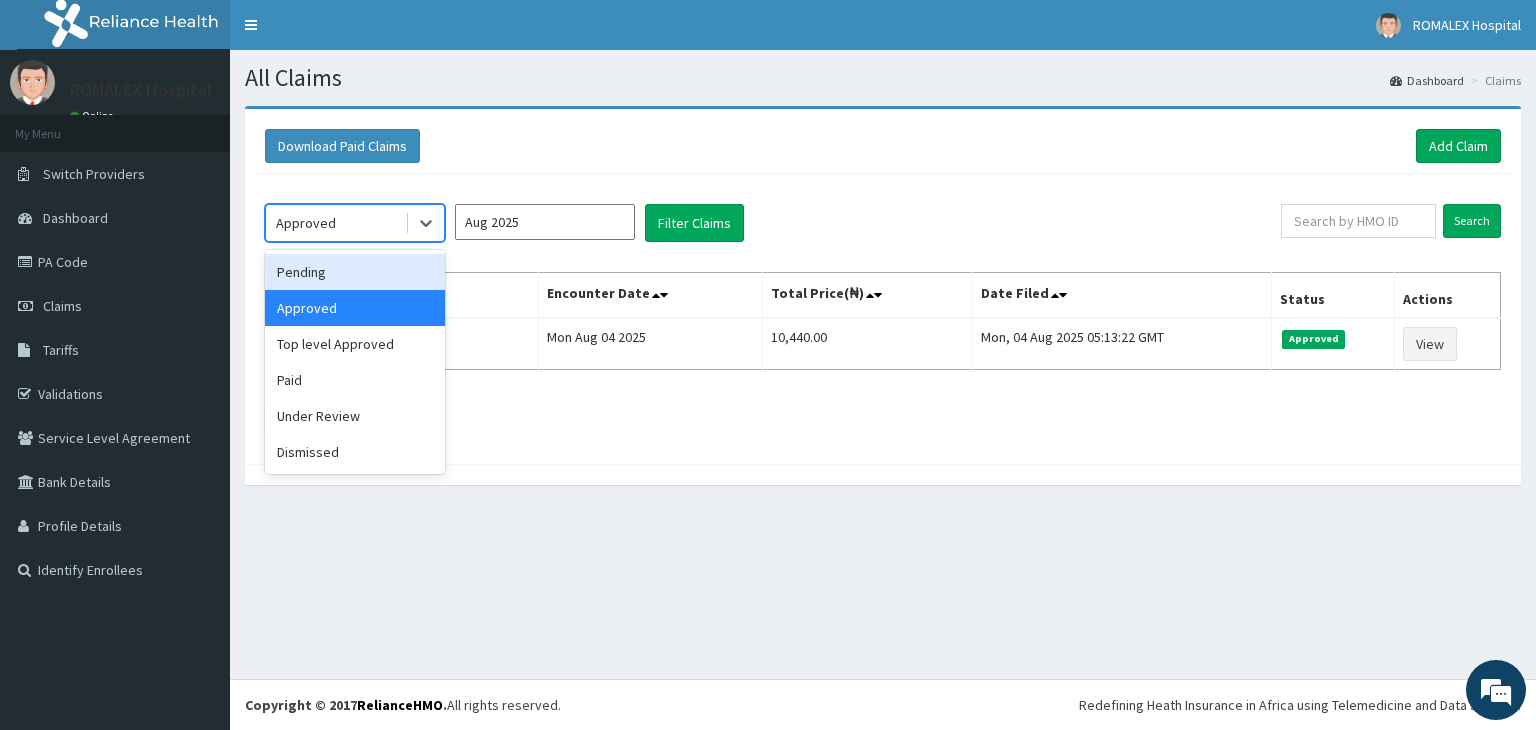 click on "Pending" at bounding box center [355, 272] 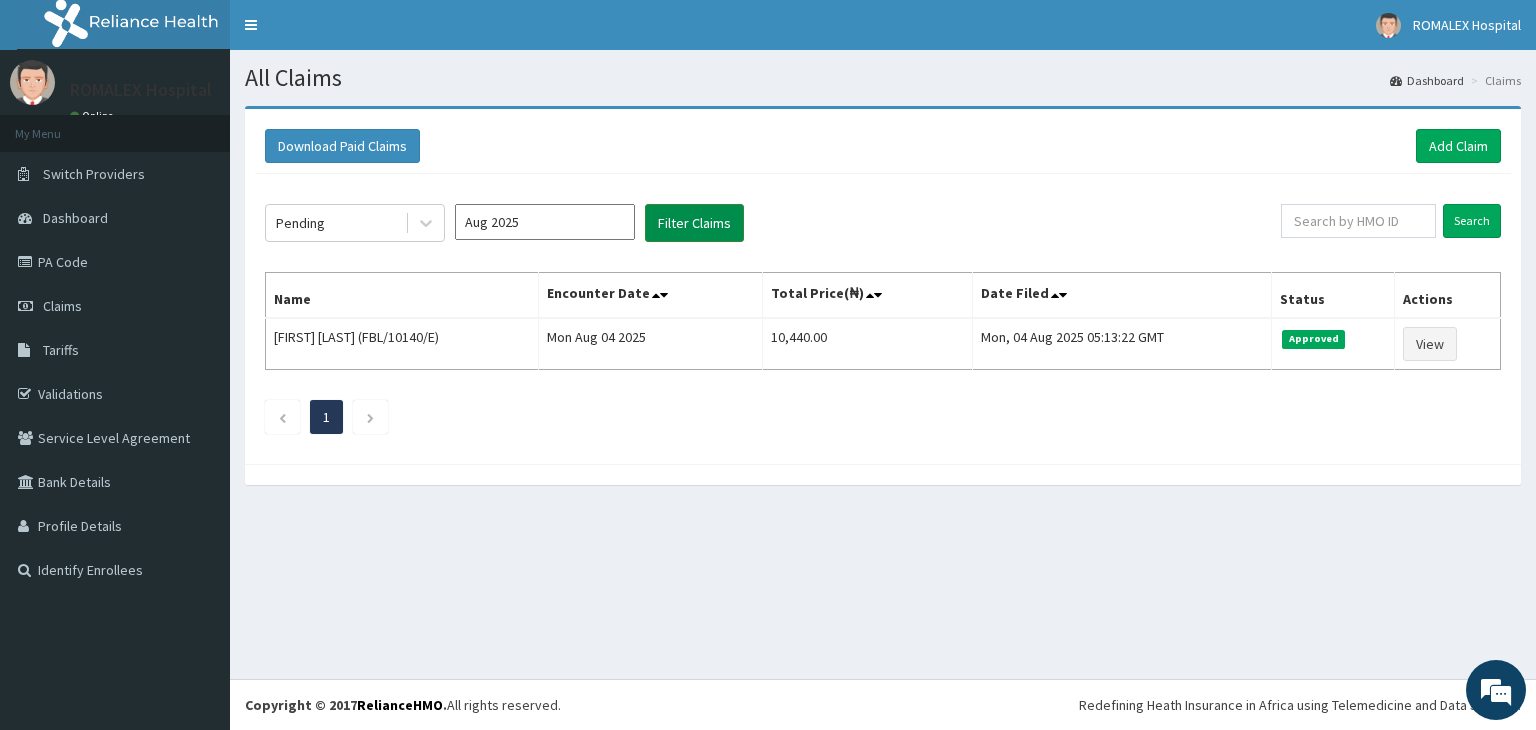 click on "Filter Claims" at bounding box center [694, 223] 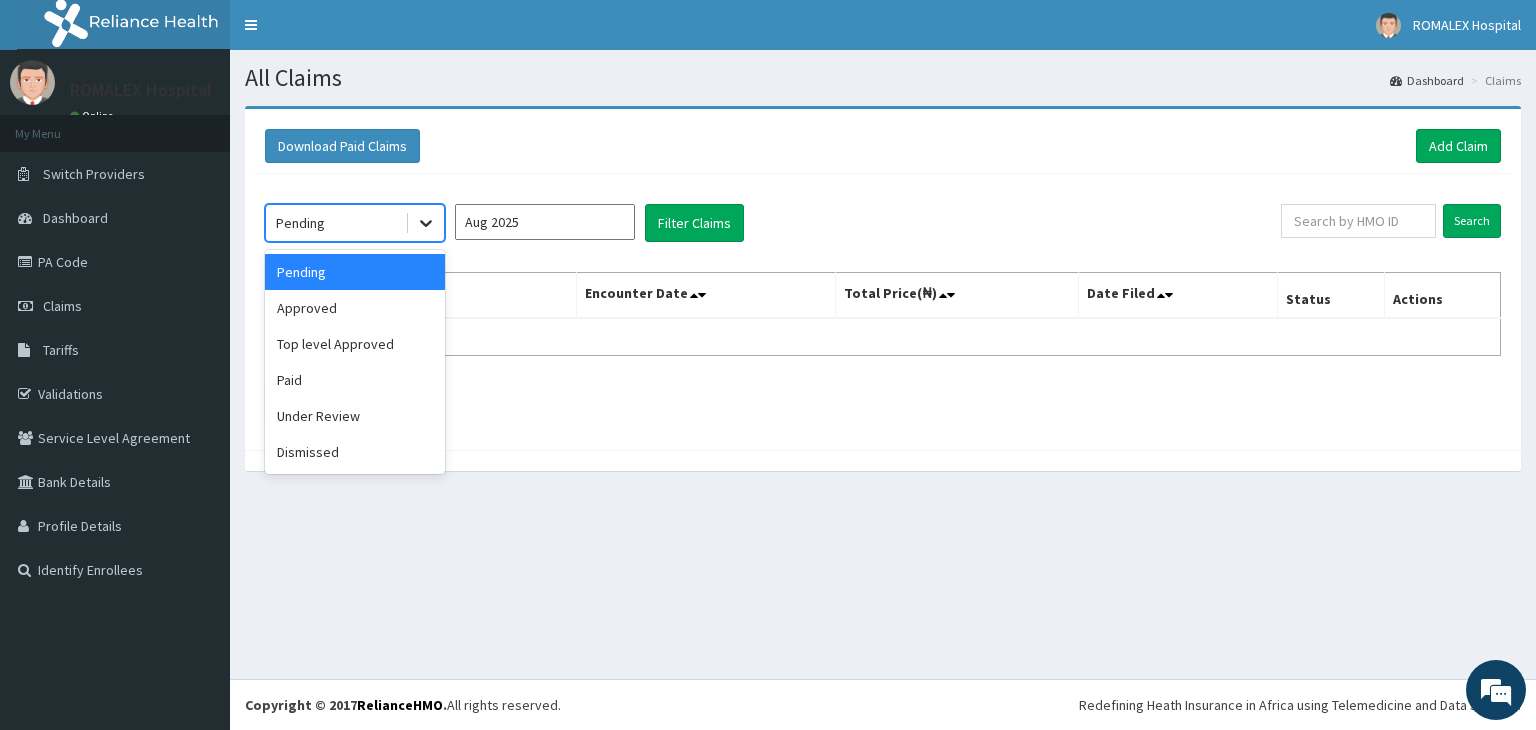 click 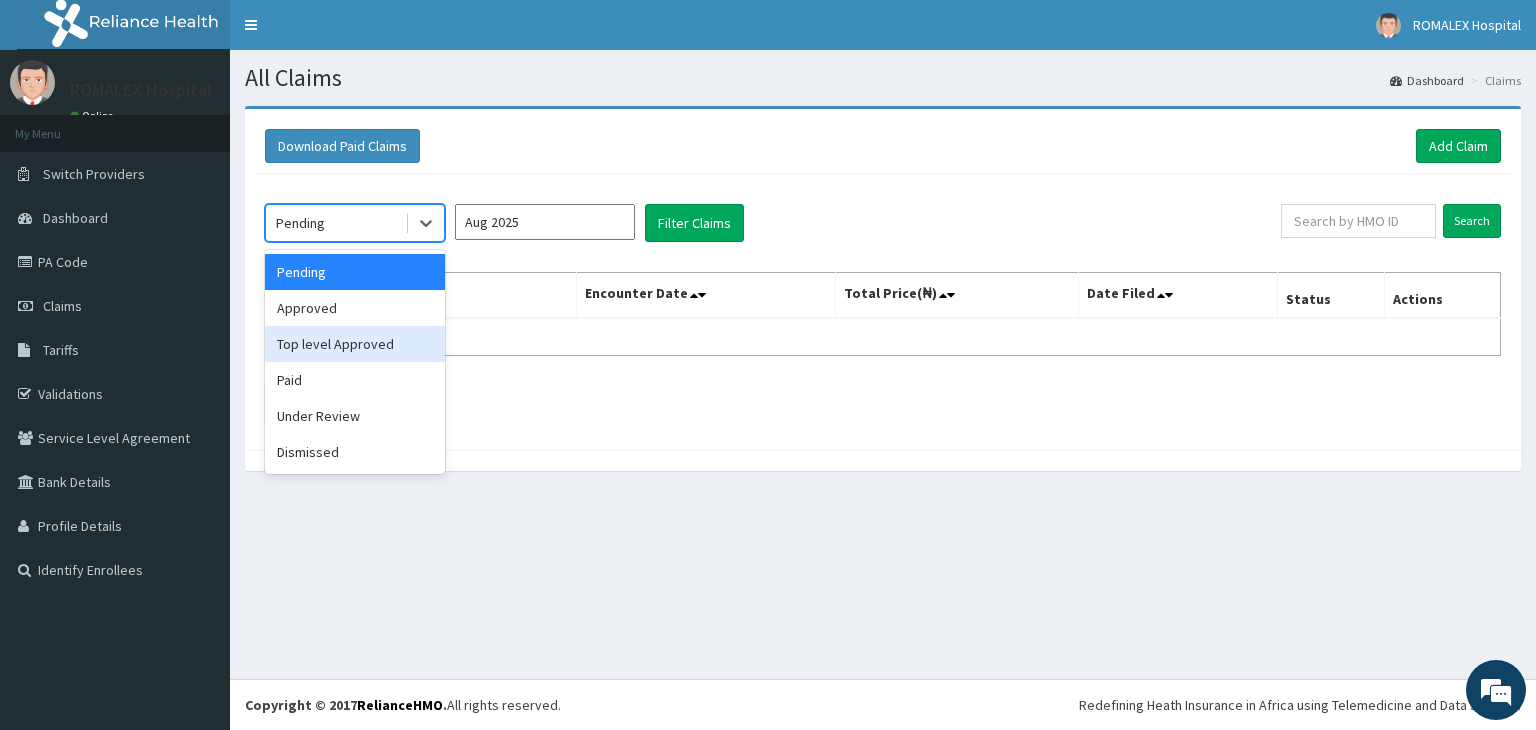click on "Top level Approved" at bounding box center [355, 344] 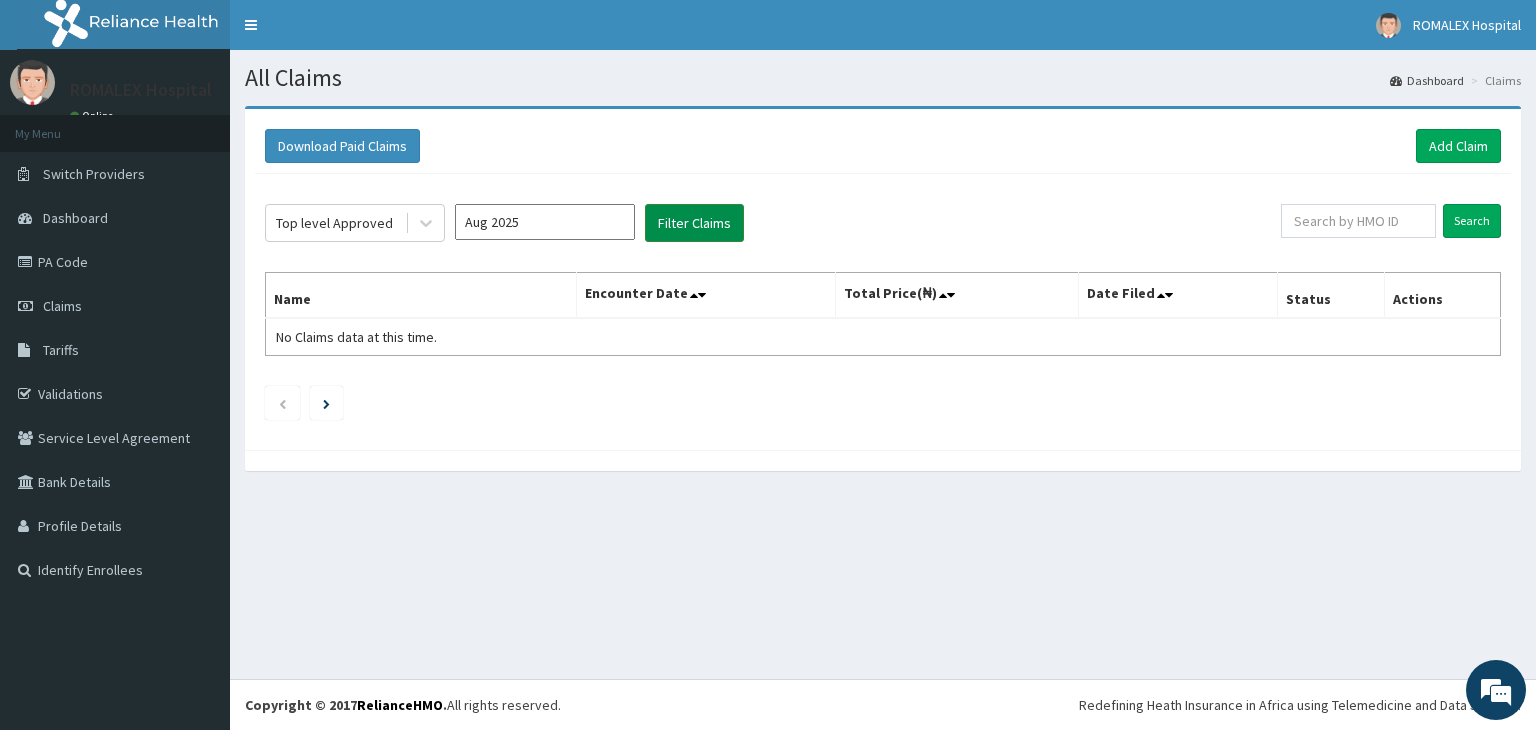click on "Filter Claims" at bounding box center [694, 223] 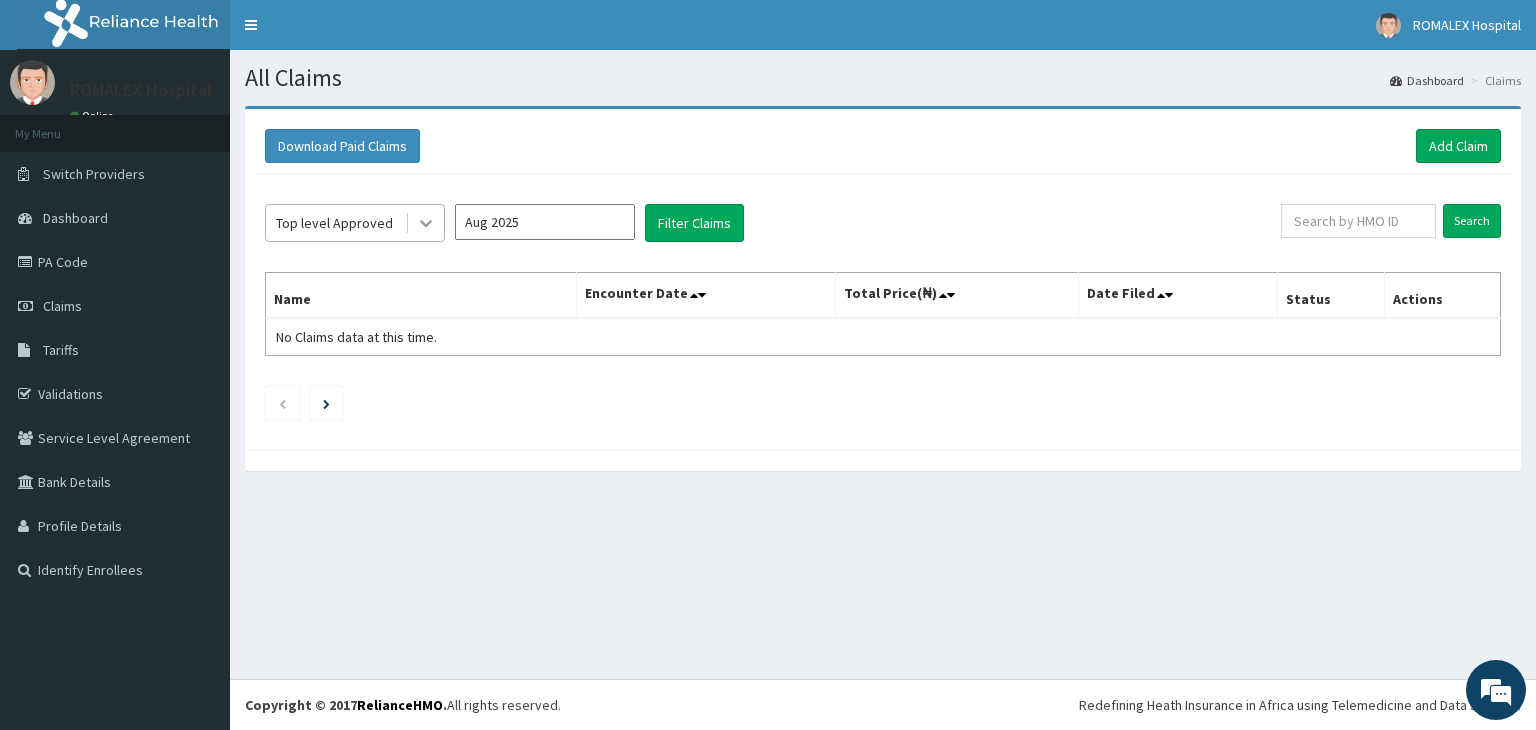 click 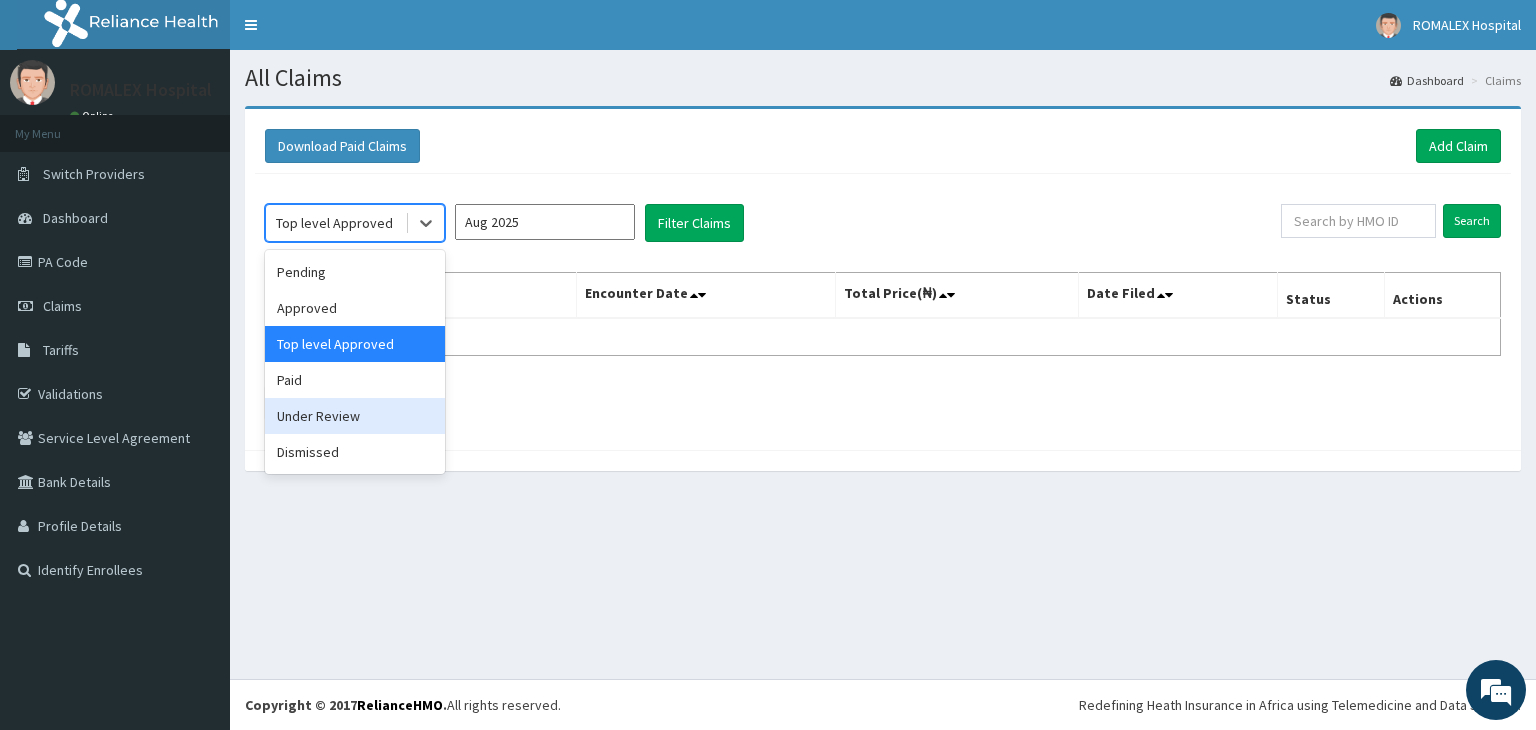 click on "Under Review" at bounding box center [355, 416] 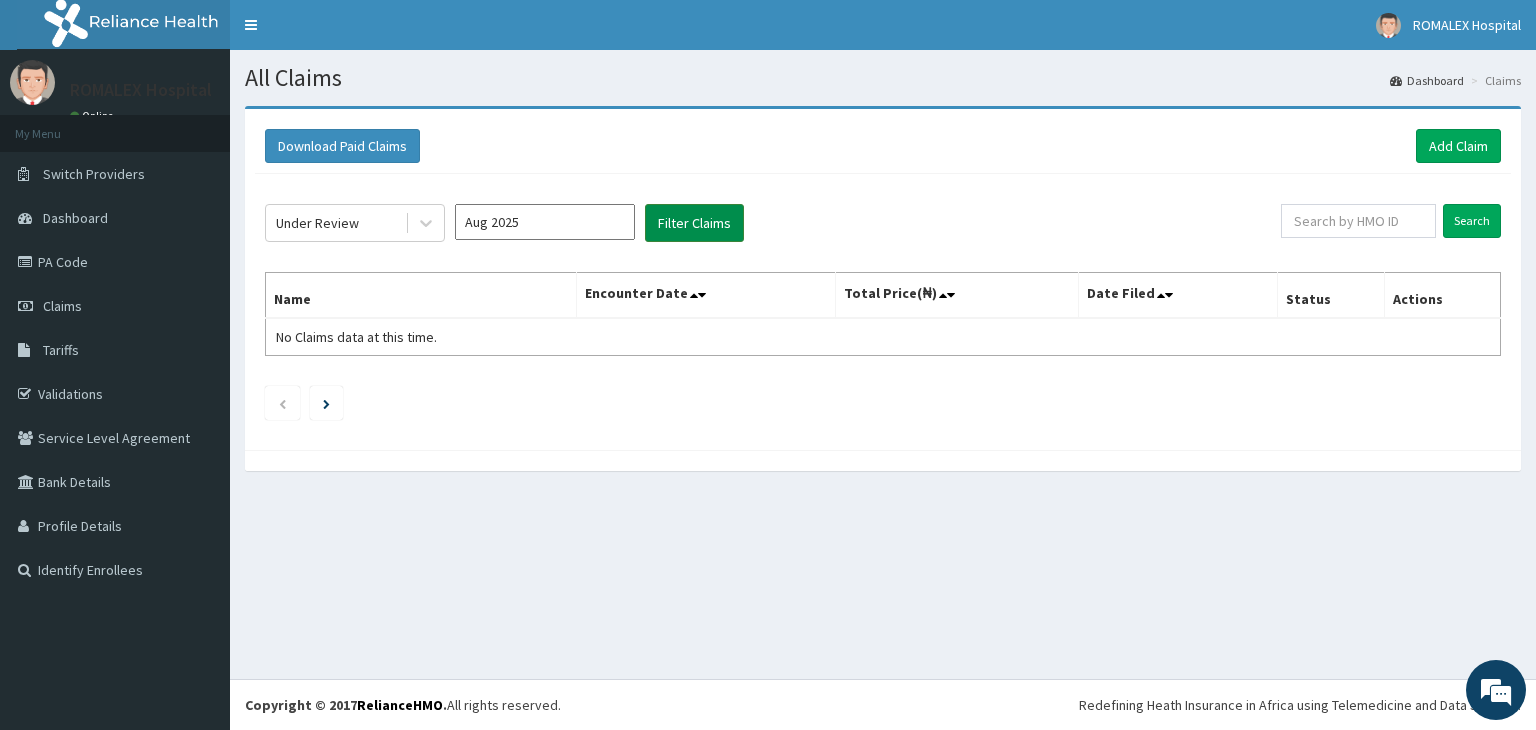 click on "Filter Claims" at bounding box center (694, 223) 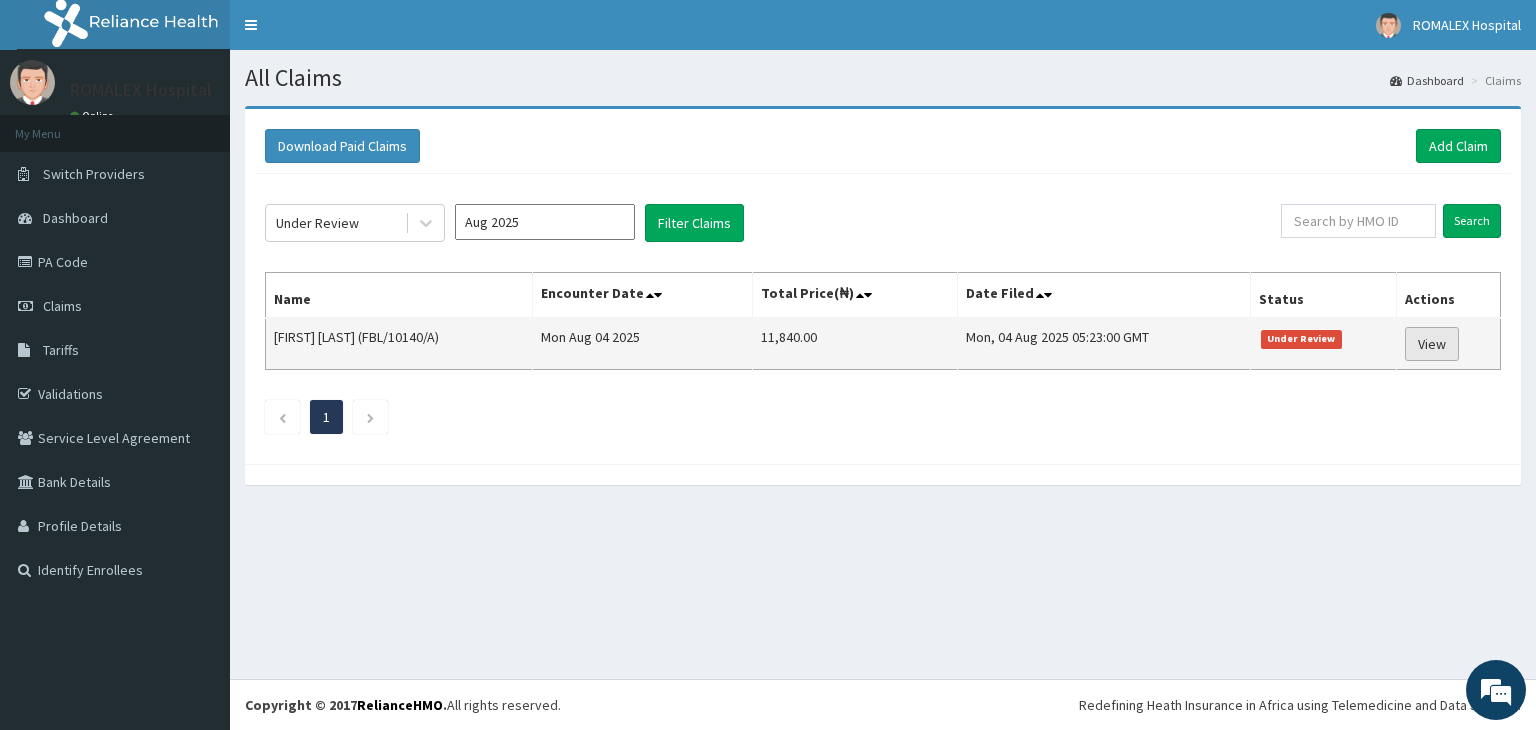 click on "View" at bounding box center (1432, 344) 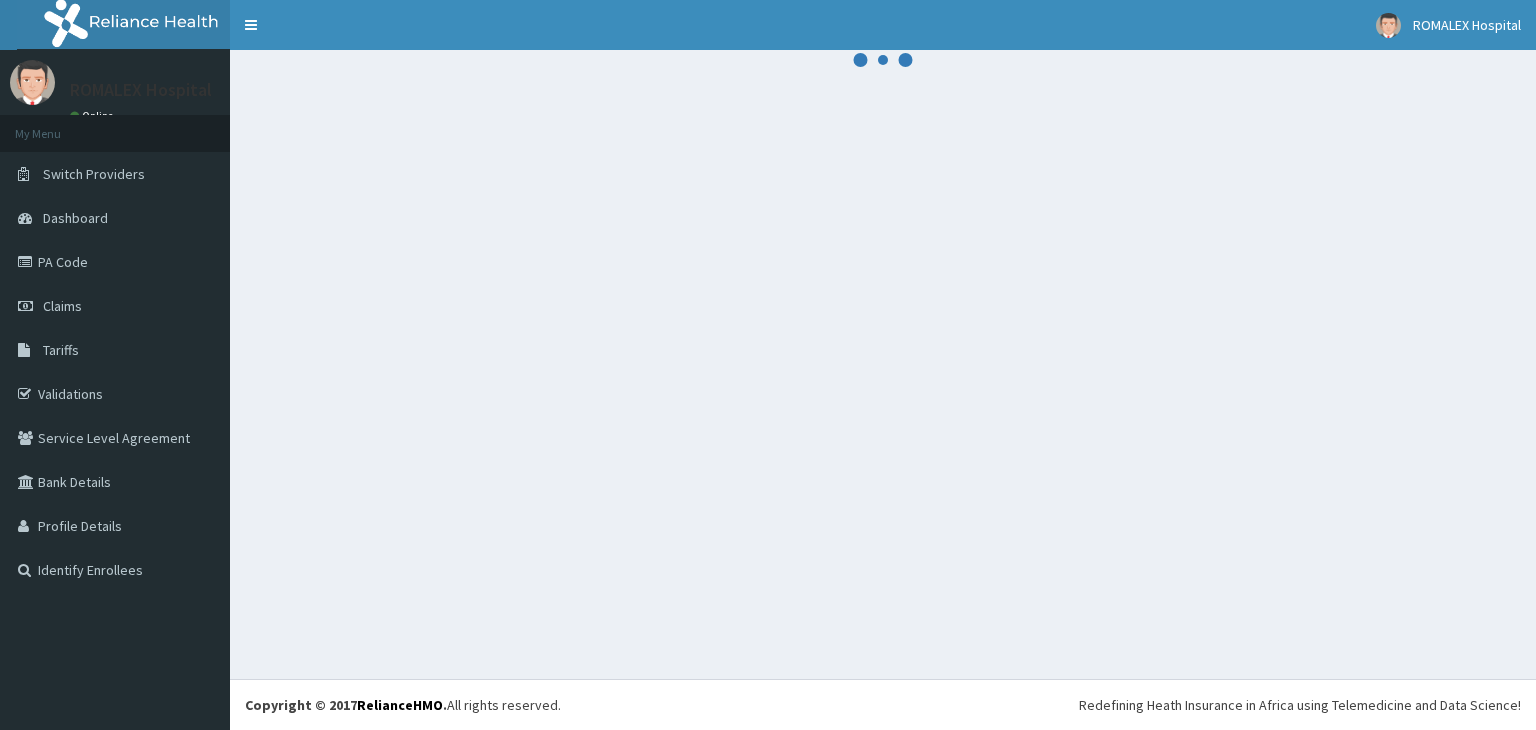 scroll, scrollTop: 0, scrollLeft: 0, axis: both 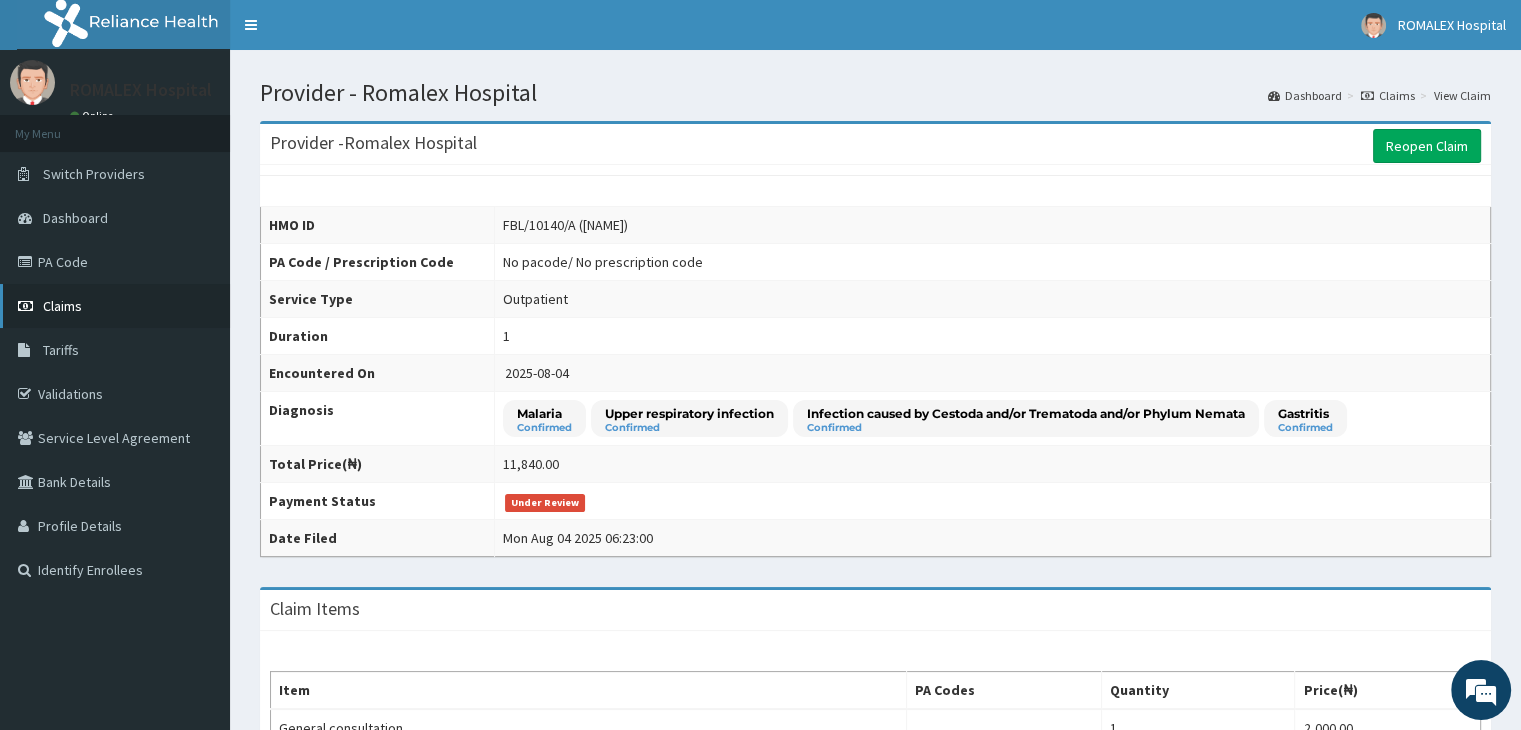 click on "Claims" at bounding box center (62, 306) 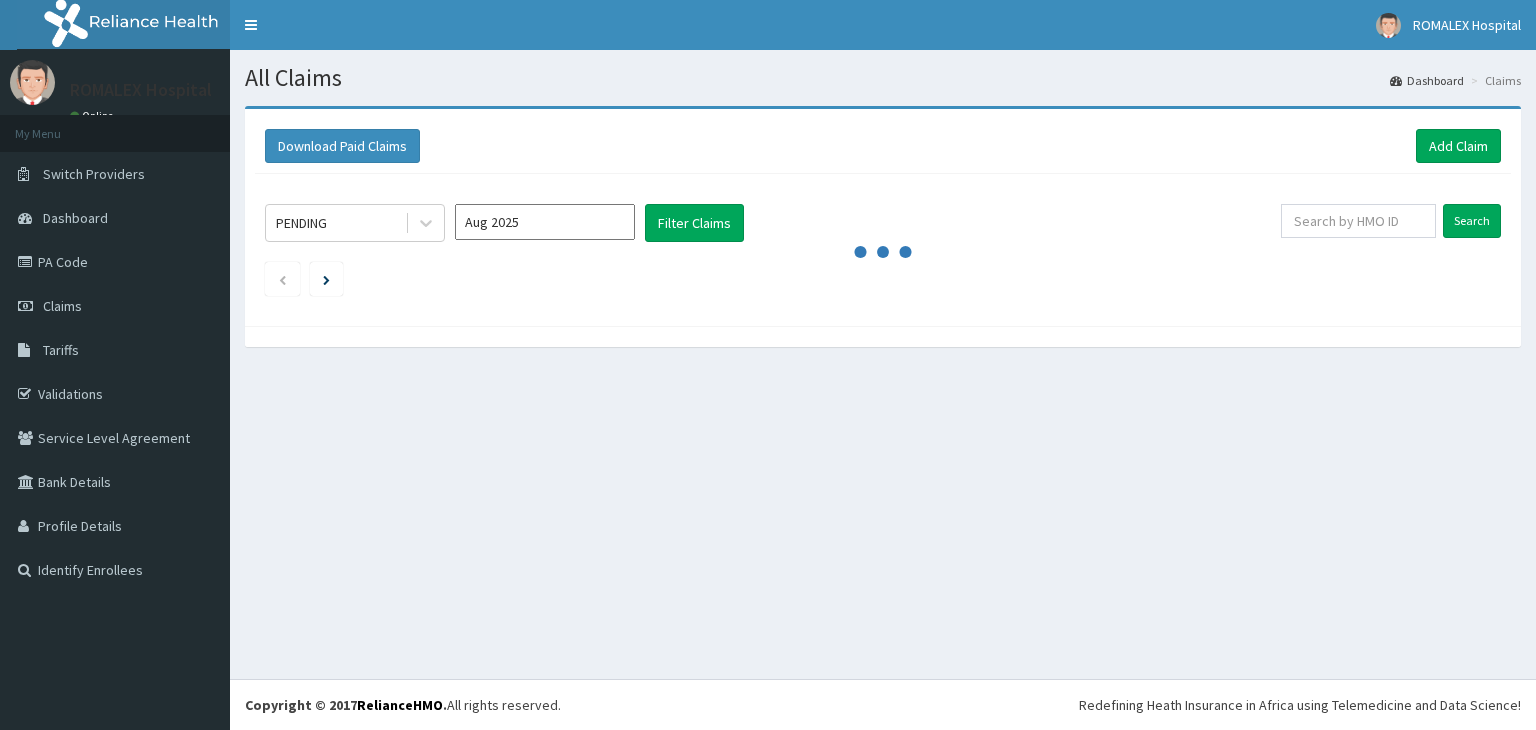 scroll, scrollTop: 0, scrollLeft: 0, axis: both 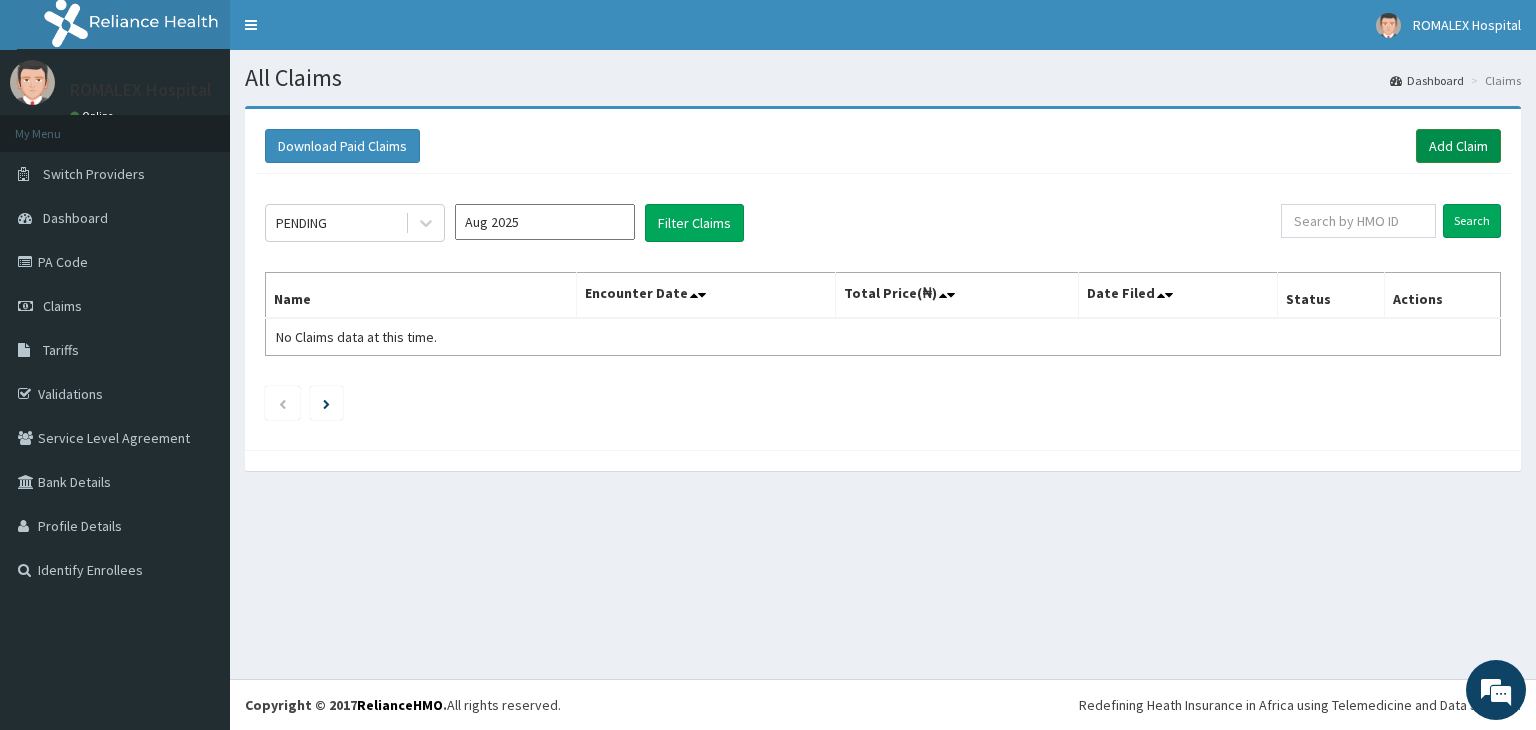 click on "Add Claim" at bounding box center [1458, 146] 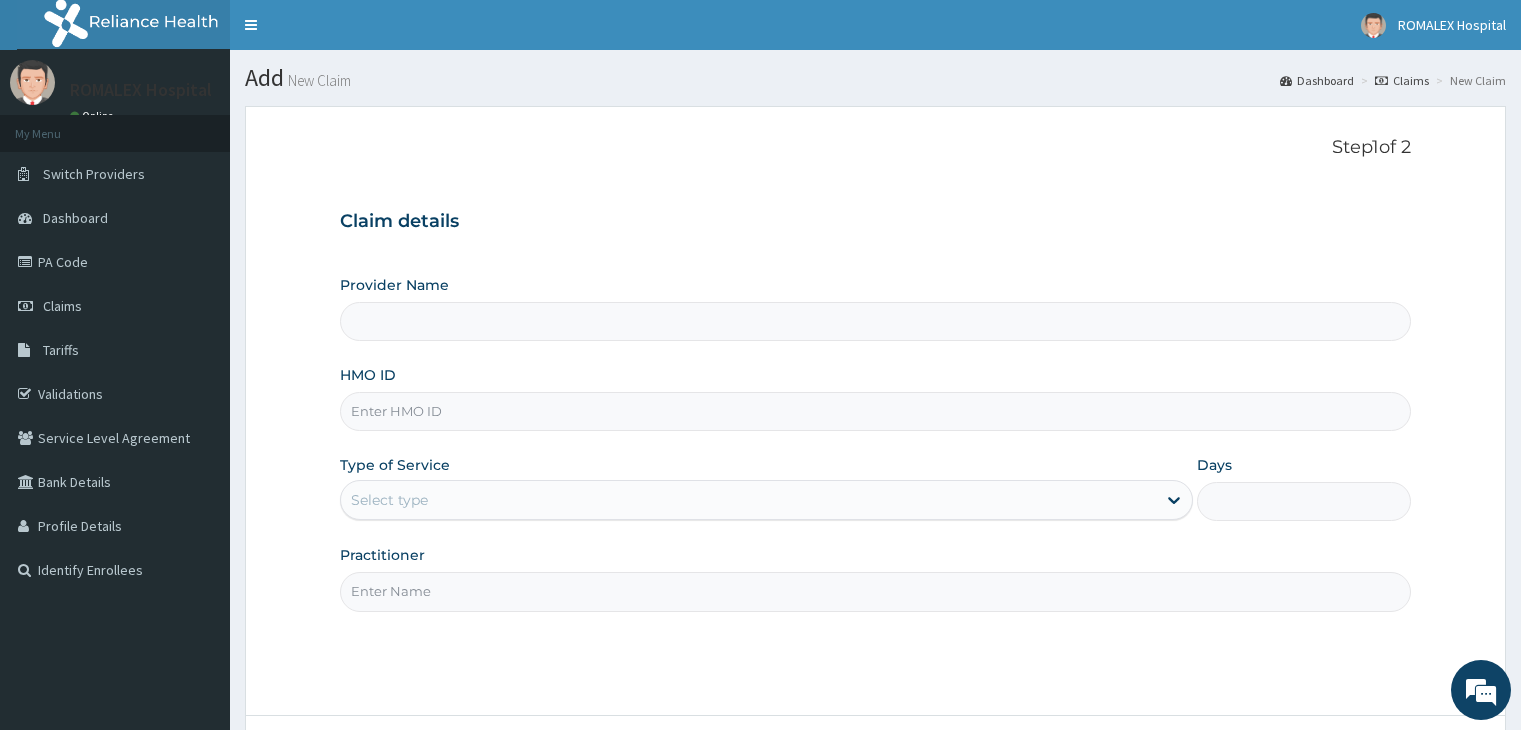 scroll, scrollTop: 0, scrollLeft: 0, axis: both 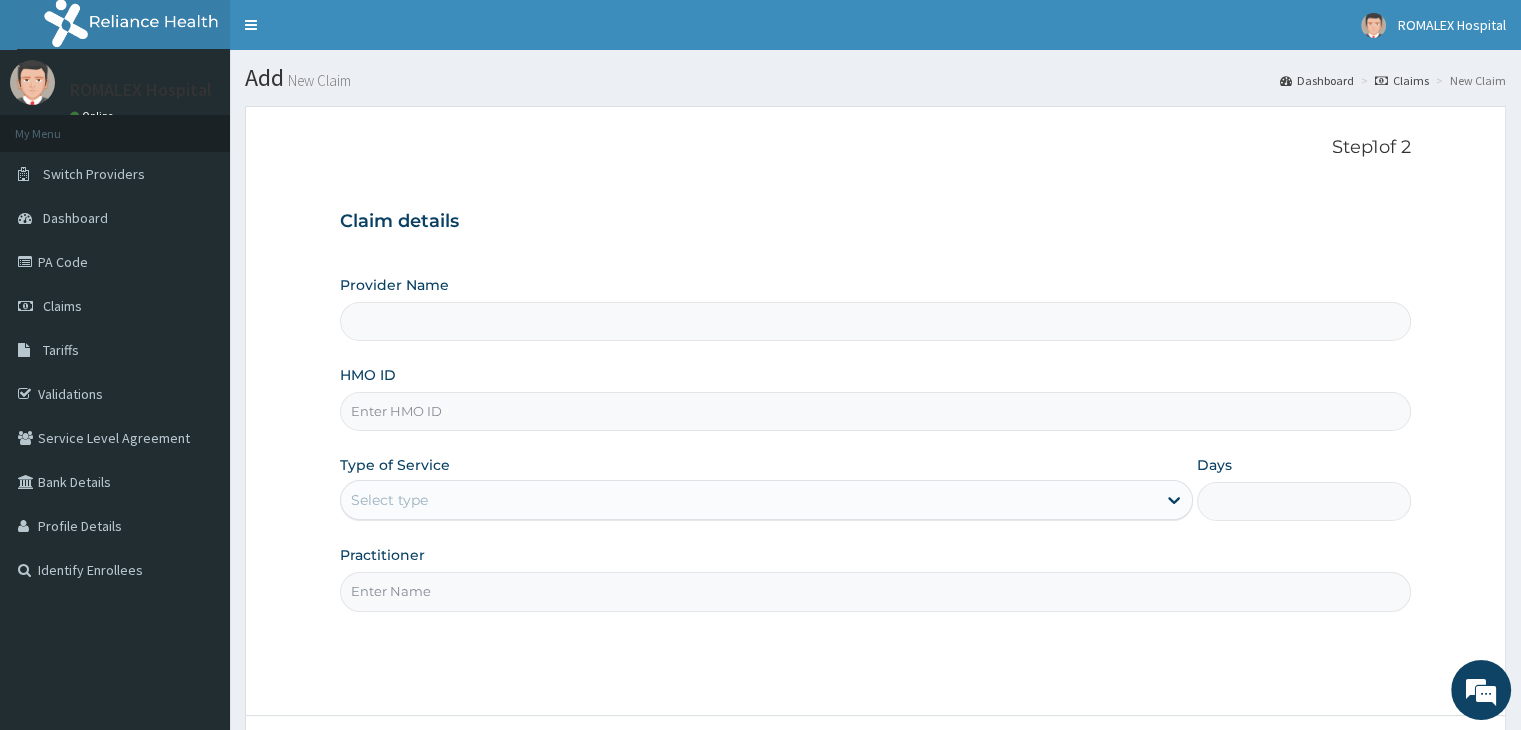type on "Romalex Hospital" 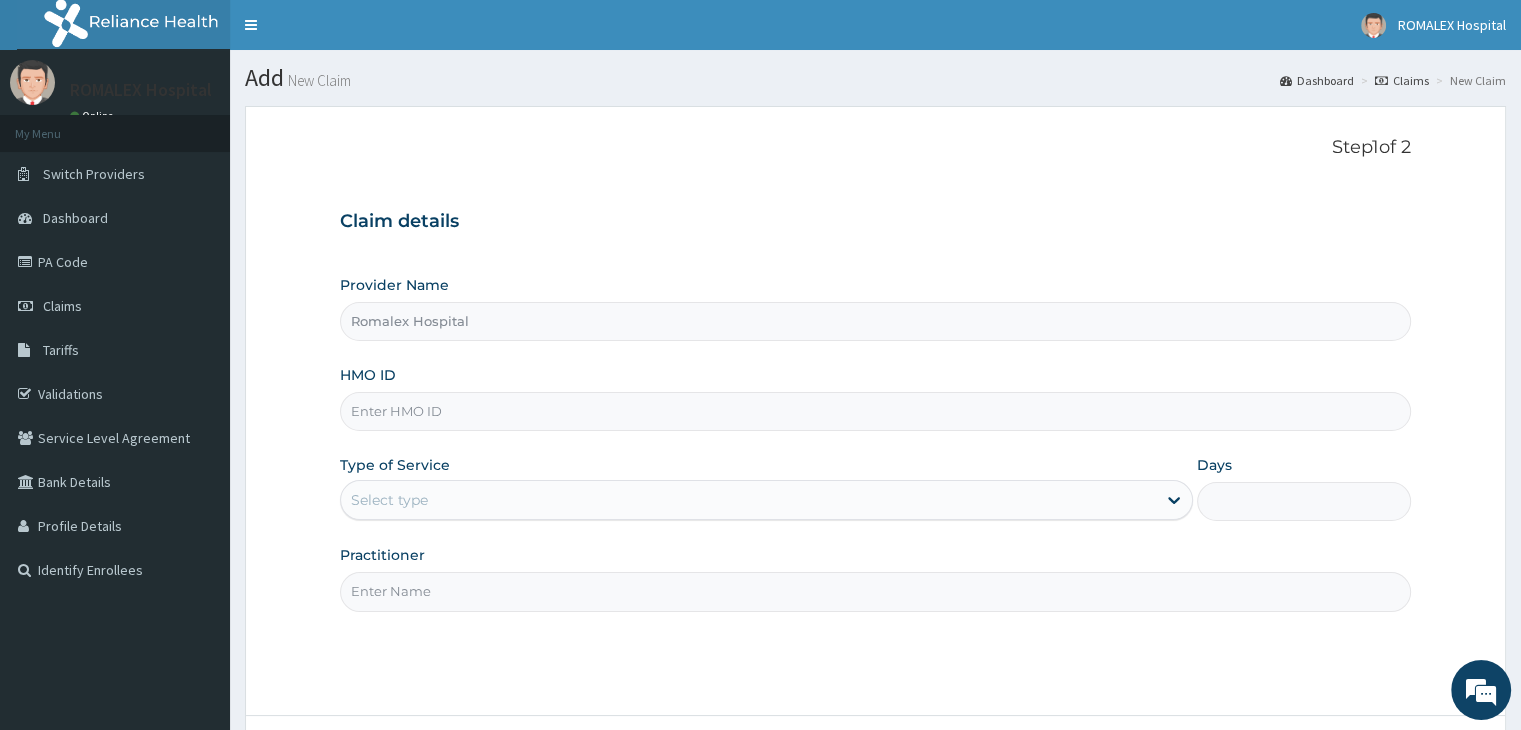 scroll, scrollTop: 0, scrollLeft: 0, axis: both 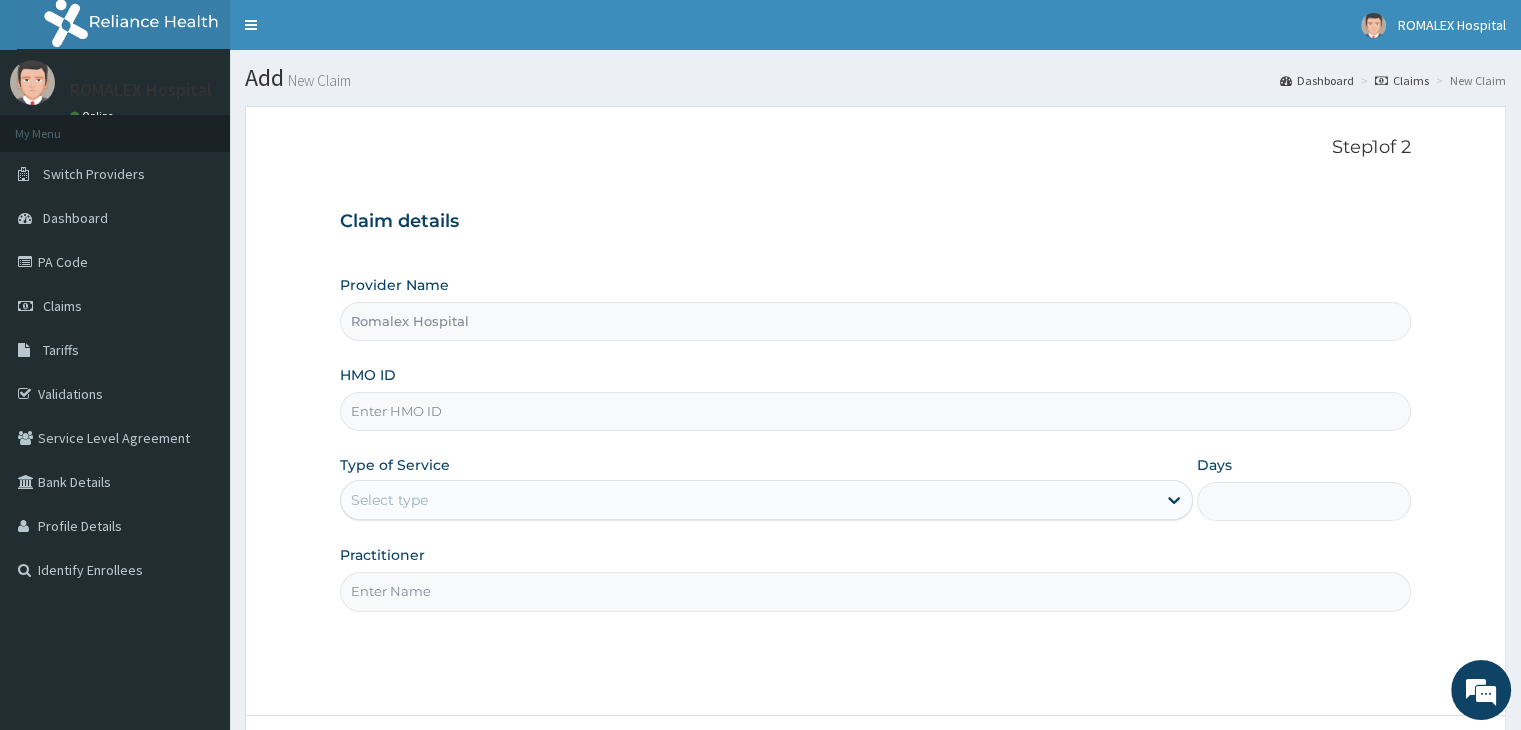 click on "HMO ID" at bounding box center (875, 411) 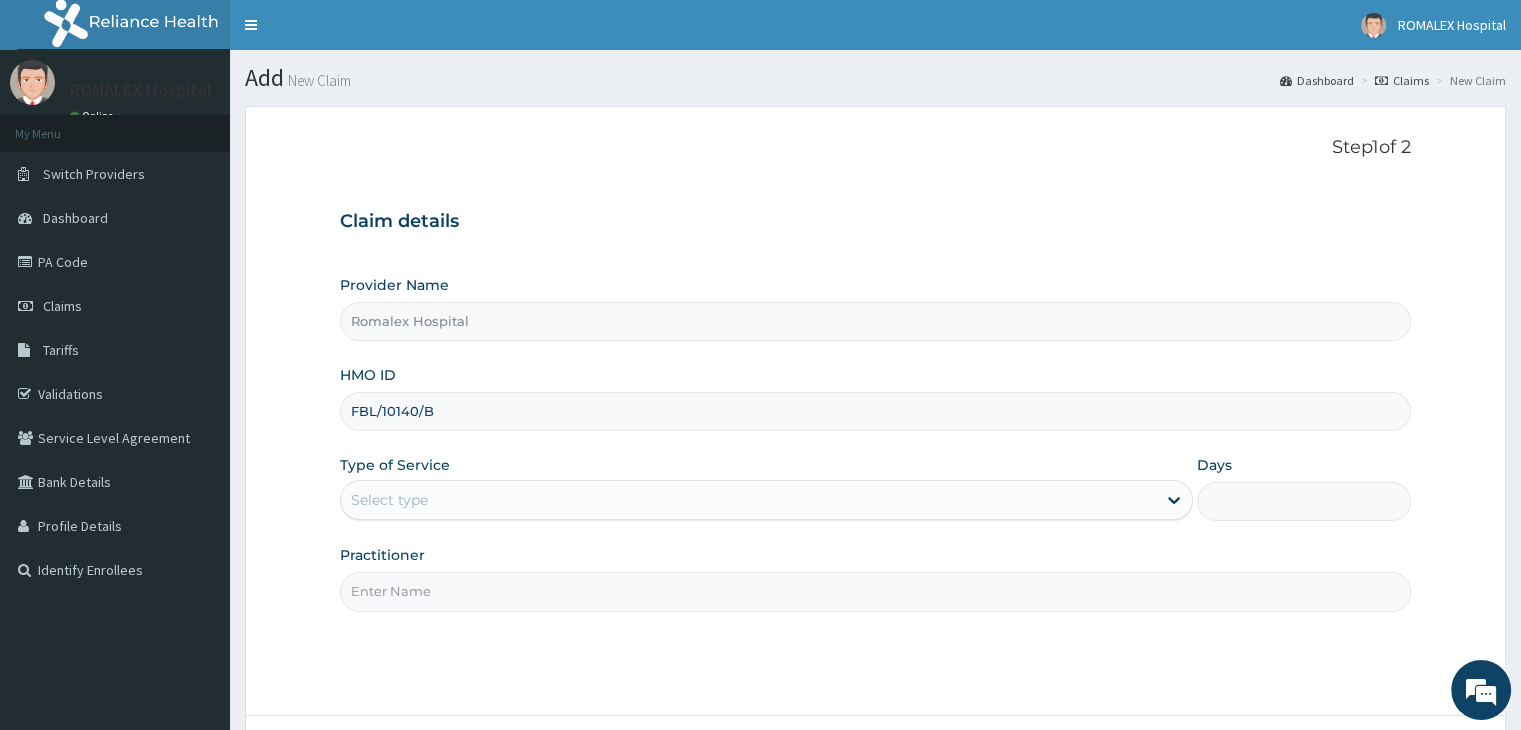 type on "FBL/10140/B" 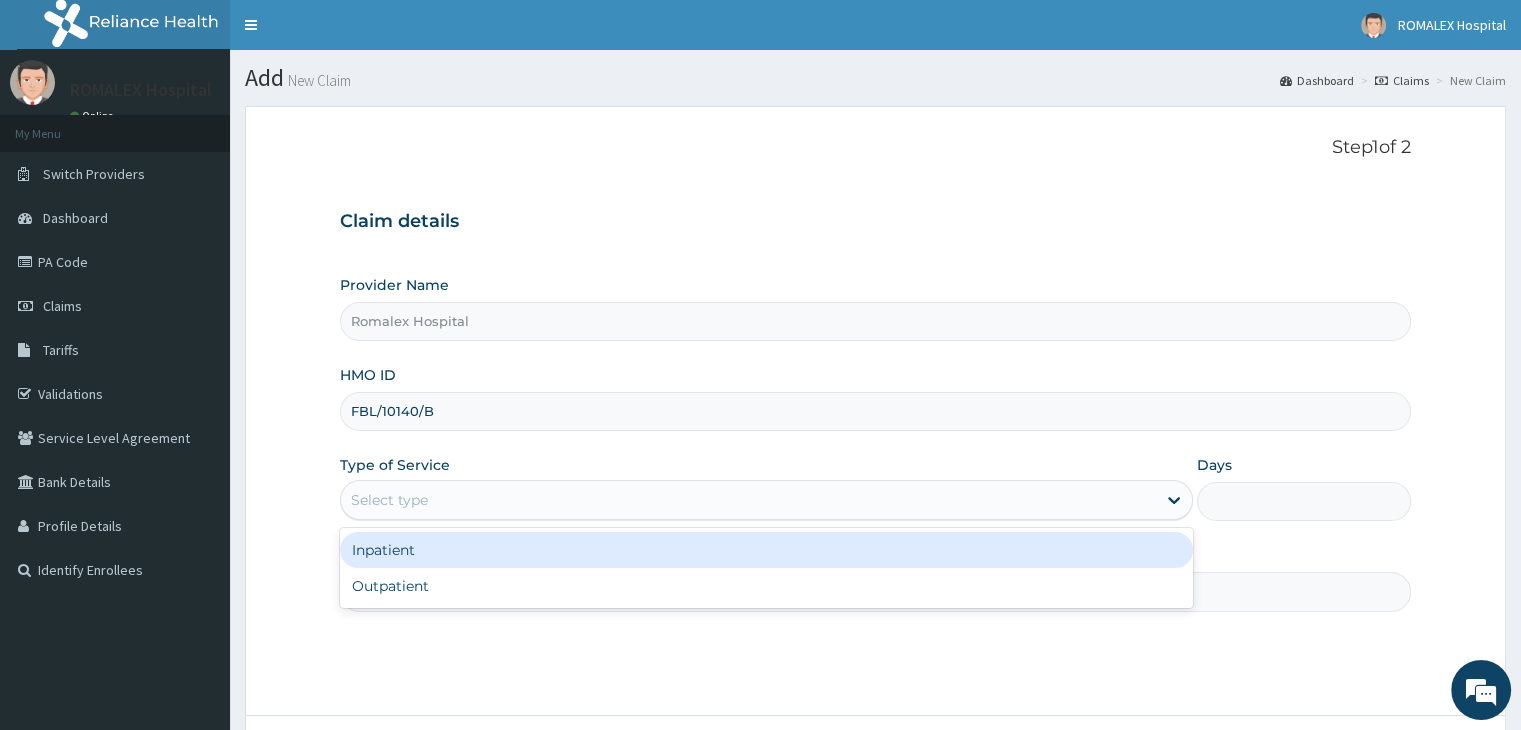 click on "Select type" at bounding box center (748, 500) 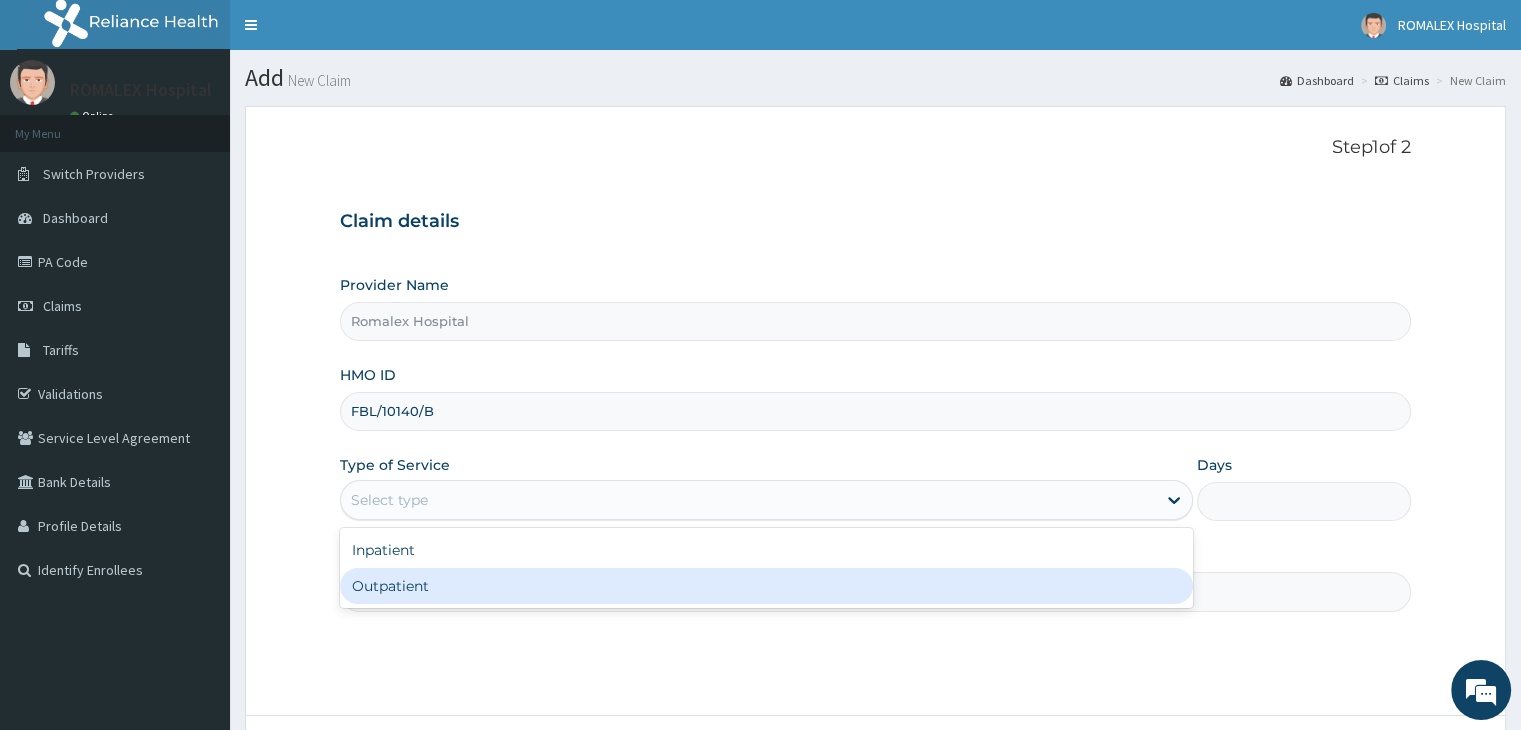click on "Outpatient" at bounding box center (766, 586) 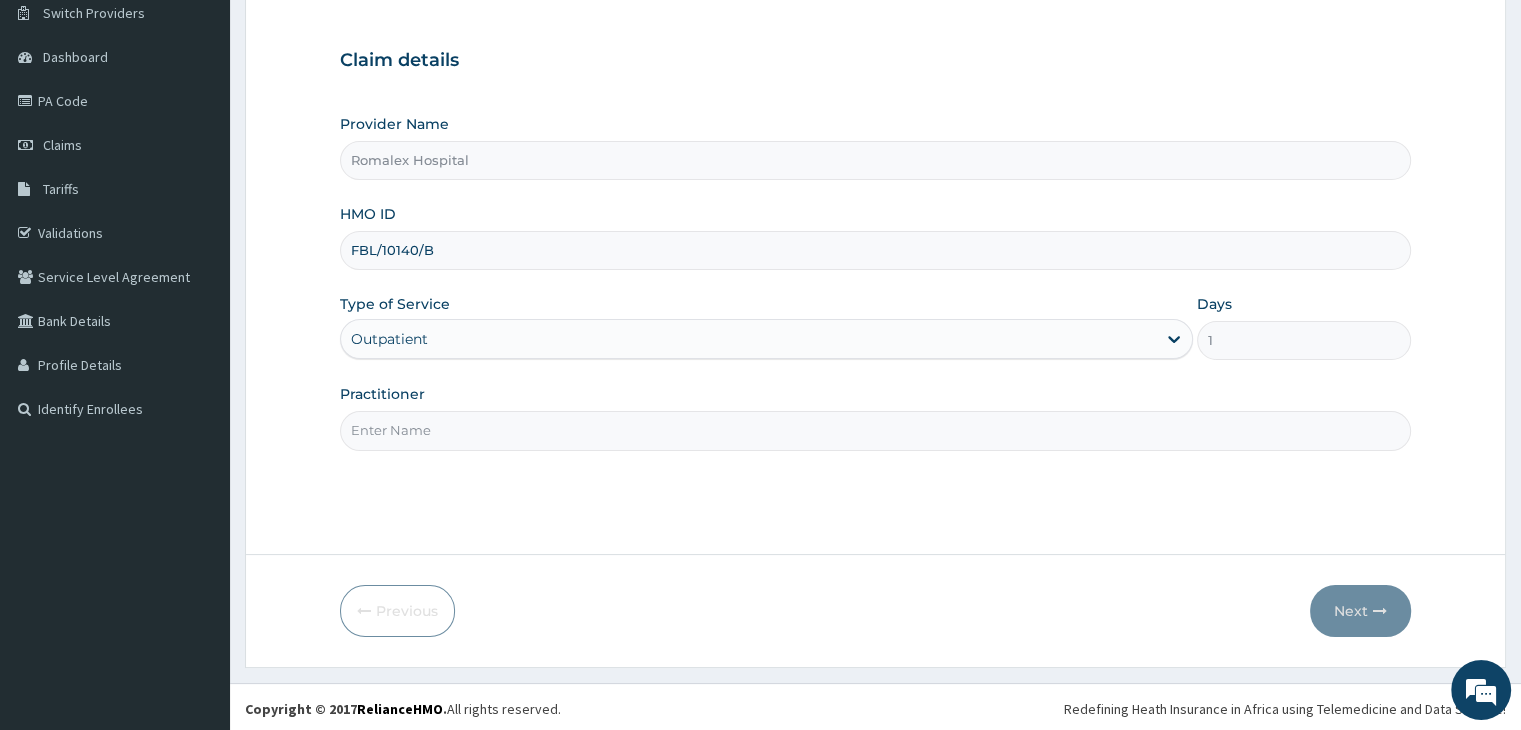 scroll, scrollTop: 164, scrollLeft: 0, axis: vertical 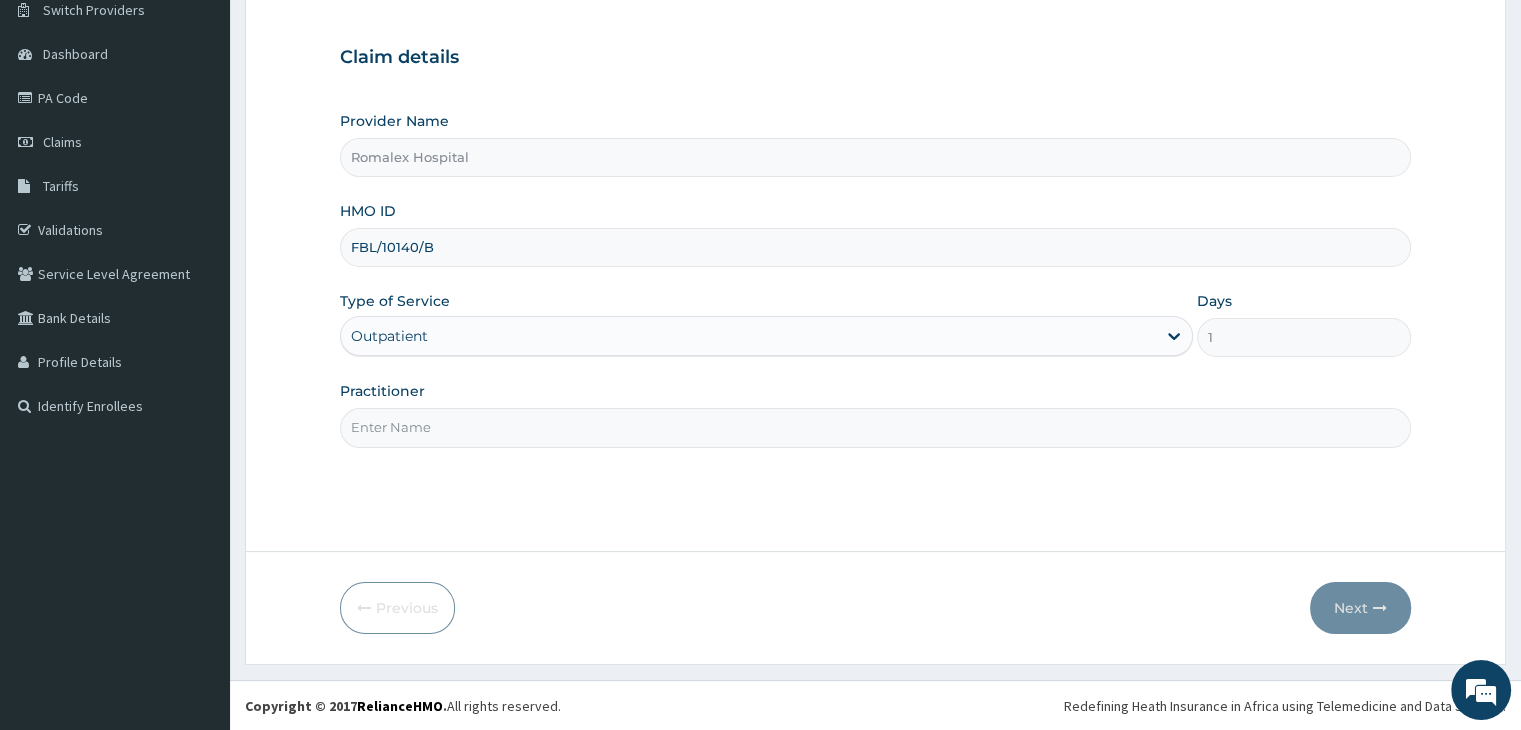 click on "Practitioner" at bounding box center [875, 427] 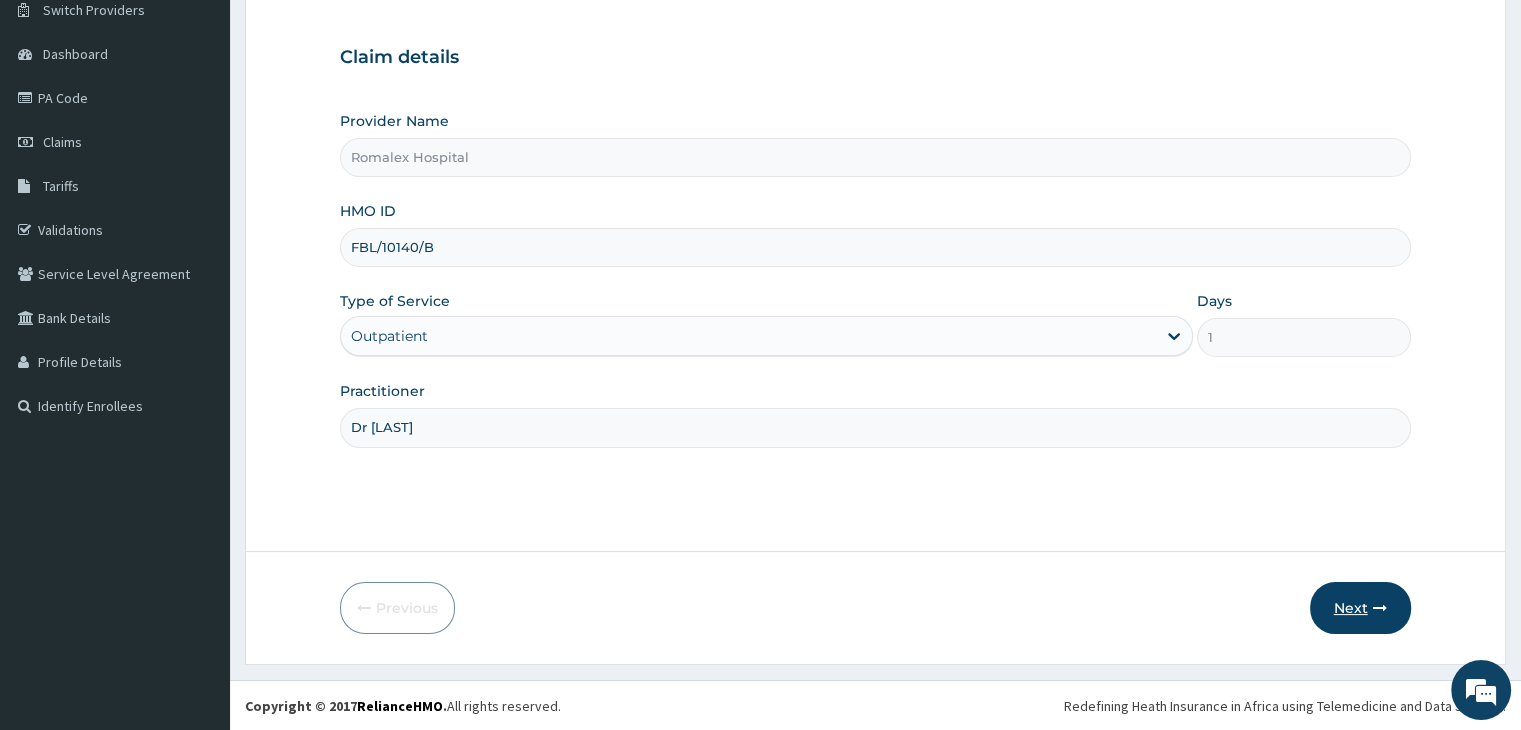 type on "Dr uche" 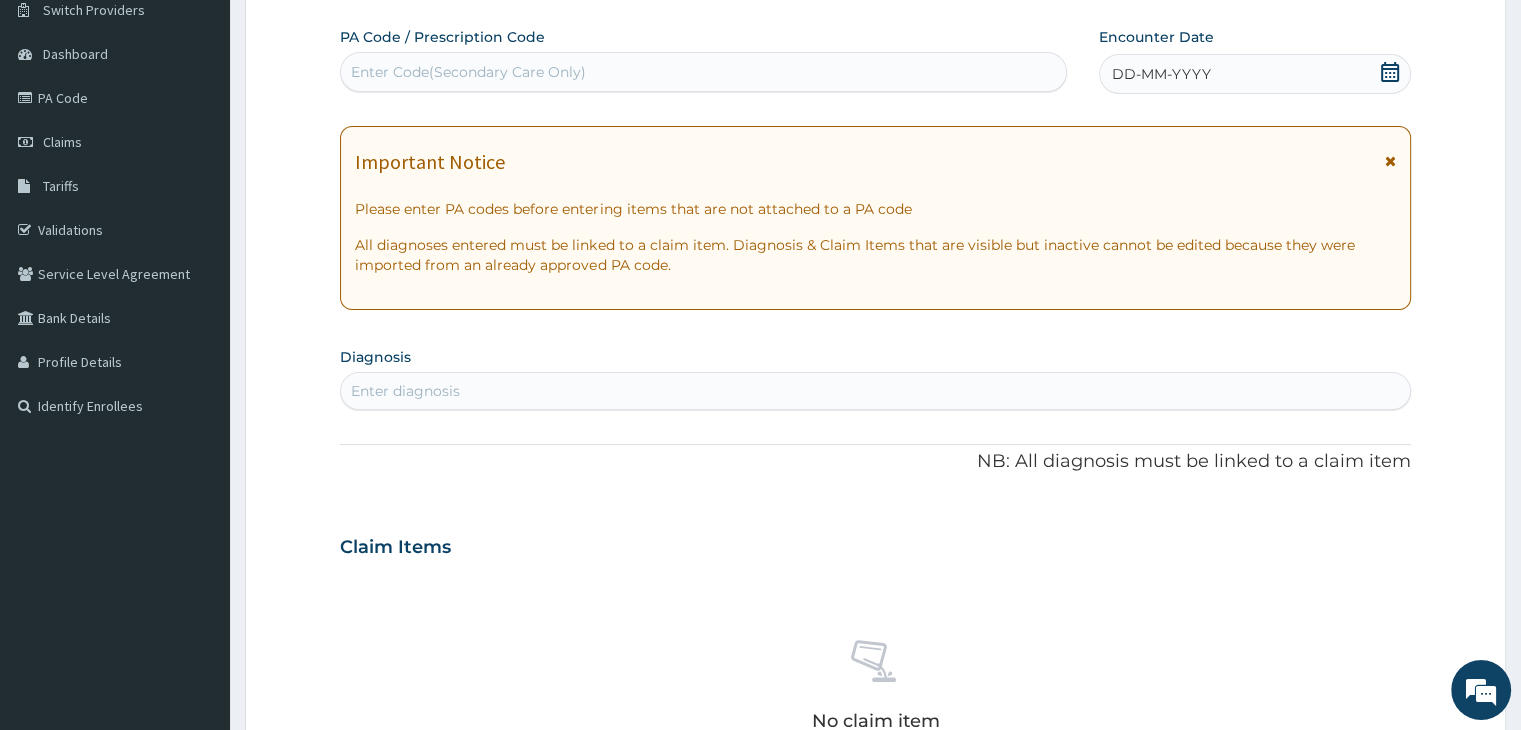 click 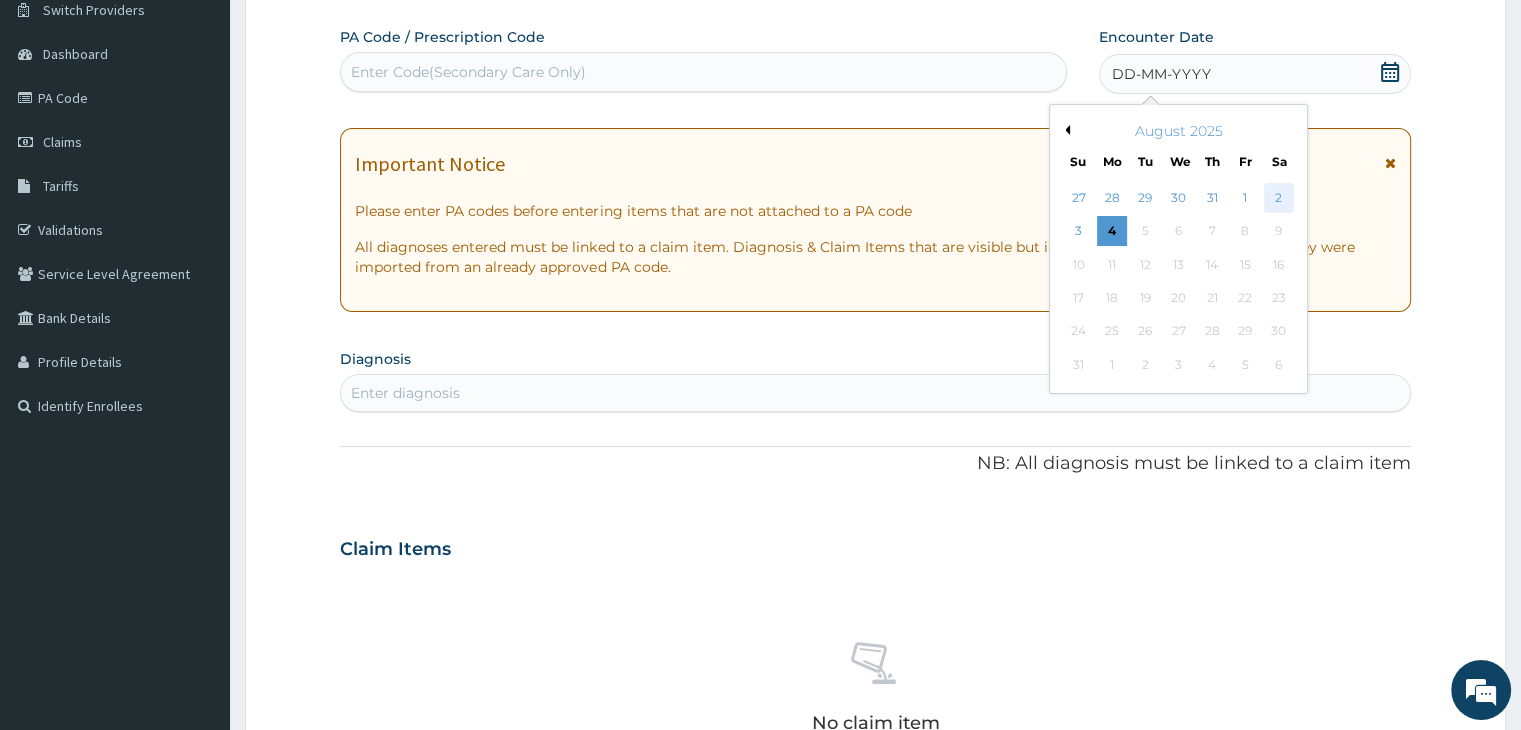 click on "2" at bounding box center [1279, 198] 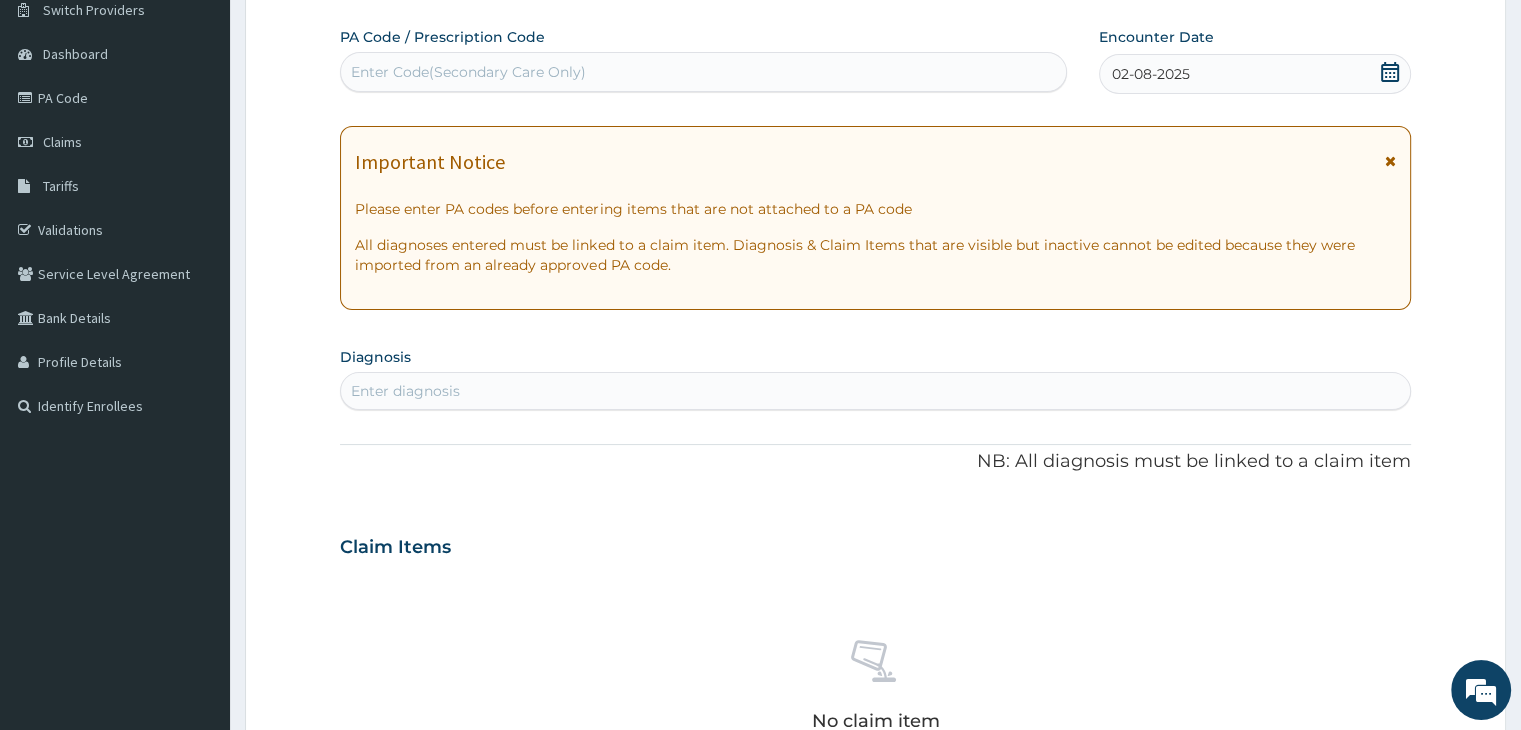 click on "Please enter PA codes before entering items that are not attached to a PA code" at bounding box center (875, 209) 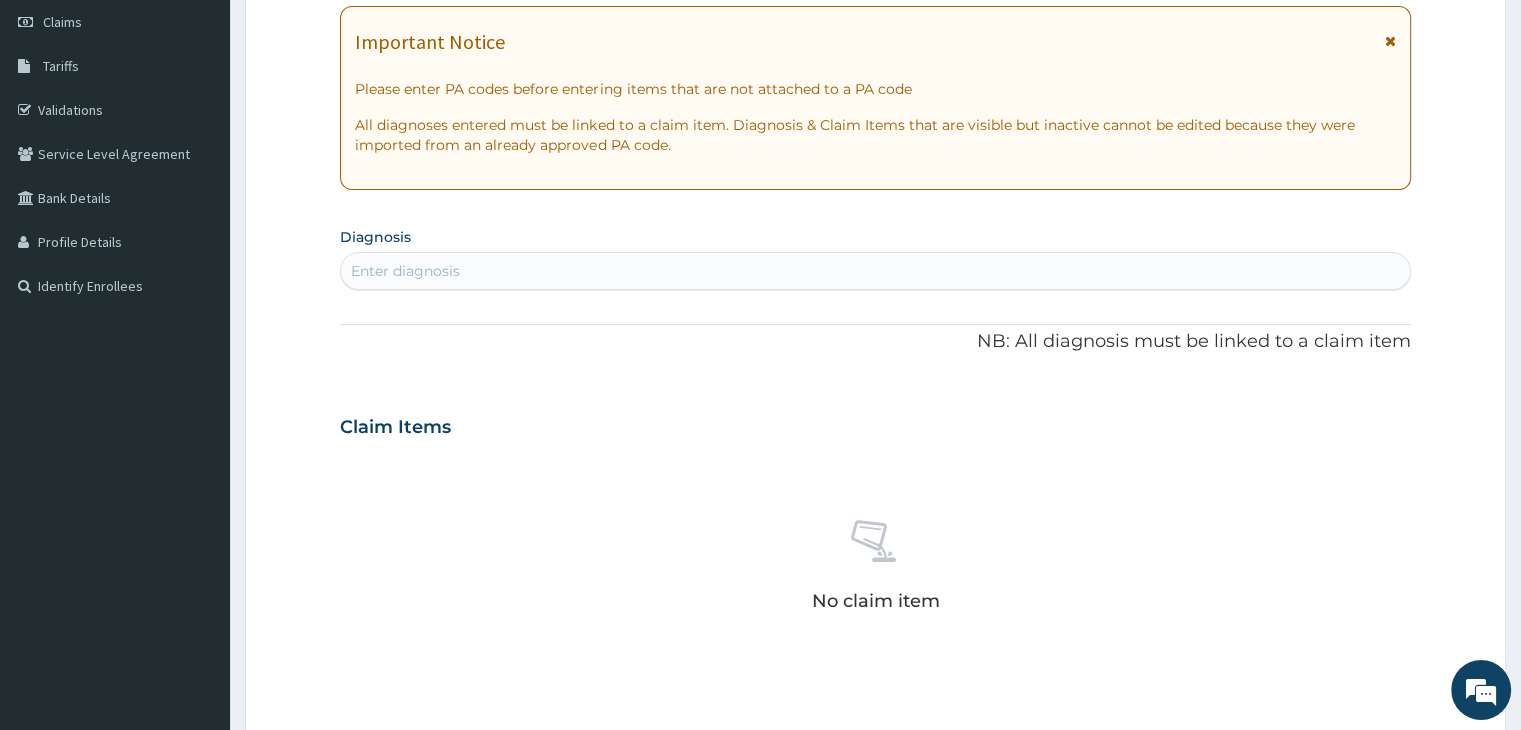 scroll, scrollTop: 269, scrollLeft: 0, axis: vertical 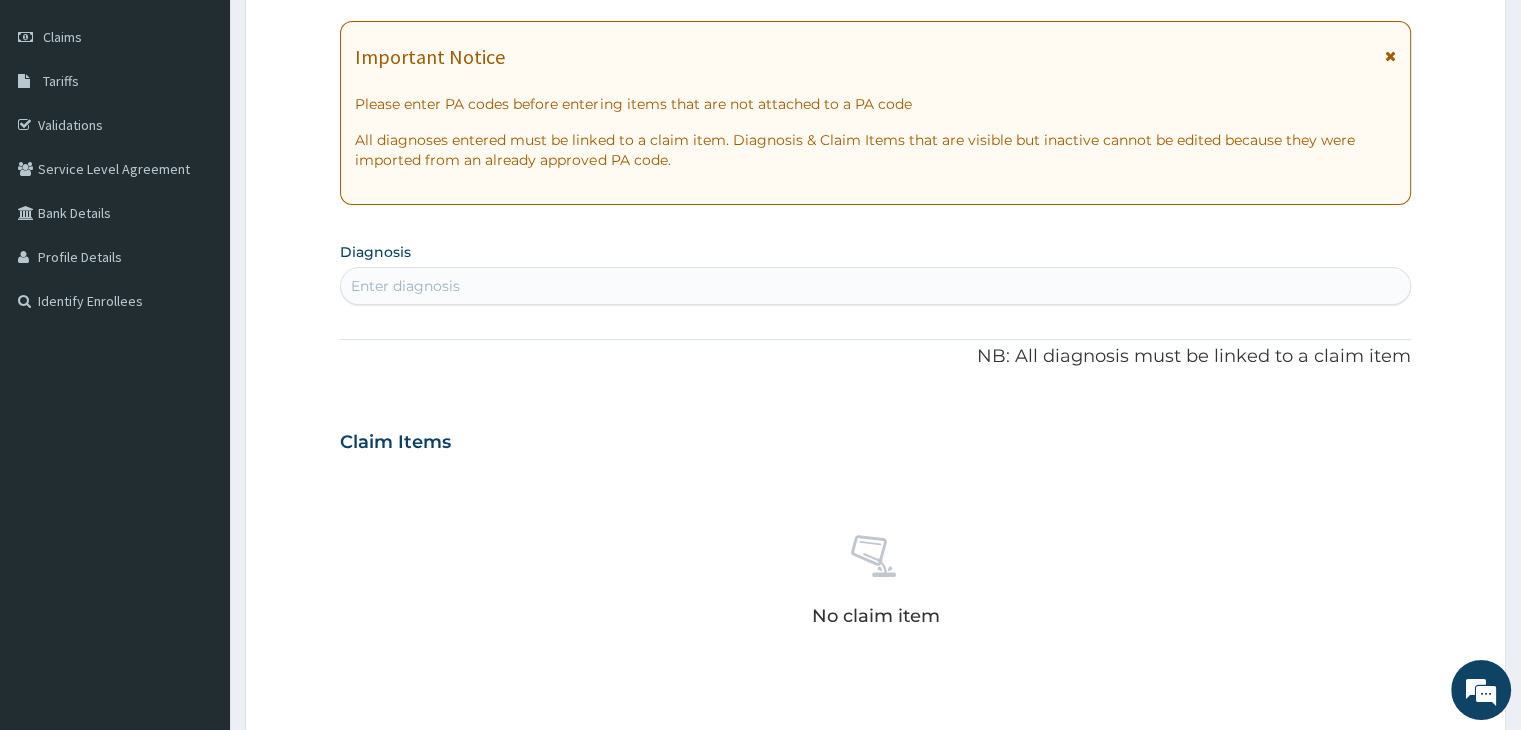 click on "Enter diagnosis" at bounding box center (875, 286) 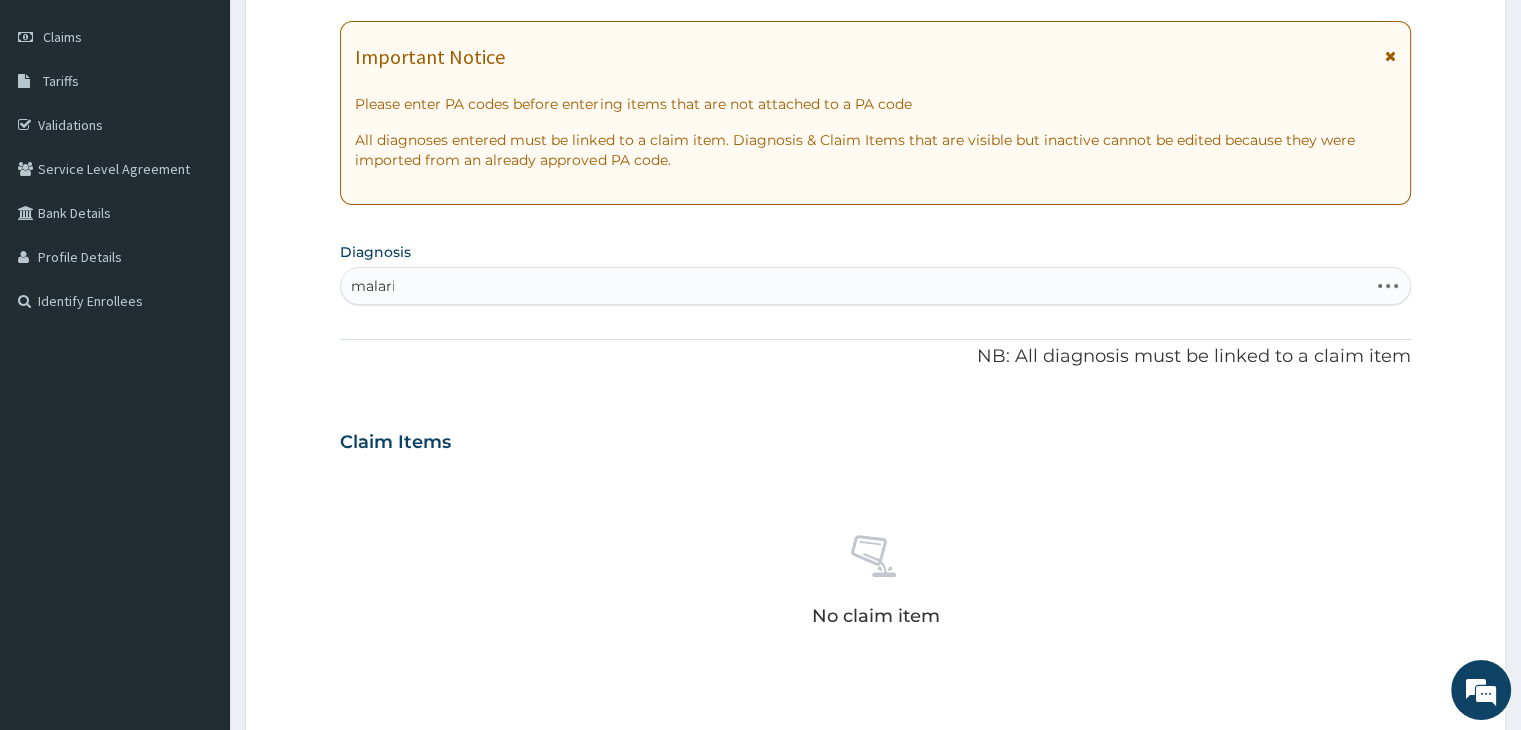 type on "malaria" 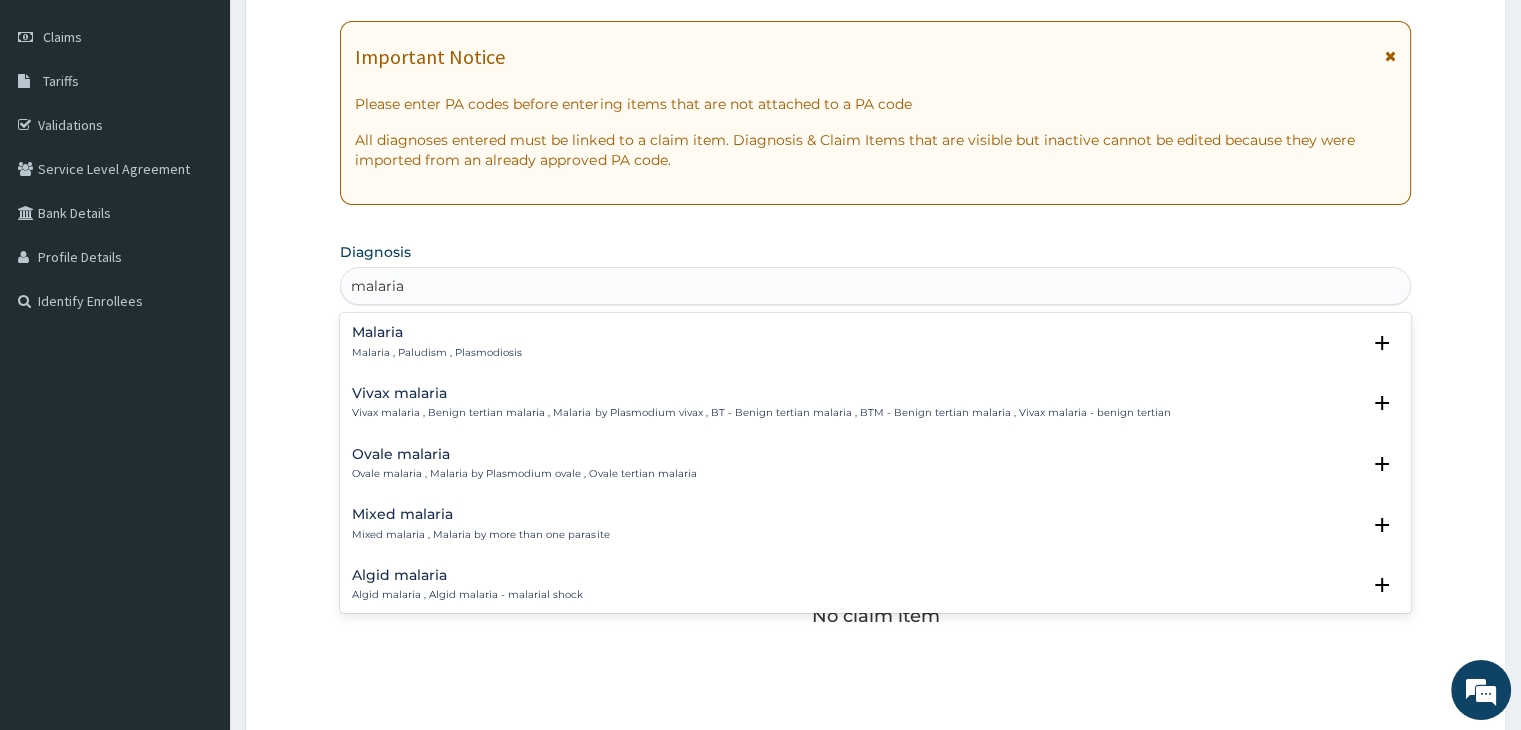 click on "Malaria , Paludism , Plasmodiosis" at bounding box center [437, 353] 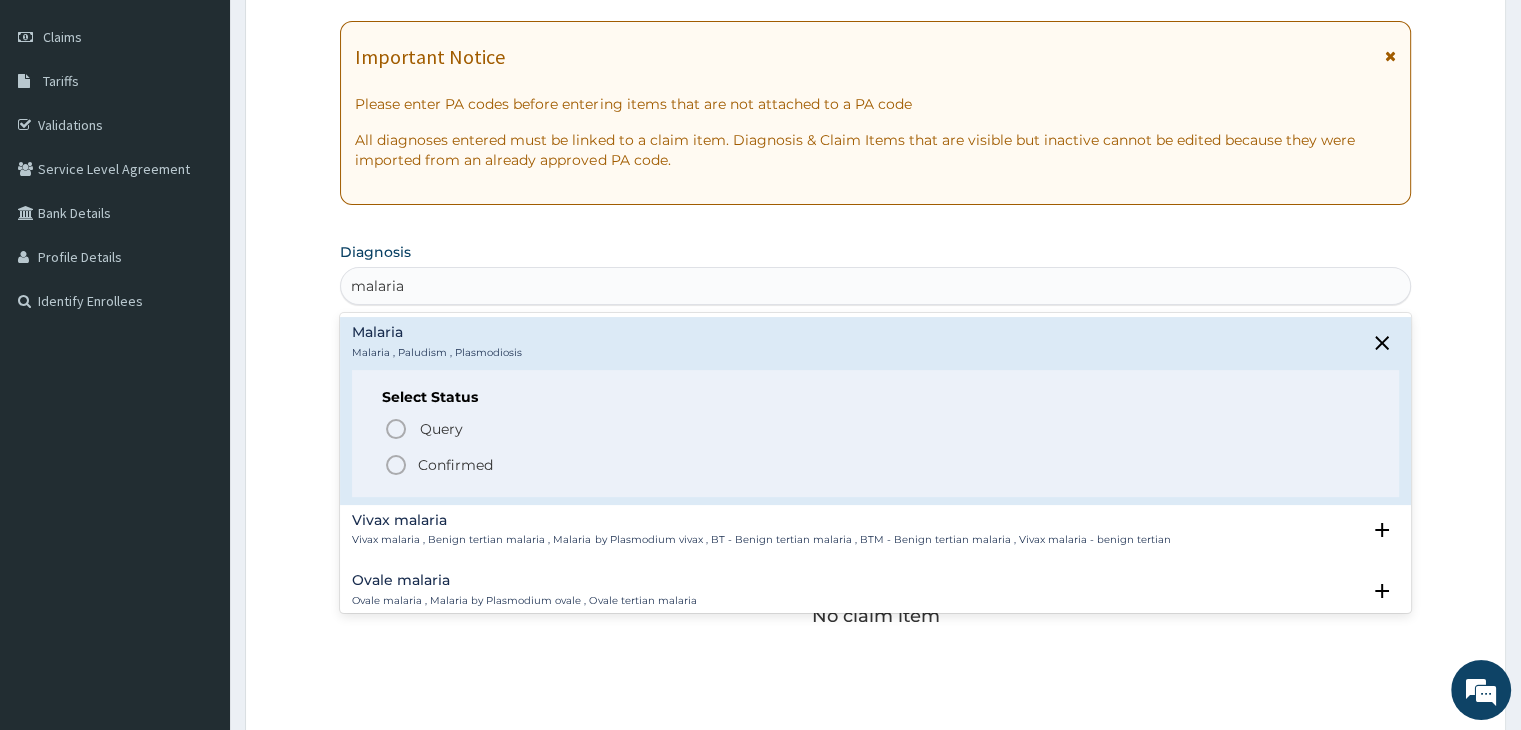 click on "Confirmed" at bounding box center [455, 465] 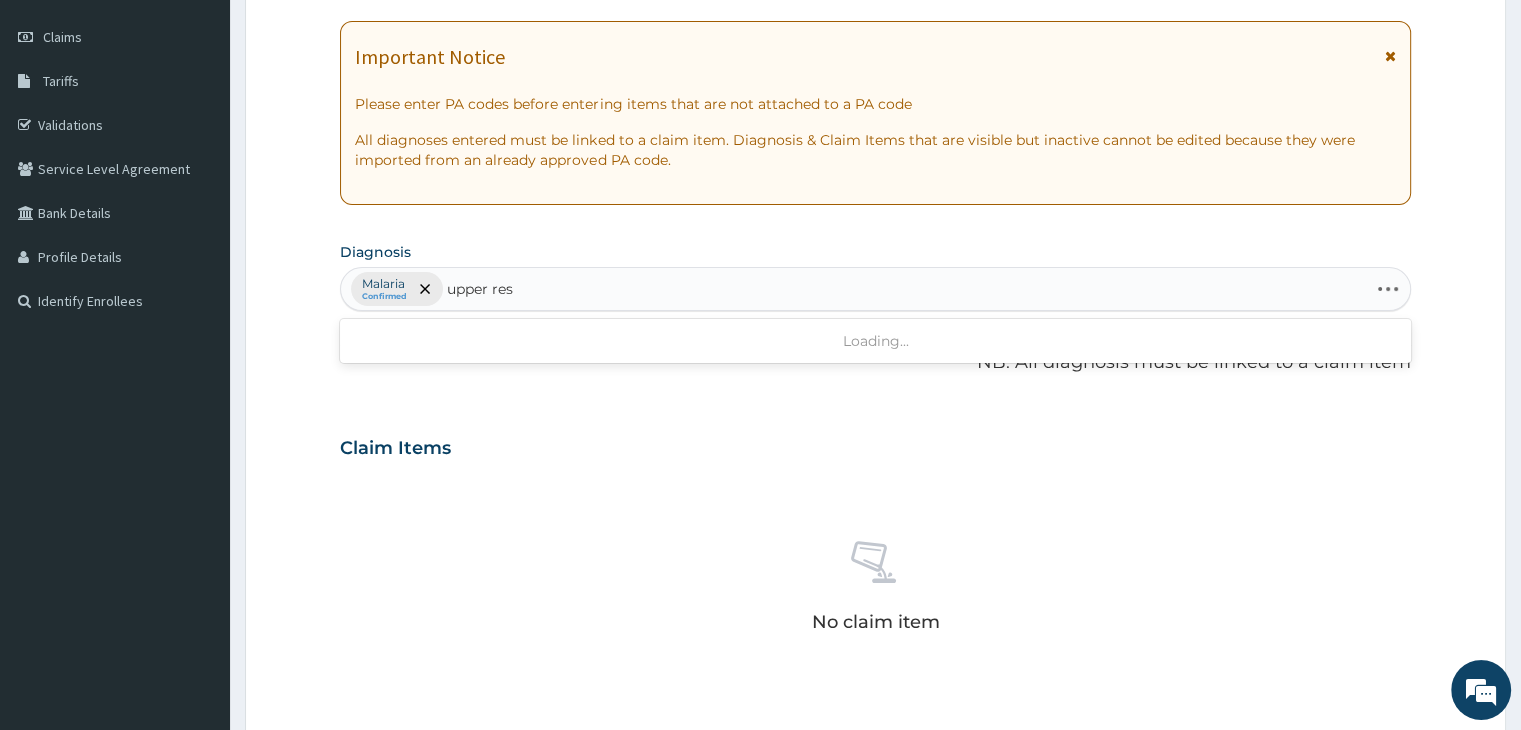 type on "upper resp" 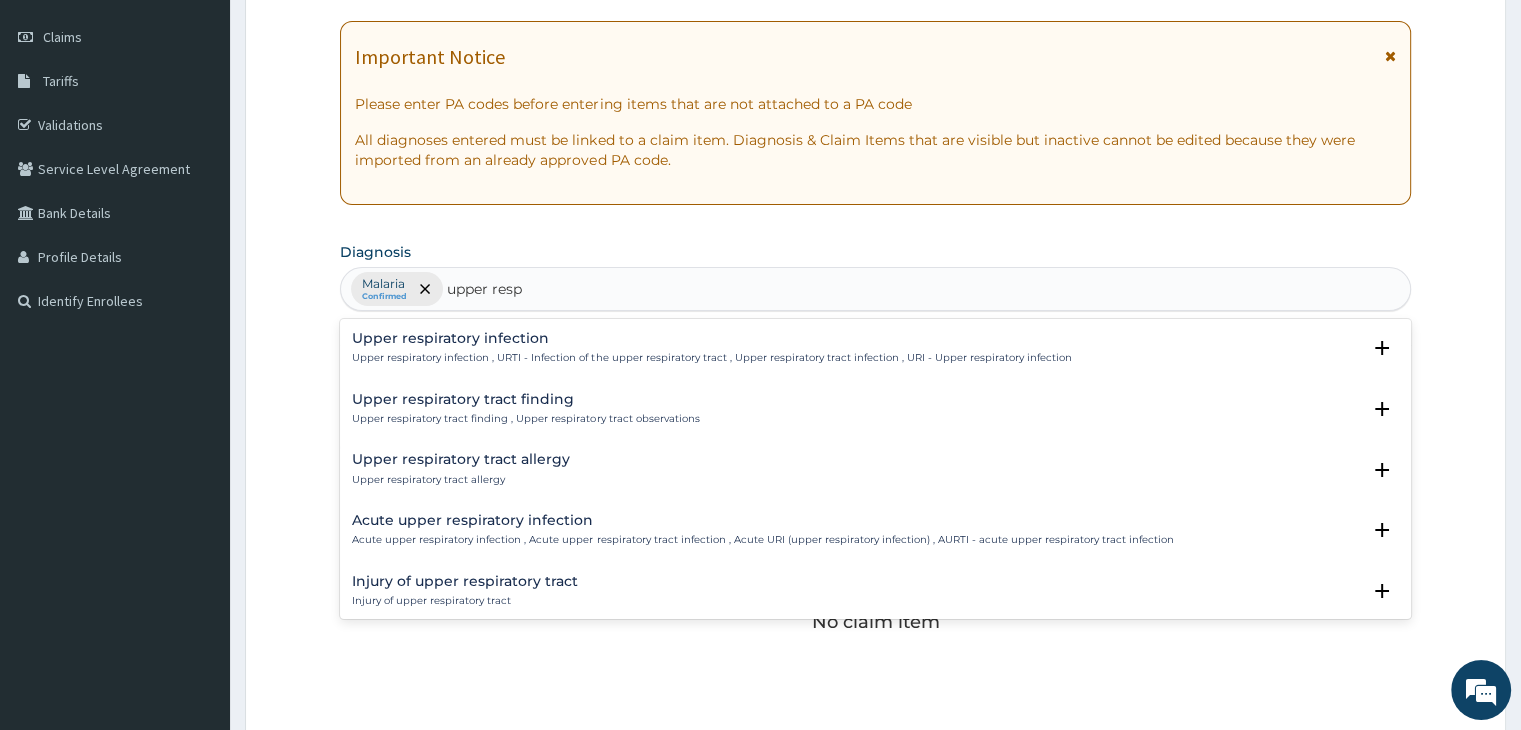 click on "Upper respiratory infection" at bounding box center (711, 338) 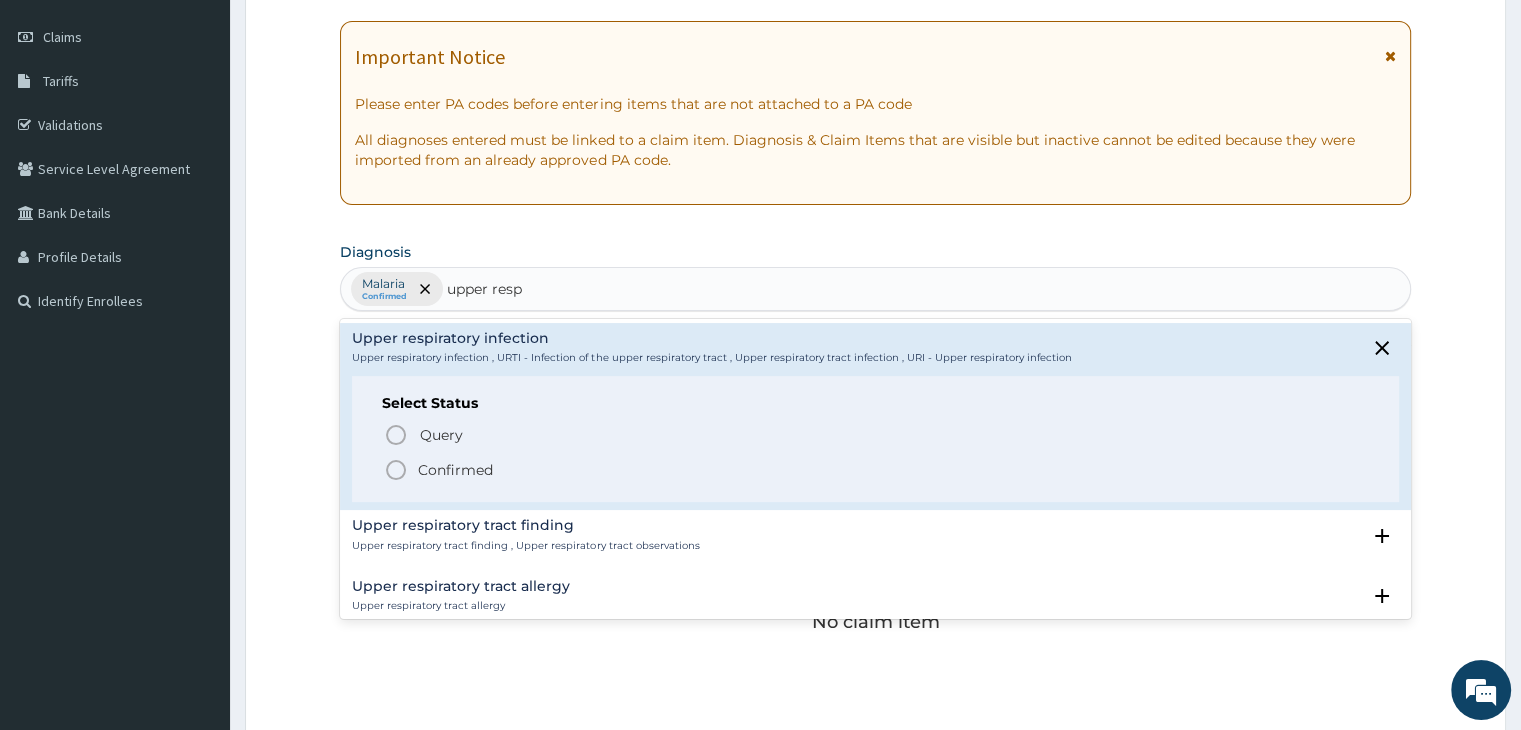 click on "Confirmed" at bounding box center [455, 470] 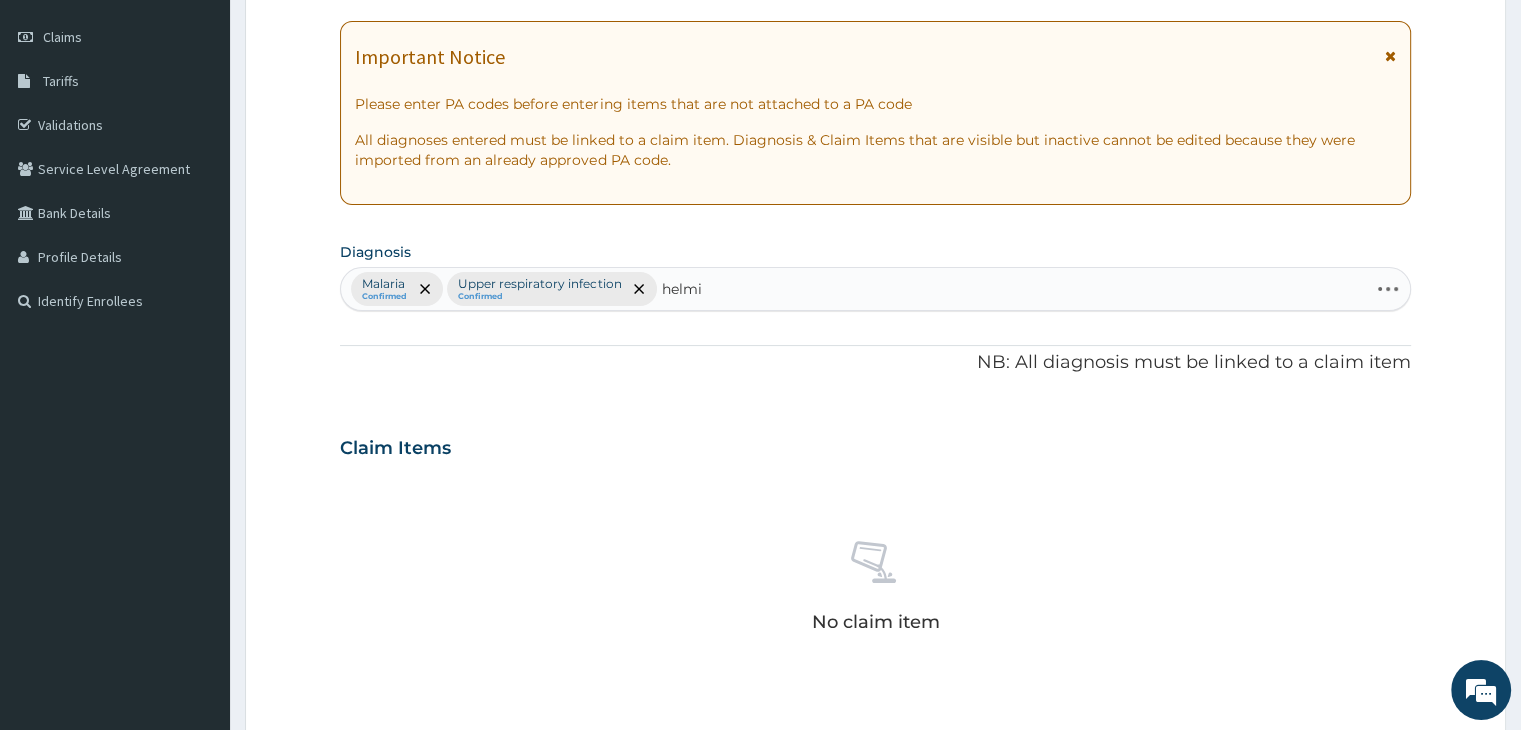 type on "helmin" 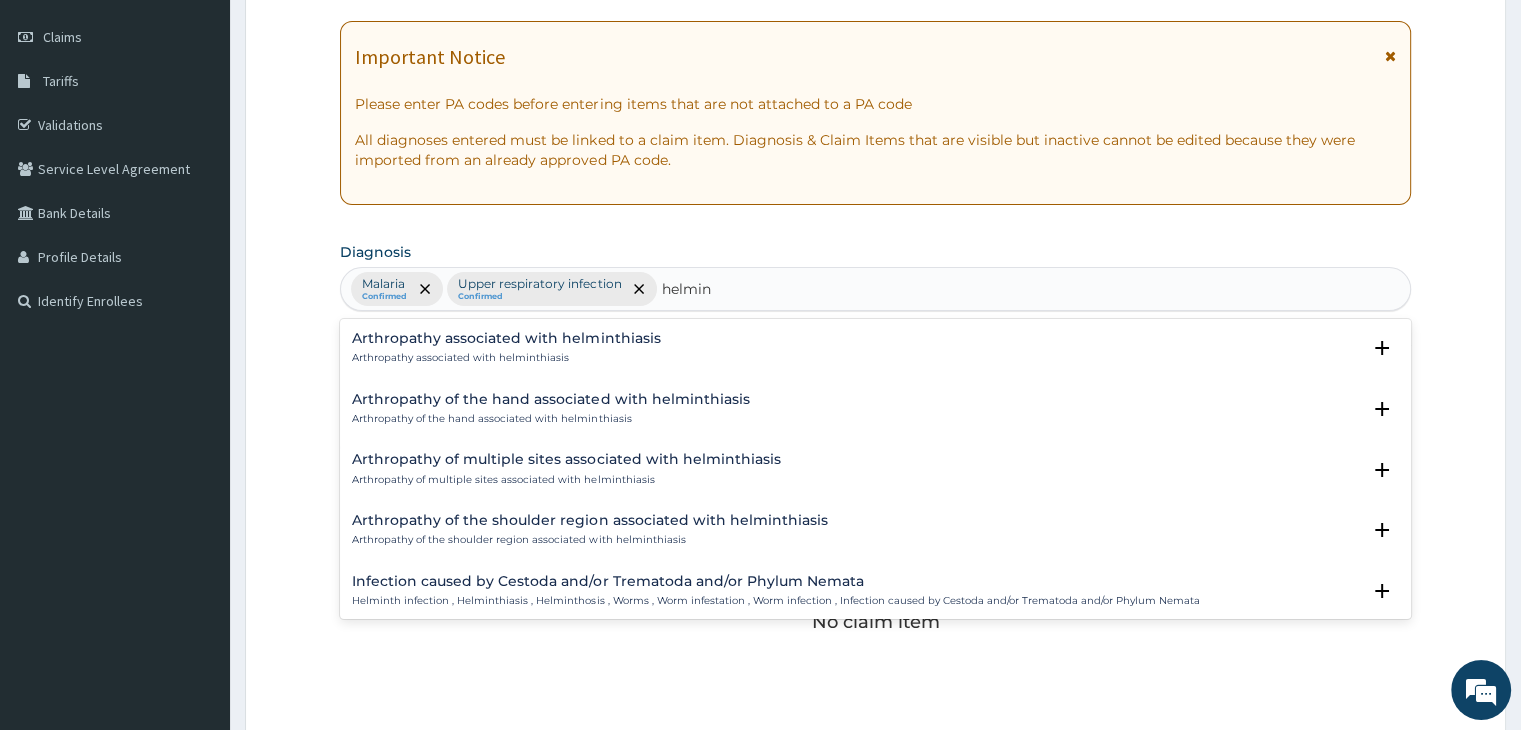 click on "Infection caused by Cestoda and/or Trematoda and/or Phylum Nemata" at bounding box center [775, 581] 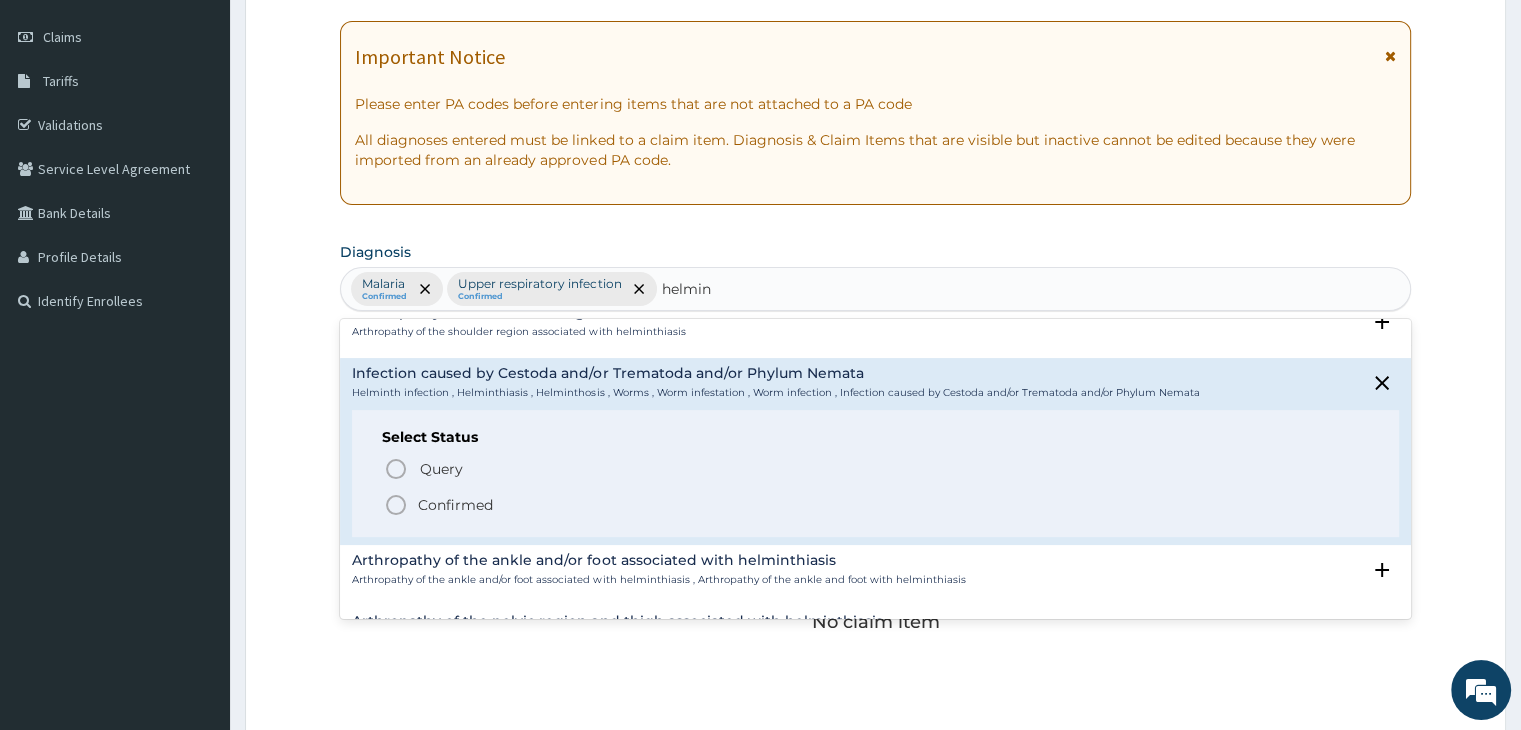 scroll, scrollTop: 229, scrollLeft: 0, axis: vertical 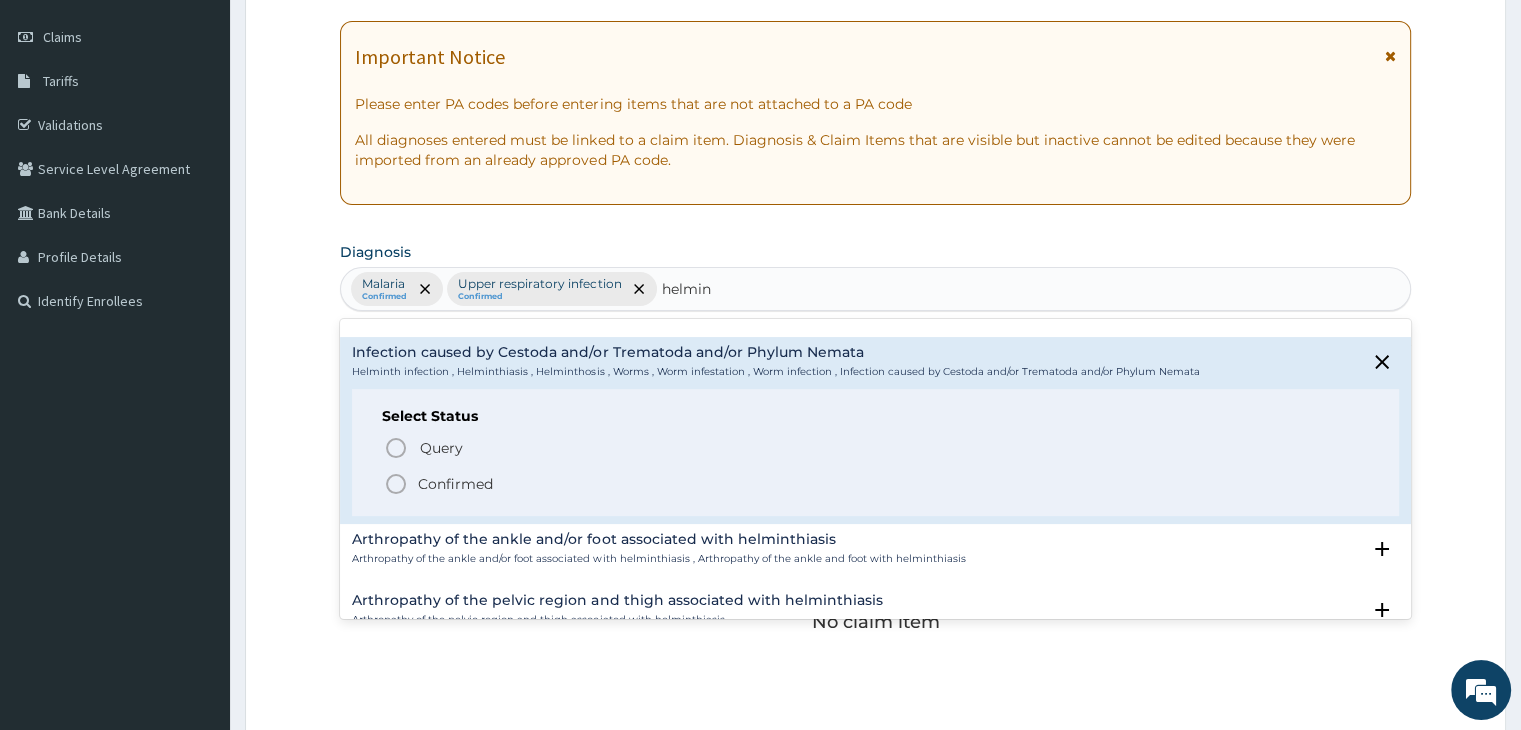 click on "Confirmed" at bounding box center (455, 484) 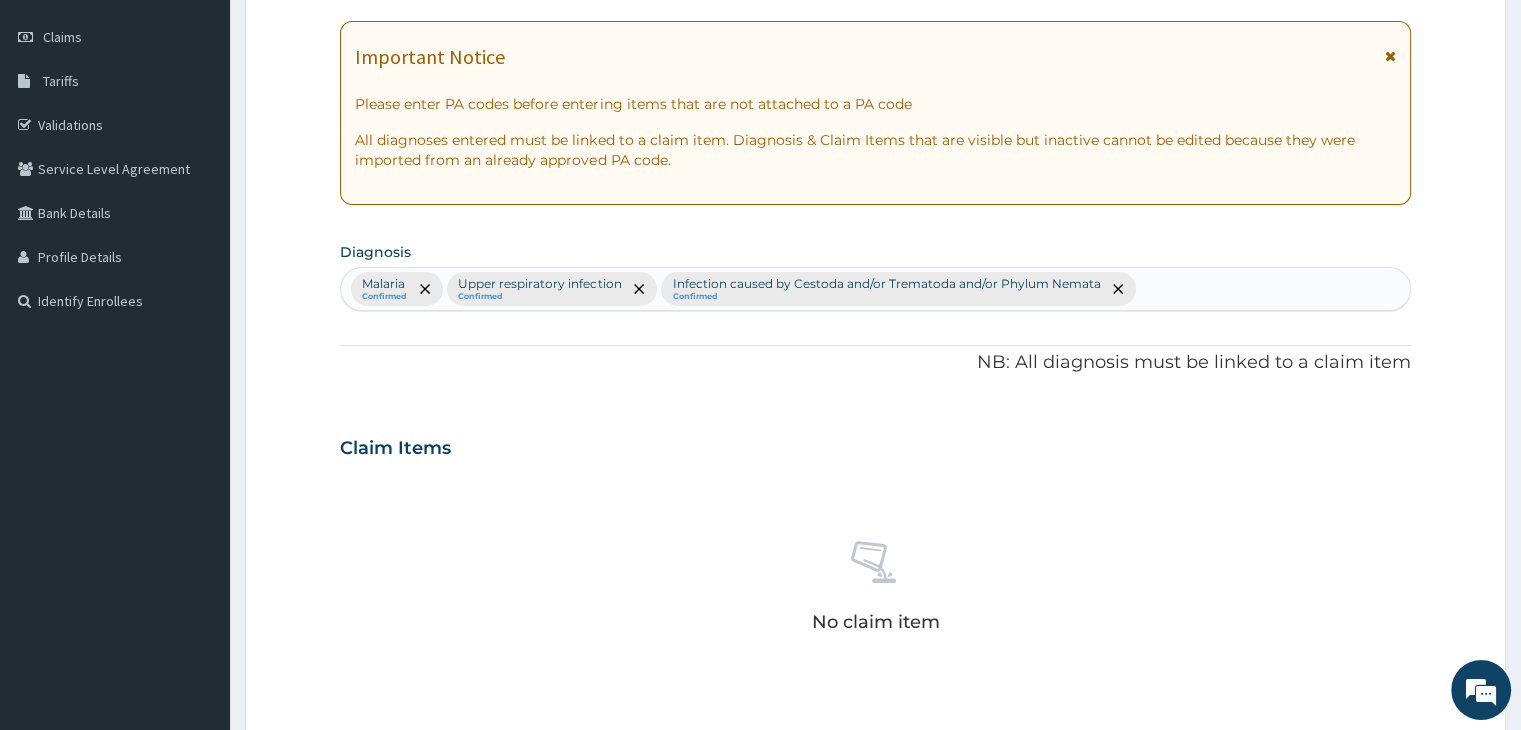 click on "Malaria Confirmed Upper respiratory infection Confirmed Infection caused by Cestoda and/or Trematoda and/or Phylum Nemata Confirmed" at bounding box center [875, 289] 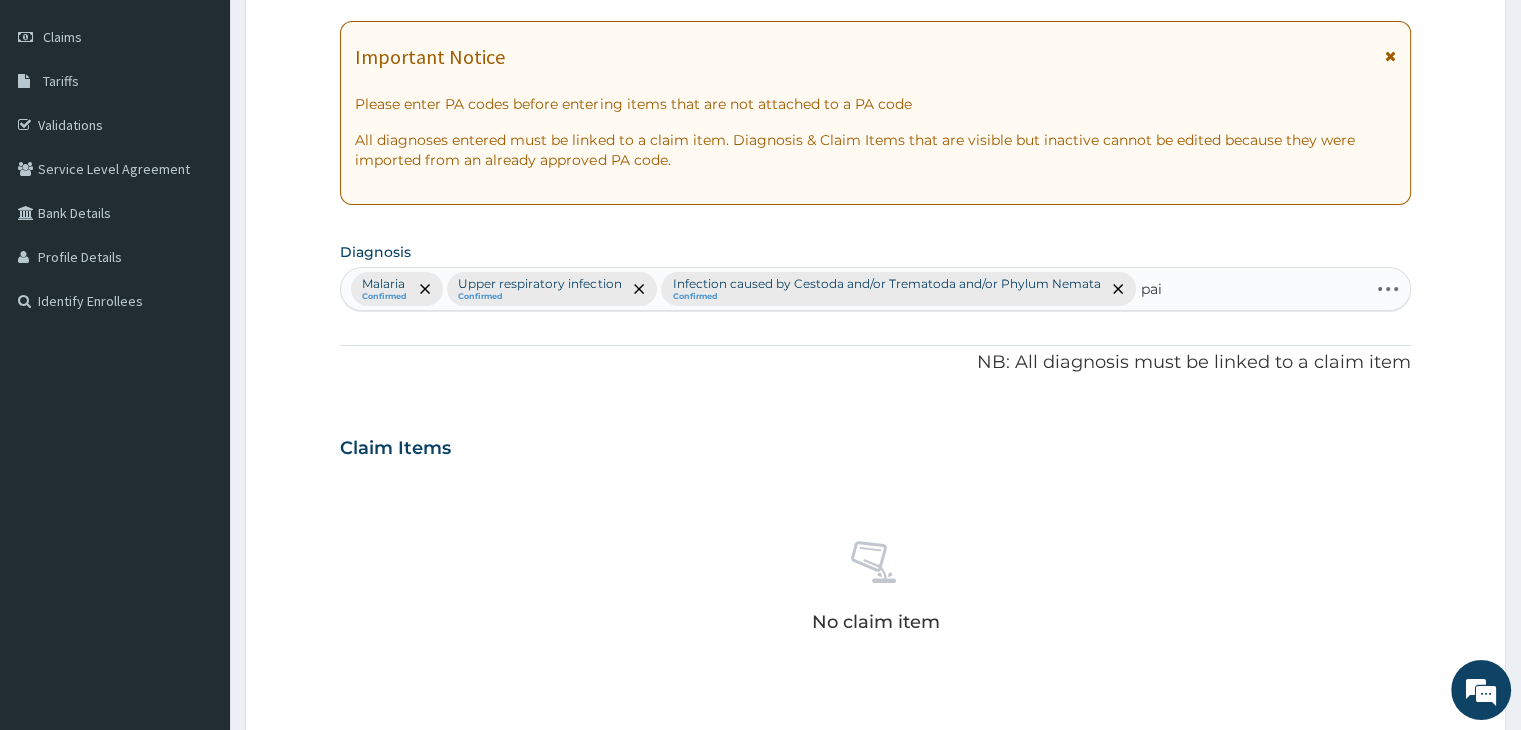 type on "pain" 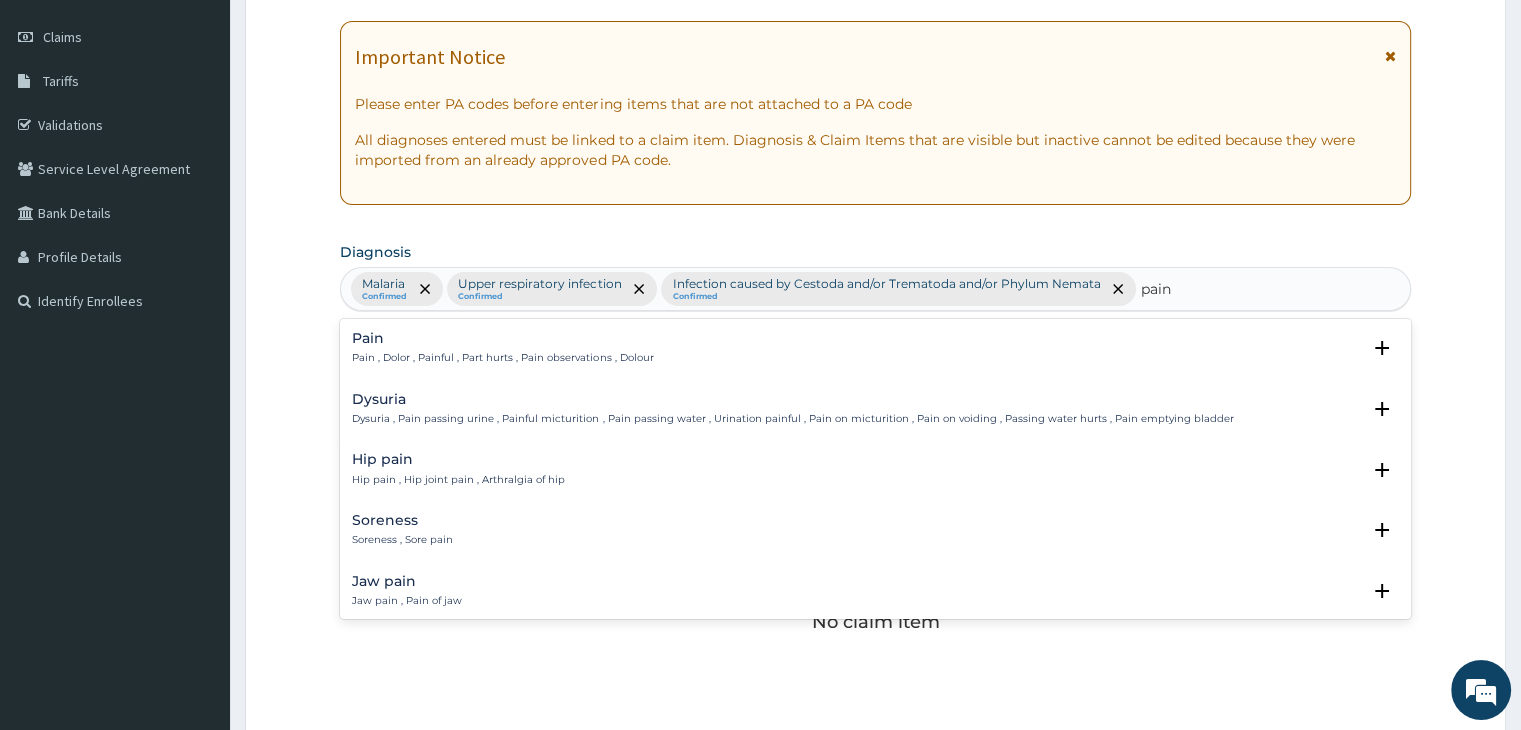 click on "Pain , Dolor , Painful , Part hurts , Pain observations , Dolour" at bounding box center [502, 358] 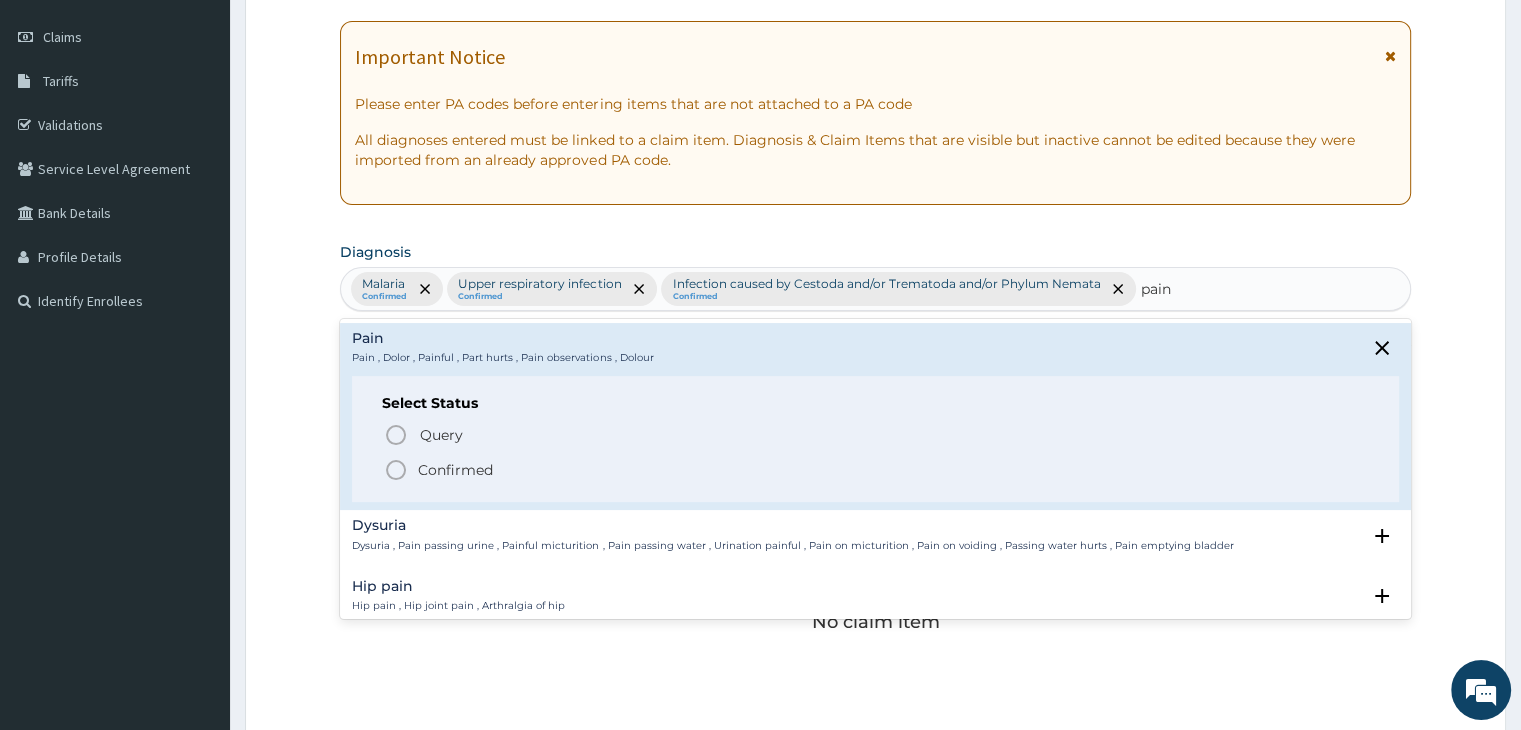click on "Confirmed" at bounding box center (455, 470) 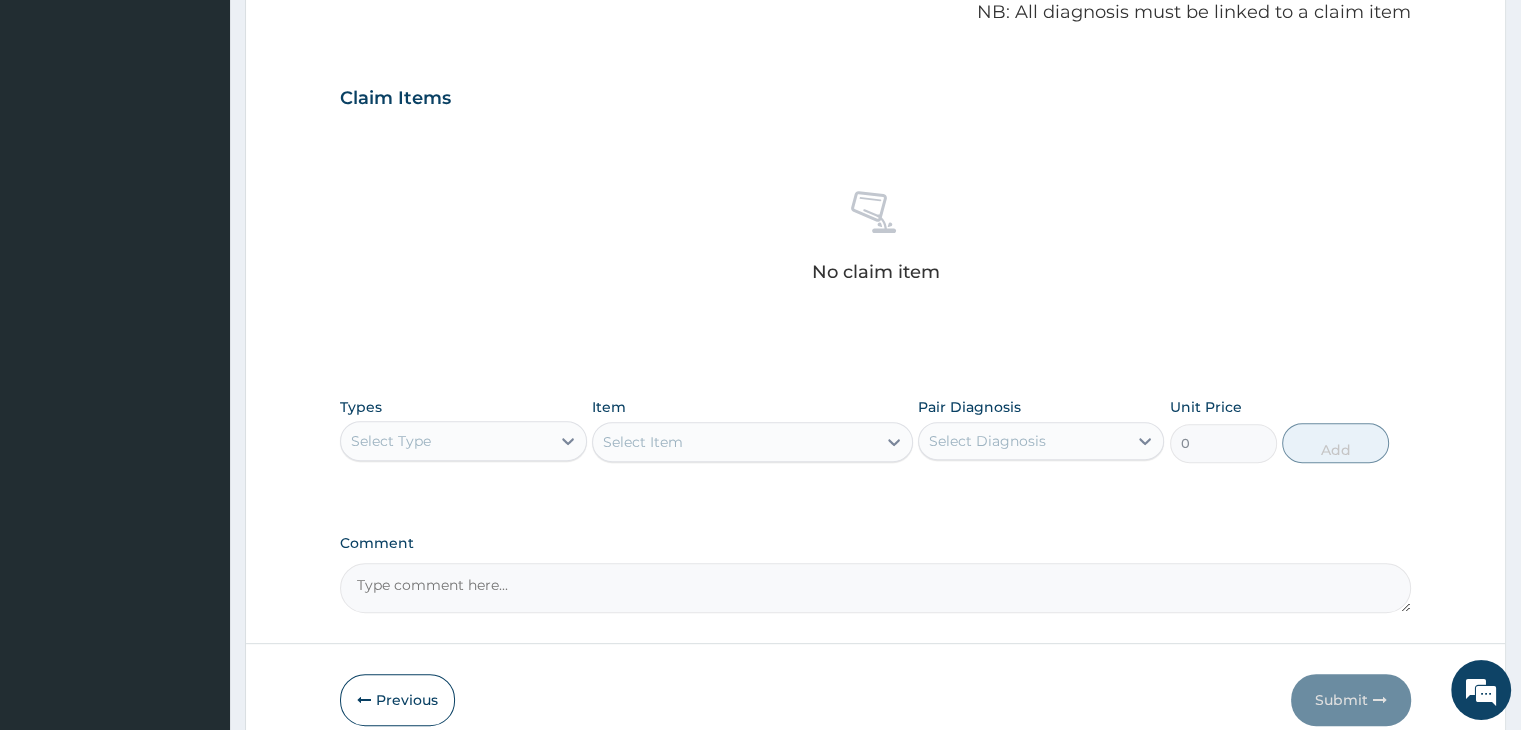 scroll, scrollTop: 707, scrollLeft: 0, axis: vertical 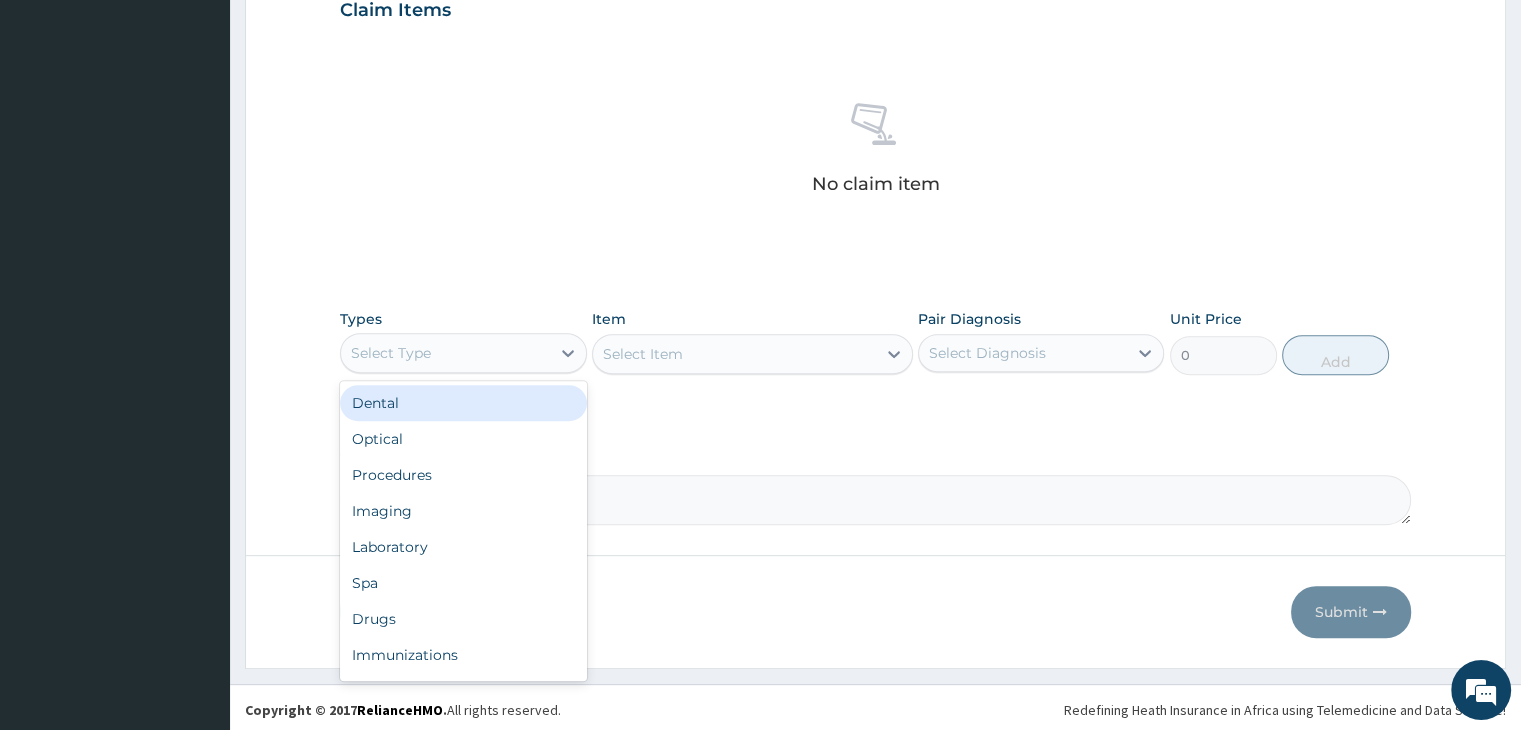 click on "Select Type" at bounding box center [445, 353] 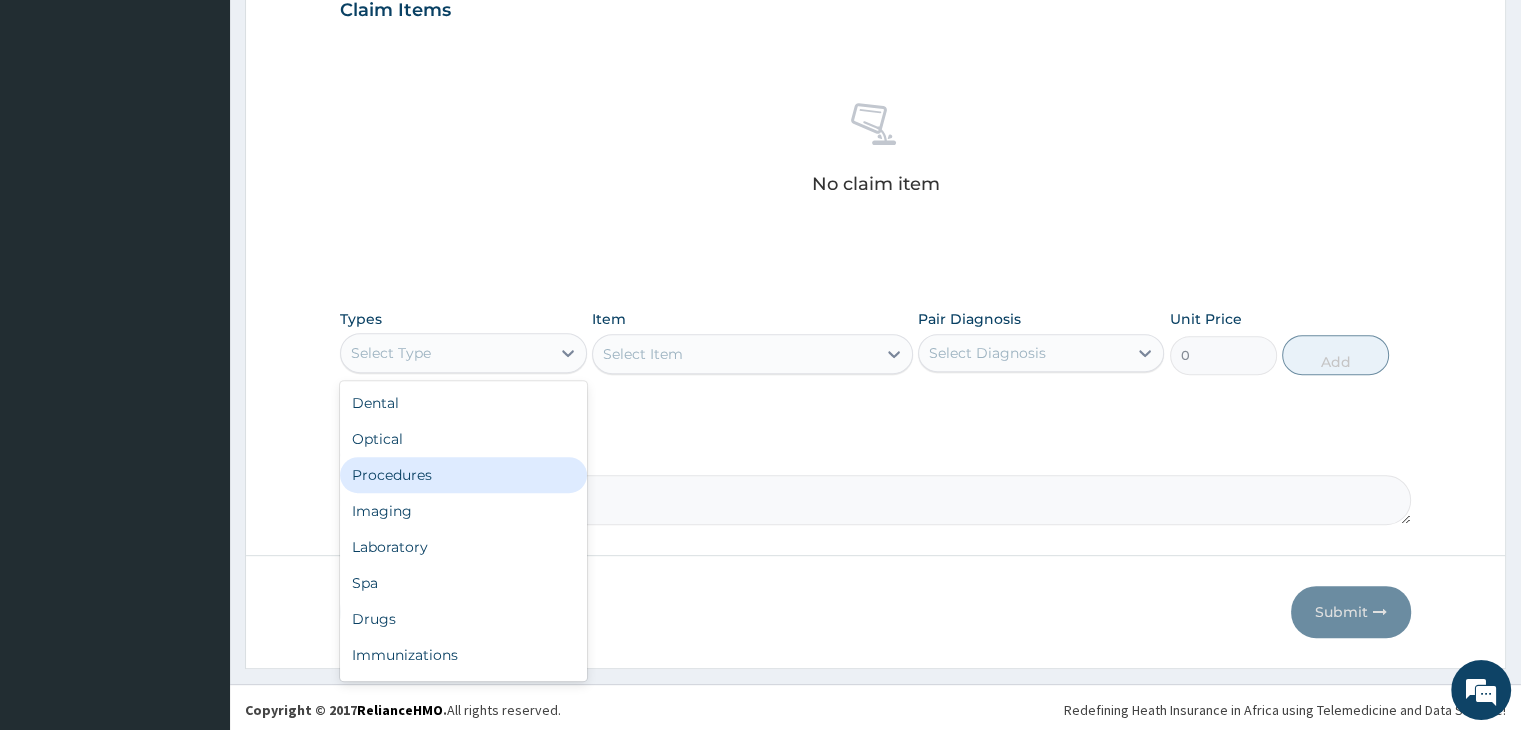 click on "Procedures" at bounding box center (463, 475) 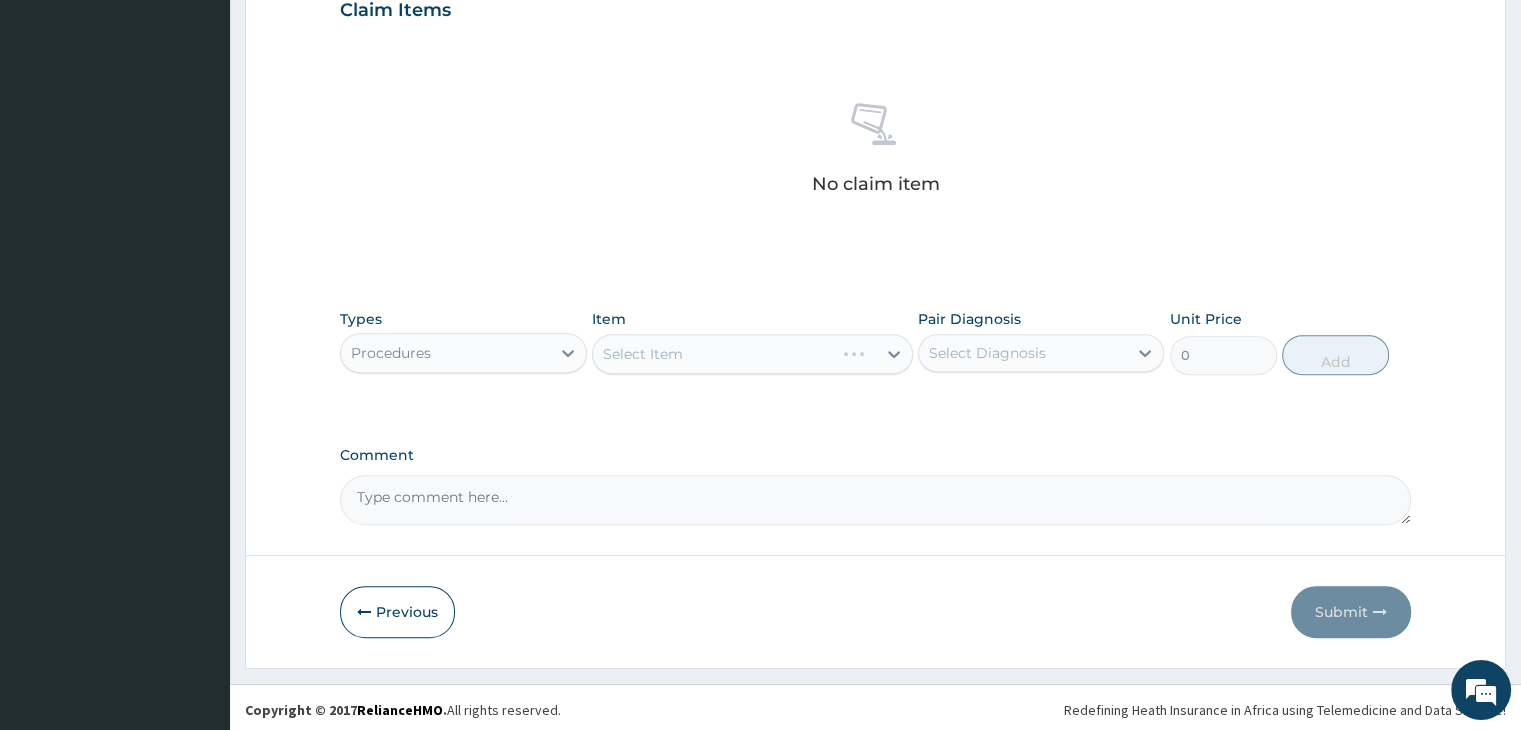 click on "Select Item" at bounding box center [752, 354] 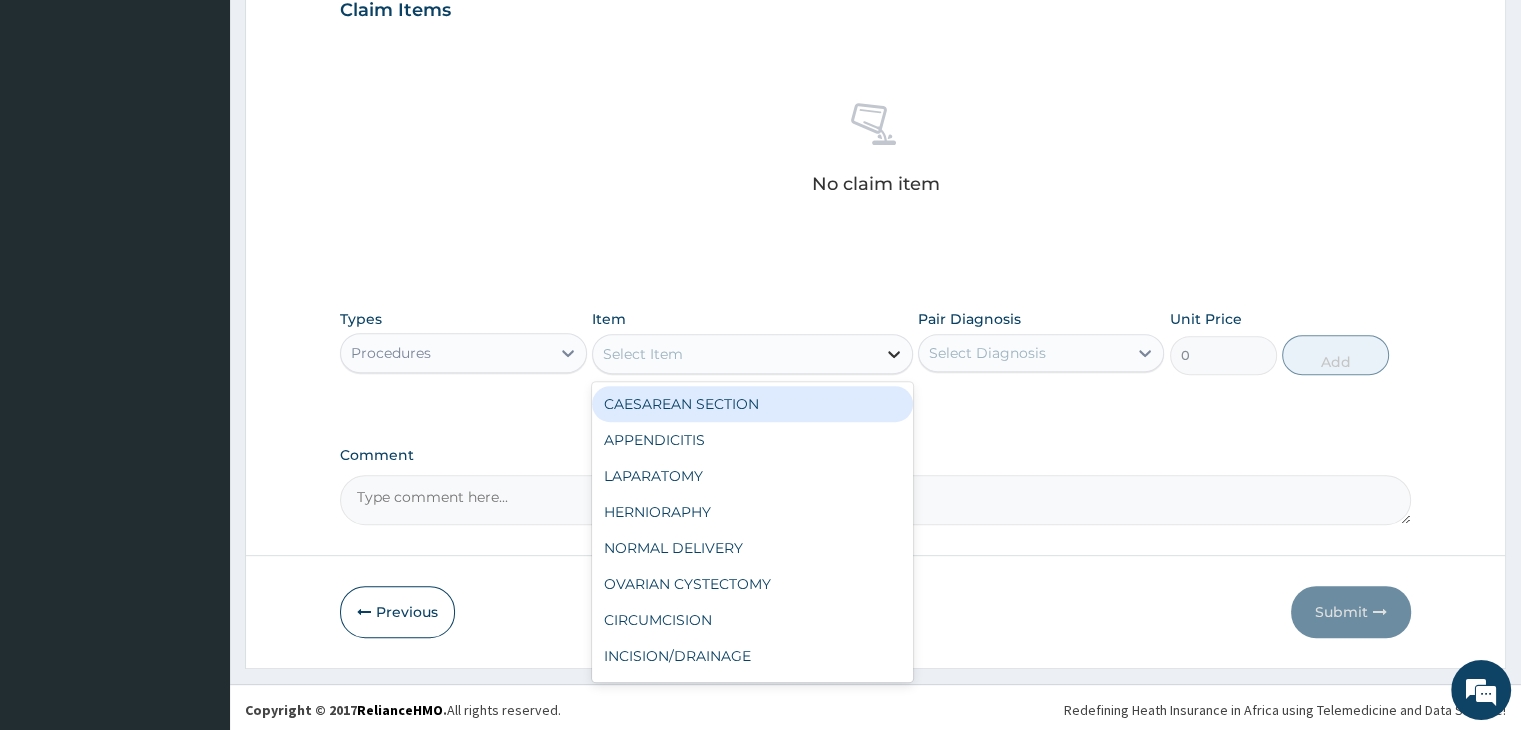 click 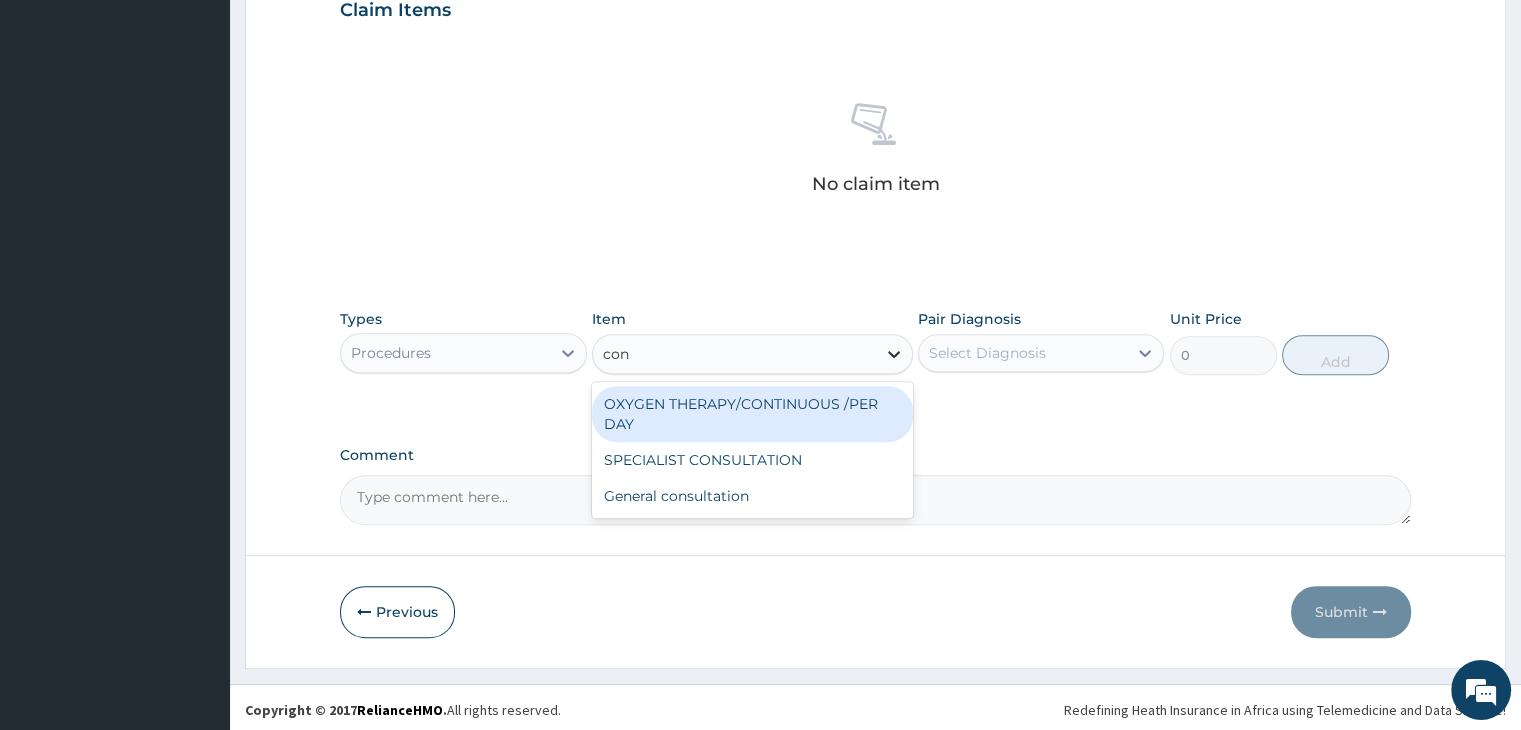 type on "cons" 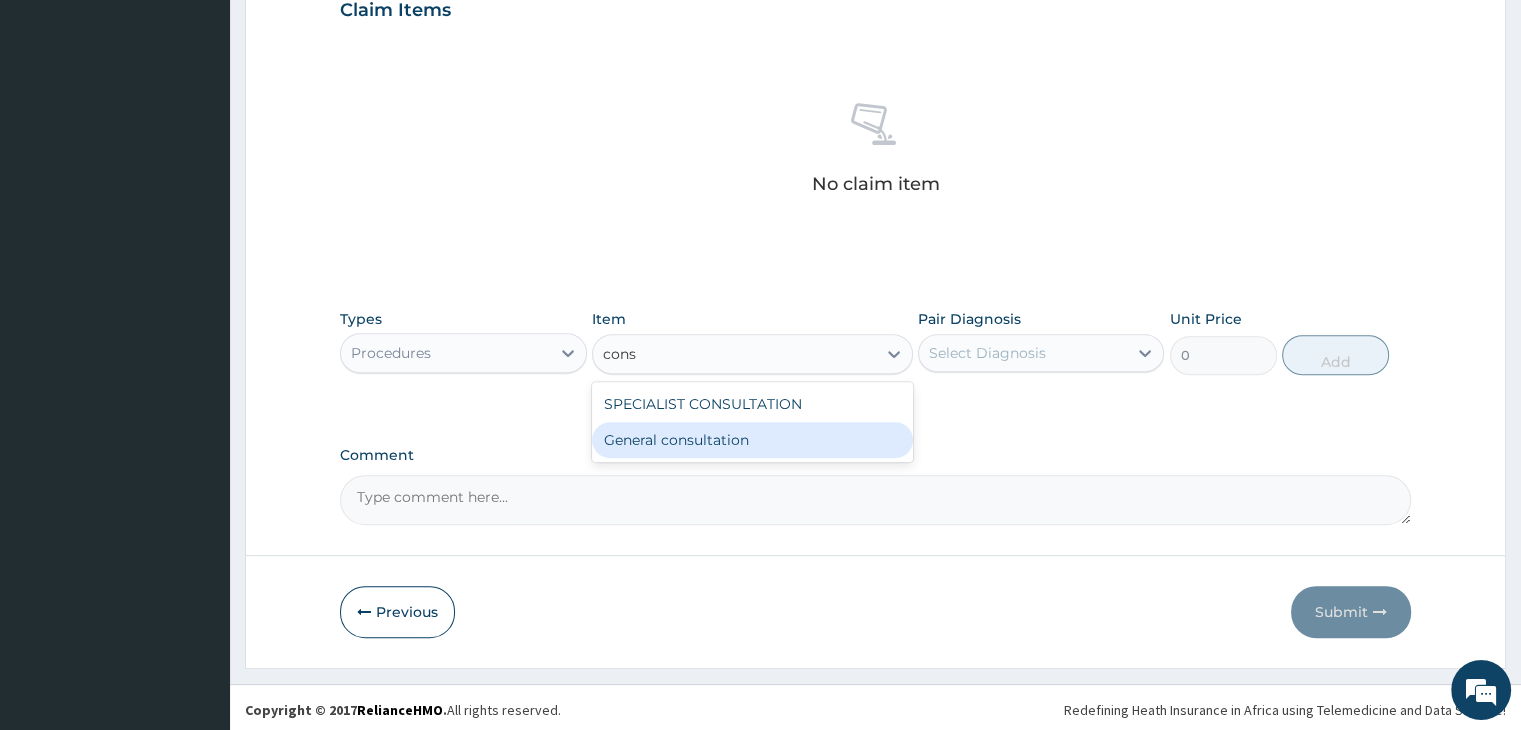 click on "General consultation" at bounding box center [752, 440] 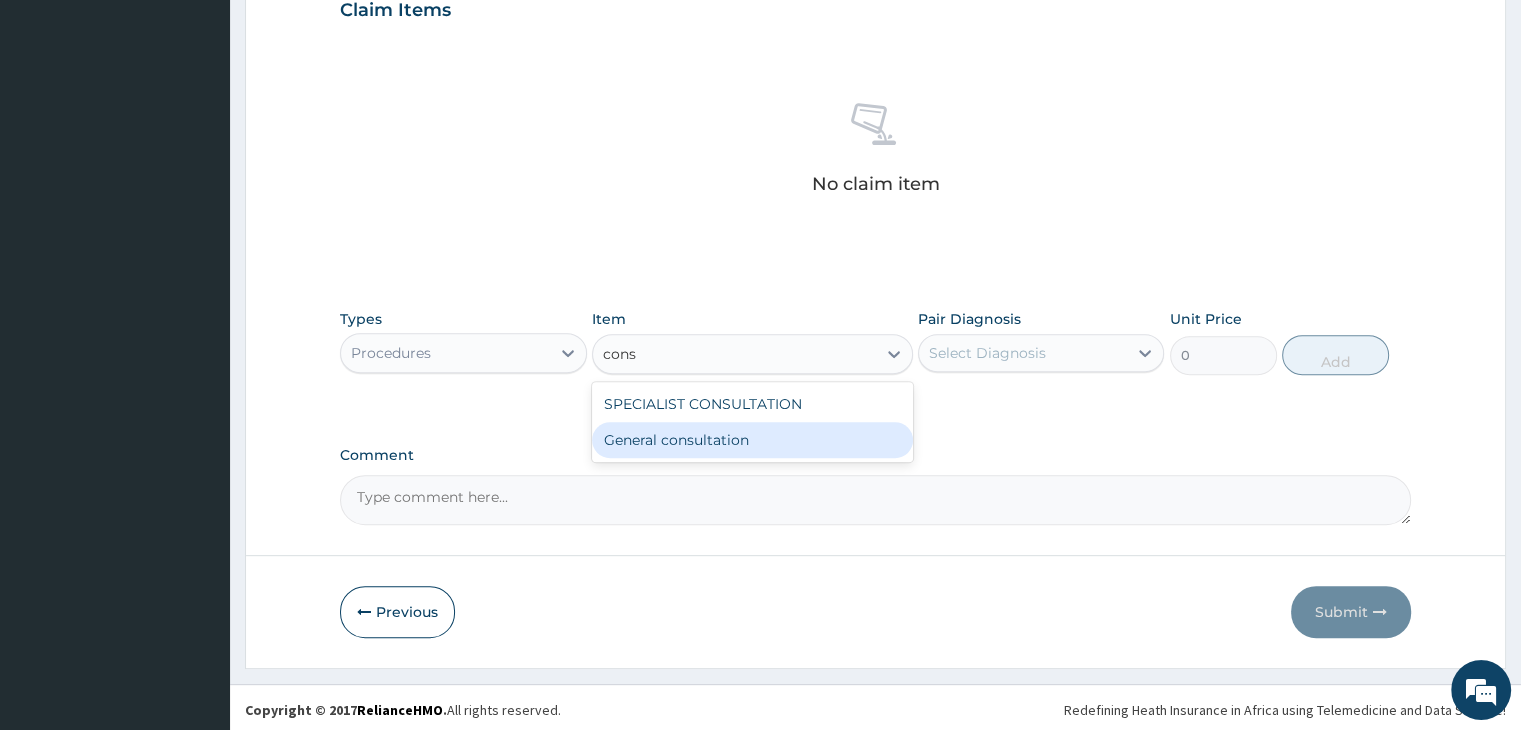 type 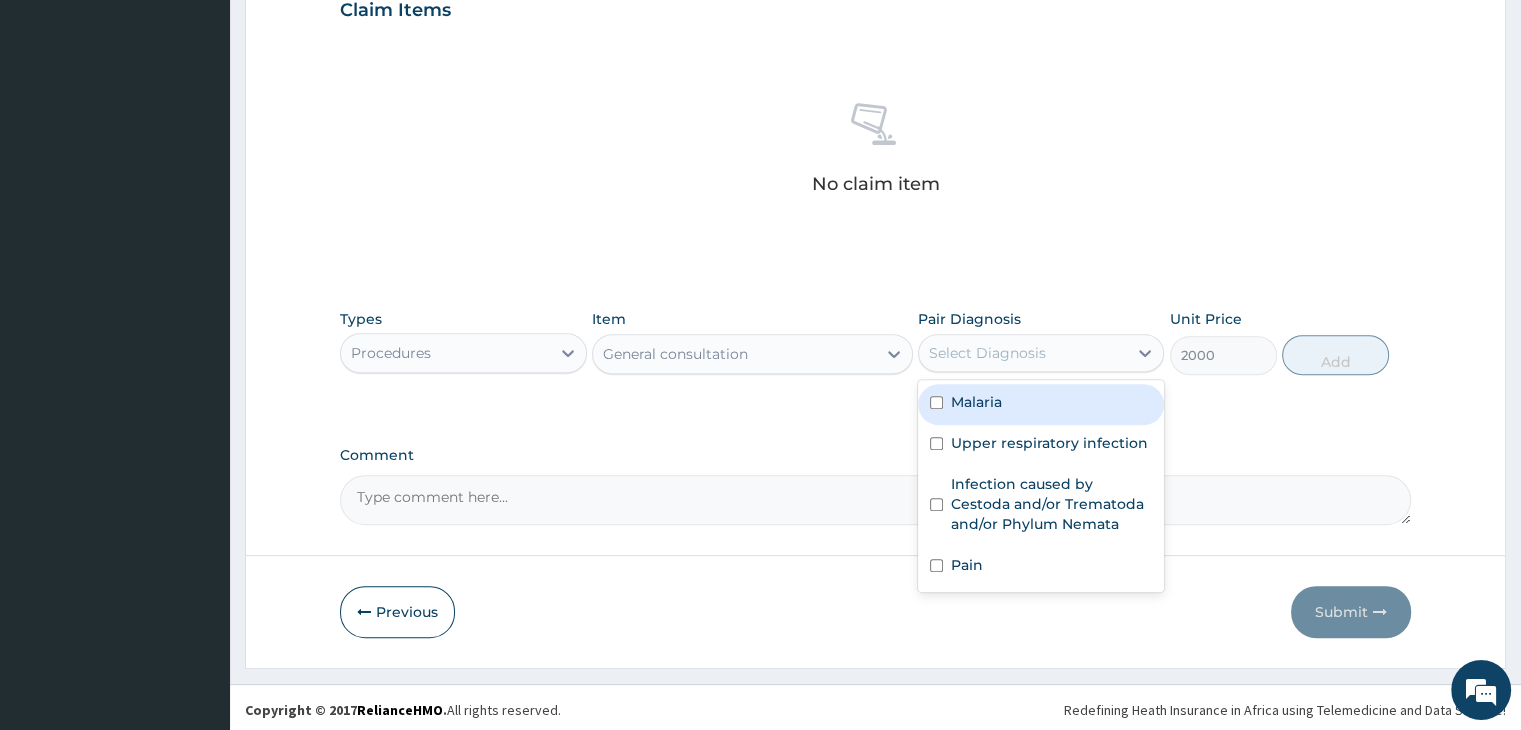 click on "Select Diagnosis" at bounding box center (987, 353) 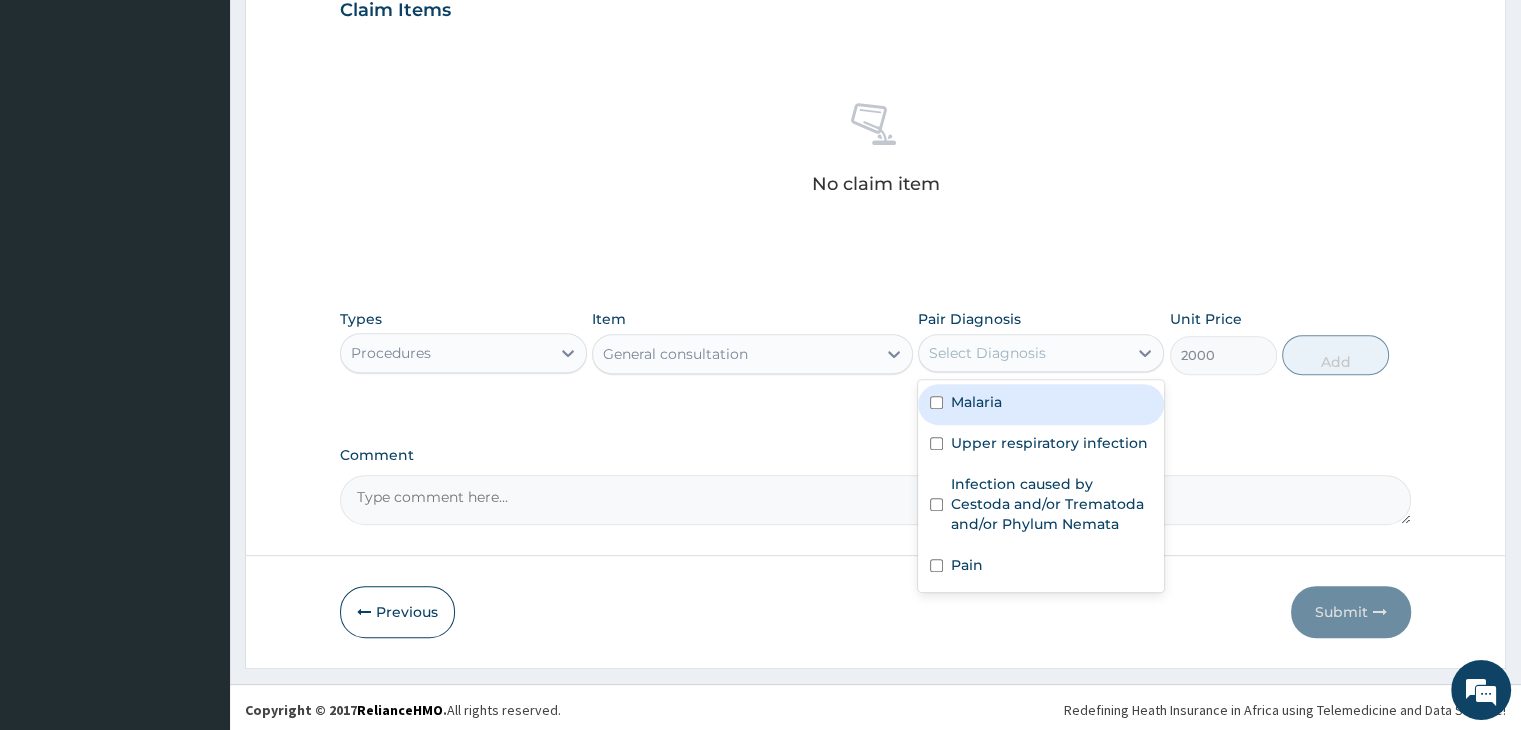 click on "Malaria" at bounding box center (976, 402) 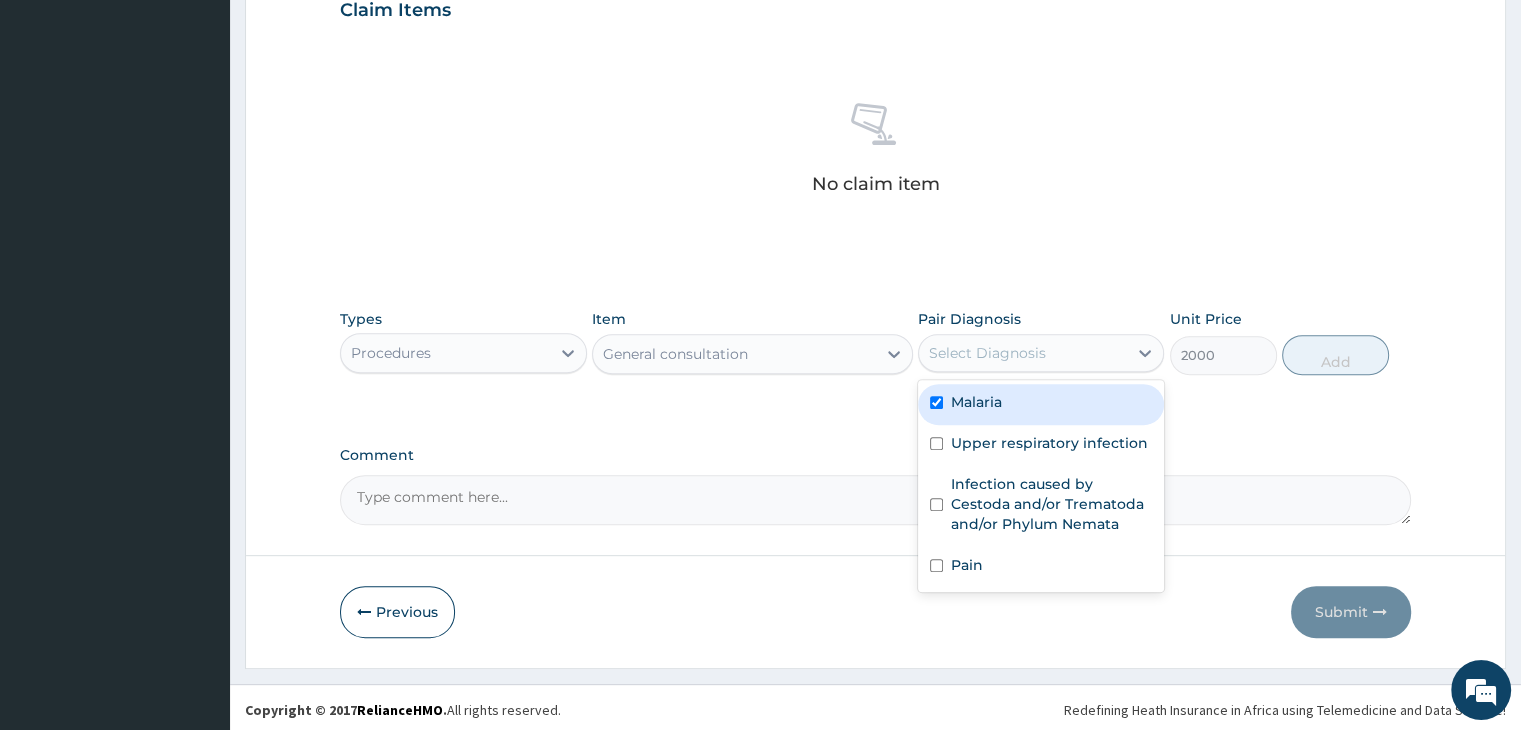checkbox on "true" 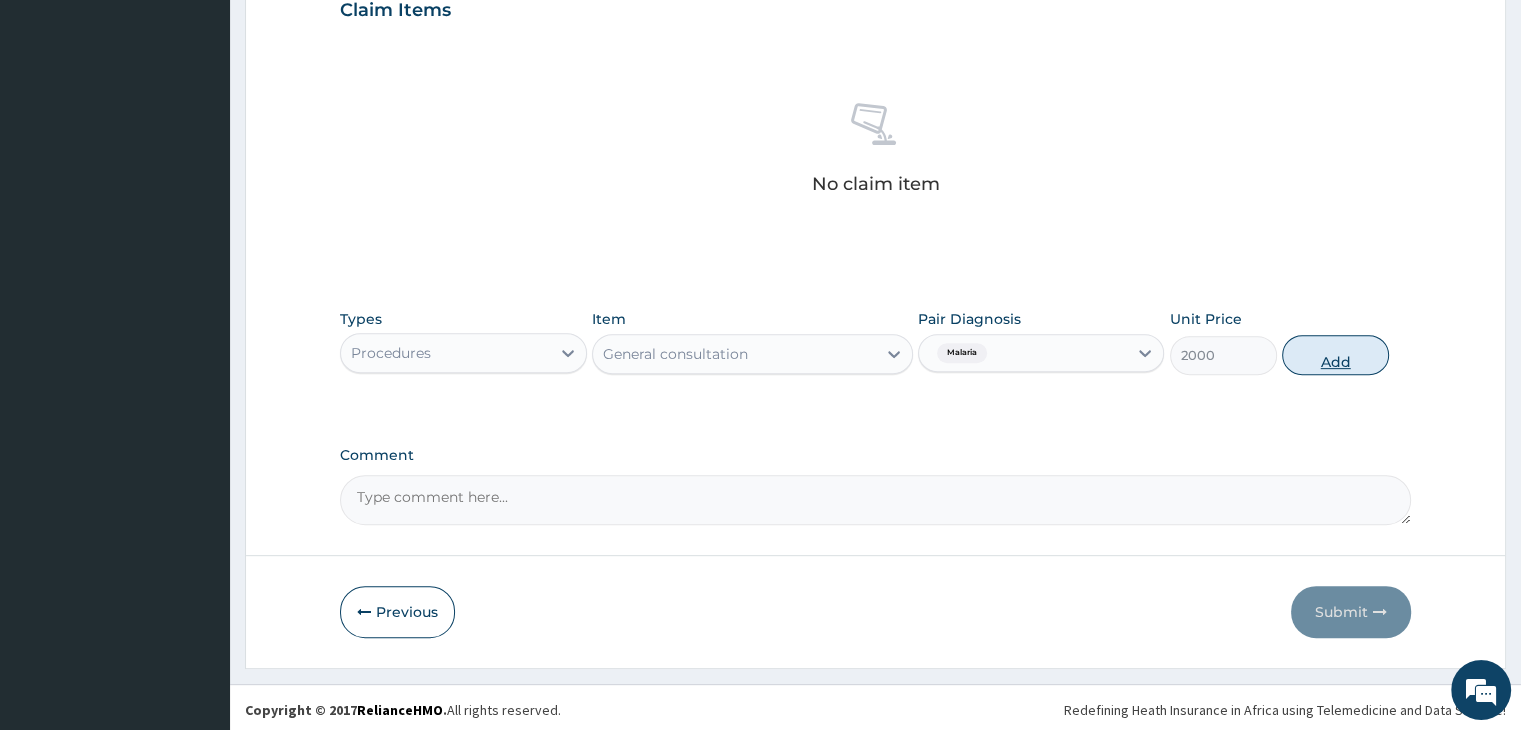 click on "Add" at bounding box center (1335, 355) 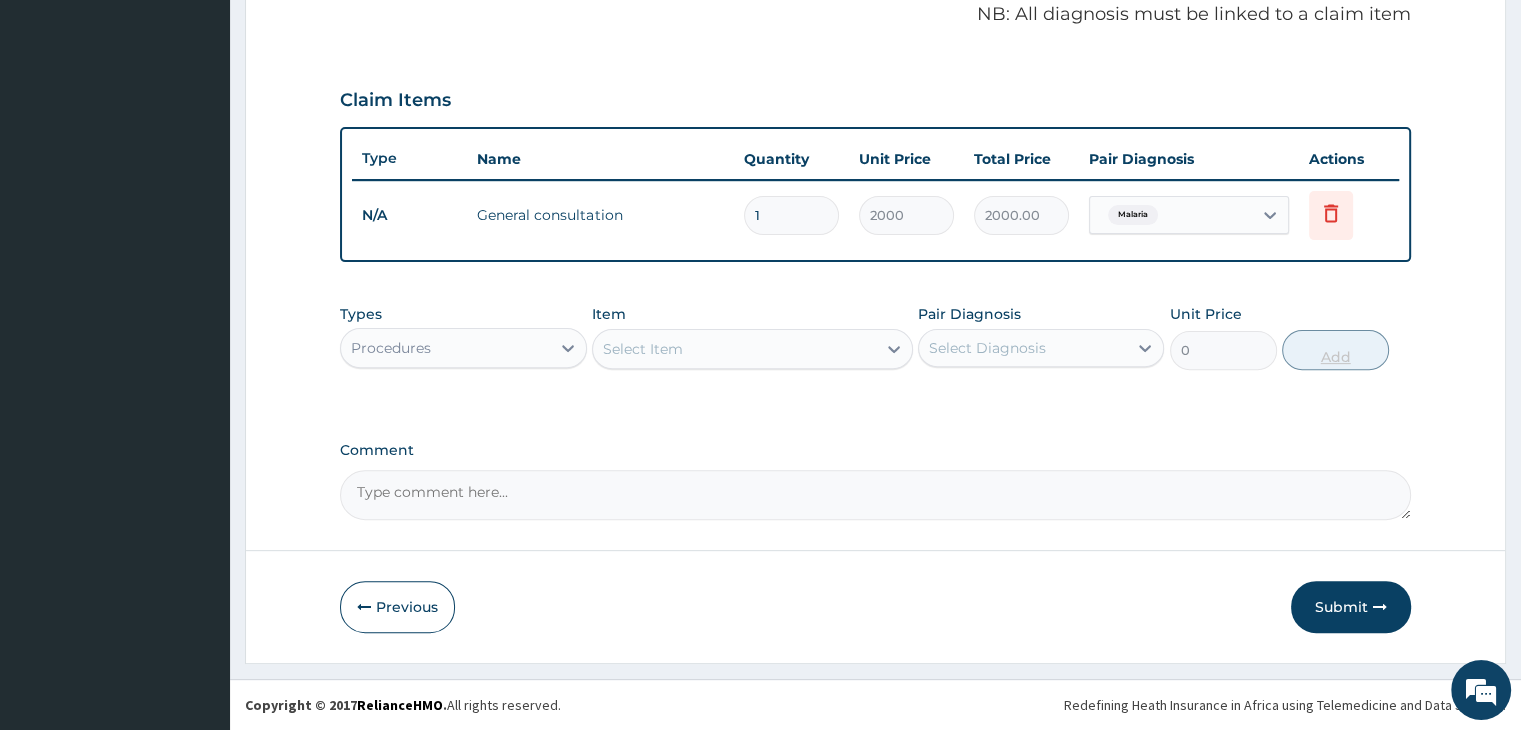 scroll, scrollTop: 614, scrollLeft: 0, axis: vertical 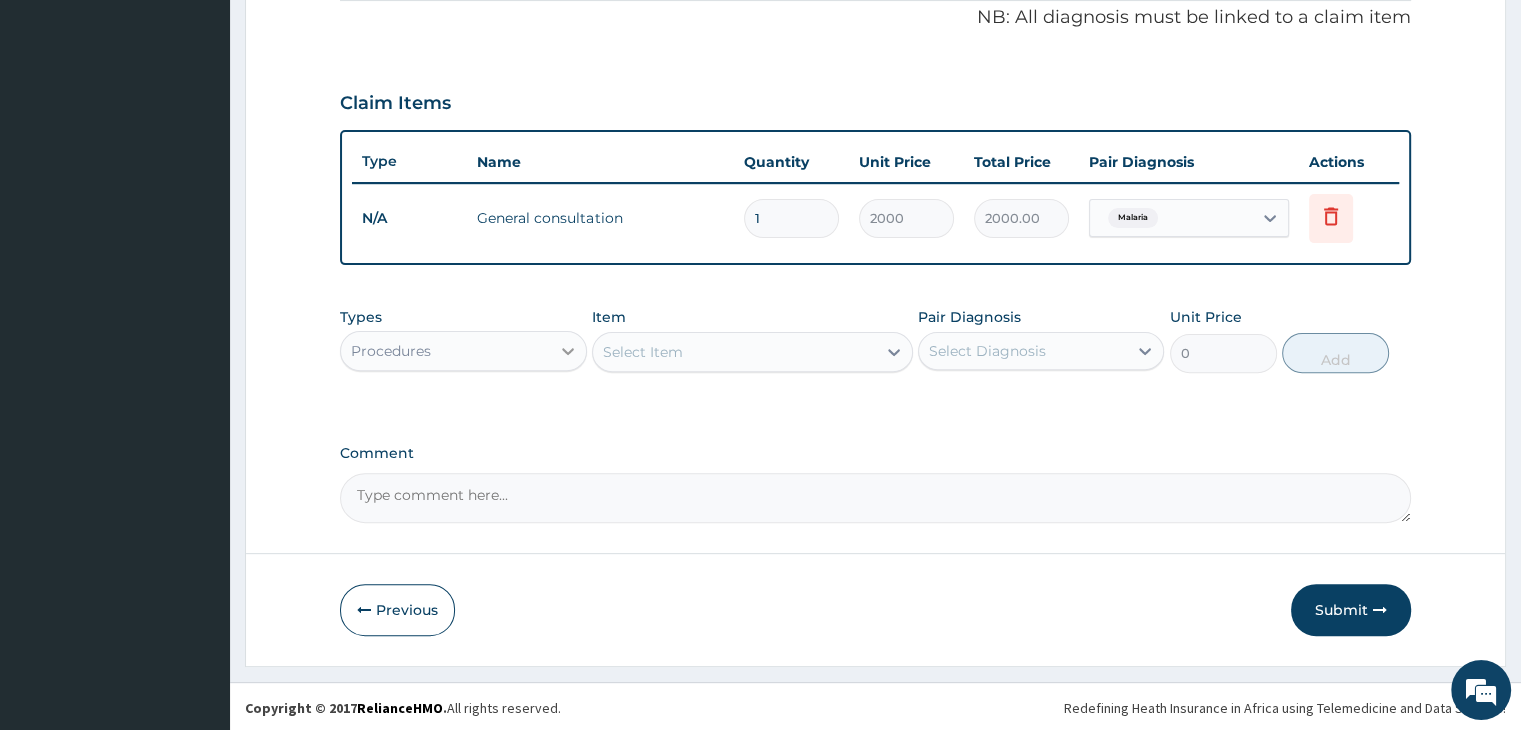 click 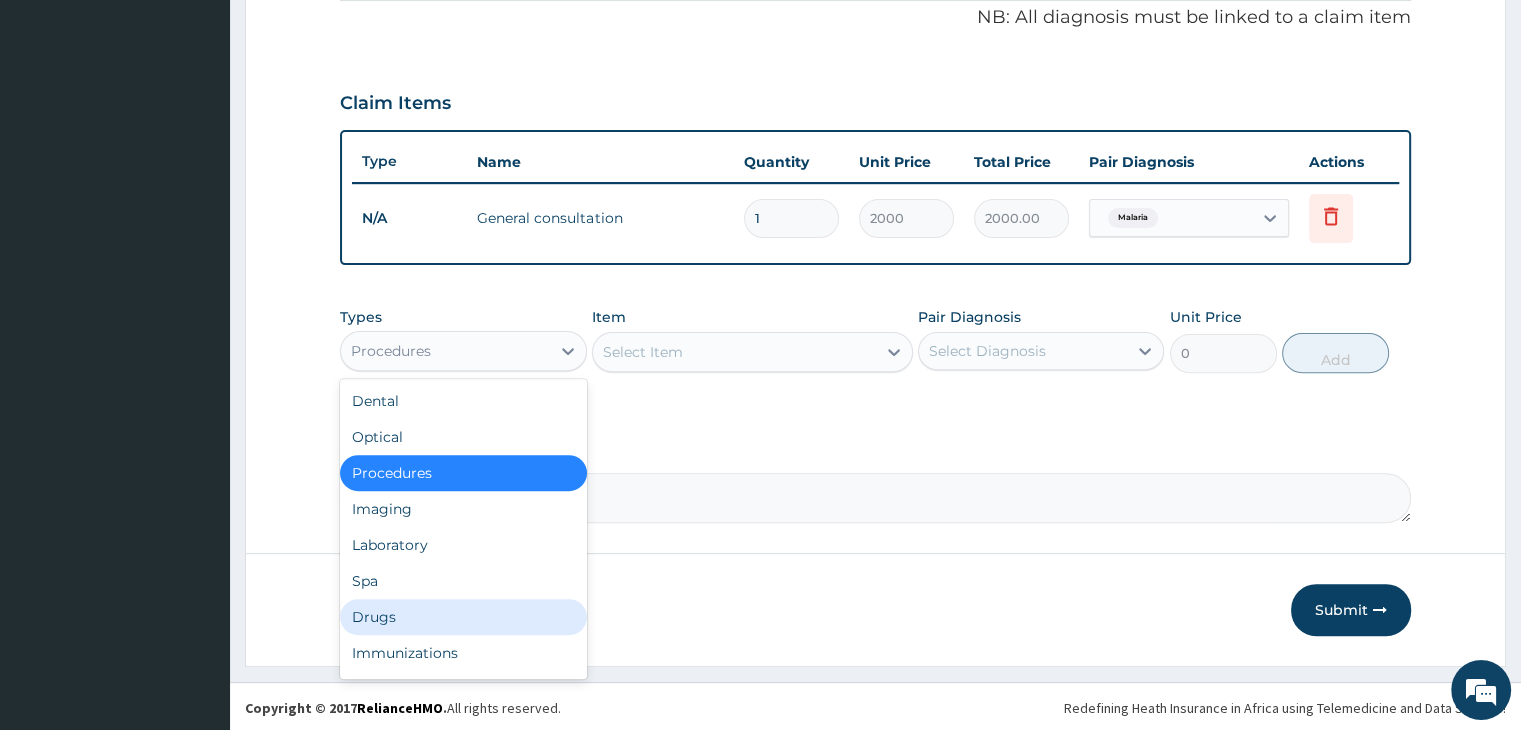 click on "Drugs" at bounding box center [463, 617] 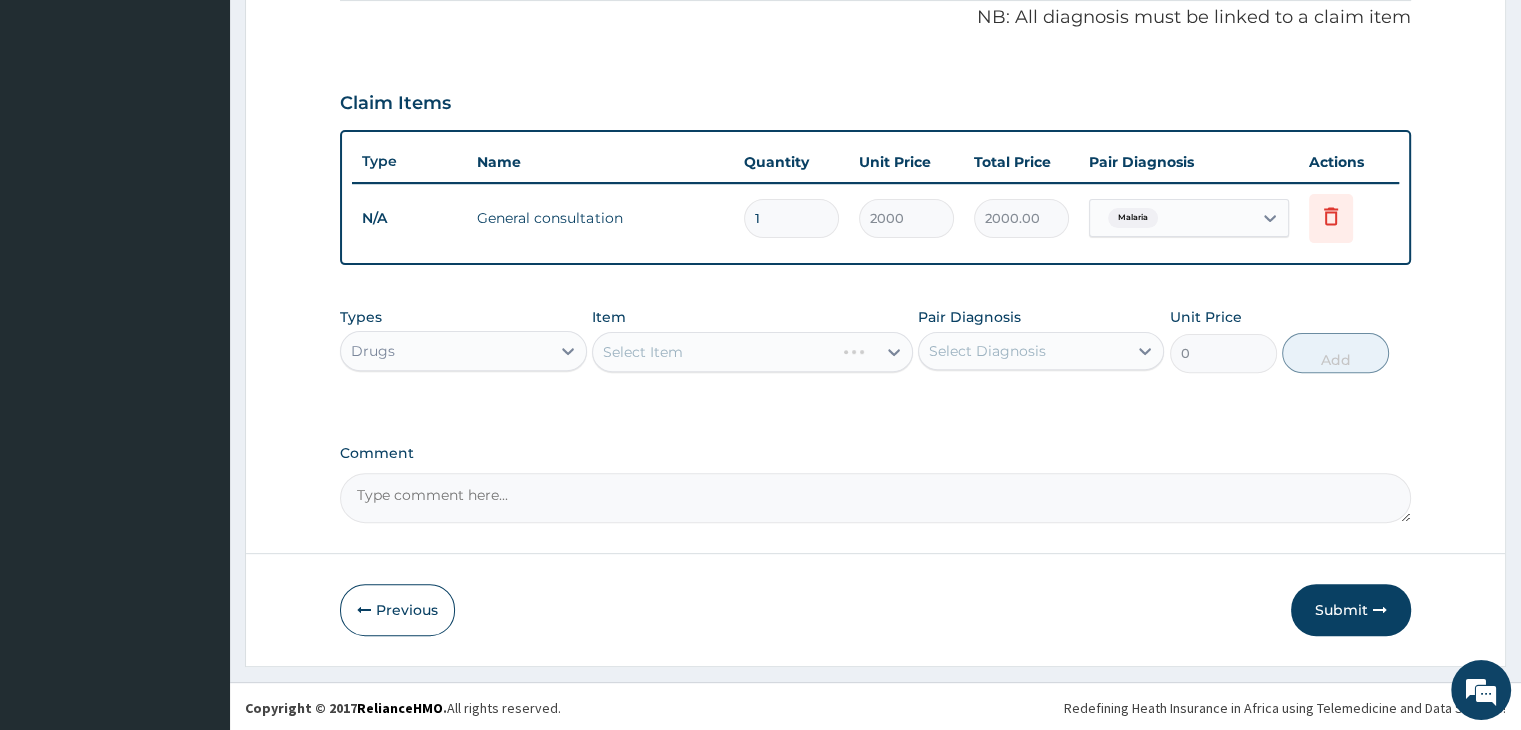 click on "Select Item" at bounding box center (752, 352) 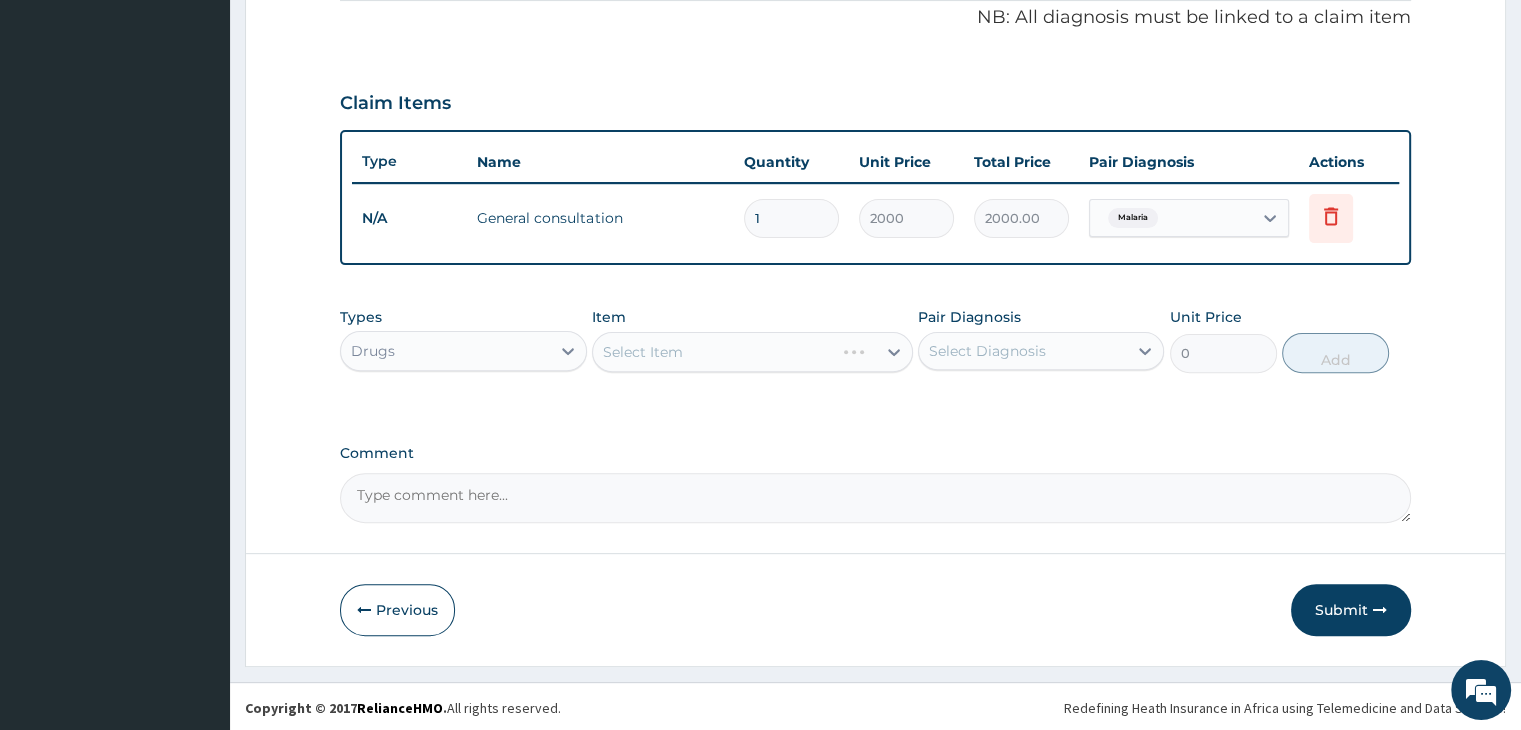click on "Select Item" at bounding box center (752, 352) 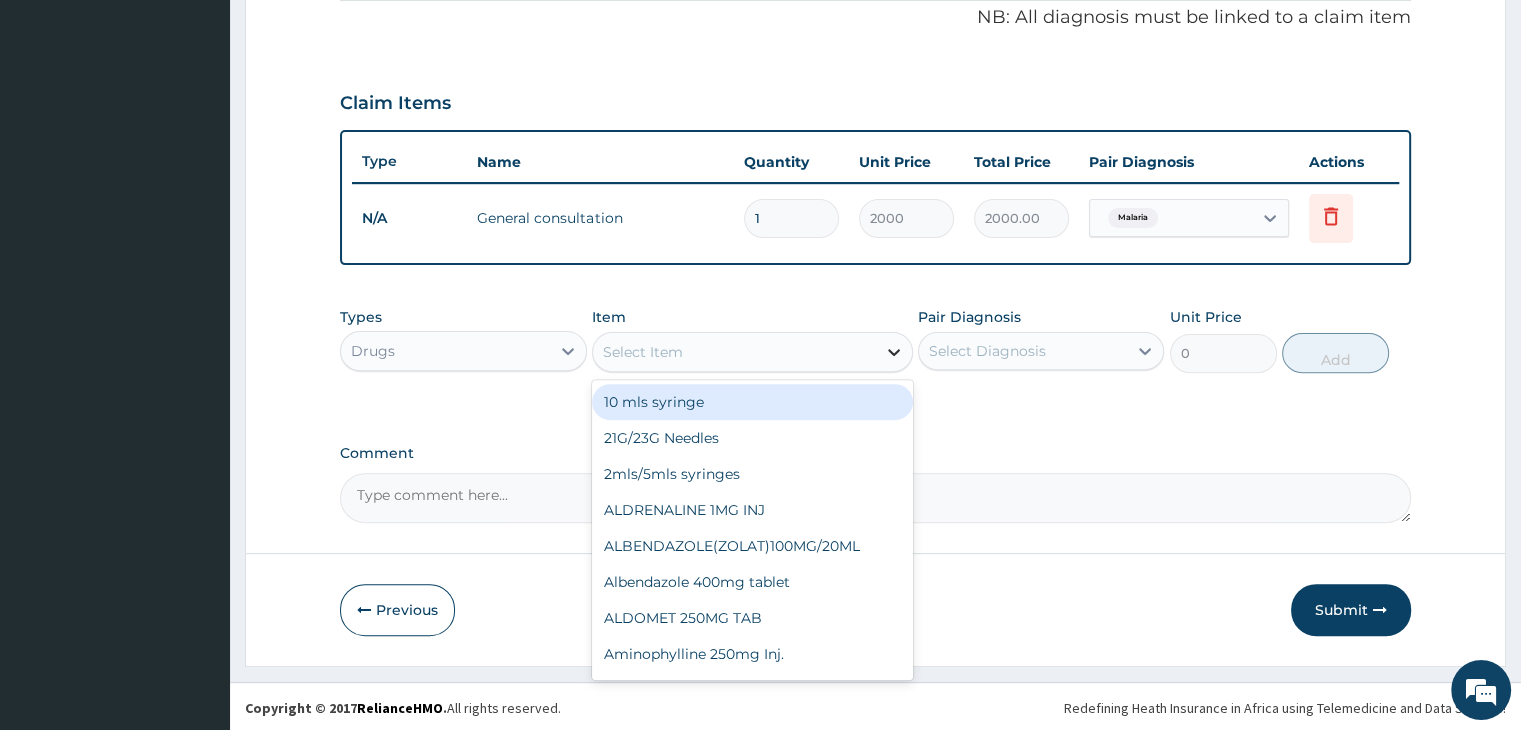 click 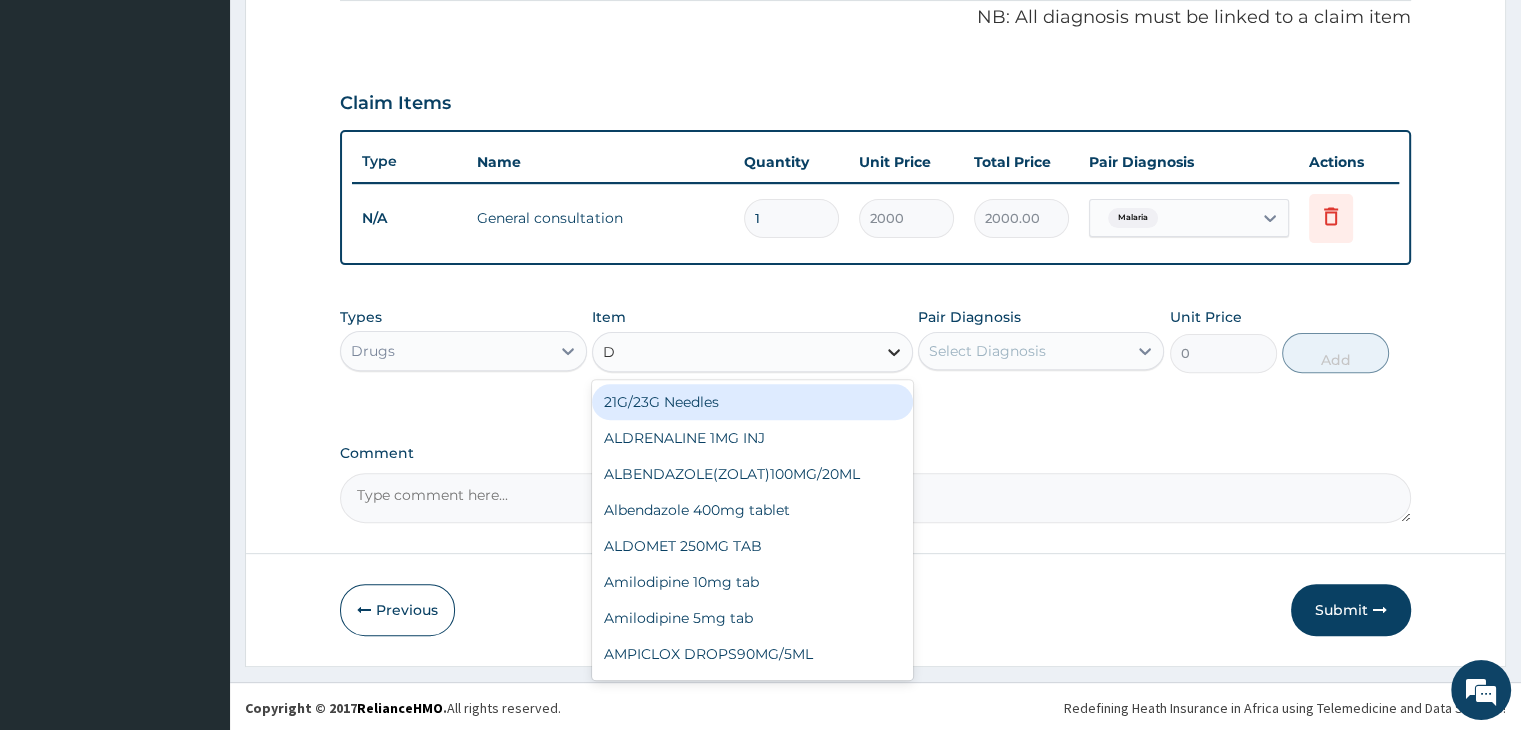 type on "D-" 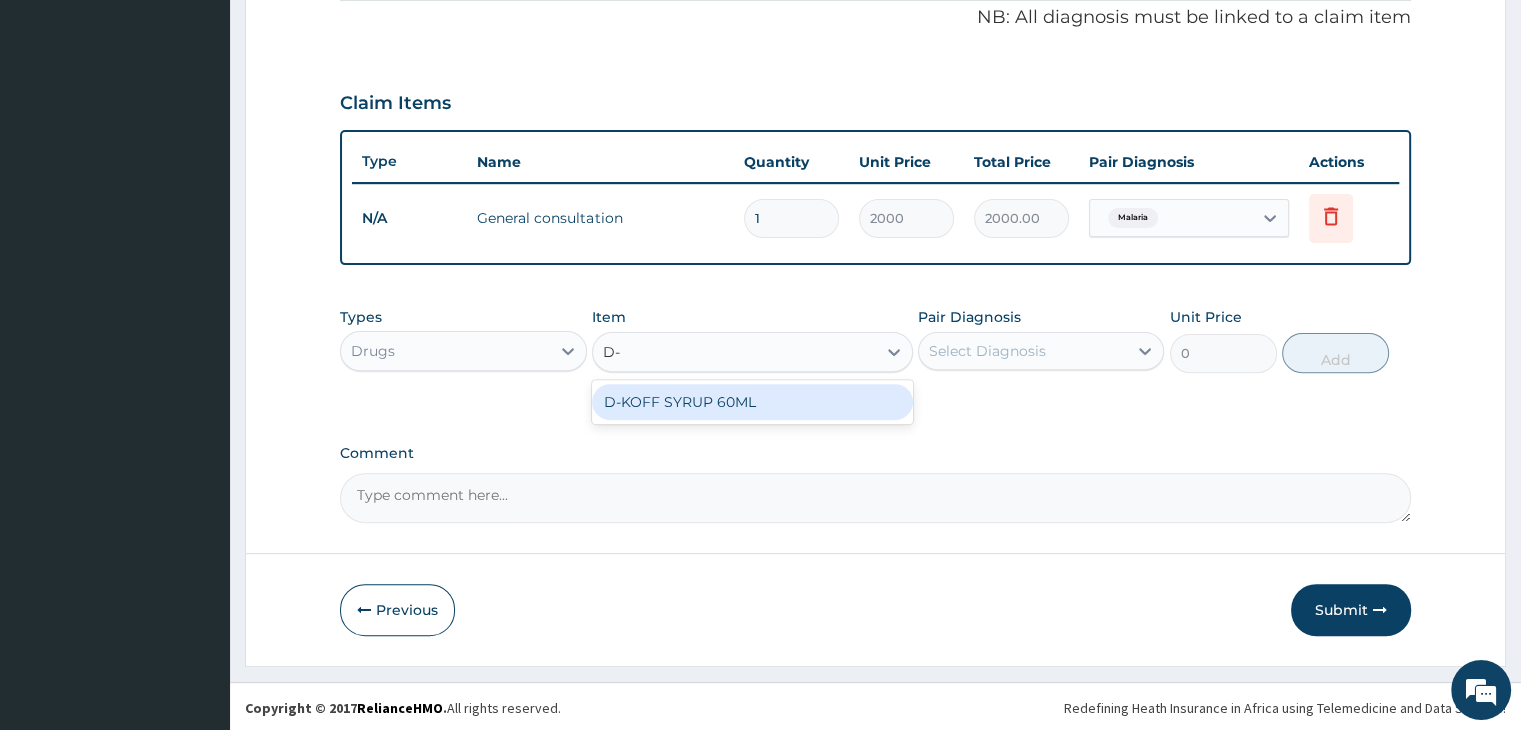 click on "D-KOFF SYRUP 60ML" at bounding box center [752, 402] 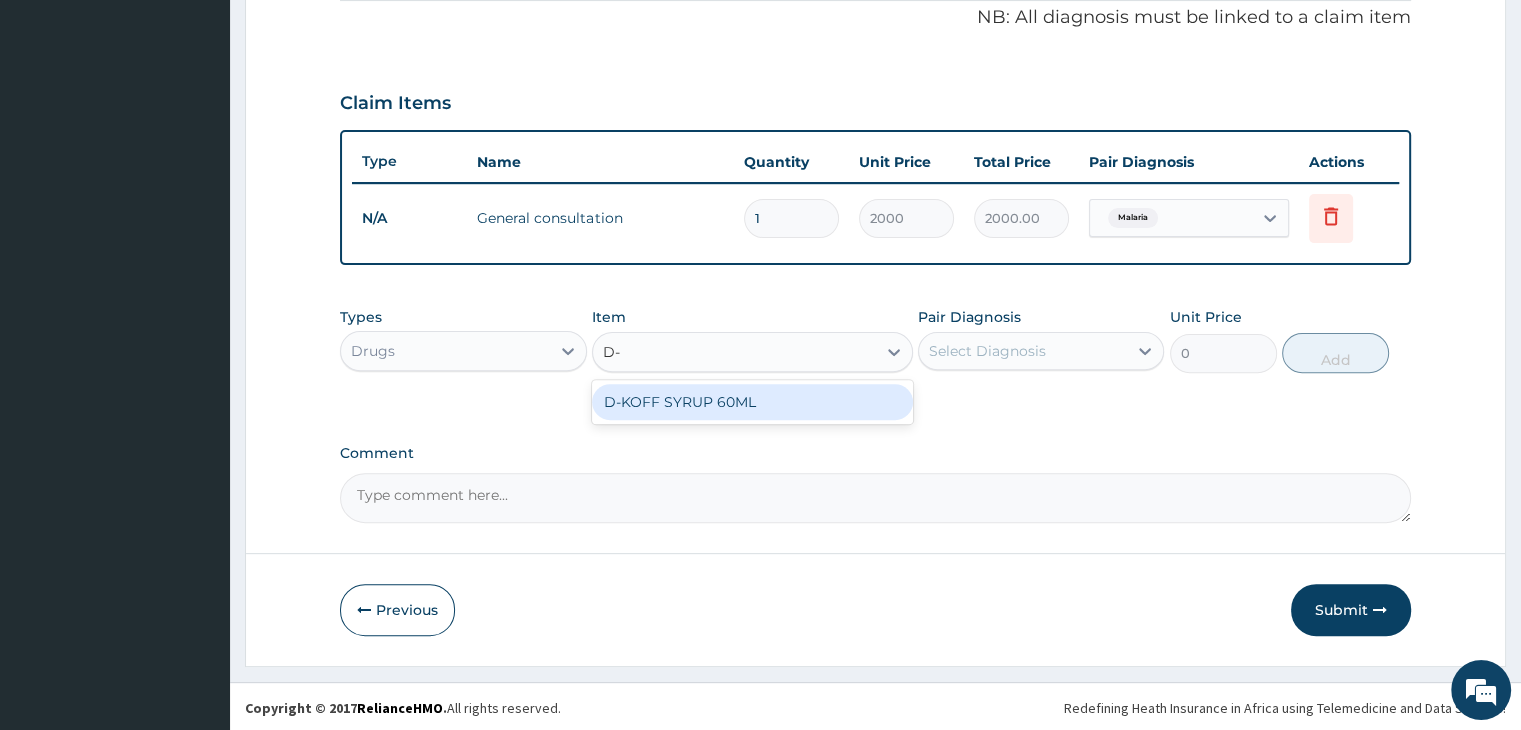 type 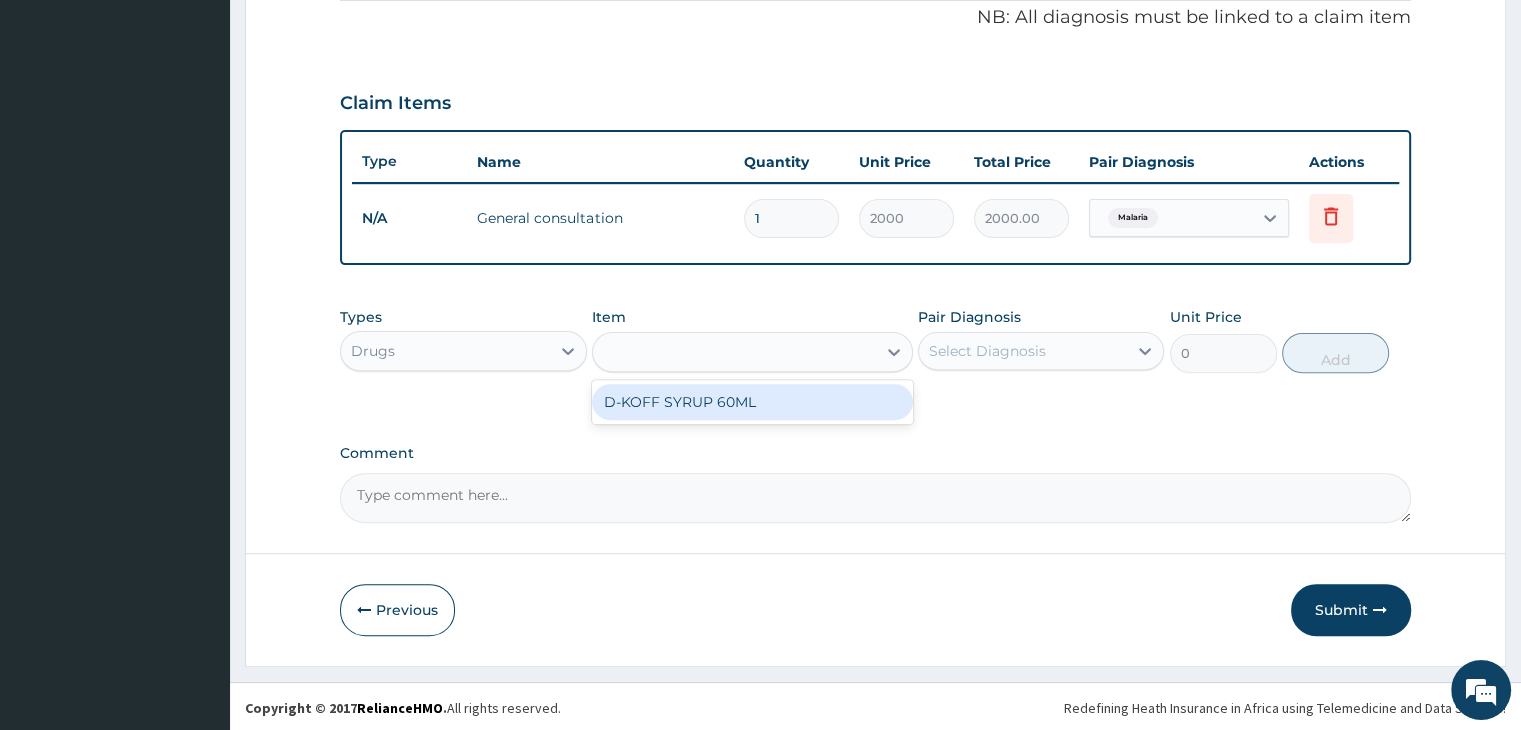 type on "800" 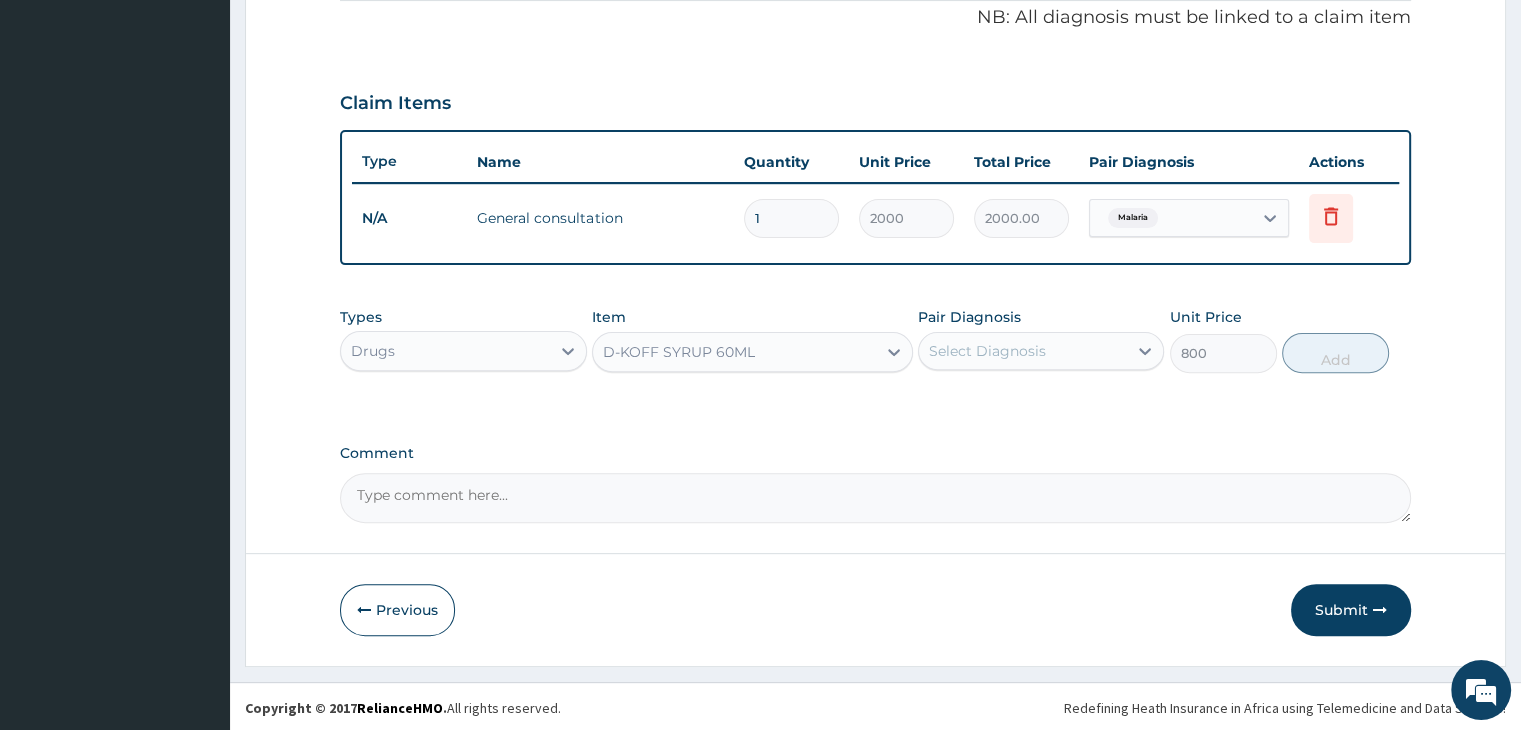 click on "Select Diagnosis" at bounding box center (987, 351) 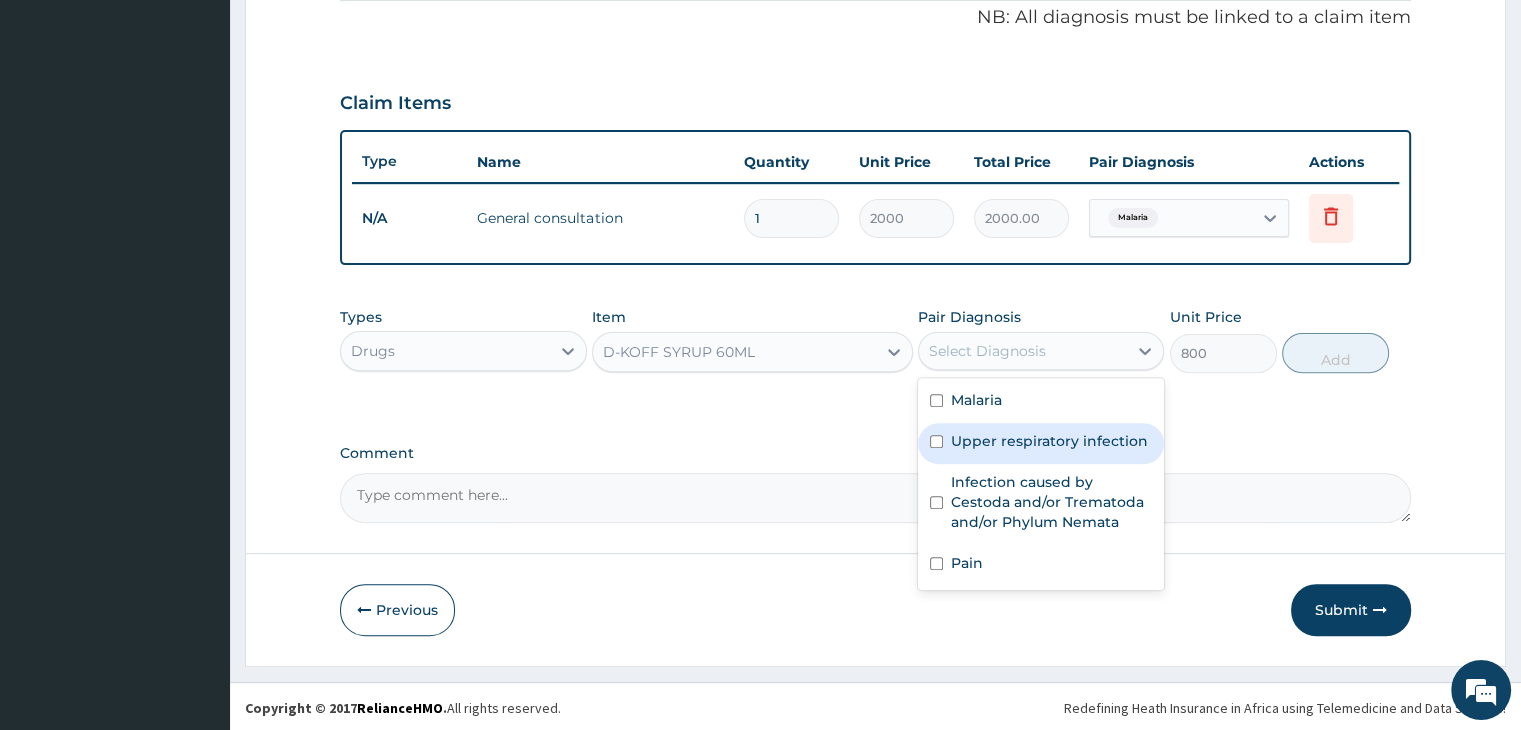 click on "Upper respiratory infection" at bounding box center (1049, 441) 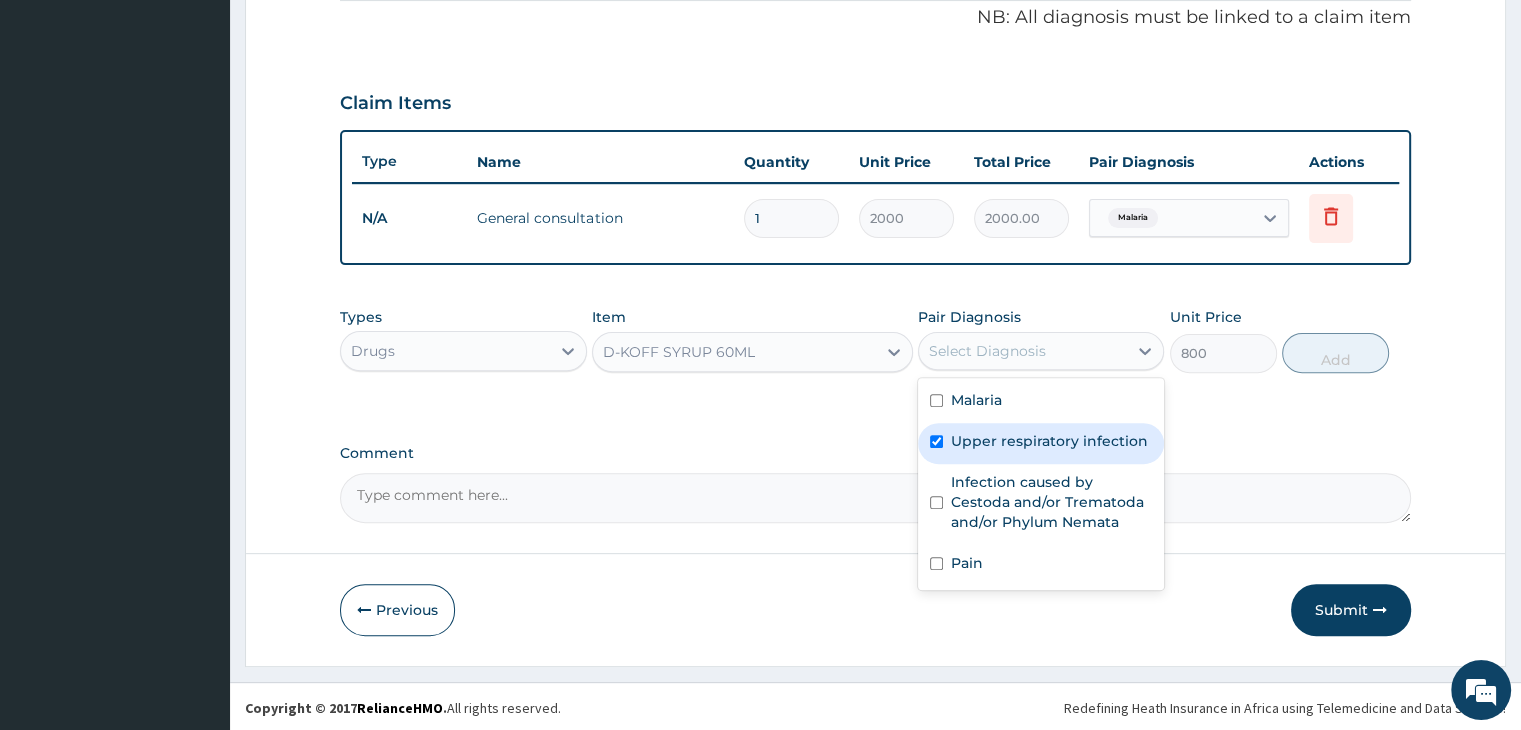 checkbox on "true" 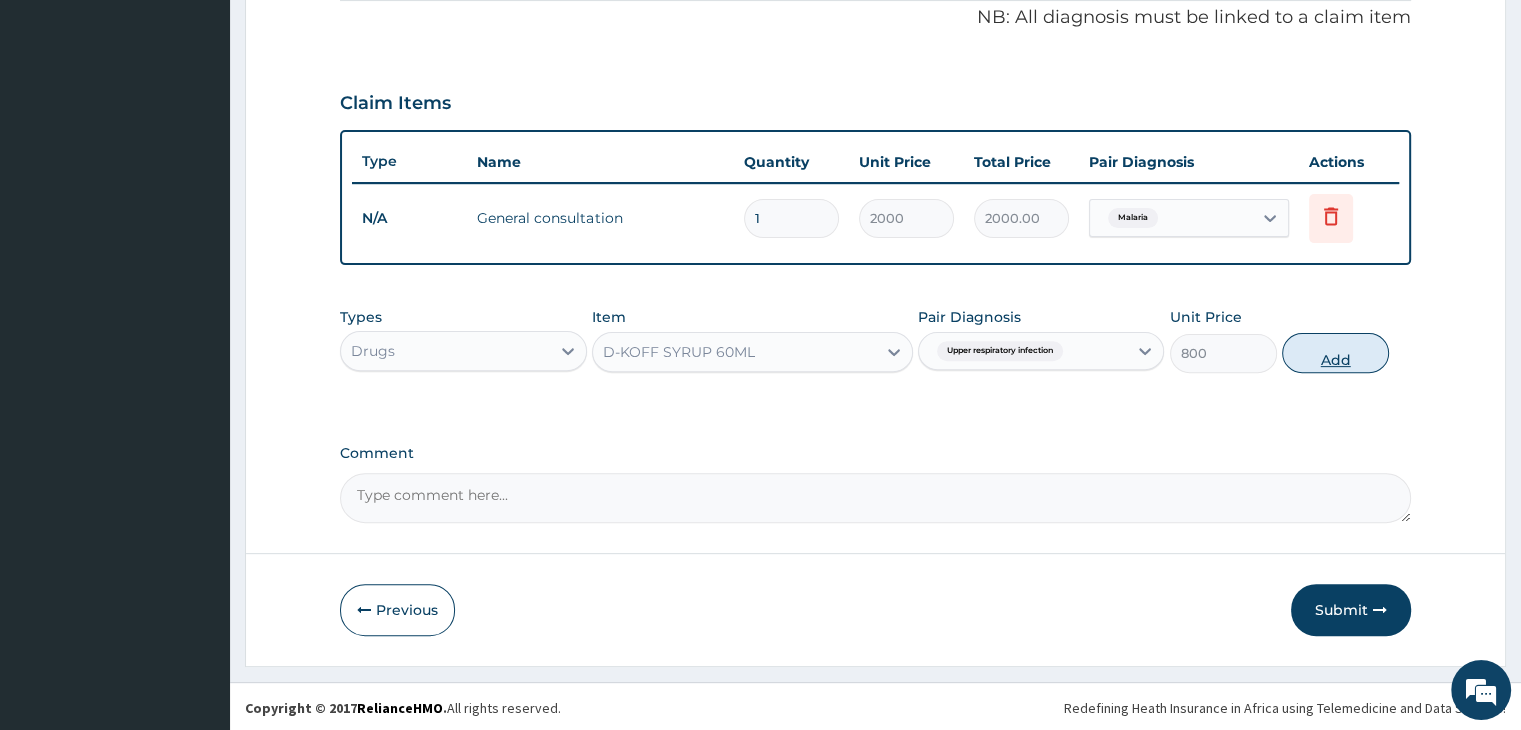 click on "Add" at bounding box center (1335, 353) 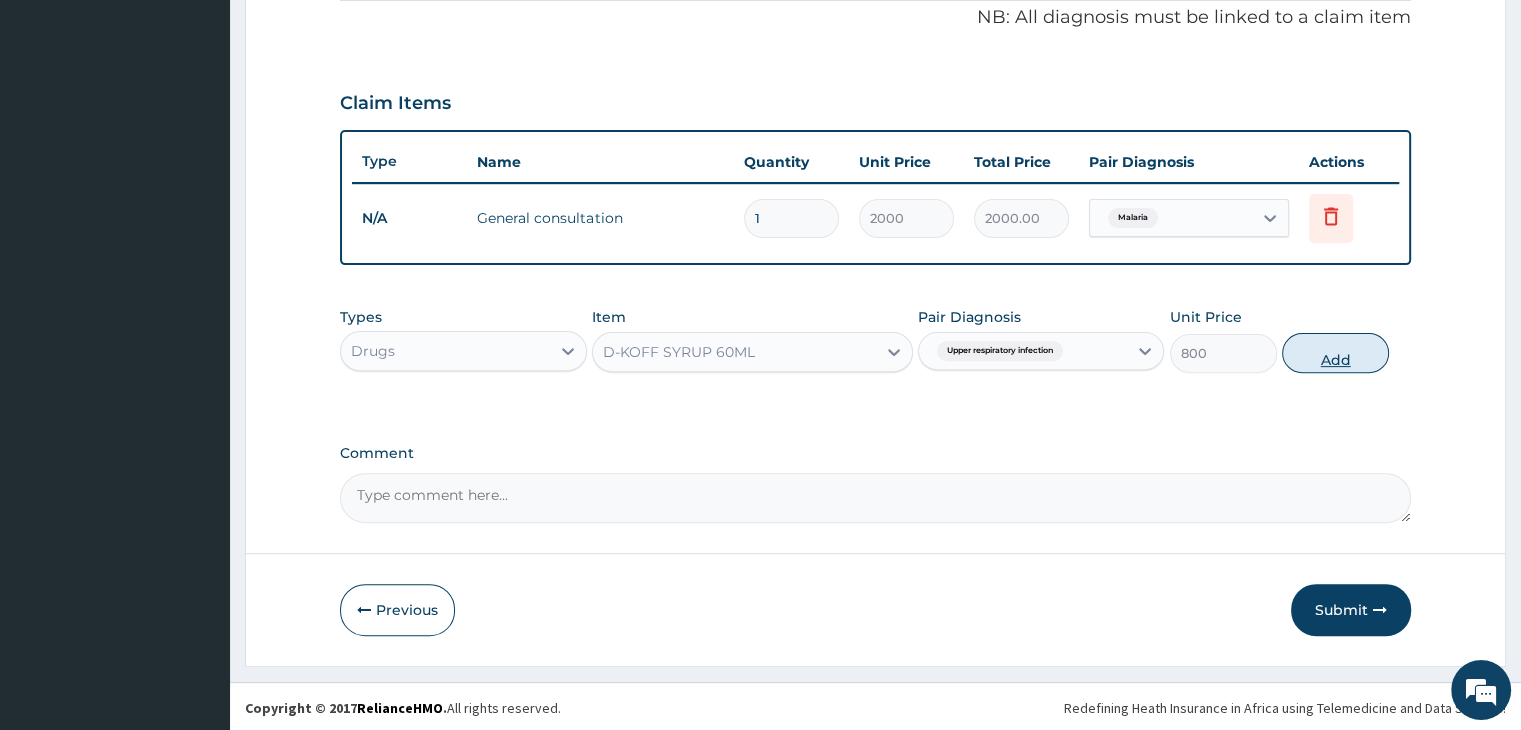 type on "0" 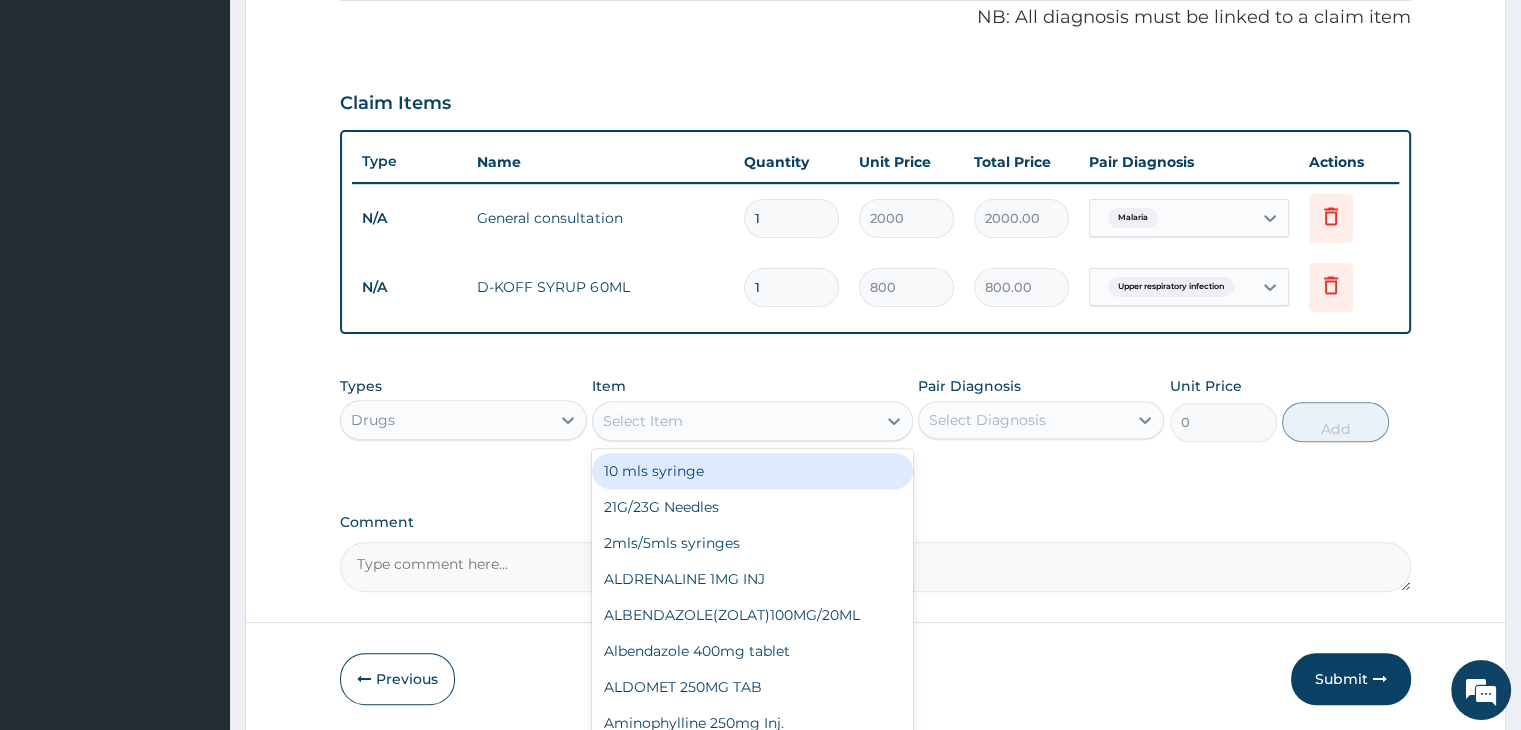 click on "Select Item" at bounding box center (734, 421) 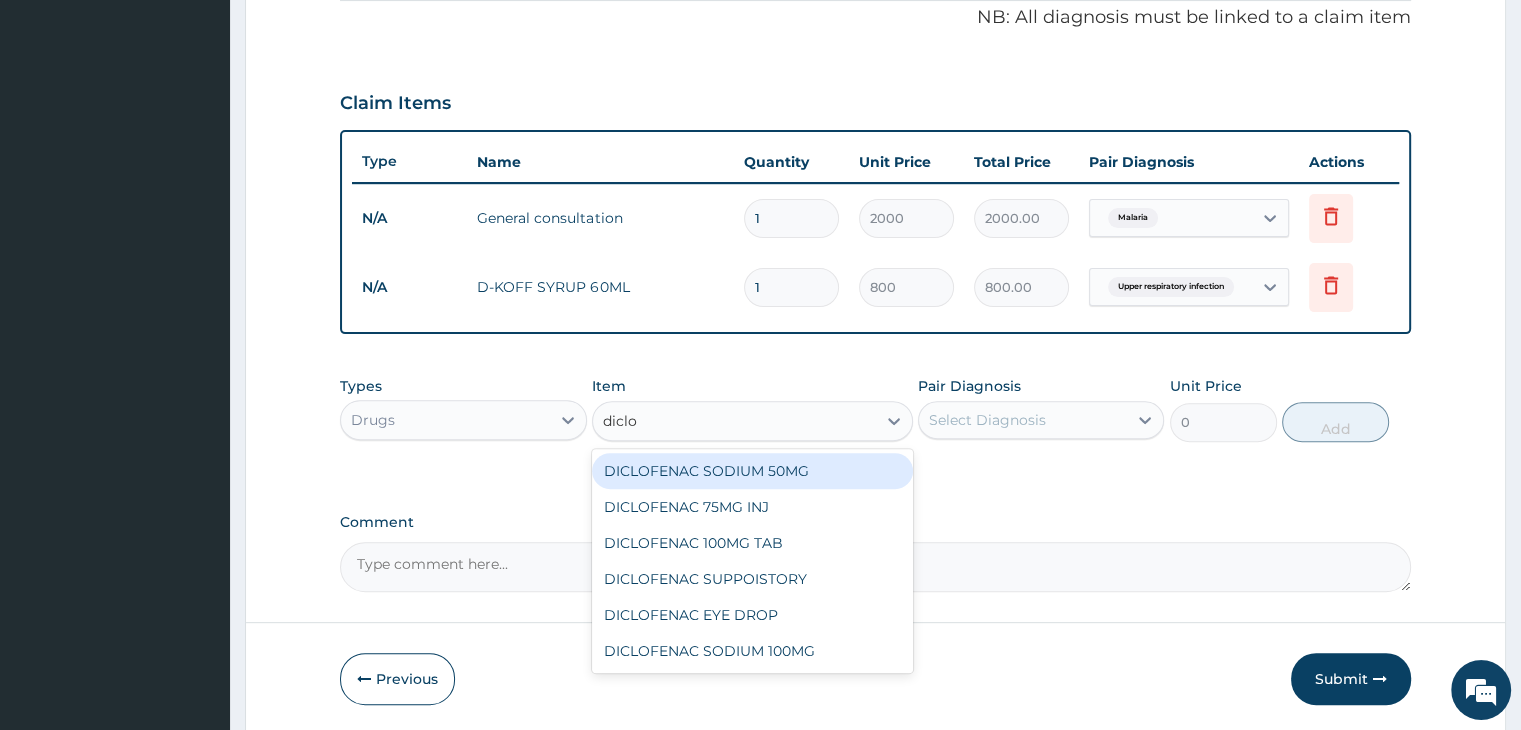 type on "diclof" 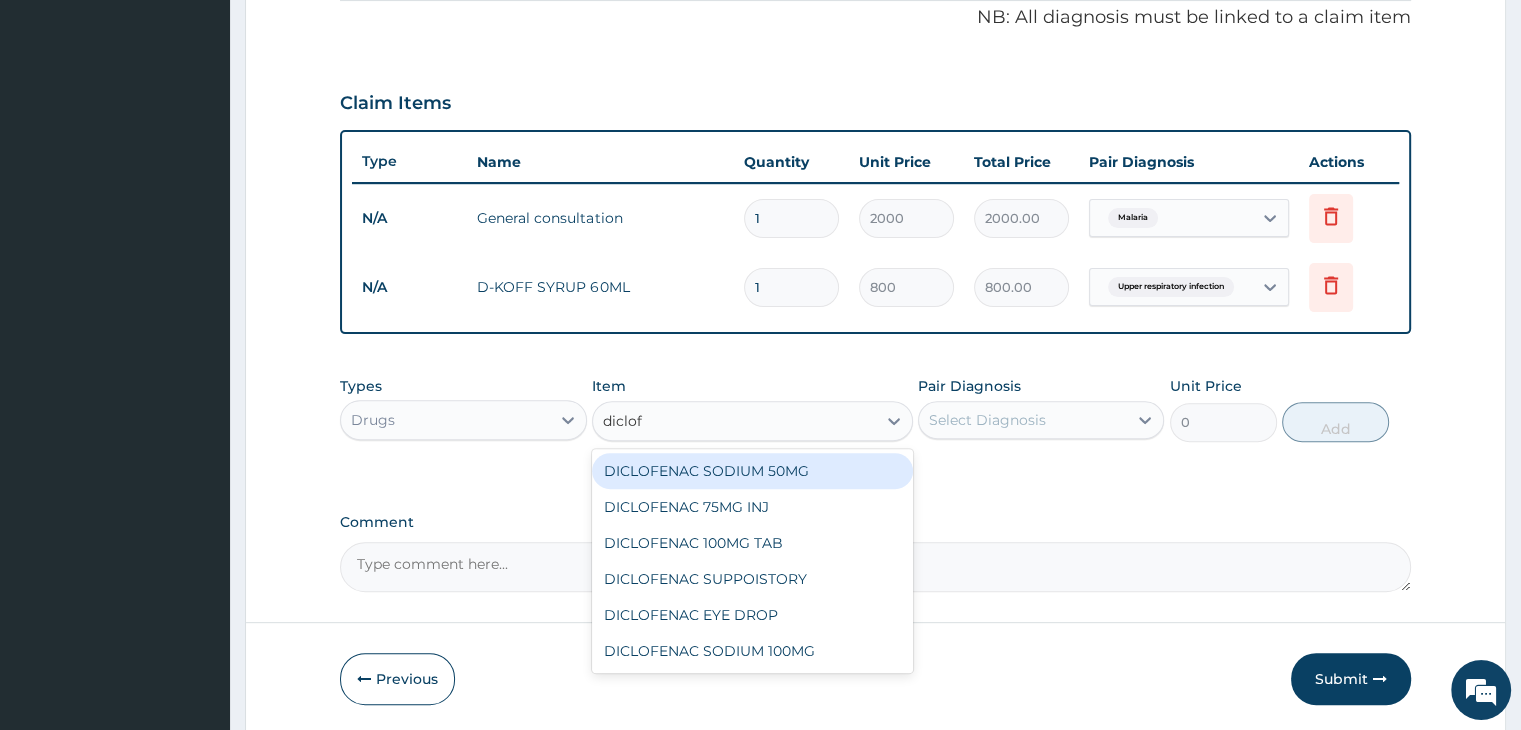 click on "DICLOFENAC SODIUM 50MG" at bounding box center (752, 471) 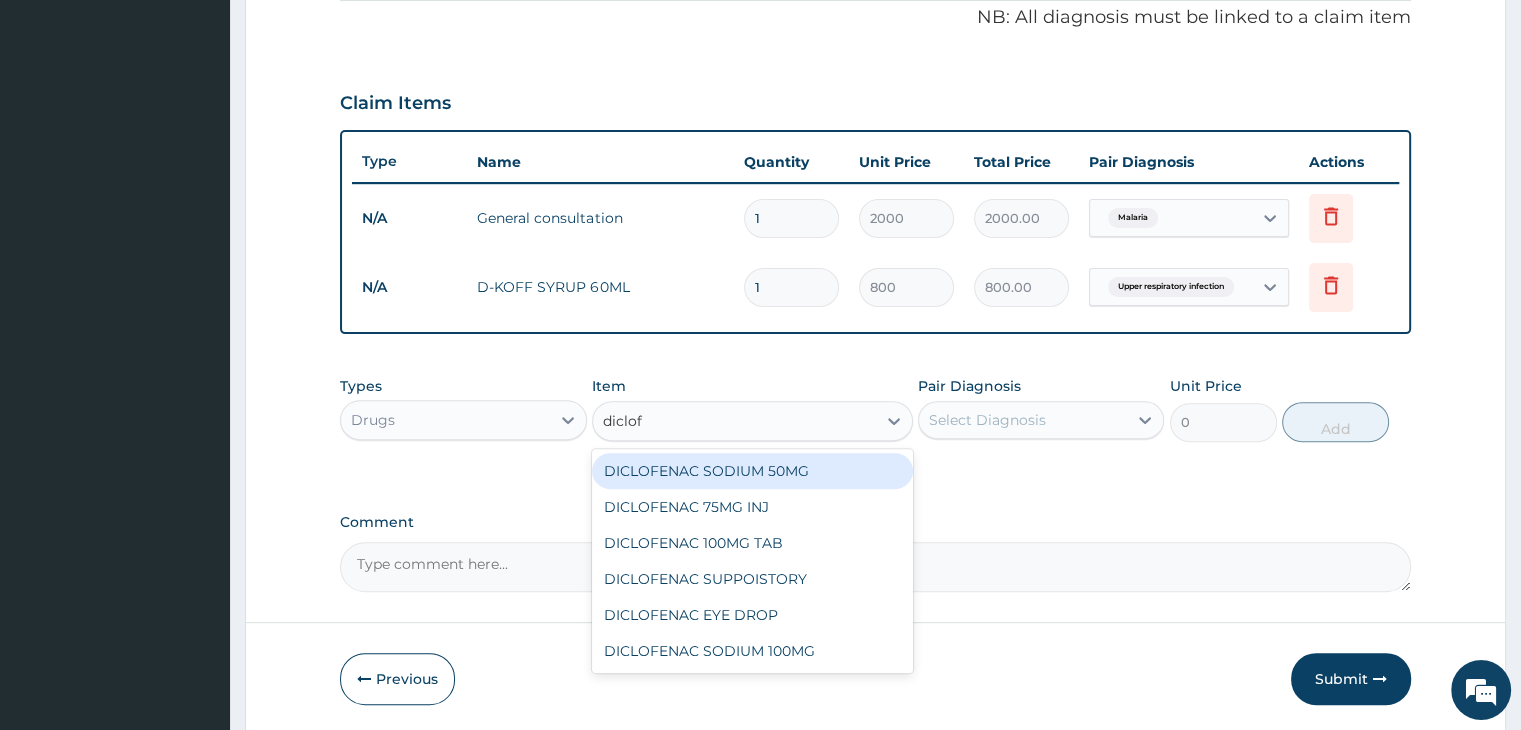 type 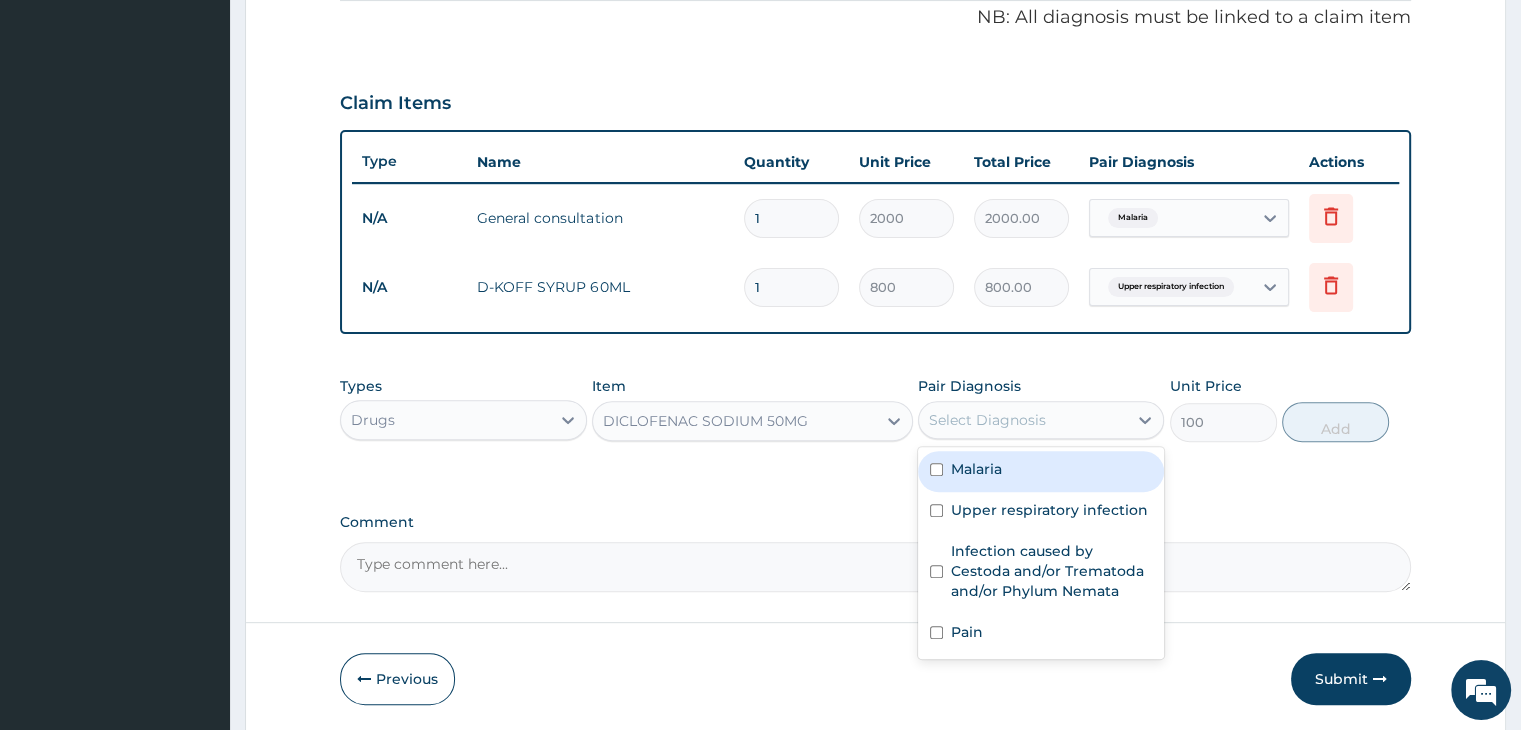 click on "Select Diagnosis" at bounding box center (987, 420) 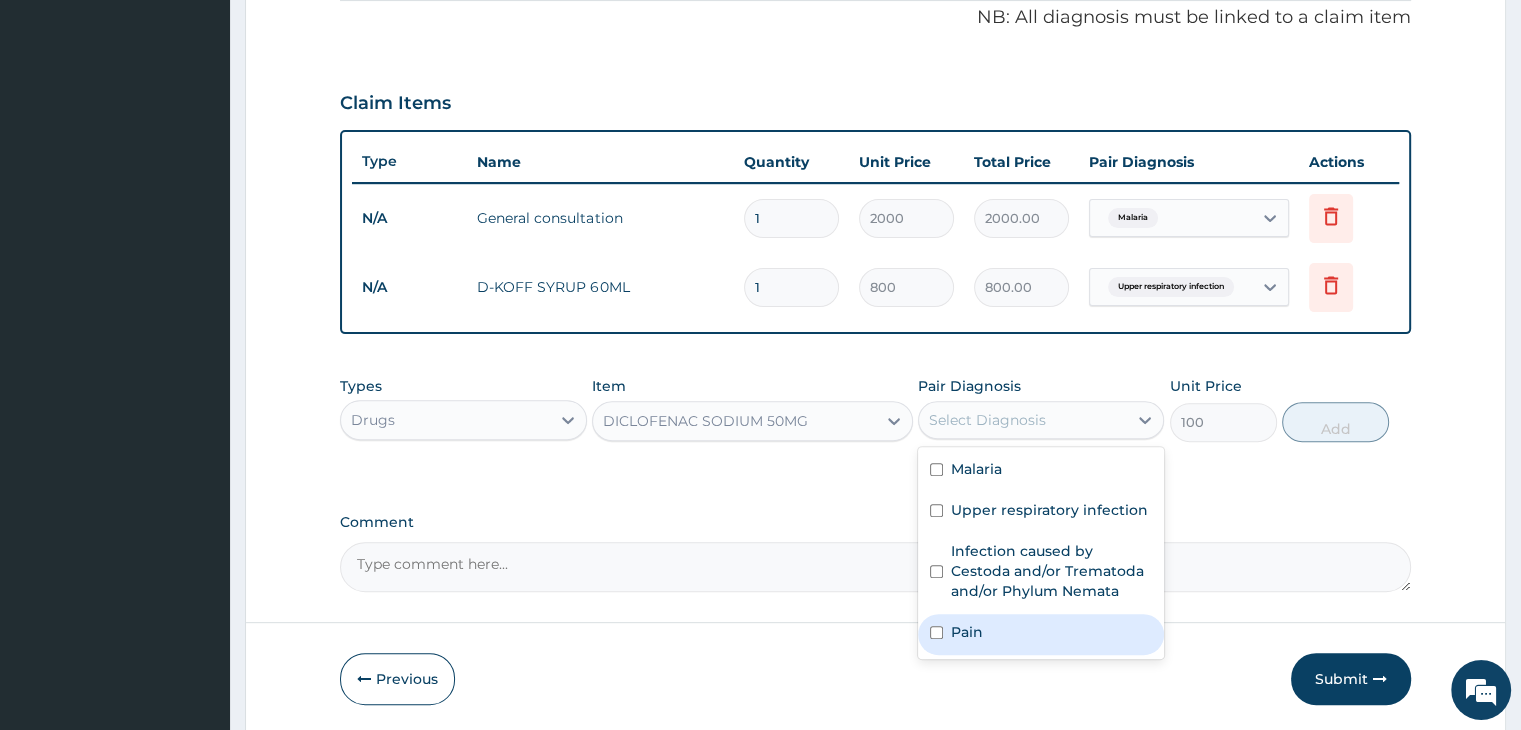 click on "Pain" at bounding box center [967, 632] 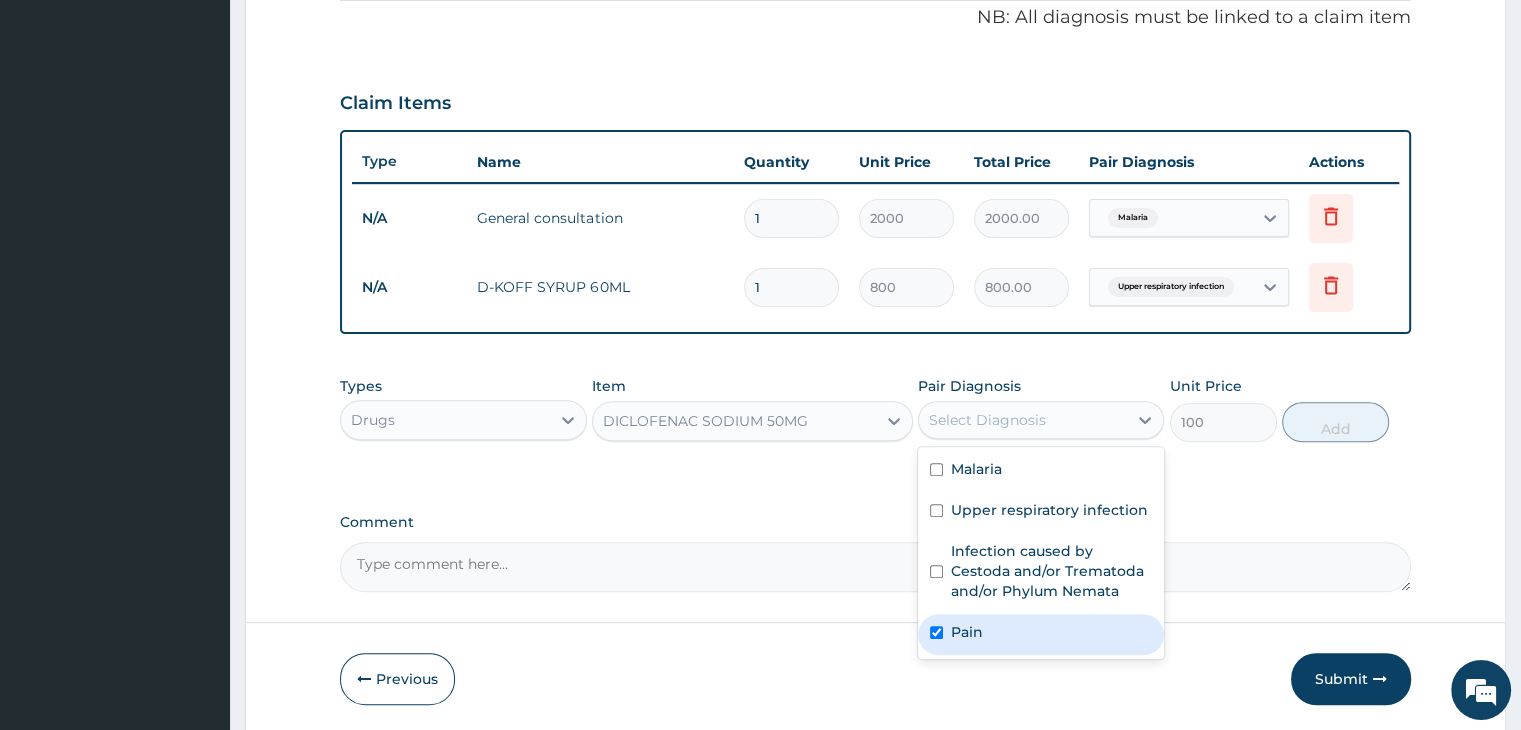 checkbox on "true" 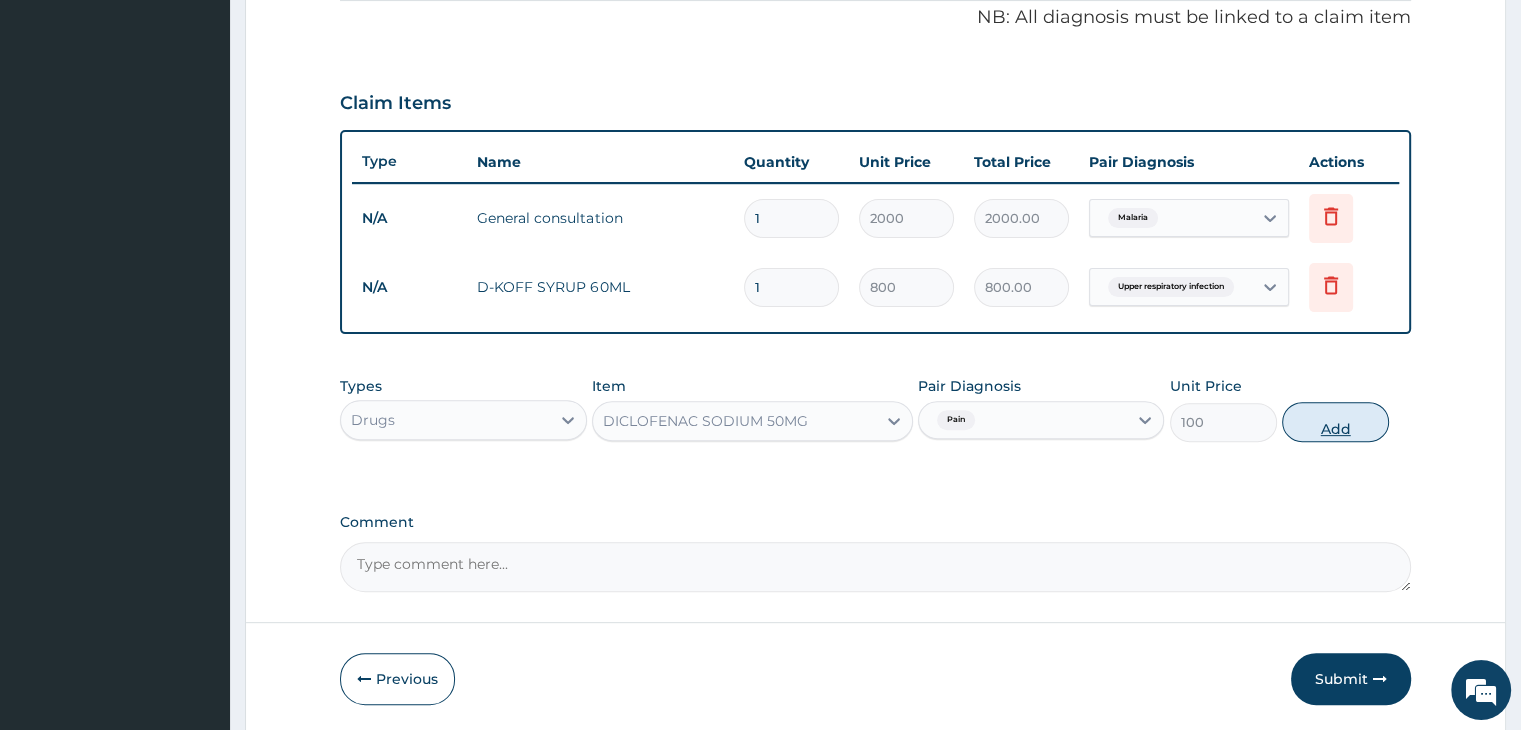 click on "Add" at bounding box center [1335, 422] 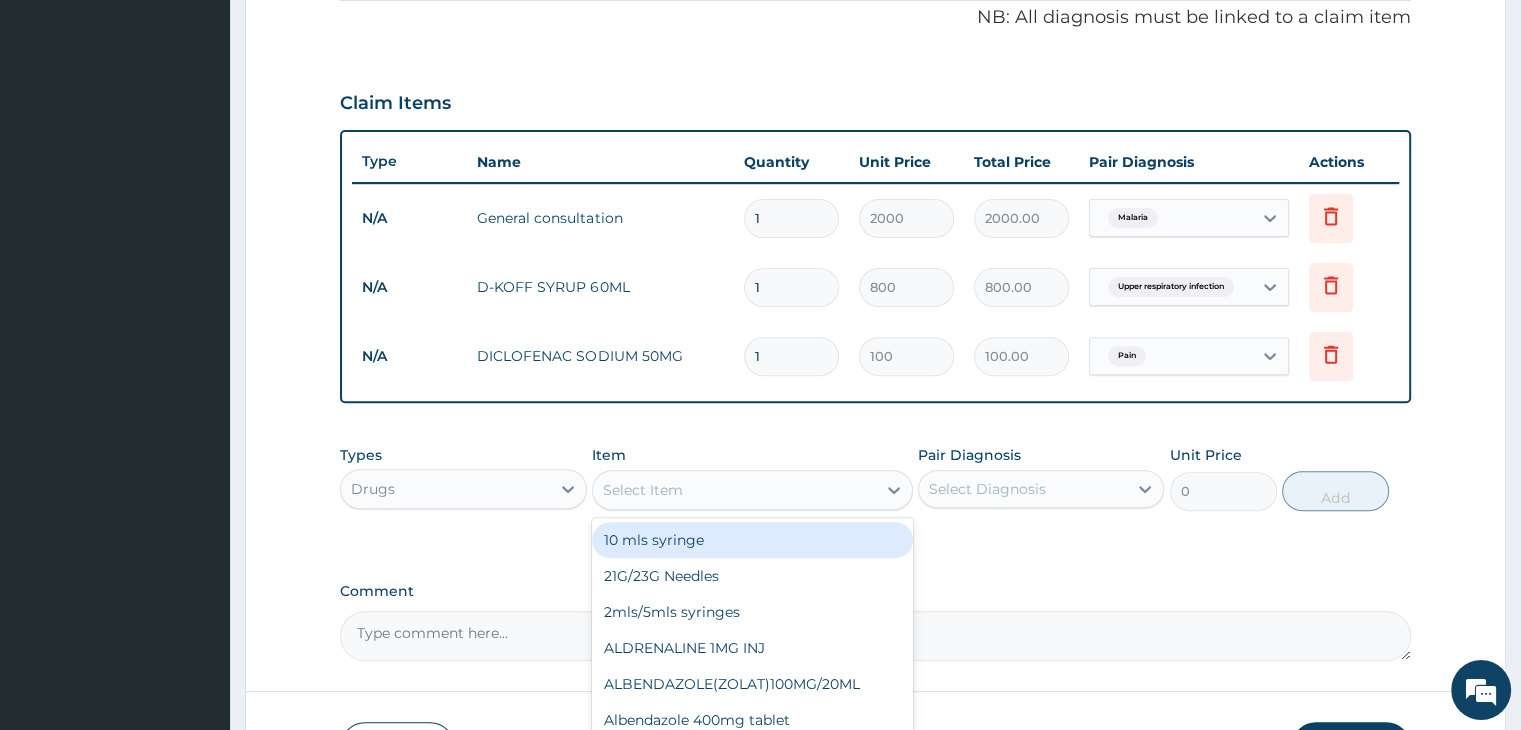 click on "Select Item" at bounding box center (734, 490) 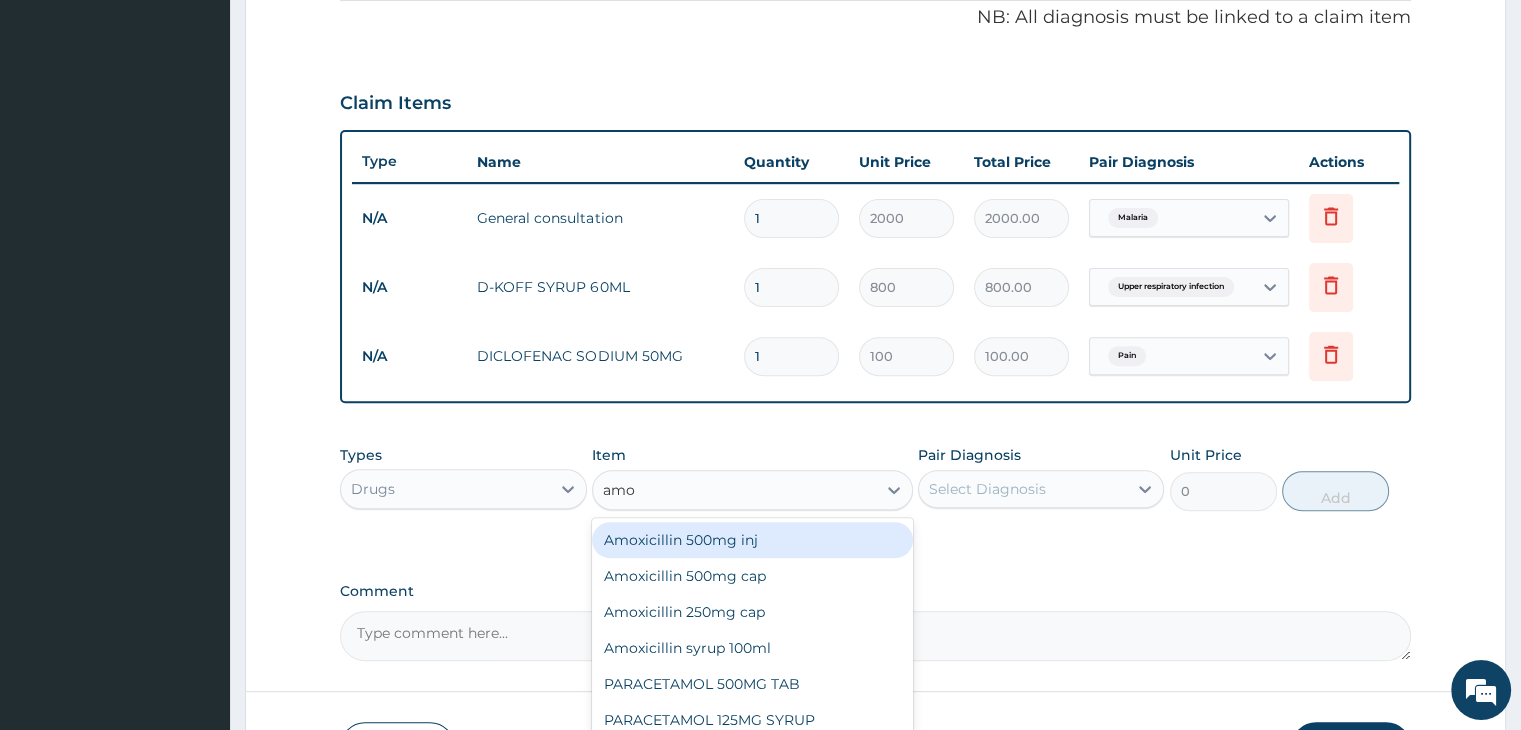 type on "amox" 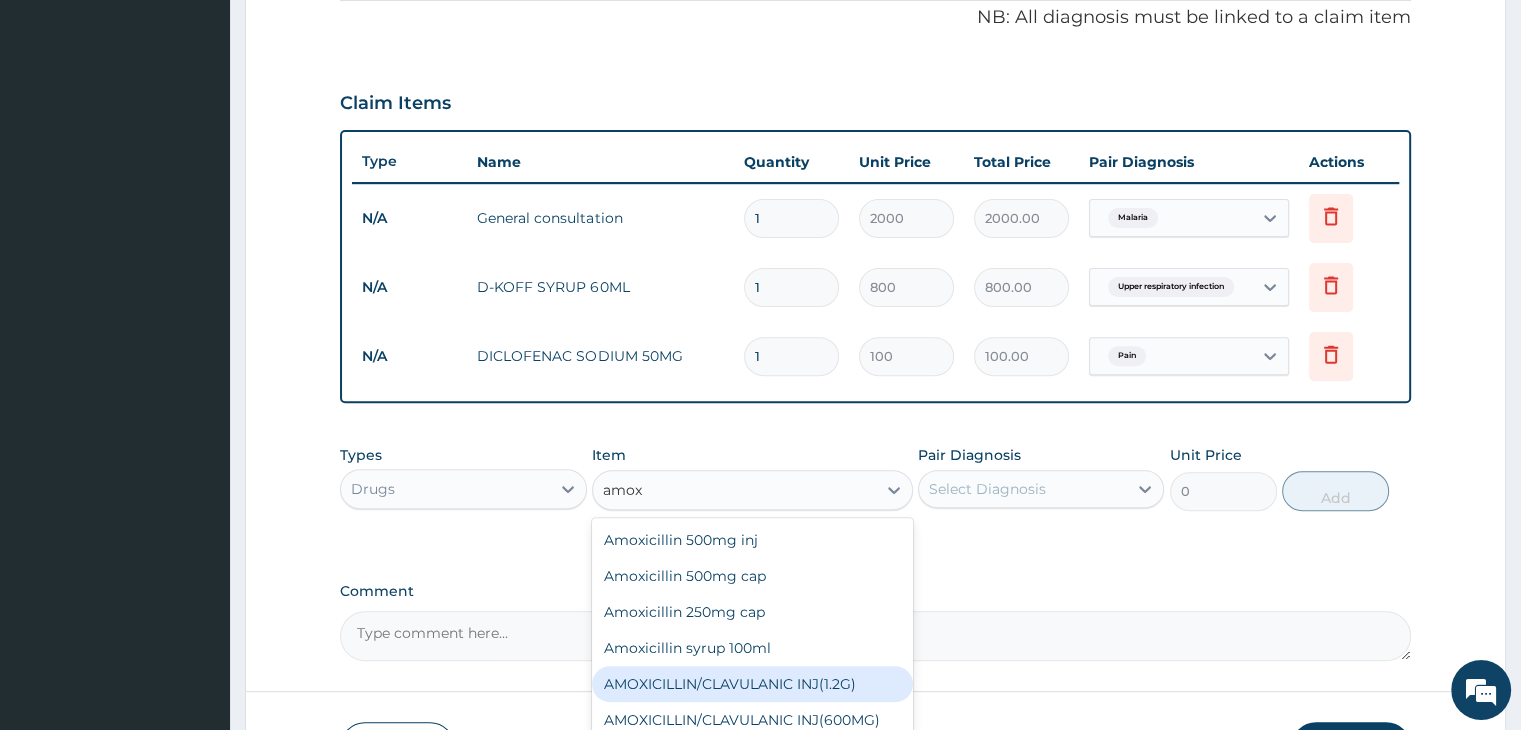 scroll, scrollTop: 256, scrollLeft: 0, axis: vertical 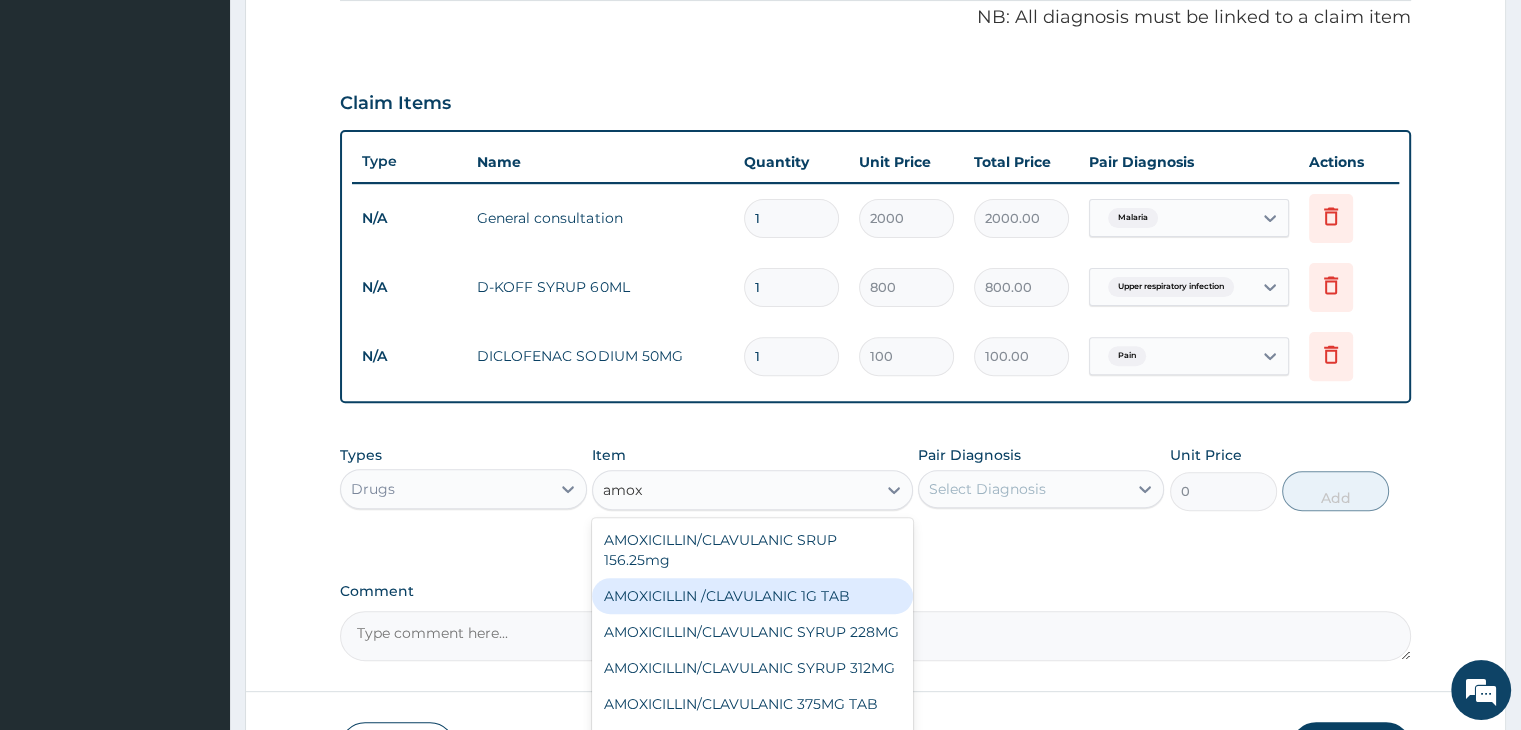 click on "AMOXICILLIN /CLAVULANIC 1G TAB" at bounding box center (752, 596) 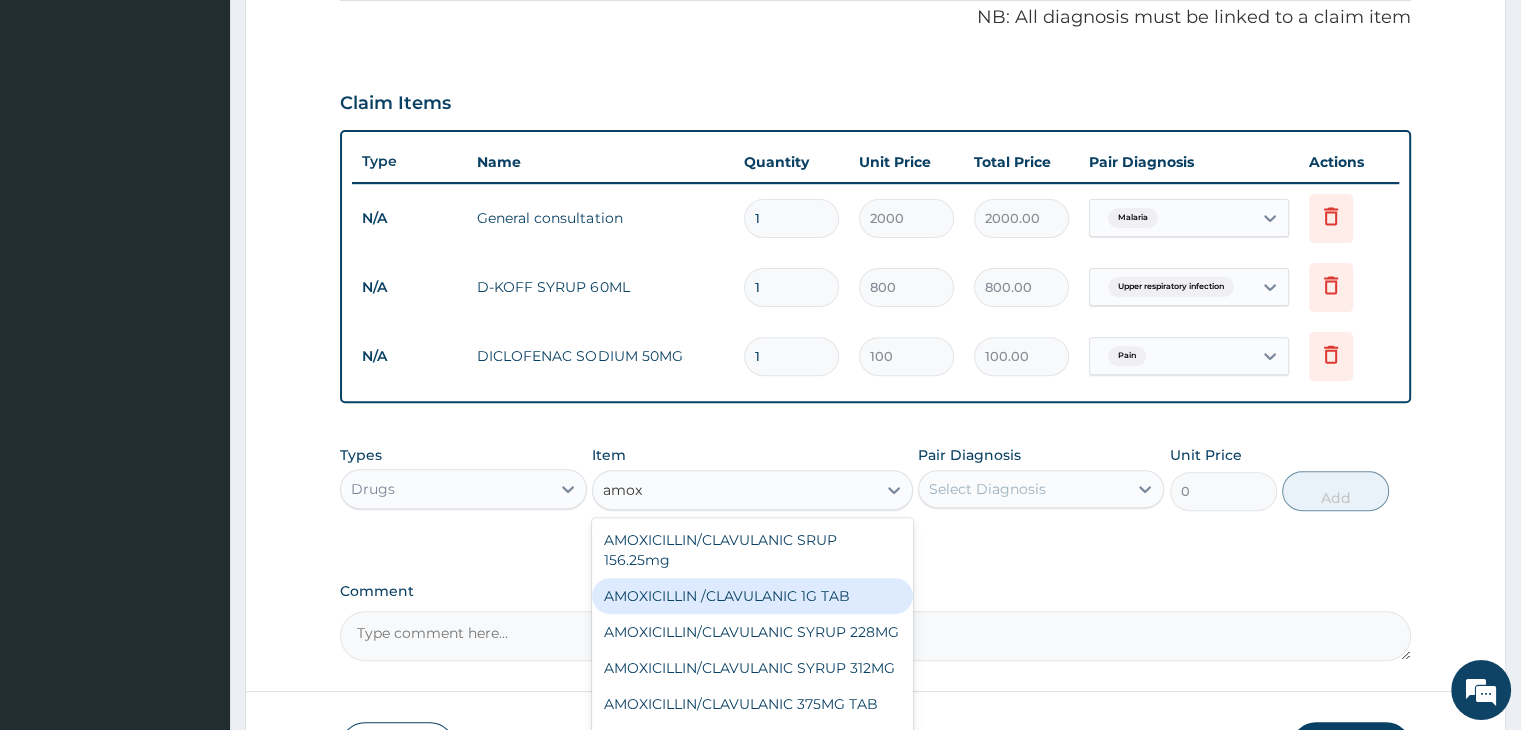 type 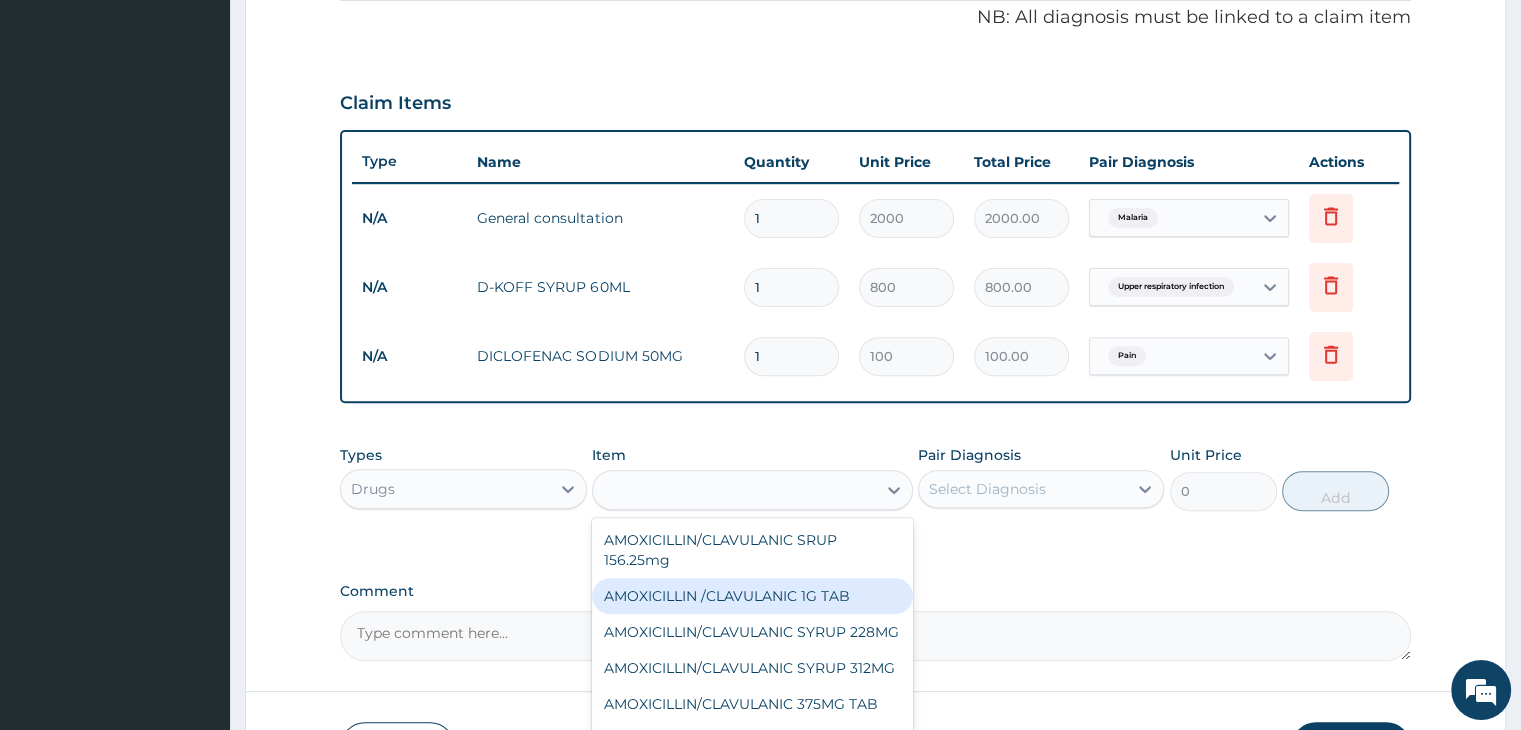 type on "300" 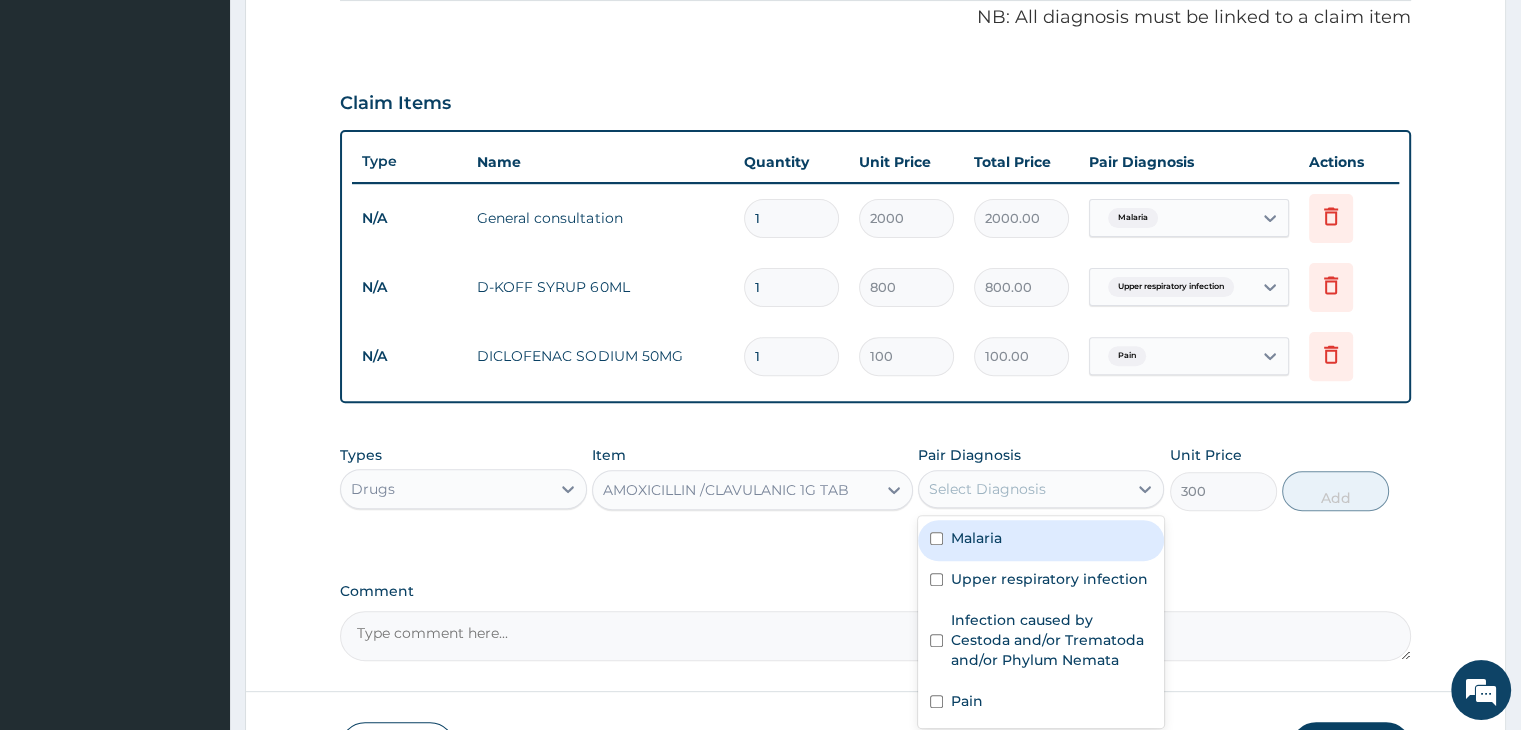 click on "Select Diagnosis" at bounding box center (1041, 489) 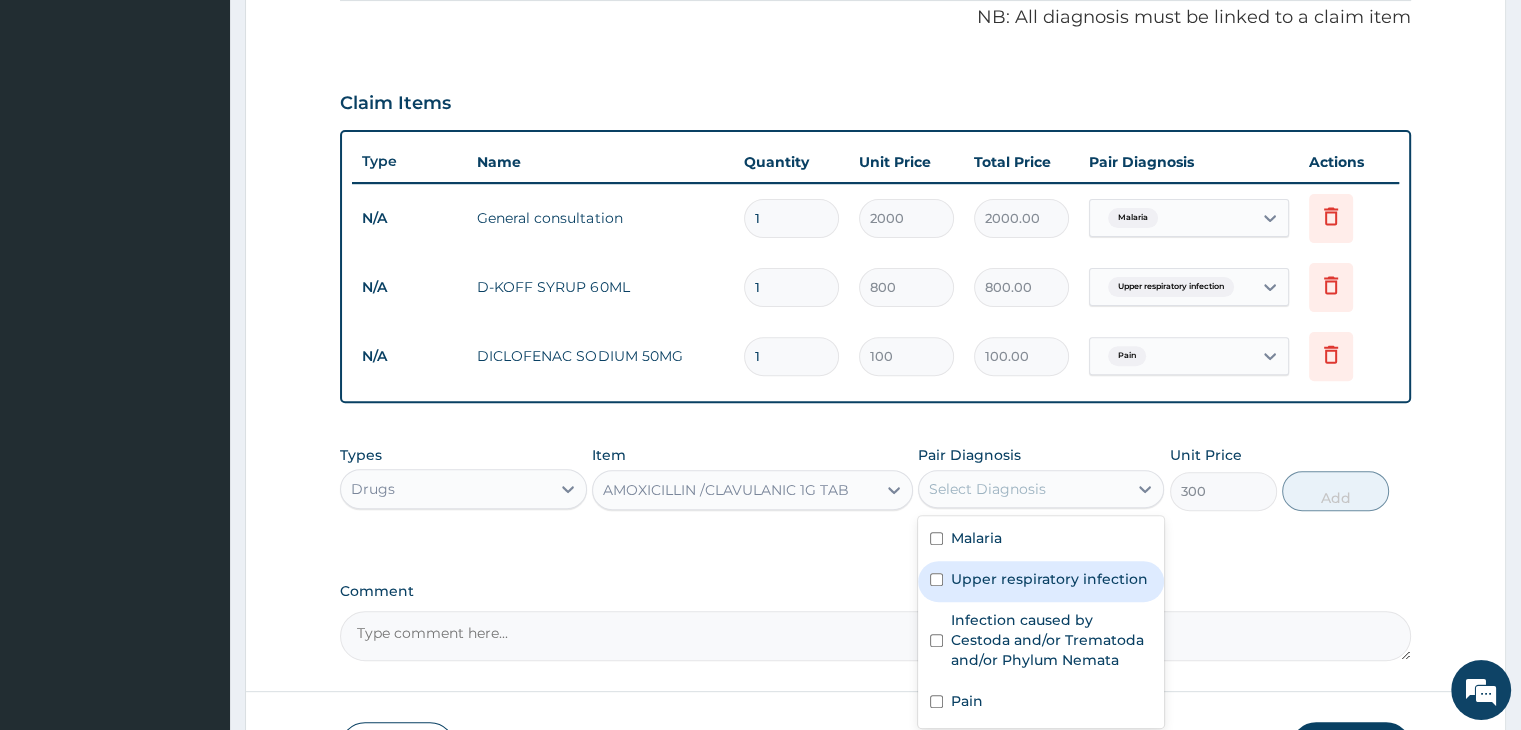 click on "Upper respiratory infection" at bounding box center [1049, 579] 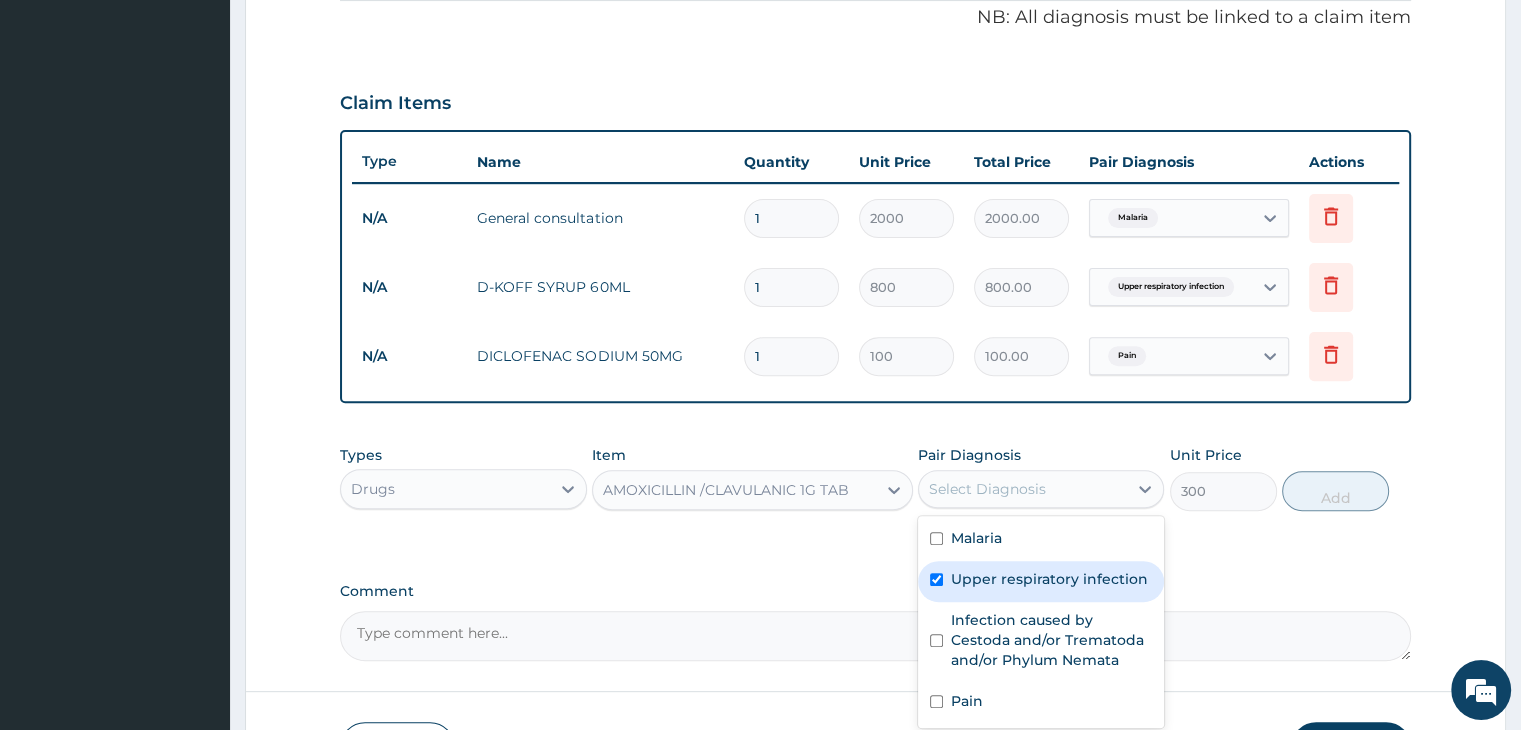 checkbox on "true" 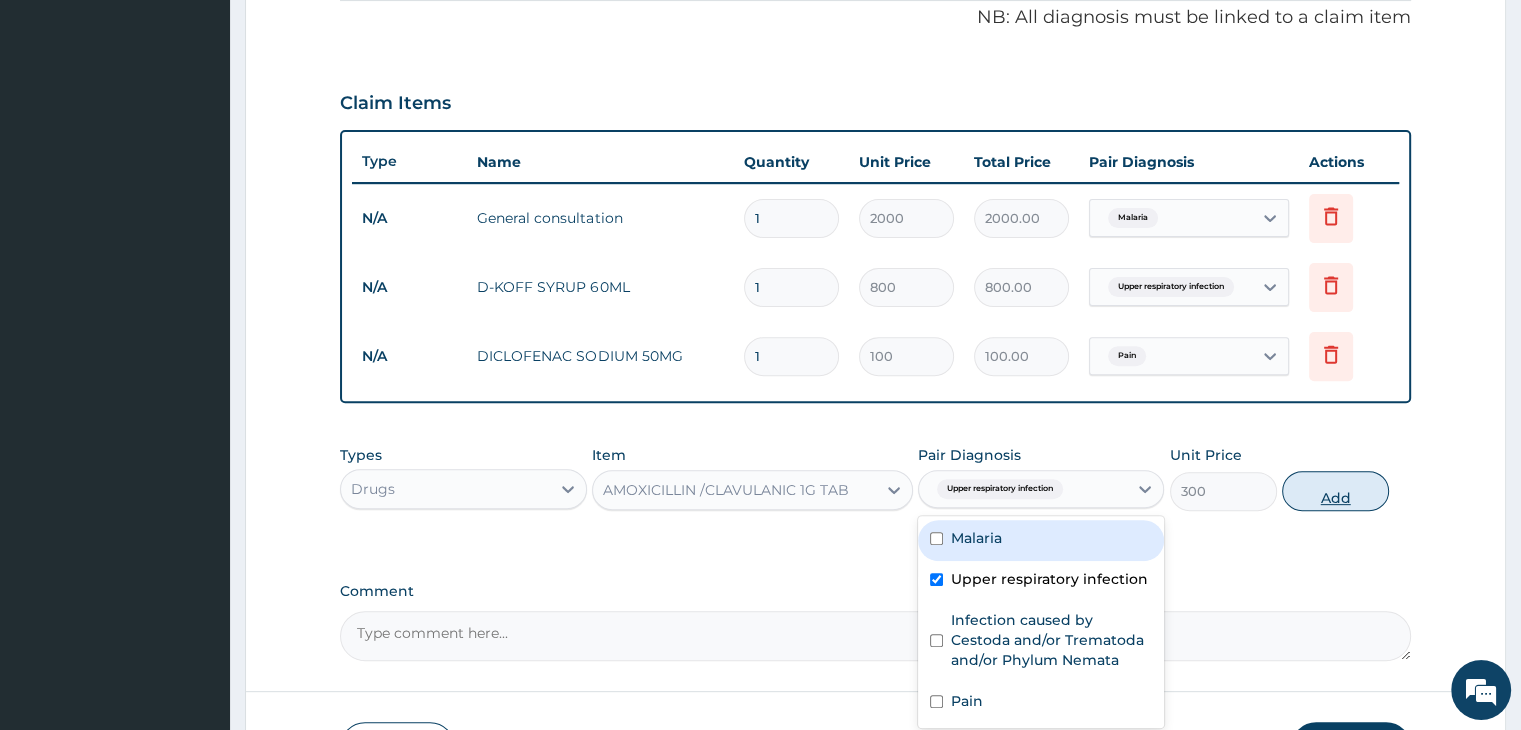 click on "Add" at bounding box center [1335, 491] 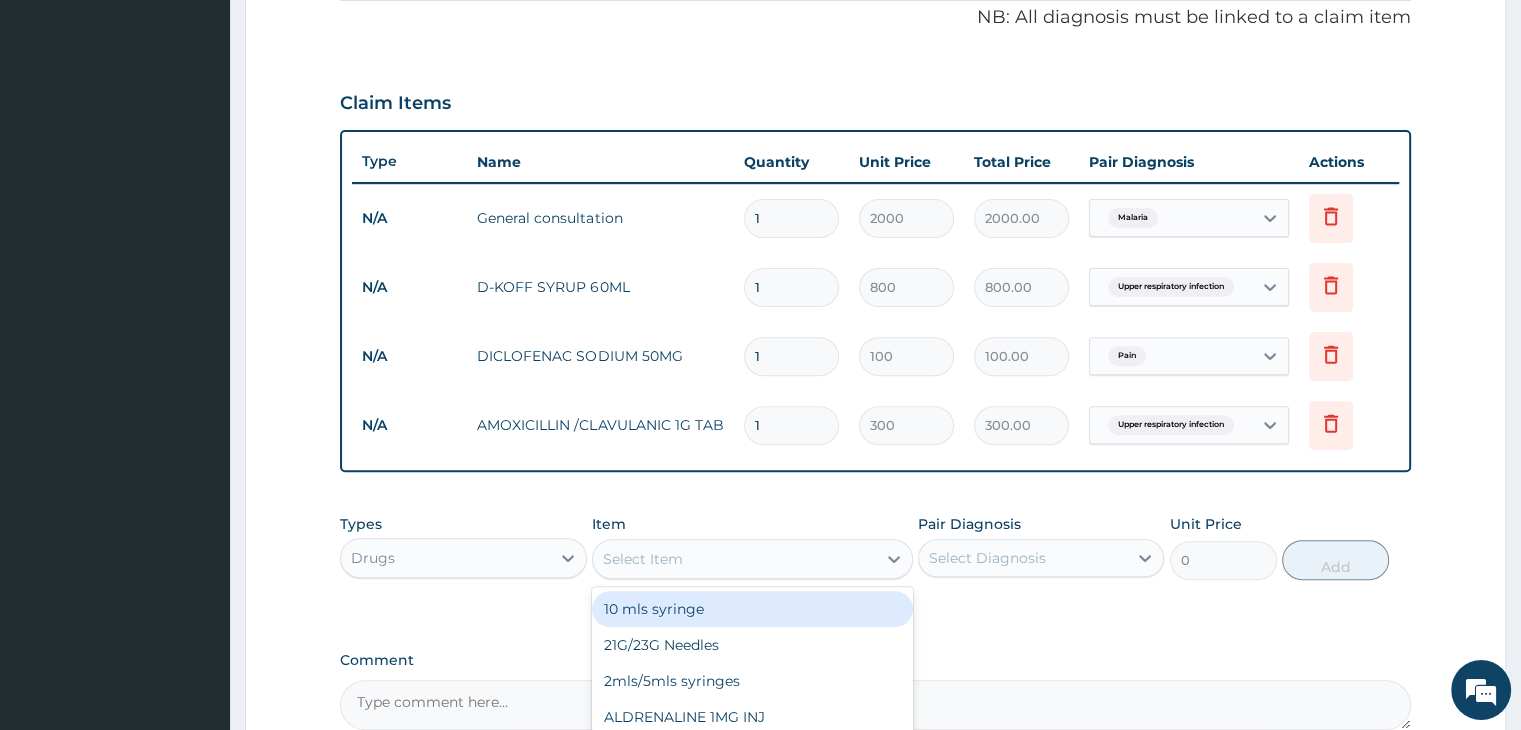 click on "Select Item" at bounding box center (643, 559) 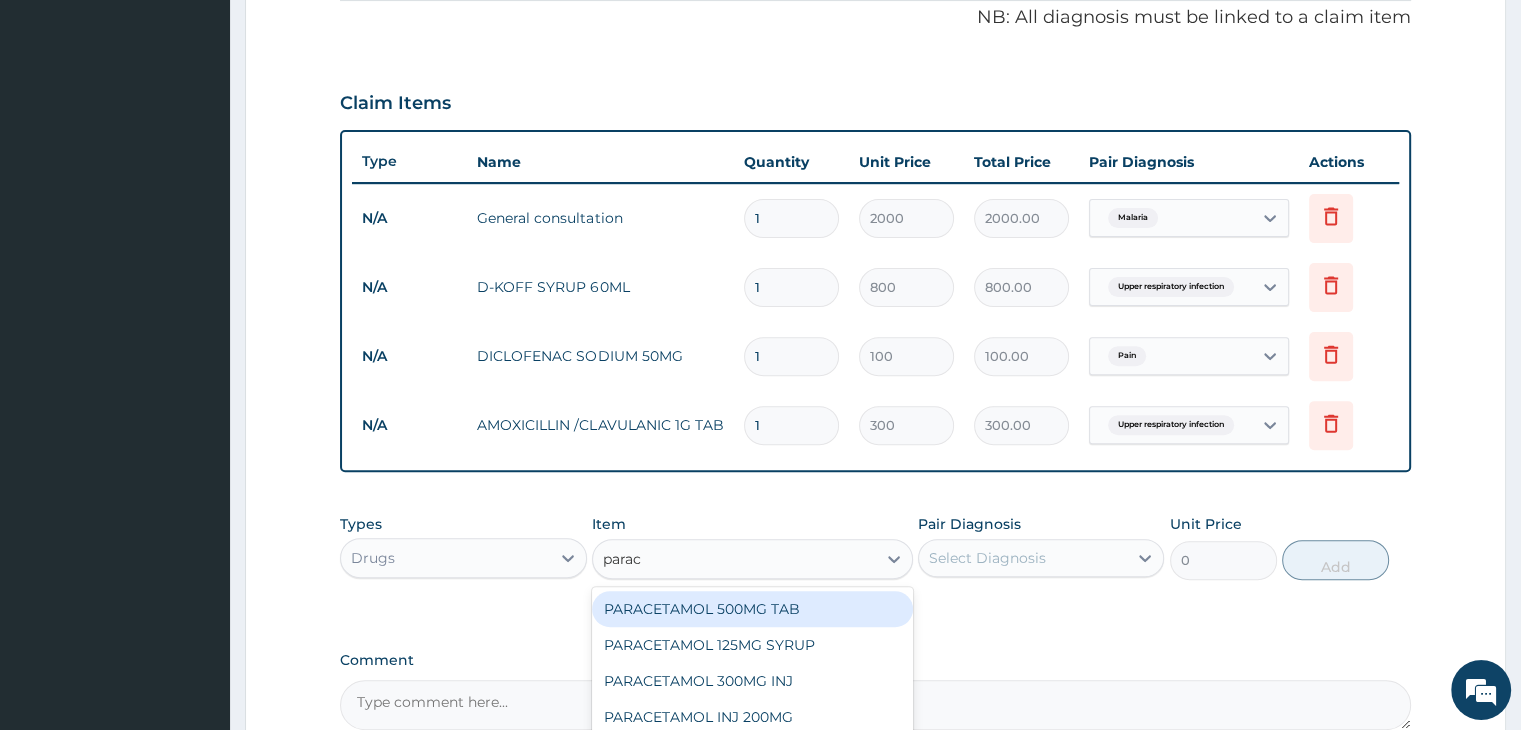 type on "parace" 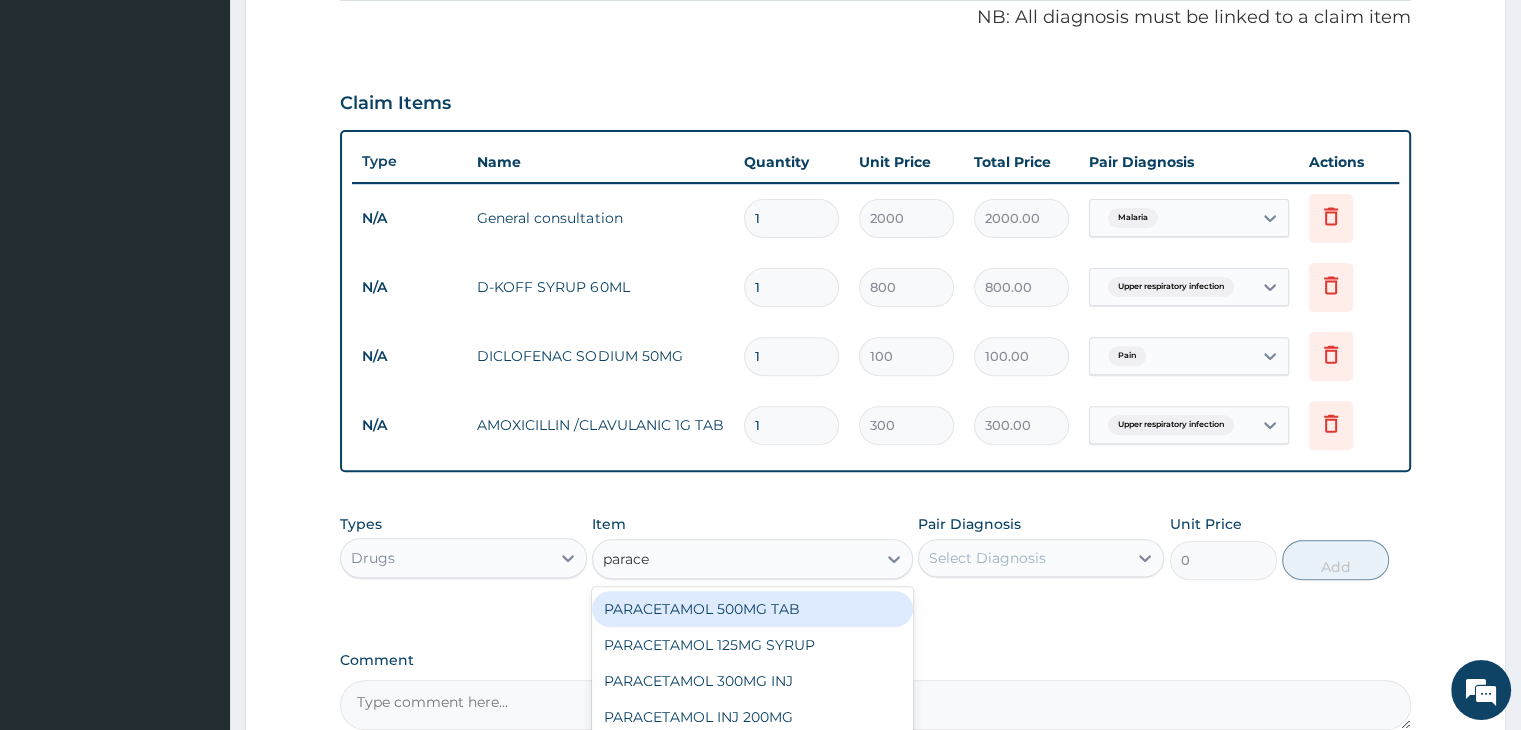 click on "PARACETAMOL 500MG TAB" at bounding box center (752, 609) 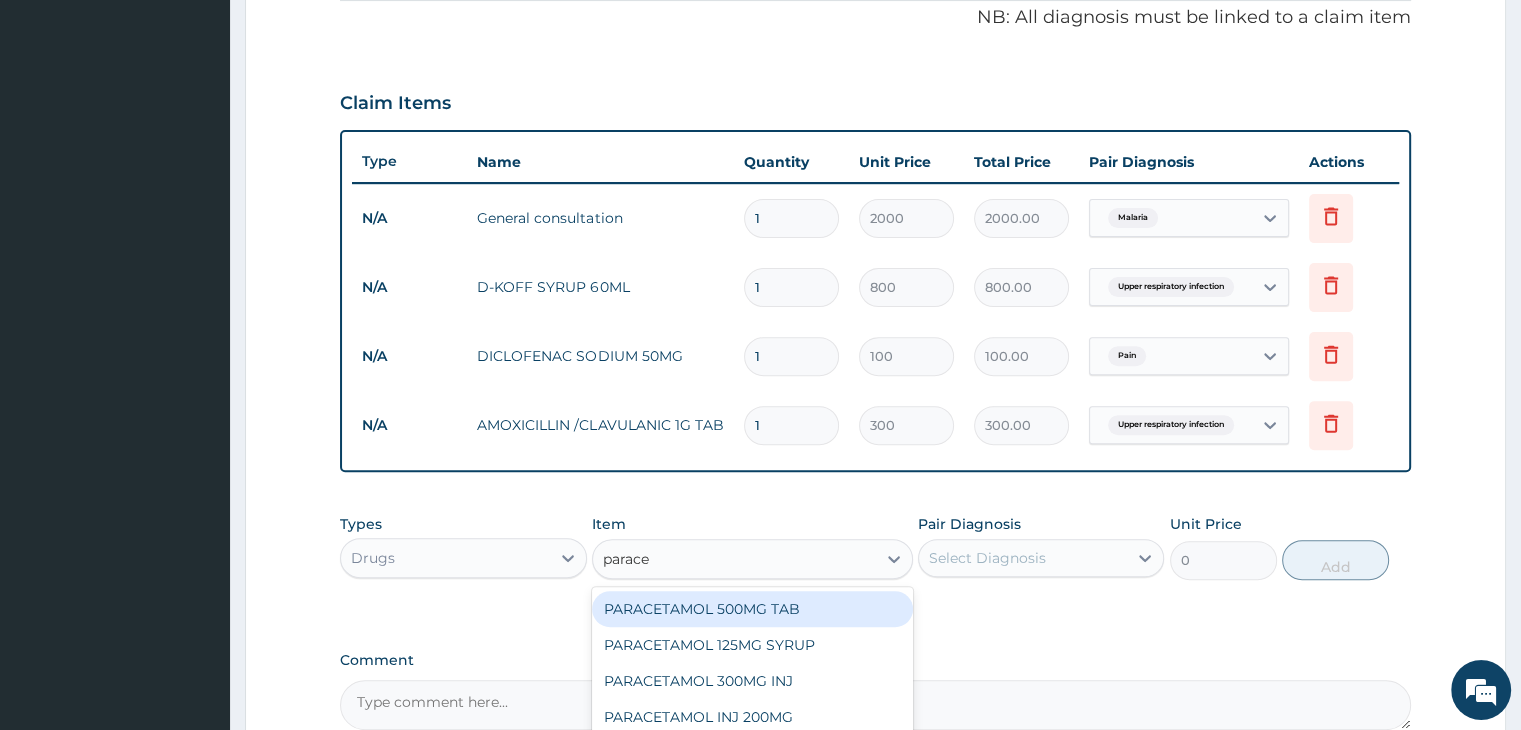 type 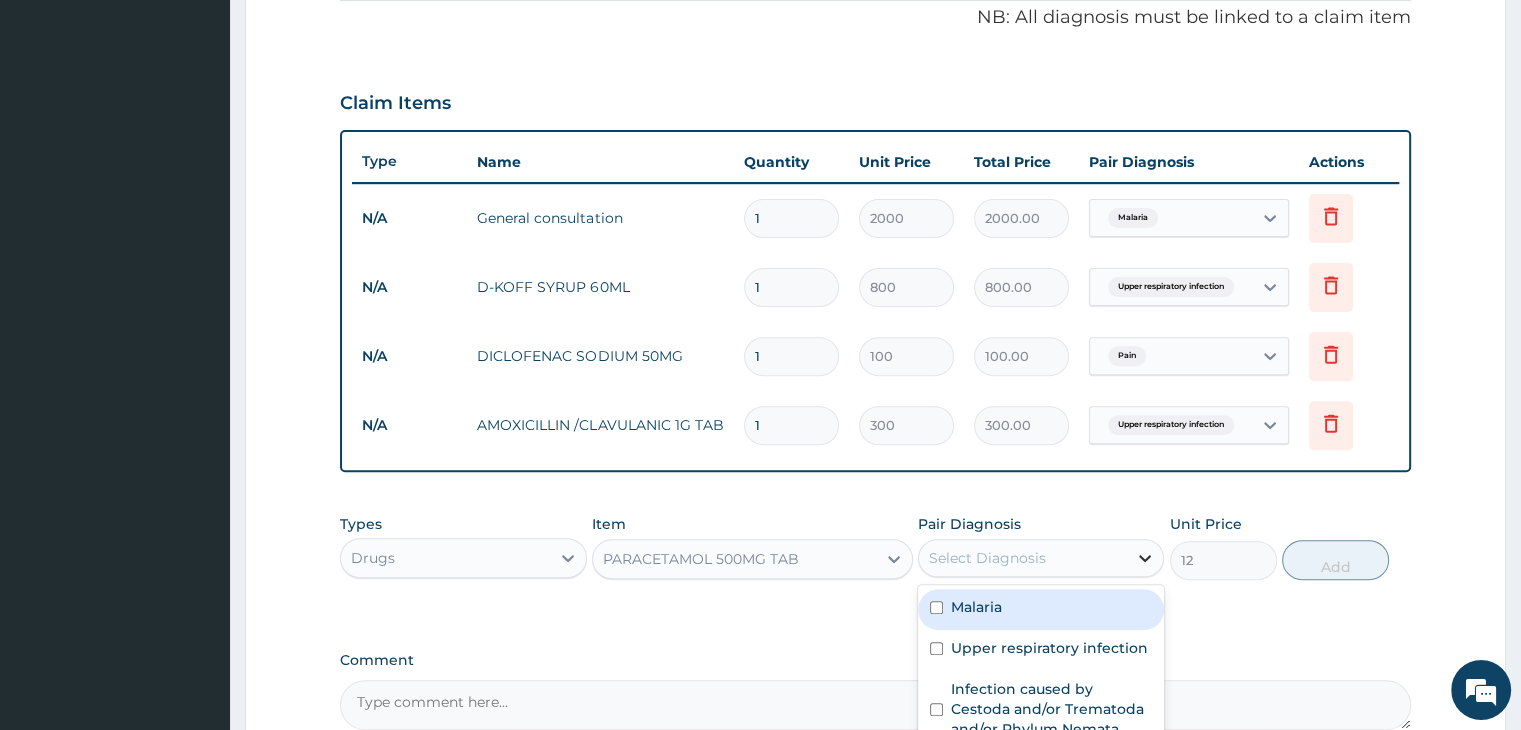 click 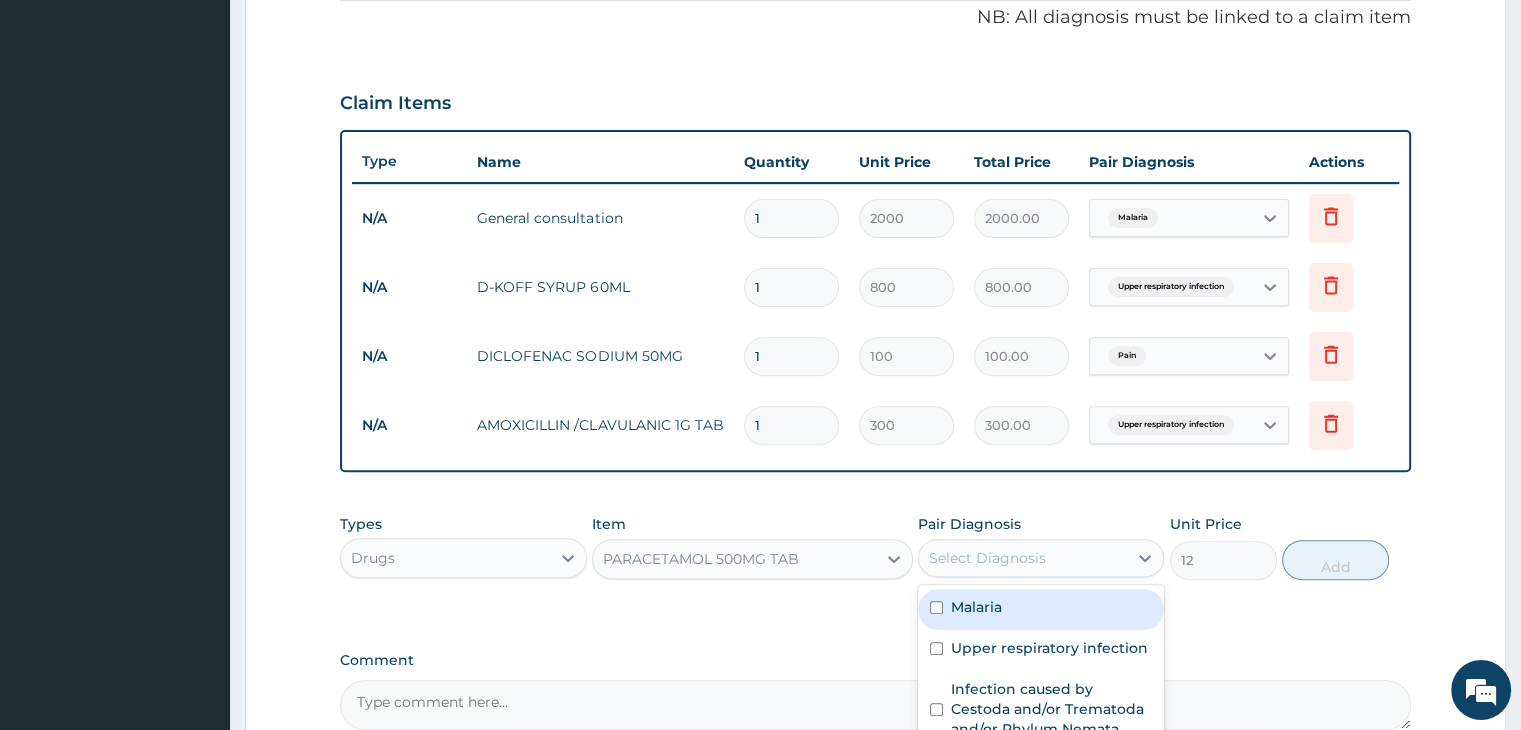 click on "Malaria" at bounding box center (1041, 609) 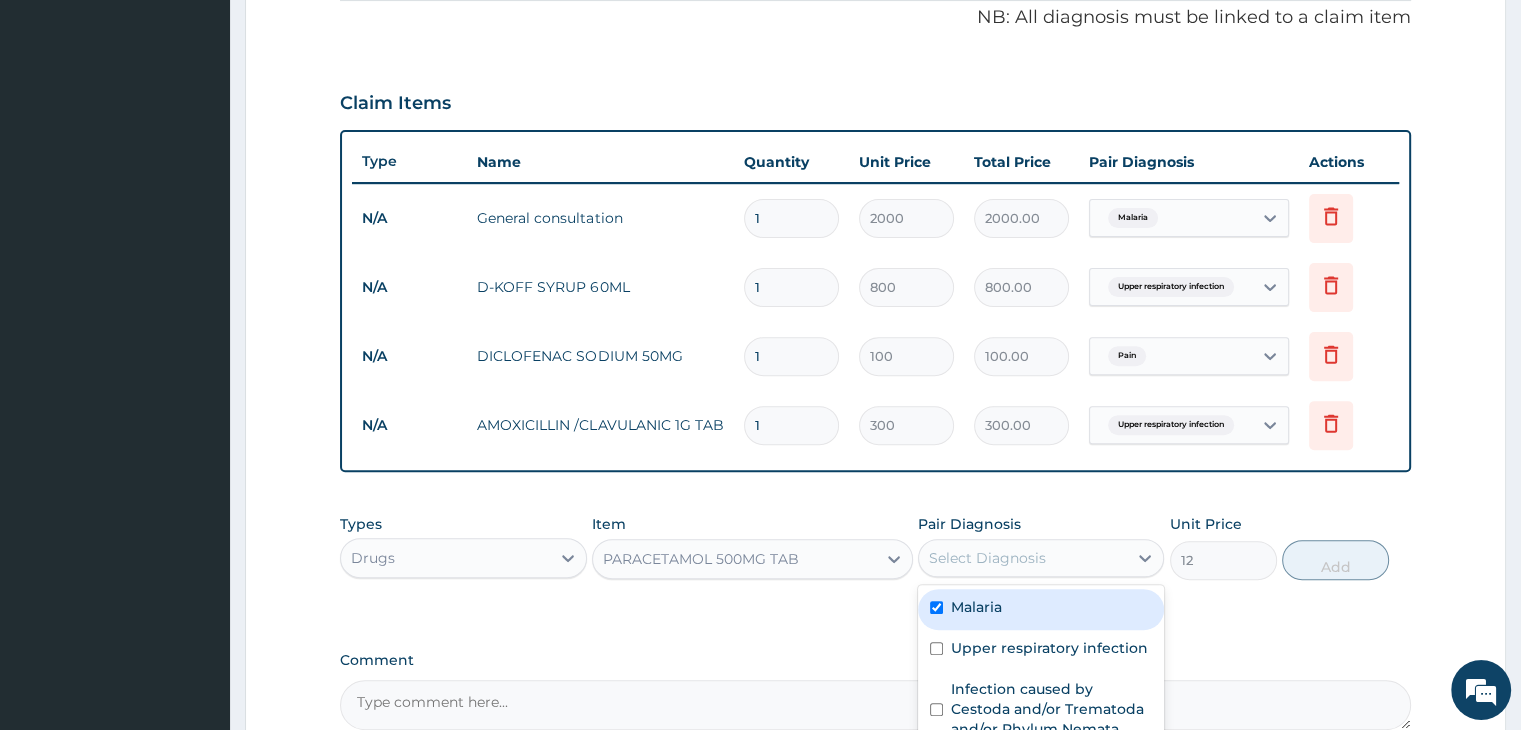 checkbox on "true" 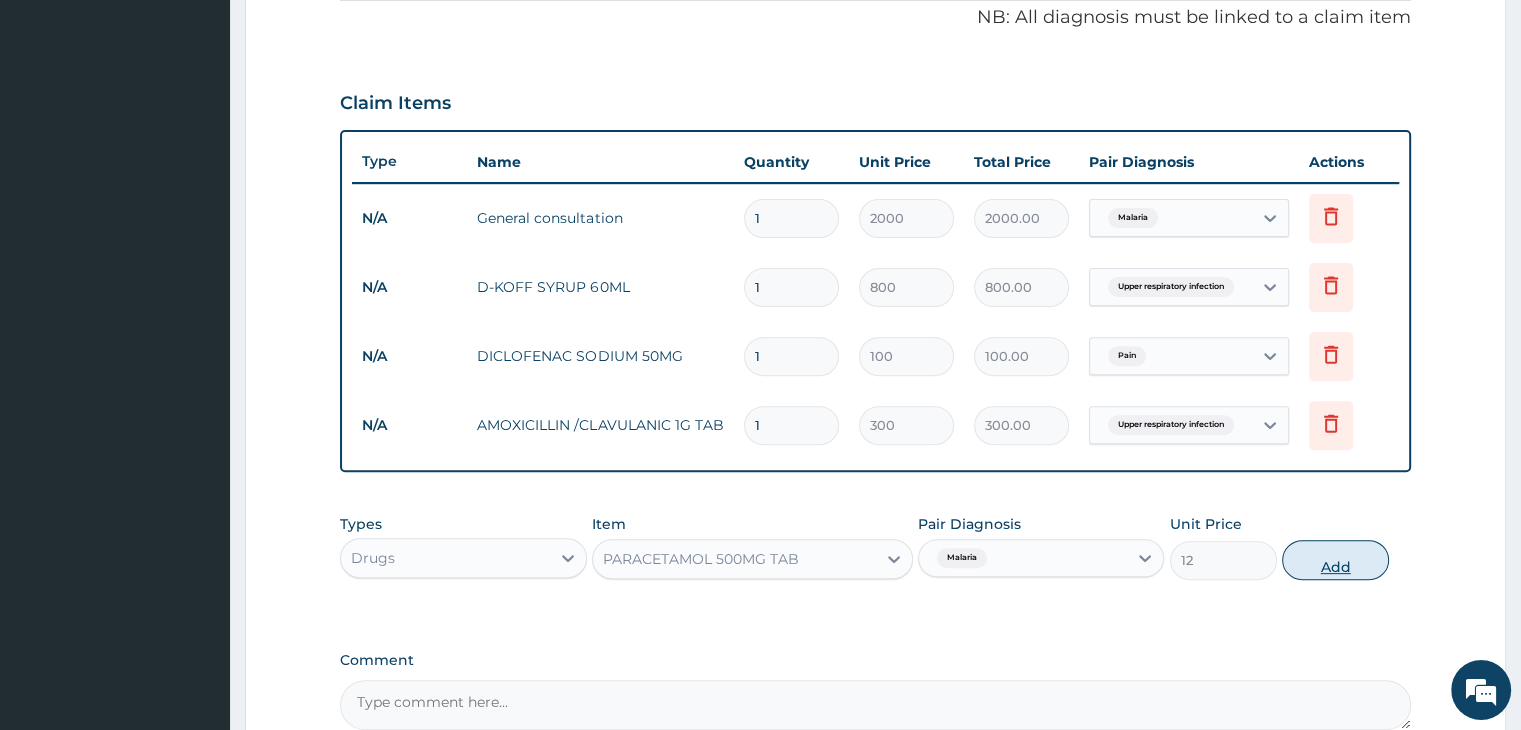 click on "Add" at bounding box center [1335, 560] 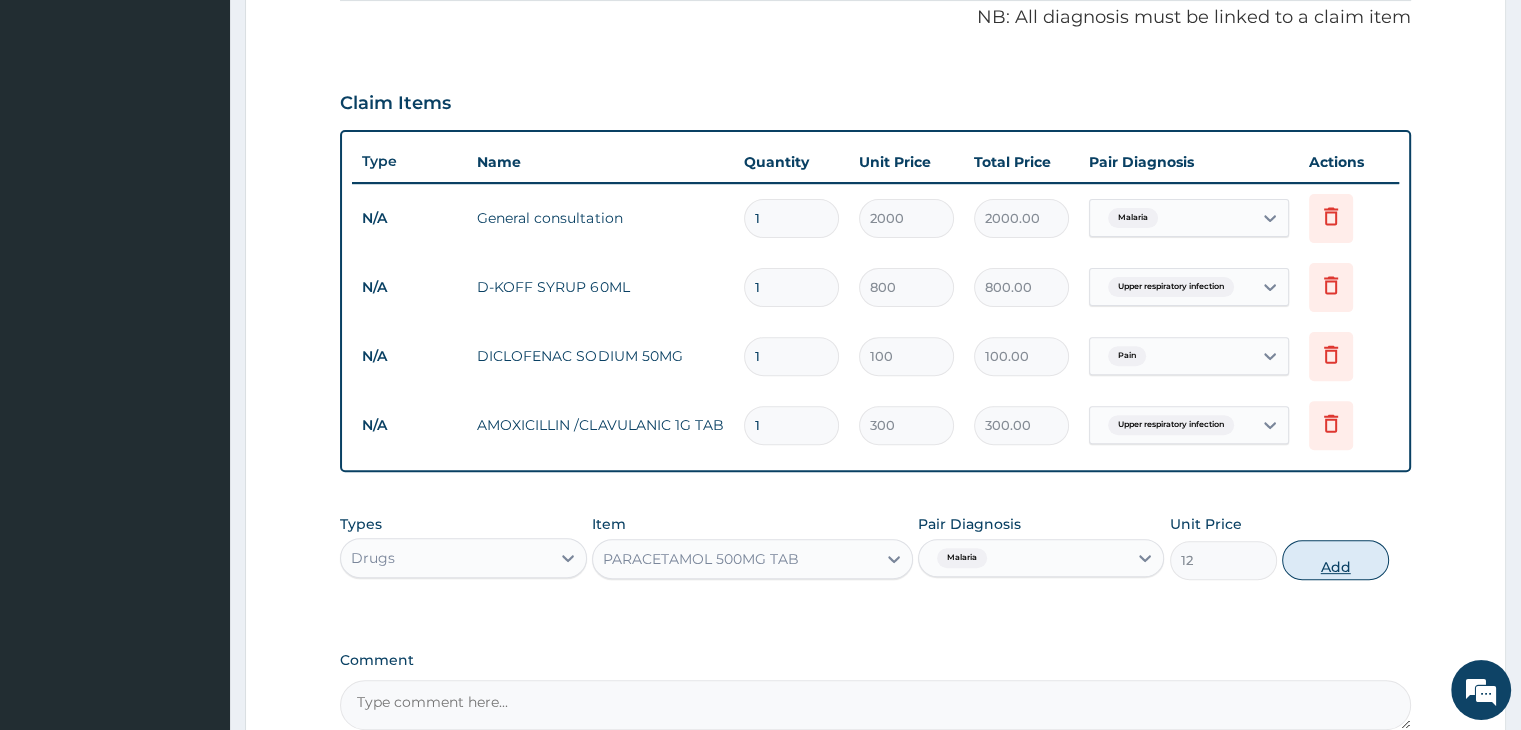 type on "0" 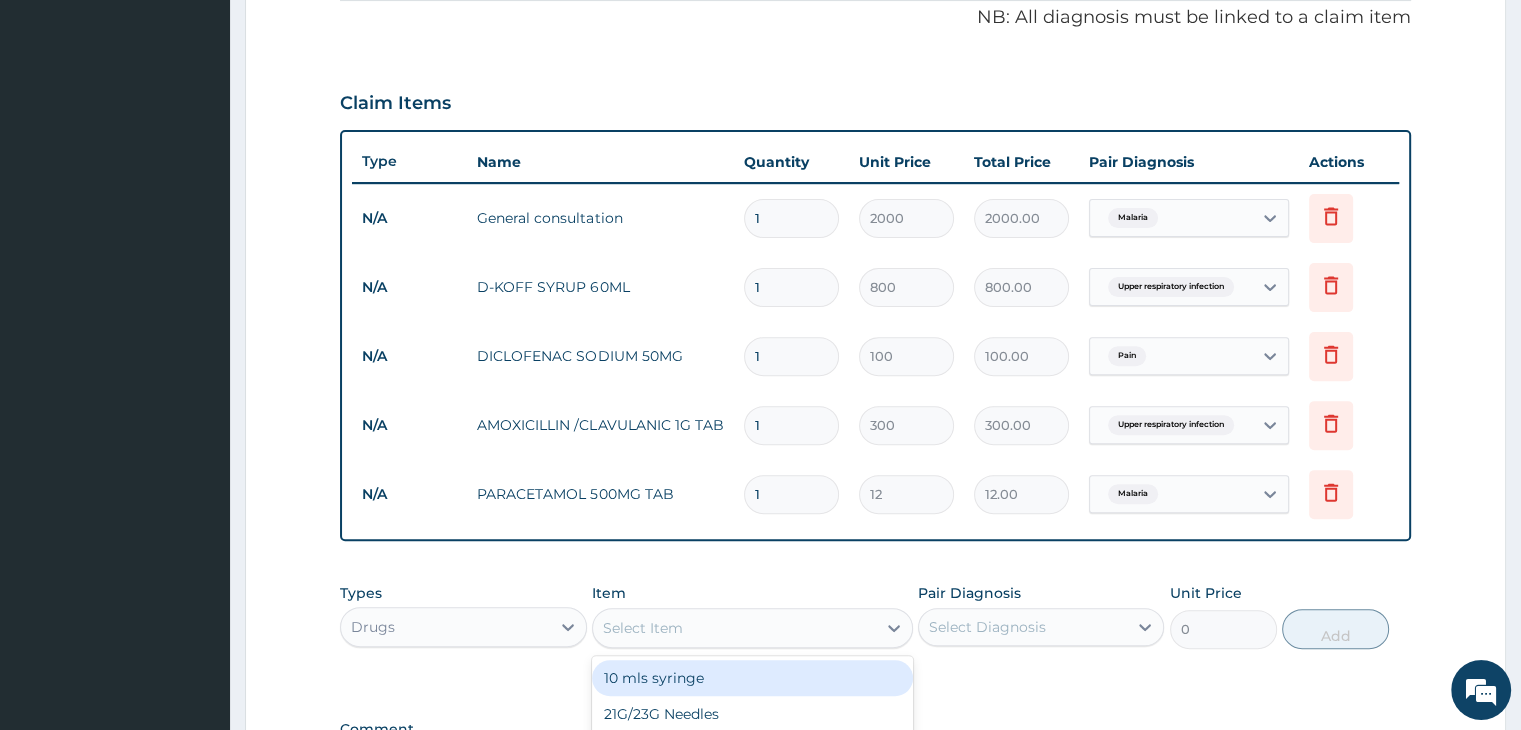 click on "Select Item" at bounding box center [734, 628] 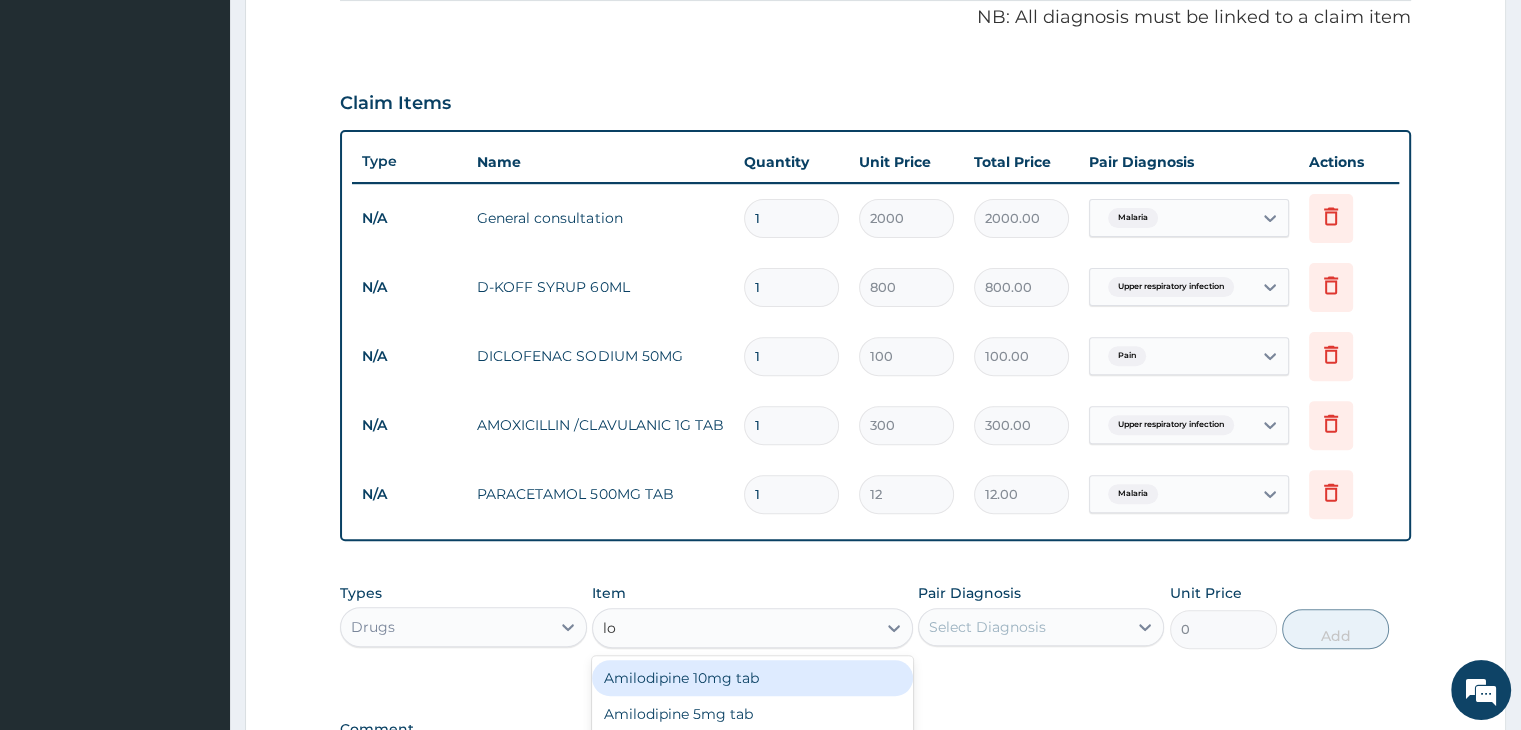 type on "lon" 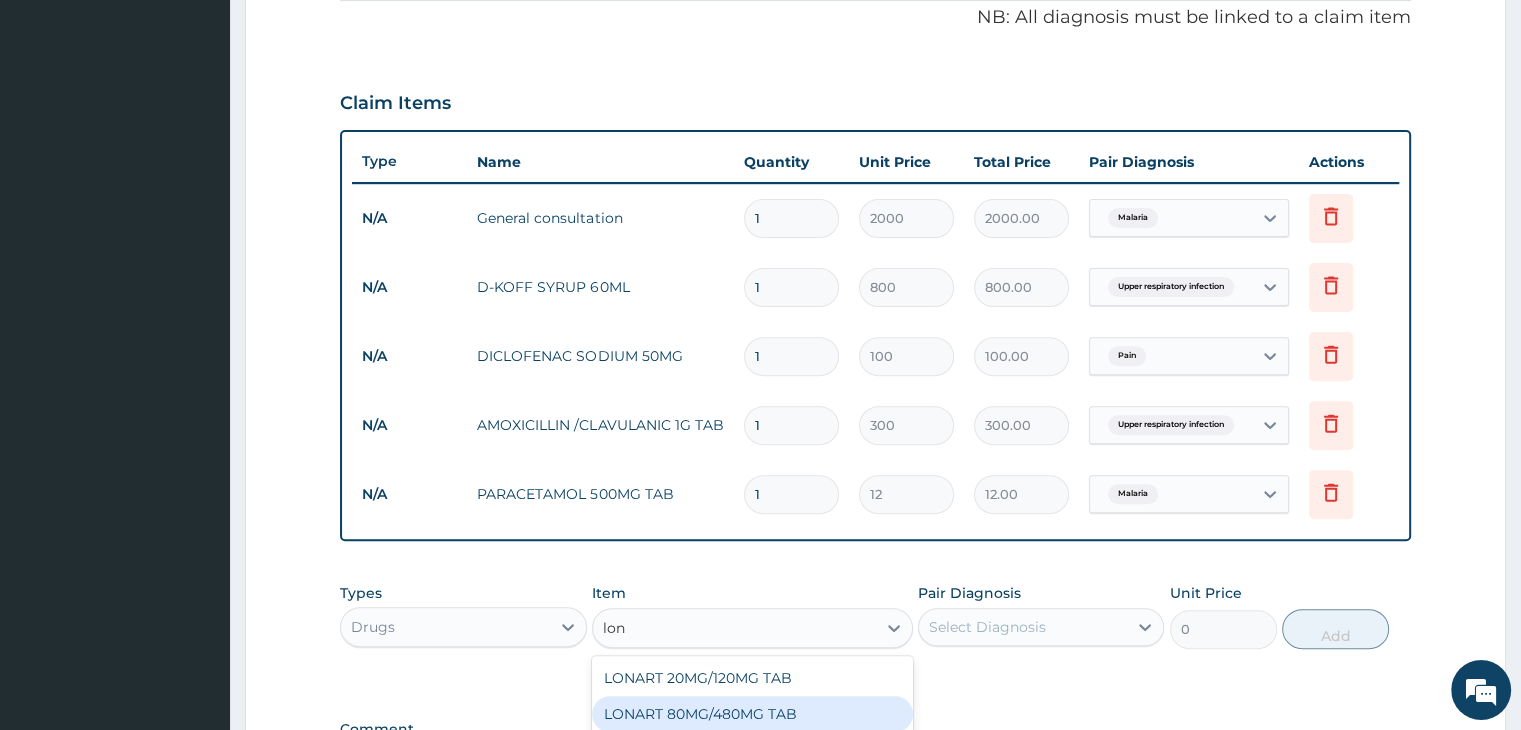 click on "LONART 80MG/480MG TAB" at bounding box center (752, 714) 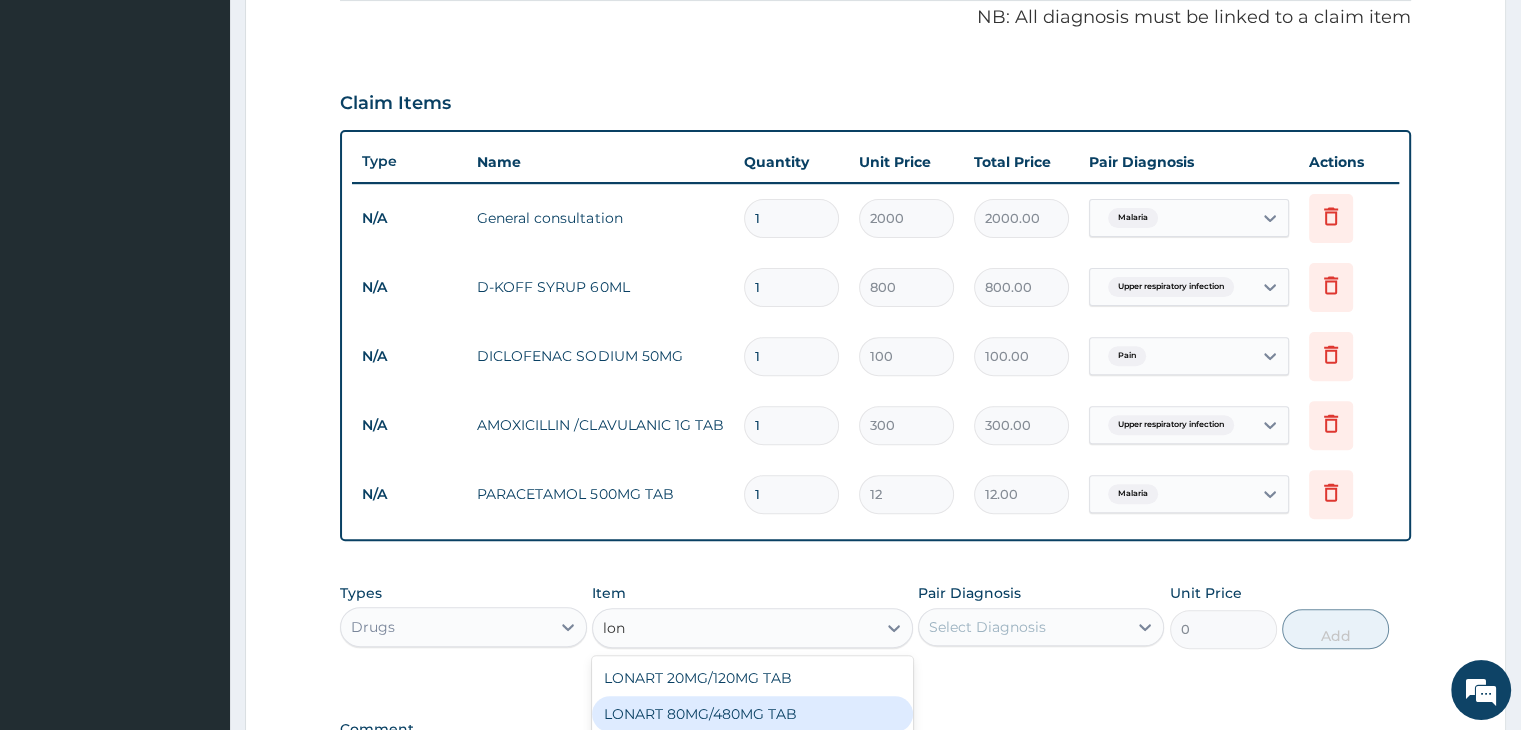 type 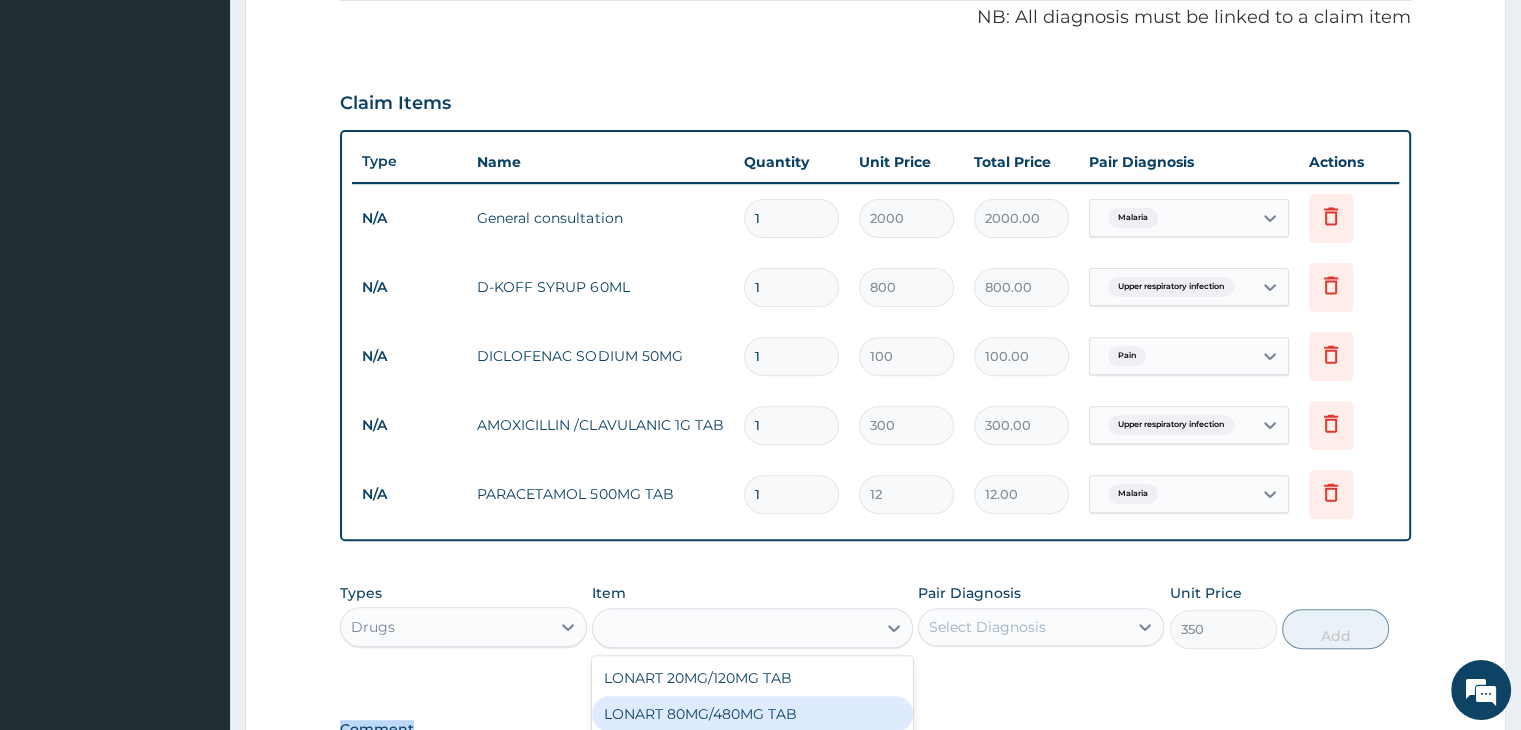 click on "PA Code / Prescription Code Enter Code(Secondary Care Only) Encounter Date 02-08-2025 Important Notice Please enter PA codes before entering items that are not attached to a PA code   All diagnoses entered must be linked to a claim item. Diagnosis & Claim Items that are visible but inactive cannot be edited because they were imported from an already approved PA code. Diagnosis Malaria Confirmed Upper respiratory infection Confirmed Infection caused by Cestoda and/or Trematoda and/or Phylum Nemata Confirmed Pain Confirmed NB: All diagnosis must be linked to a claim item Claim Items Type Name Quantity Unit Price Total Price Pair Diagnosis Actions N/A General consultation 1 2000 2000.00 Malaria Delete N/A D-KOFF SYRUP 60ML 1 800 800.00 Upper respiratory infection Delete N/A DICLOFENAC SODIUM 50MG 1 100 100.00 Pain Delete N/A AMOXICILLIN /CLAVULANIC 1G TAB 1 300 300.00 Upper respiratory infection Delete N/A PARACETAMOL 500MG TAB 1 12 12.00 Malaria Delete Types Drugs Item option PARACETAMOL 500MG TAB, selected." at bounding box center [875, 188] 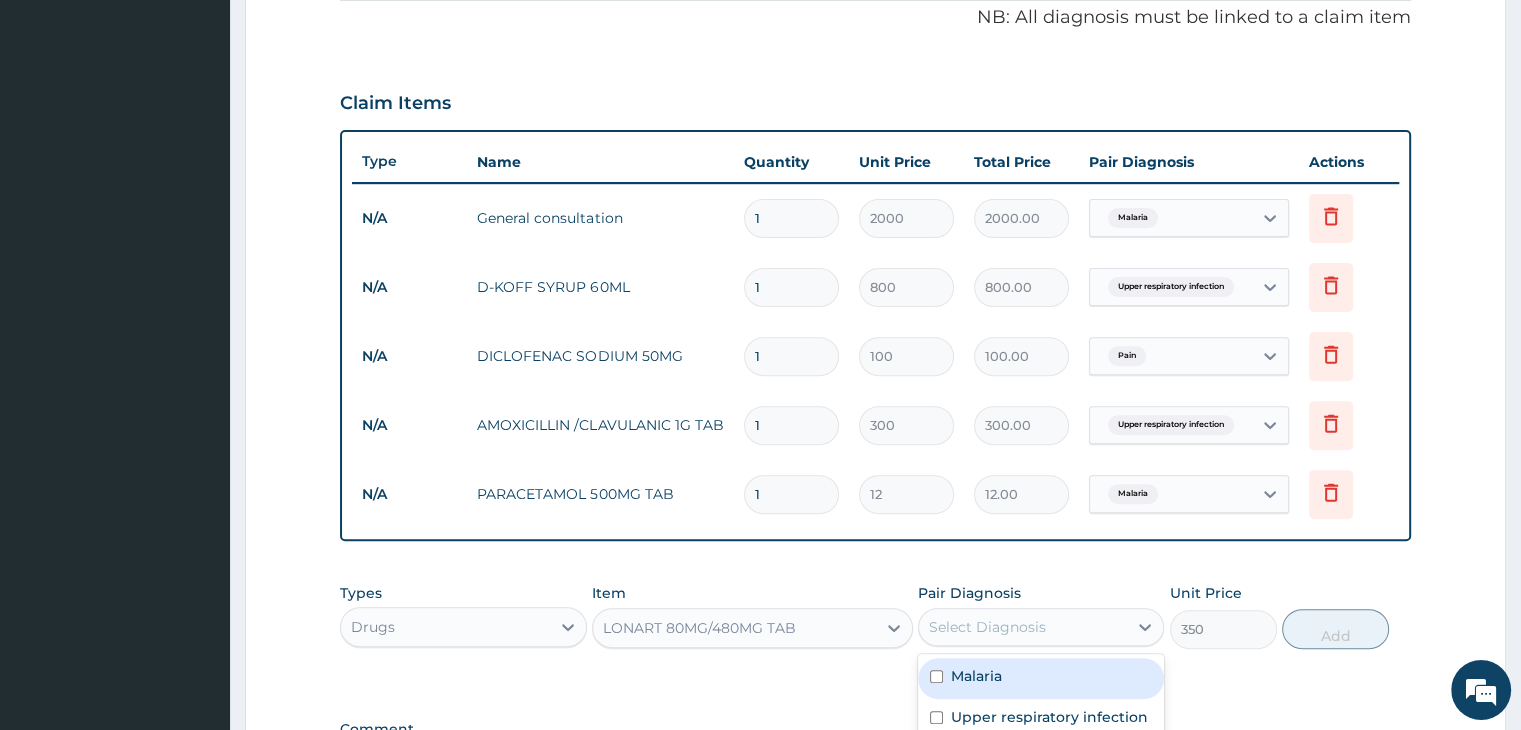 click on "Select Diagnosis" at bounding box center [1023, 627] 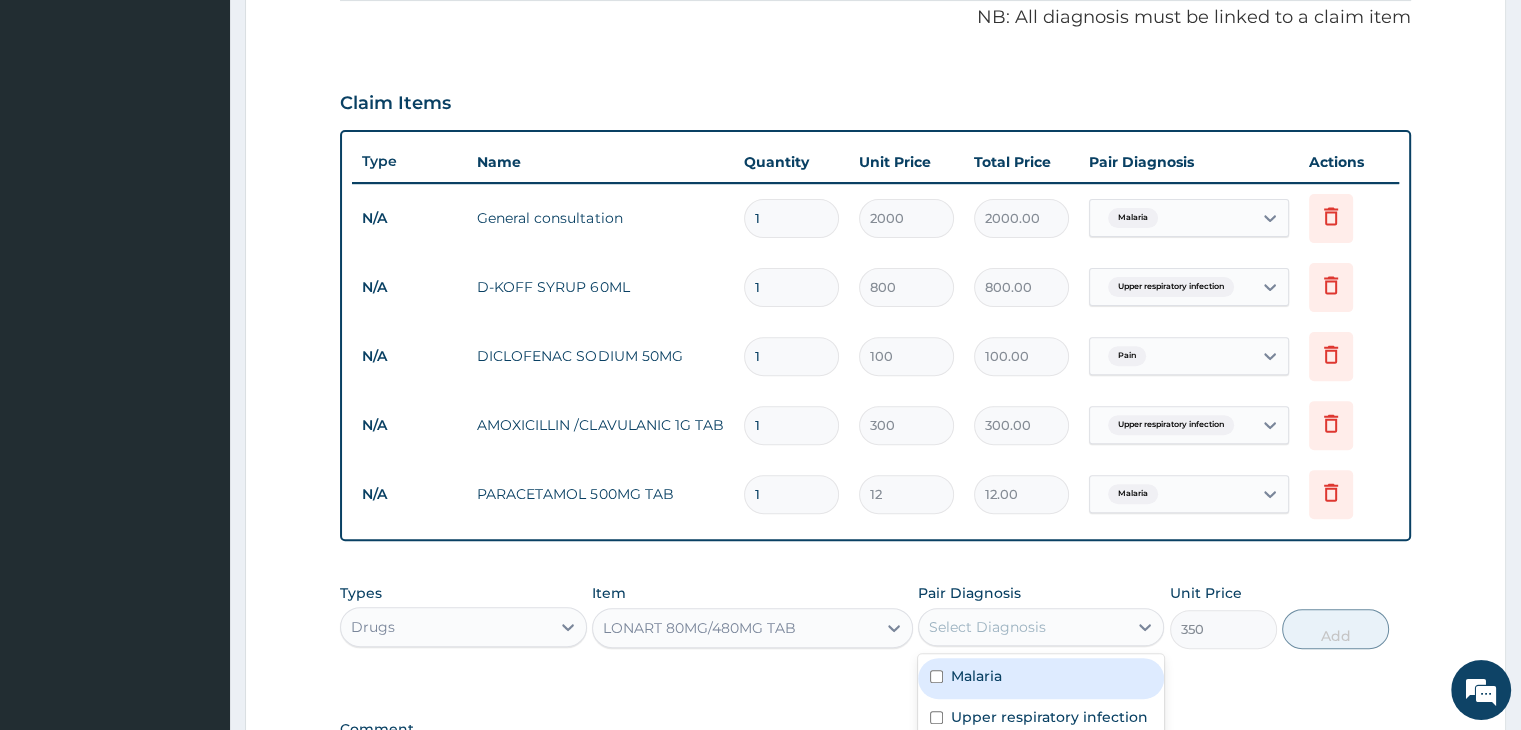 click on "Malaria" at bounding box center [976, 676] 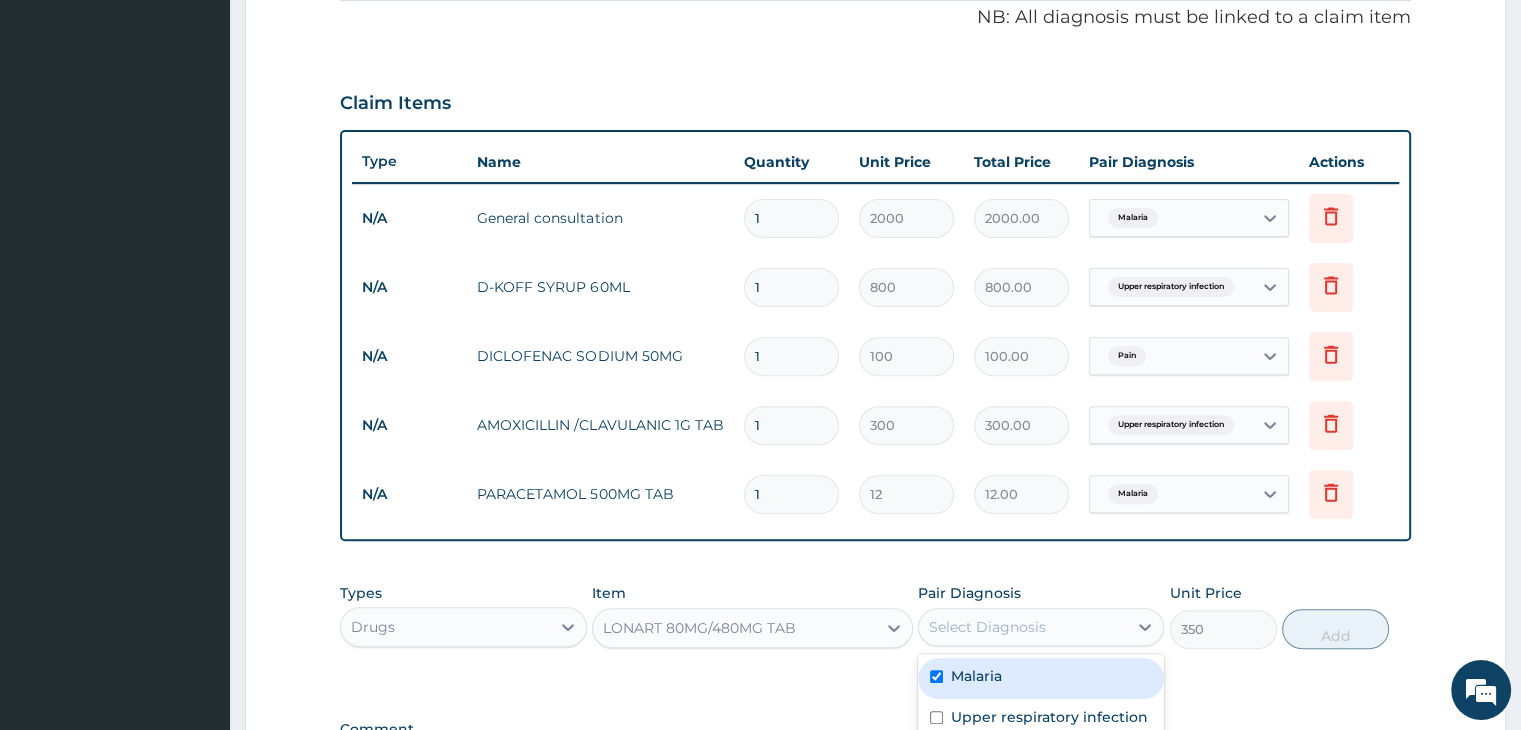 checkbox on "true" 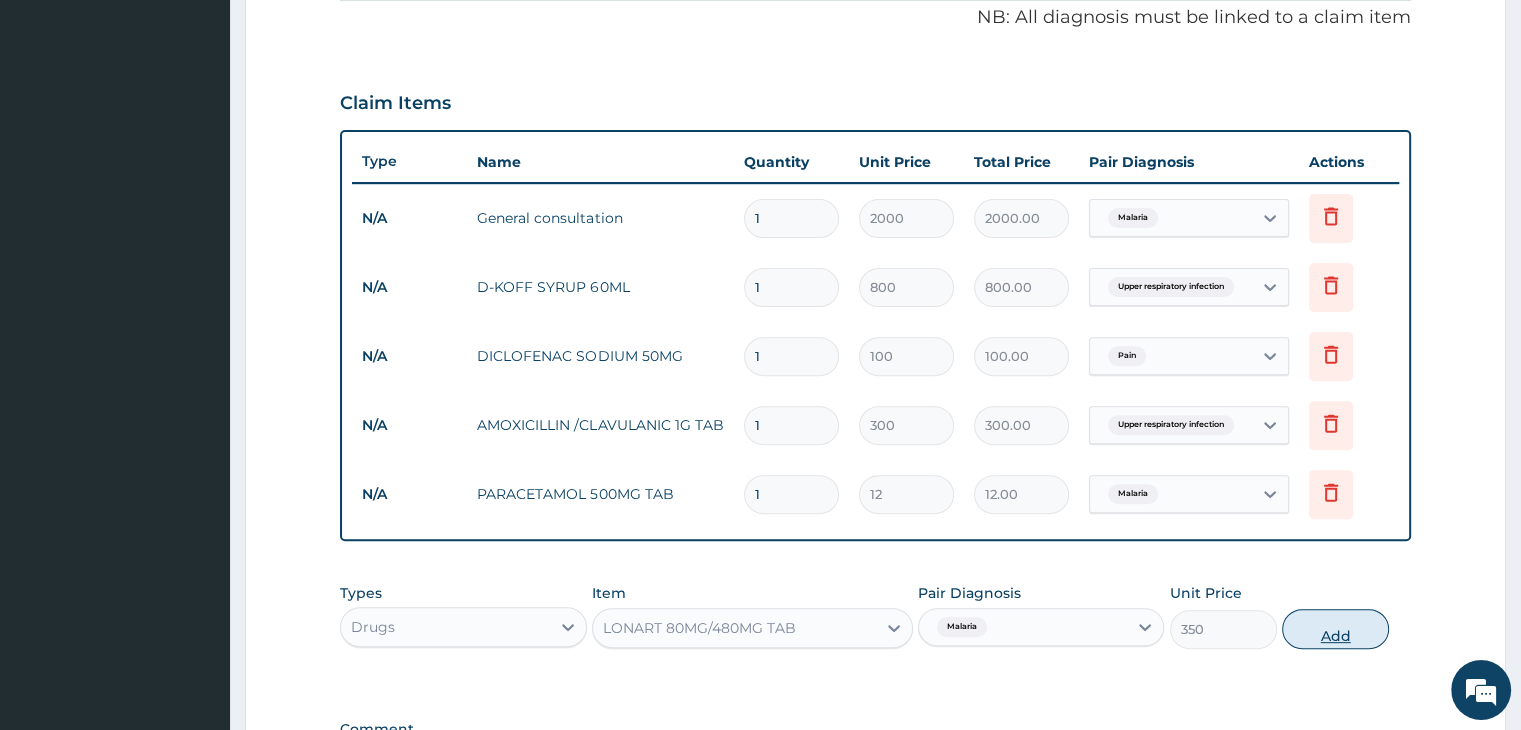 click on "Add" at bounding box center (1335, 629) 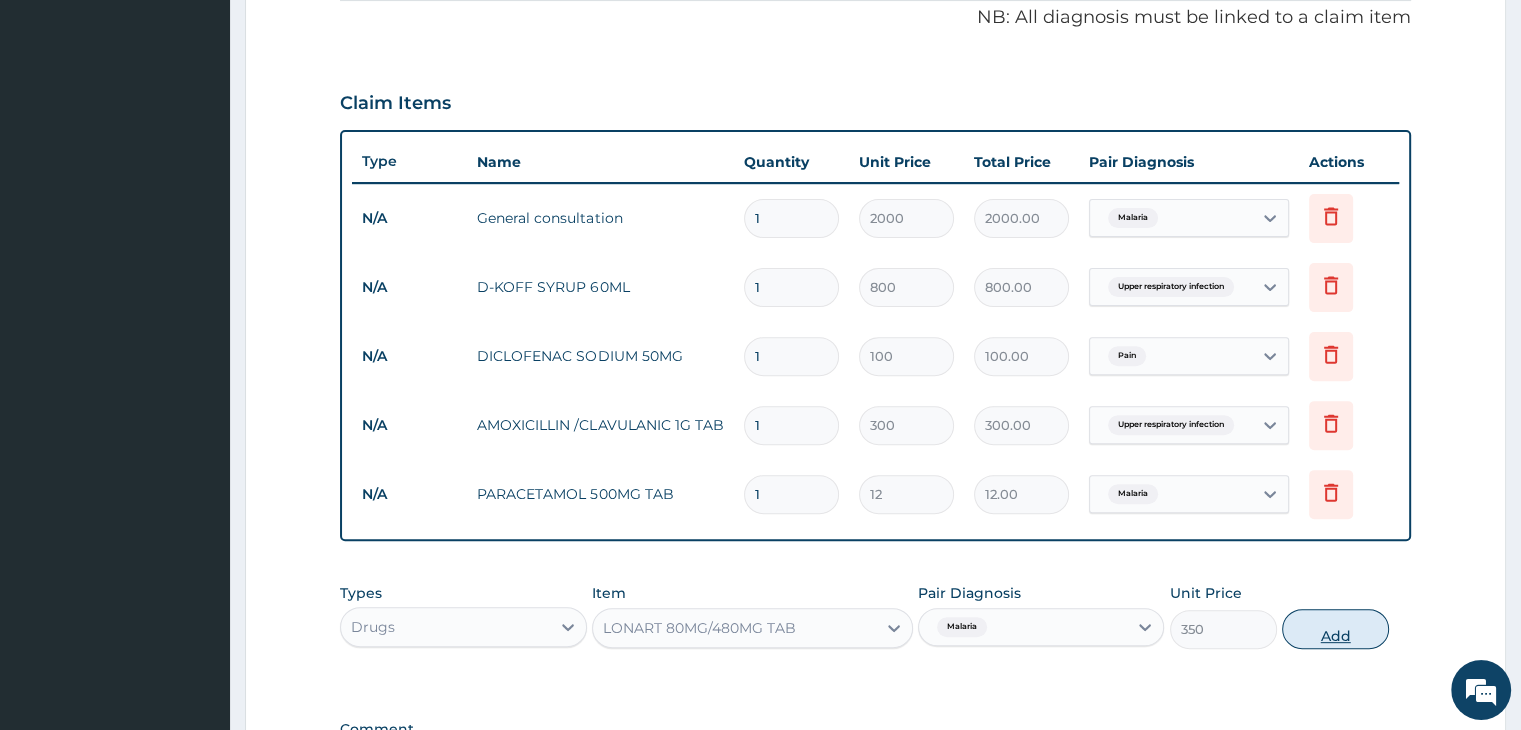 type on "0" 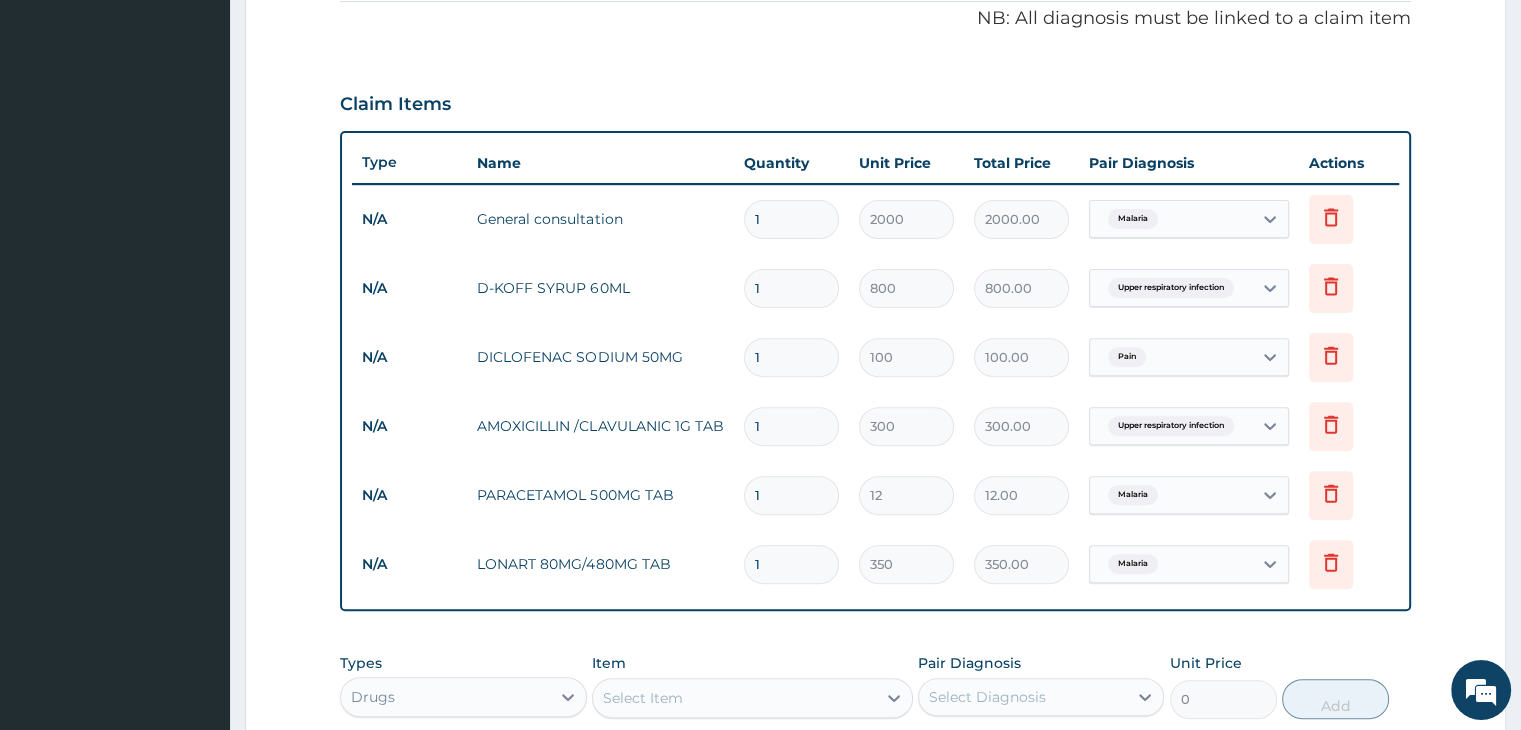 scroll, scrollTop: 958, scrollLeft: 0, axis: vertical 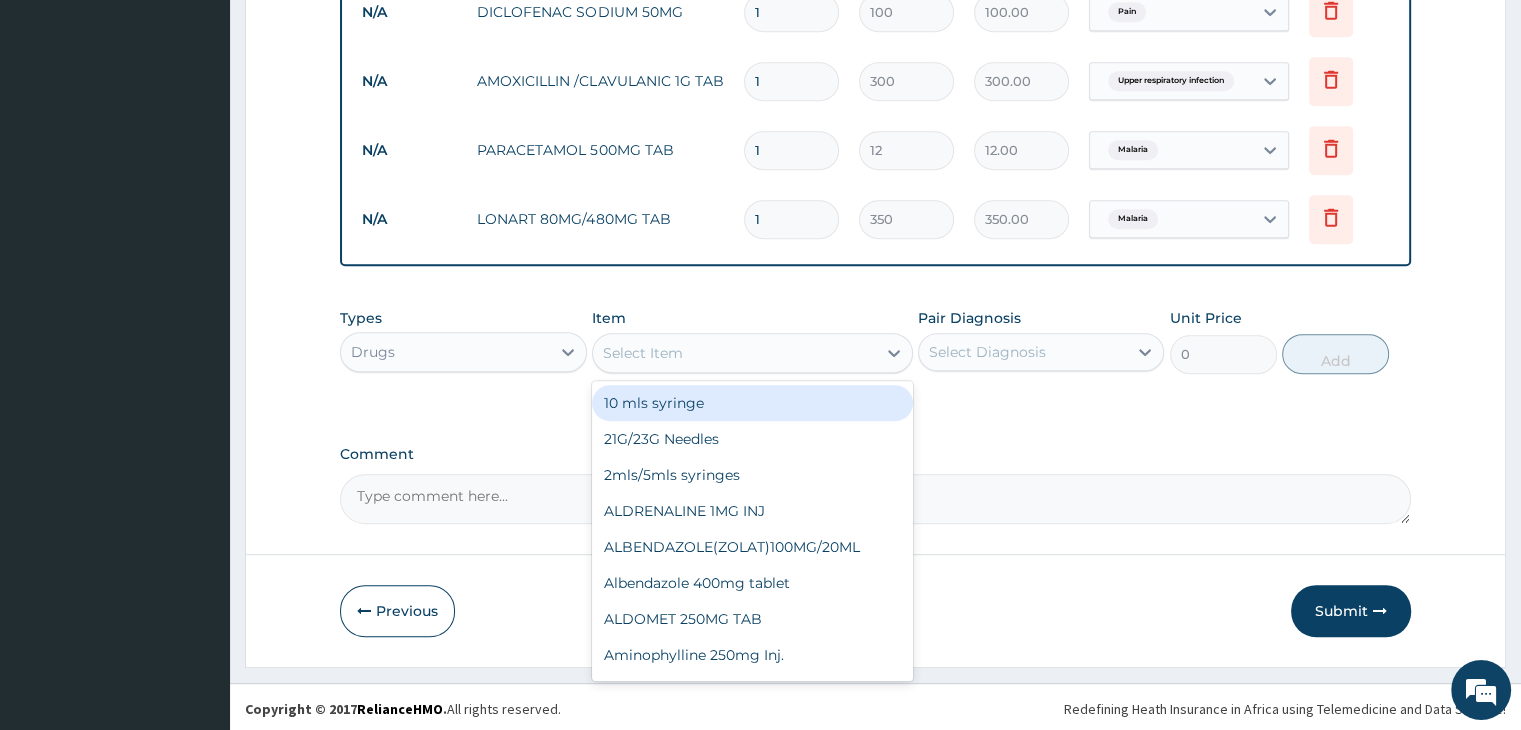 click on "Select Item" at bounding box center [734, 353] 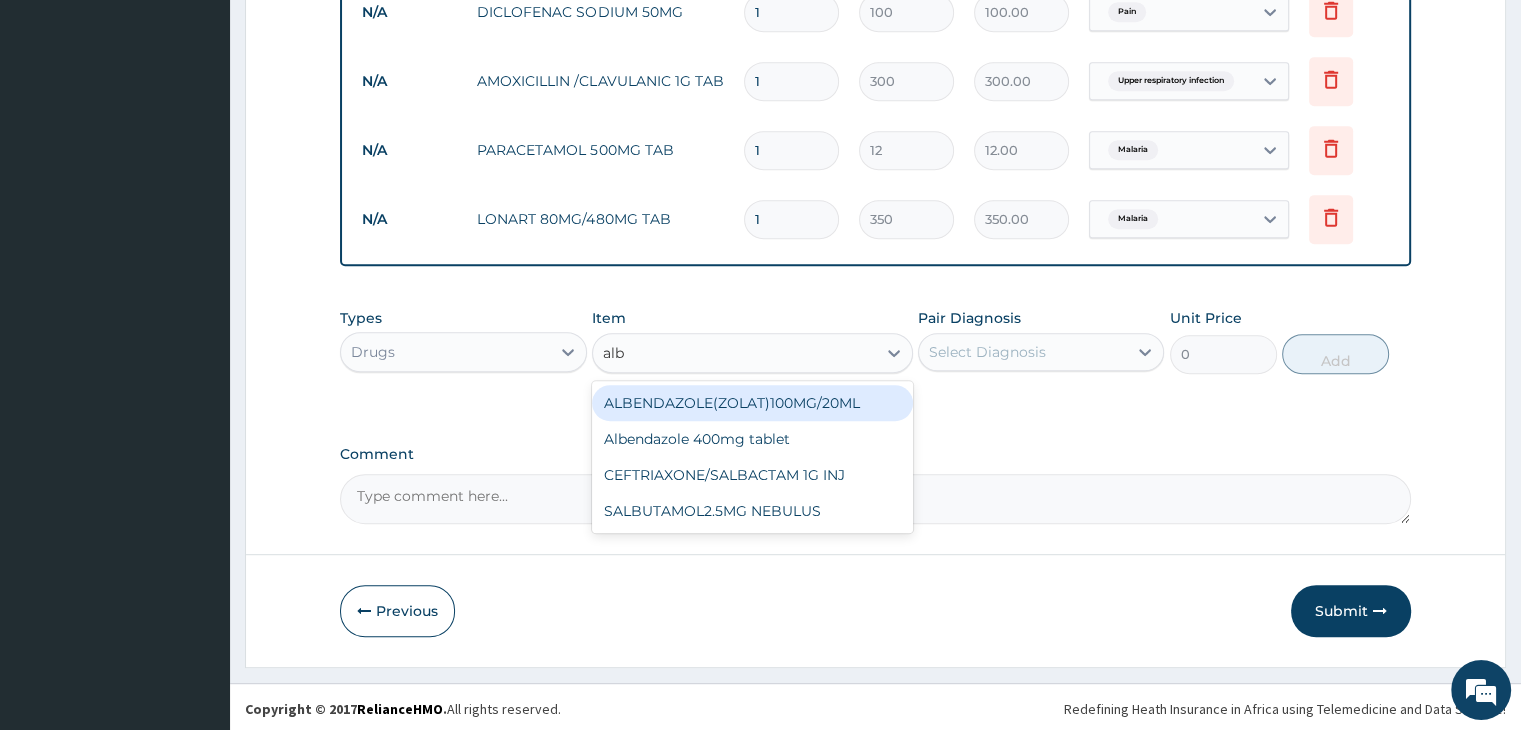 type on "albe" 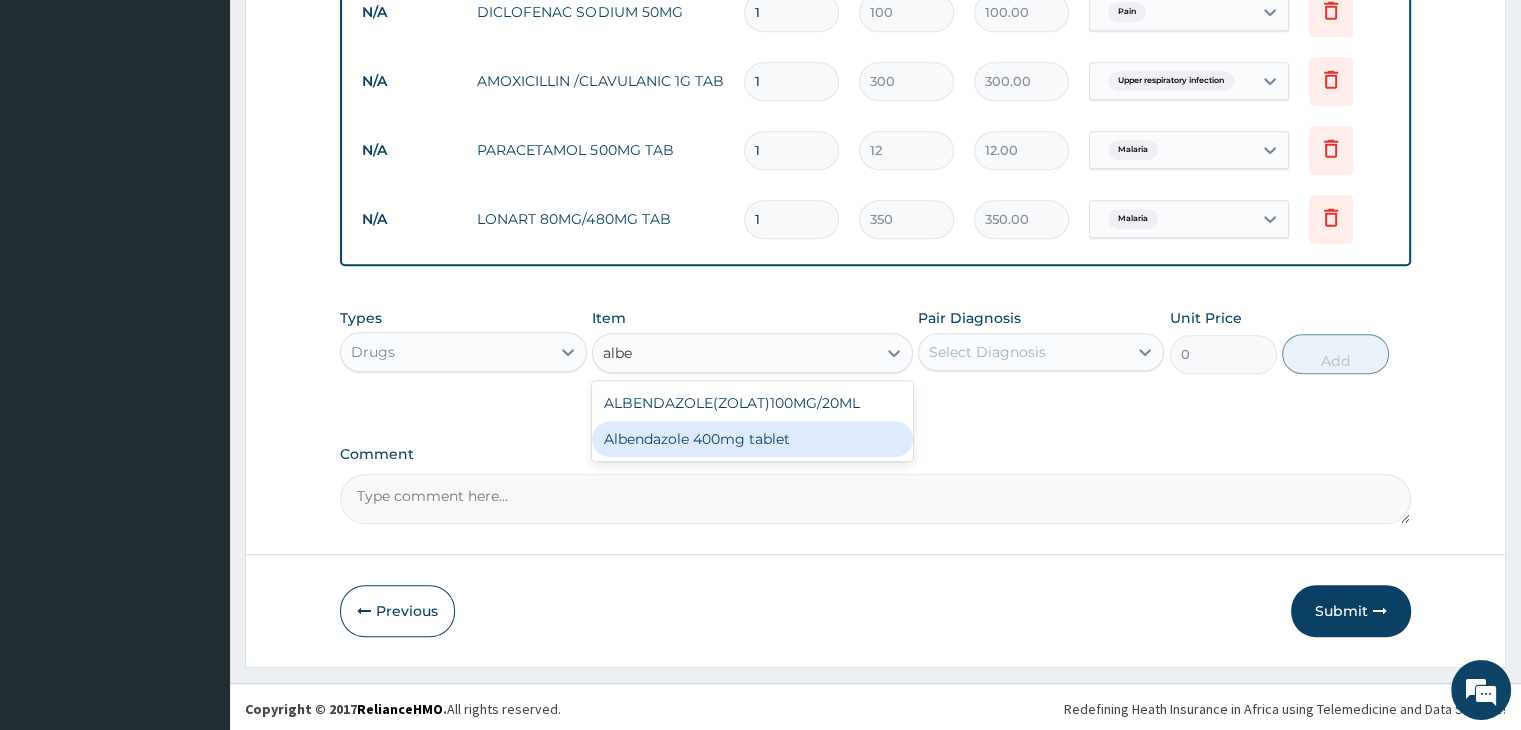 click on "Albendazole 400mg tablet" at bounding box center (752, 439) 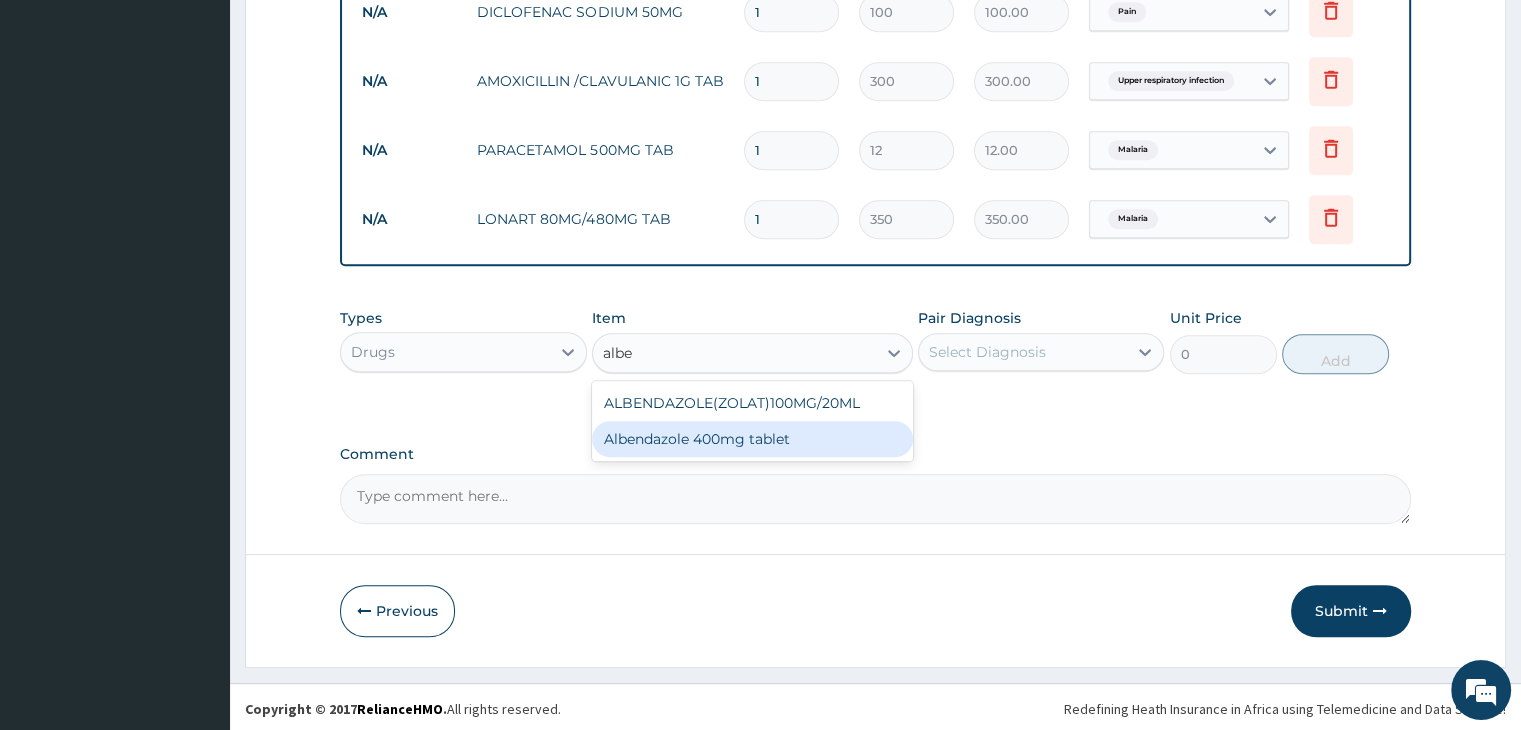 type 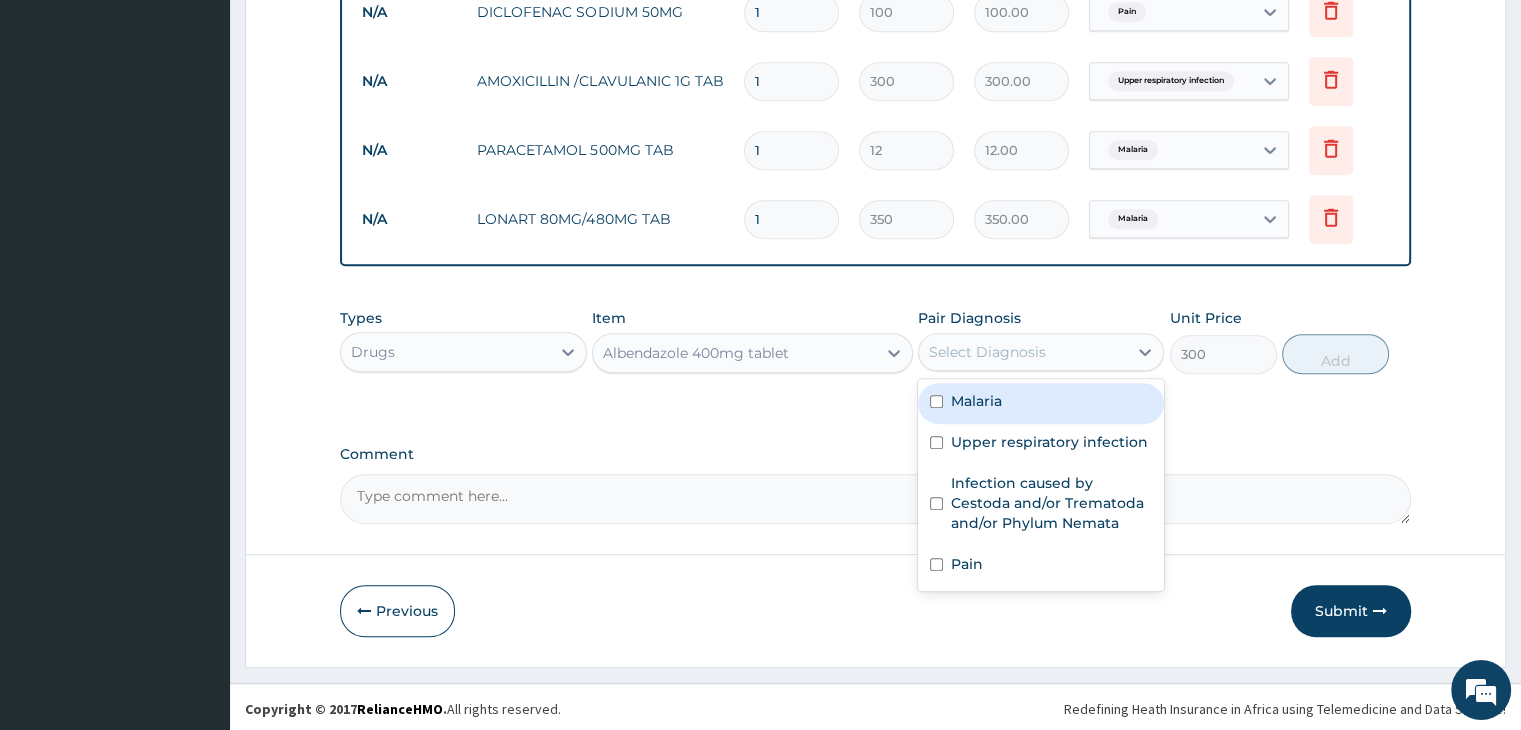 click on "Select Diagnosis" at bounding box center [987, 352] 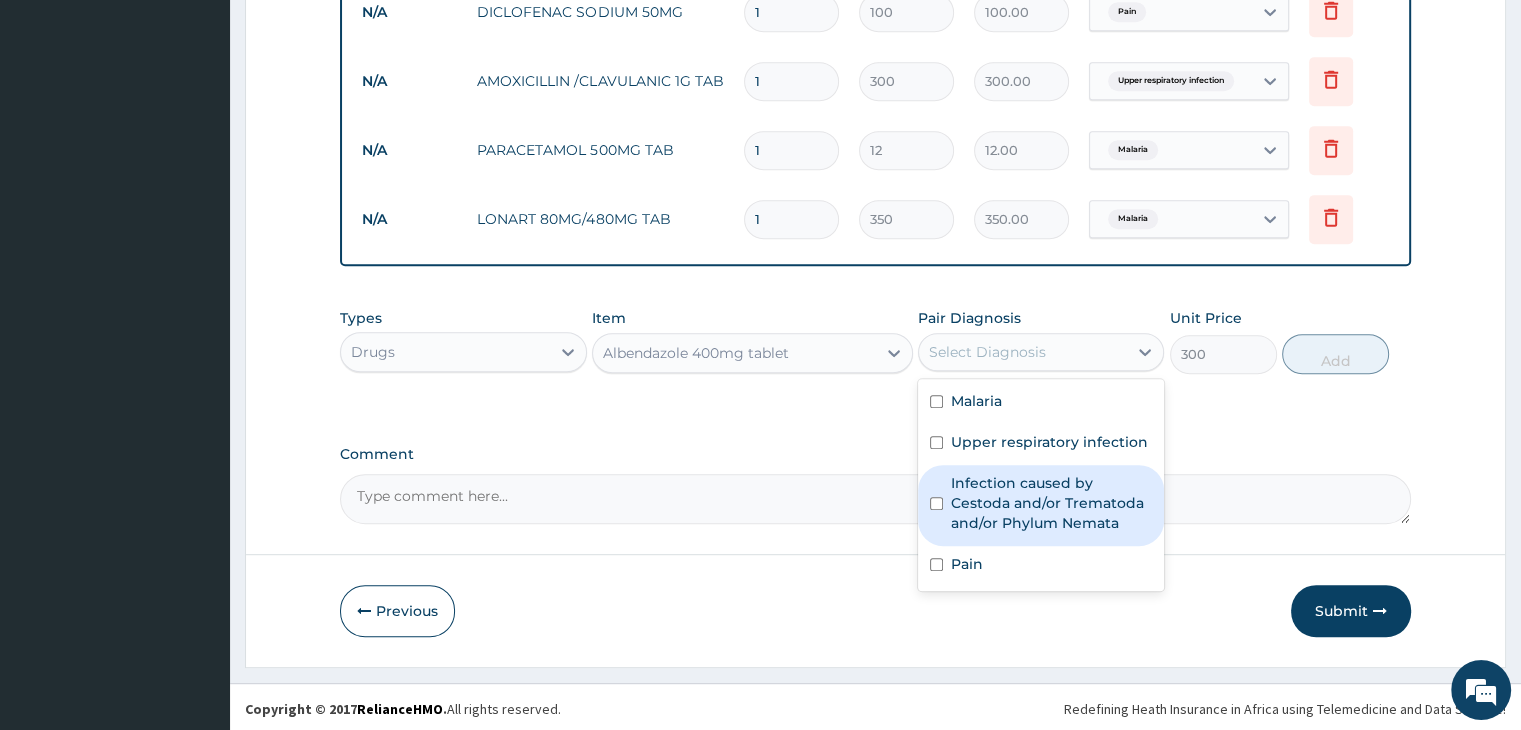 click on "Infection caused by Cestoda and/or Trematoda and/or Phylum Nemata" at bounding box center (1051, 503) 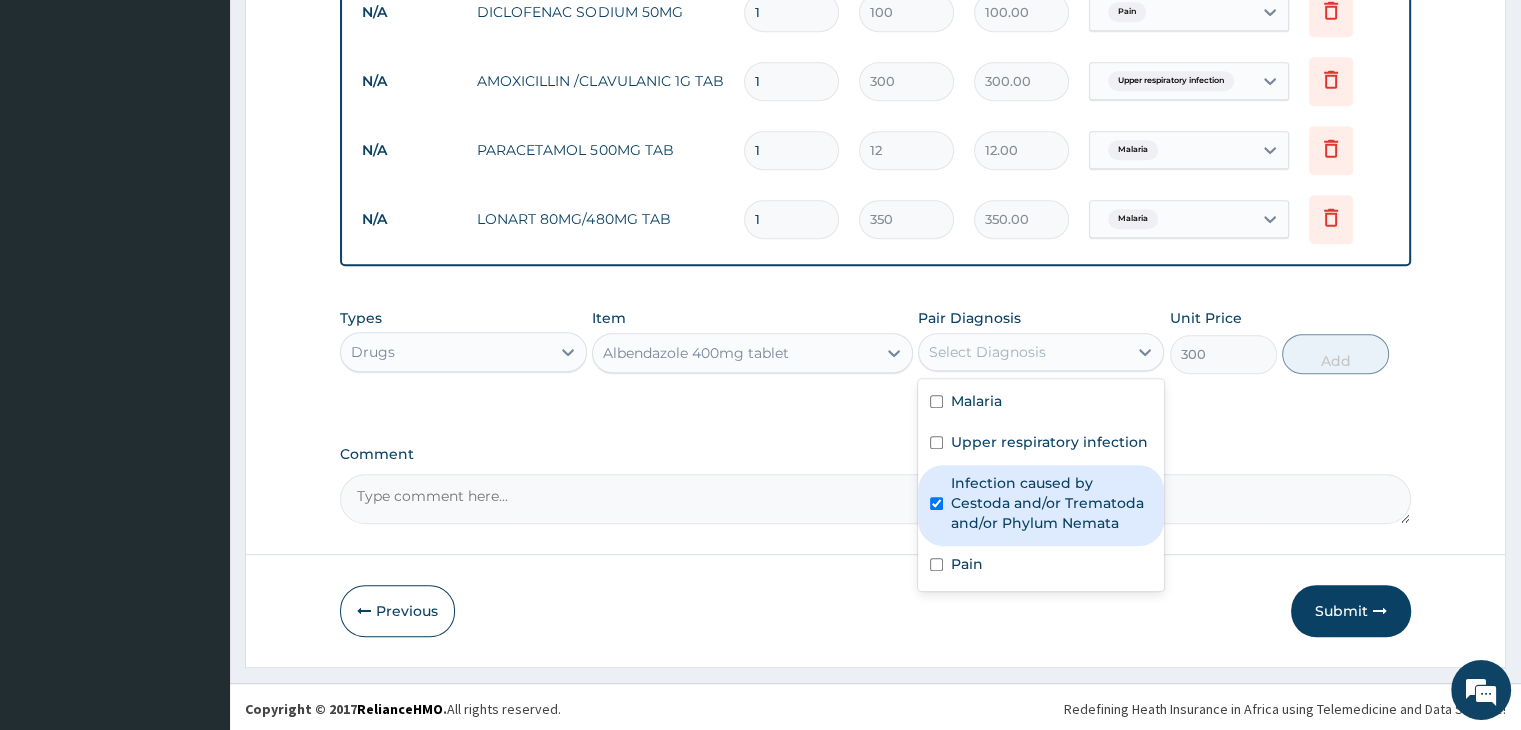 checkbox on "true" 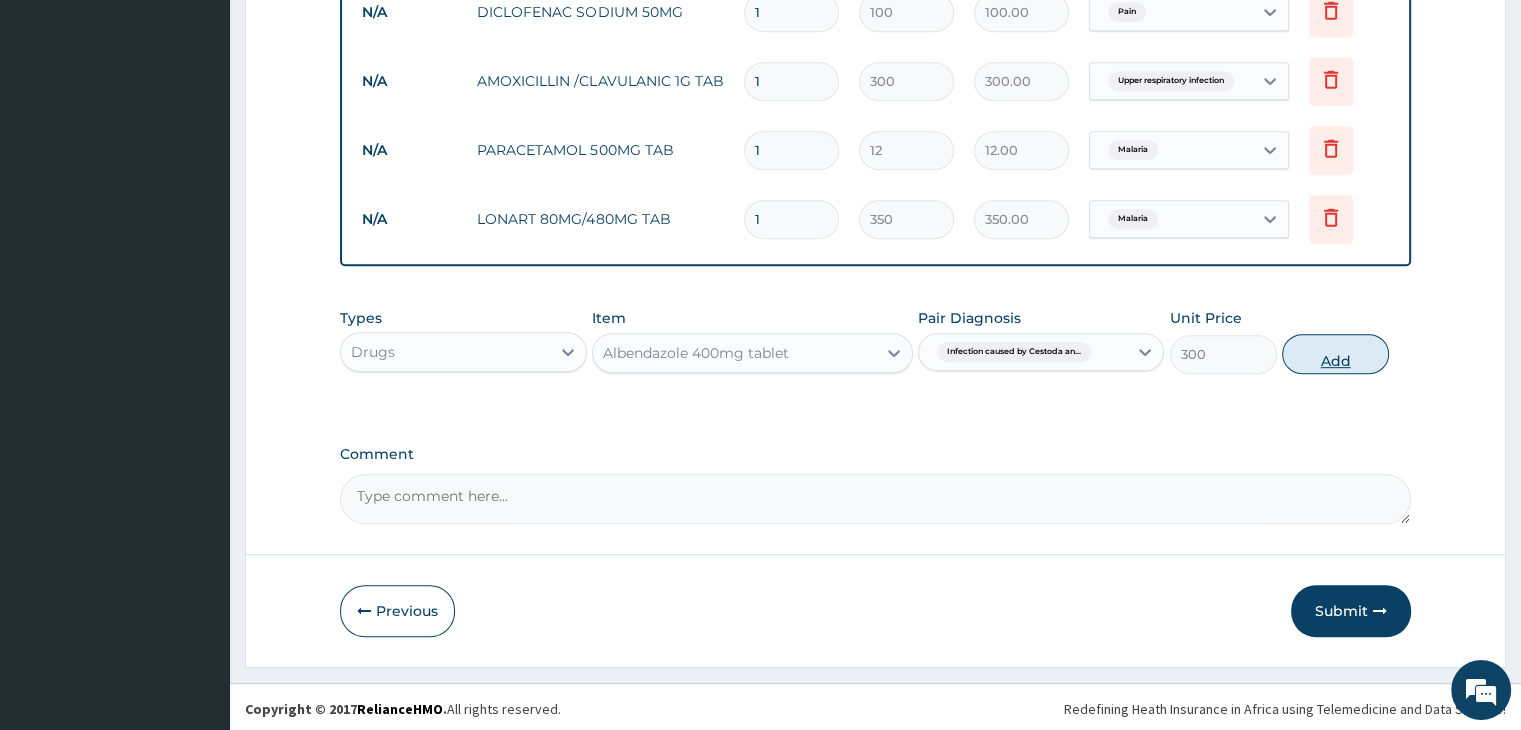 click on "Add" at bounding box center (1335, 354) 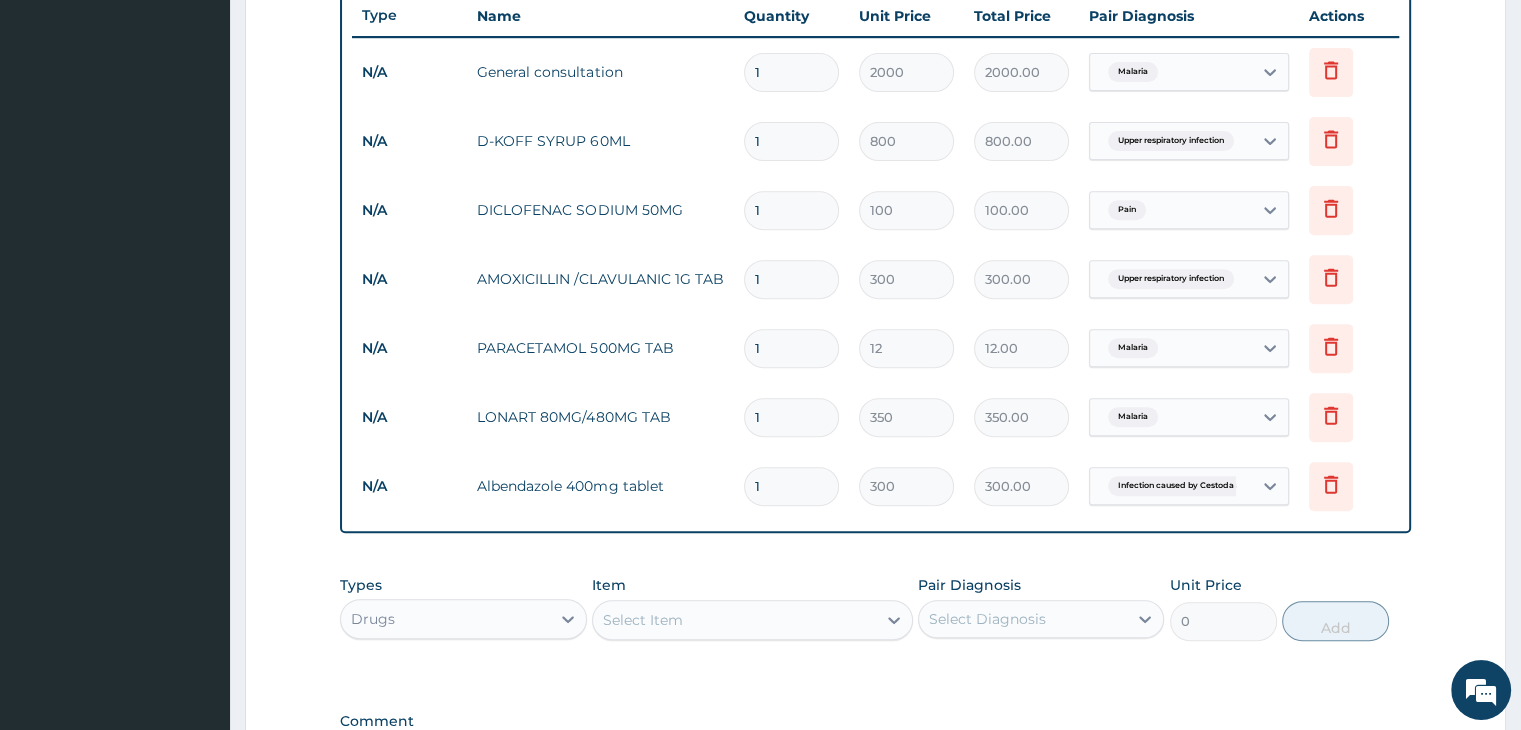 scroll, scrollTop: 771, scrollLeft: 0, axis: vertical 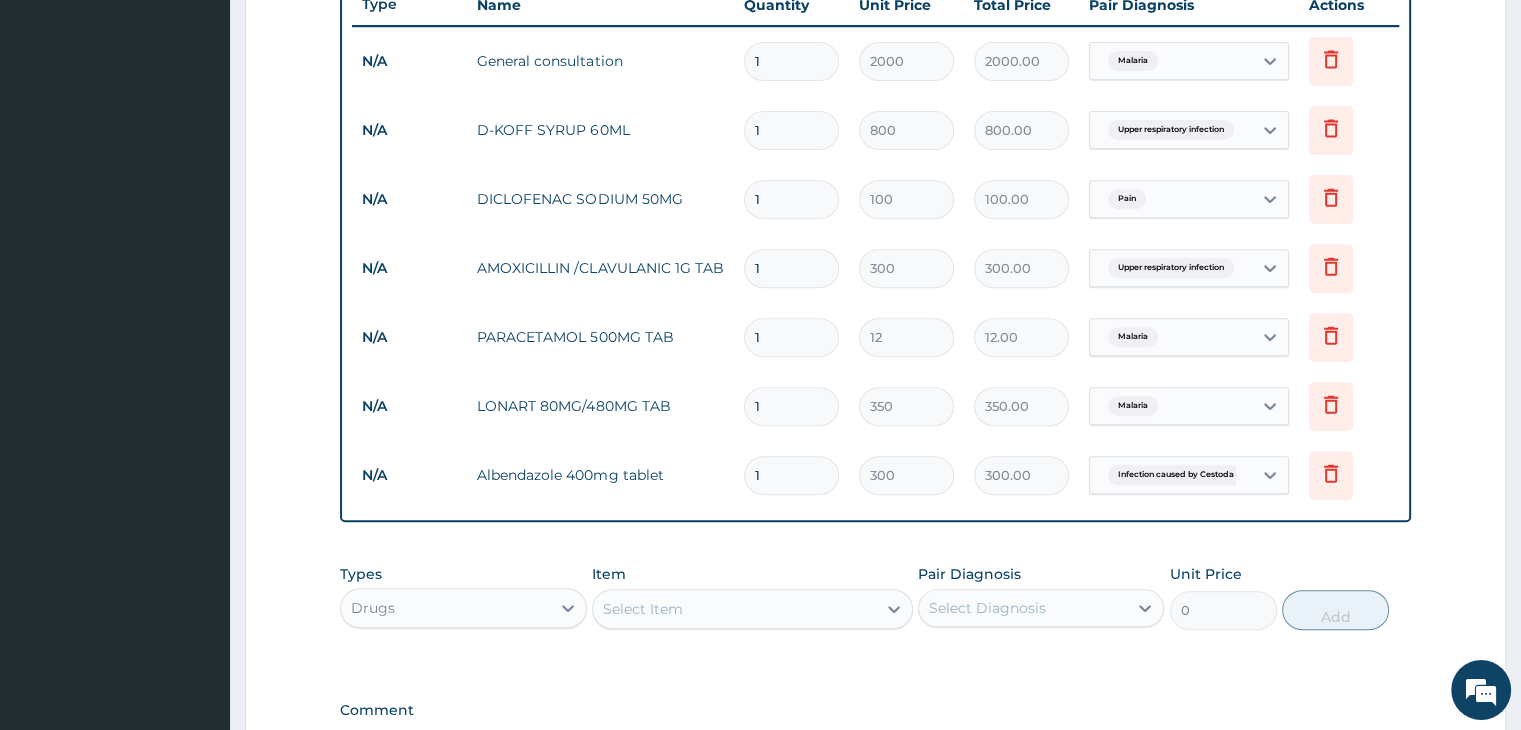click on "1" at bounding box center [791, 199] 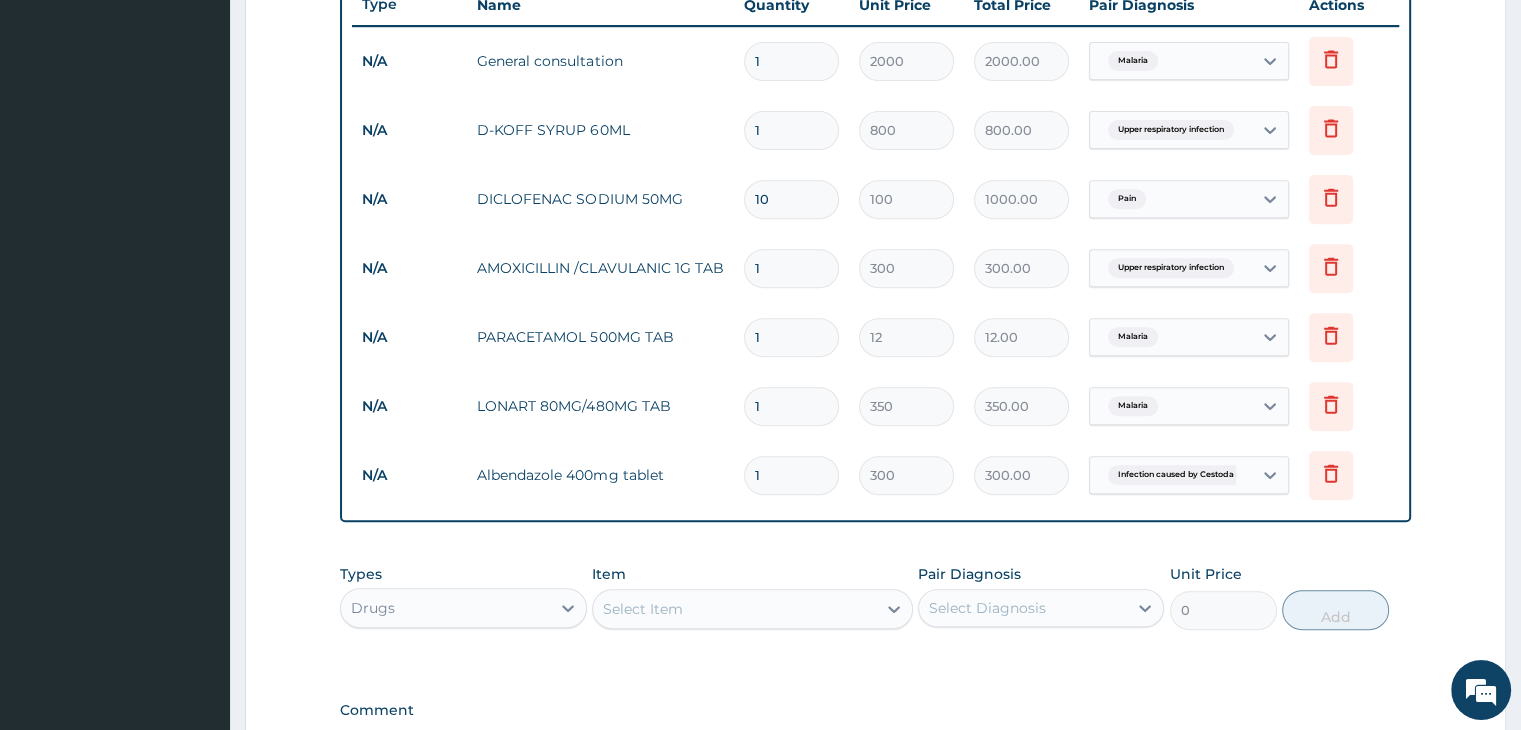 type on "10" 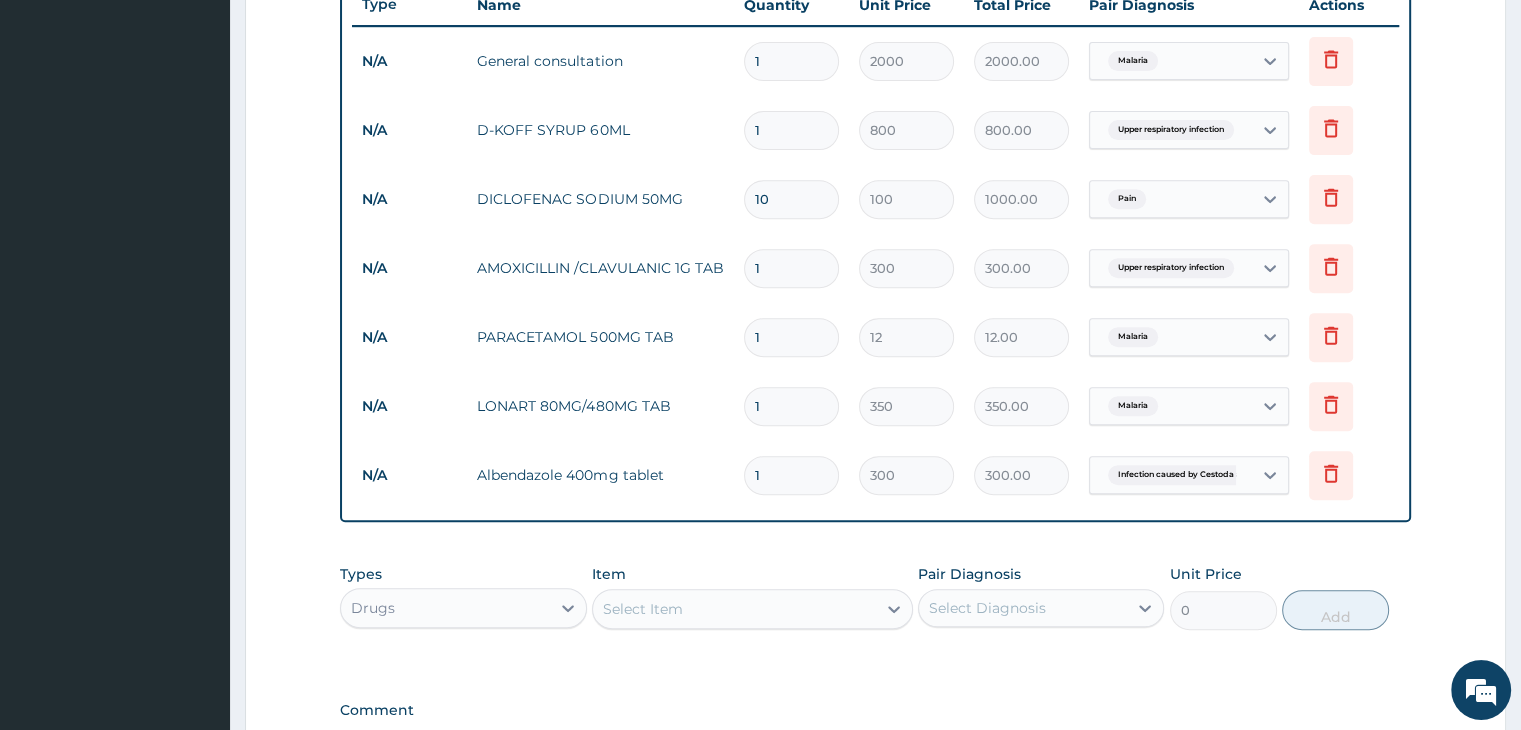 click on "1" at bounding box center [791, 268] 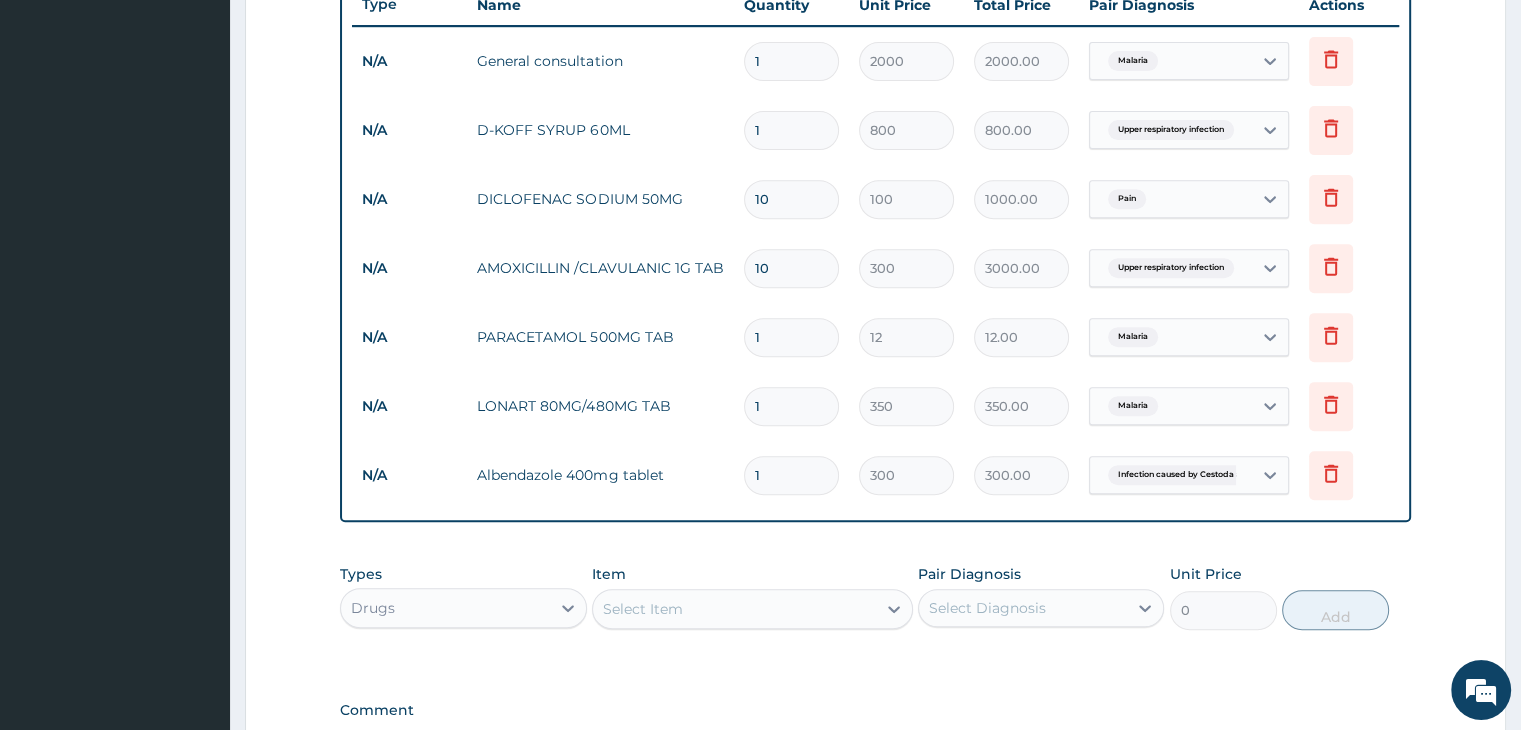 type on "10" 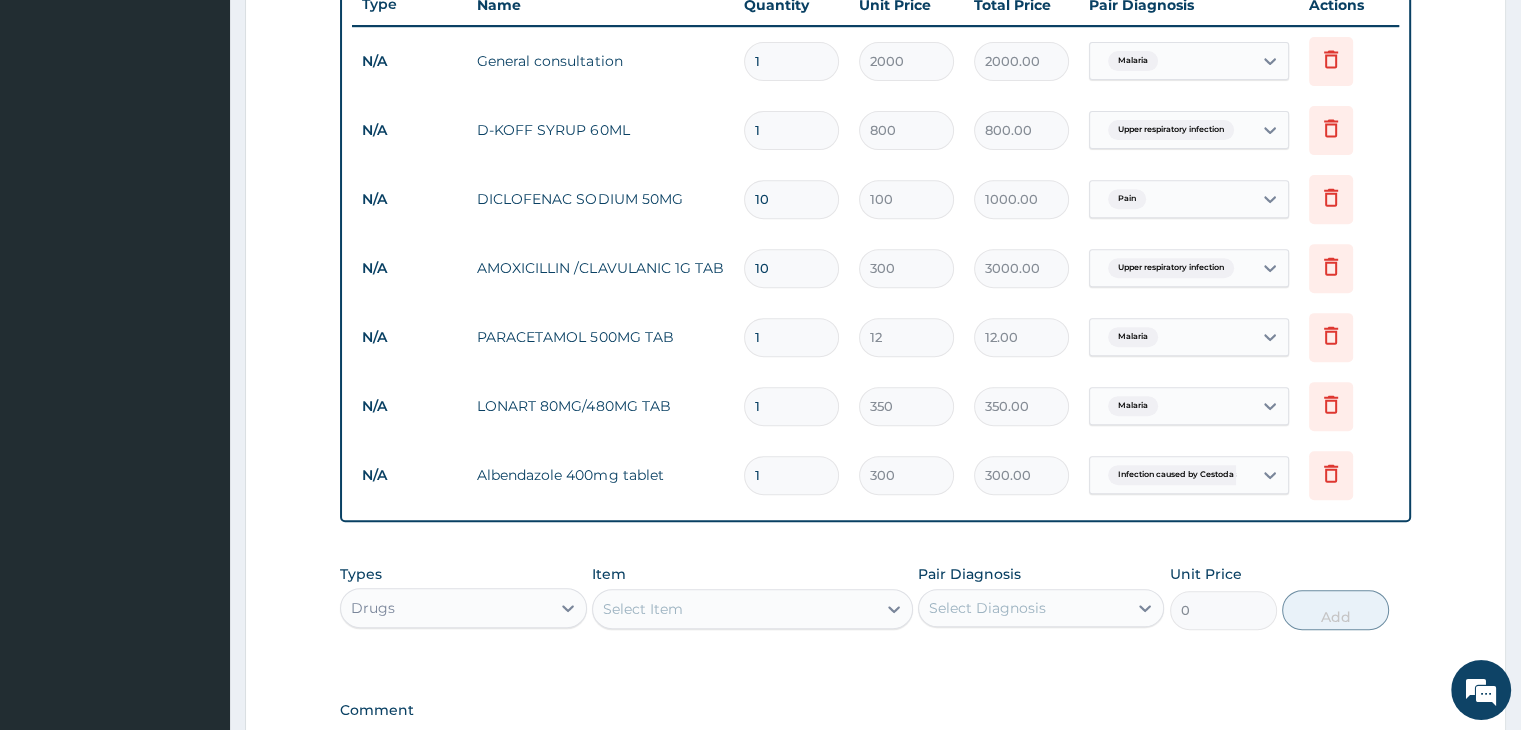 click on "1" at bounding box center (791, 337) 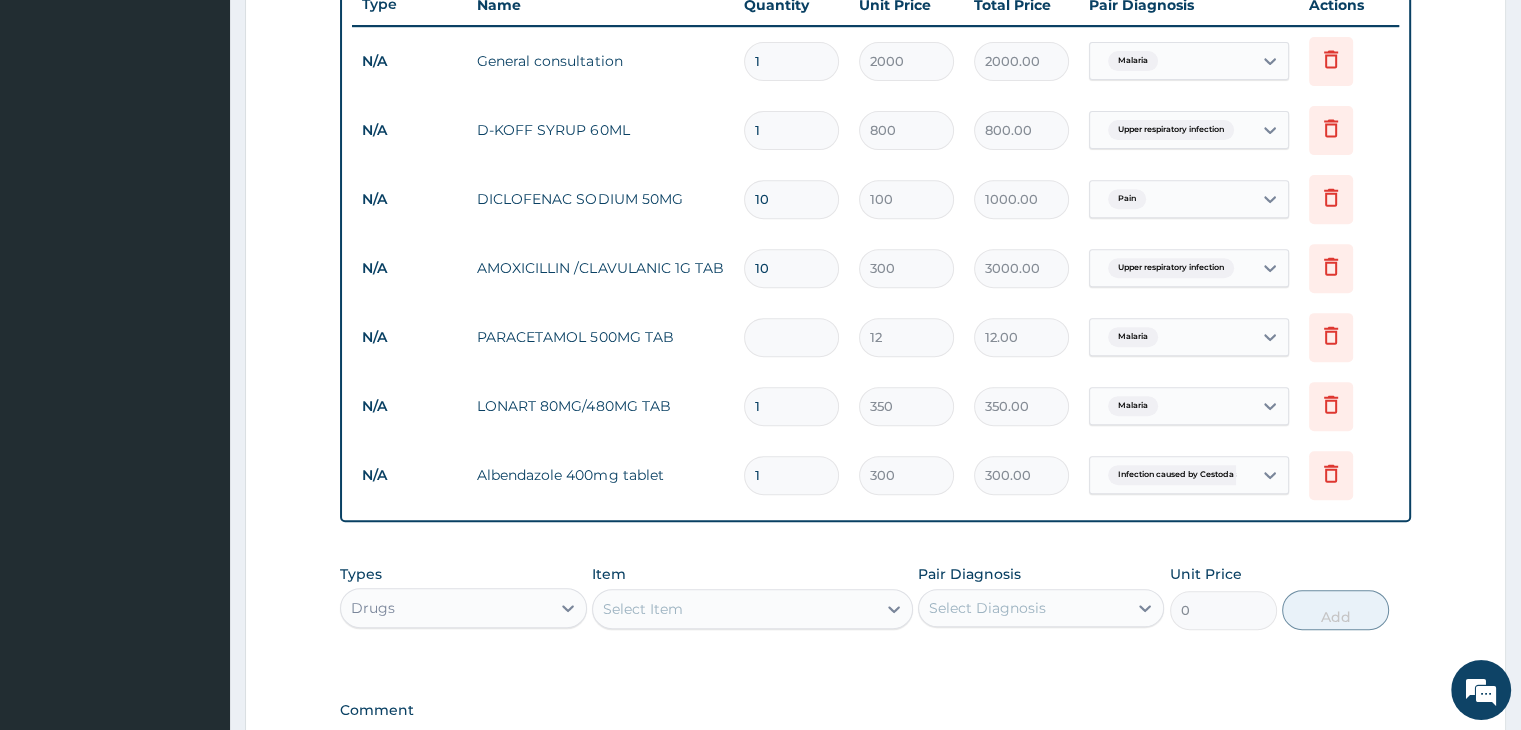 type on "0.00" 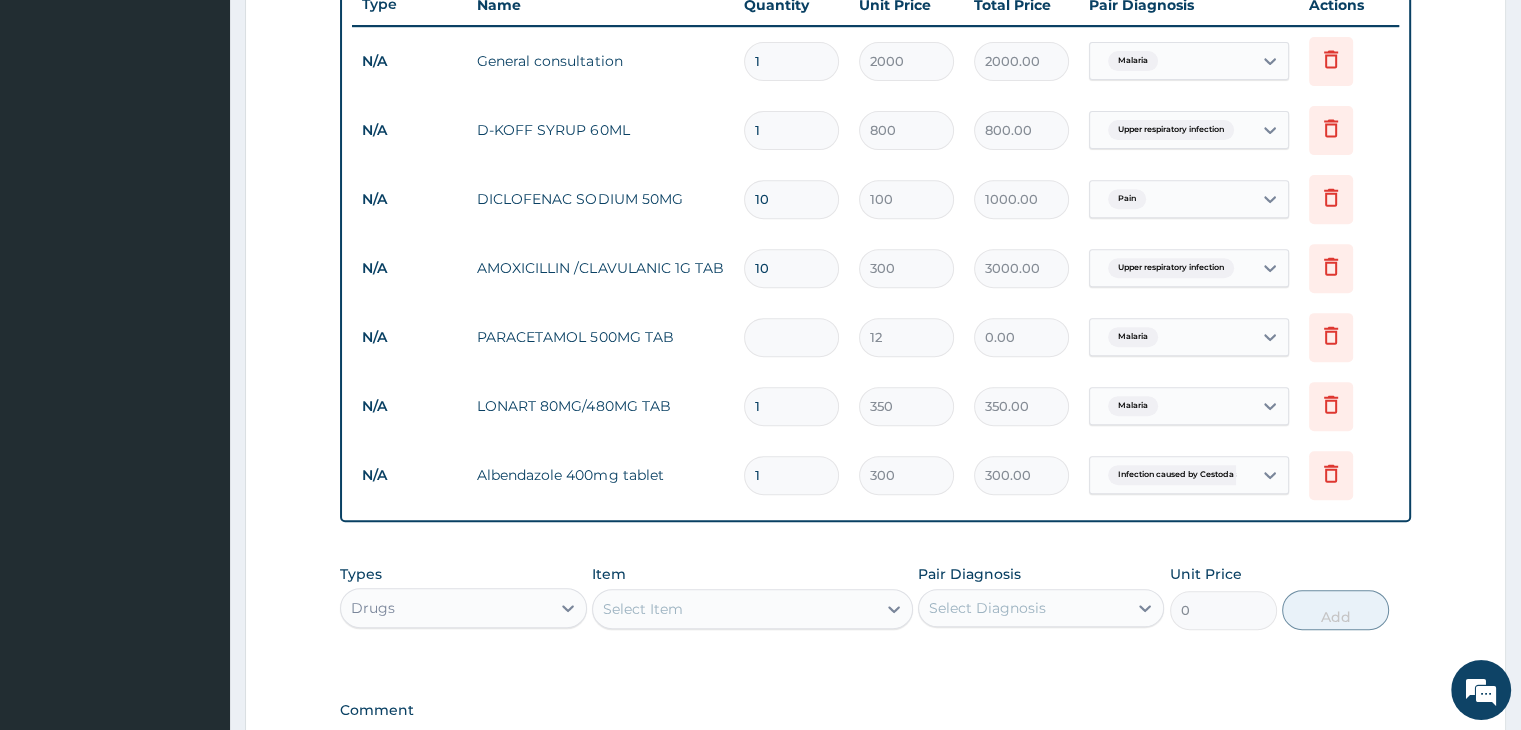 type on "2" 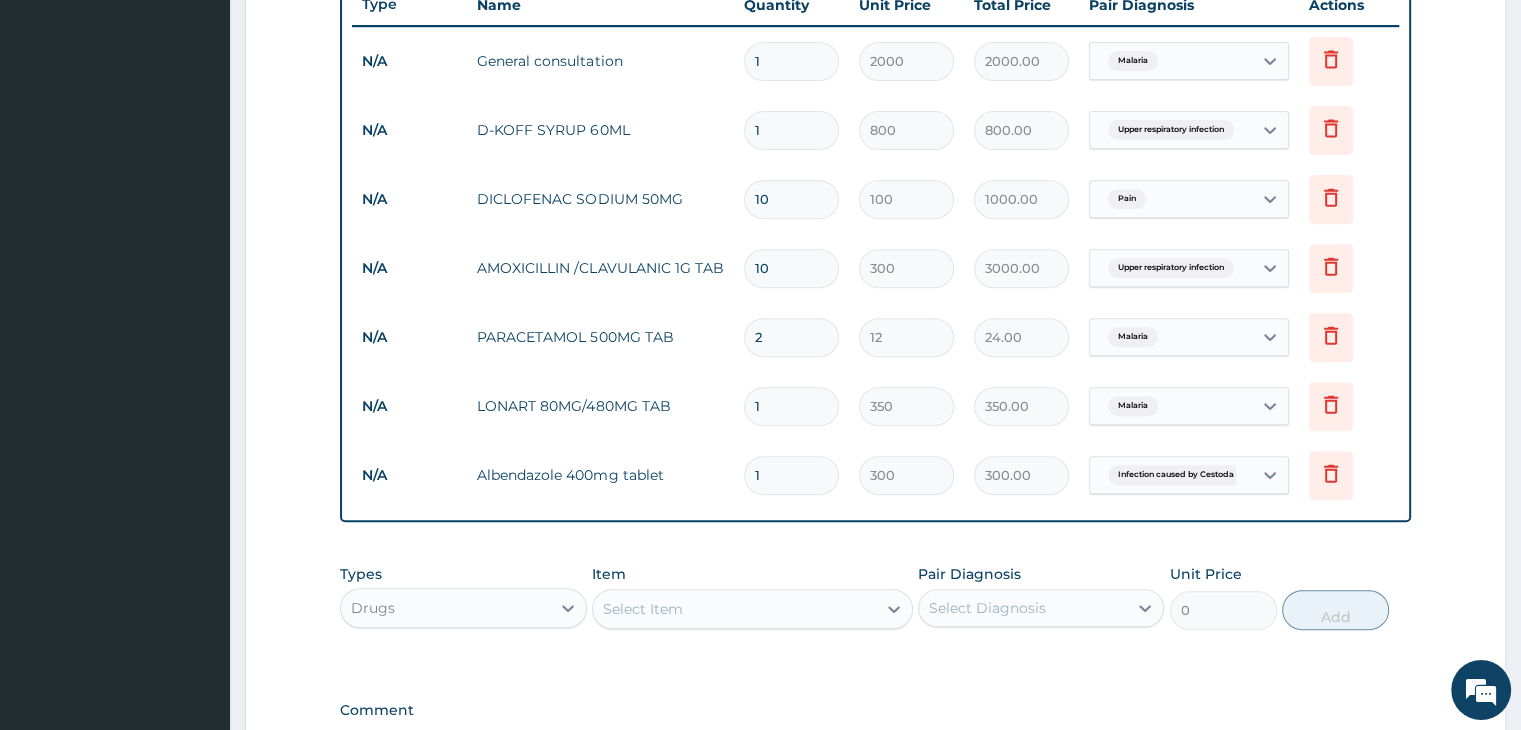 type on "20" 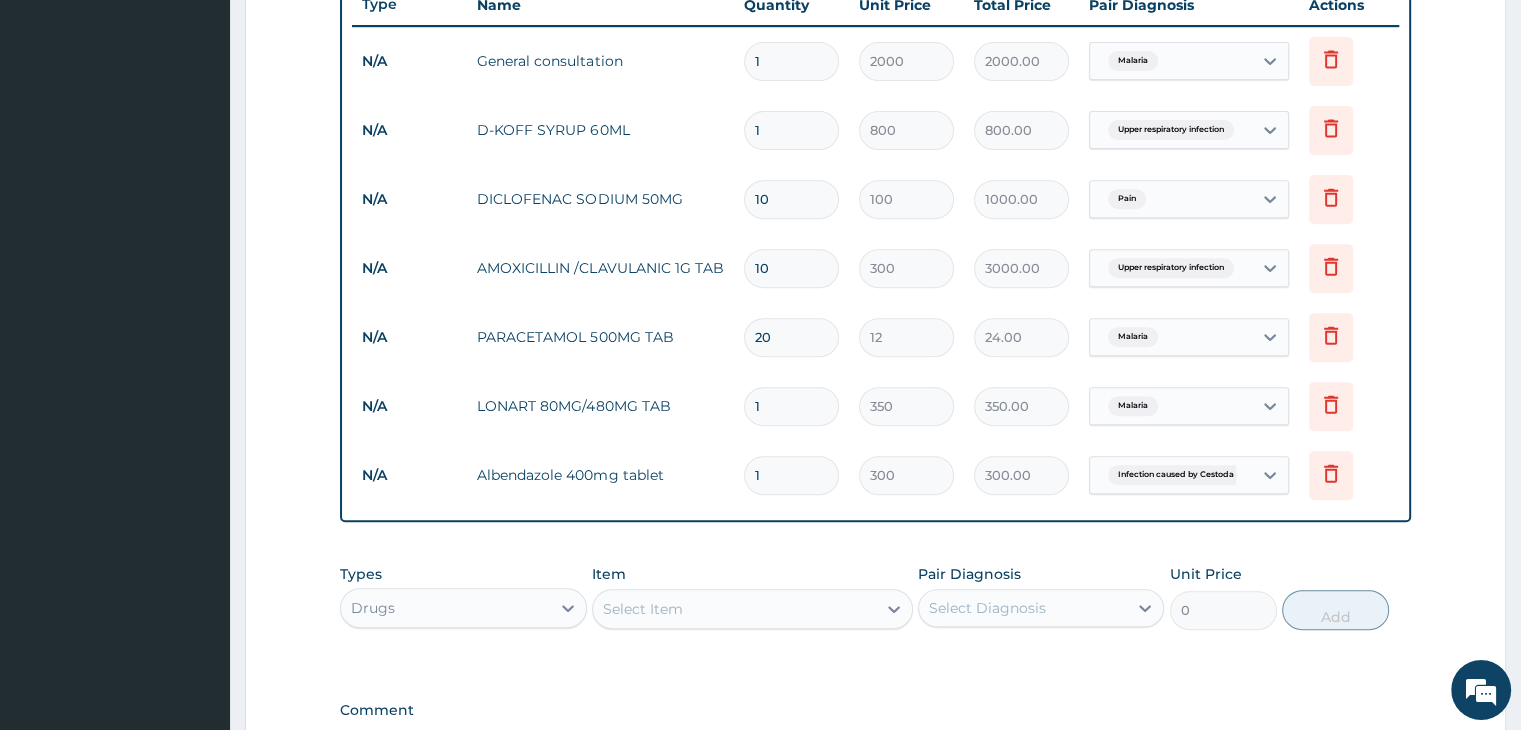 type on "240.00" 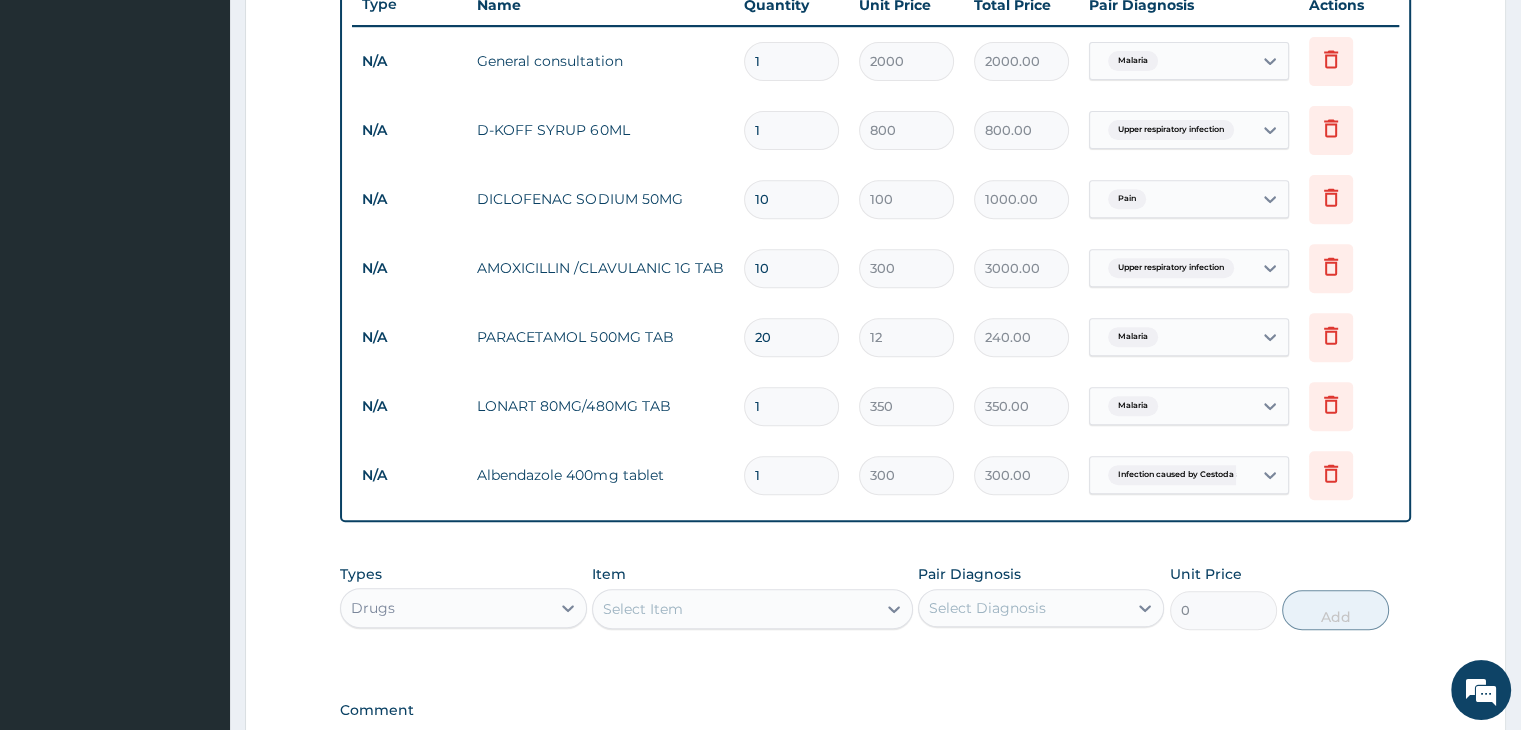 type on "20" 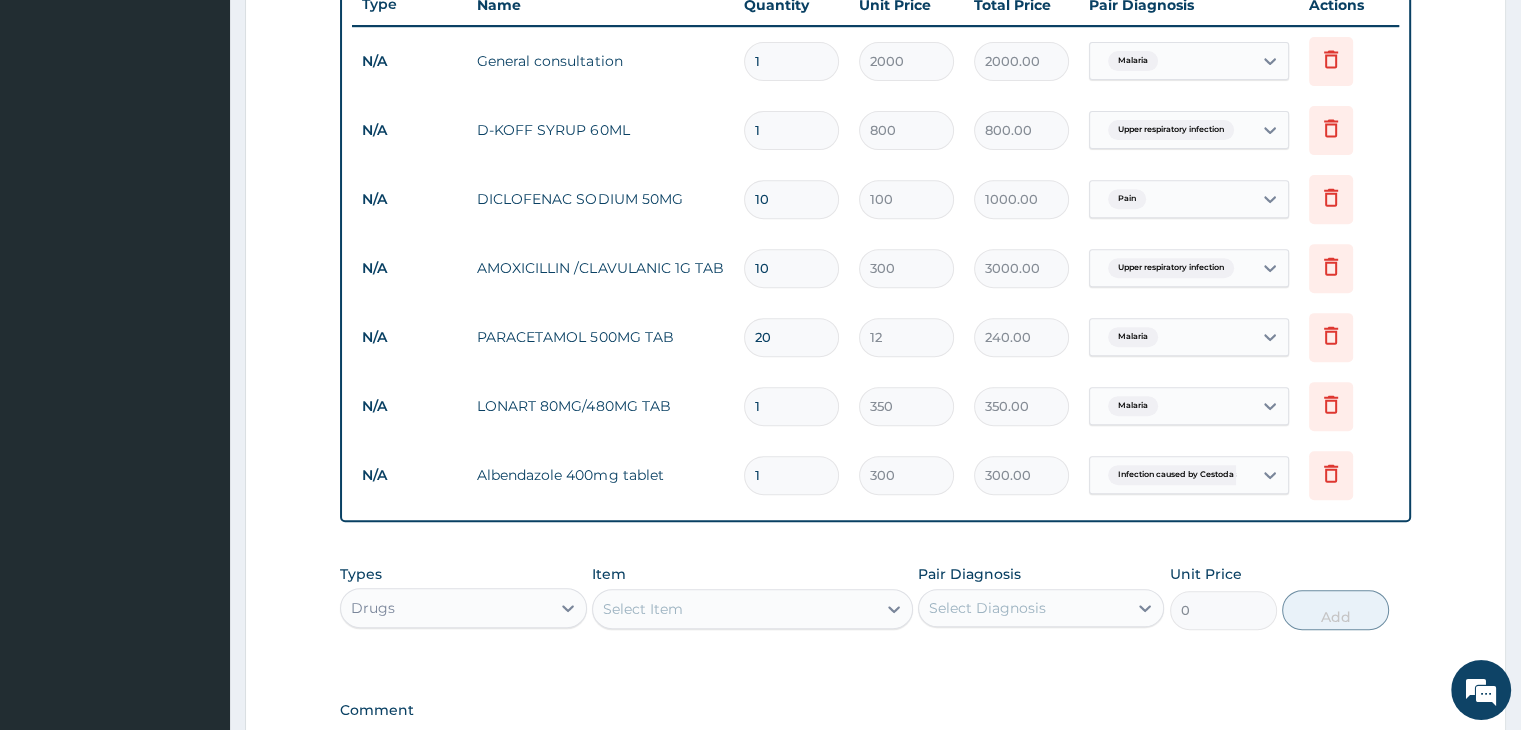 click on "1" at bounding box center [791, 406] 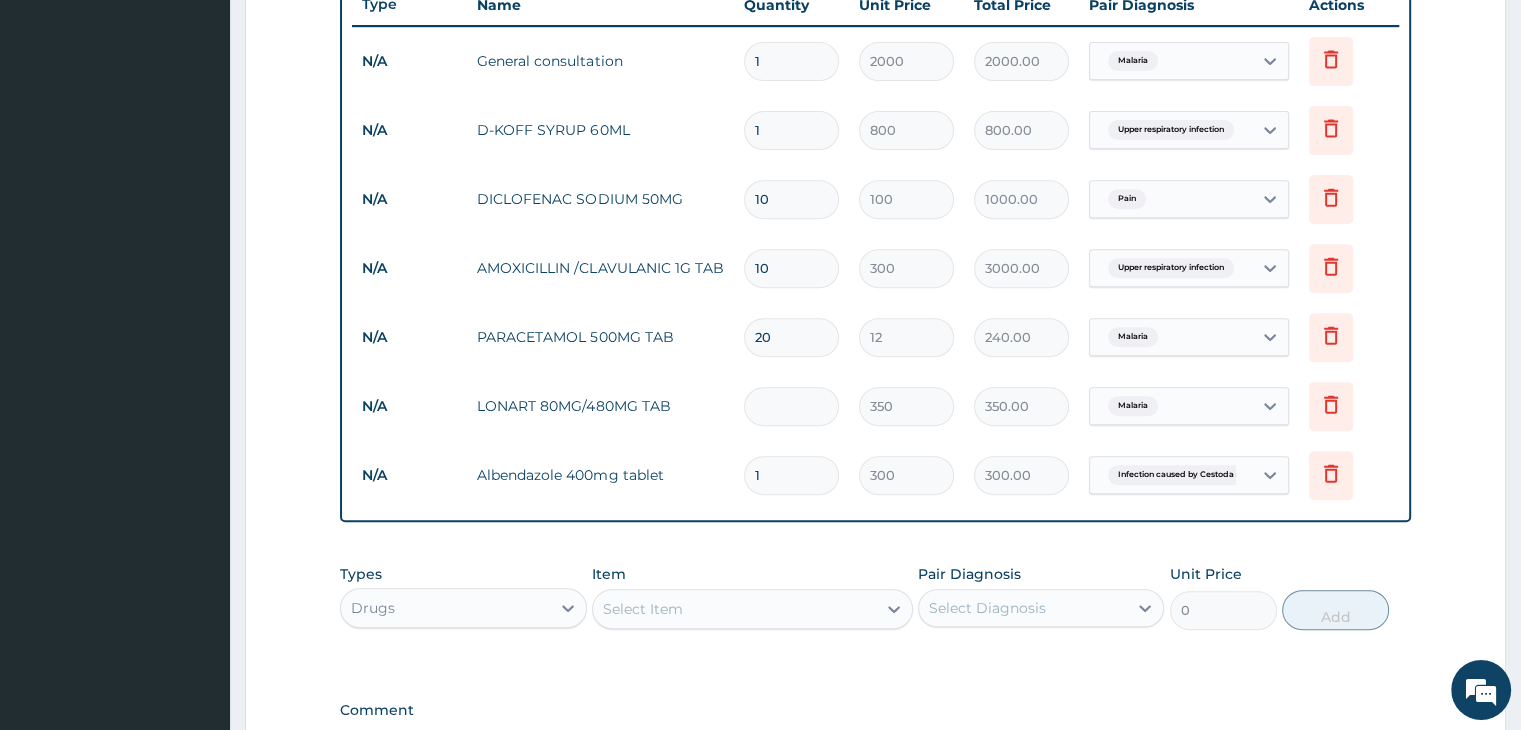 type on "0.00" 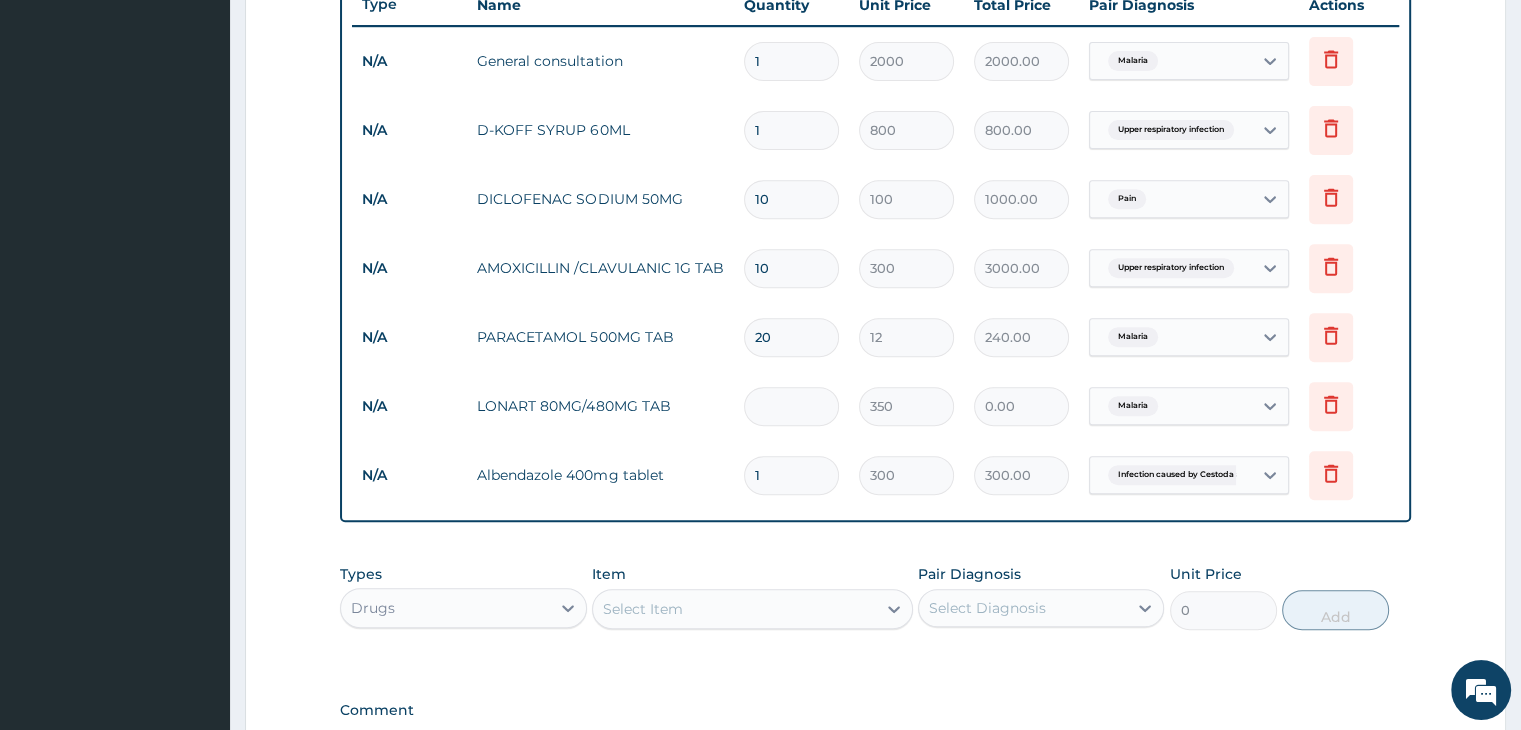 type on "6" 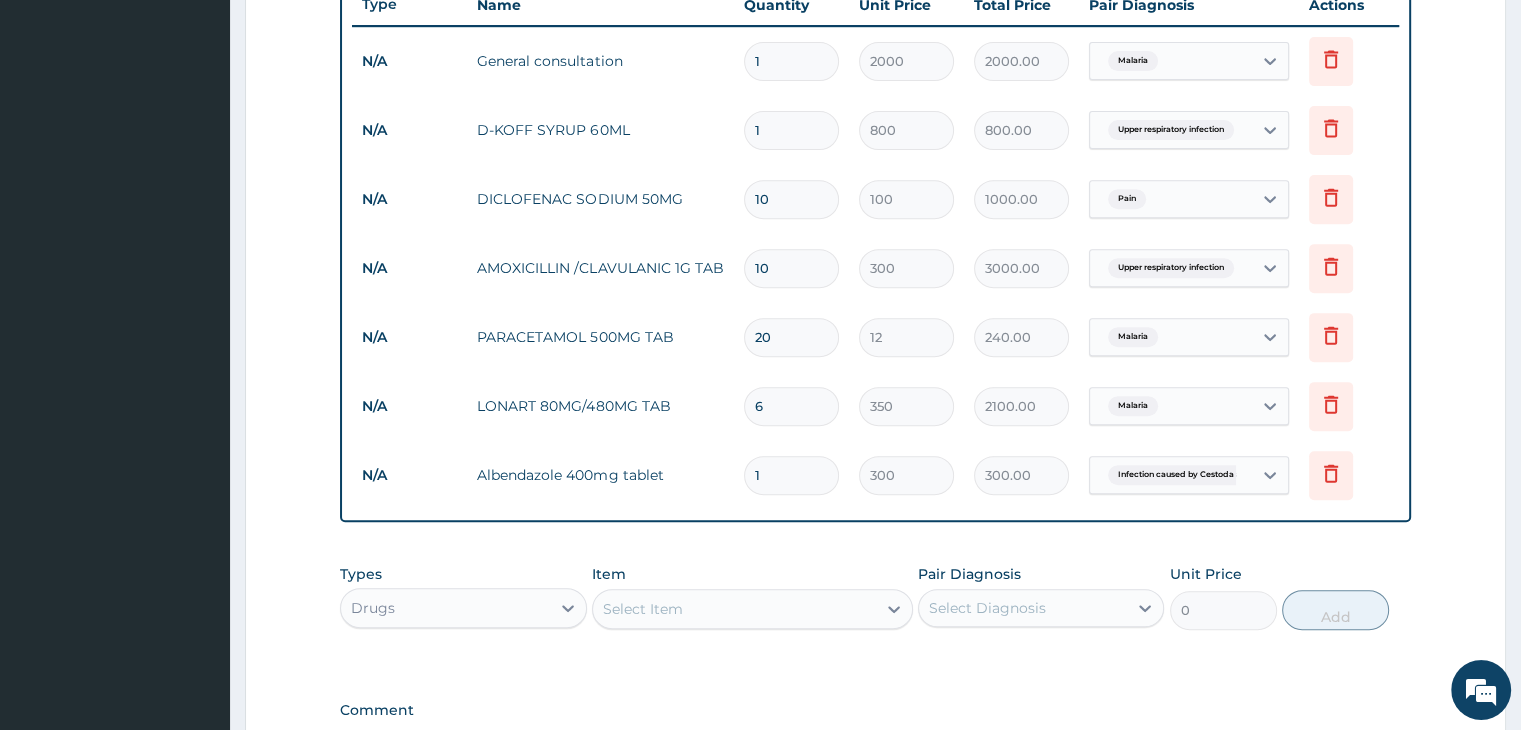 type on "6" 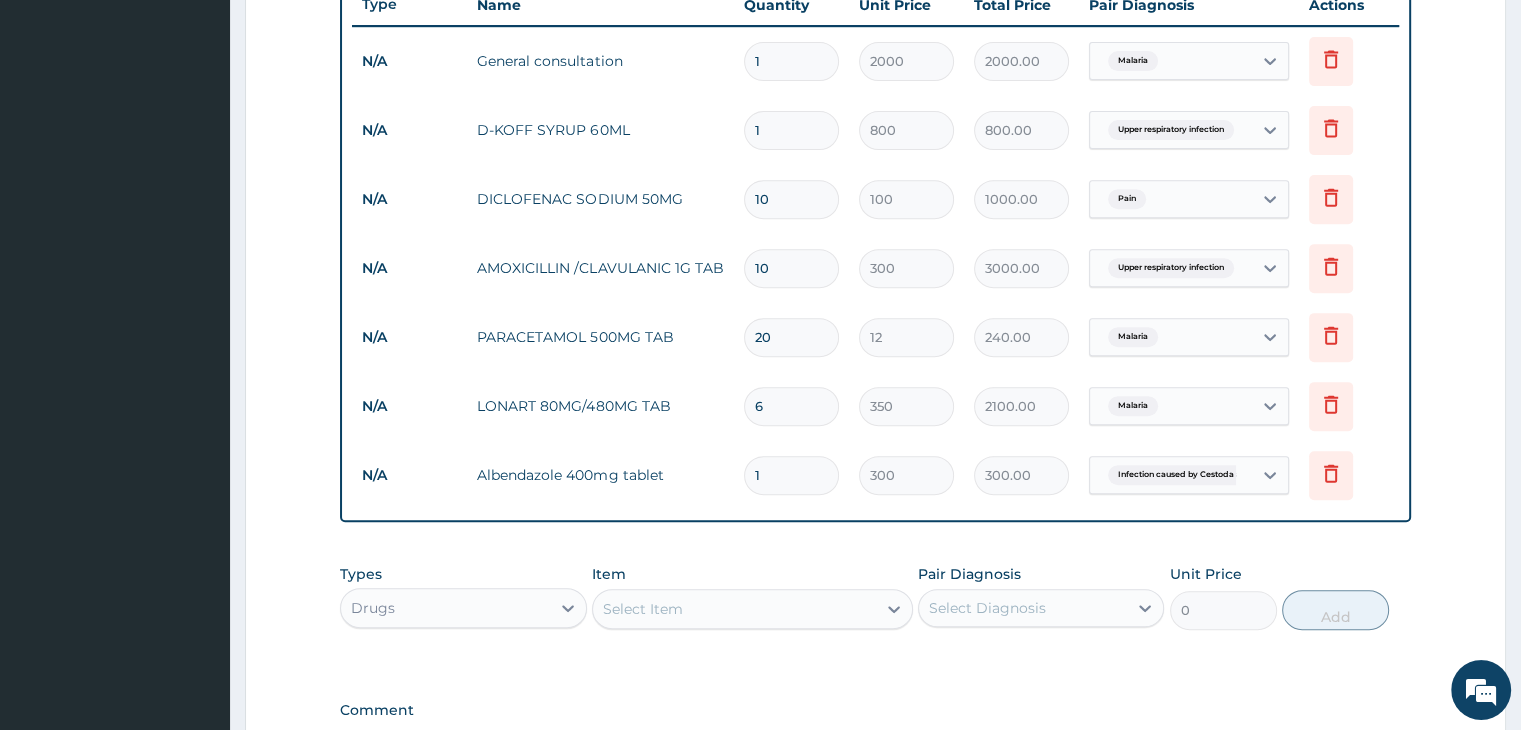click on "1" at bounding box center (791, 475) 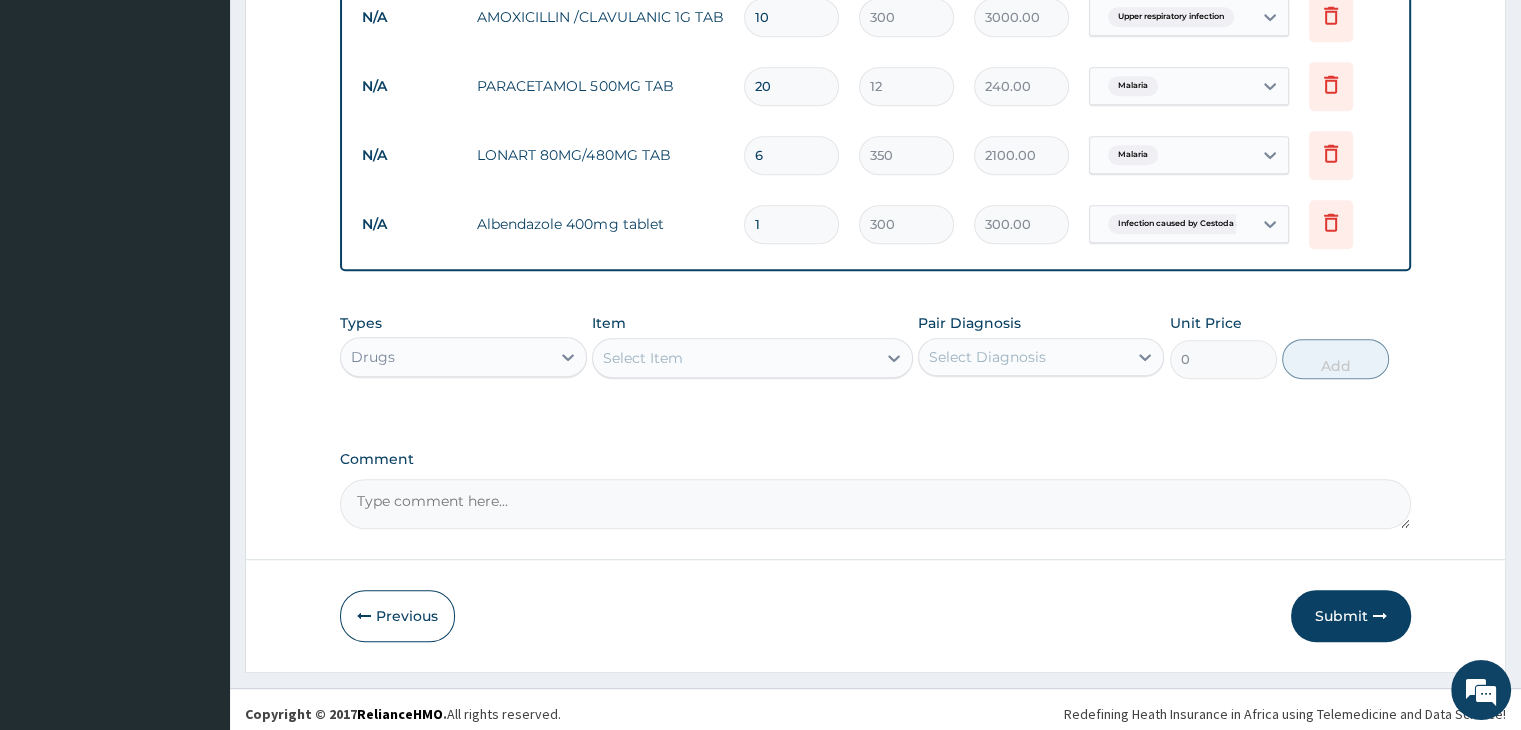 scroll, scrollTop: 1027, scrollLeft: 0, axis: vertical 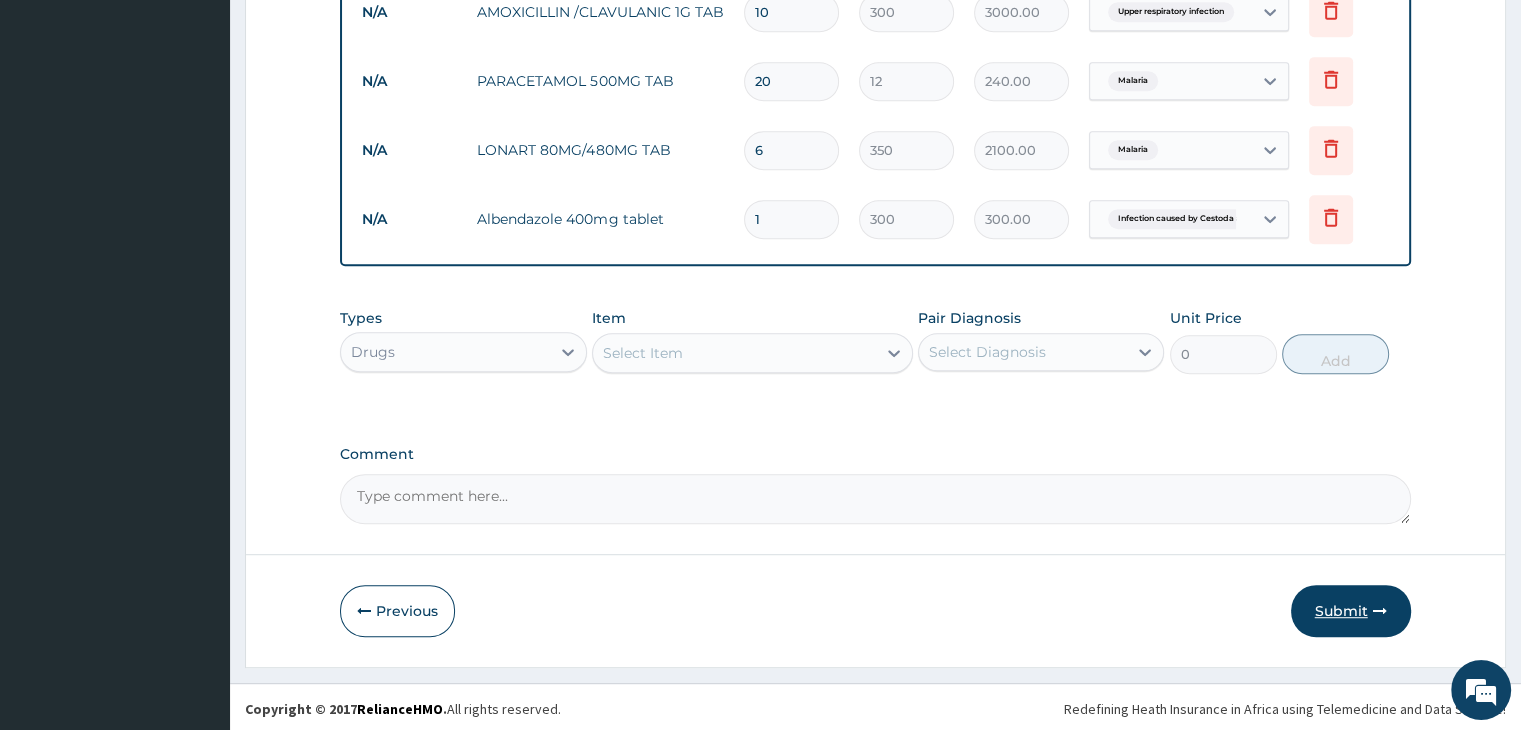 click on "Submit" at bounding box center (1351, 611) 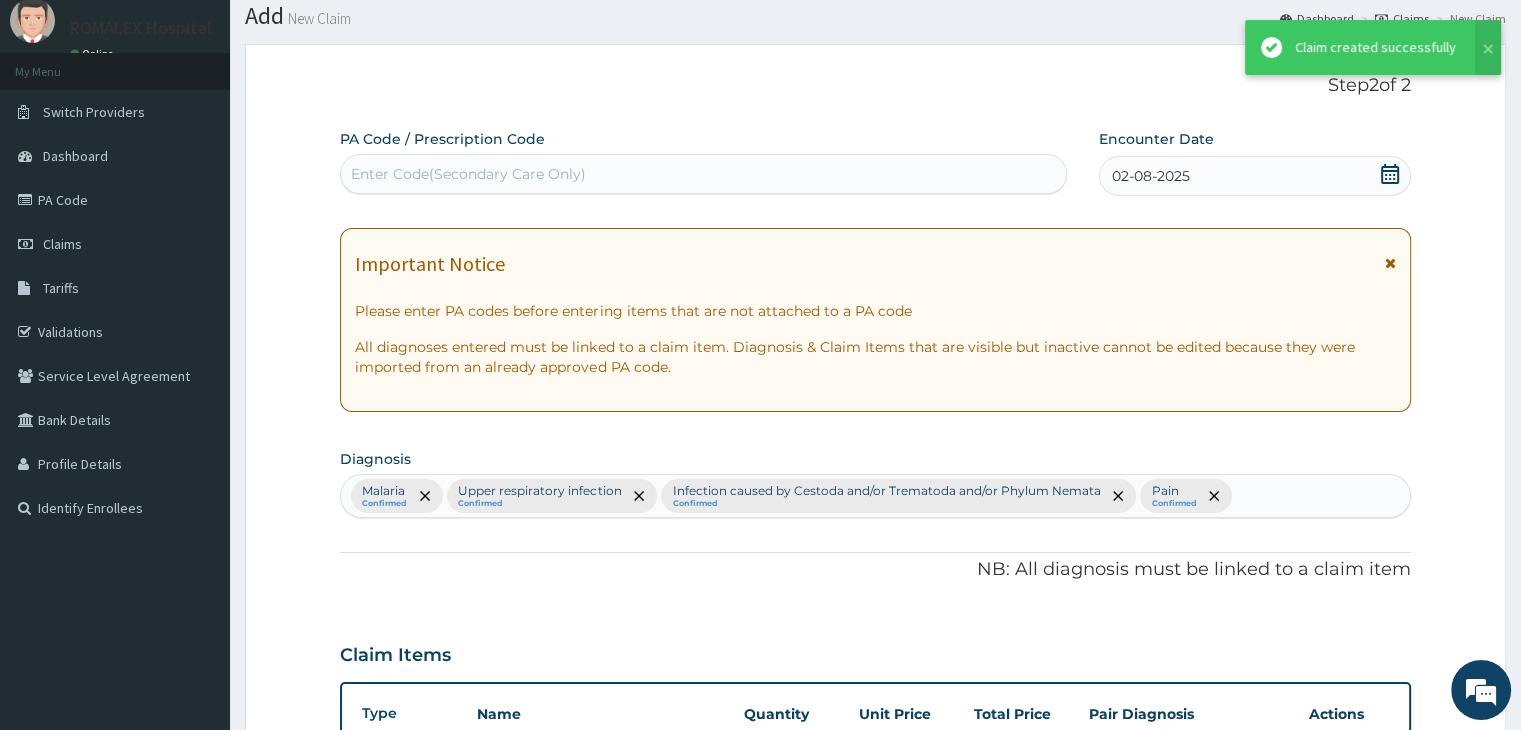 scroll, scrollTop: 1027, scrollLeft: 0, axis: vertical 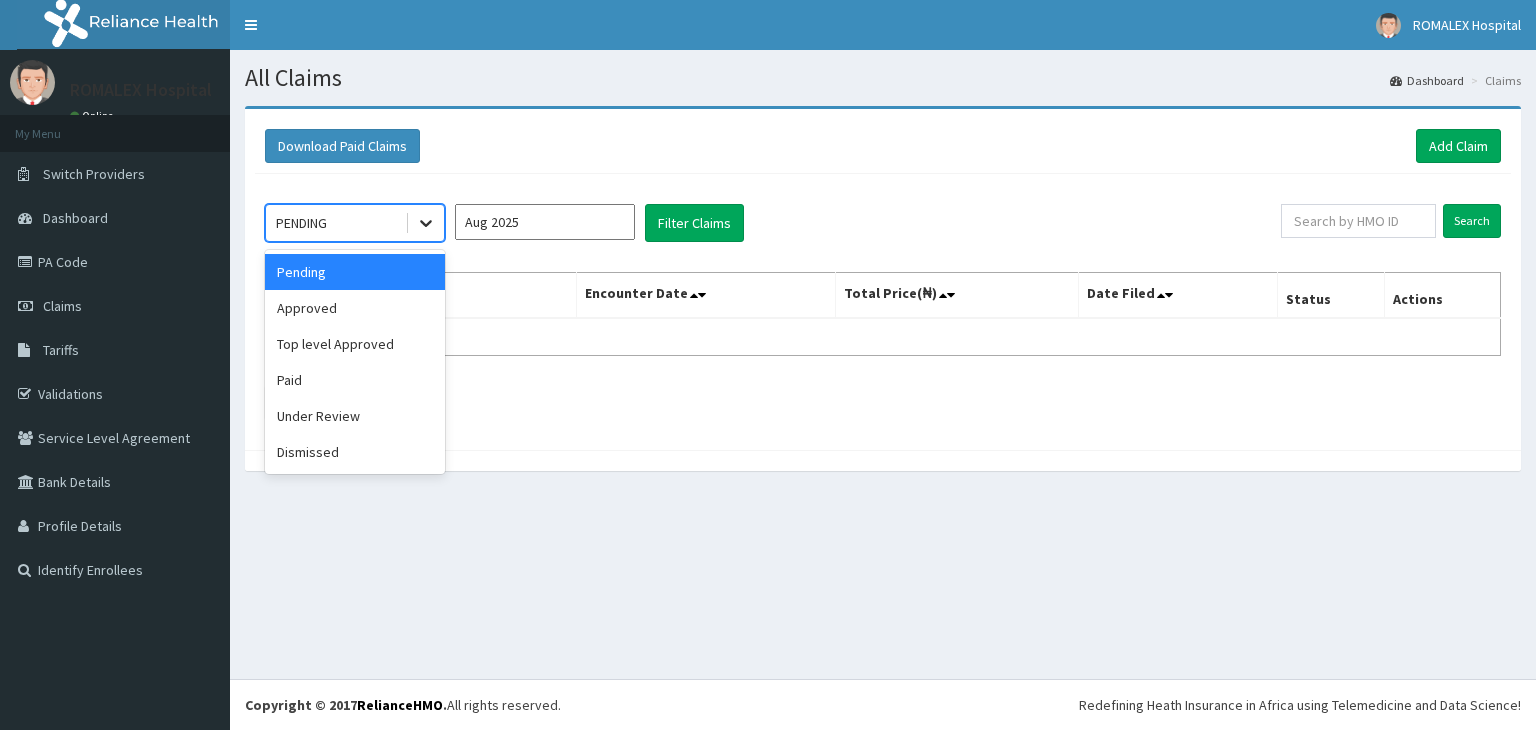 click 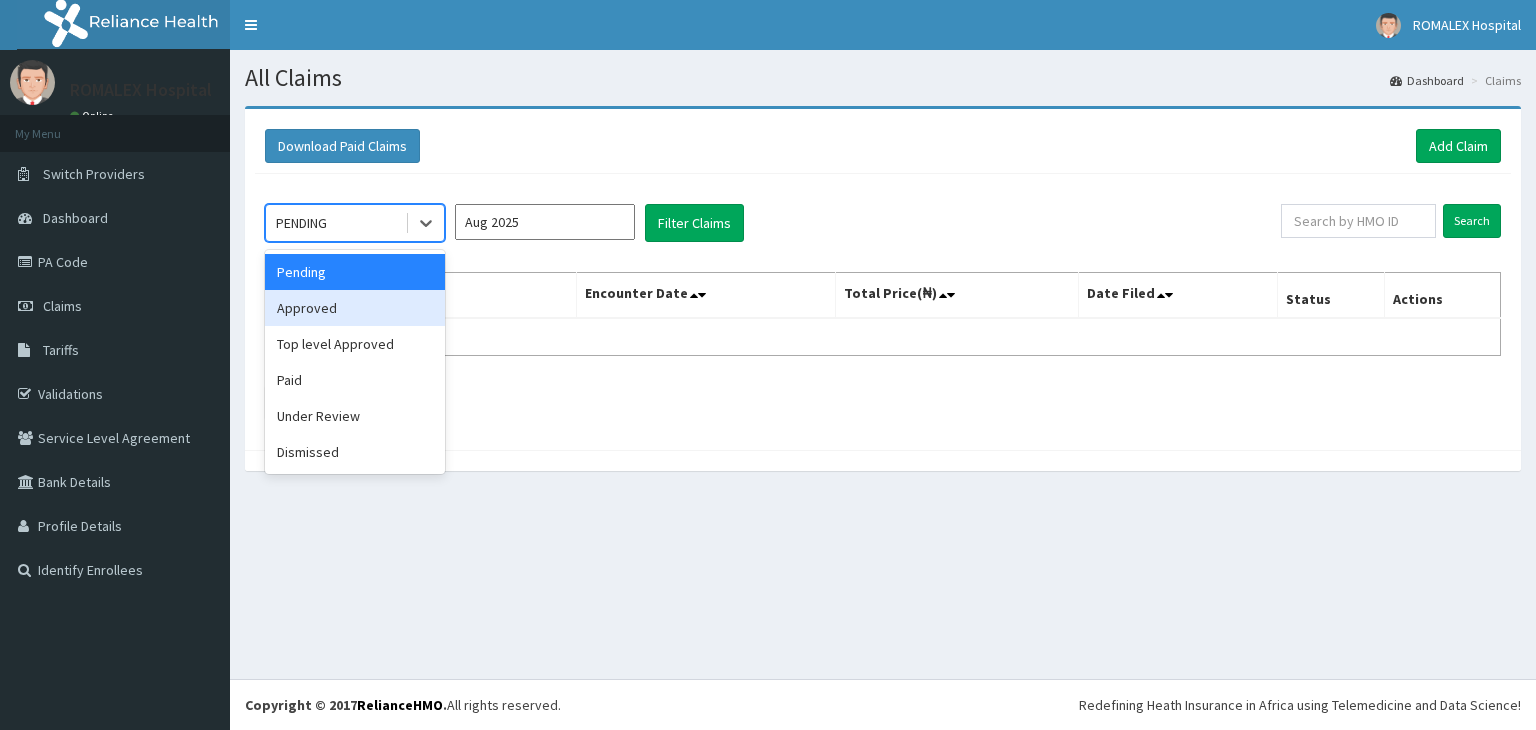 click on "Approved" at bounding box center (355, 308) 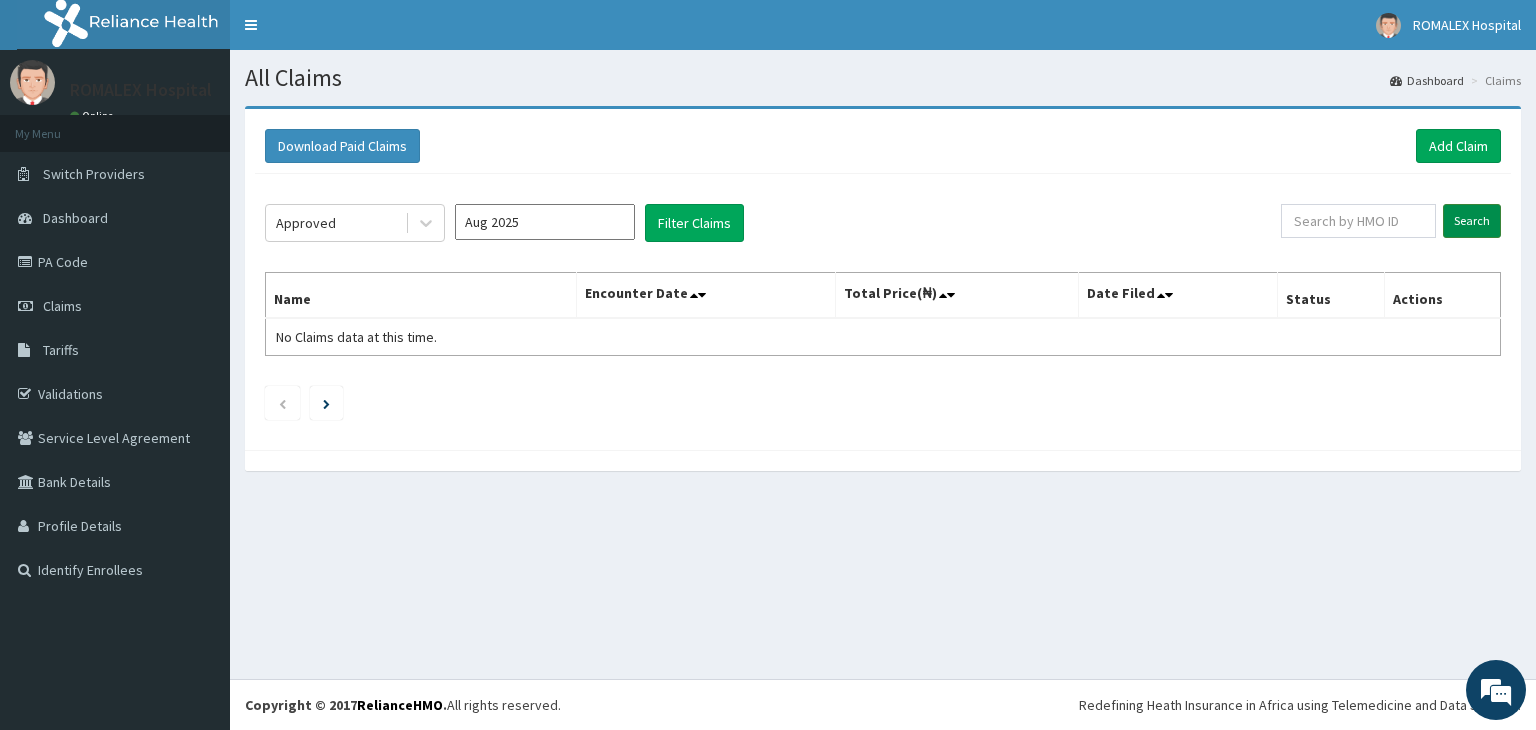 click on "Search" at bounding box center [1472, 221] 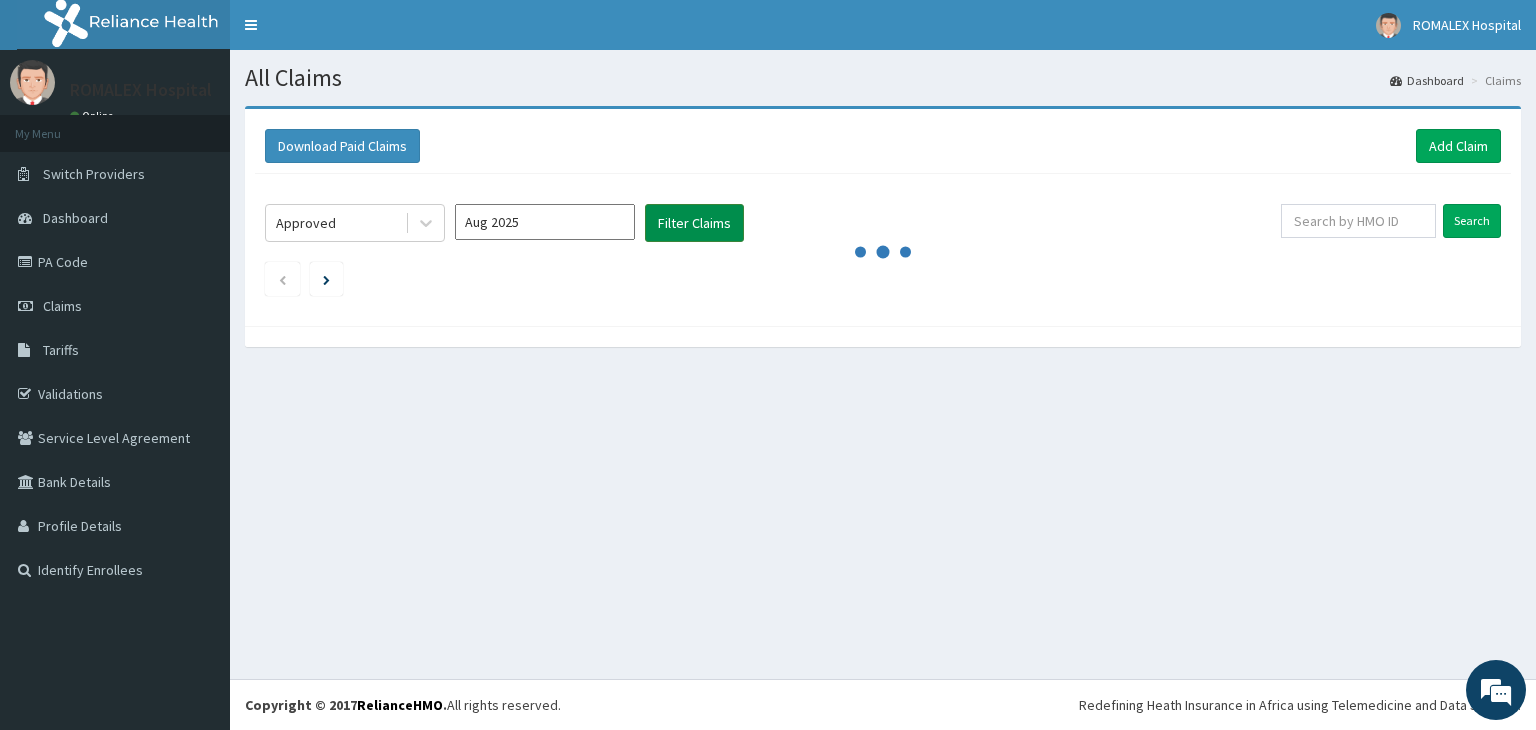click on "Filter Claims" at bounding box center (694, 223) 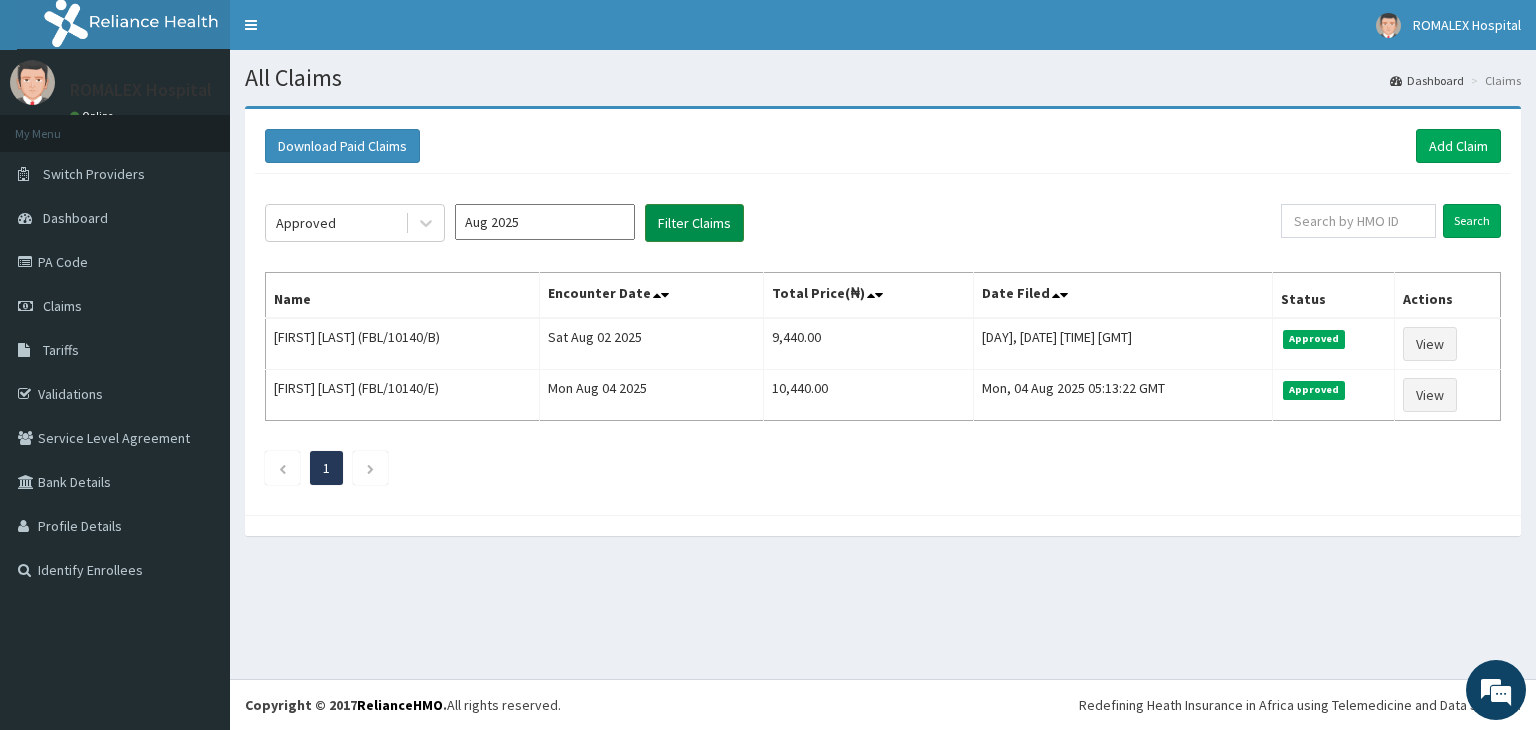 click on "Filter Claims" at bounding box center (694, 223) 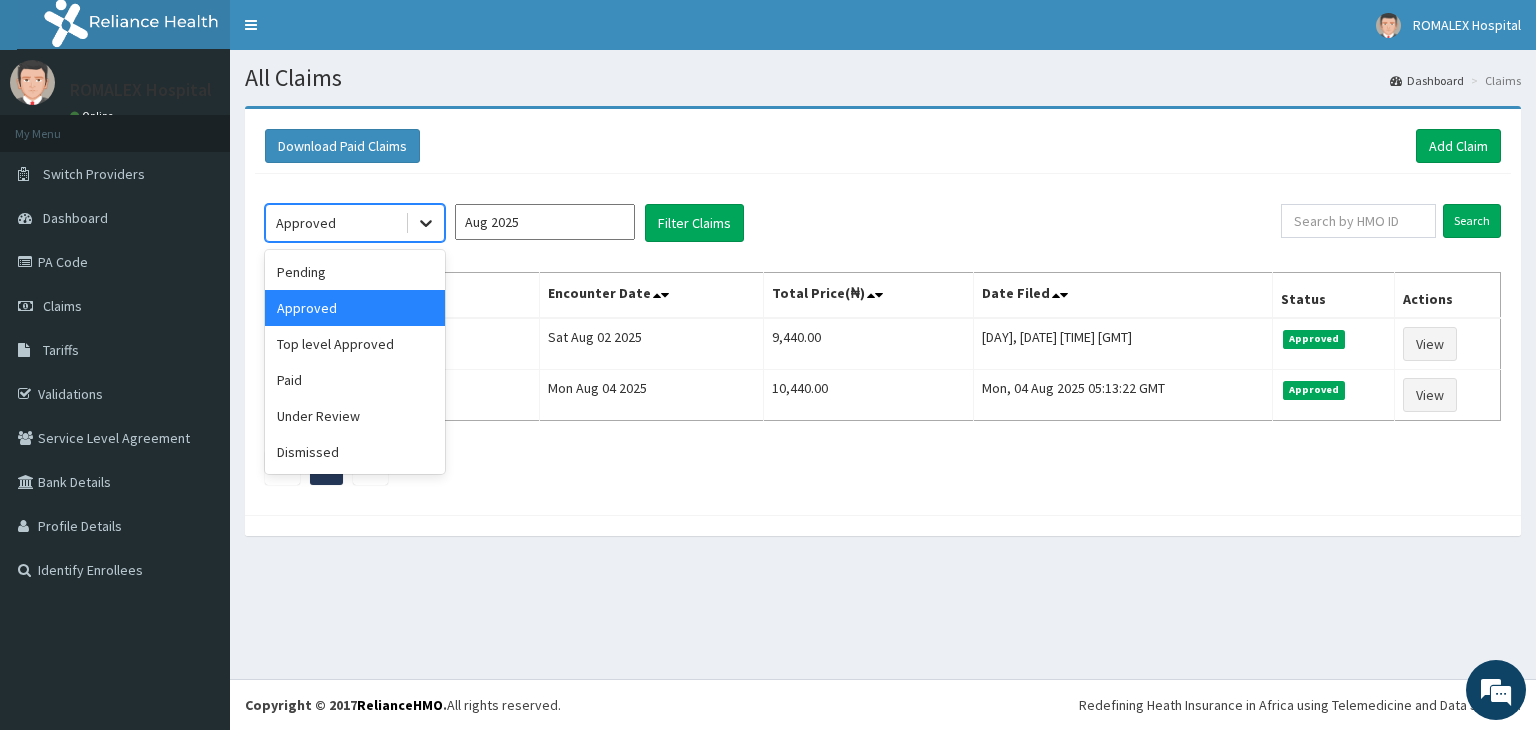 click at bounding box center [426, 223] 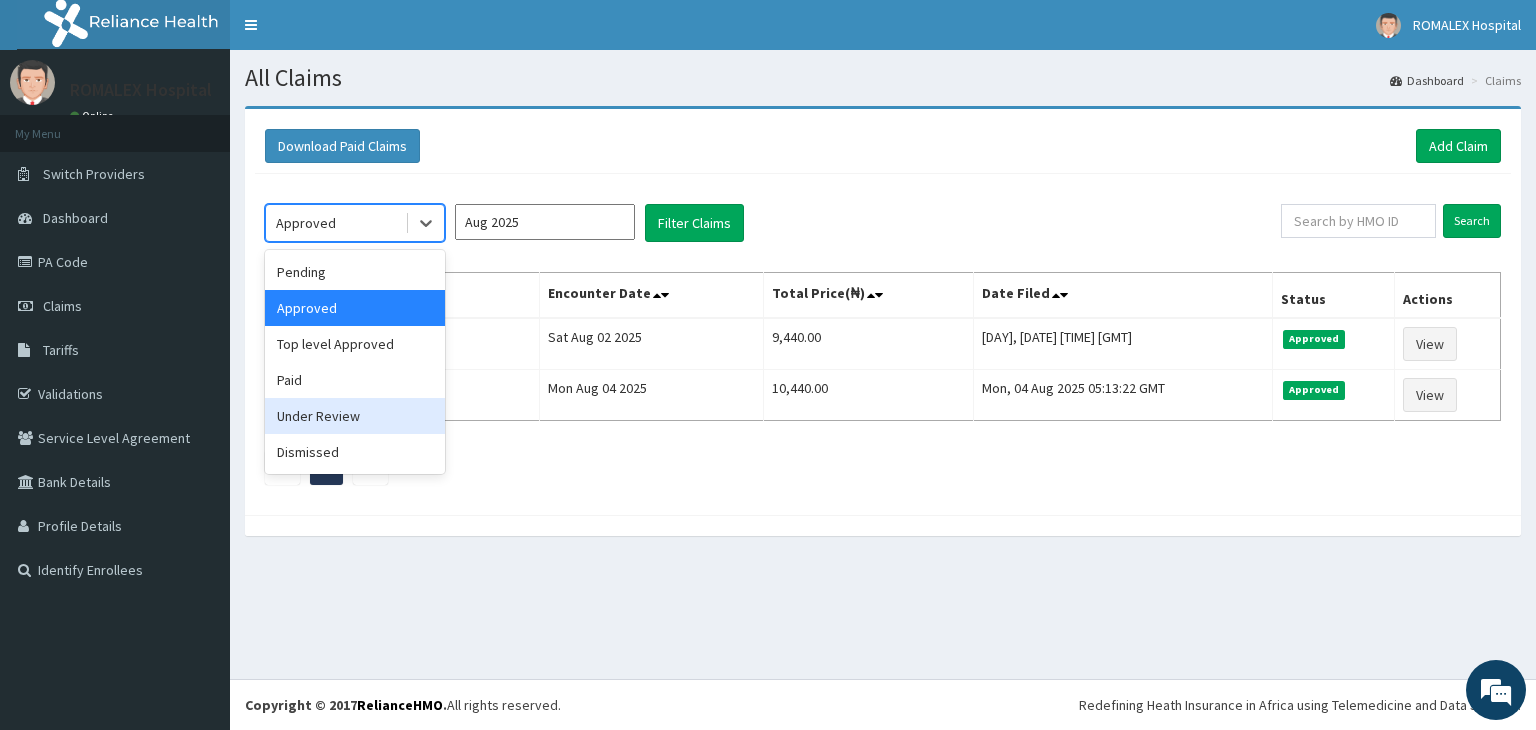 click on "Under Review" at bounding box center [355, 416] 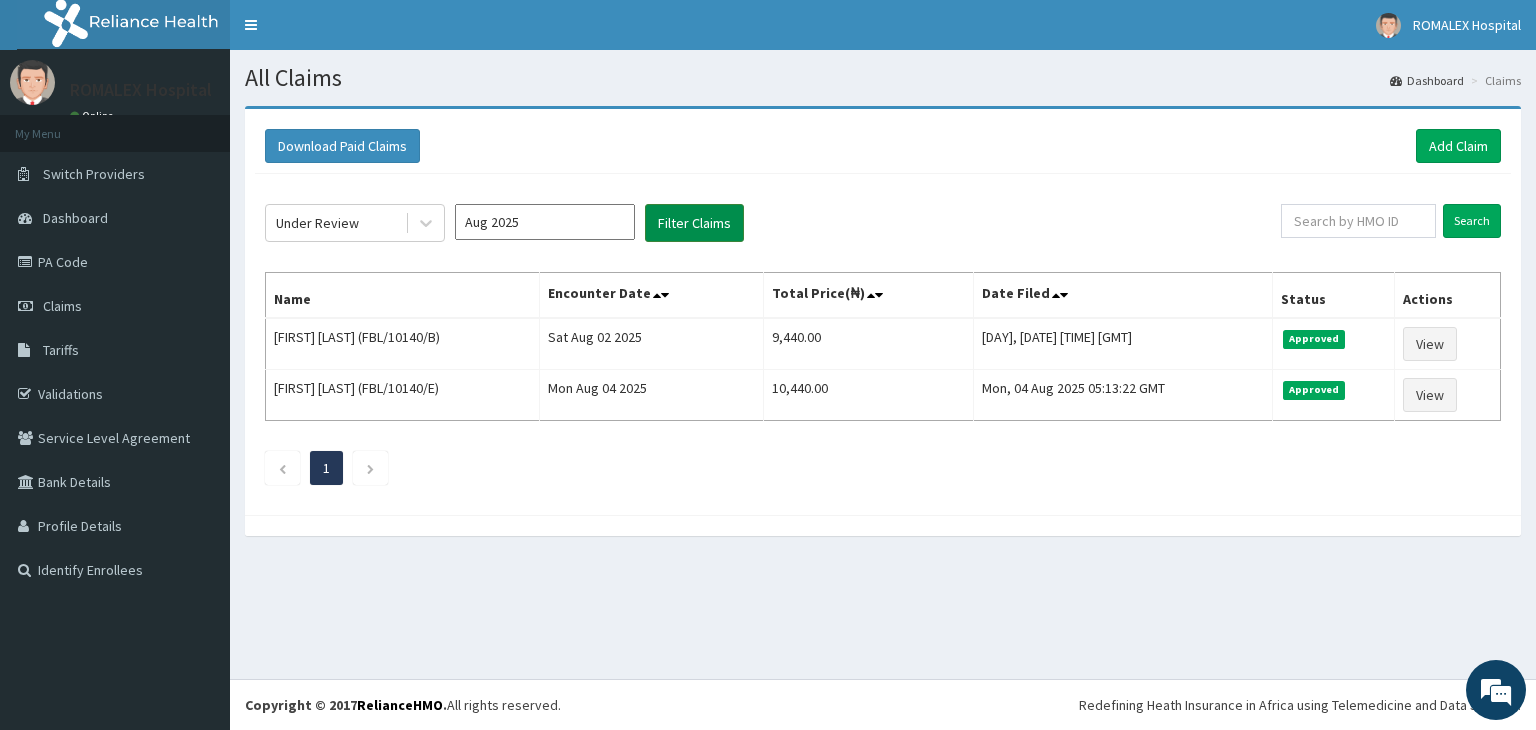 click on "Filter Claims" at bounding box center [694, 223] 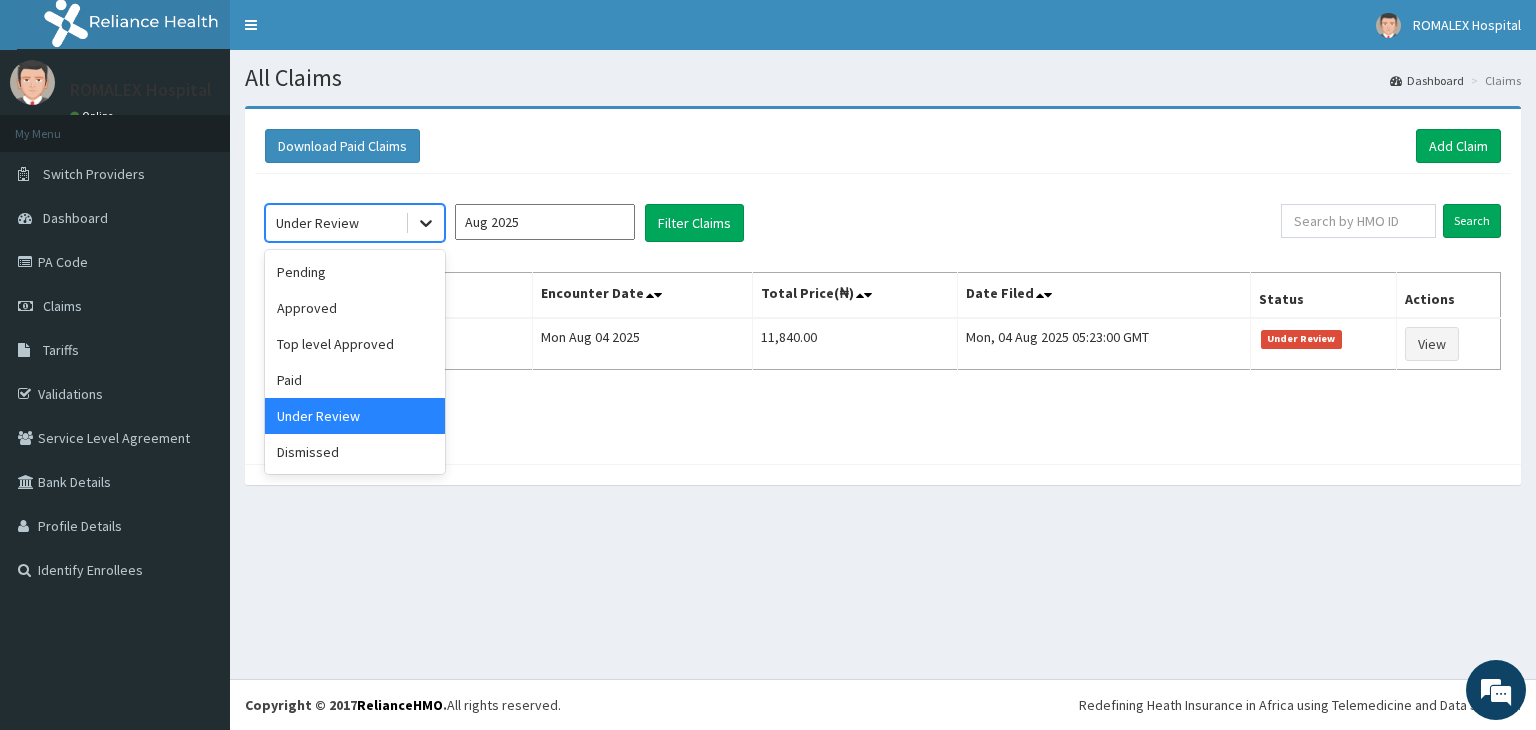click 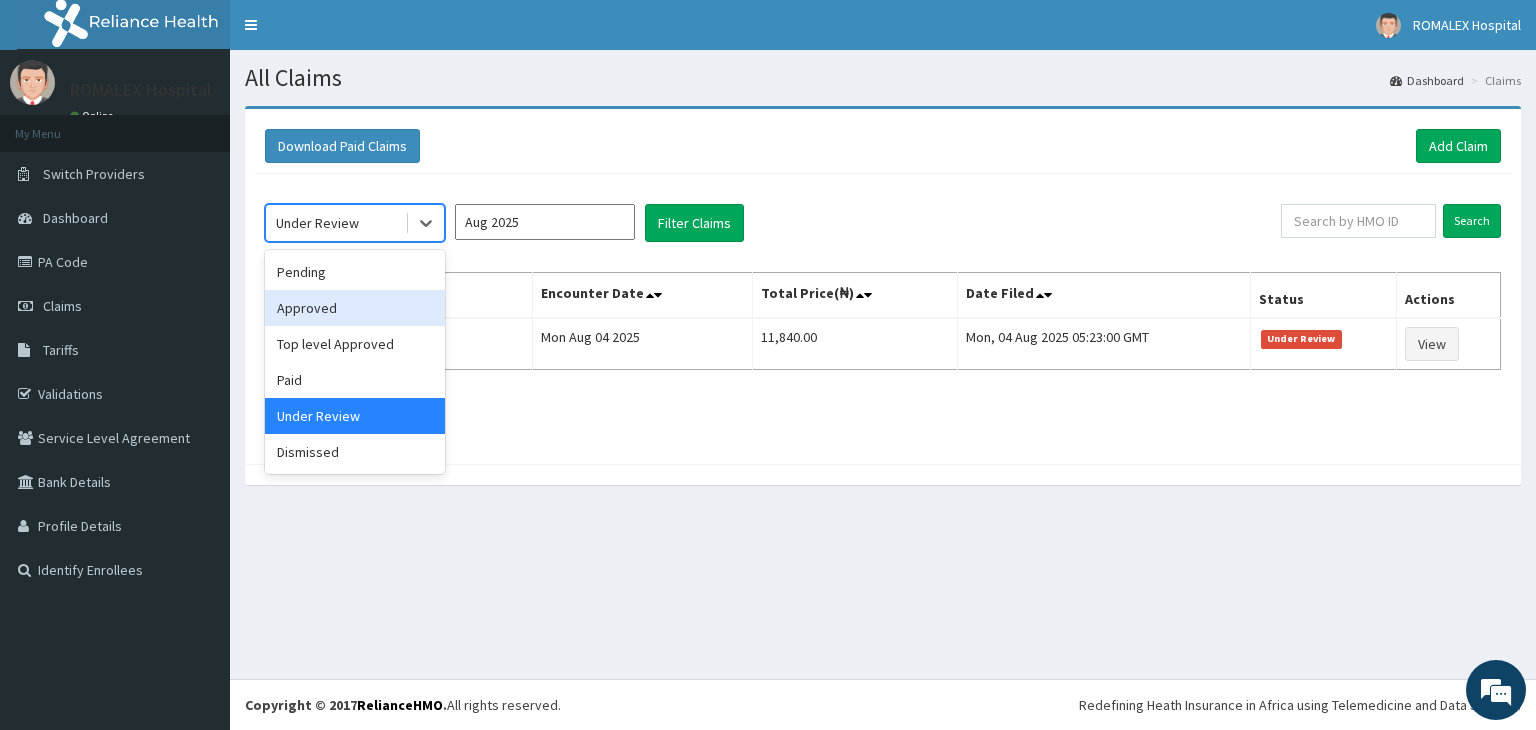 click on "Approved" at bounding box center [355, 308] 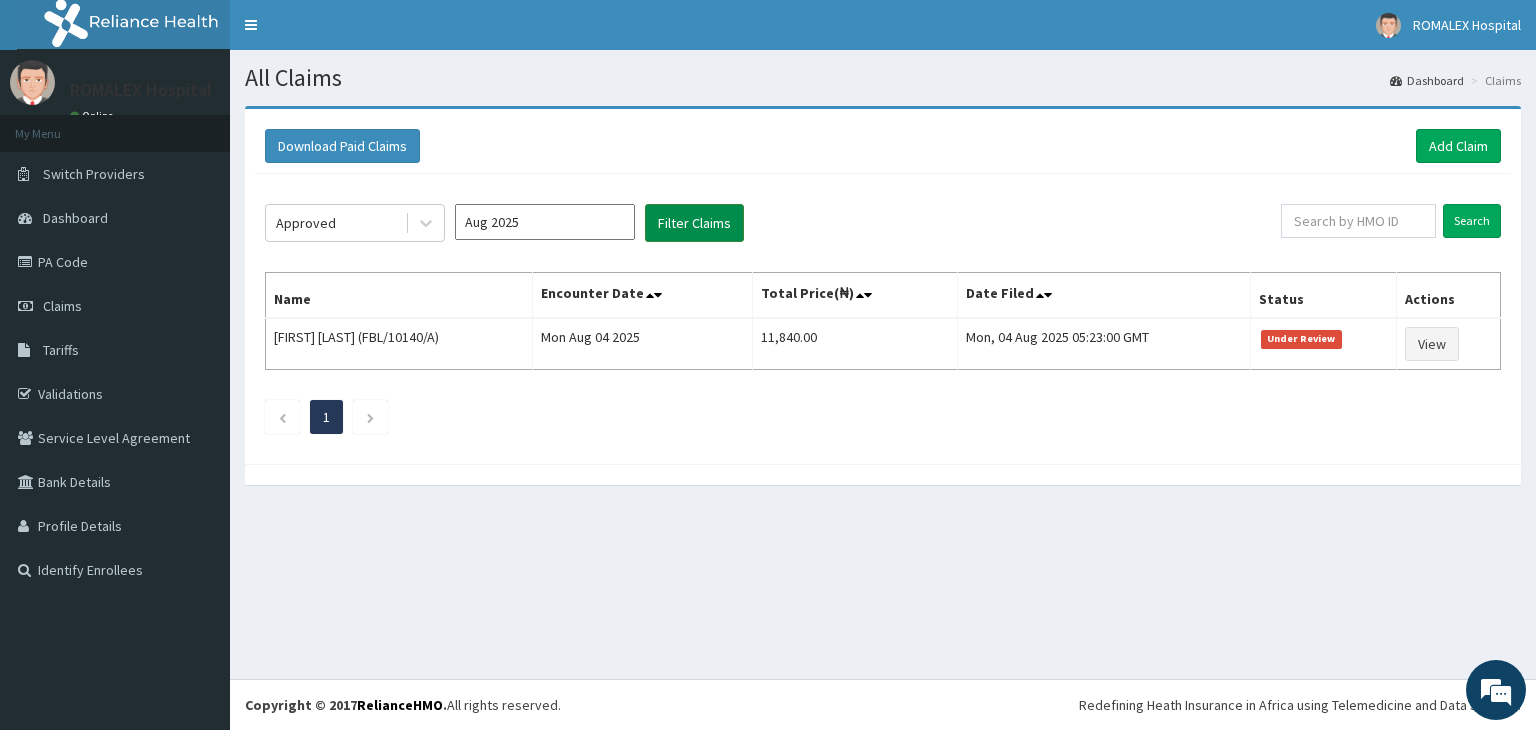 click on "Filter Claims" at bounding box center (694, 223) 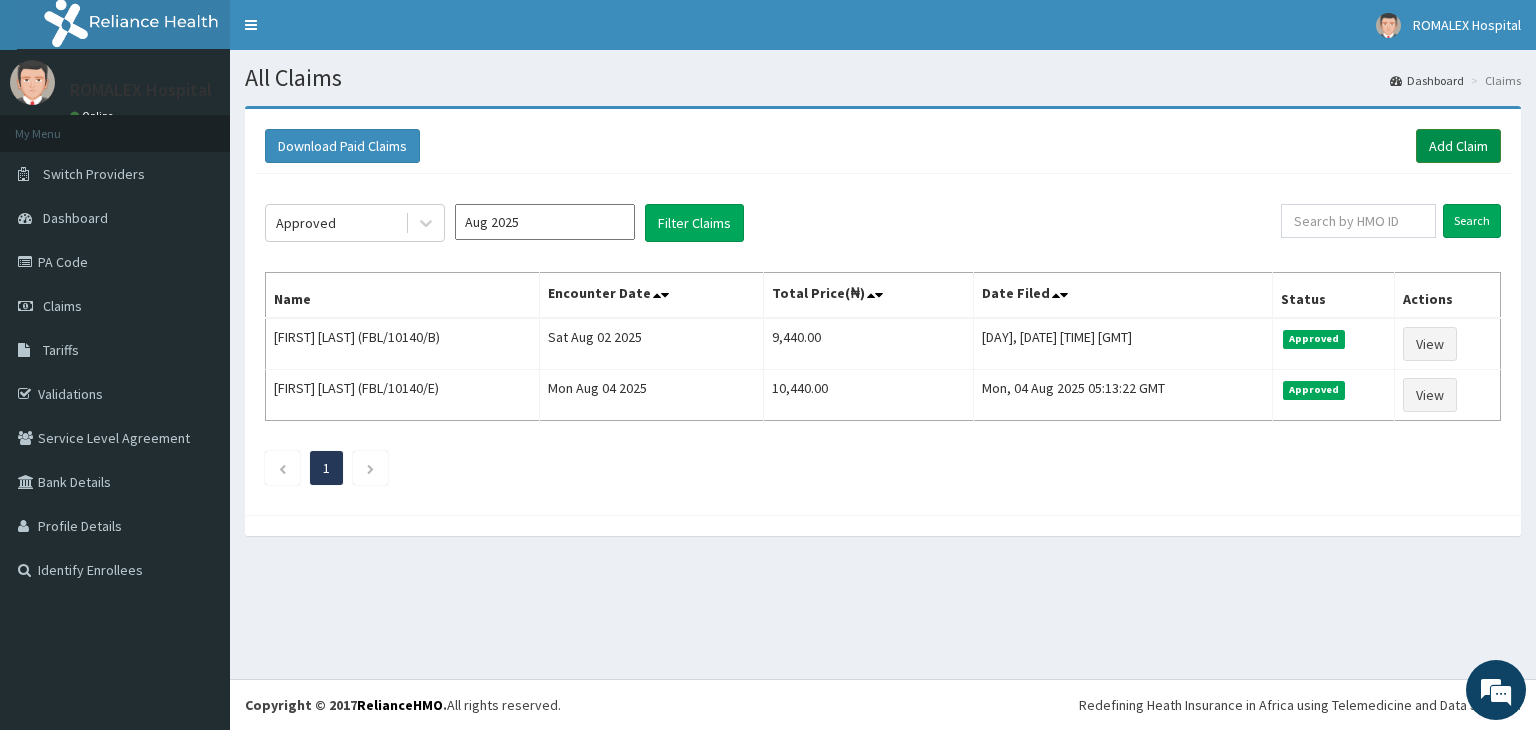 click on "Add Claim" at bounding box center (1458, 146) 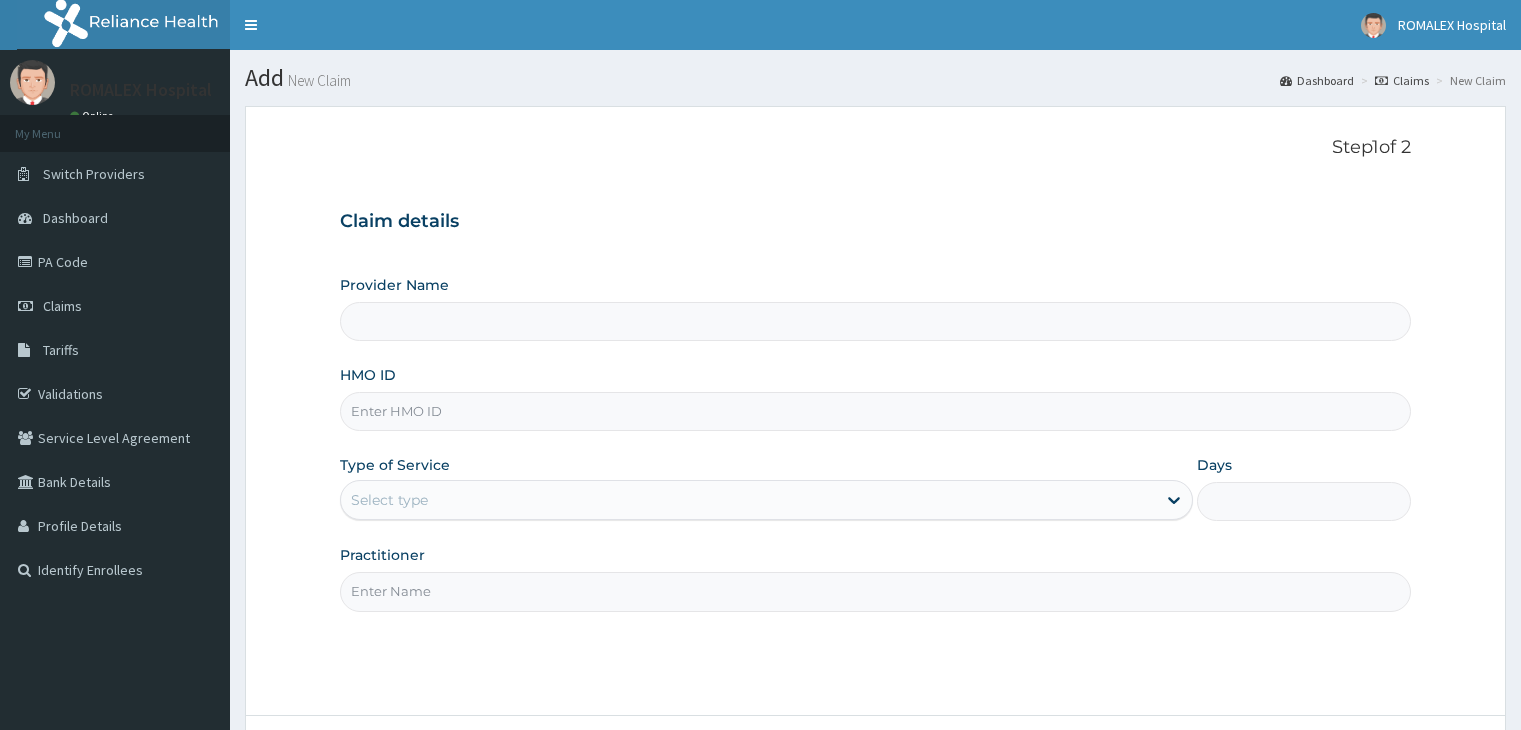 scroll, scrollTop: 0, scrollLeft: 0, axis: both 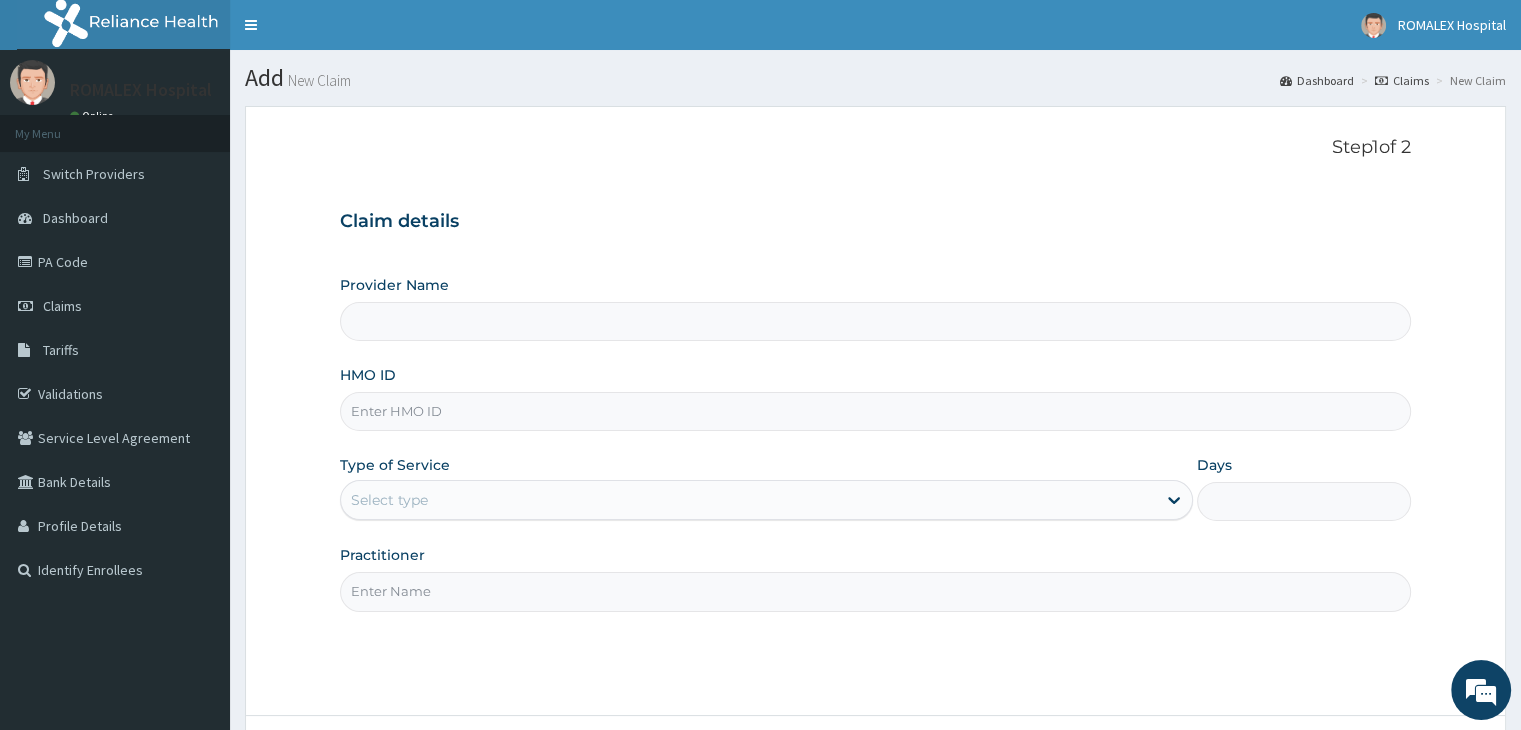 click on "HMO ID" at bounding box center (875, 411) 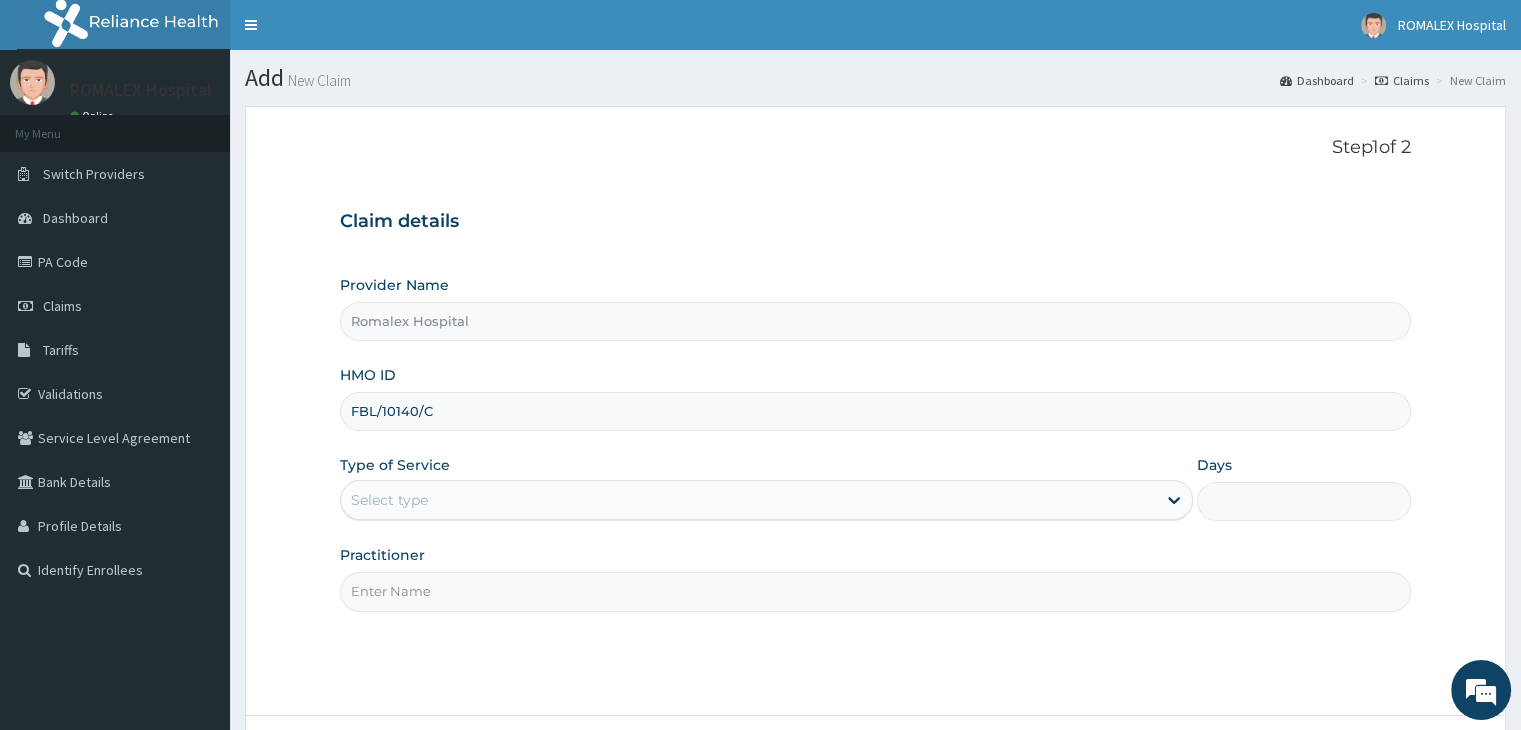 type on "FBL/10140/C" 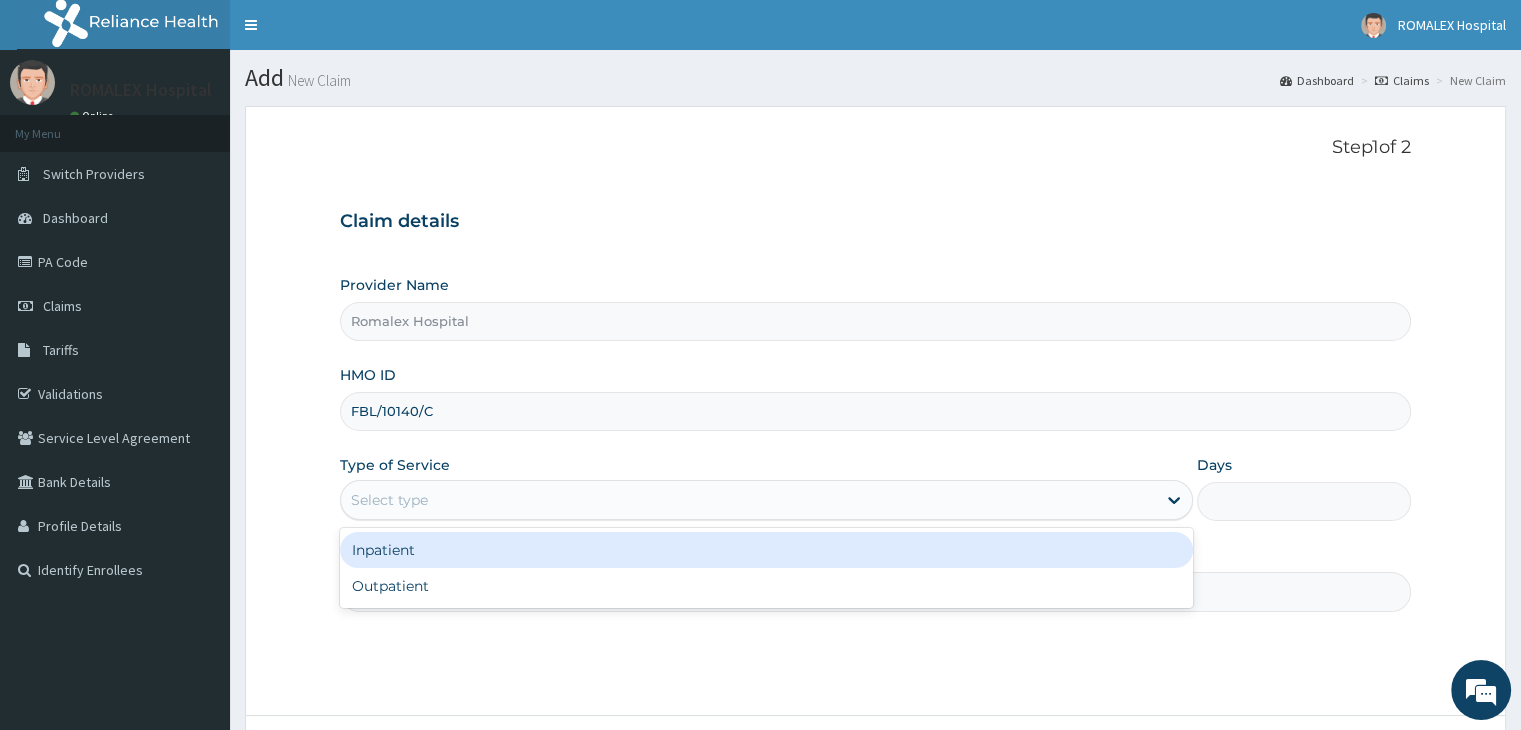 click on "Select type" at bounding box center [748, 500] 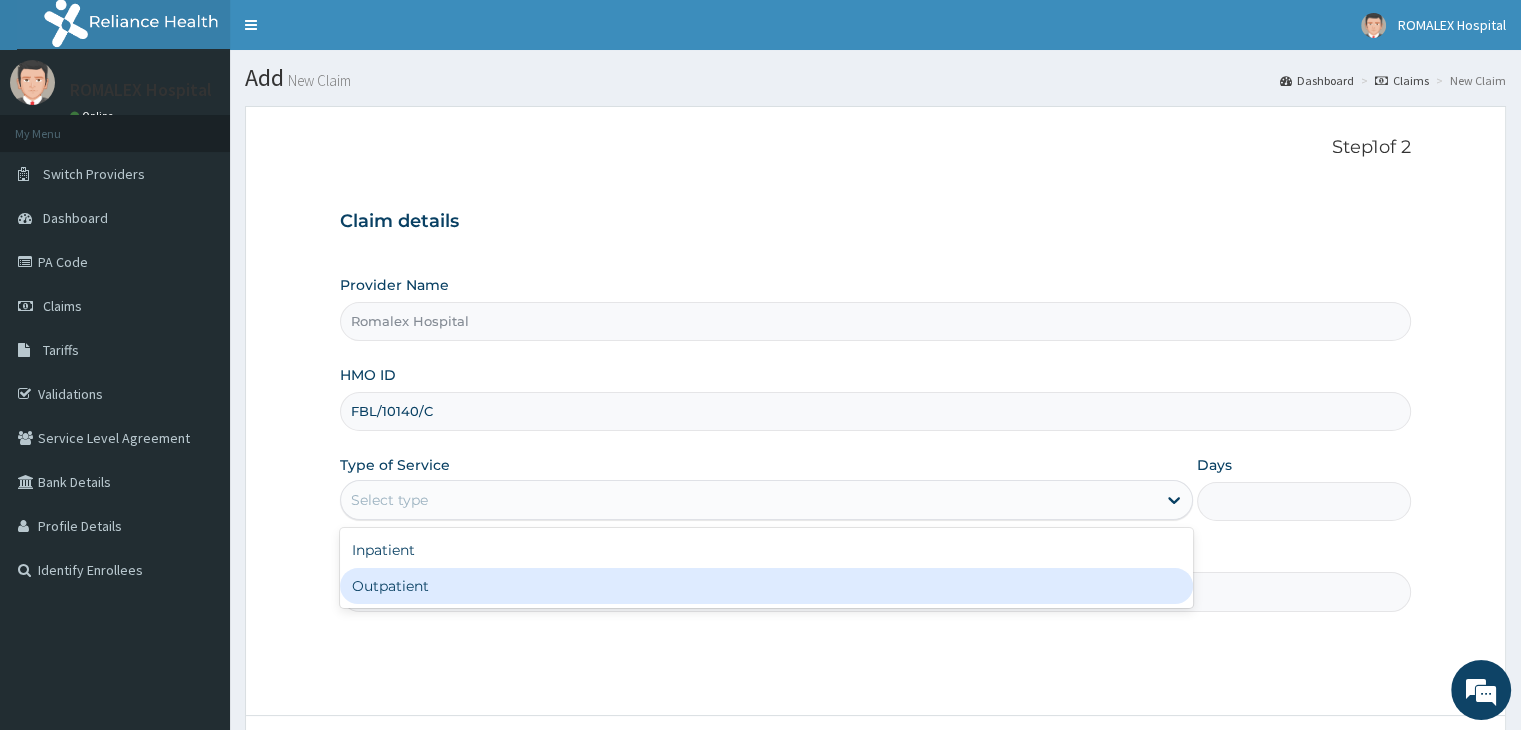 click on "Outpatient" at bounding box center (766, 586) 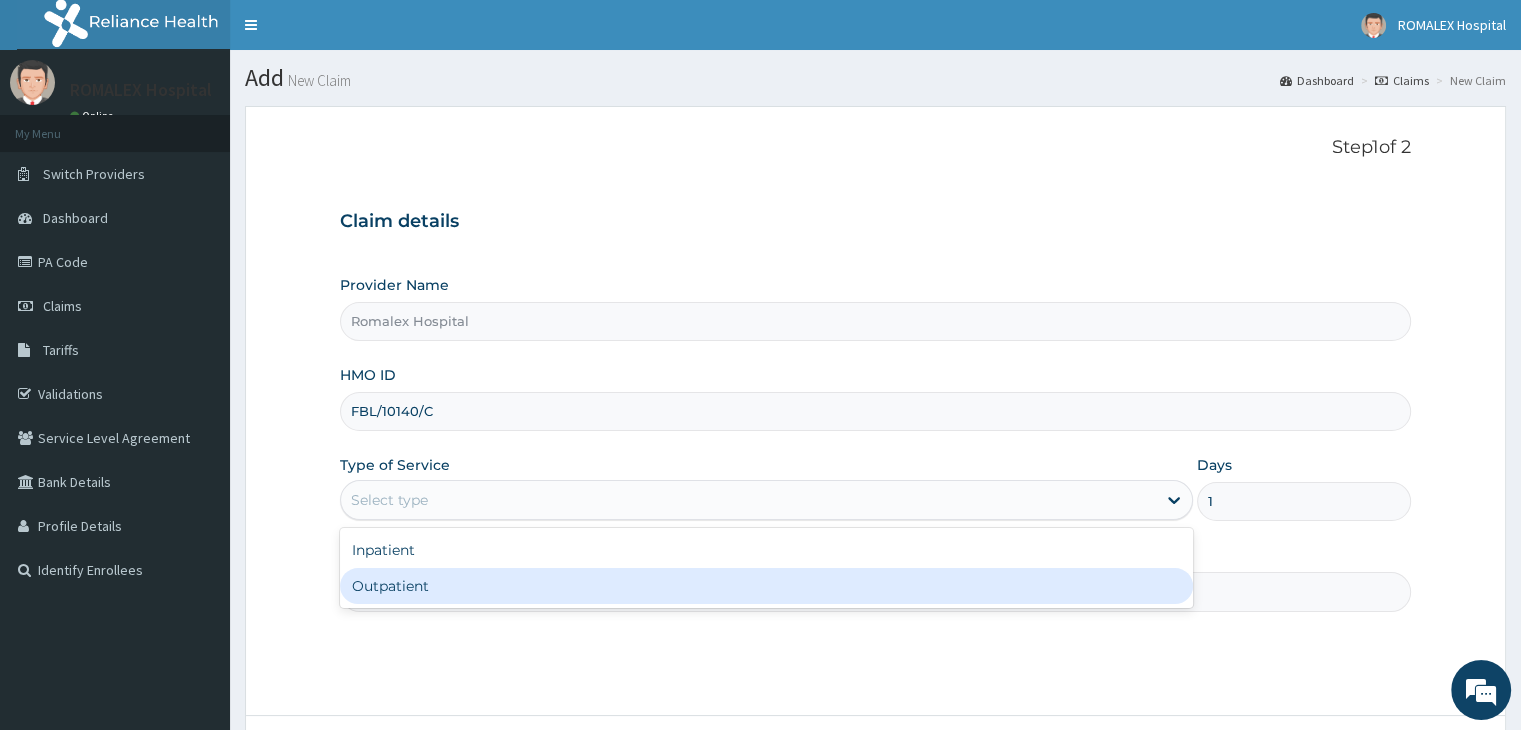 scroll, scrollTop: 0, scrollLeft: 0, axis: both 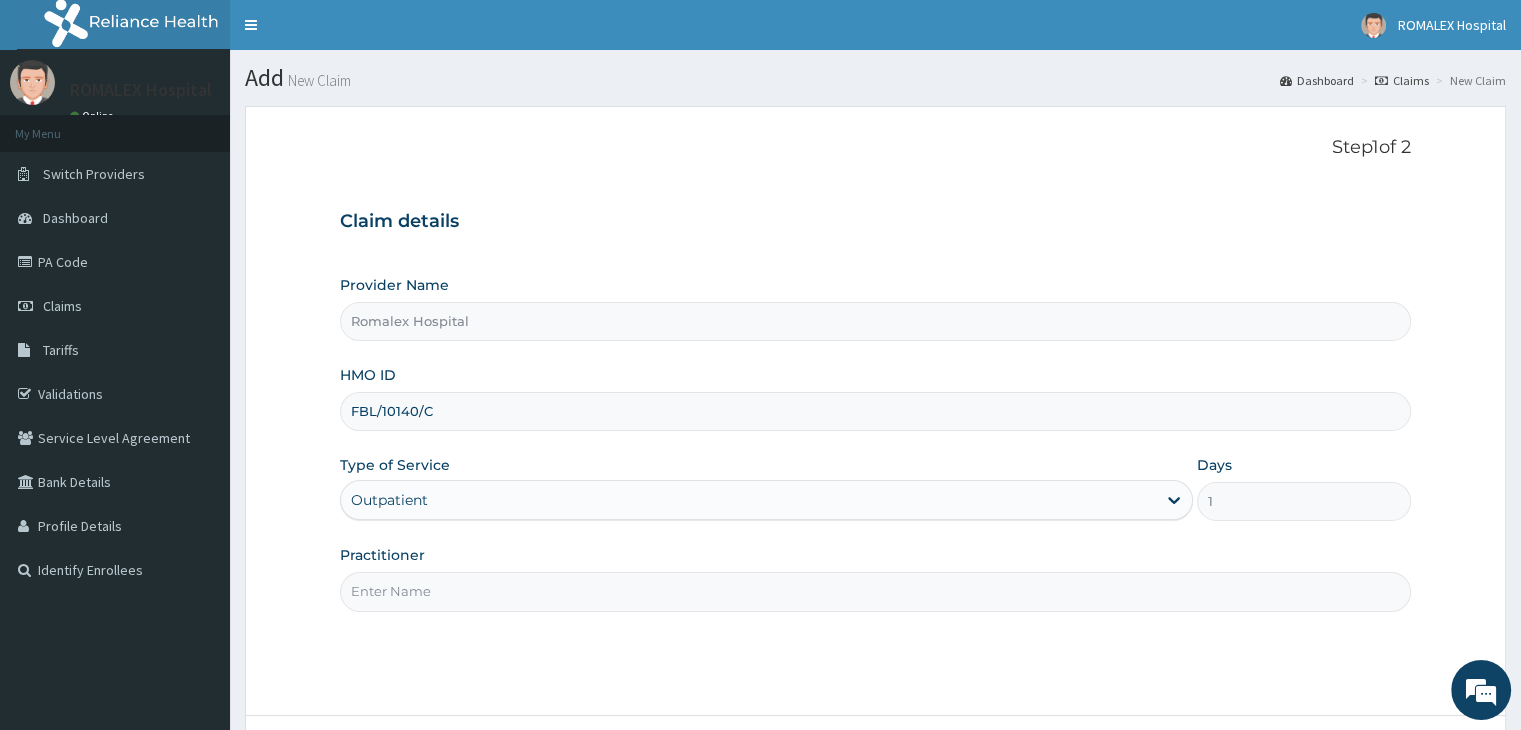 click on "Practitioner" at bounding box center [875, 591] 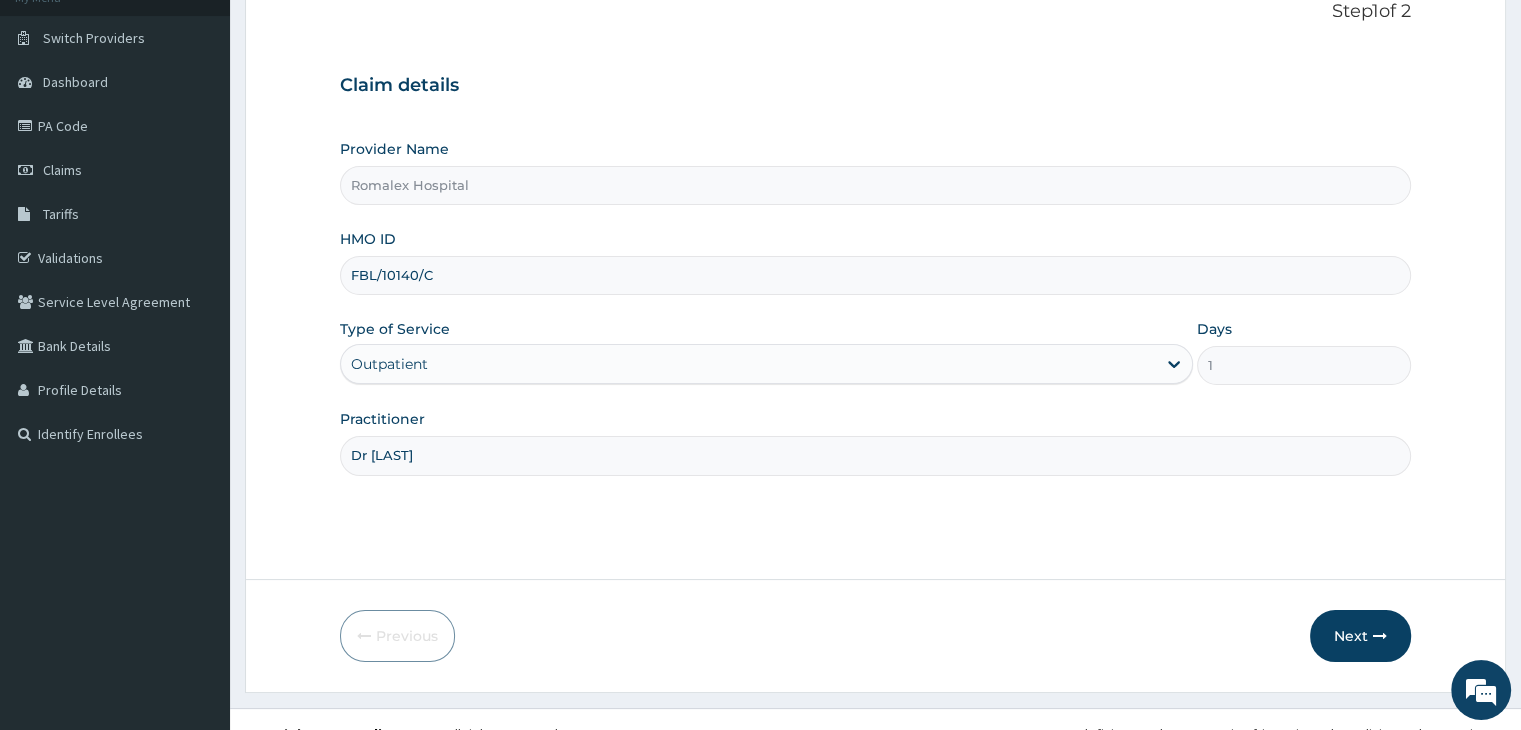 scroll, scrollTop: 164, scrollLeft: 0, axis: vertical 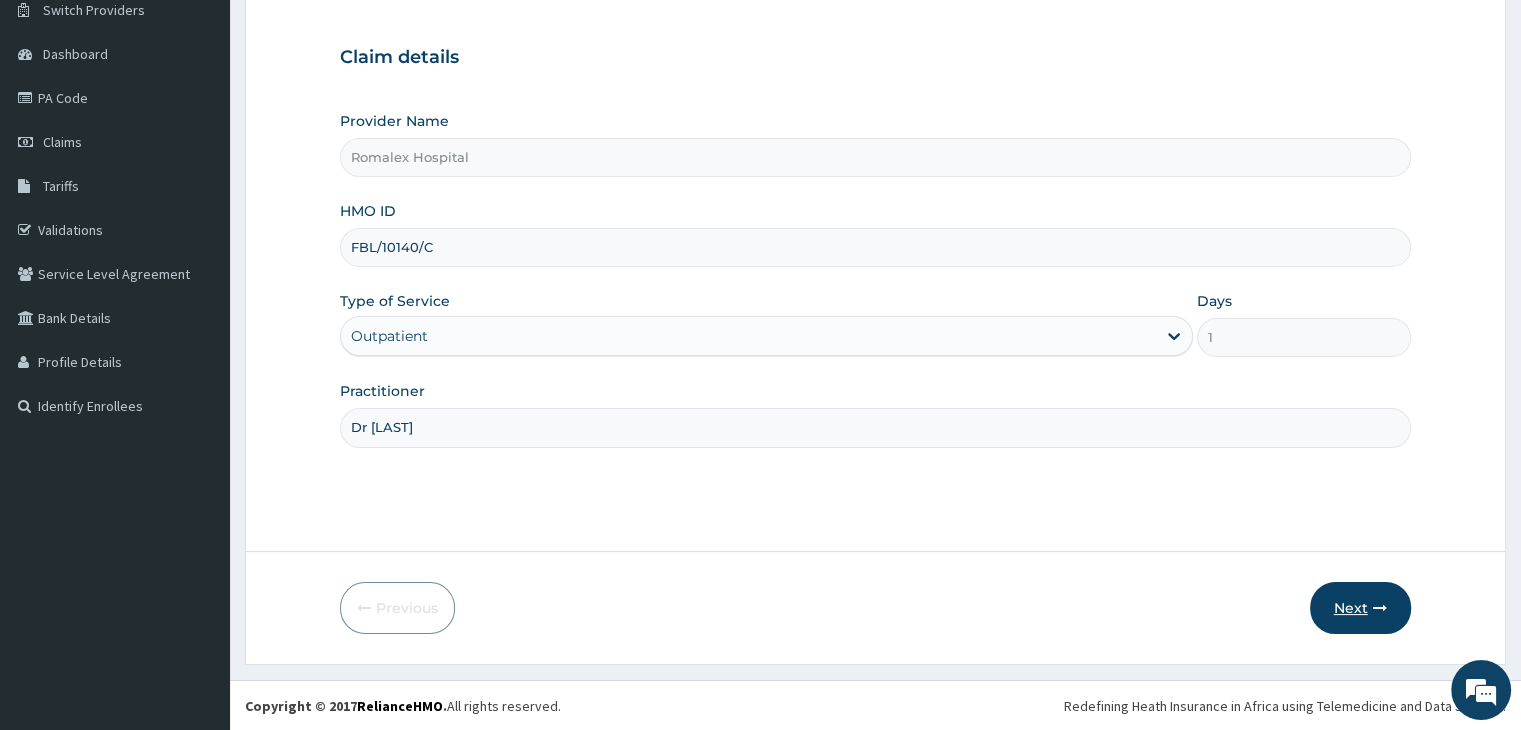 type on "Dr [LAST]" 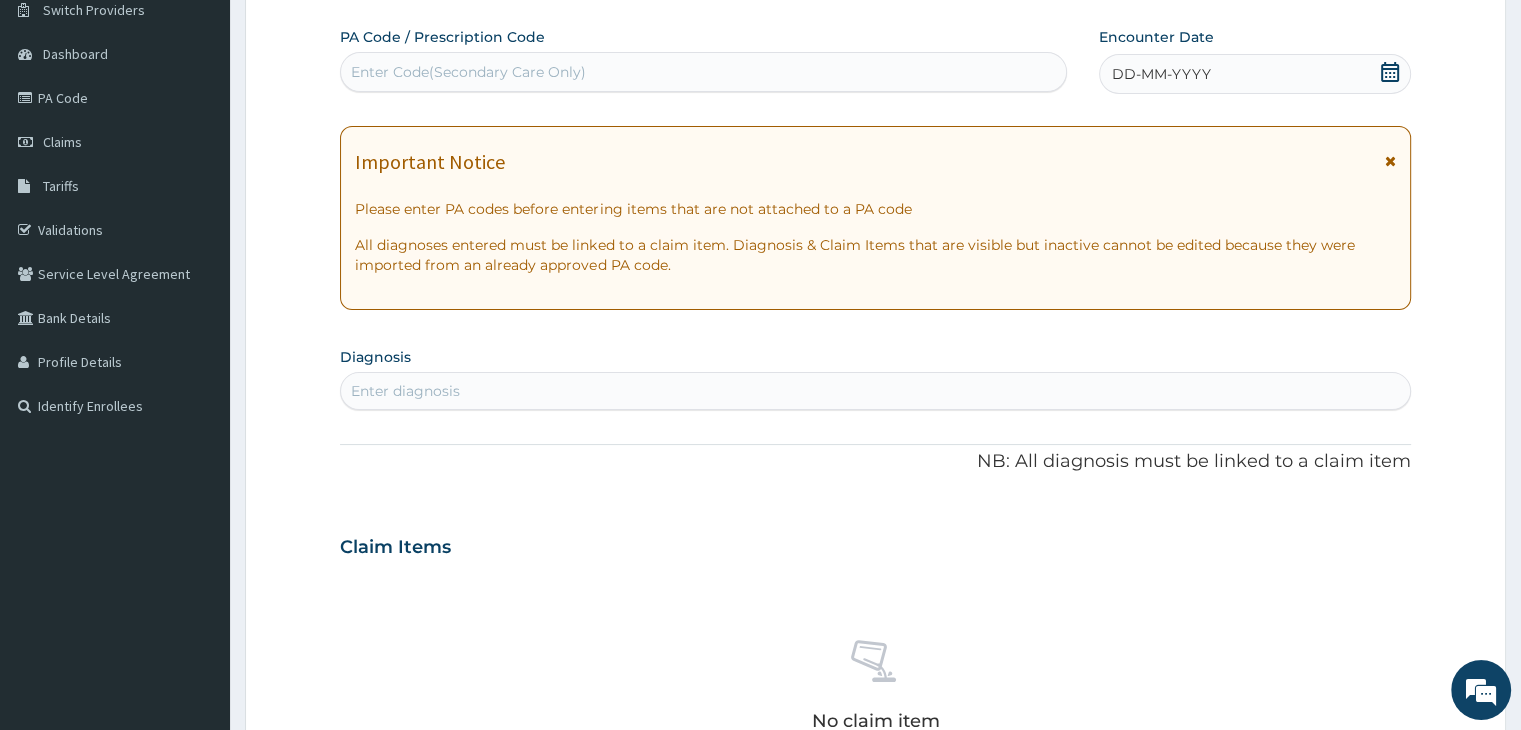 scroll, scrollTop: 0, scrollLeft: 0, axis: both 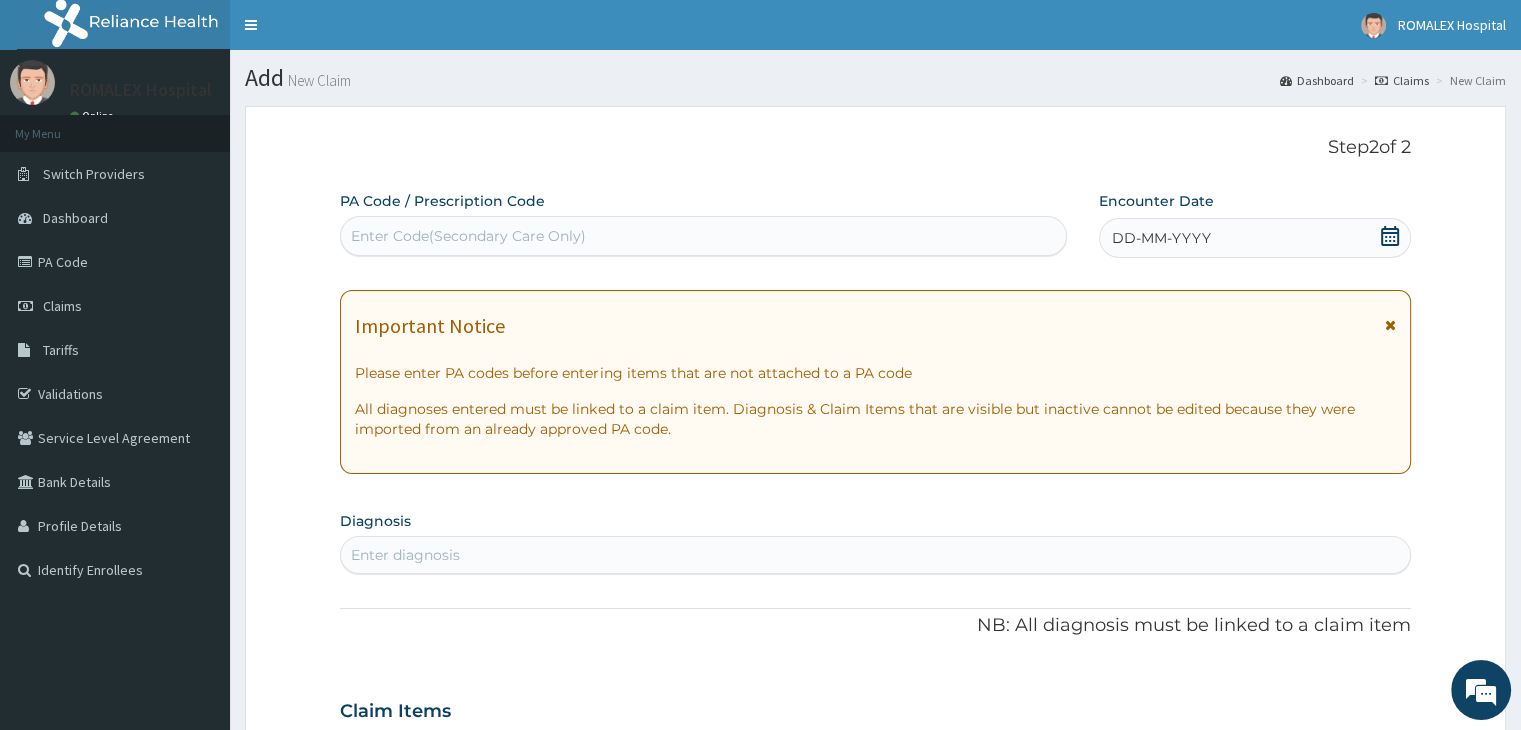 click 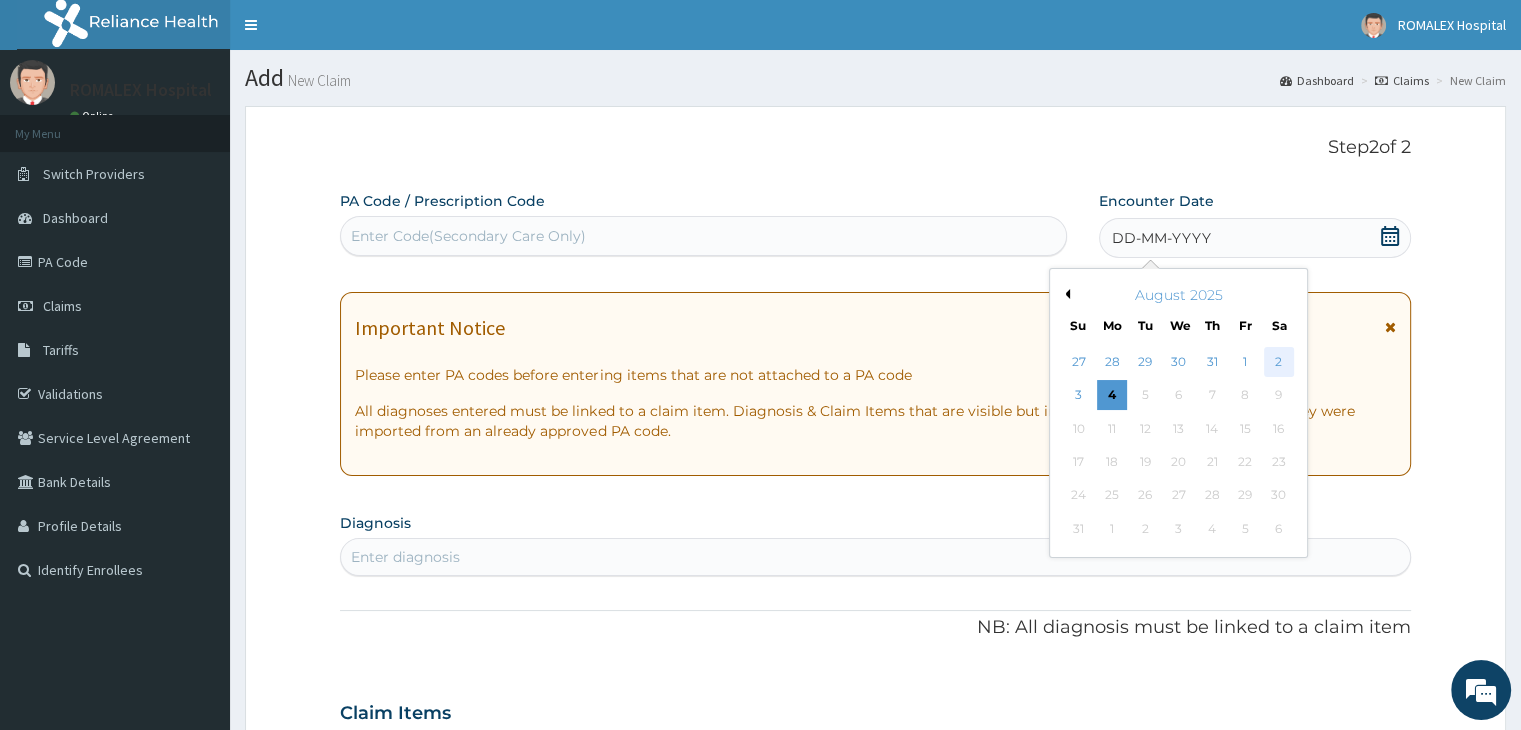 click on "2" at bounding box center (1279, 362) 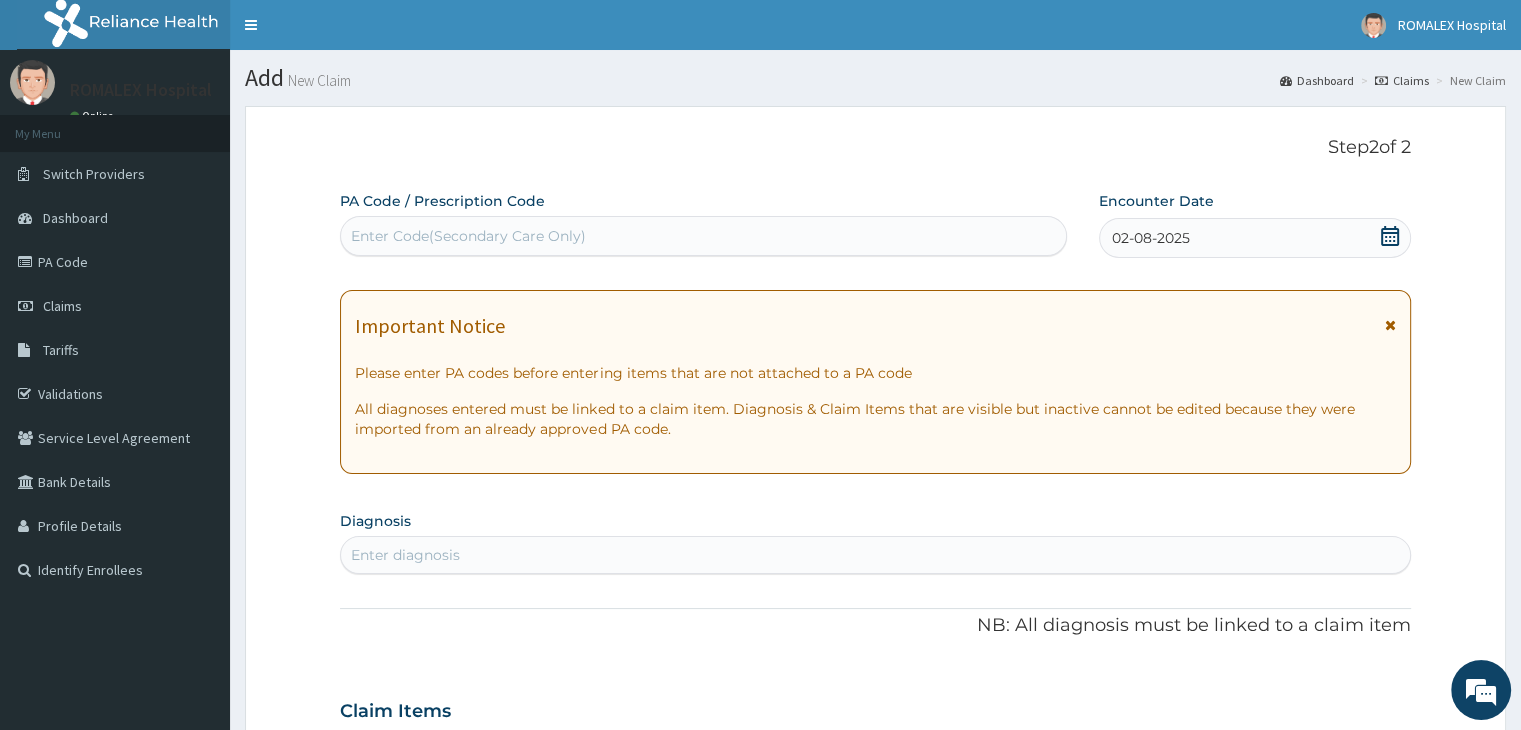 click on "Important Notice Please enter PA codes before entering items that are not attached to a PA code   All diagnoses entered must be linked to a claim item. Diagnosis & Claim Items that are visible but inactive cannot be edited because they were imported from an already approved PA code." at bounding box center (875, 382) 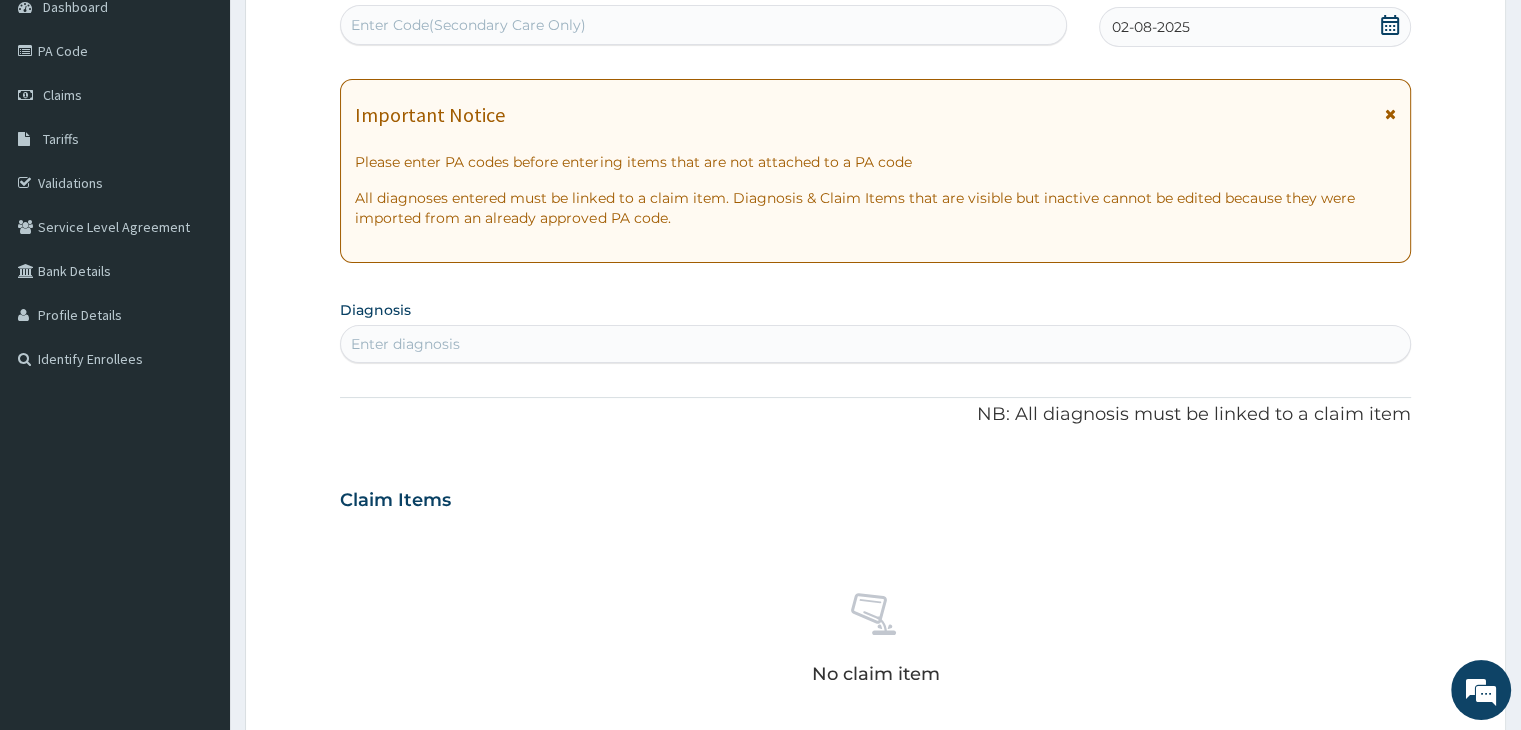 scroll, scrollTop: 216, scrollLeft: 0, axis: vertical 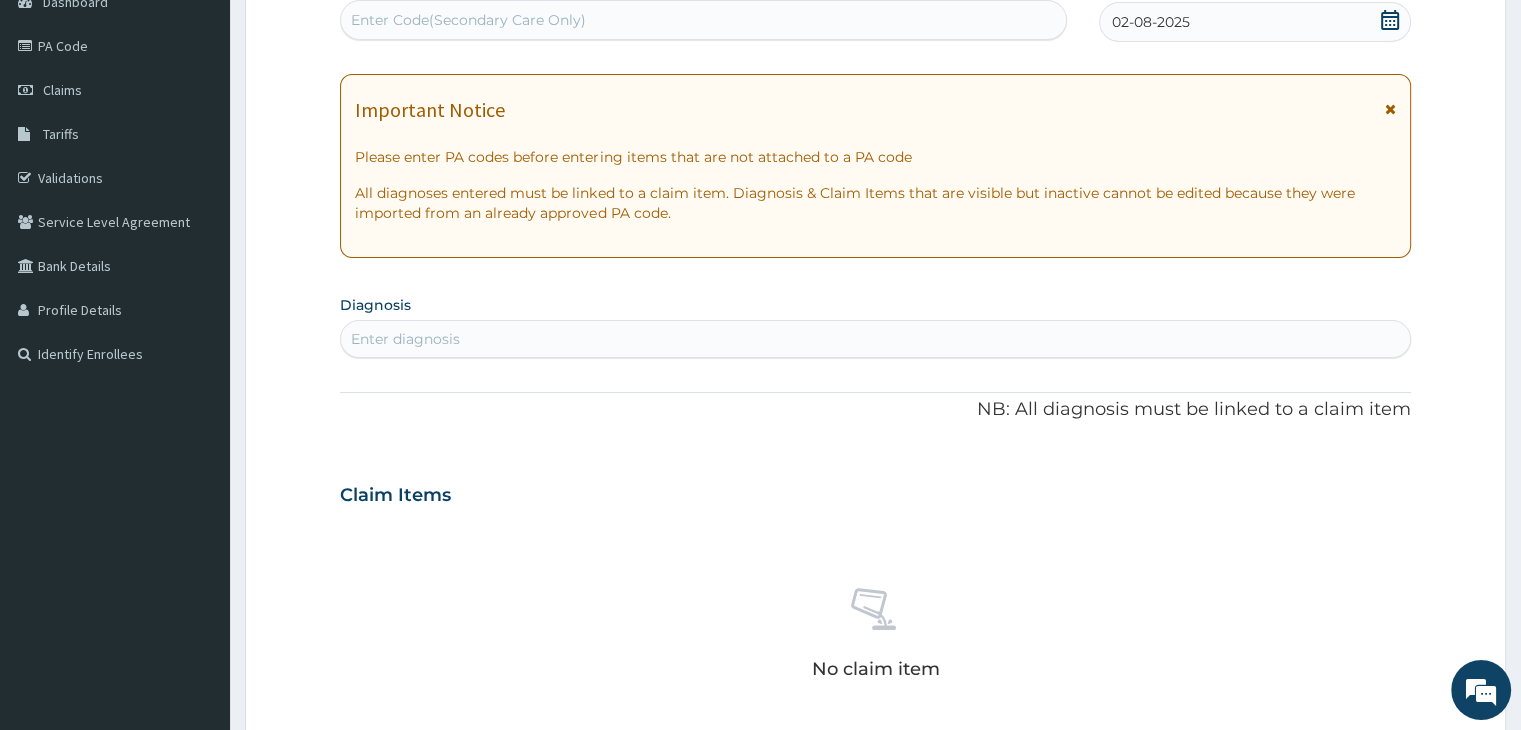click on "Enter diagnosis" at bounding box center (875, 339) 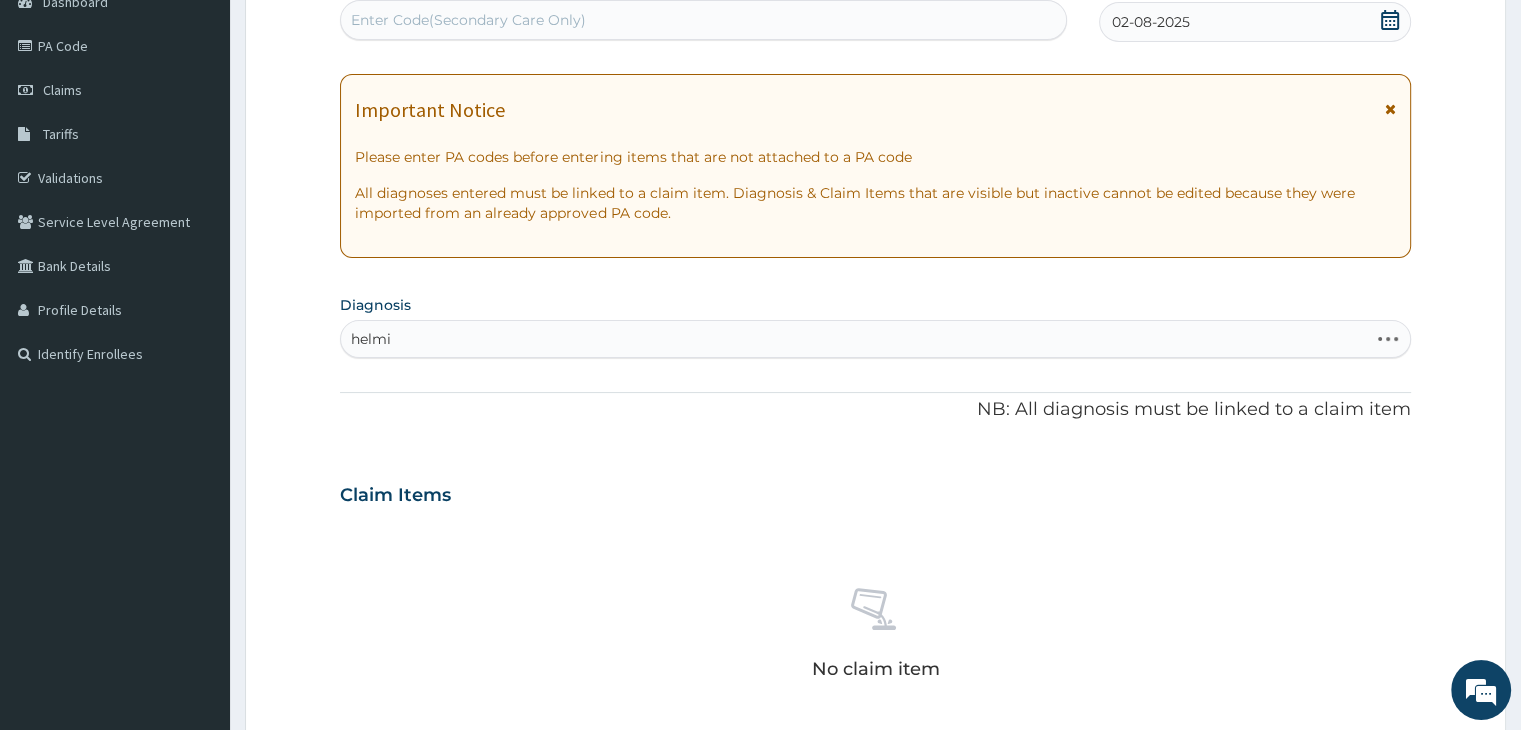 type on "helmin" 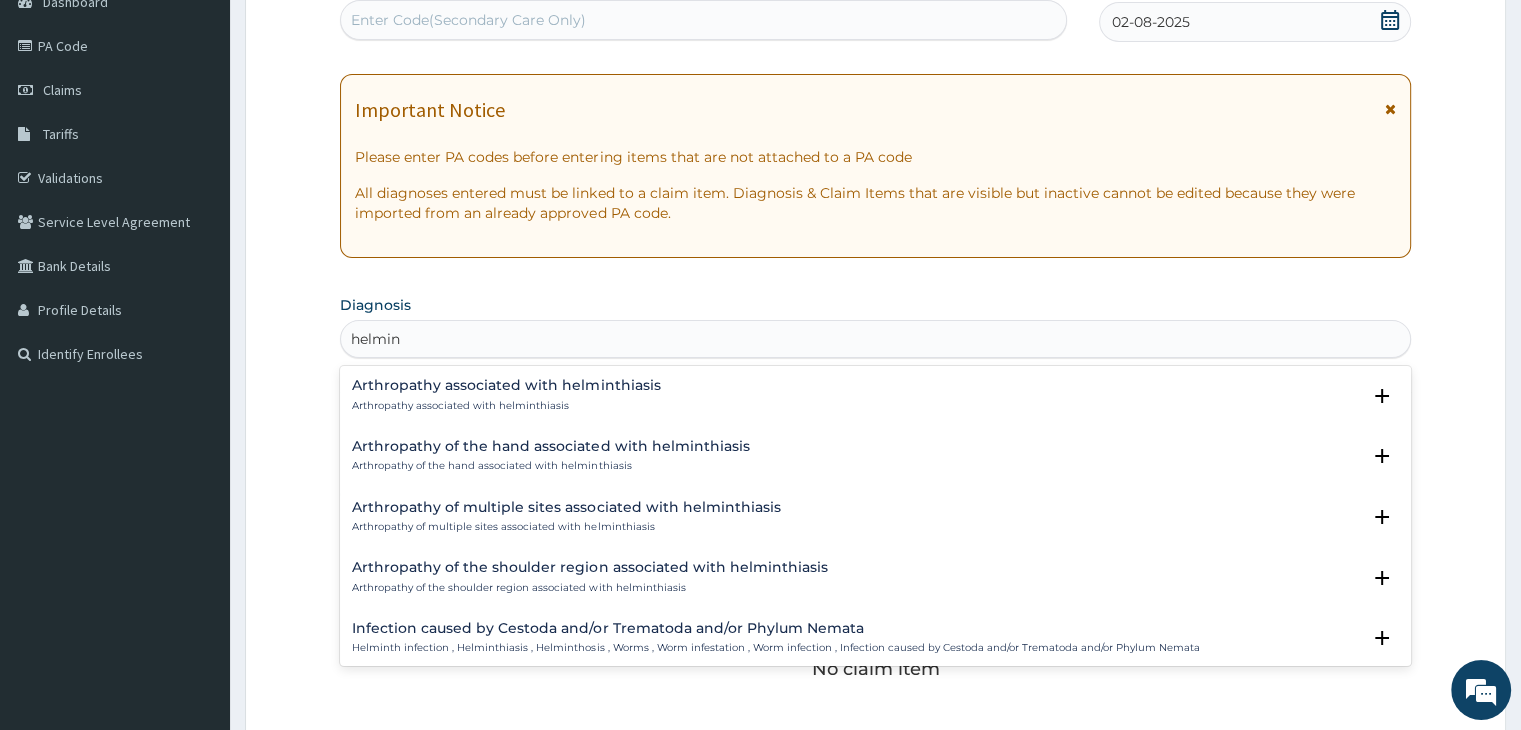 click on "Infection caused by Cestoda and/or Trematoda and/or Phylum Nemata Helminth infection , Helminthiasis , Helminthosis , Worms , Worm infestation , Worm infection , Infection caused by Cestoda and/or Trematoda and/or Phylum Nemata" at bounding box center [775, 638] 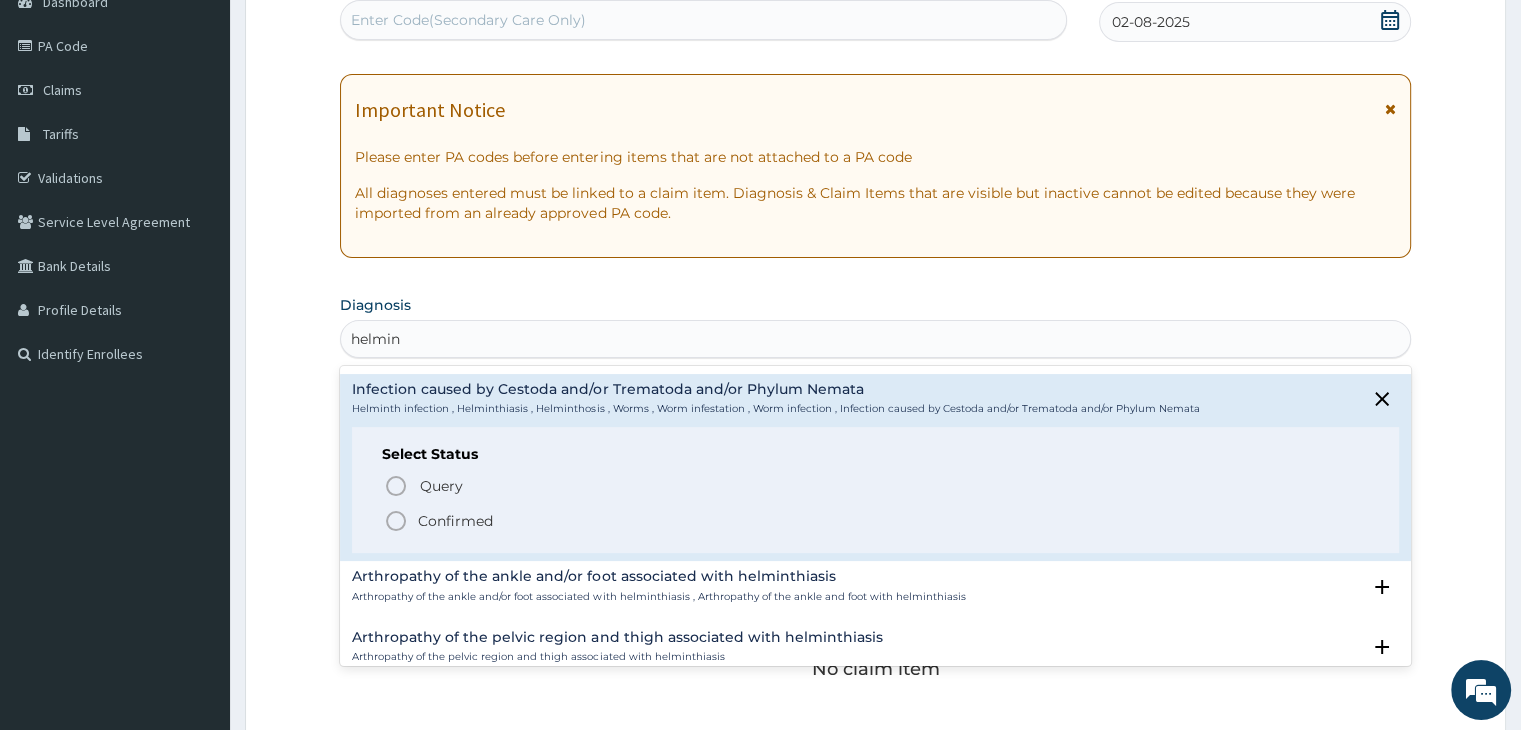 scroll, scrollTop: 322, scrollLeft: 0, axis: vertical 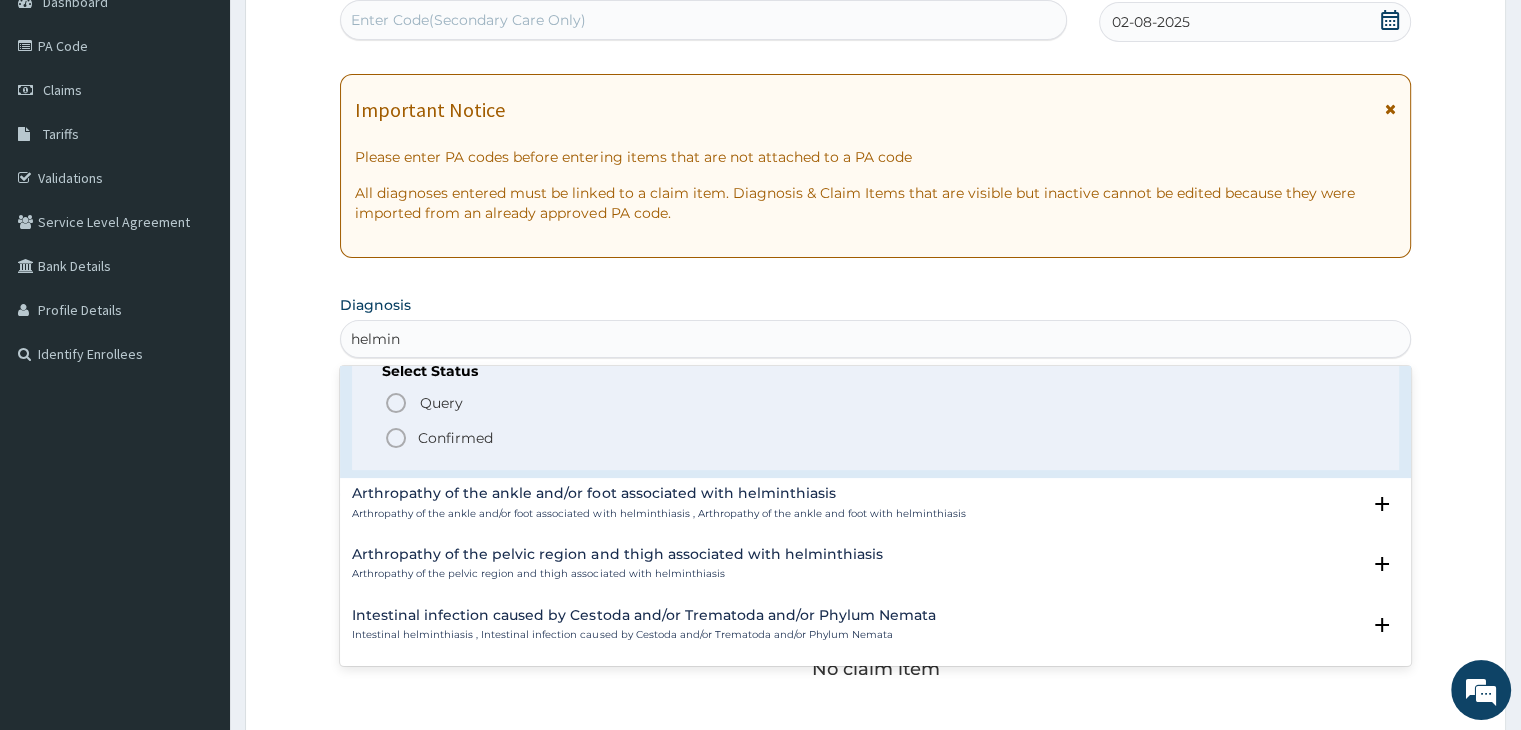click on "Confirmed" at bounding box center [455, 438] 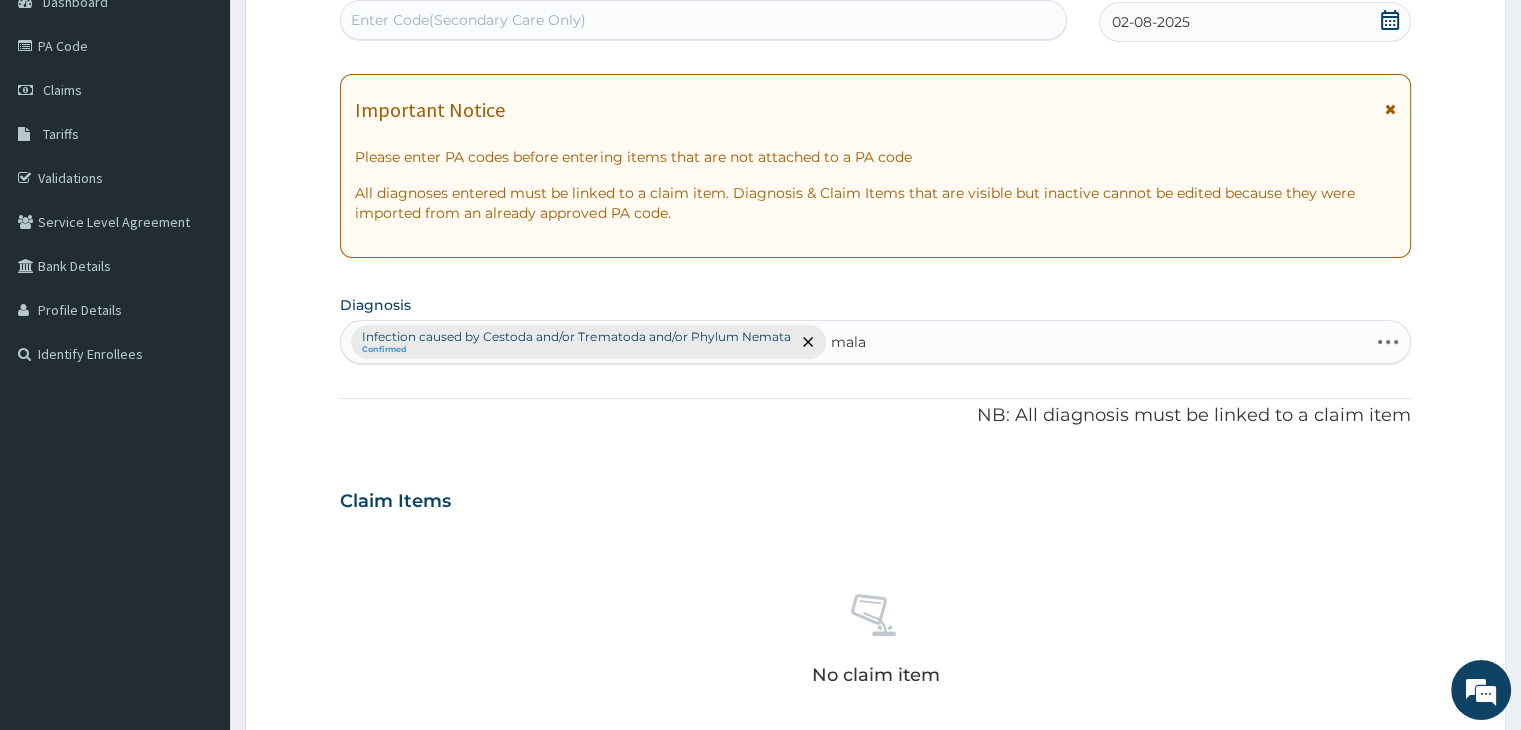 type on "malar" 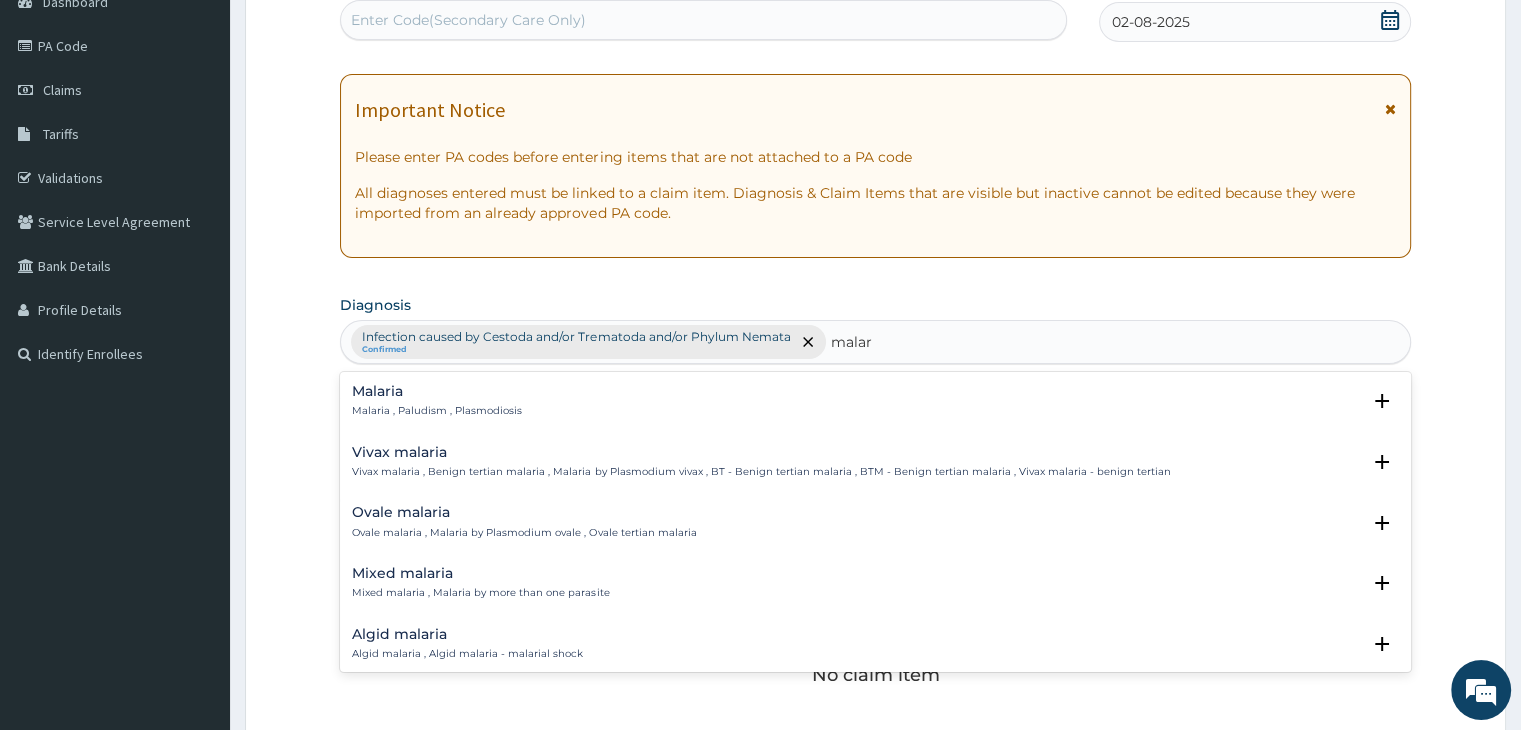 click on "Malaria Malaria , Paludism , Plasmodiosis" at bounding box center [875, 401] 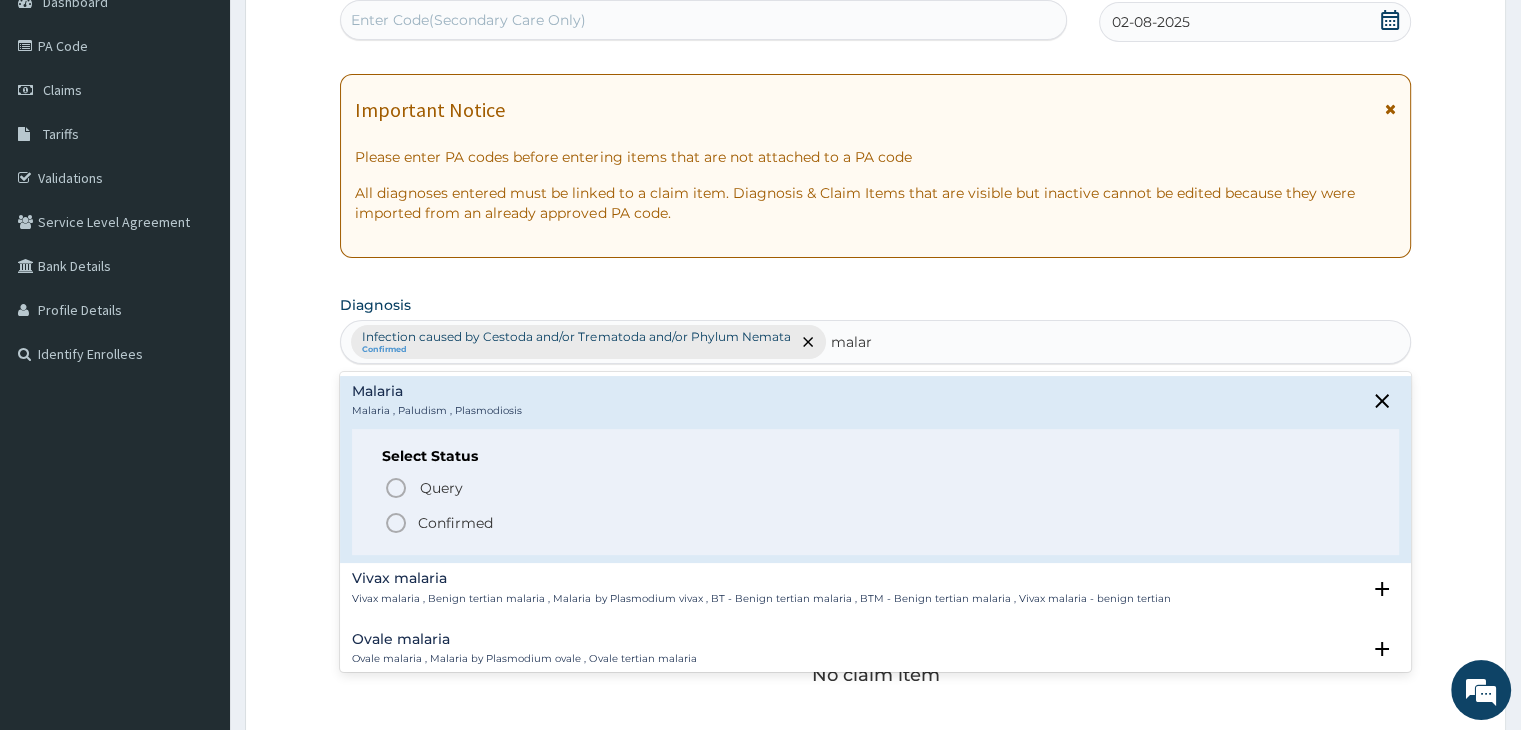 click on "Confirmed" at bounding box center (455, 523) 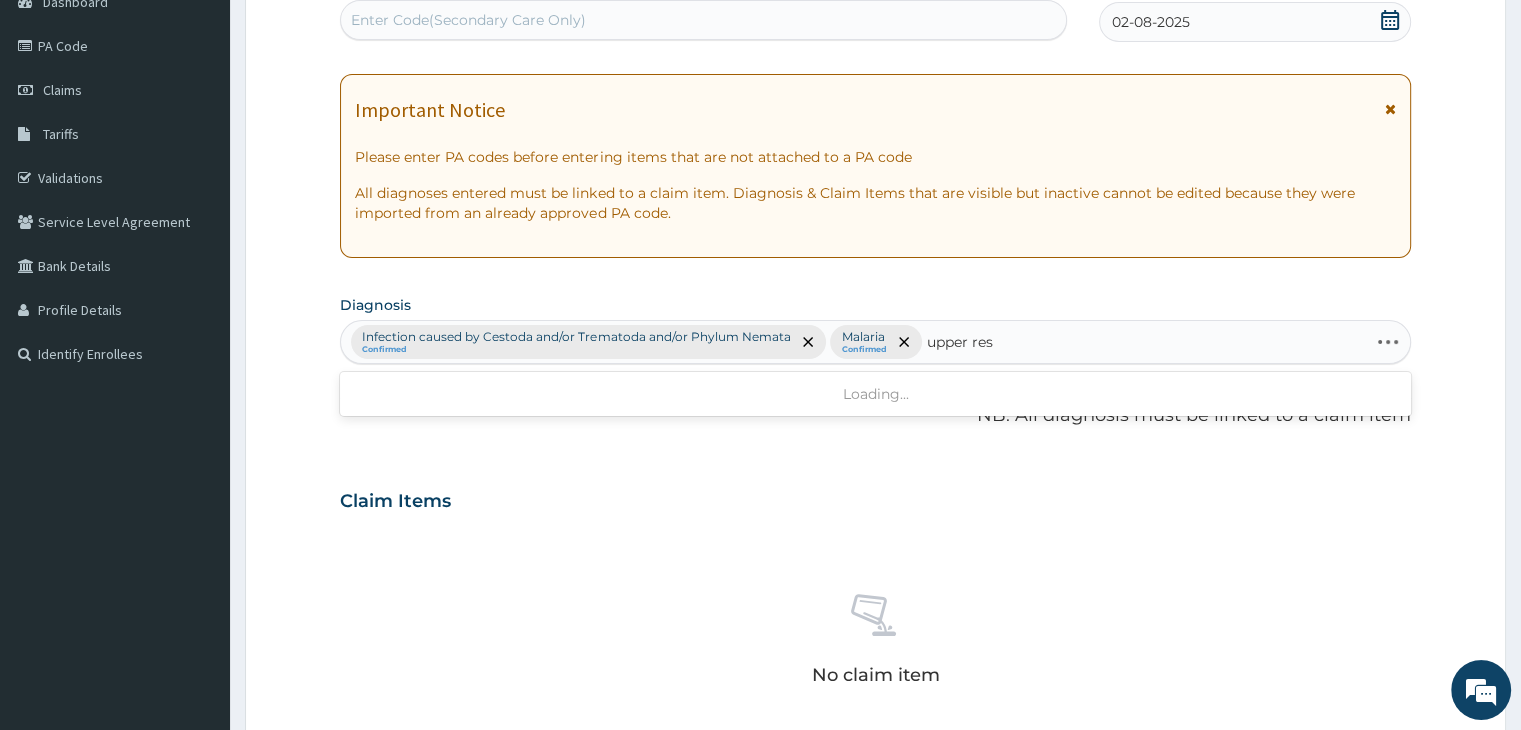 type on "upper resp" 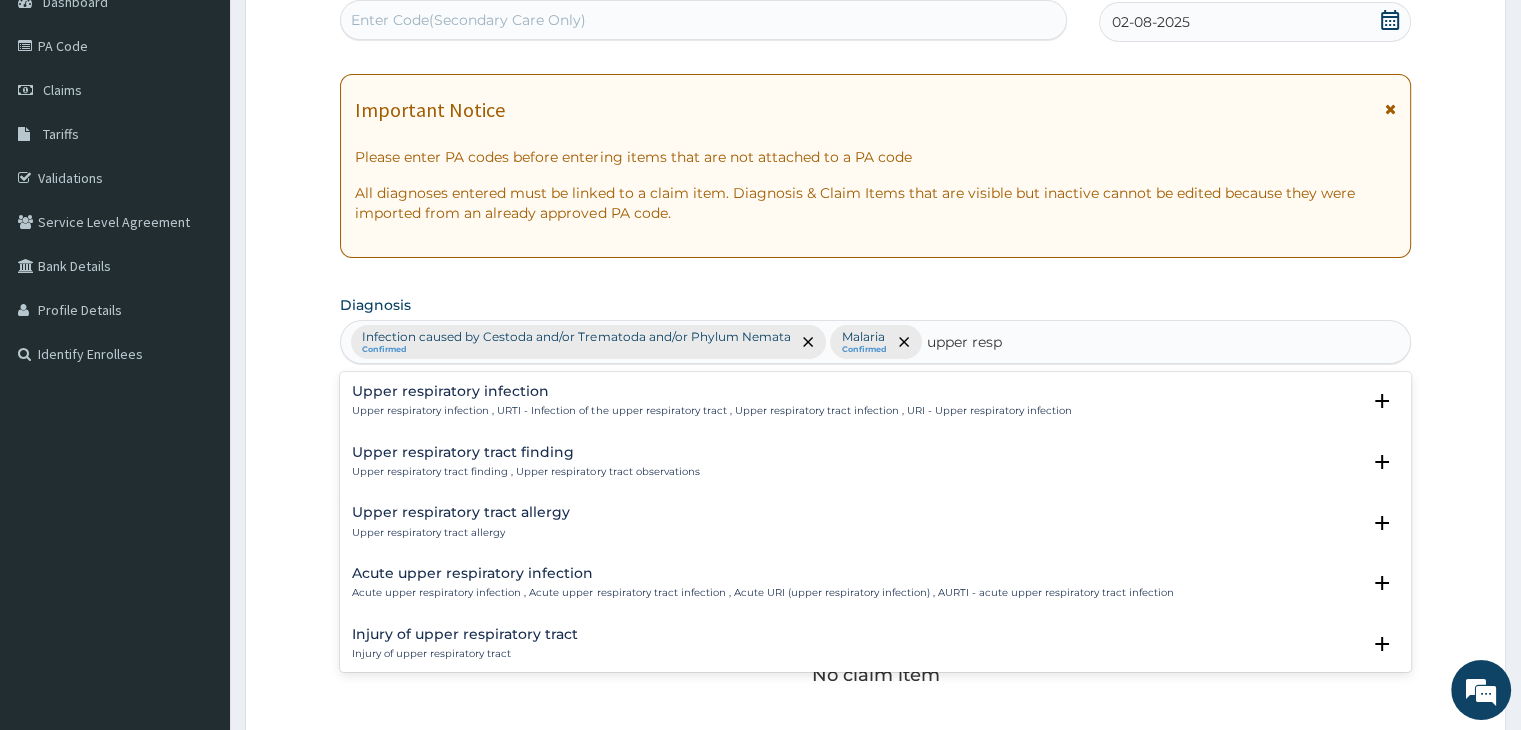 click on "Upper respiratory infection" at bounding box center [711, 391] 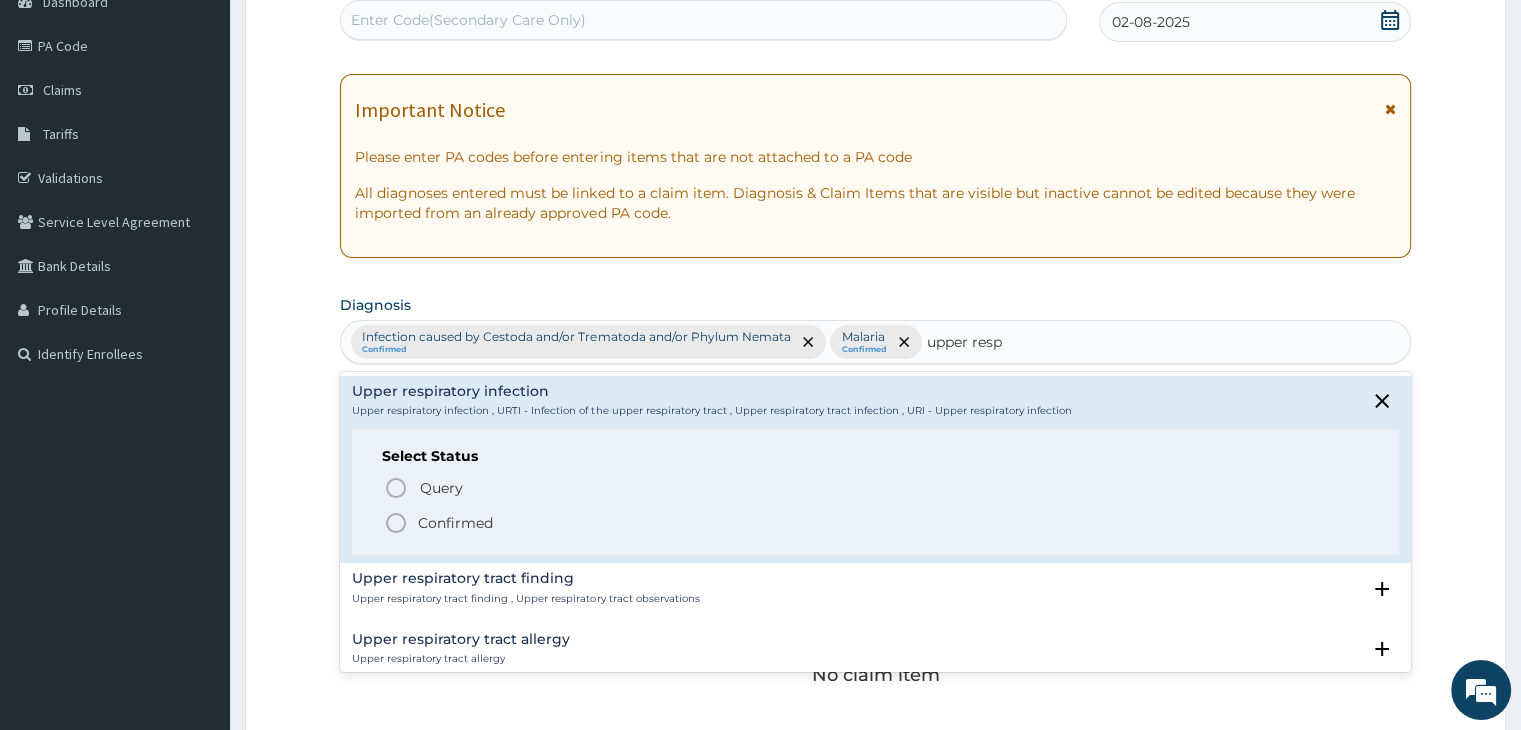 click on "Confirmed" at bounding box center [455, 523] 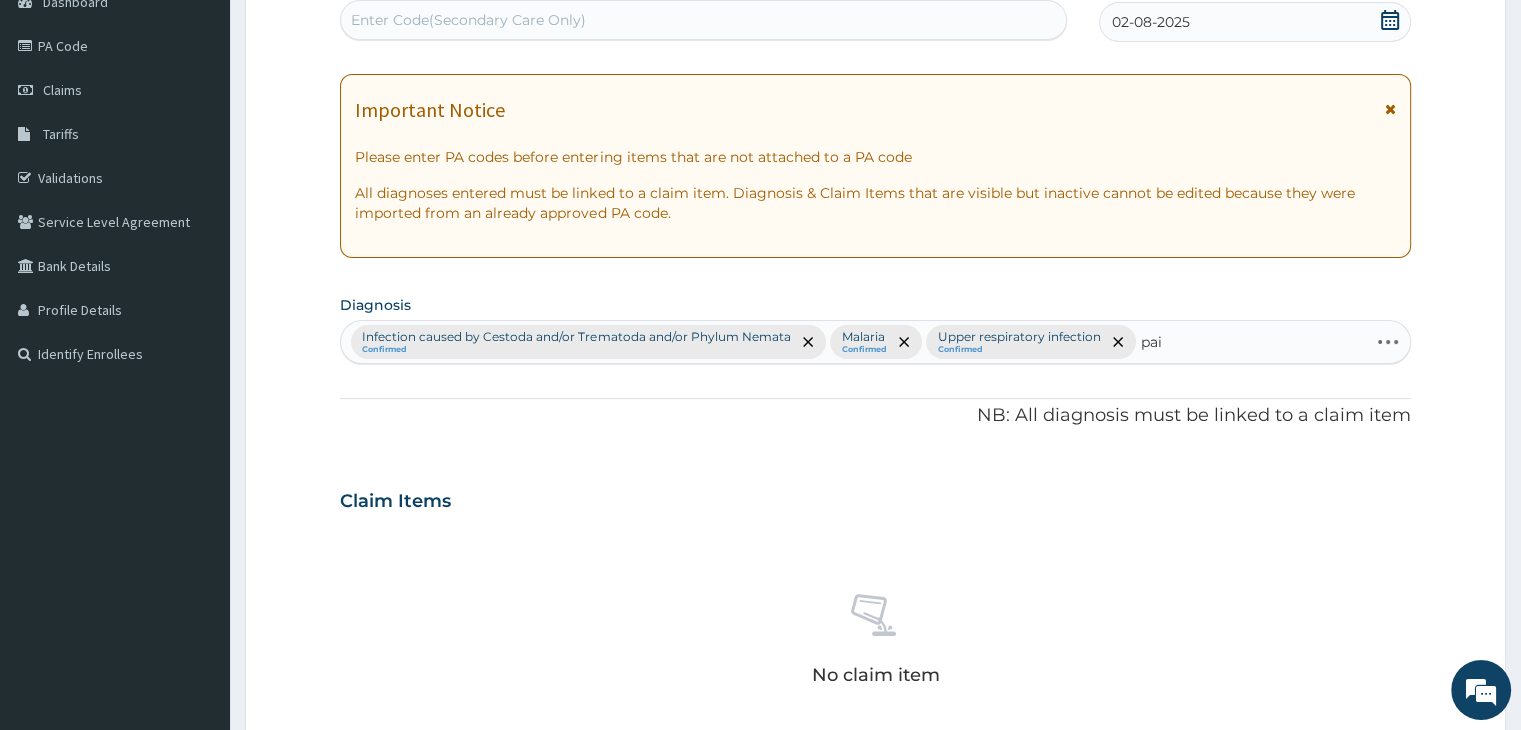 type on "pain" 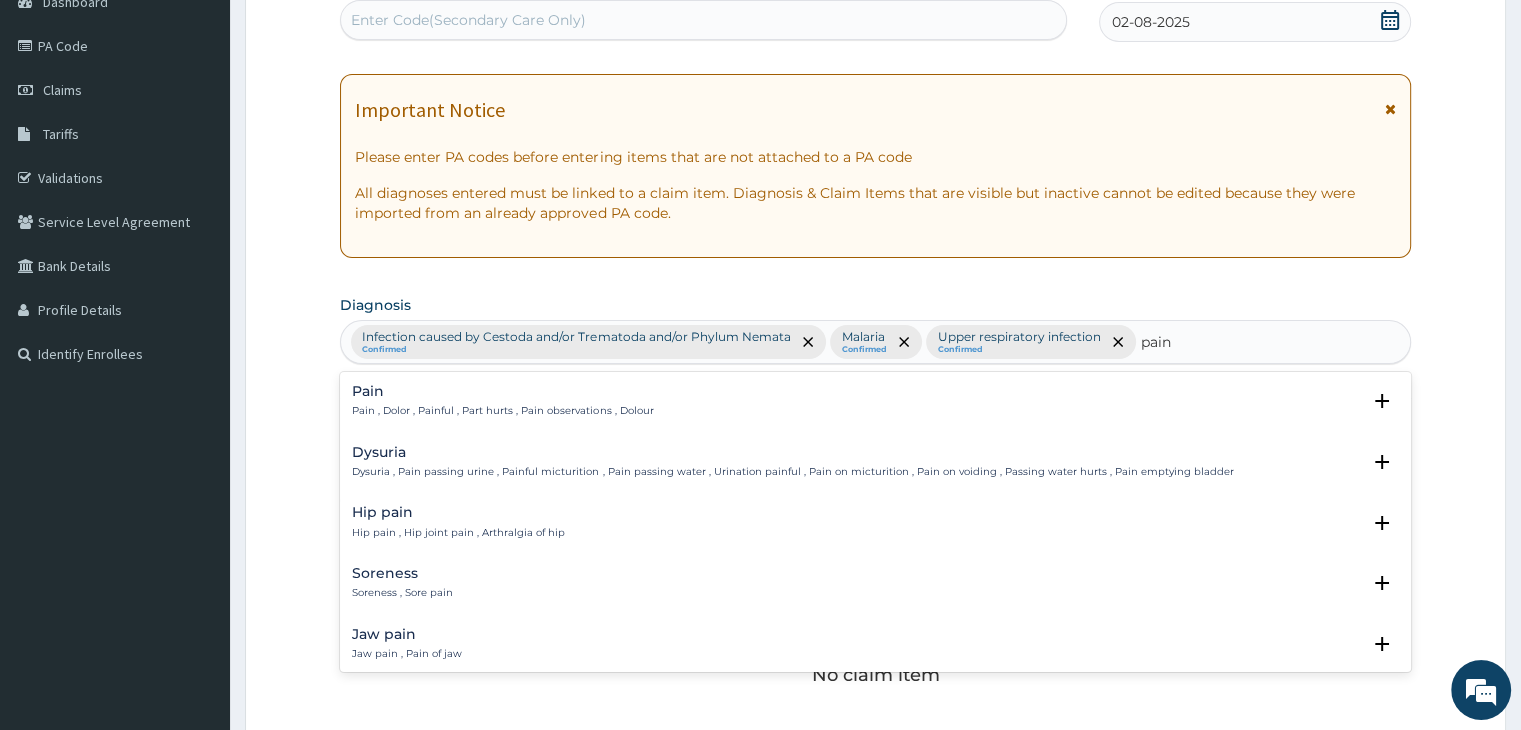click on "Pain Pain , Dolor , Painful , Part hurts , Pain observations , Dolour Select Status Query Query covers suspected (?), Keep in view (kiv), Ruled out (r/o) Confirmed" at bounding box center (875, 406) 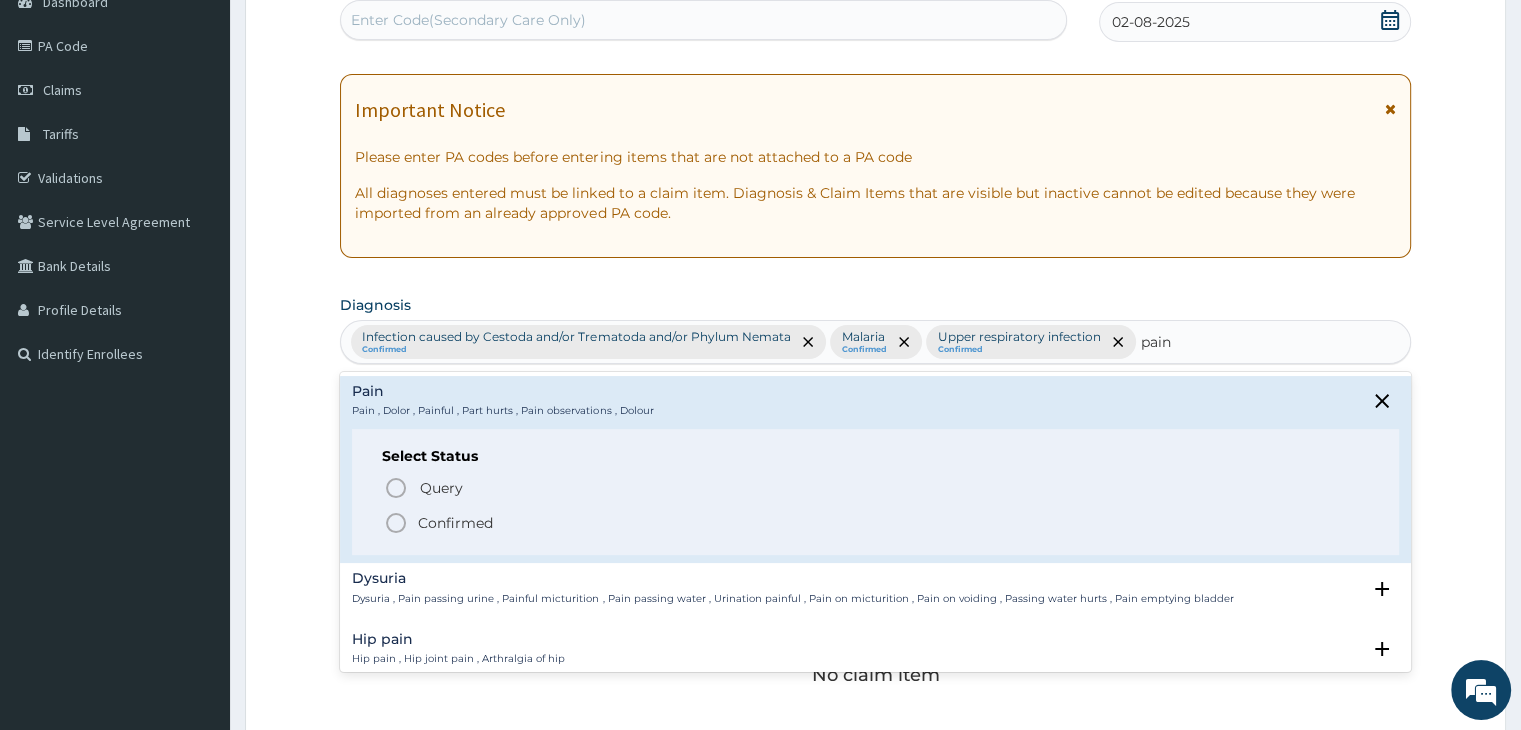 click on "Confirmed" at bounding box center [455, 523] 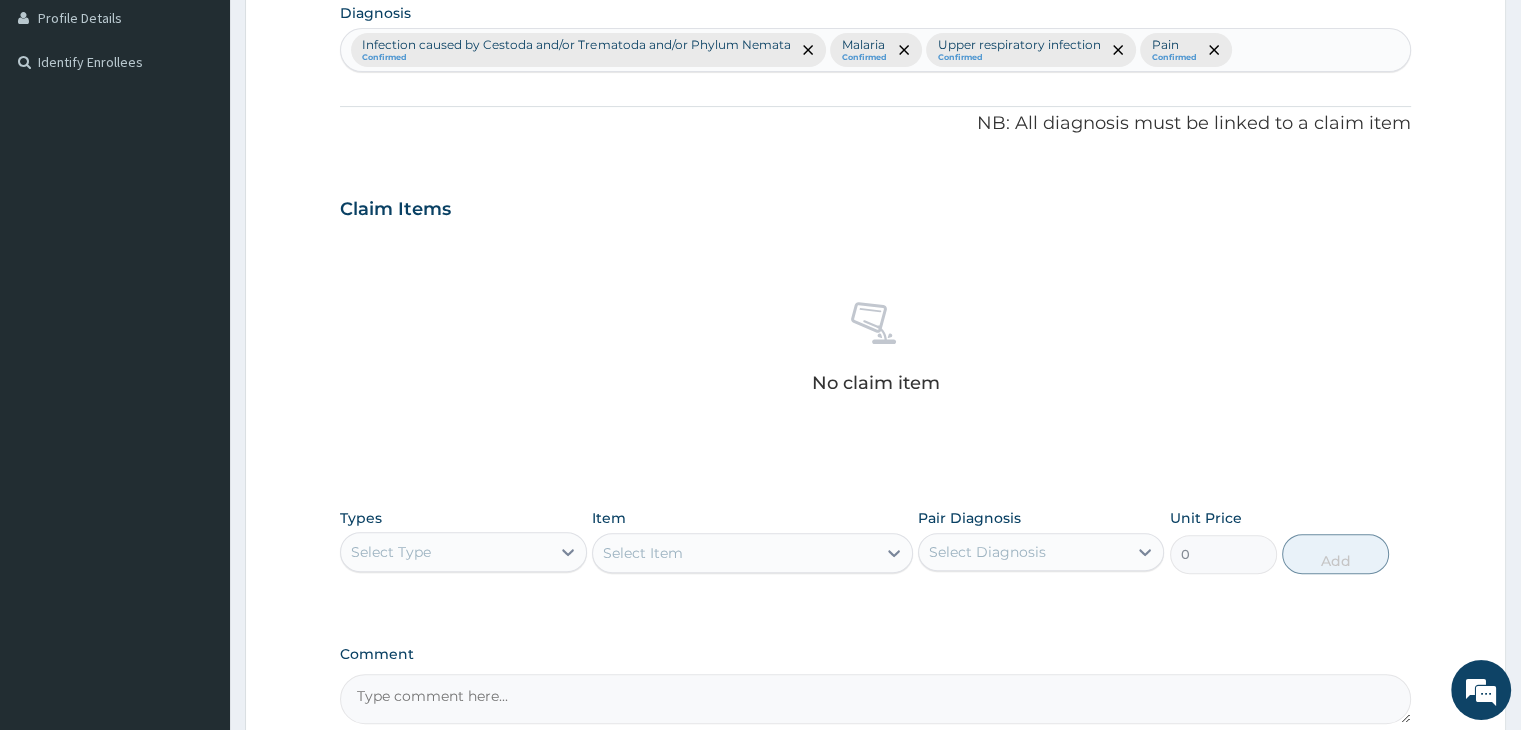 scroll, scrollTop: 533, scrollLeft: 0, axis: vertical 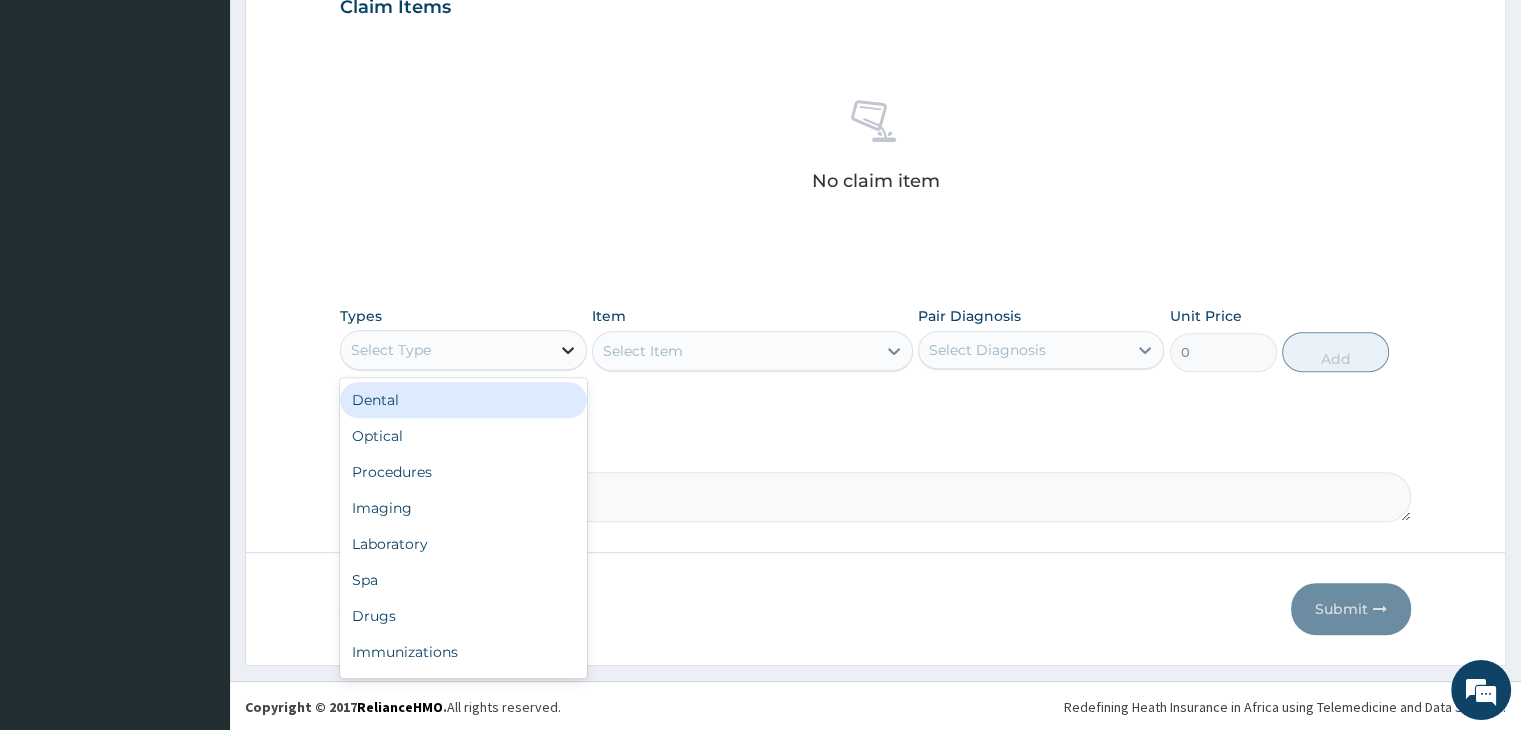 click 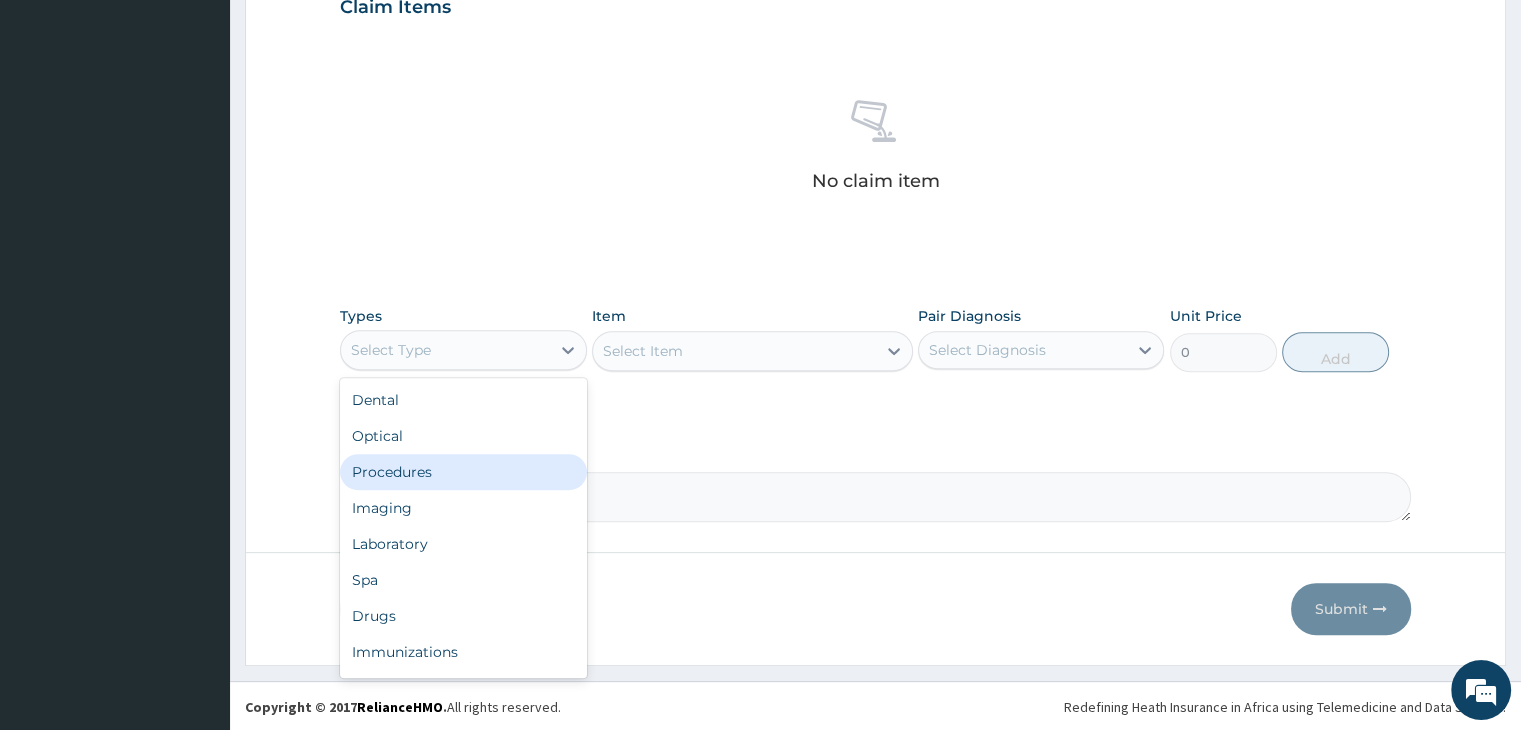 click on "Procedures" at bounding box center (463, 472) 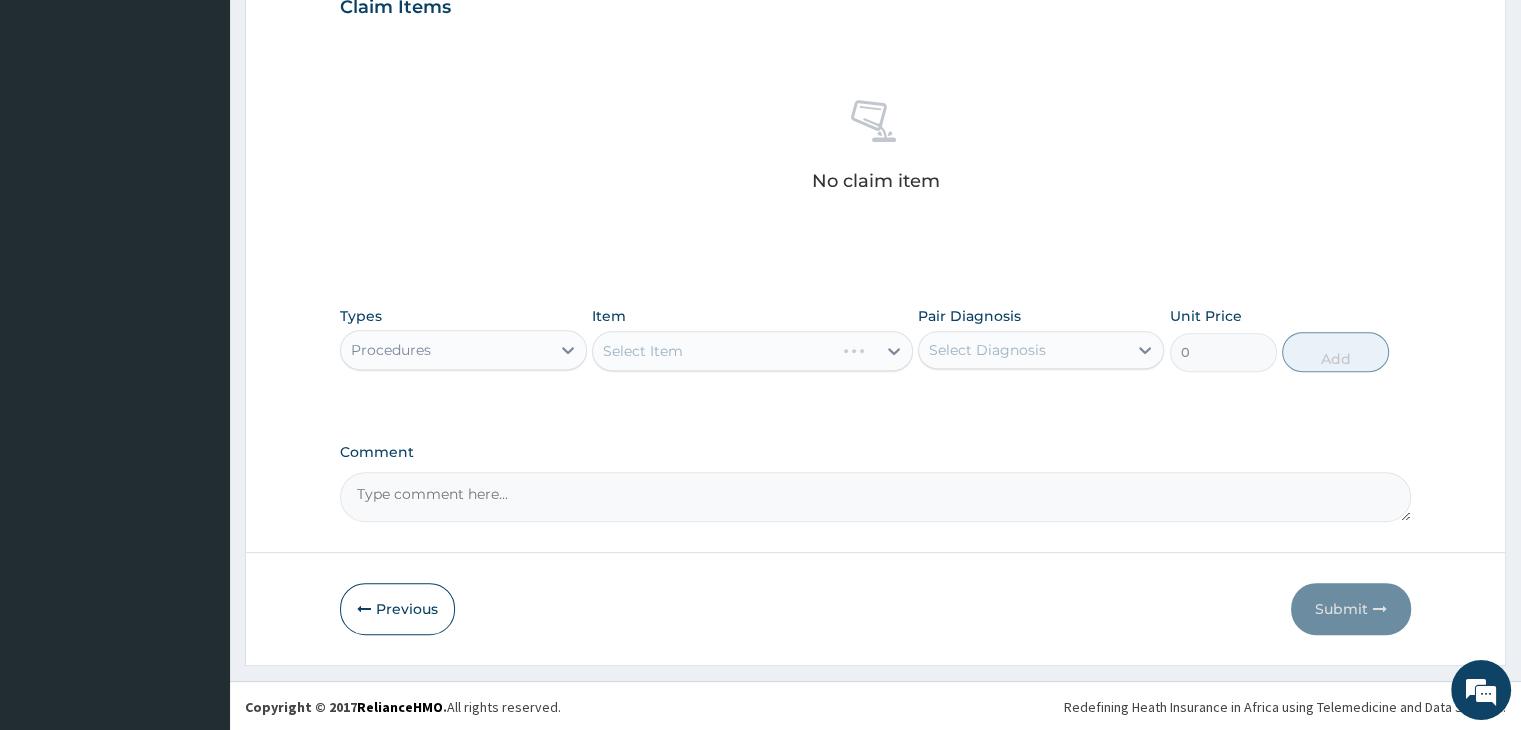click on "Select Item" at bounding box center (752, 351) 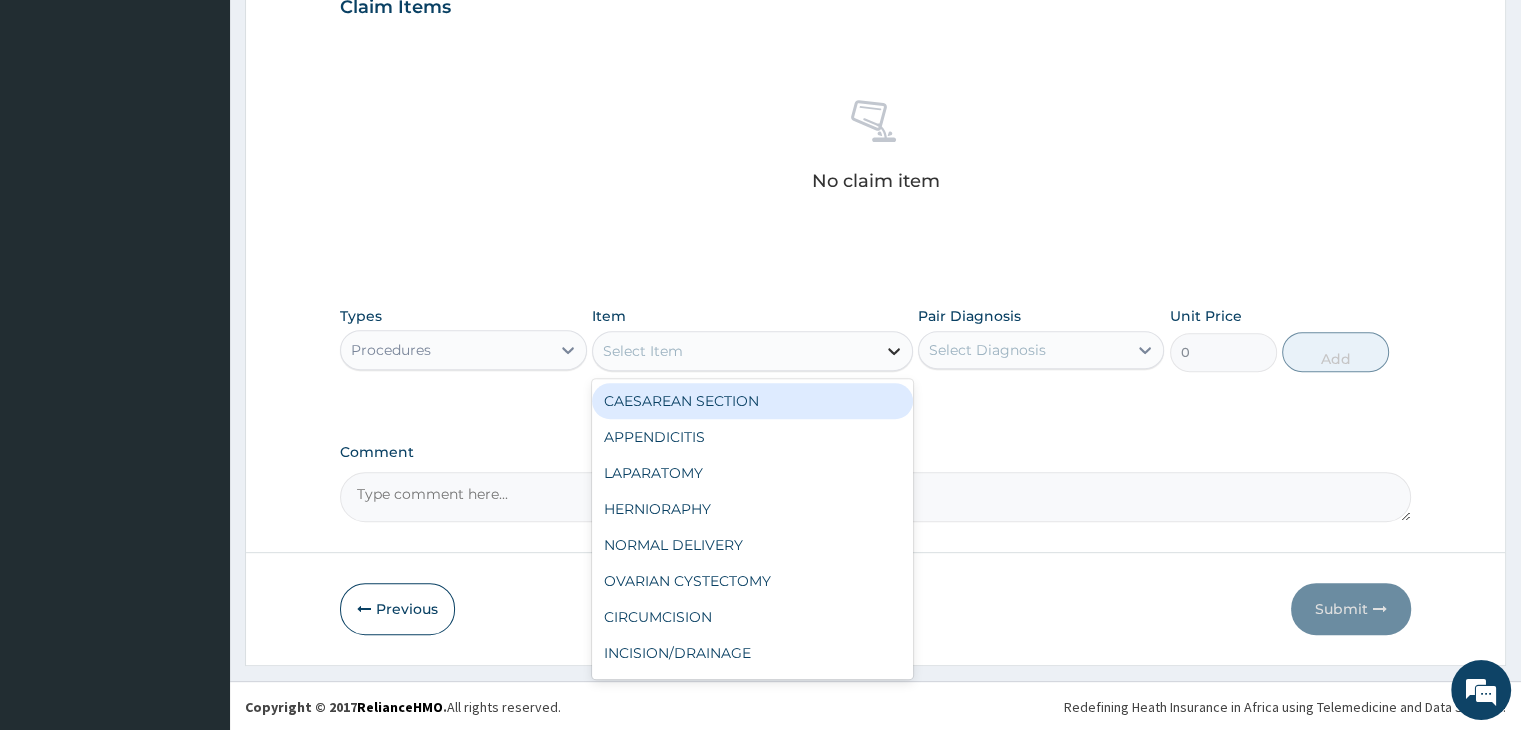 click 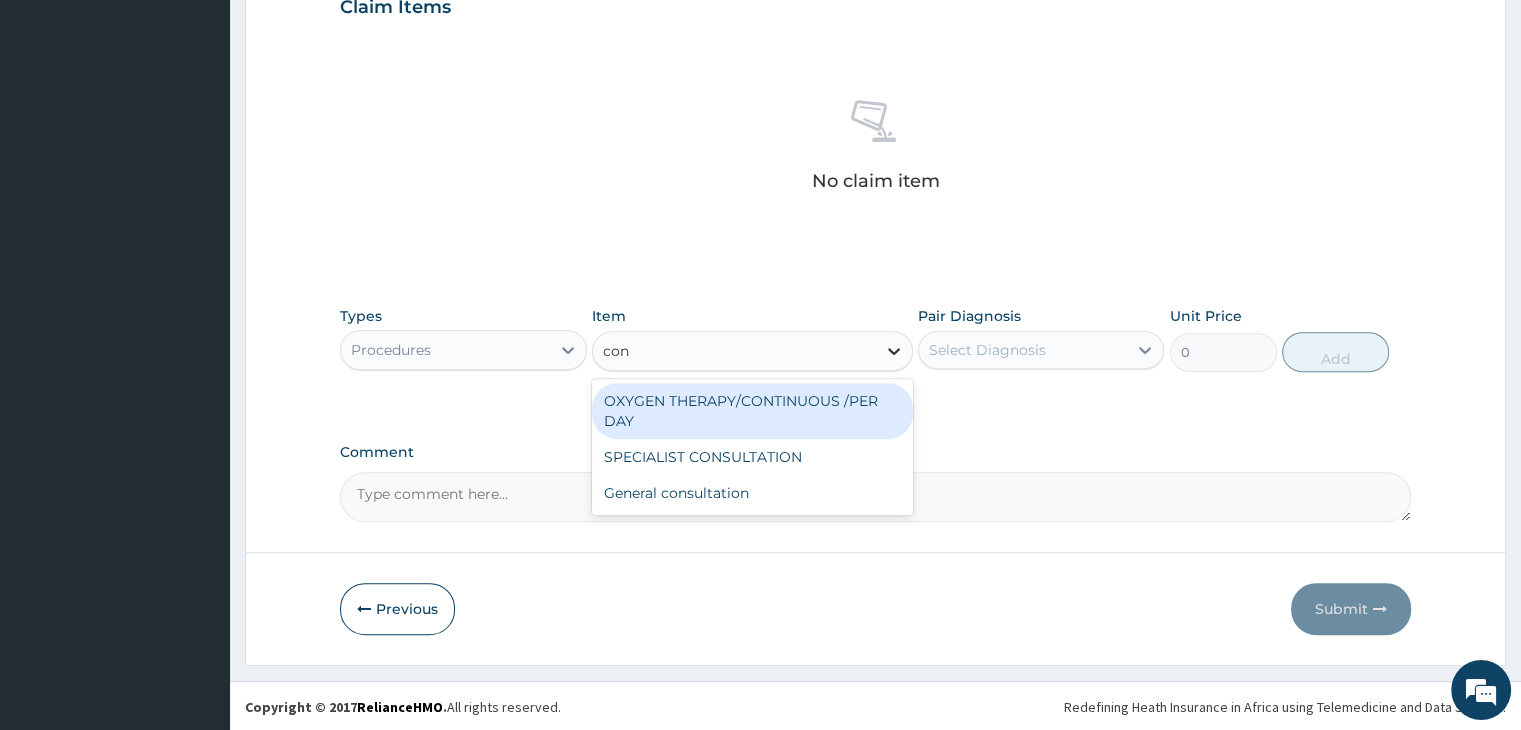 type on "cons" 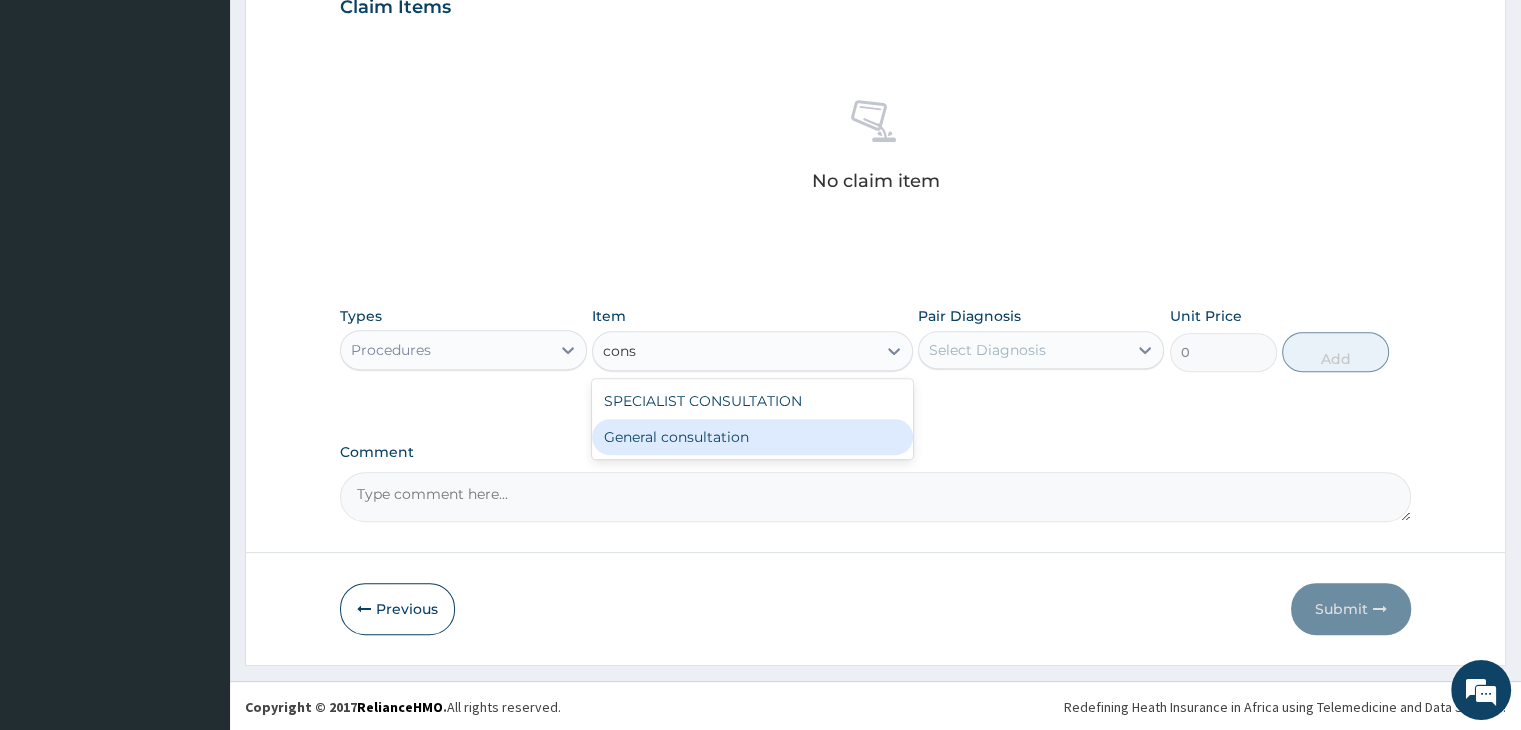 click on "General consultation" at bounding box center (752, 437) 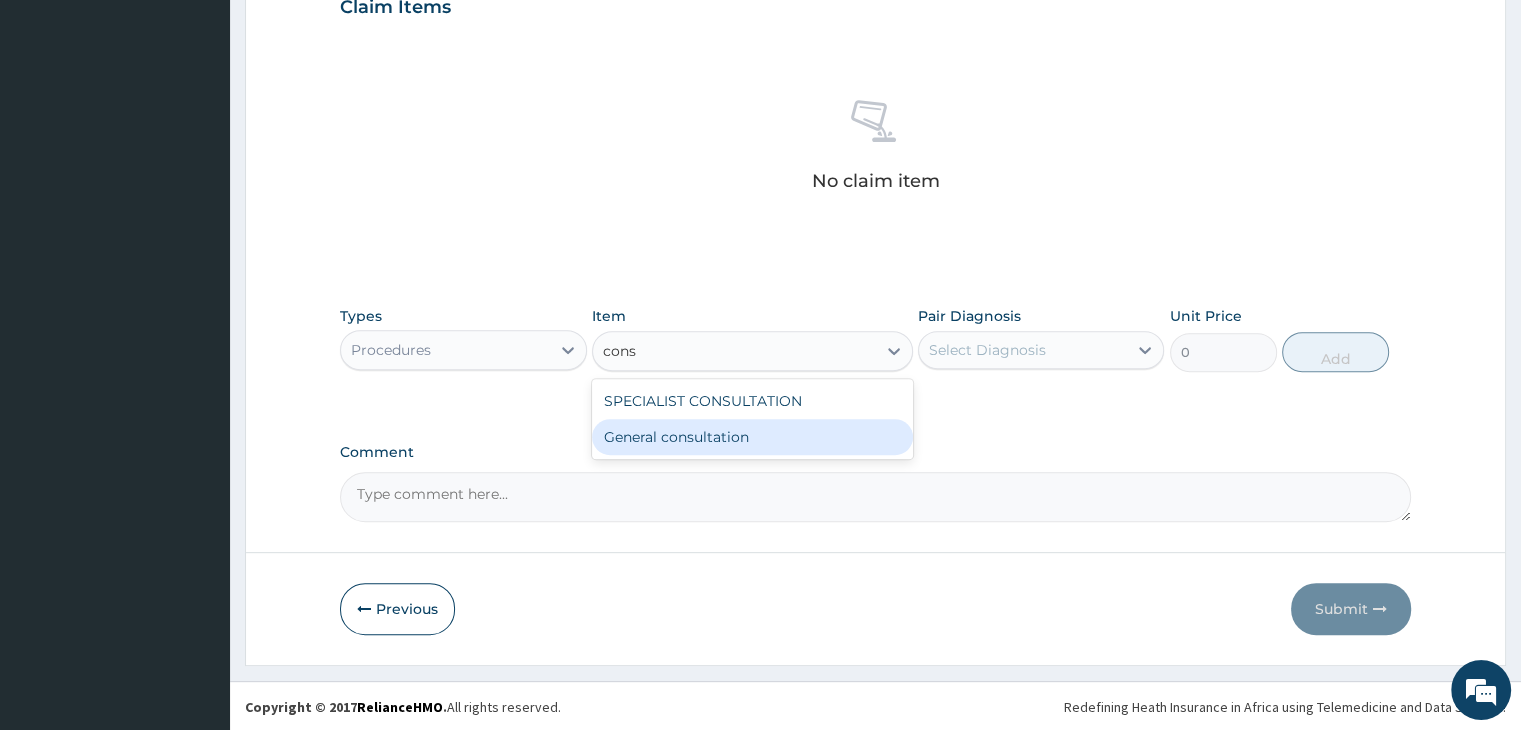 type 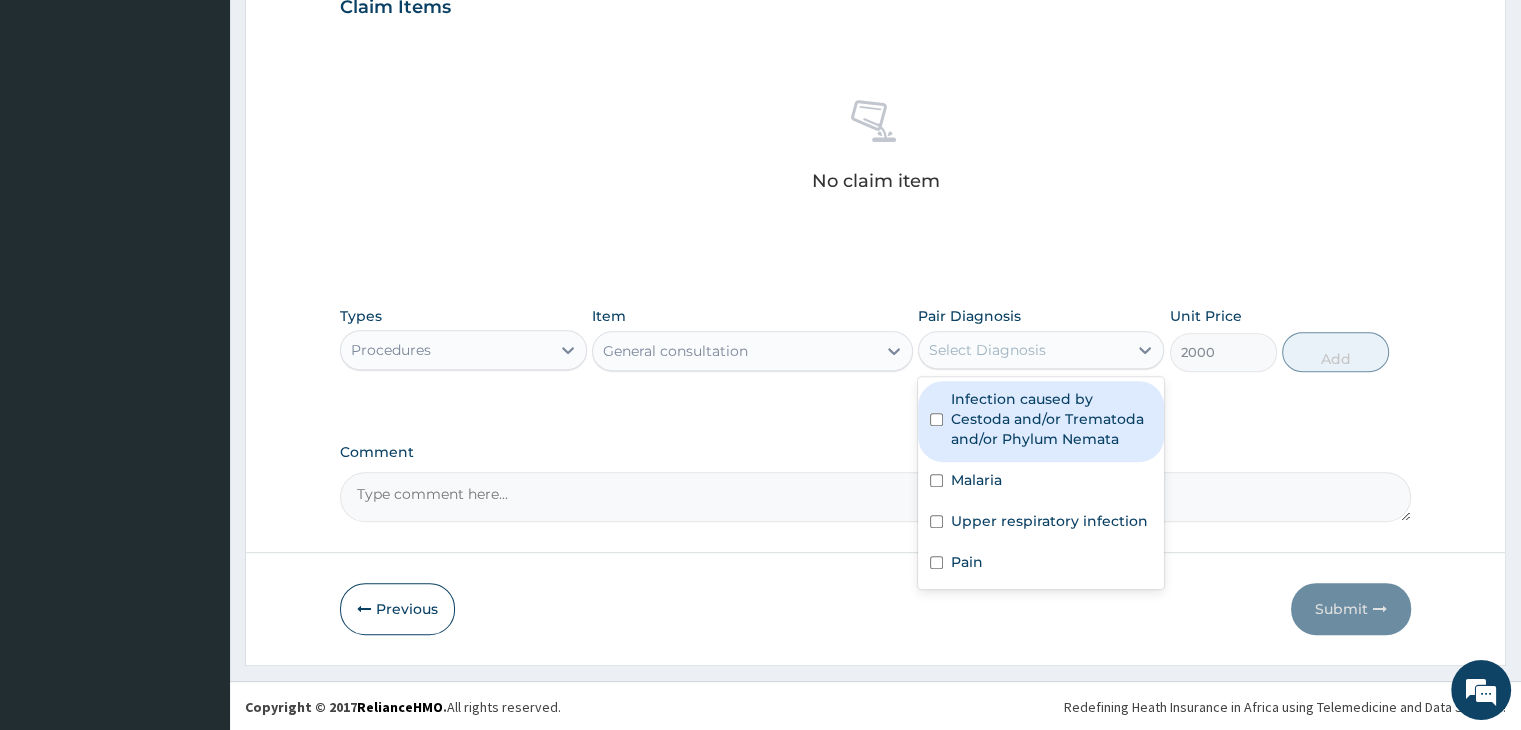 click on "Select Diagnosis" at bounding box center (1023, 350) 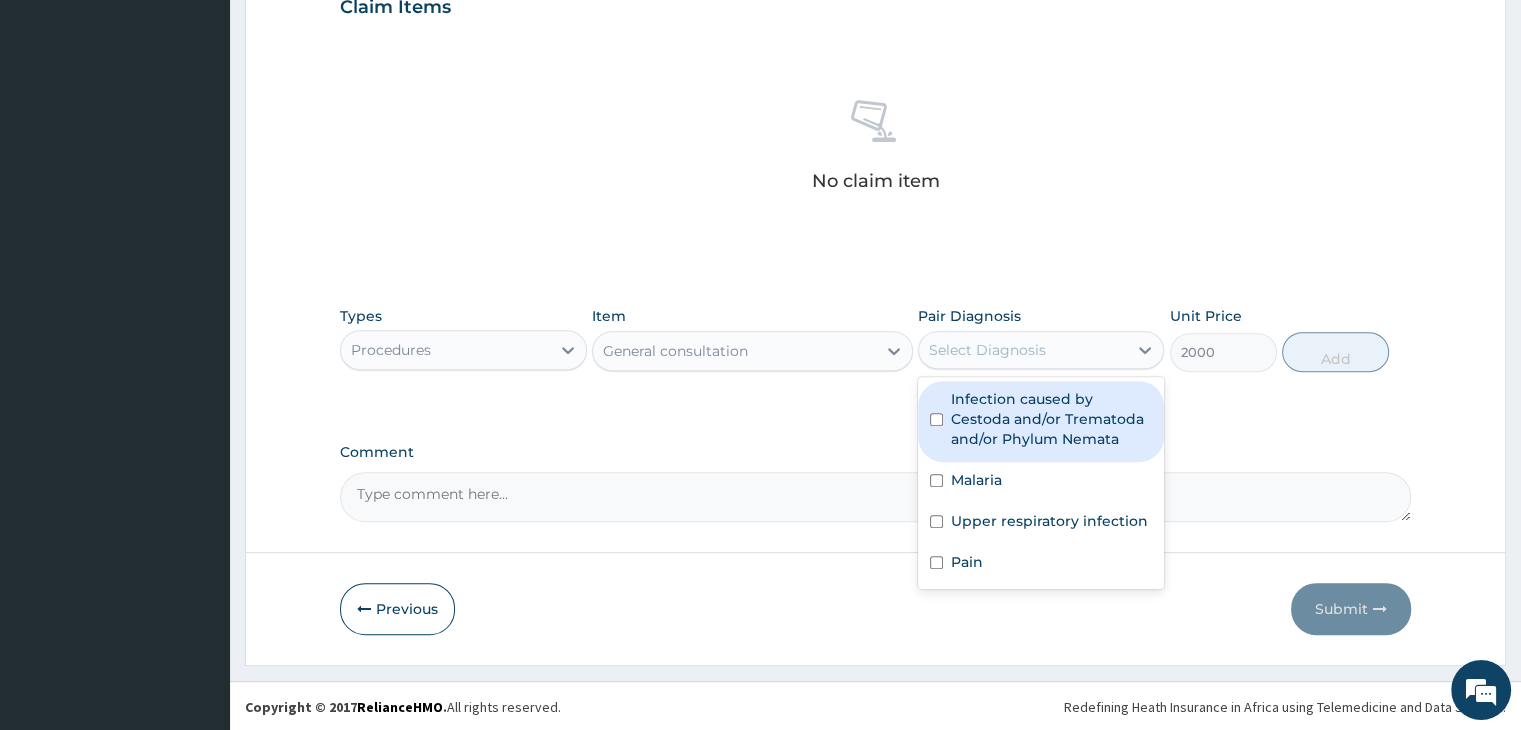 click on "Infection caused by Cestoda and/or Trematoda and/or Phylum Nemata" at bounding box center (1051, 419) 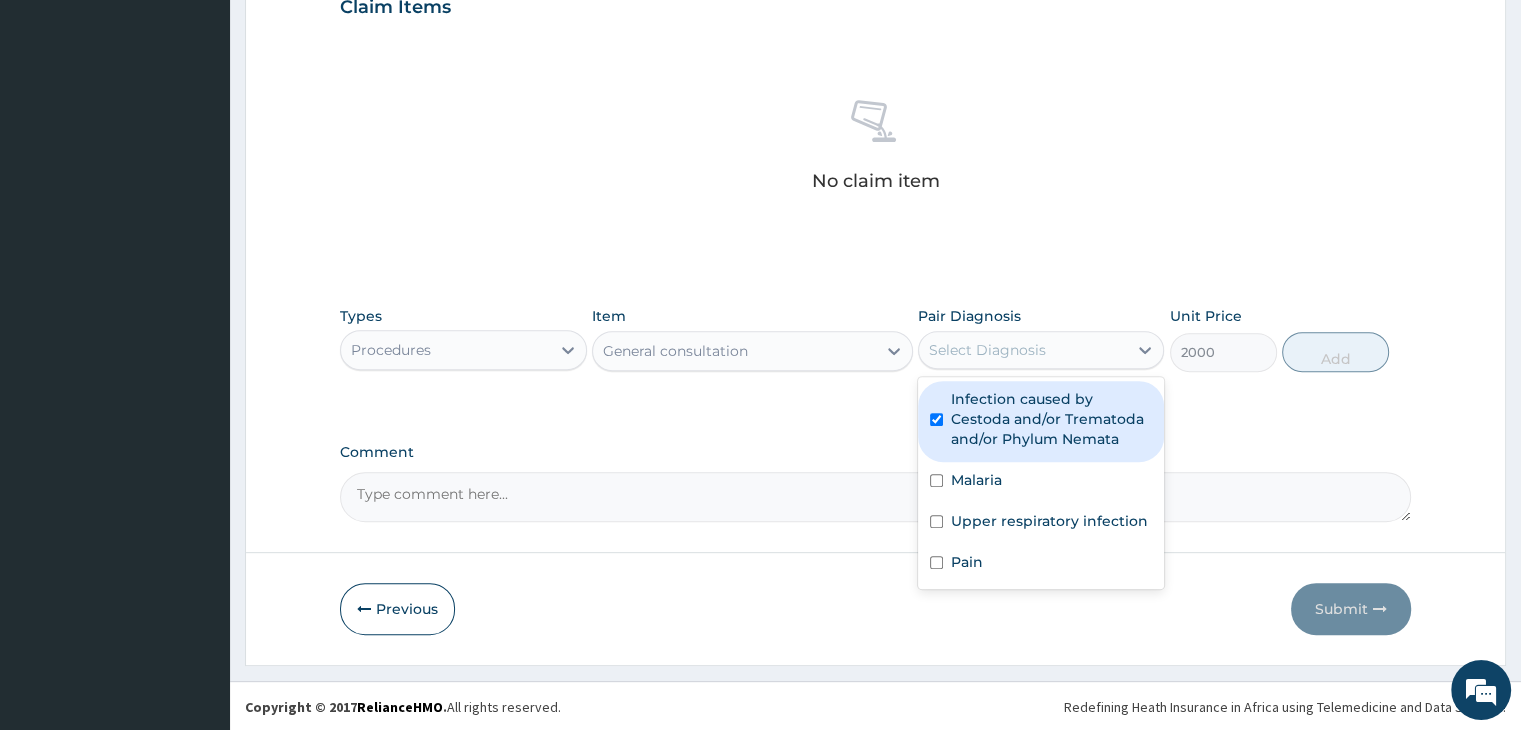 checkbox on "true" 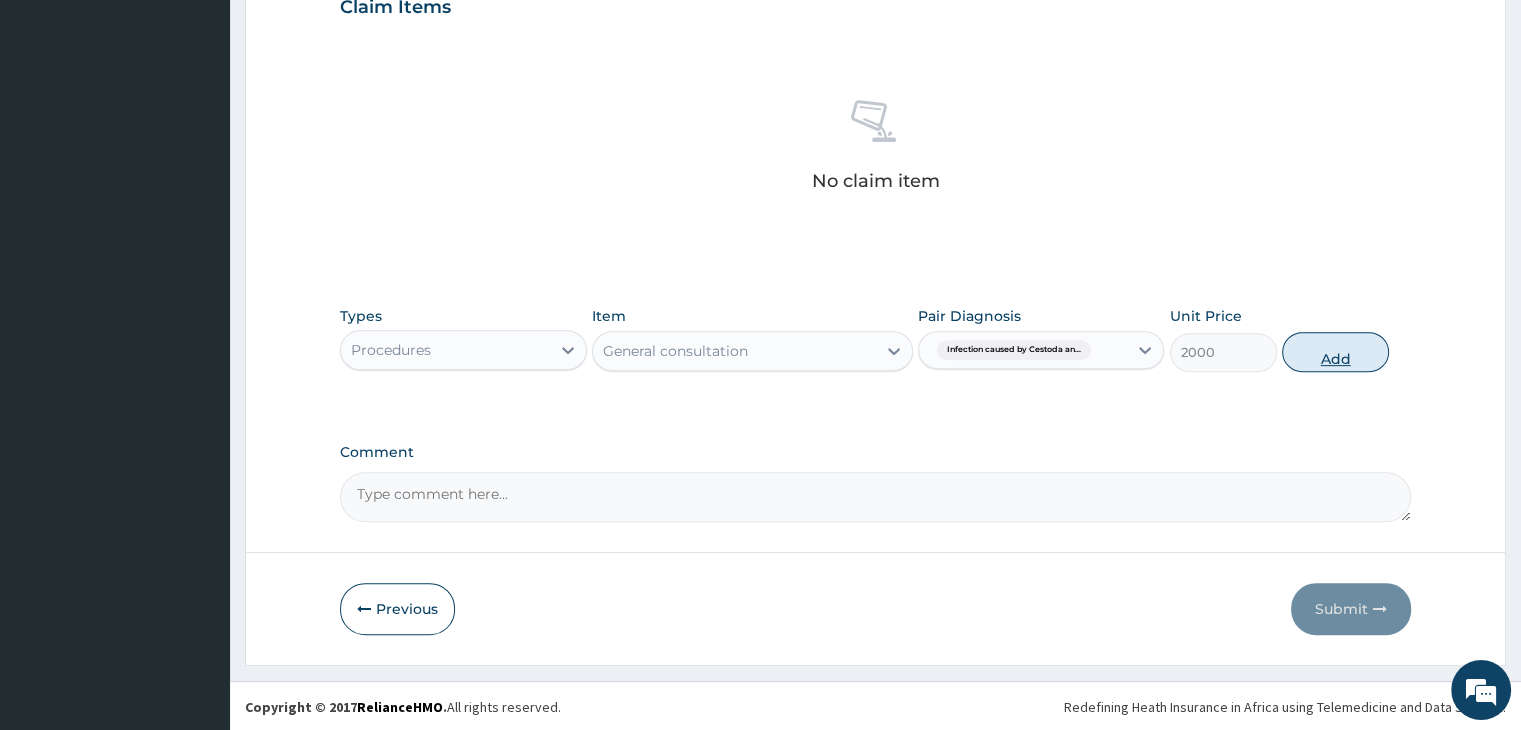 click on "Add" at bounding box center [1335, 352] 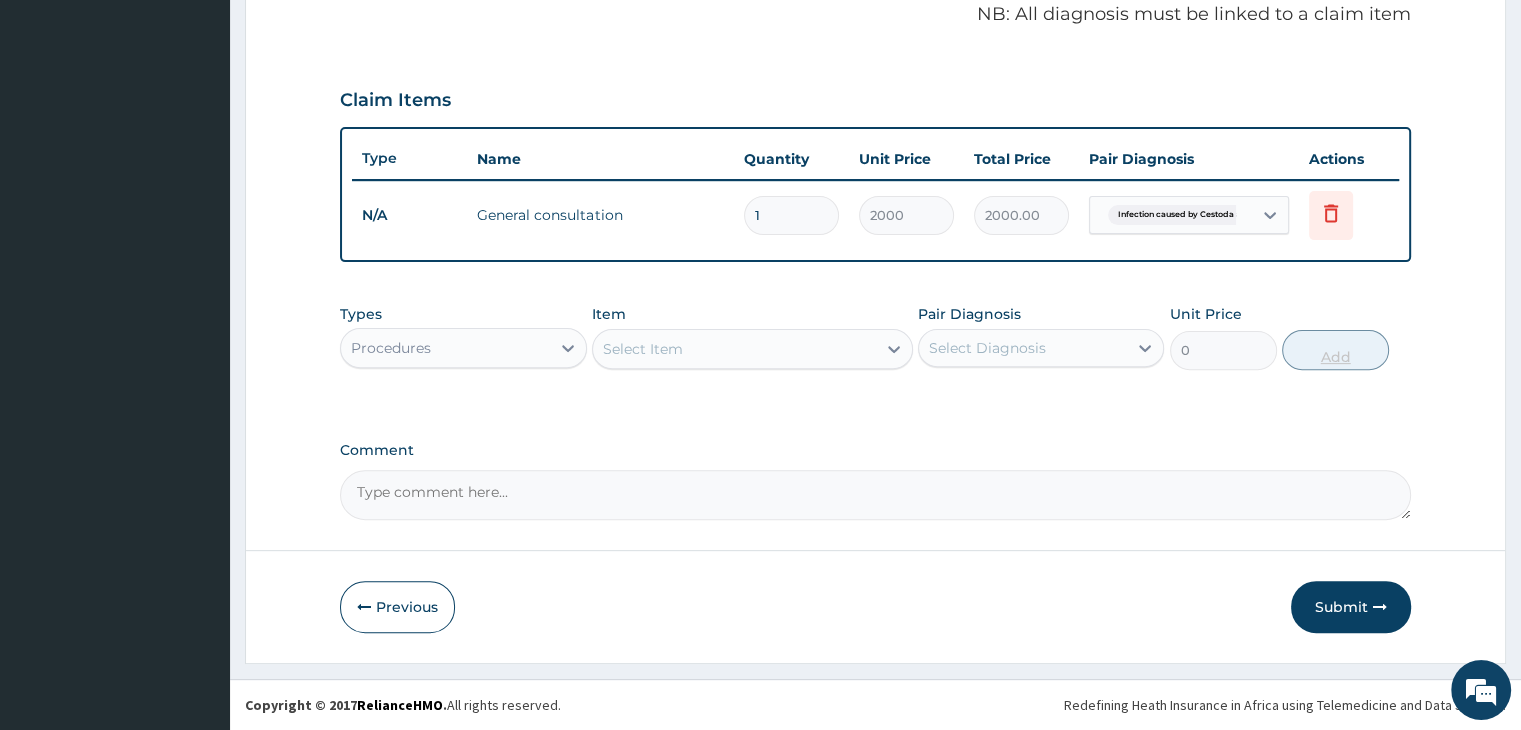 scroll, scrollTop: 614, scrollLeft: 0, axis: vertical 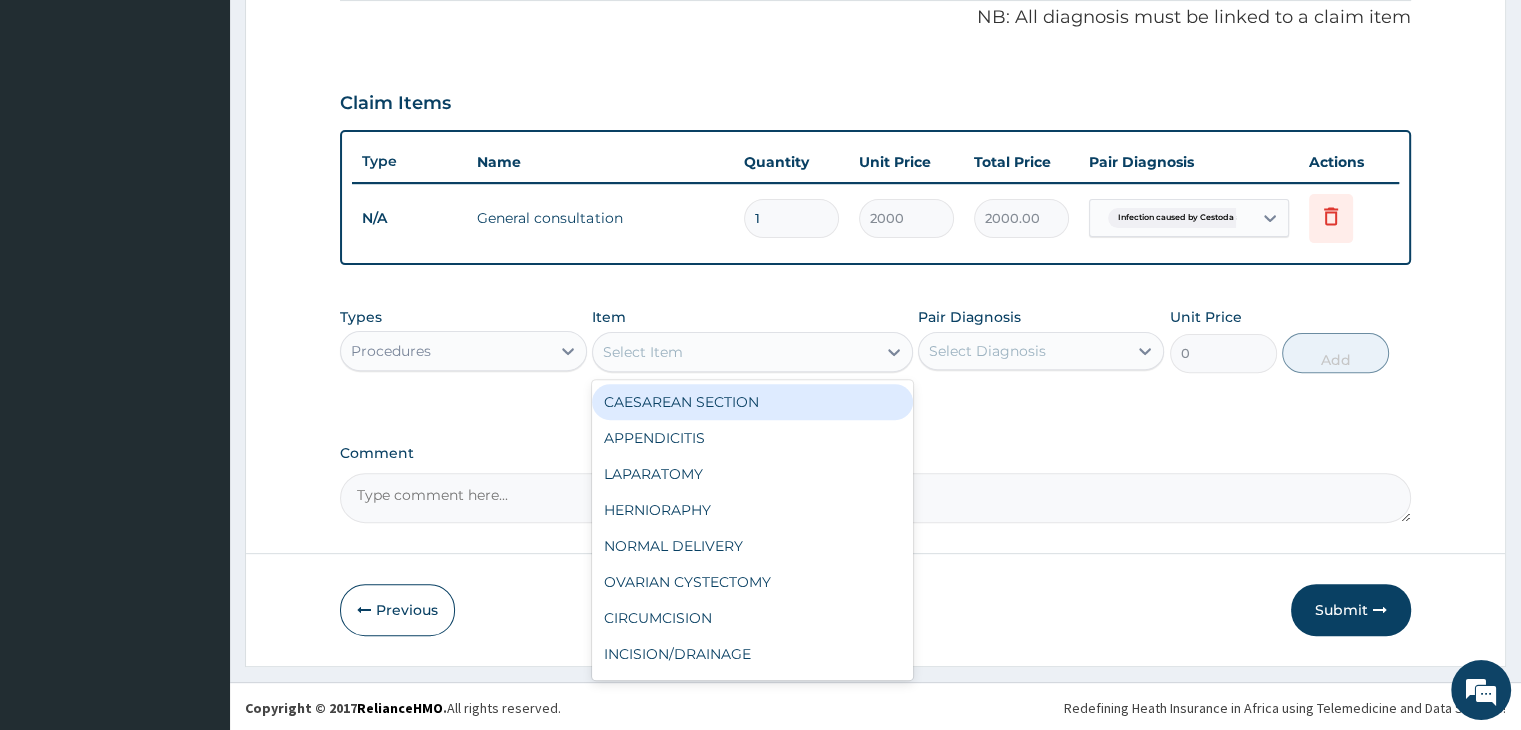 click on "Select Item" at bounding box center (734, 352) 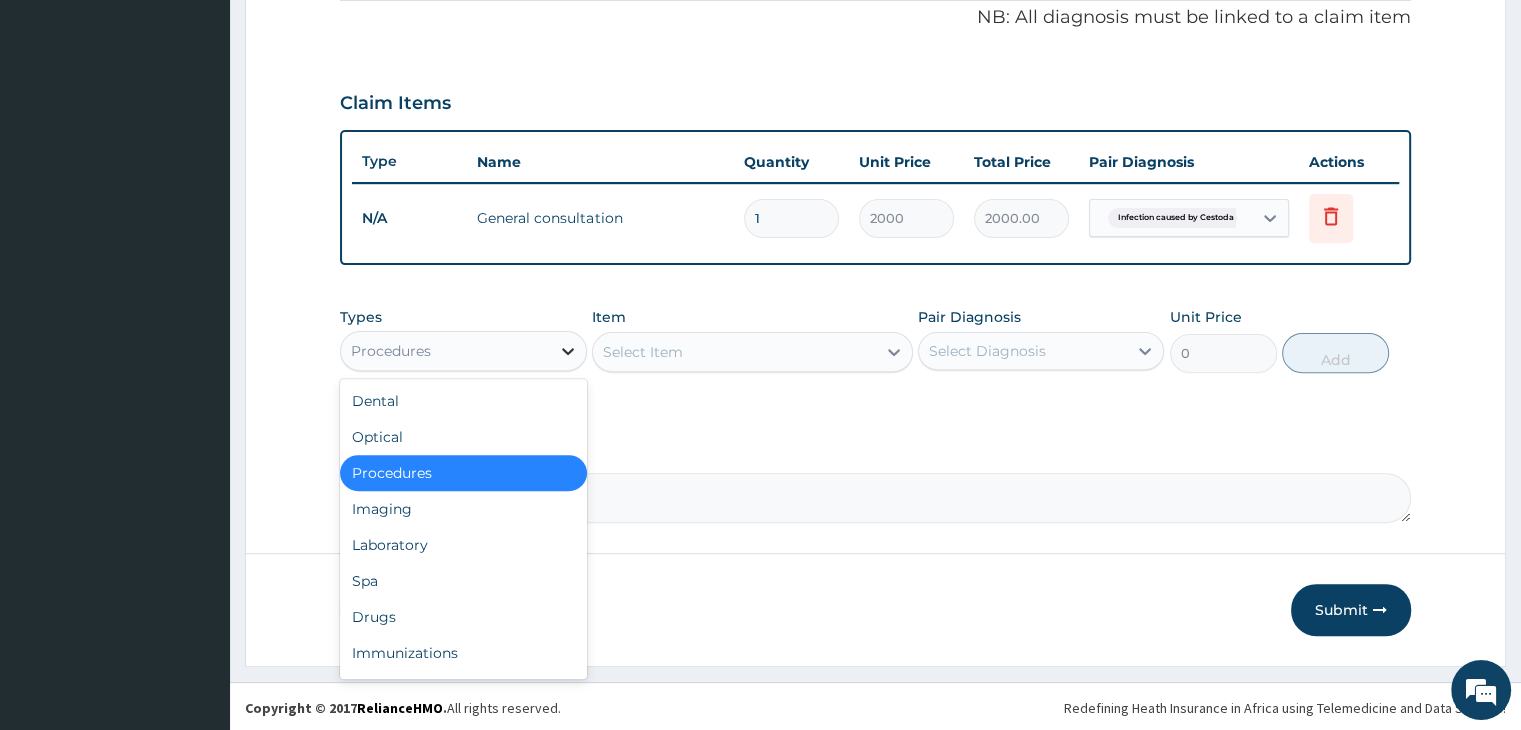 click 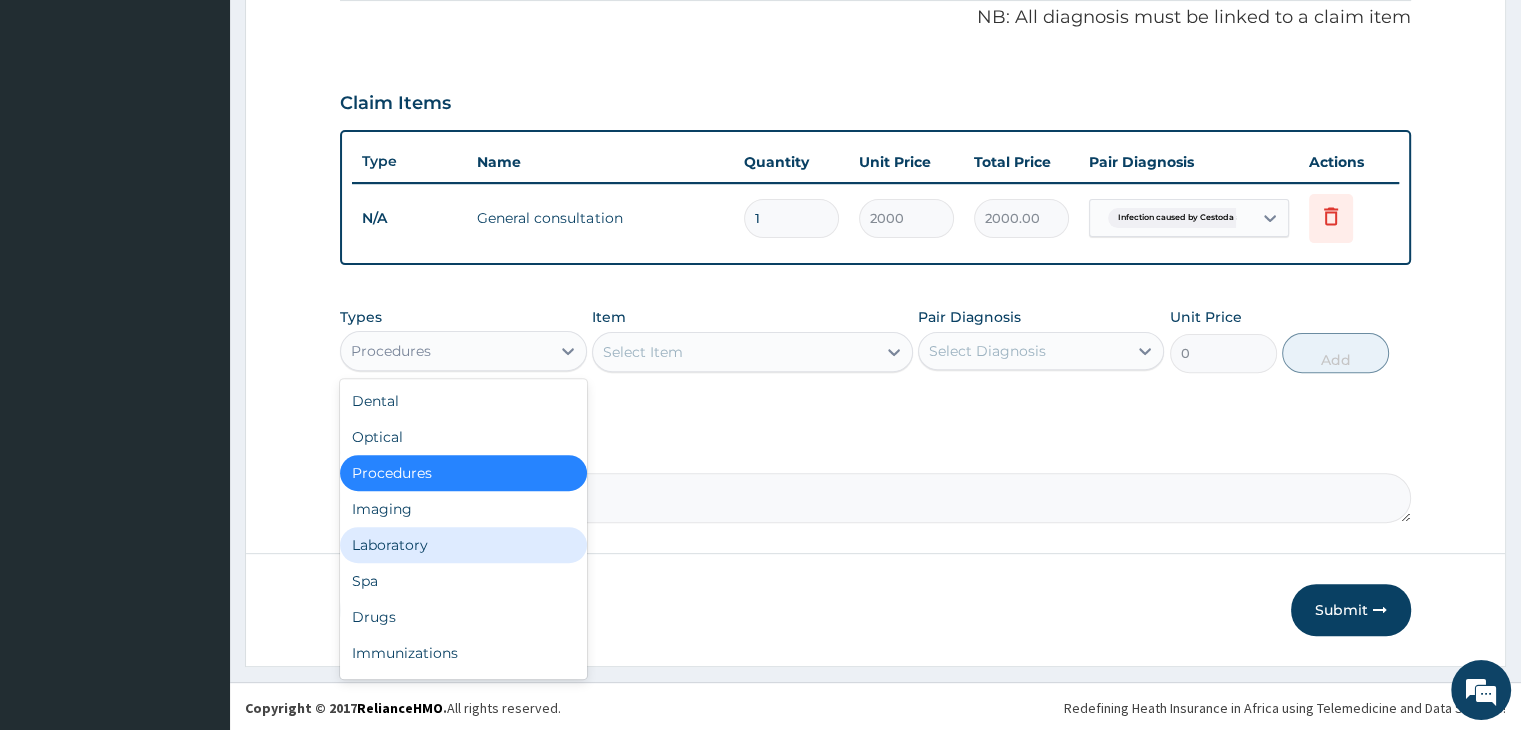 click on "Laboratory" at bounding box center [463, 545] 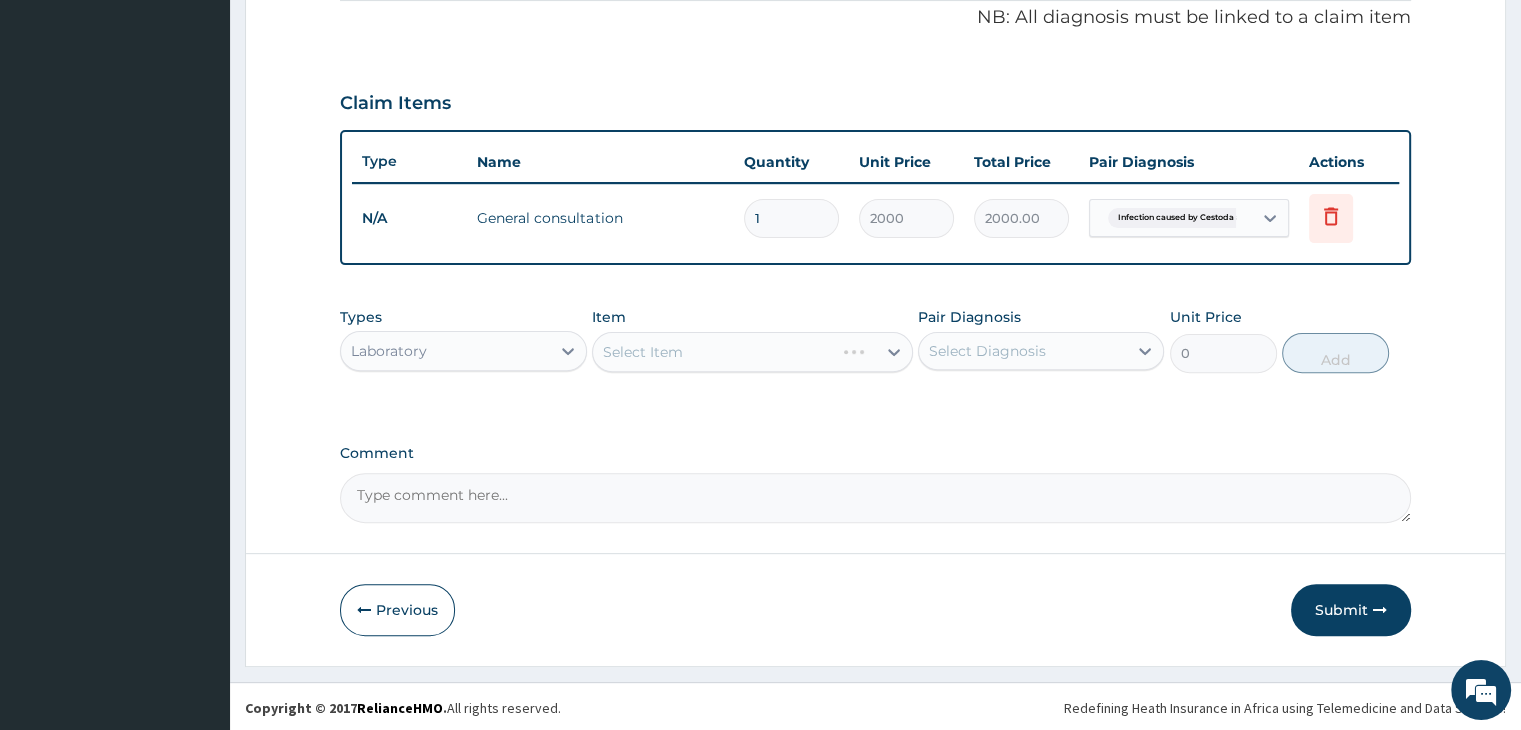 click on "Select Item" at bounding box center [752, 352] 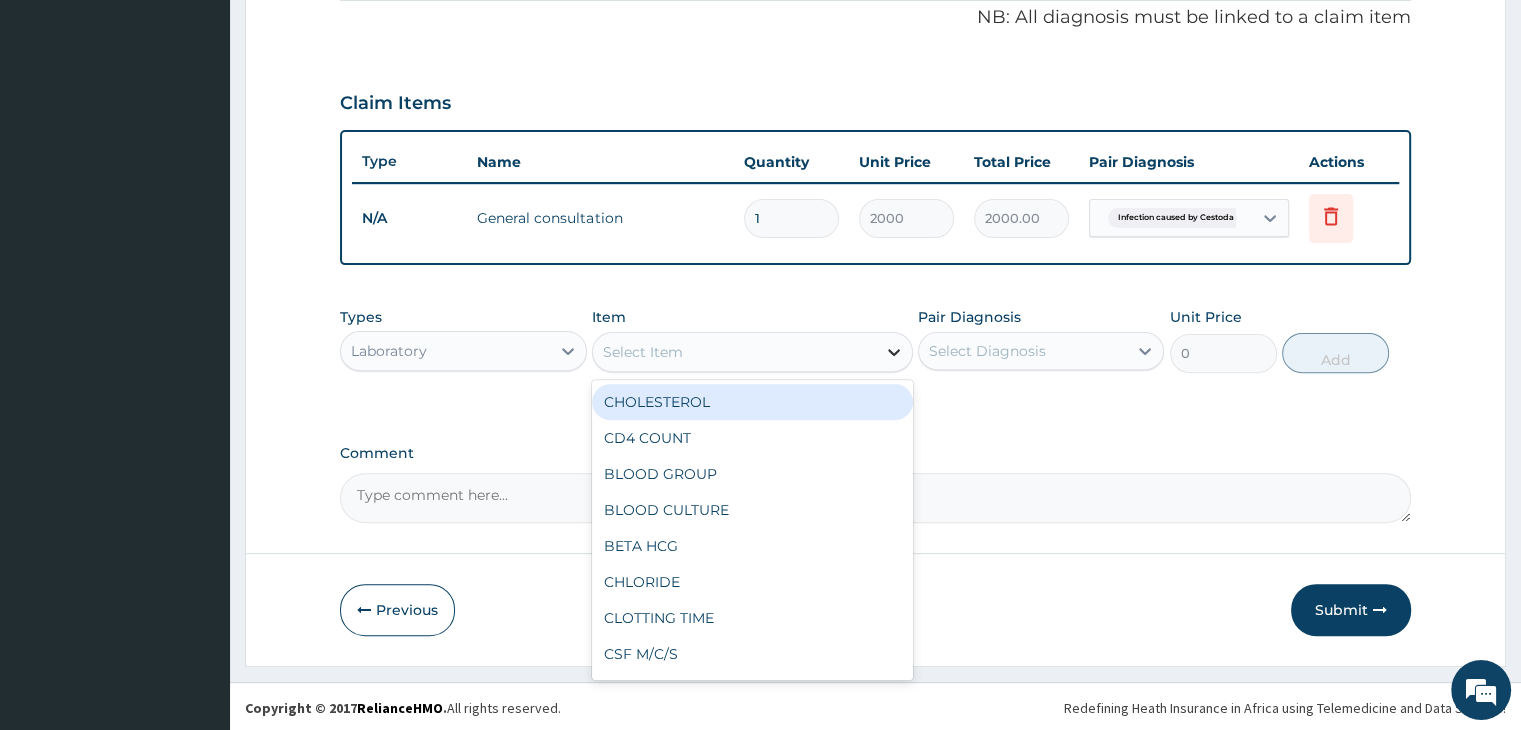 click 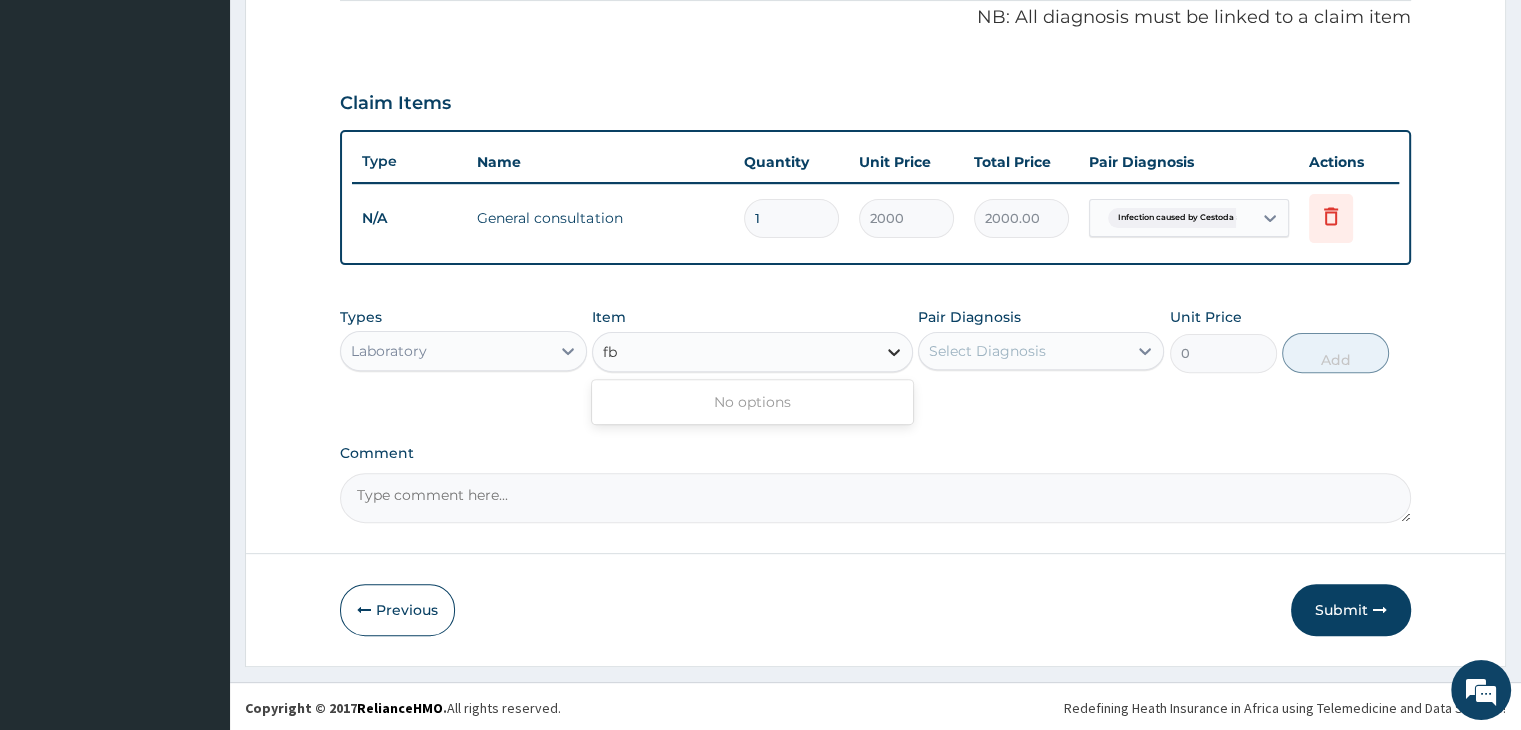 type on "f" 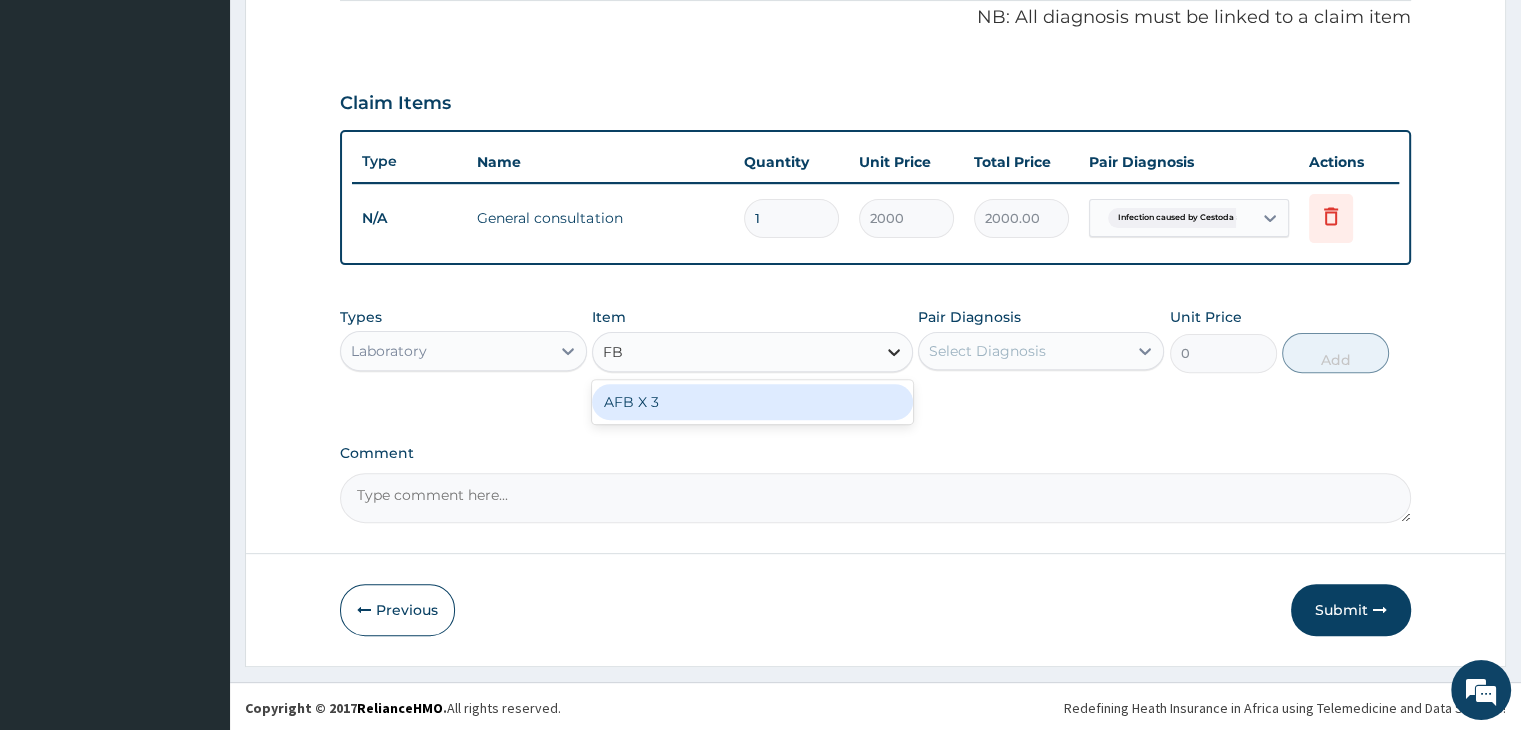 type on "F" 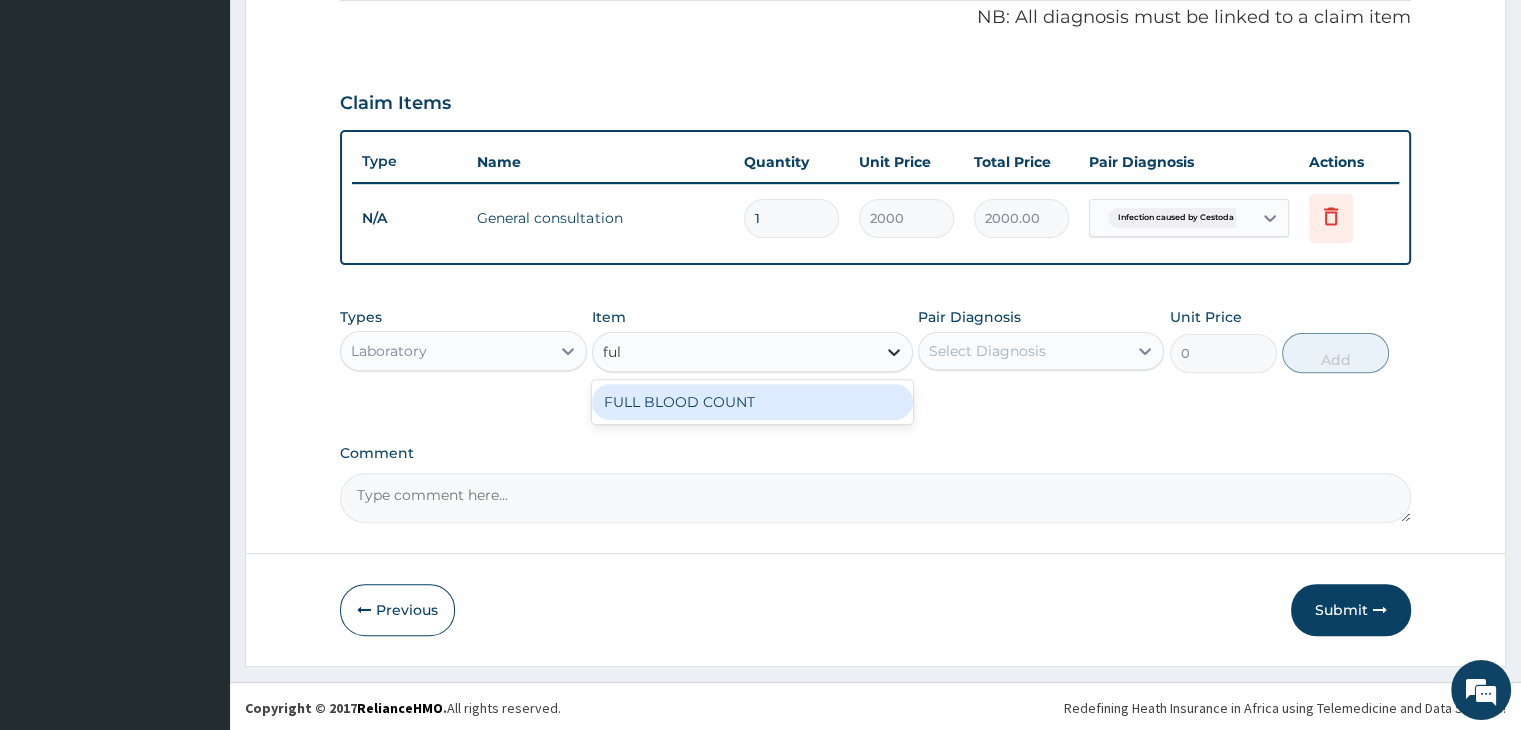 type on "full" 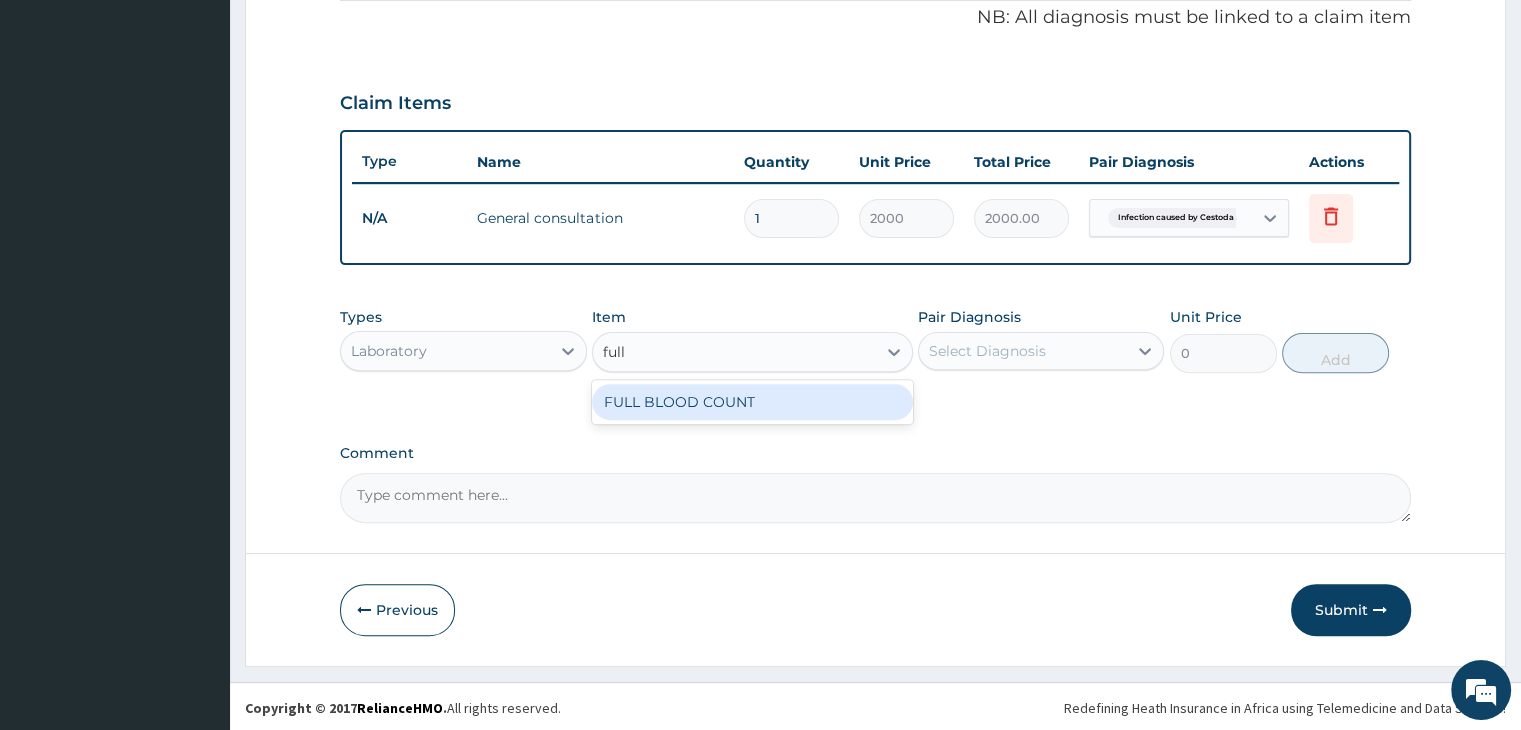 click on "FULL BLOOD COUNT" at bounding box center (752, 402) 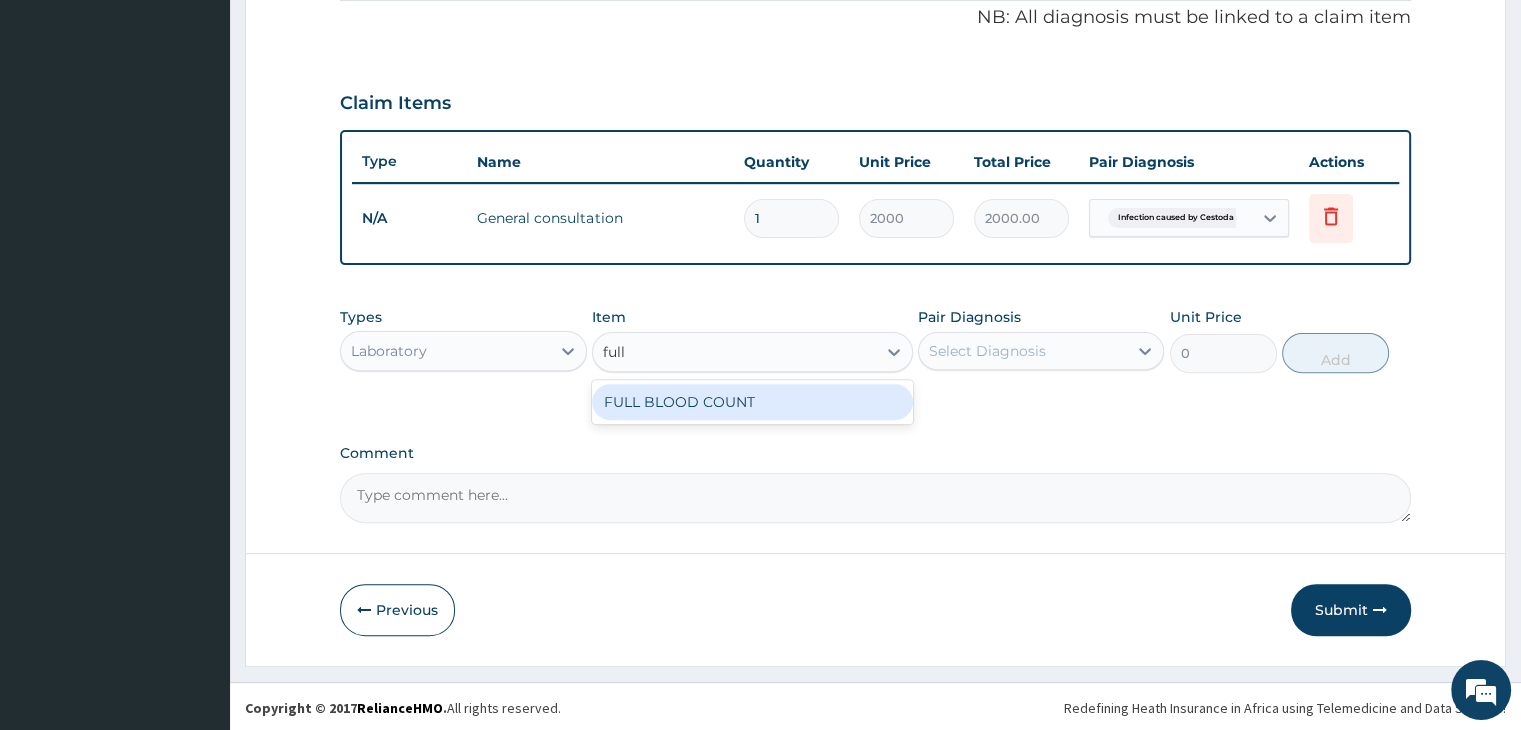 type 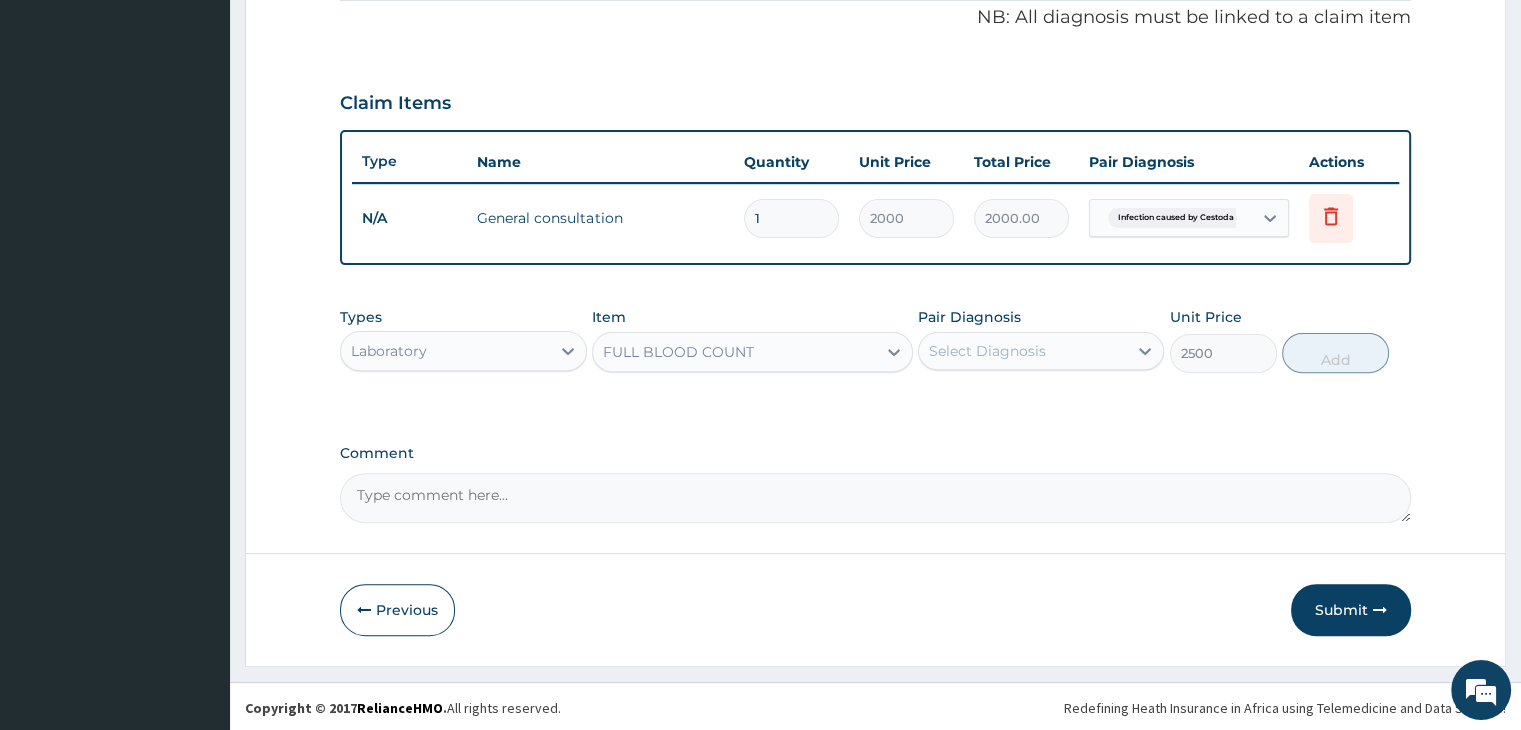 click on "Types Laboratory Item FULL BLOOD COUNT Pair Diagnosis Select Diagnosis Unit Price 2500 Add" at bounding box center (875, 355) 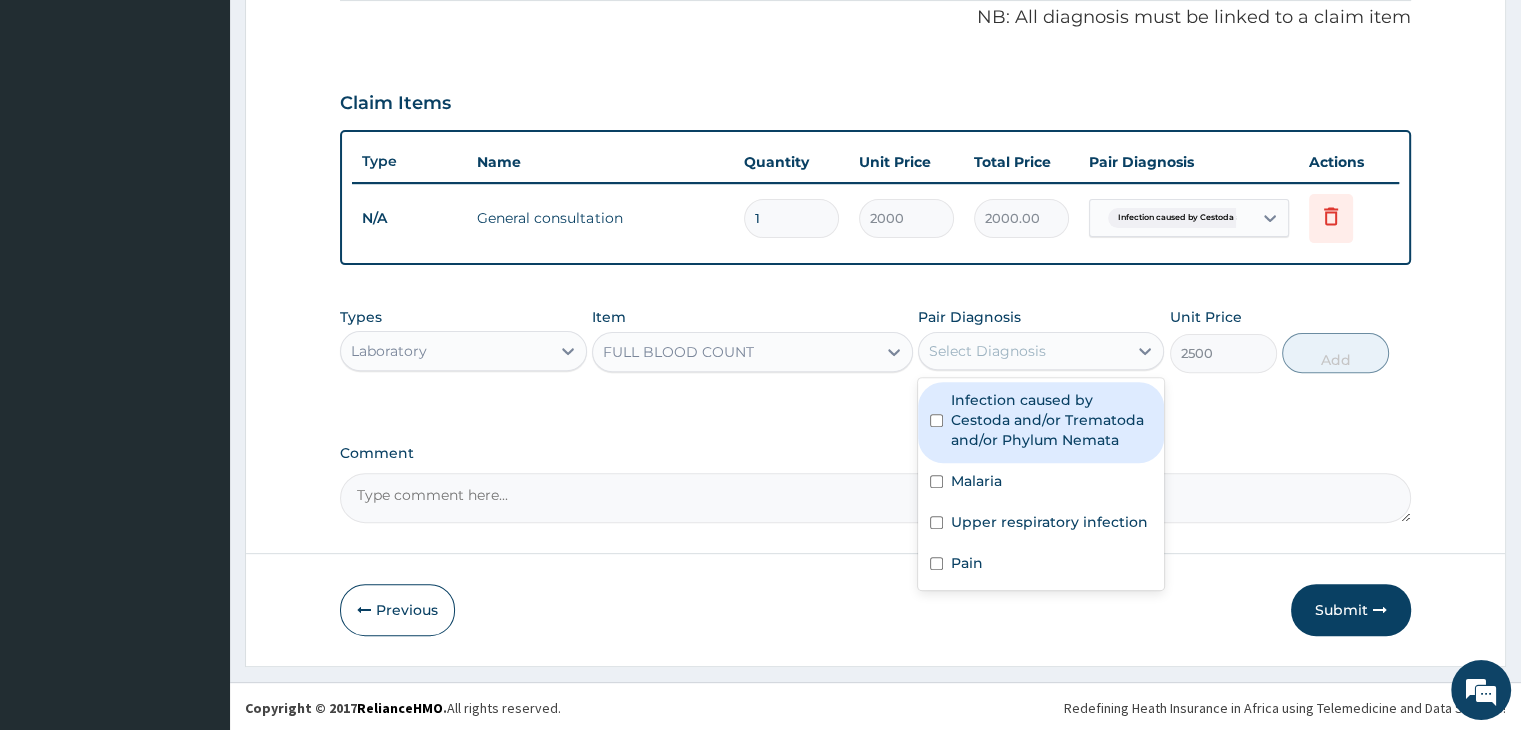 click on "Select Diagnosis" at bounding box center [987, 351] 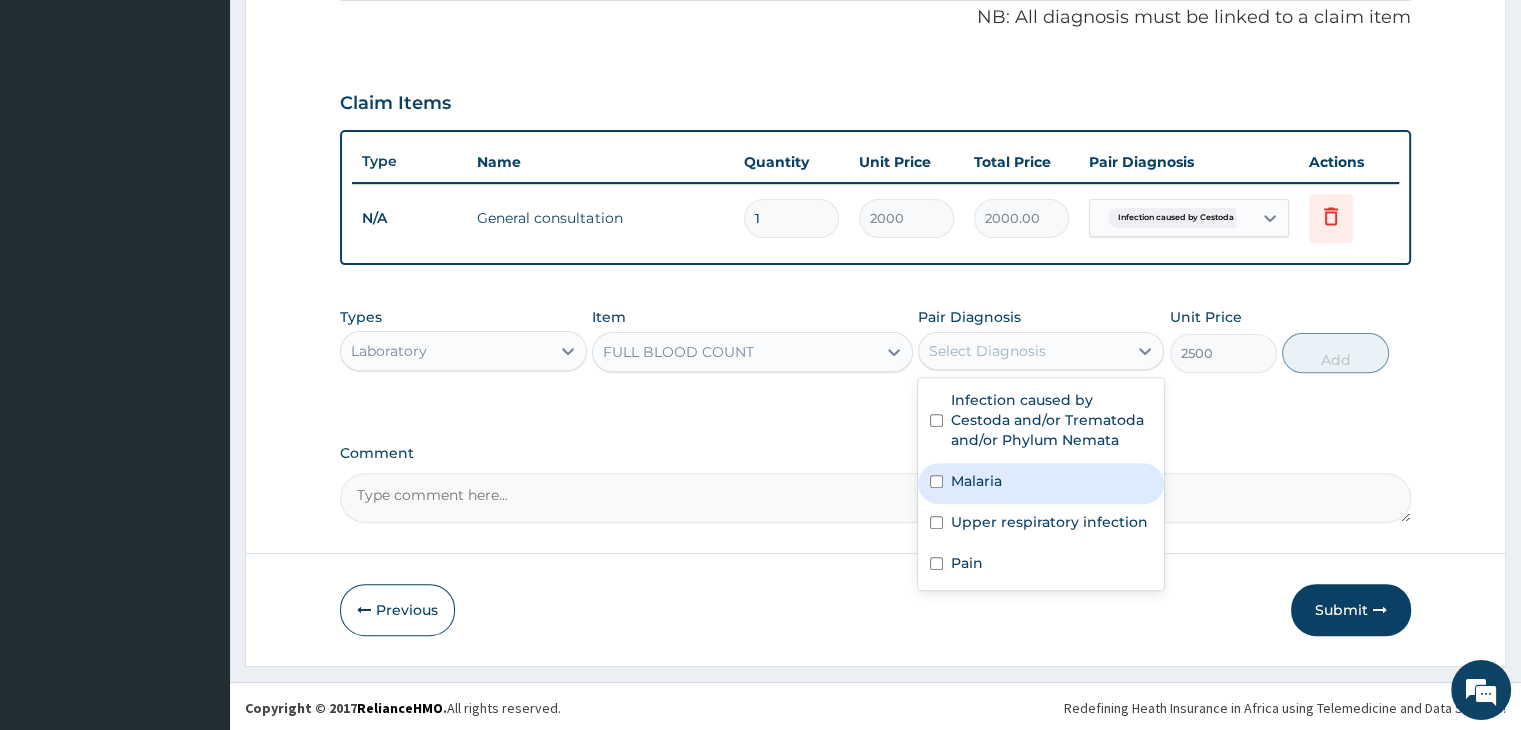 click on "Malaria" at bounding box center (976, 481) 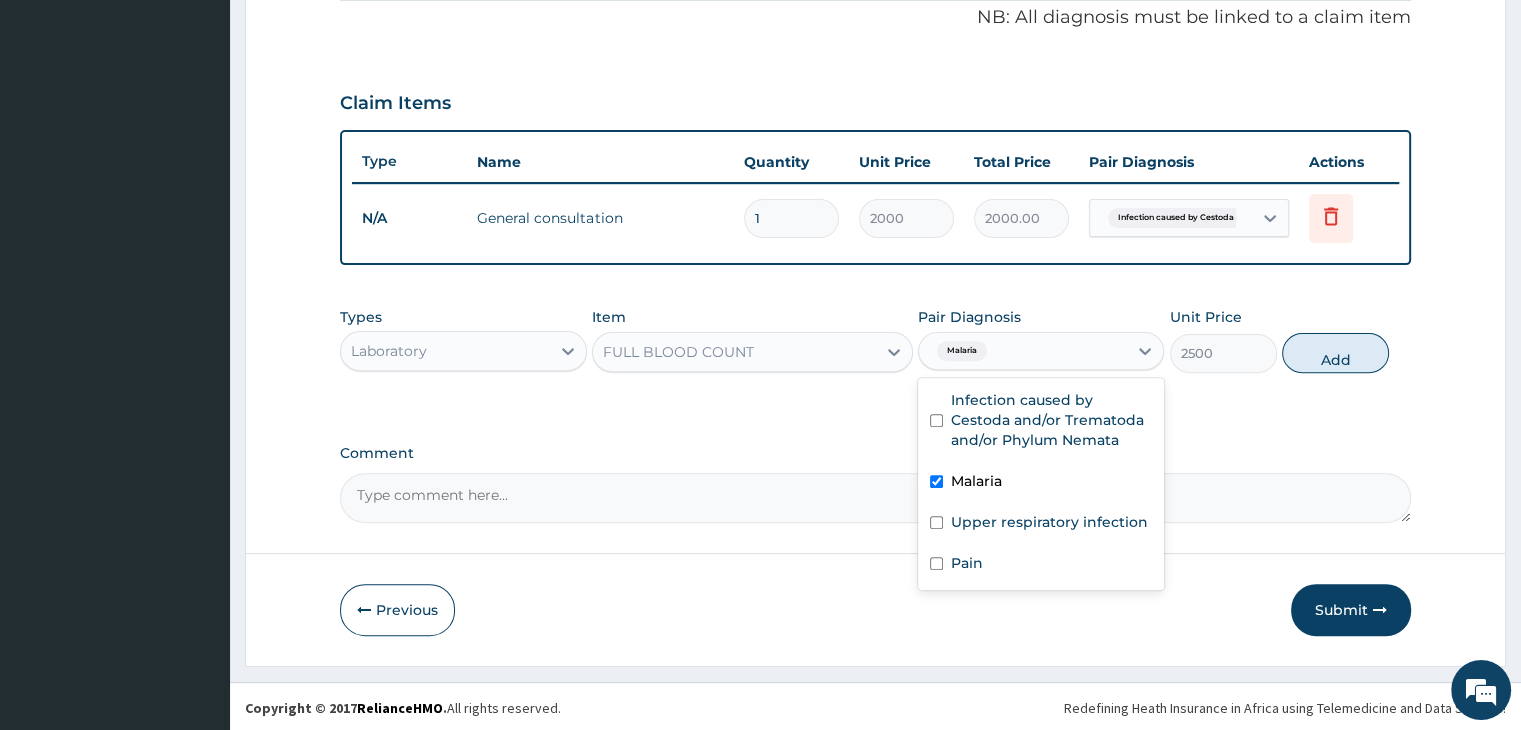 click on "Malaria" at bounding box center [976, 481] 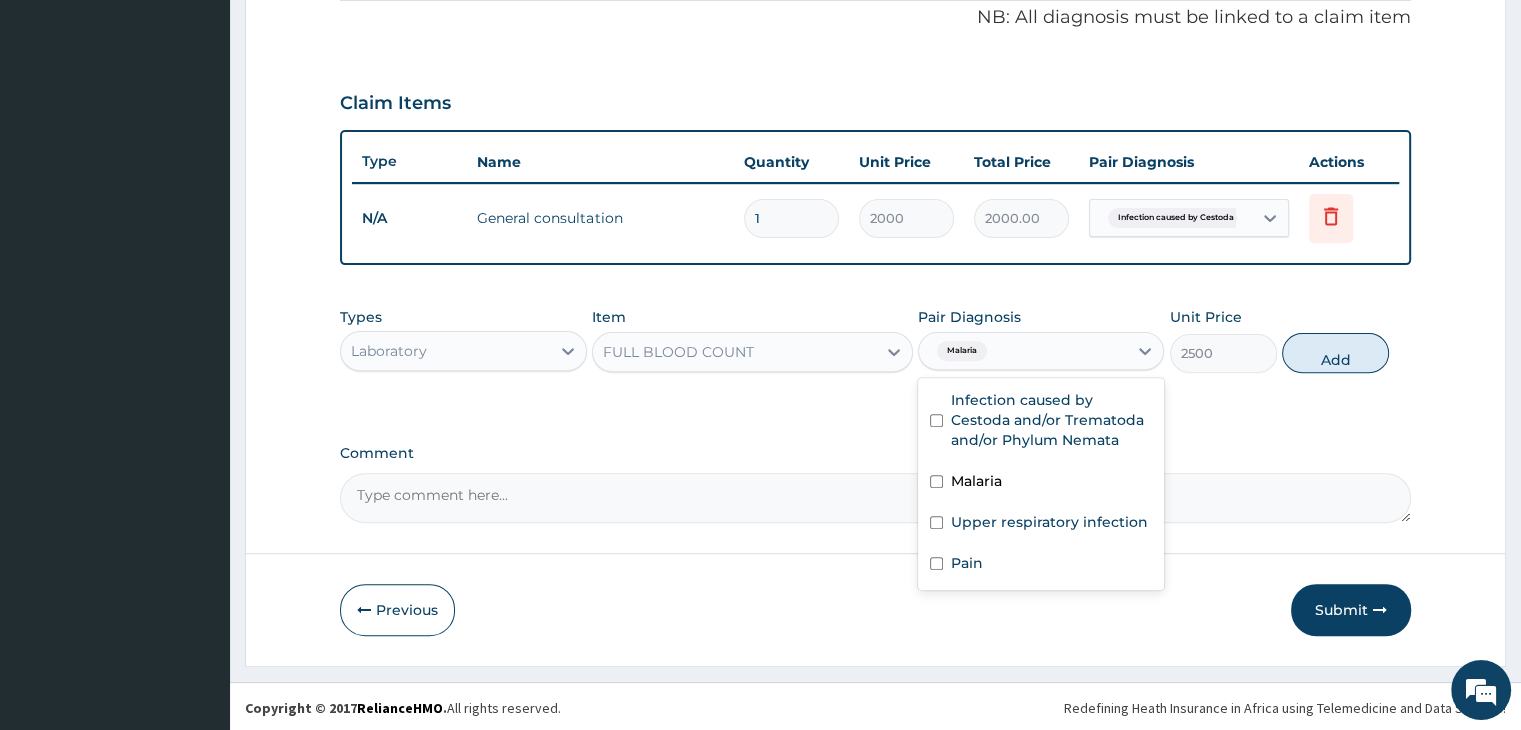 checkbox on "false" 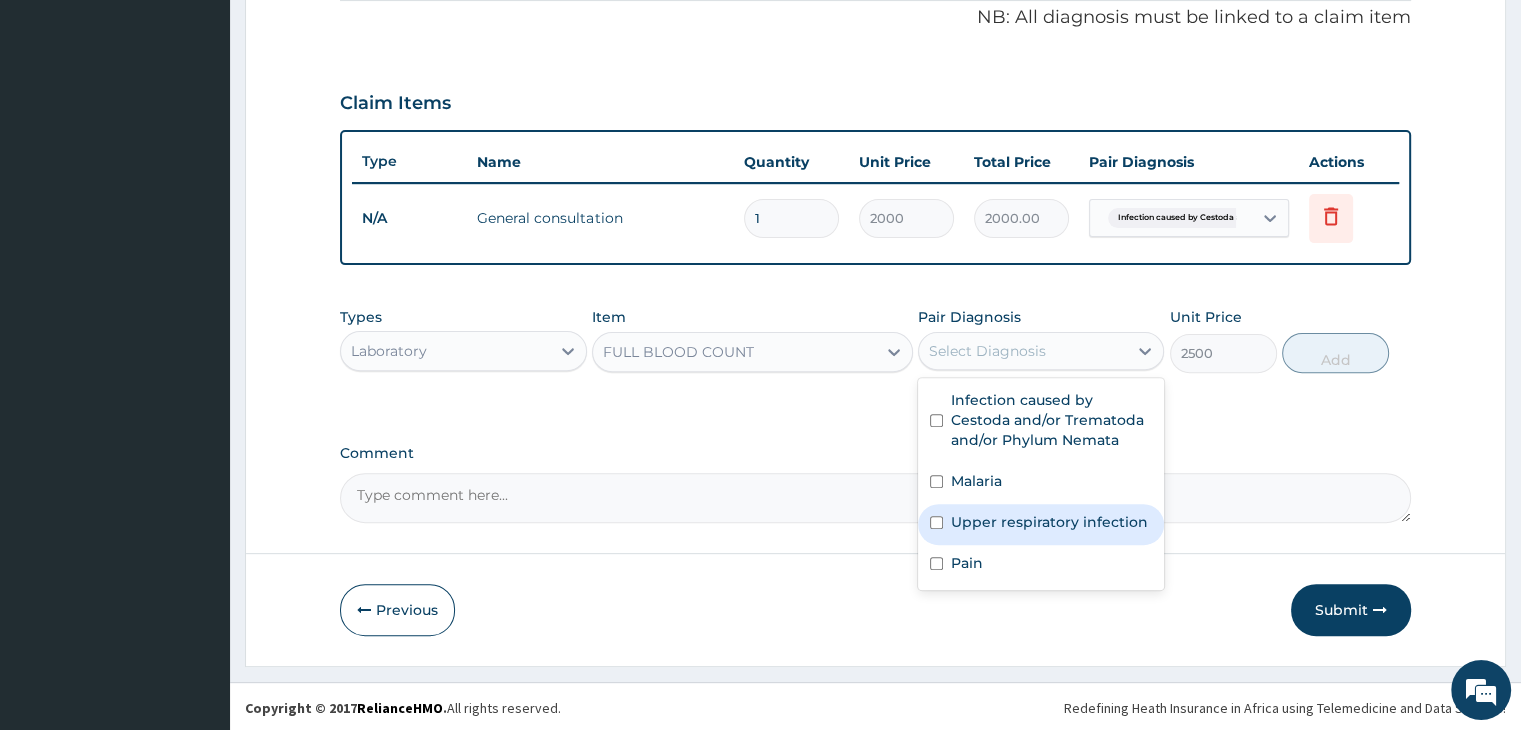 click on "Upper respiratory infection" at bounding box center (1049, 522) 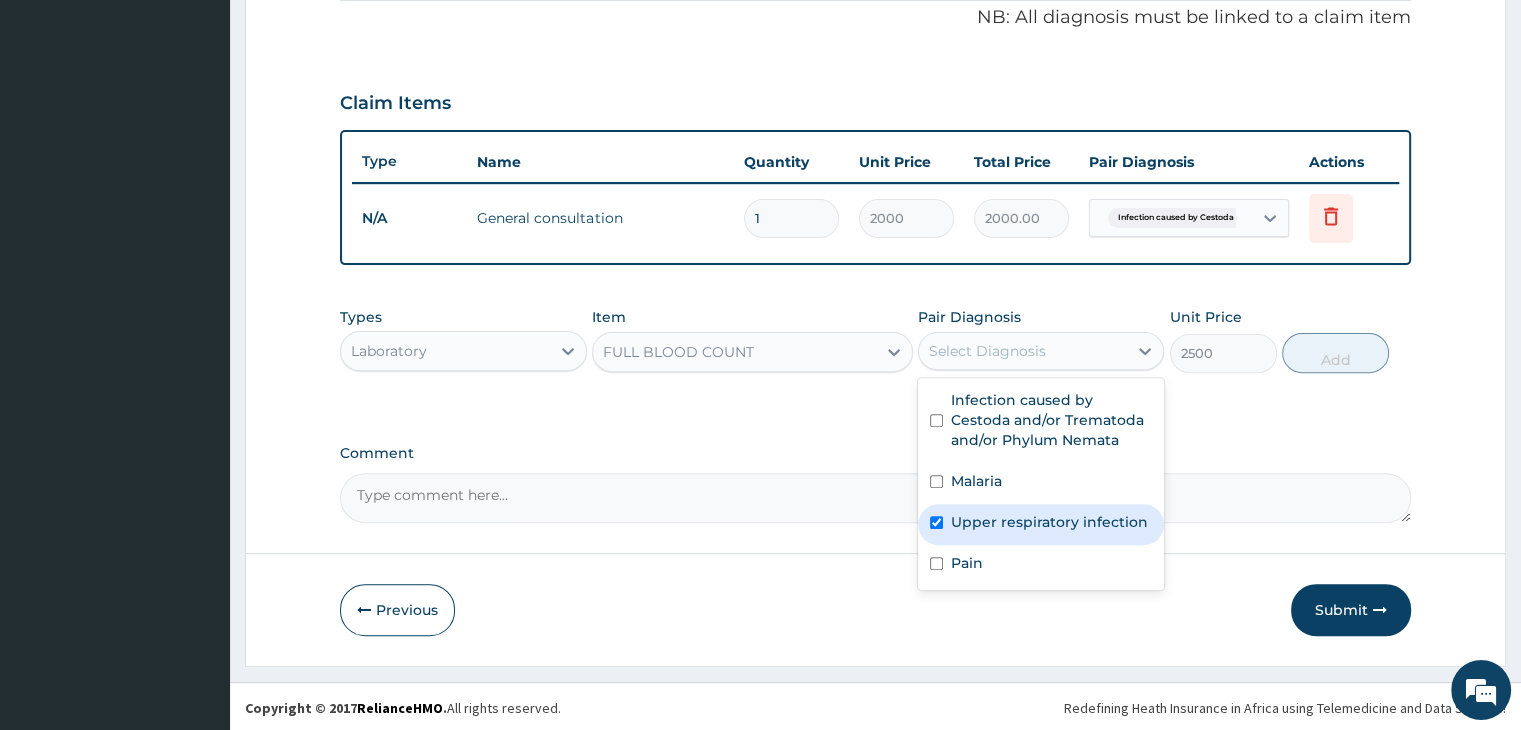 checkbox on "true" 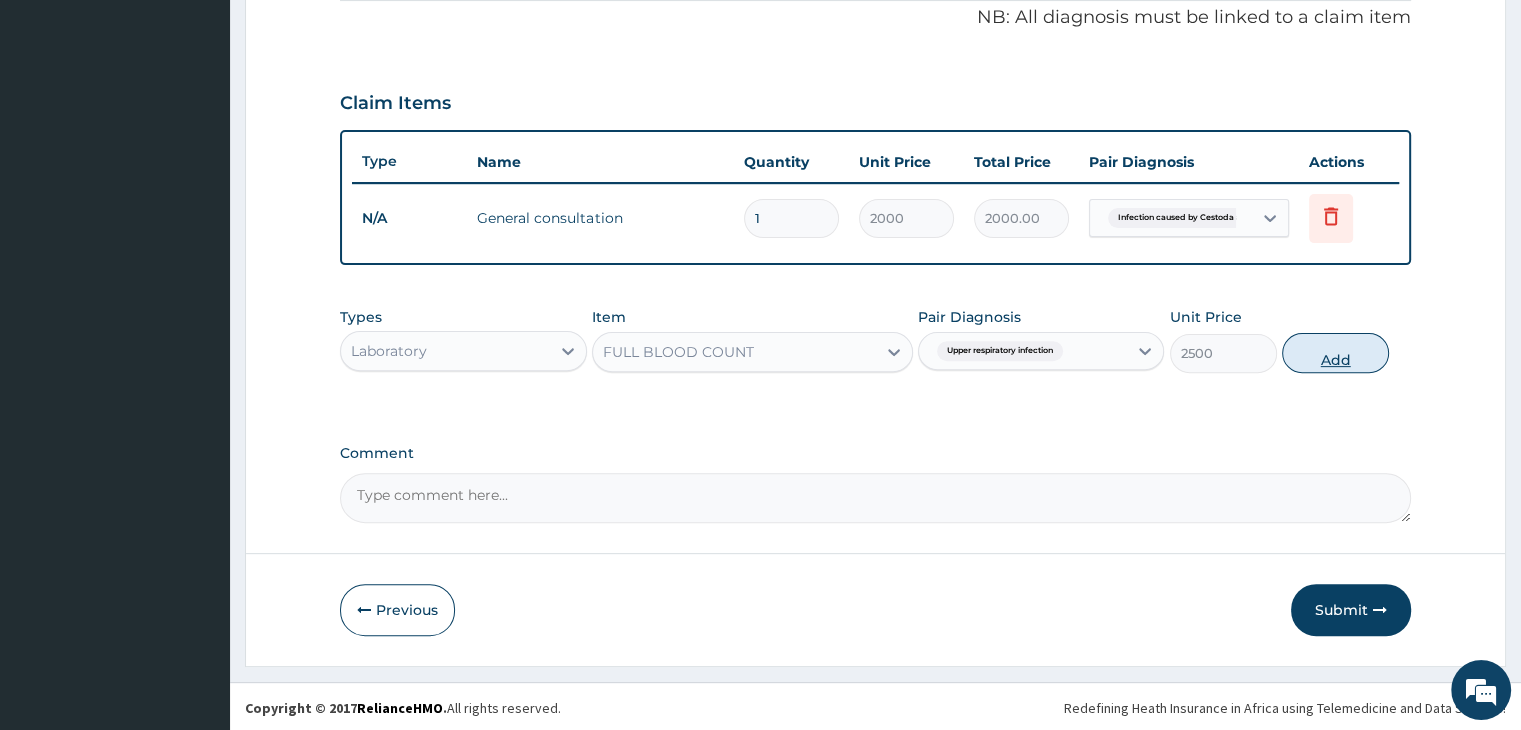 click on "Add" at bounding box center (1335, 353) 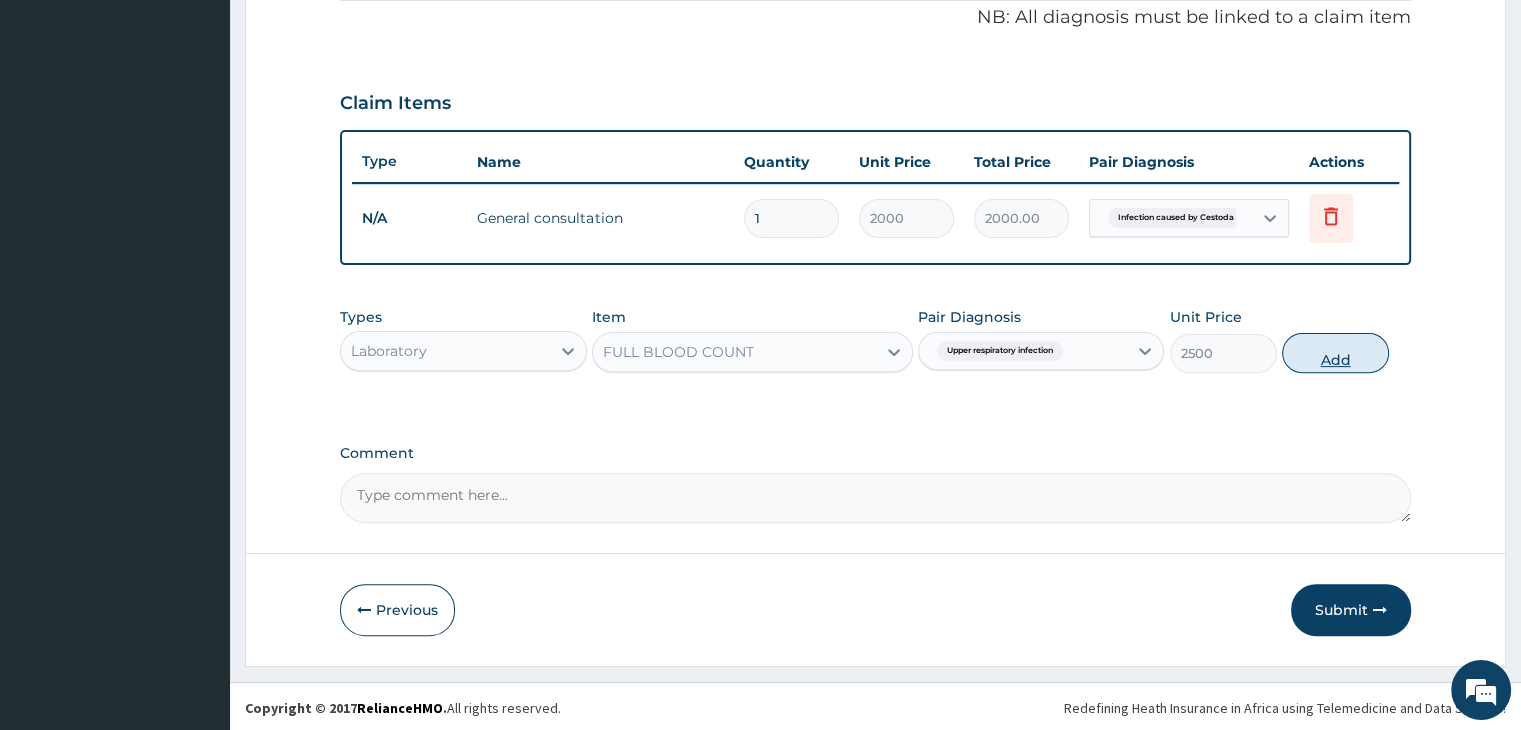 type on "0" 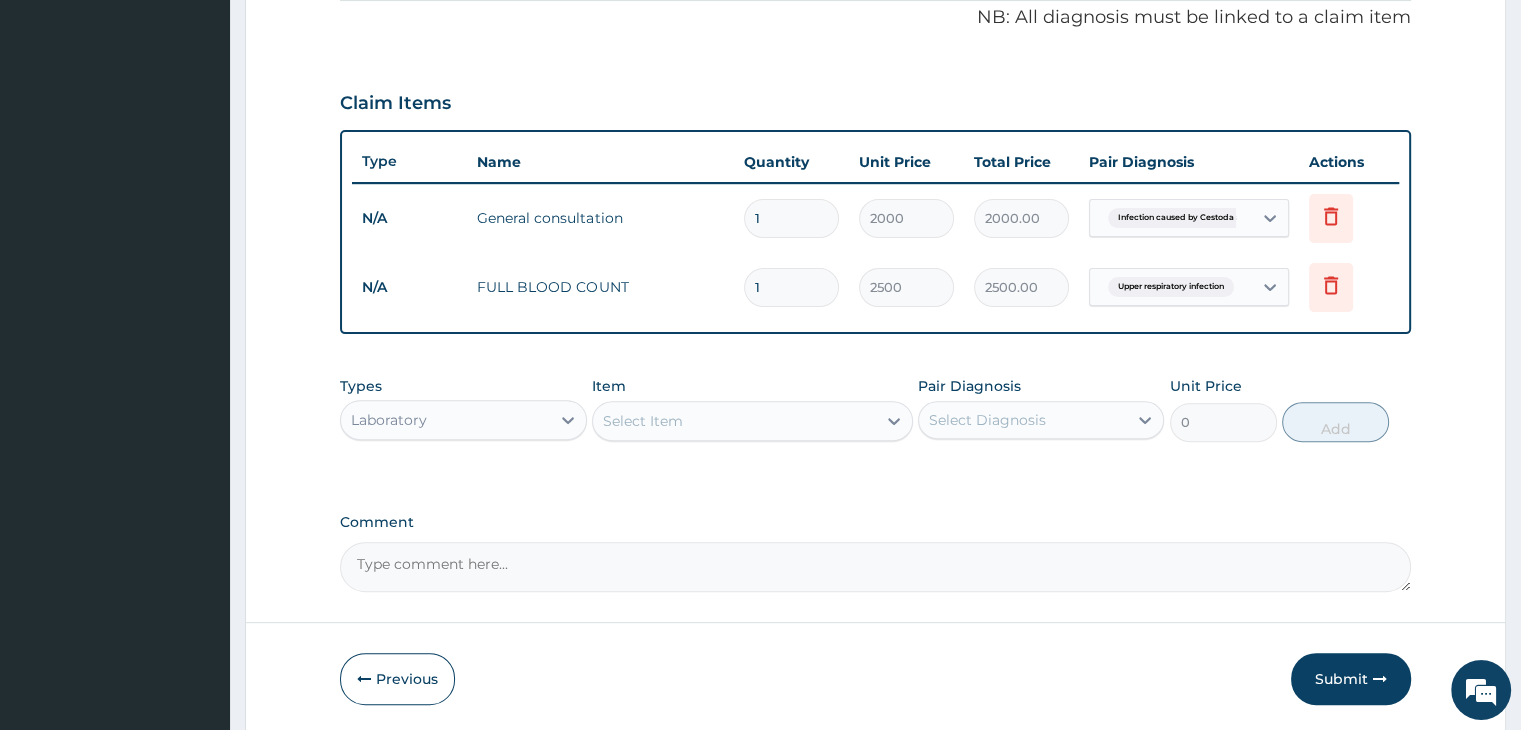 click on "Select Item" at bounding box center (643, 421) 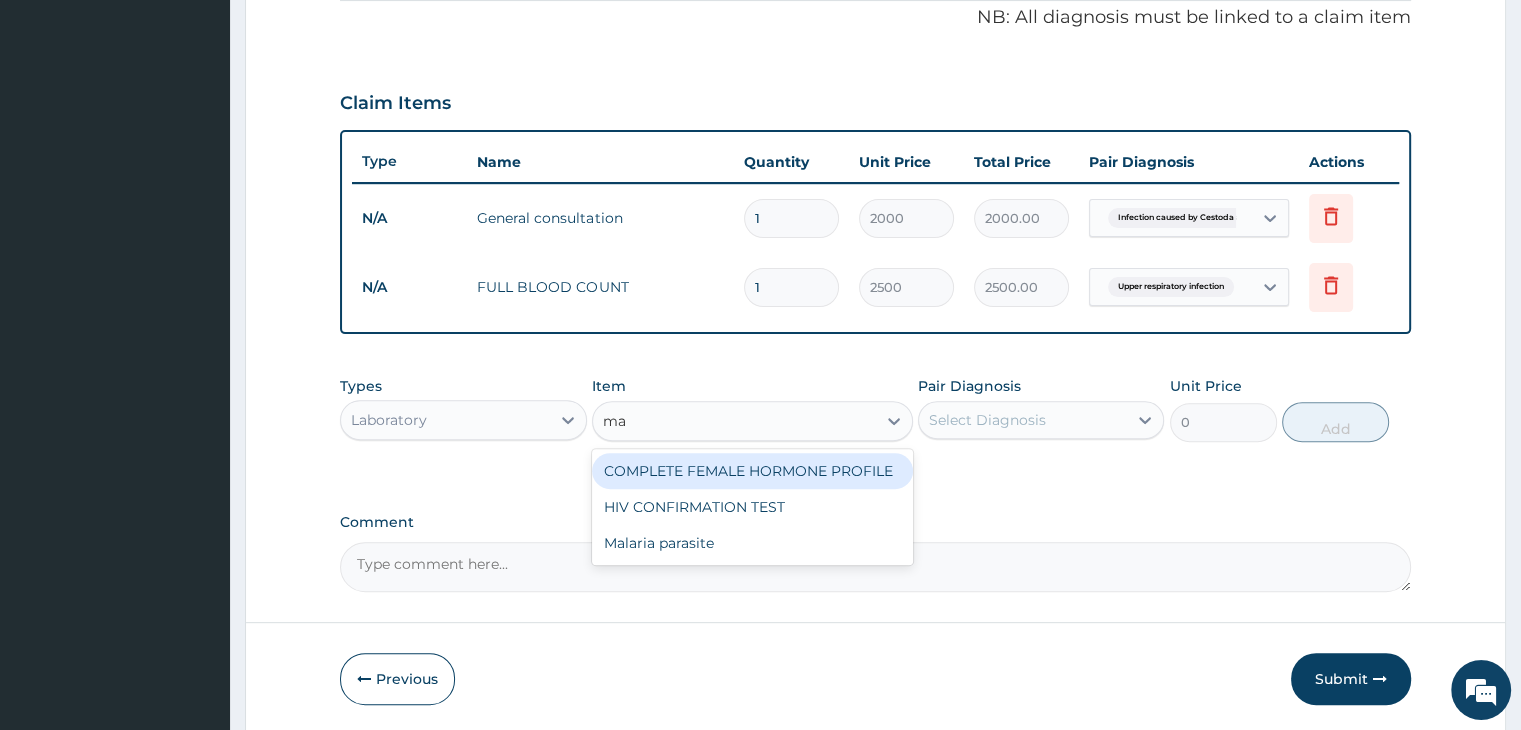 type on "mal" 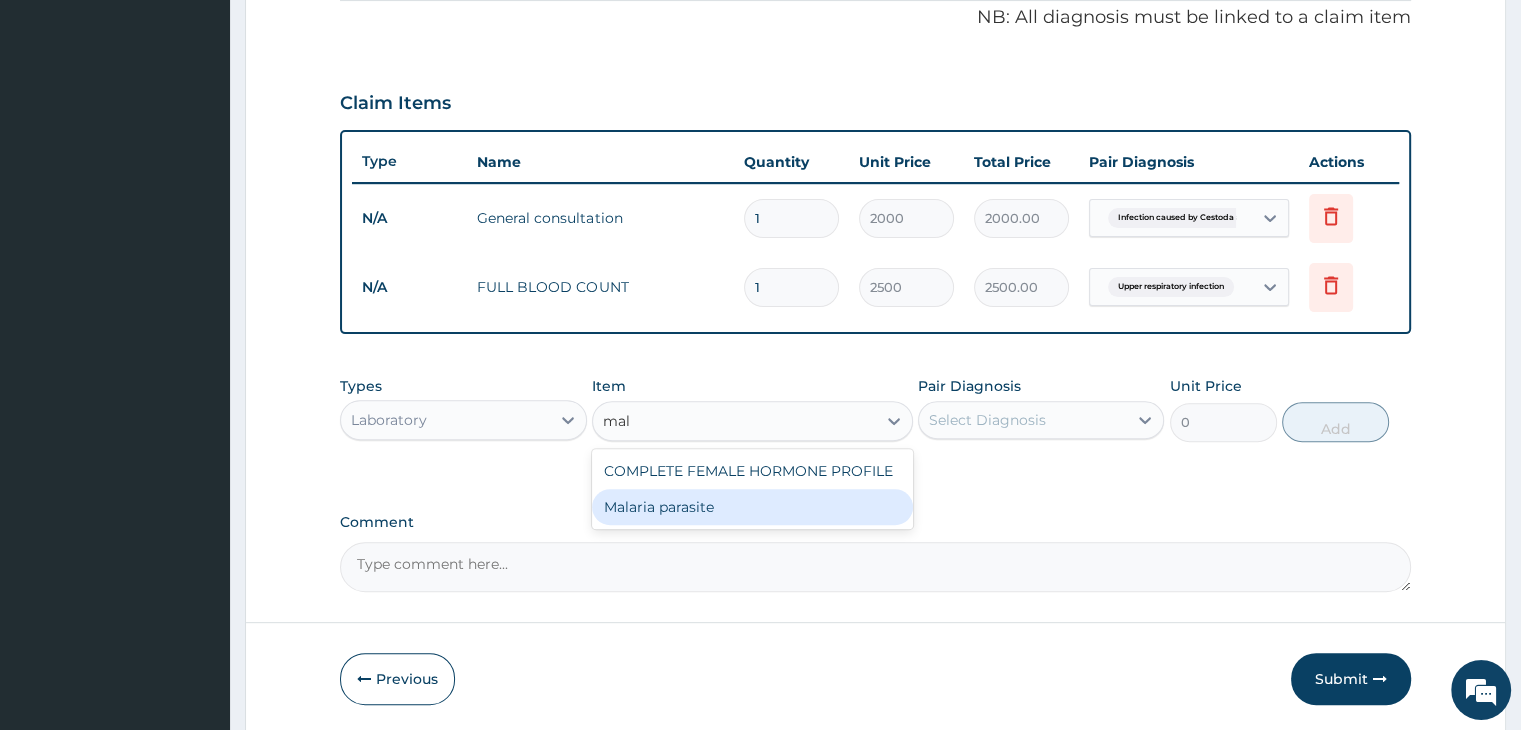 click on "Malaria parasite" at bounding box center [752, 507] 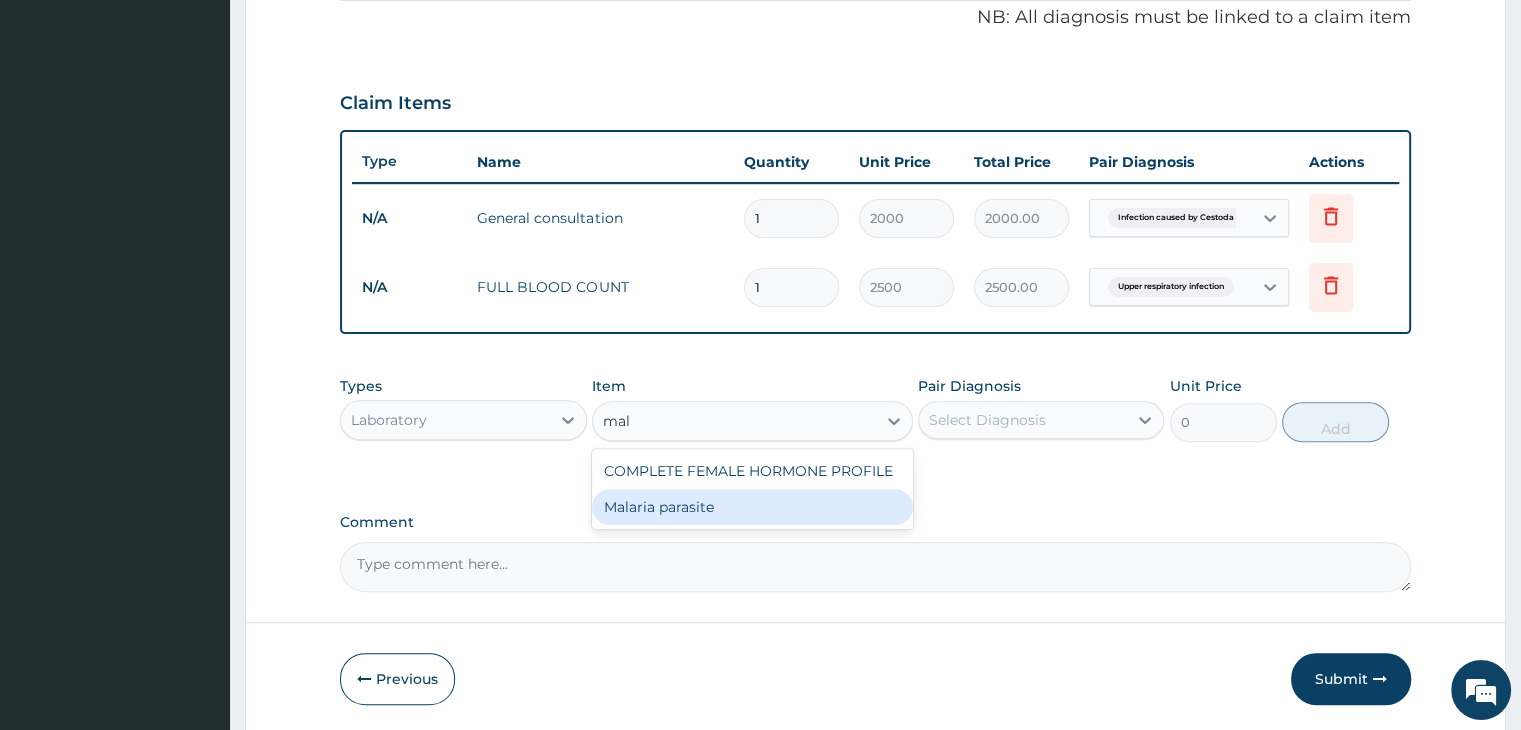 type 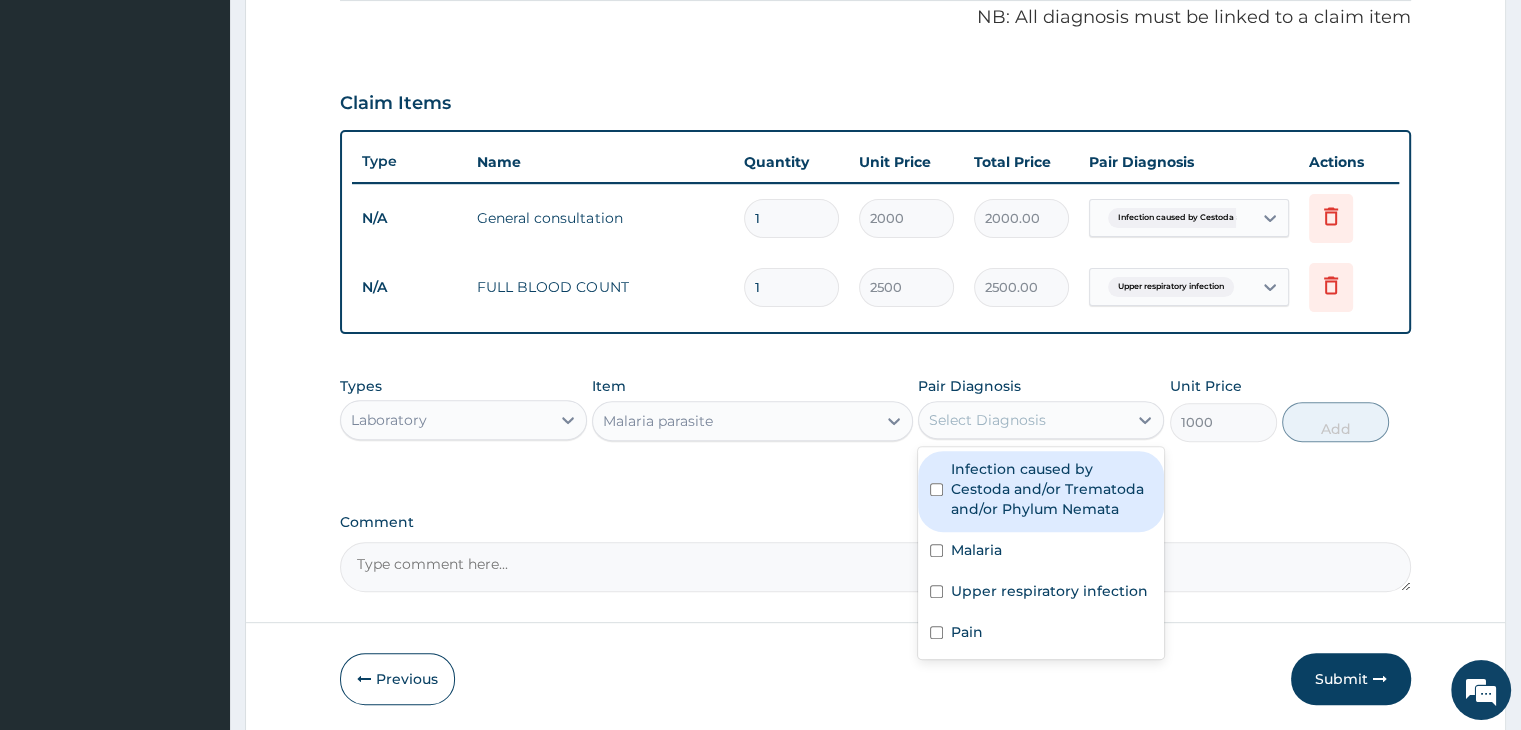 click on "Select Diagnosis" at bounding box center [1023, 420] 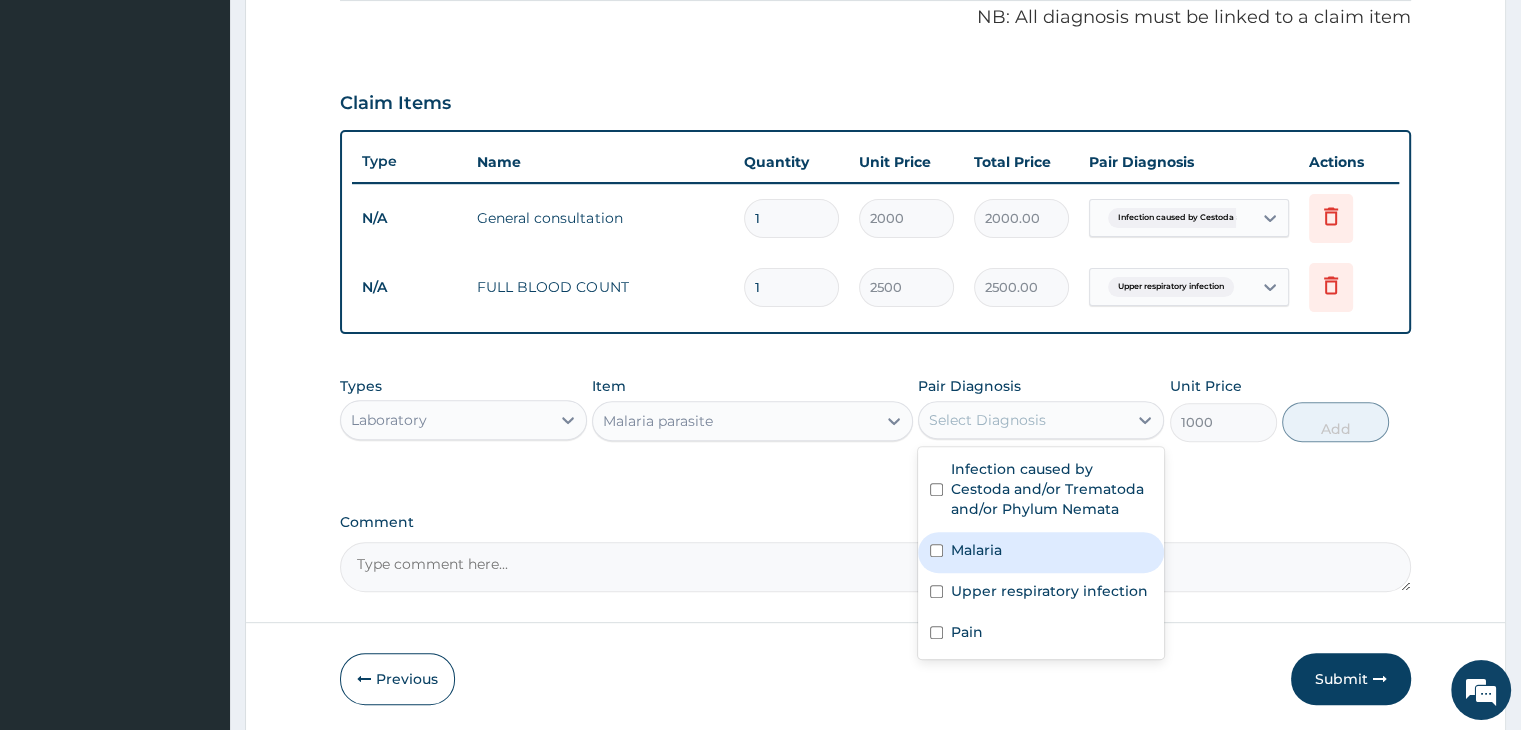 click on "Malaria" at bounding box center (1041, 552) 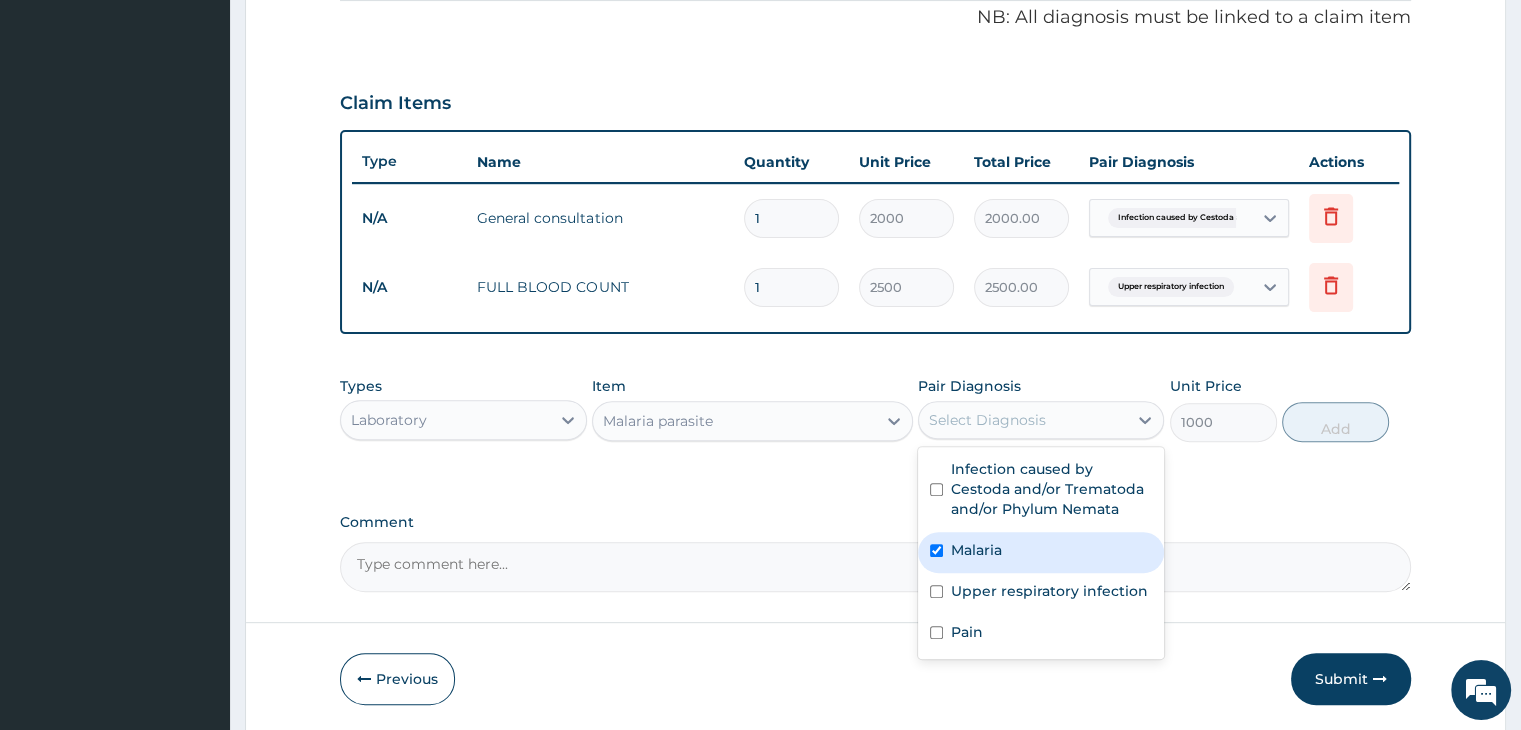 checkbox on "true" 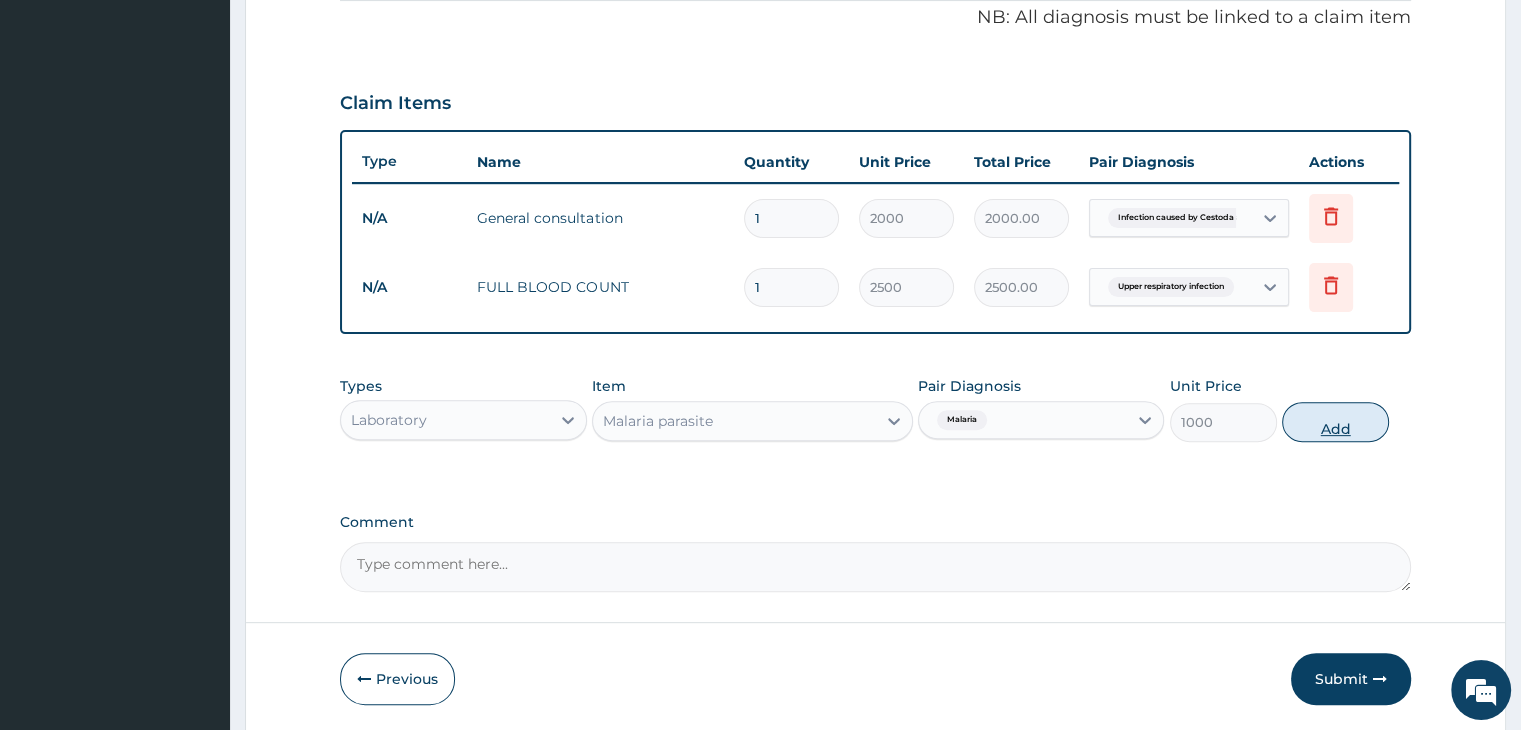click on "Add" at bounding box center [1335, 422] 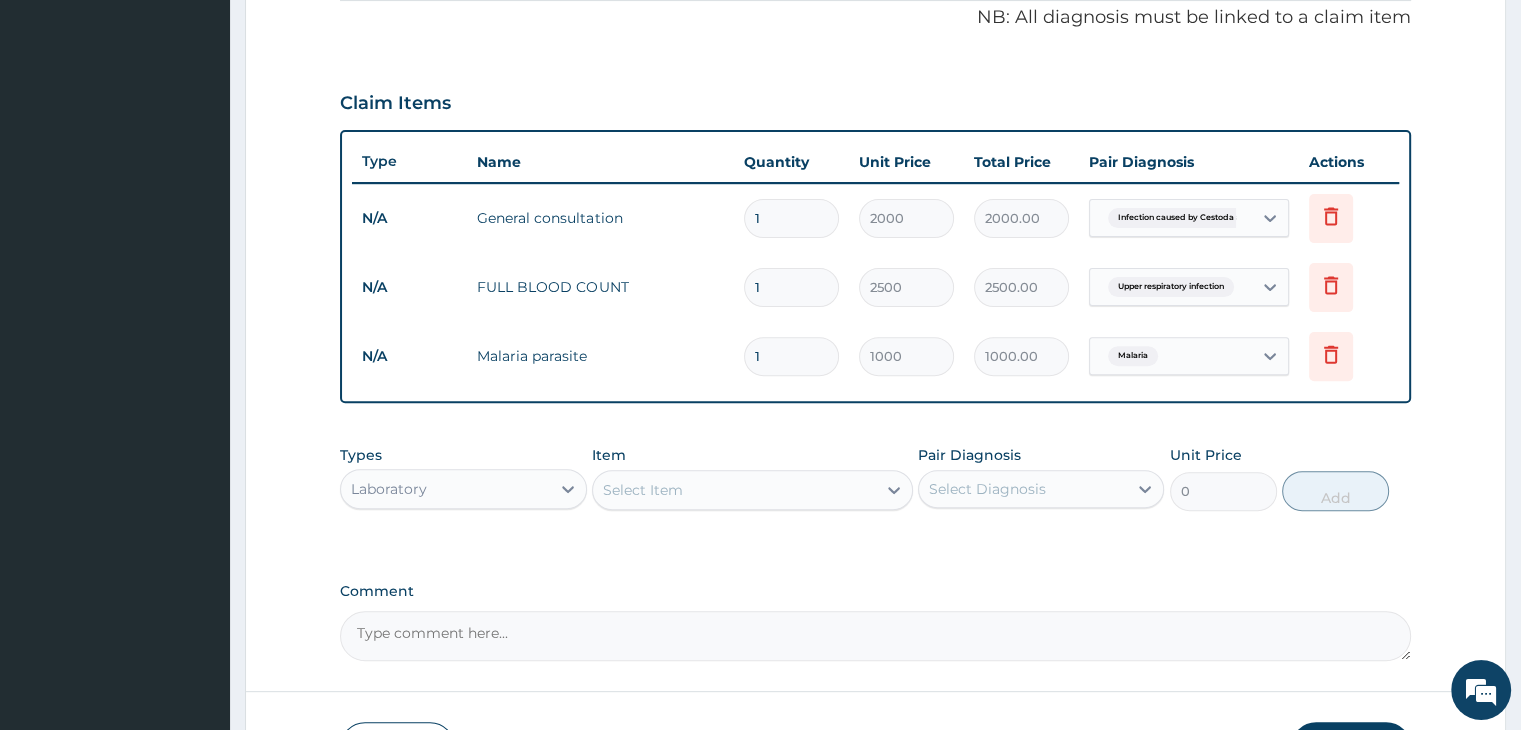 click on "Item Select Item" at bounding box center [752, 478] 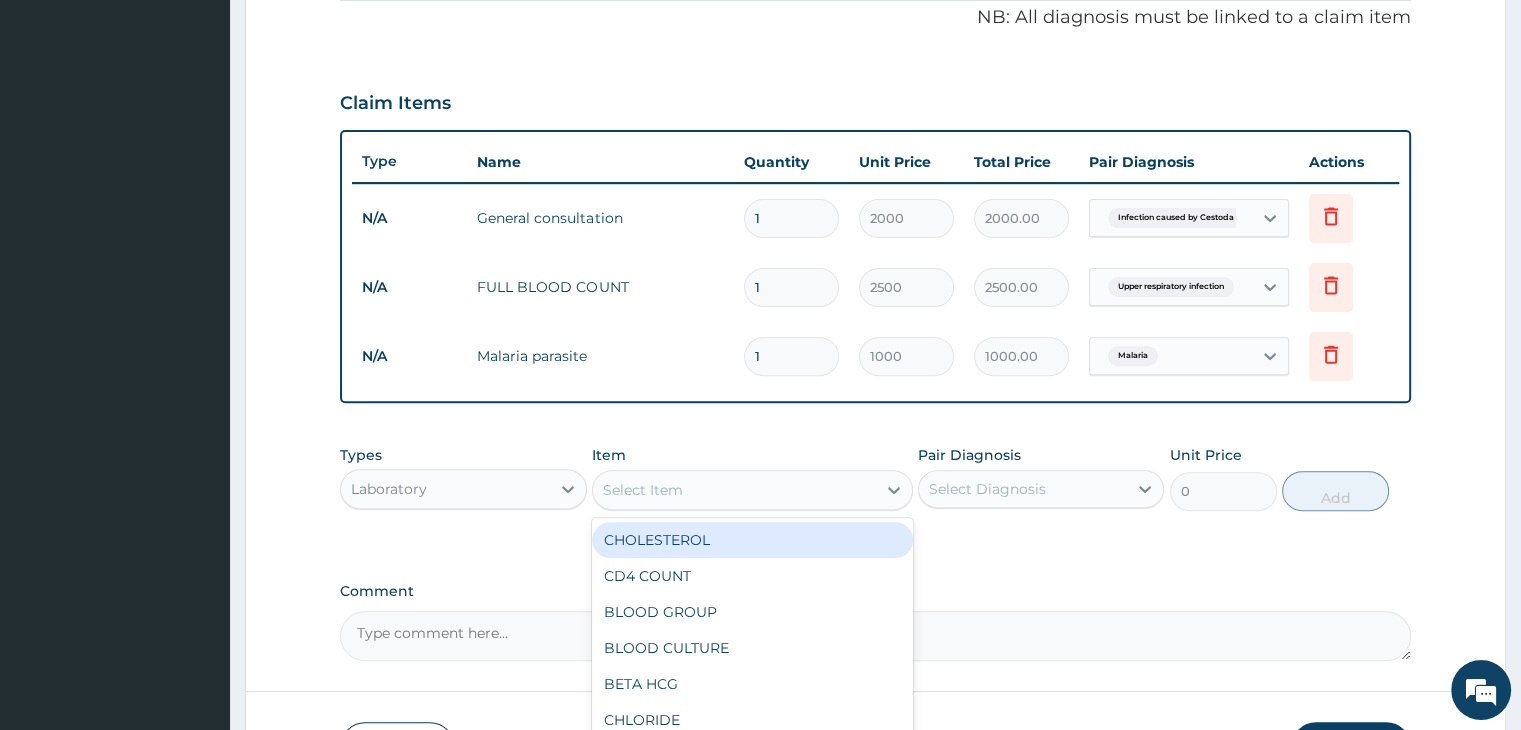 click on "Select Item" at bounding box center (734, 490) 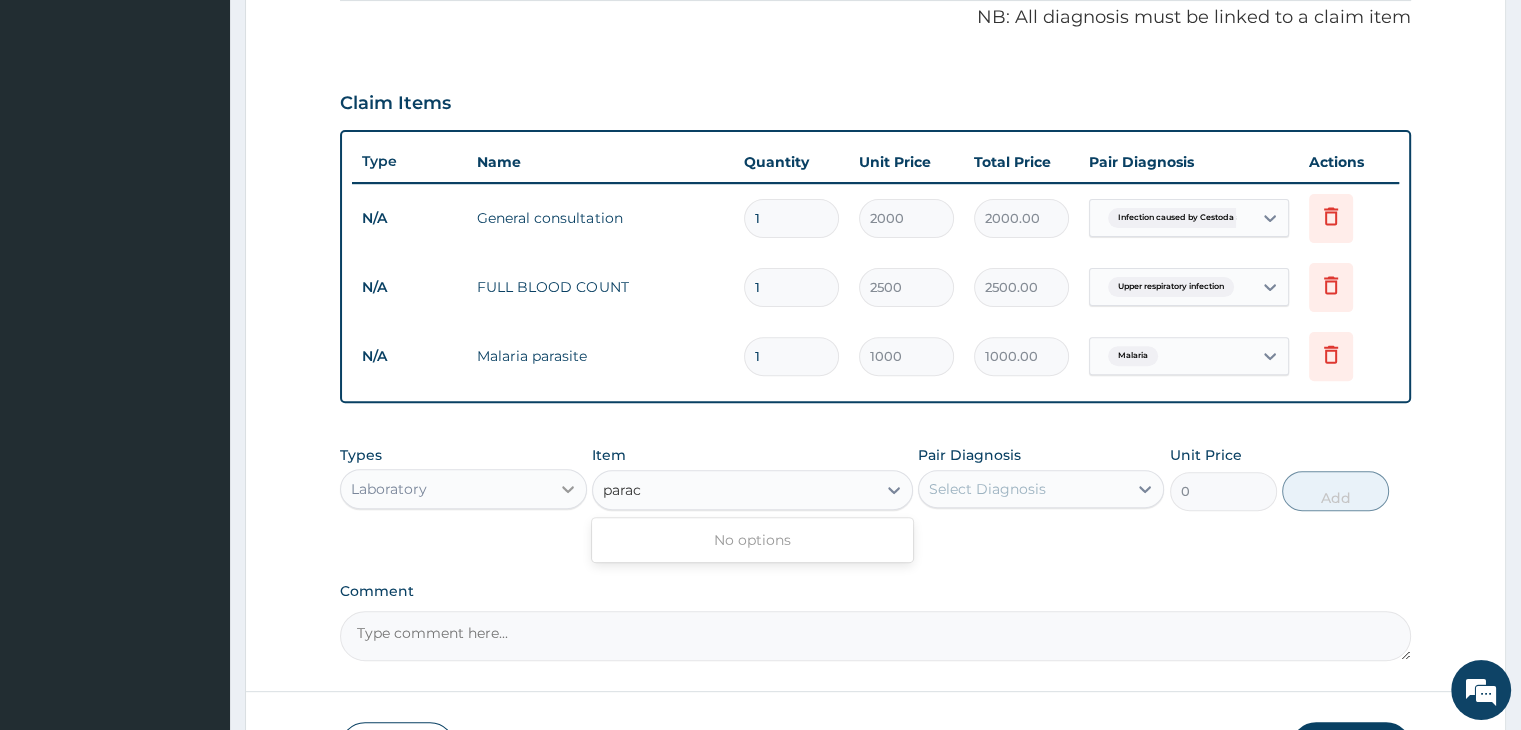 type on "parac" 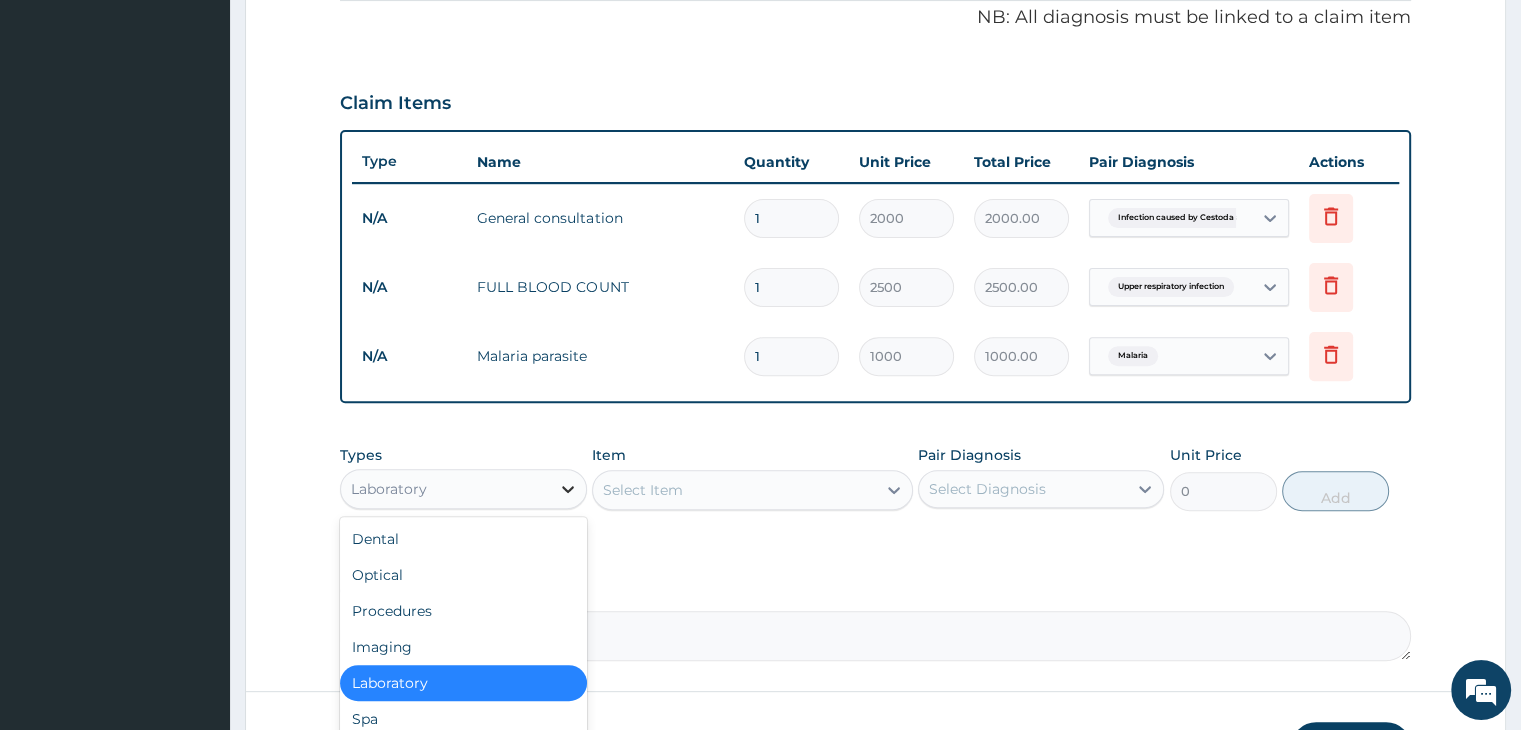 click 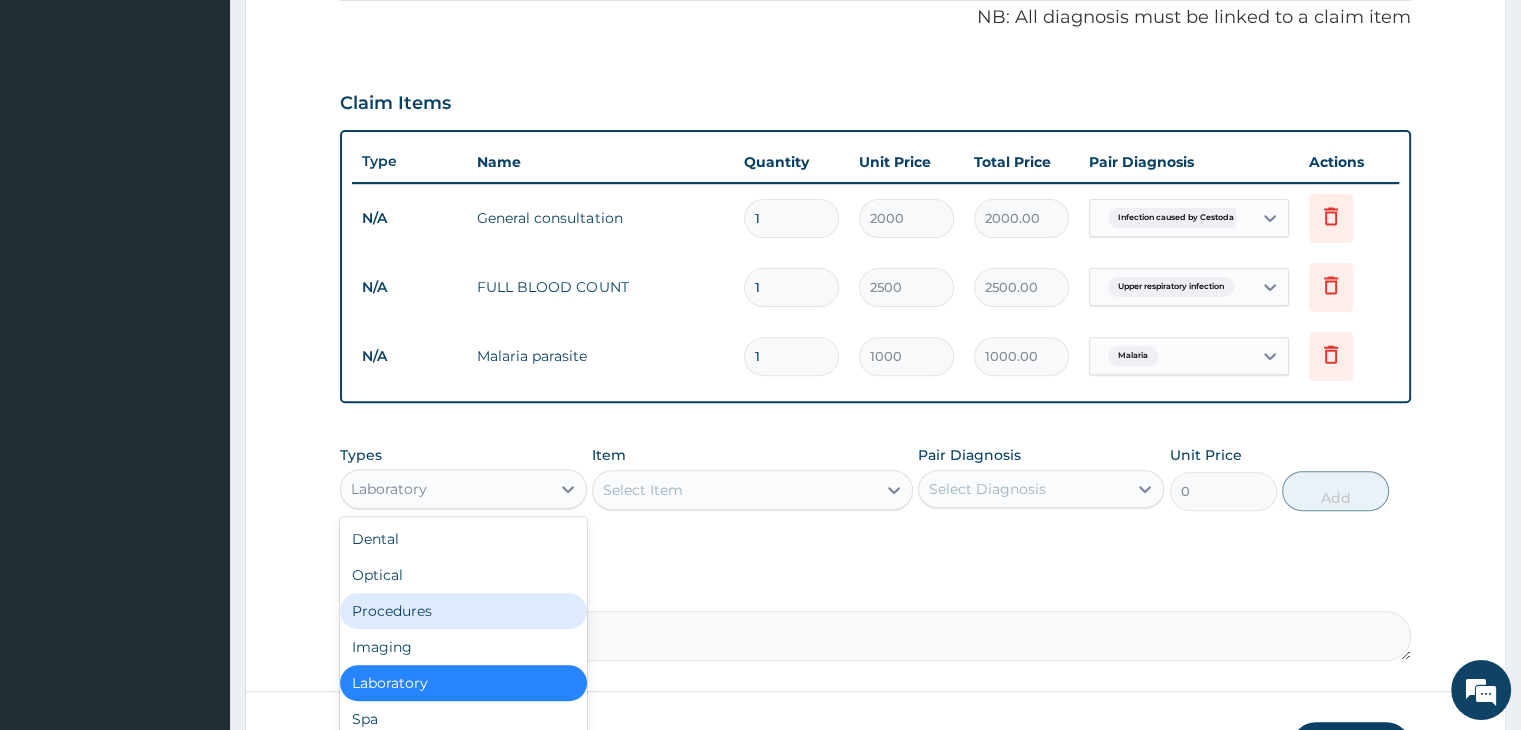 scroll, scrollTop: 68, scrollLeft: 0, axis: vertical 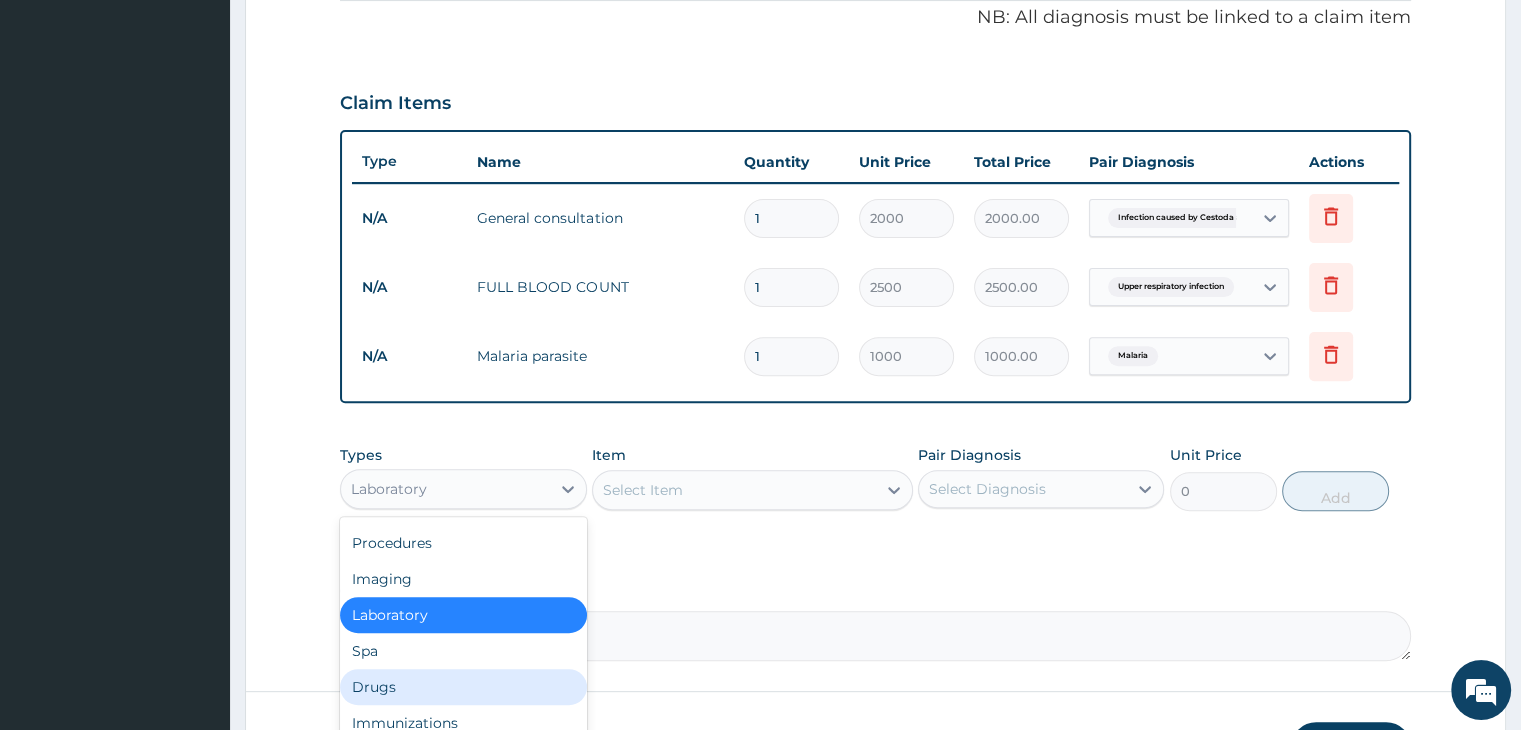 click on "Drugs" at bounding box center (463, 687) 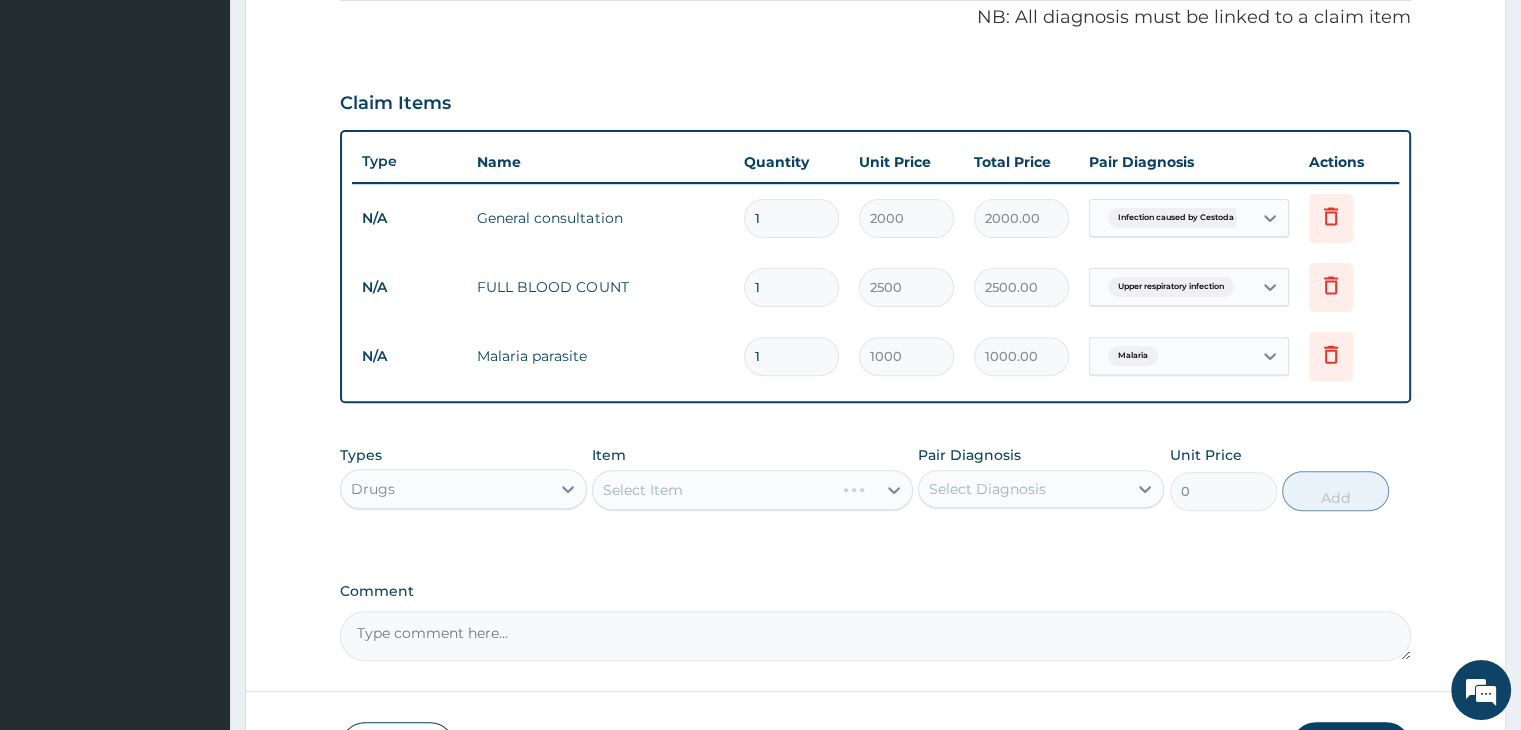 click on "Step  2  of 2 PA Code / Prescription Code Enter Code(Secondary Care Only) Encounter Date 02-08-2025 Important Notice Please enter PA codes before entering items that are not attached to a PA code   All diagnoses entered must be linked to a claim item. Diagnosis & Claim Items that are visible but inactive cannot be edited because they were imported from an already approved PA code. Diagnosis Infection caused by Cestoda and/or Trematoda and/or Phylum Nemata Confirmed Malaria Confirmed Upper respiratory infection Confirmed Pain Confirmed NB: All diagnosis must be linked to a claim item Claim Items Type Name Quantity Unit Price Total Price Pair Diagnosis Actions N/A General consultation 1 2000 2000.00 Infection caused by Cestoda an... Delete N/A FULL BLOOD COUNT 1 2500 2500.00 Upper respiratory infection Delete N/A Malaria parasite 1 1000 1000.00 Malaria Delete Types Drugs Item Select Item Pair Diagnosis Select Diagnosis Unit Price 0 Add Comment     Previous   Submit" at bounding box center [875, 148] 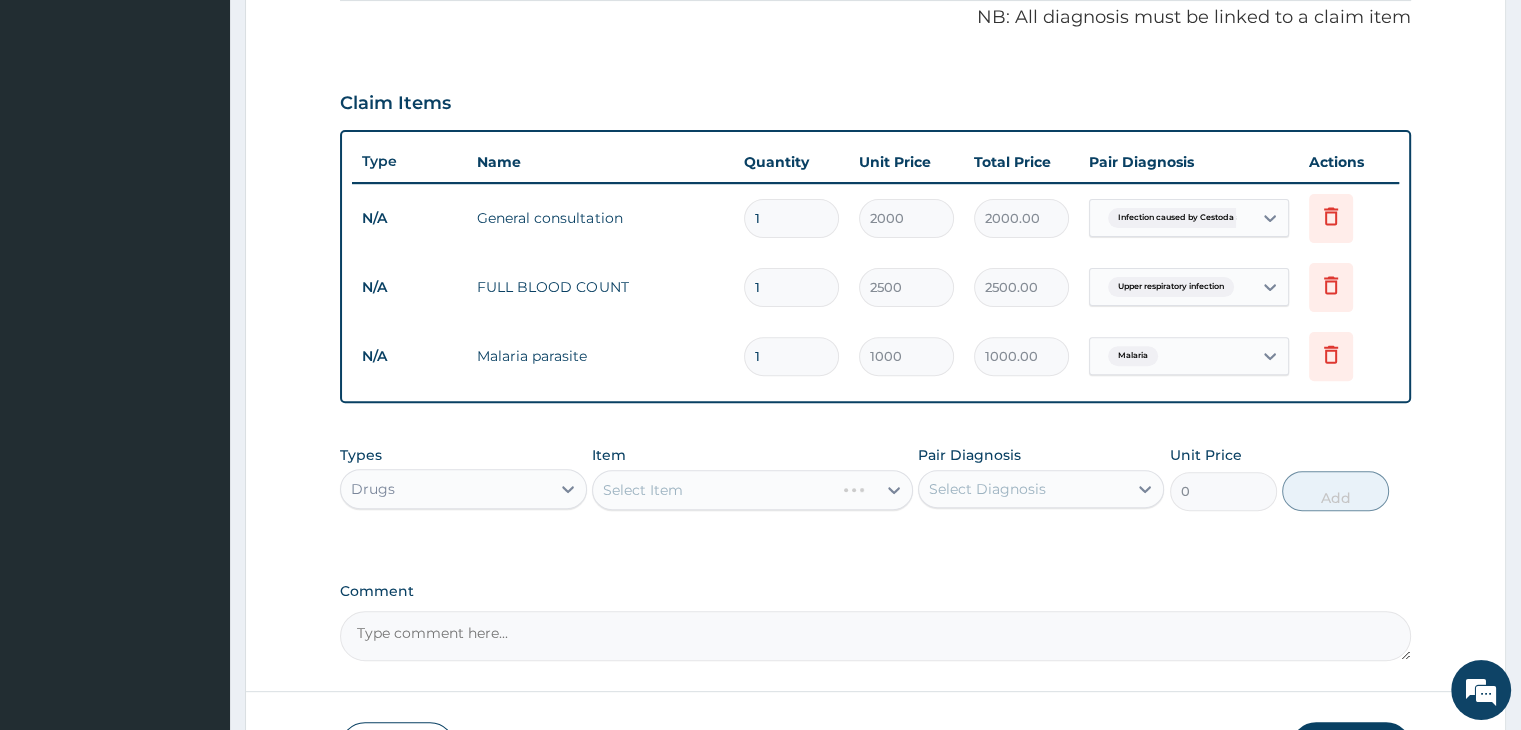 click on "Select Item" at bounding box center (752, 490) 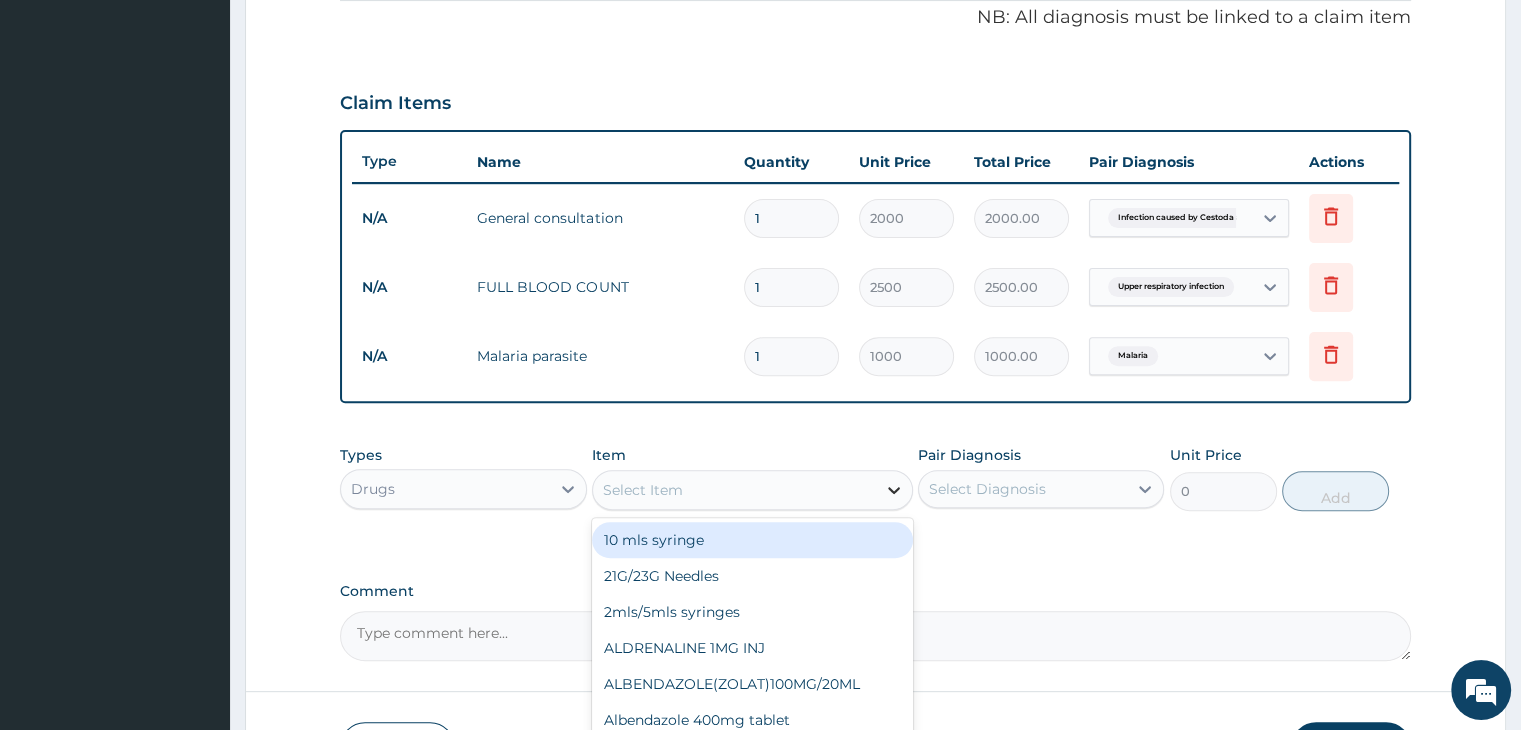 click 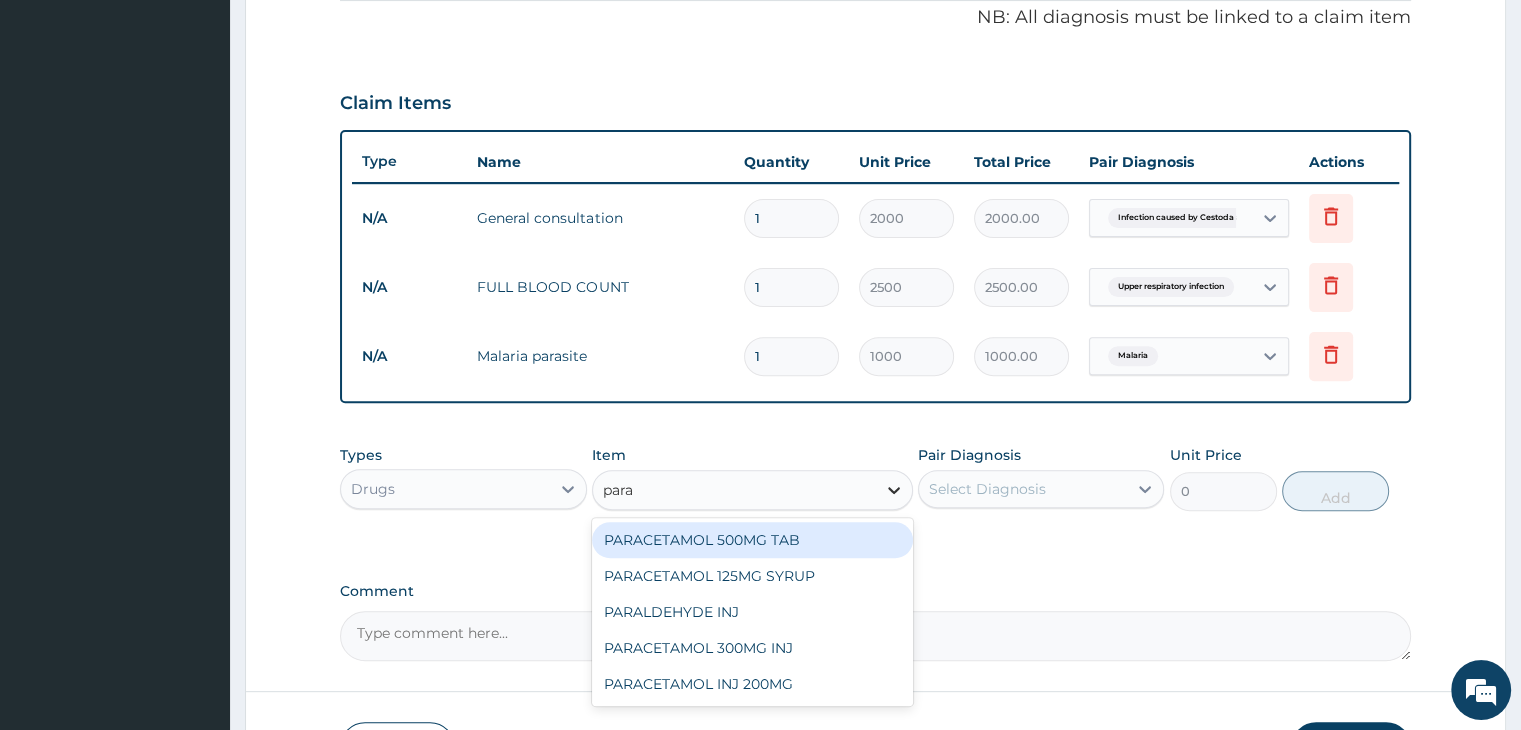 type on "parac" 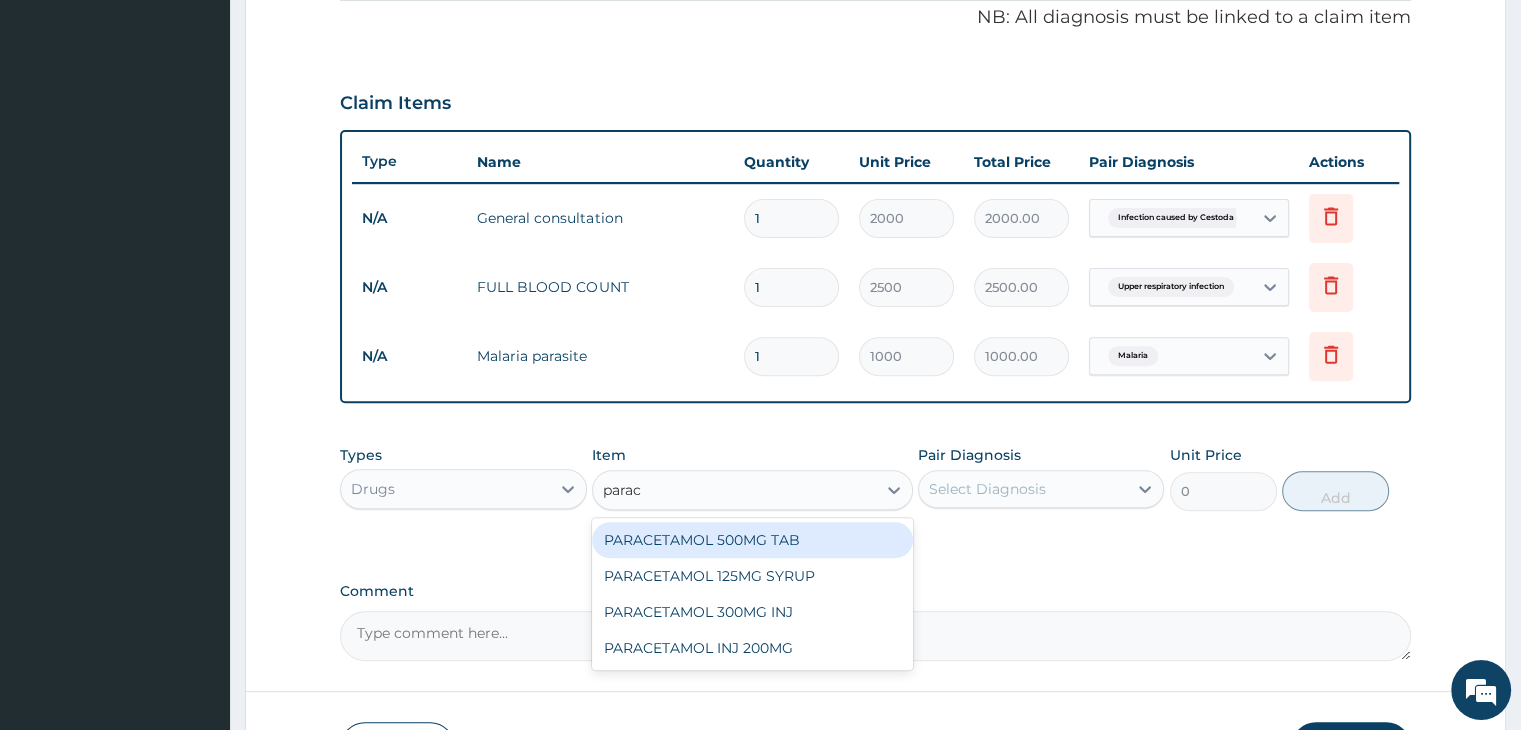 click on "PARACETAMOL 500MG TAB" at bounding box center [752, 540] 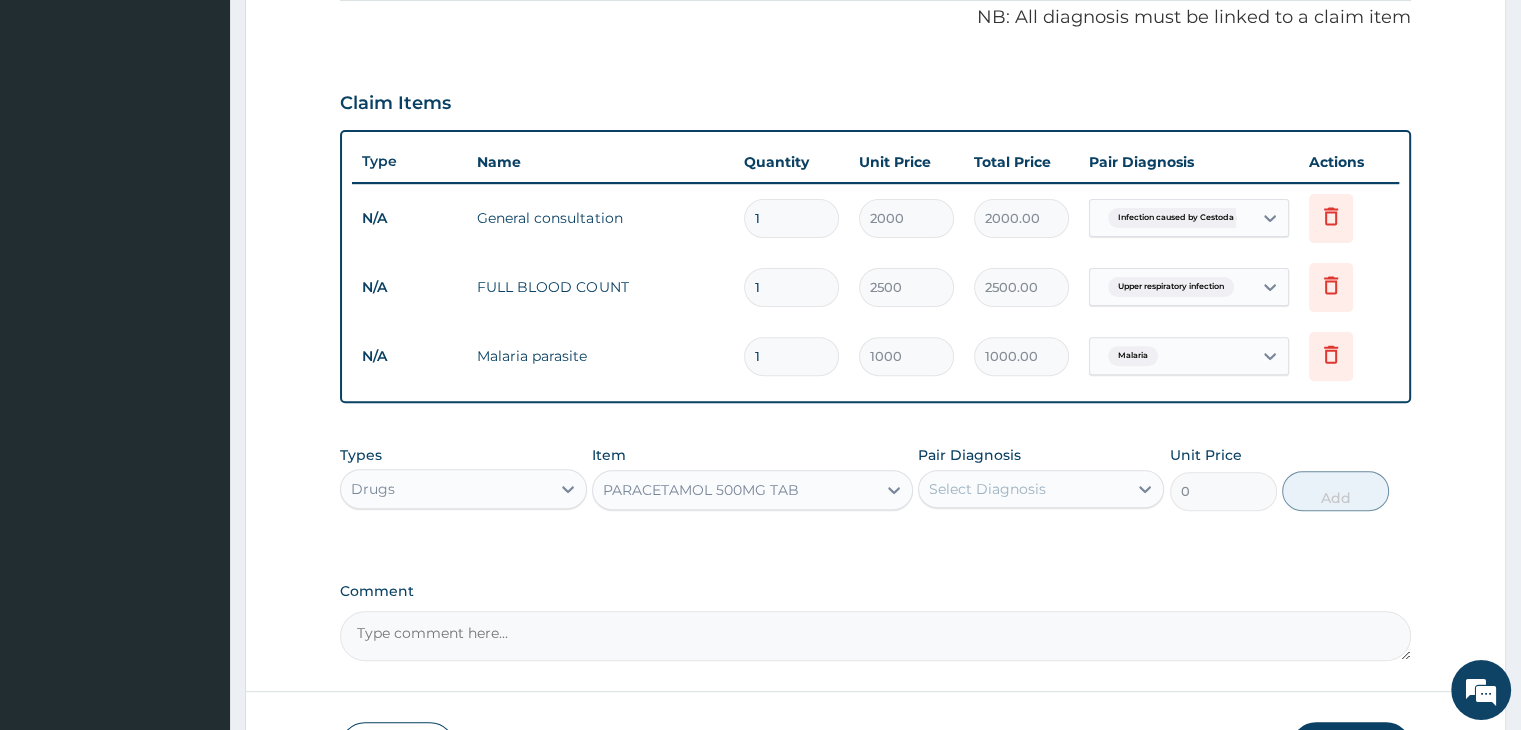 type 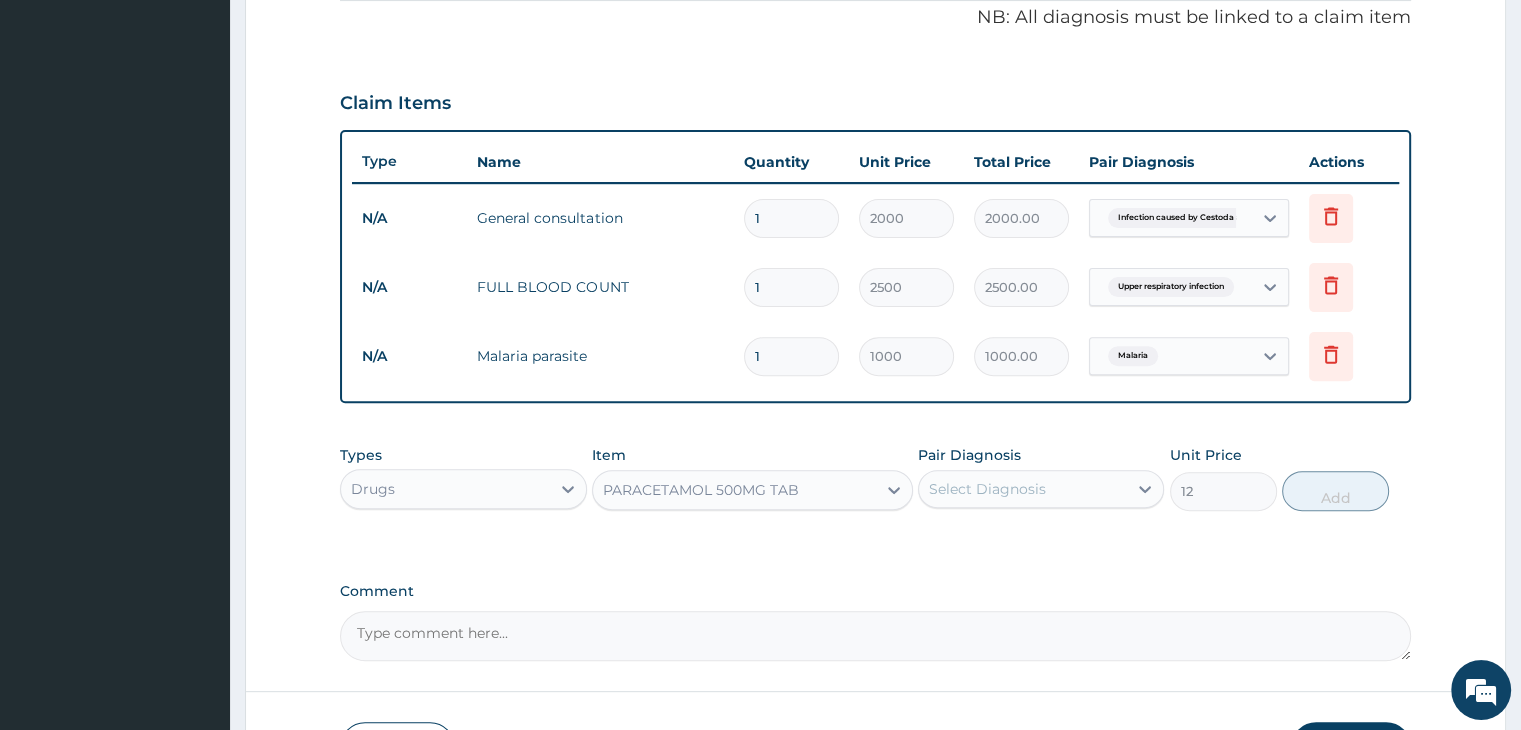 click on "Types Drugs Item option PARACETAMOL 500MG TAB, selected.   Select is focused ,type to refine list, press Down to open the menu,  PARACETAMOL 500MG TAB Pair Diagnosis Select Diagnosis Unit Price 12 Add" at bounding box center (875, 493) 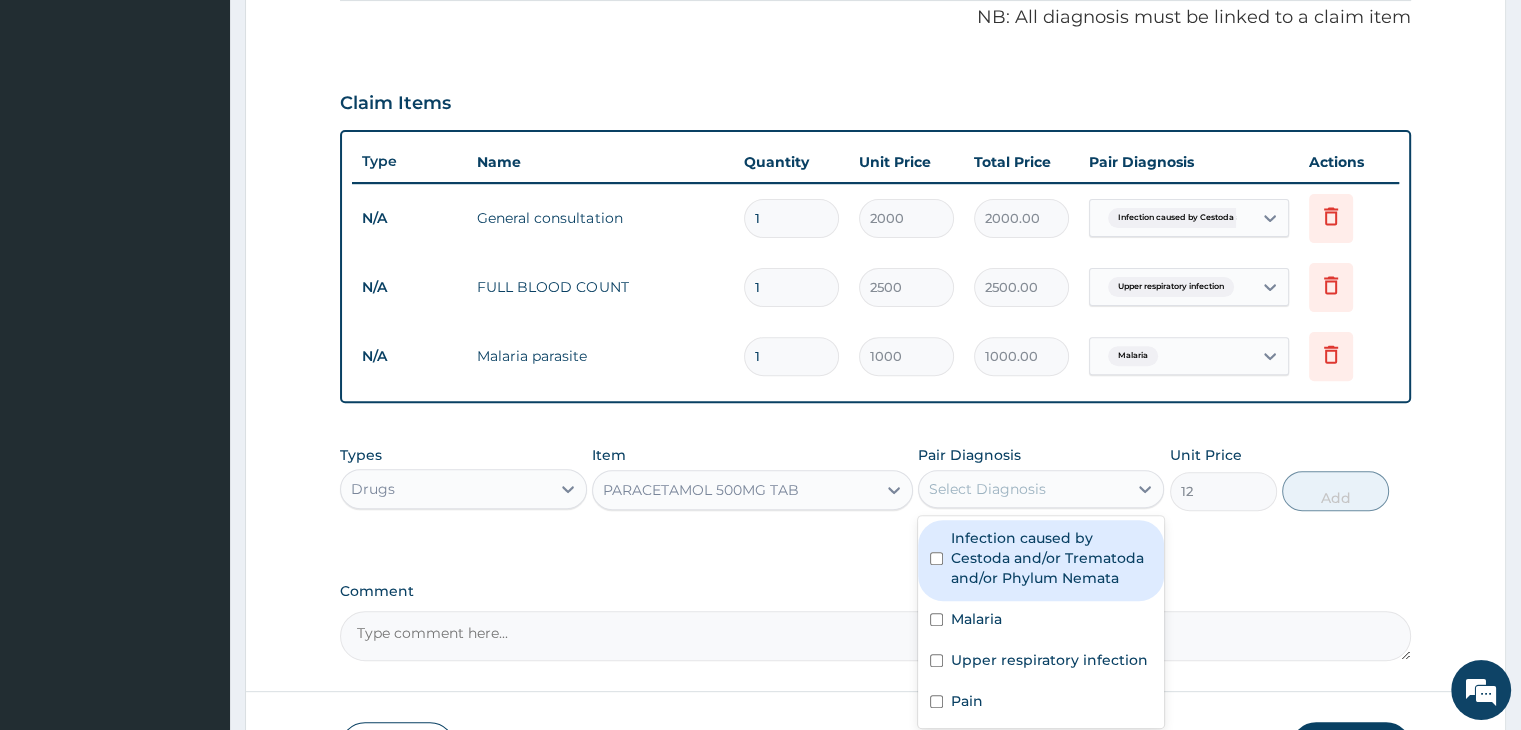 click on "Select Diagnosis" at bounding box center (1023, 489) 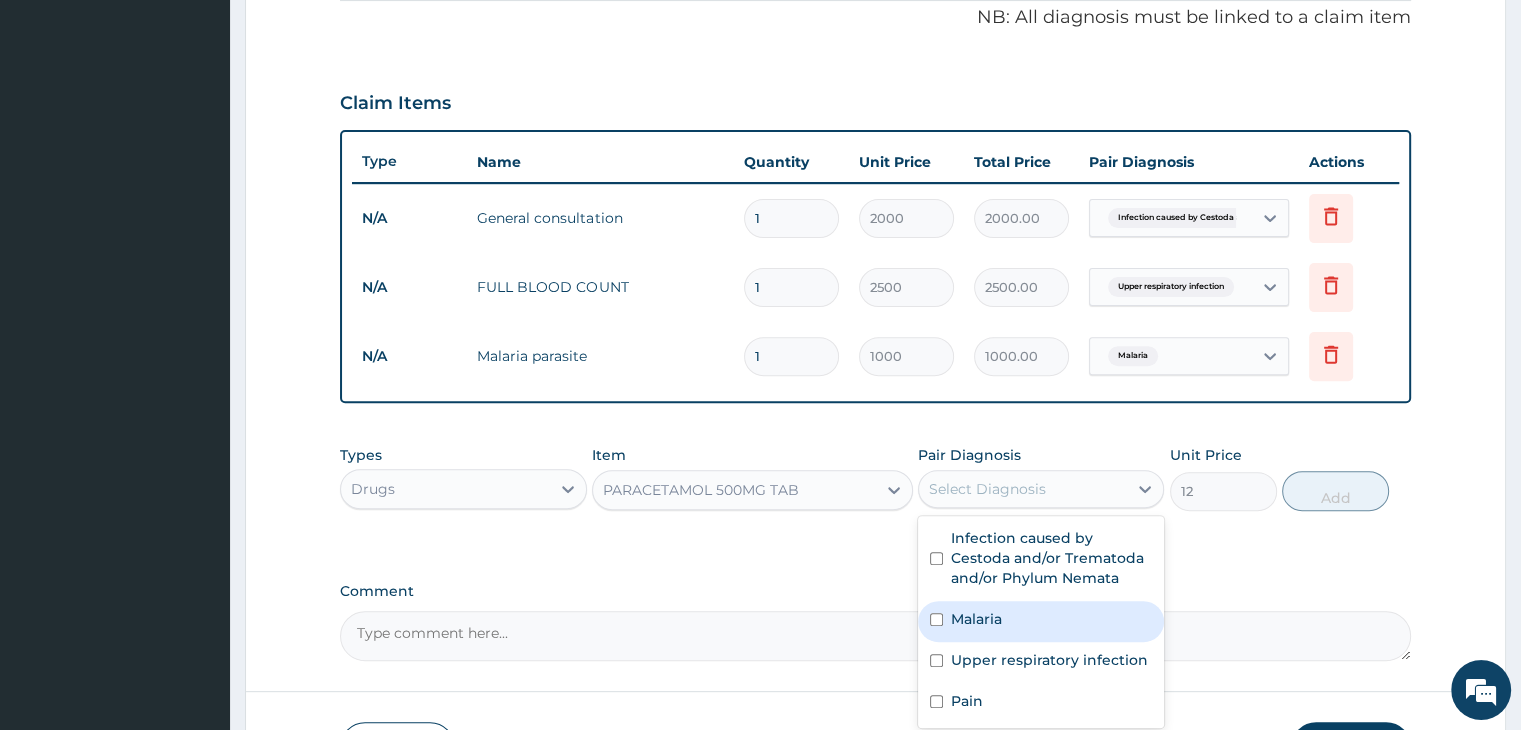 click on "Malaria" at bounding box center [976, 619] 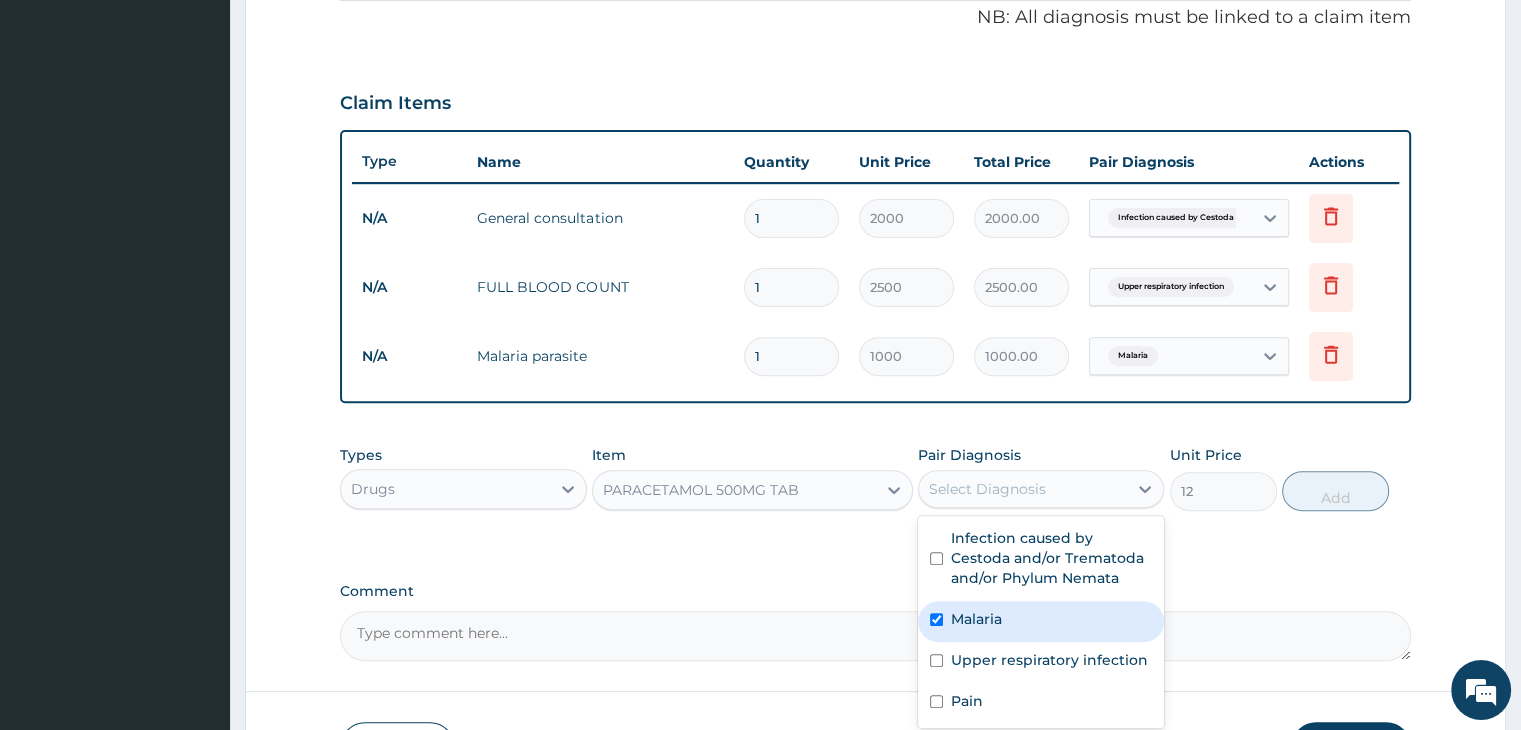 checkbox on "true" 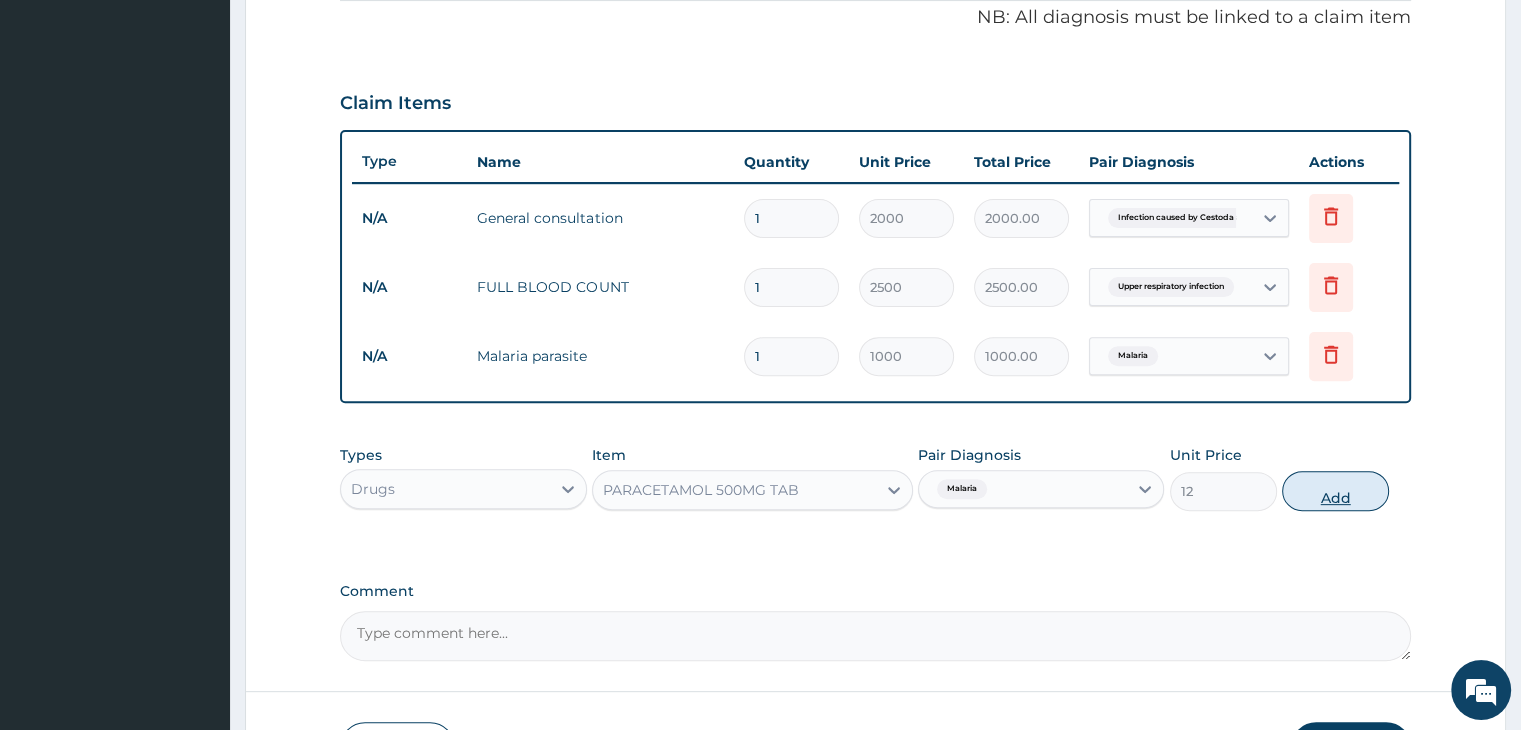 click on "Add" at bounding box center (1335, 491) 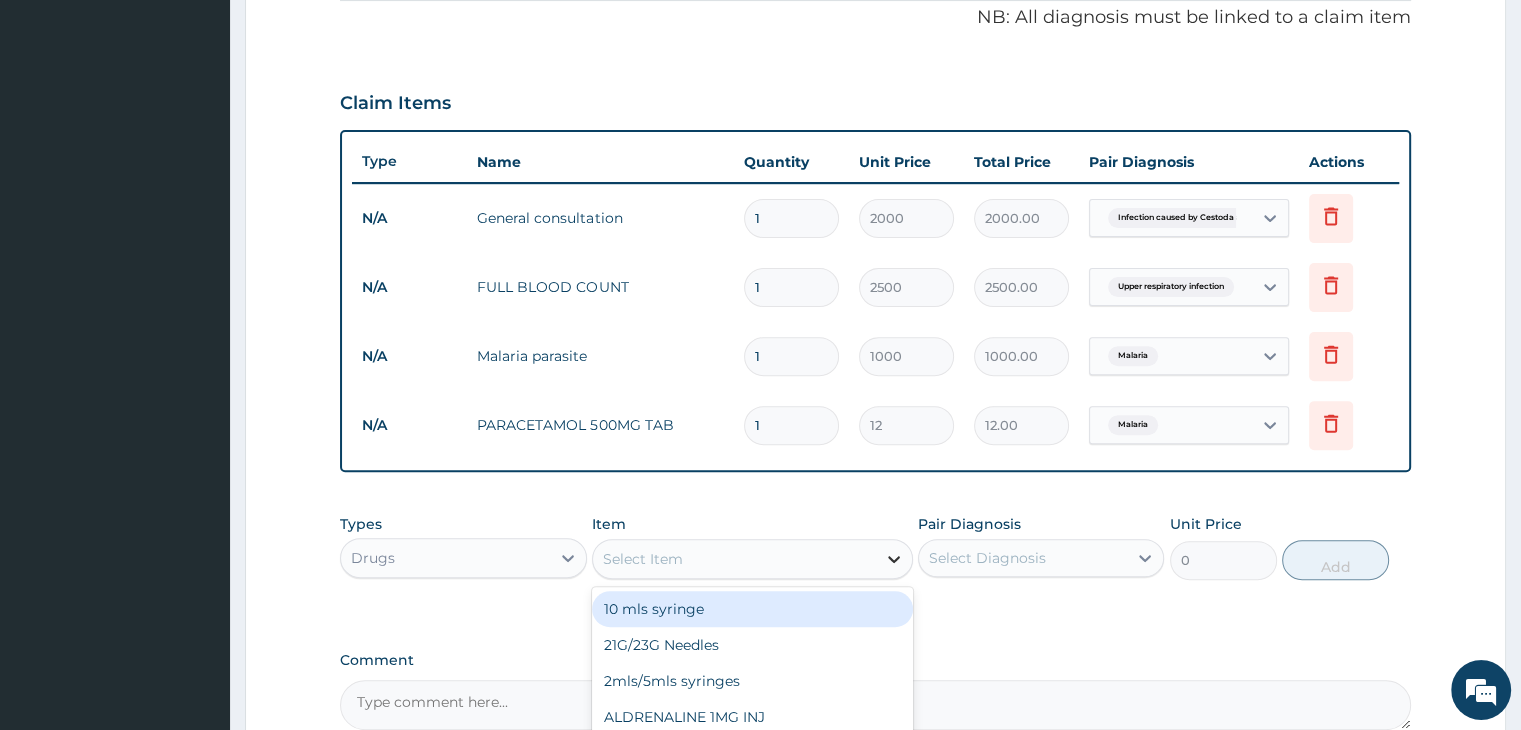 click 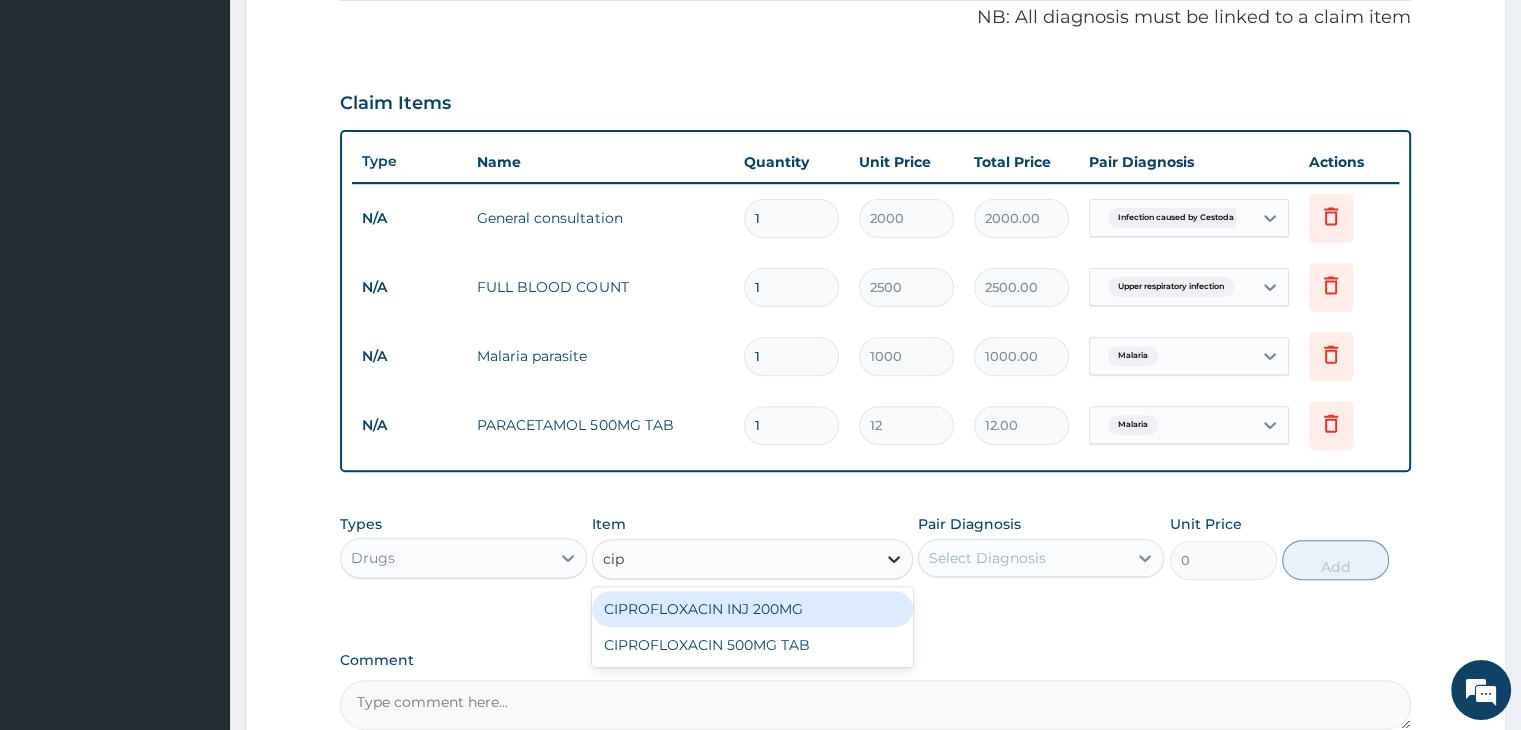 type on "cipr" 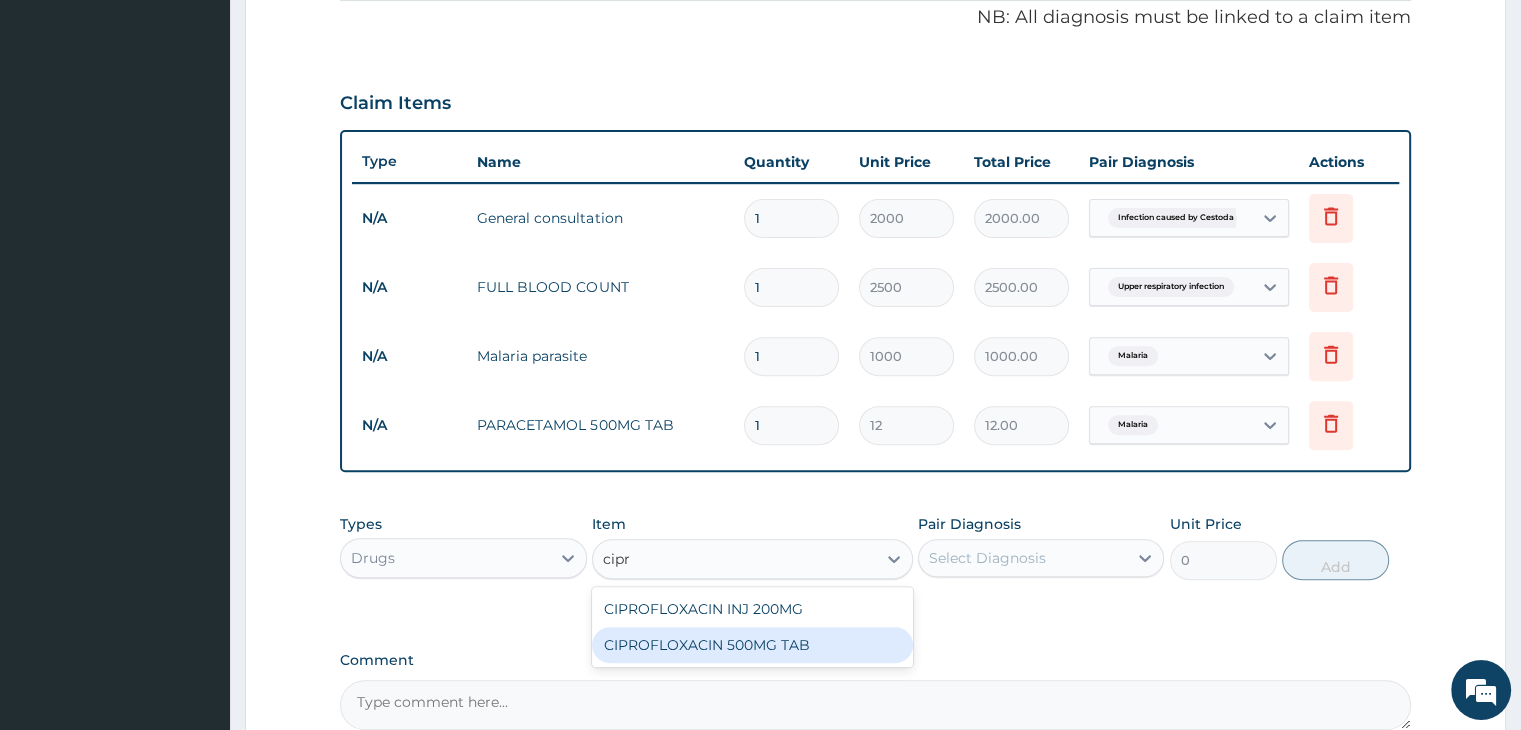 click on "CIPROFLOXACIN 500MG TAB" at bounding box center [752, 645] 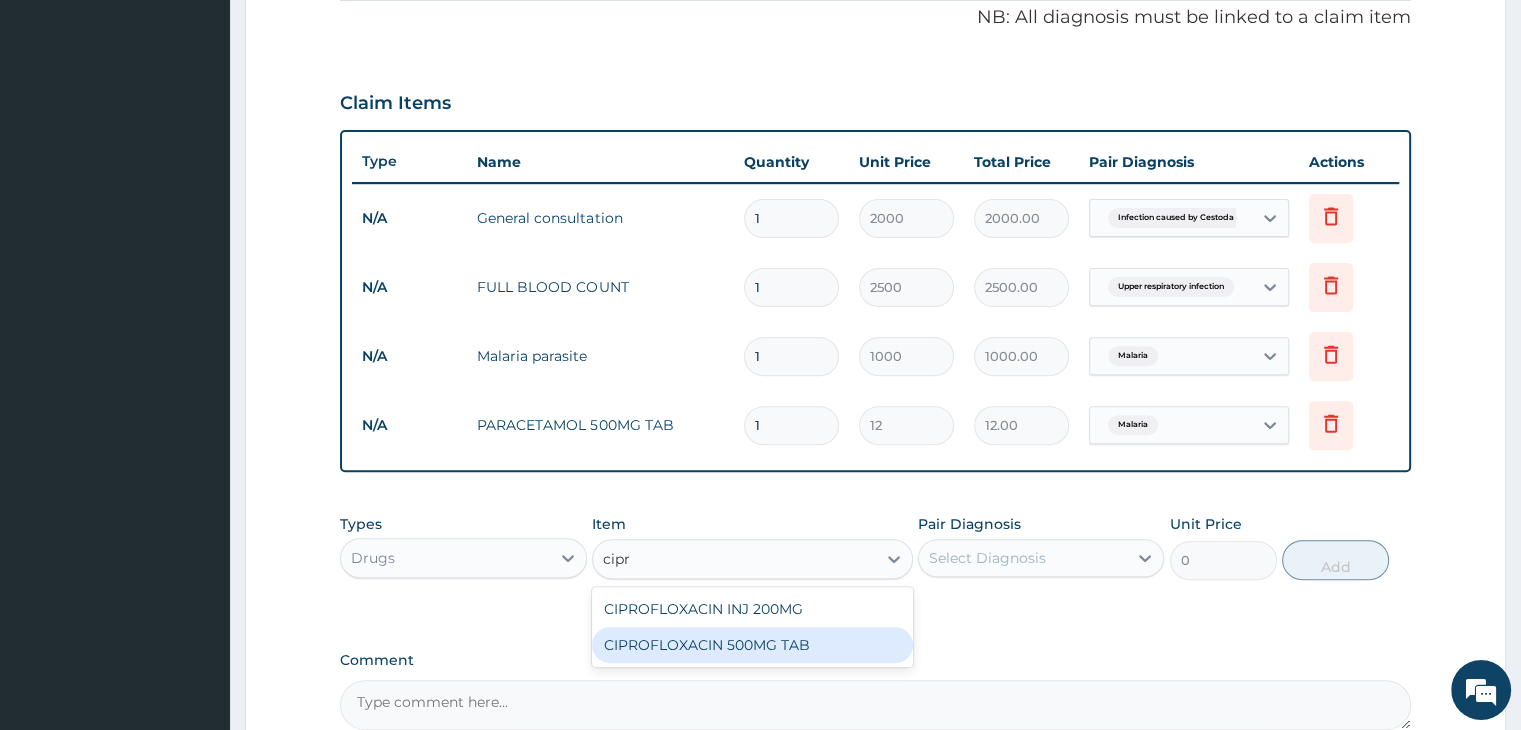type 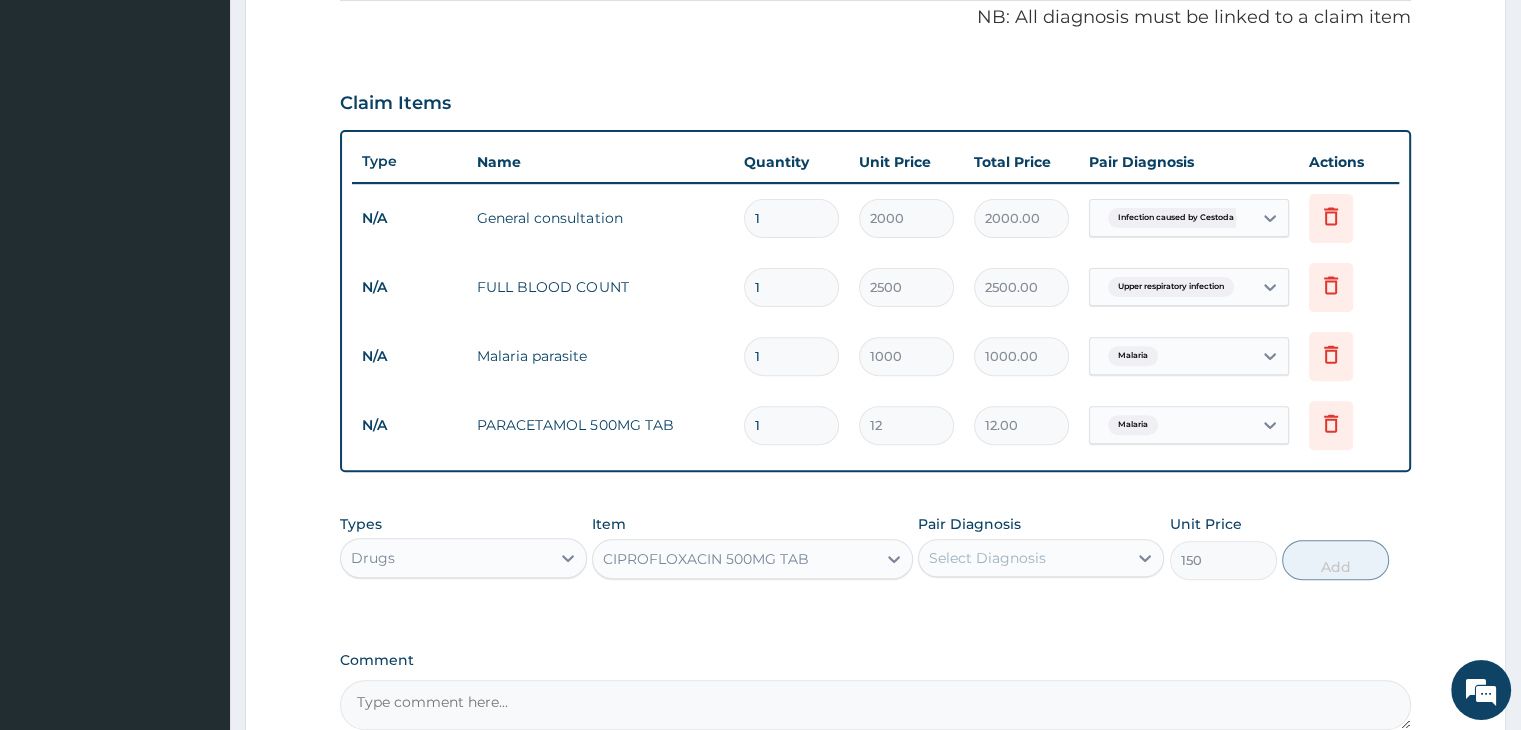 click on "PA Code / Prescription Code Enter Code(Secondary Care Only) Encounter Date 02-08-2025 Important Notice Please enter PA codes before entering items that are not attached to a PA code   All diagnoses entered must be linked to a claim item. Diagnosis & Claim Items that are visible but inactive cannot be edited because they were imported from an already approved PA code. Diagnosis Infection caused by Cestoda and/or Trematoda and/or Phylum Nemata Confirmed Malaria Confirmed Upper respiratory infection Confirmed Pain Confirmed NB: All diagnosis must be linked to a claim item Claim Items Type Name Quantity Unit Price Total Price Pair Diagnosis Actions N/A General consultation 1 2000 2000.00 Infection caused by Cestoda an... Delete N/A FULL BLOOD COUNT 1 2500 2500.00 Upper respiratory infection Delete N/A Malaria parasite 1 1000 1000.00 Malaria Delete N/A PARACETAMOL 500MG TAB 1 12 12.00 Malaria Delete Types Drugs Item option CIPROFLOXACIN 500MG TAB, selected. CIPROFLOXACIN 500MG TAB Pair Diagnosis Select Diagnosis" at bounding box center (875, 153) 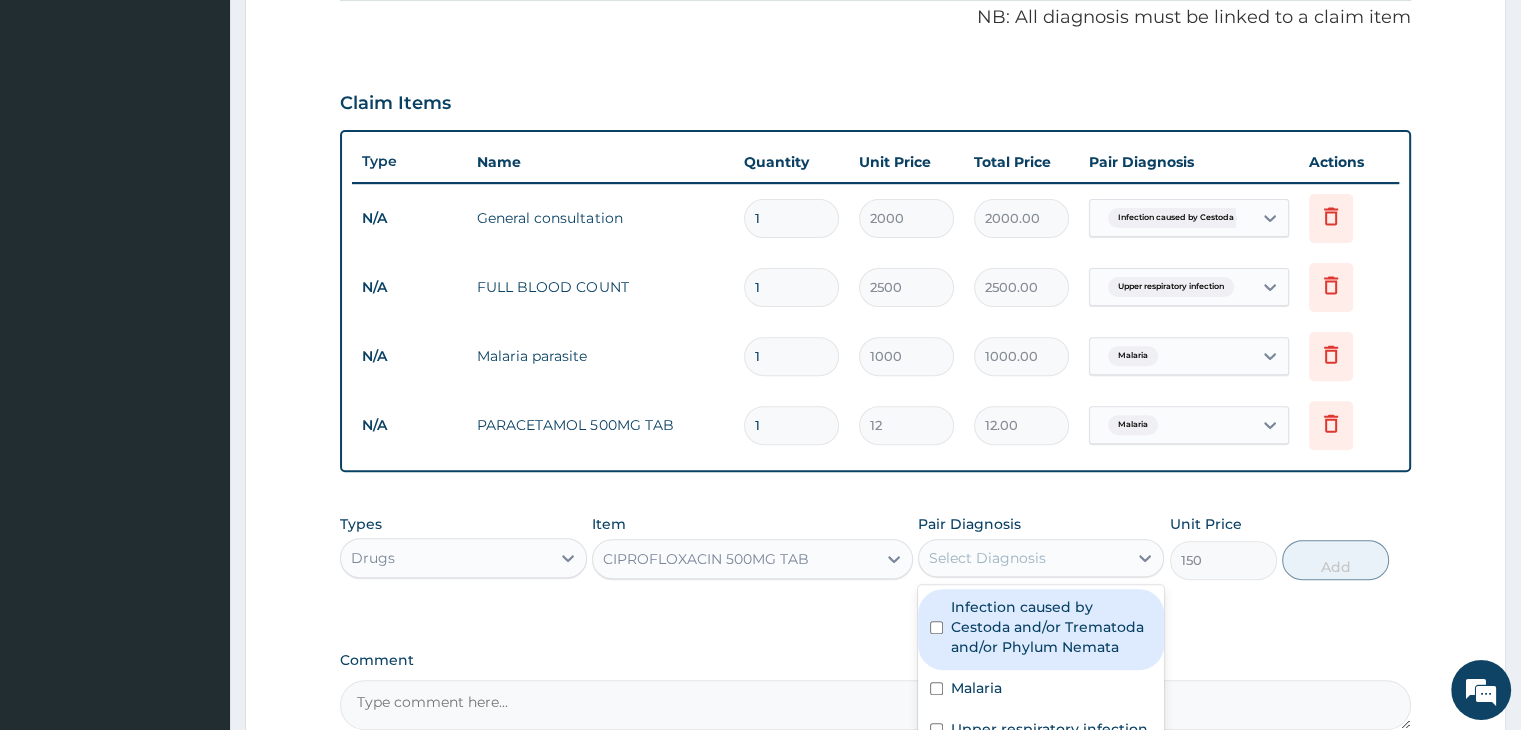 click on "Select Diagnosis" at bounding box center [987, 558] 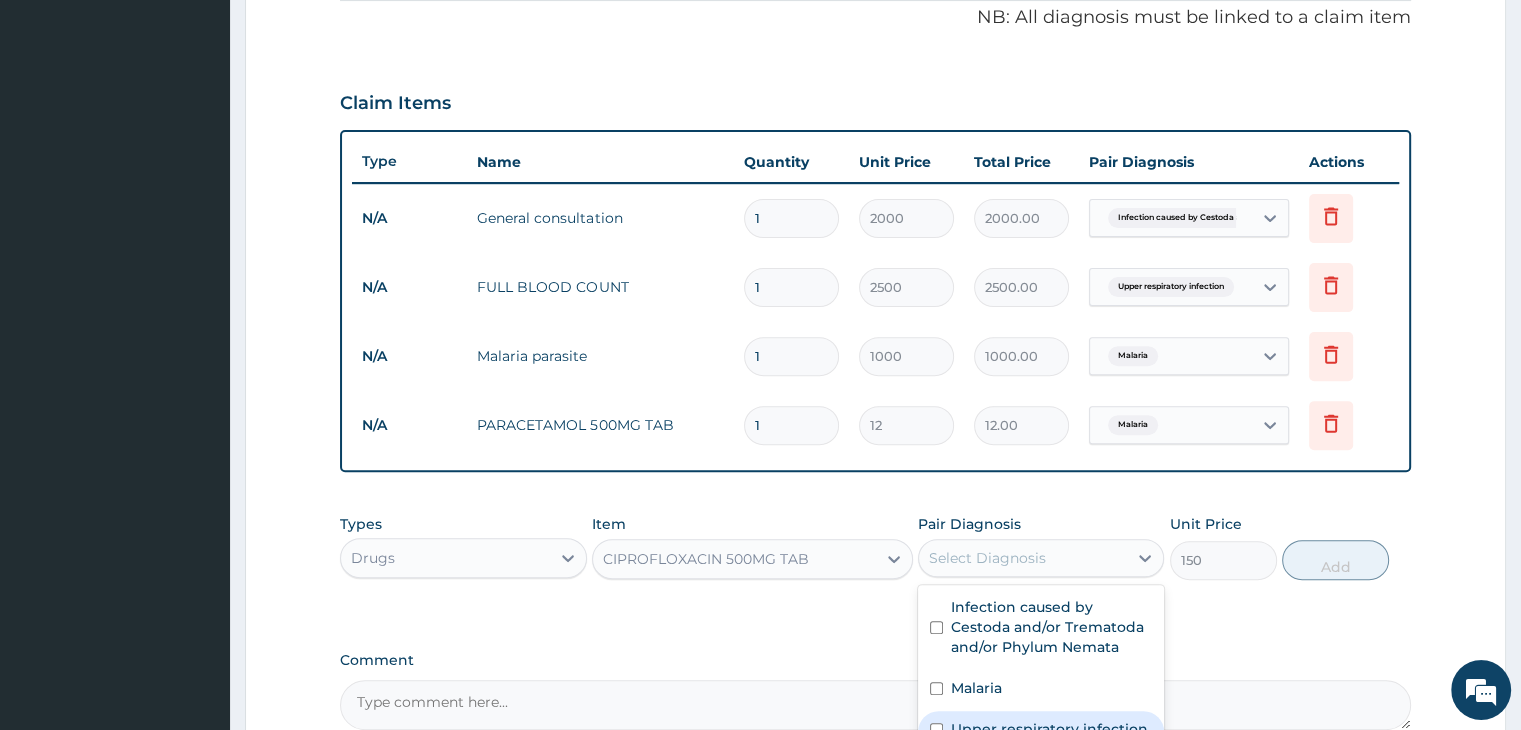 click on "Upper respiratory infection" at bounding box center (1049, 729) 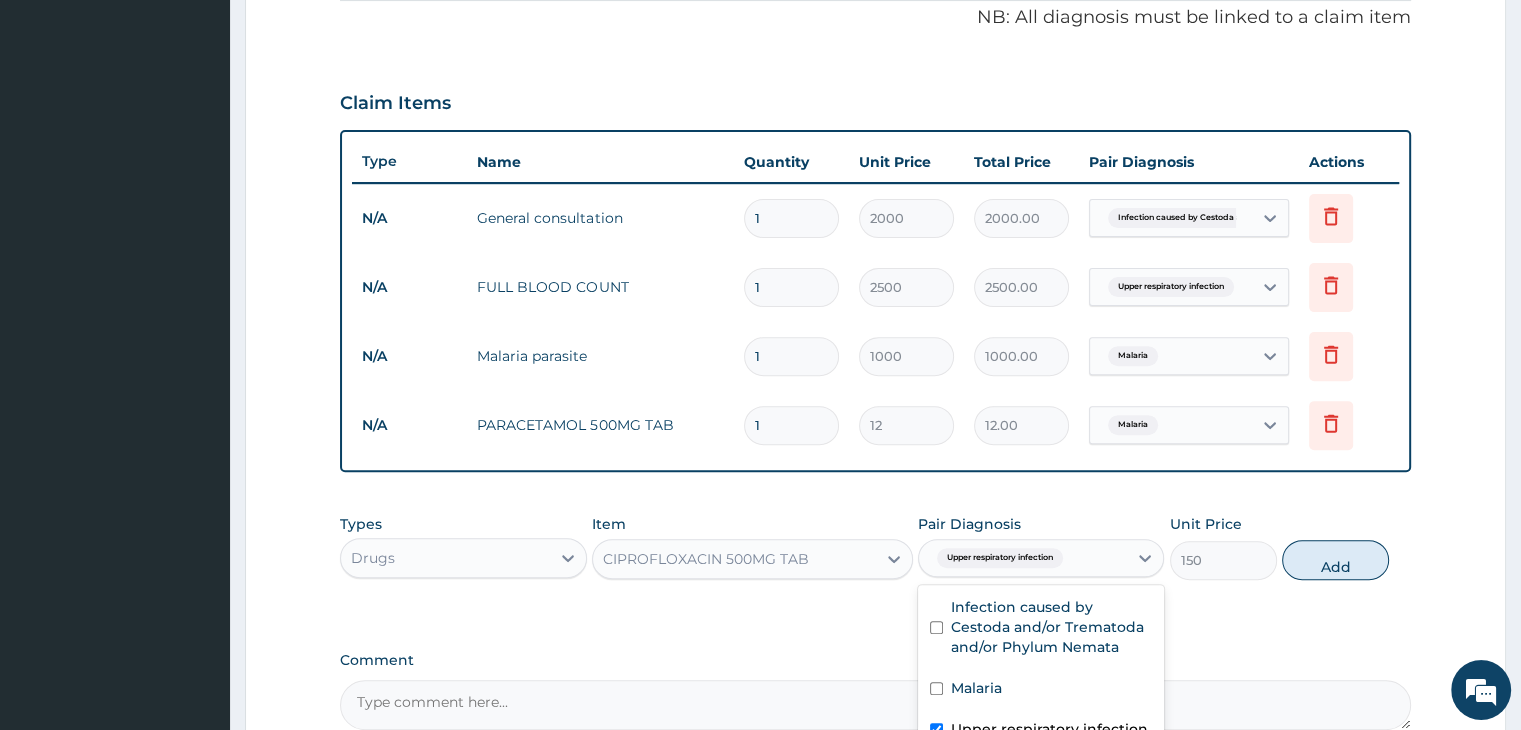click on "Upper respiratory infection" at bounding box center [1049, 729] 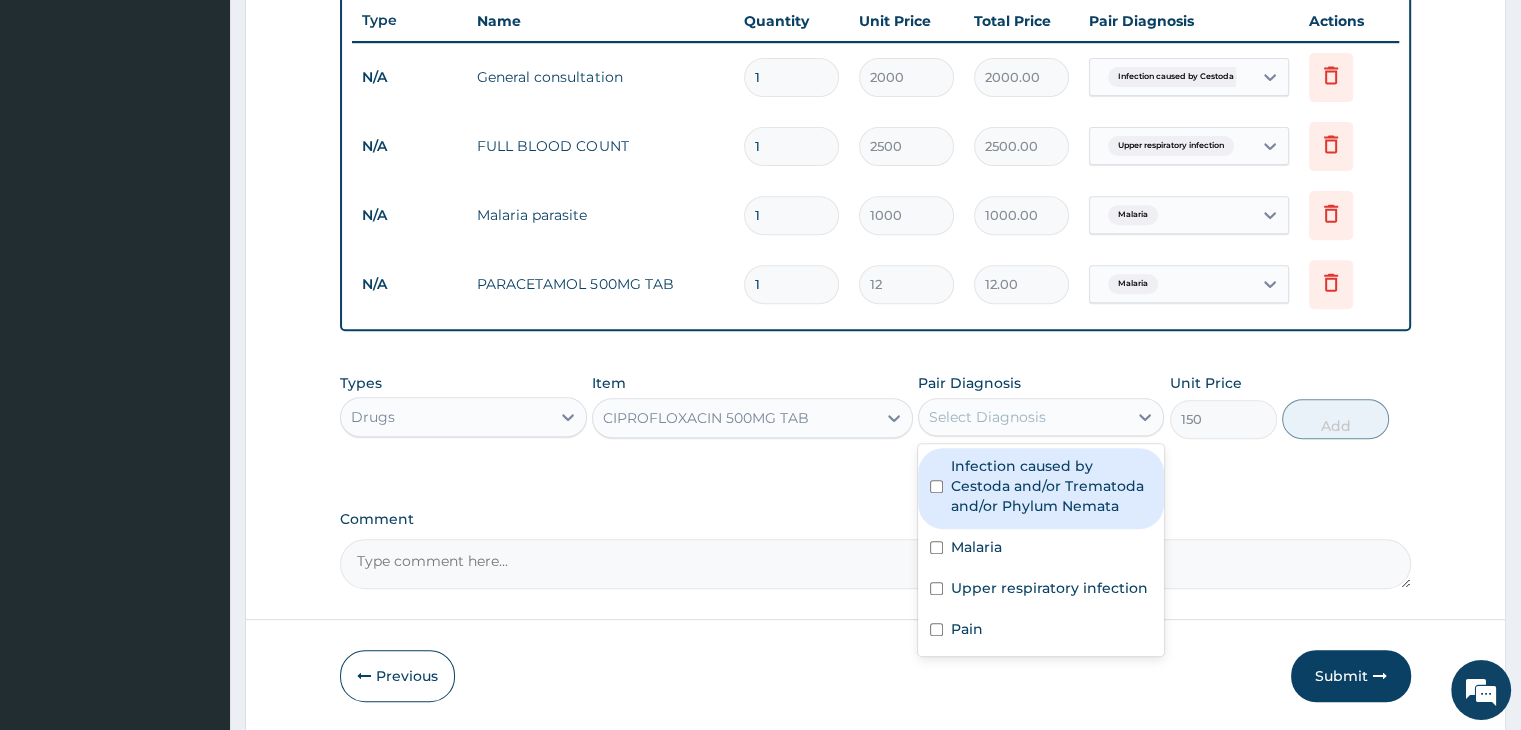 scroll, scrollTop: 820, scrollLeft: 0, axis: vertical 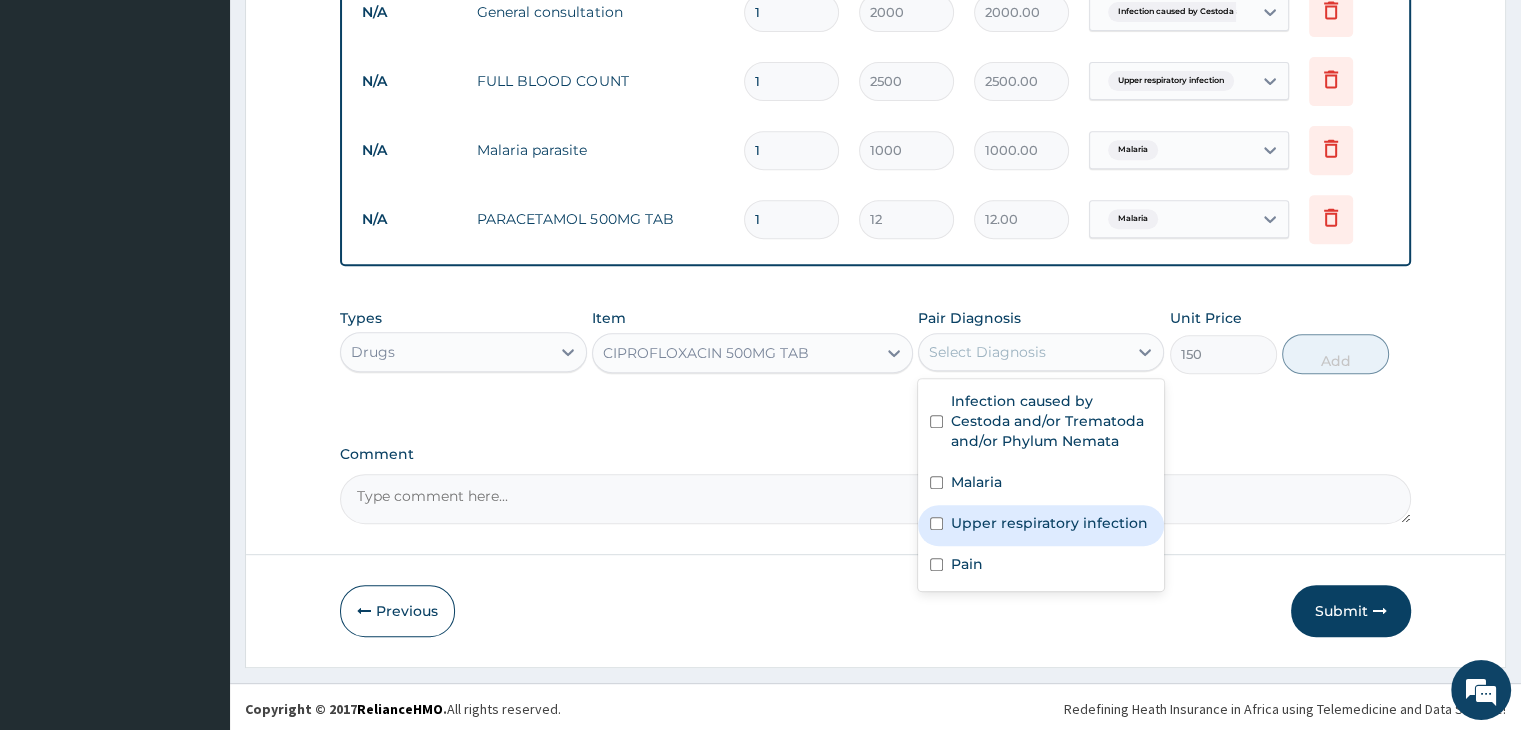 click on "Upper respiratory infection" at bounding box center (1041, 525) 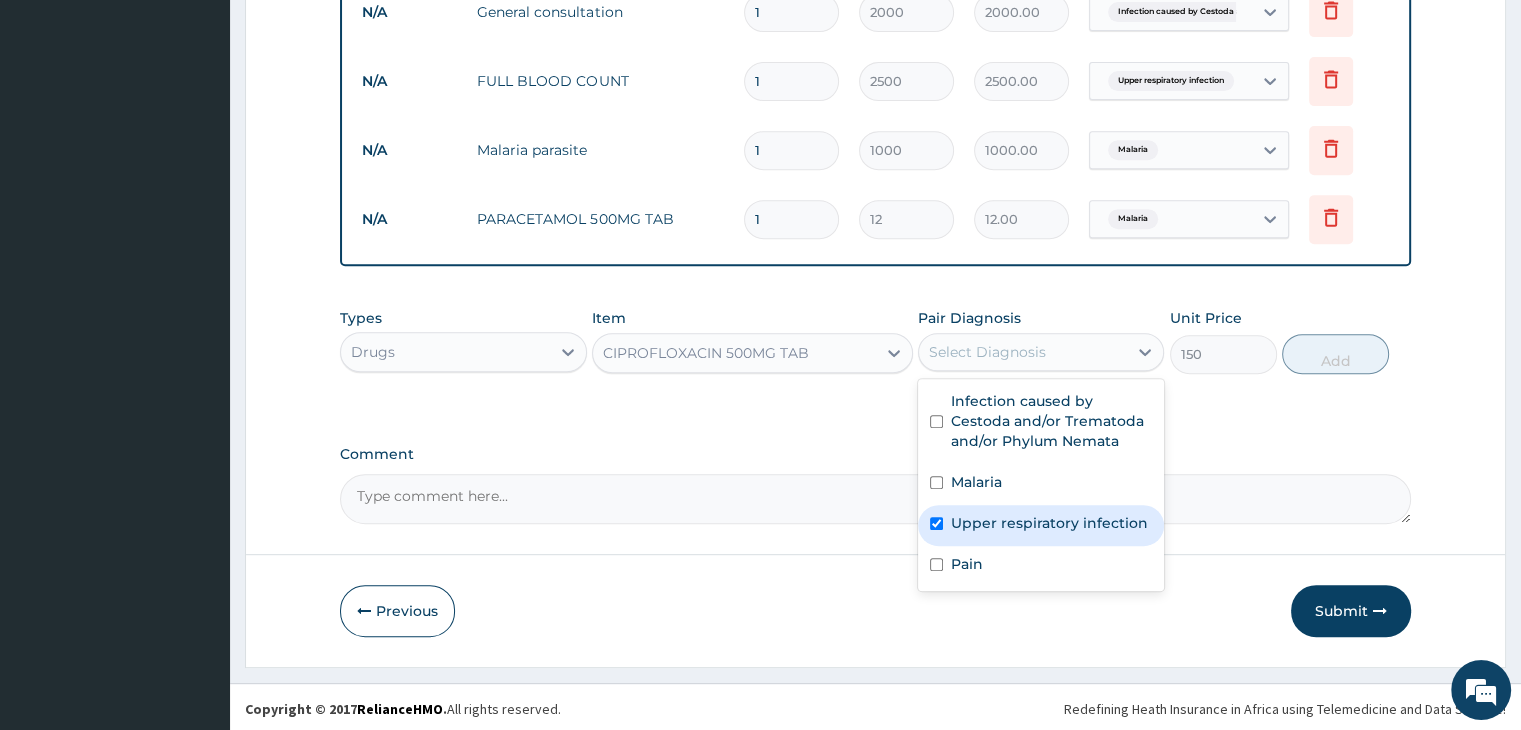 checkbox on "true" 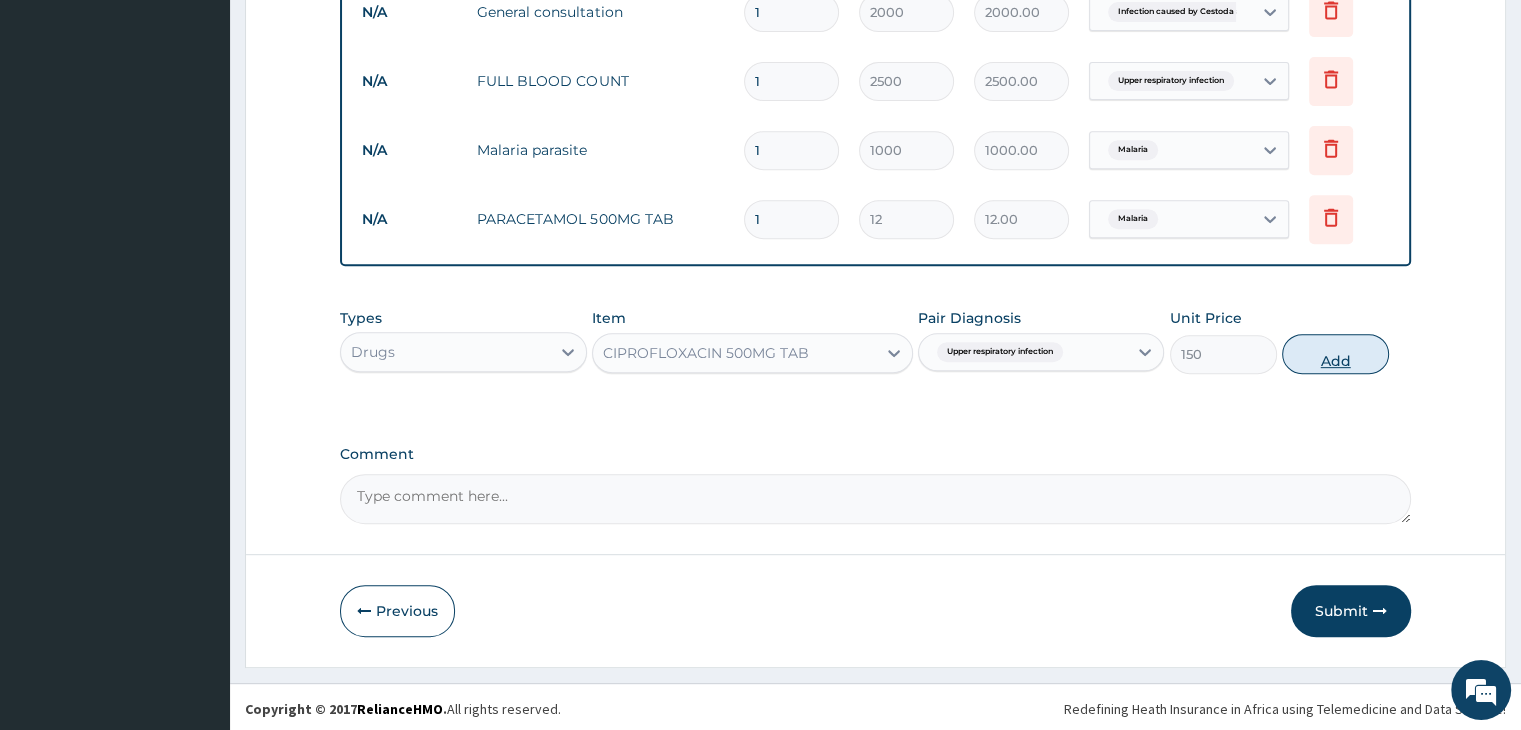 click on "Add" at bounding box center (1335, 354) 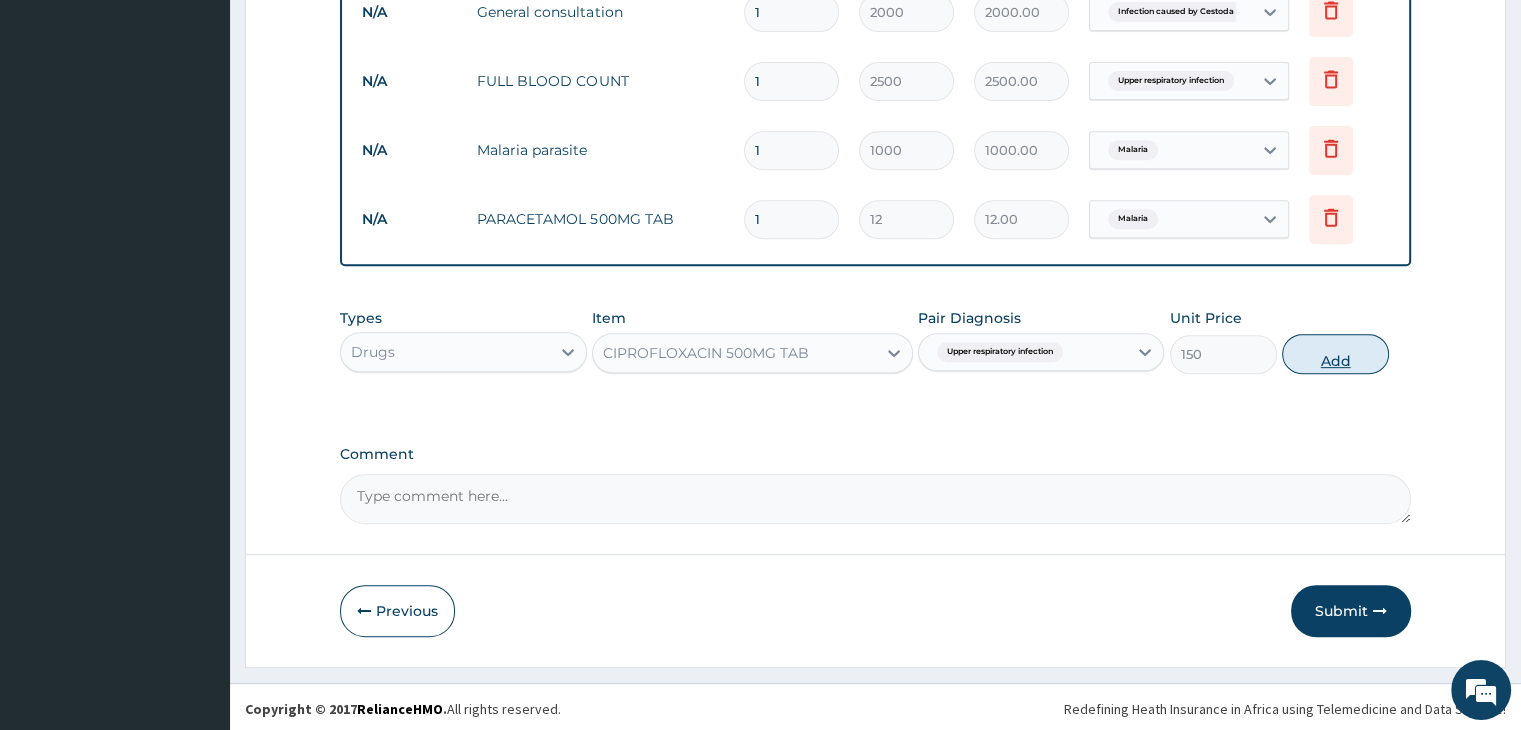 type on "0" 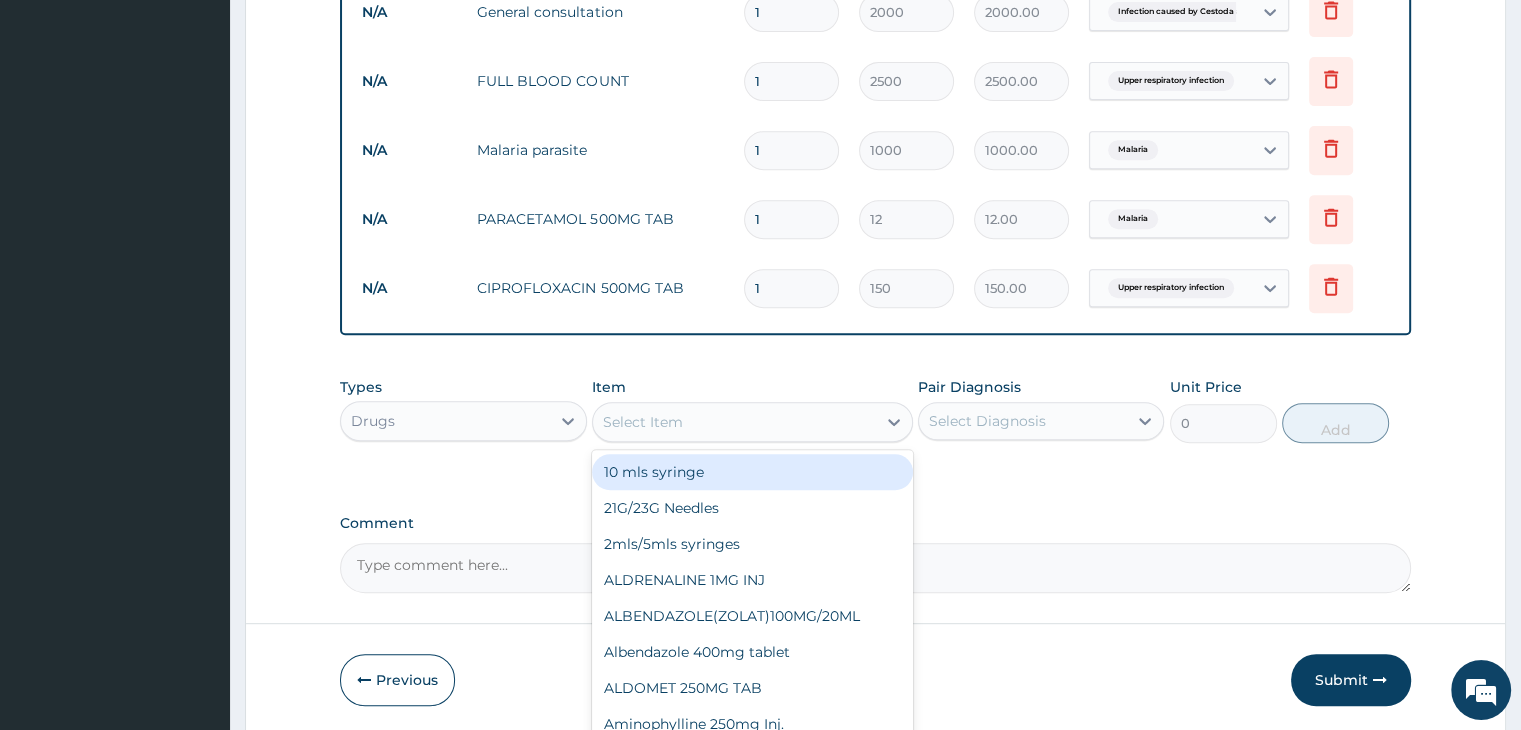 click on "Select Item" at bounding box center [734, 422] 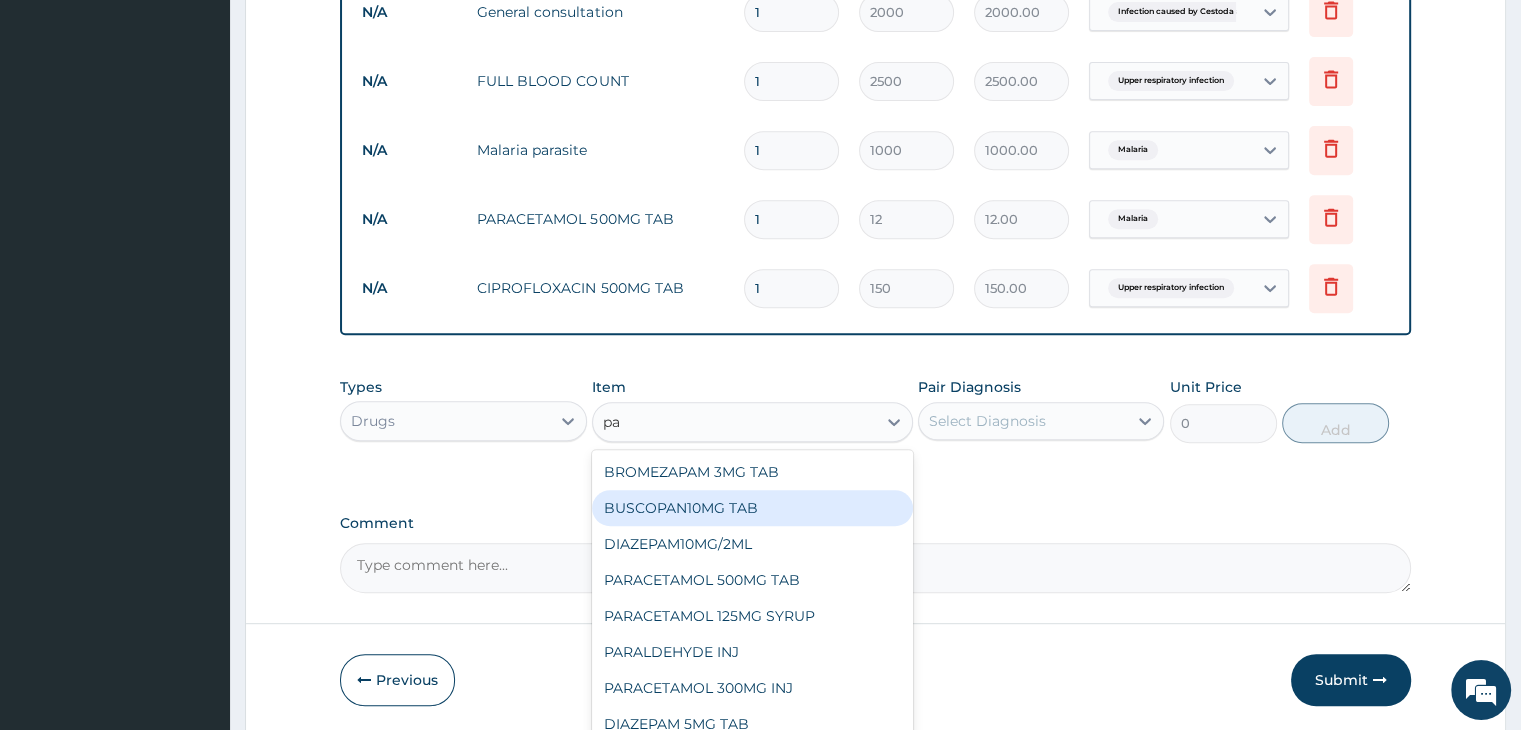 type on "p" 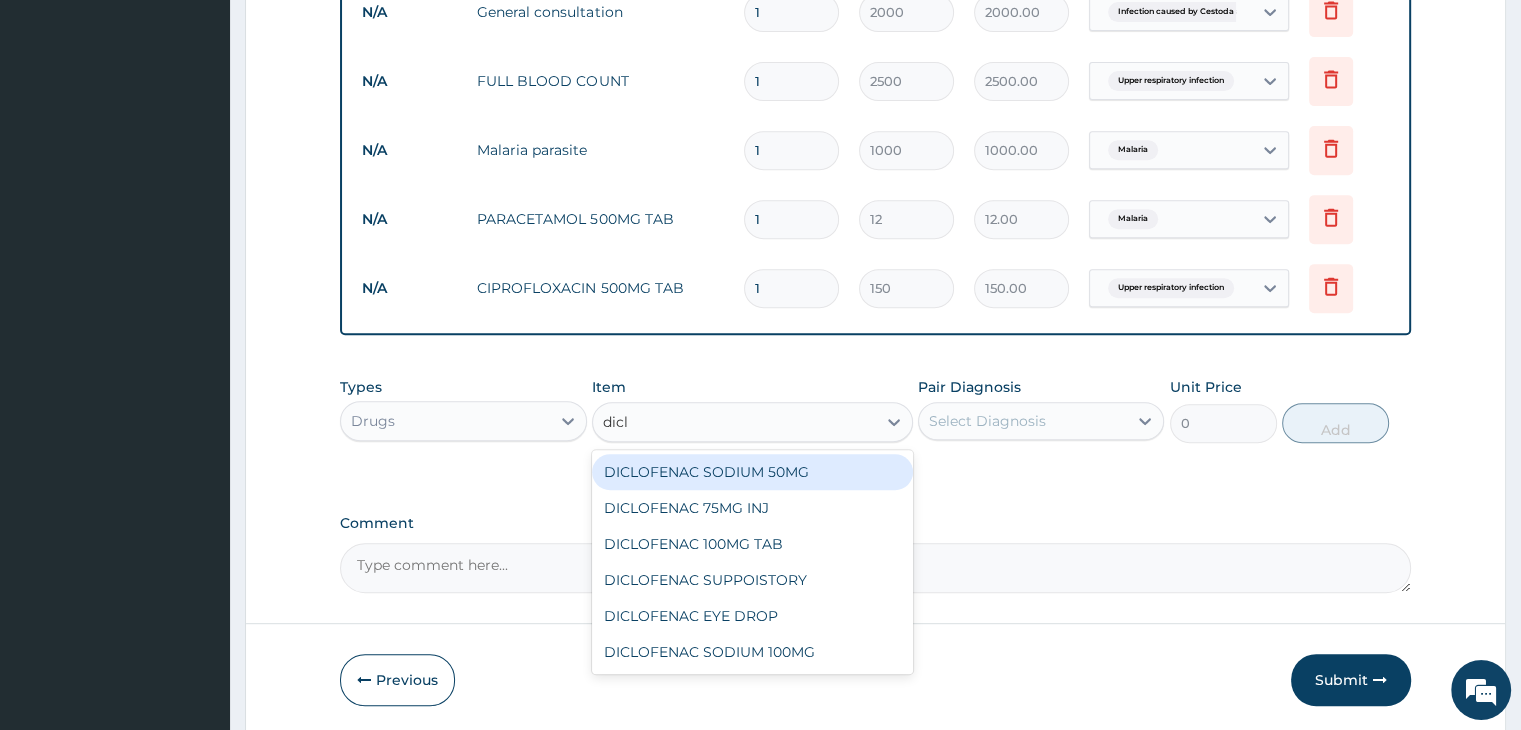 type on "diclo" 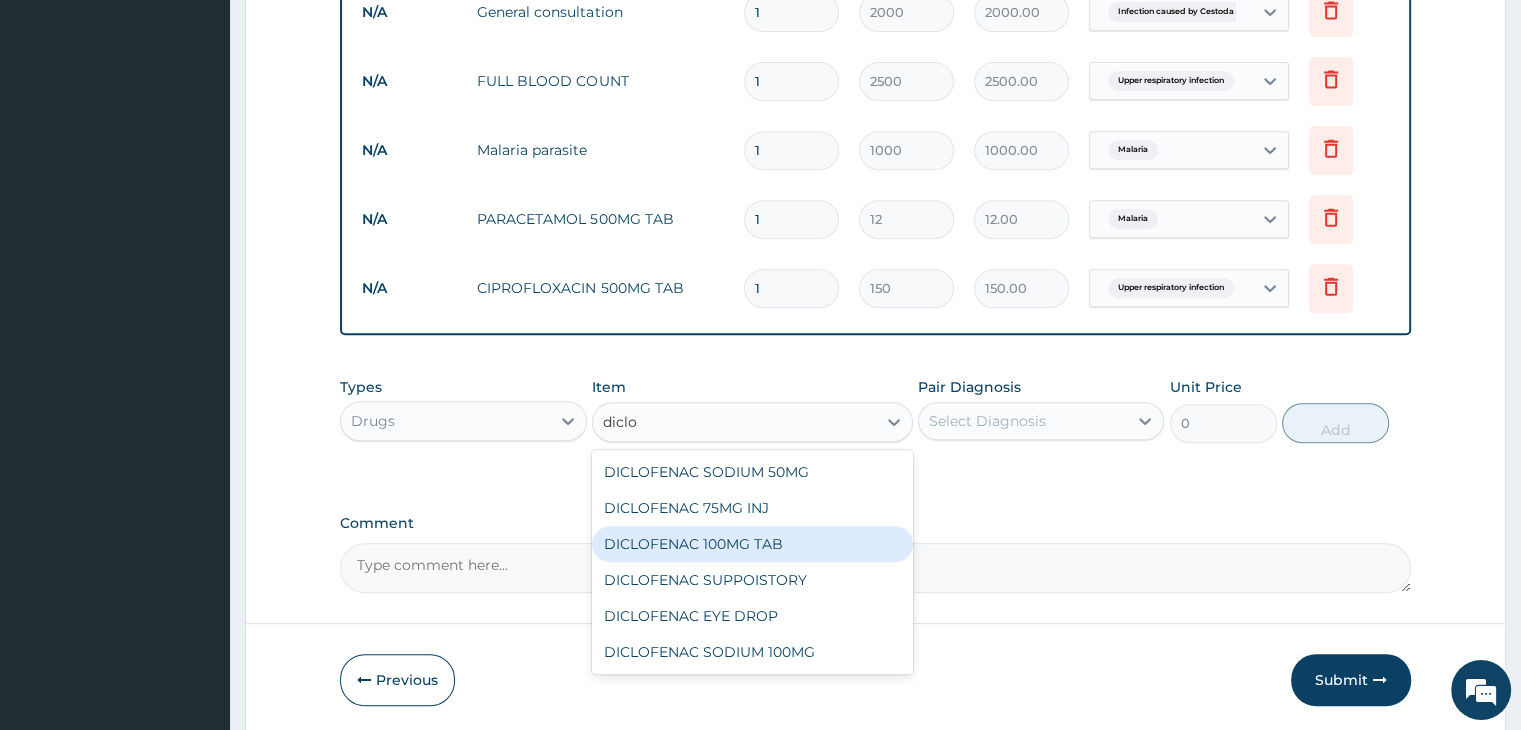 click on "DICLOFENAC 100MG TAB" at bounding box center (752, 544) 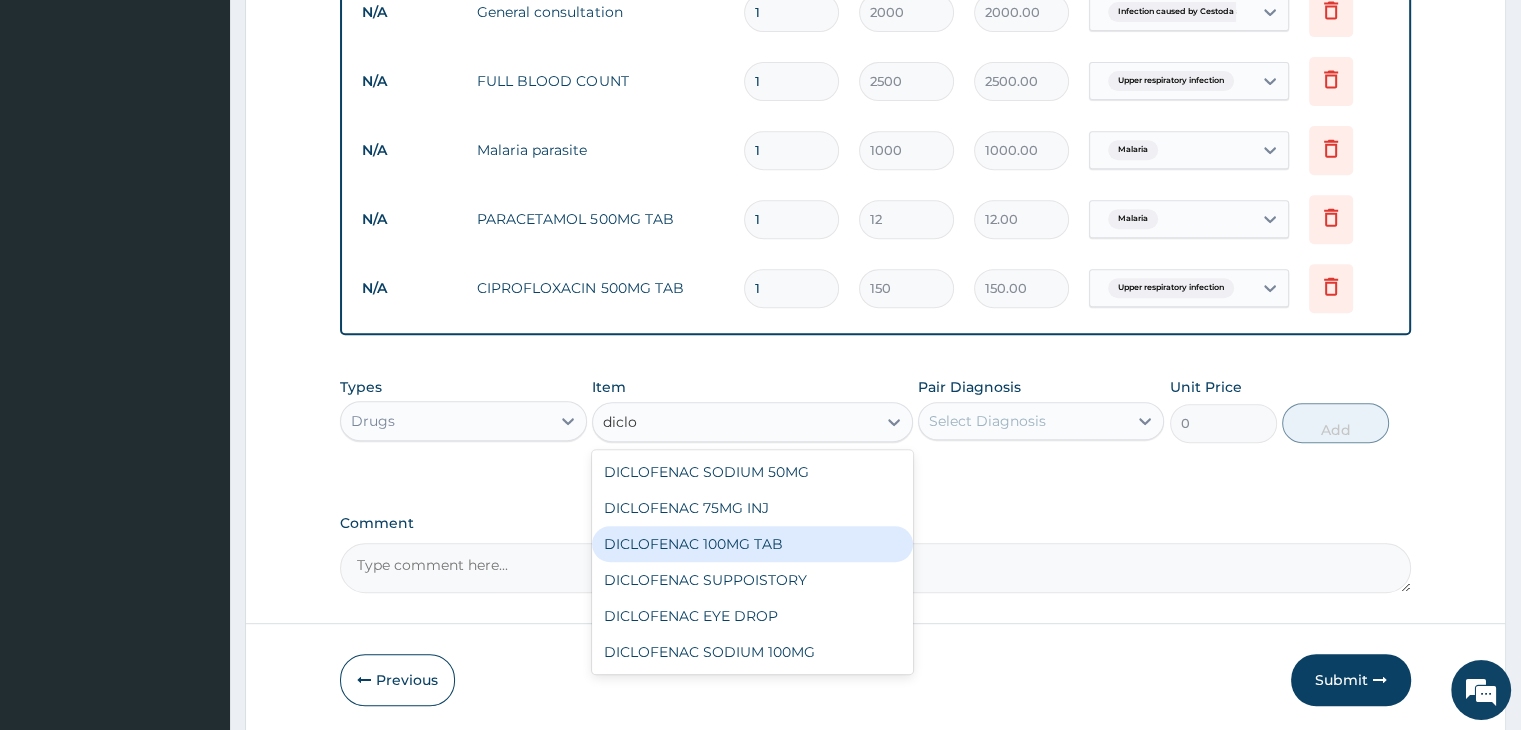 type 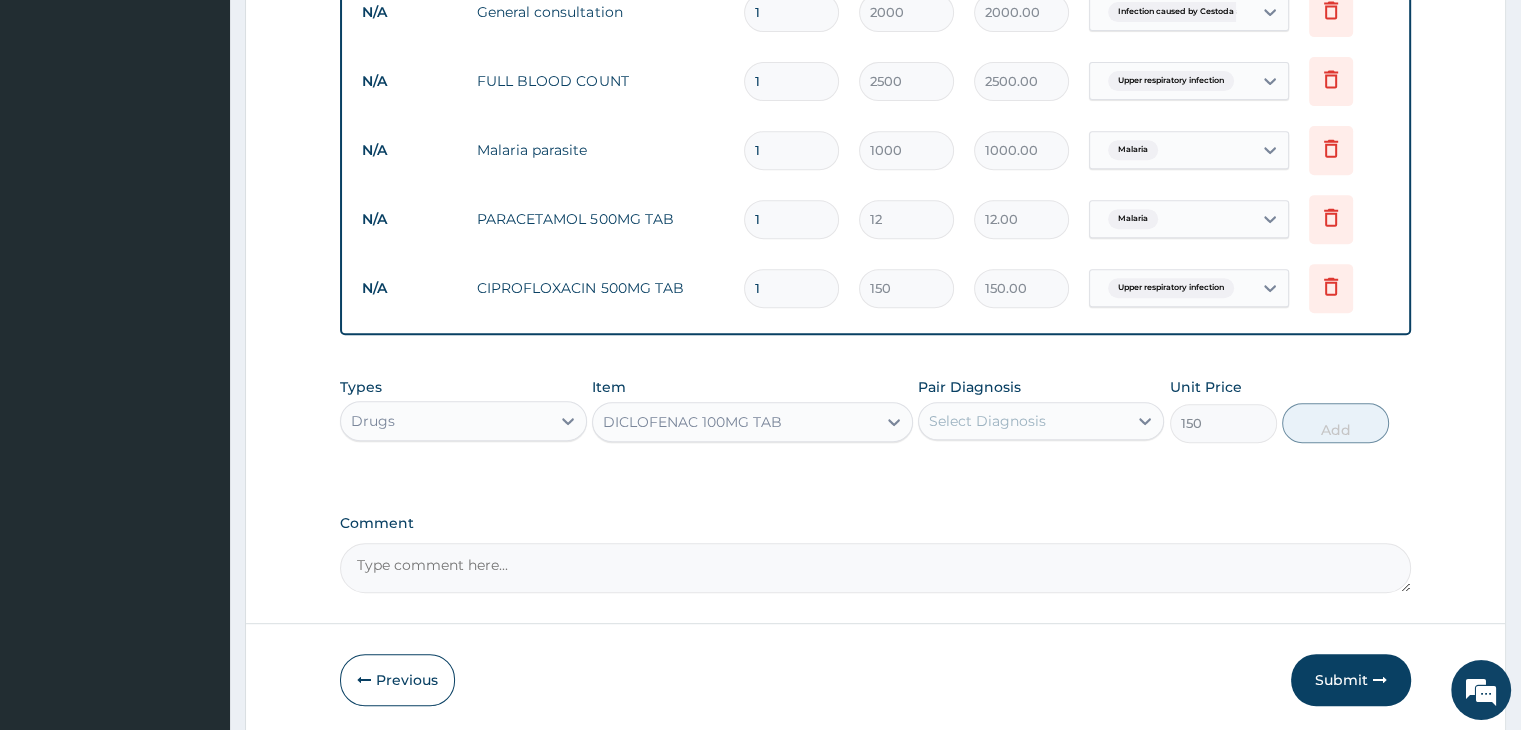 click on "Comment" at bounding box center (875, 554) 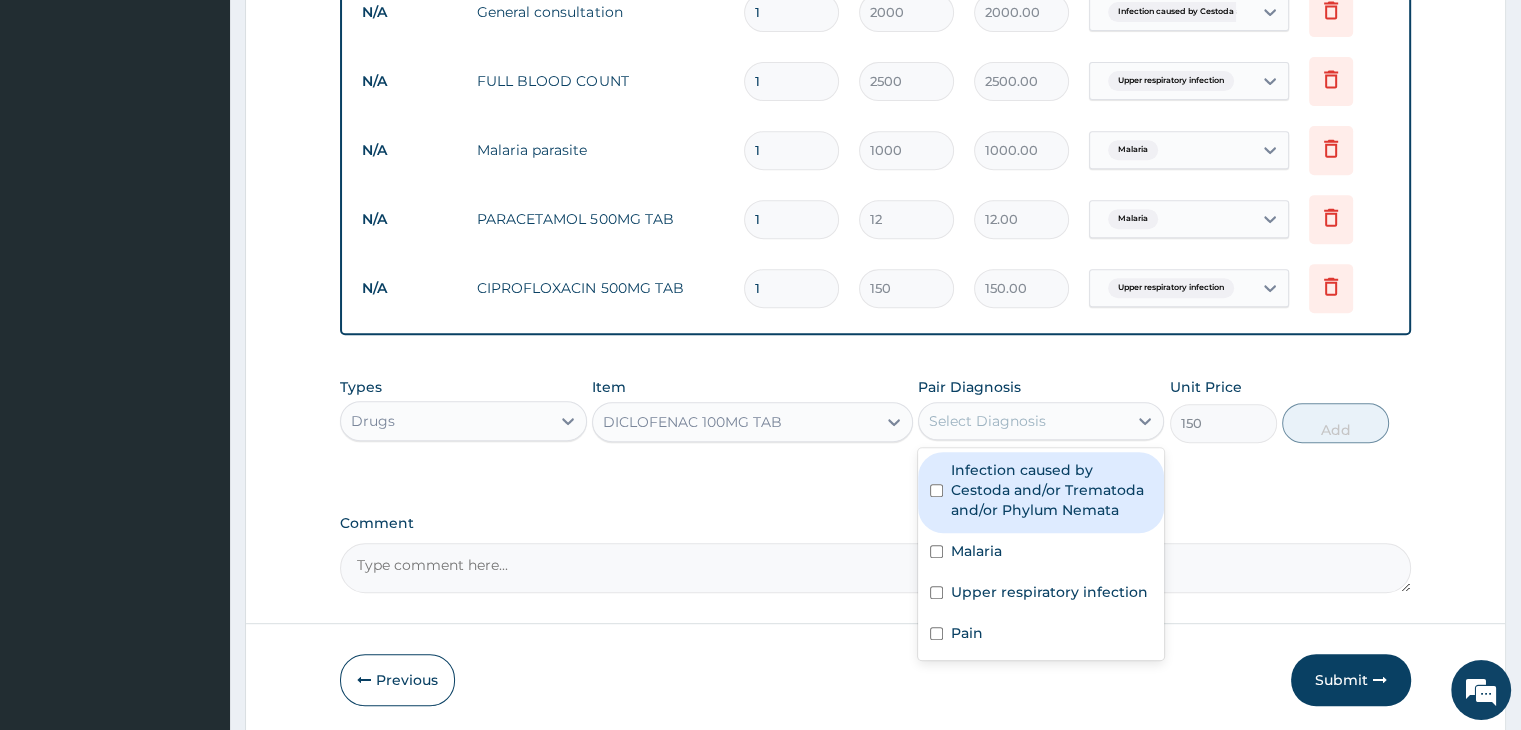 click on "Select Diagnosis" at bounding box center [987, 421] 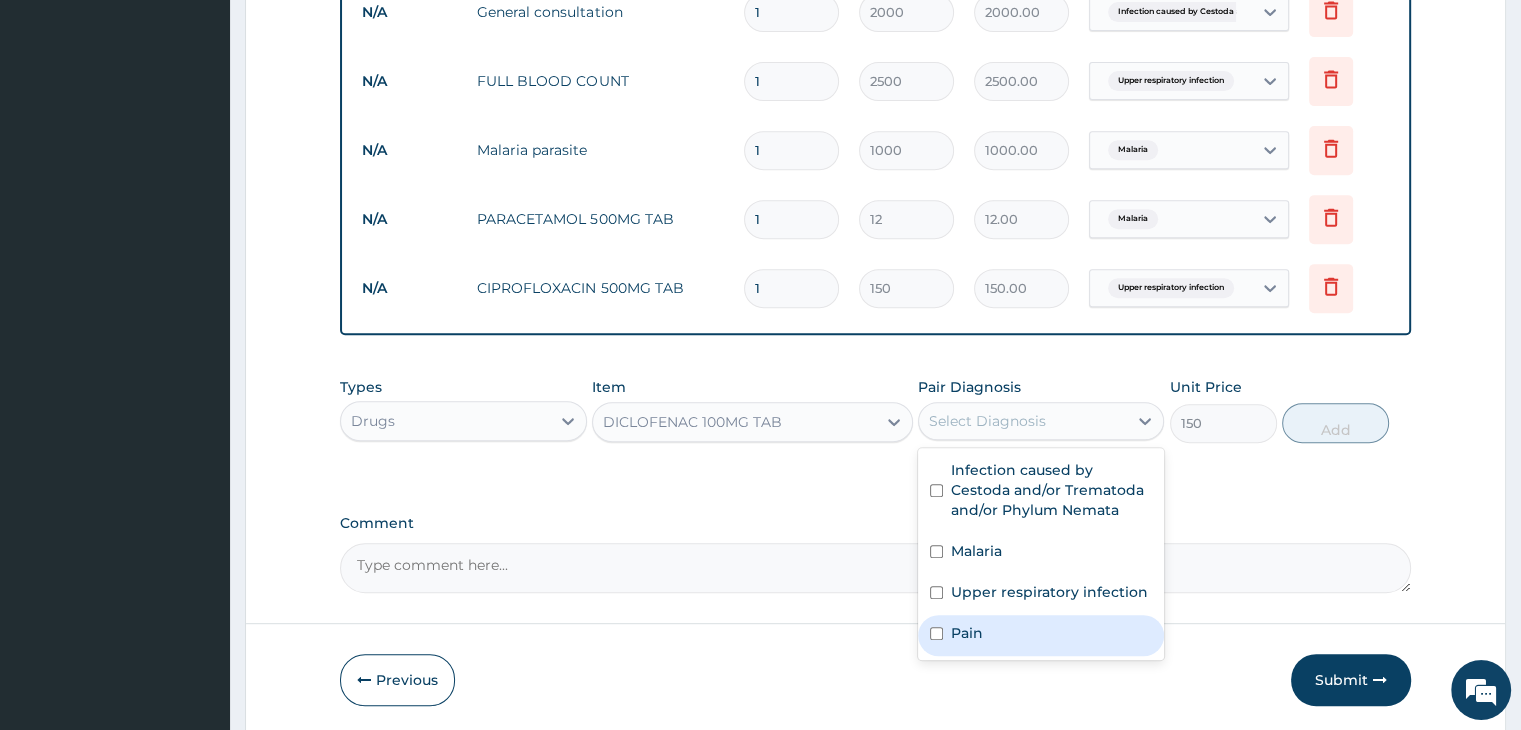 click on "Pain" at bounding box center [1041, 635] 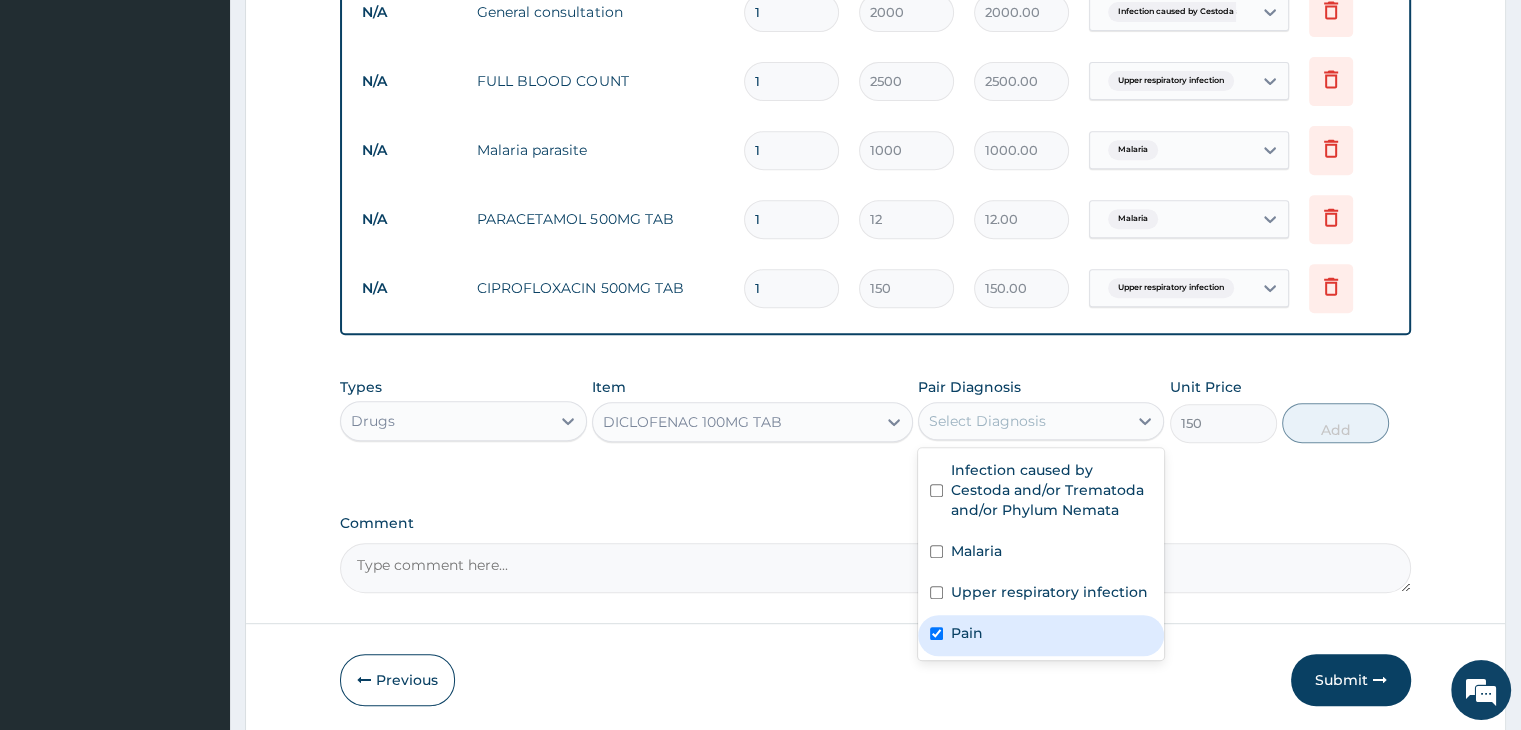checkbox on "true" 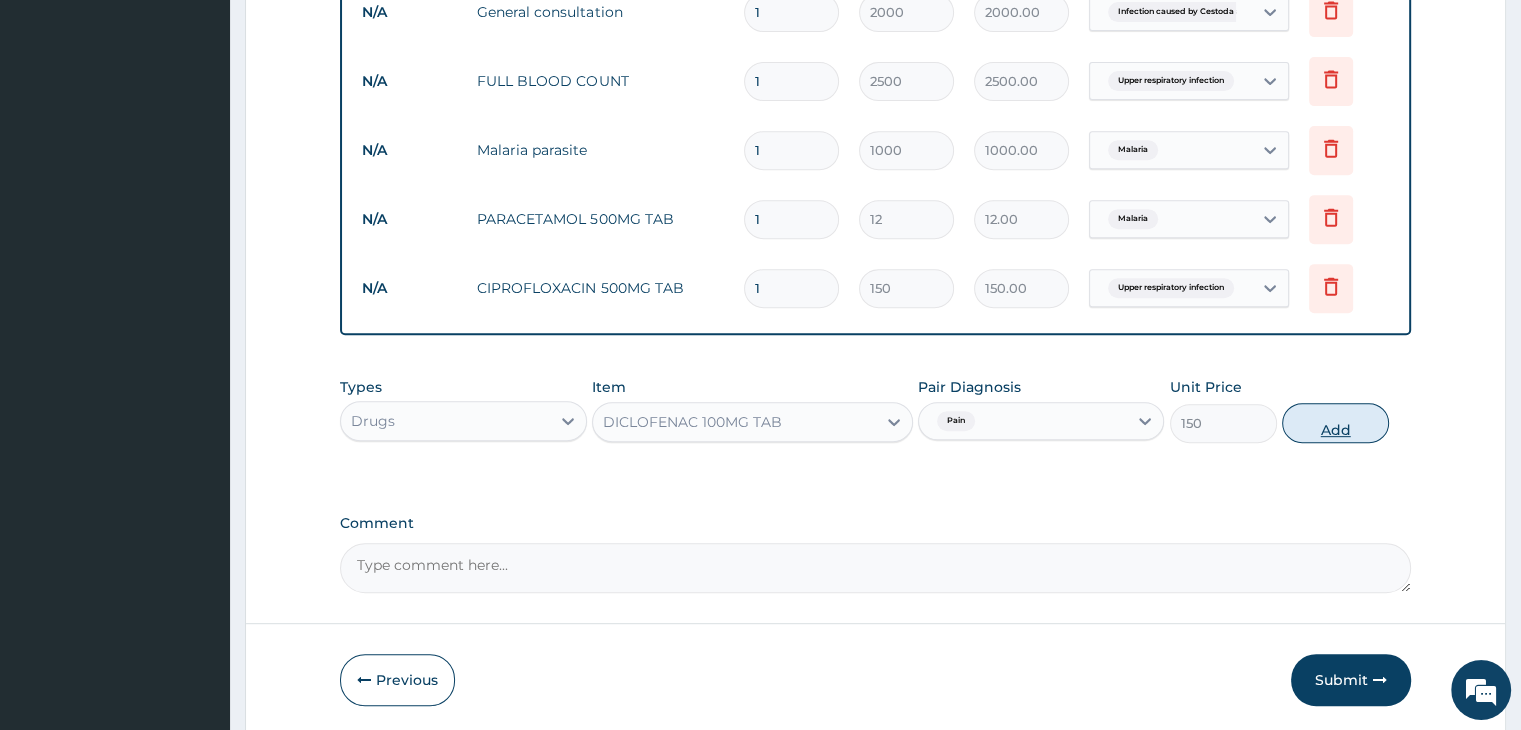 click on "Add" at bounding box center [1335, 423] 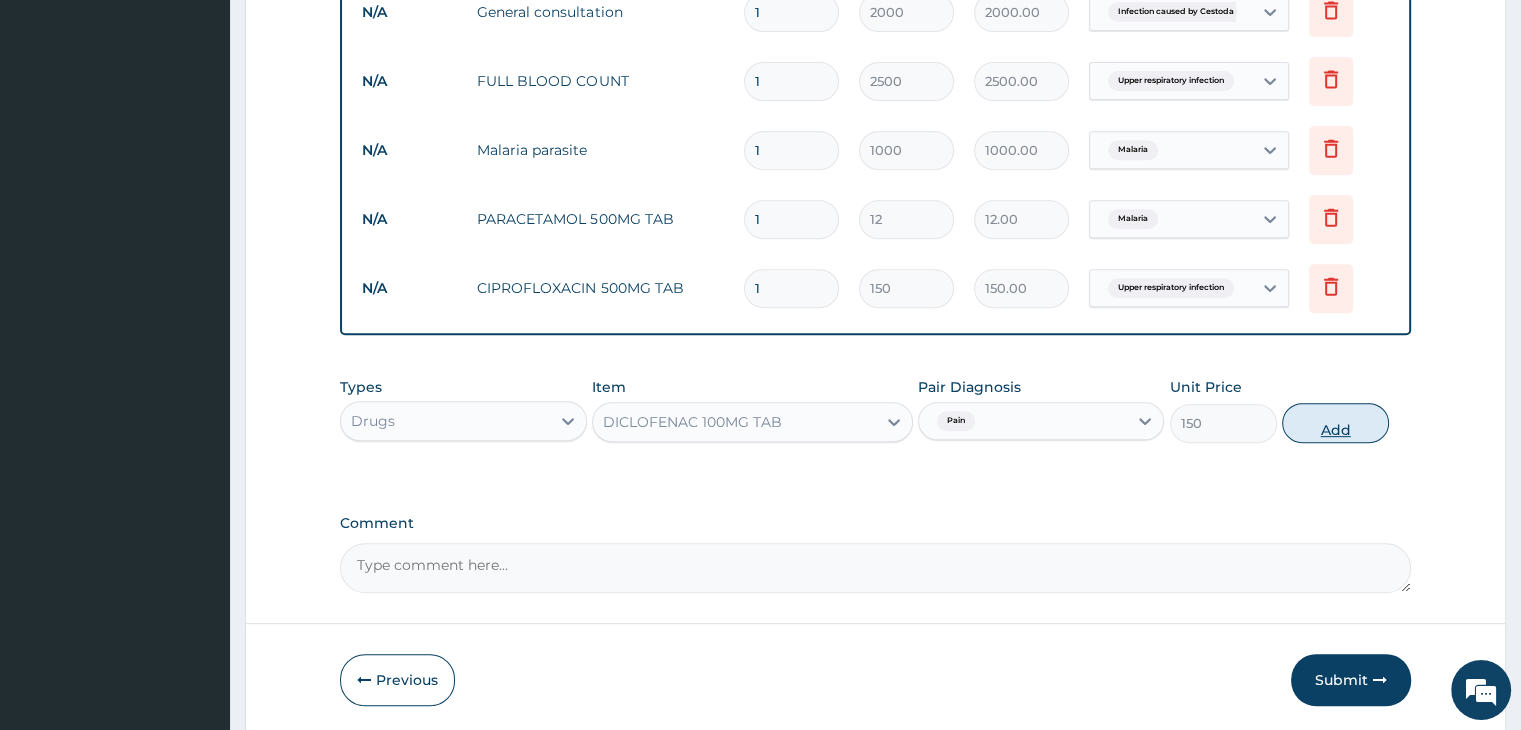 type on "0" 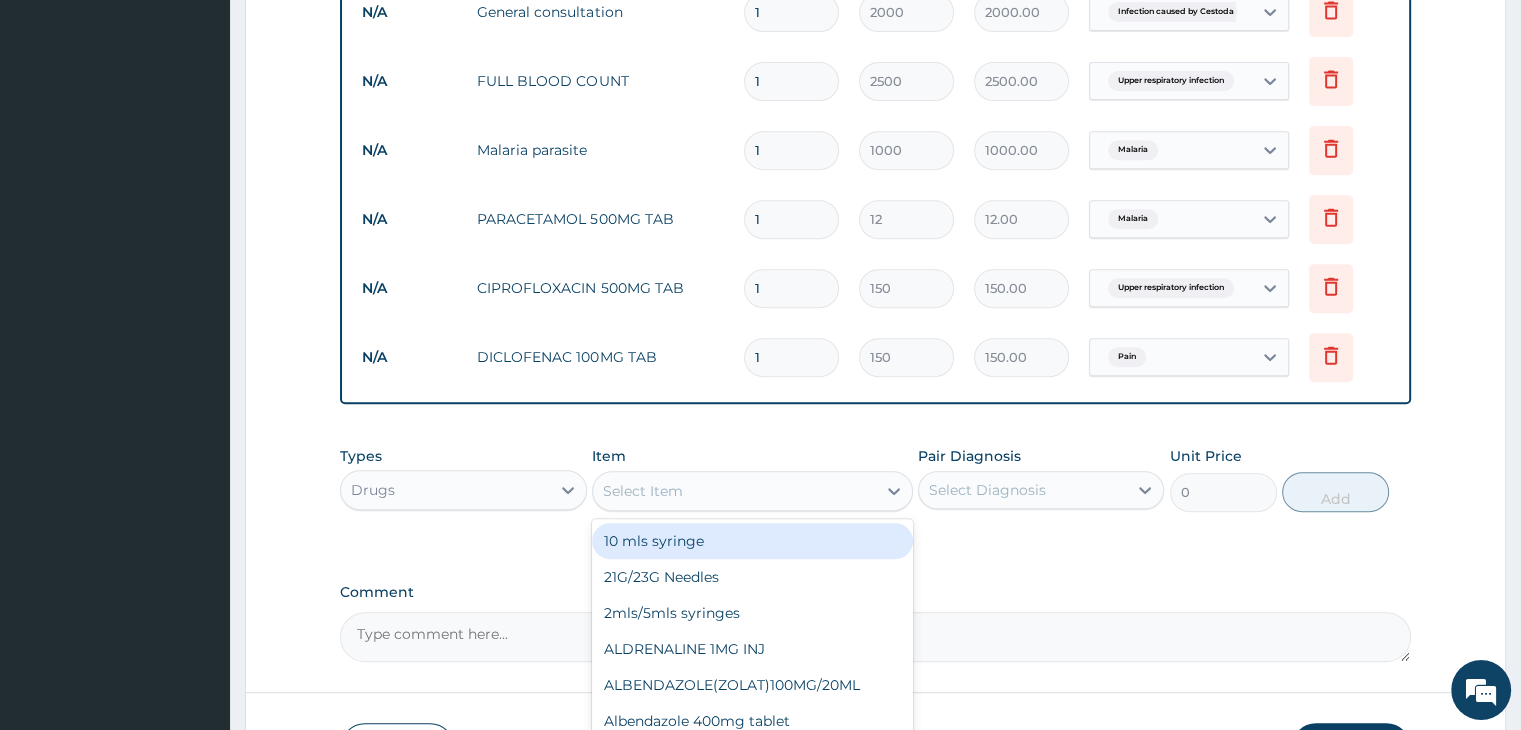 click on "Select Item" at bounding box center (643, 491) 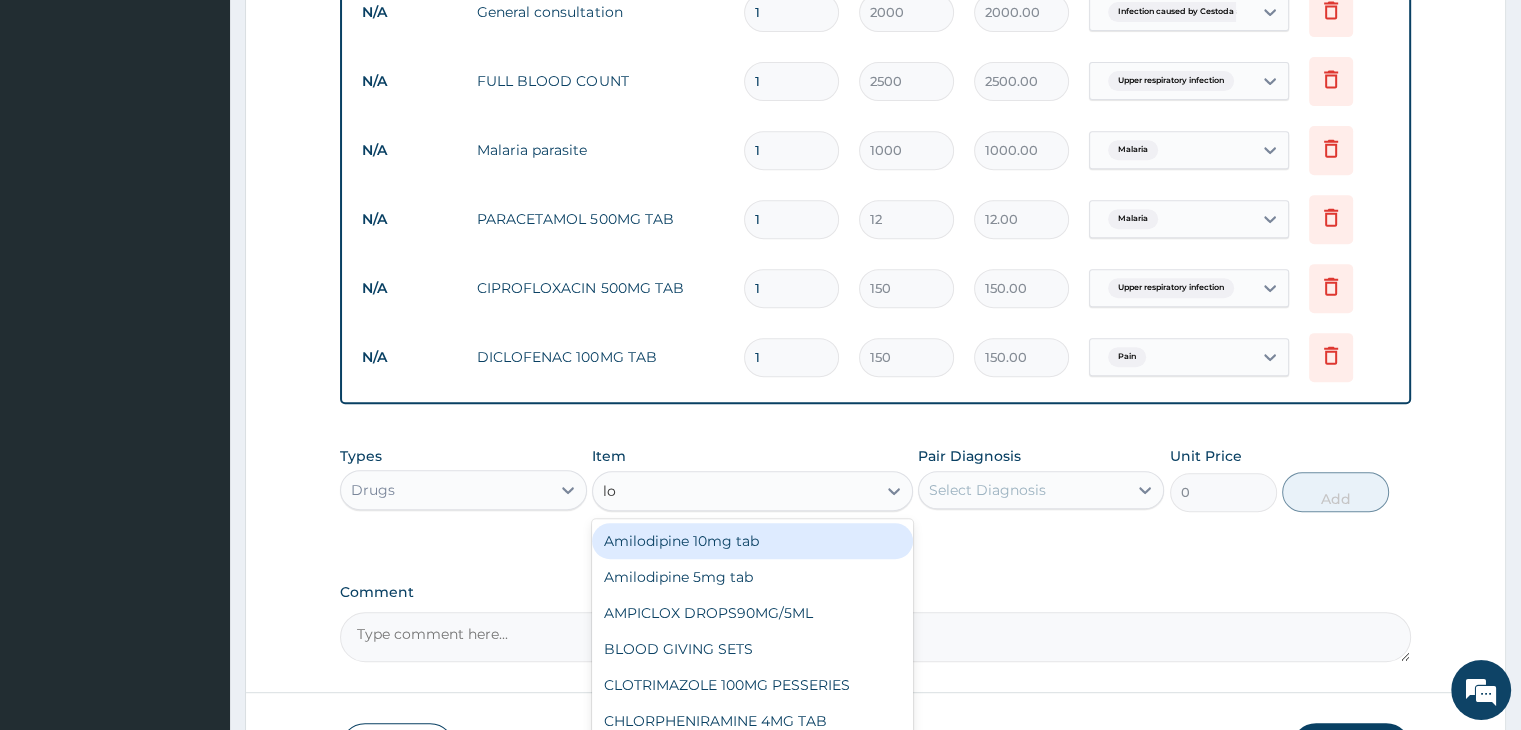 type on "lon" 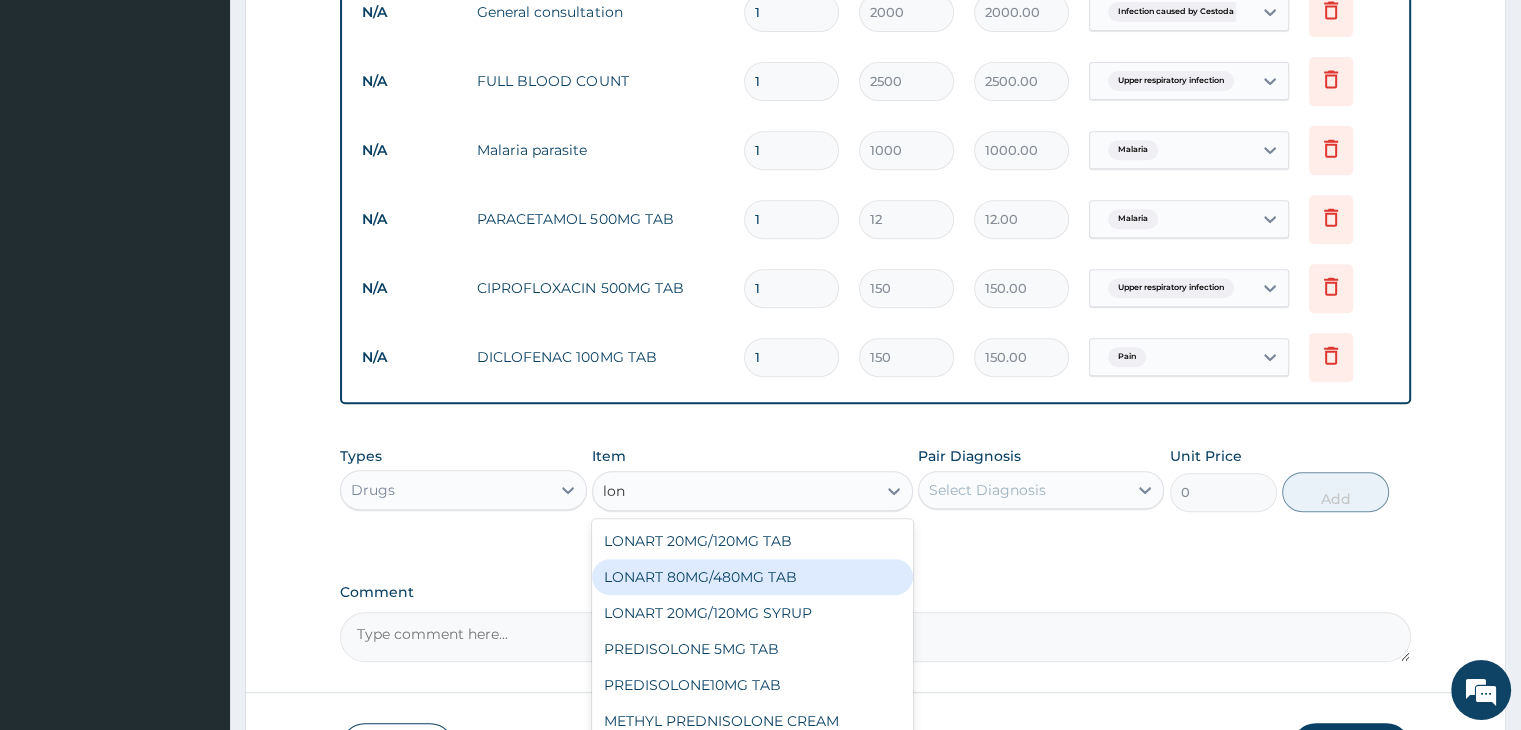click on "LONART 80MG/480MG TAB" at bounding box center (752, 577) 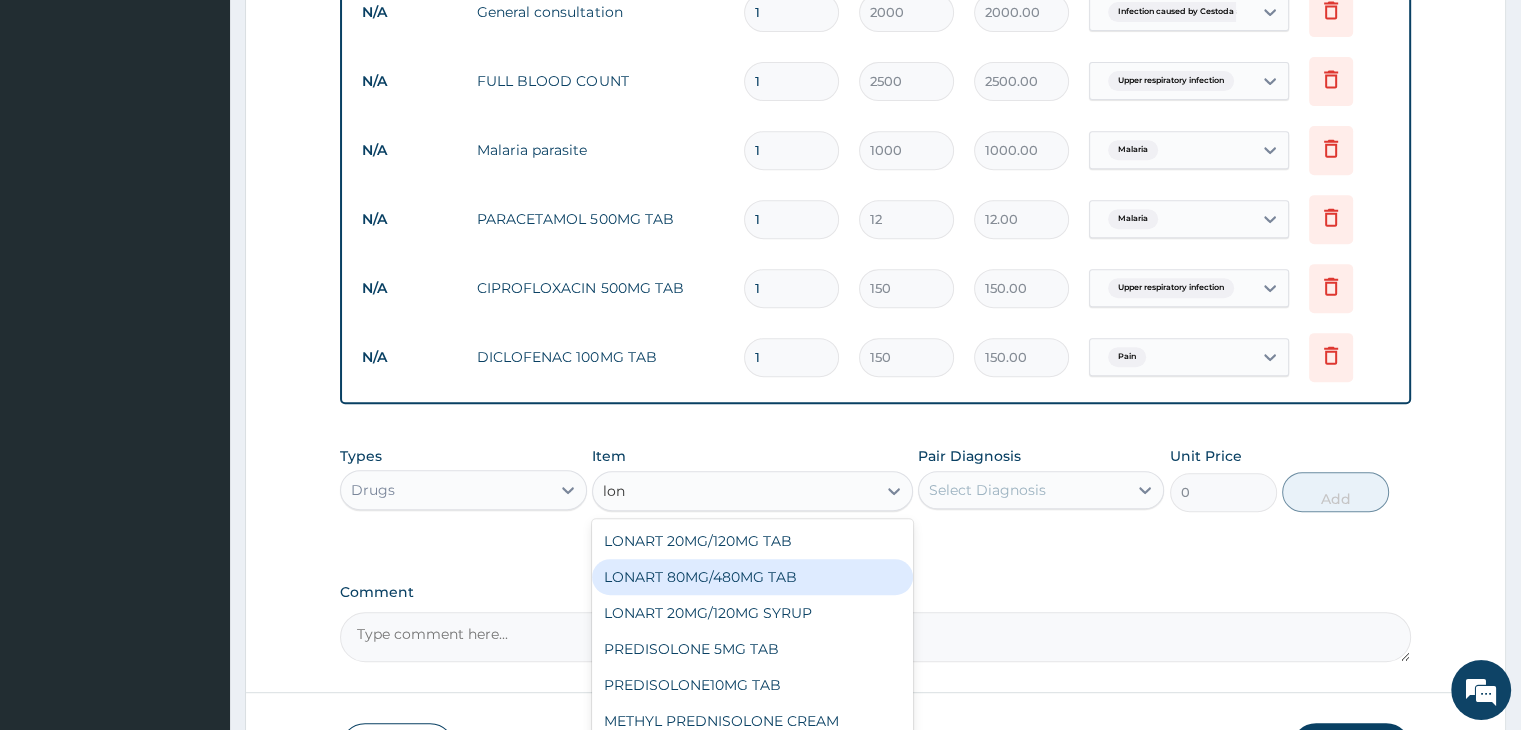 type 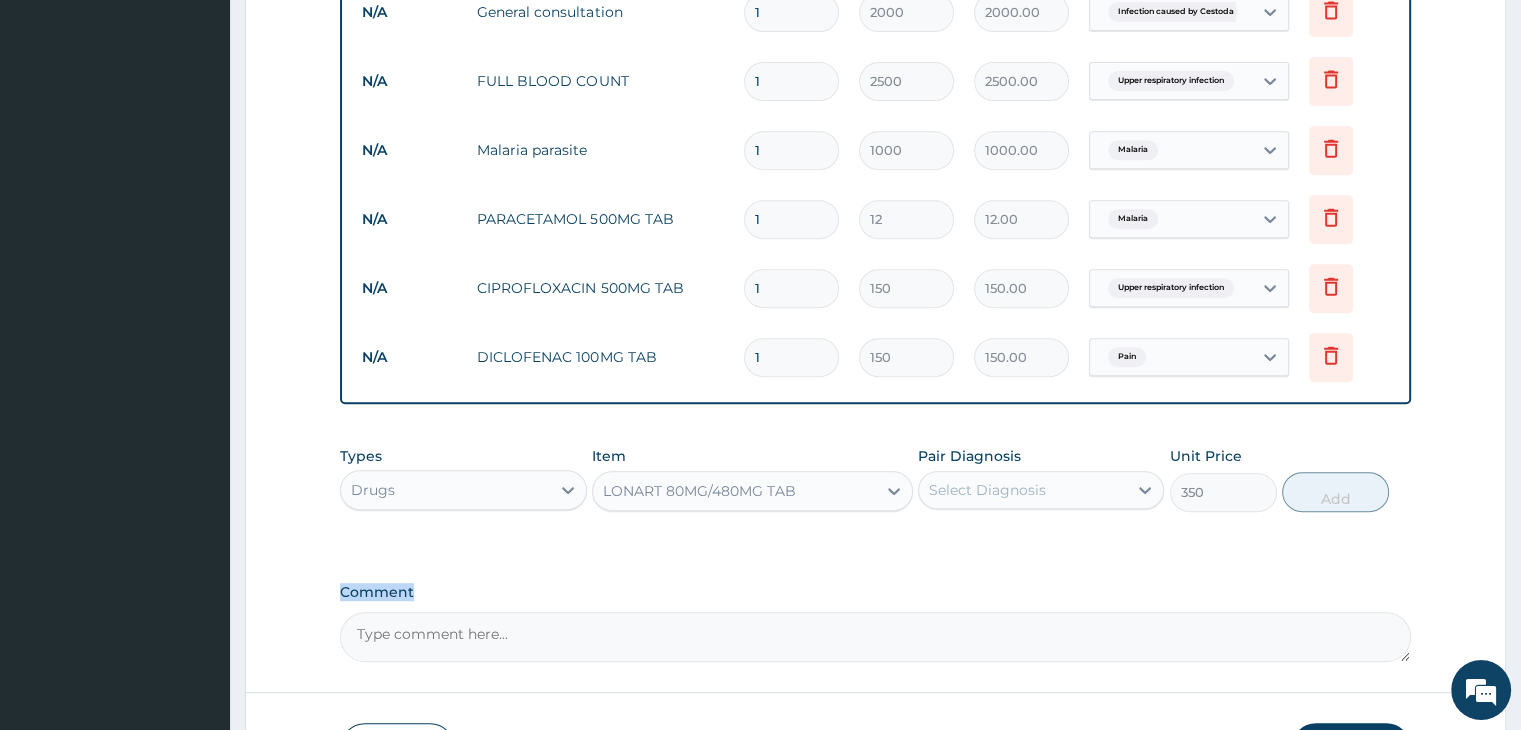 click on "PA Code / Prescription Code Enter Code(Secondary Care Only) Encounter Date 02-08-2025 Important Notice Please enter PA codes before entering items that are not attached to a PA code   All diagnoses entered must be linked to a claim item. Diagnosis & Claim Items that are visible but inactive cannot be edited because they were imported from an already approved PA code. Diagnosis Infection caused by Cestoda and/or Trematoda and/or Phylum Nemata Confirmed Malaria Confirmed Upper respiratory infection Confirmed Pain Confirmed NB: All diagnosis must be linked to a claim item Claim Items Type Name Quantity Unit Price Total Price Pair Diagnosis Actions N/A General consultation 1 2000 2000.00 Infection caused by Cestoda an... Delete N/A FULL BLOOD COUNT 1 2500 2500.00 Upper respiratory infection Delete N/A Malaria parasite 1 1000 1000.00 Malaria Delete N/A PARACETAMOL 500MG TAB 1 12 12.00 Malaria Delete N/A CIPROFLOXACIN 500MG TAB 1 150 150.00 Upper respiratory infection Delete N/A DICLOFENAC 100MG TAB 1 150 150.00" at bounding box center [875, 16] 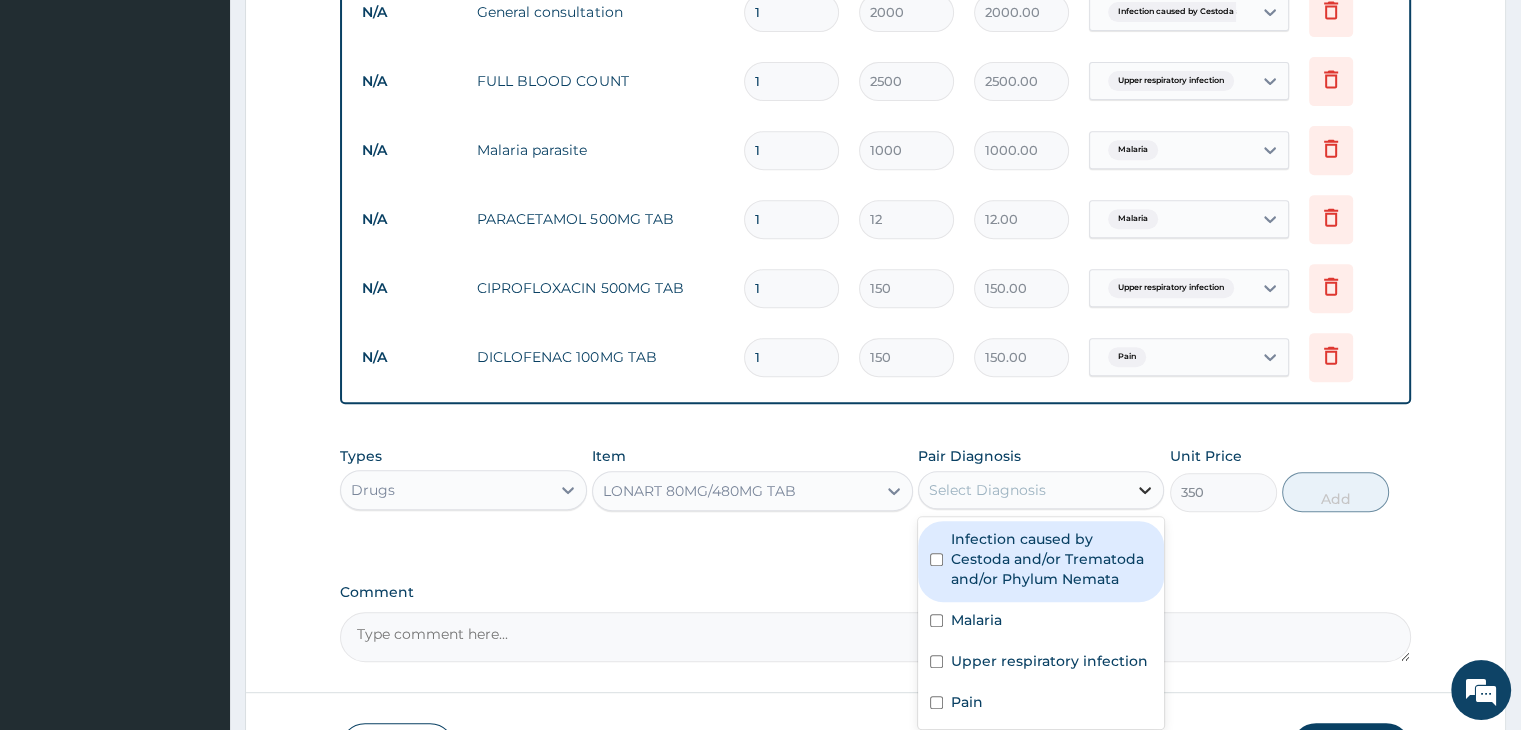 click 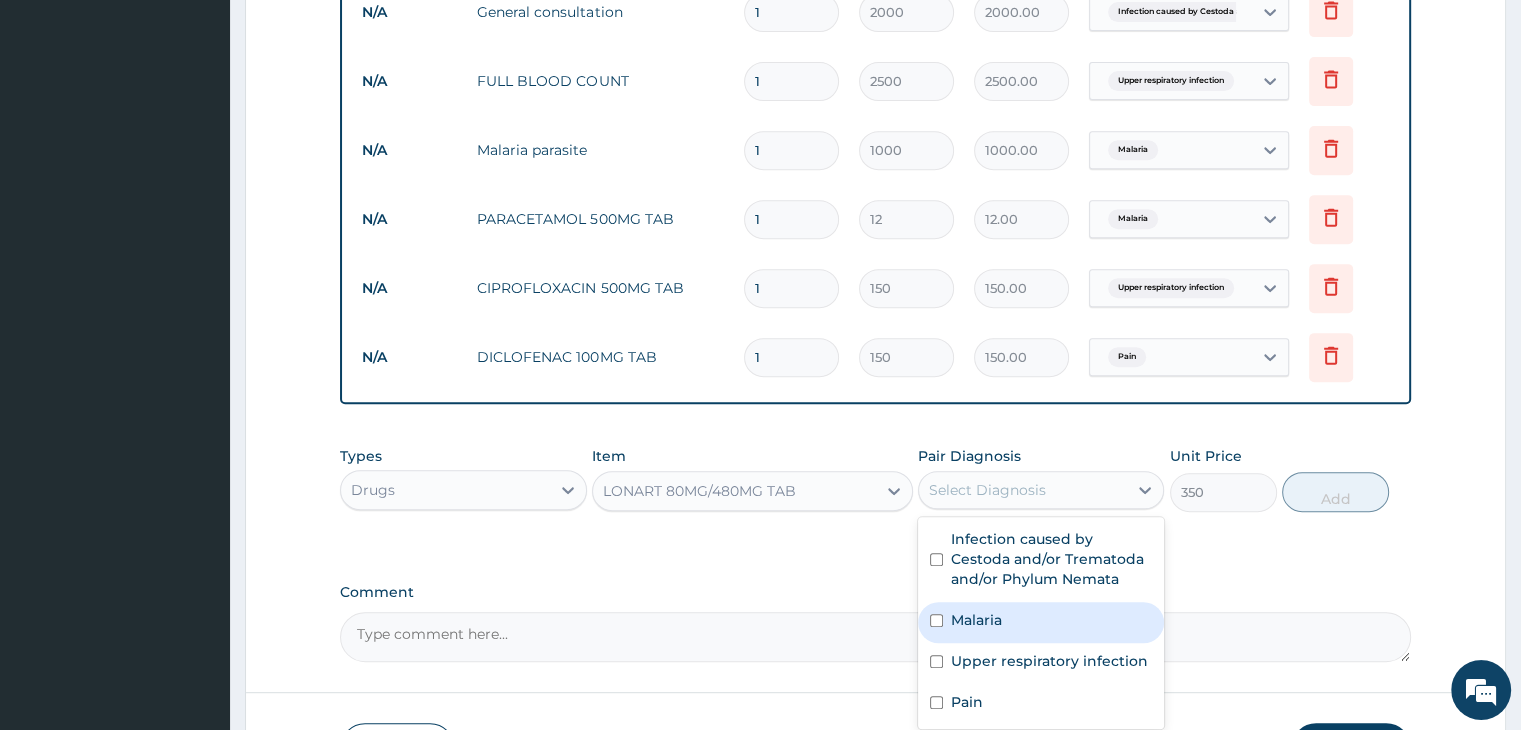 click on "Malaria" at bounding box center [1041, 622] 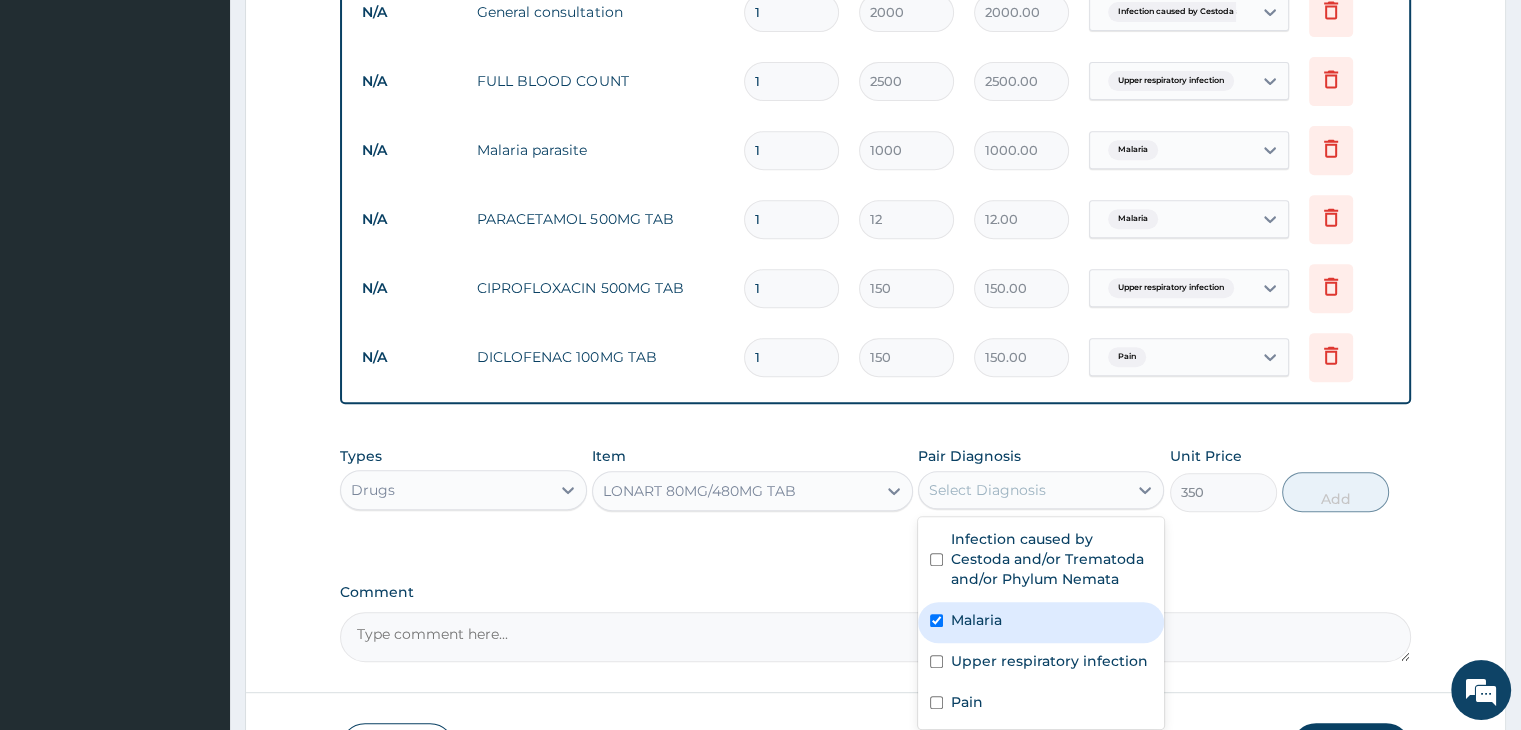 click on "Malaria" at bounding box center [1041, 622] 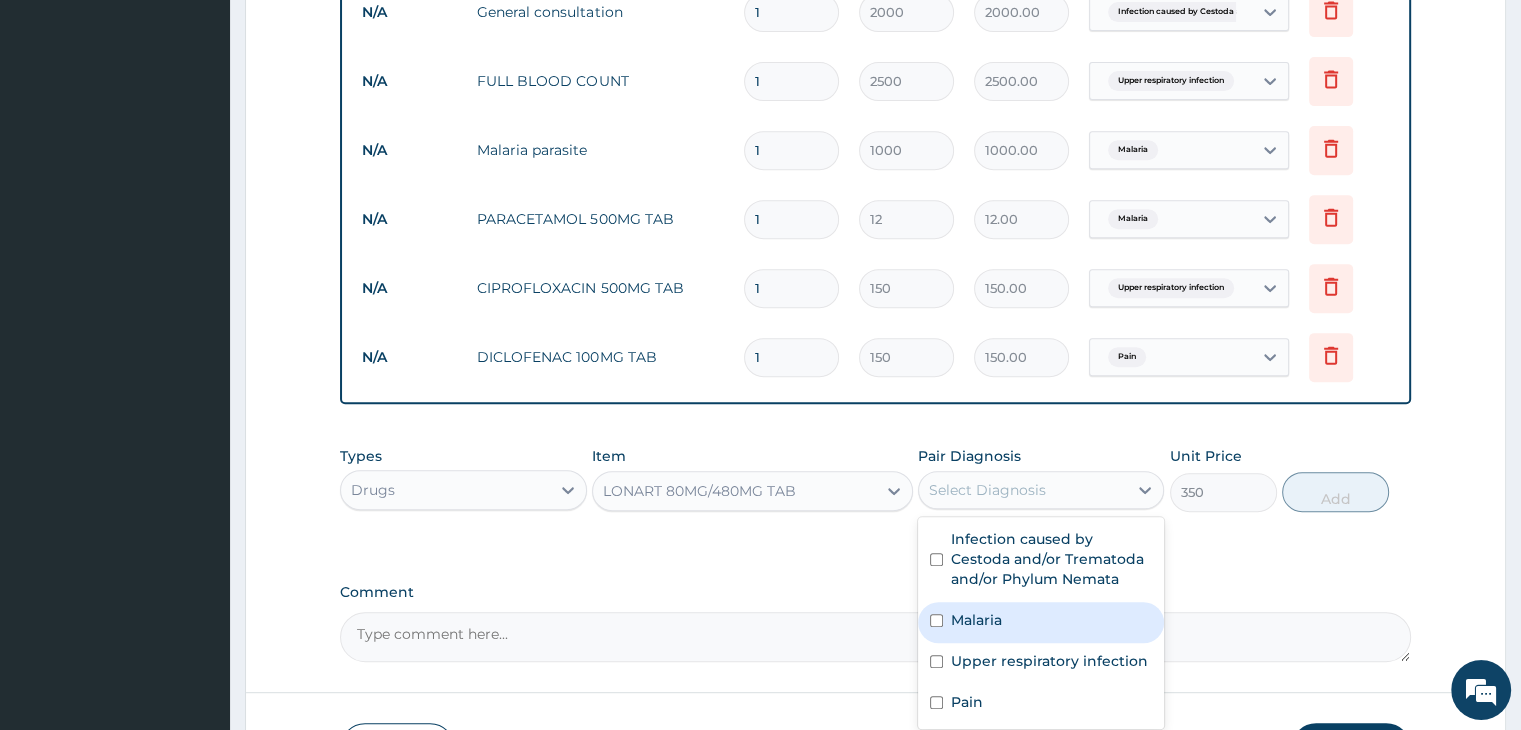 click at bounding box center [936, 620] 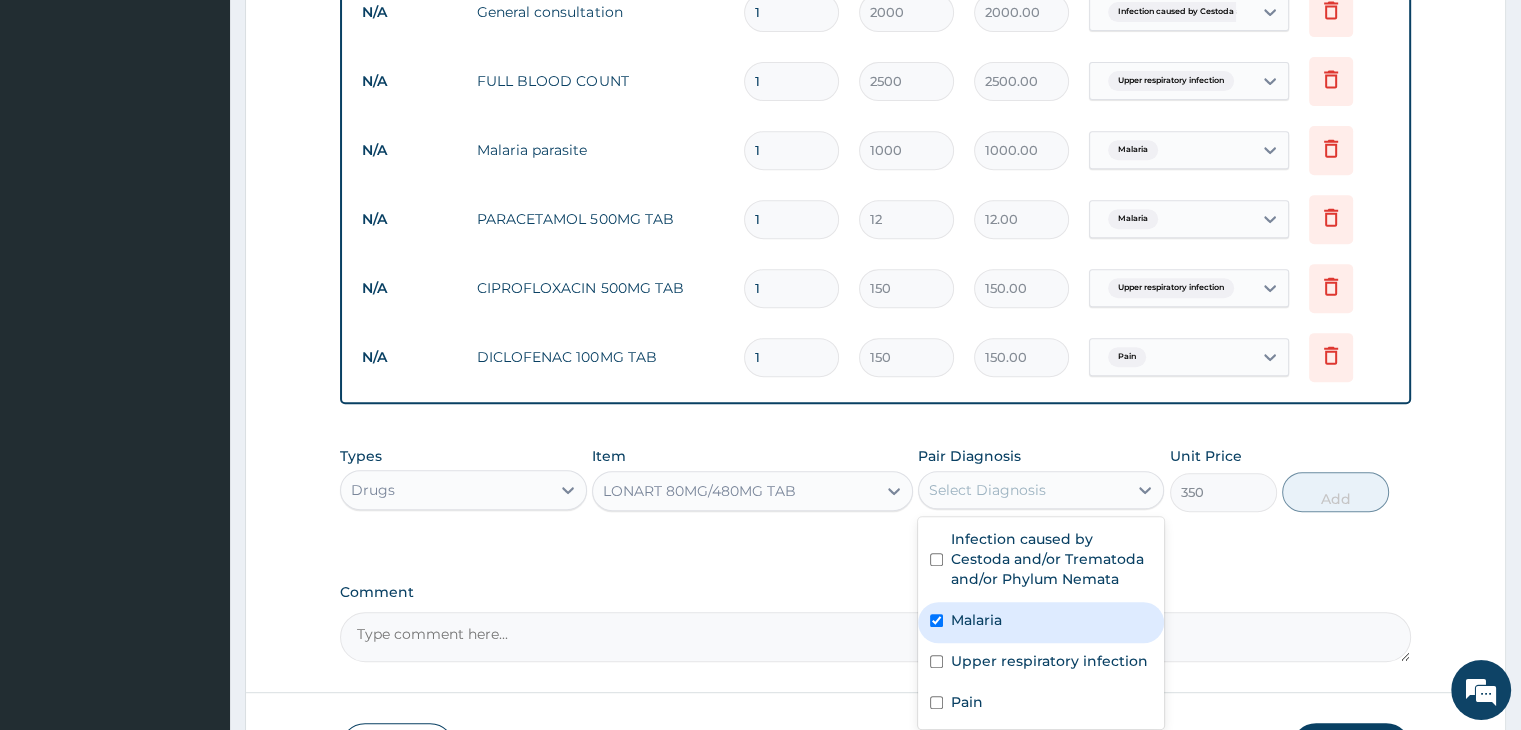 checkbox on "true" 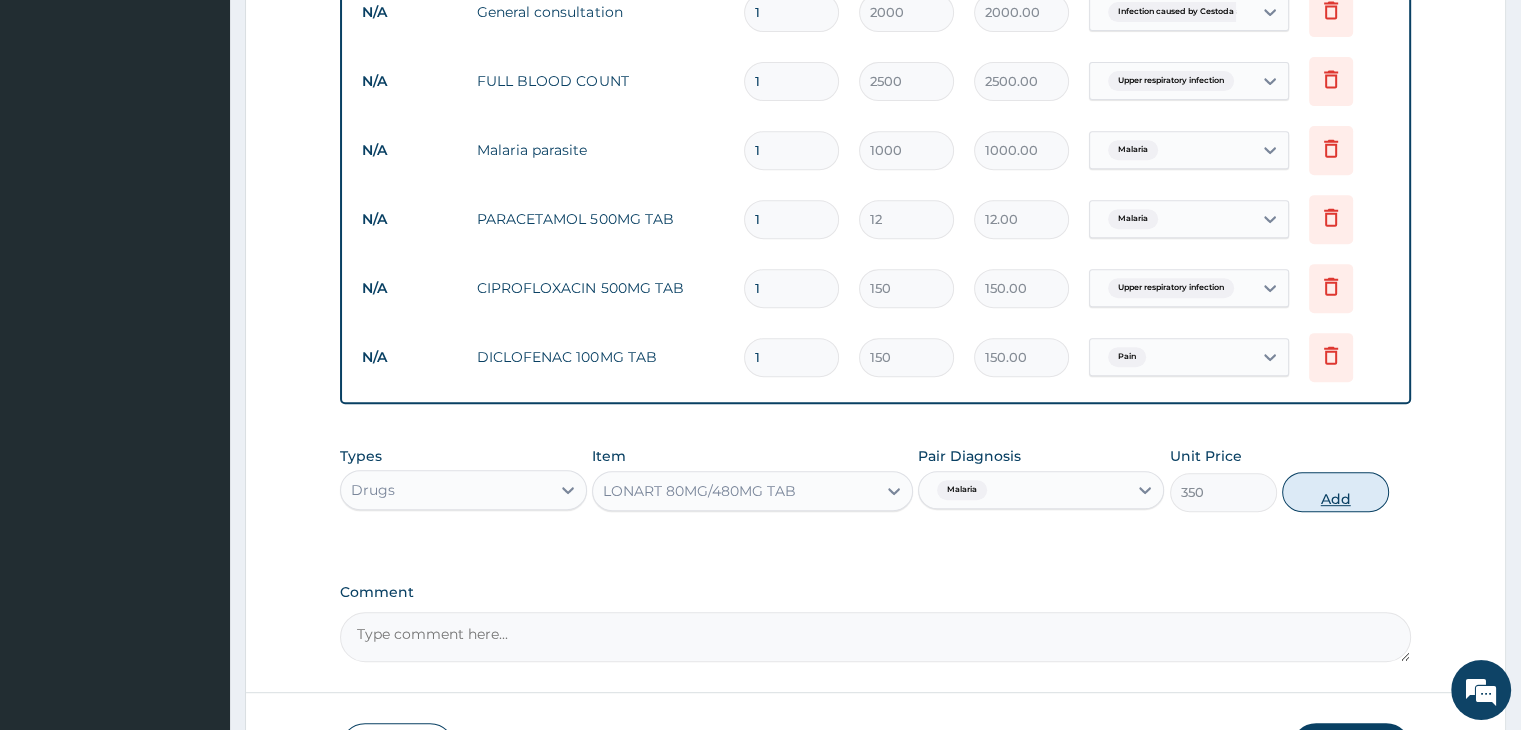 click on "Add" at bounding box center (1335, 492) 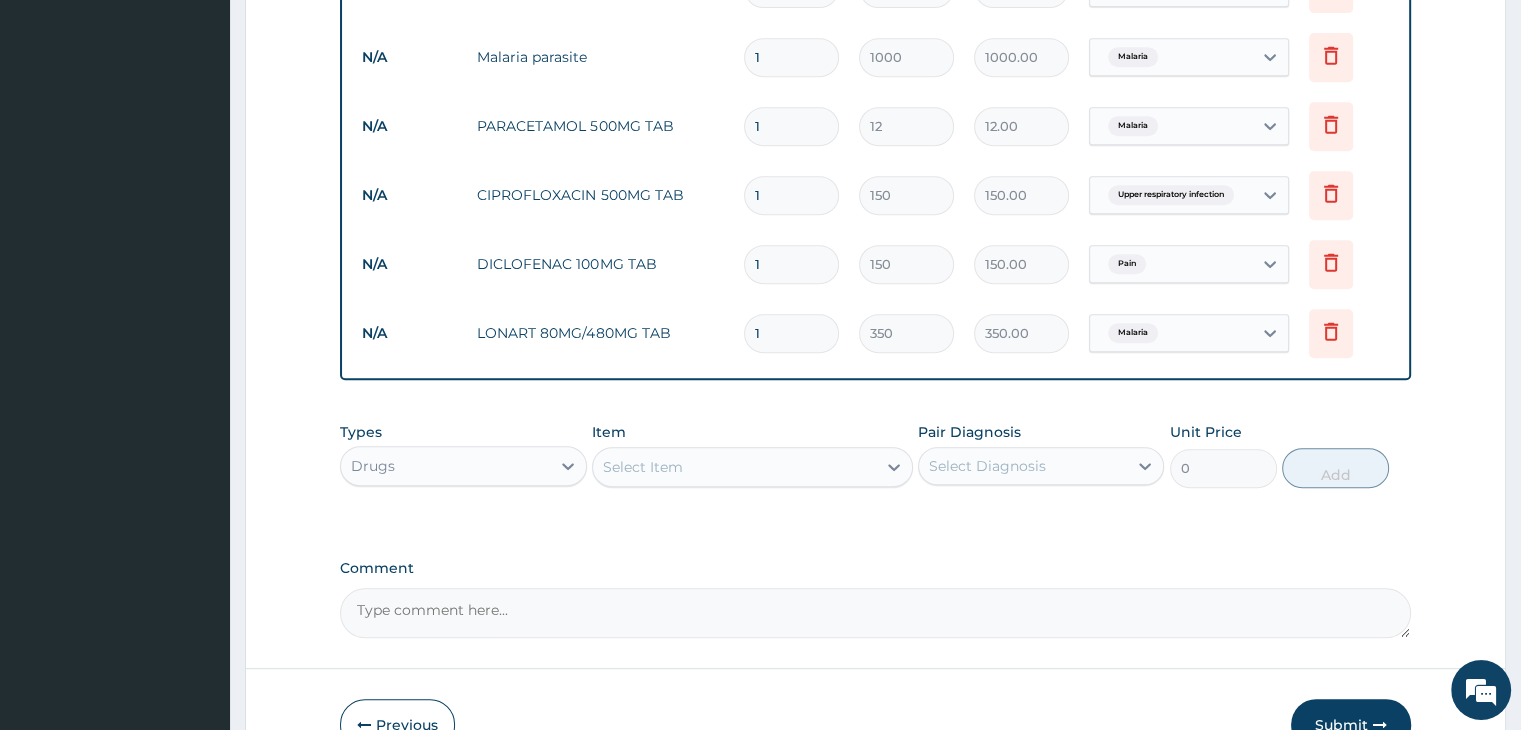 scroll, scrollTop: 916, scrollLeft: 0, axis: vertical 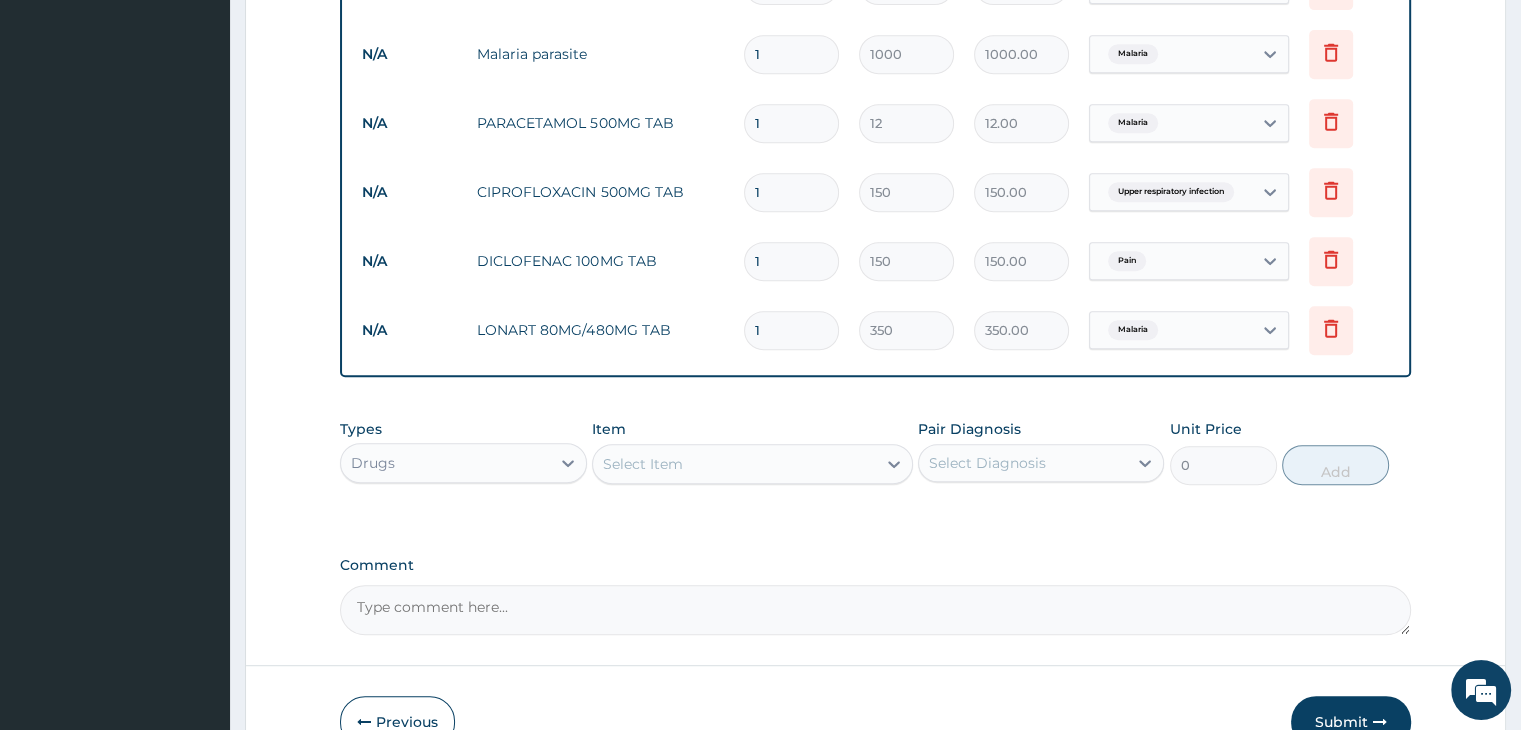 type 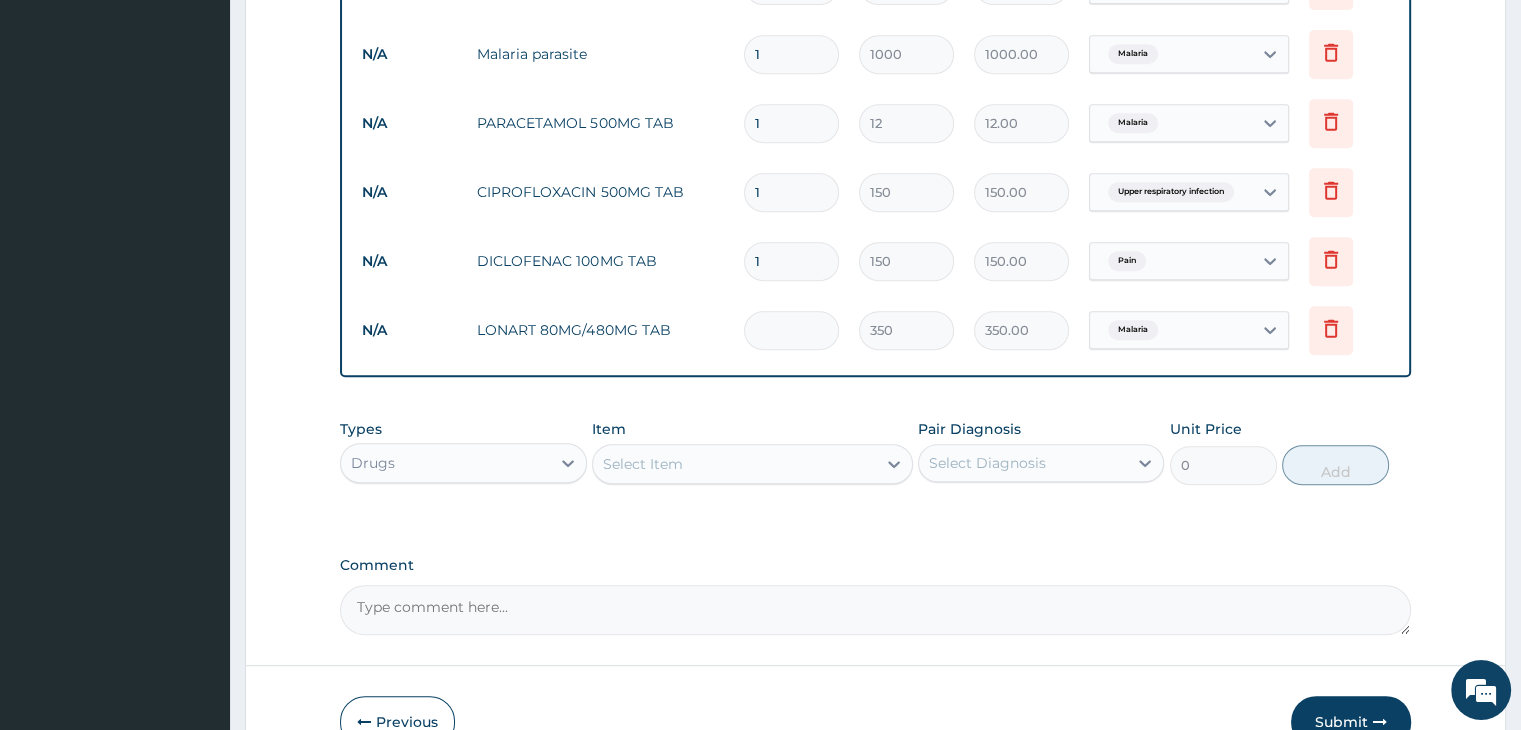 type on "0.00" 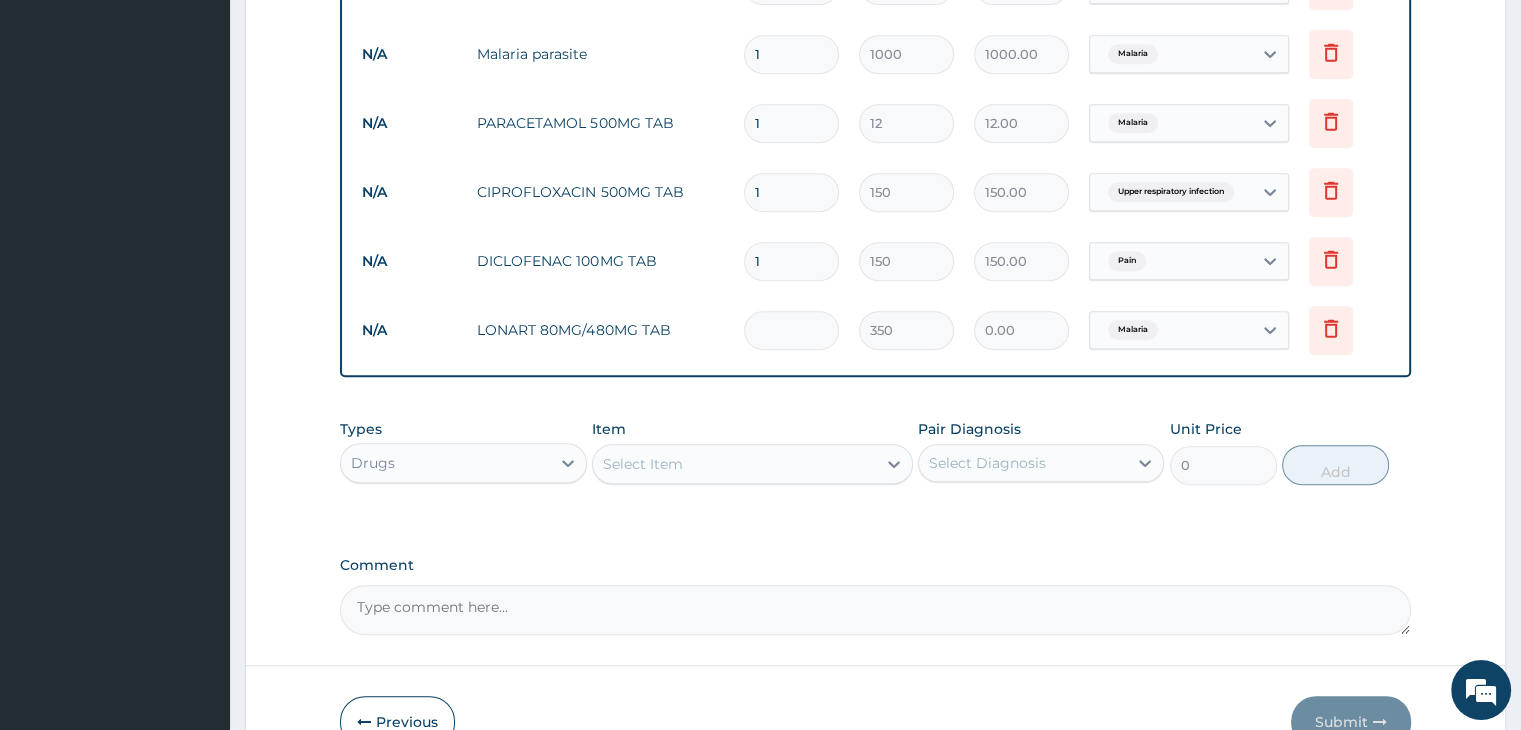 type on "6" 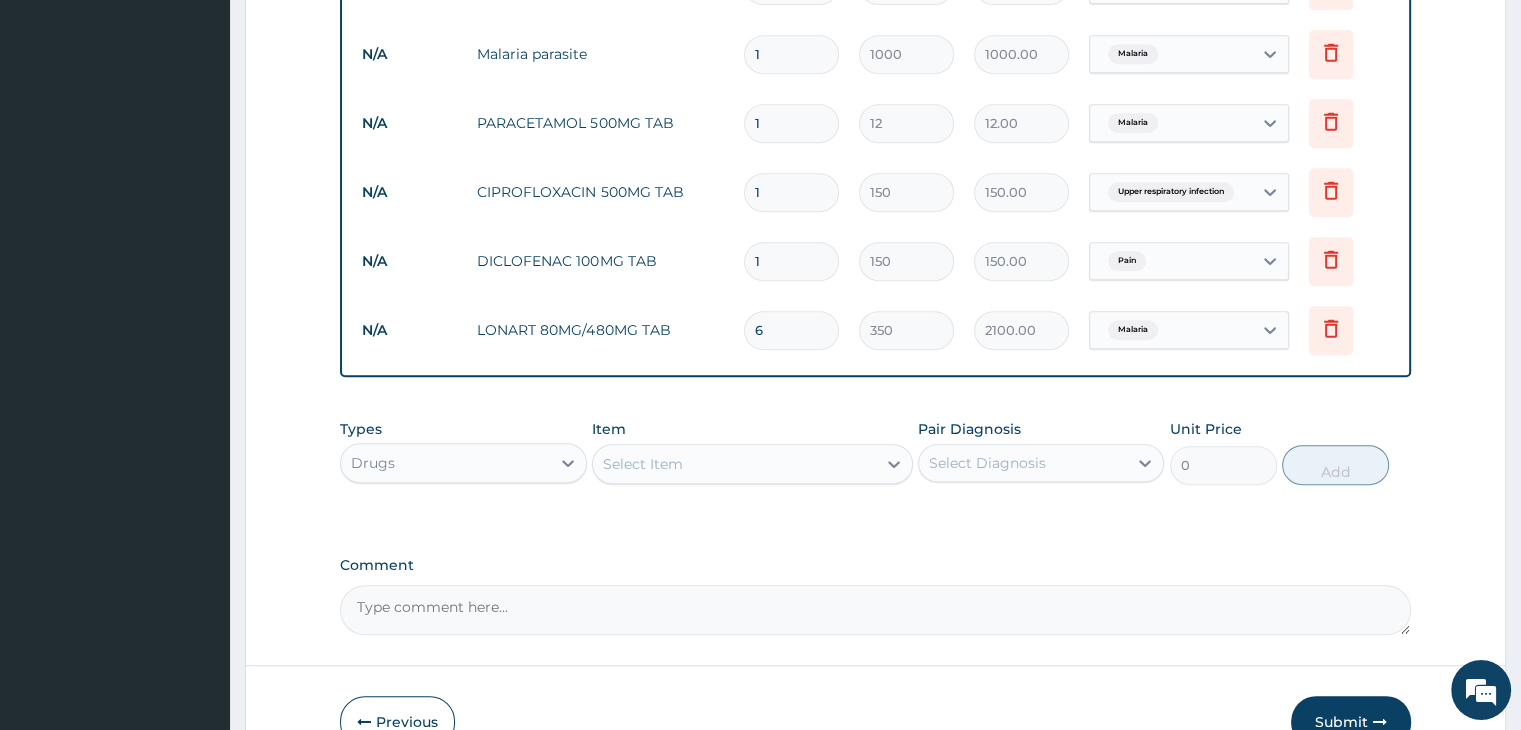 type on "6" 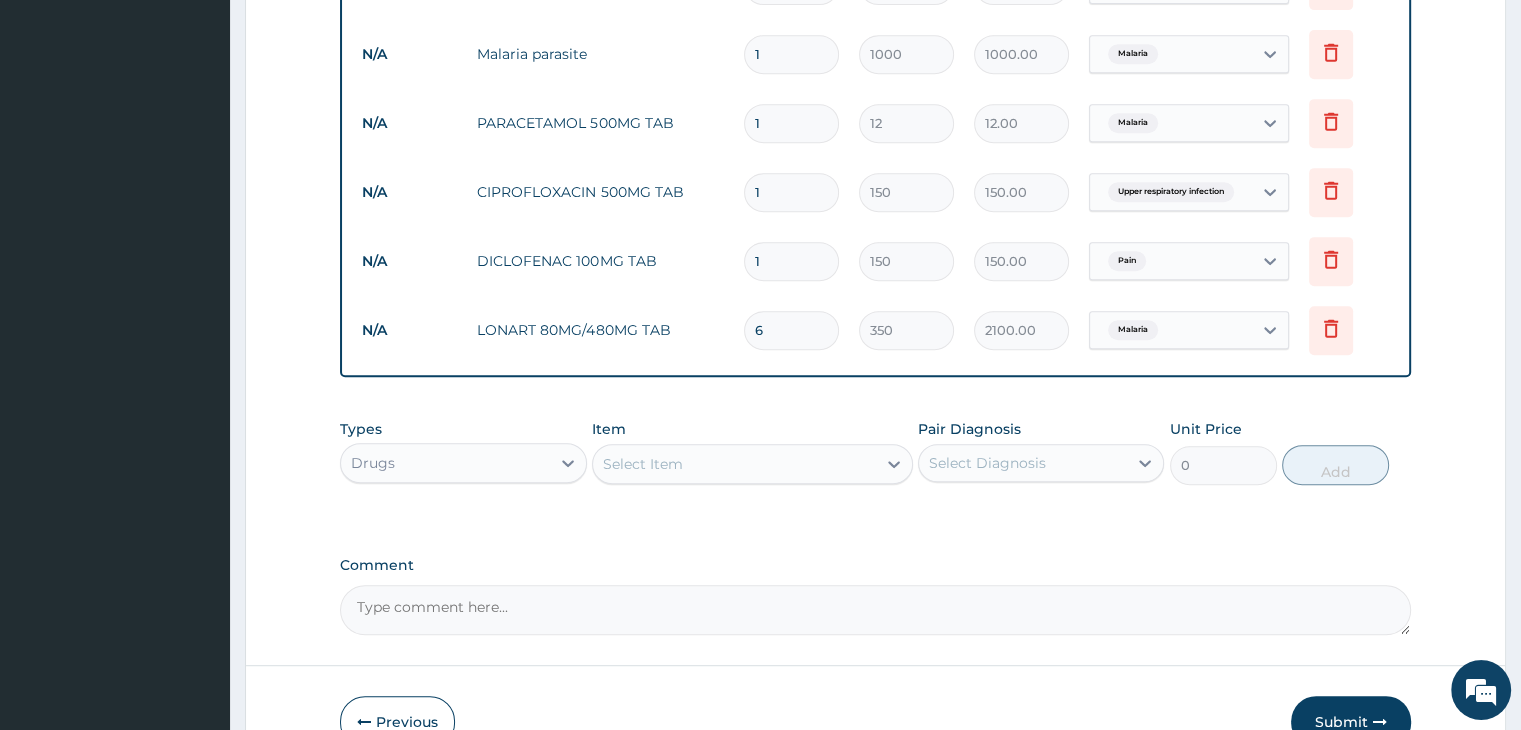 click on "1" at bounding box center [791, 261] 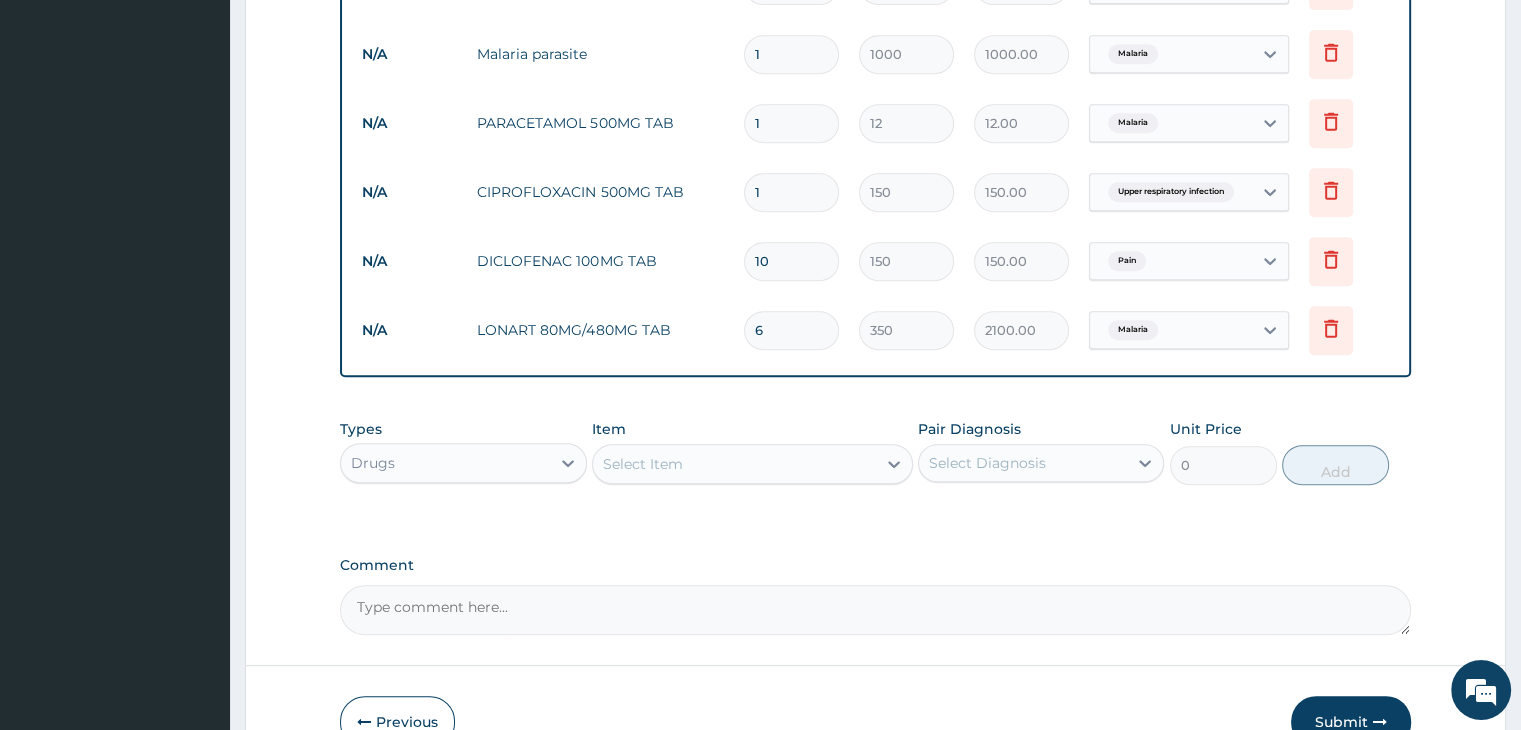 type on "1500.00" 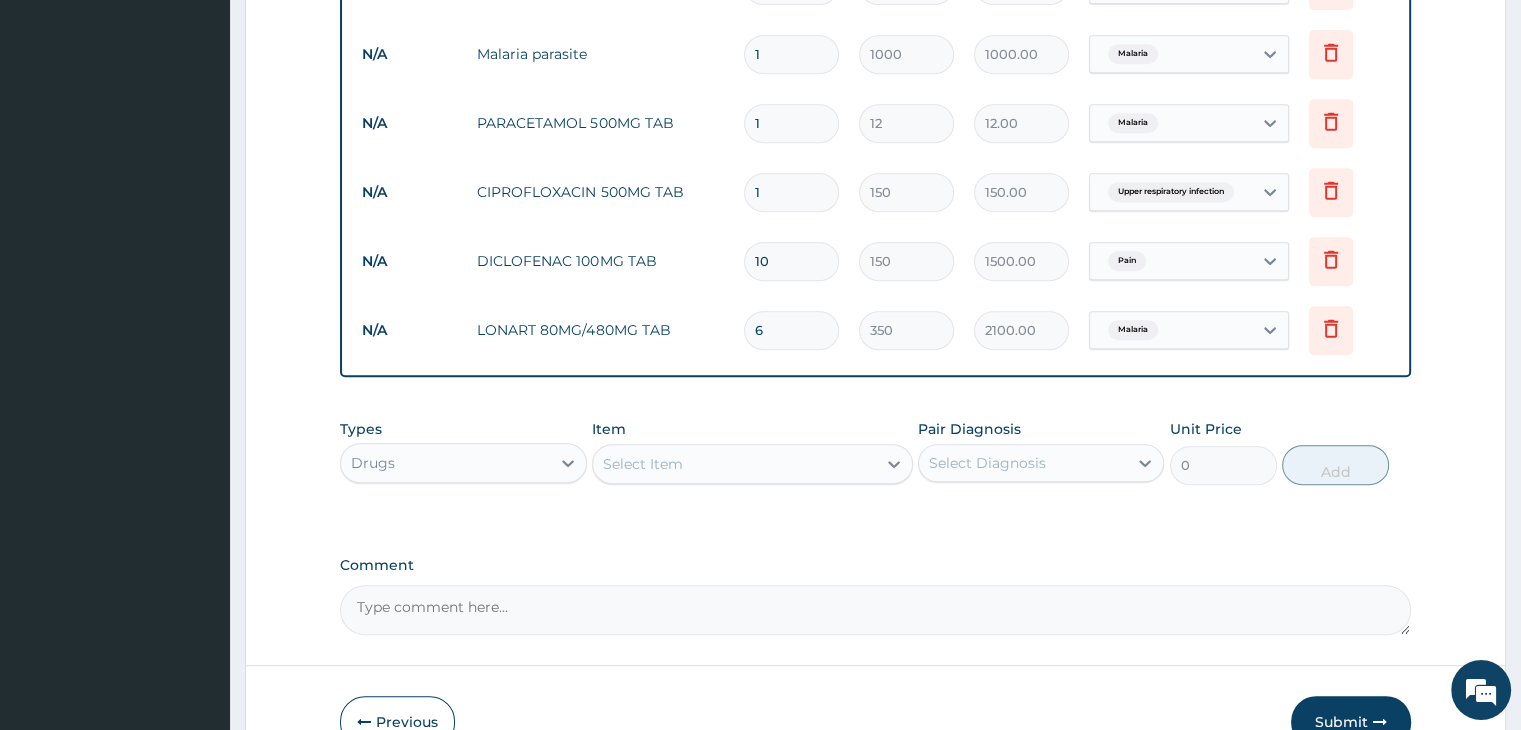 type on "10" 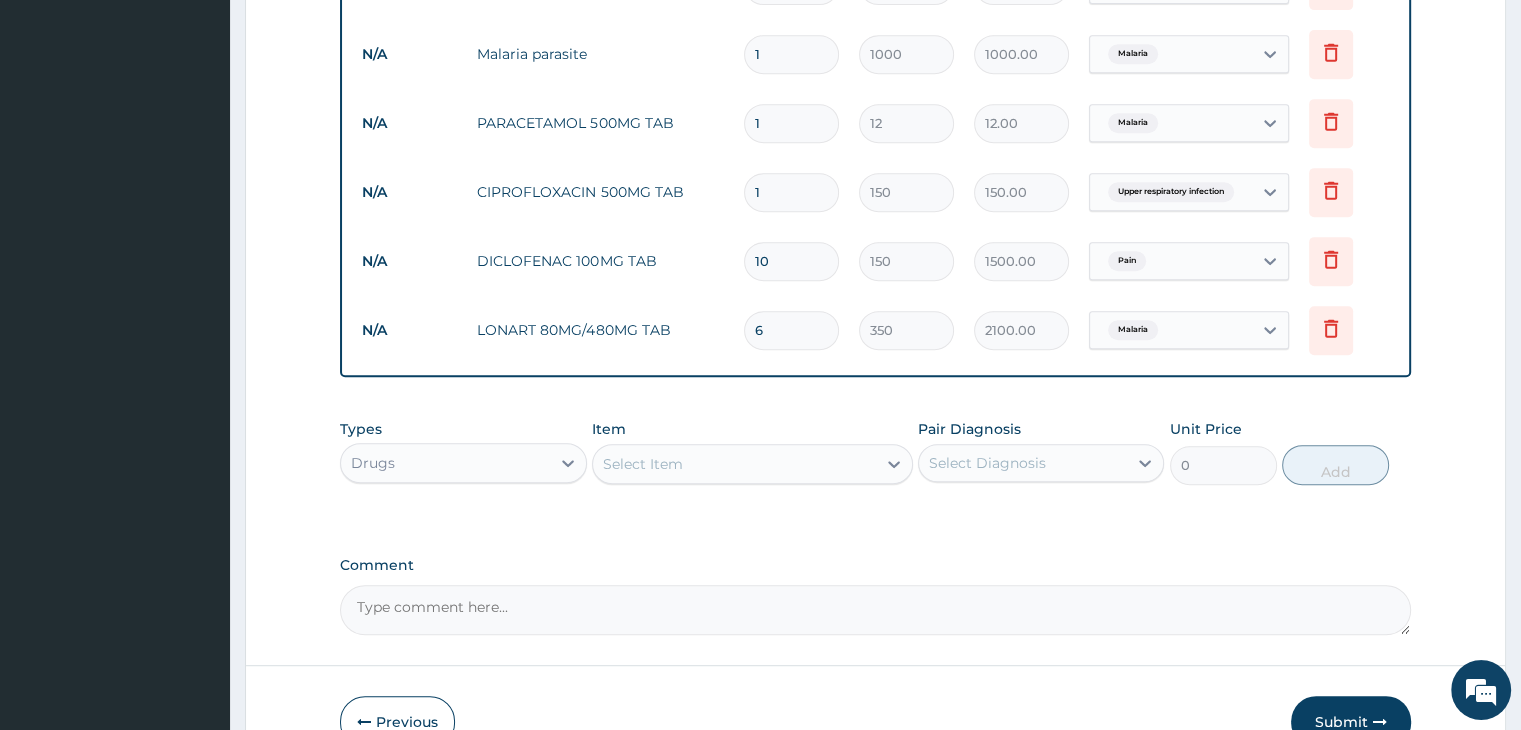 click on "1" at bounding box center [791, 192] 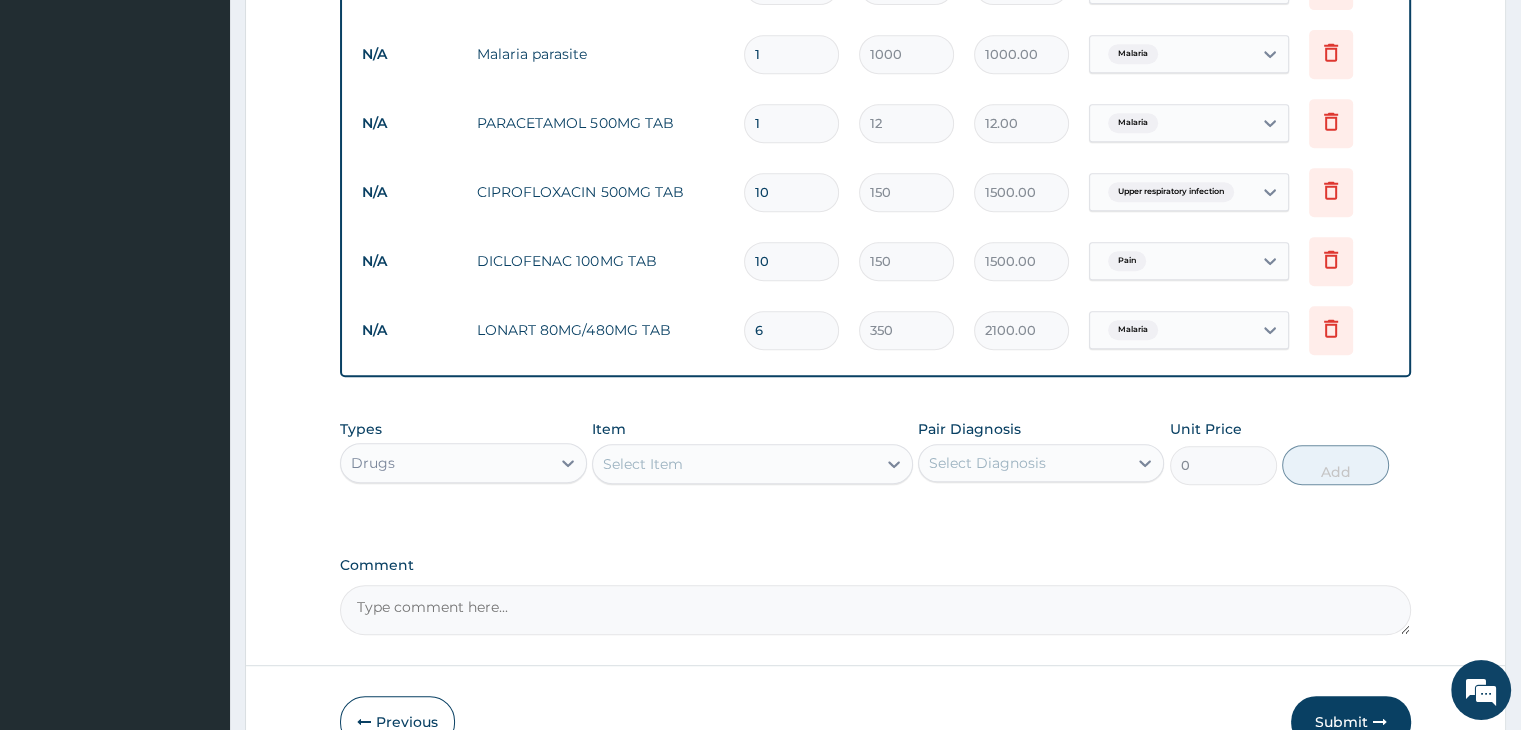 type on "10" 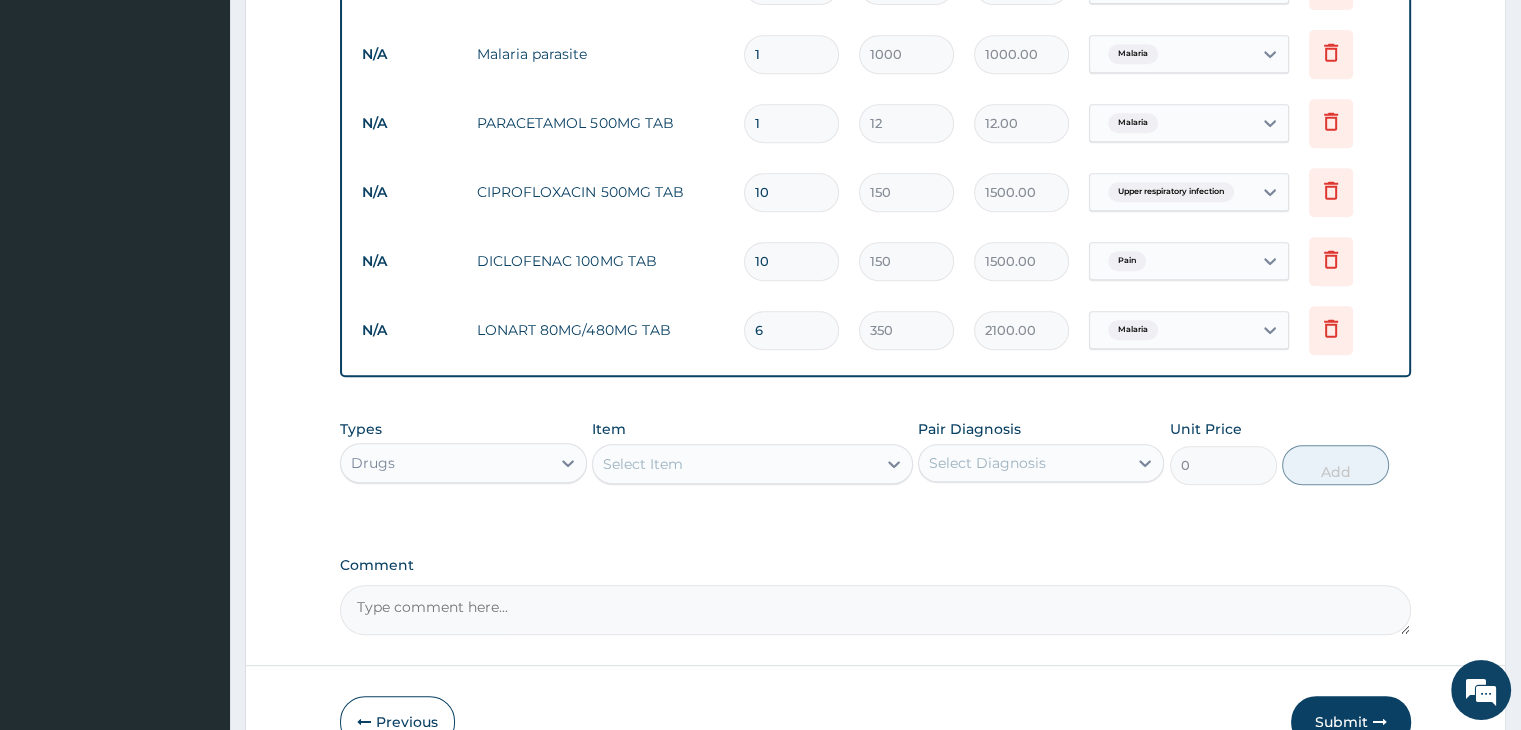 click on "1" at bounding box center [791, 123] 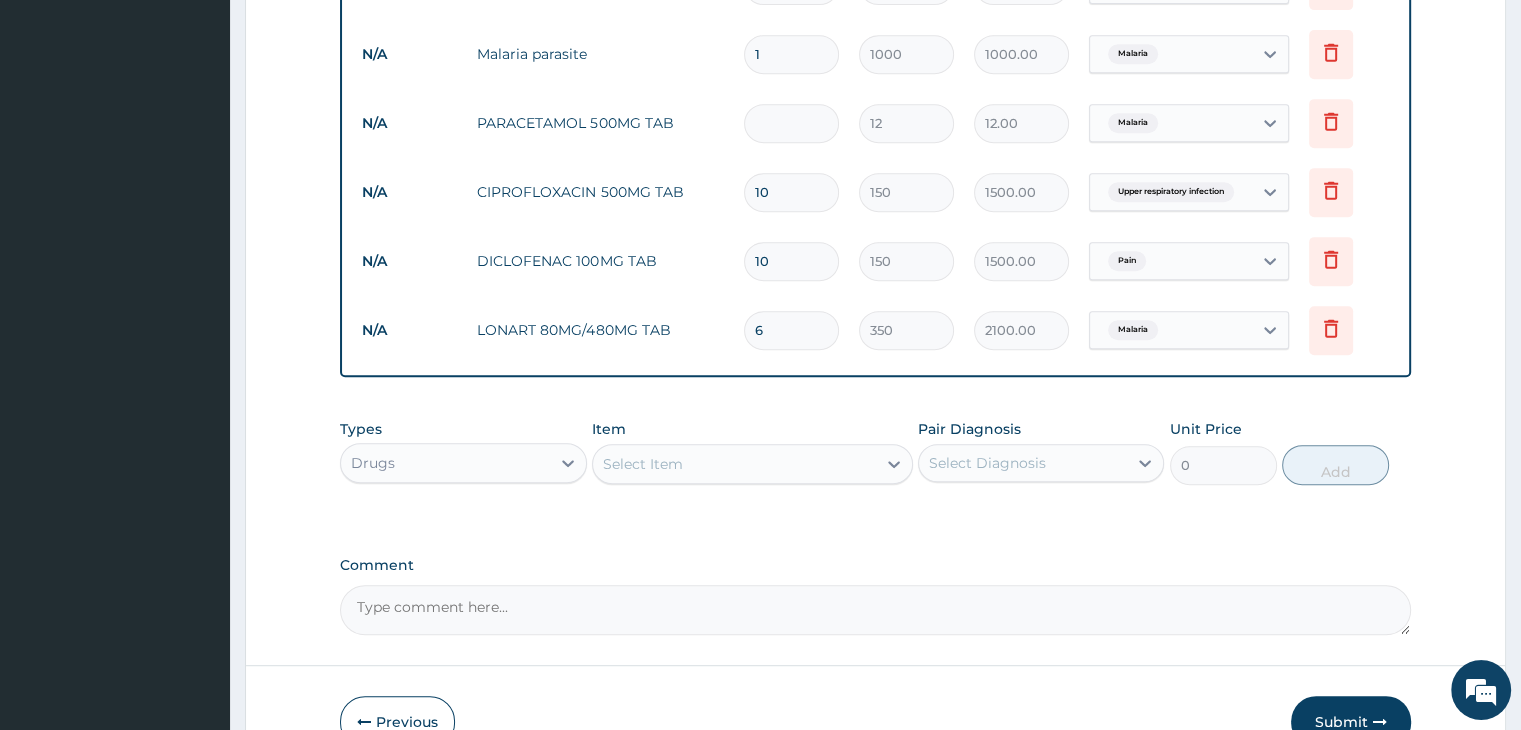 type on "0.00" 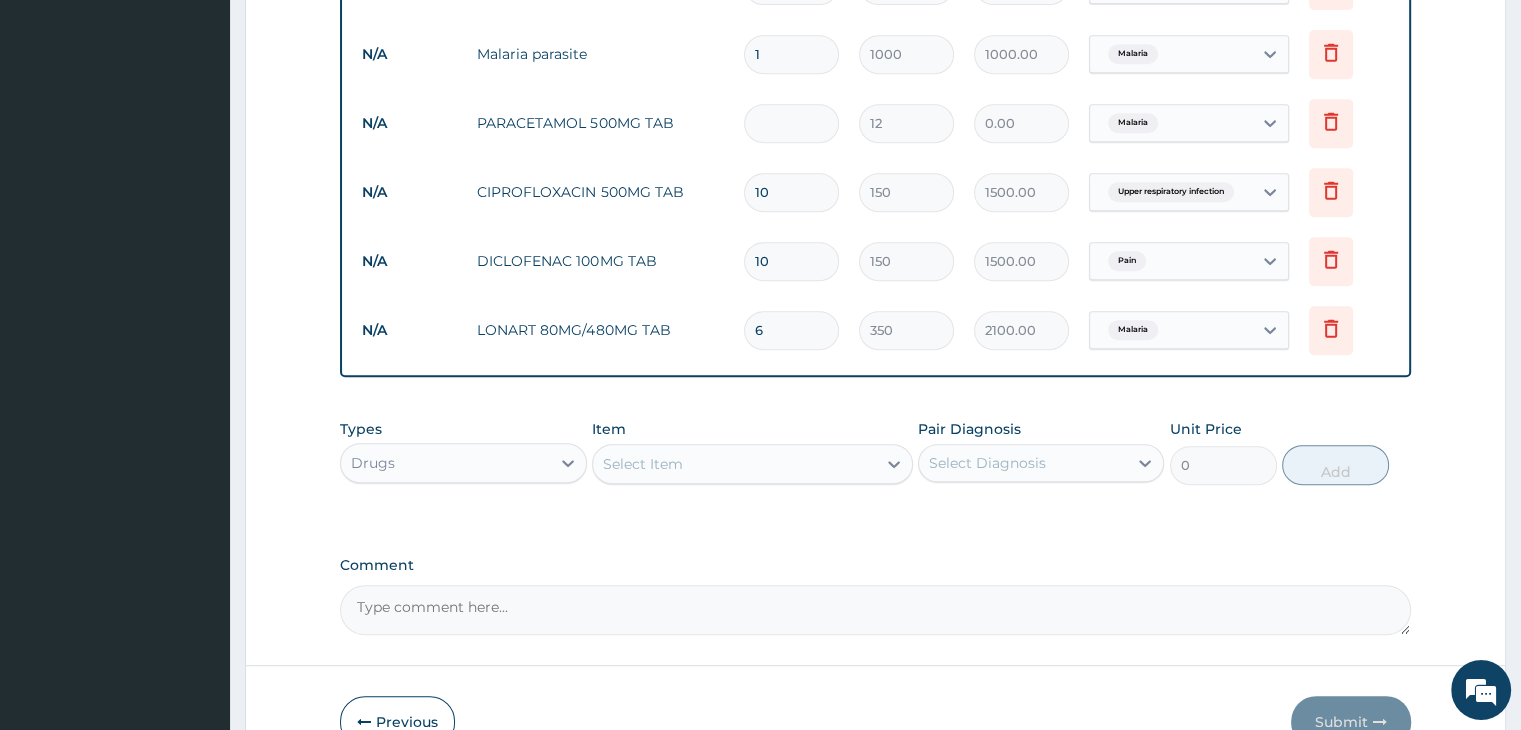 type on "3" 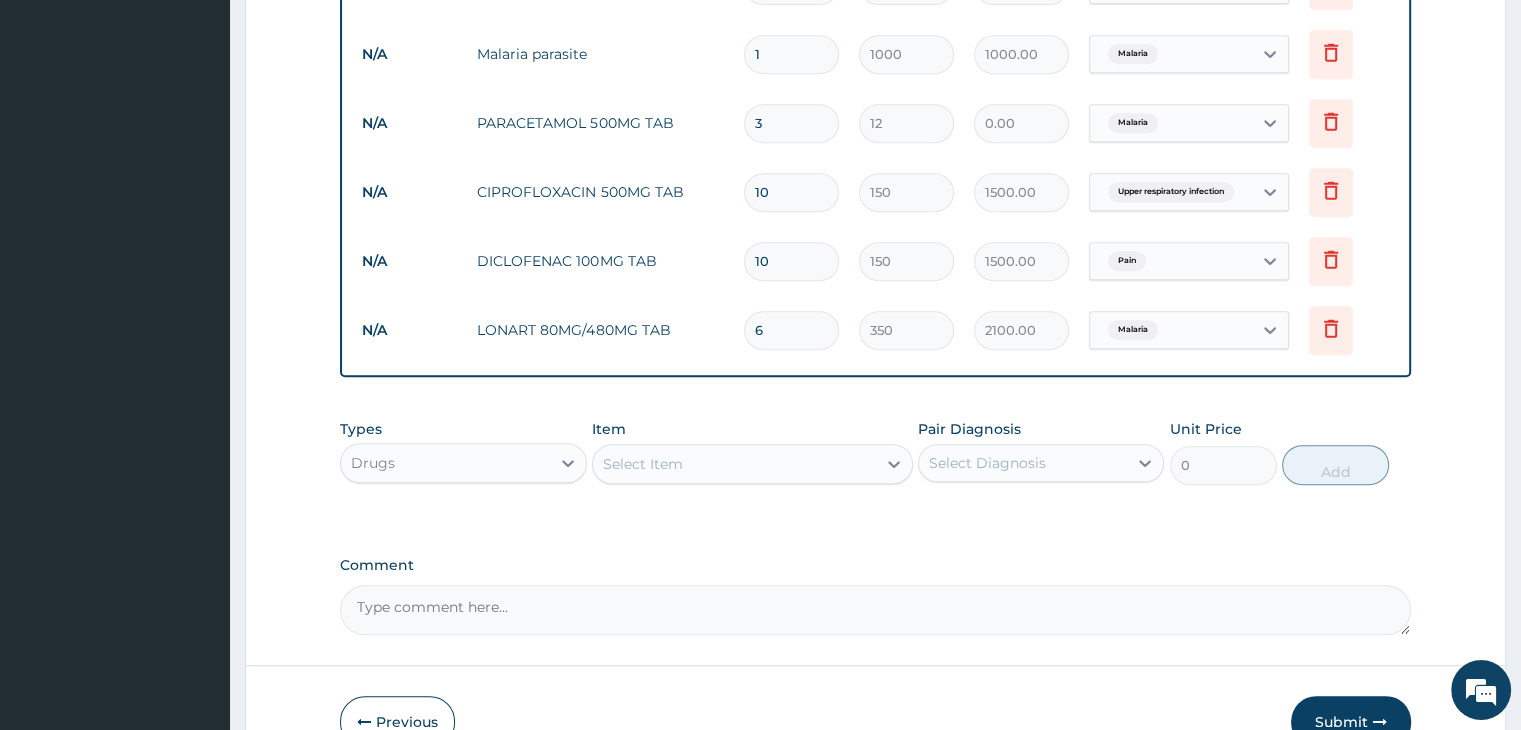 type on "36.00" 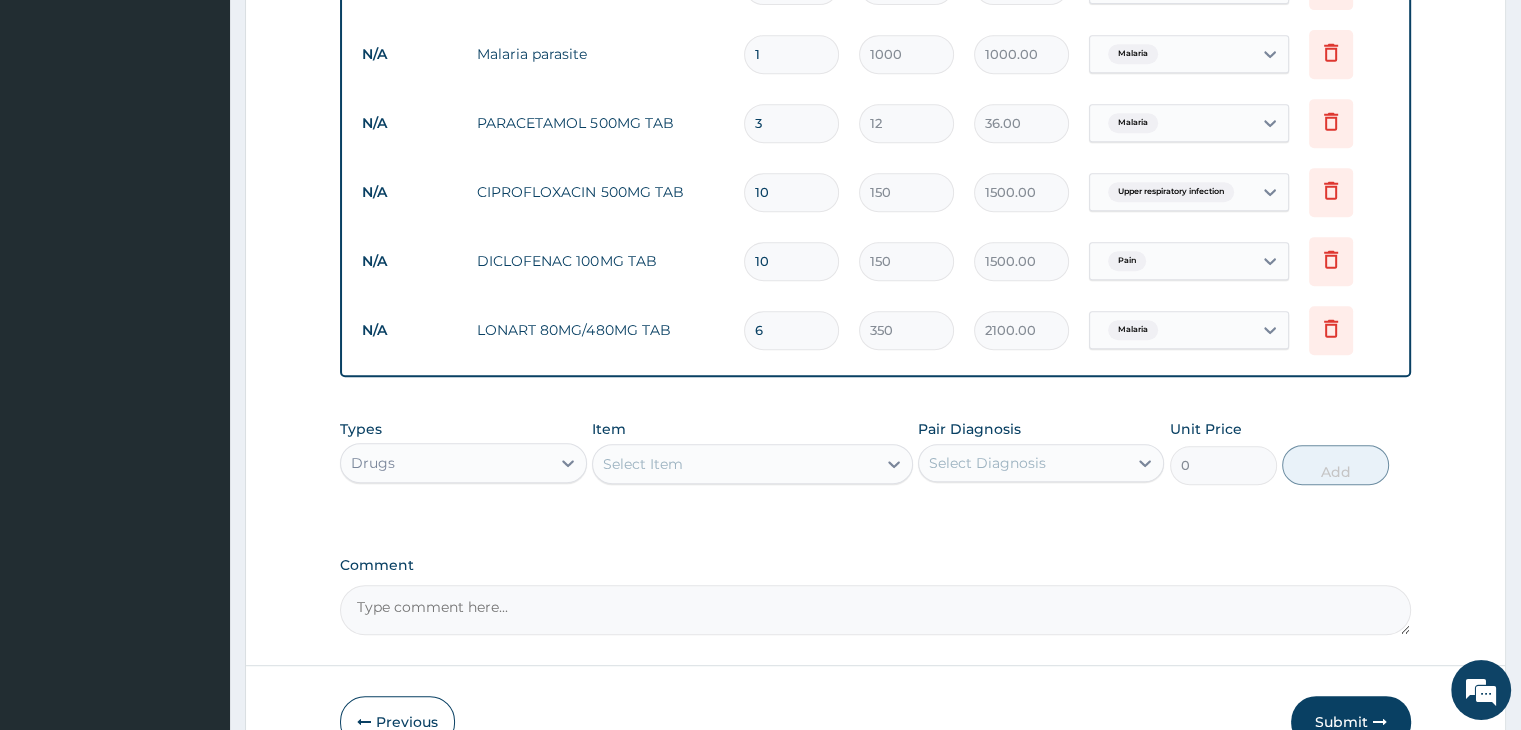 type 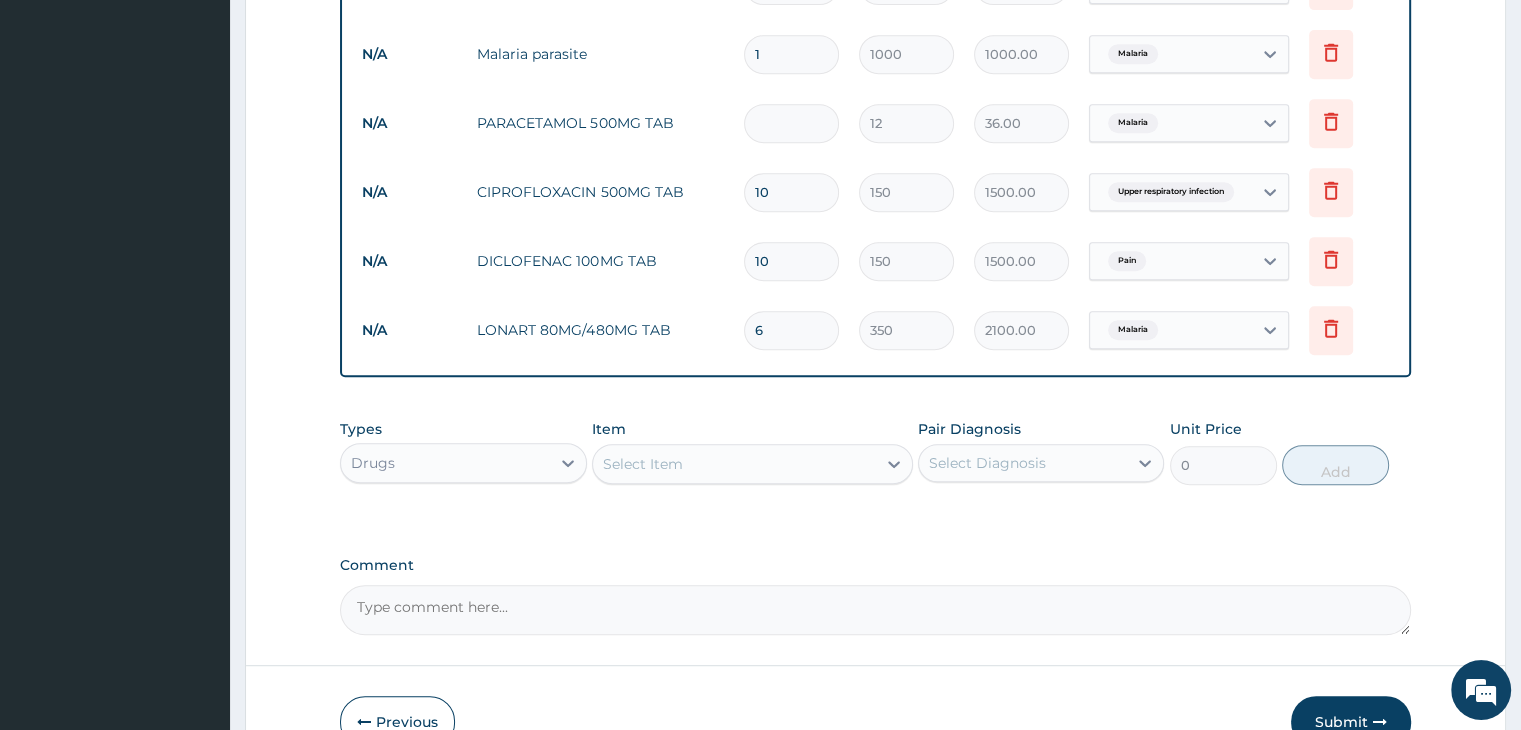 type on "0.00" 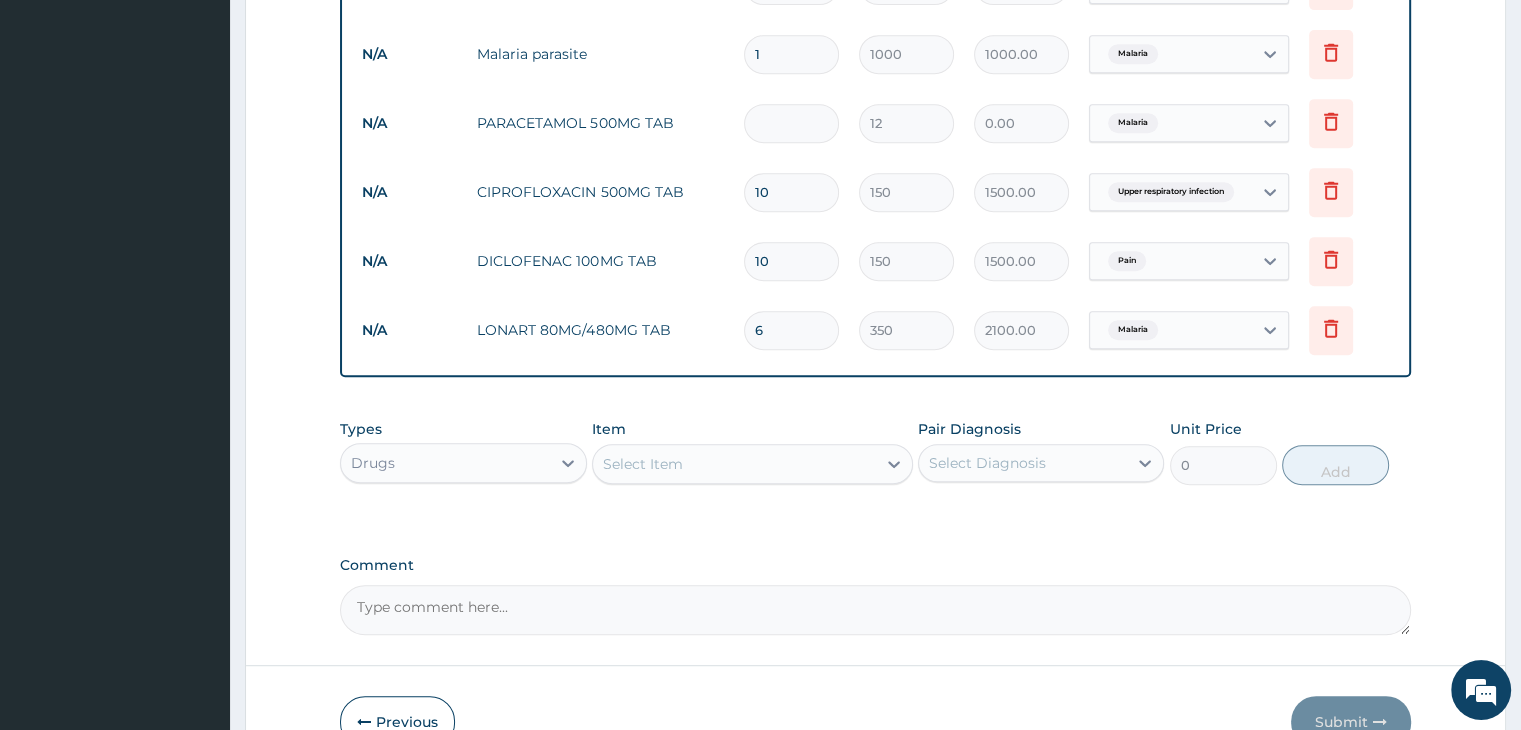 type on "2" 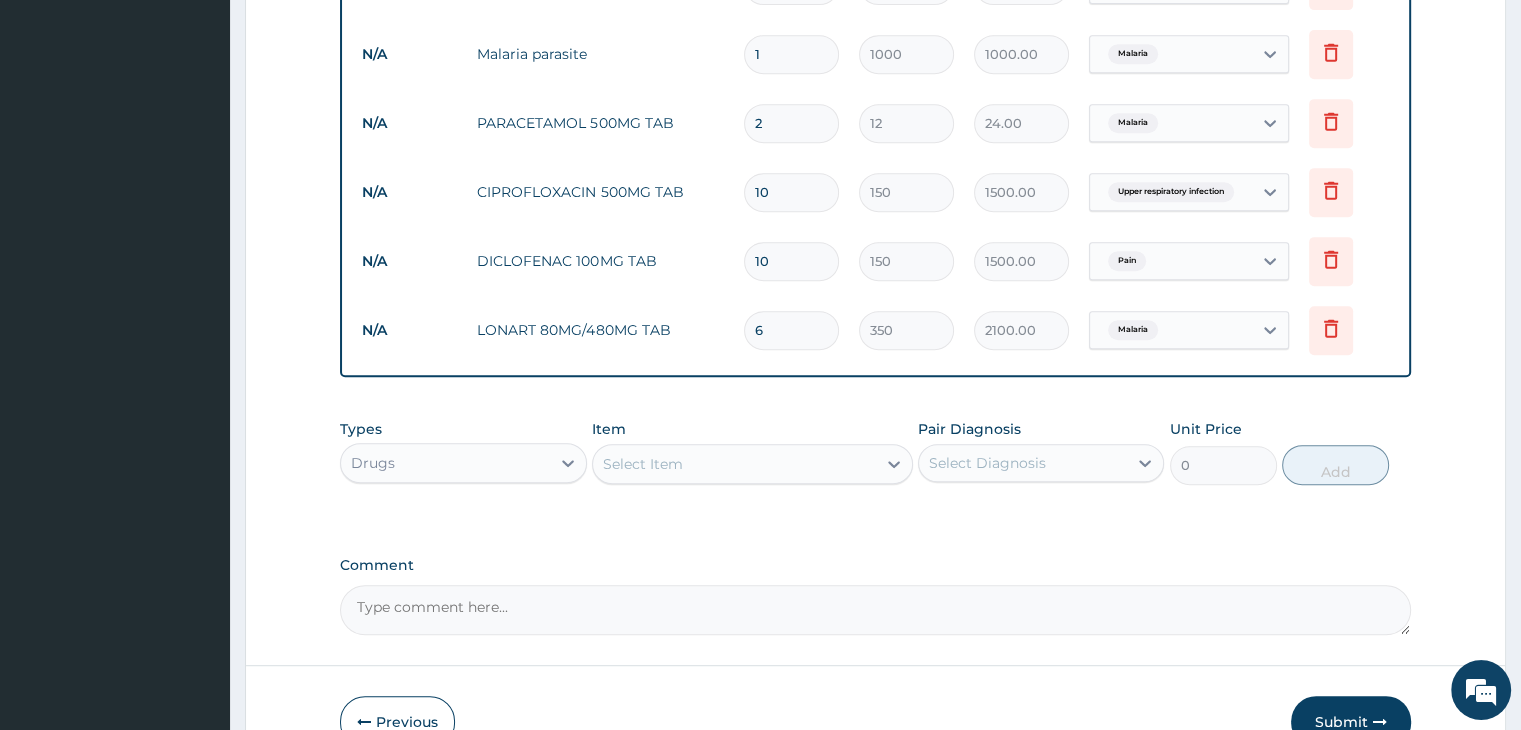 type on "20" 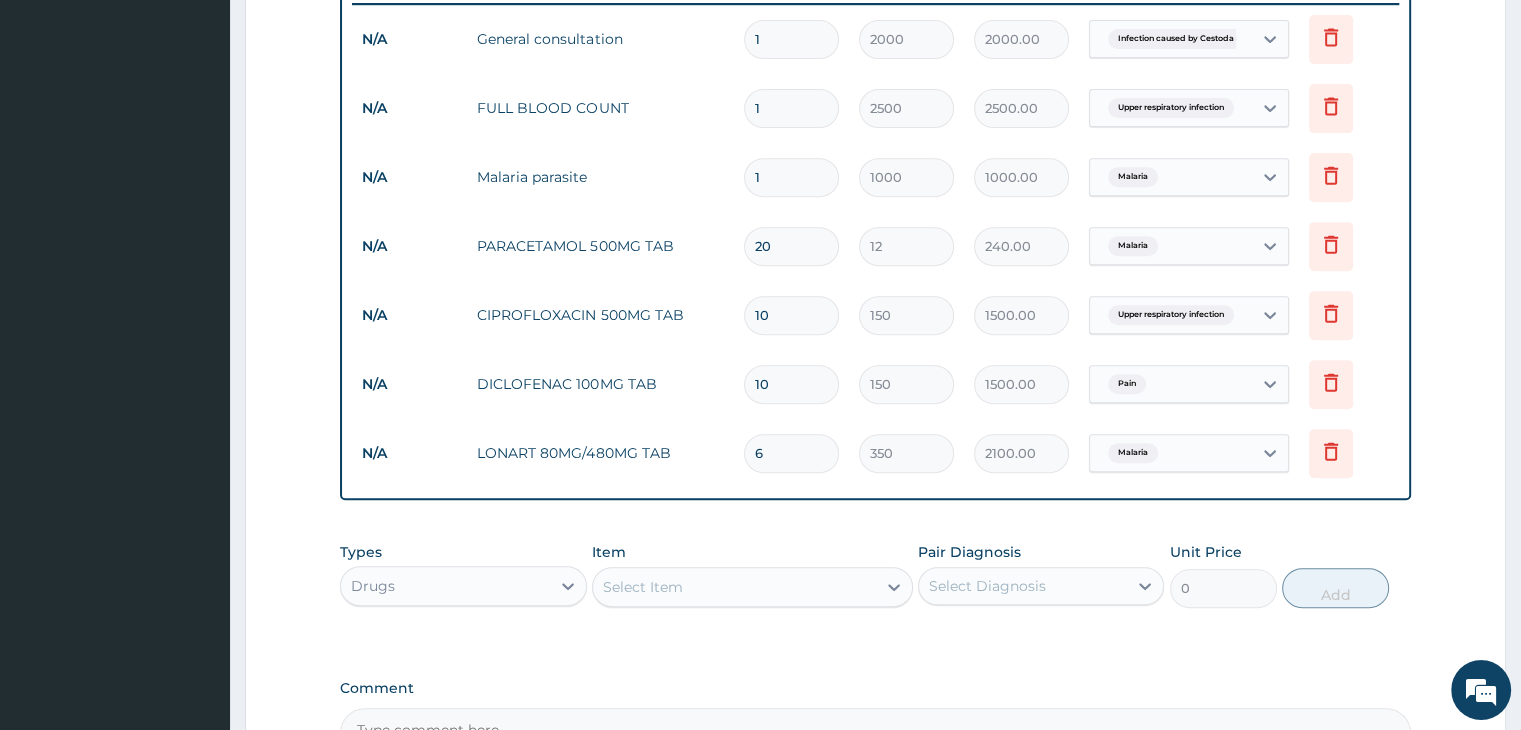scroll, scrollTop: 998, scrollLeft: 0, axis: vertical 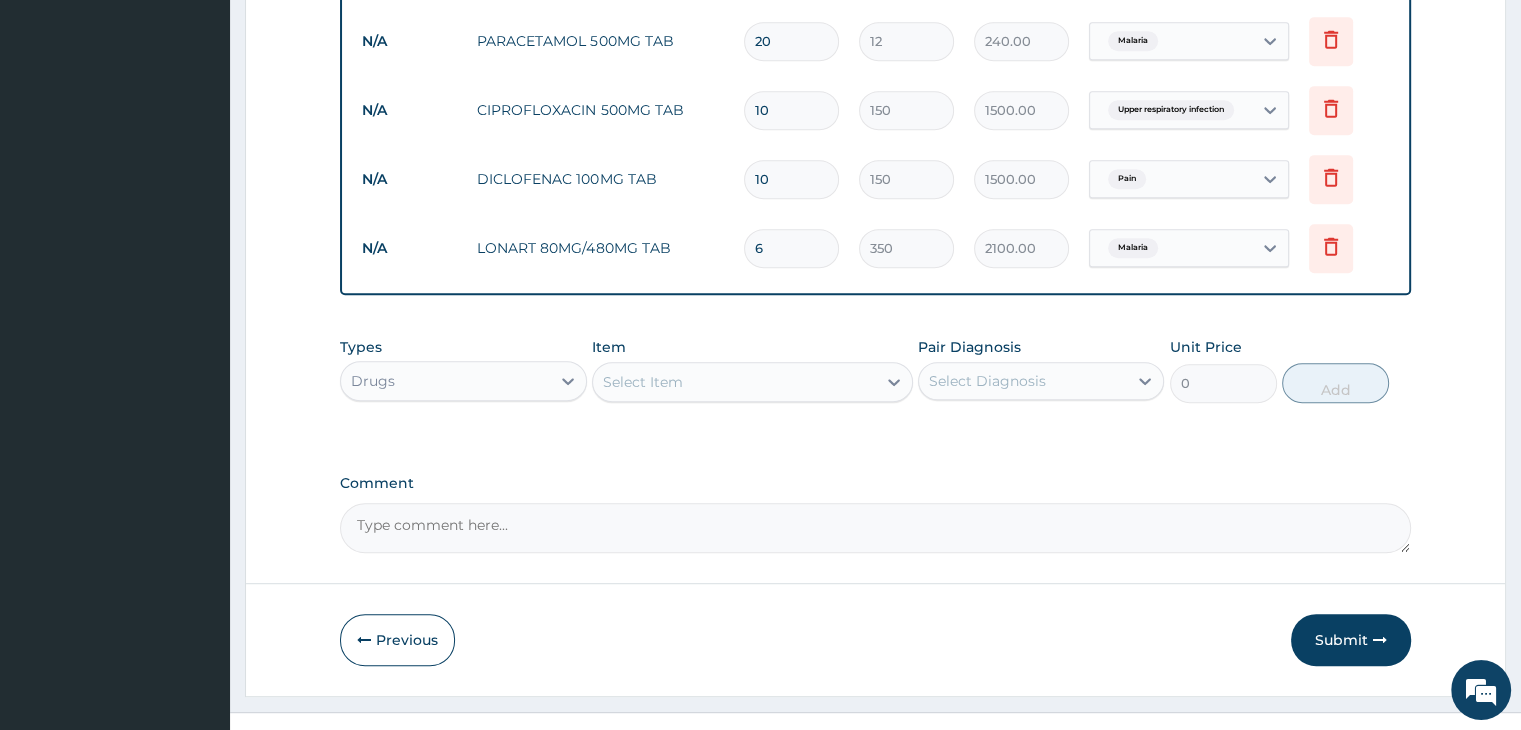 type on "20" 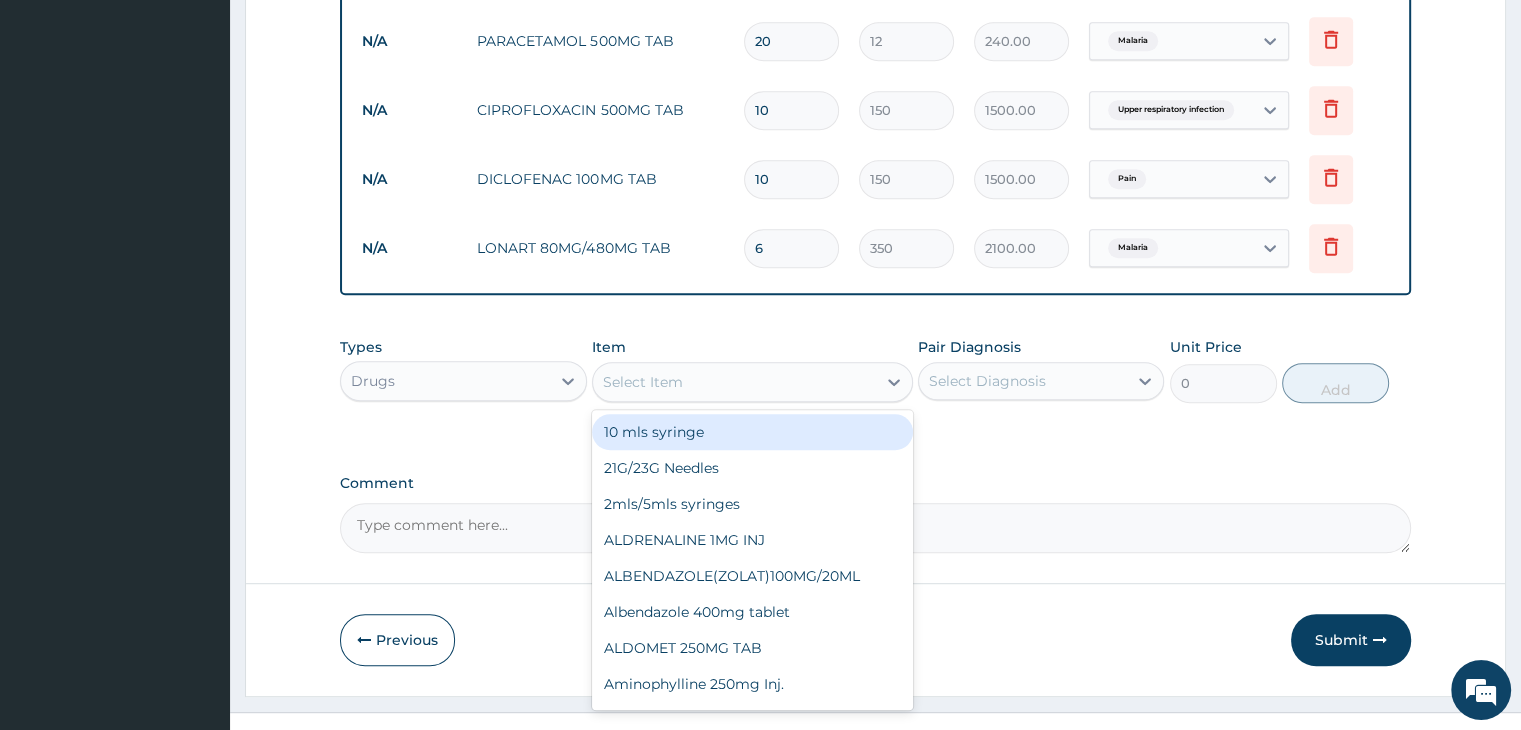 click on "Select Item" at bounding box center (734, 382) 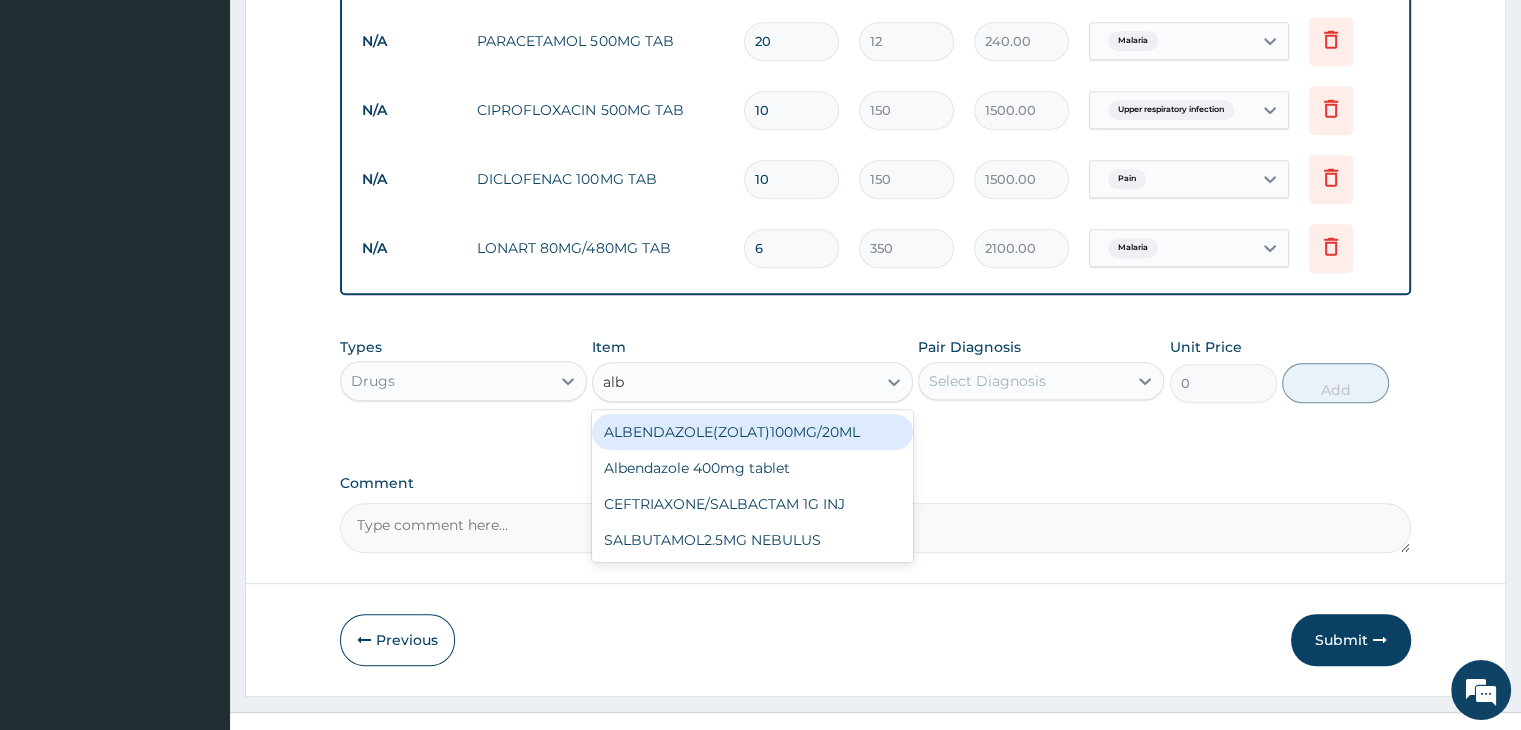 type on "albe" 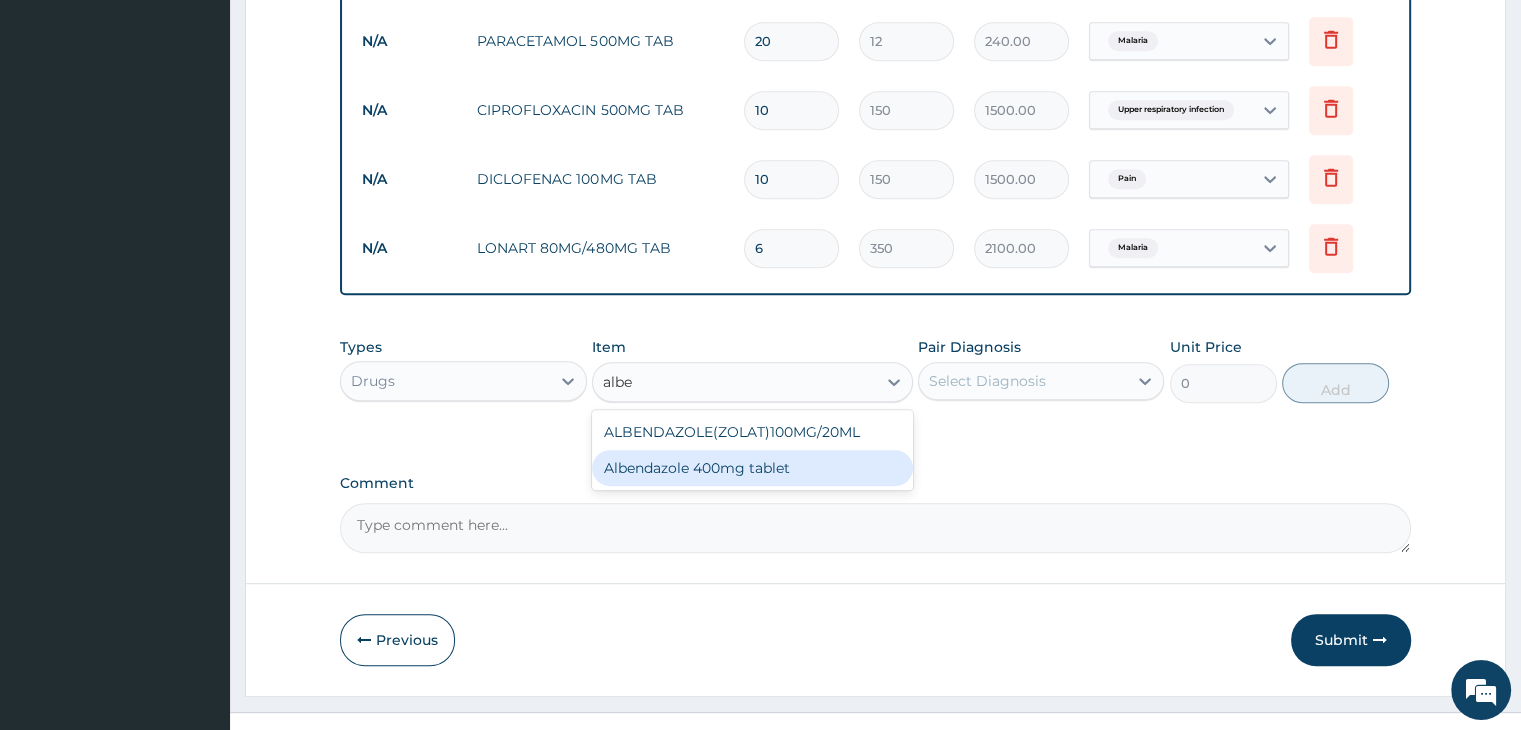 click on "Albendazole 400mg tablet" at bounding box center (752, 468) 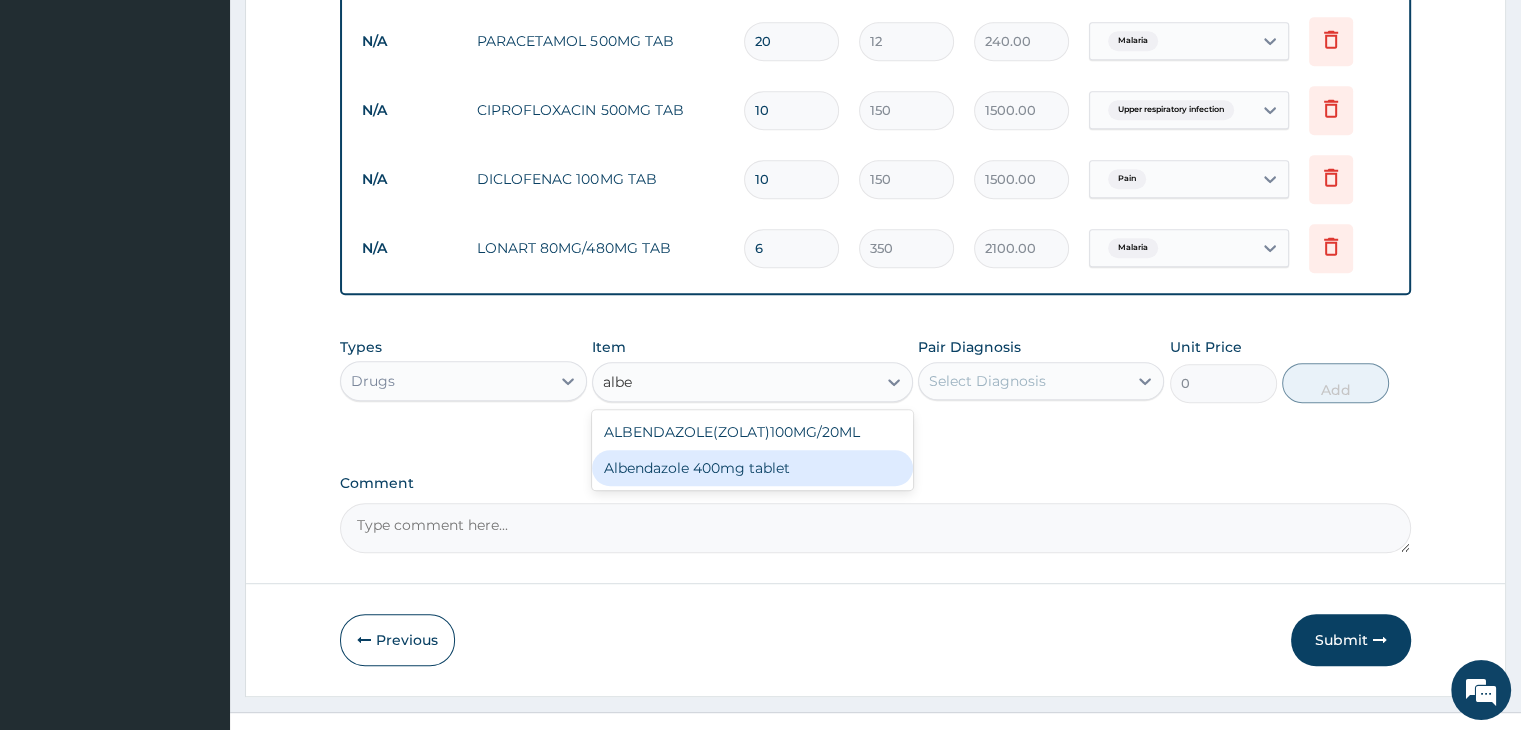 type 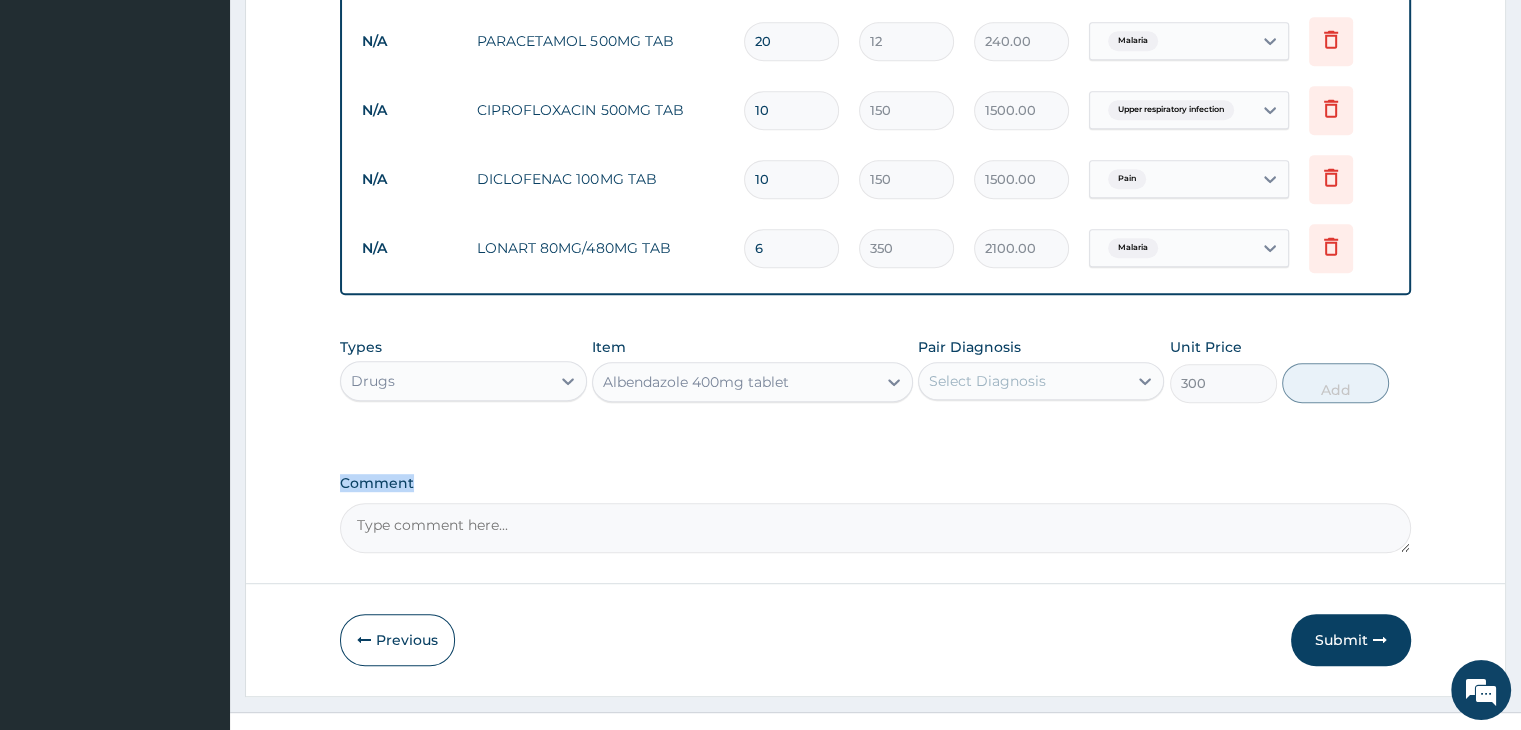 click on "PA Code / Prescription Code Enter Code(Secondary Care Only) Encounter Date 02-08-2025 Important Notice Please enter PA codes before entering items that are not attached to a PA code   All diagnoses entered must be linked to a claim item. Diagnosis & Claim Items that are visible but inactive cannot be edited because they were imported from an already approved PA code. Diagnosis Infection caused by Cestoda and/or Trematoda and/or Phylum Nemata Confirmed Malaria Confirmed Upper respiratory infection Confirmed Pain Confirmed NB: All diagnosis must be linked to a claim item Claim Items Type Name Quantity Unit Price Total Price Pair Diagnosis Actions N/A General consultation 1 2000 2000.00 Infection caused by Cestoda an... Delete N/A FULL BLOOD COUNT 1 2500 2500.00 Upper respiratory infection Delete N/A Malaria parasite 1 1000 1000.00 Malaria Delete N/A PARACETAMOL 500MG TAB 20 12 240.00 Malaria Delete N/A CIPROFLOXACIN 500MG TAB 10 150 1500.00 Upper respiratory infection Delete N/A DICLOFENAC 100MG TAB 10 150 Pain" at bounding box center [875, -127] 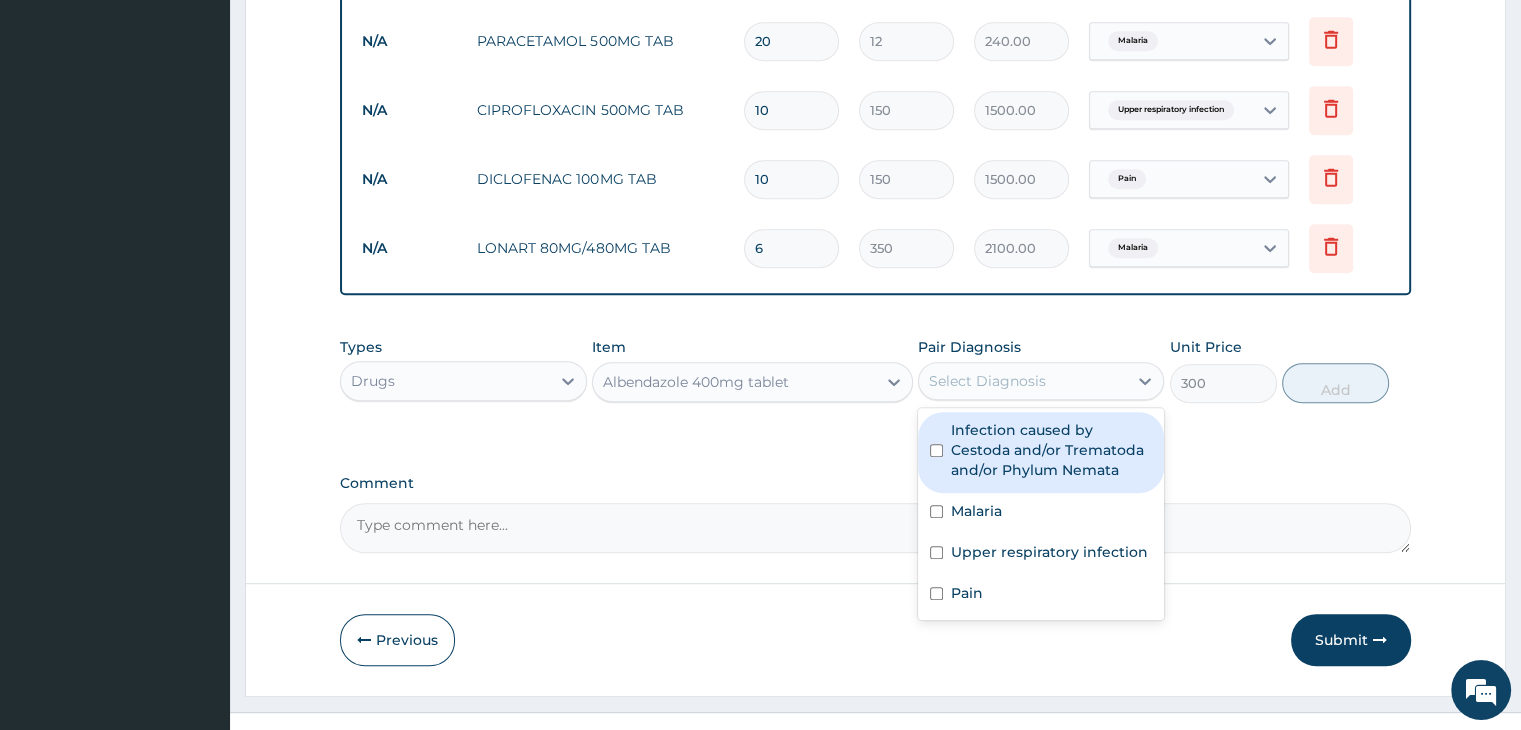 click on "Select Diagnosis" at bounding box center [987, 381] 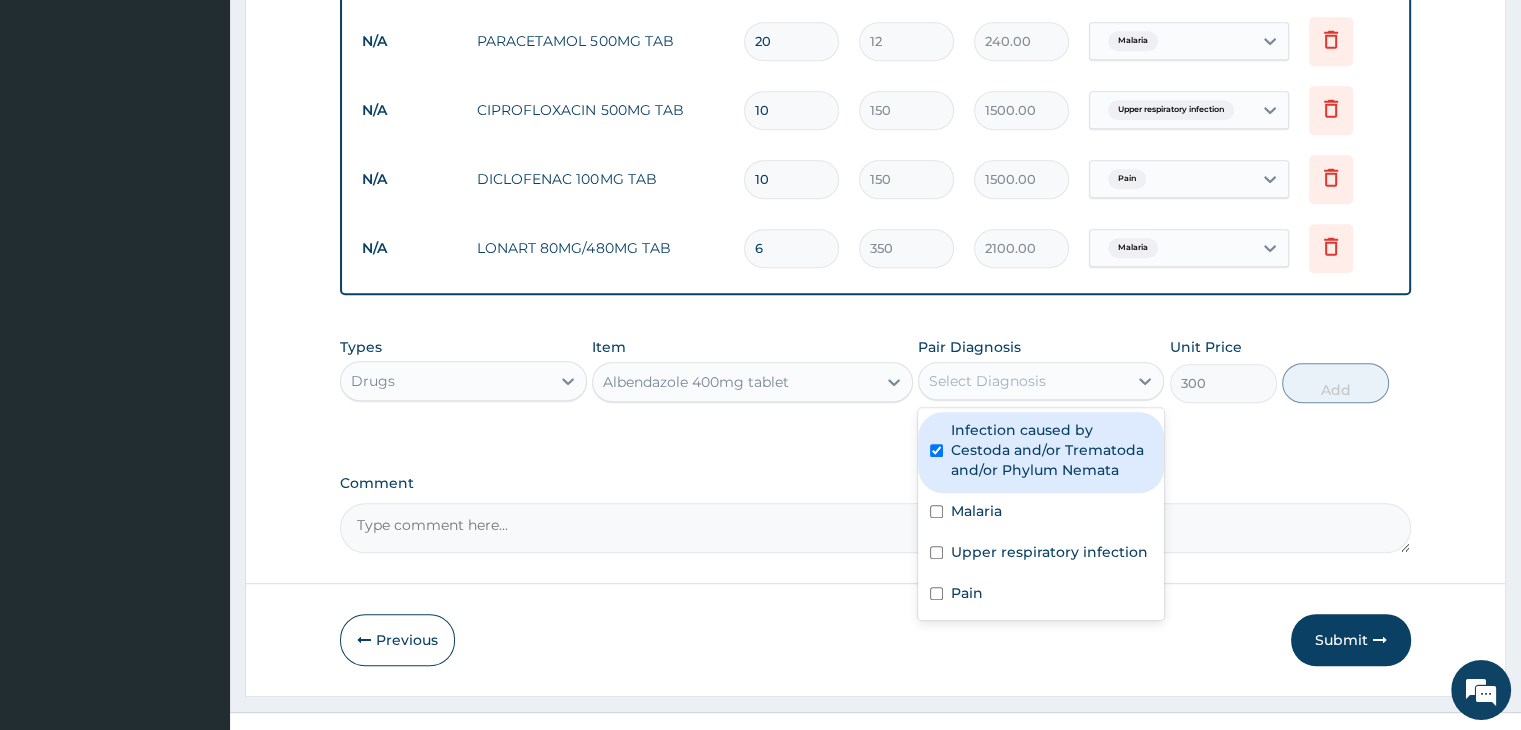 checkbox on "true" 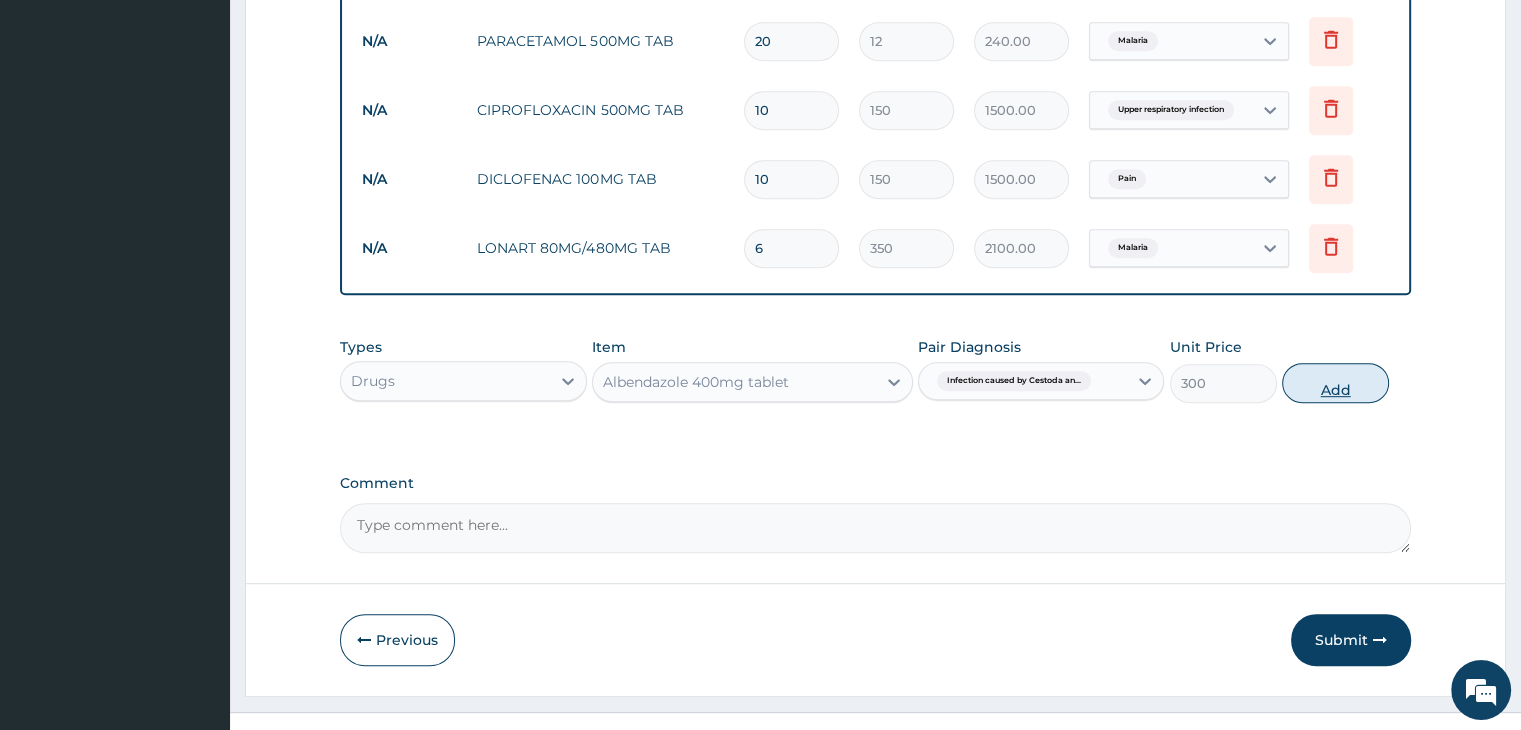 click on "Add" at bounding box center [1335, 383] 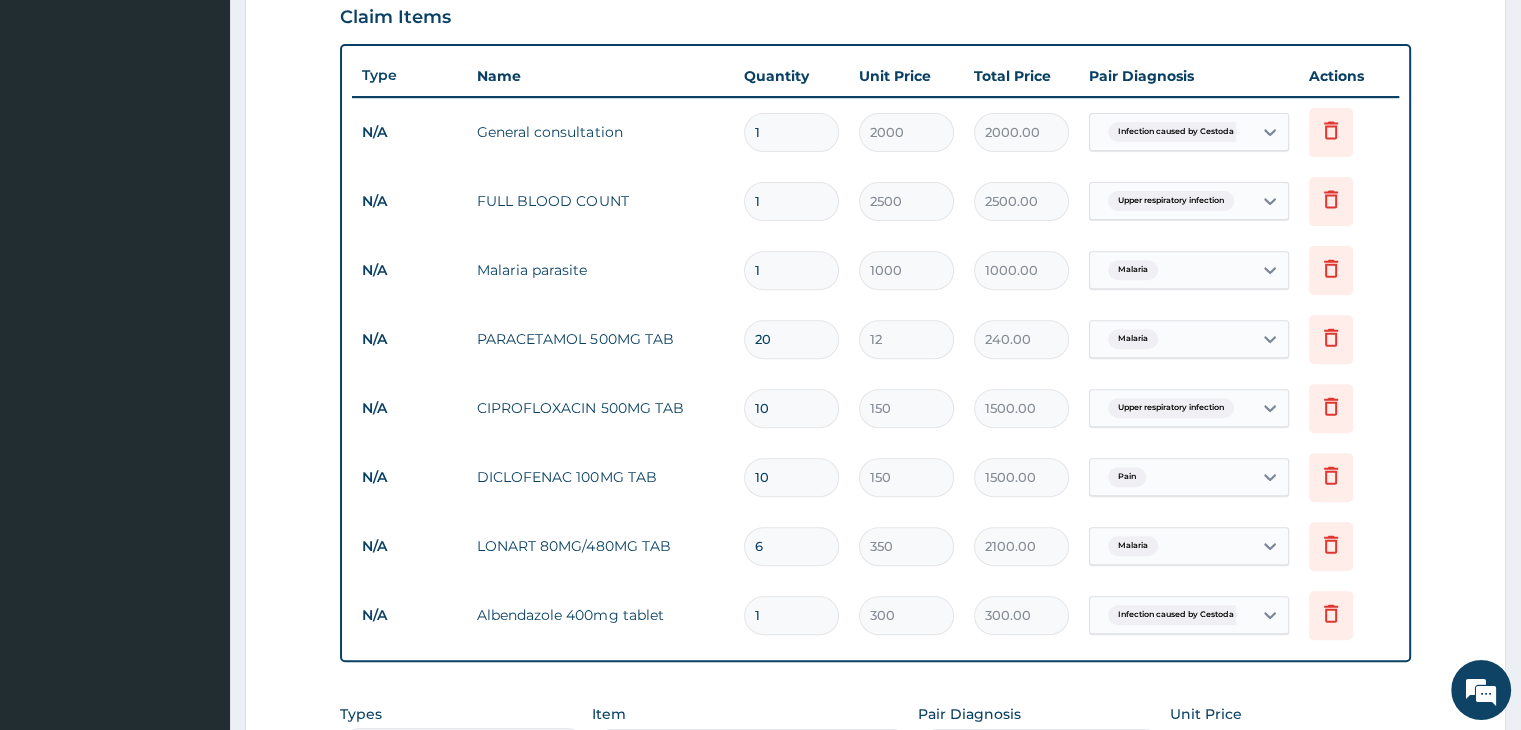 scroll, scrollTop: 1096, scrollLeft: 0, axis: vertical 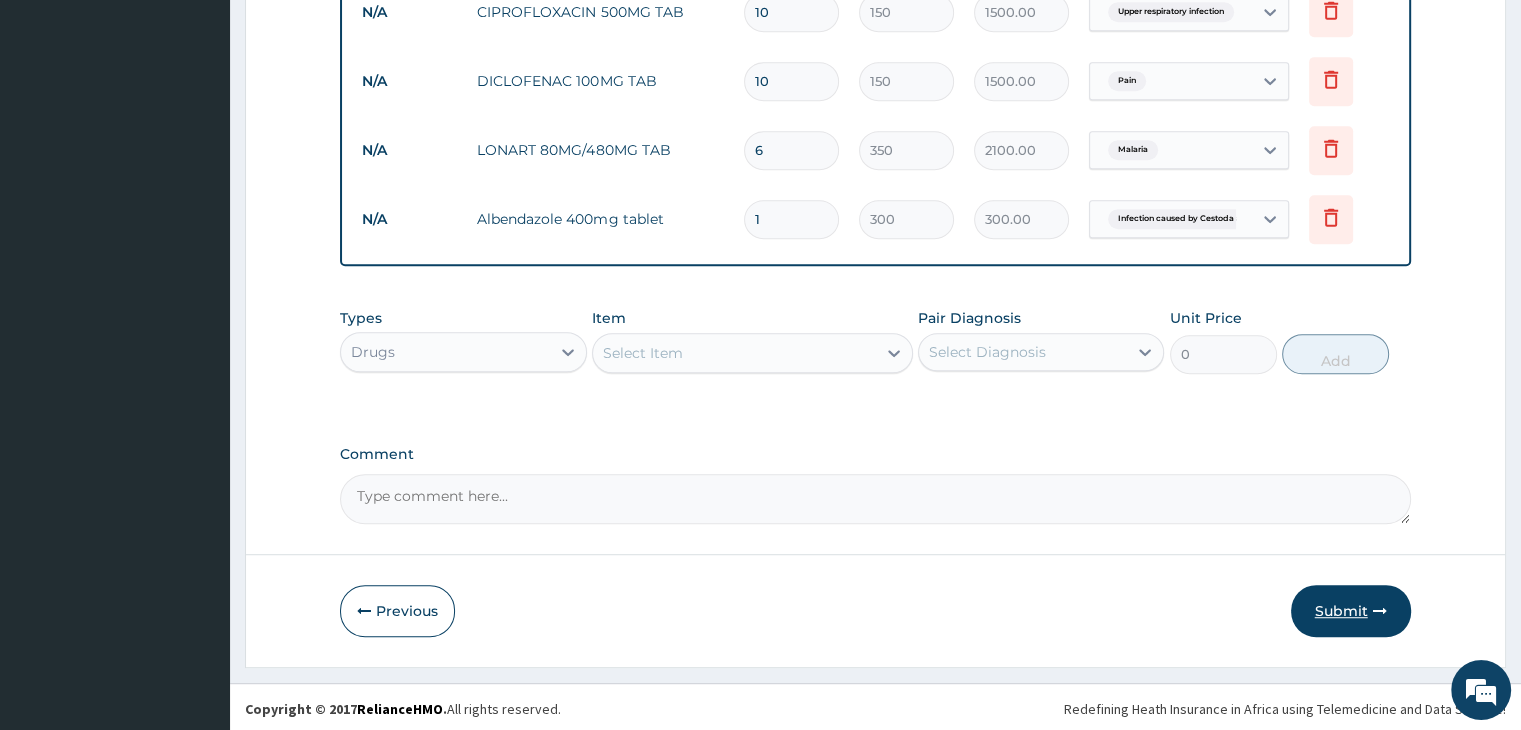 click on "Submit" at bounding box center (1351, 611) 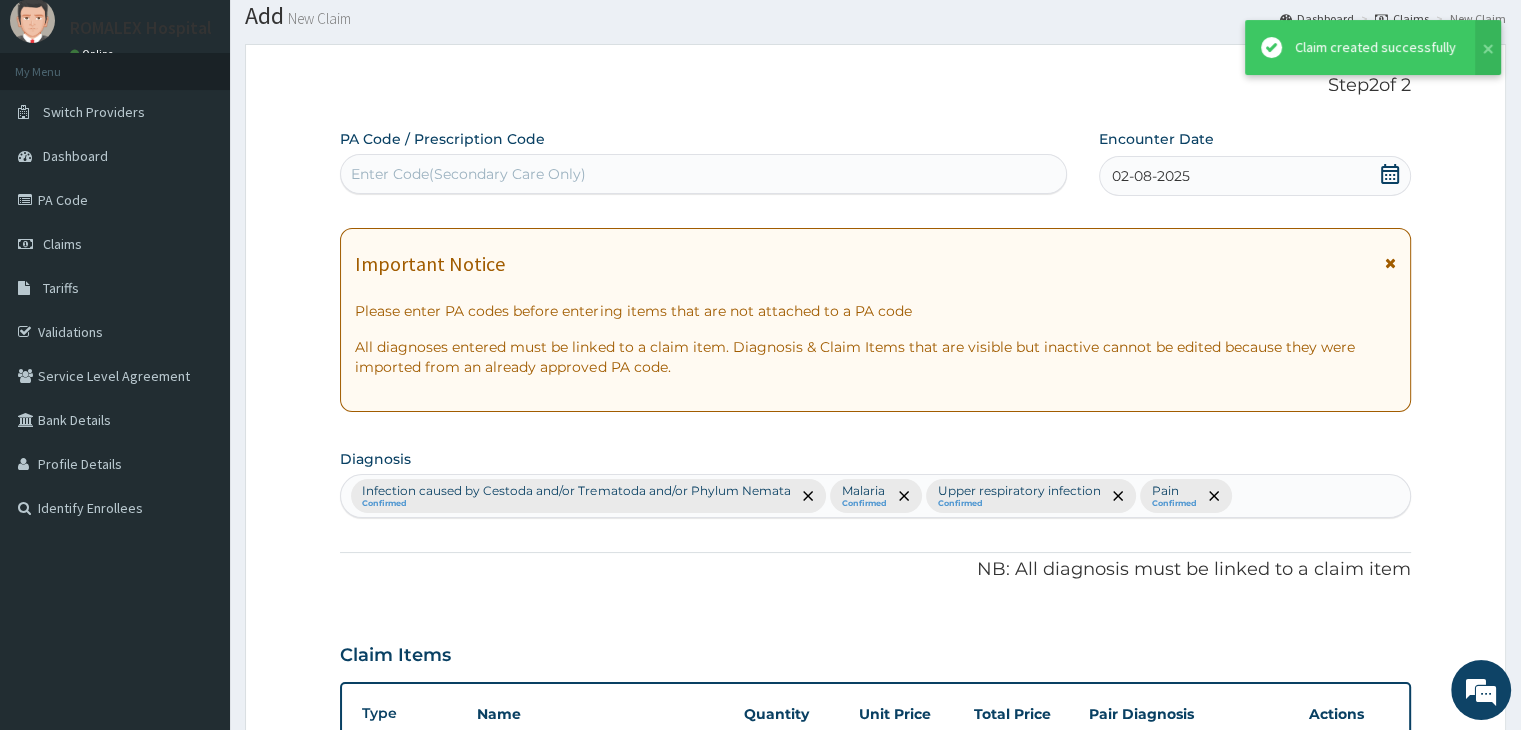 scroll, scrollTop: 1096, scrollLeft: 0, axis: vertical 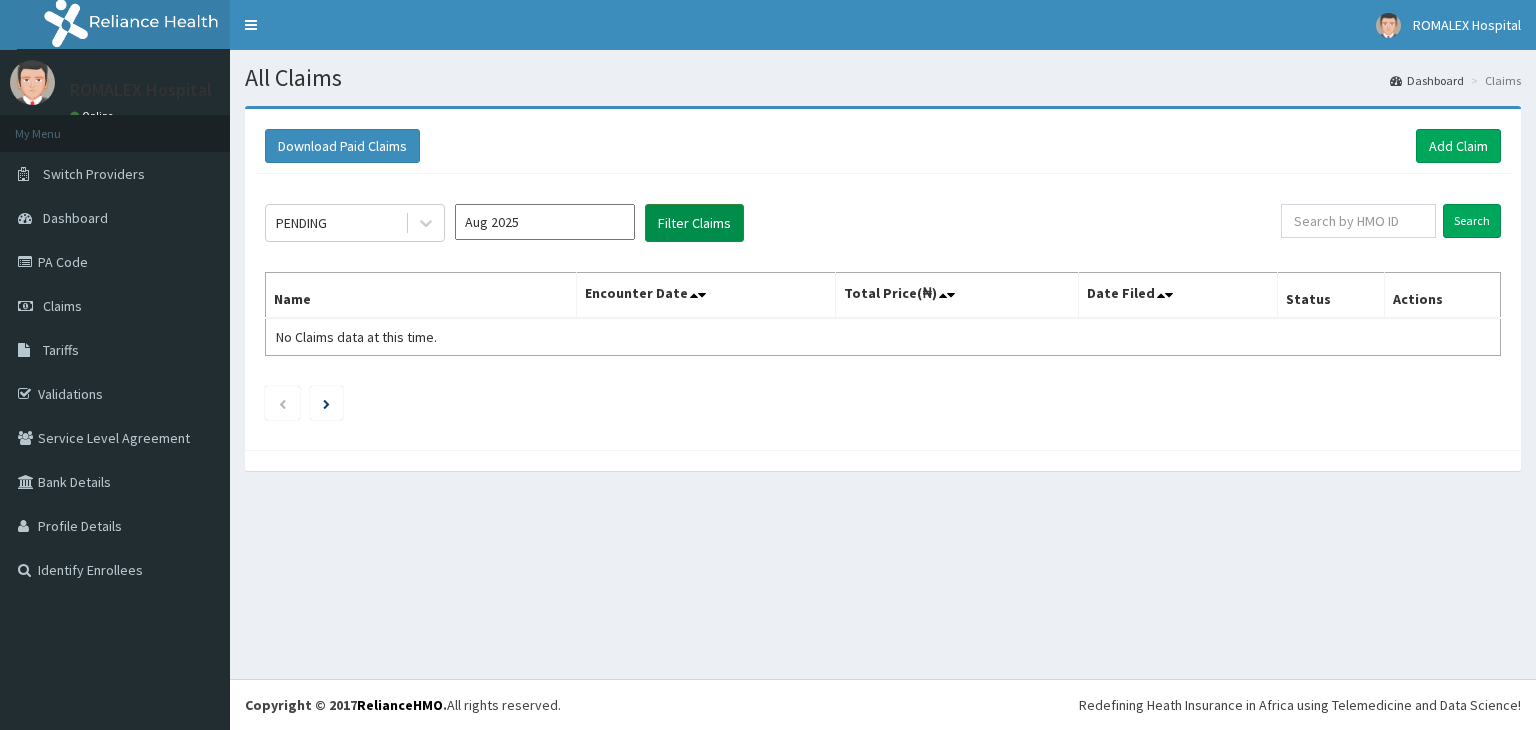 click on "Filter Claims" at bounding box center [694, 223] 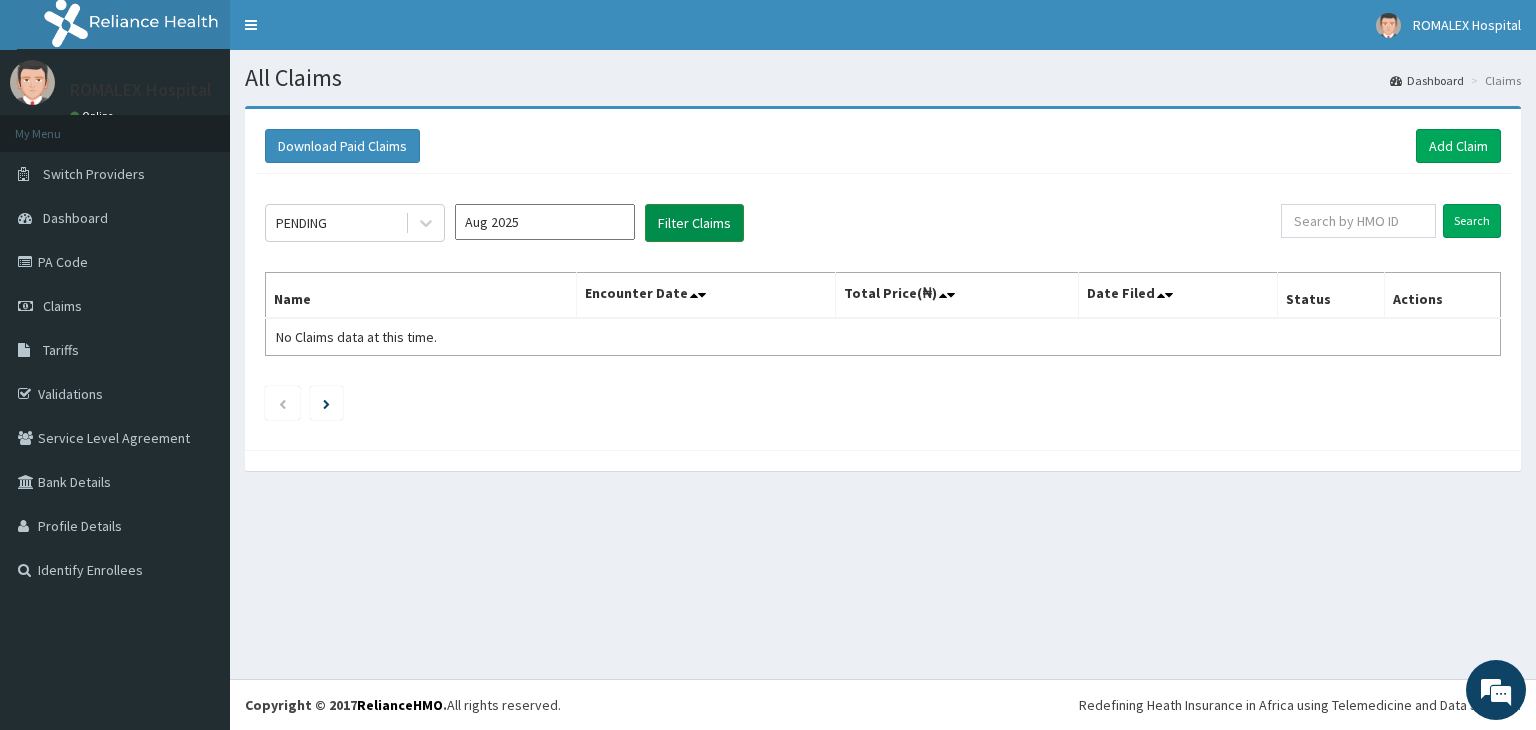 click on "Filter Claims" at bounding box center (694, 223) 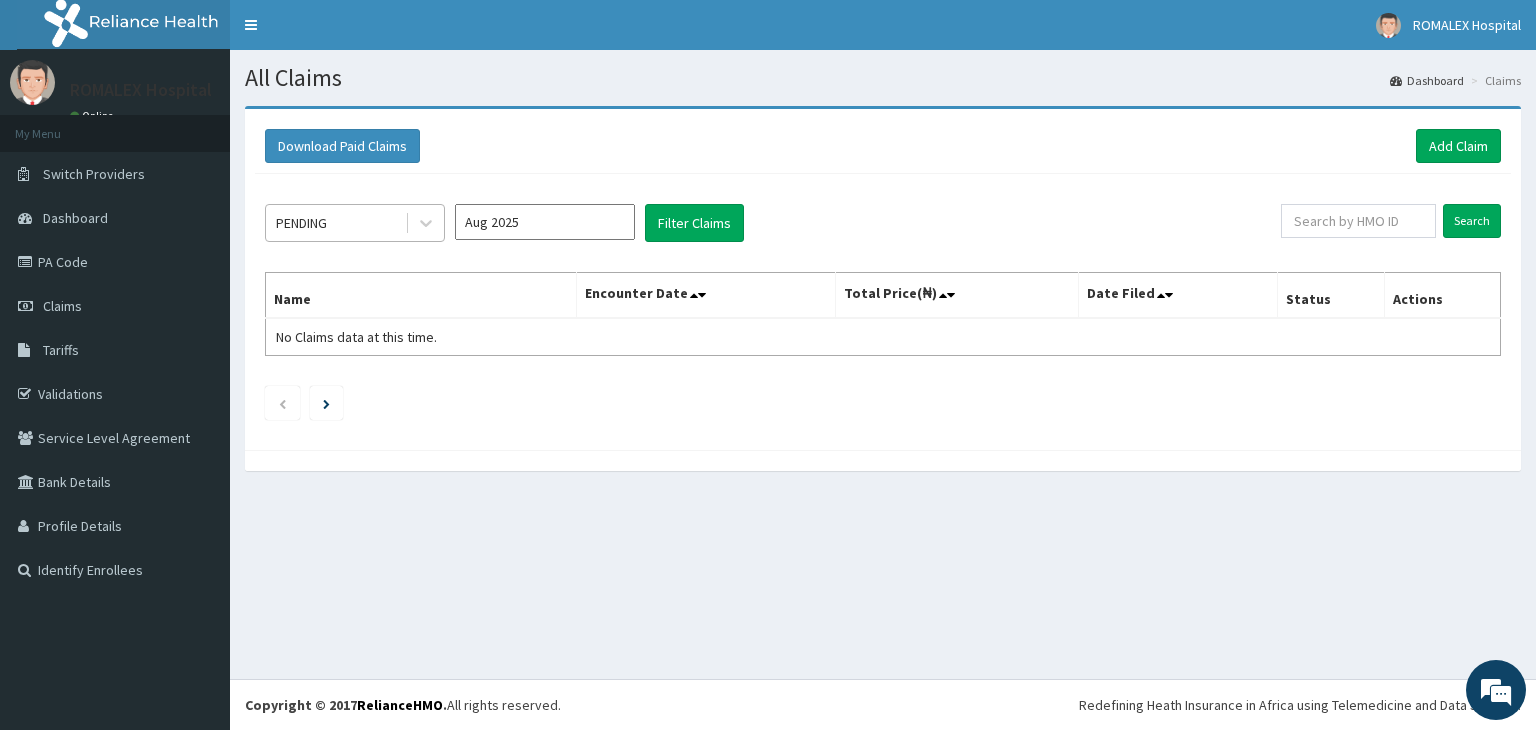 click on "PENDING" at bounding box center [335, 223] 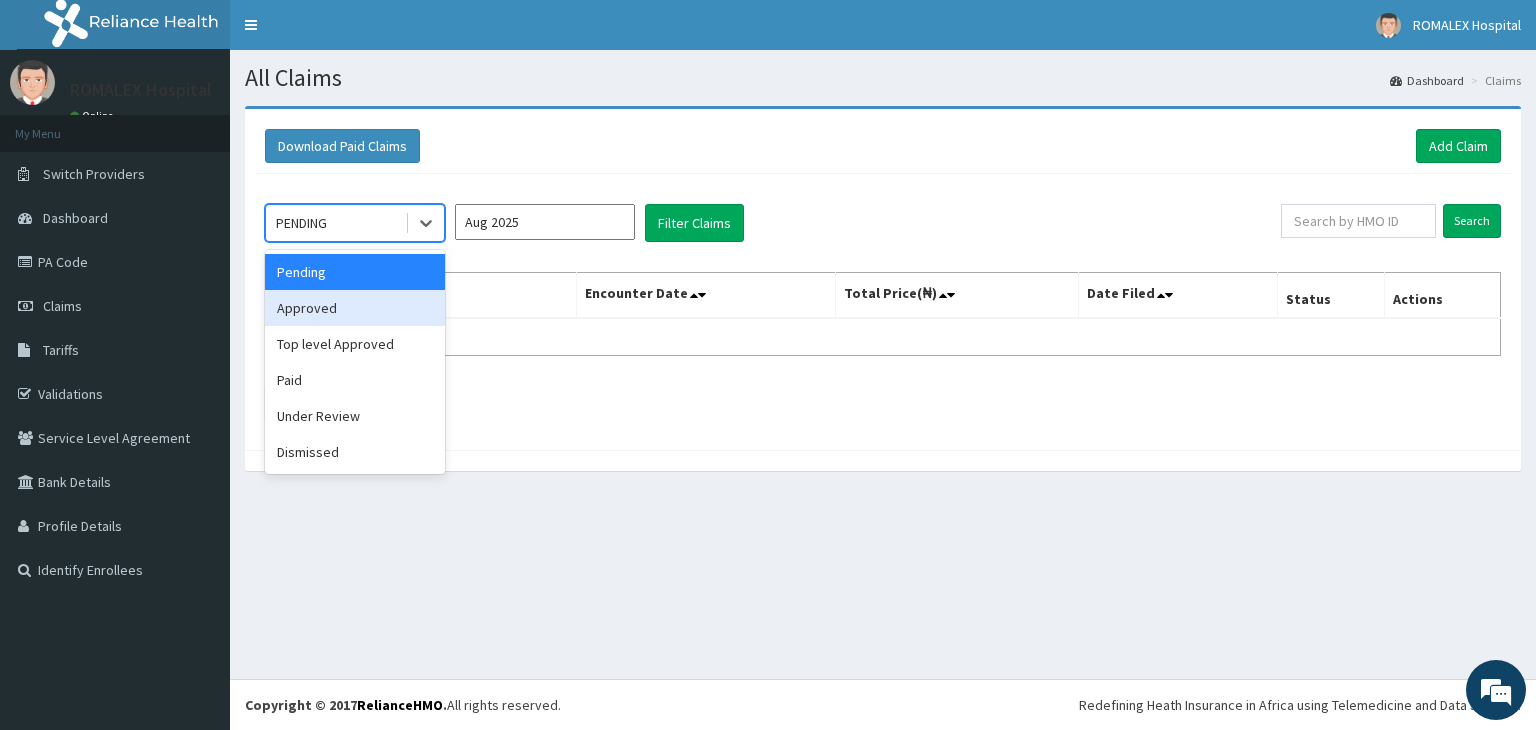 click on "Approved" at bounding box center (355, 308) 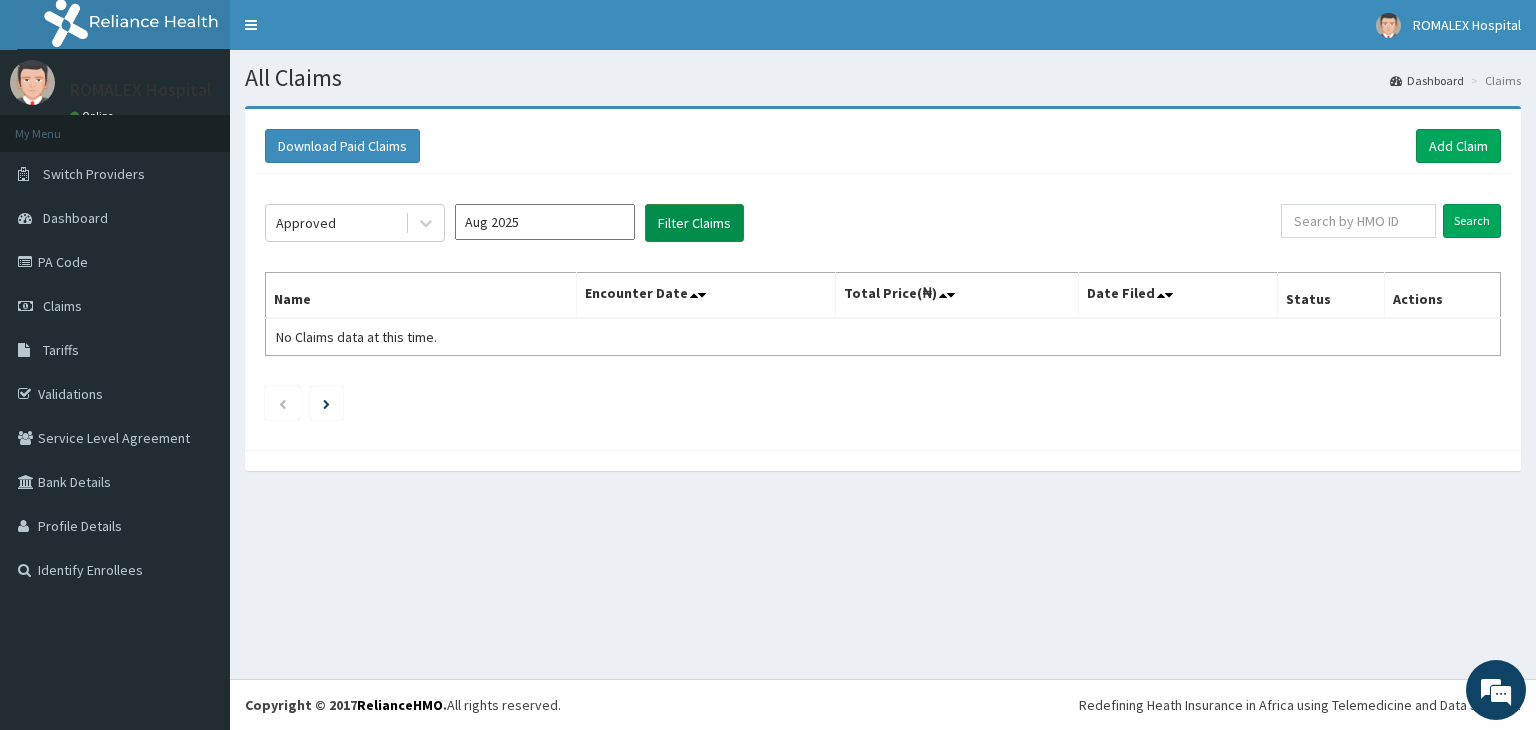 click on "Filter Claims" at bounding box center [694, 223] 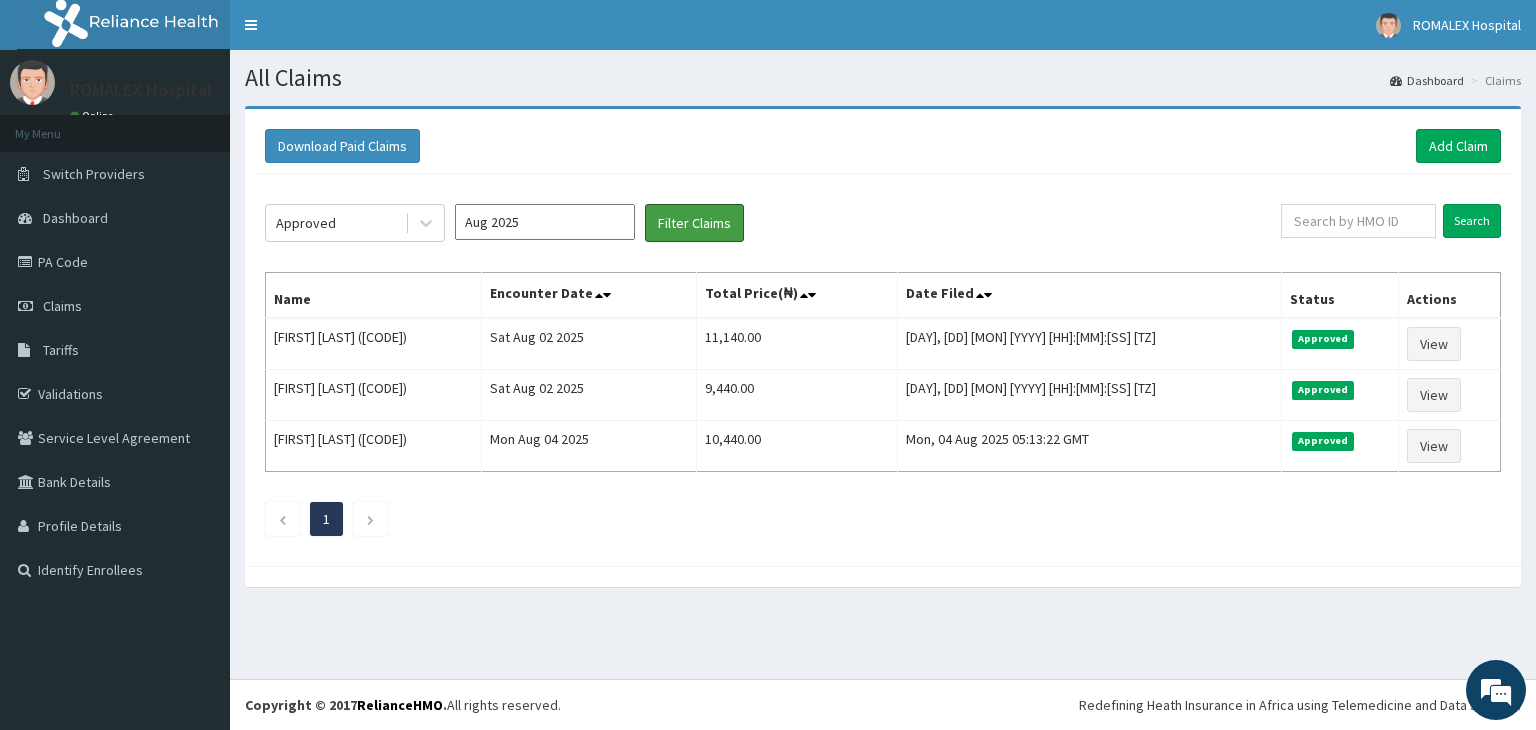 scroll, scrollTop: 0, scrollLeft: 0, axis: both 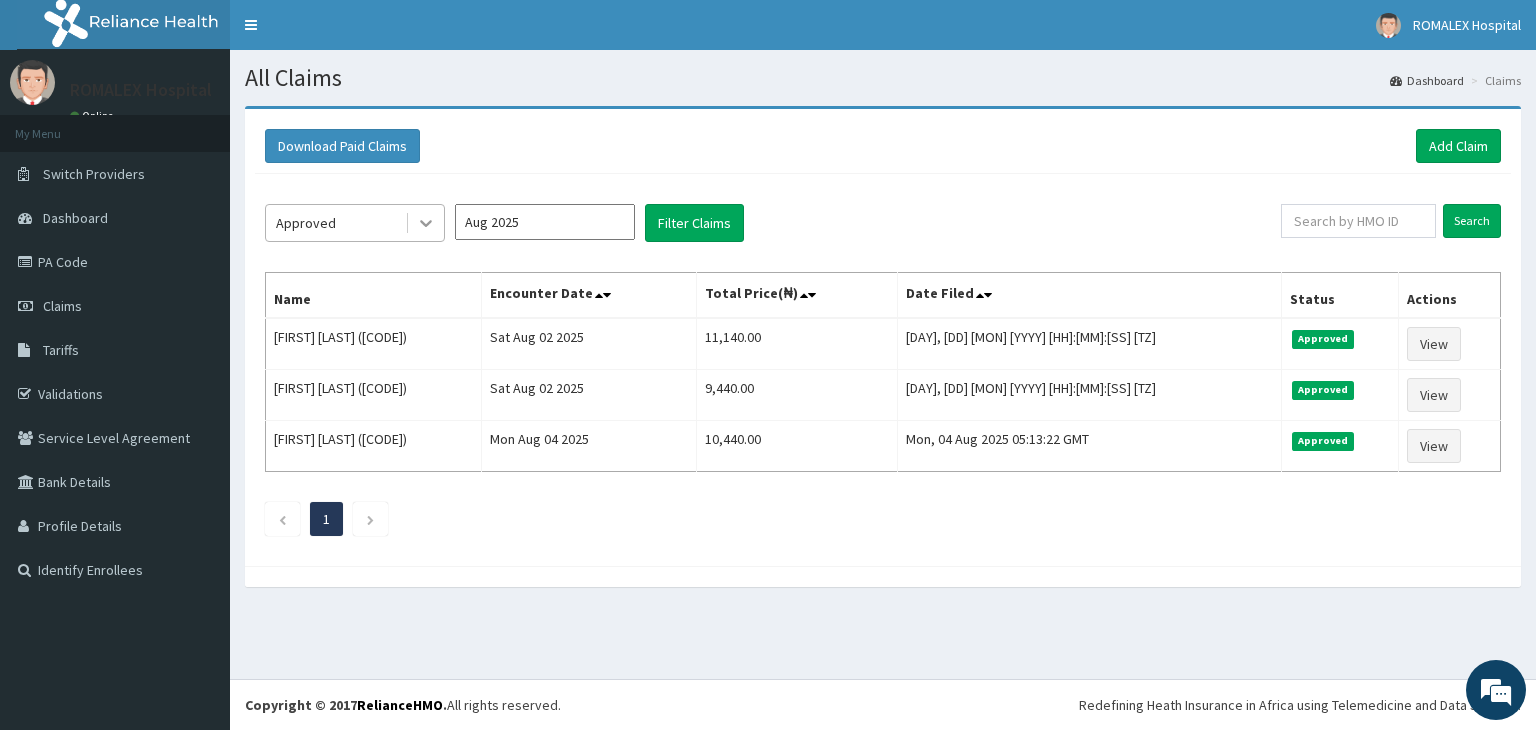 click 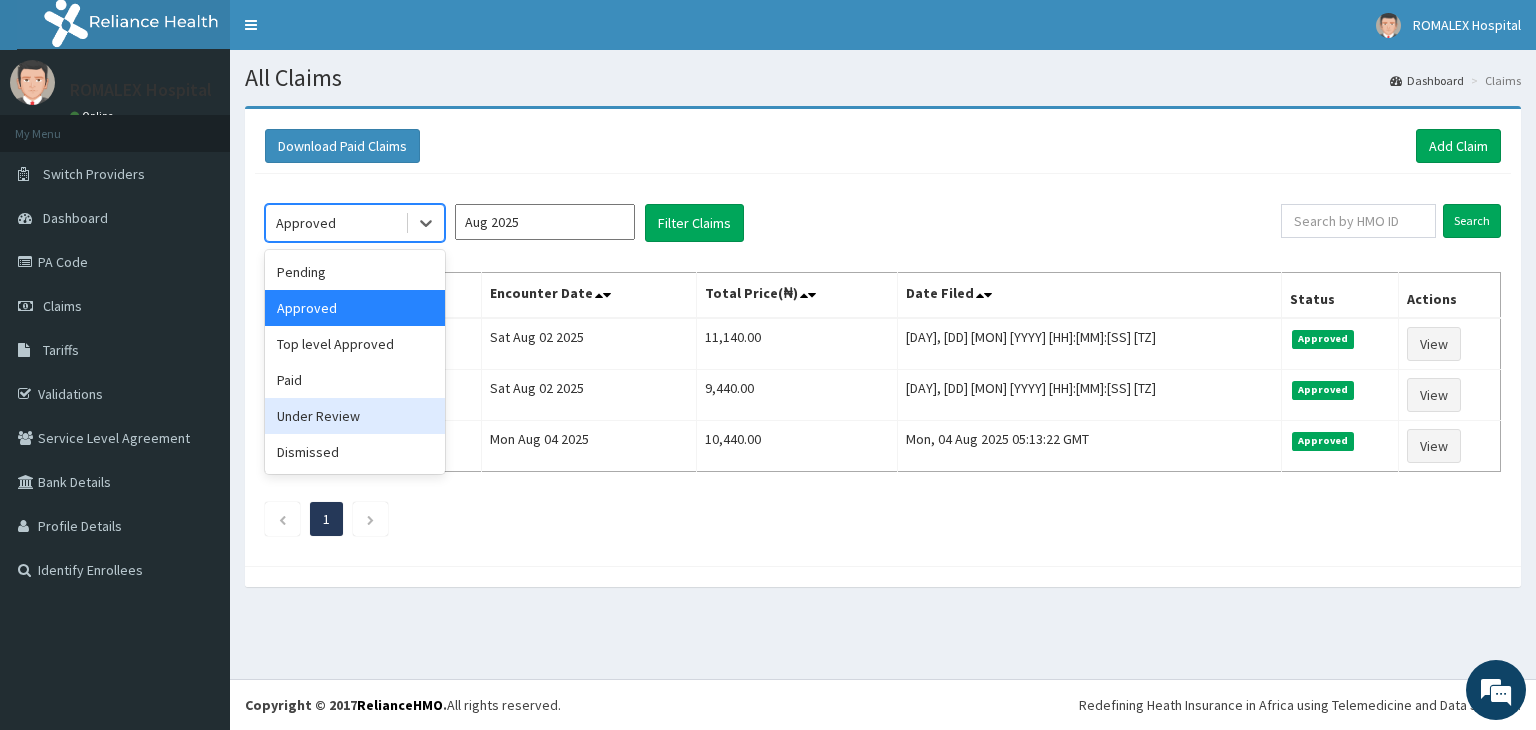 click on "Under Review" at bounding box center (355, 416) 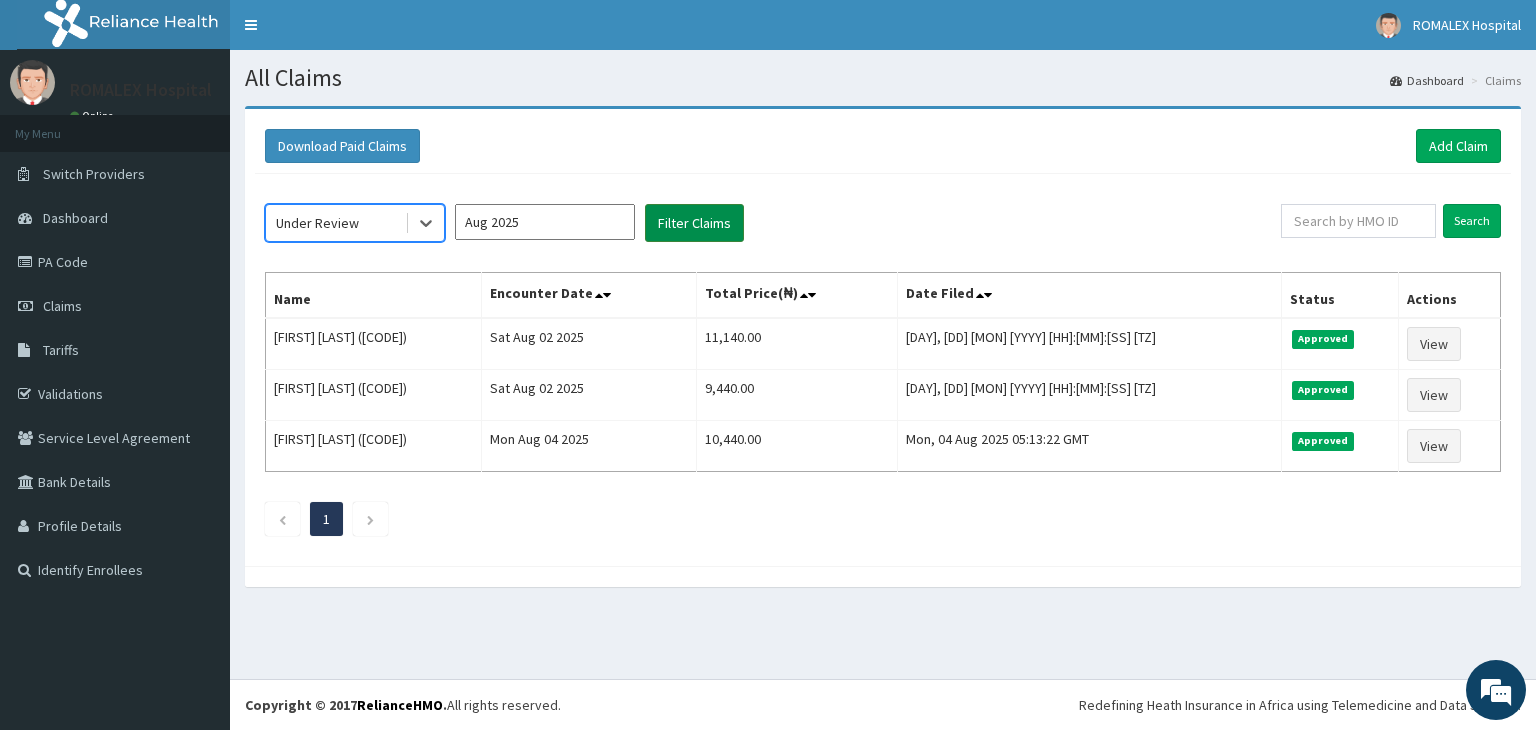 click on "Filter Claims" at bounding box center (694, 223) 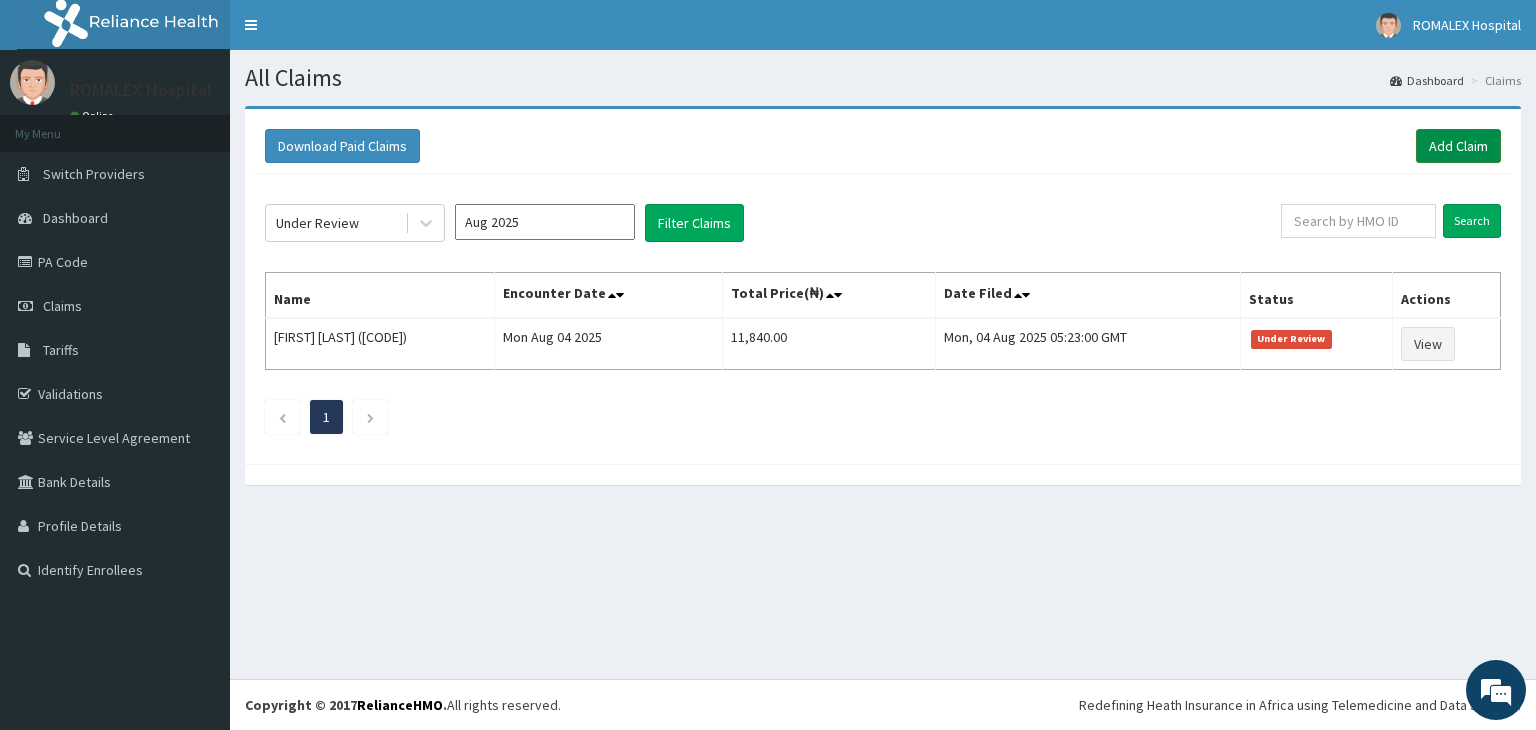 click on "Add Claim" at bounding box center [1458, 146] 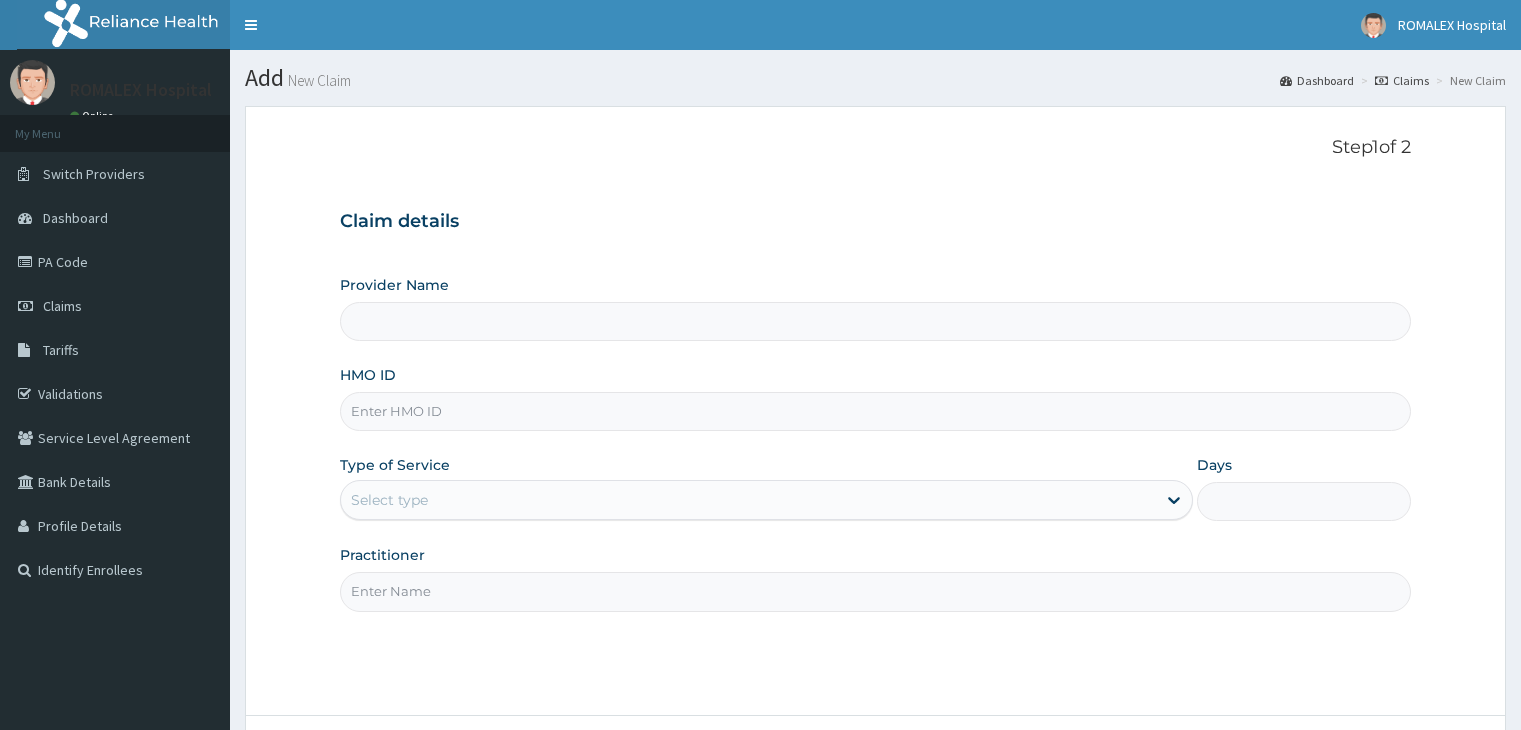 scroll, scrollTop: 0, scrollLeft: 0, axis: both 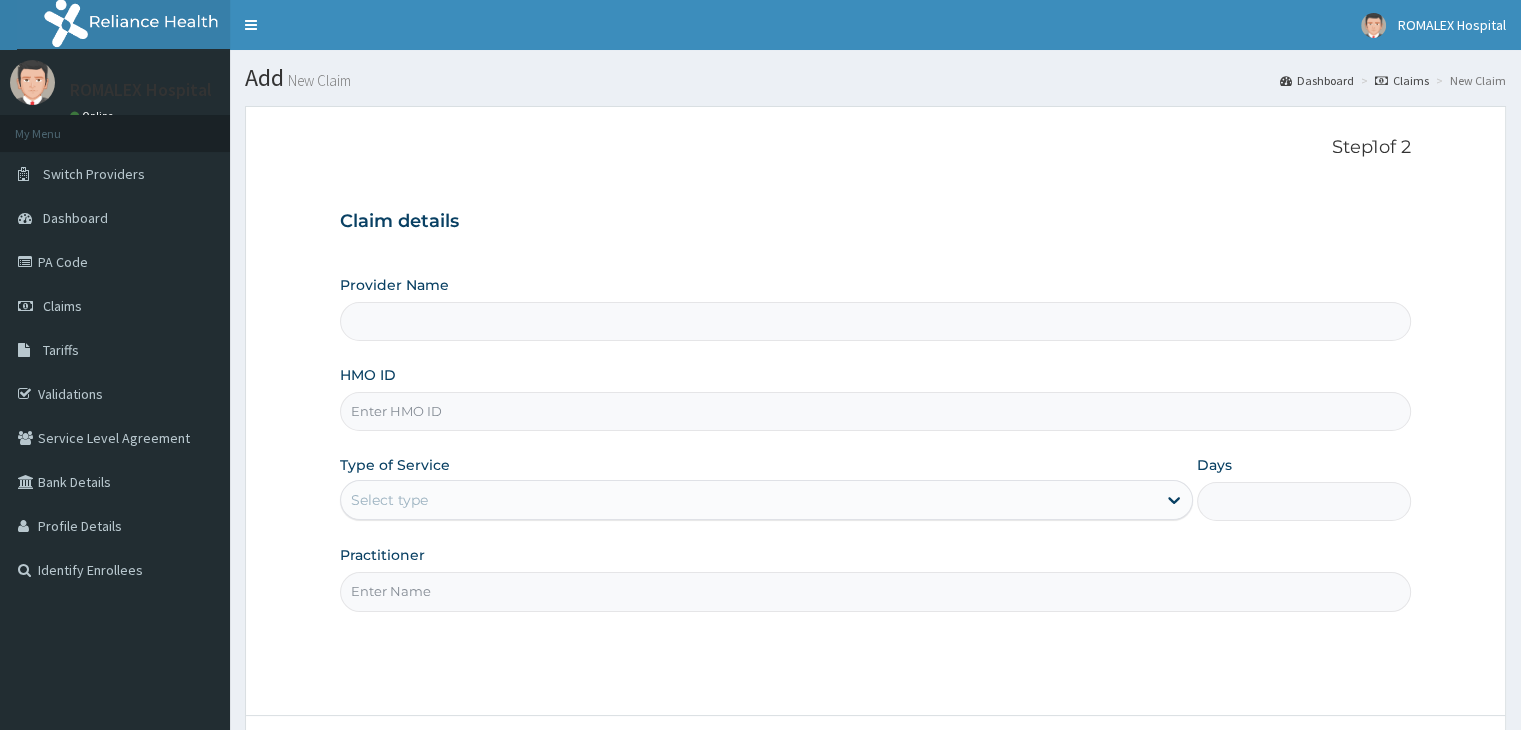 type on "Romalex Hospital" 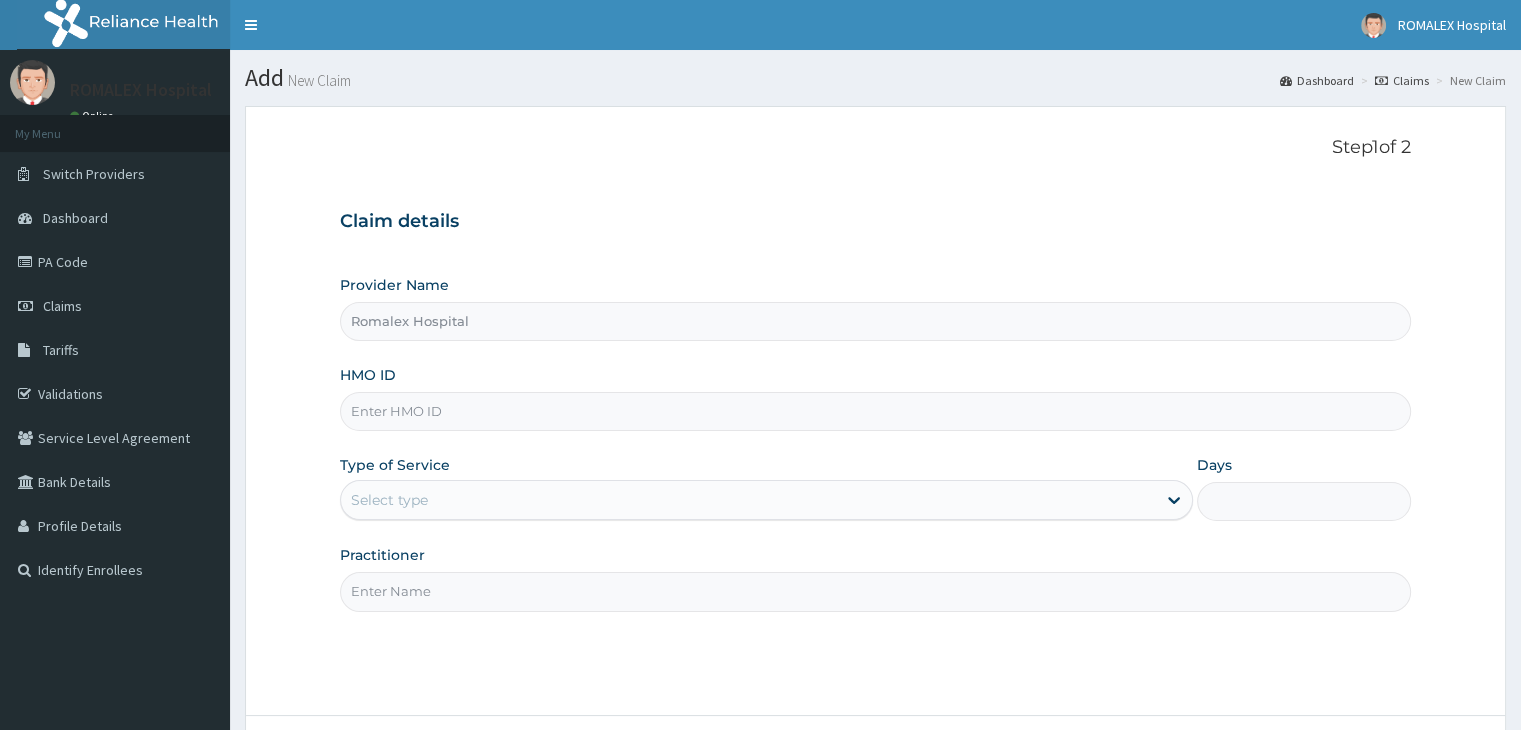 click on "HMO ID" at bounding box center (875, 411) 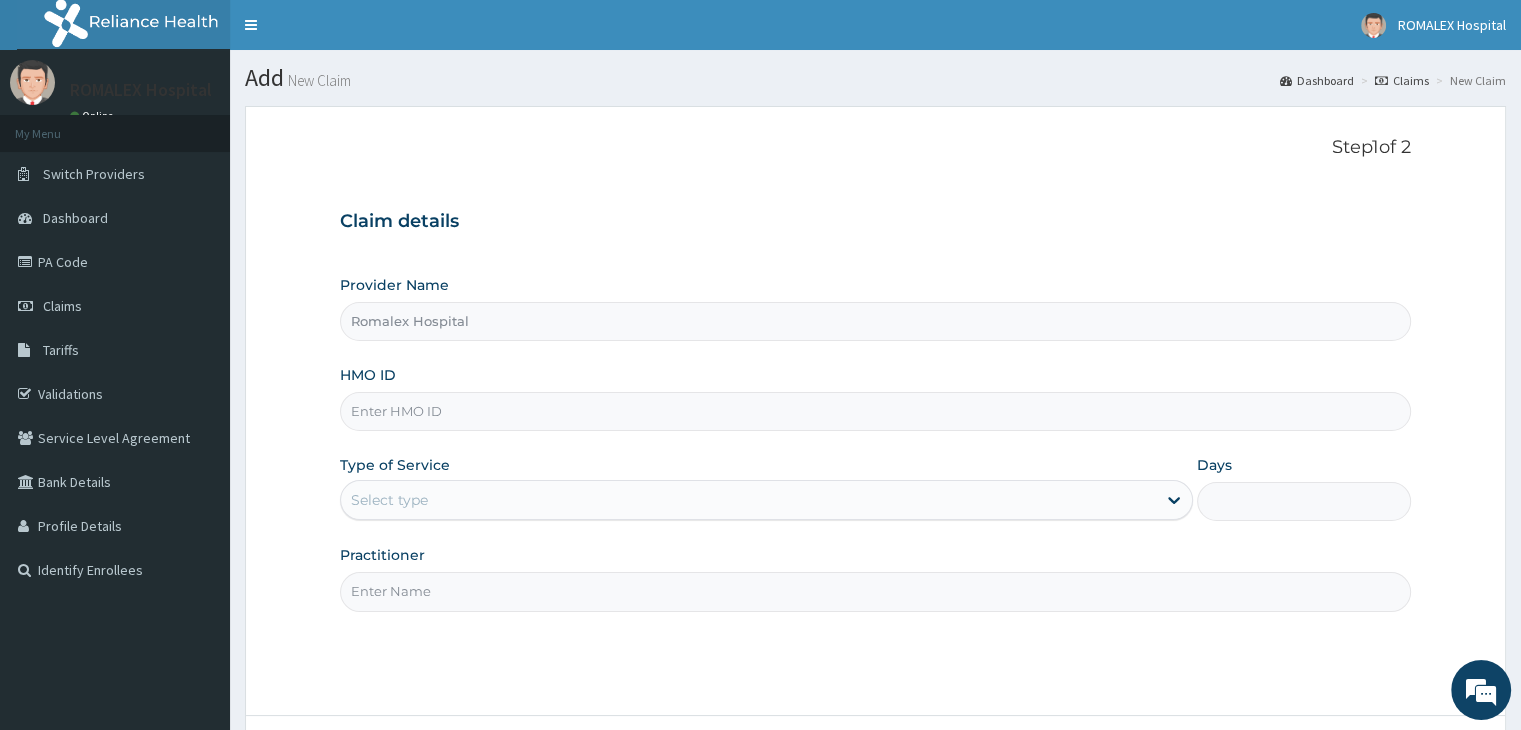 type on "FBL/10140/F" 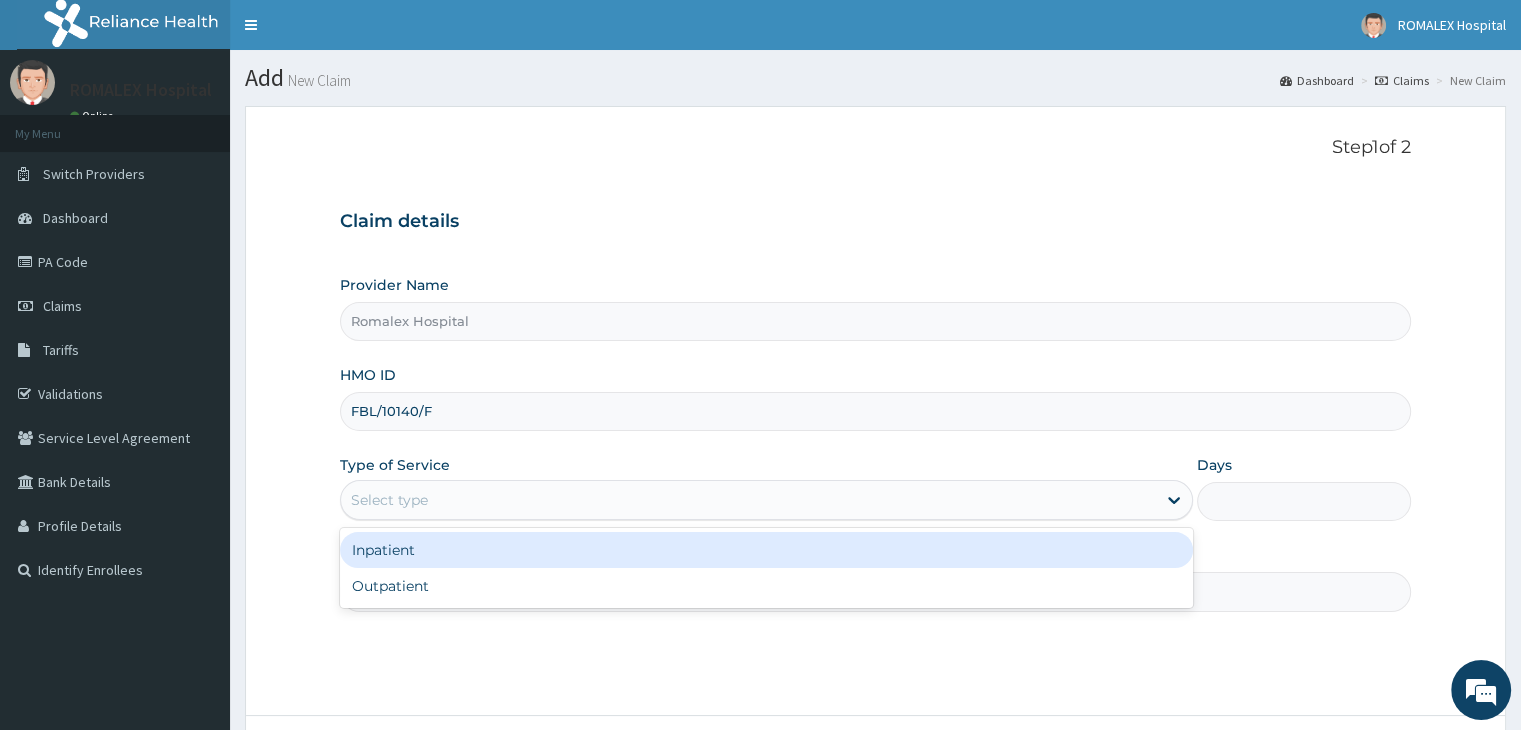 click on "Select type" at bounding box center (748, 500) 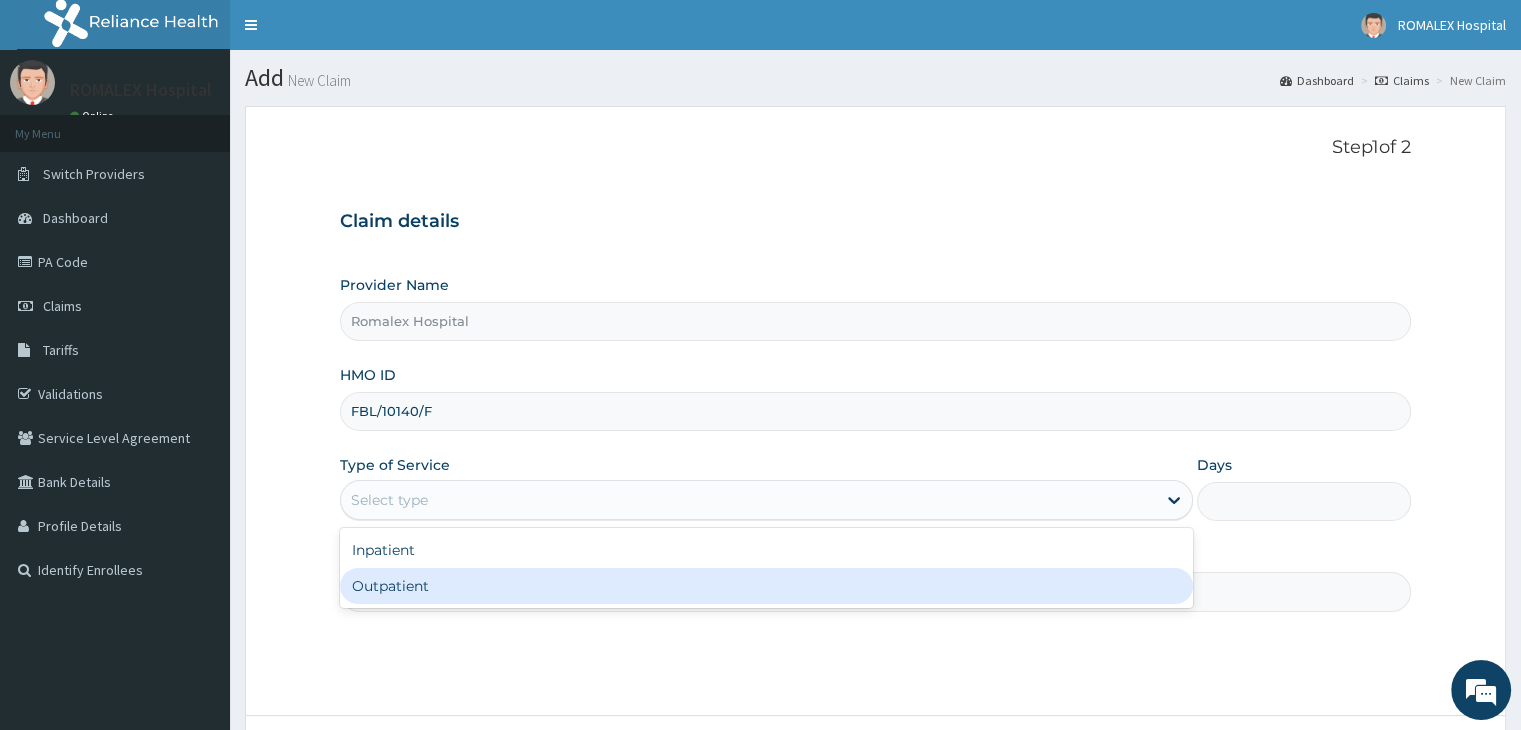 click on "Outpatient" at bounding box center (766, 586) 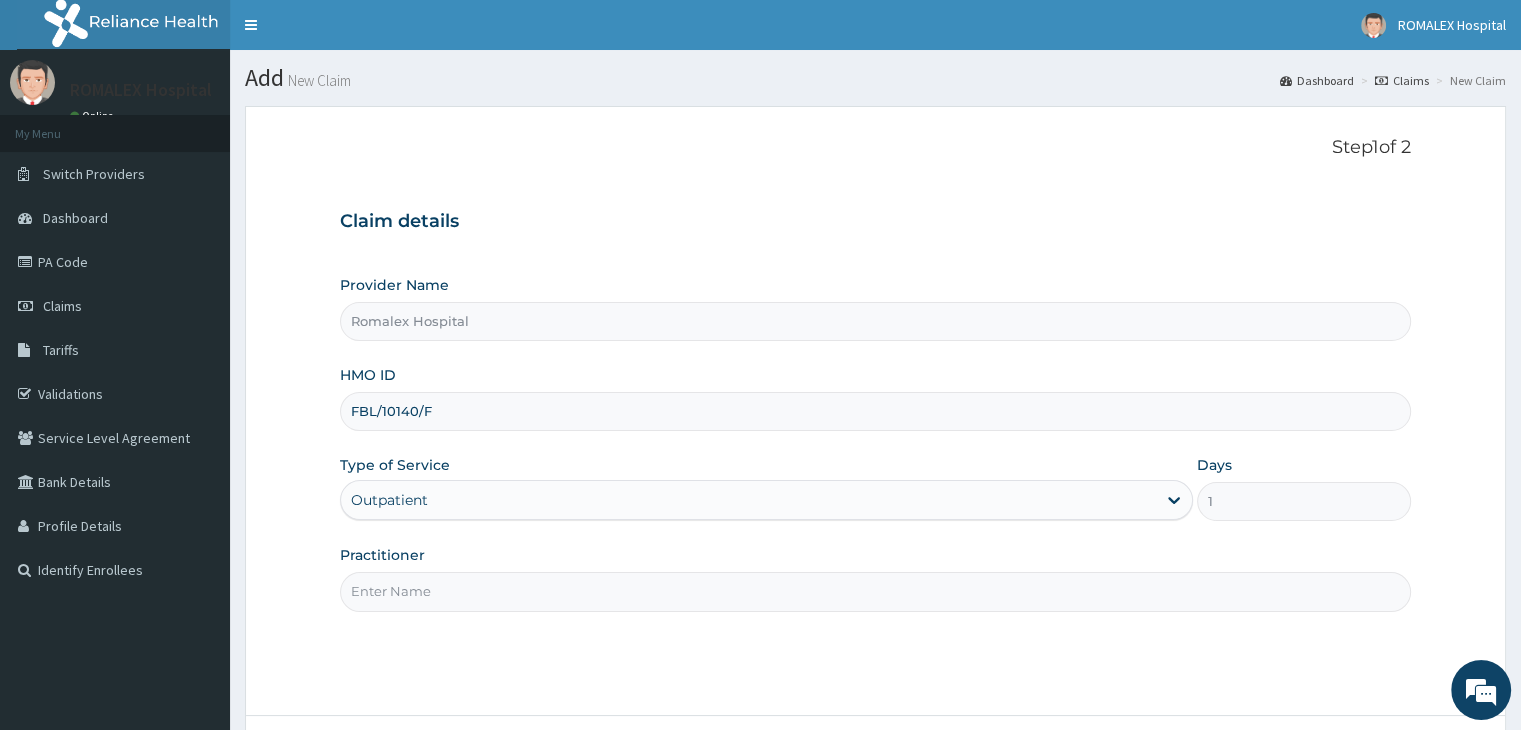 click on "Practitioner" at bounding box center [875, 591] 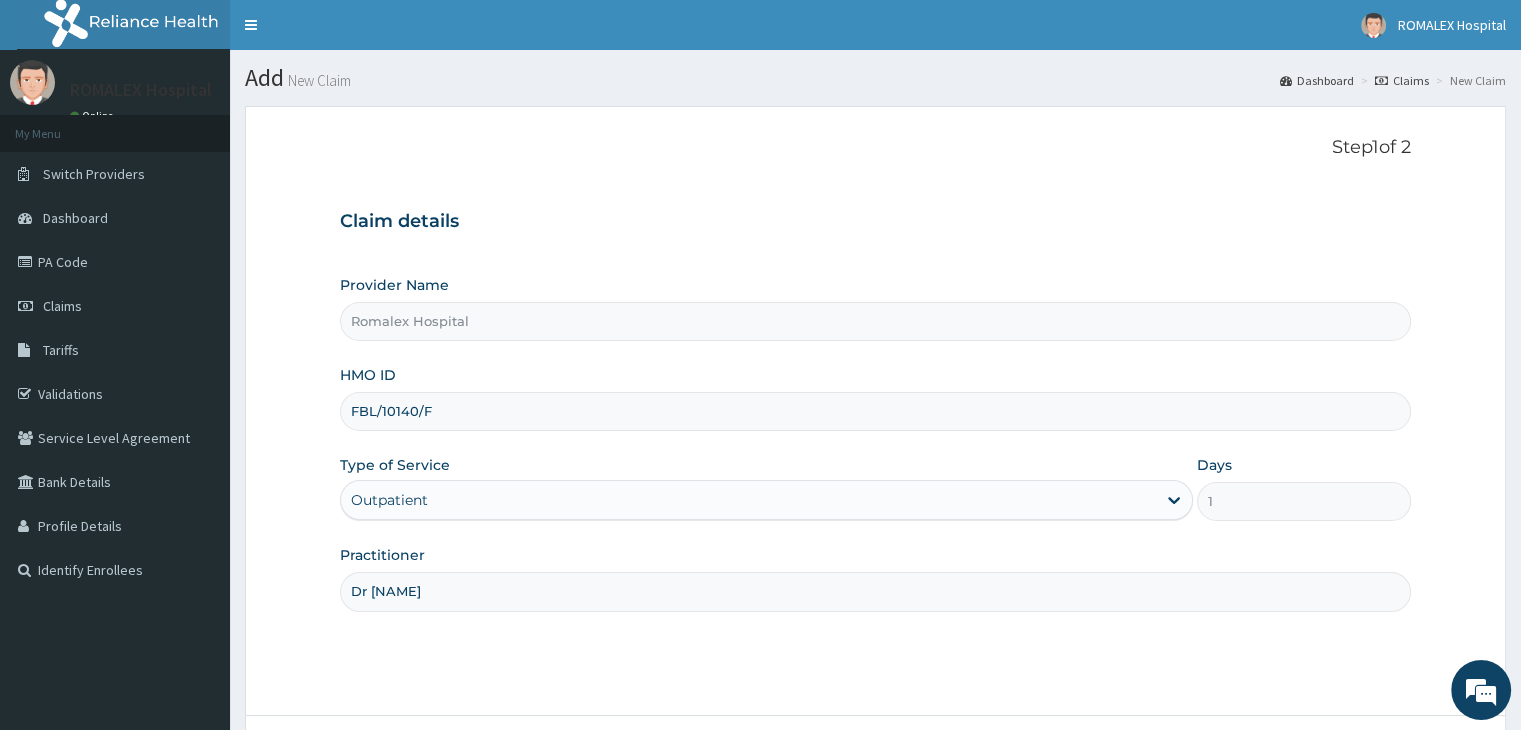 scroll, scrollTop: 0, scrollLeft: 0, axis: both 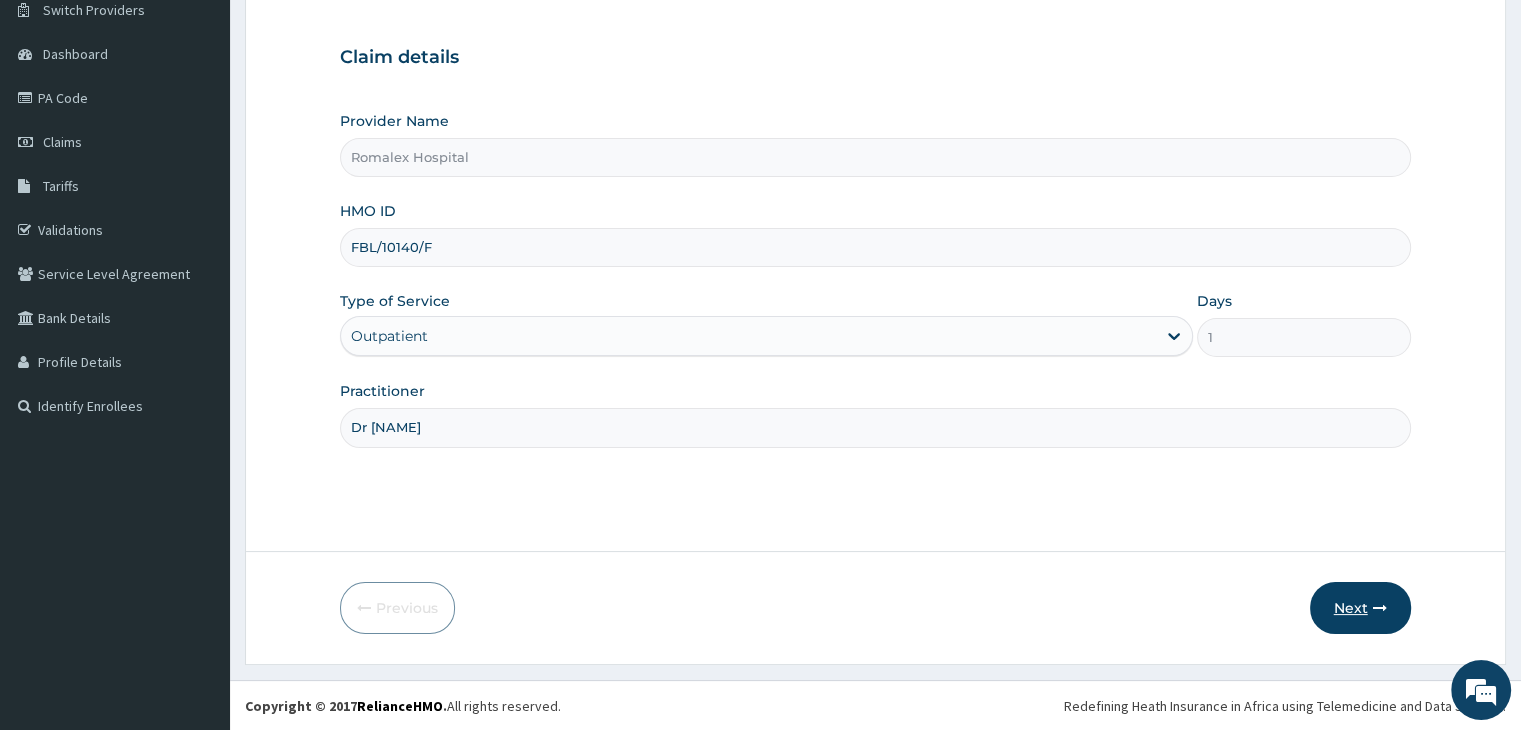 type on "Dr [NAME]" 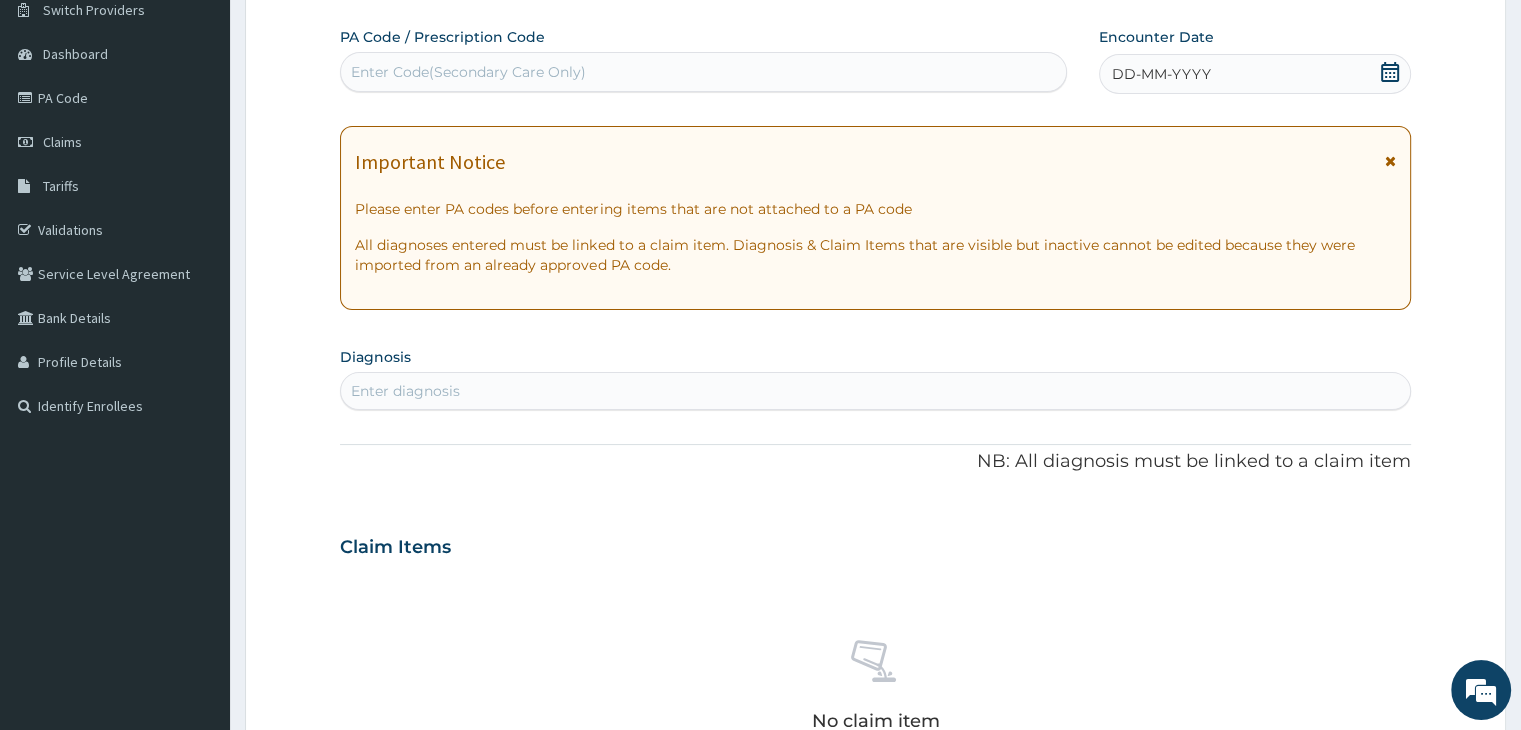 click 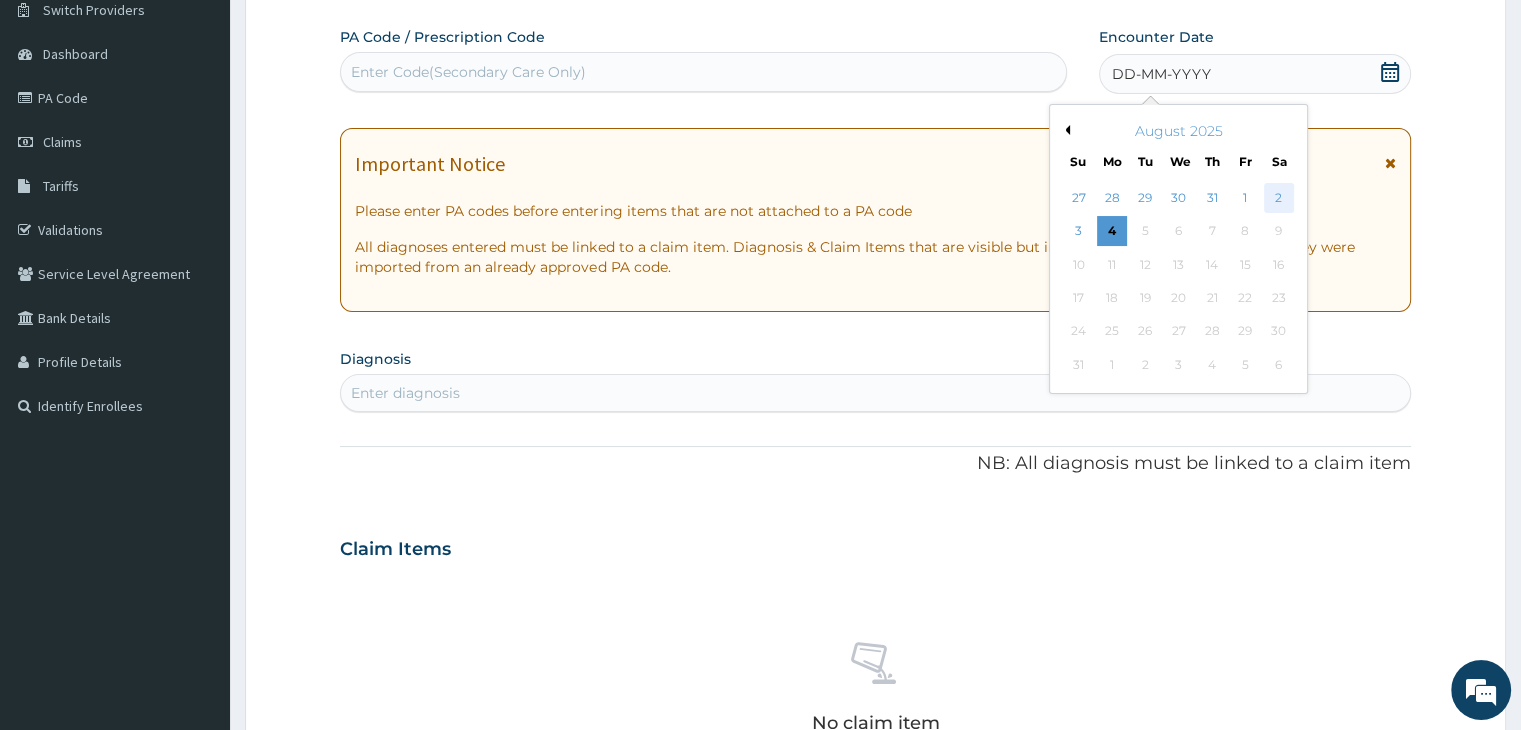 click on "2" at bounding box center [1279, 198] 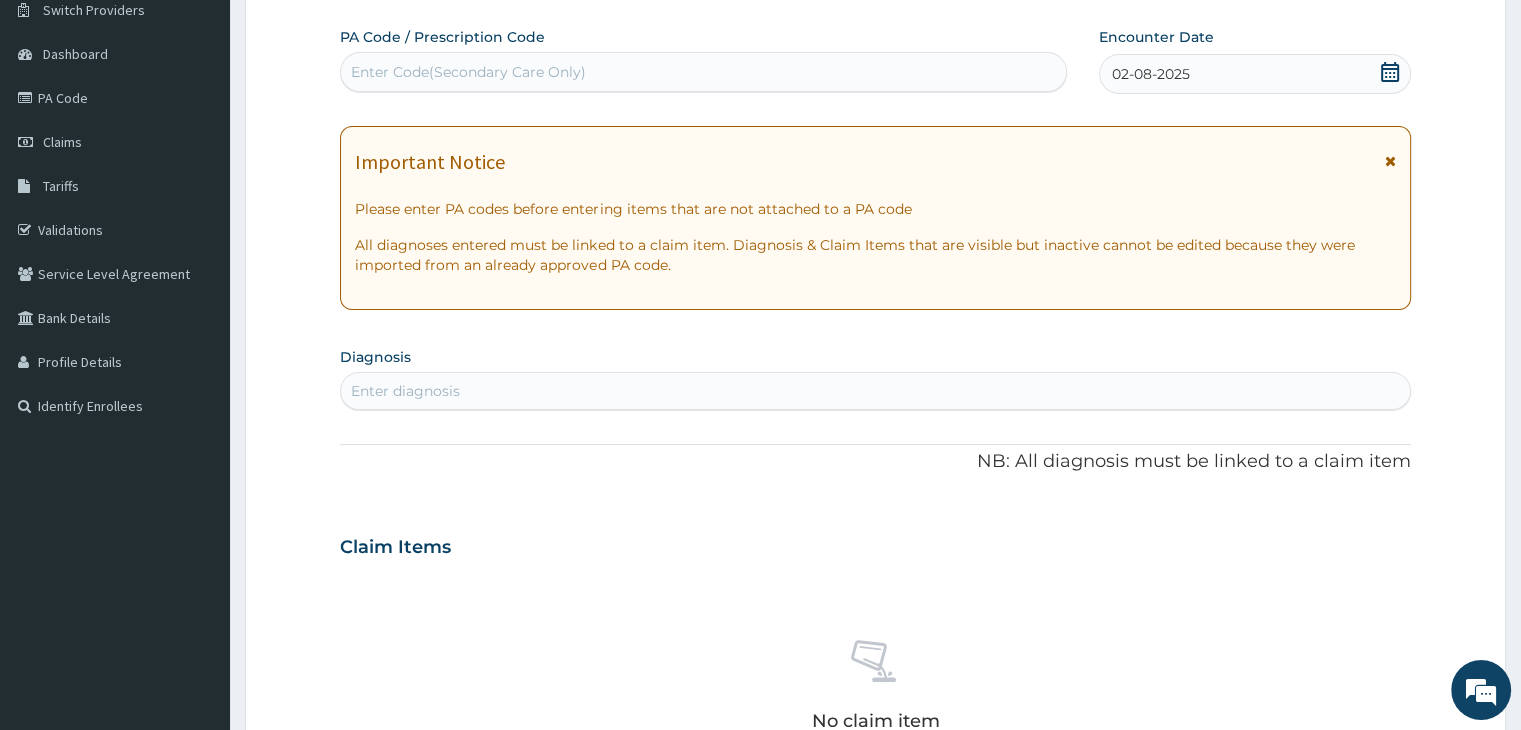 click on "Please enter PA codes before entering items that are not attached to a PA code" at bounding box center [875, 209] 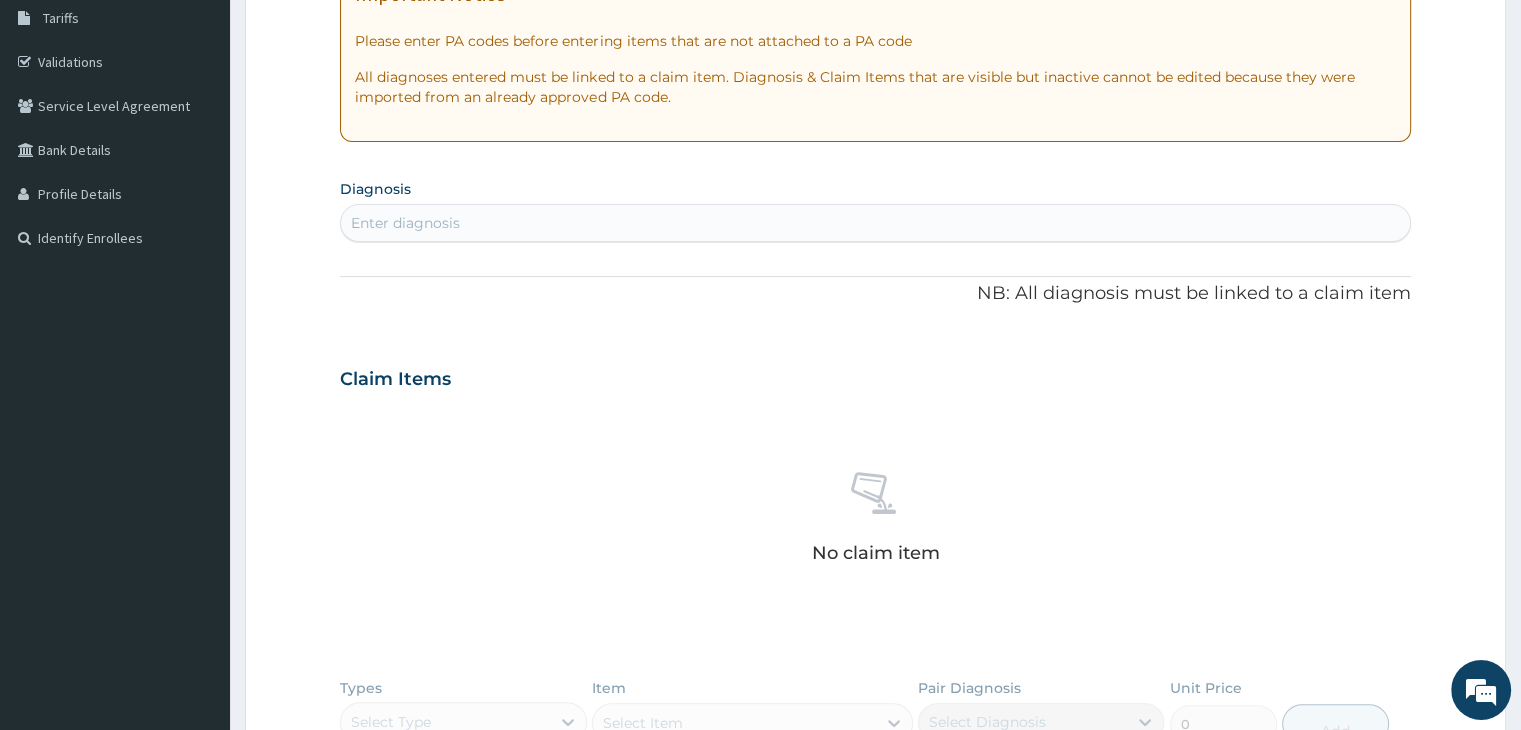 scroll, scrollTop: 417, scrollLeft: 0, axis: vertical 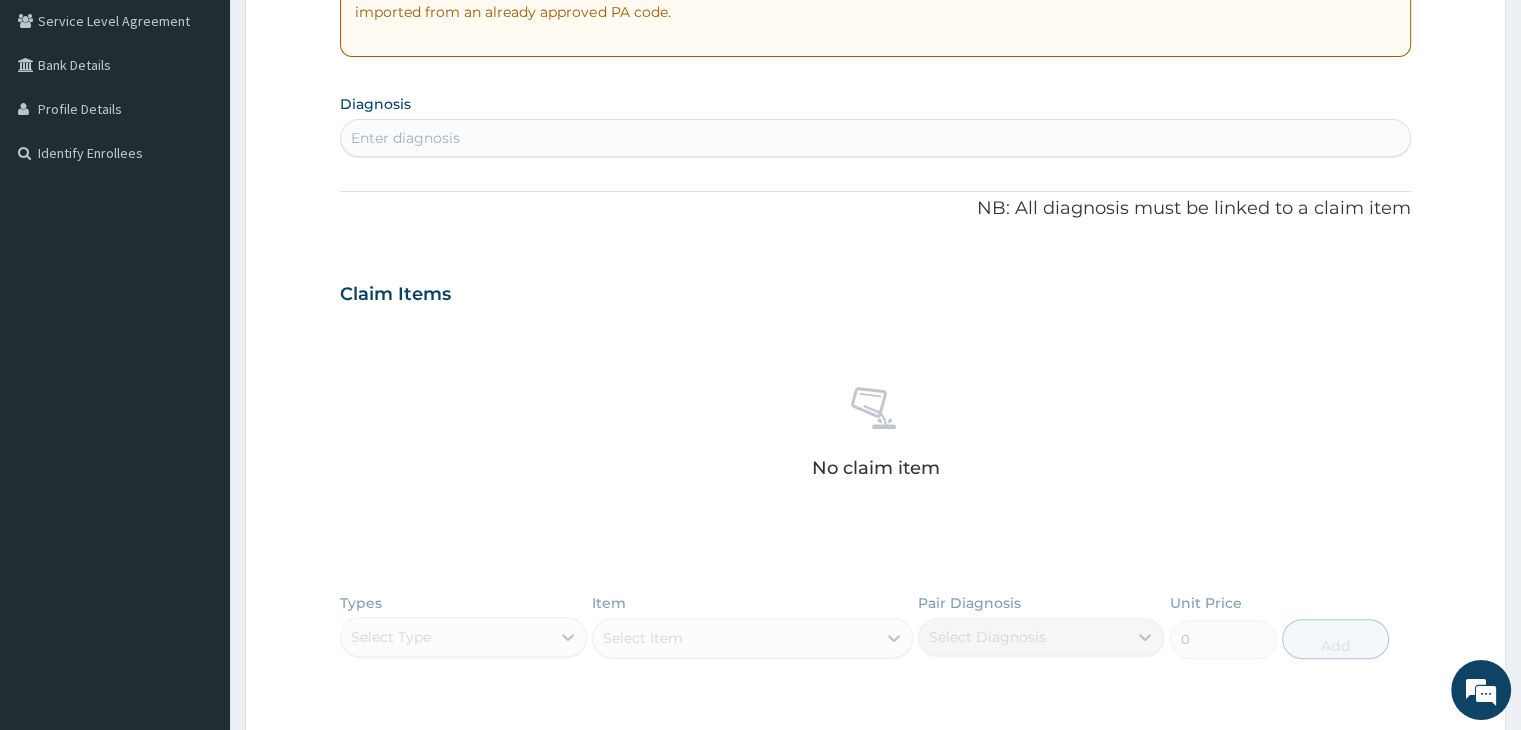 click on "Enter diagnosis" at bounding box center [875, 138] 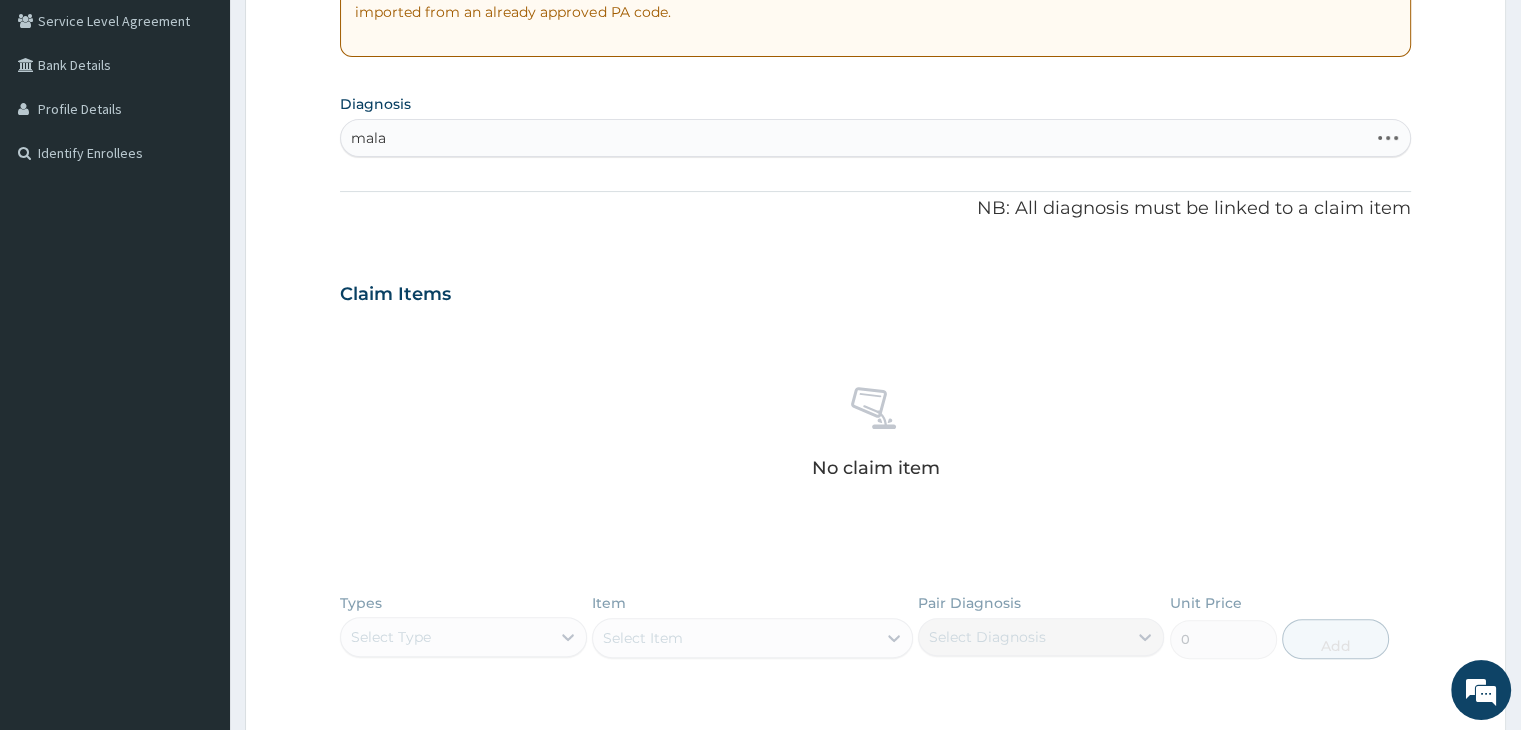 type on "malar" 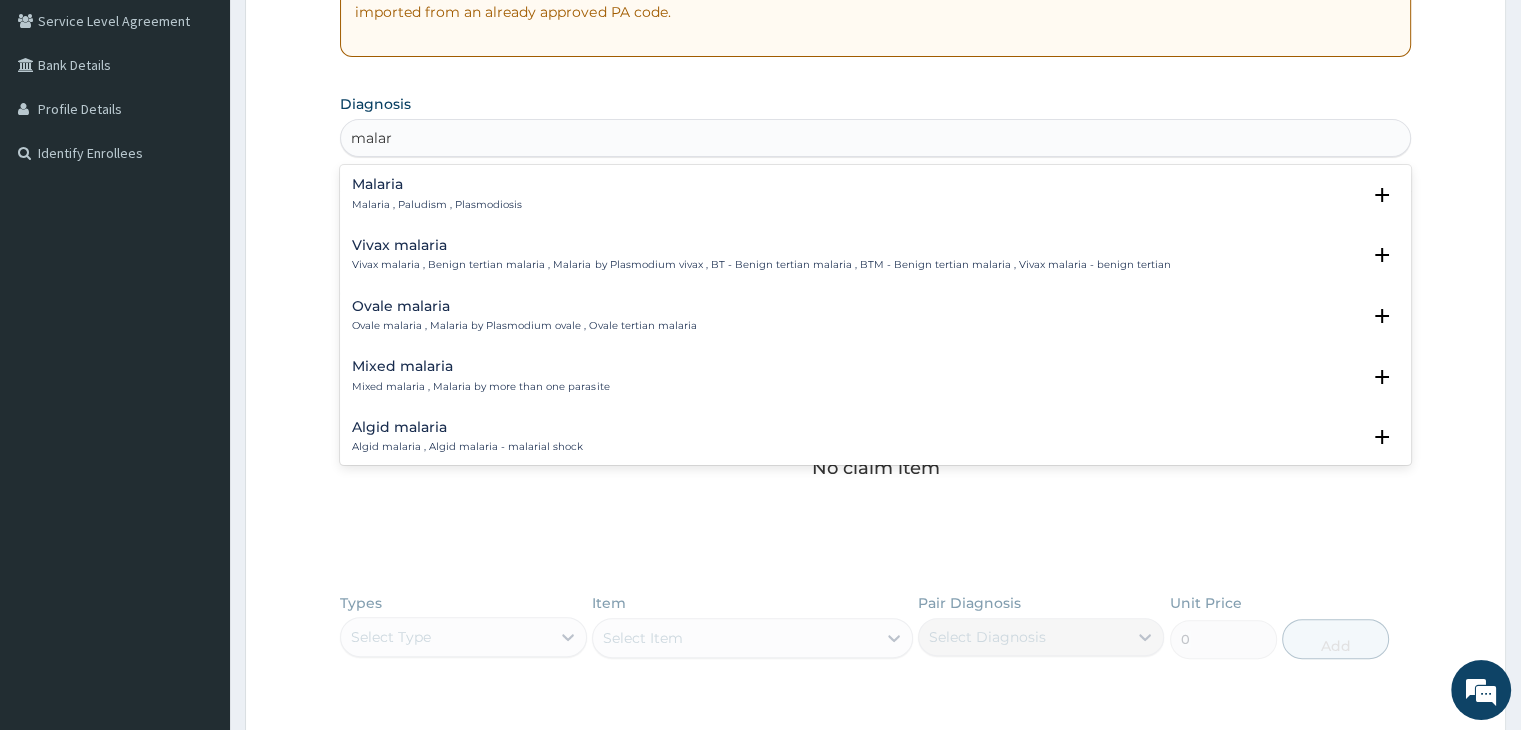 click on "Malaria , Paludism , Plasmodiosis" at bounding box center [437, 205] 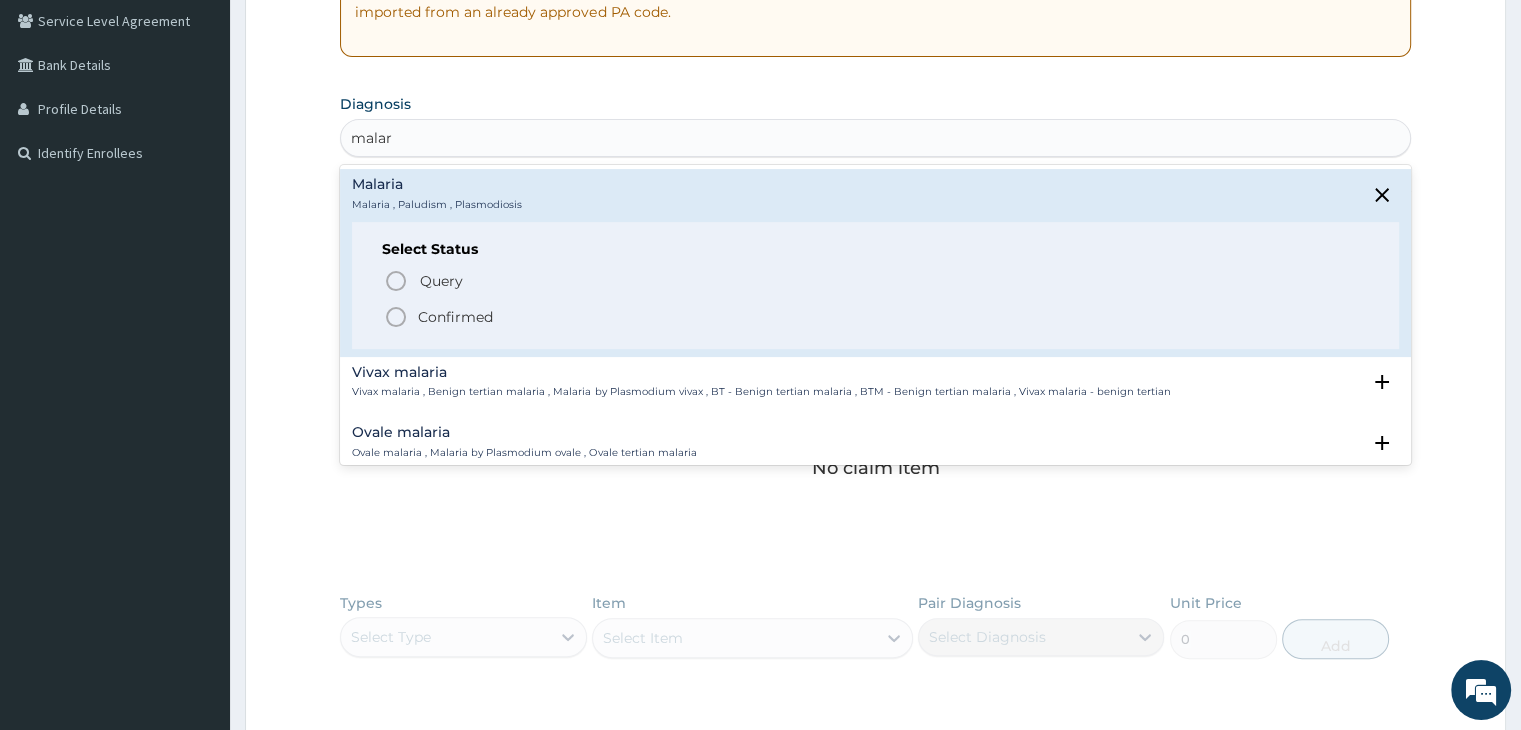 click on "Confirmed" at bounding box center [455, 317] 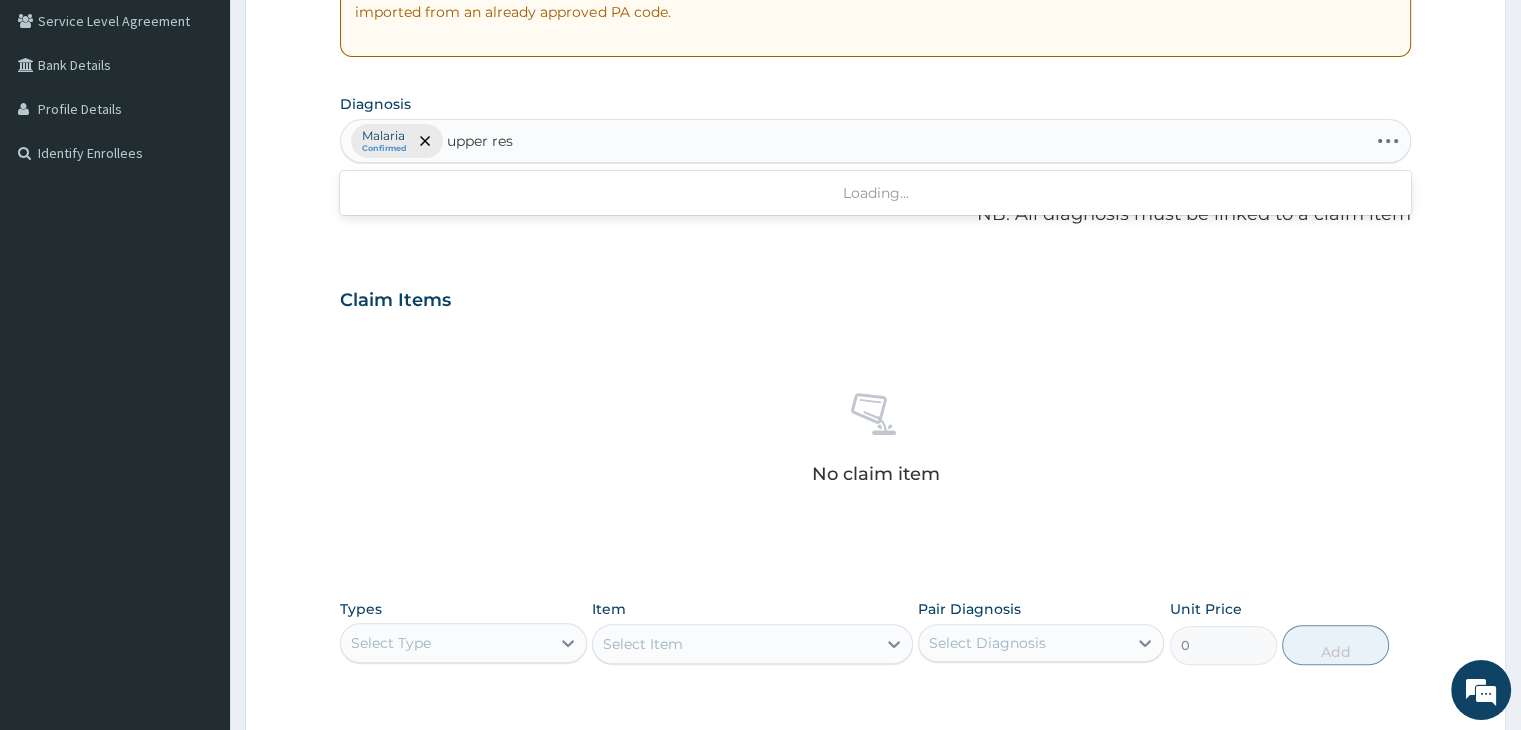 type on "upper resp" 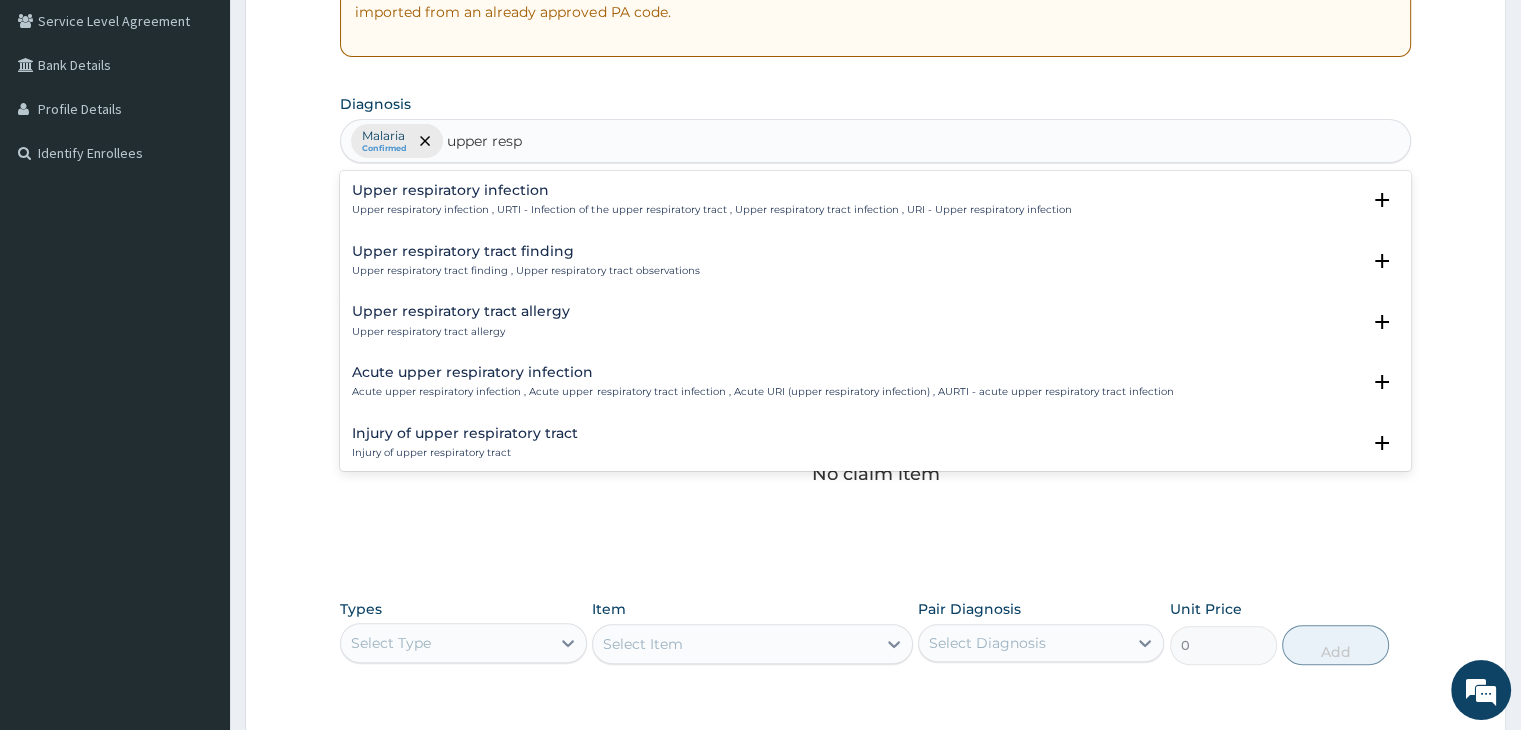 click on "Upper respiratory infection , URTI - Infection of the upper respiratory tract , Upper respiratory tract infection , URI - Upper respiratory infection" at bounding box center (711, 210) 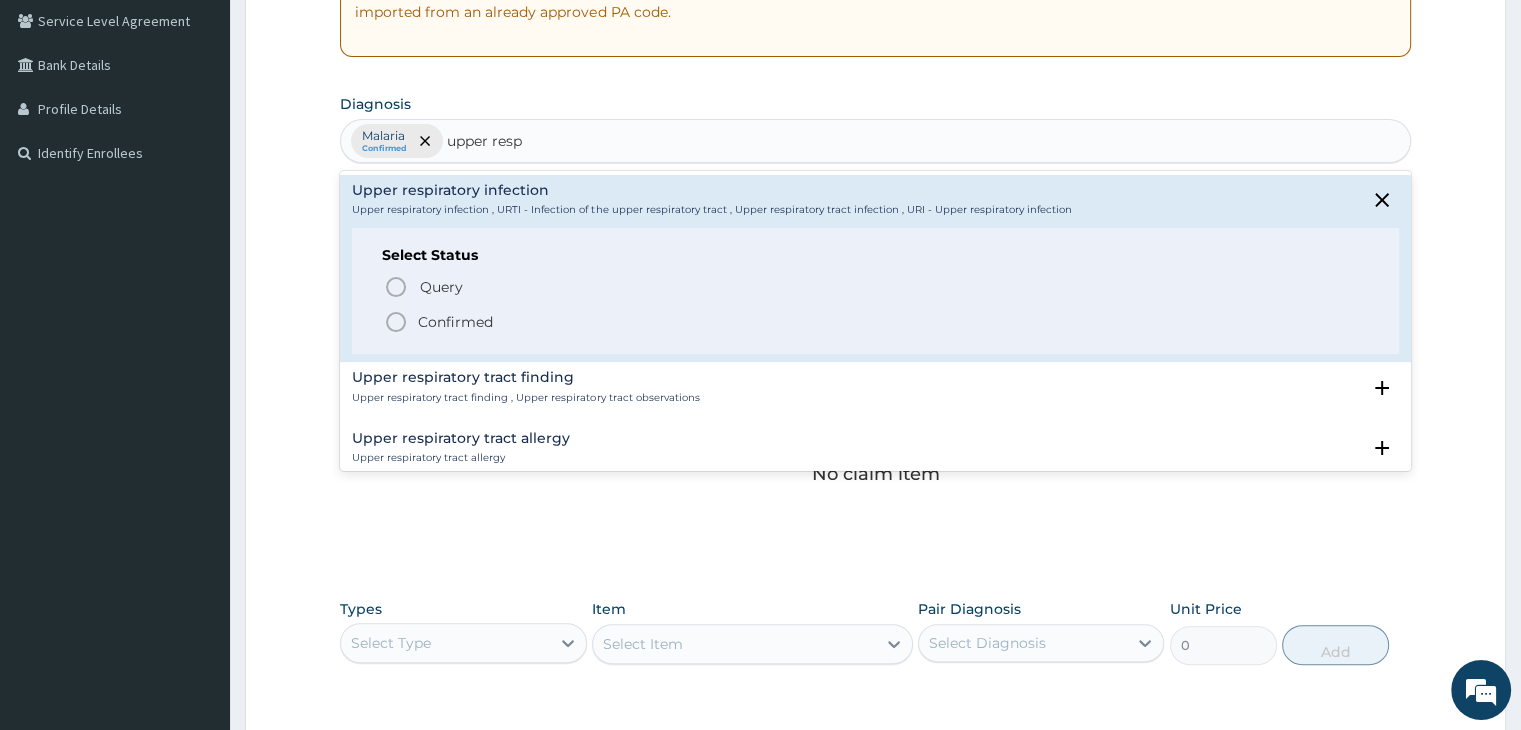 click on "Confirmed" at bounding box center [455, 322] 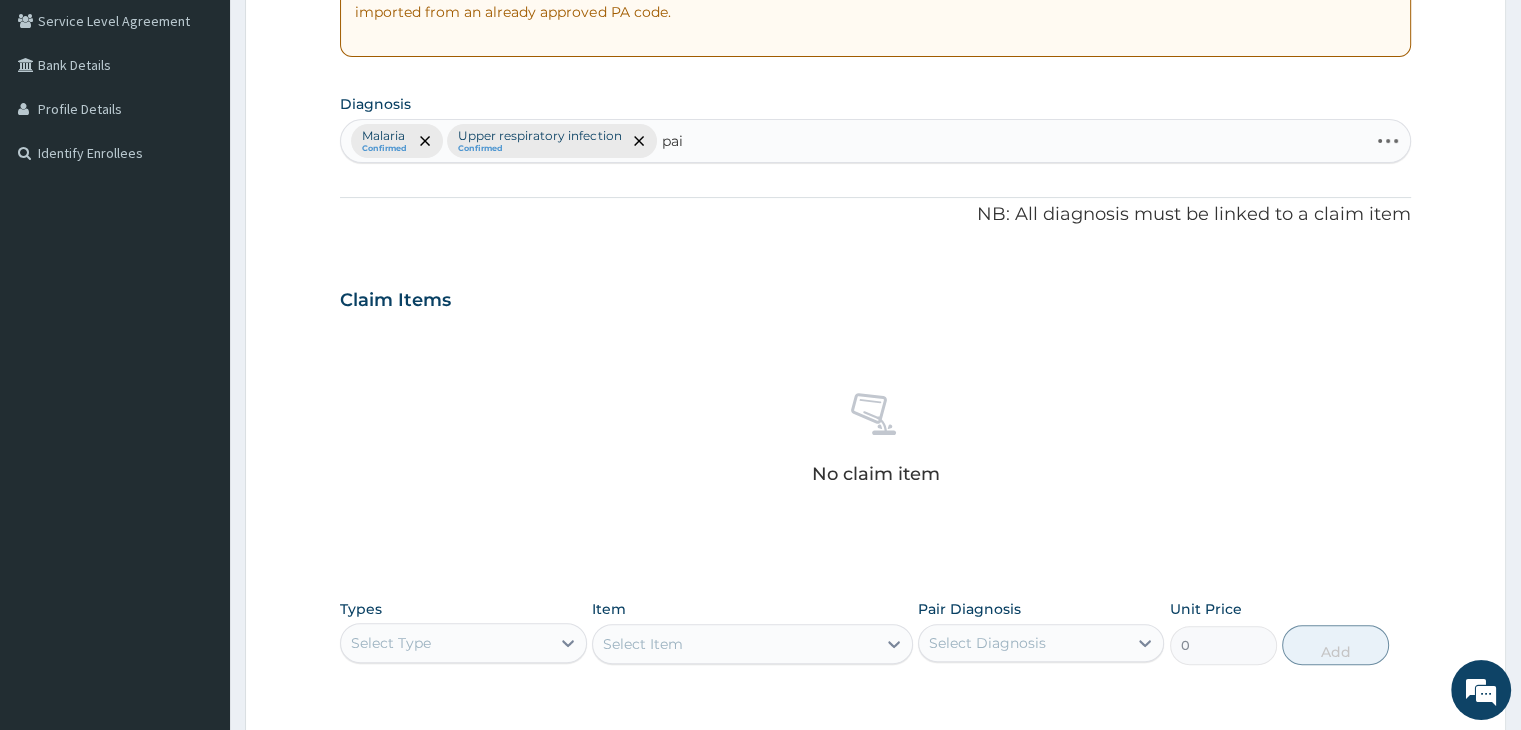 type on "pain" 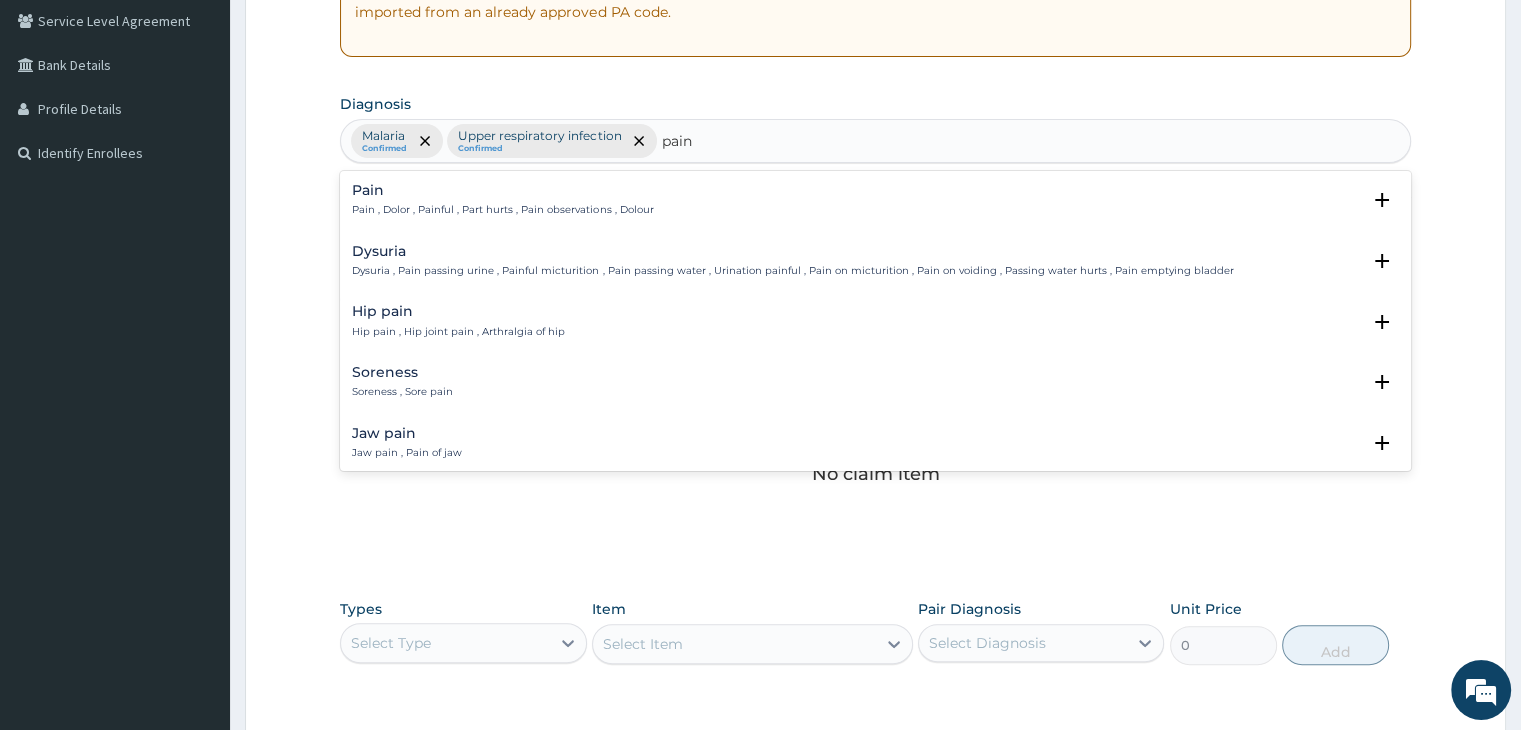 click on "Pain , Dolor , Painful , Part hurts , Pain observations , Dolour" at bounding box center (502, 210) 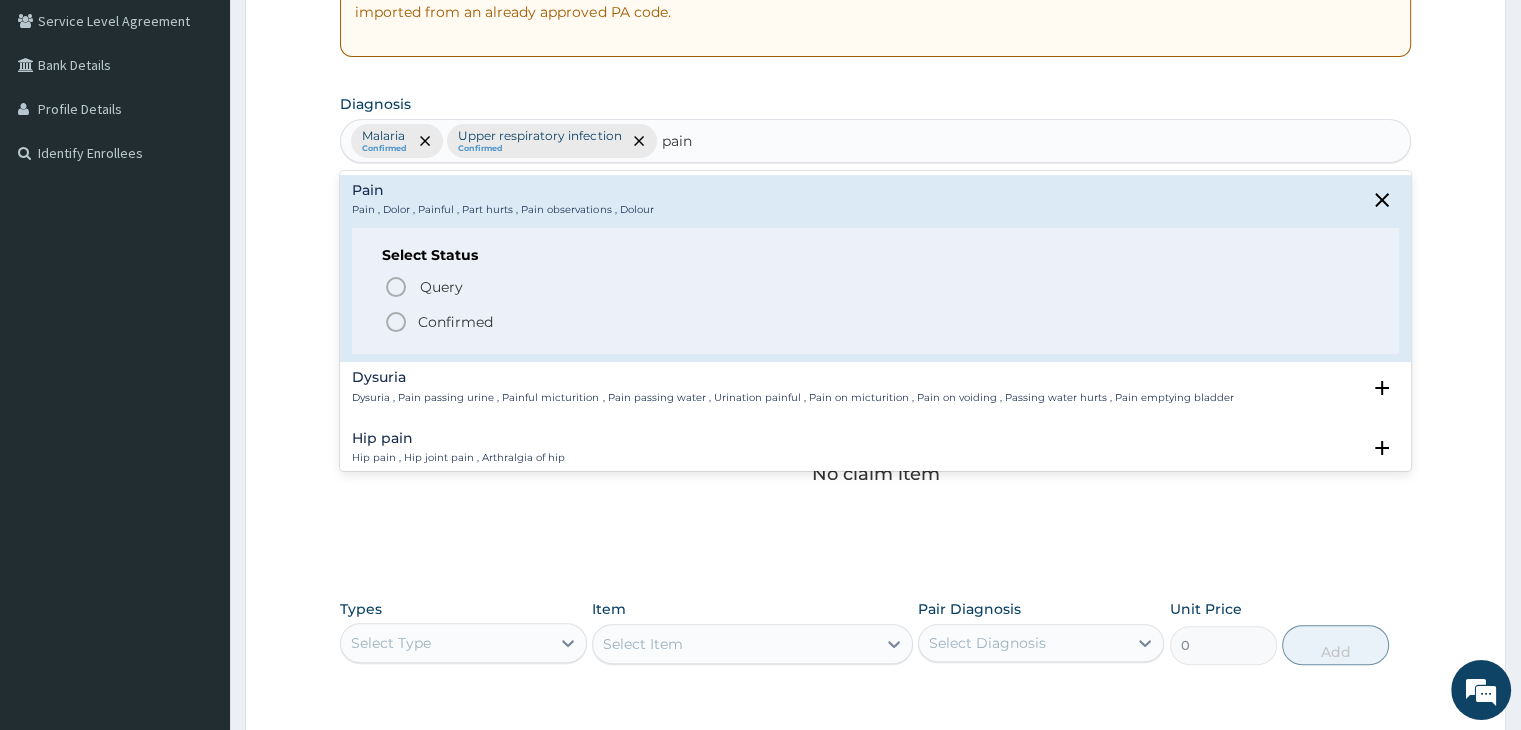 click on "Confirmed" at bounding box center [455, 322] 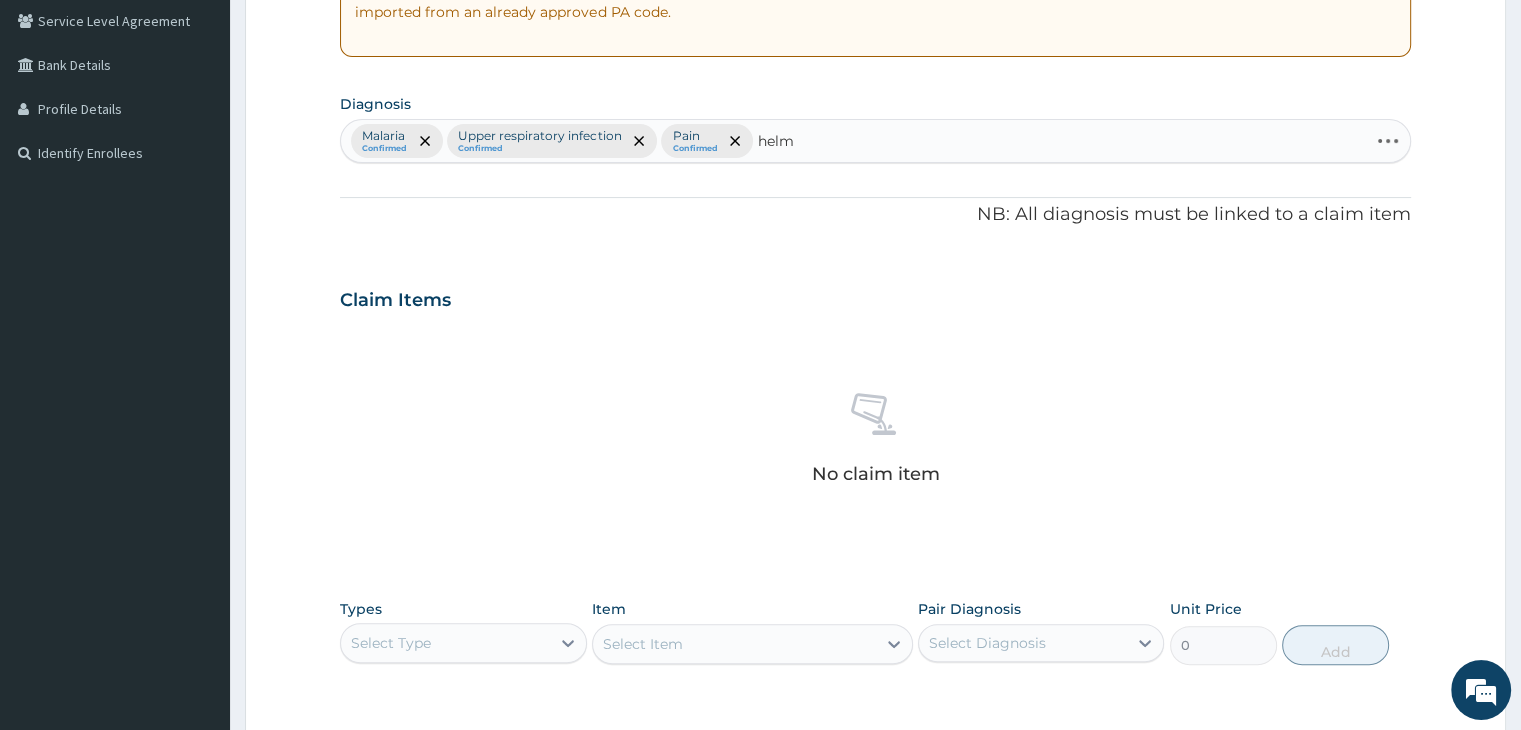 type on "helmi" 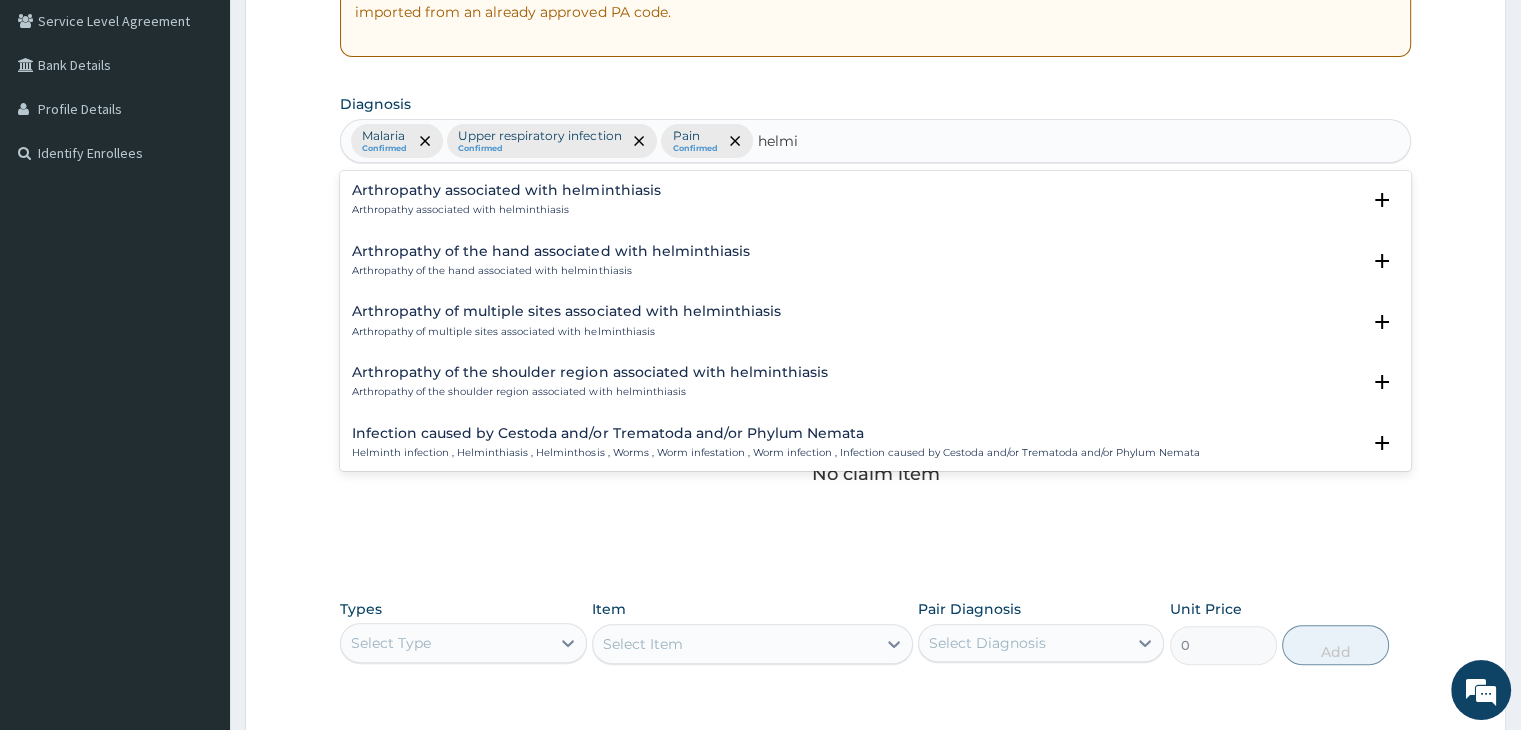 click on "Infection caused by Cestoda and/or Trematoda and/or Phylum Nemata" at bounding box center [775, 433] 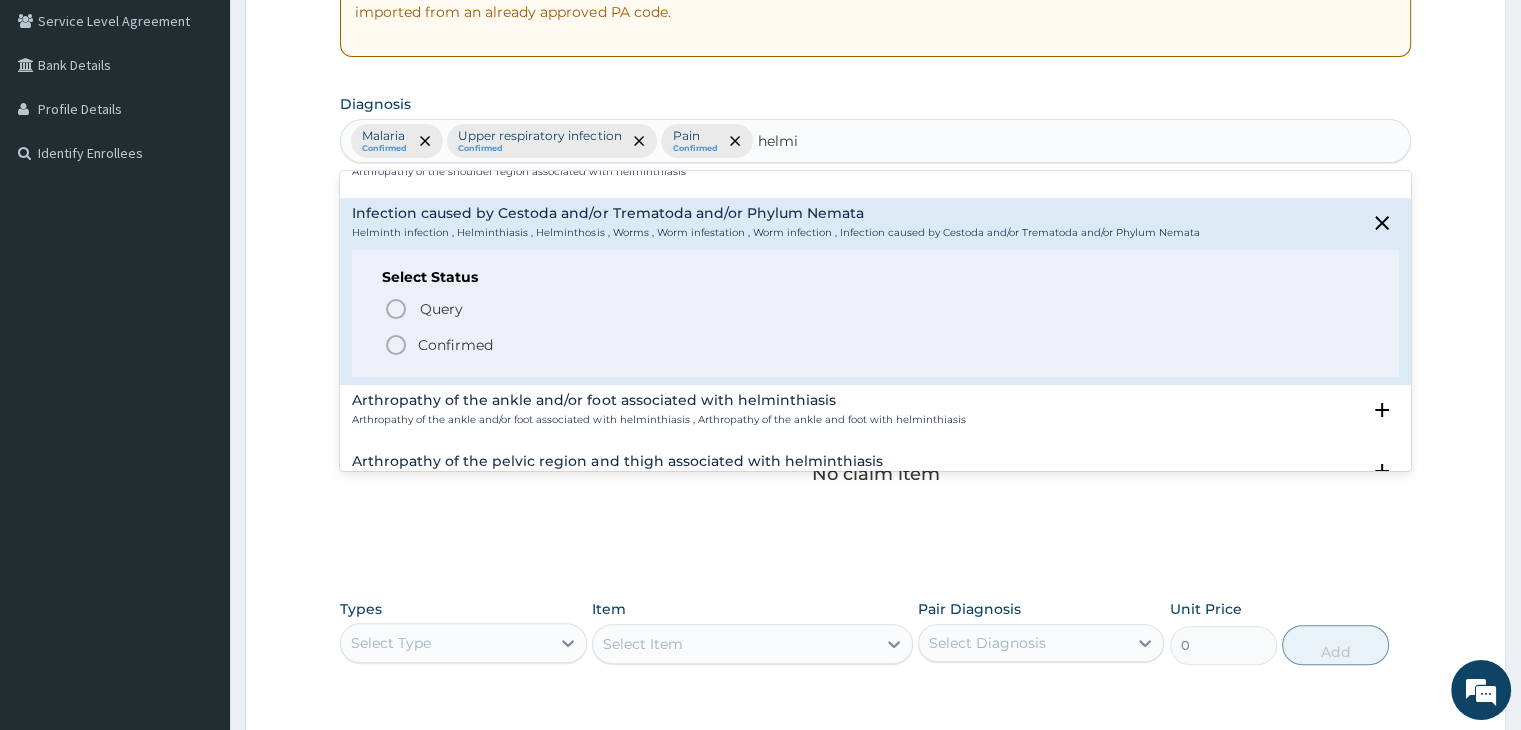 scroll, scrollTop: 240, scrollLeft: 0, axis: vertical 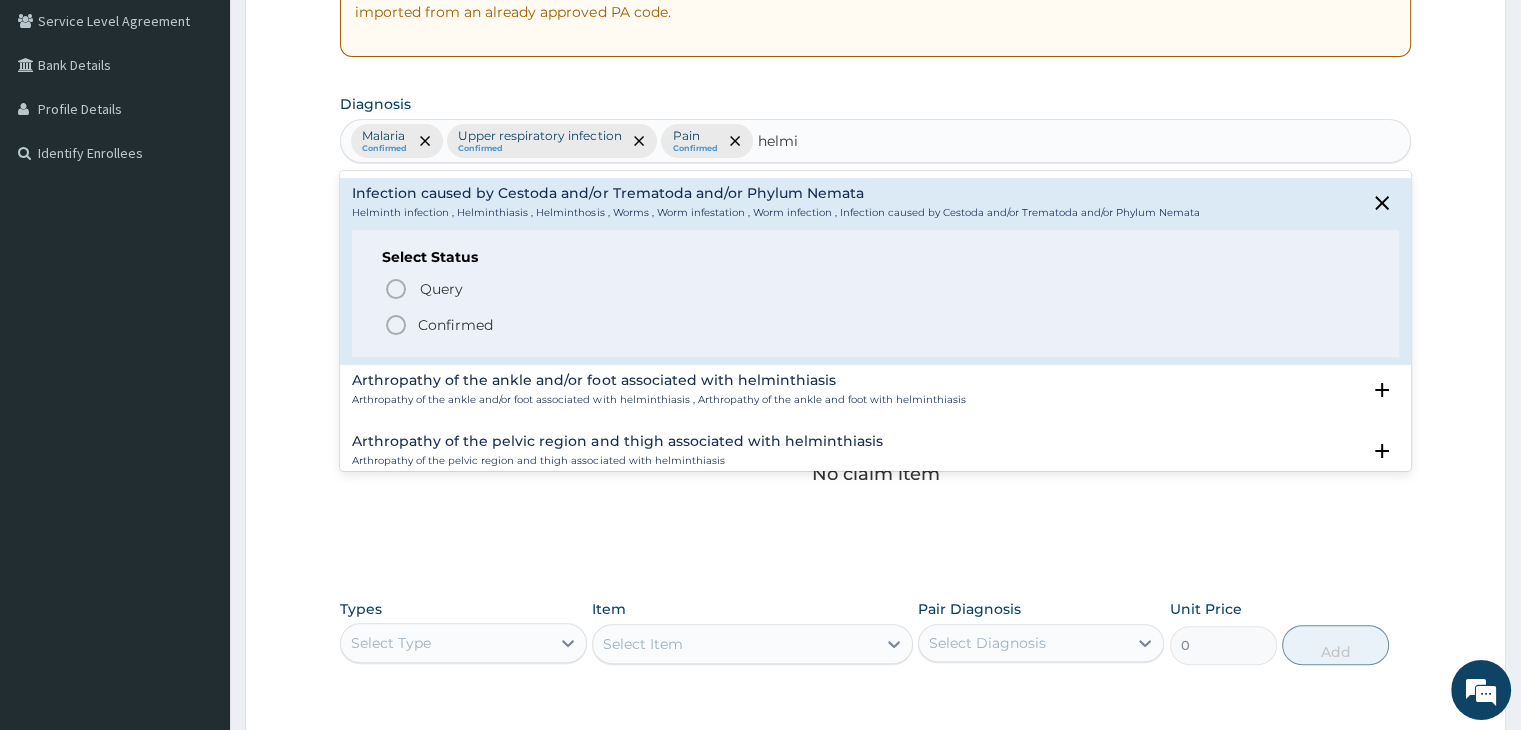 click on "Confirmed" at bounding box center (455, 325) 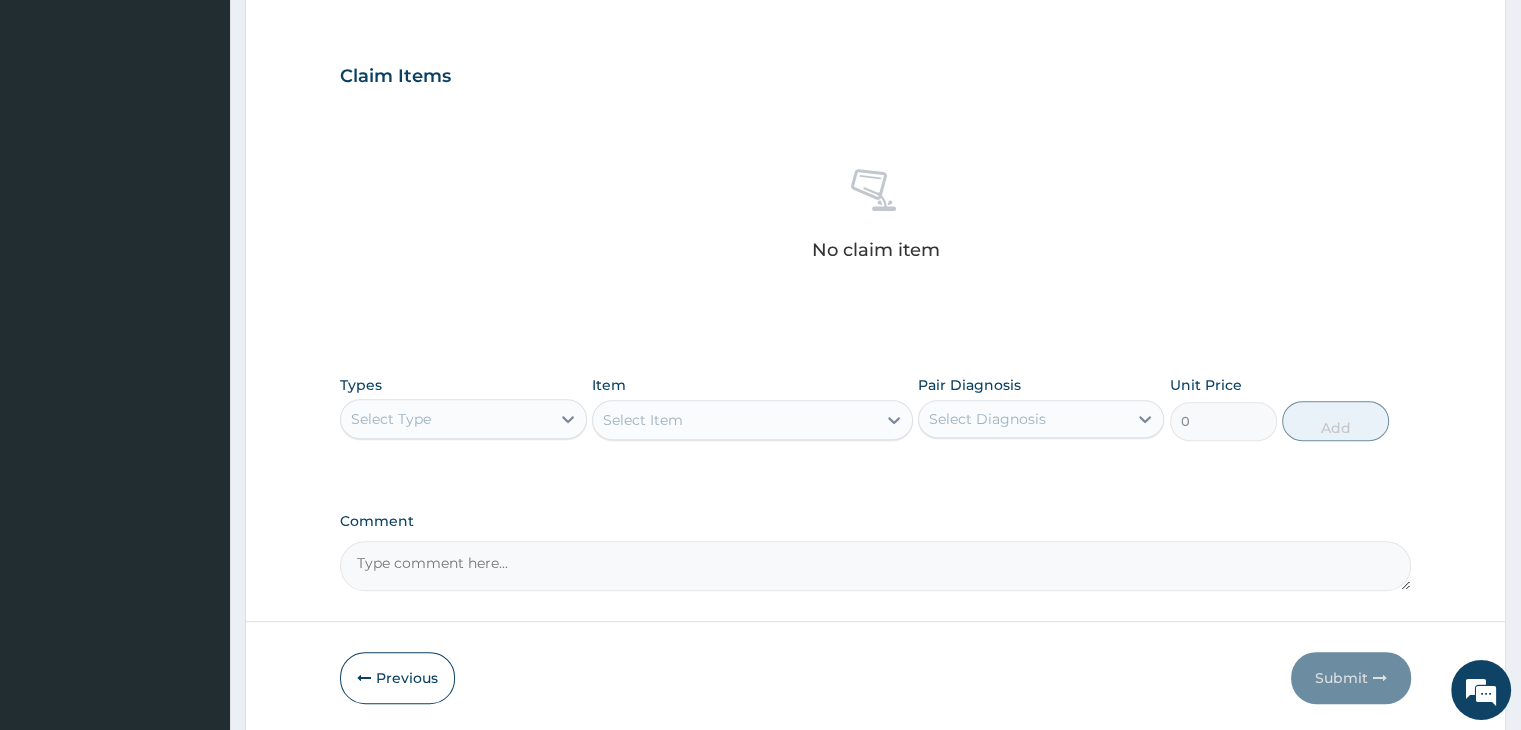 scroll, scrollTop: 710, scrollLeft: 0, axis: vertical 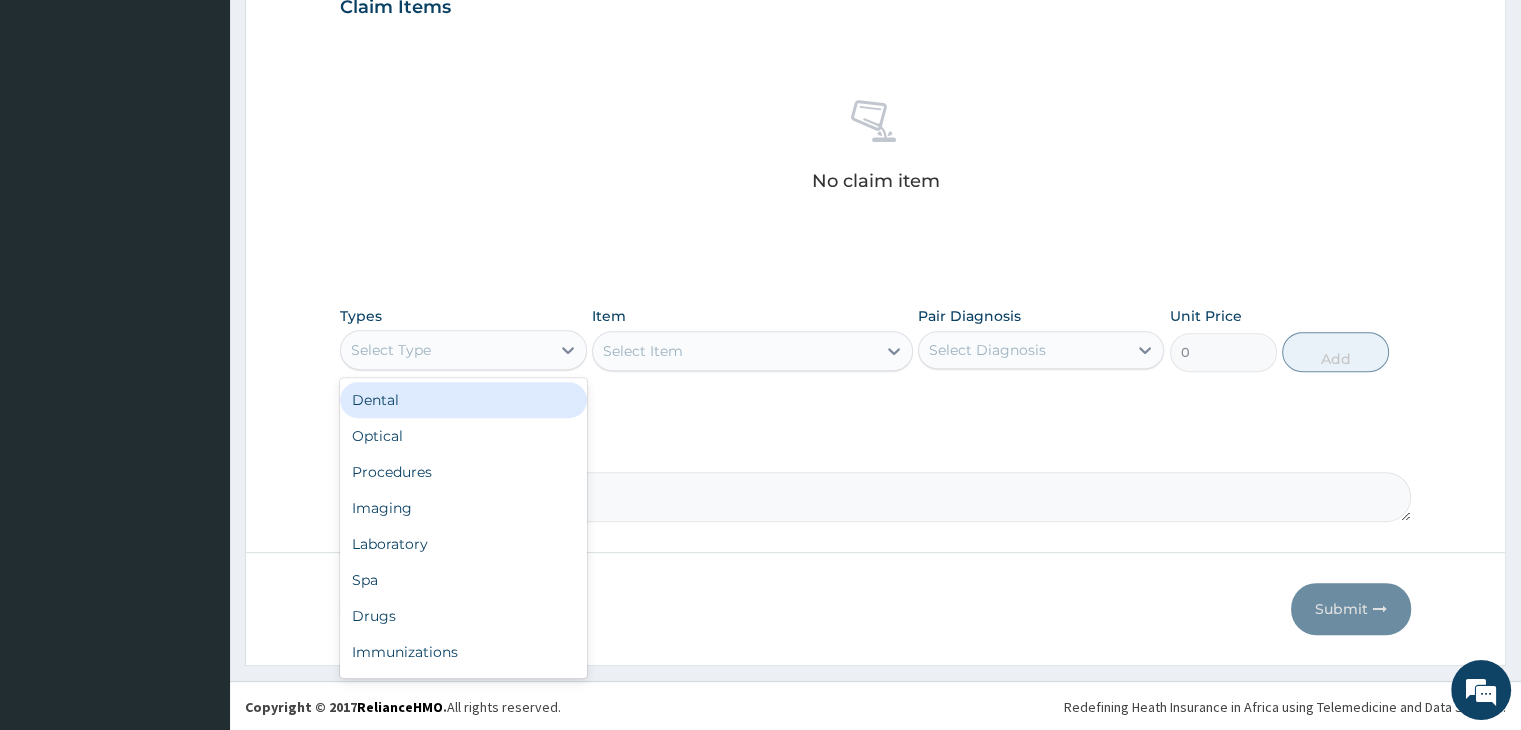 click on "Select Type" at bounding box center [445, 350] 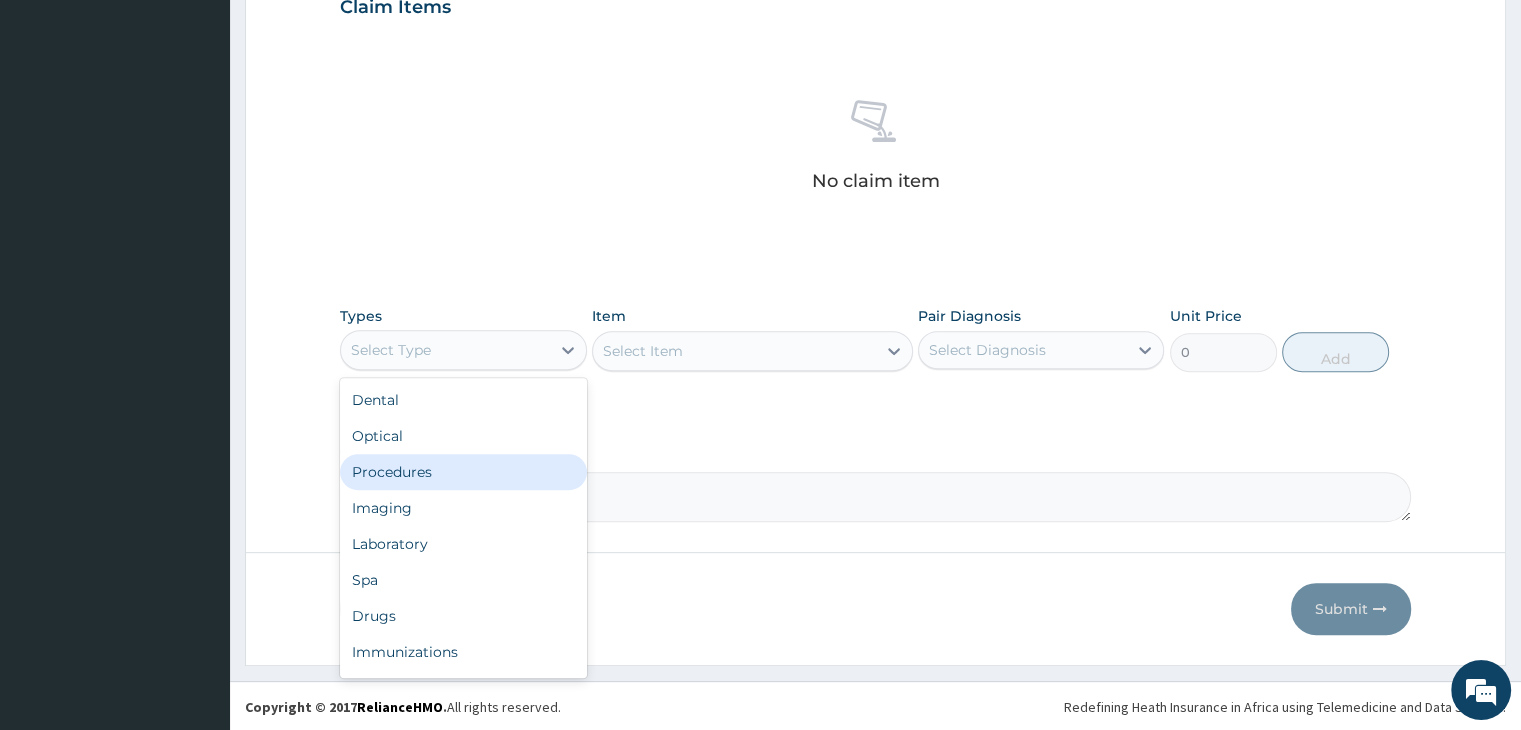 click on "Procedures" at bounding box center [463, 472] 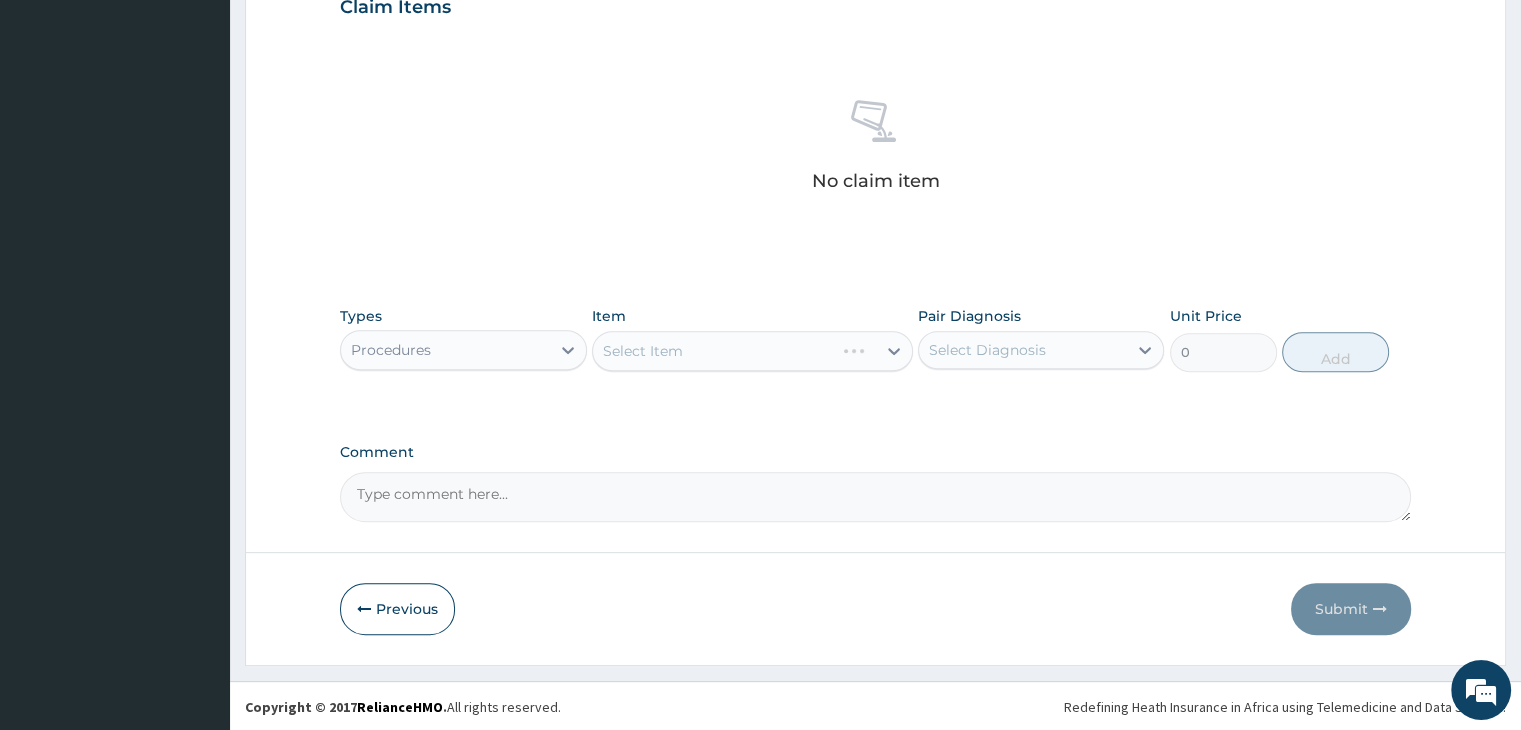 click on "Select Item" at bounding box center (752, 351) 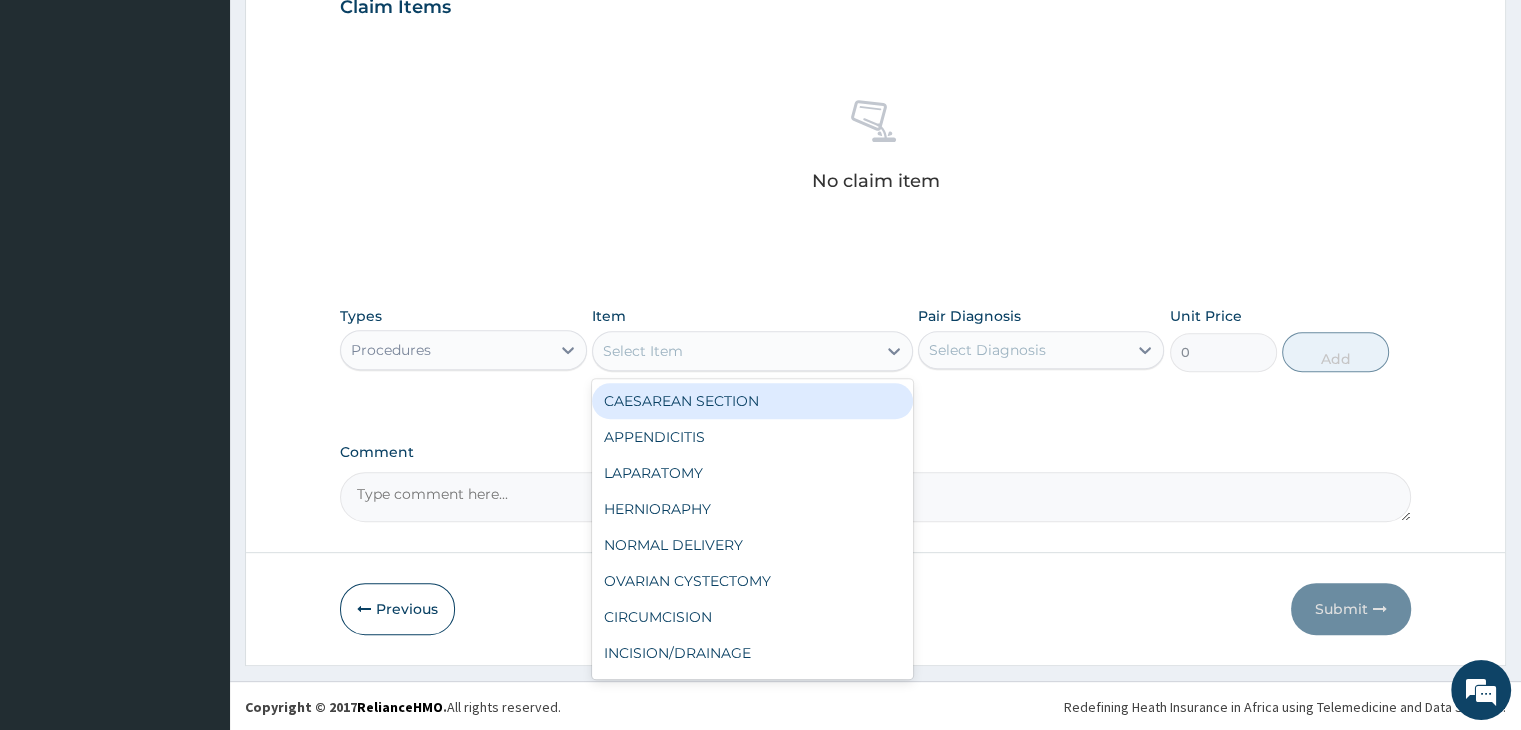 click 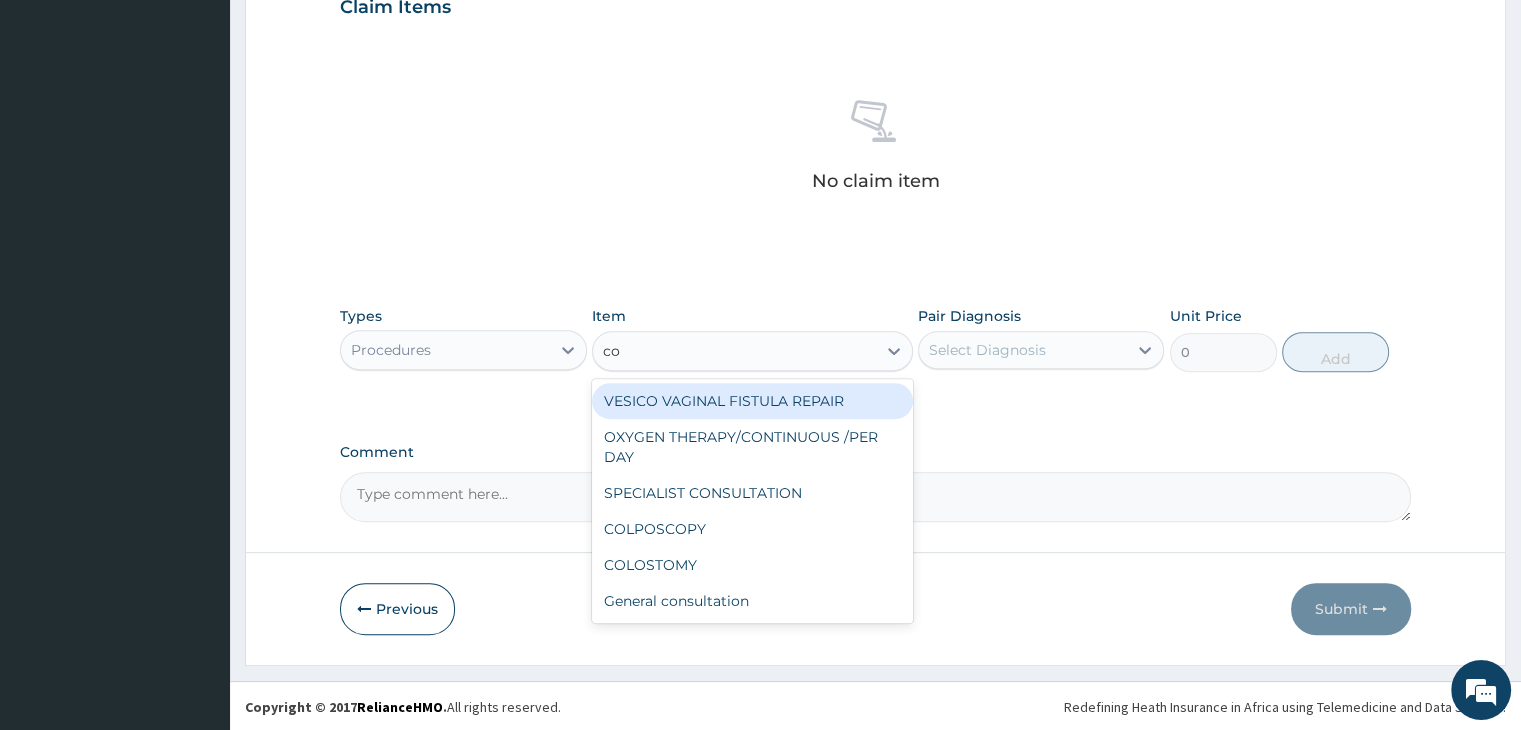 type on "con" 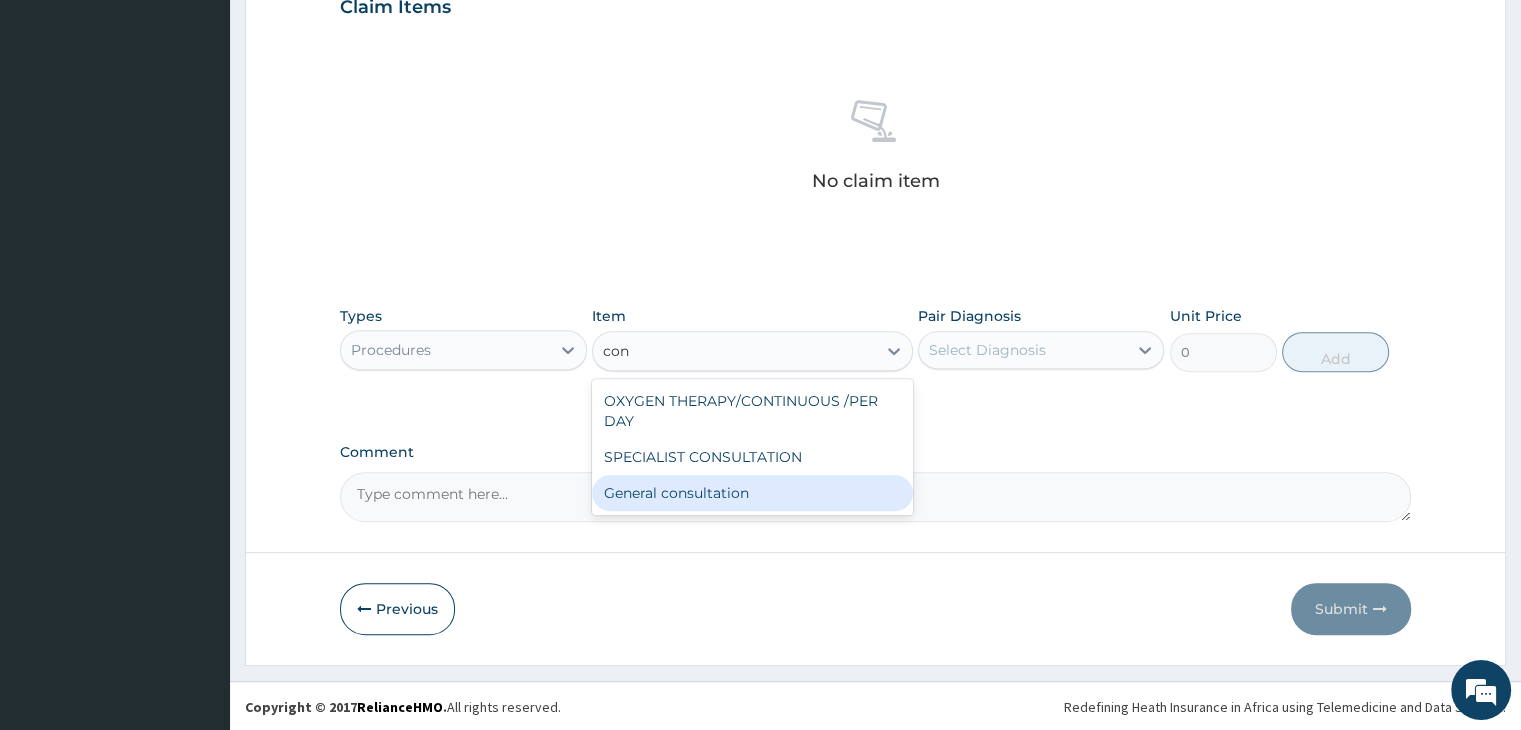 click on "General consultation" at bounding box center [752, 493] 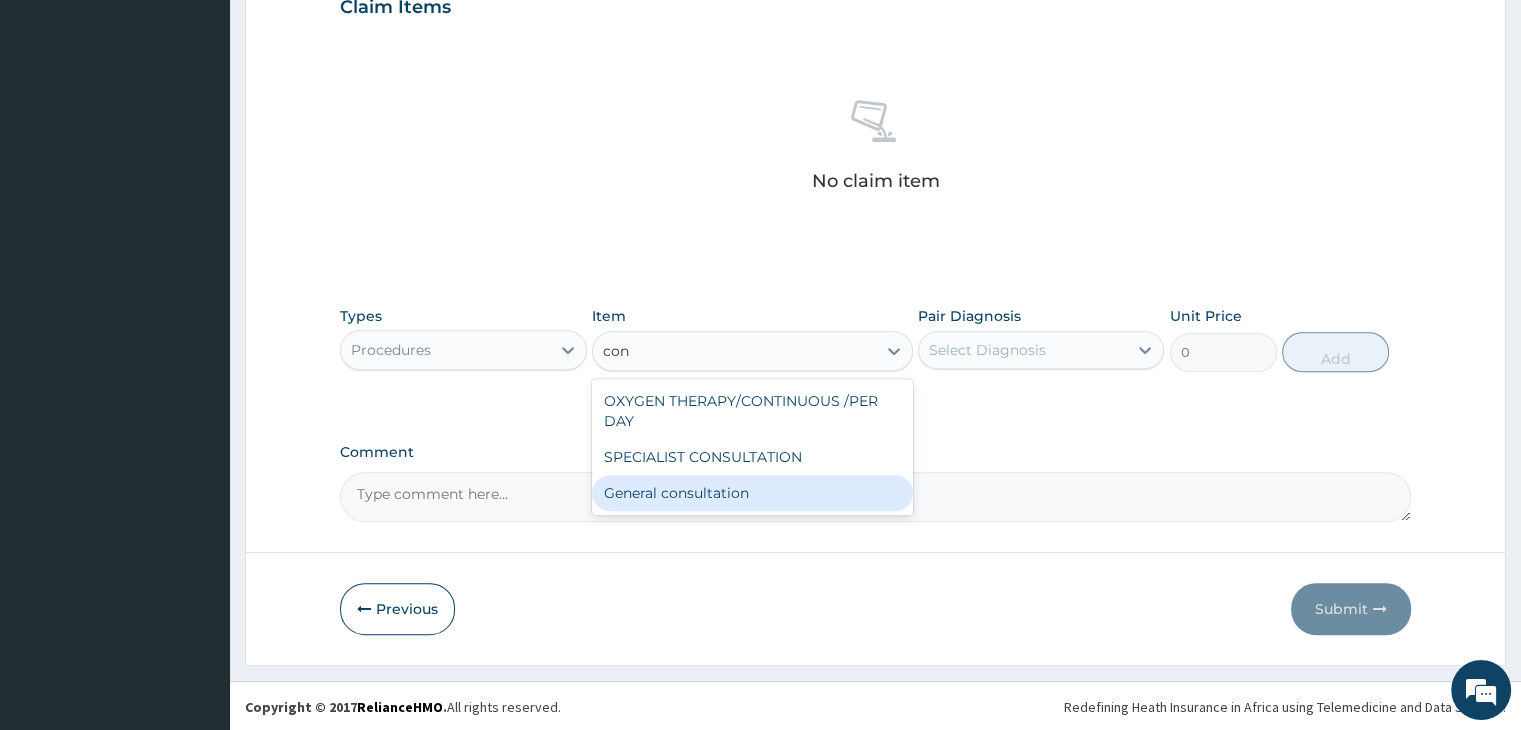 type 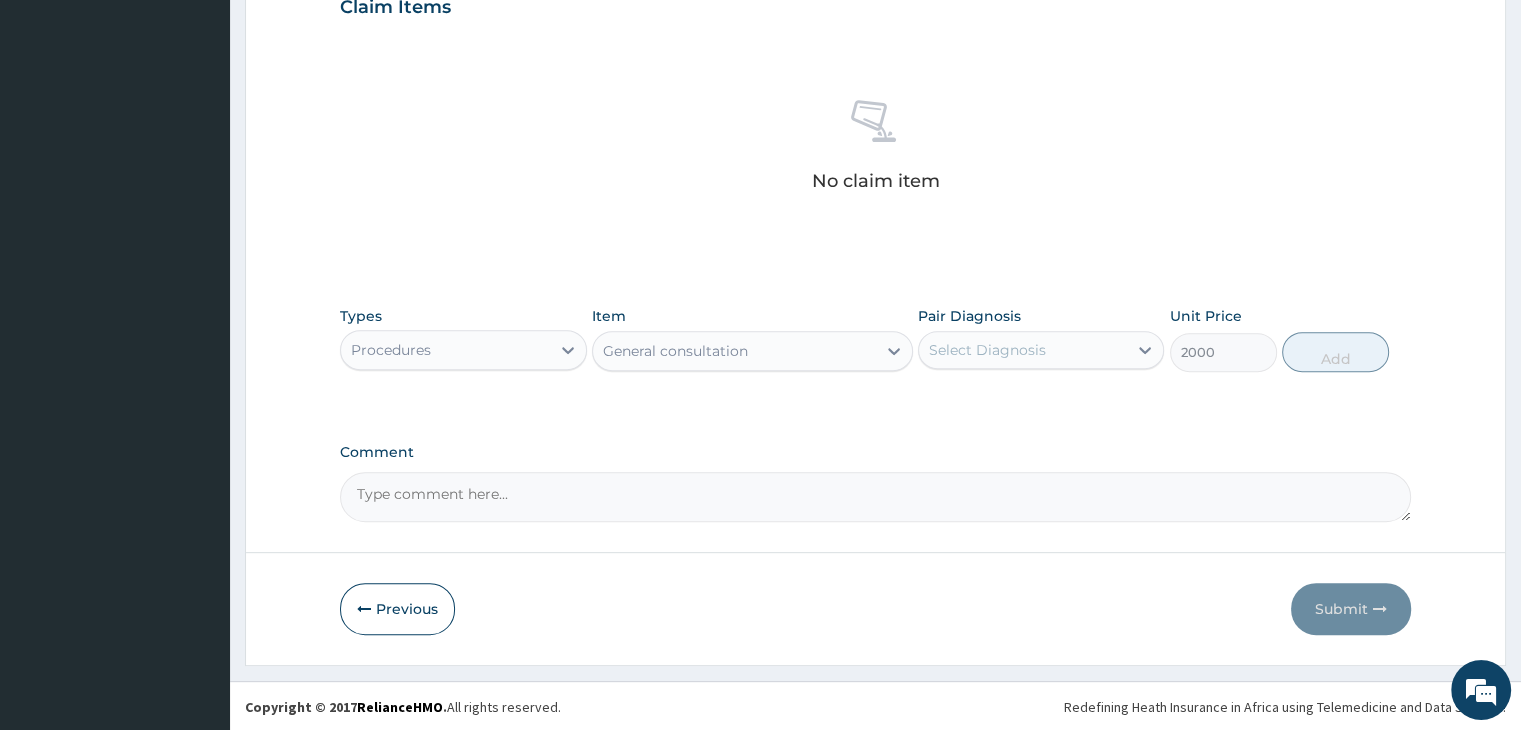 click on "Select Diagnosis" at bounding box center (987, 350) 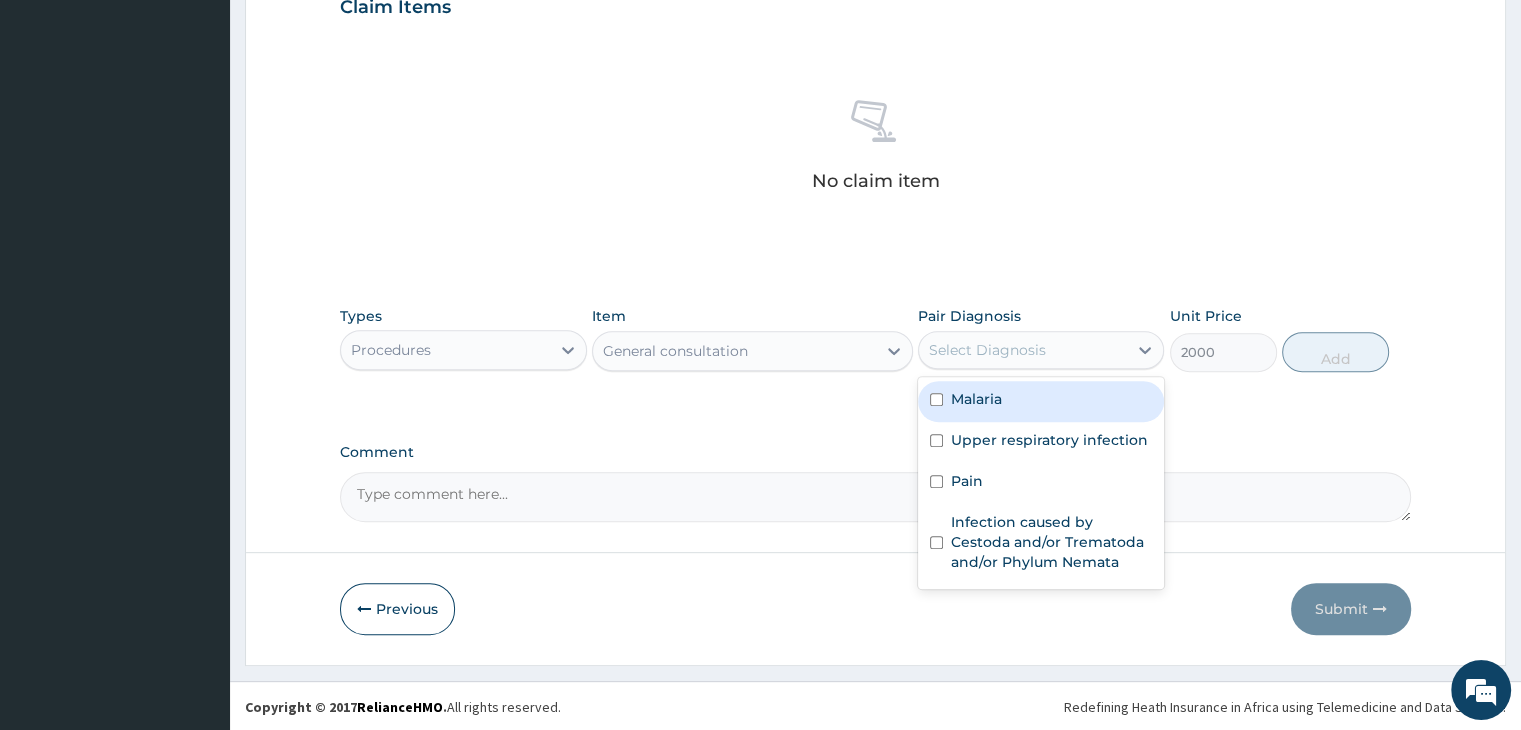 click on "Malaria" at bounding box center (976, 399) 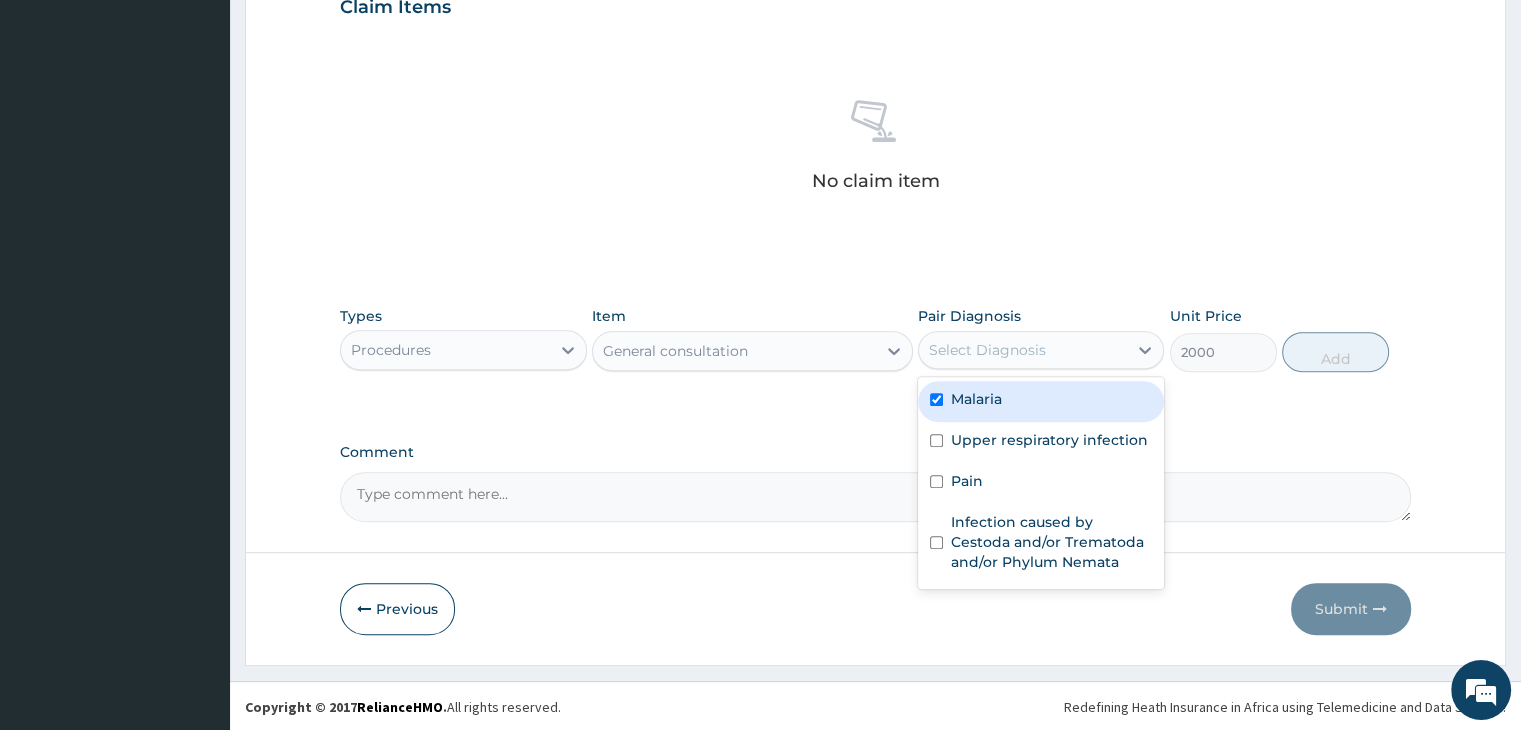 checkbox on "true" 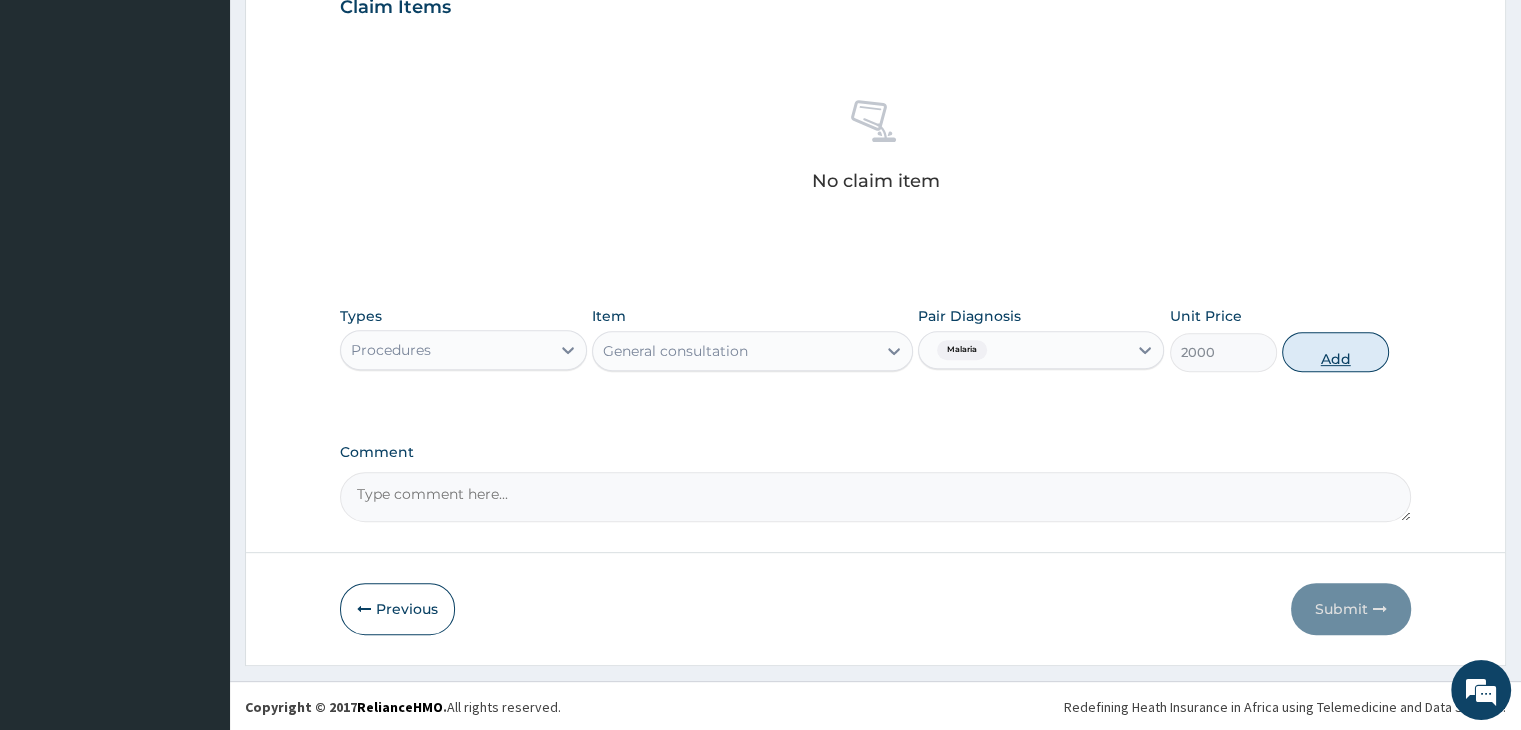 click on "Add" at bounding box center [1335, 352] 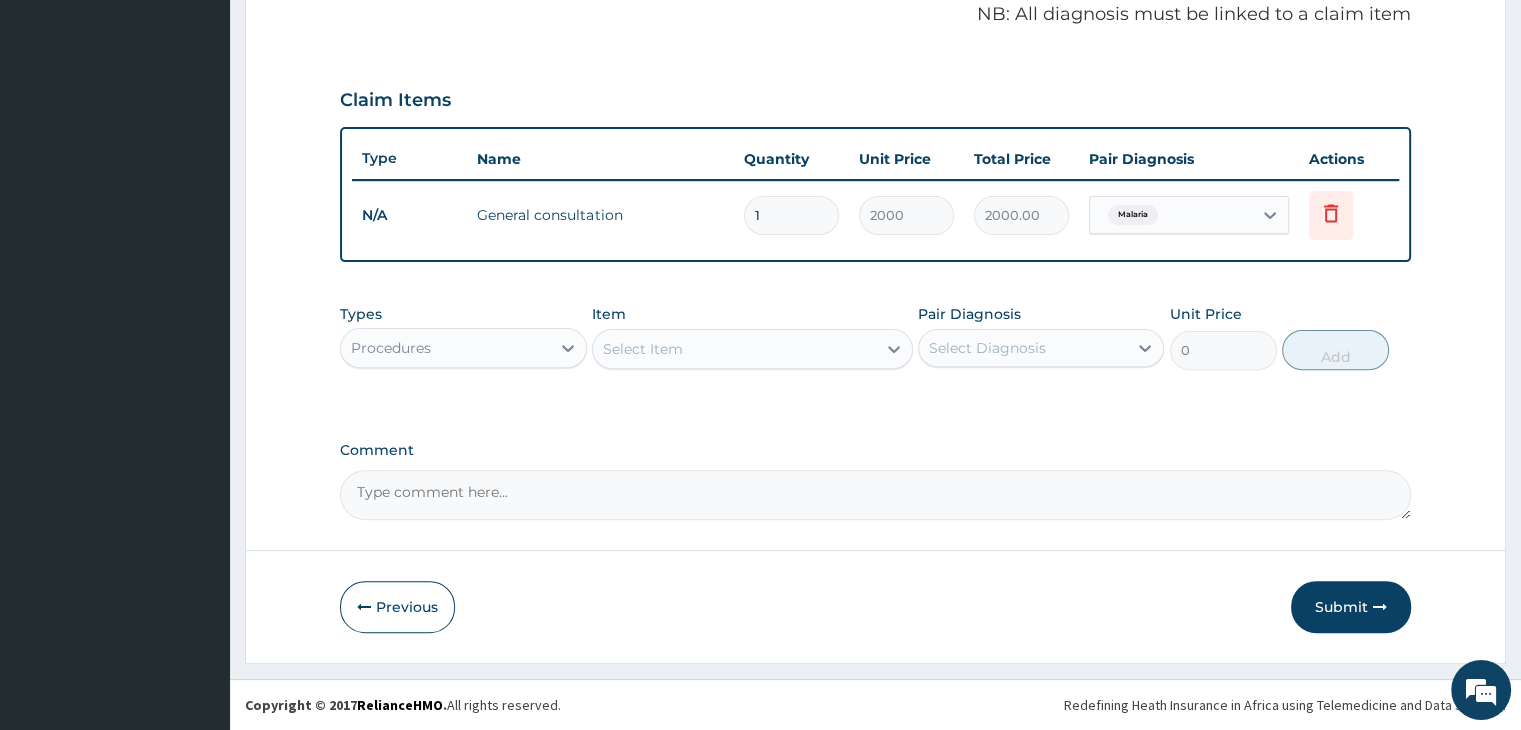 scroll, scrollTop: 614, scrollLeft: 0, axis: vertical 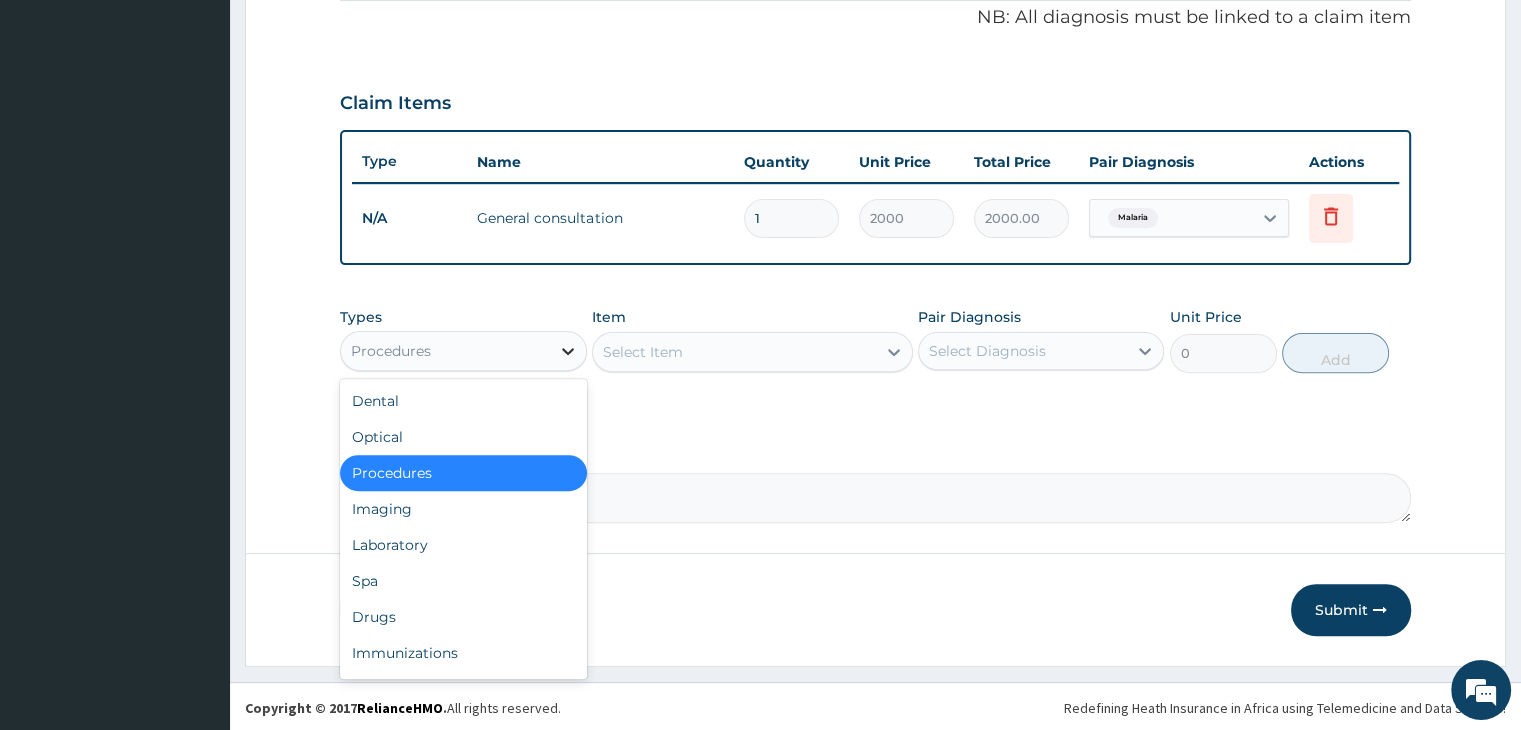 click 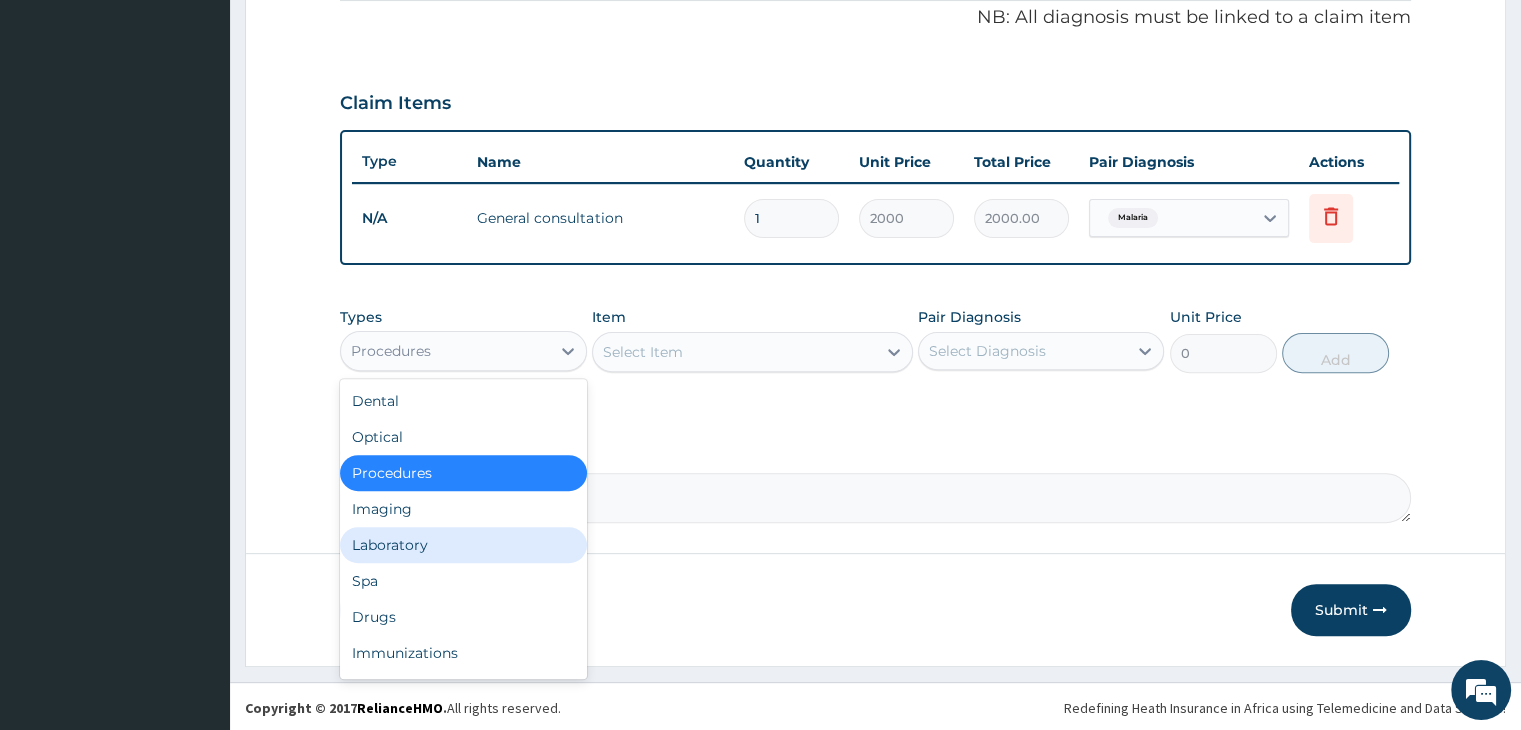 click on "Laboratory" at bounding box center (463, 545) 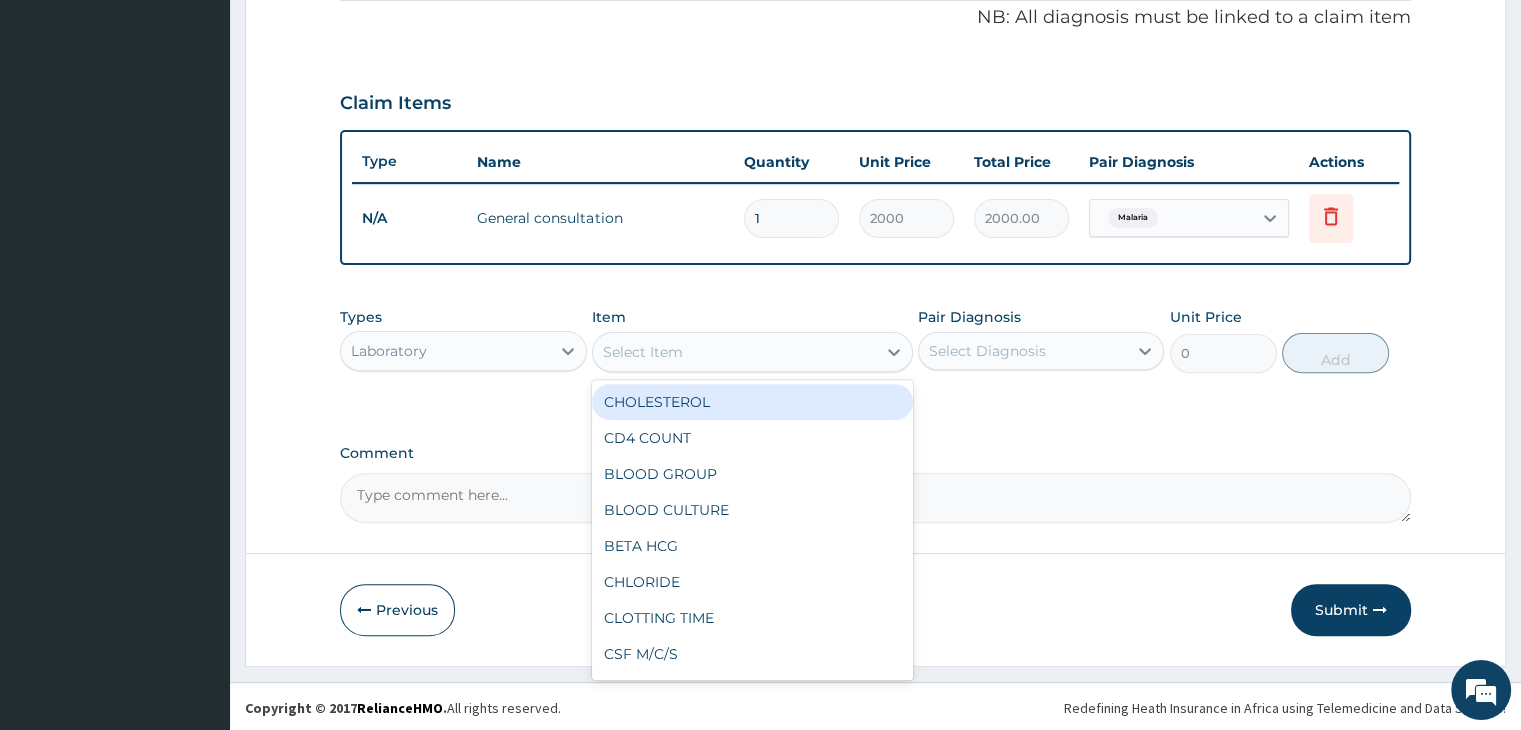 click on "Select Item" at bounding box center [734, 352] 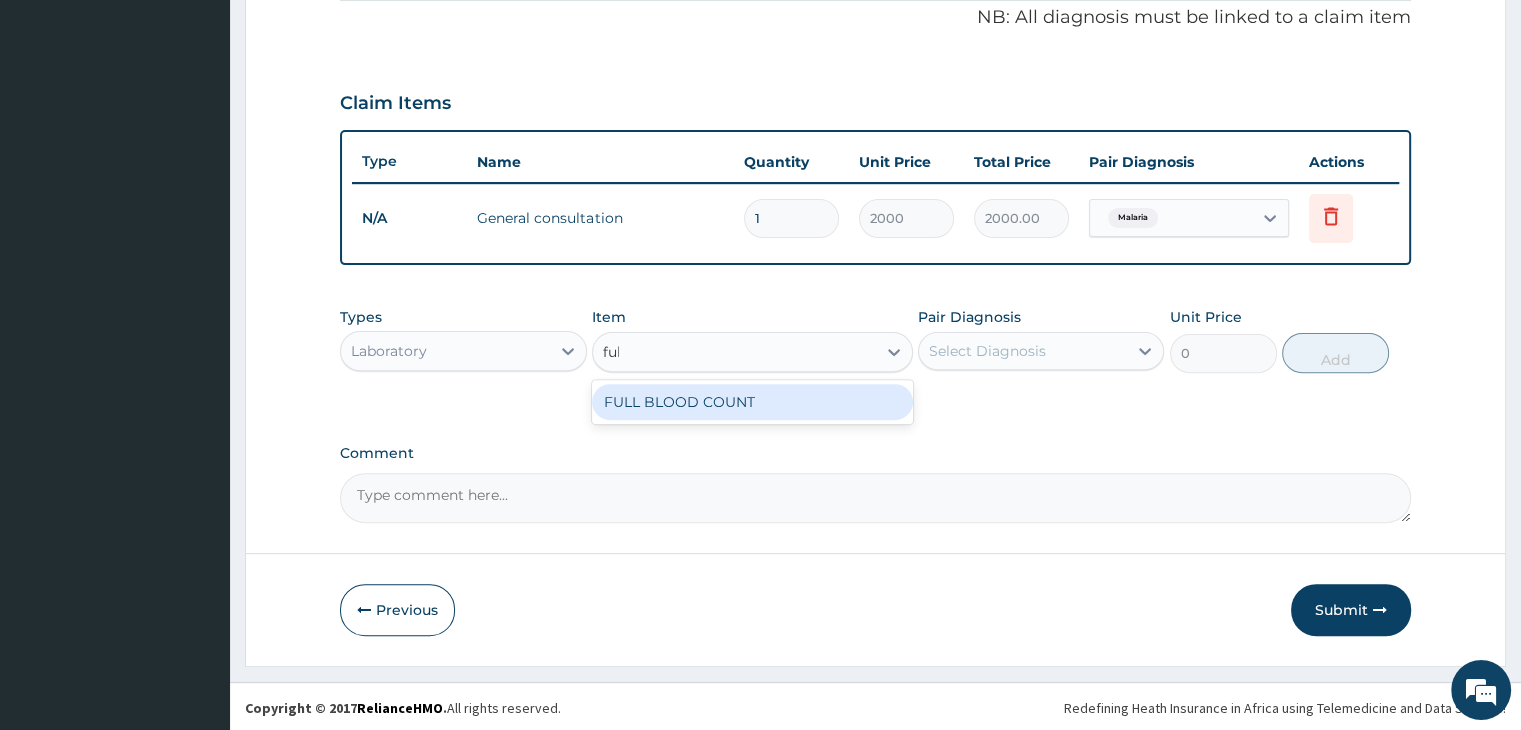 type on "full" 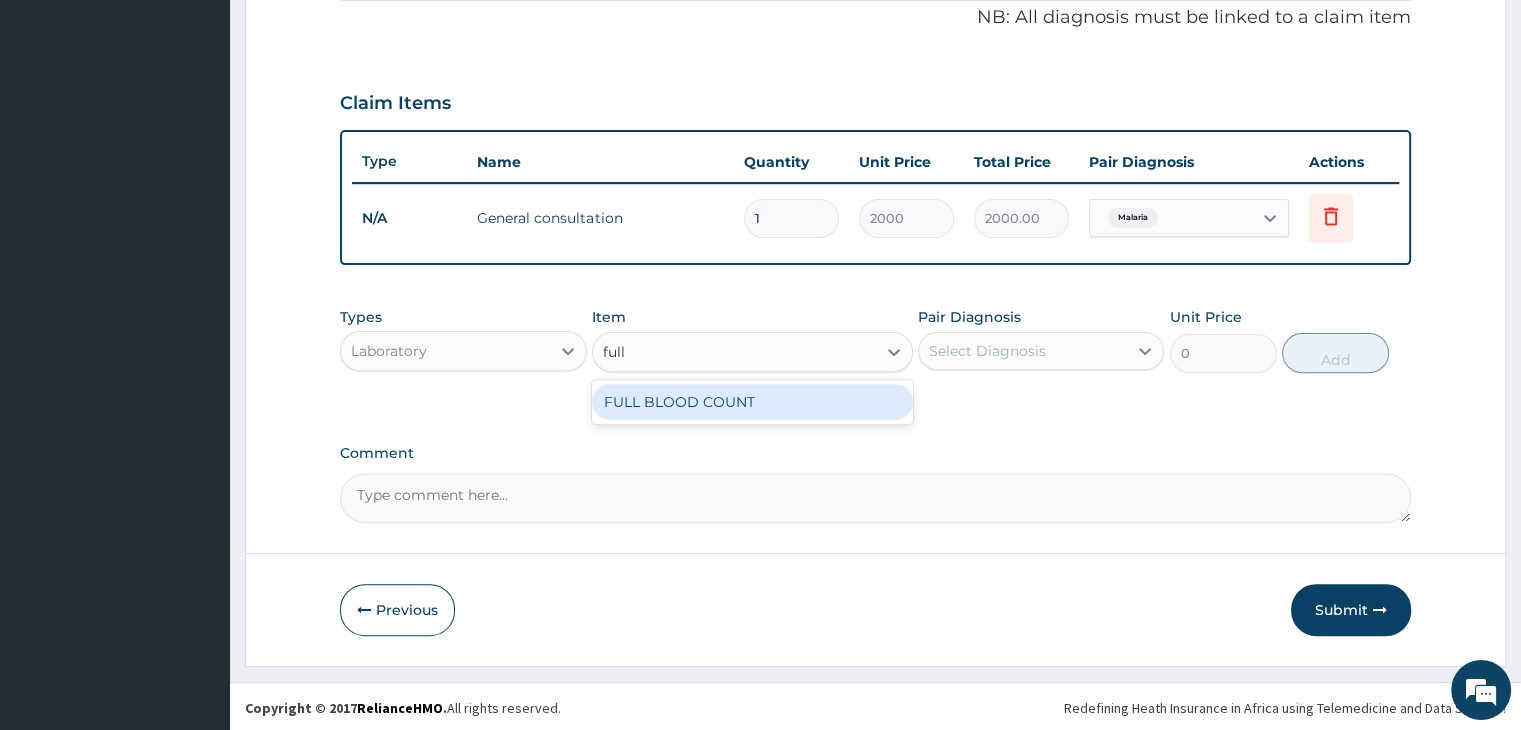 click on "FULL BLOOD COUNT" at bounding box center [752, 402] 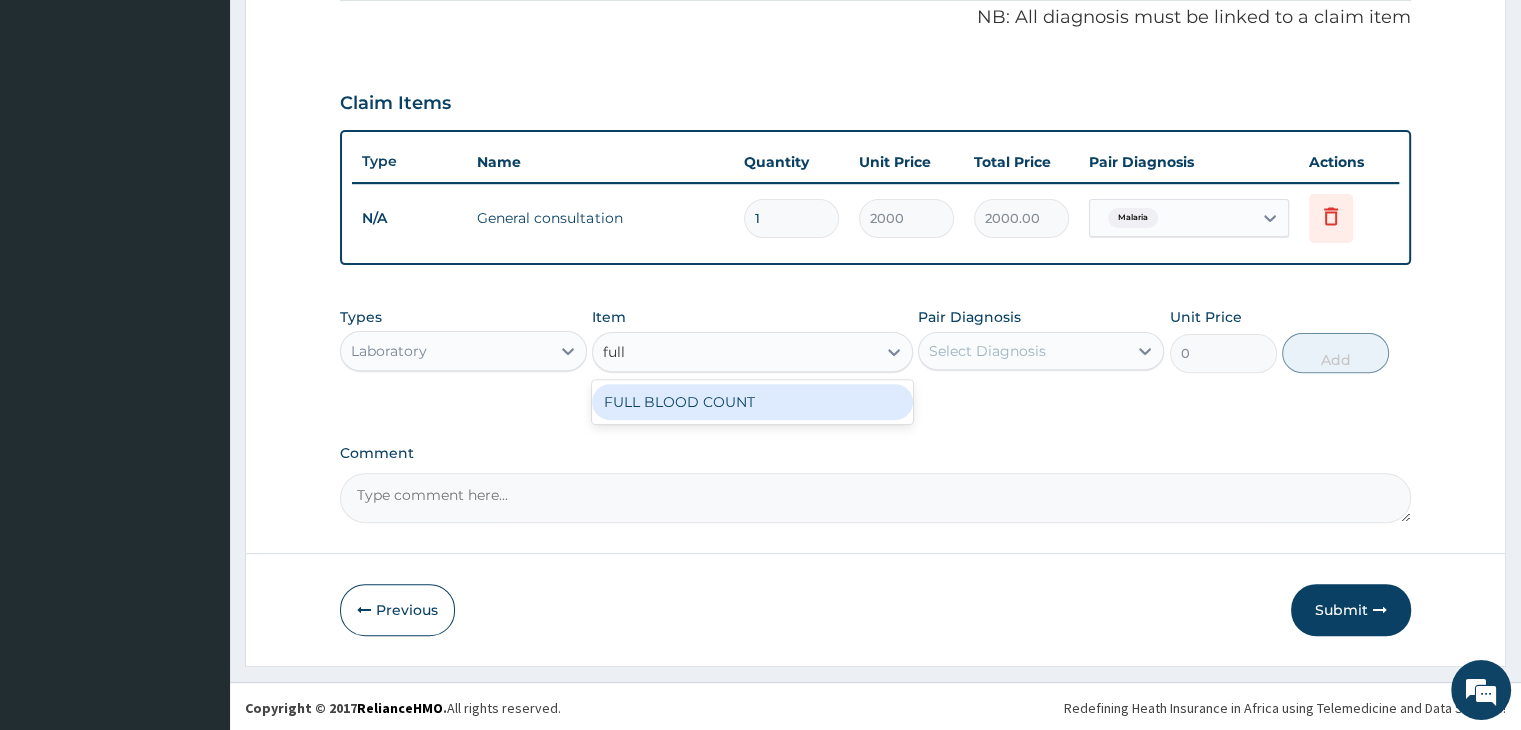 type 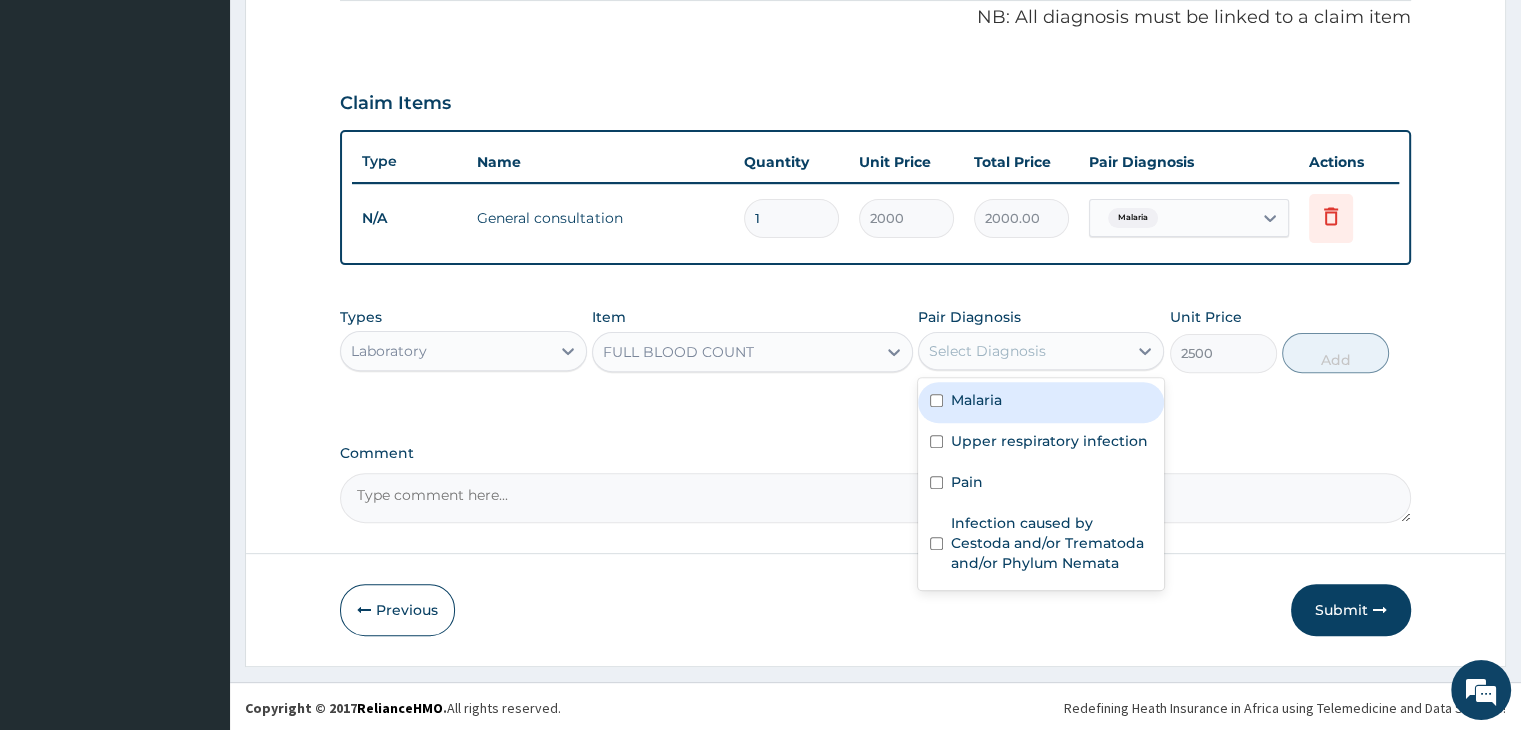 click on "Select Diagnosis" at bounding box center [987, 351] 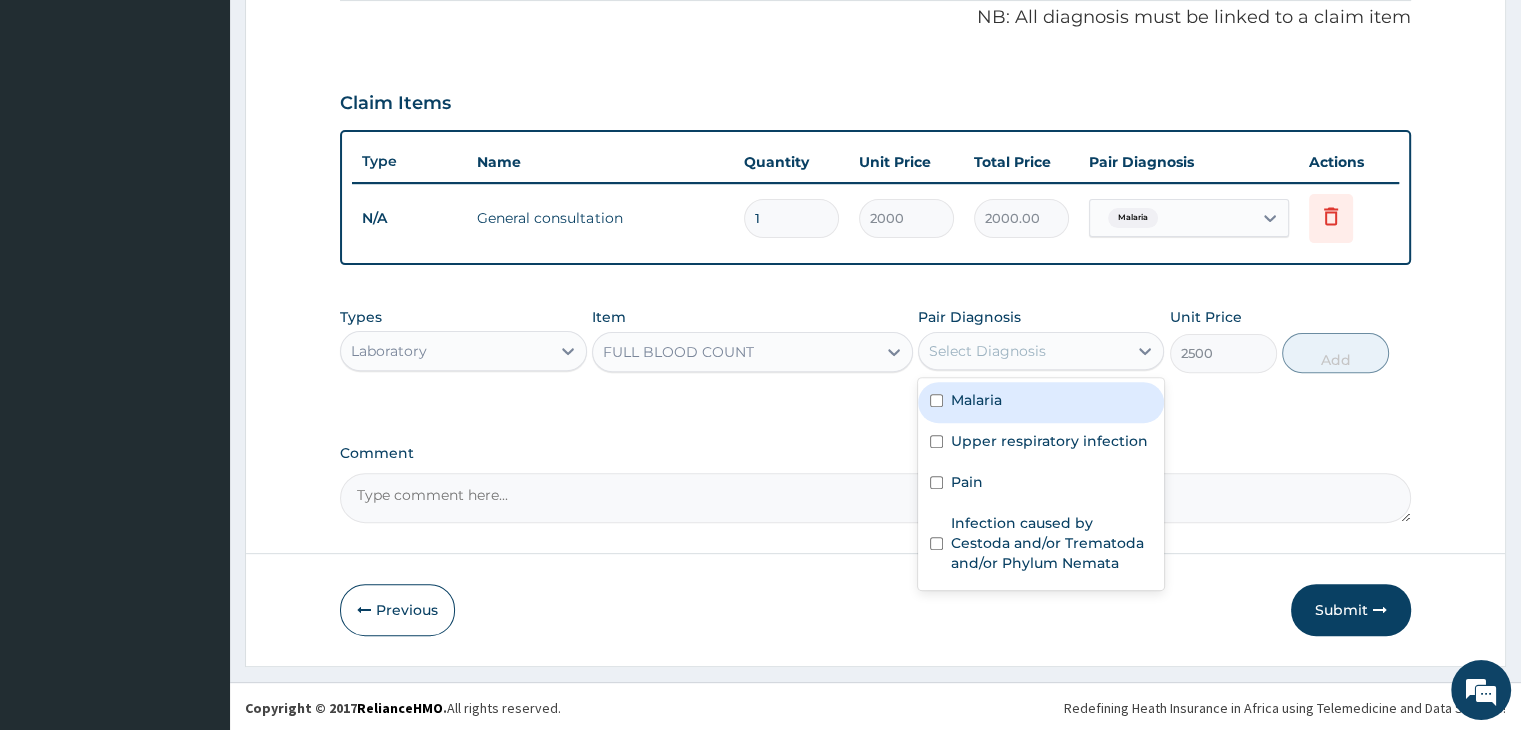 click on "Malaria" at bounding box center [976, 400] 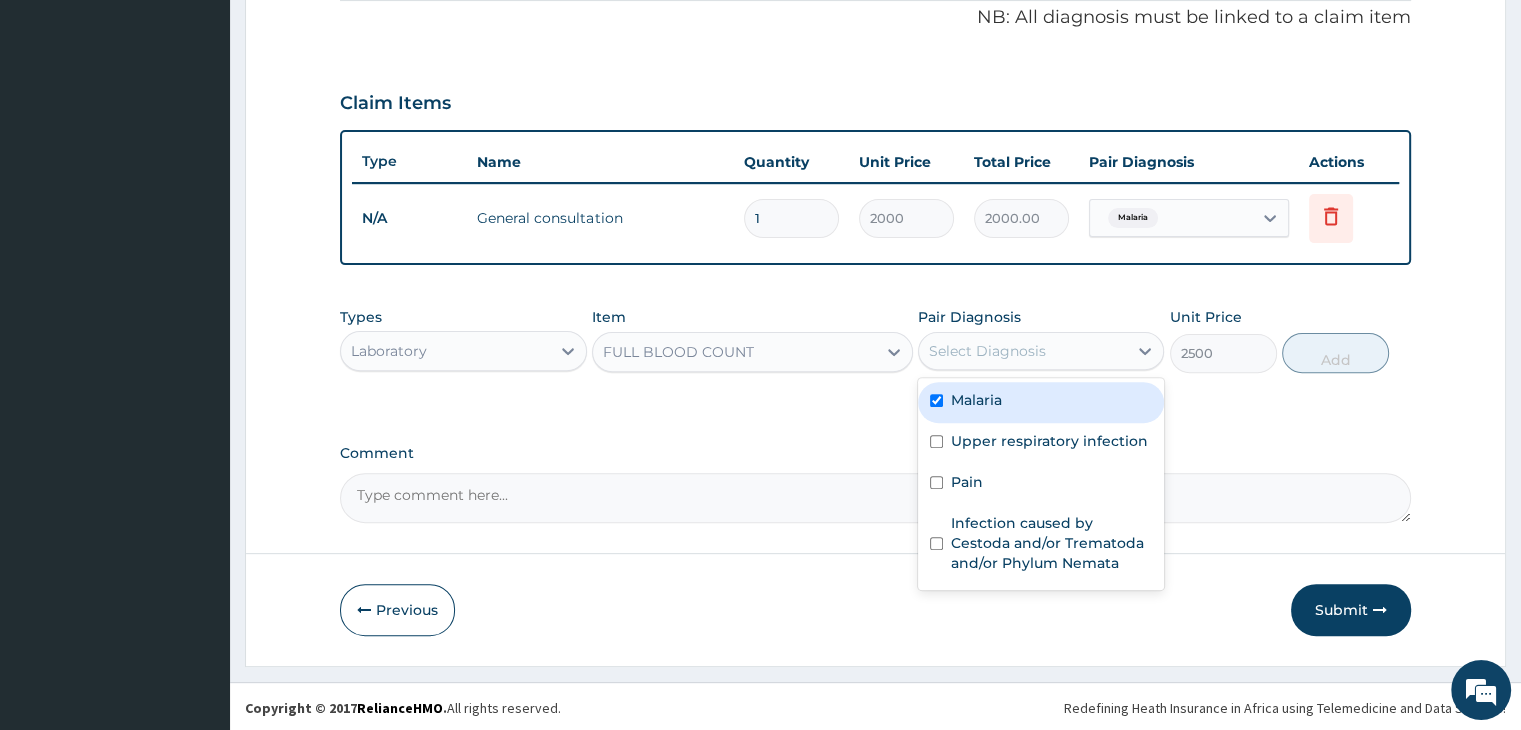checkbox on "true" 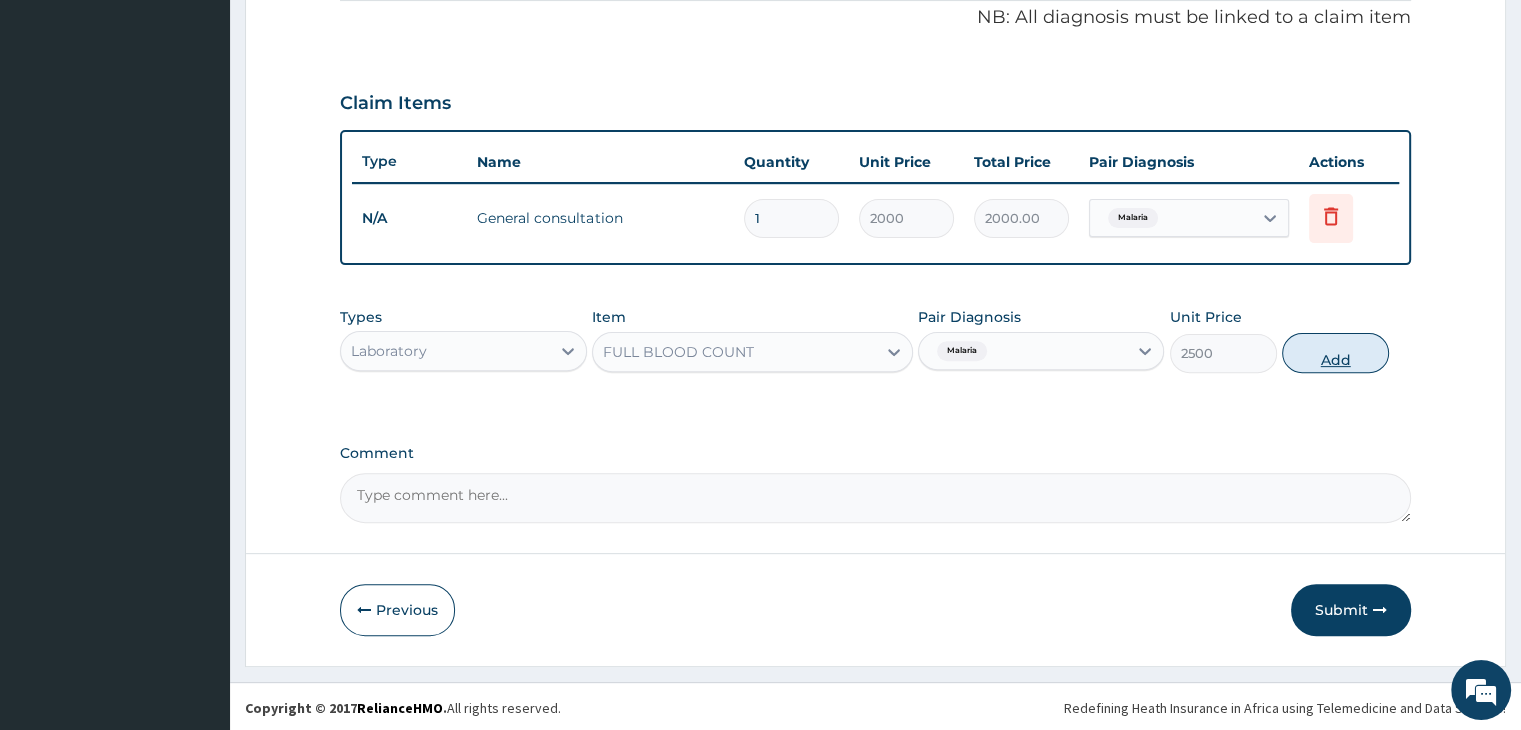 click on "Add" at bounding box center (1335, 353) 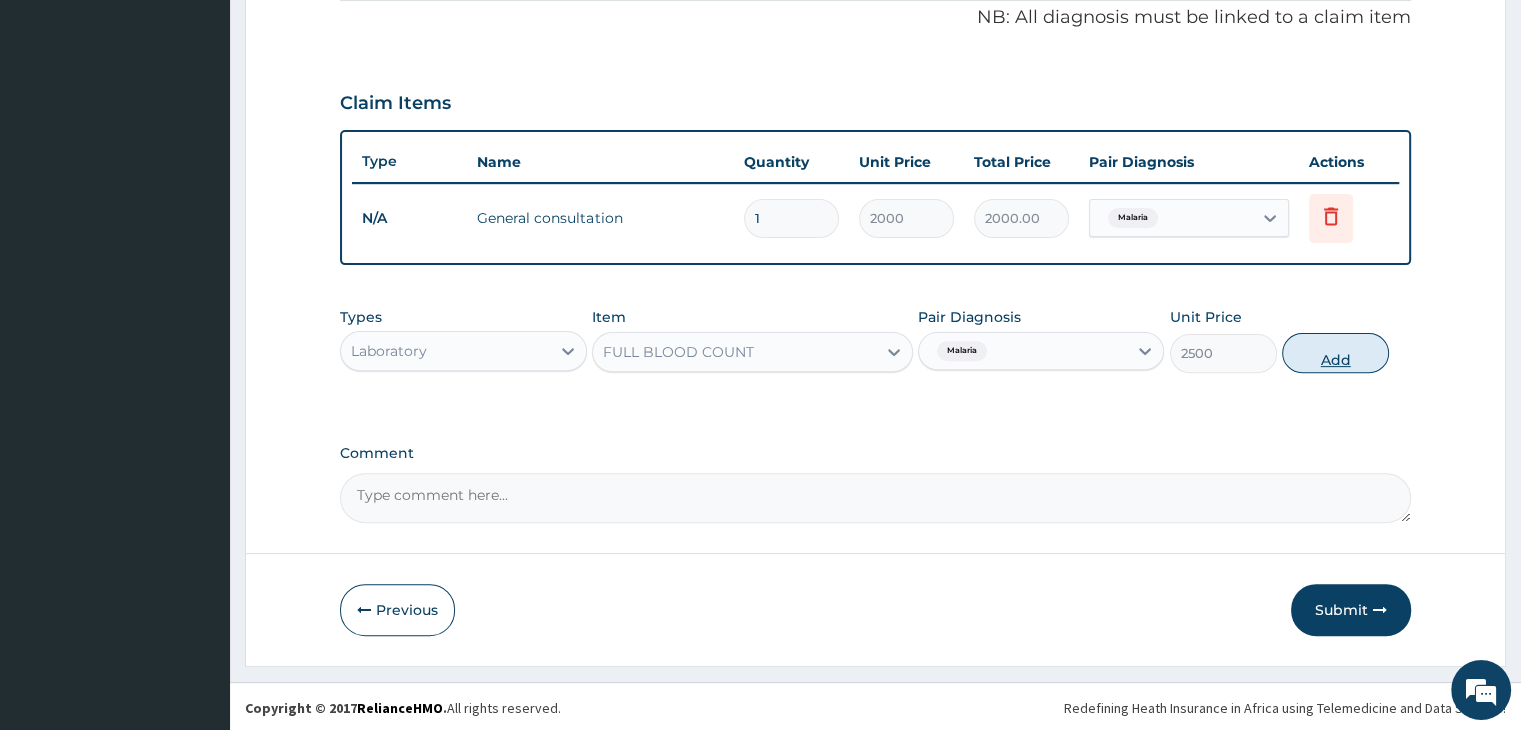 type on "0" 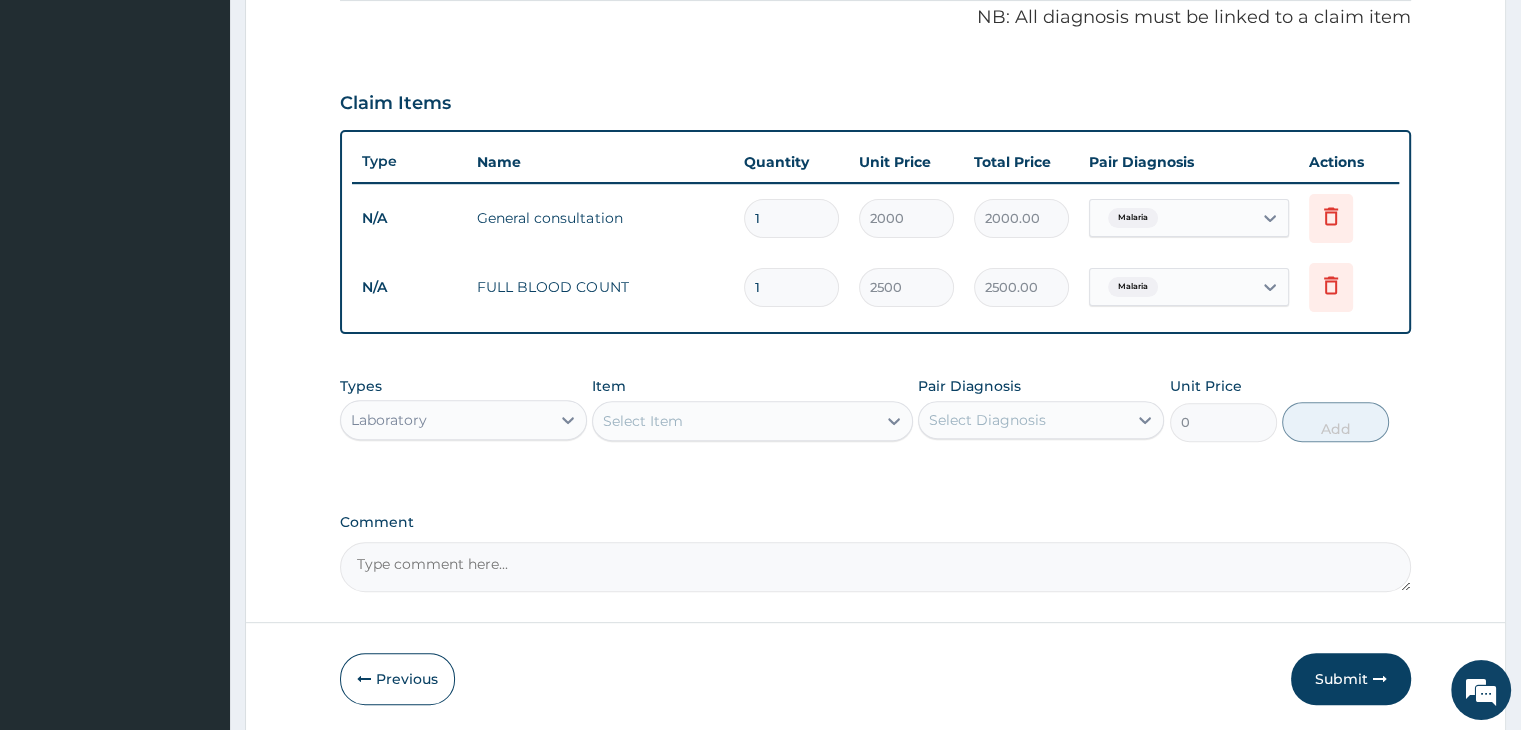 click on "Select Item" at bounding box center (734, 421) 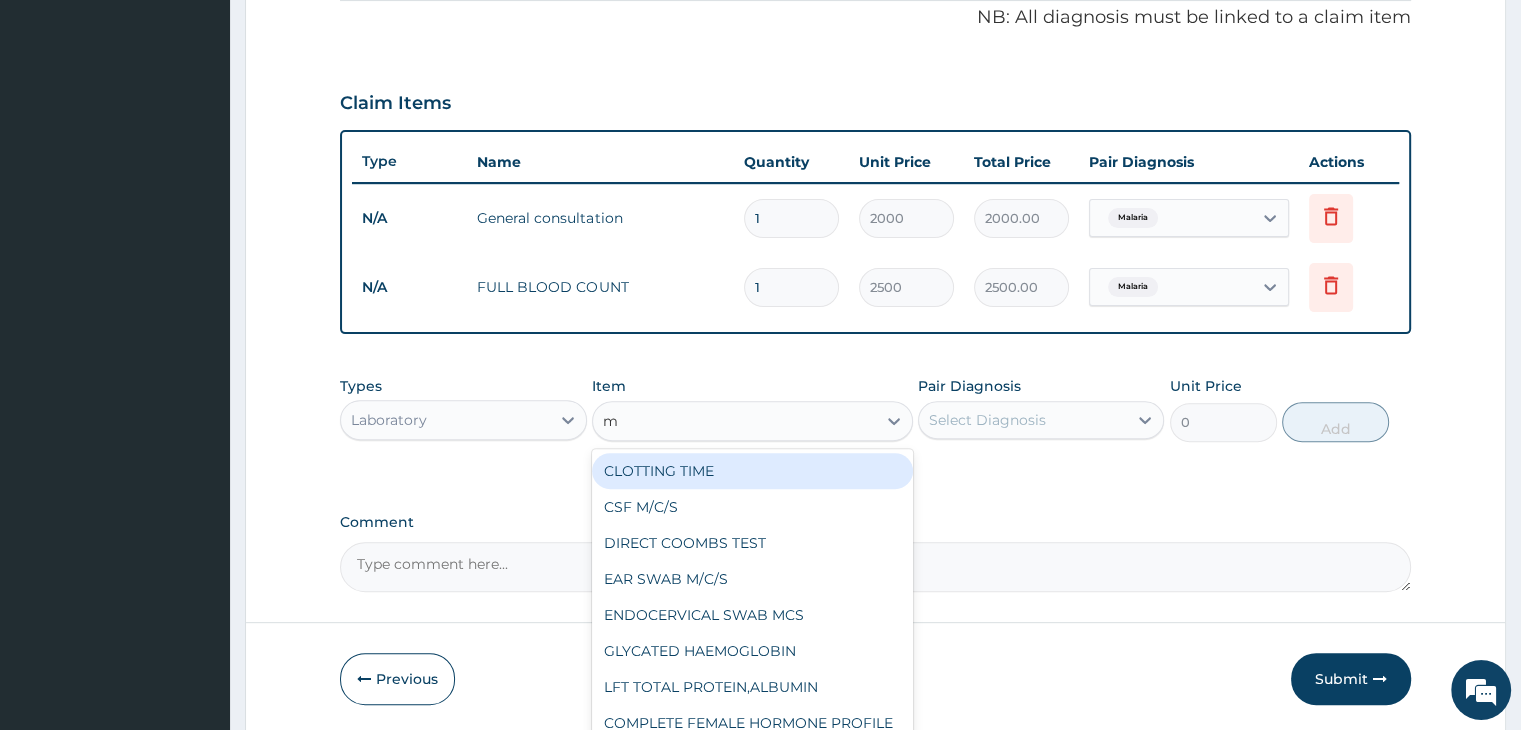 type on "ma" 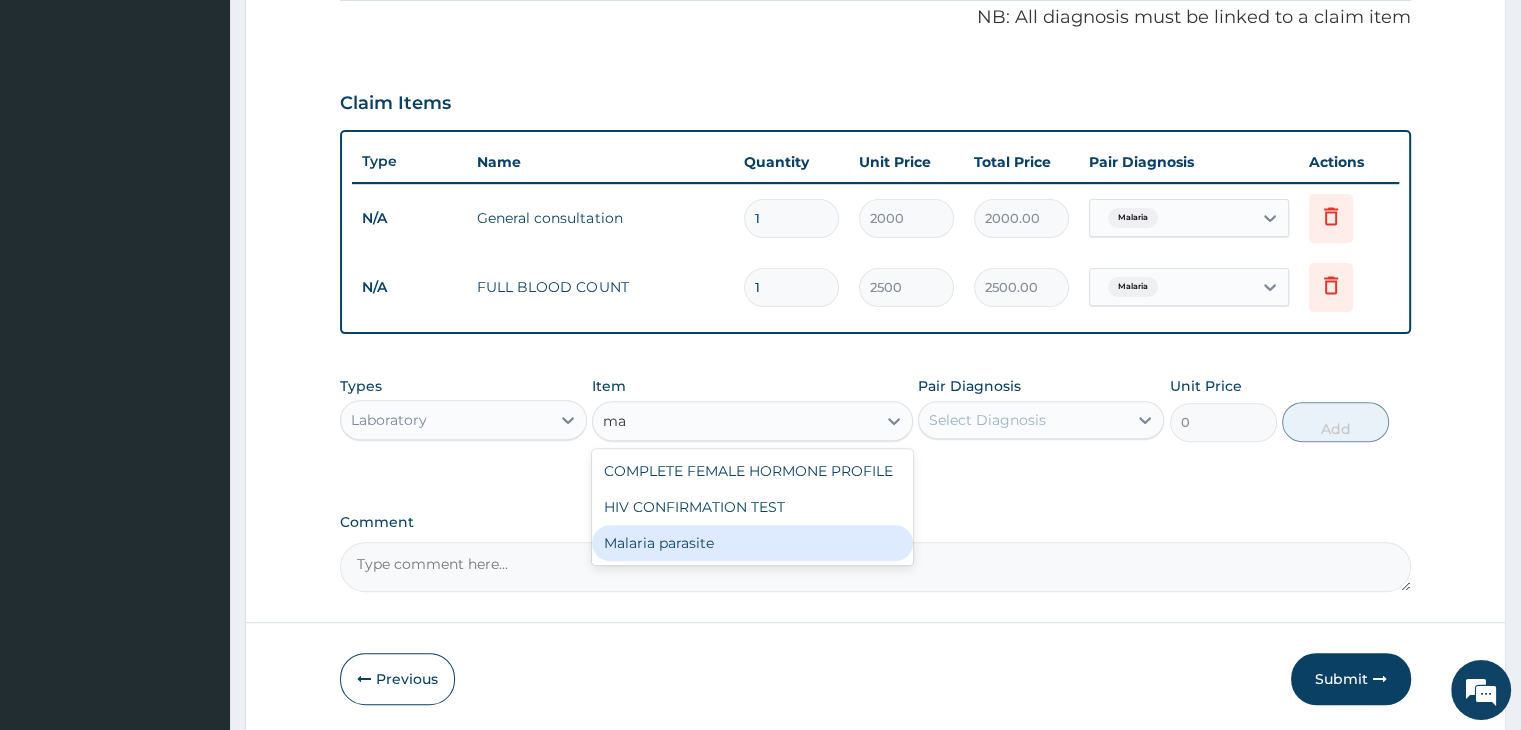 click on "Malaria parasite" at bounding box center [752, 543] 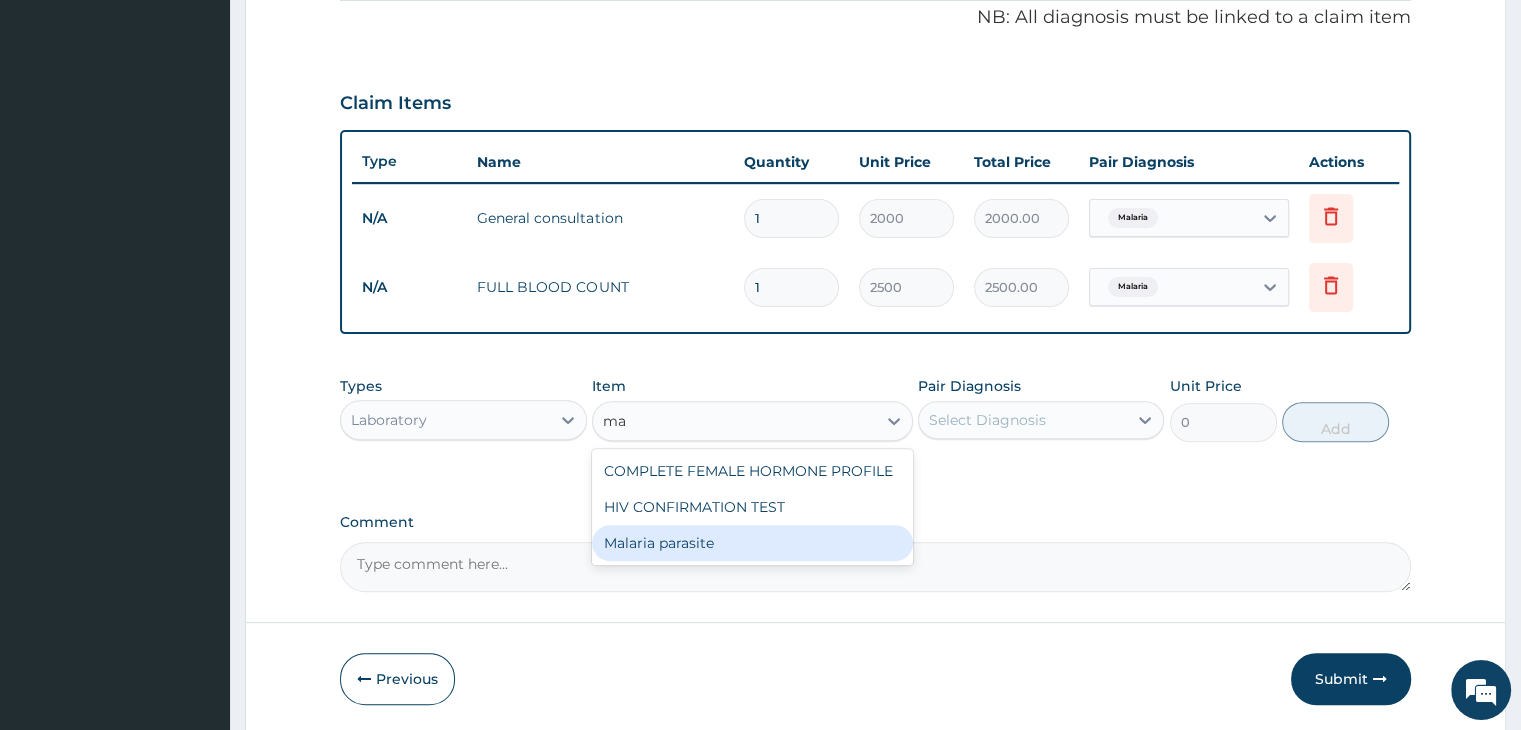 type 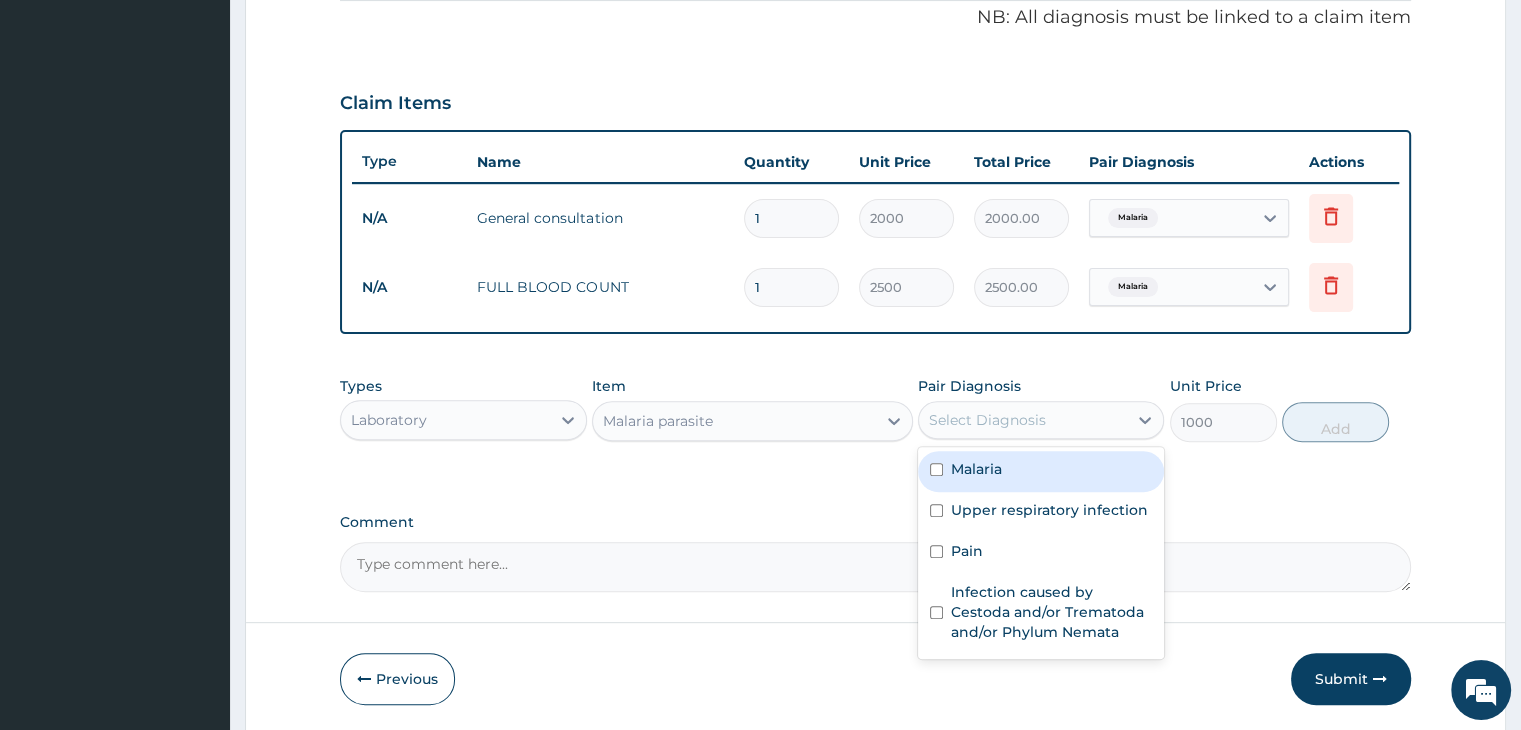 click on "Select Diagnosis" at bounding box center [1041, 420] 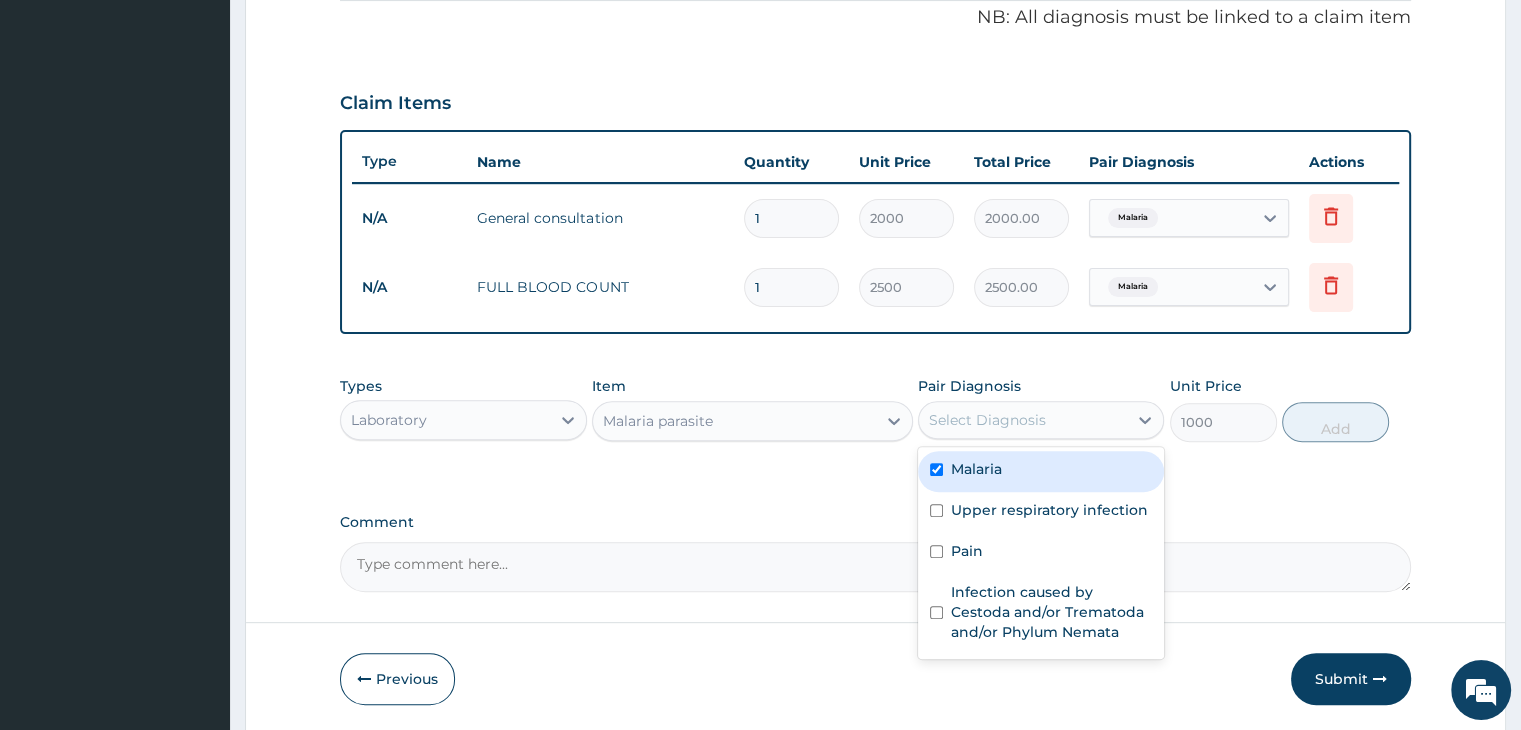 checkbox on "true" 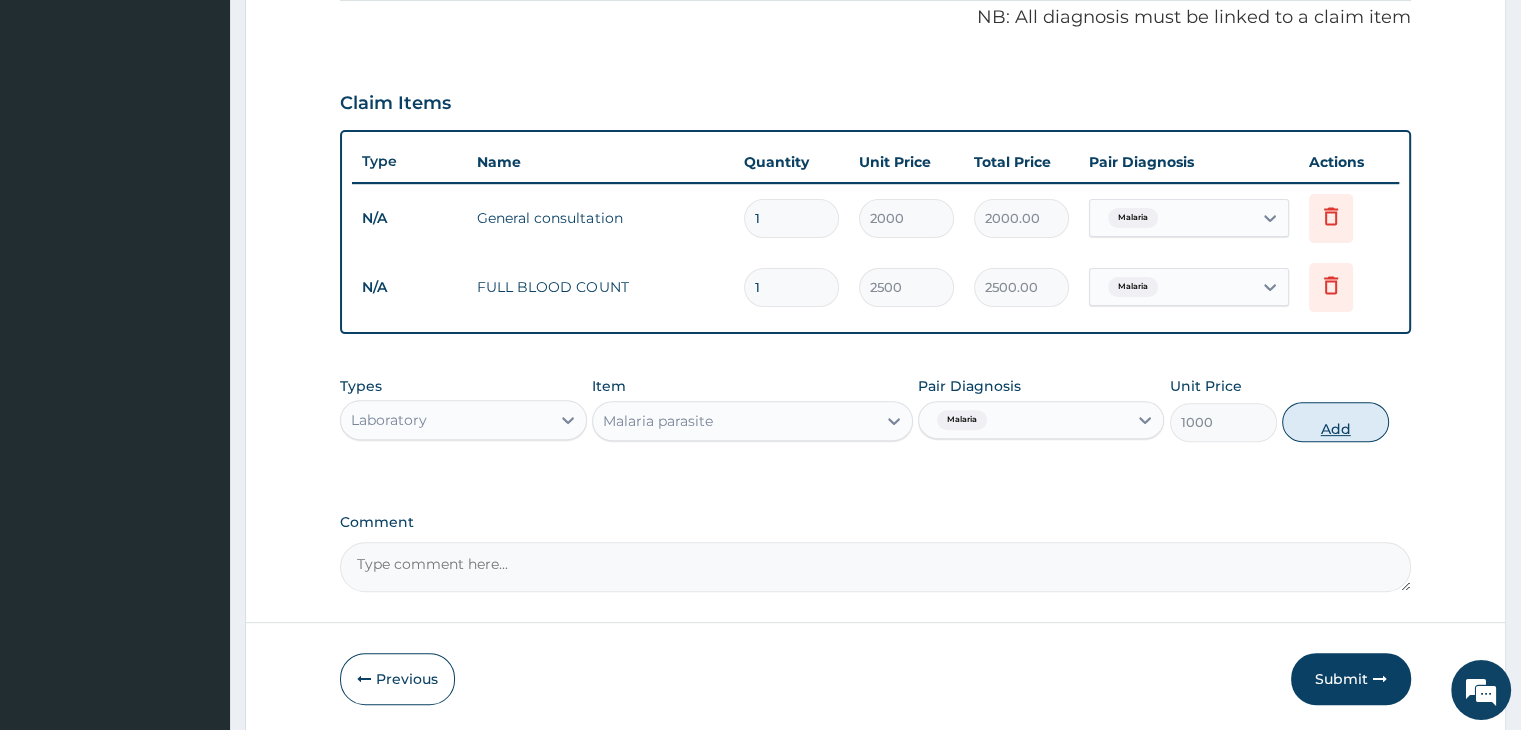 click on "Add" at bounding box center [1335, 422] 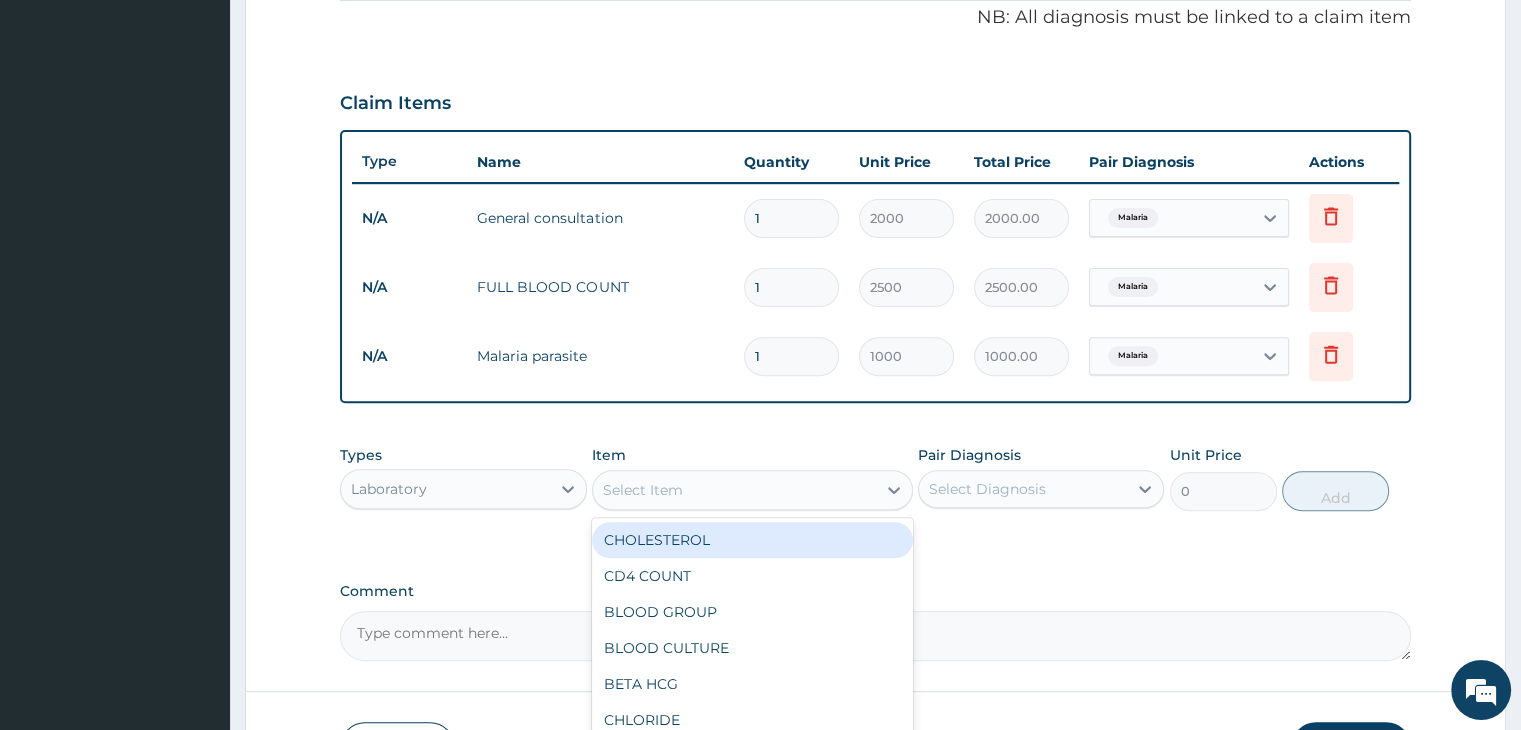 click on "Select Item" at bounding box center [734, 490] 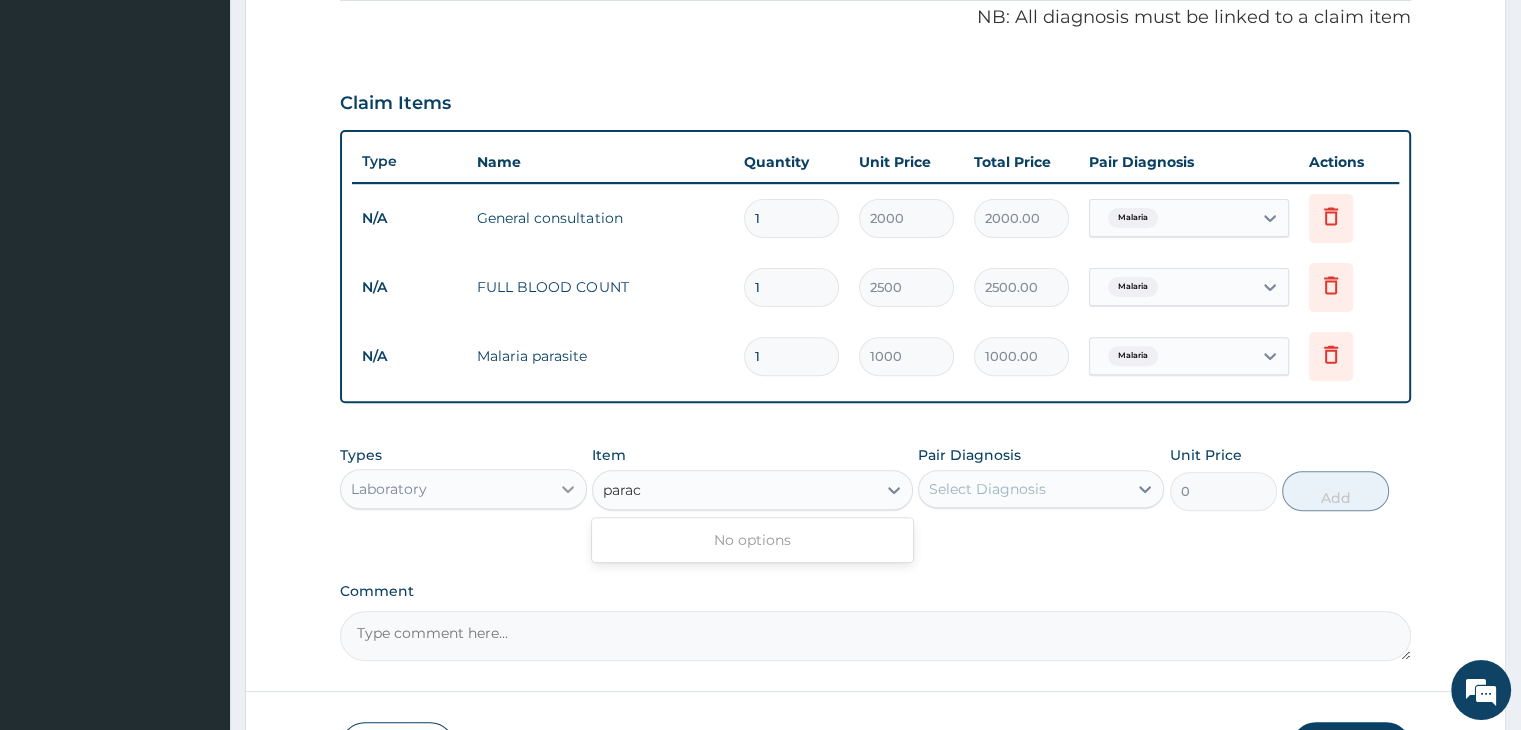 type on "parac" 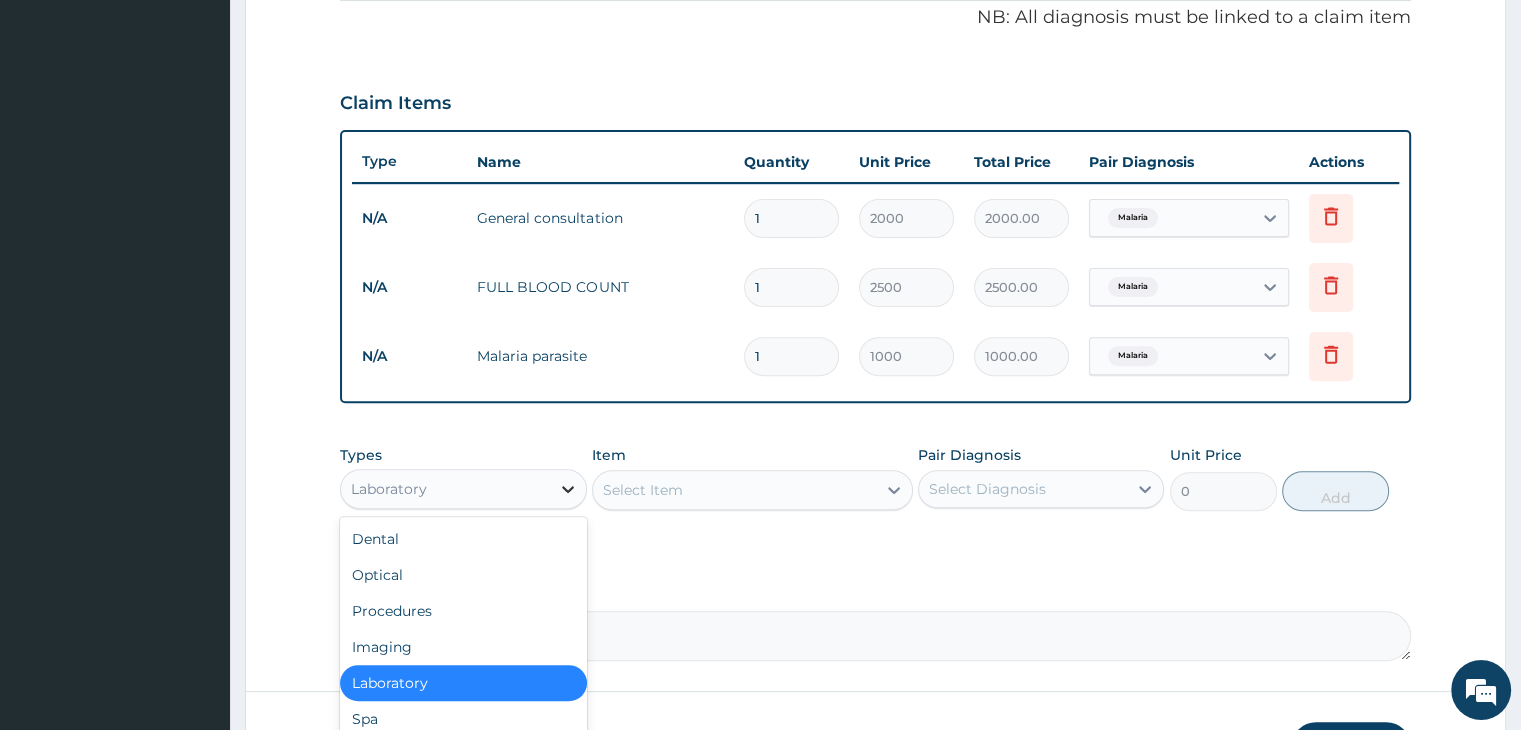 click at bounding box center (568, 489) 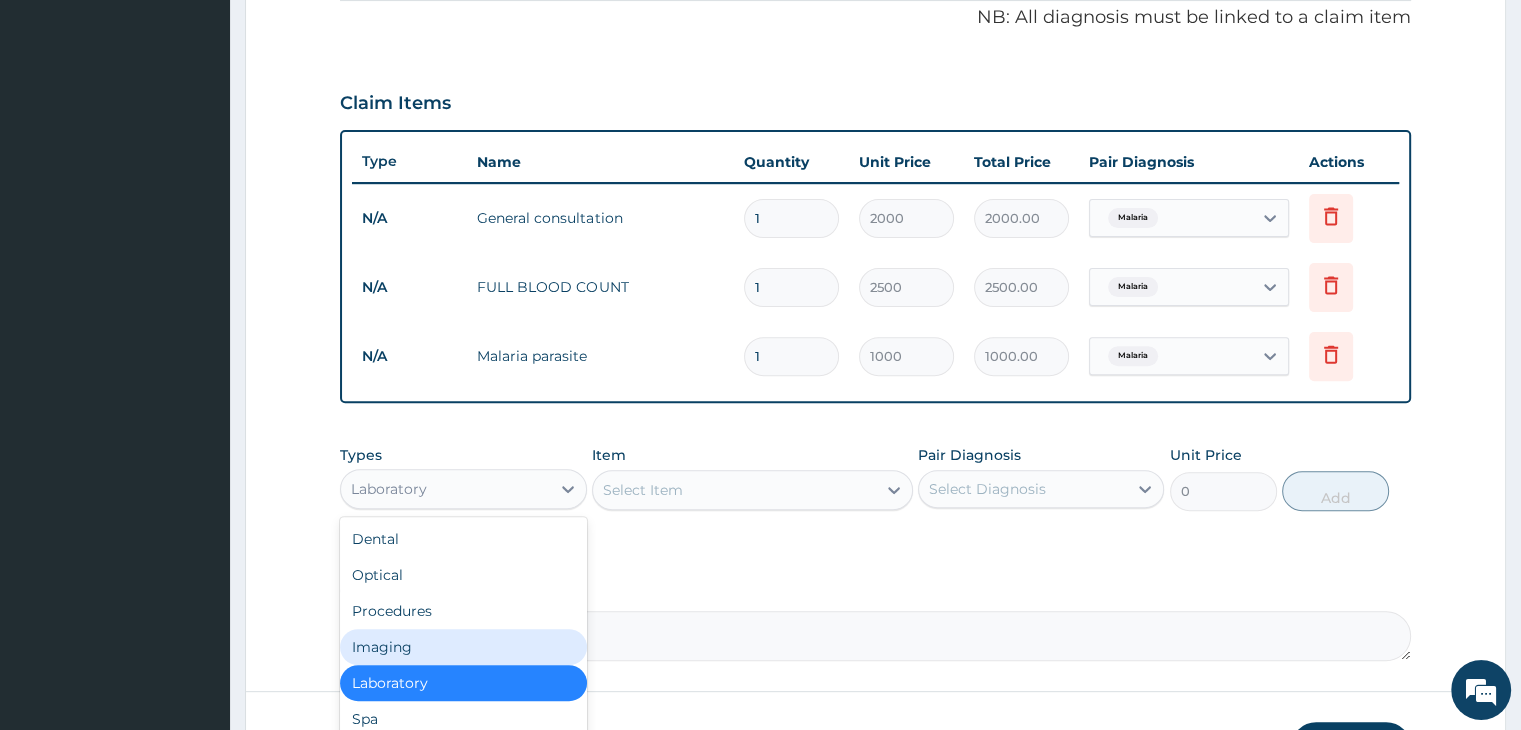 scroll, scrollTop: 68, scrollLeft: 0, axis: vertical 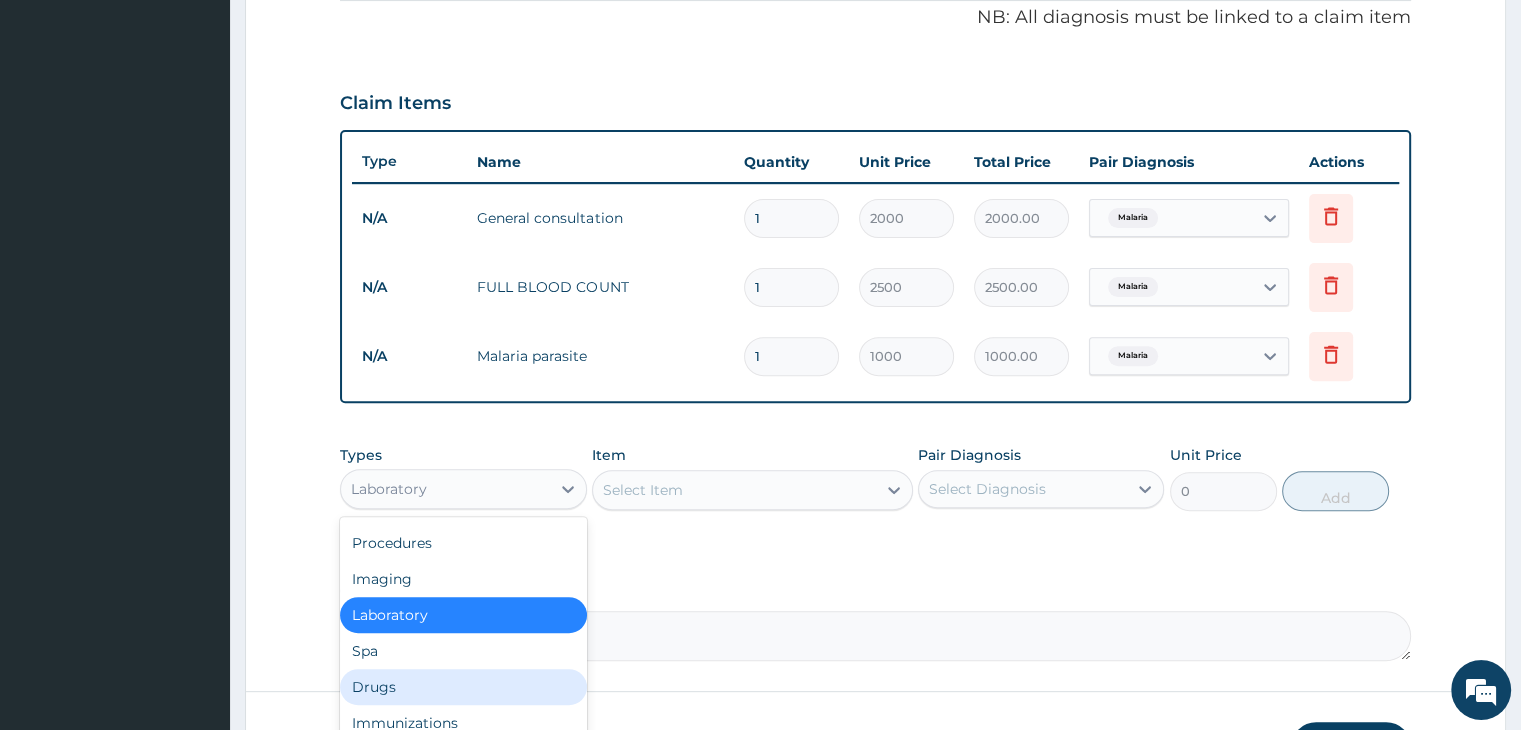 click on "Drugs" at bounding box center [463, 687] 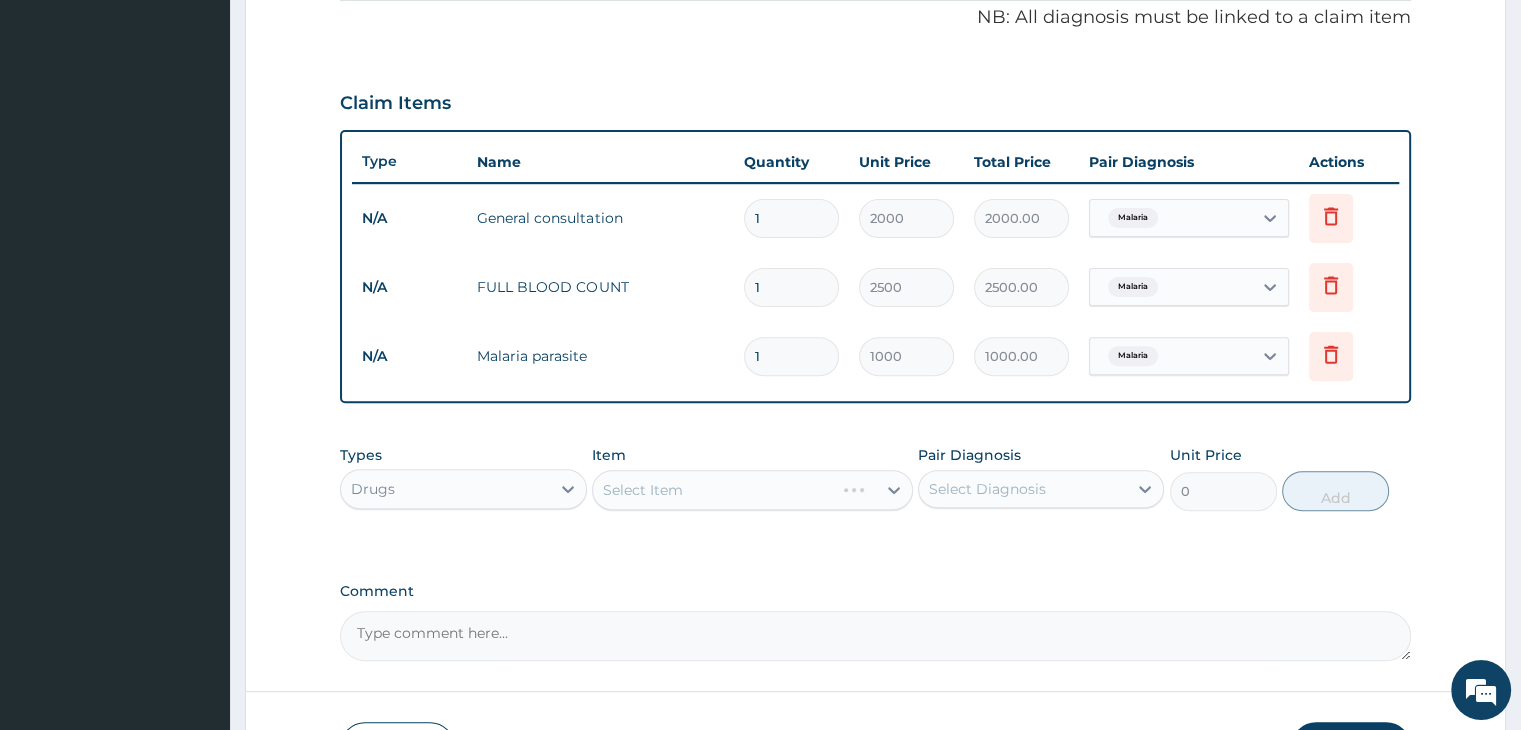 click on "Select Item" at bounding box center (752, 490) 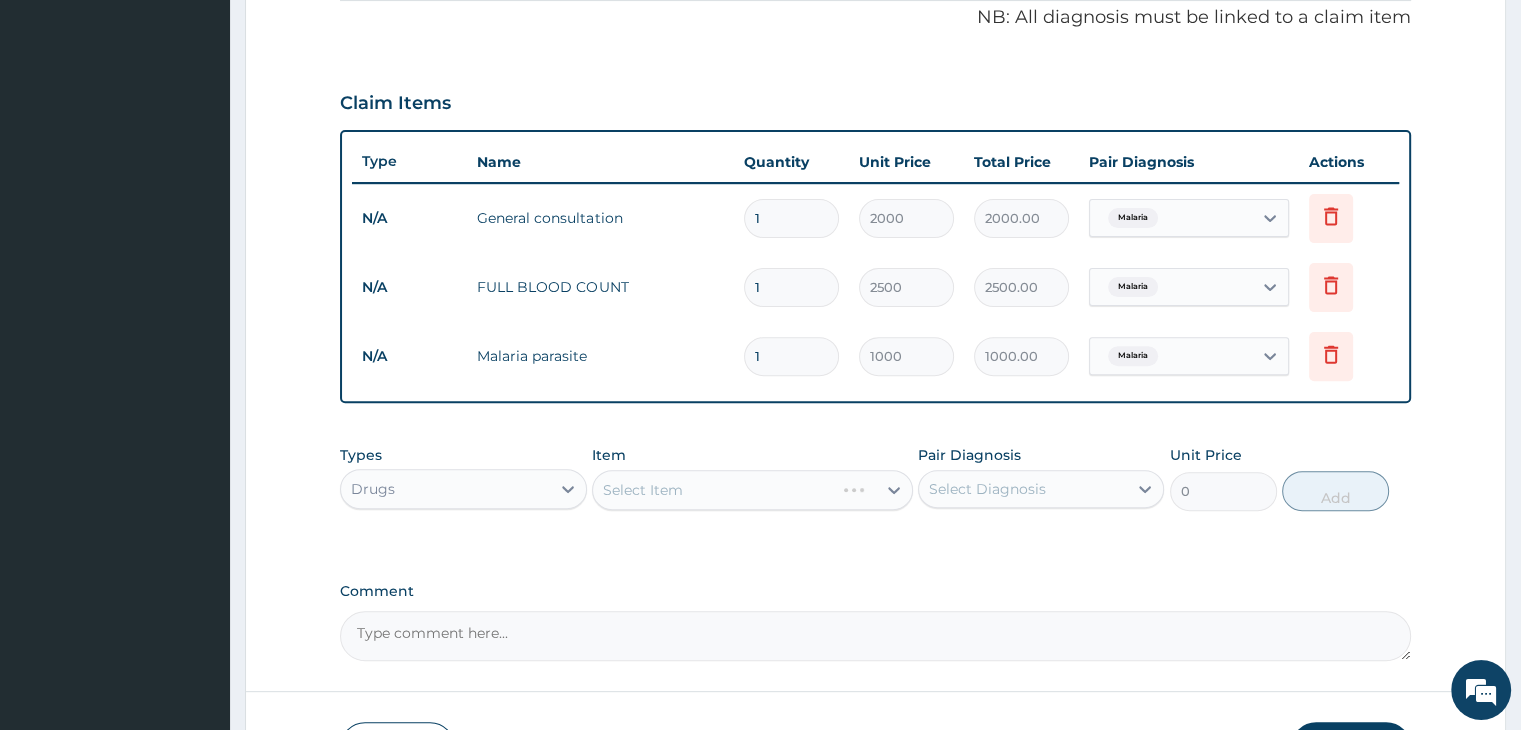 click on "Select Item" at bounding box center [752, 490] 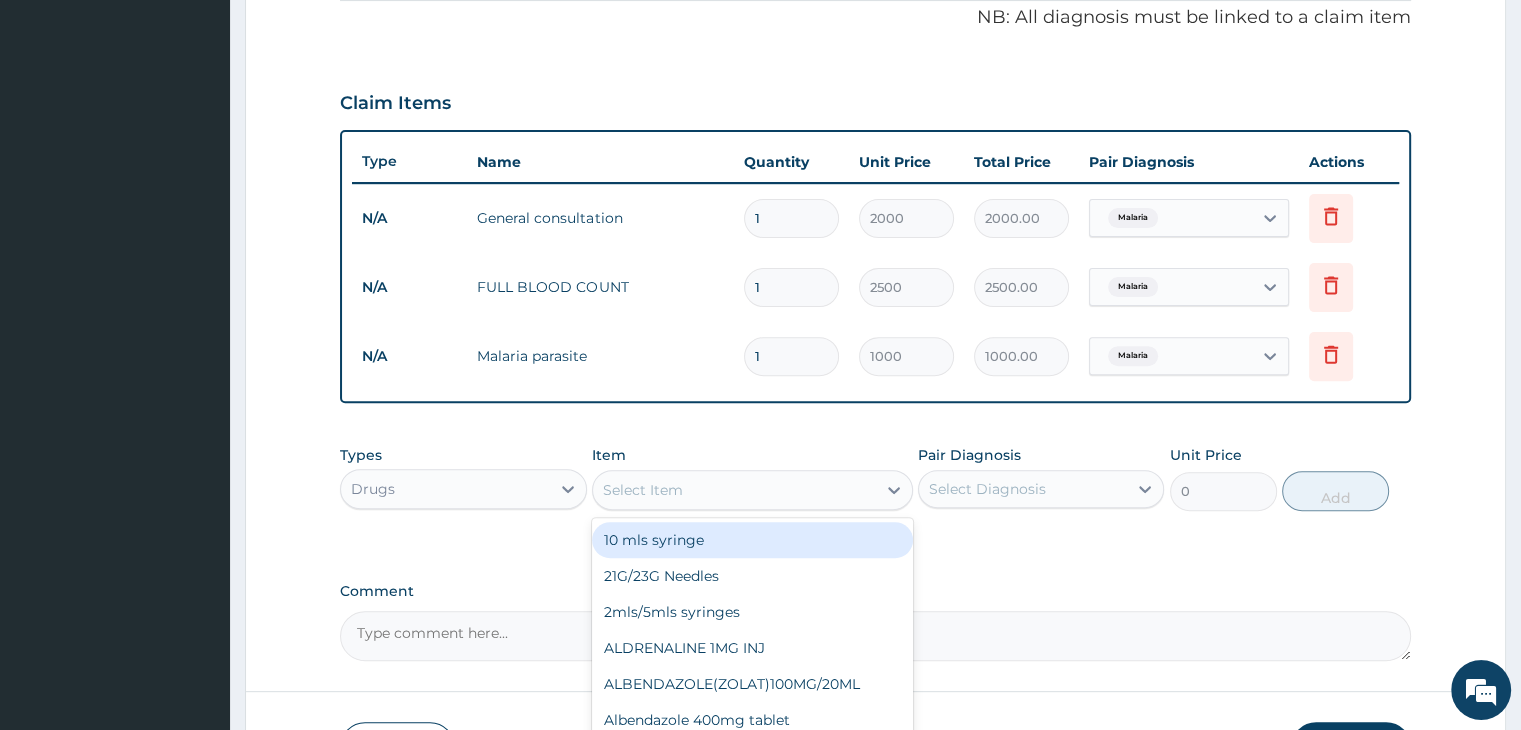 click on "Select Item" at bounding box center (734, 490) 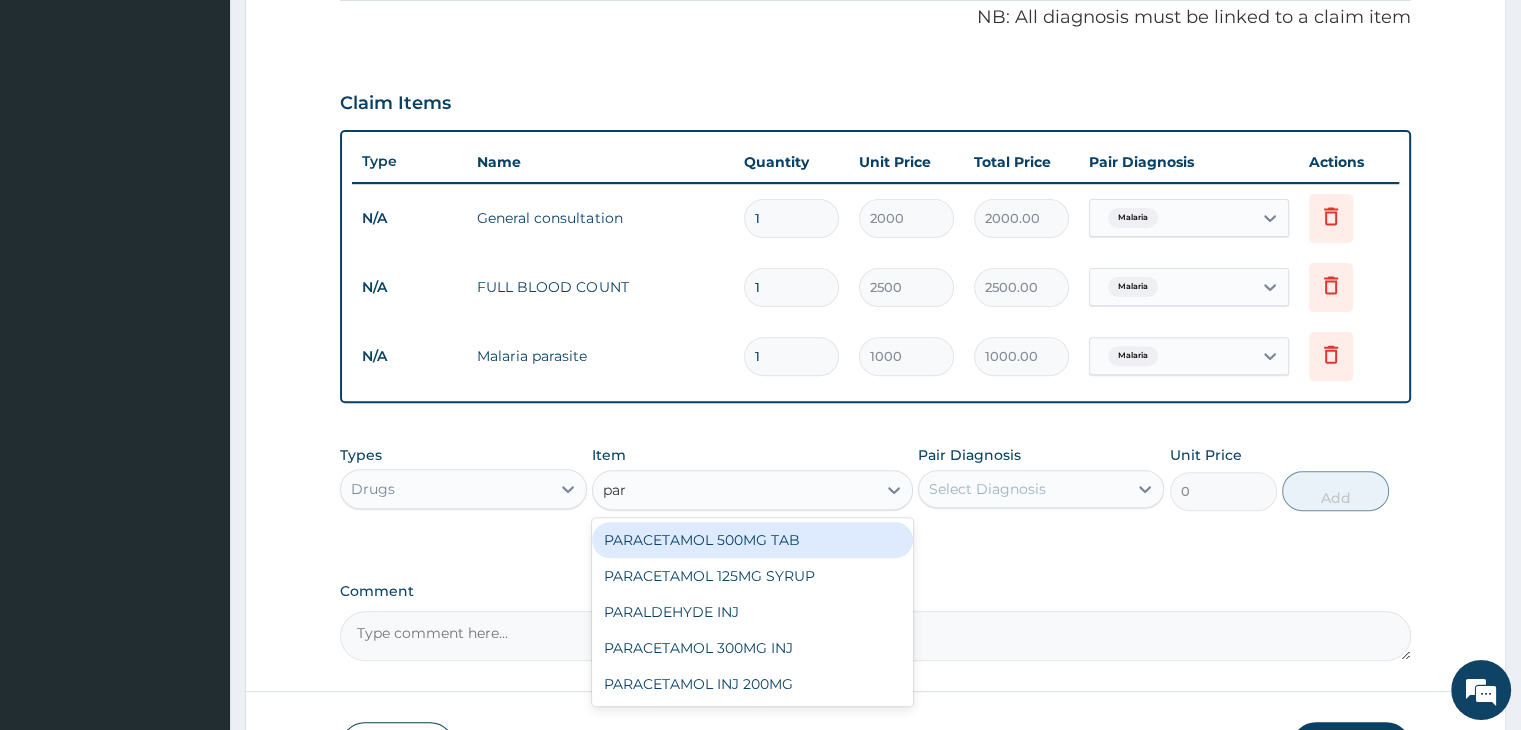 type on "para" 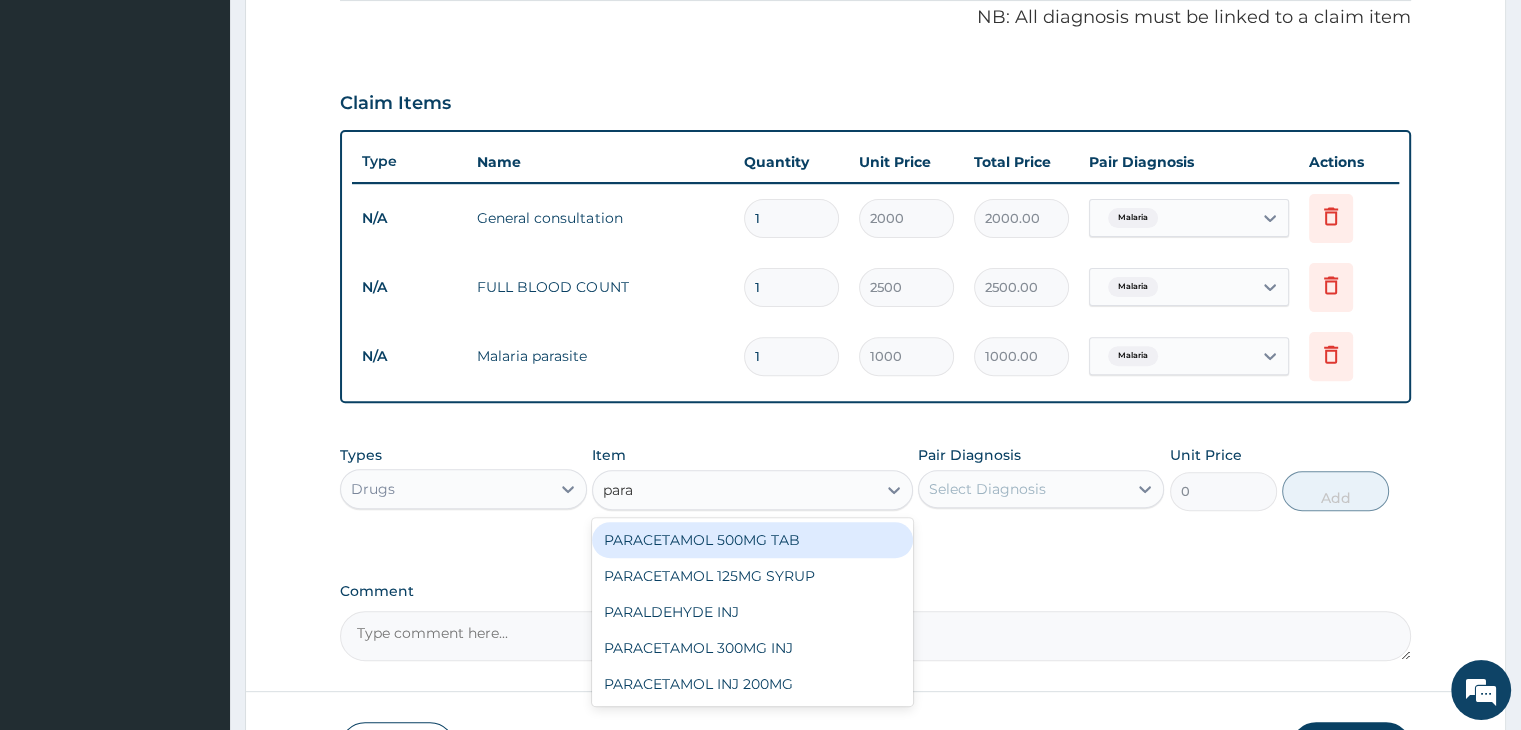 click on "PARACETAMOL 500MG TAB" at bounding box center [752, 540] 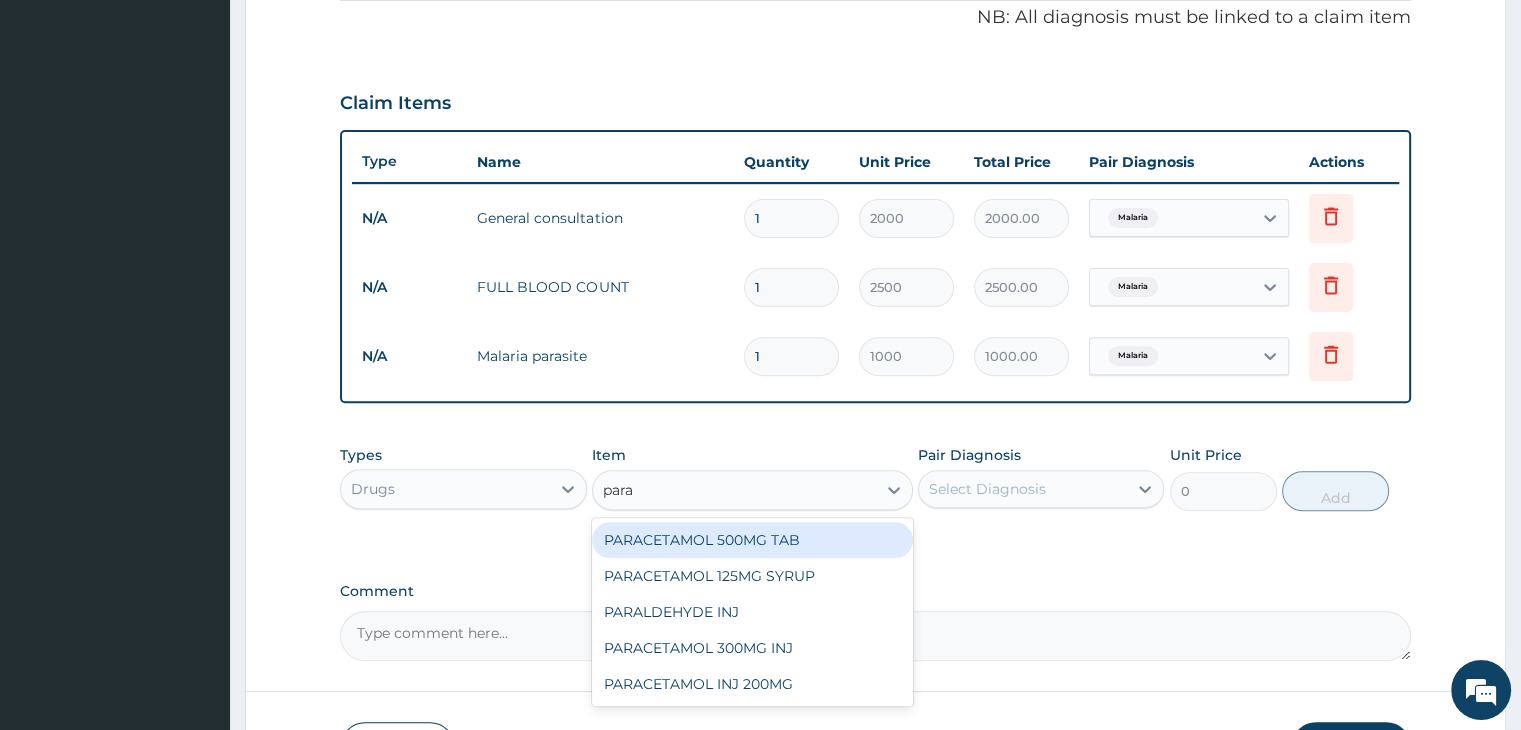 type 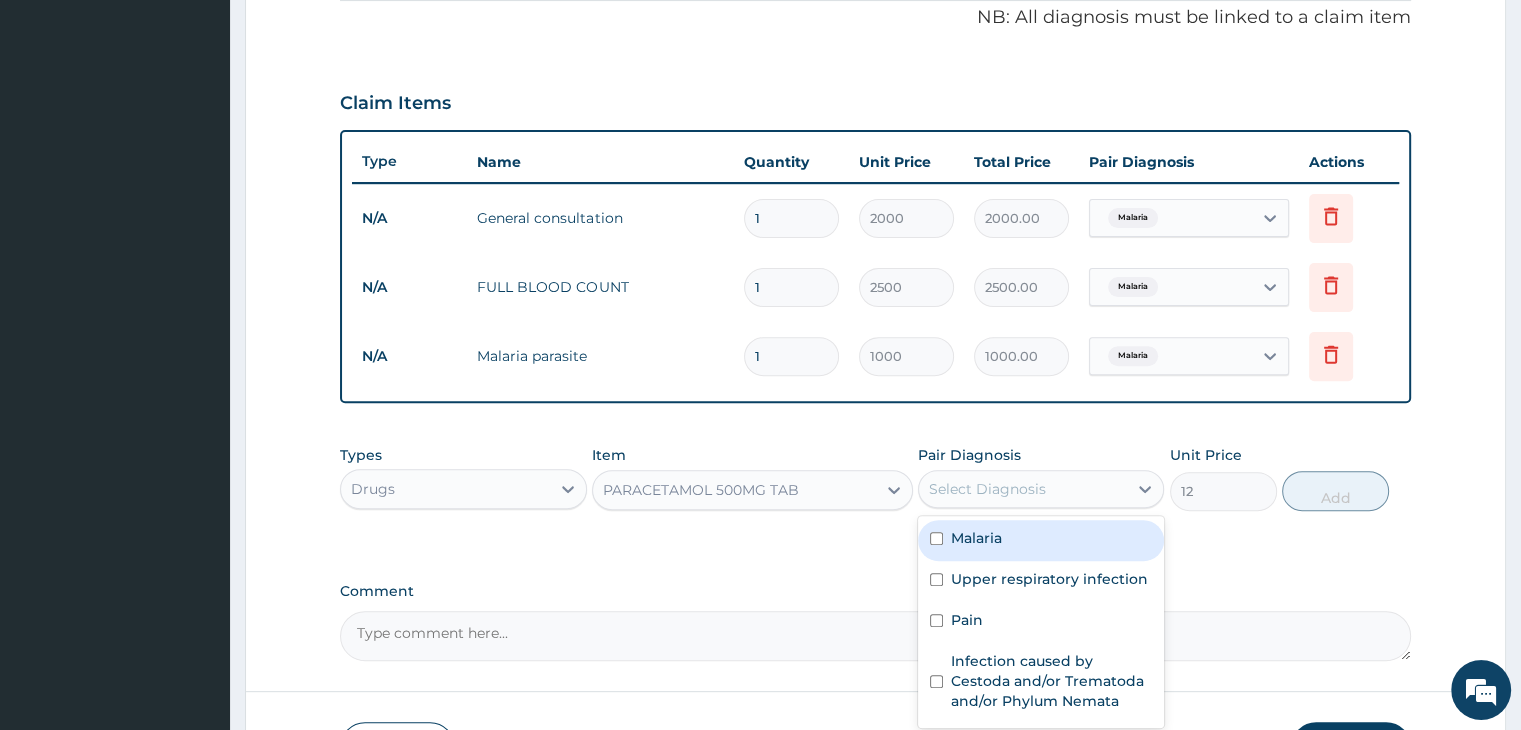 click on "Select Diagnosis" at bounding box center [987, 489] 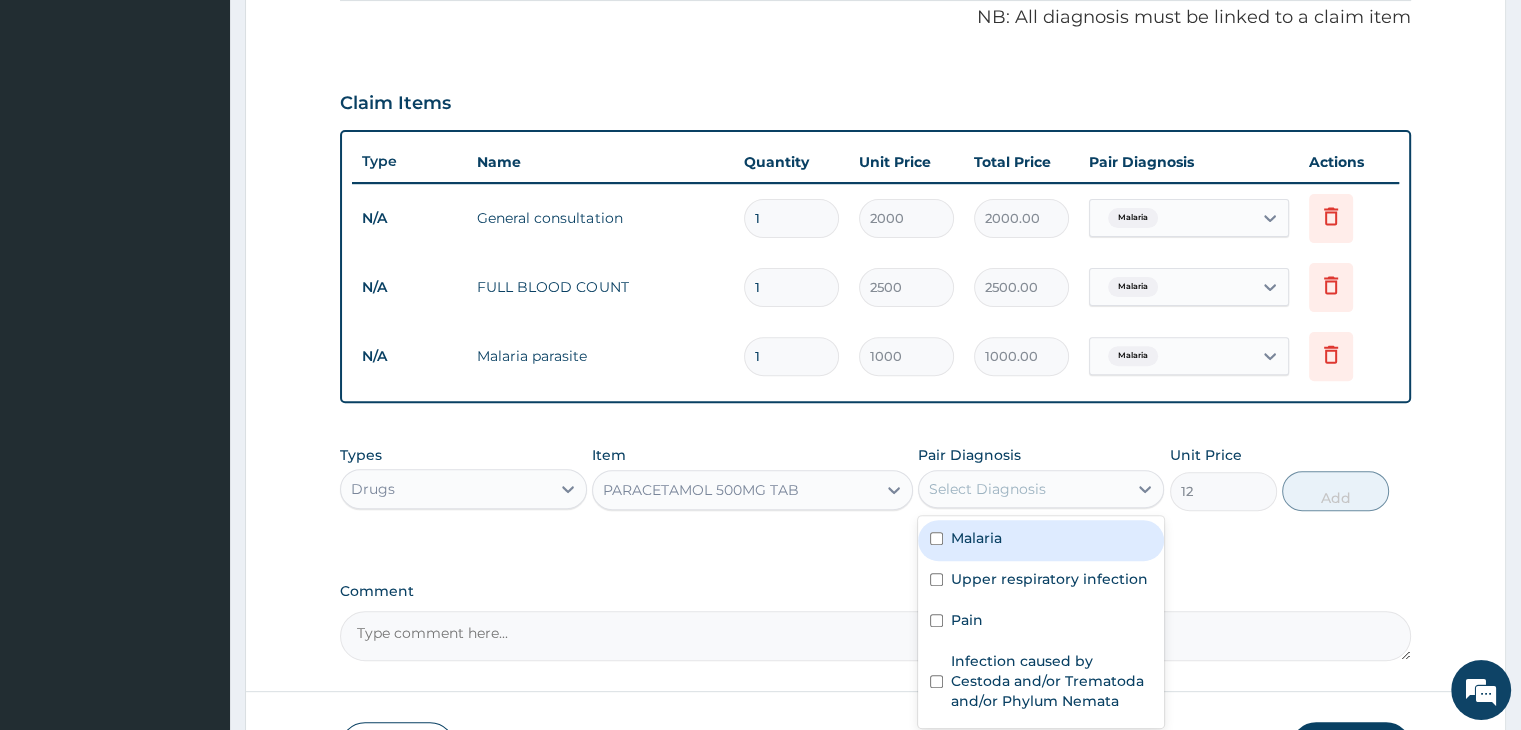 click on "Malaria" at bounding box center (976, 538) 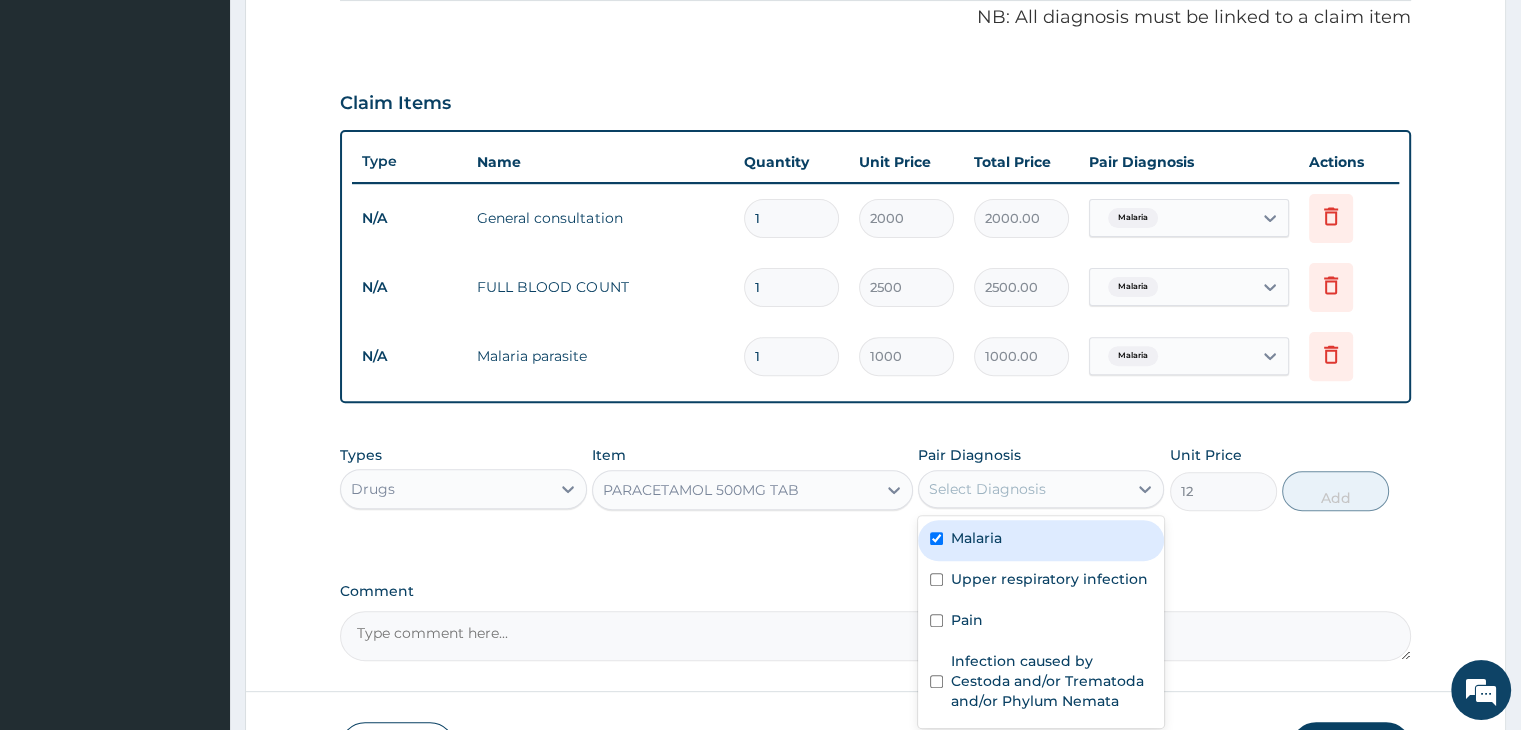 checkbox on "true" 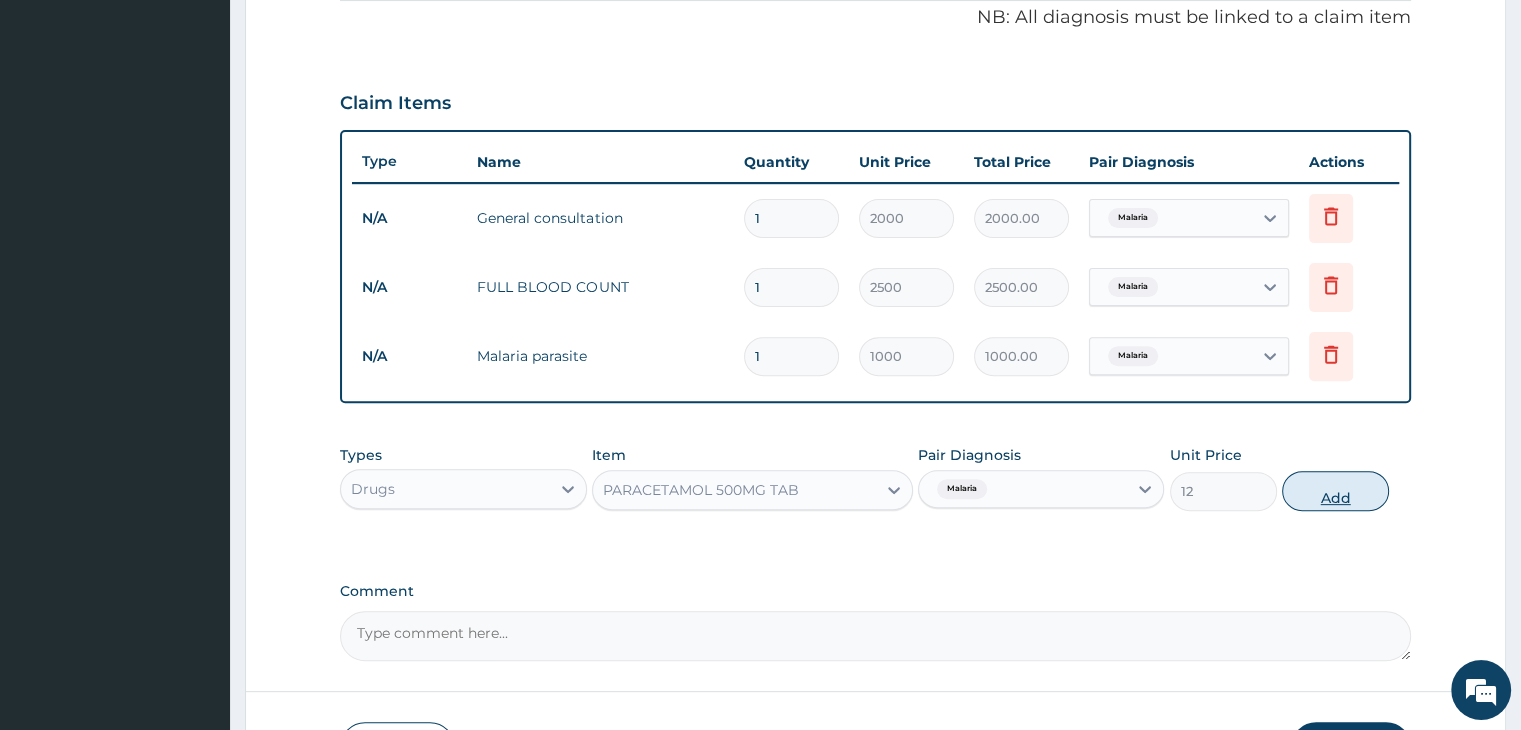 click on "Add" at bounding box center (1335, 491) 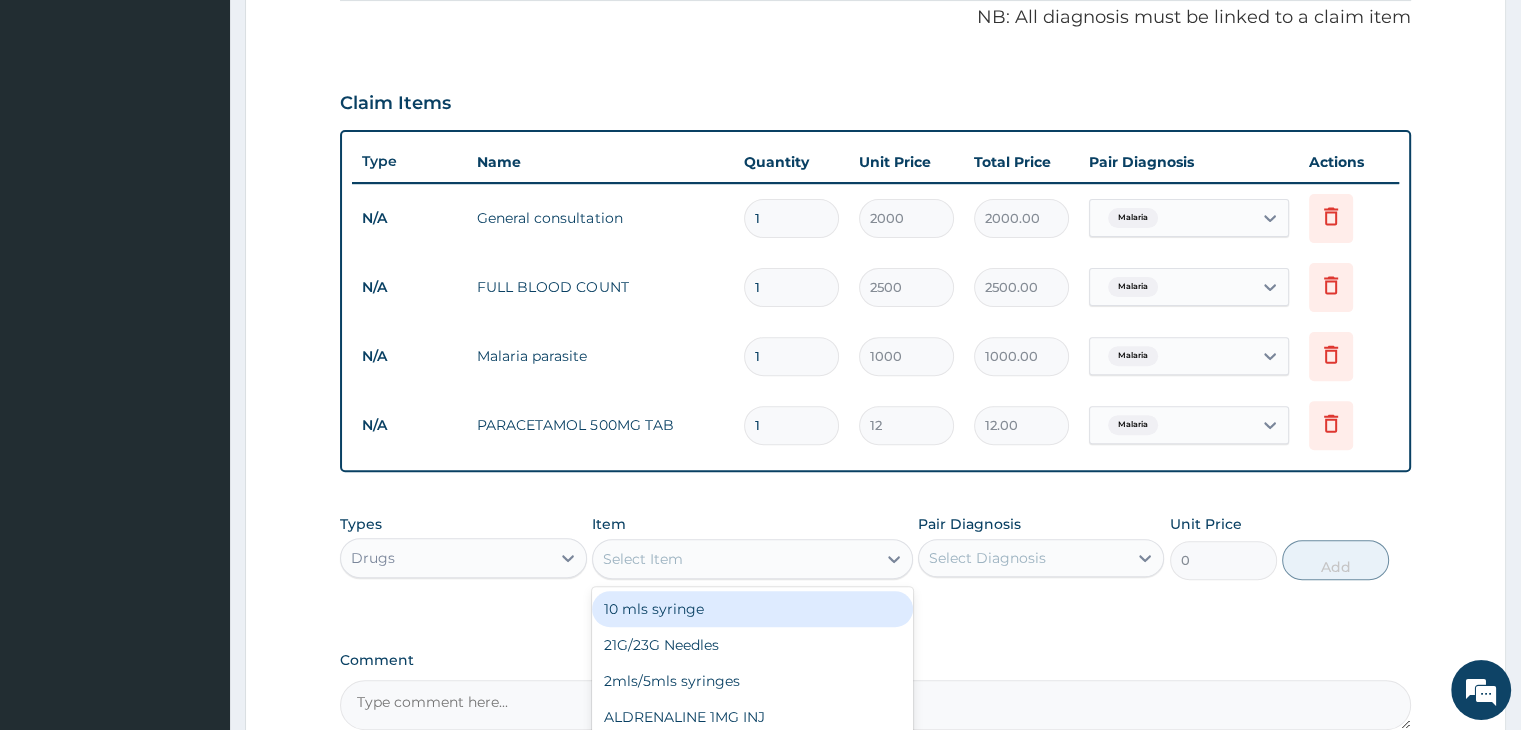 click on "Select Item" at bounding box center (734, 559) 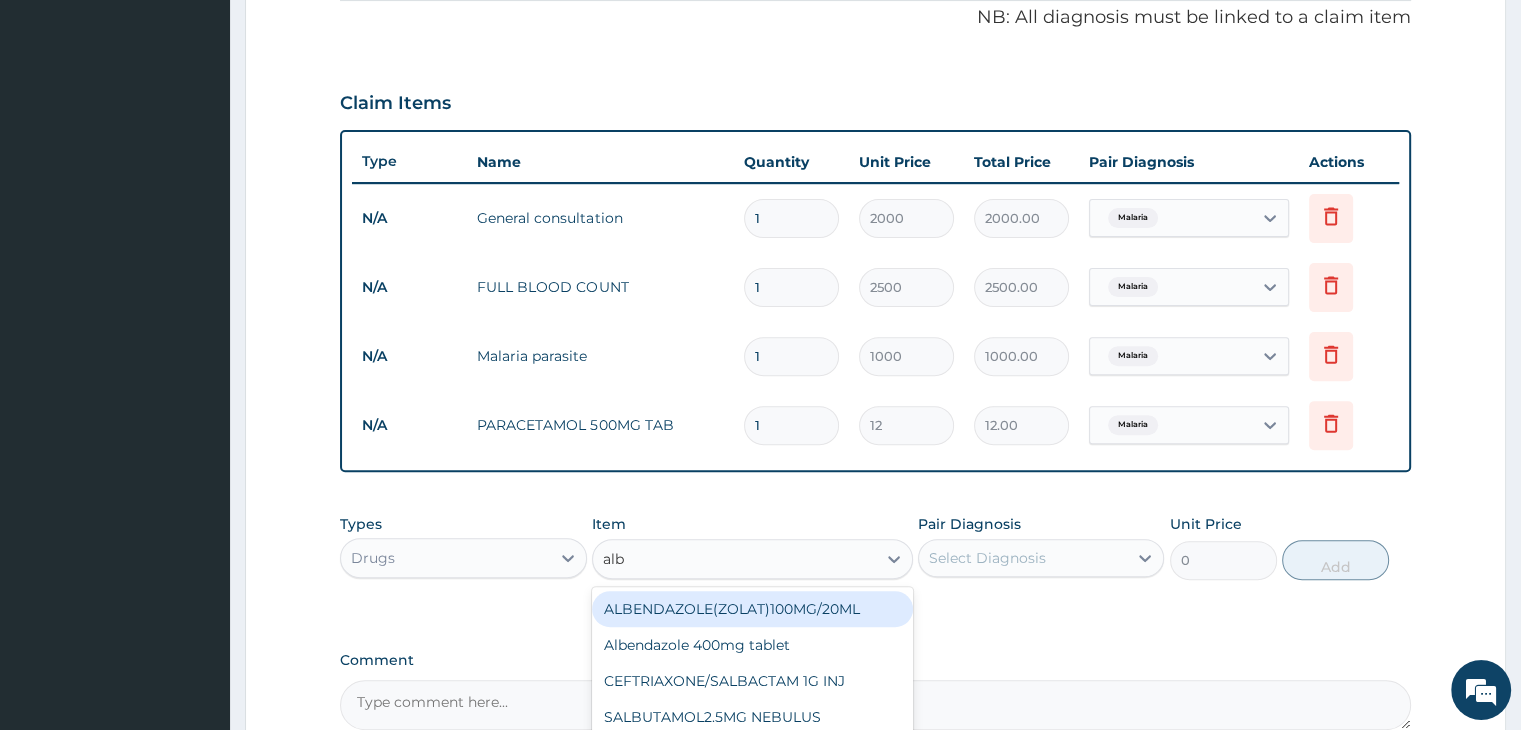 type on "albe" 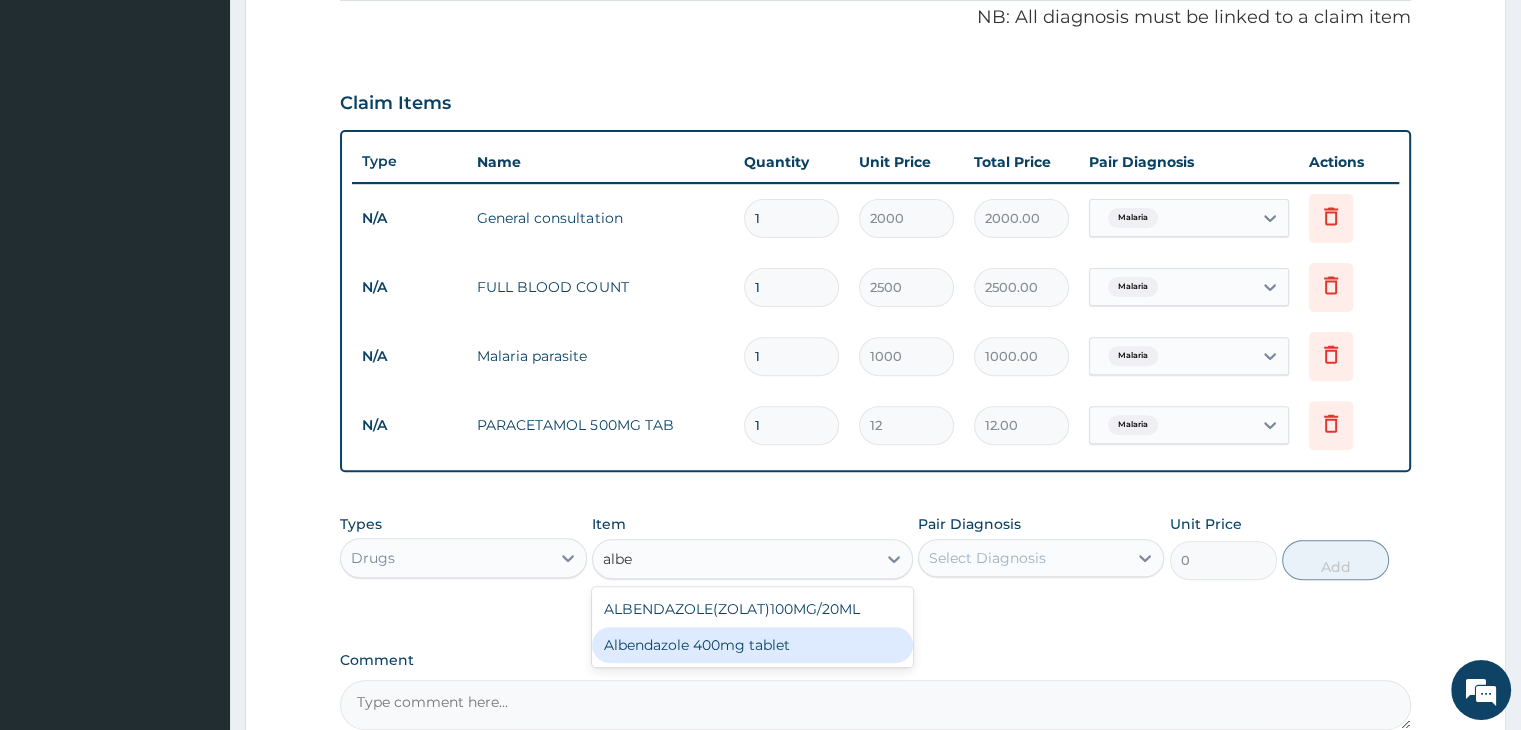 click on "Albendazole 400mg tablet" at bounding box center (752, 645) 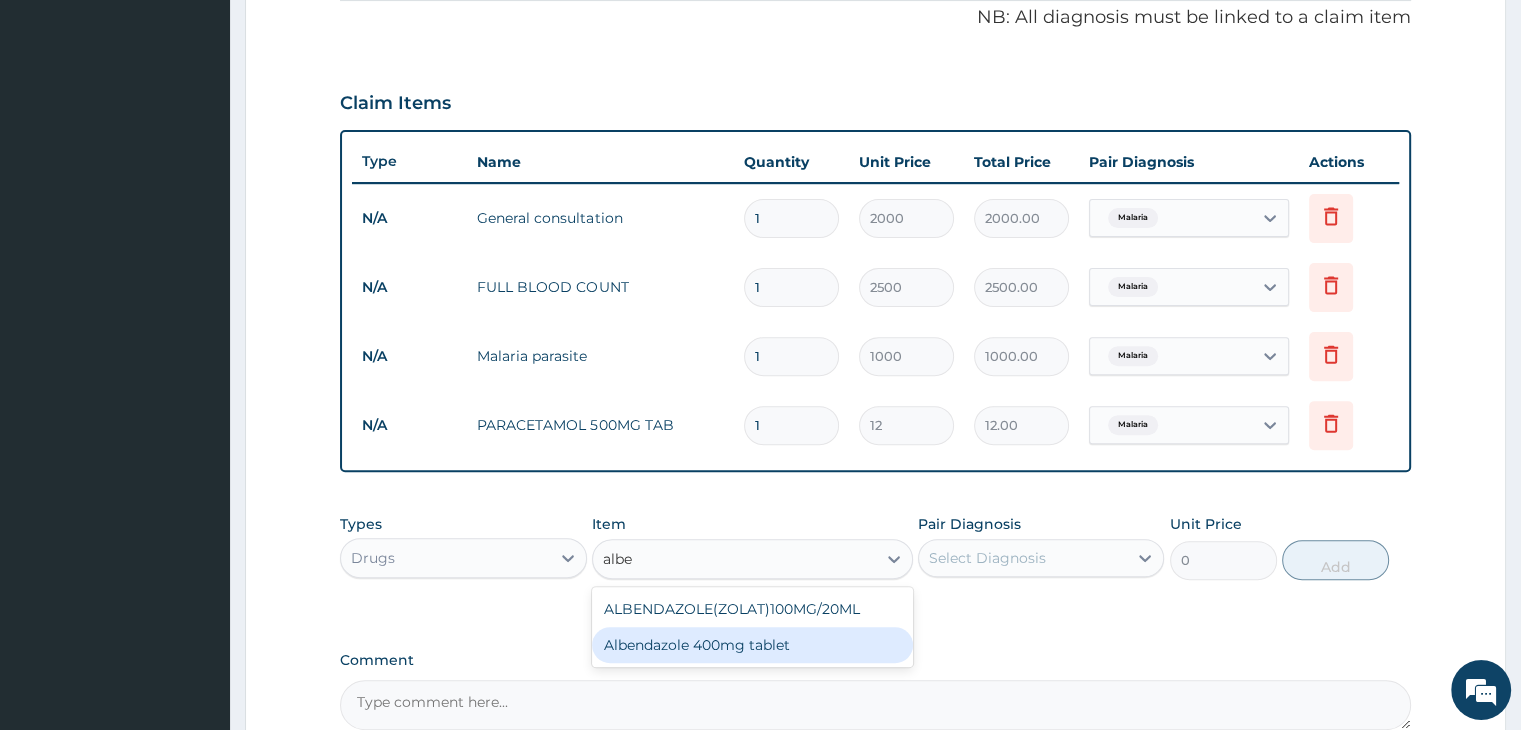 type 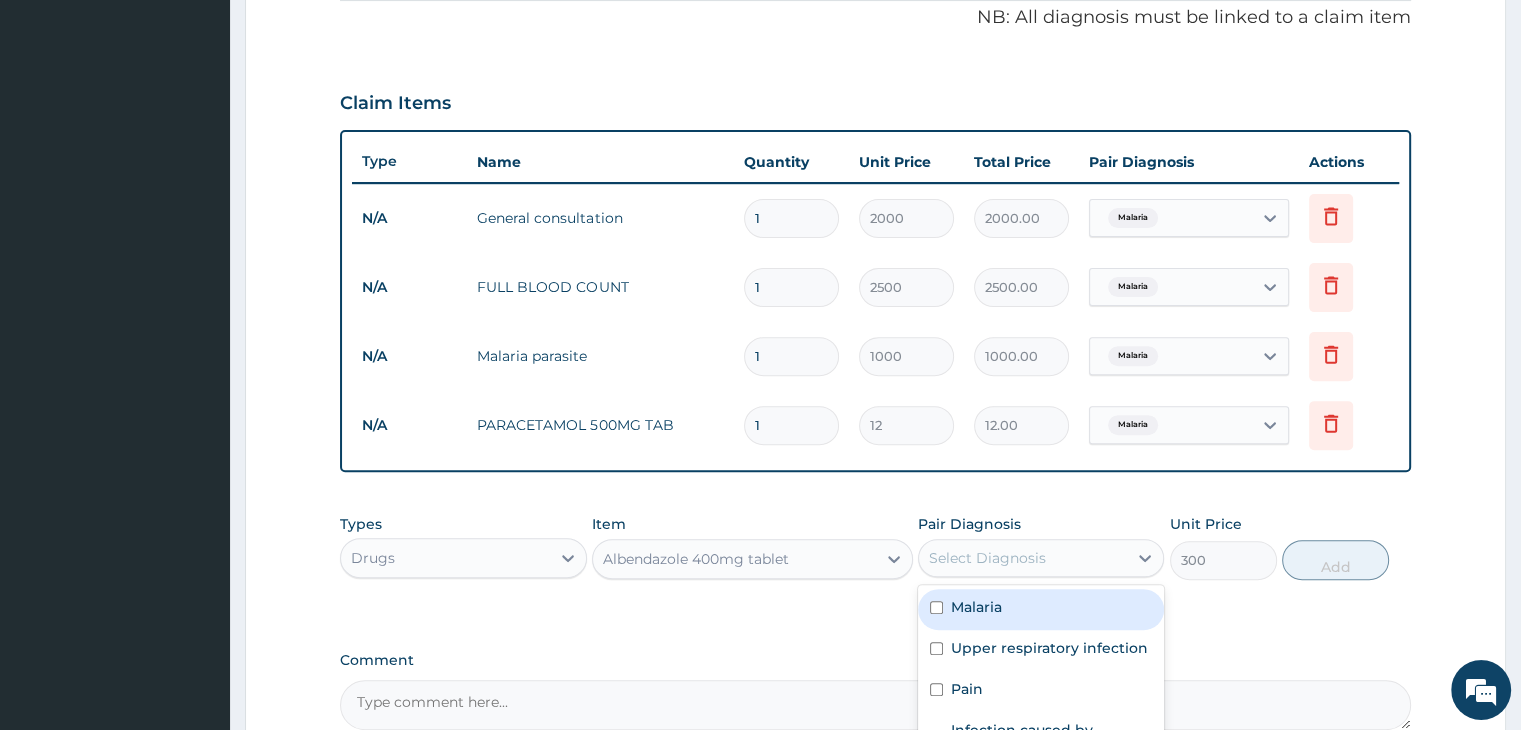 click on "Select Diagnosis" at bounding box center [987, 558] 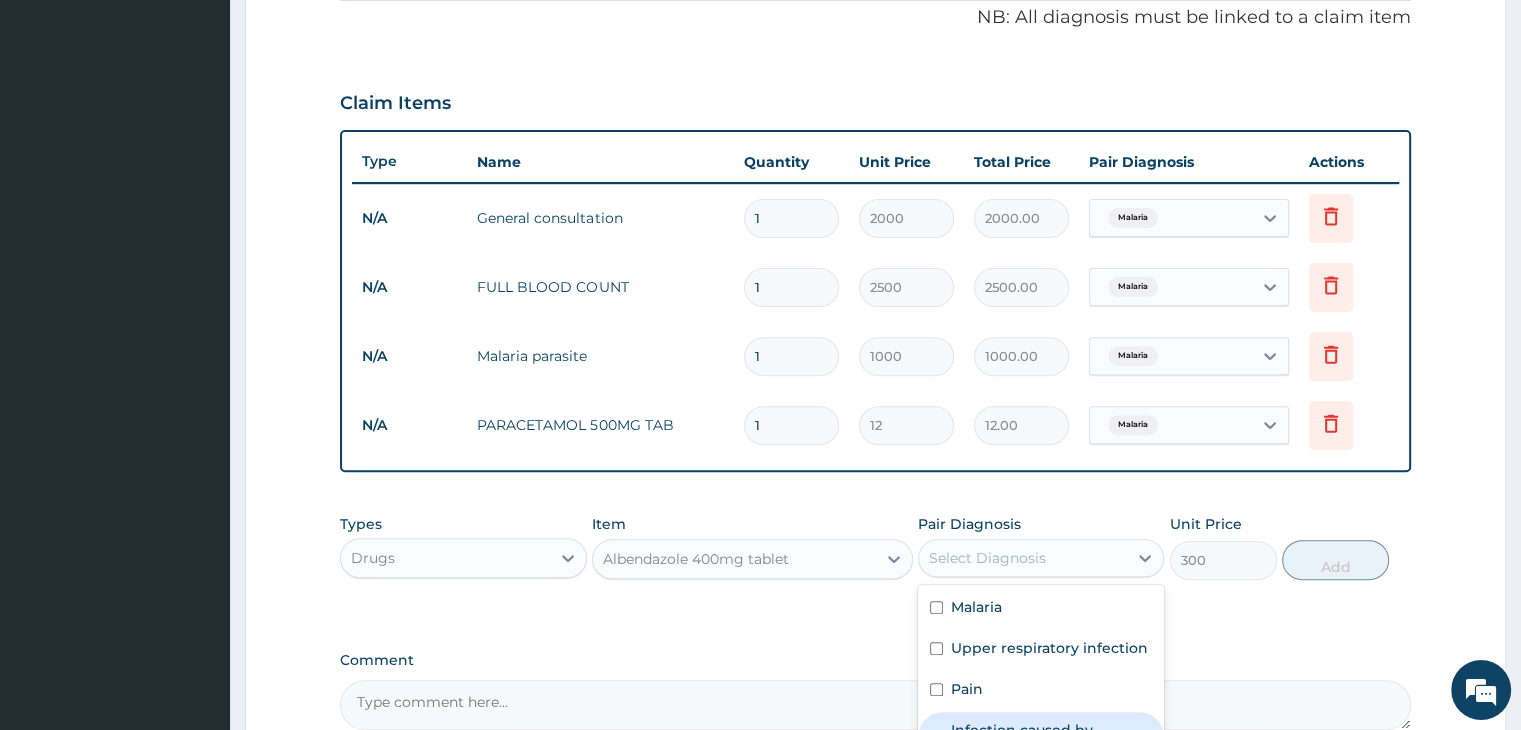 click on "Infection caused by Cestoda and/or Trematoda and/or Phylum Nemata" at bounding box center [1051, 750] 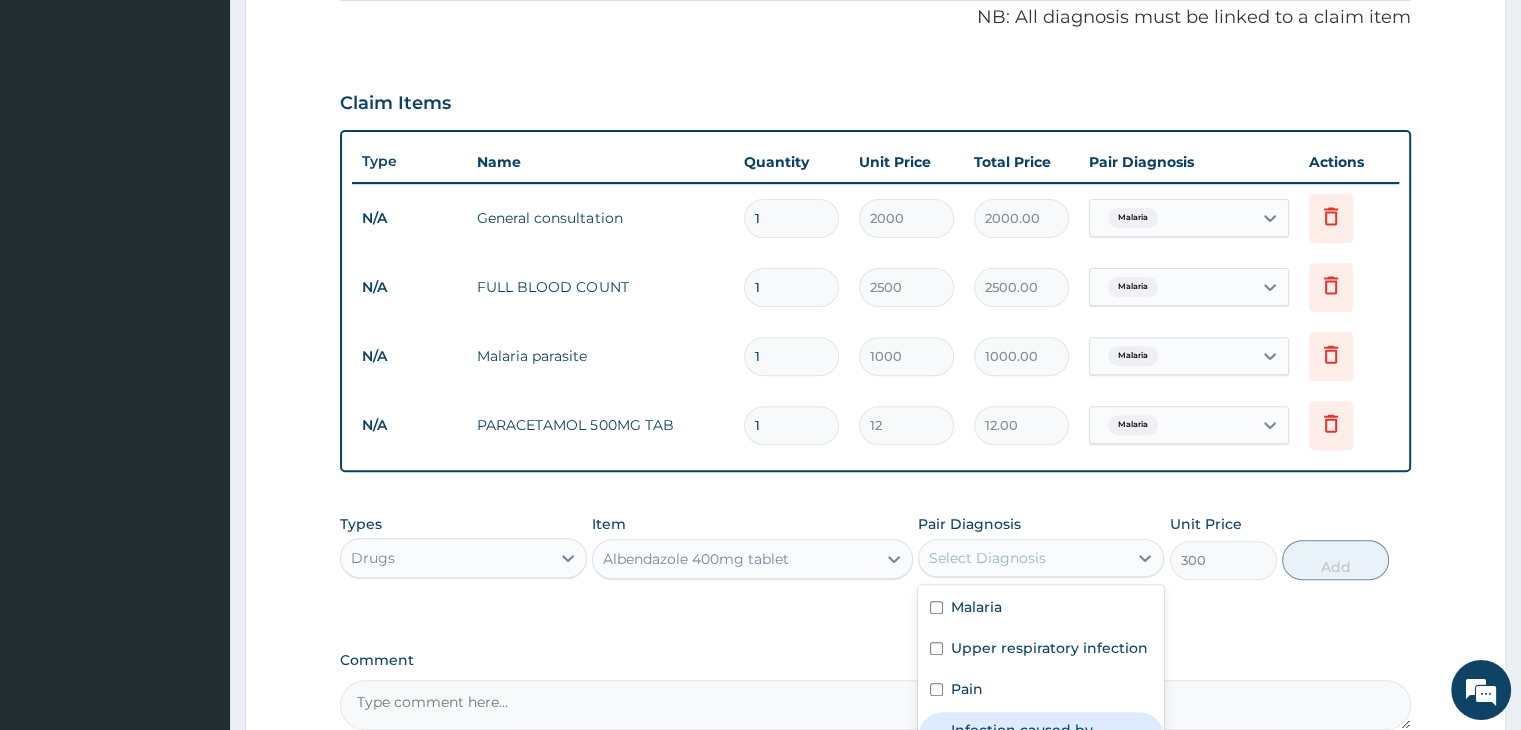 checkbox on "true" 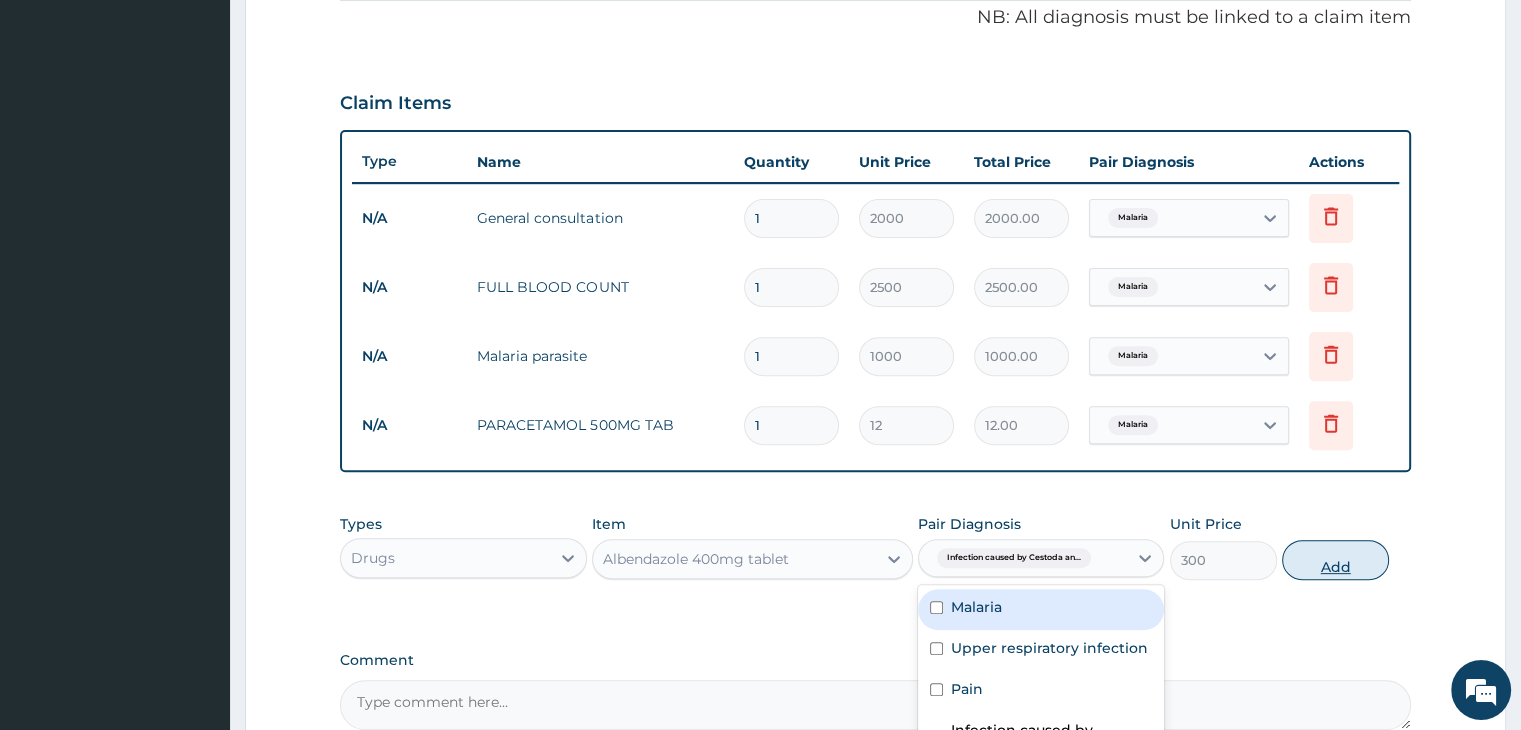 click on "Add" at bounding box center (1335, 560) 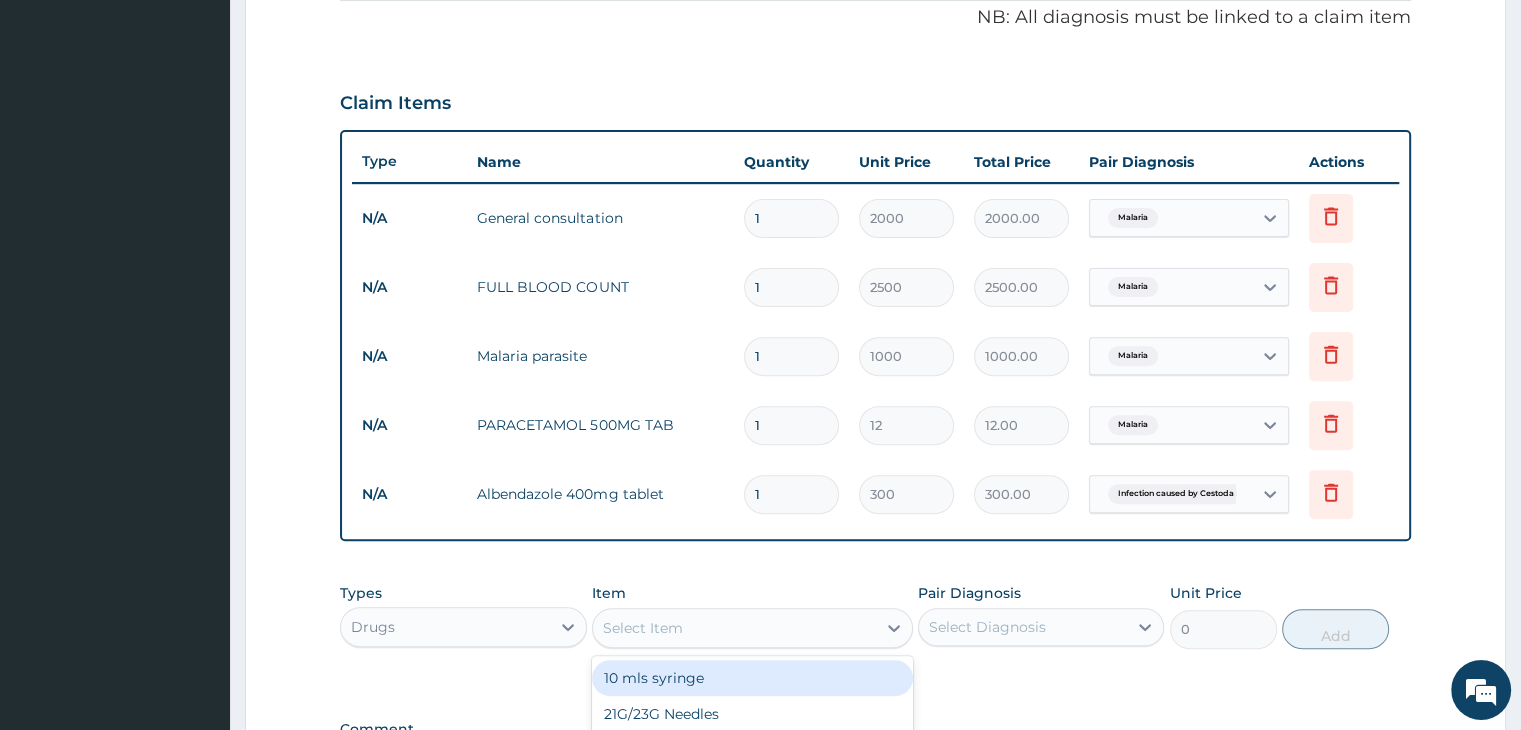 click on "Select Item" at bounding box center [643, 628] 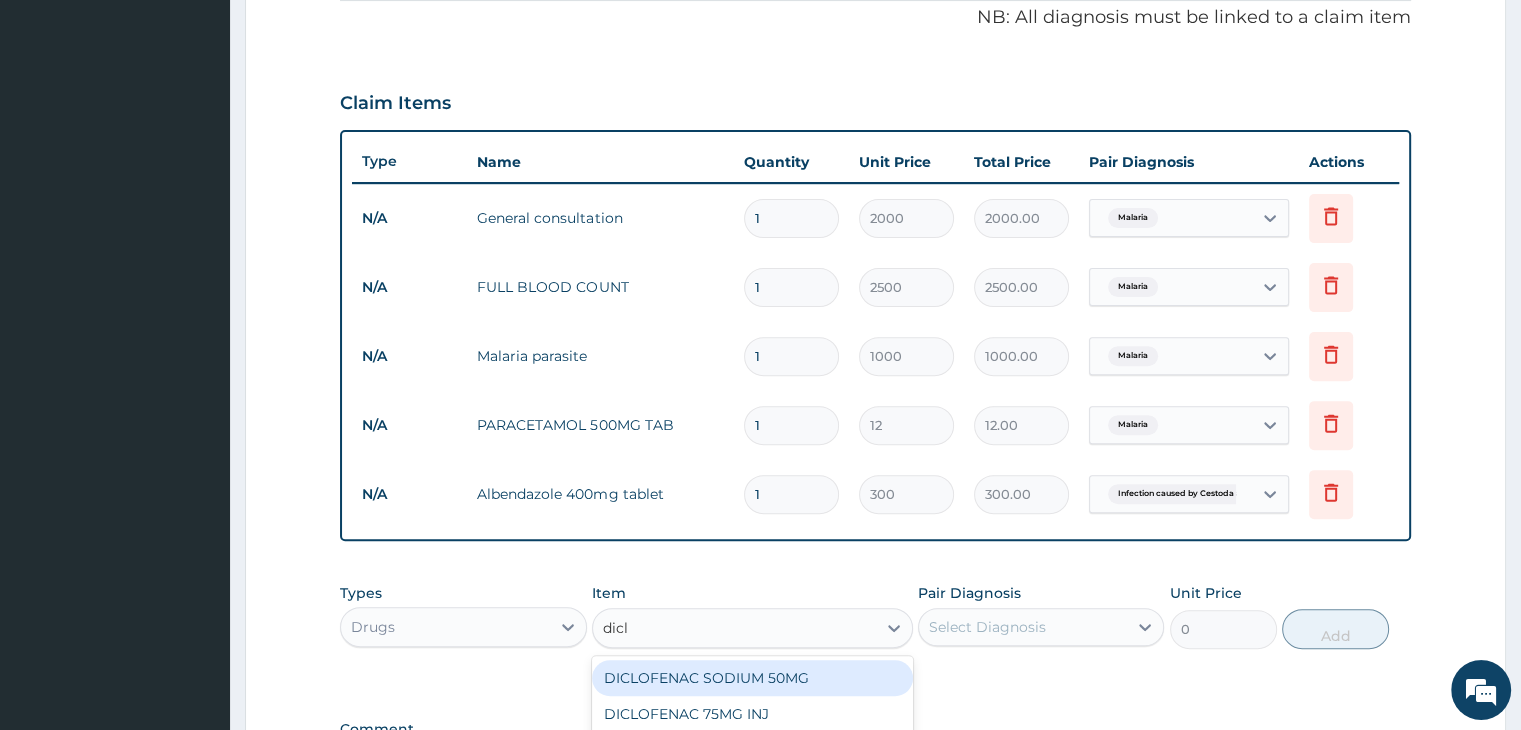 type on "diclo" 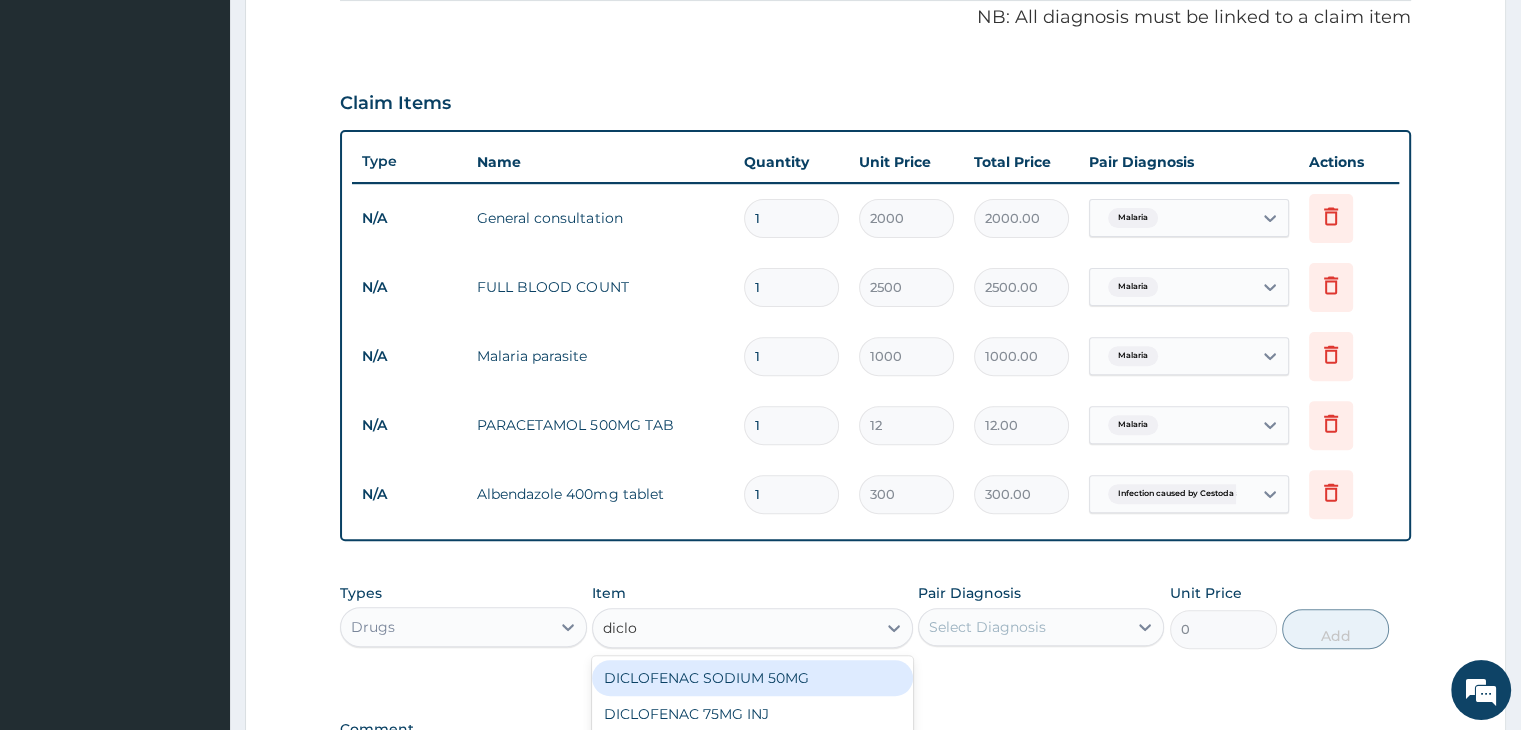 click on "DICLOFENAC SODIUM 50MG" at bounding box center [752, 678] 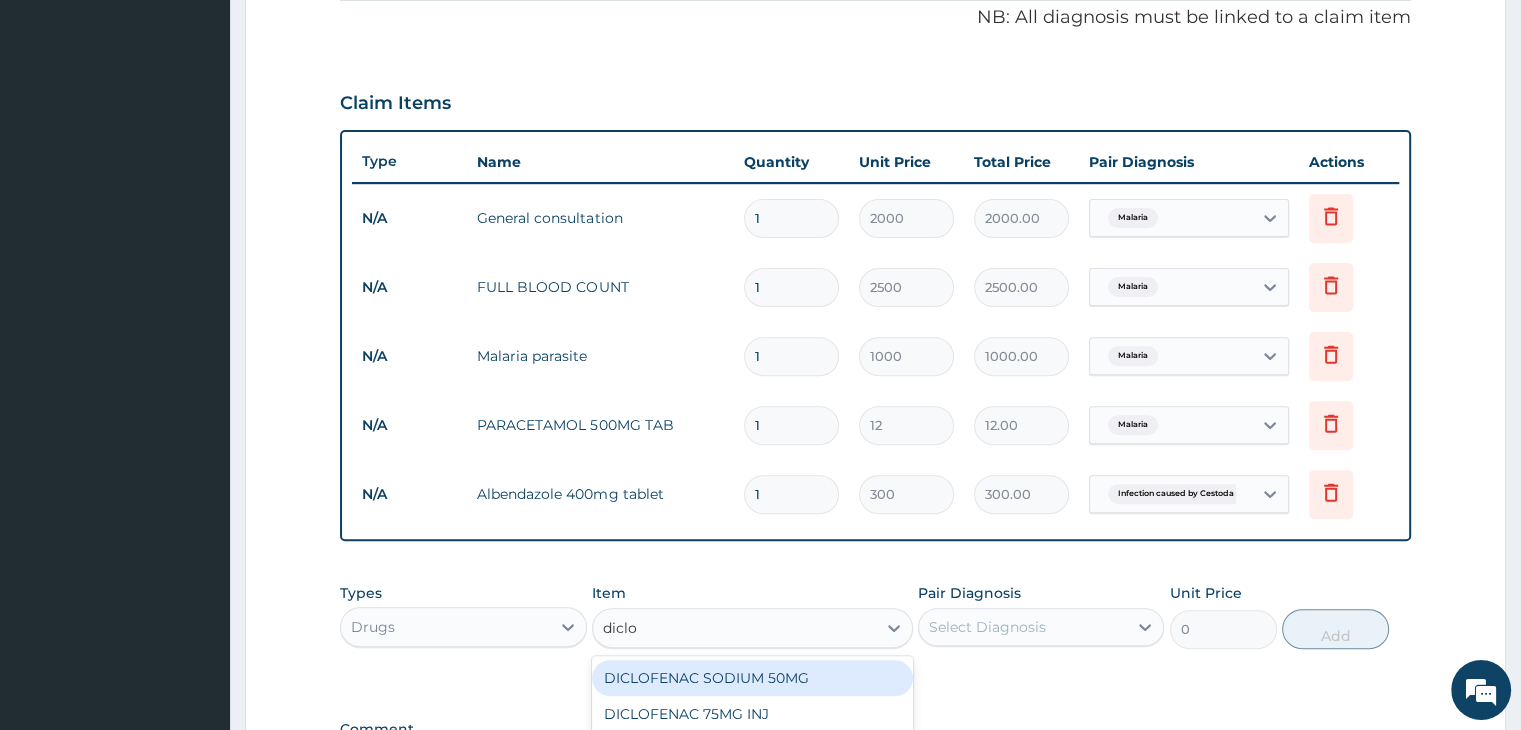 type 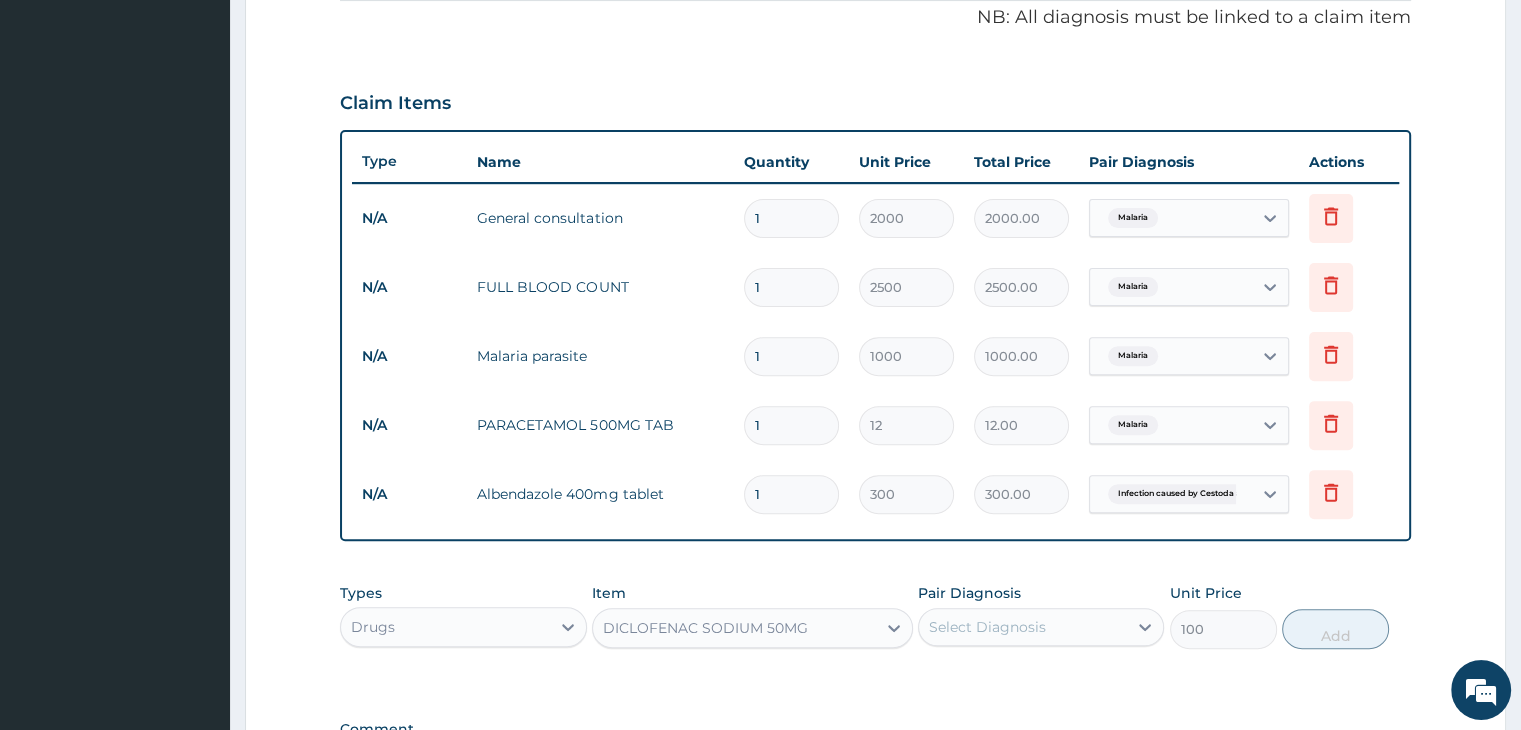 click on "Select Diagnosis" at bounding box center (987, 627) 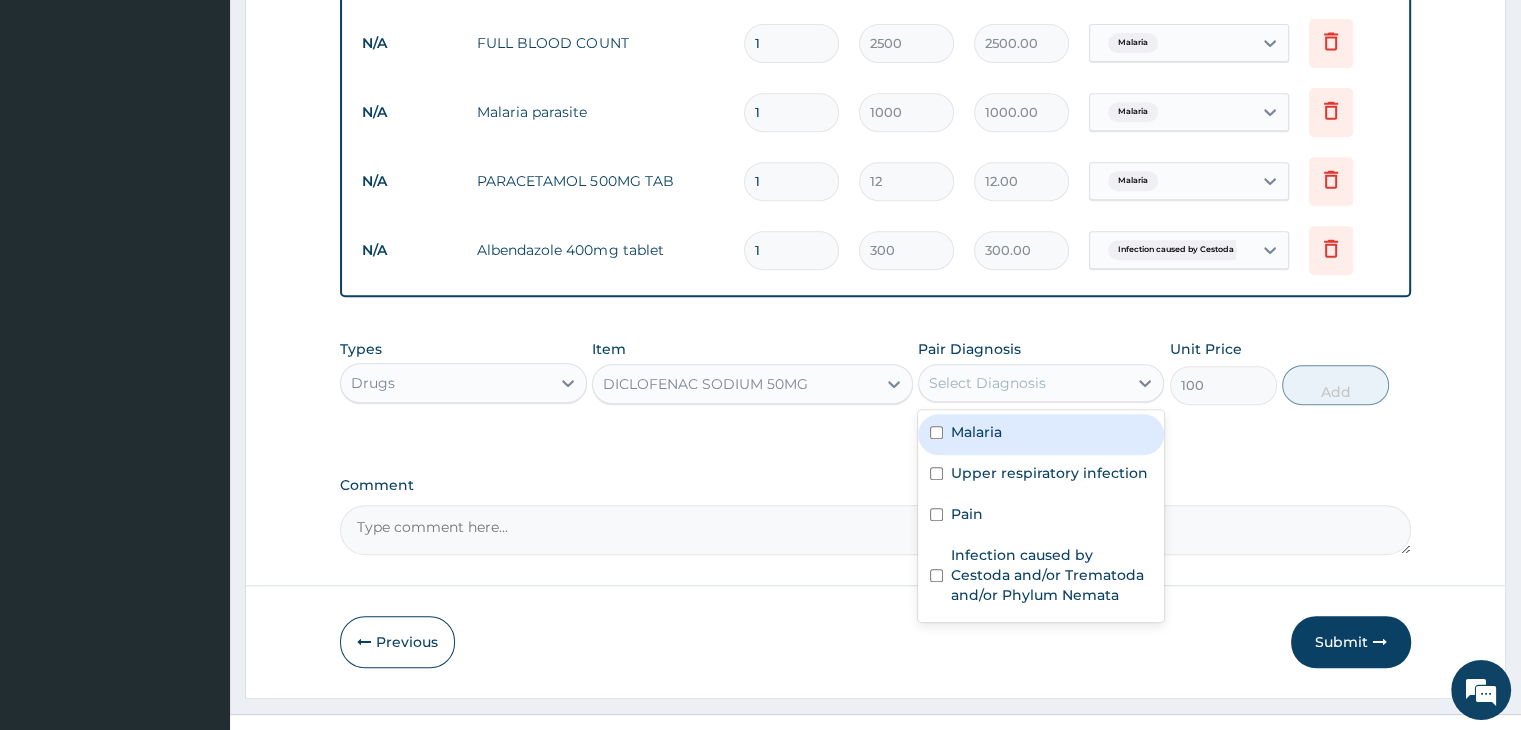 scroll, scrollTop: 873, scrollLeft: 0, axis: vertical 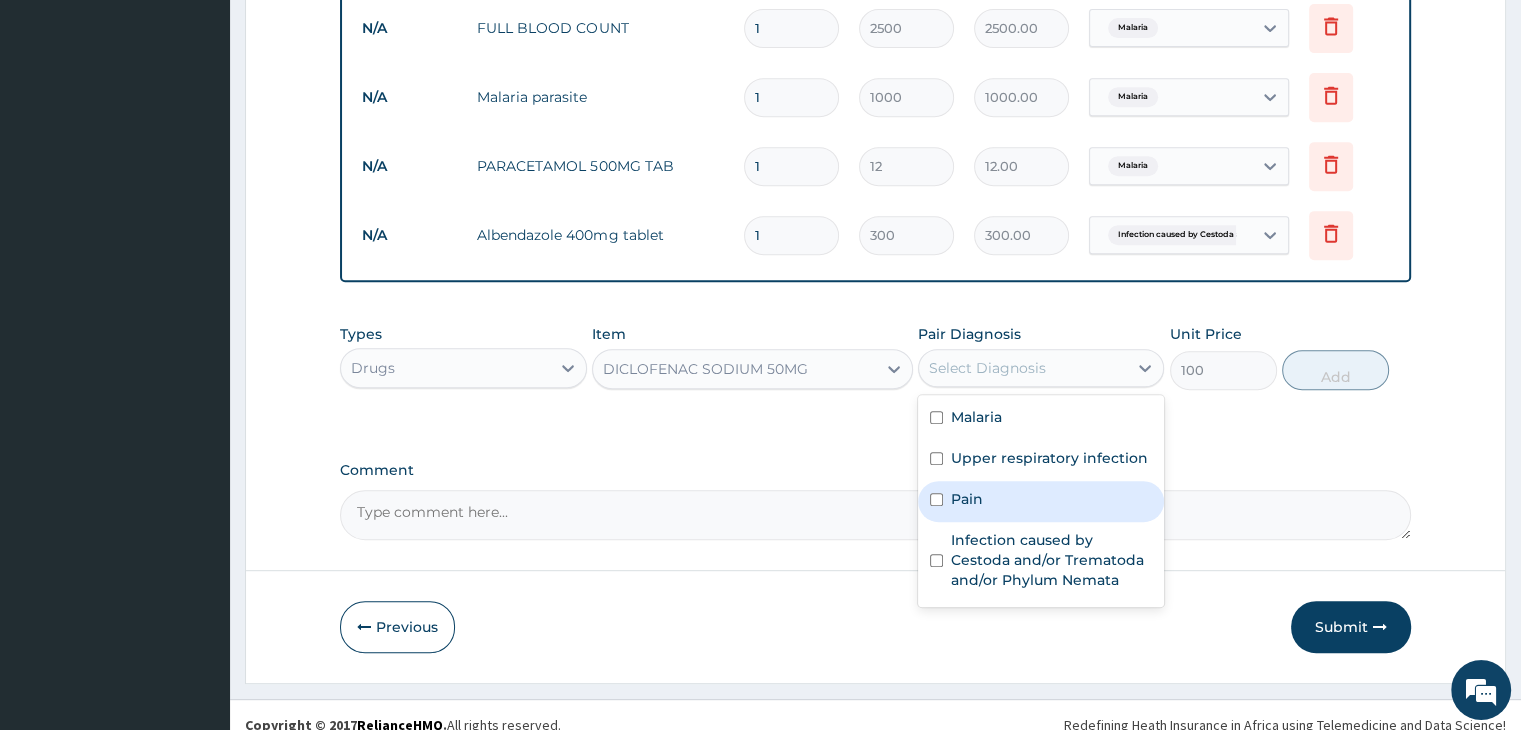click on "Pain" at bounding box center [1041, 501] 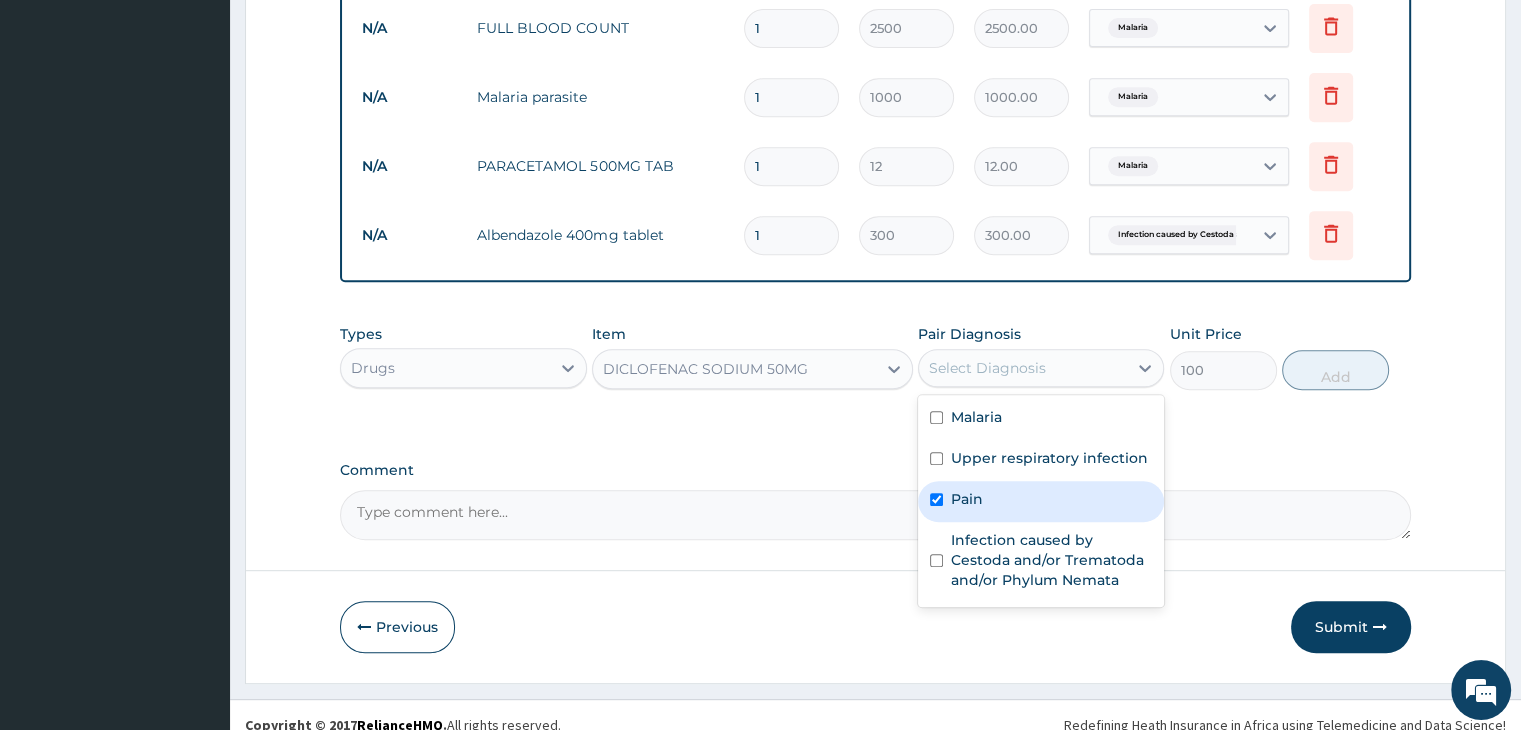 checkbox on "true" 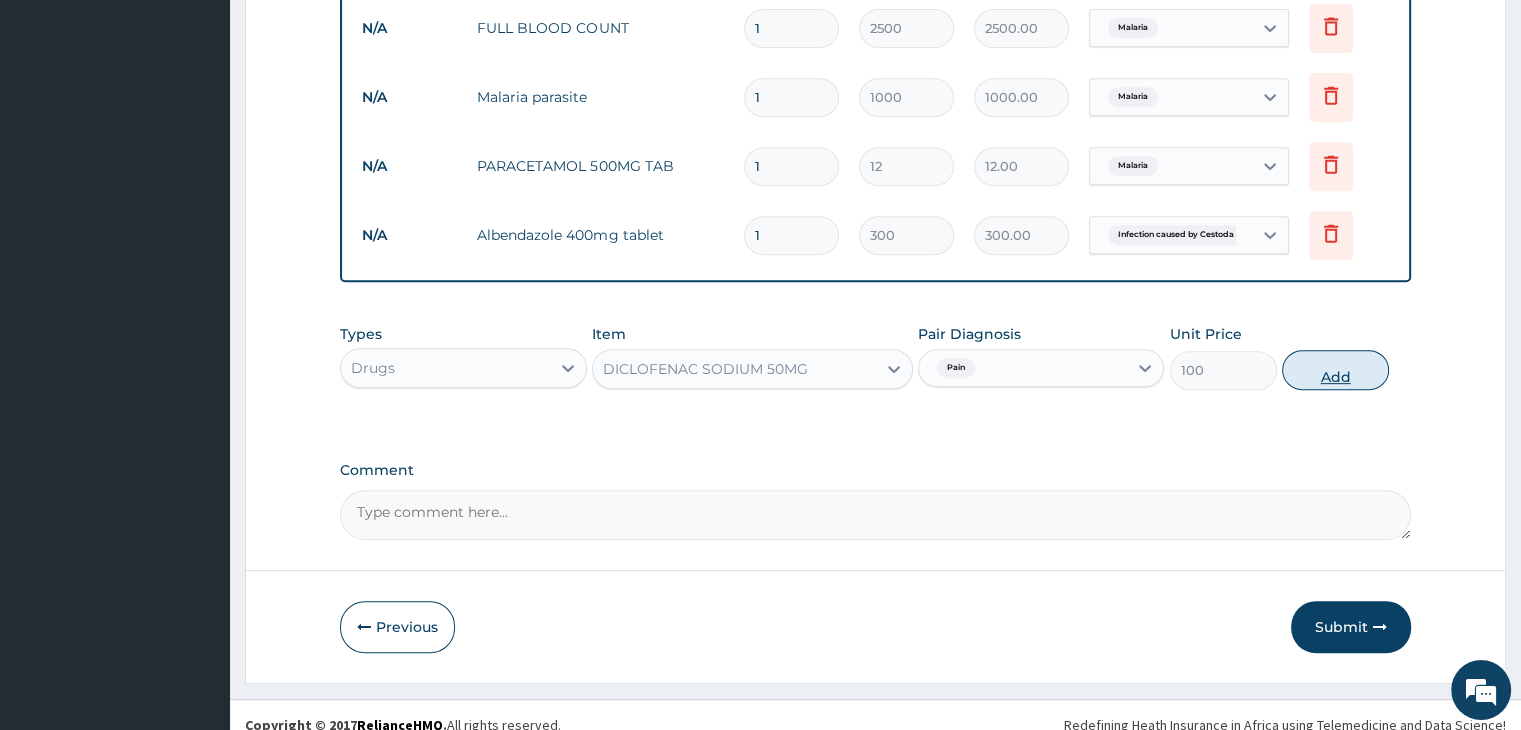 click on "Add" at bounding box center [1335, 370] 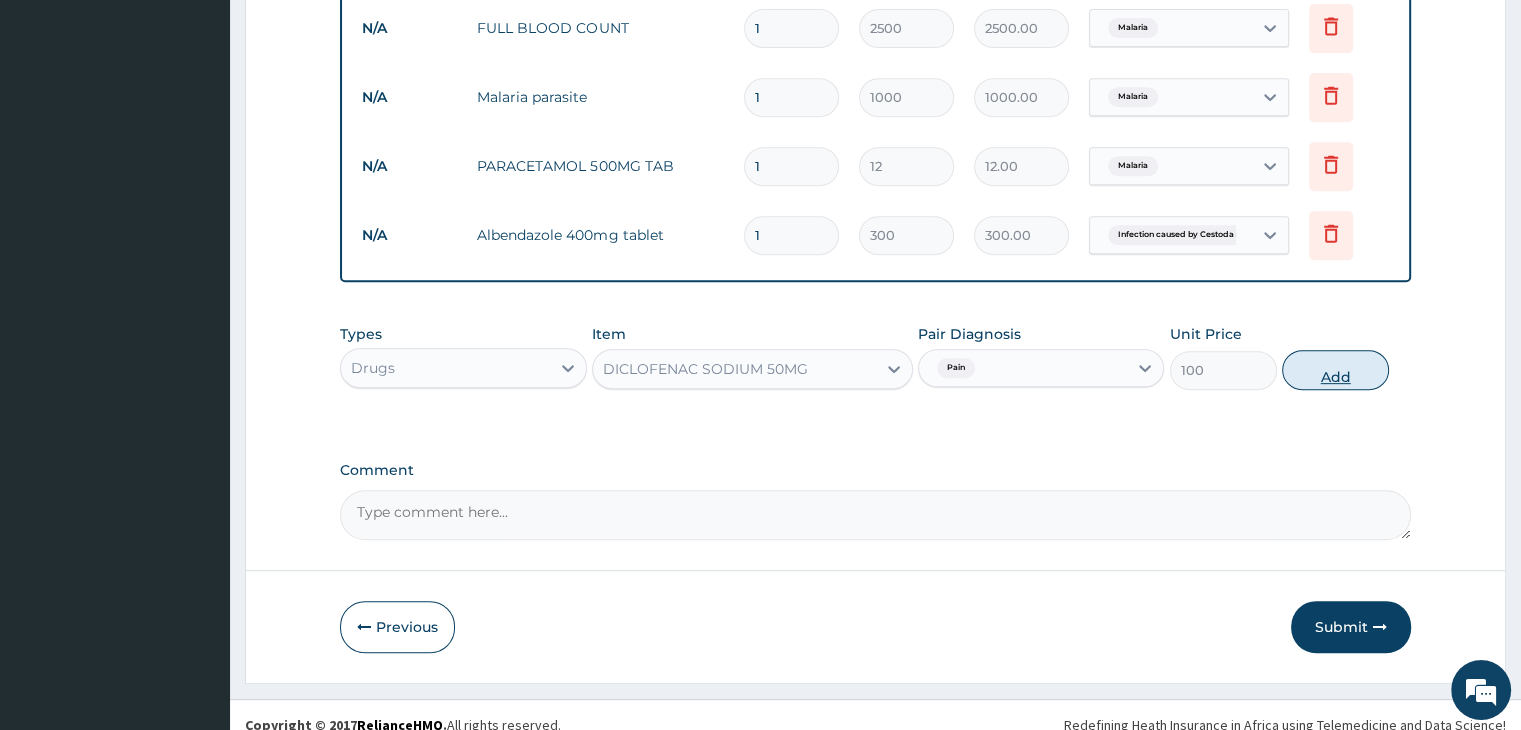 type on "0" 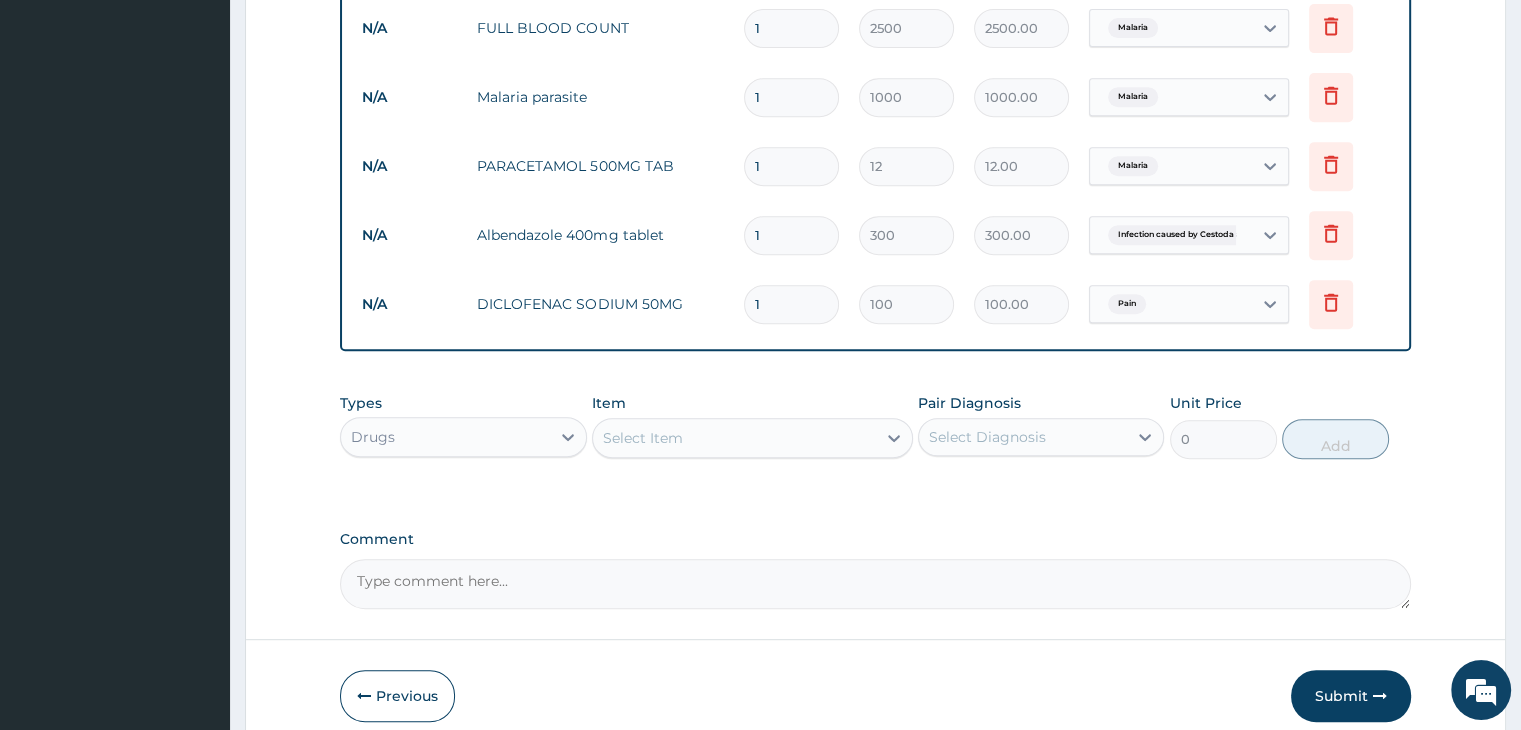 click on "Select Item" at bounding box center [643, 438] 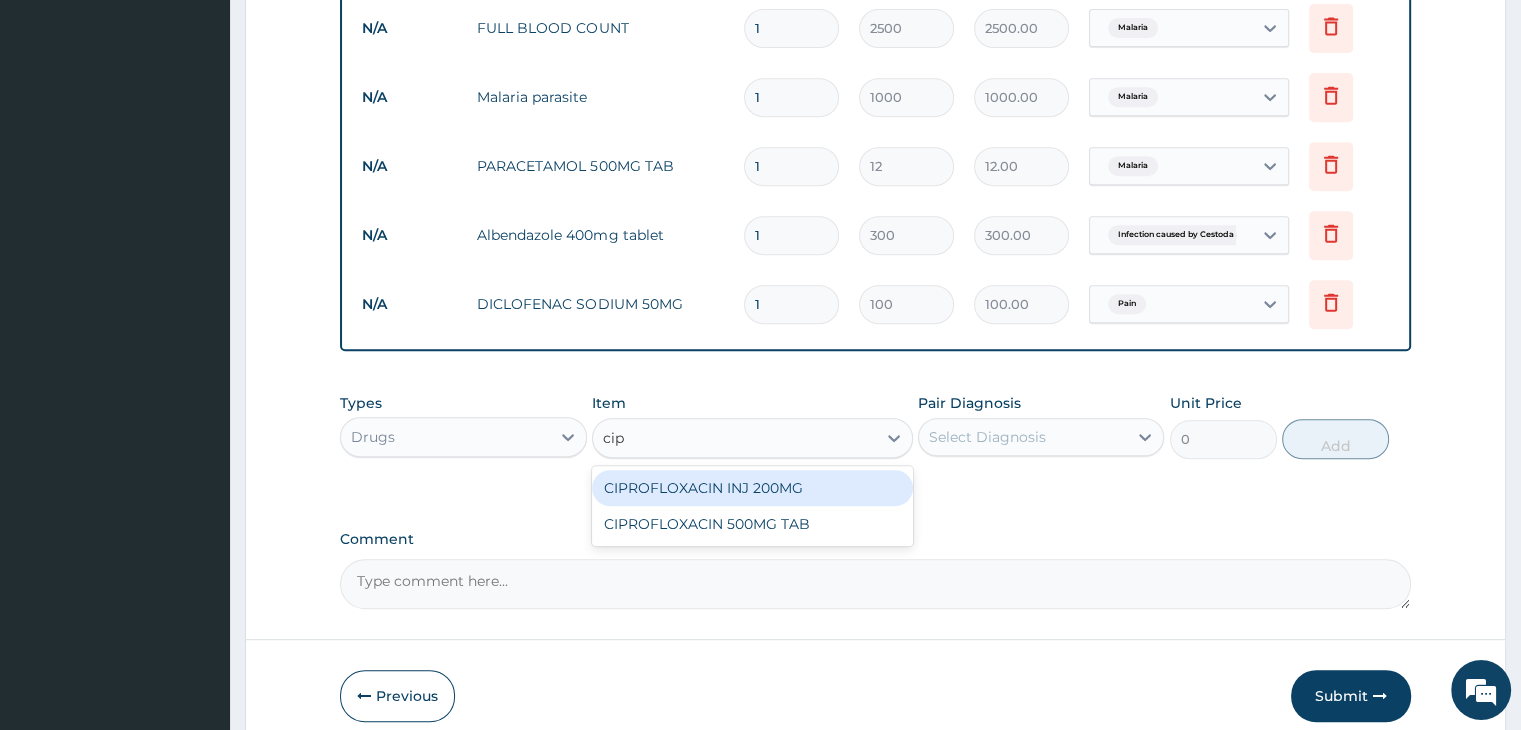type on "cipr" 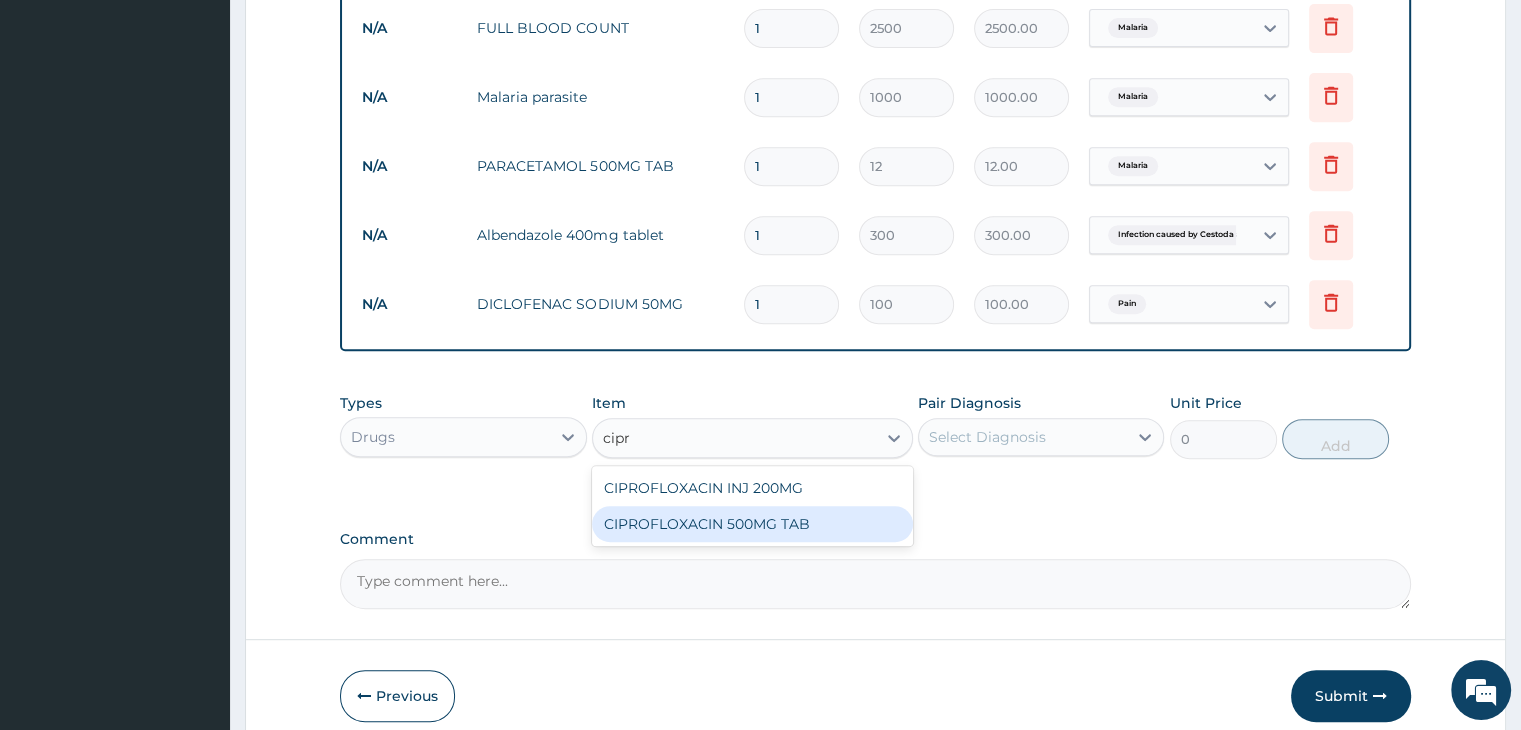 click on "CIPROFLOXACIN 500MG TAB" at bounding box center [752, 524] 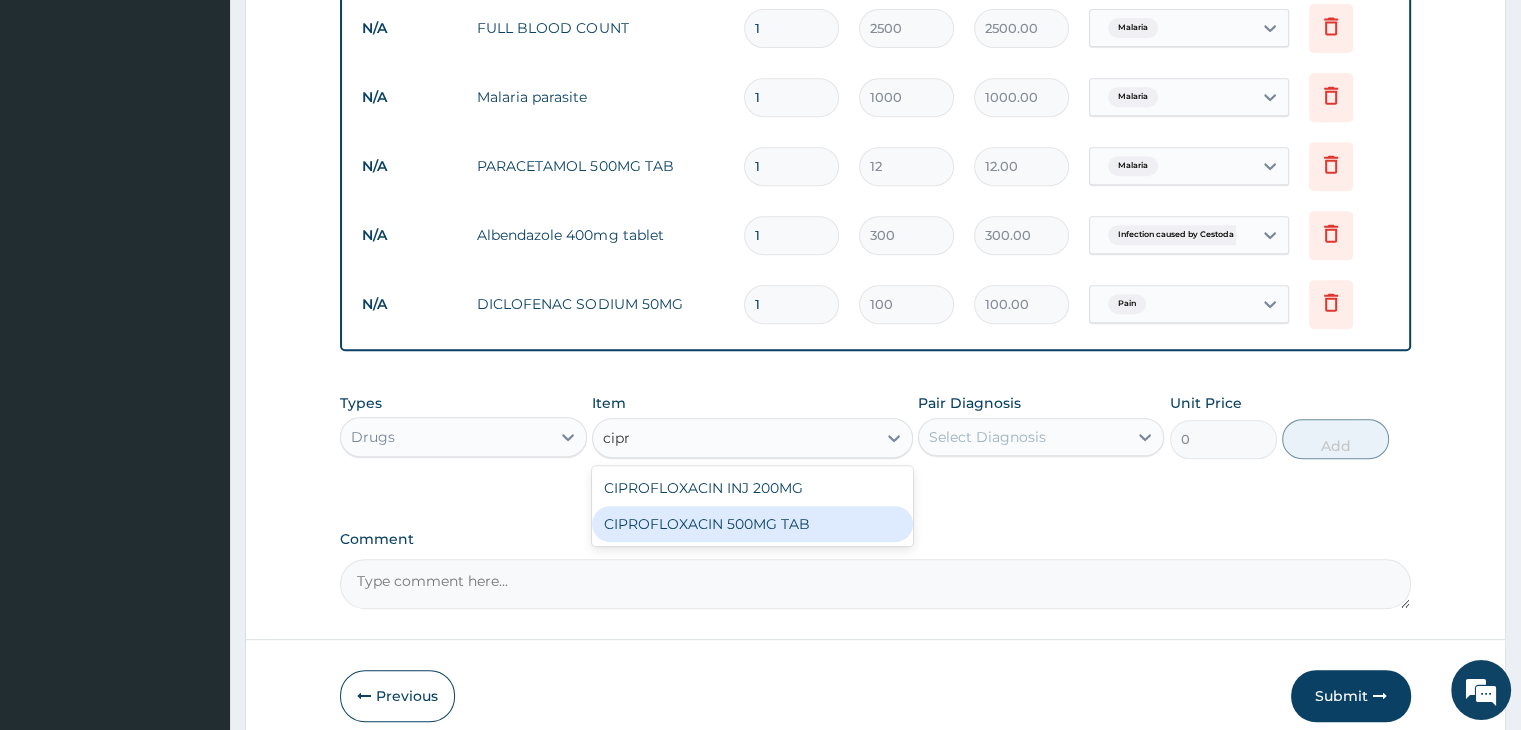 type 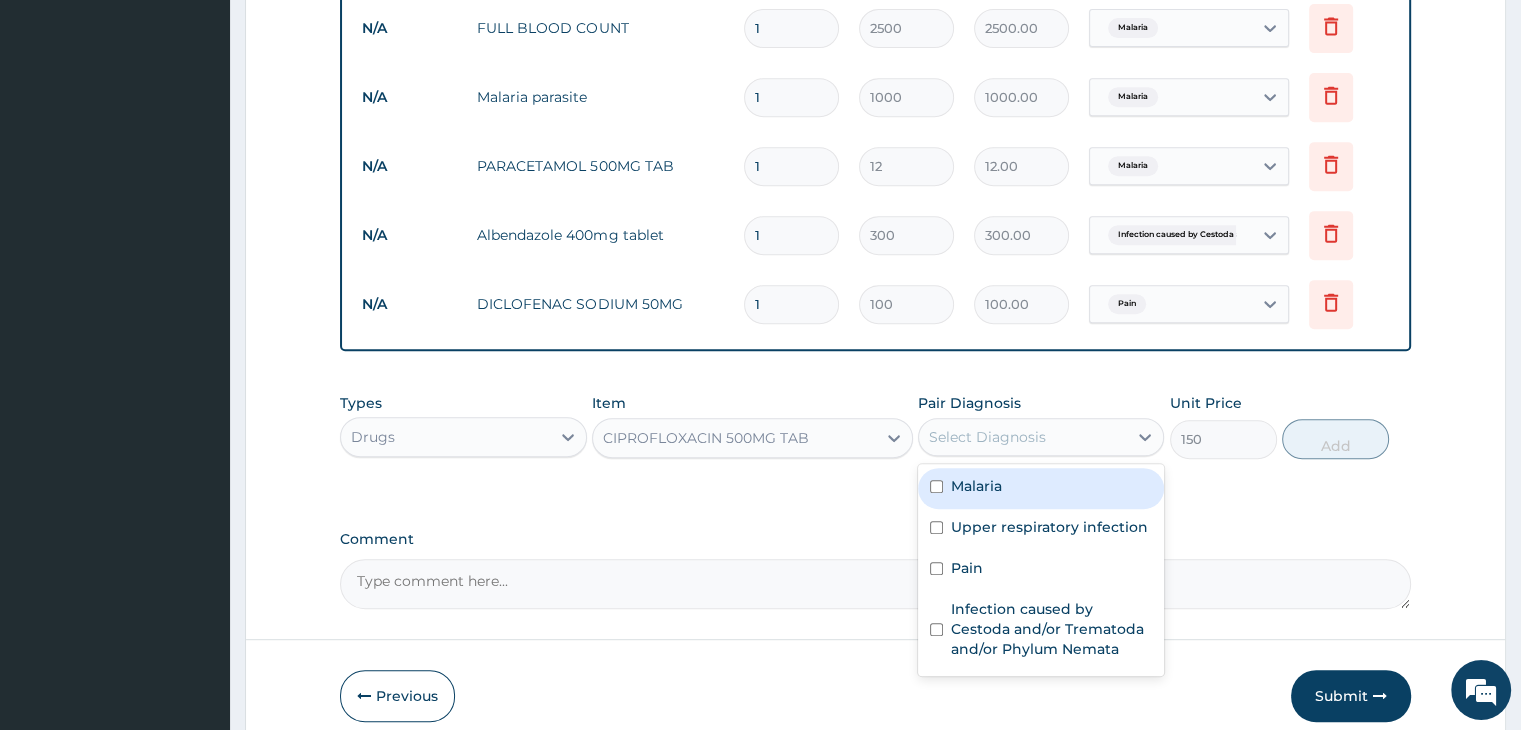 click on "Select Diagnosis" at bounding box center [987, 437] 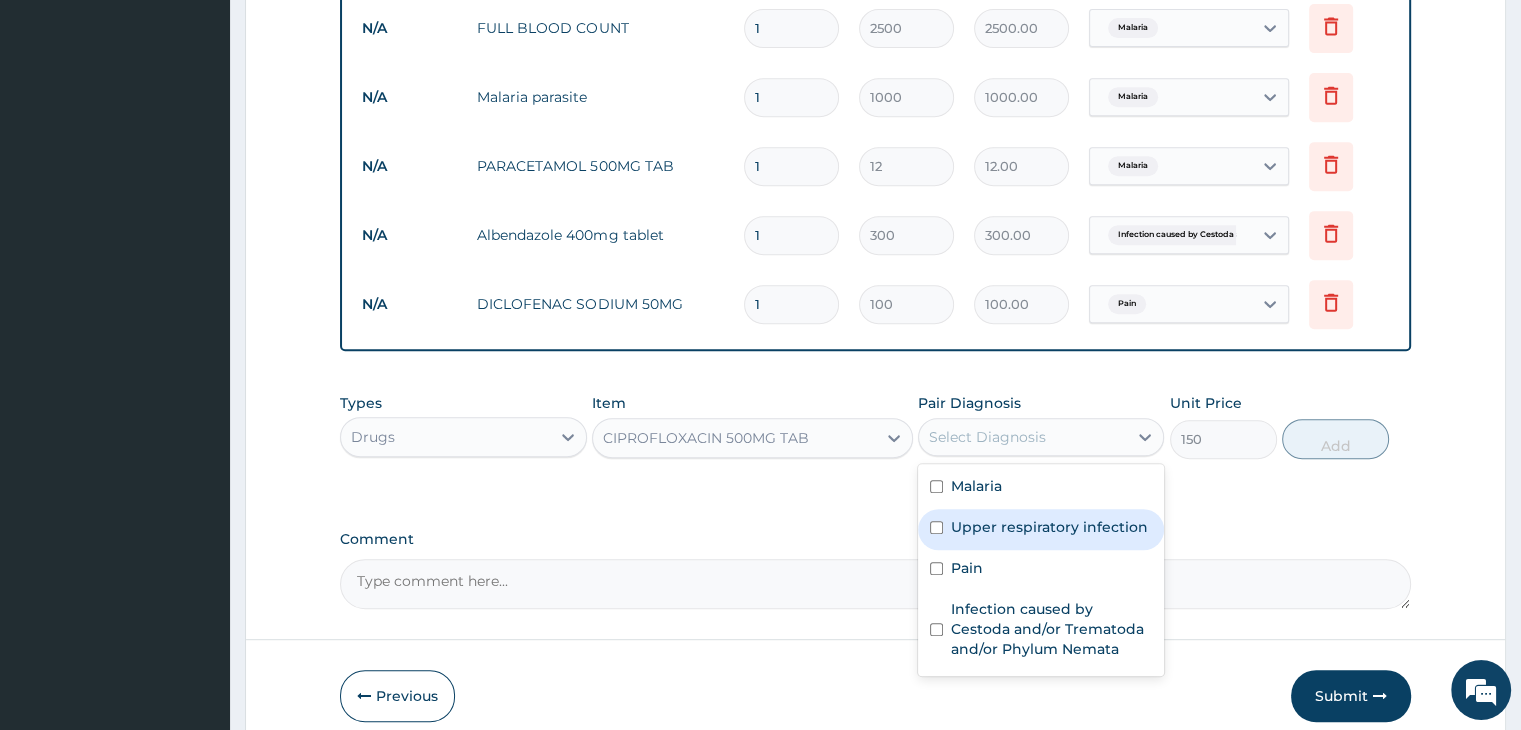 click on "Upper respiratory infection" at bounding box center [1049, 527] 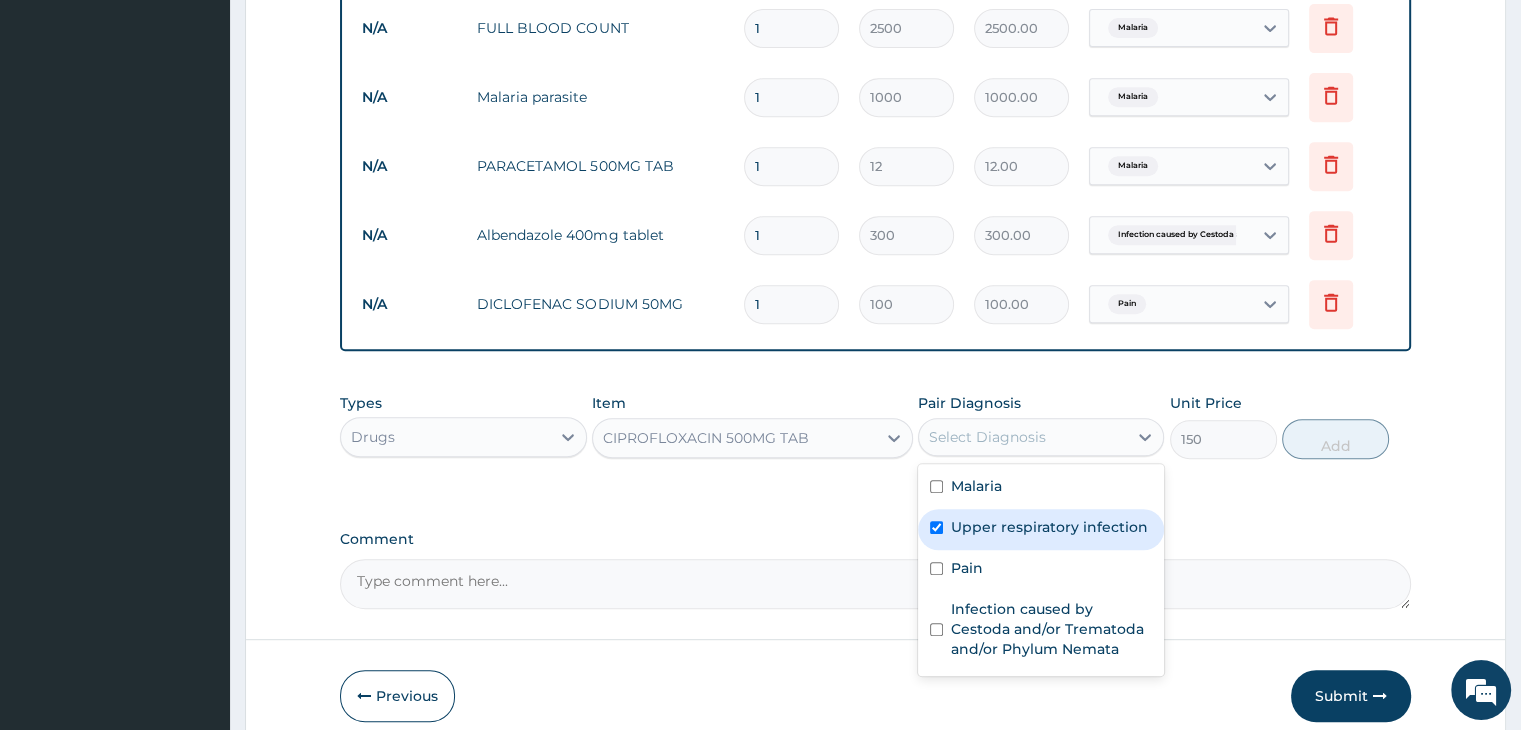 checkbox on "true" 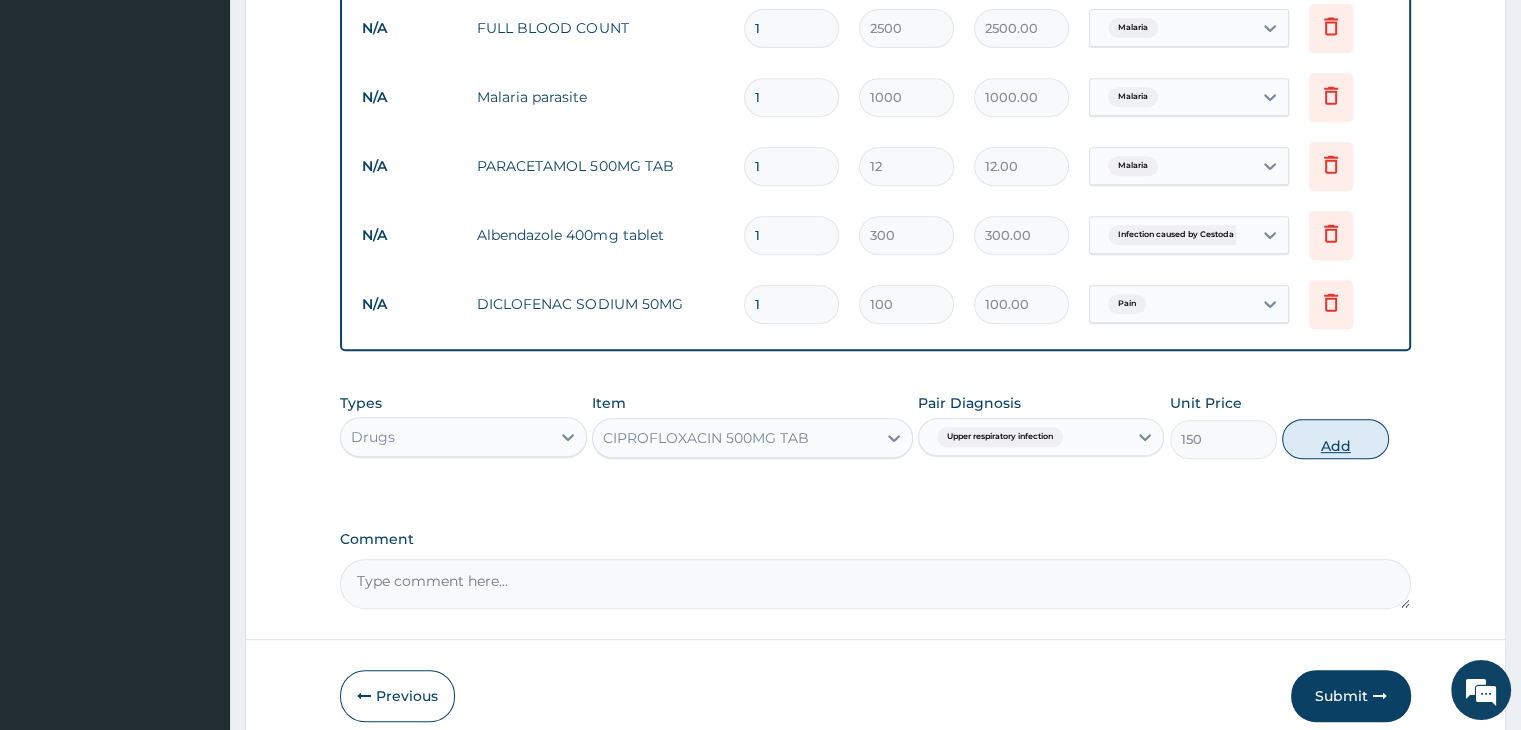 click on "Add" at bounding box center (1335, 439) 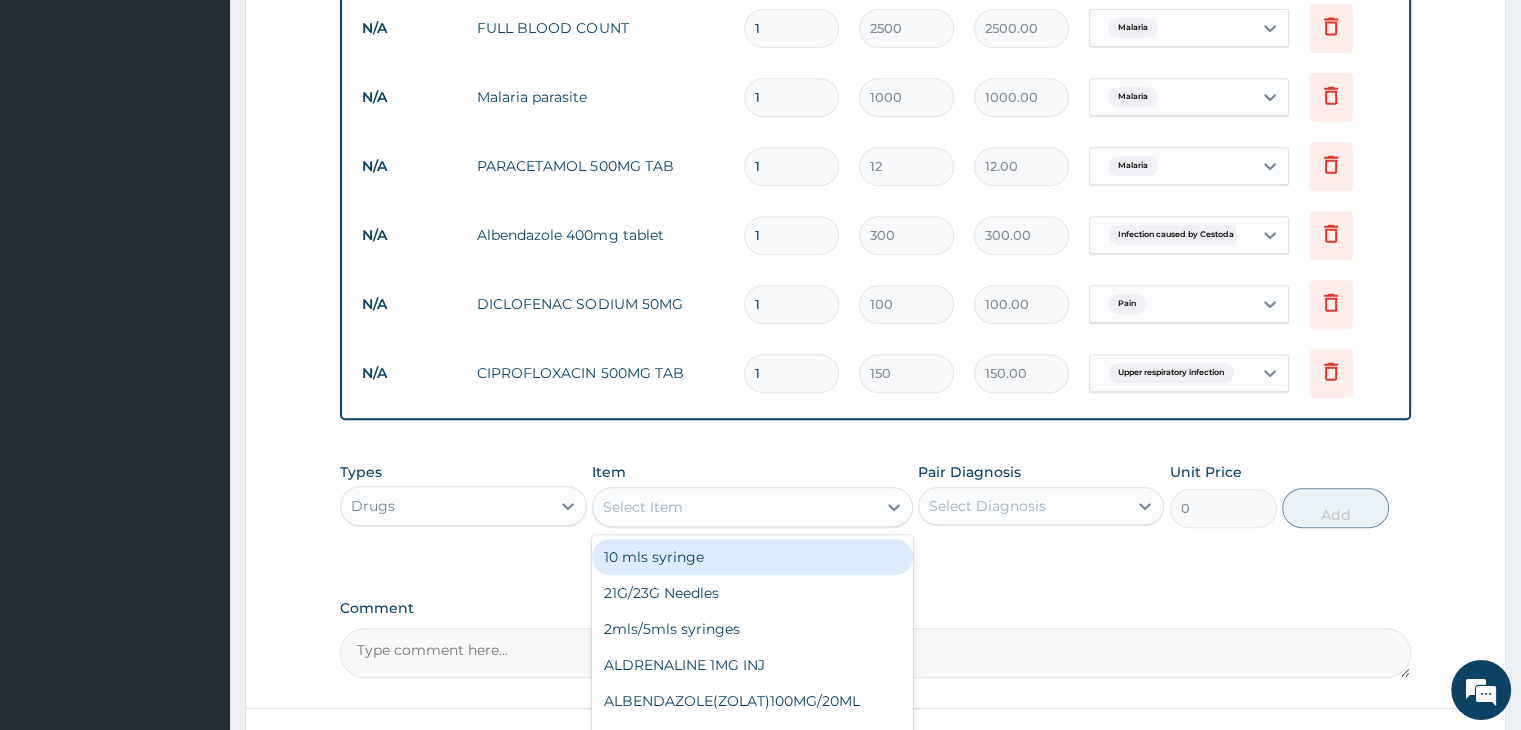 click on "Select Item" at bounding box center (734, 507) 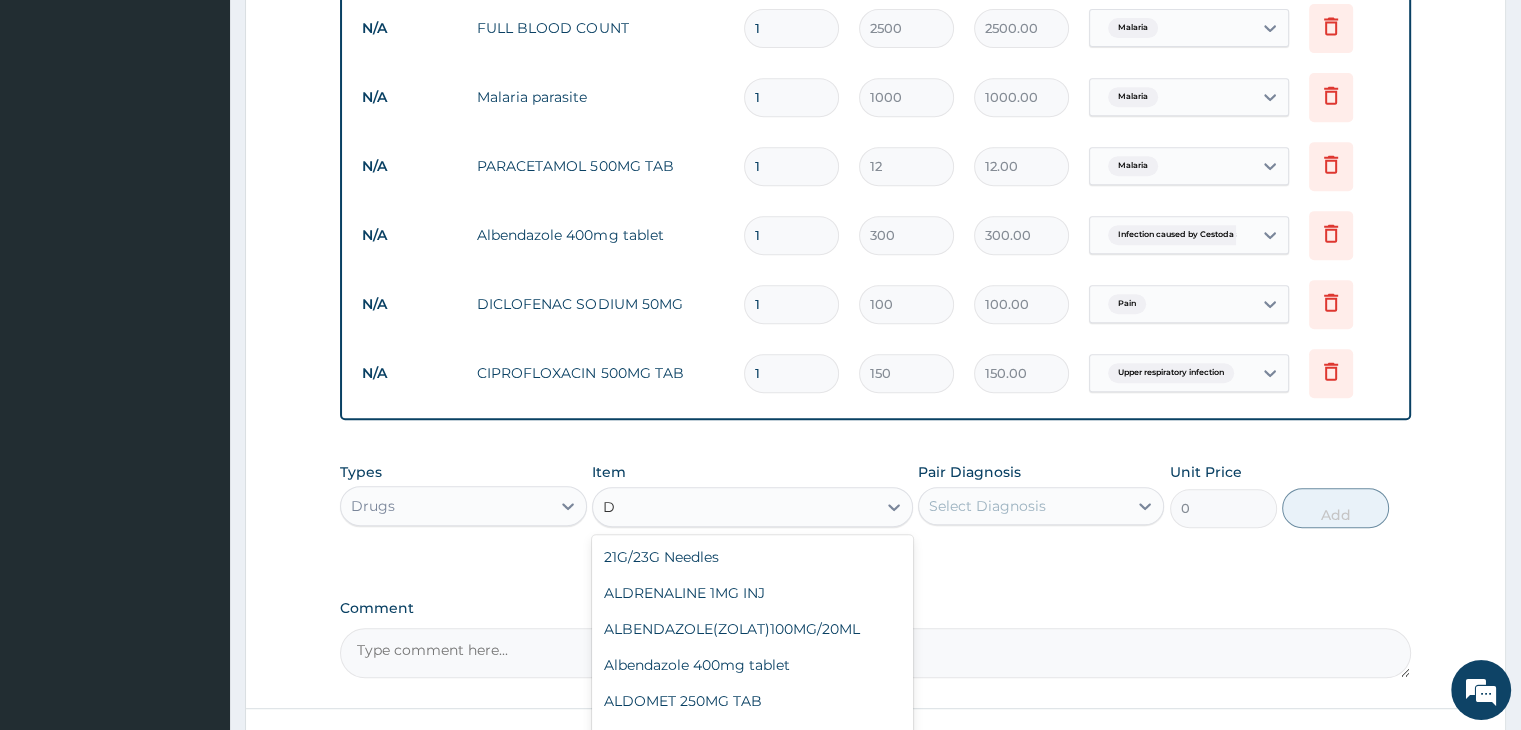 type on "D-" 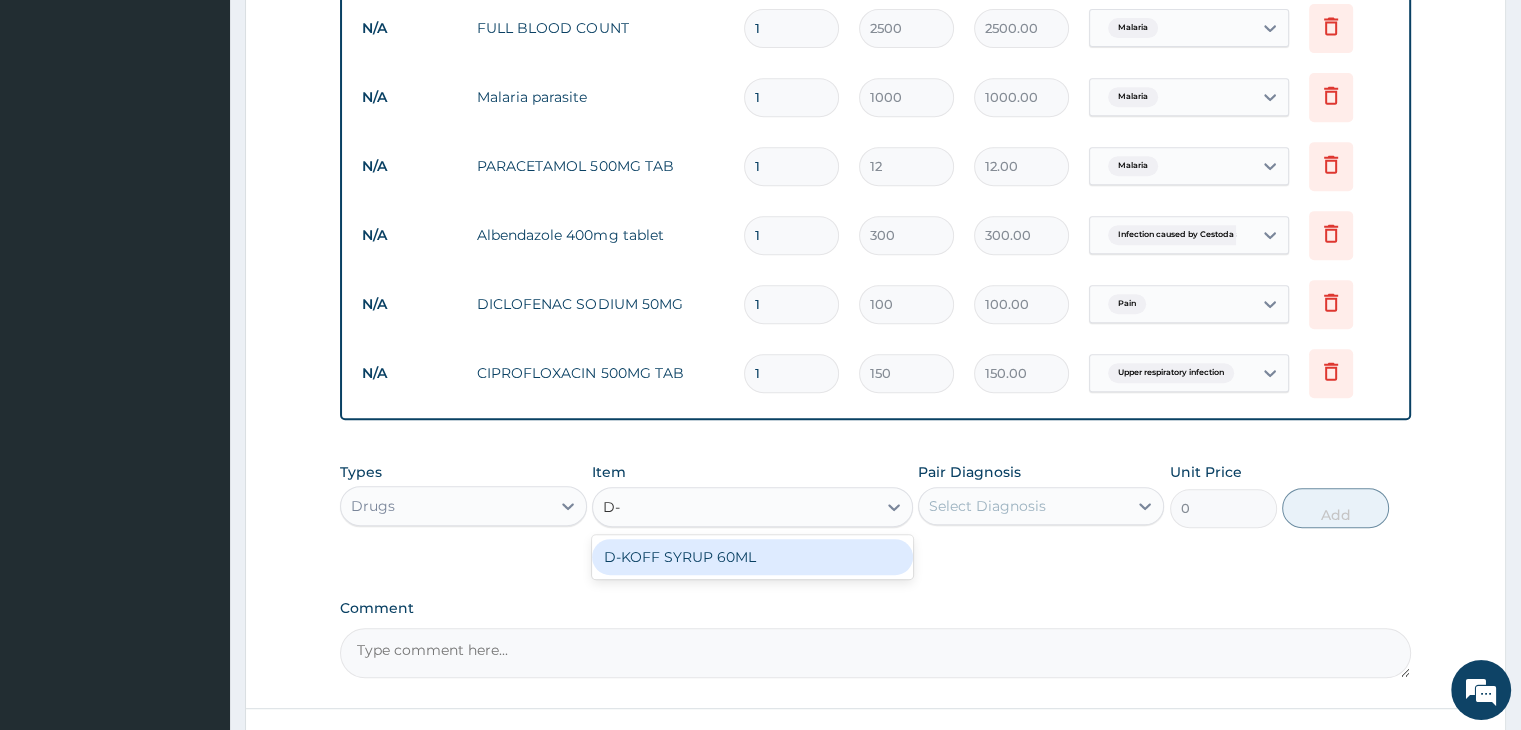 click on "D-KOFF SYRUP 60ML" at bounding box center (752, 557) 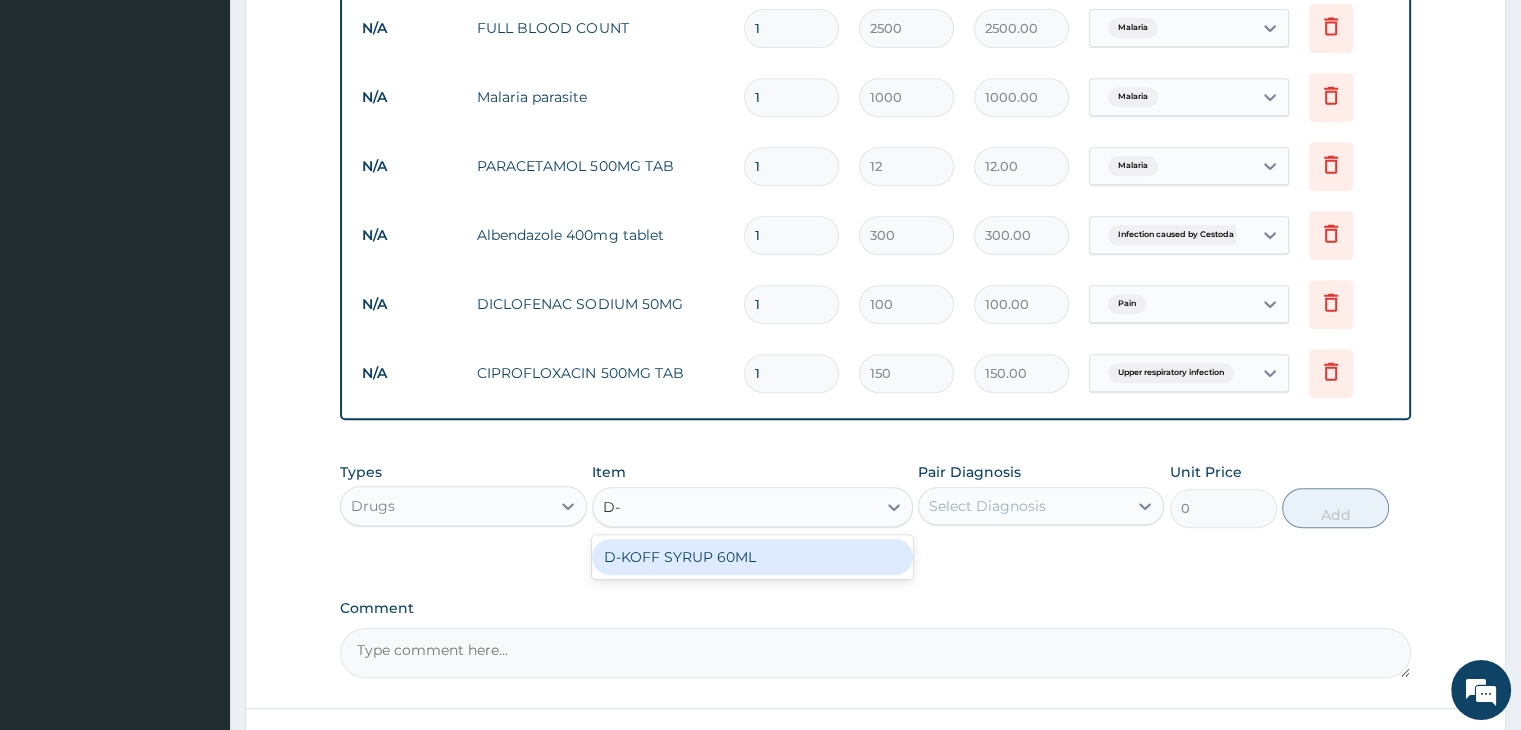 type 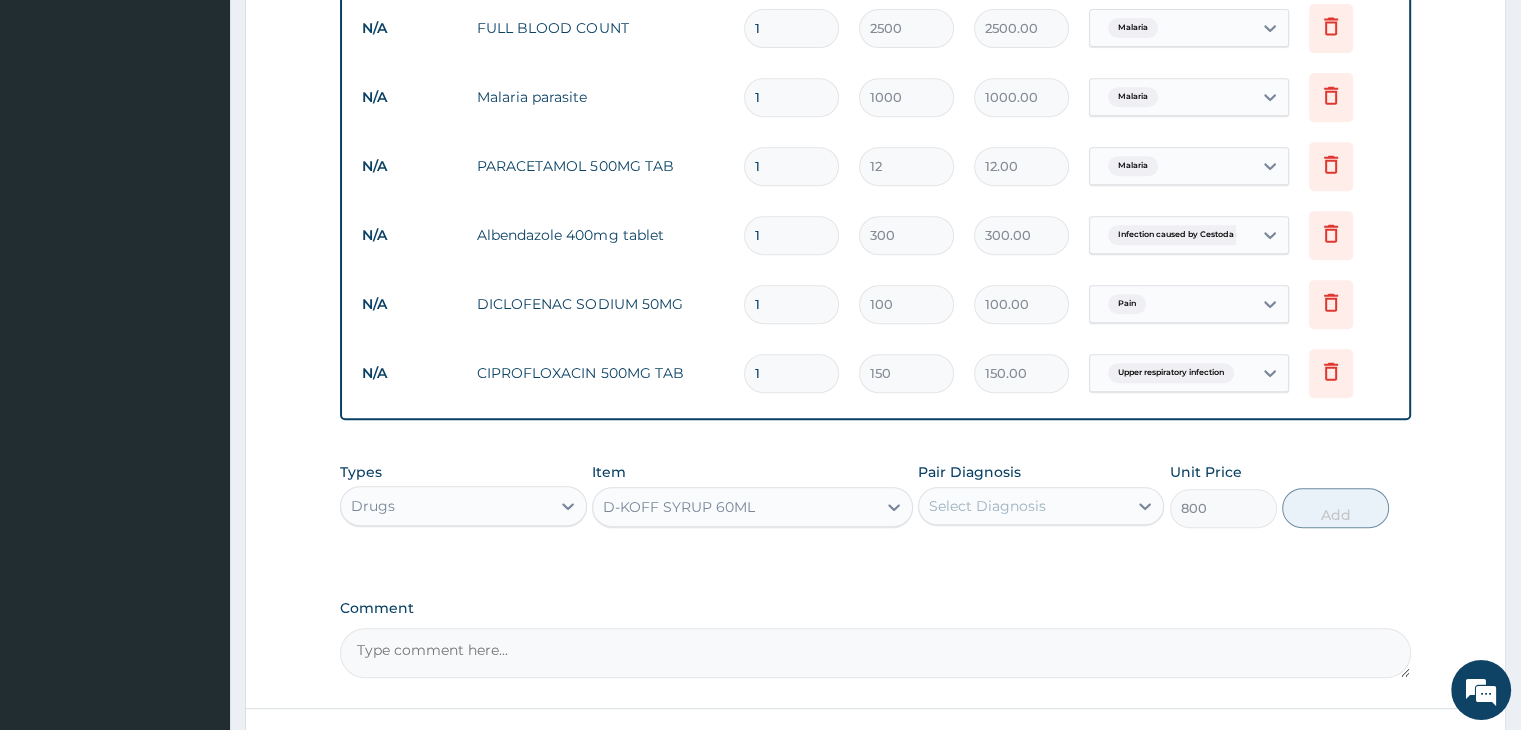 click on "Select Diagnosis" at bounding box center [1023, 506] 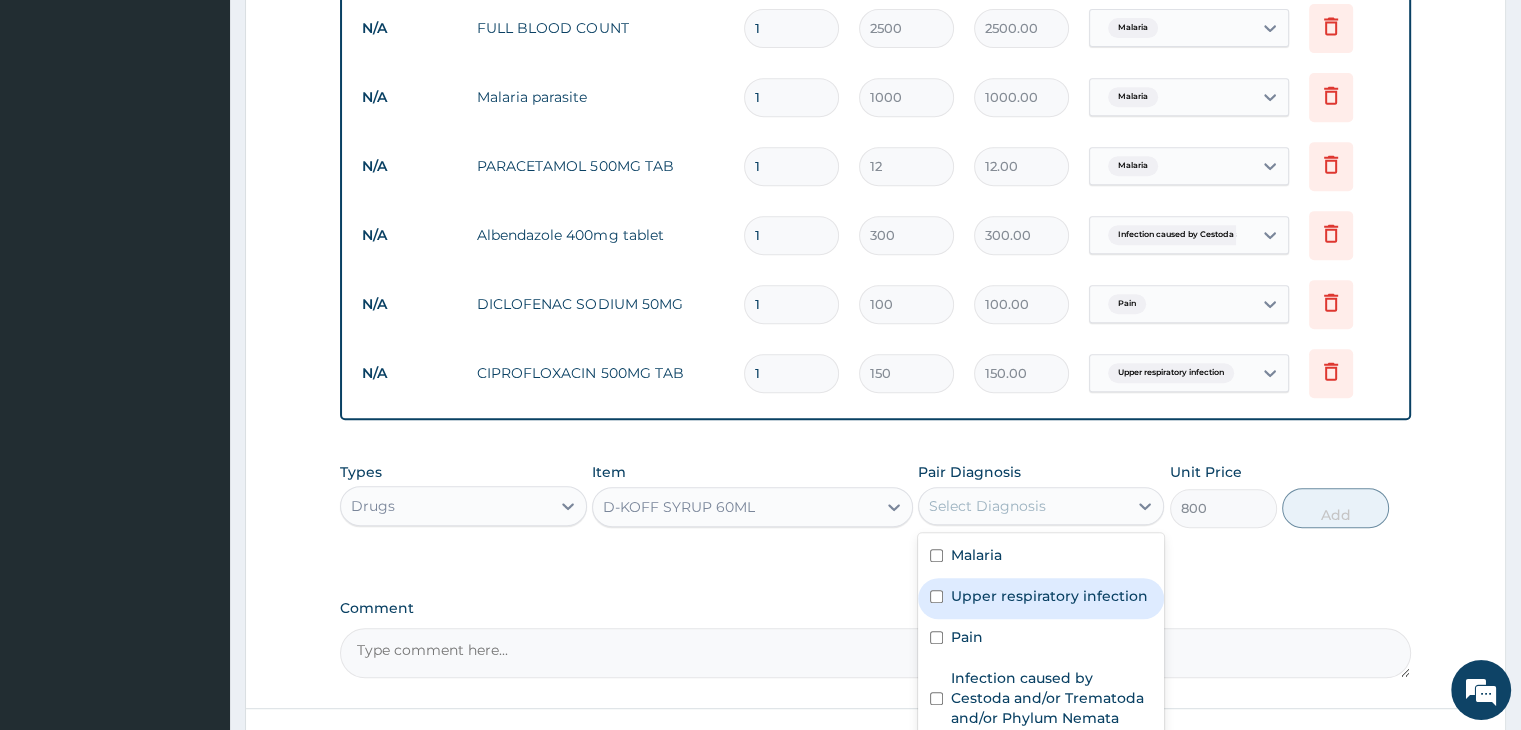 click on "Upper respiratory infection" at bounding box center [1049, 596] 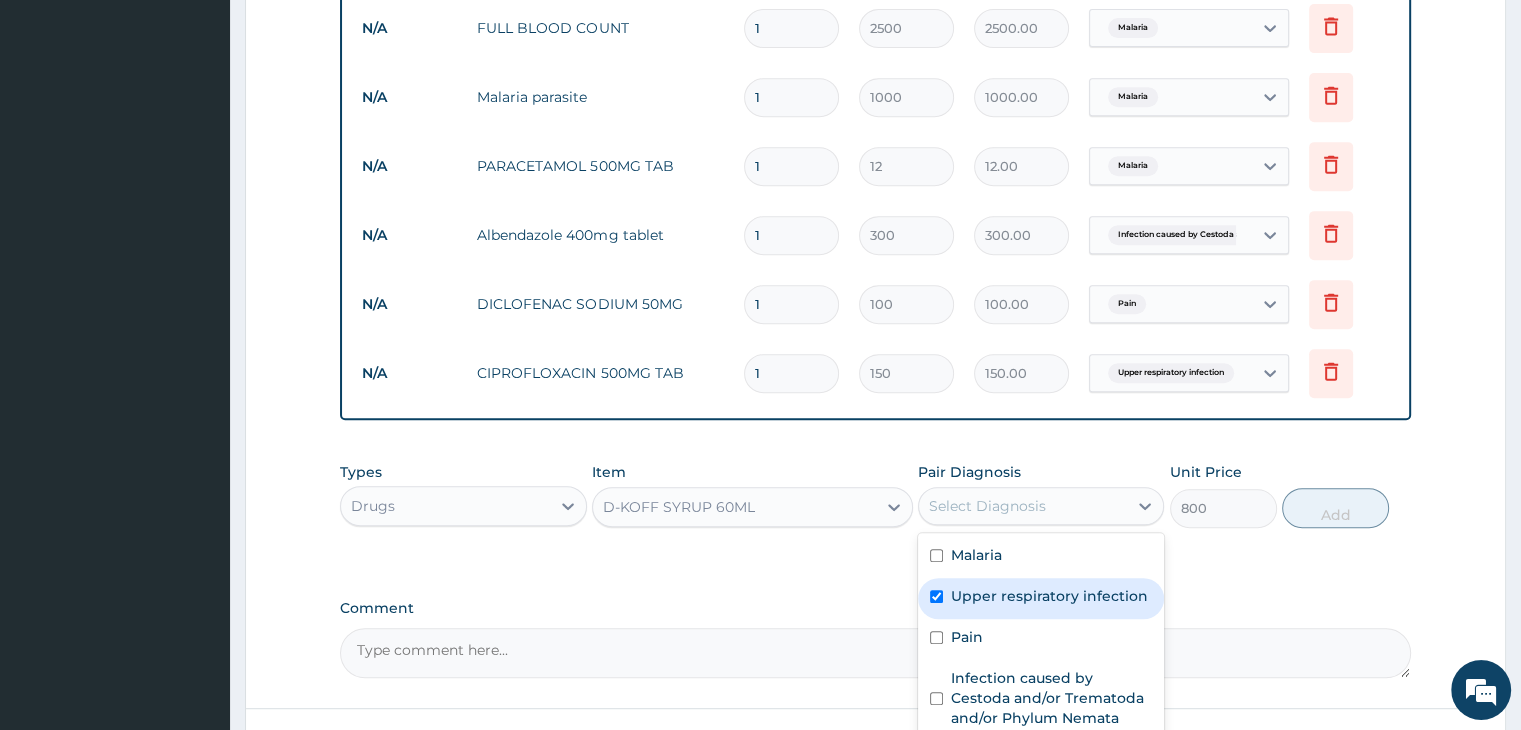 checkbox on "true" 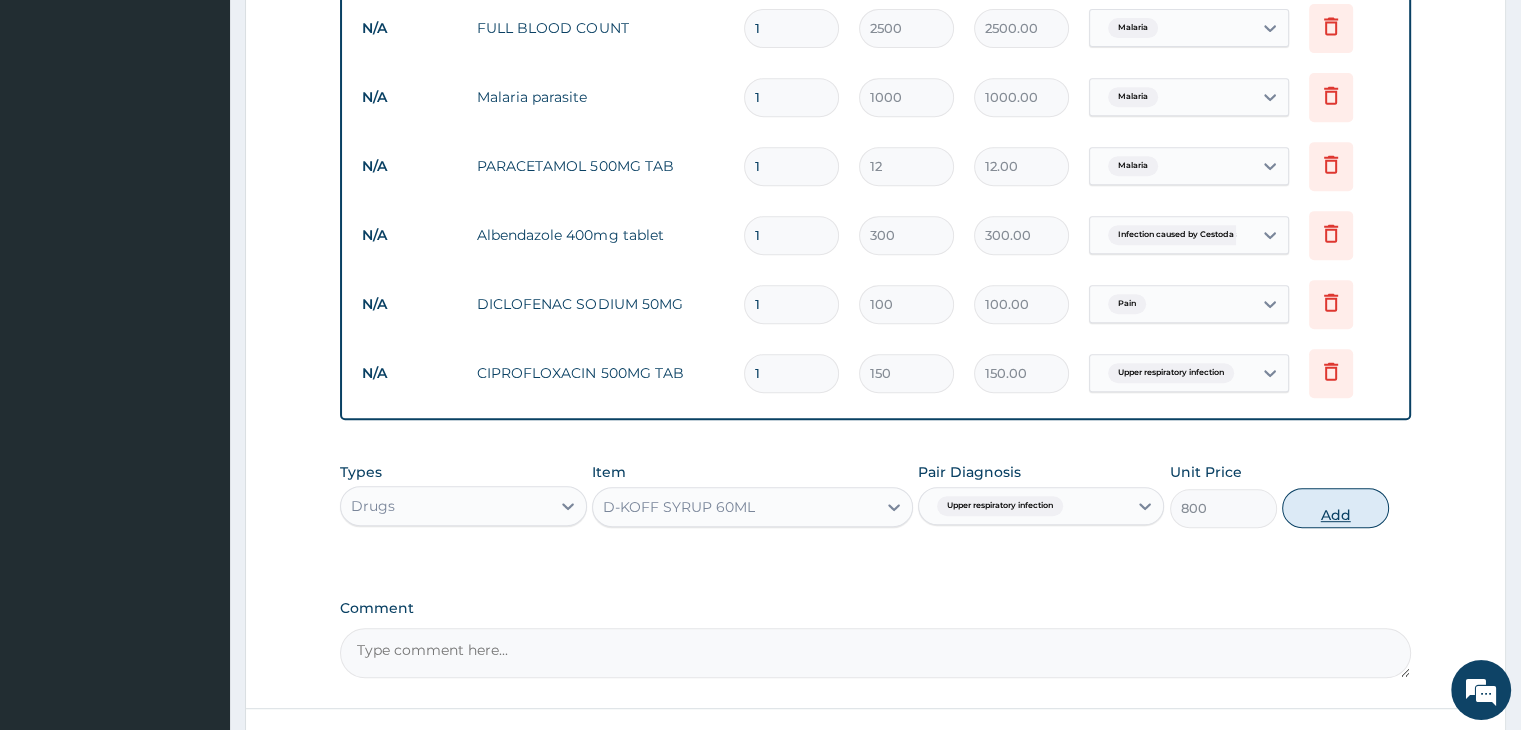 click on "Add" at bounding box center [1335, 508] 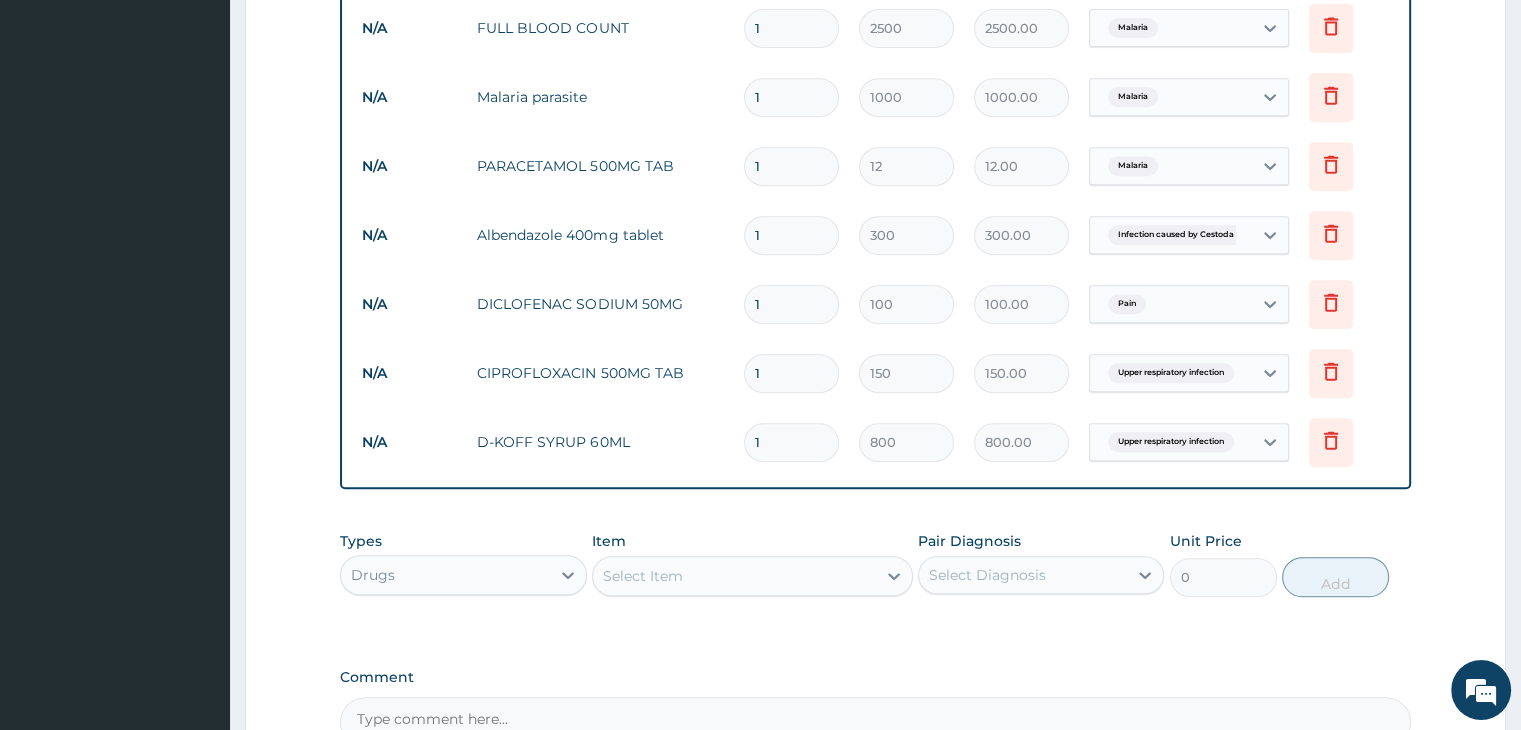 click on "1" at bounding box center [791, 373] 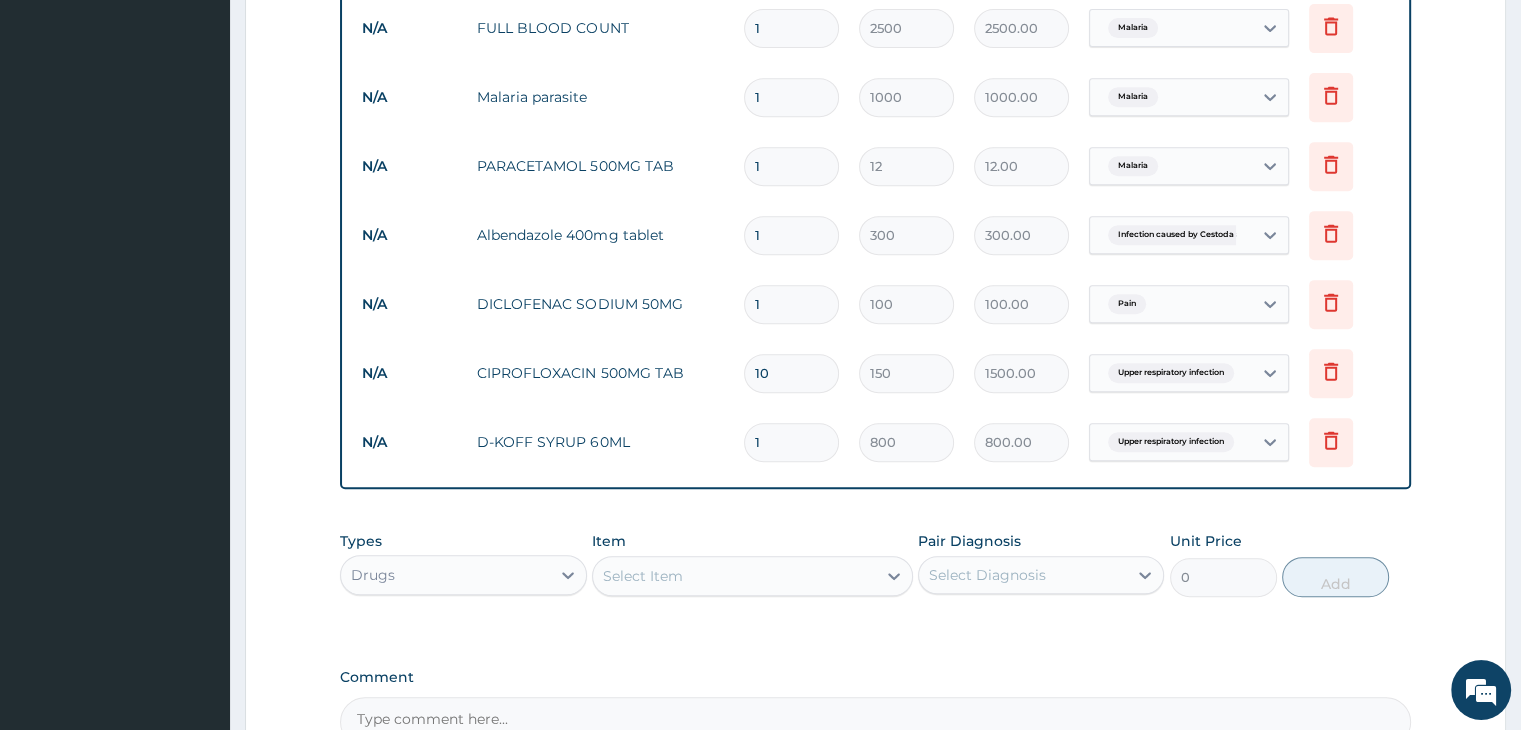 type on "10" 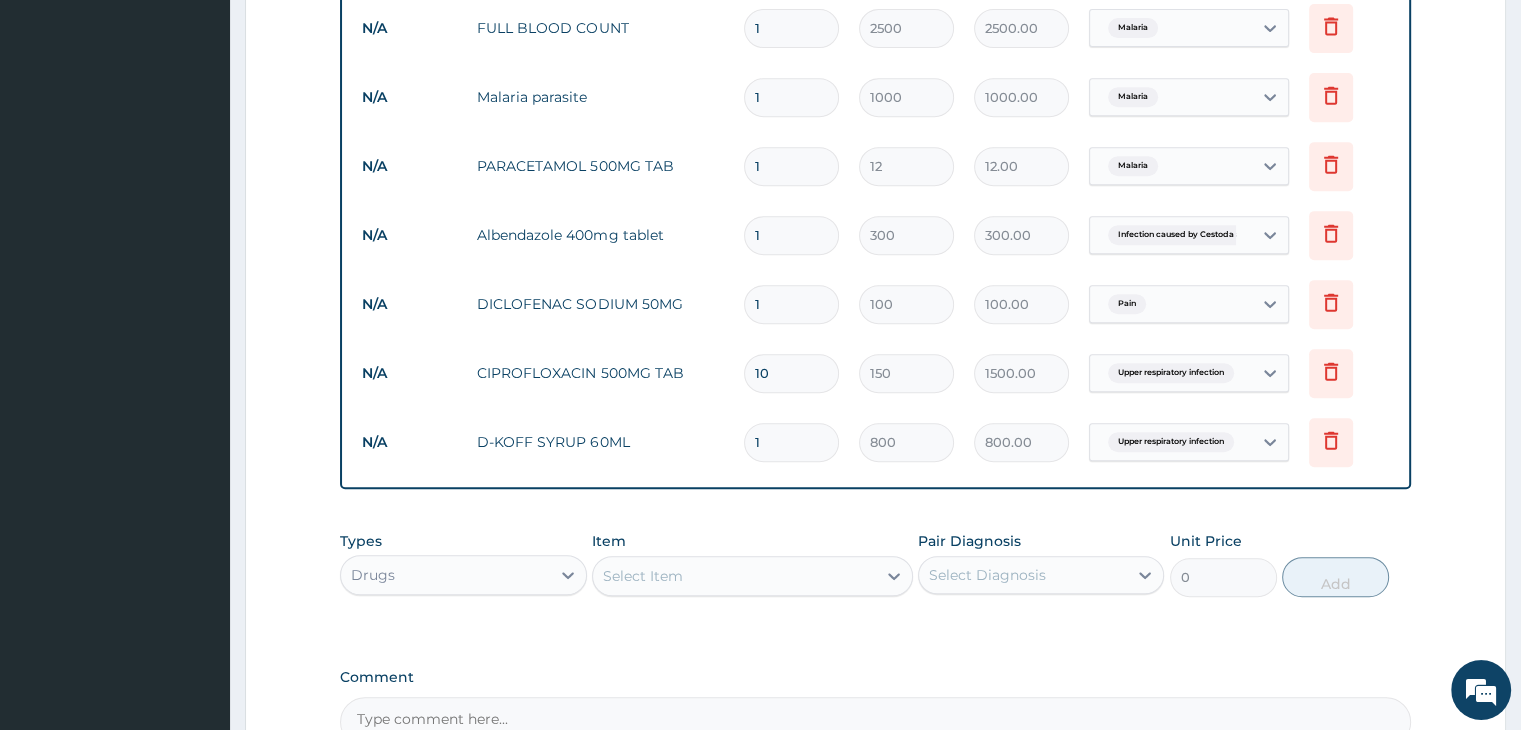 click on "1" at bounding box center [791, 304] 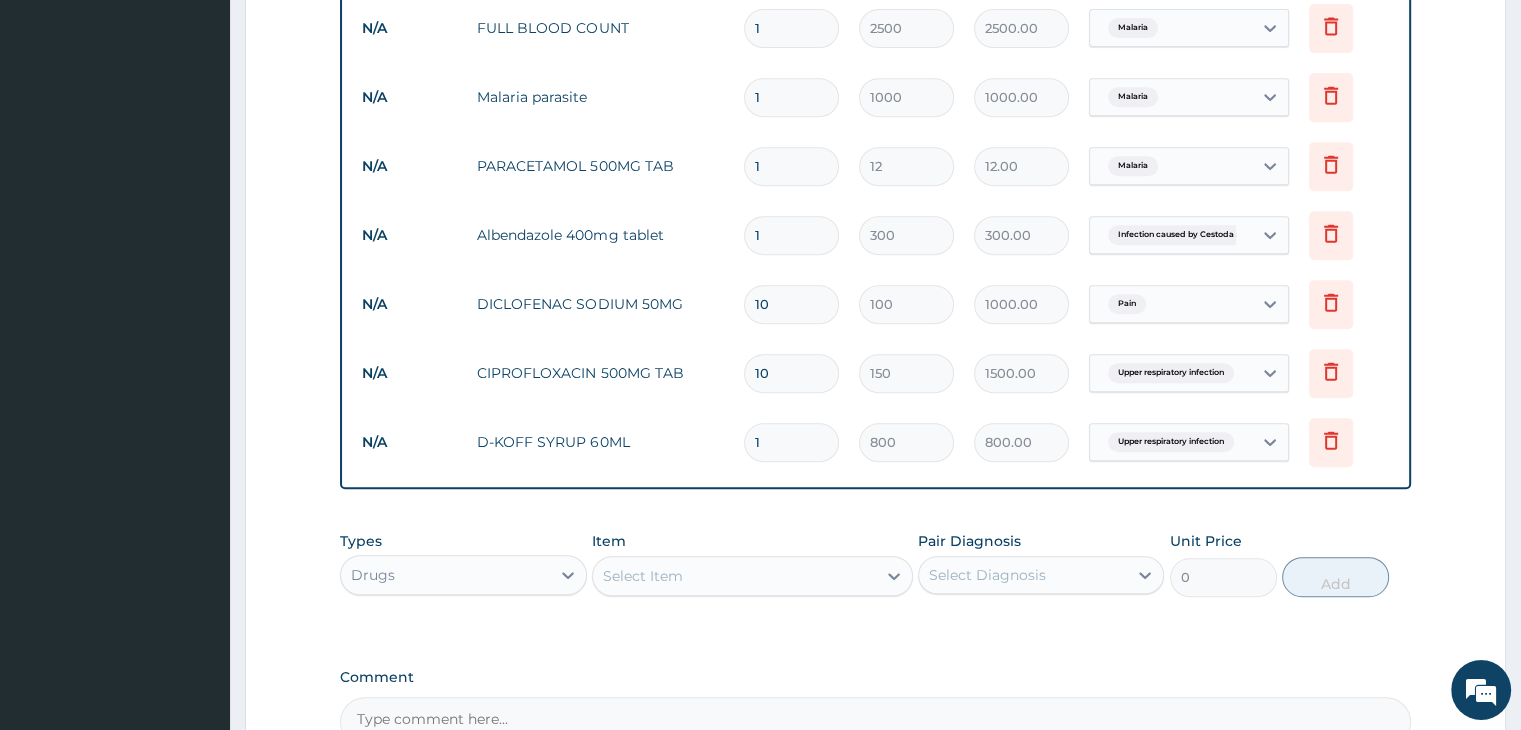 type on "10" 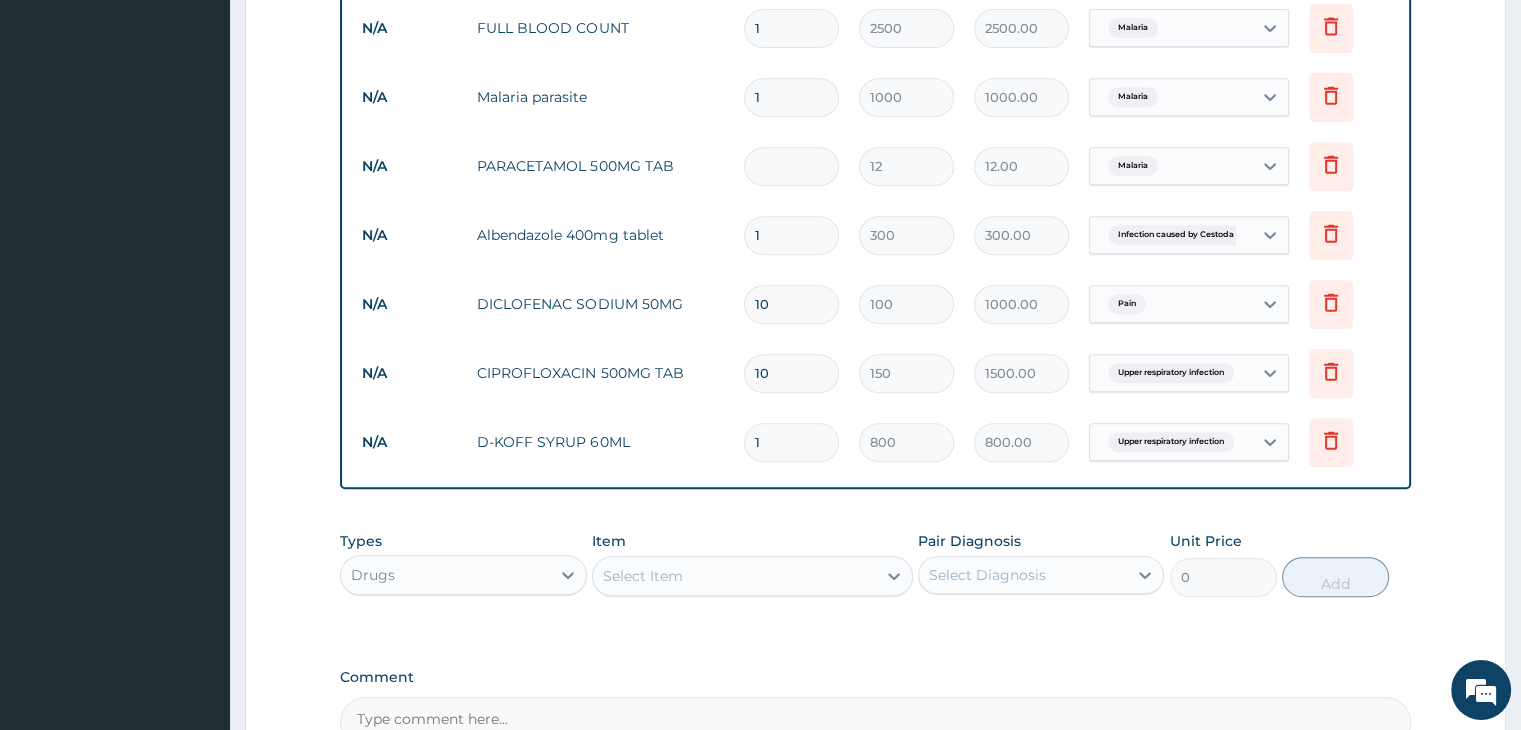 type on "0.00" 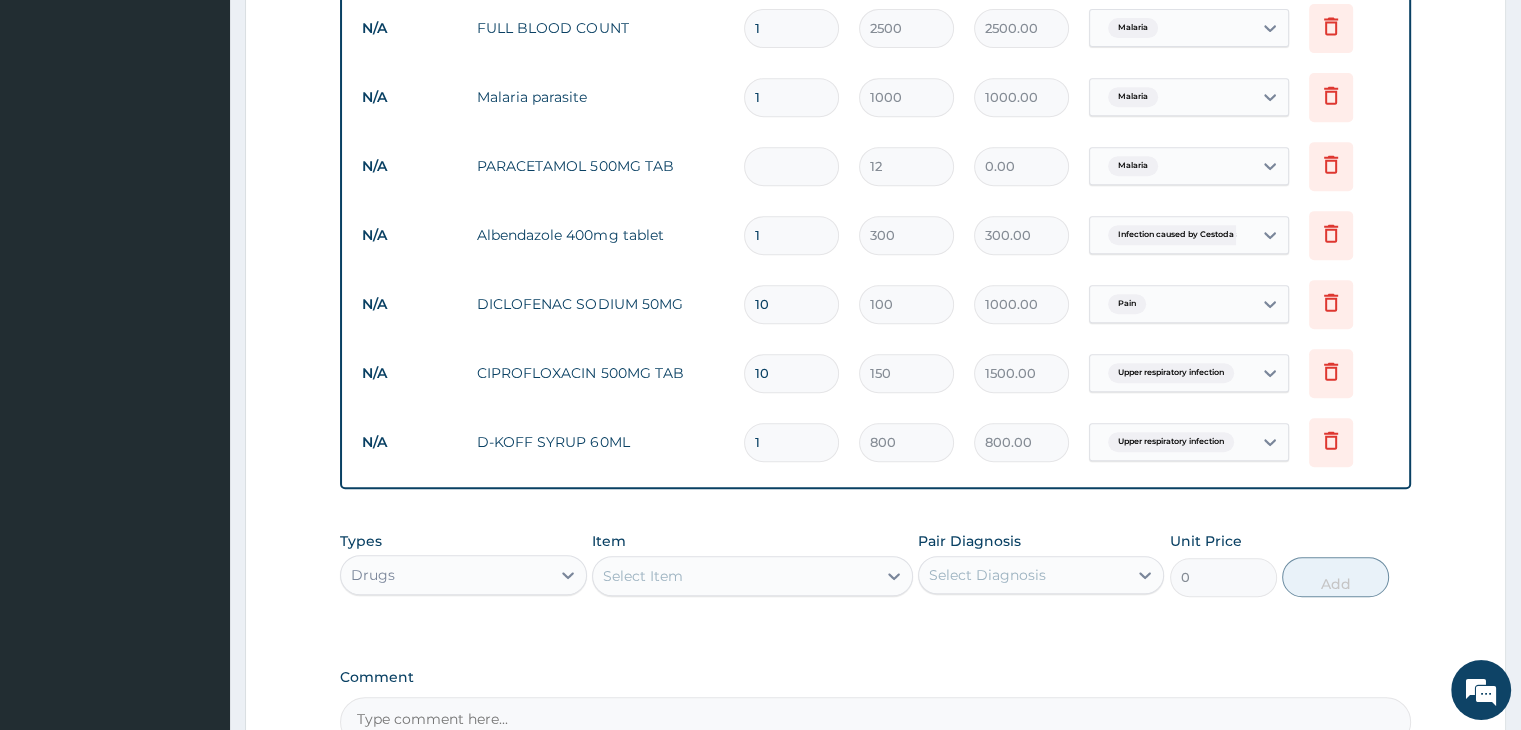 type on "2" 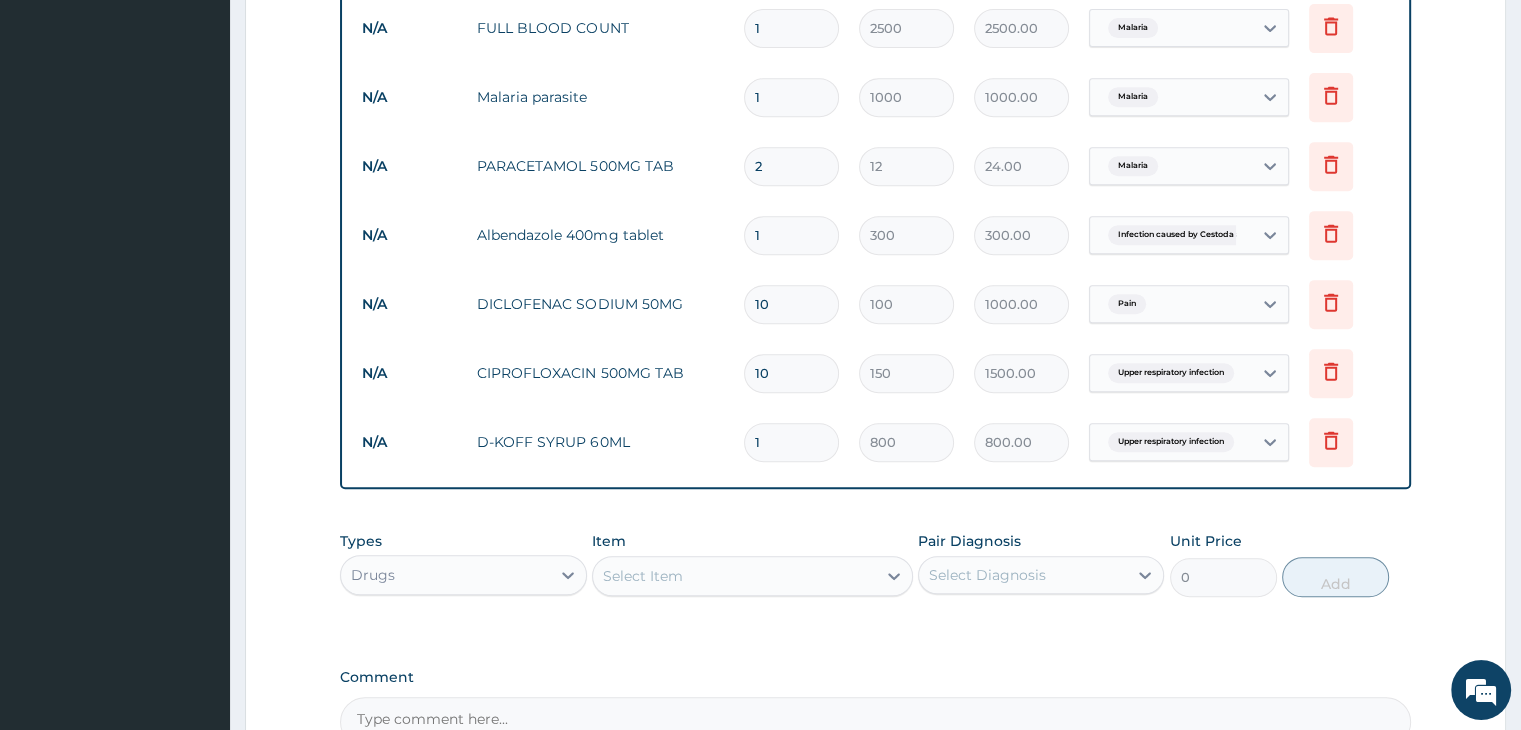 type on "20" 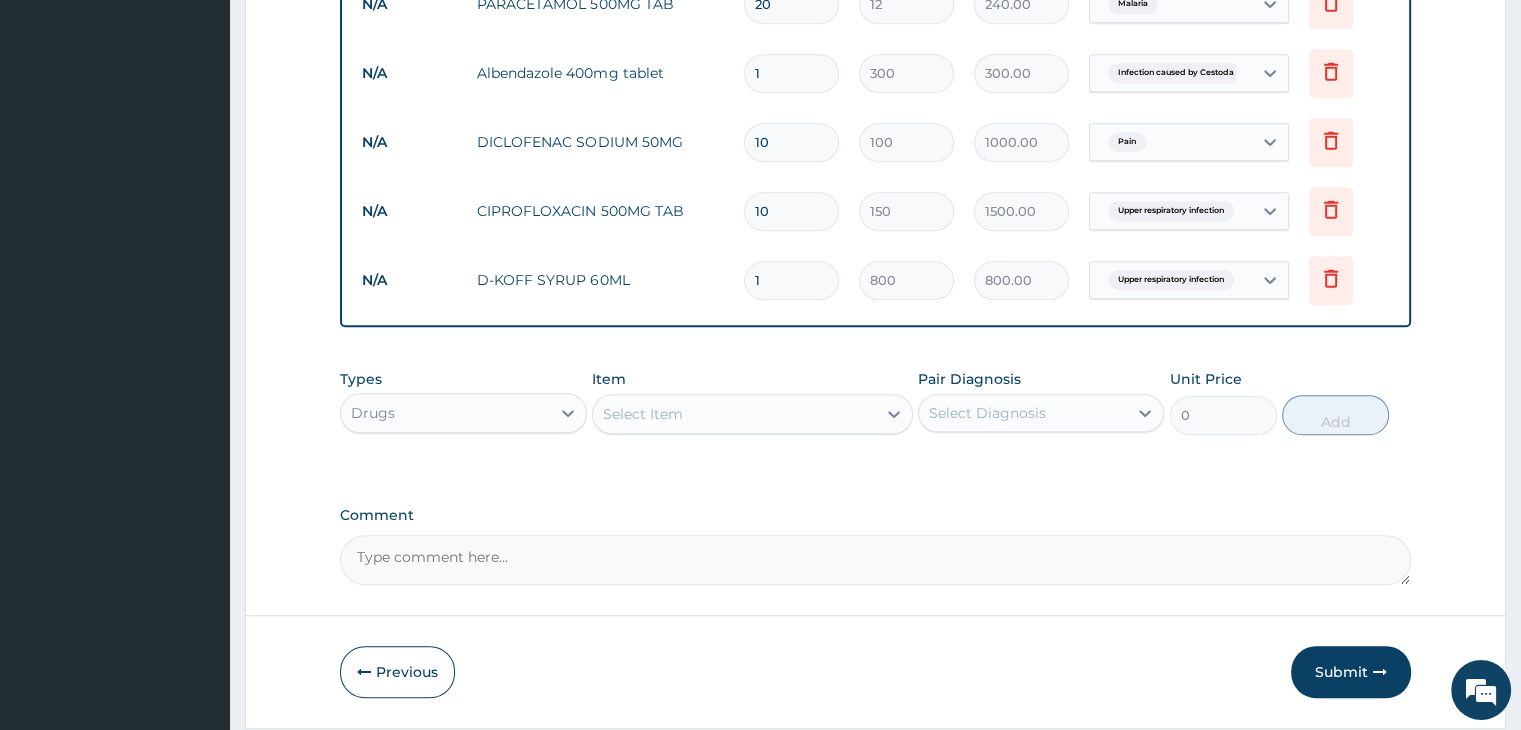 scroll, scrollTop: 1096, scrollLeft: 0, axis: vertical 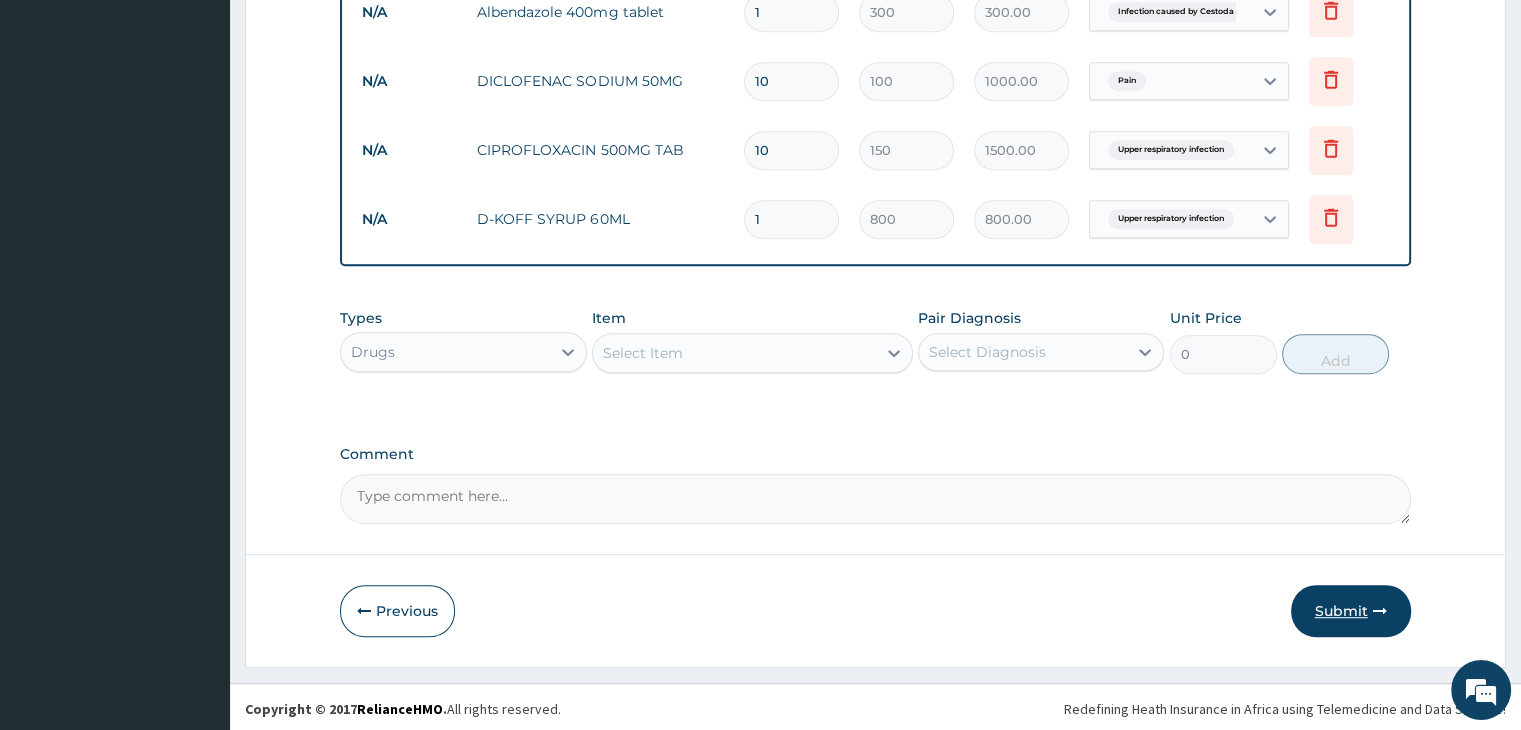 type on "20" 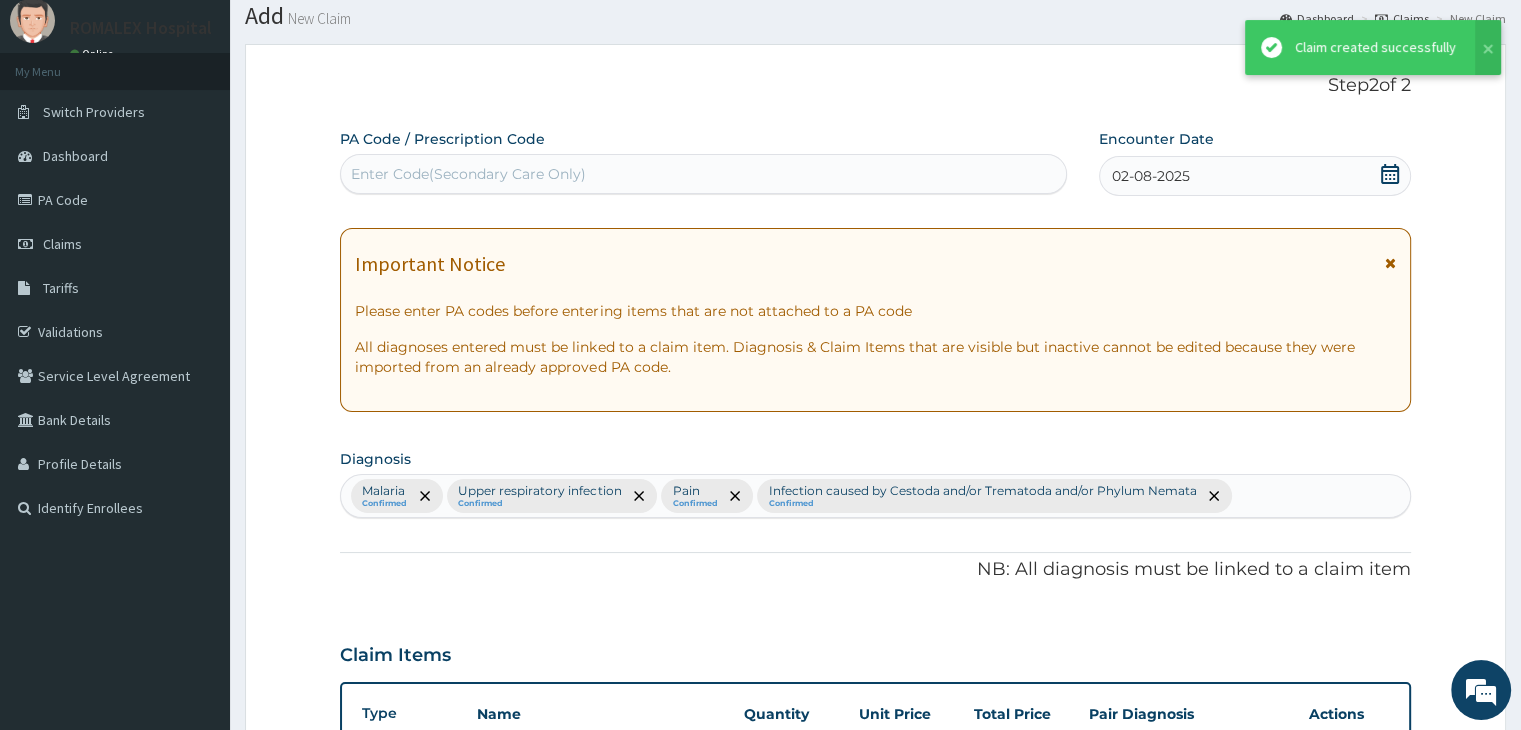 scroll, scrollTop: 1096, scrollLeft: 0, axis: vertical 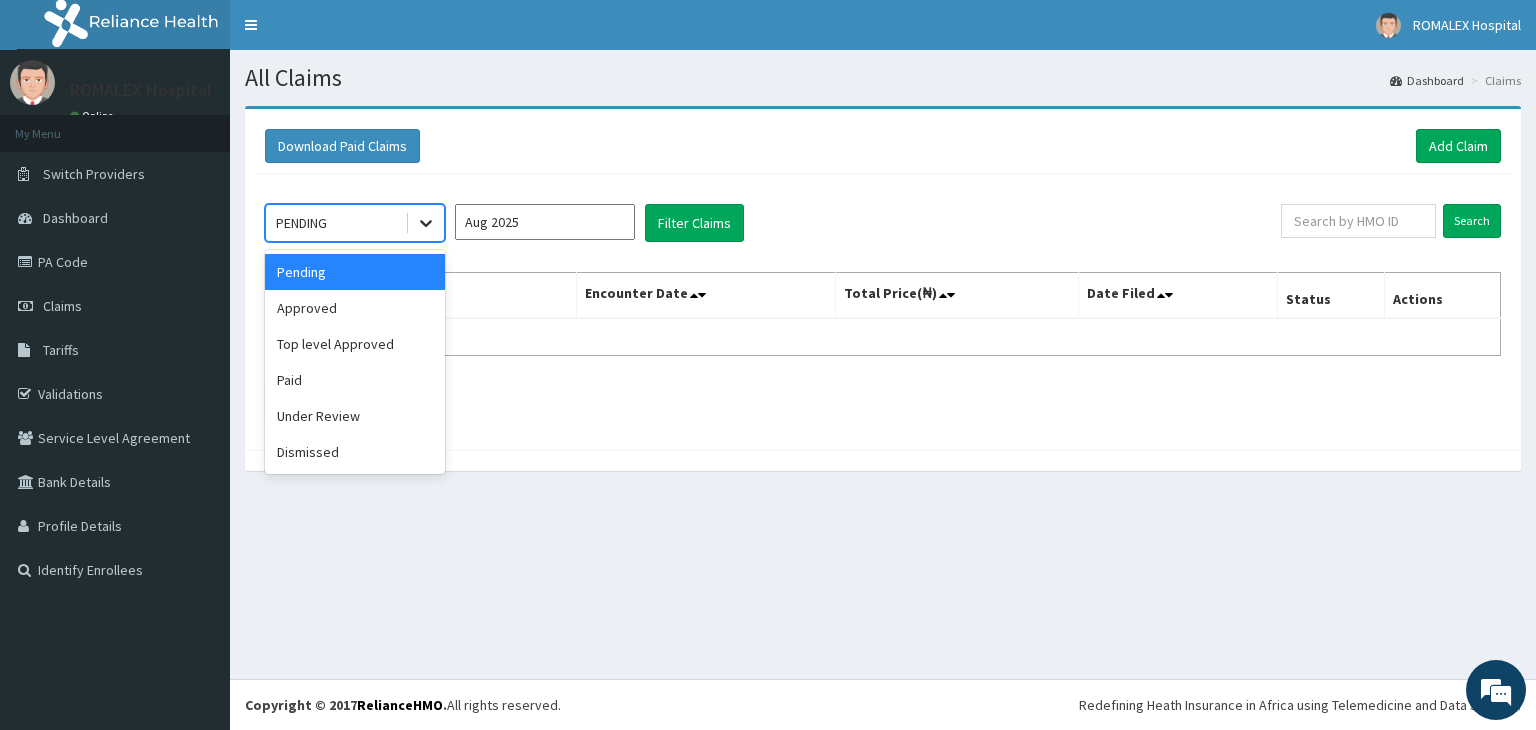 click at bounding box center (426, 223) 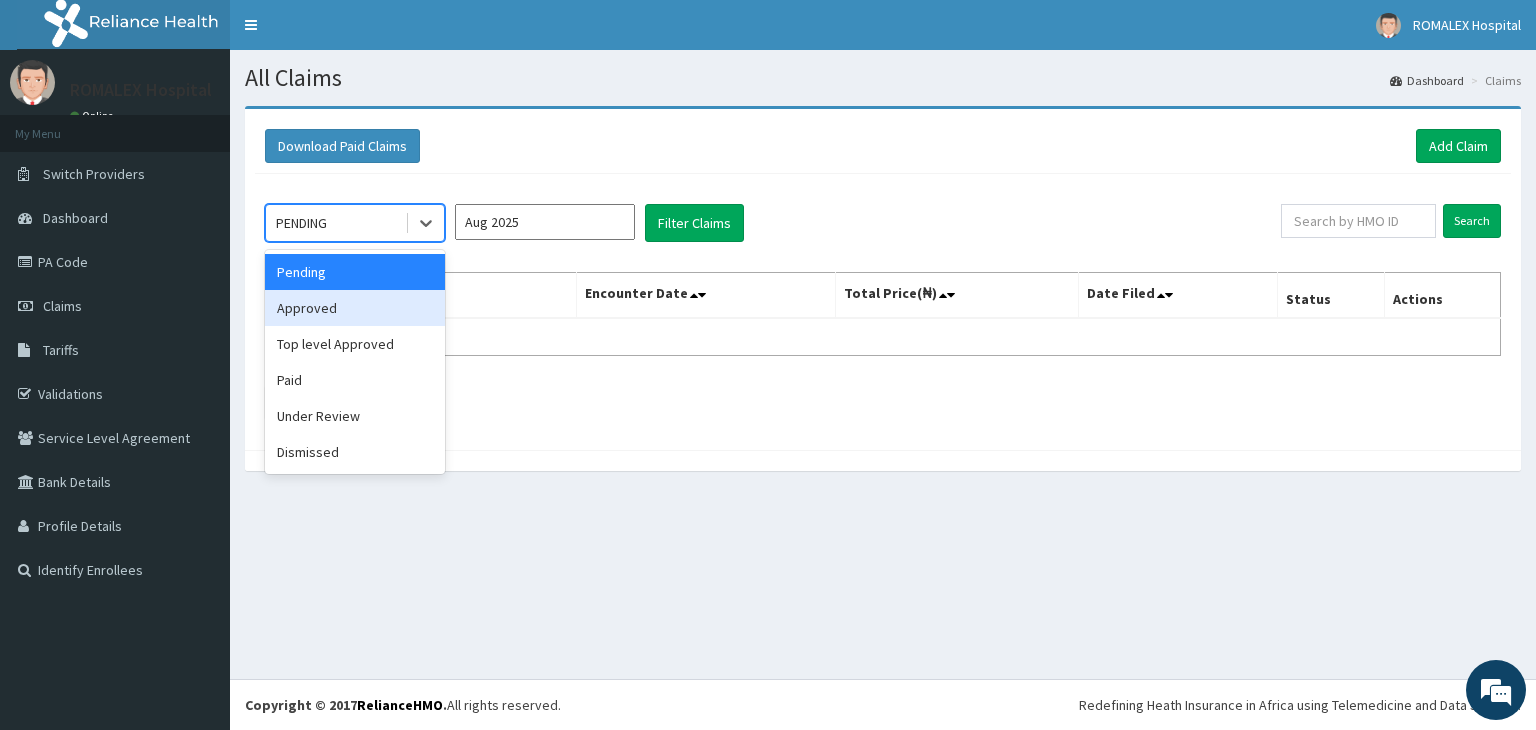 click on "Approved" at bounding box center (355, 308) 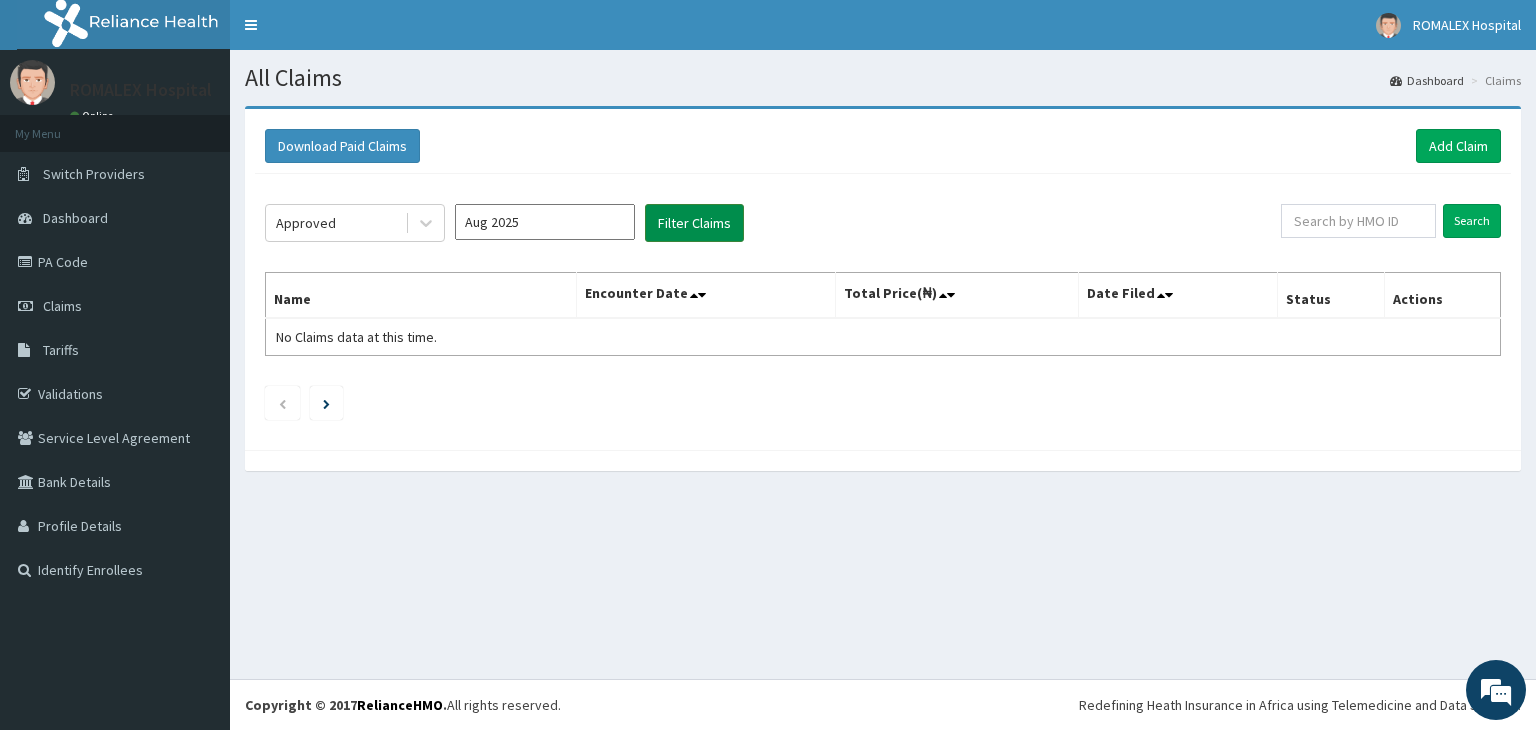 click on "Filter Claims" at bounding box center (694, 223) 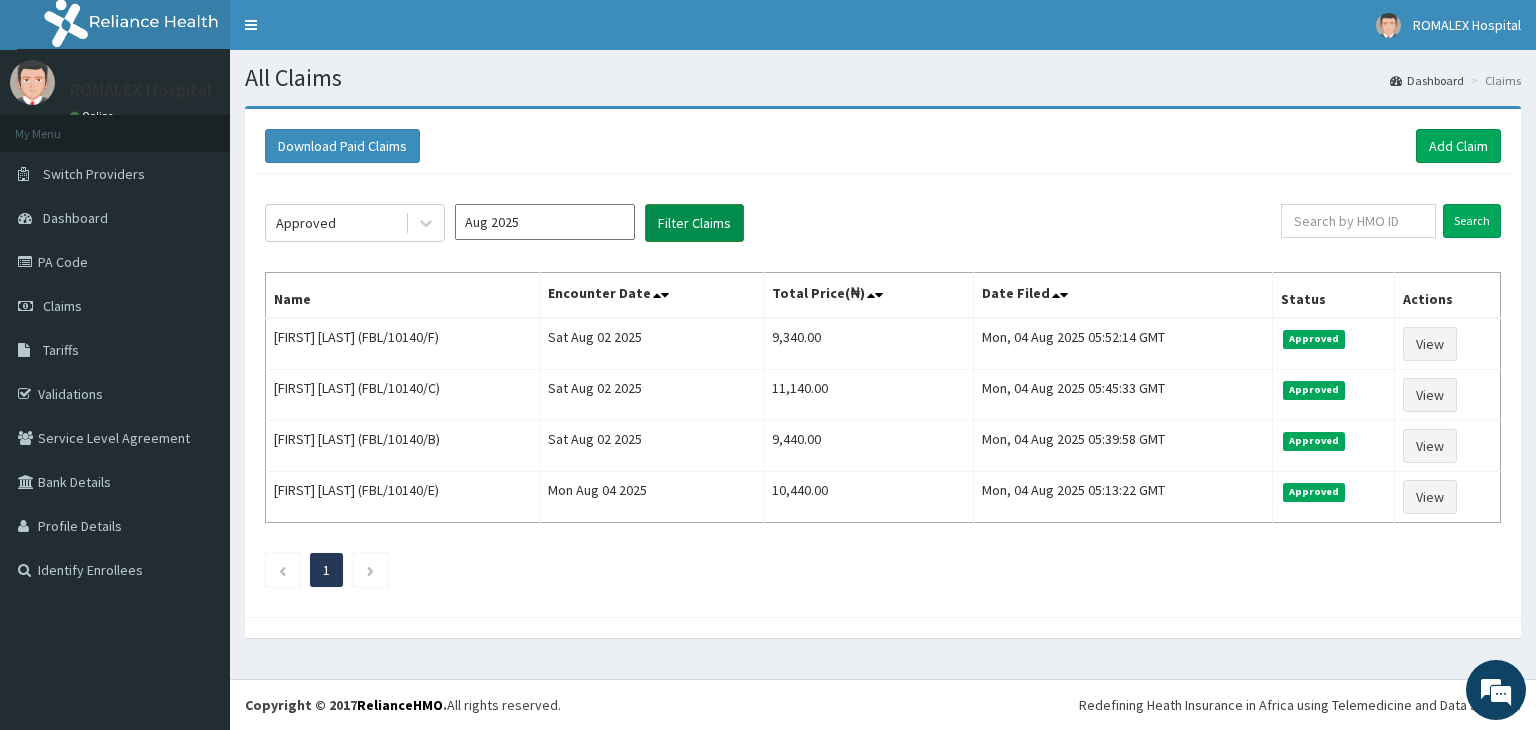 scroll, scrollTop: 0, scrollLeft: 0, axis: both 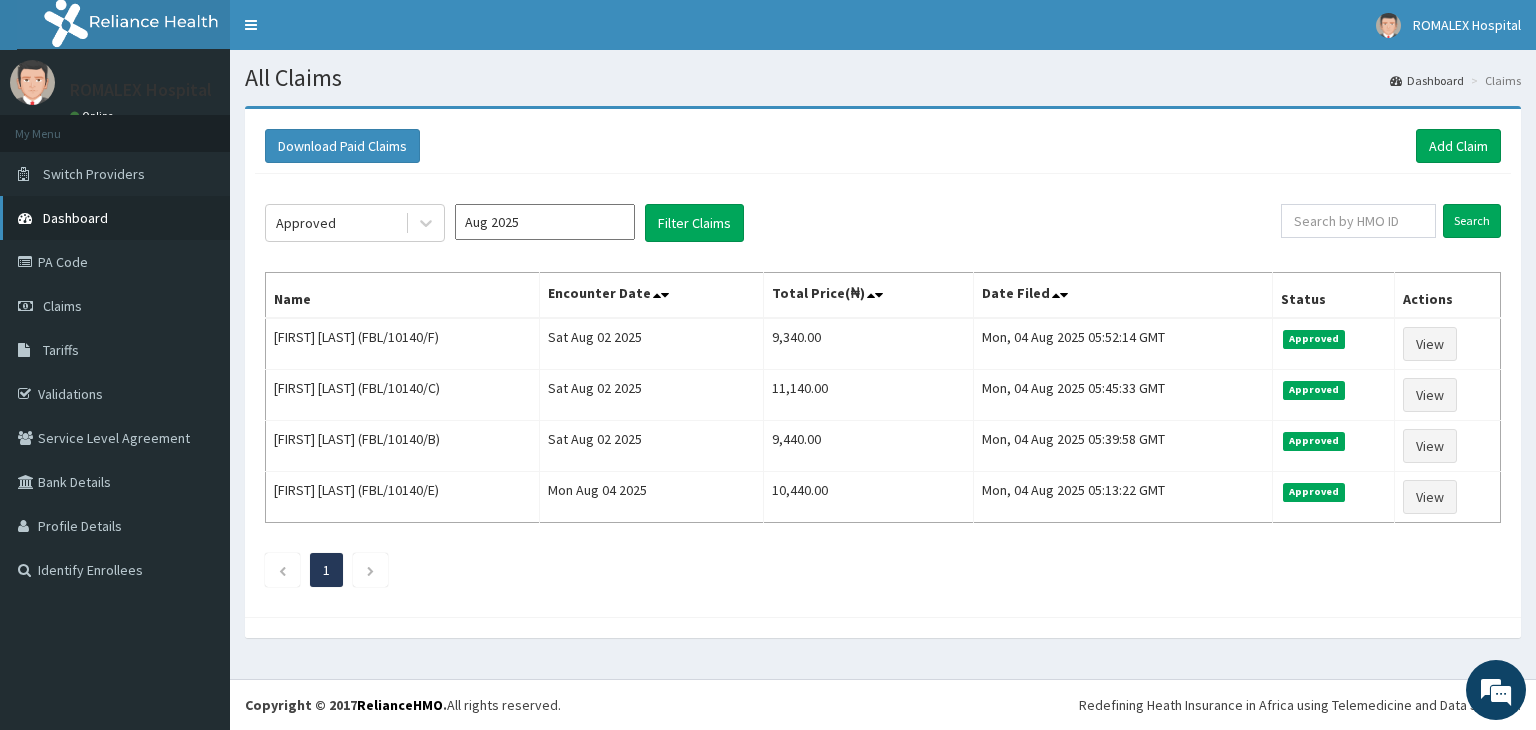 click on "Dashboard" at bounding box center (115, 218) 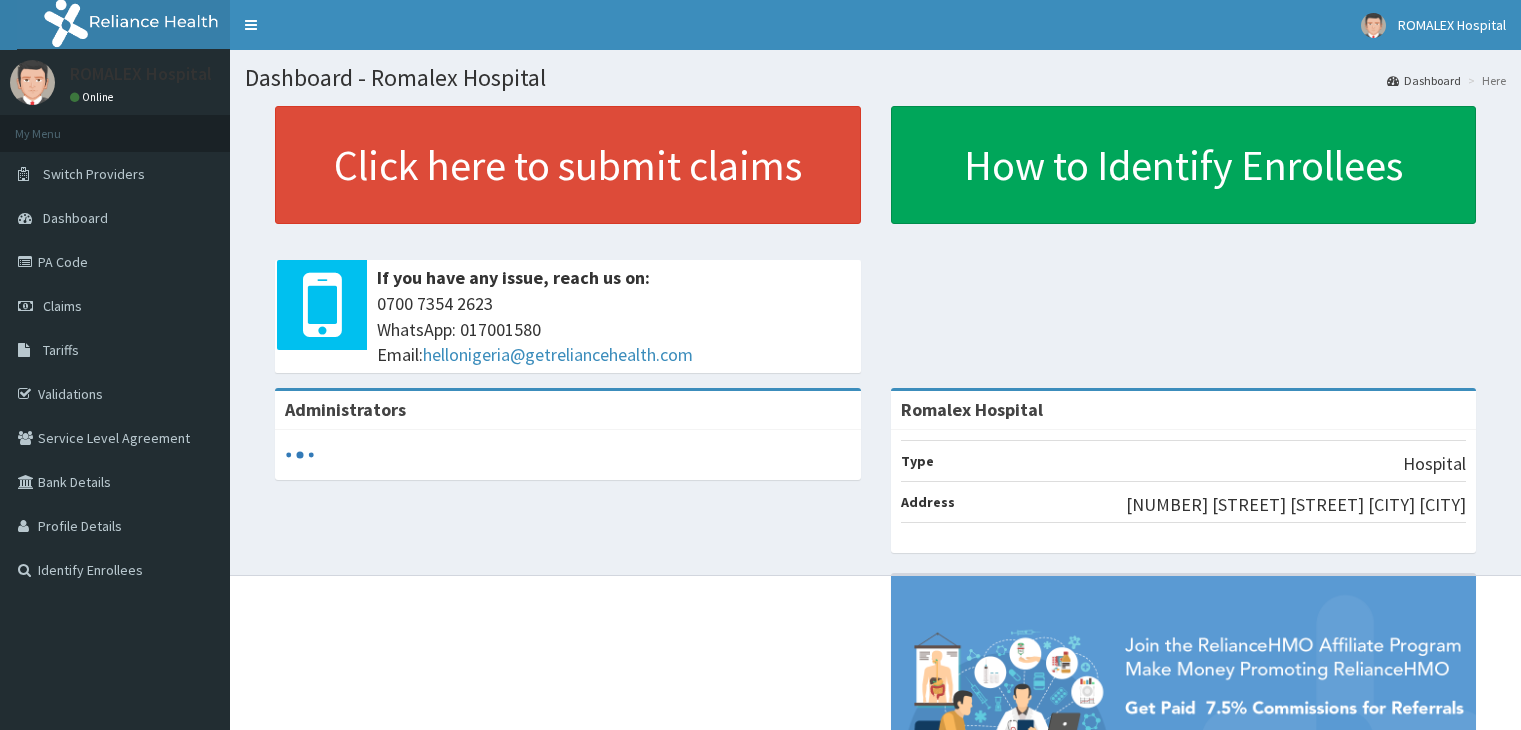scroll, scrollTop: 0, scrollLeft: 0, axis: both 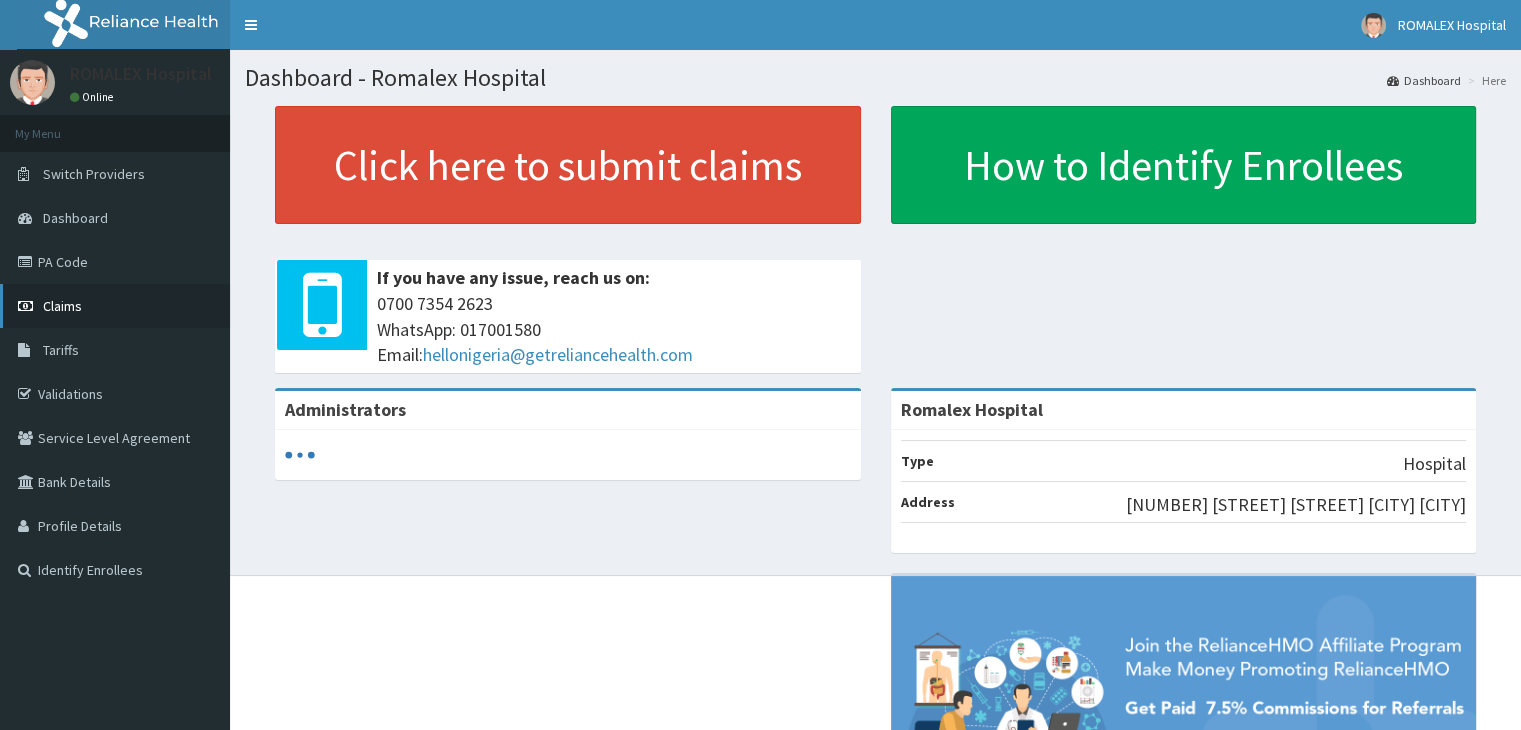click on "Claims" at bounding box center (115, 306) 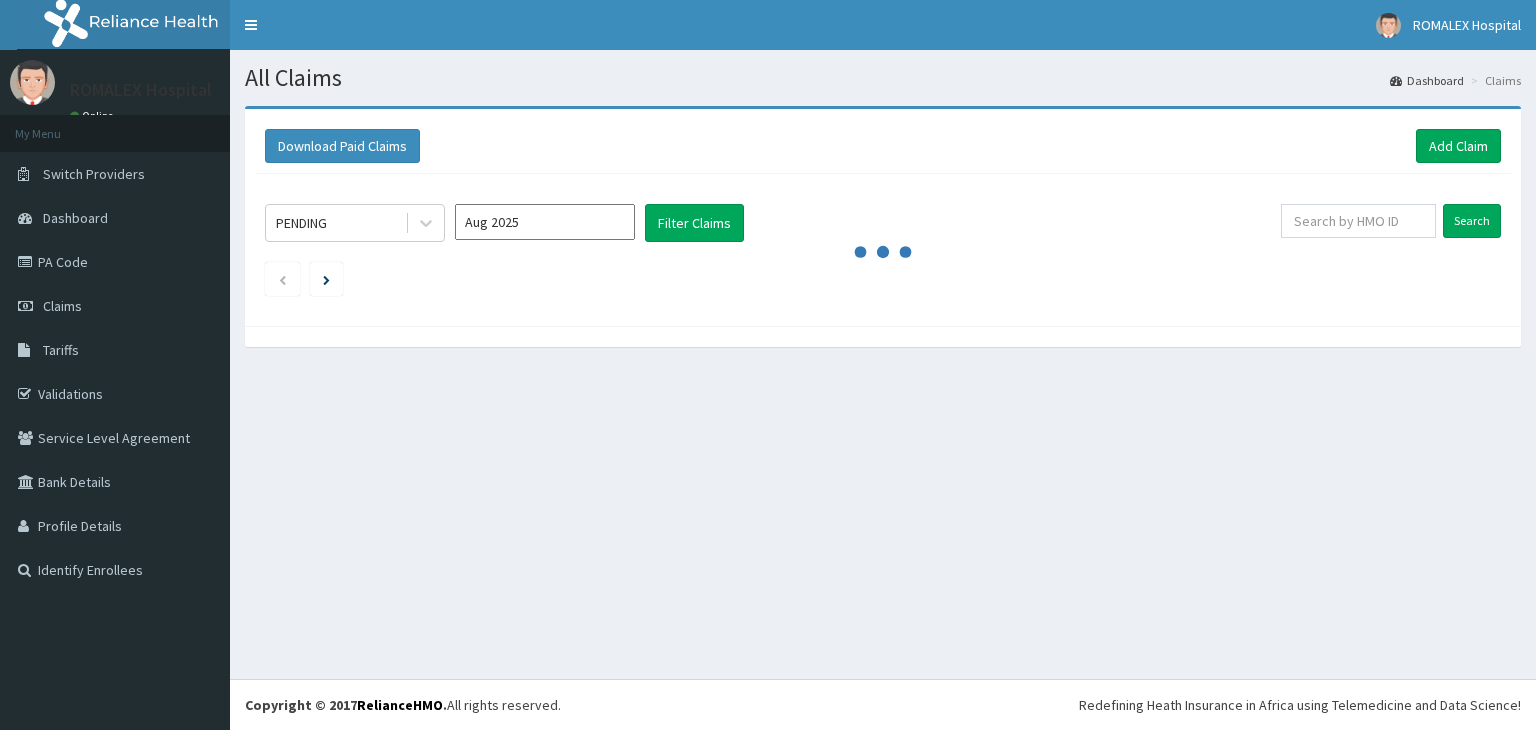 scroll, scrollTop: 0, scrollLeft: 0, axis: both 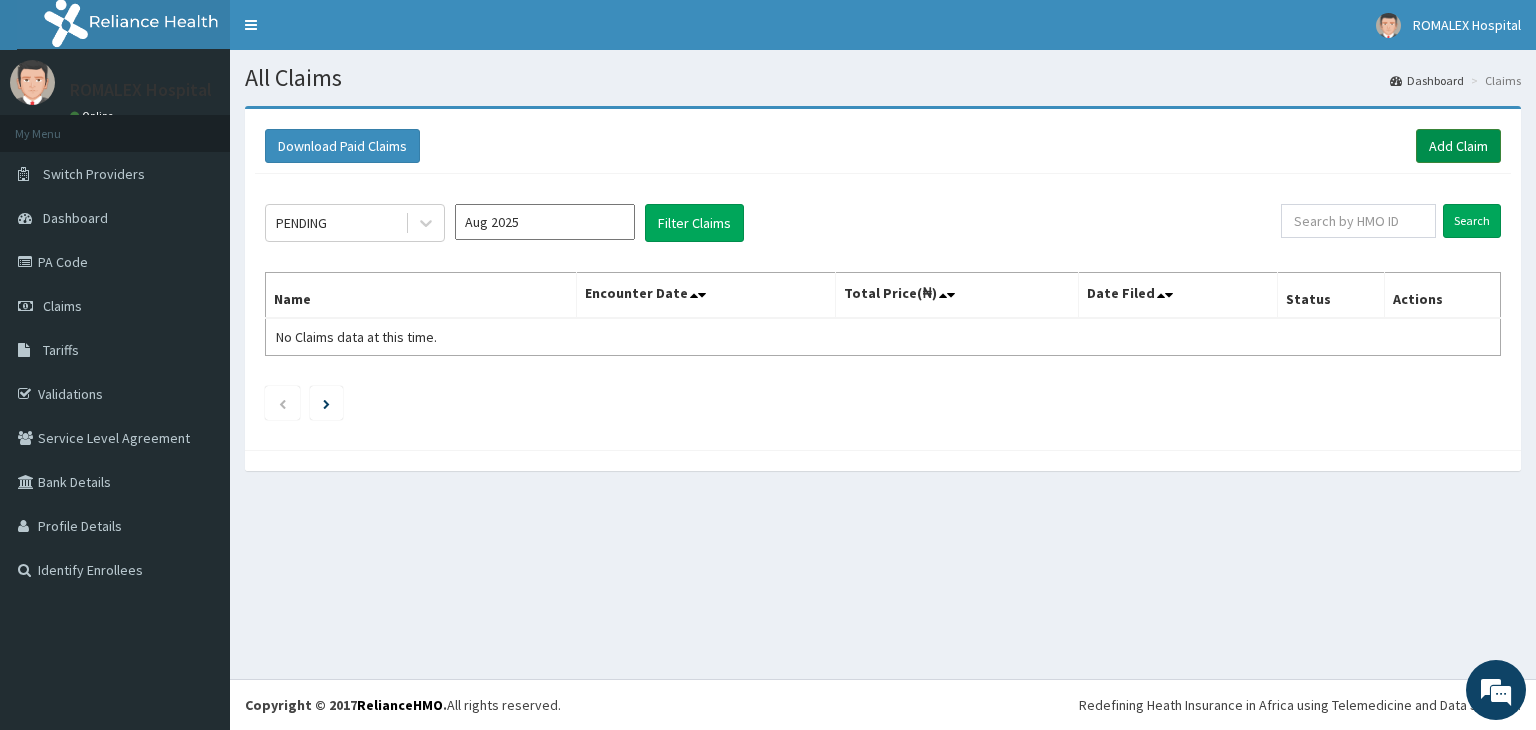 click on "Add Claim" at bounding box center [1458, 146] 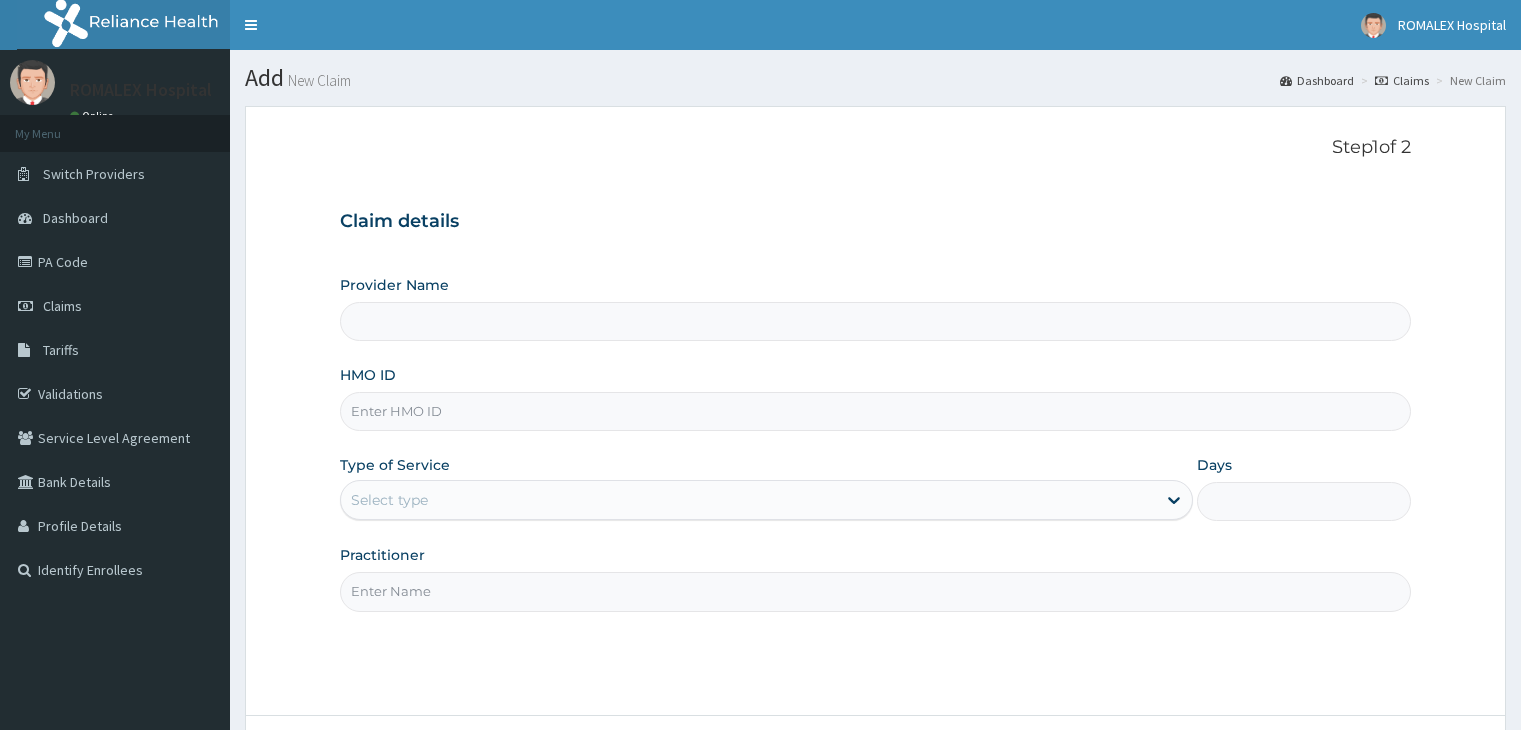 scroll, scrollTop: 0, scrollLeft: 0, axis: both 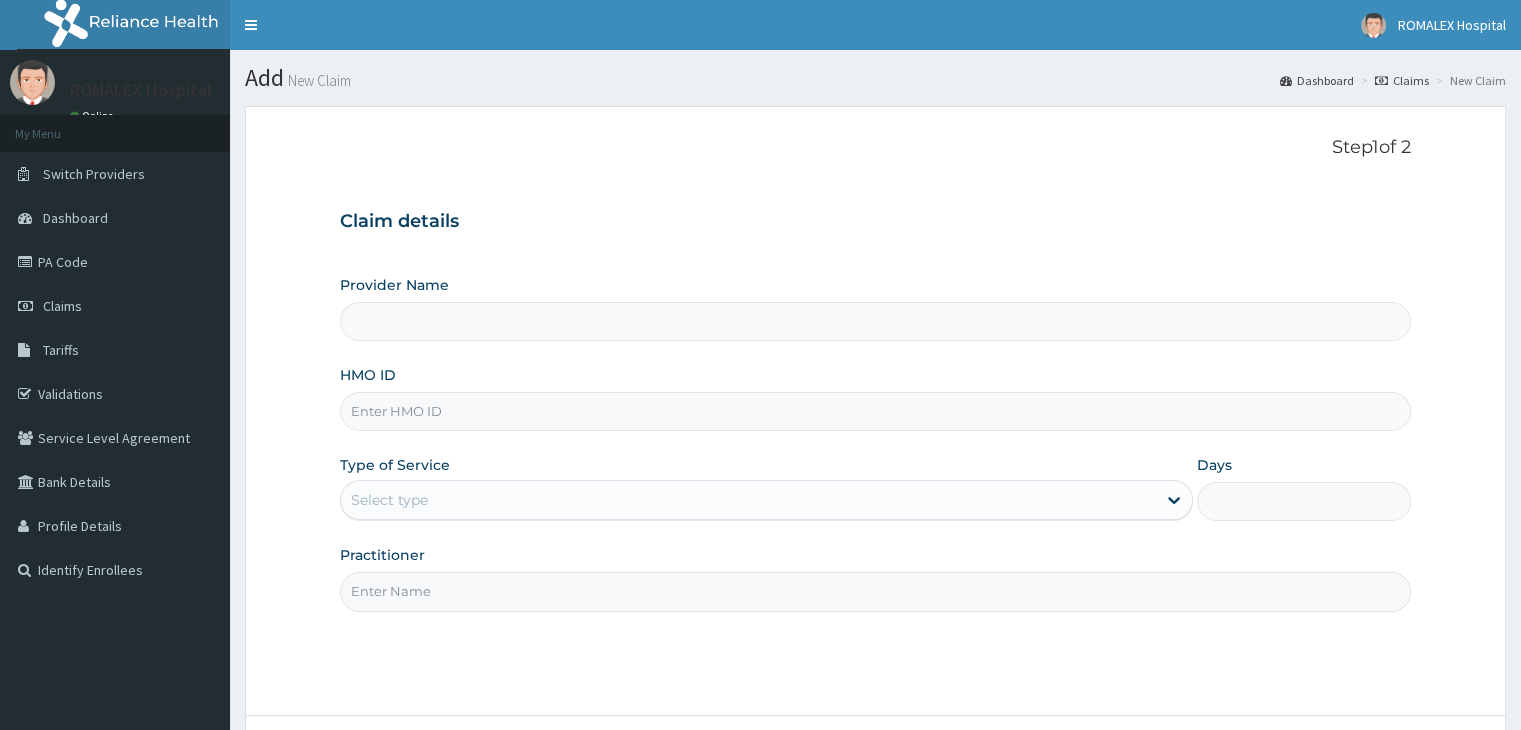 click on "HMO ID" at bounding box center (875, 411) 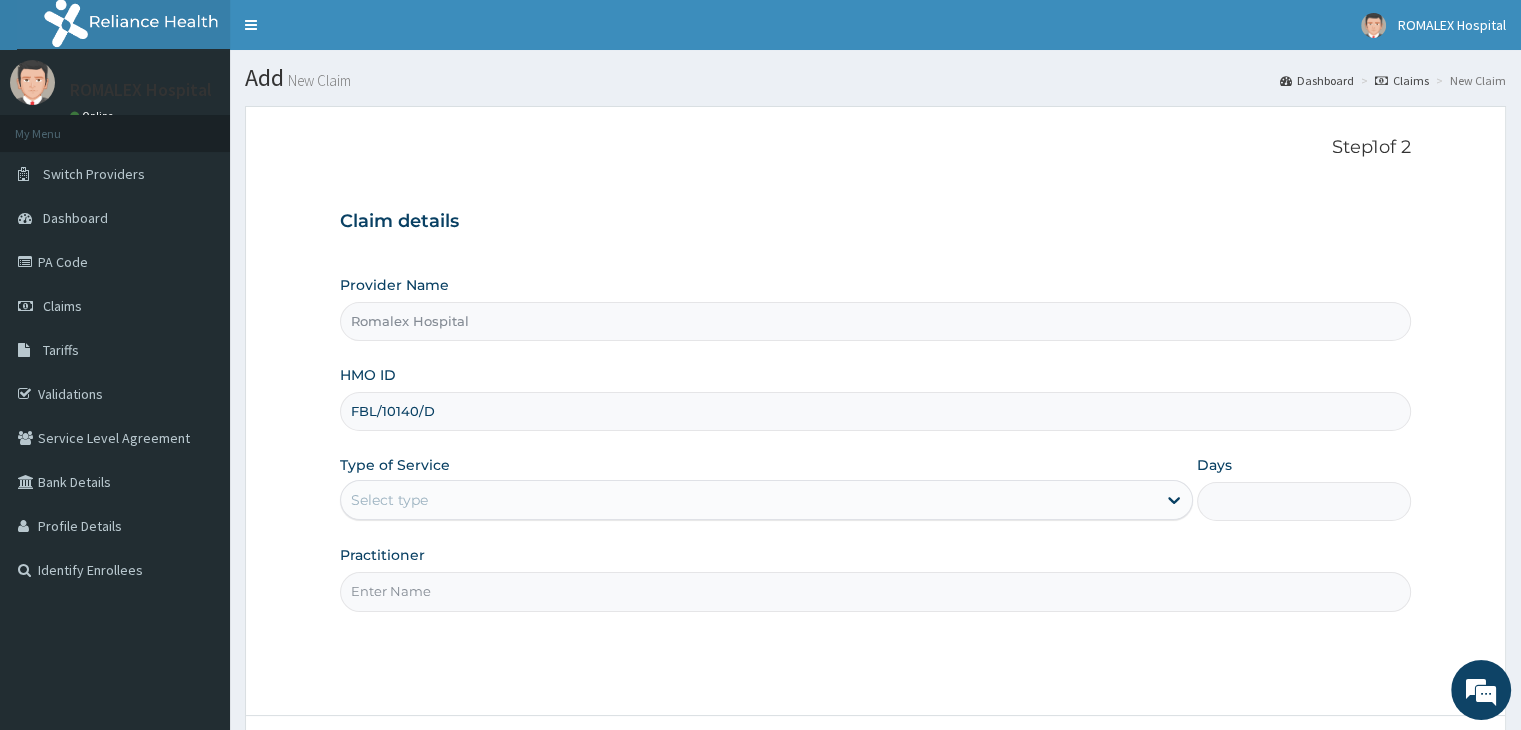 type on "FBL/10140/D" 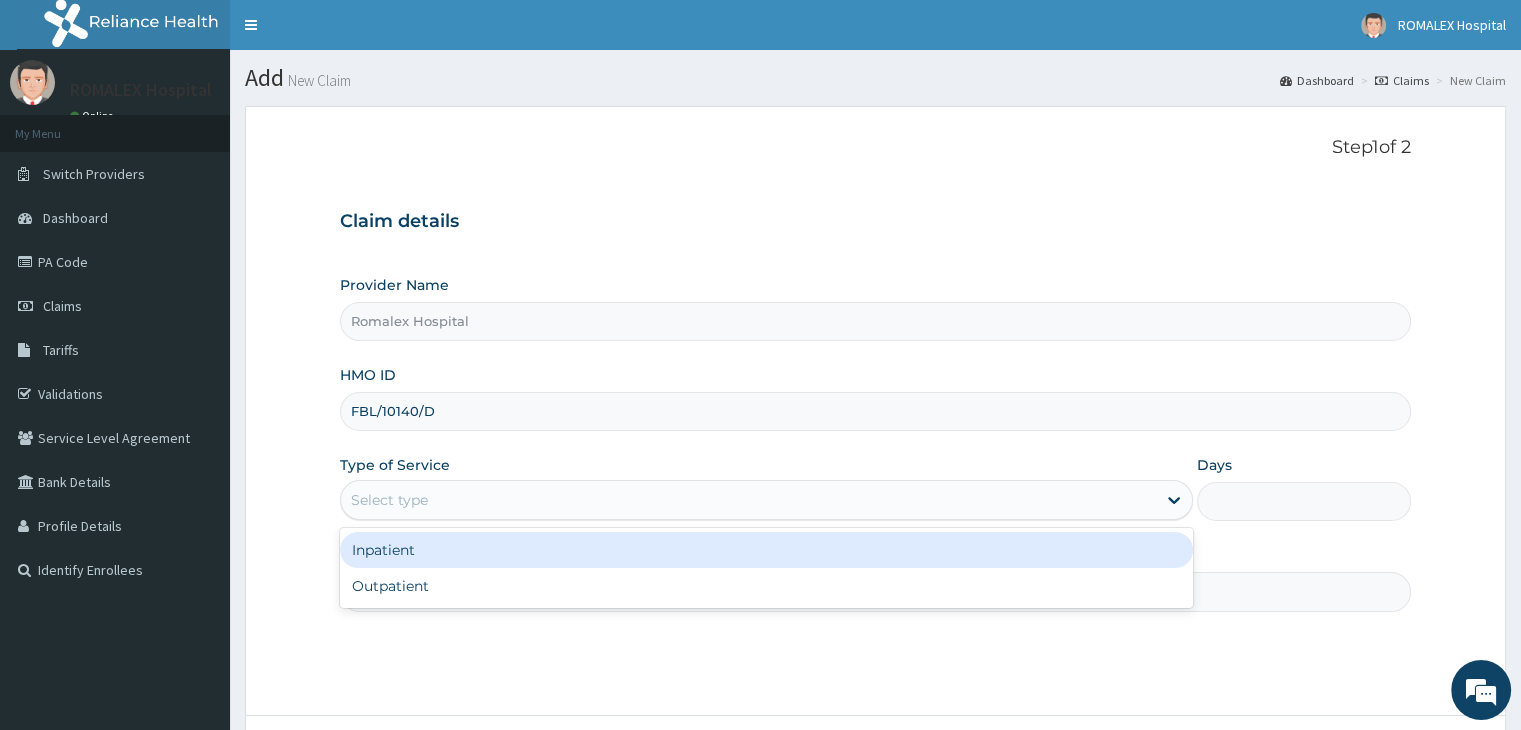 click on "Select type" at bounding box center [748, 500] 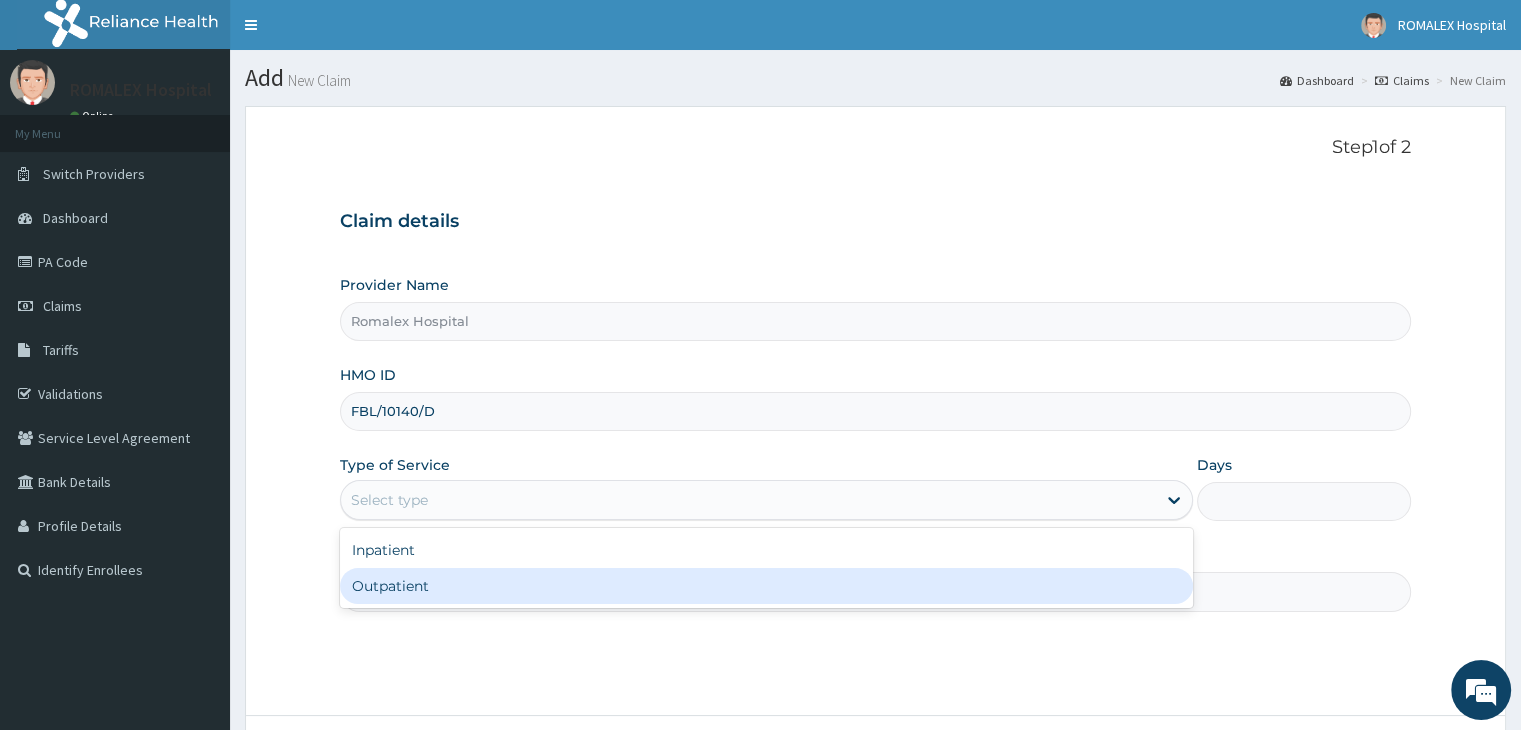 click on "Outpatient" at bounding box center (766, 586) 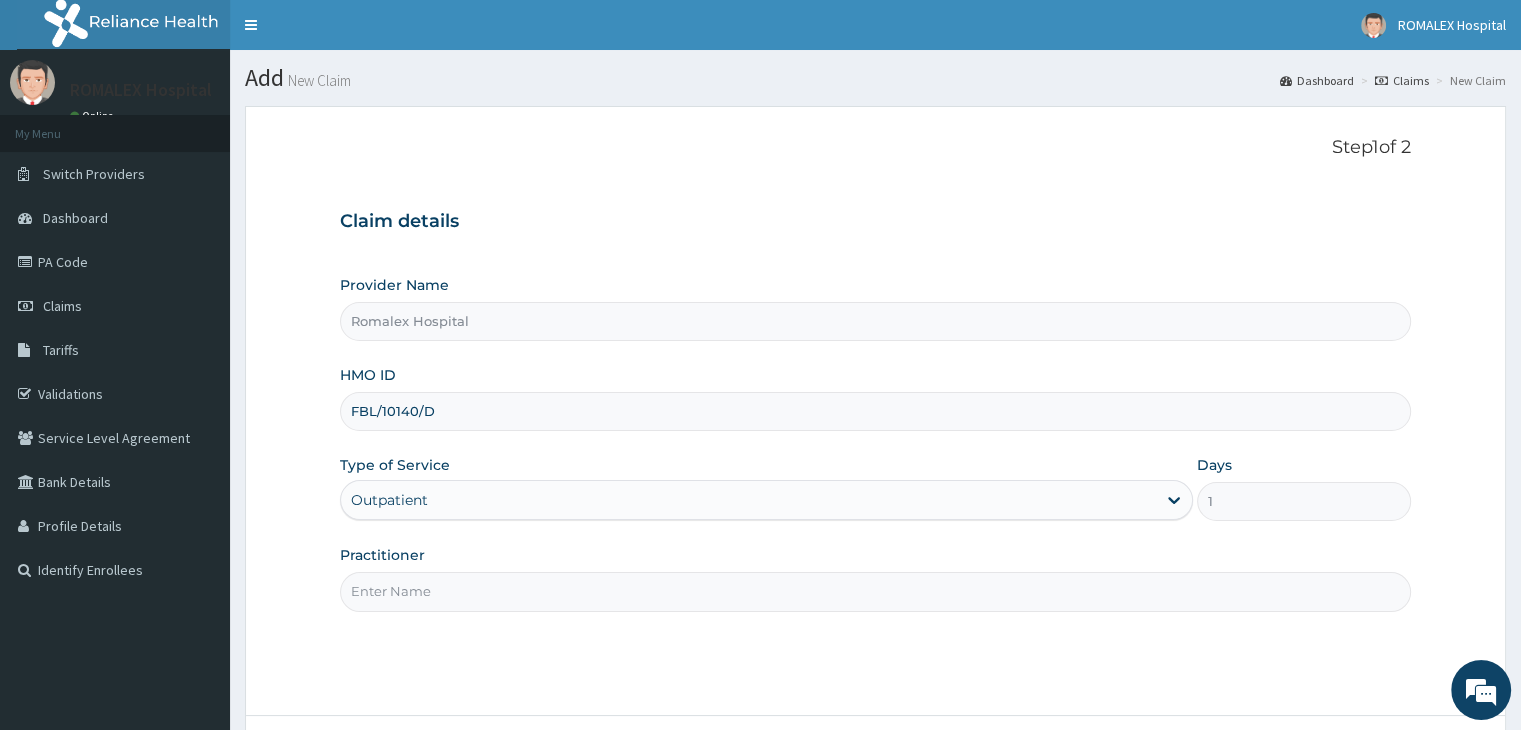 scroll, scrollTop: 0, scrollLeft: 0, axis: both 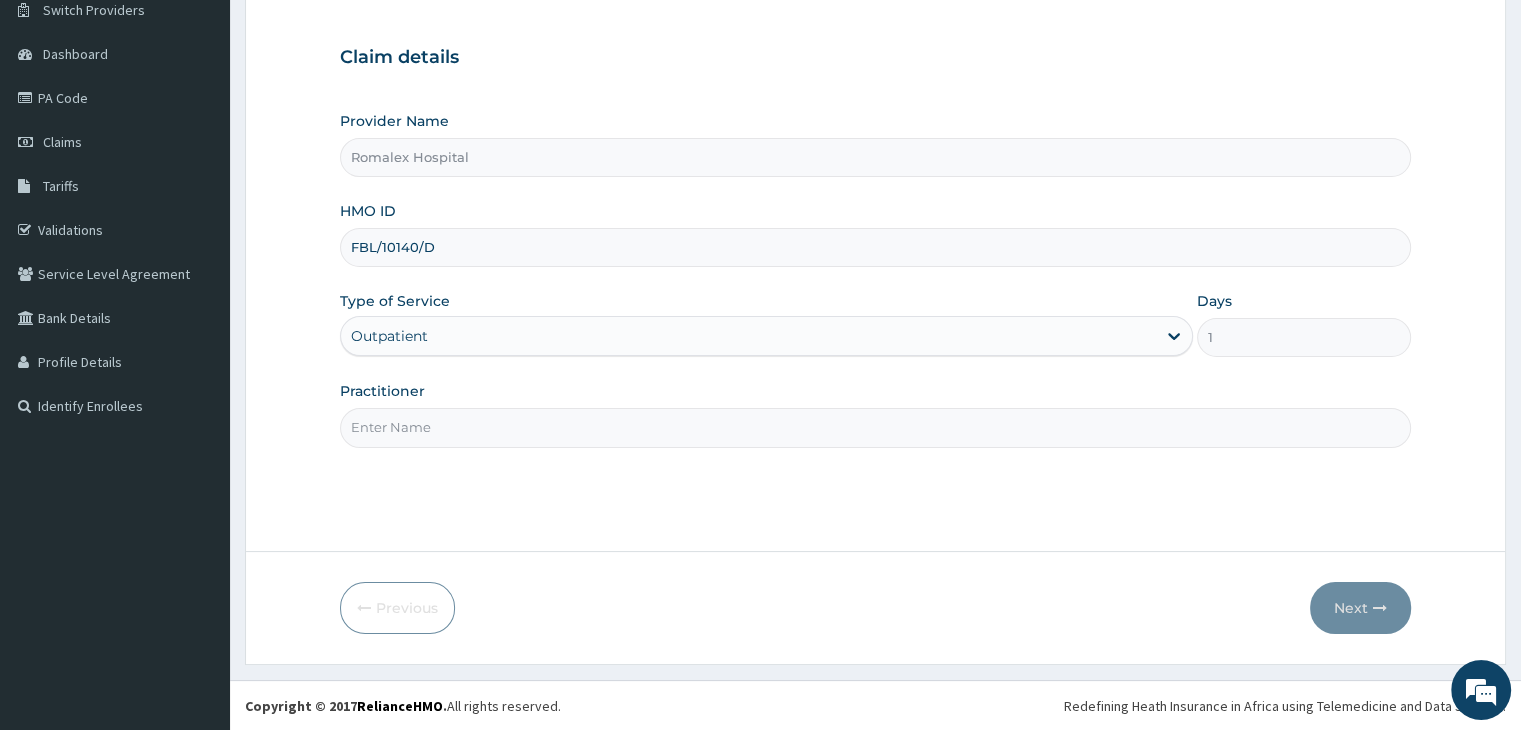 click on "Step  1  of 2 Claim details Provider Name Romalex Hospital HMO ID FBL/10140/D Type of Service Outpatient Days 1 Practitioner" at bounding box center [875, 247] 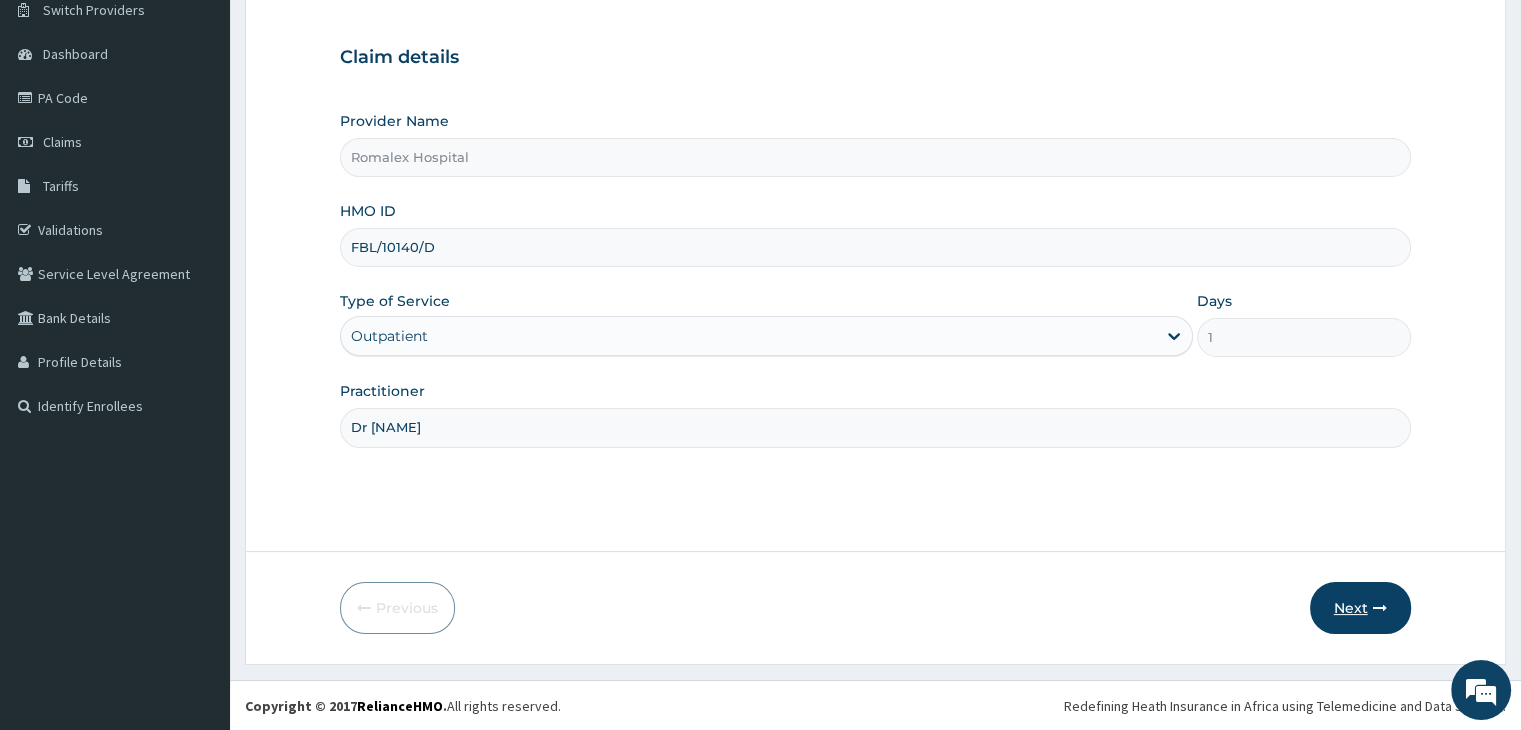 type on "Dr uche" 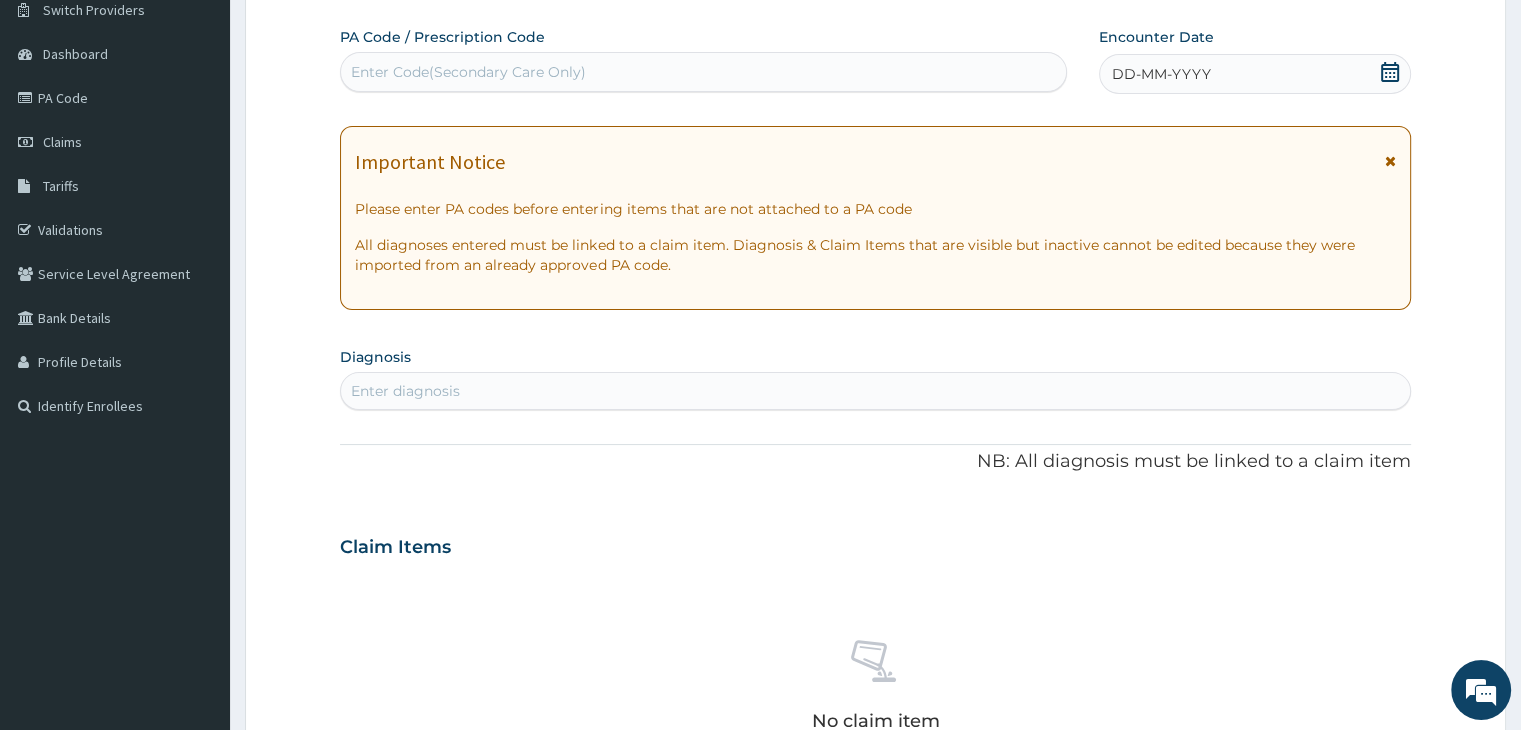 scroll, scrollTop: 0, scrollLeft: 0, axis: both 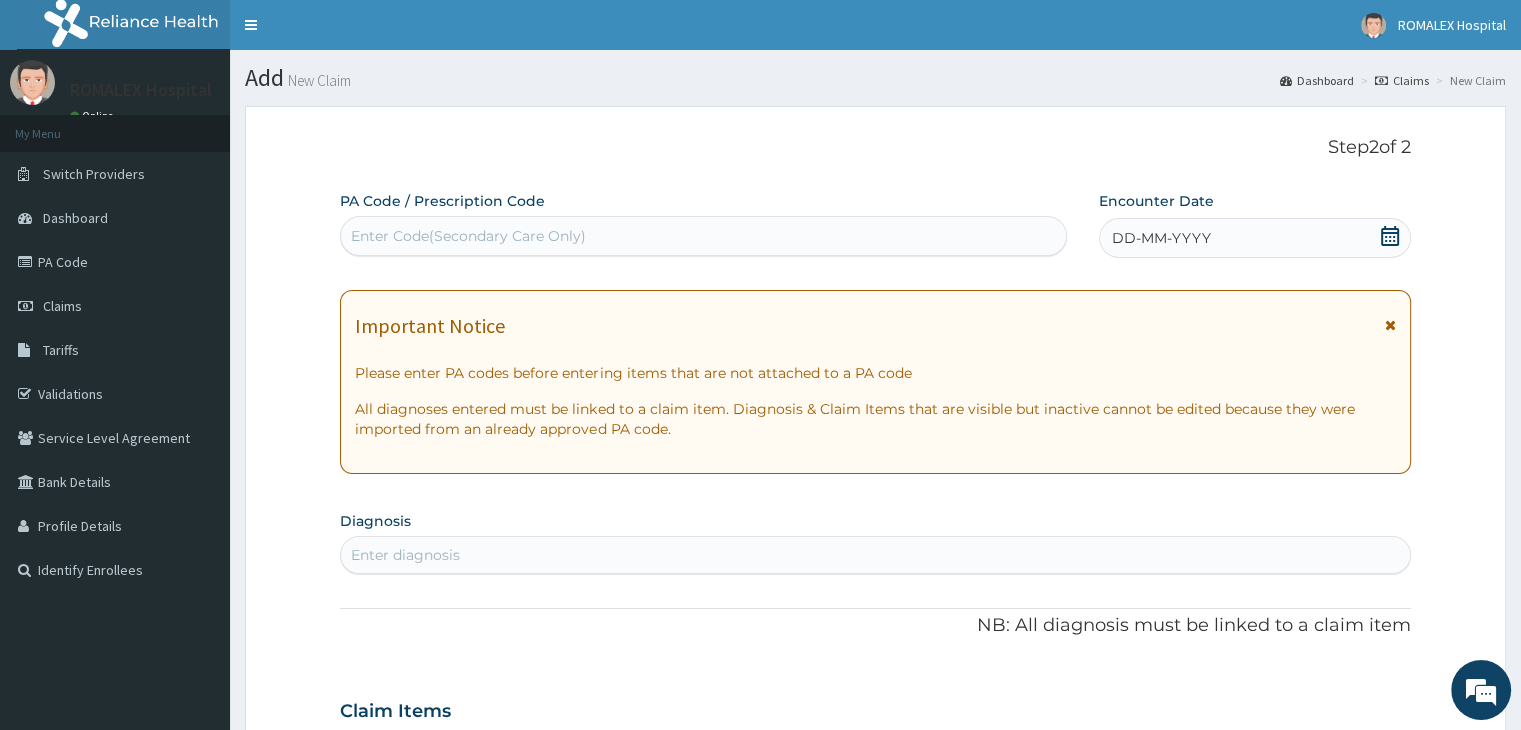 click 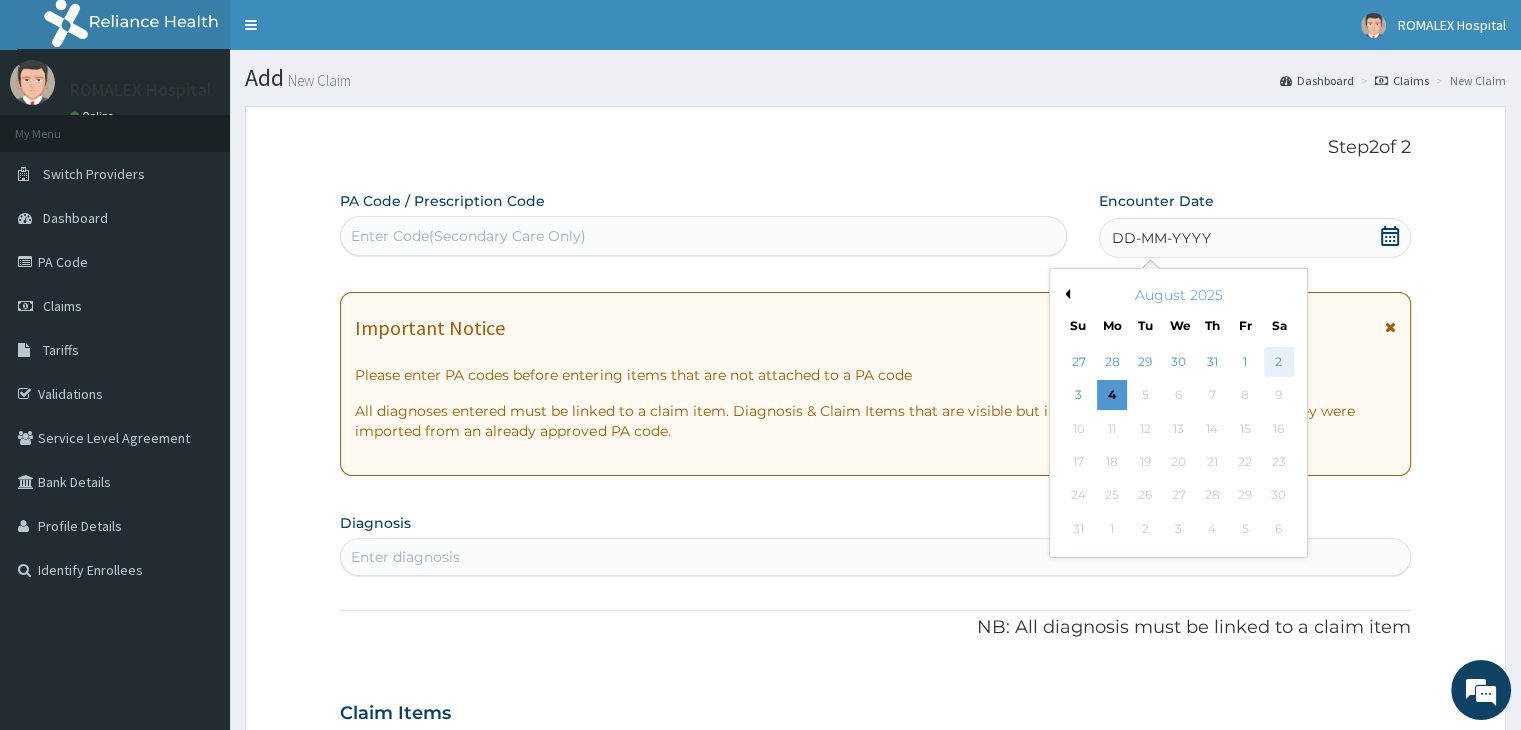 click on "2" at bounding box center [1279, 362] 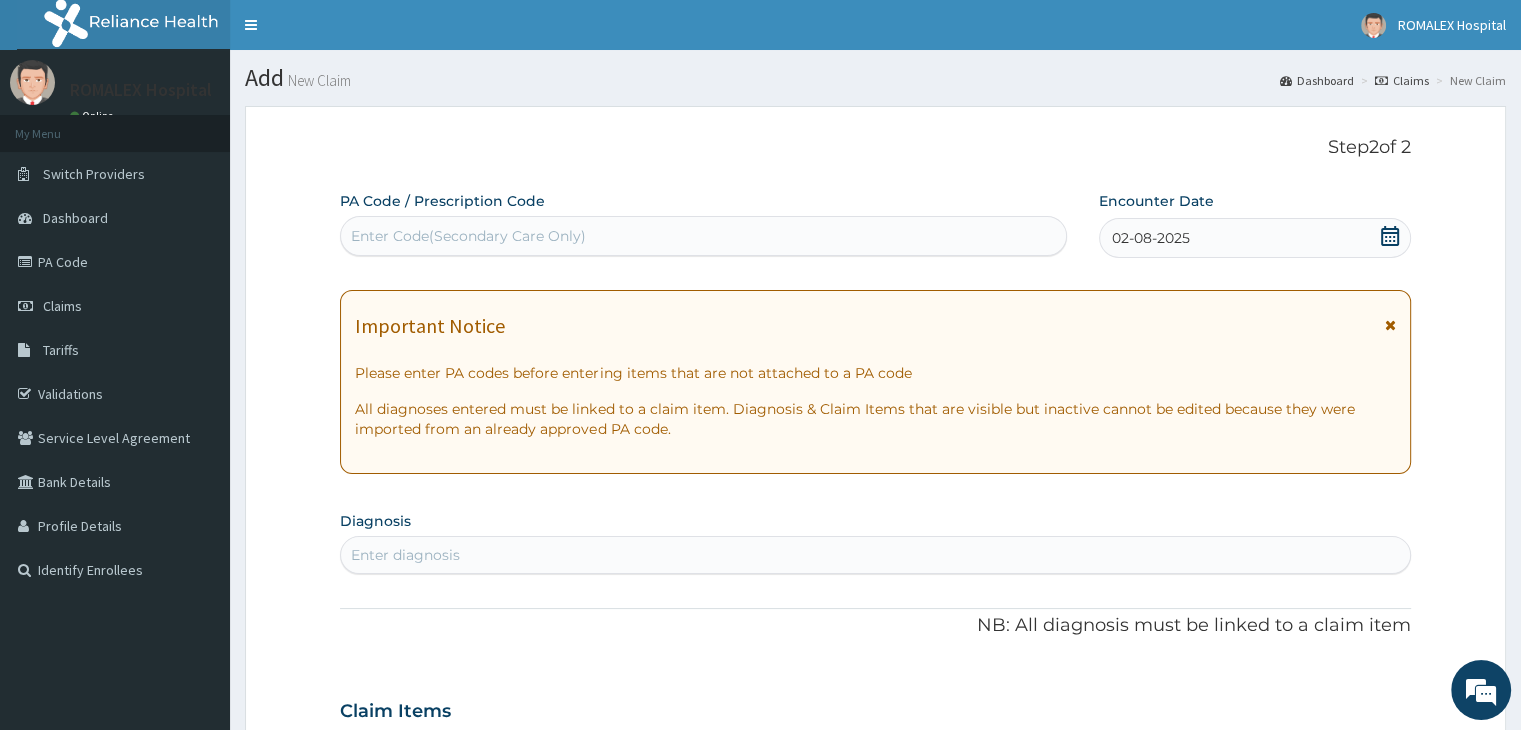 click on "Important Notice Please enter PA codes before entering items that are not attached to a PA code   All diagnoses entered must be linked to a claim item. Diagnosis & Claim Items that are visible but inactive cannot be edited because they were imported from an already approved PA code." at bounding box center [875, 382] 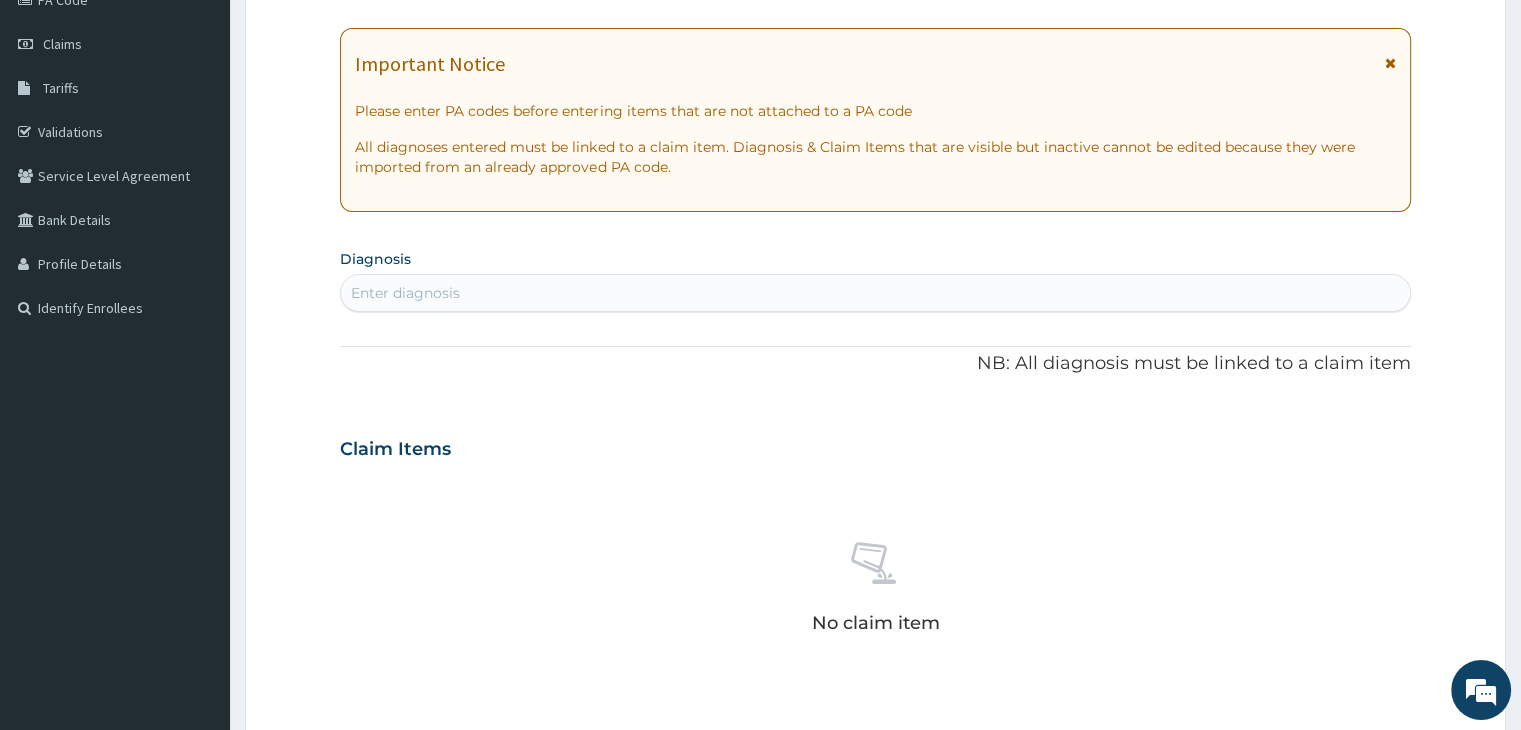 scroll, scrollTop: 388, scrollLeft: 0, axis: vertical 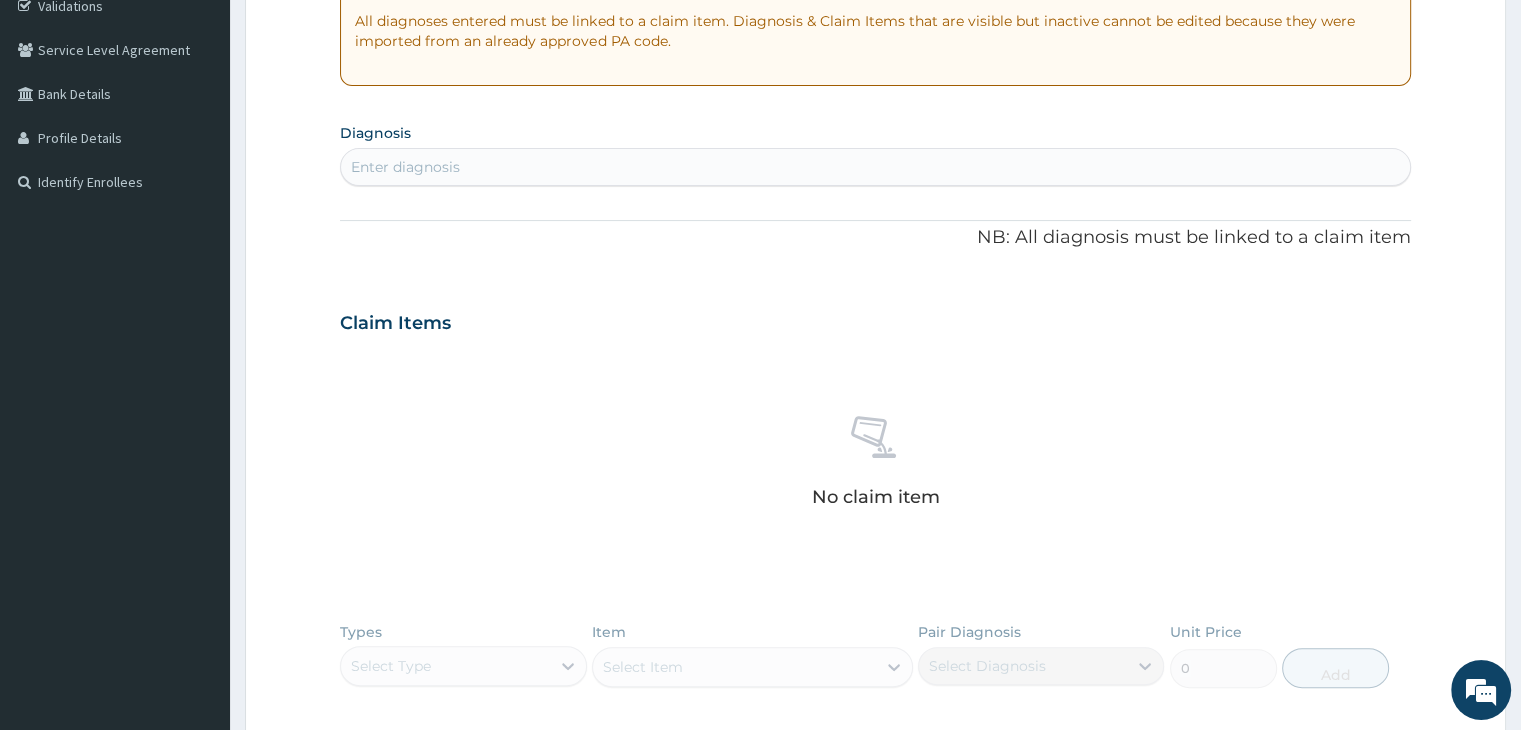 click on "Enter diagnosis" at bounding box center [875, 167] 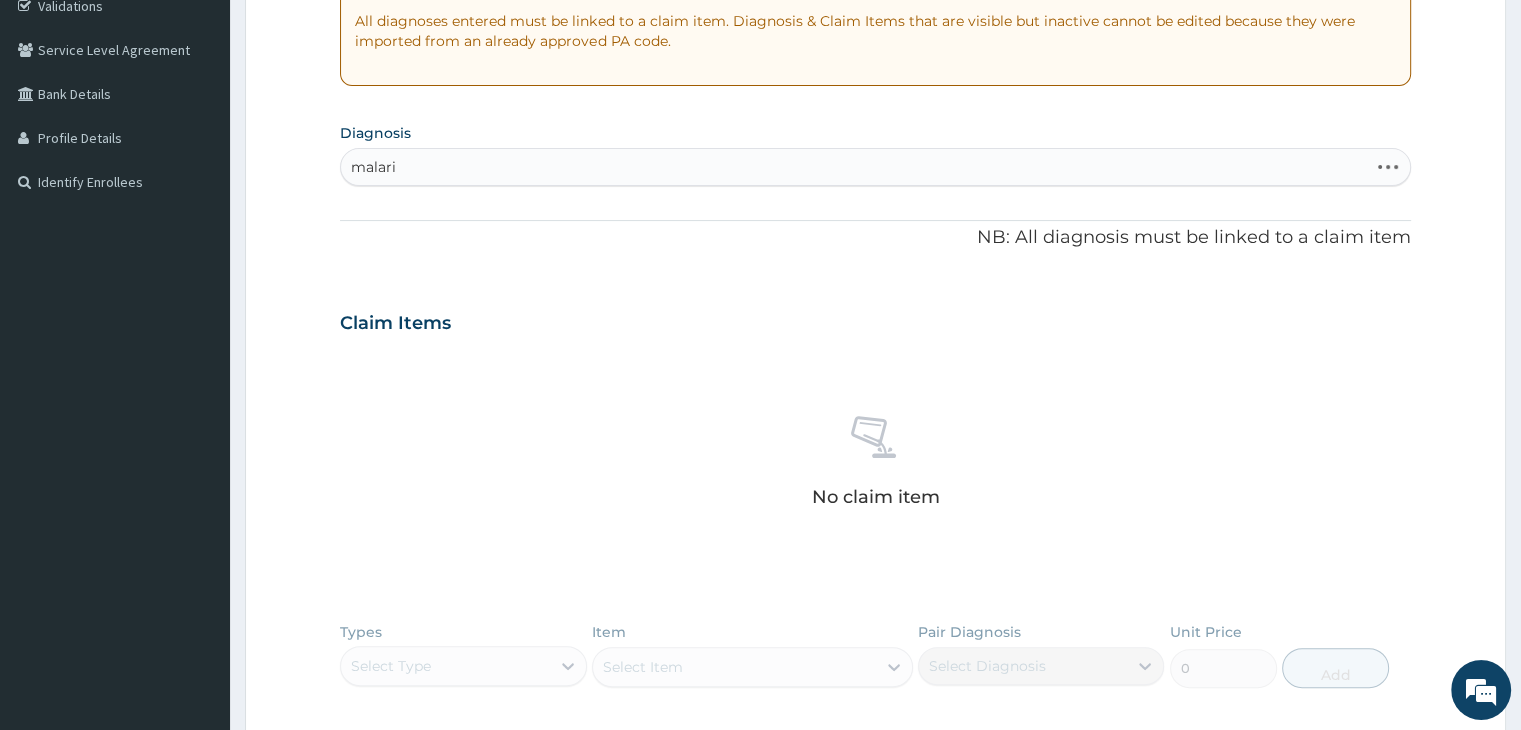 type on "malaria" 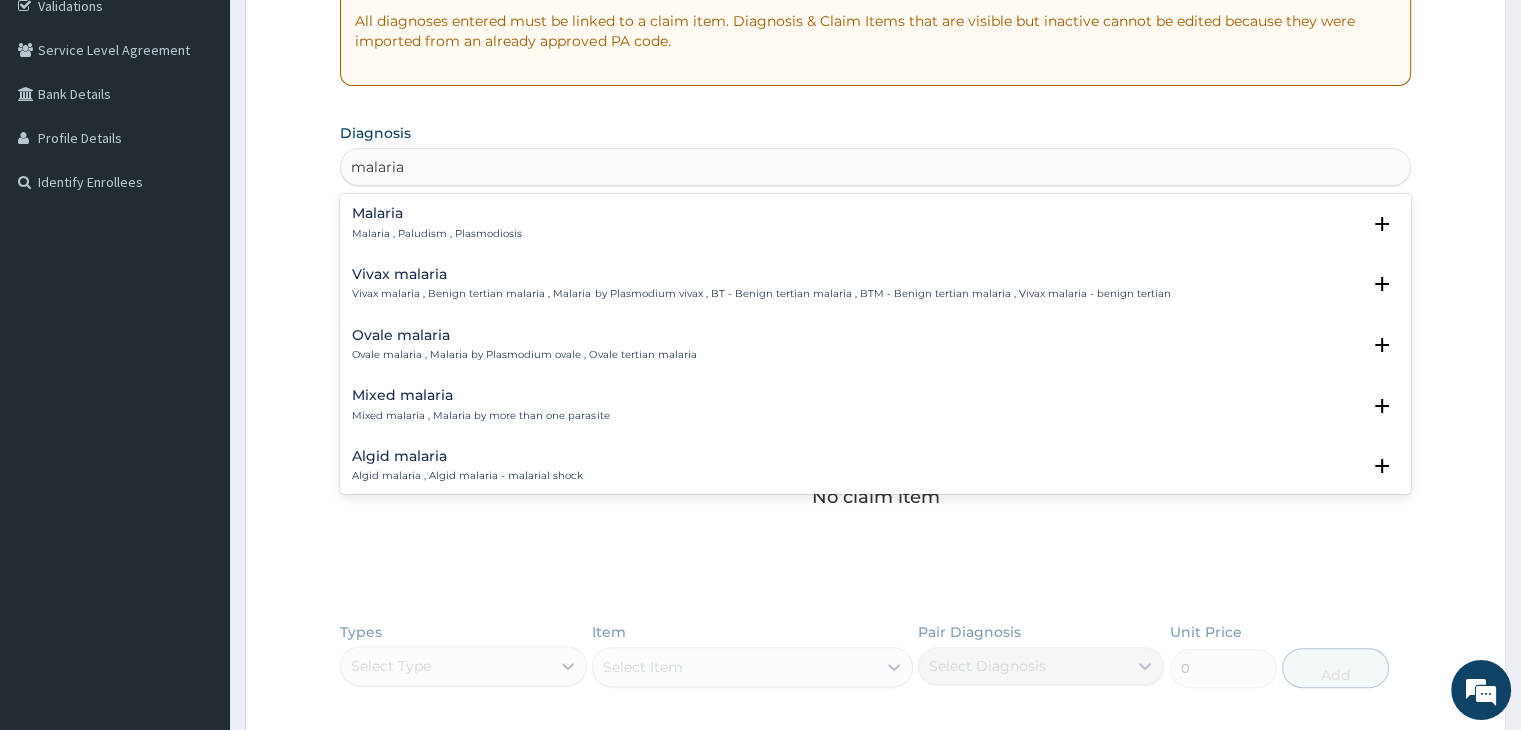click on "Malaria , Paludism , Plasmodiosis" at bounding box center [437, 234] 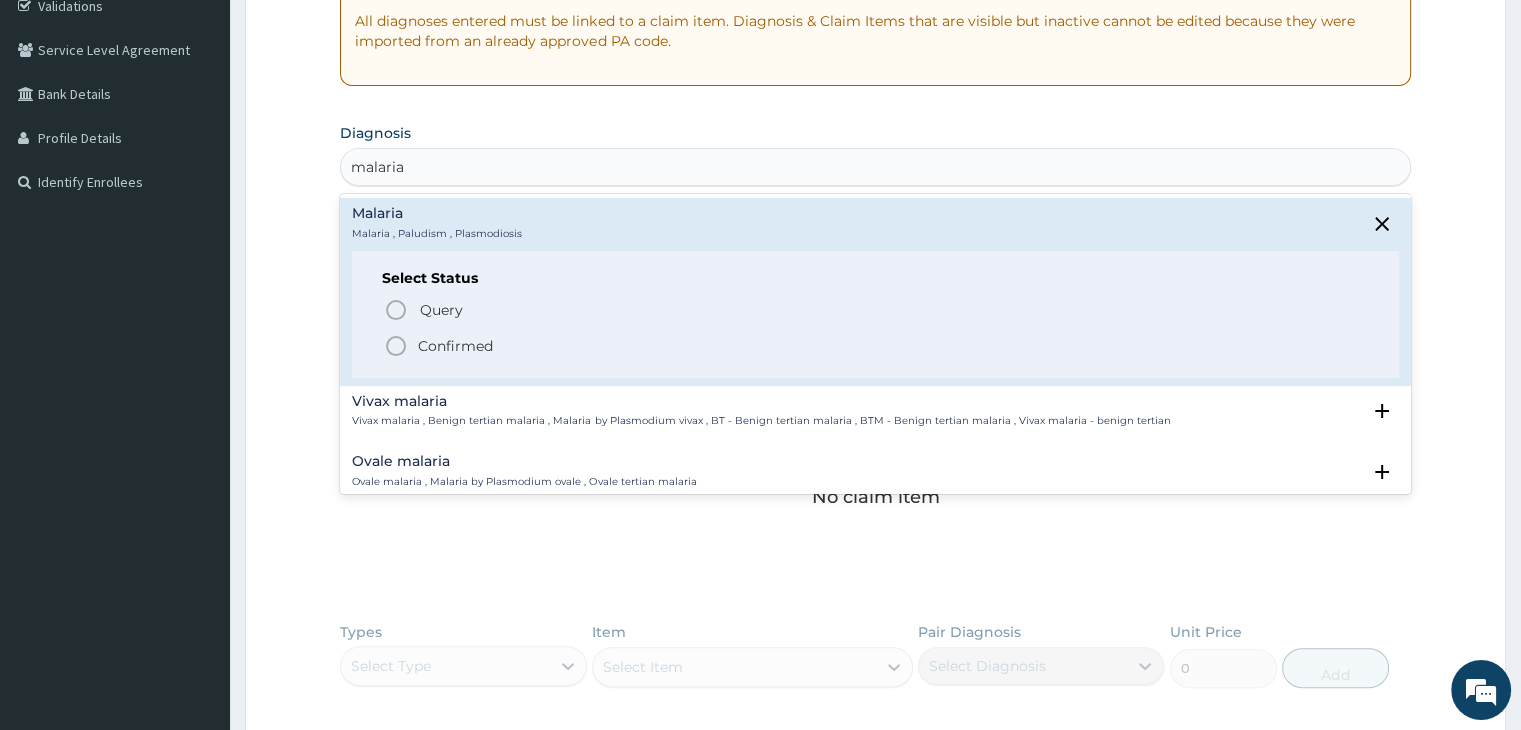 click on "Confirmed" at bounding box center [455, 346] 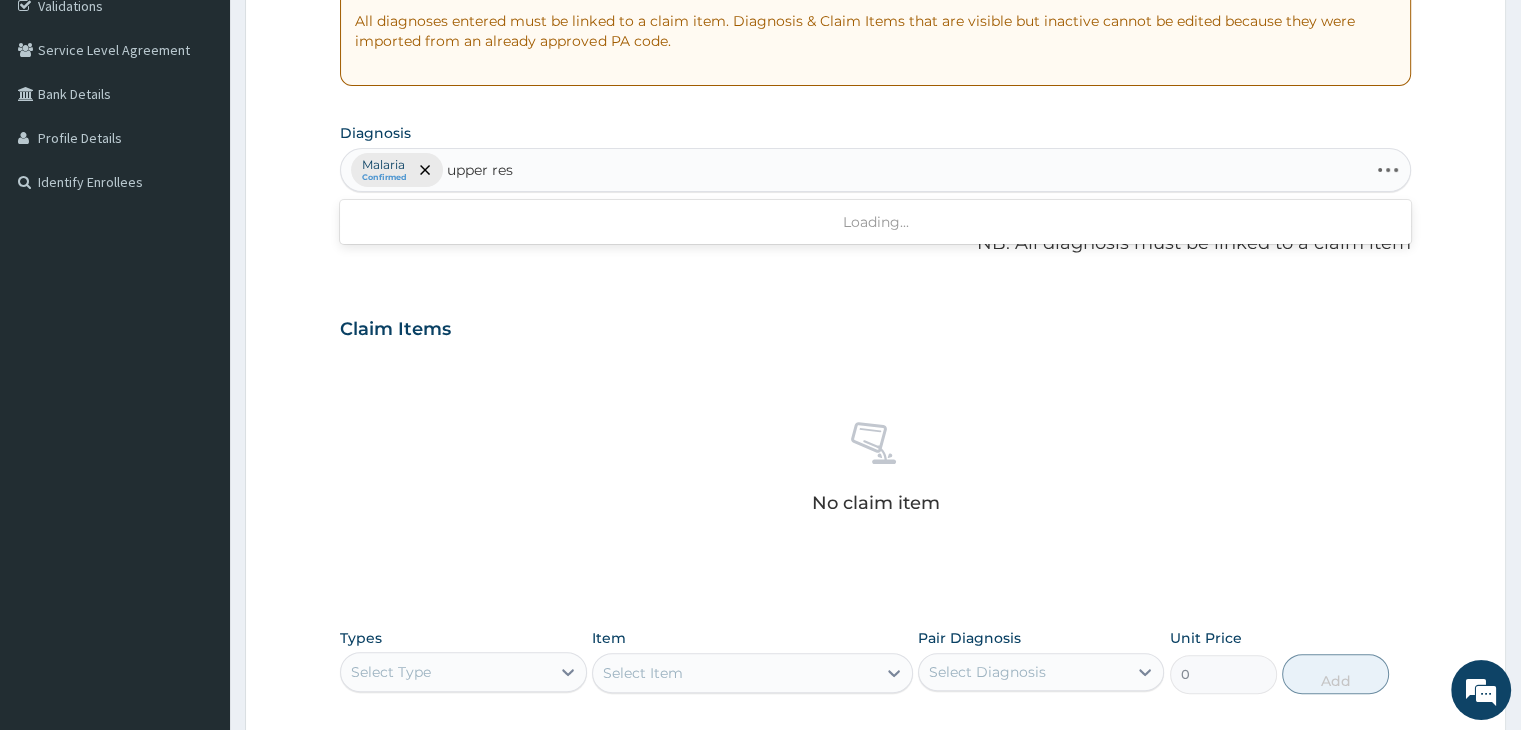 type on "upper resp" 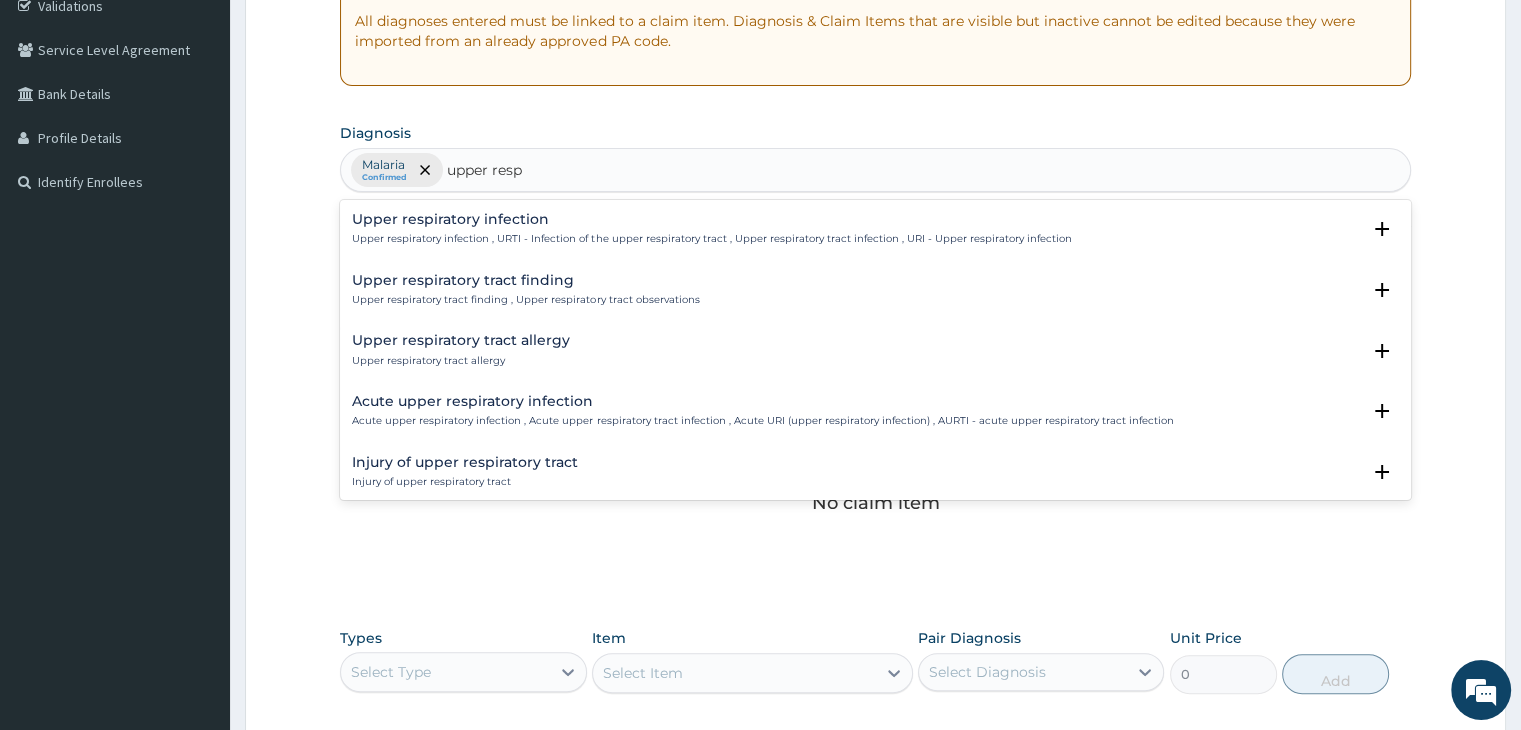click on "Upper respiratory infection , URTI - Infection of the upper respiratory tract , Upper respiratory tract infection , URI - Upper respiratory infection" at bounding box center [711, 239] 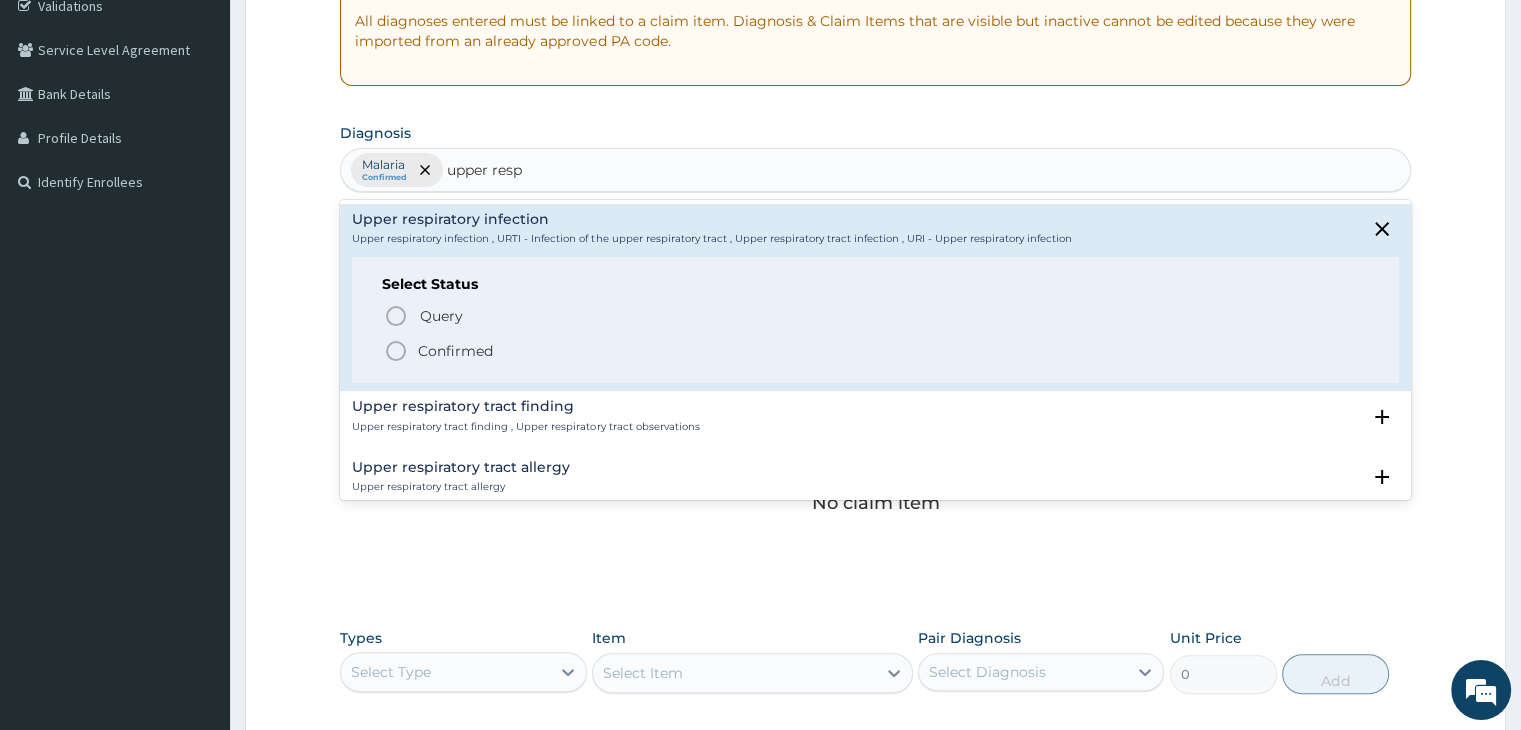 click on "Confirmed" at bounding box center [876, 351] 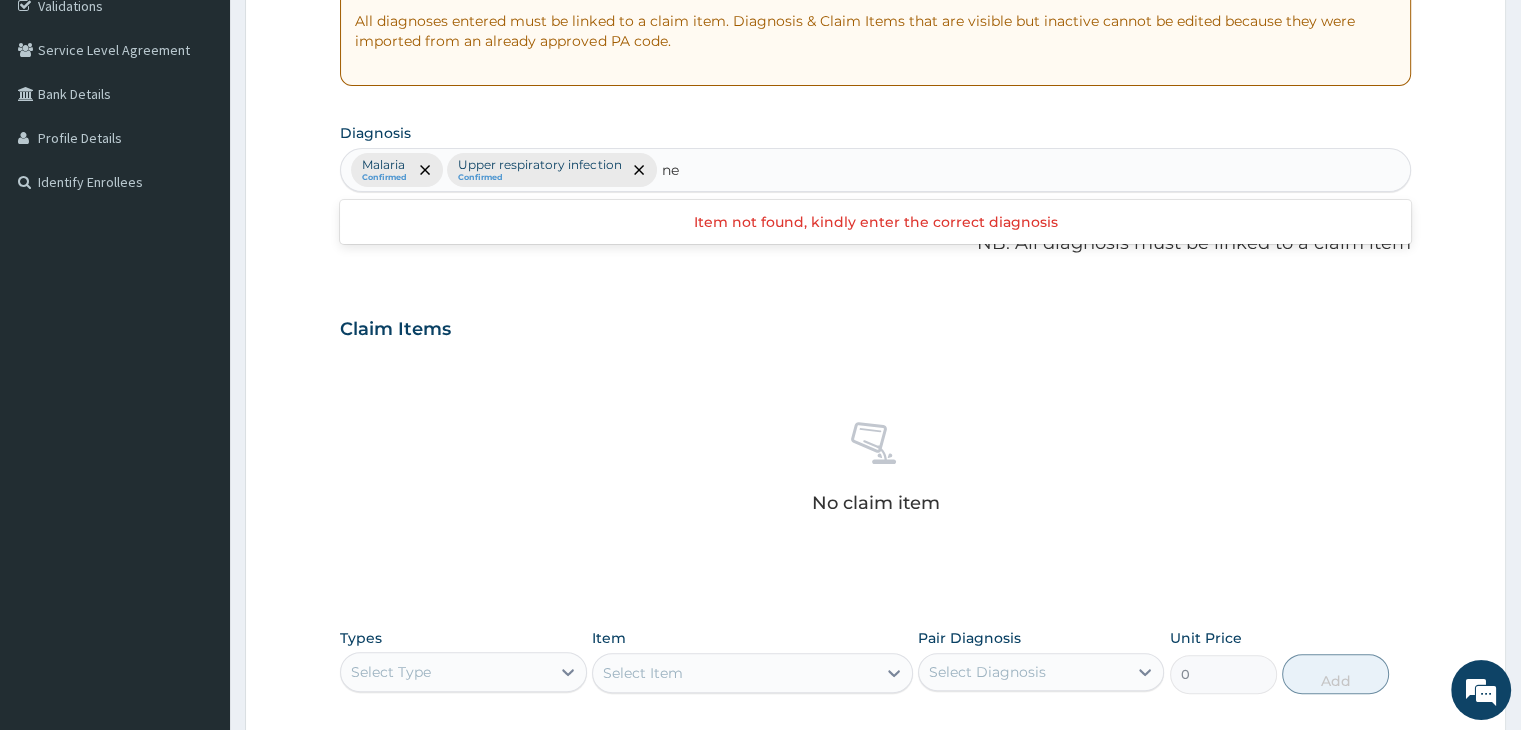 type on "n" 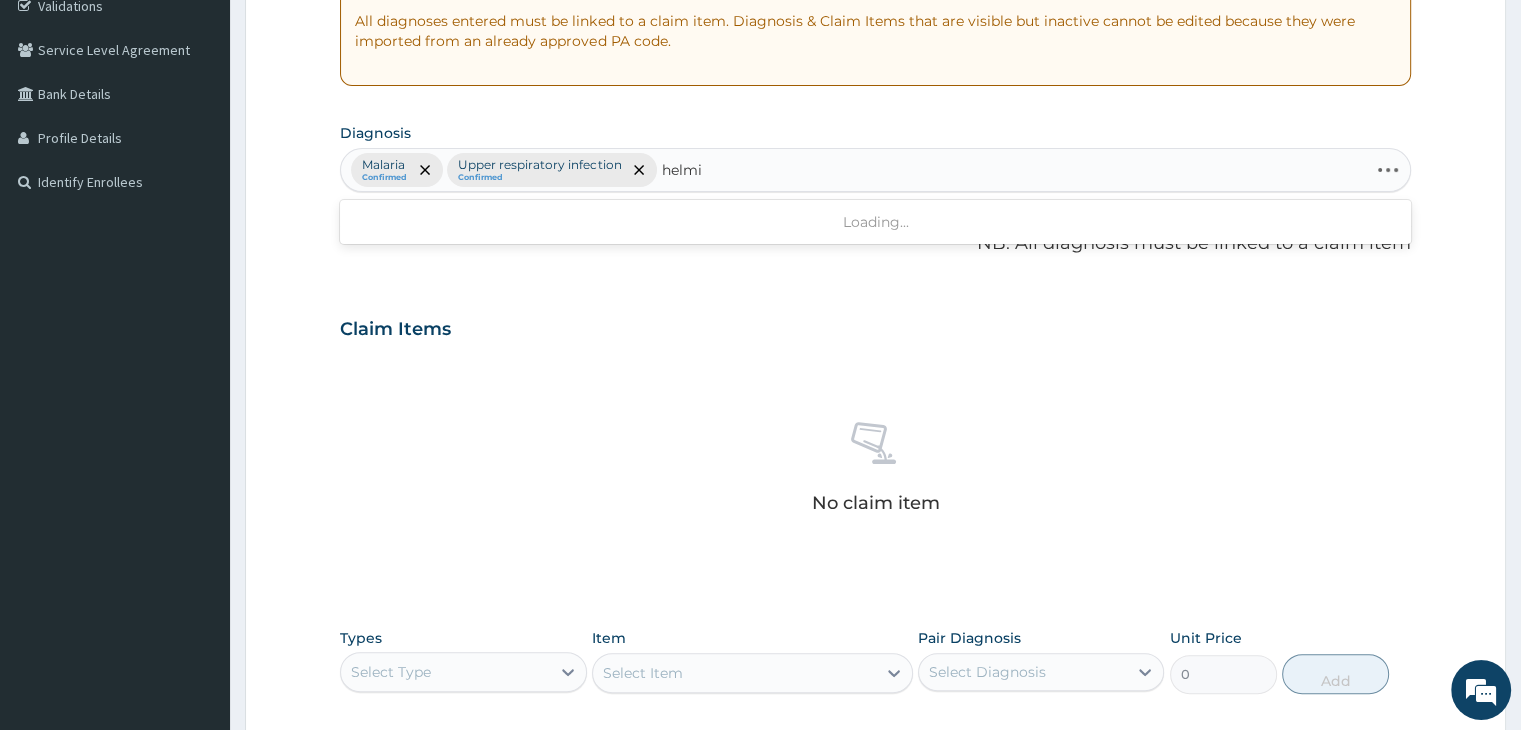 type on "helmin" 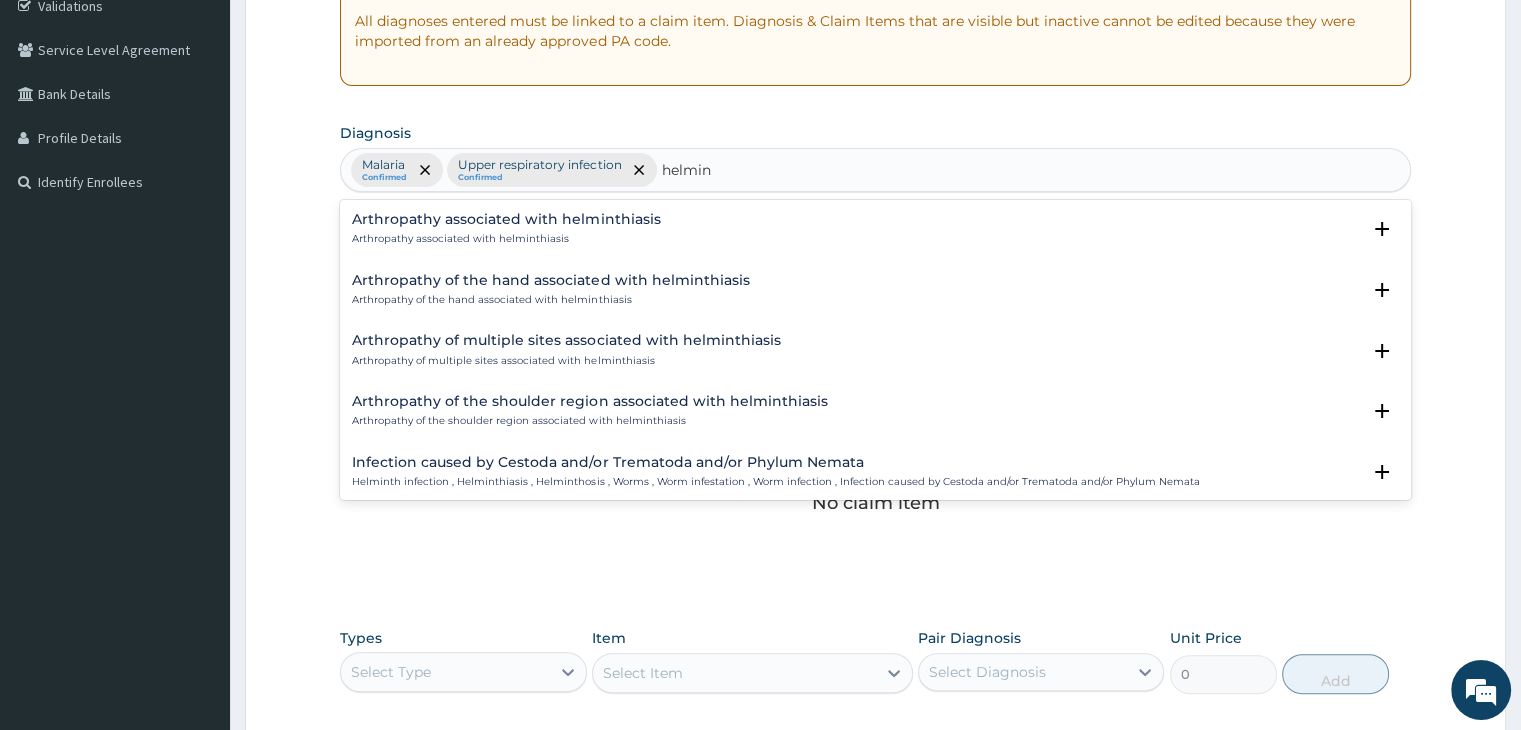 click on "Infection caused by Cestoda and/or Trematoda and/or Phylum Nemata Helminth infection , Helminthiasis , Helminthosis , Worms , Worm infestation , Worm infection , Infection caused by Cestoda and/or Trematoda and/or Phylum Nemata" at bounding box center [775, 472] 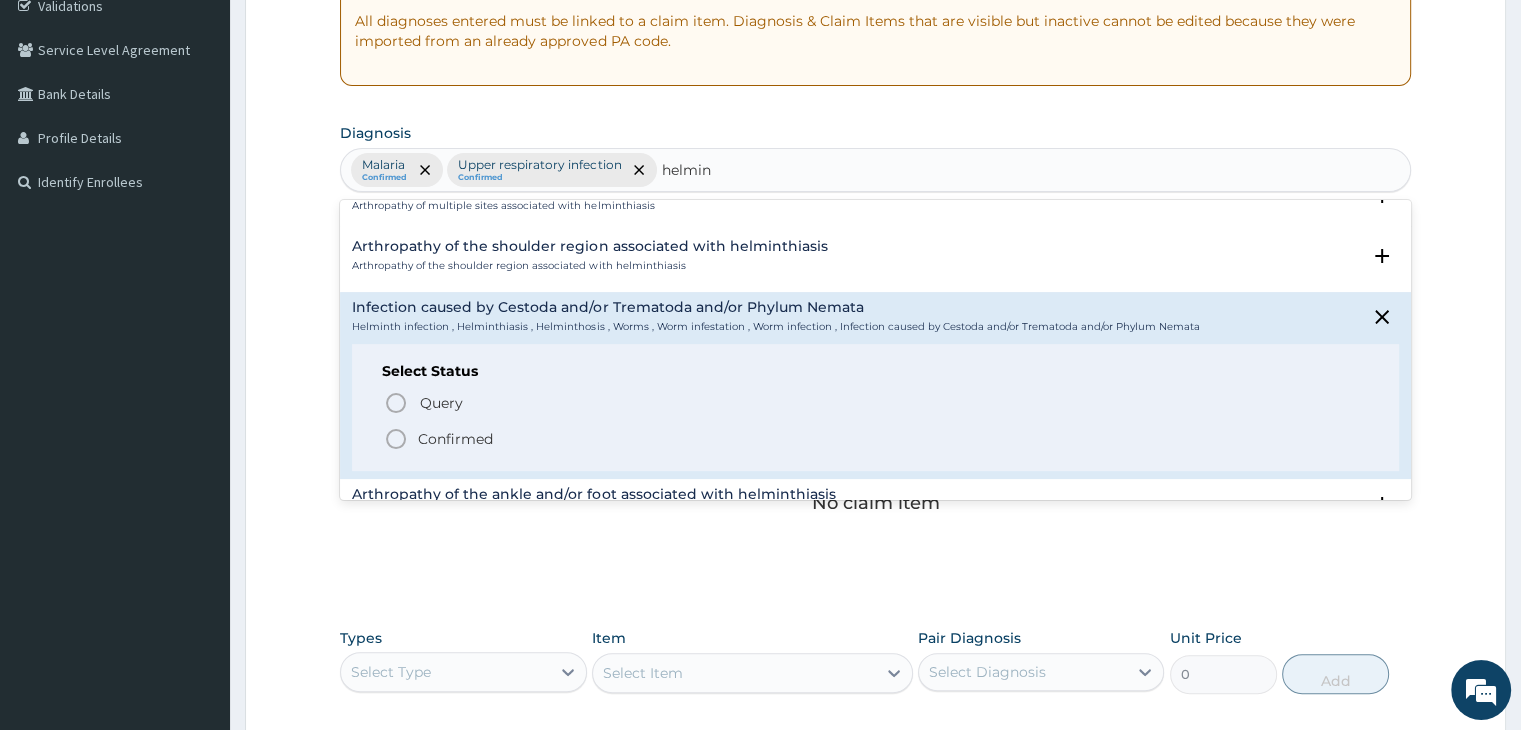 scroll, scrollTop: 160, scrollLeft: 0, axis: vertical 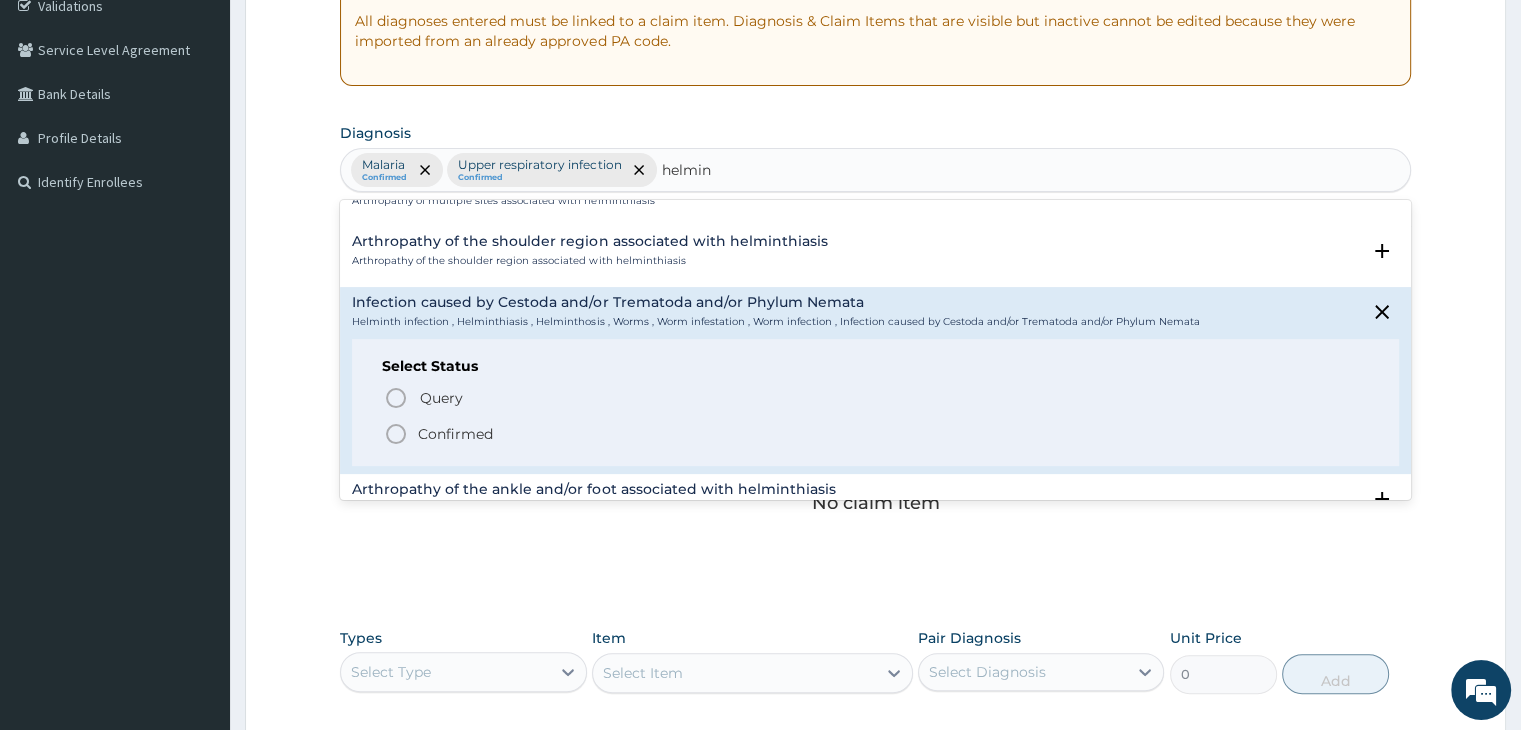 click on "Confirmed" at bounding box center [455, 434] 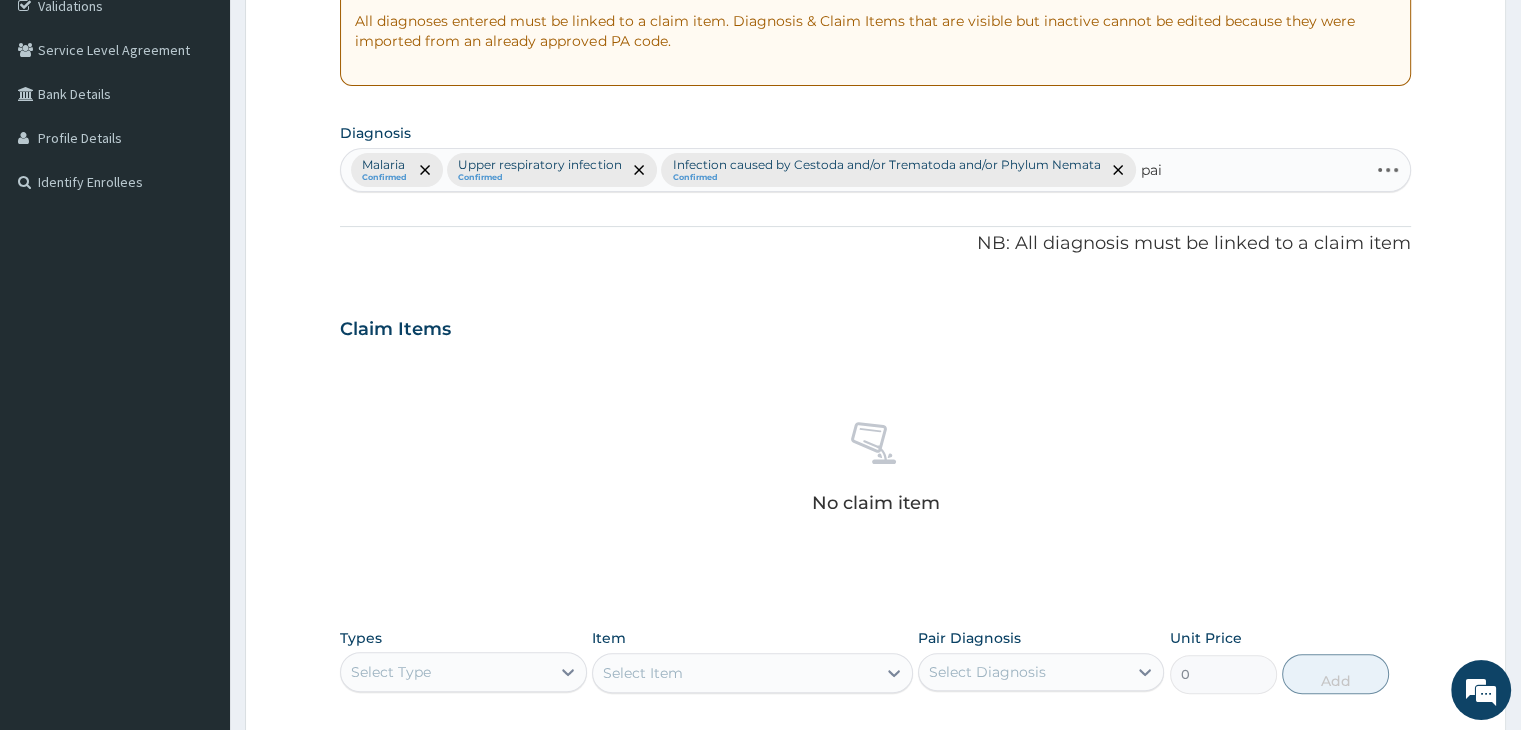 type on "pain" 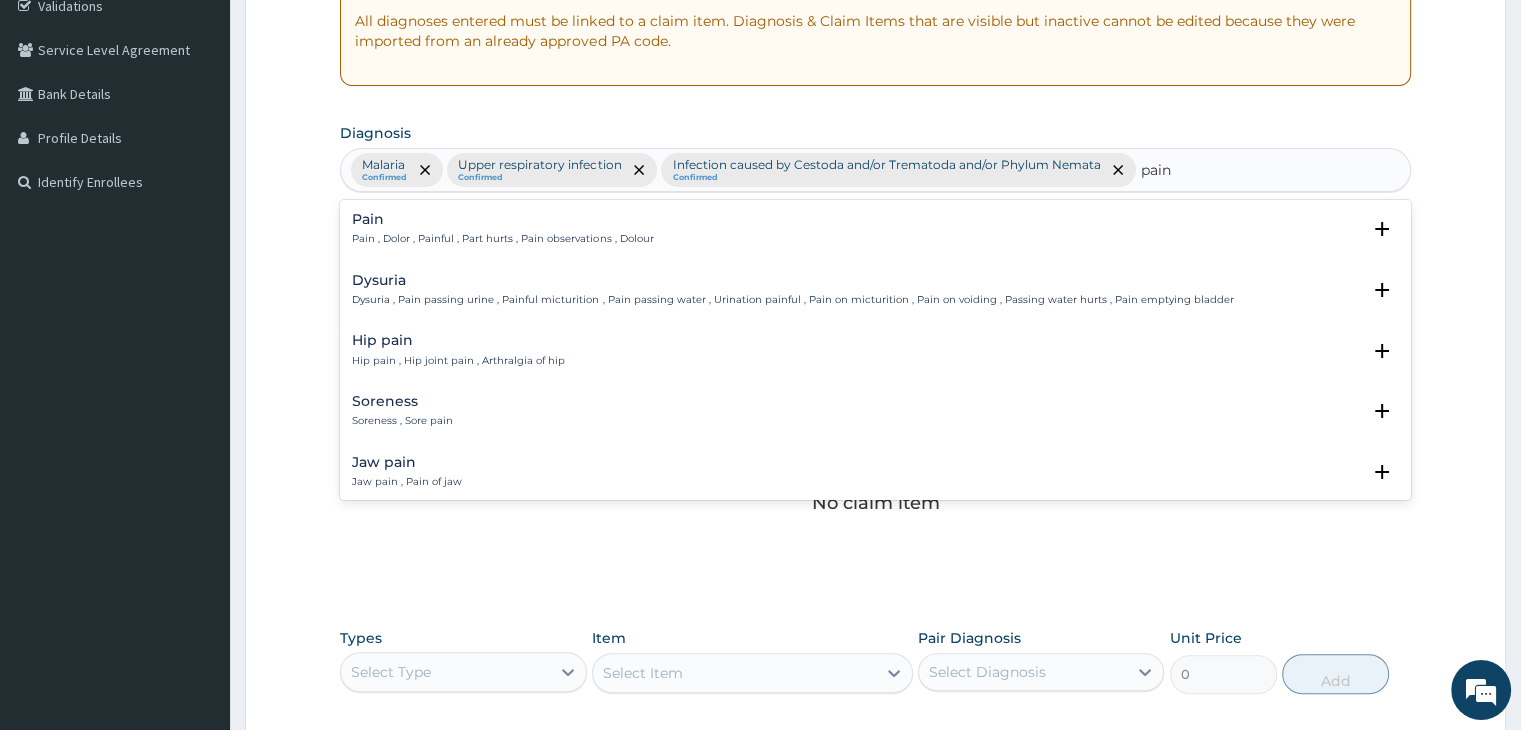 click on "Pain , Dolor , Painful , Part hurts , Pain observations , Dolour" at bounding box center (502, 239) 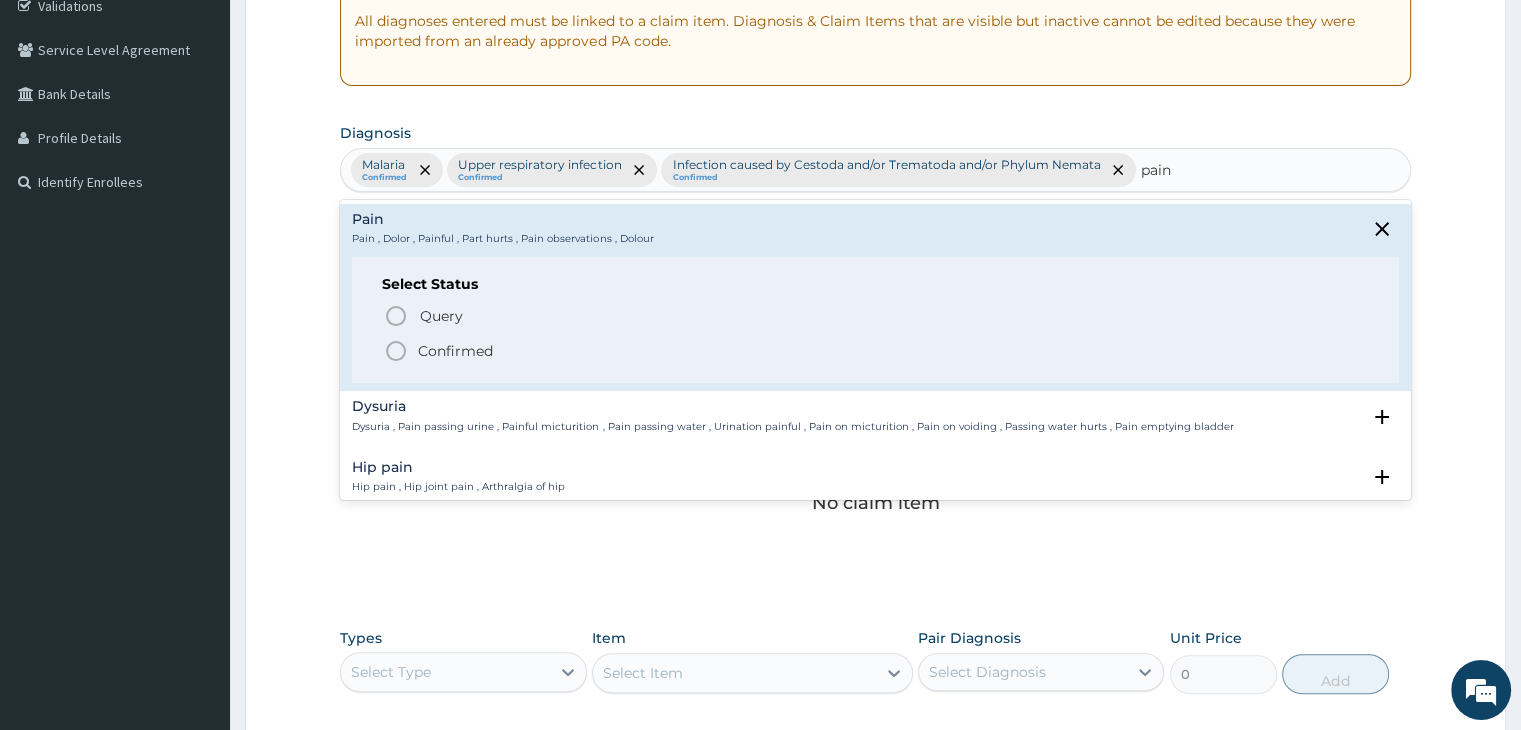 click on "Confirmed" at bounding box center [455, 351] 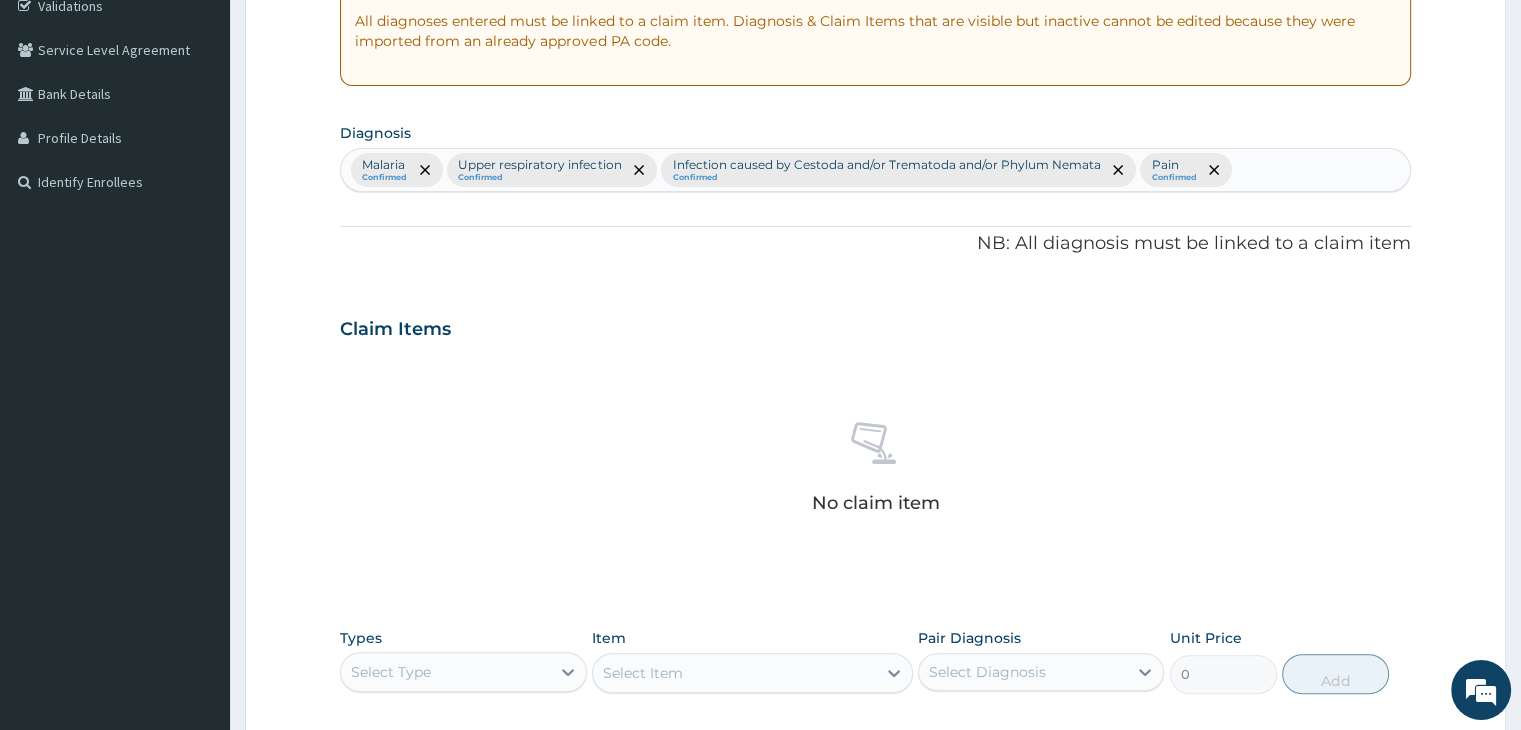 drag, startPoint x: 474, startPoint y: 346, endPoint x: 694, endPoint y: 309, distance: 223.08966 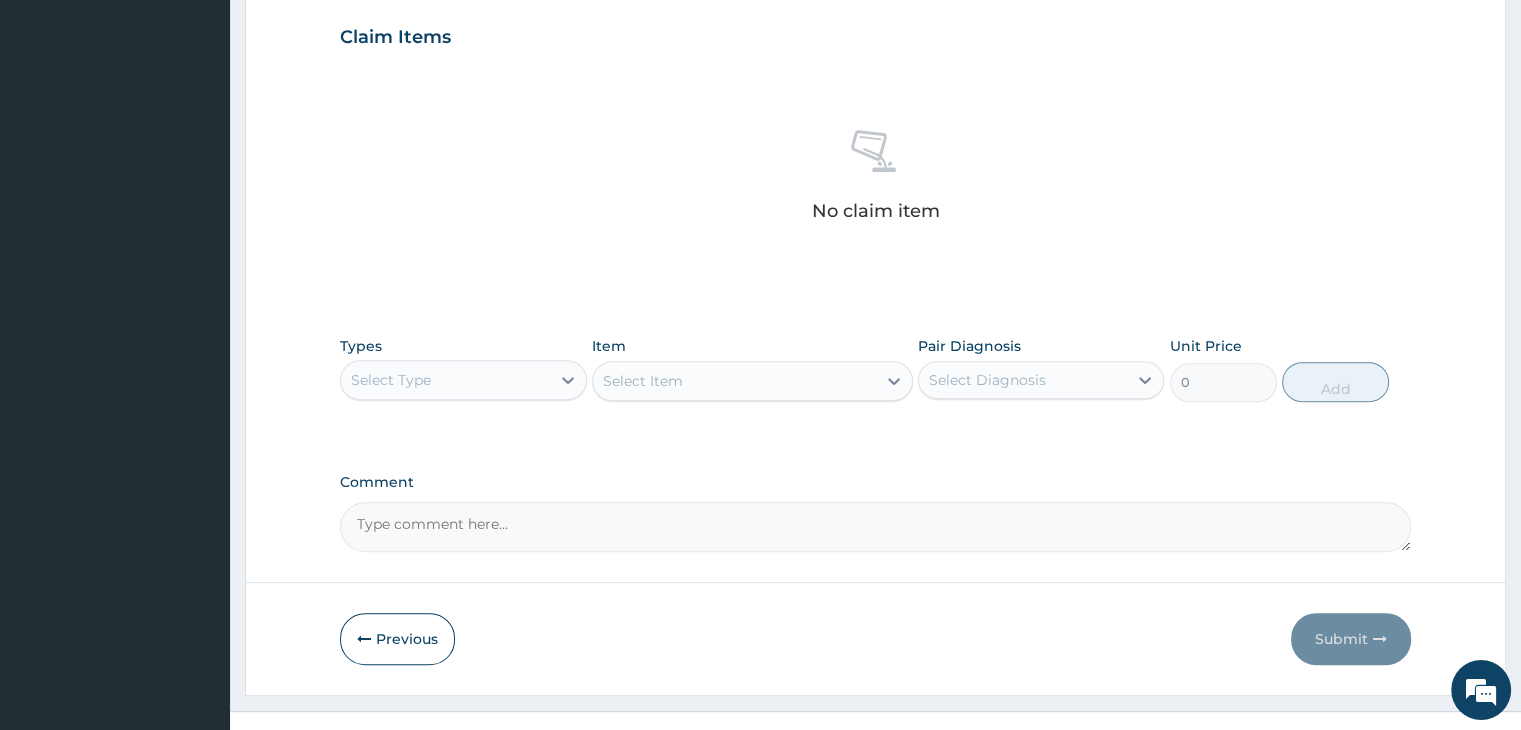 scroll, scrollTop: 710, scrollLeft: 0, axis: vertical 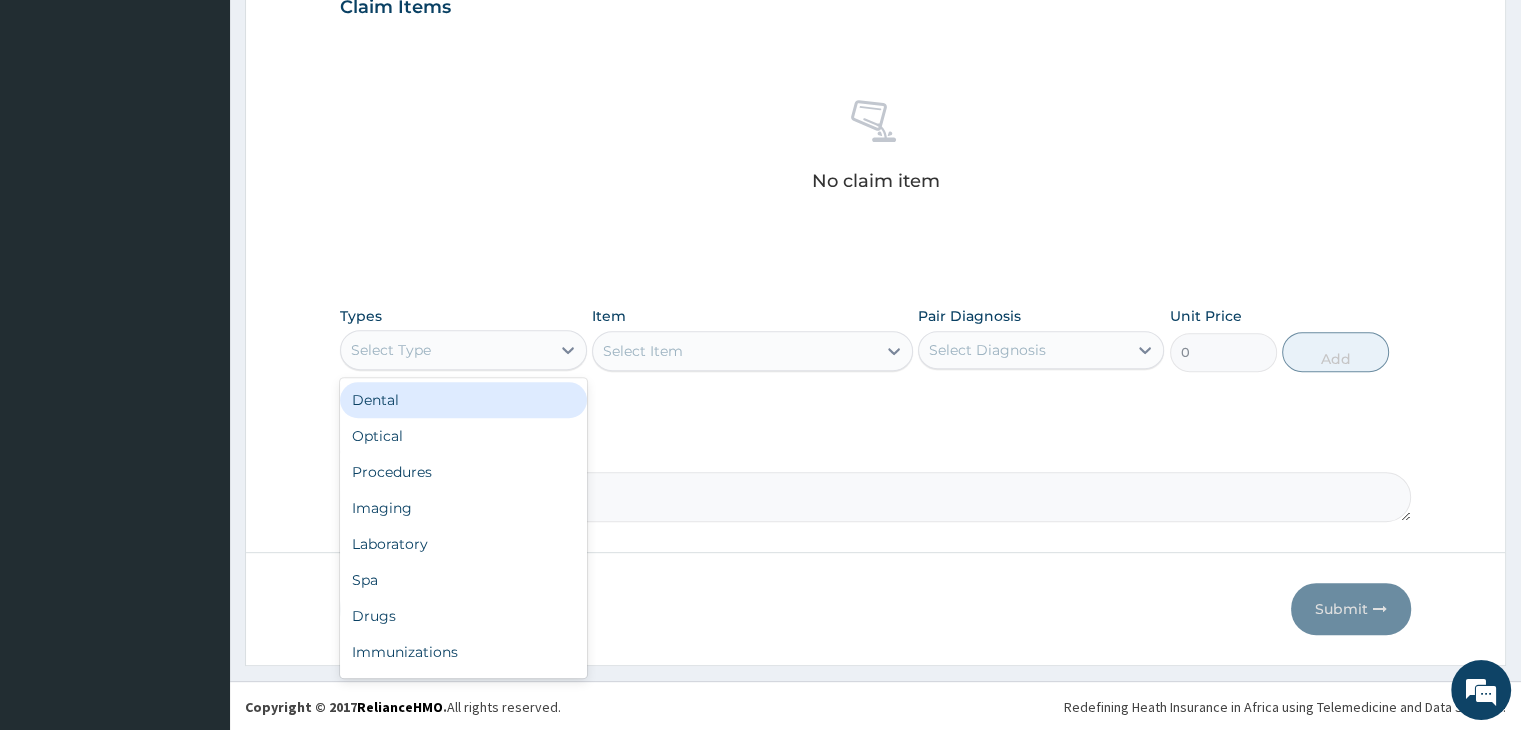 click on "Select Type" at bounding box center (445, 350) 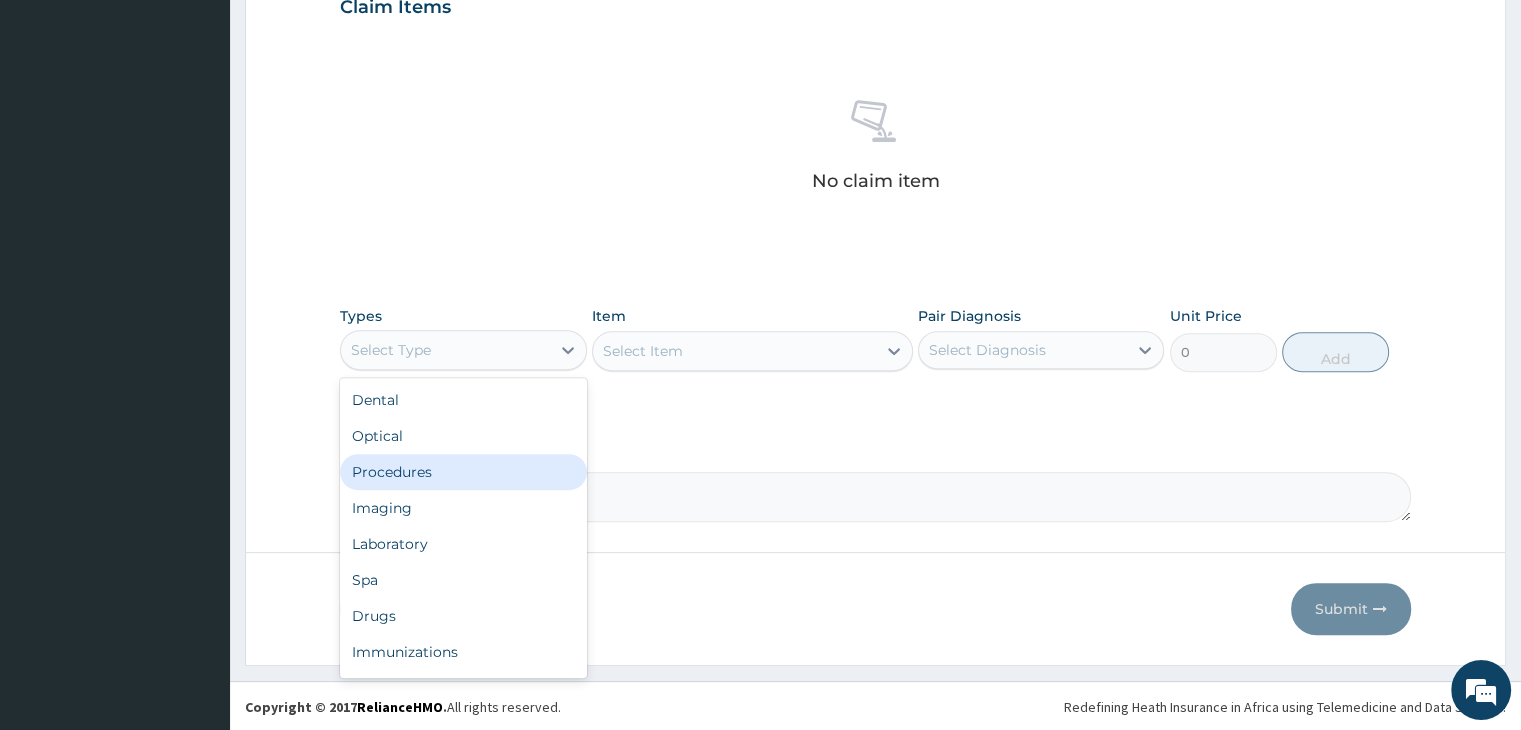 click on "Procedures" at bounding box center [463, 472] 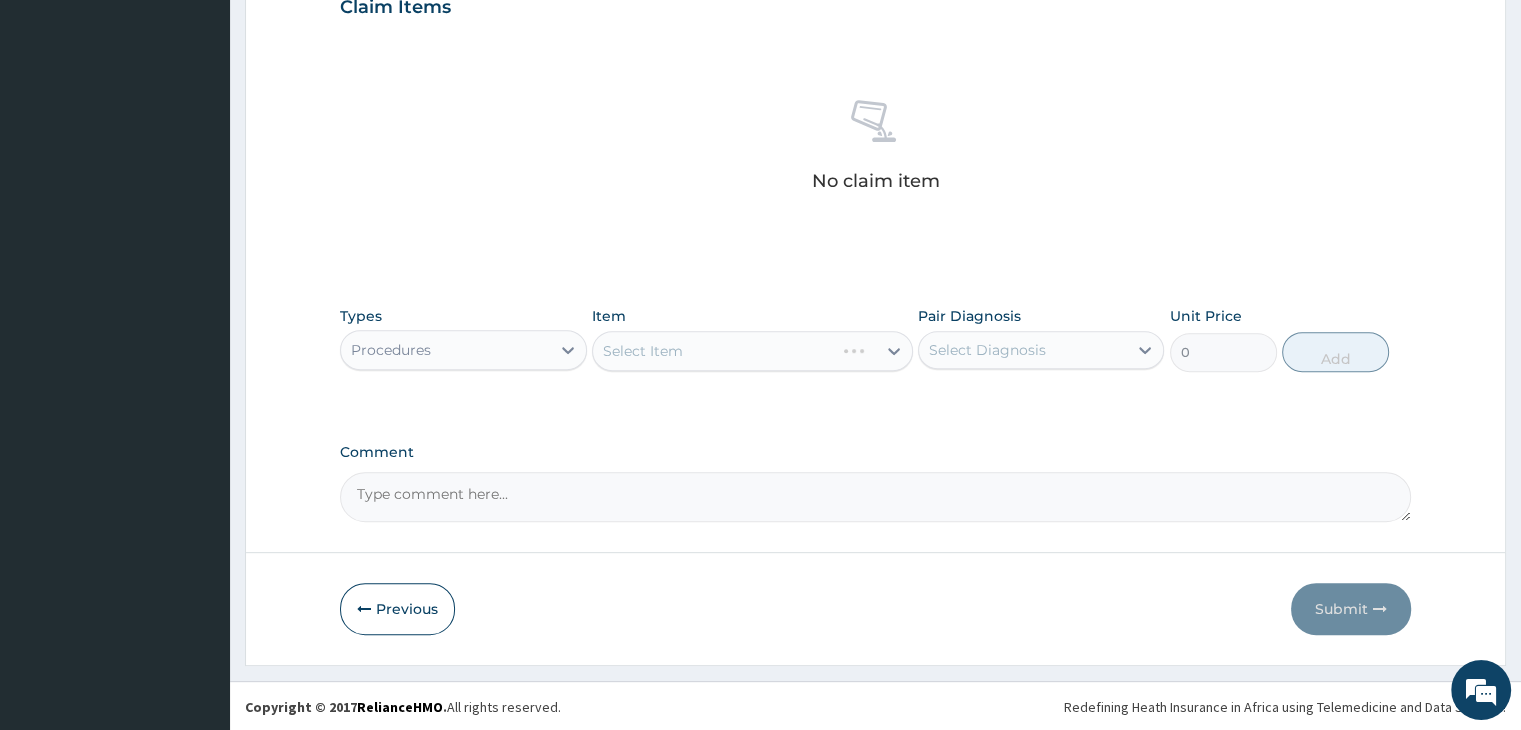 click on "Select Item" at bounding box center [752, 351] 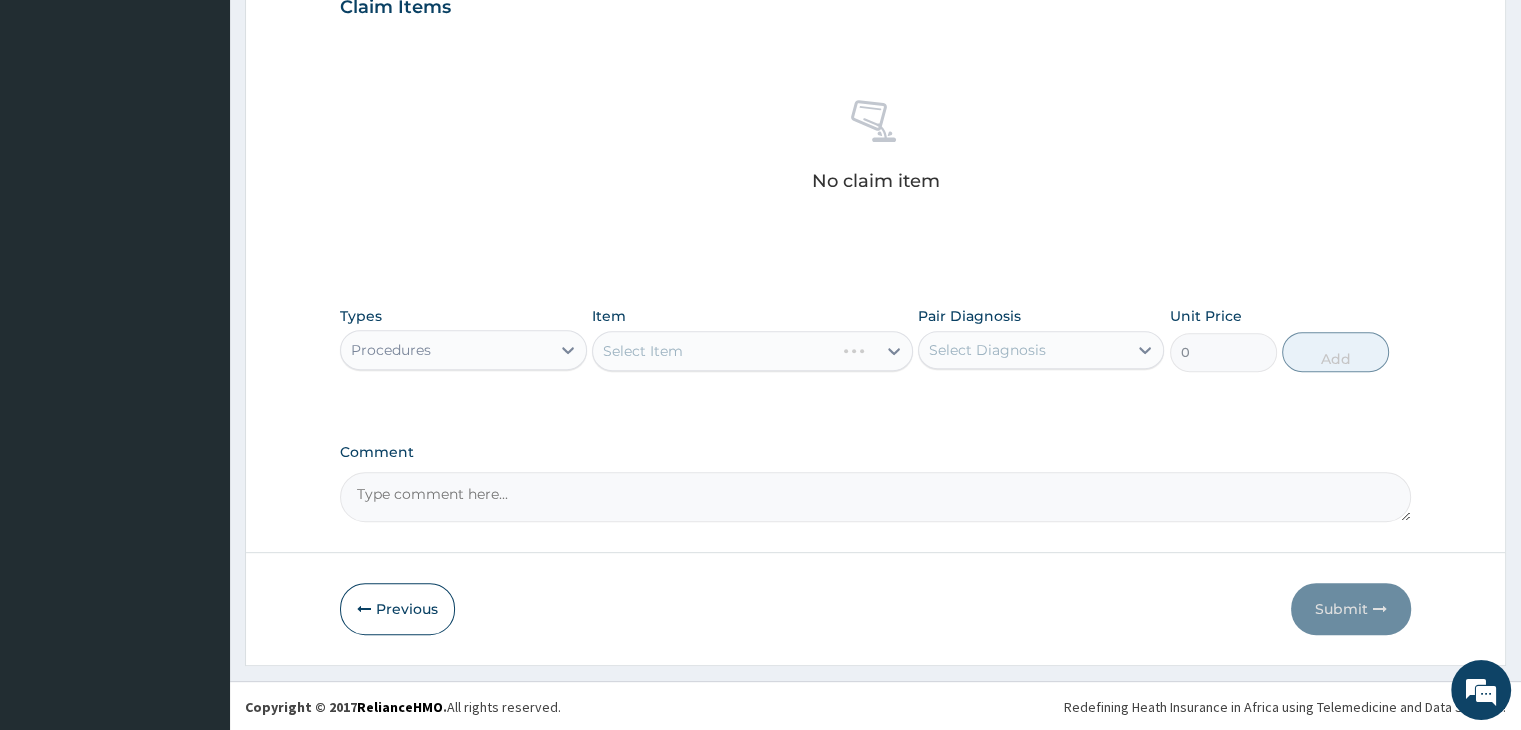 click on "Select Item" at bounding box center [752, 351] 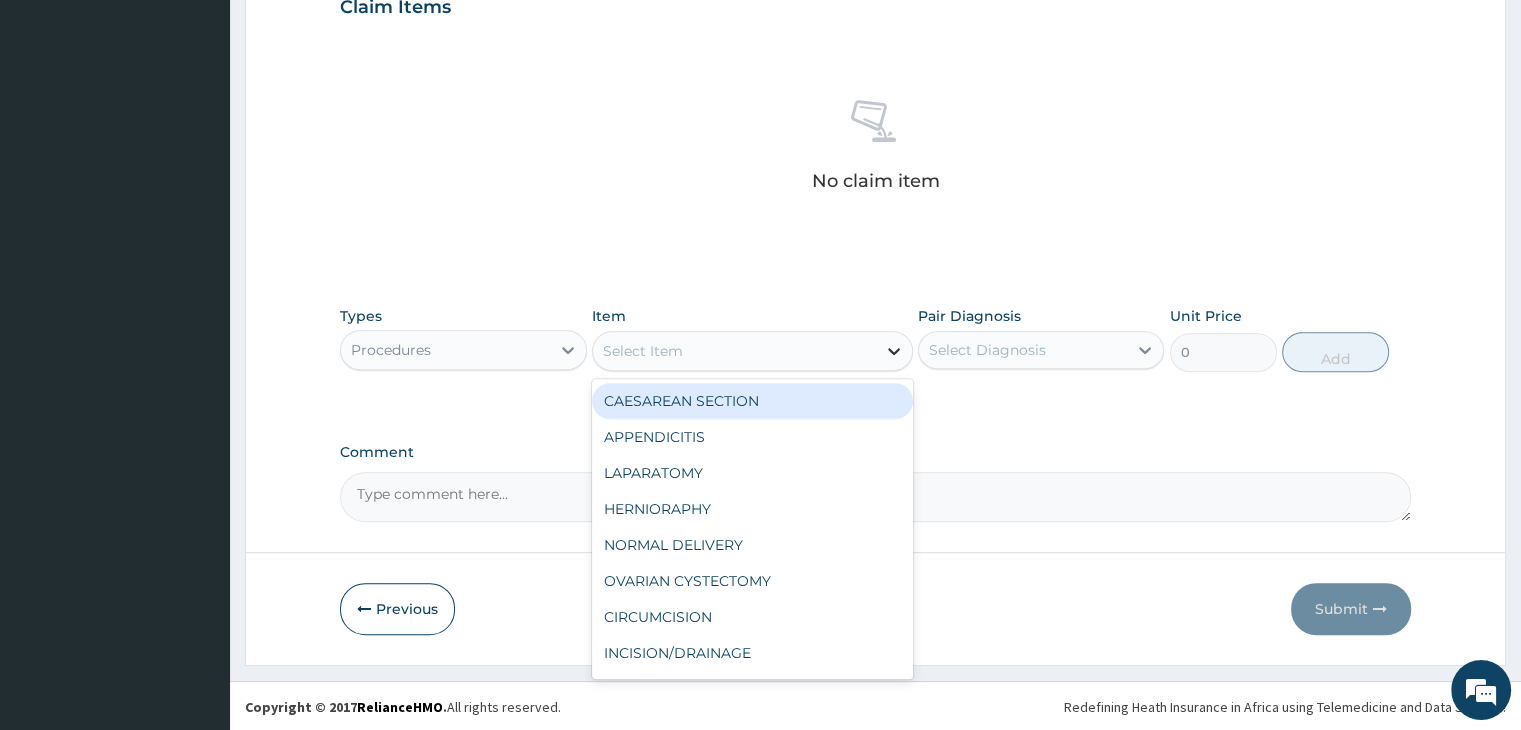 click 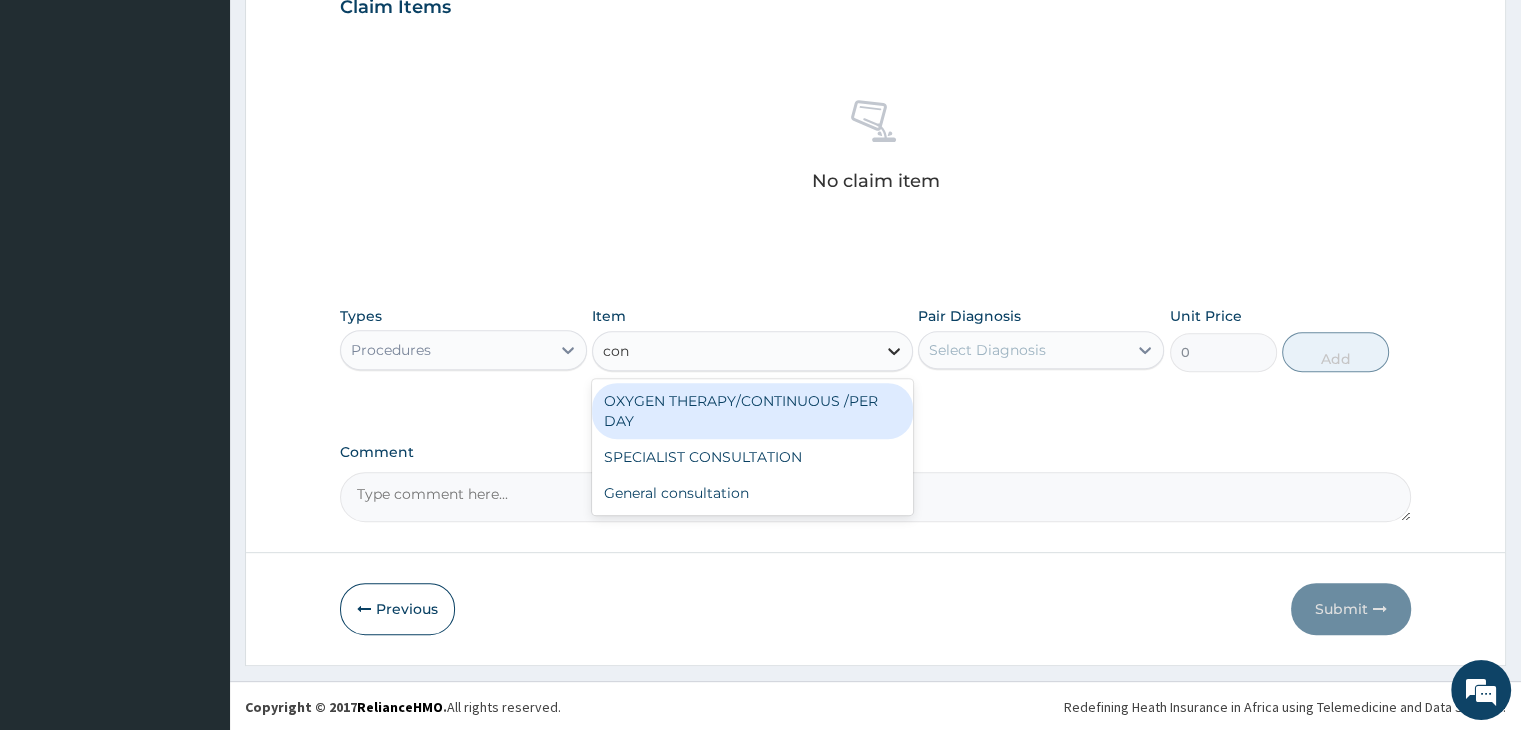 type on "cons" 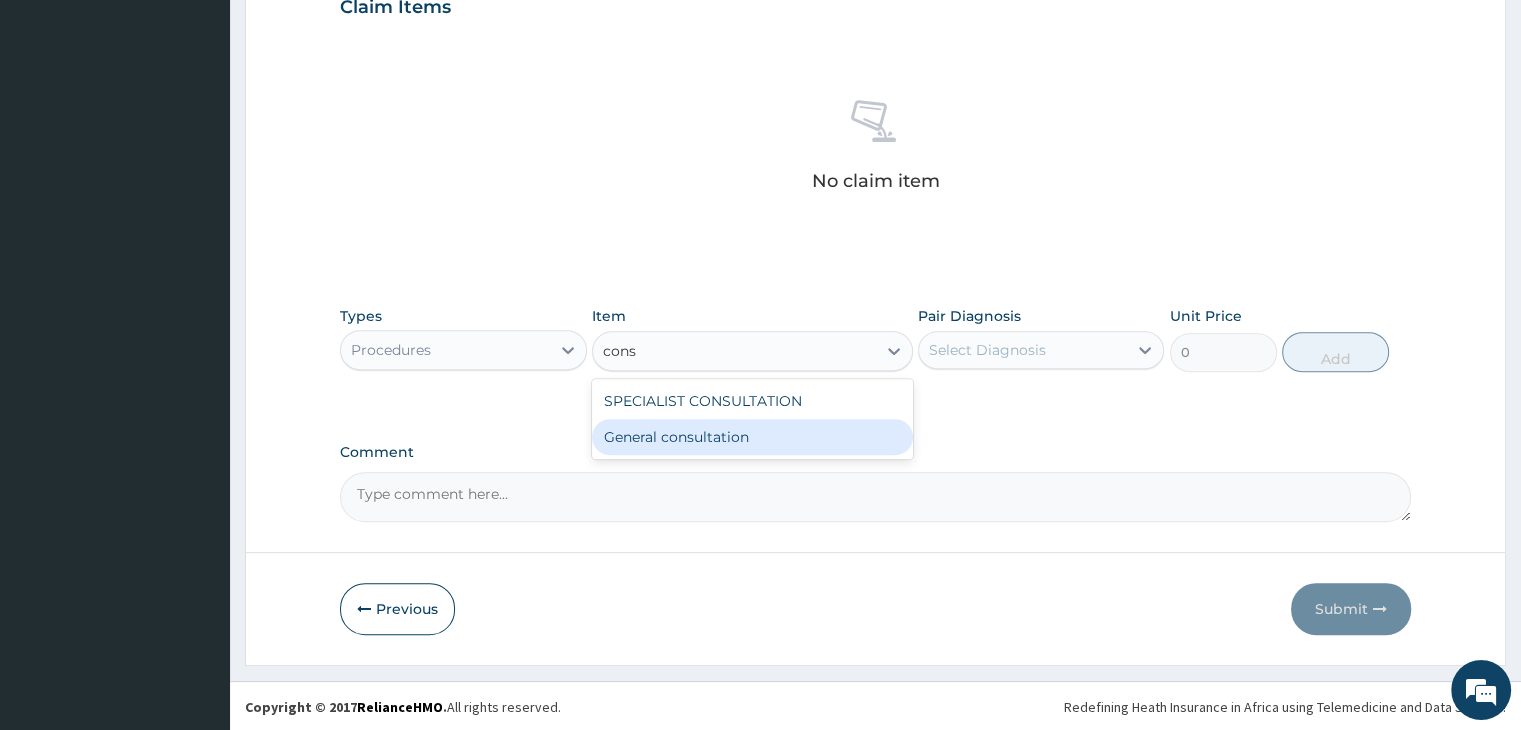 click on "General consultation" at bounding box center [752, 437] 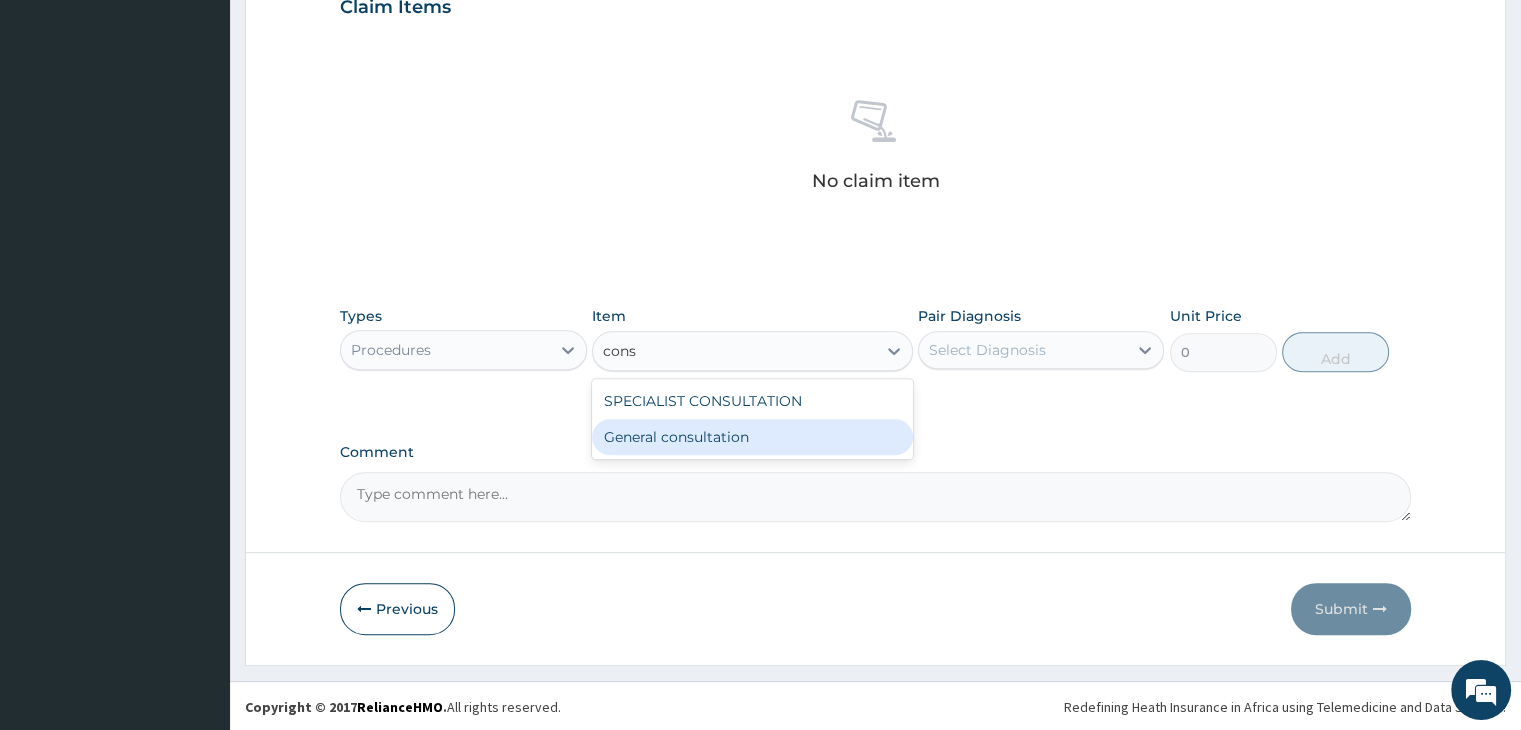 type 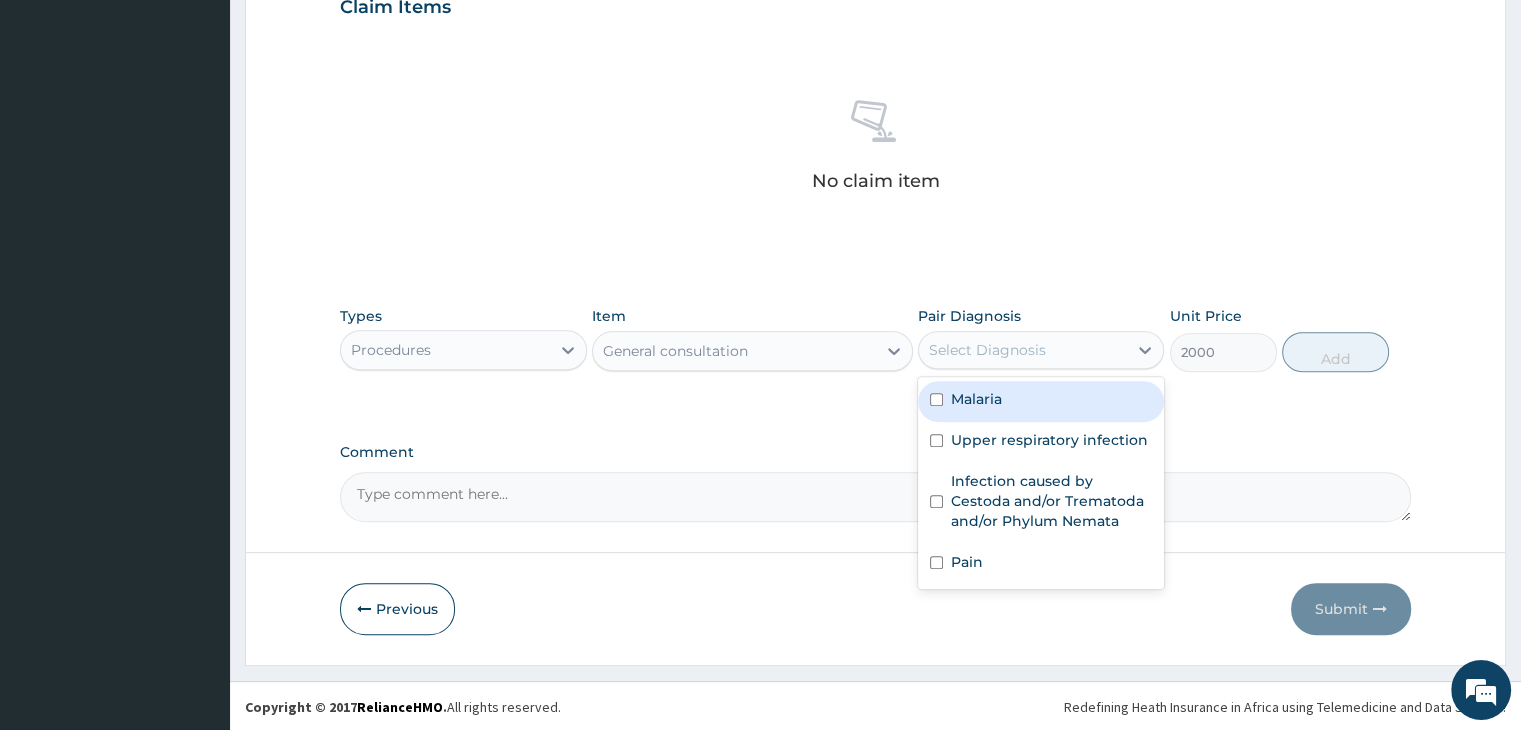 click on "Select Diagnosis" at bounding box center [987, 350] 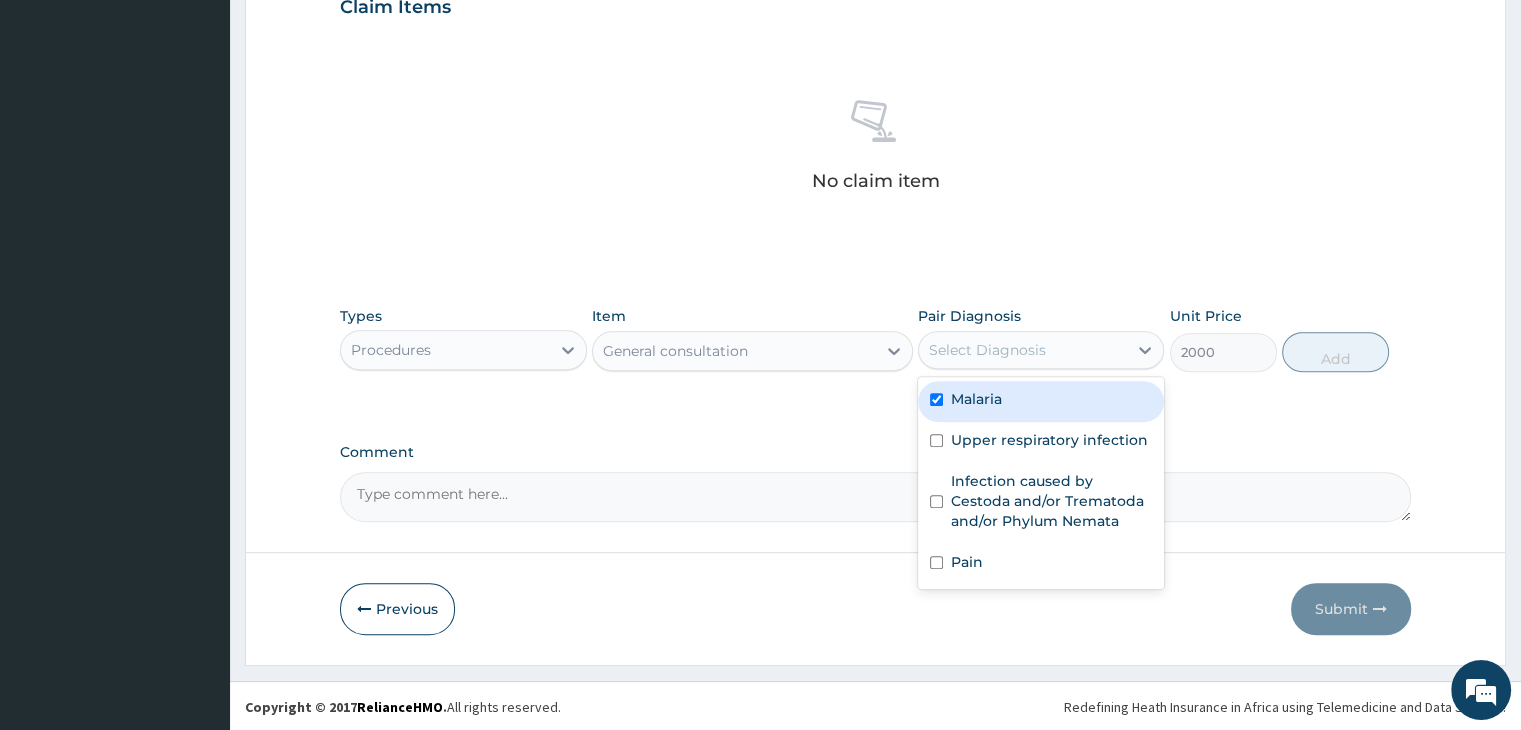 checkbox on "true" 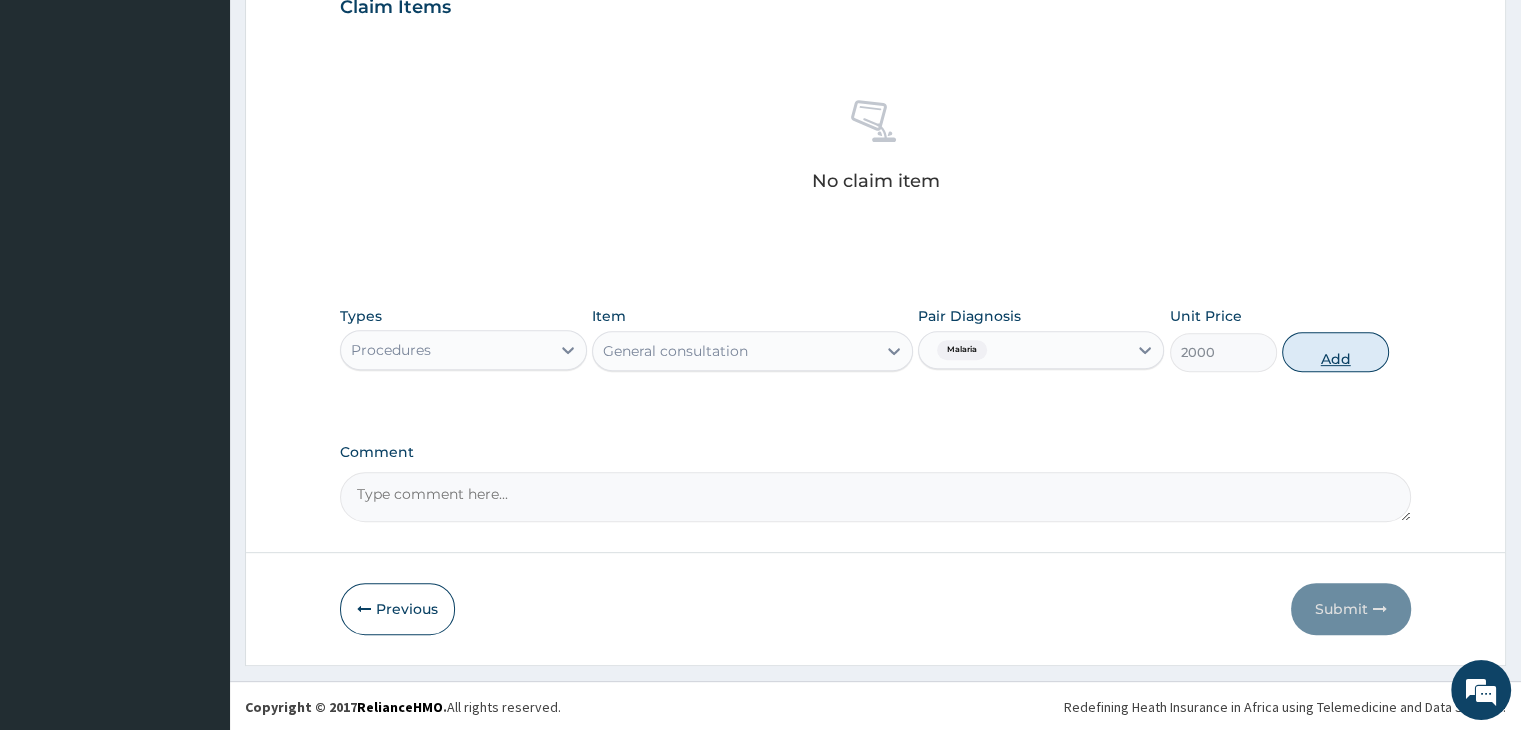 click on "Add" at bounding box center (1335, 352) 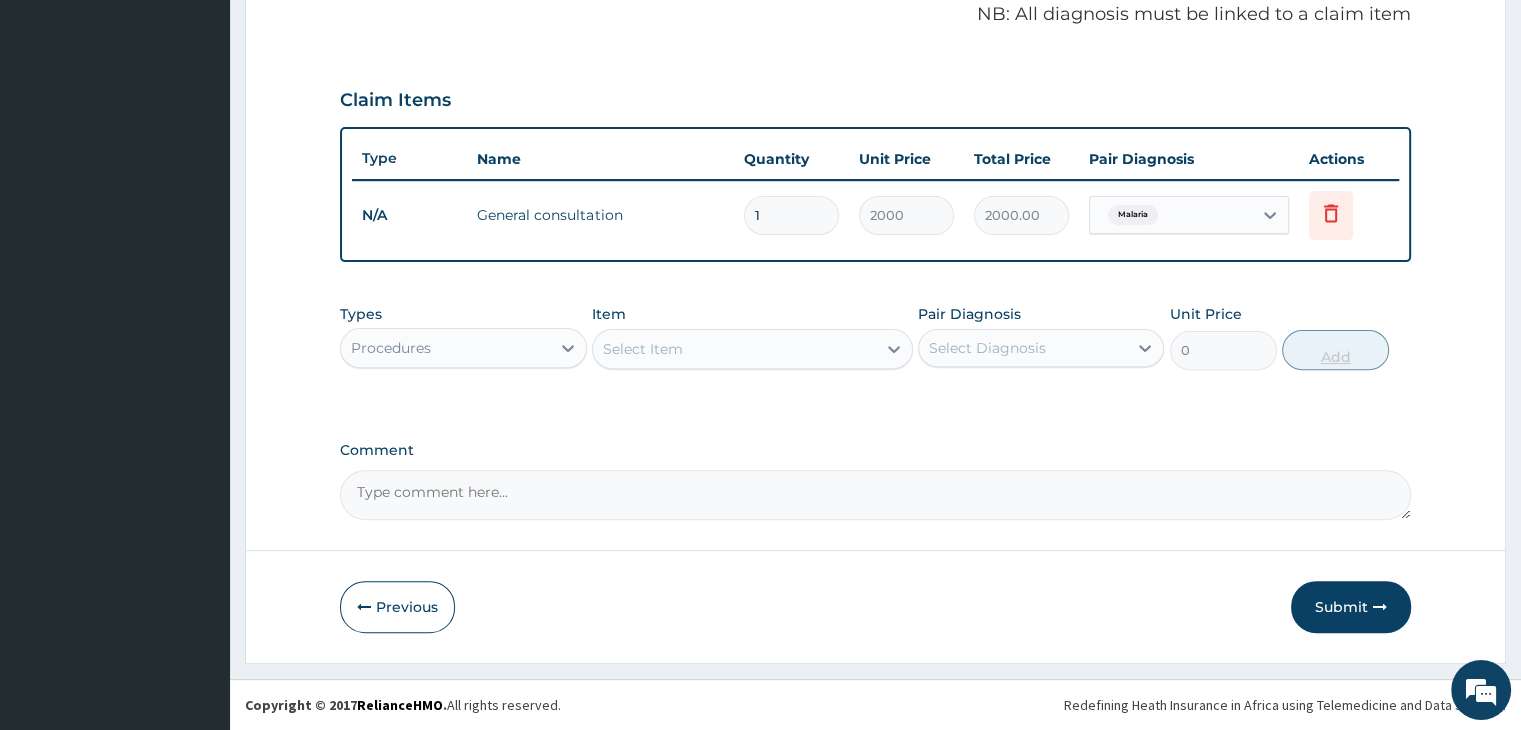 scroll, scrollTop: 614, scrollLeft: 0, axis: vertical 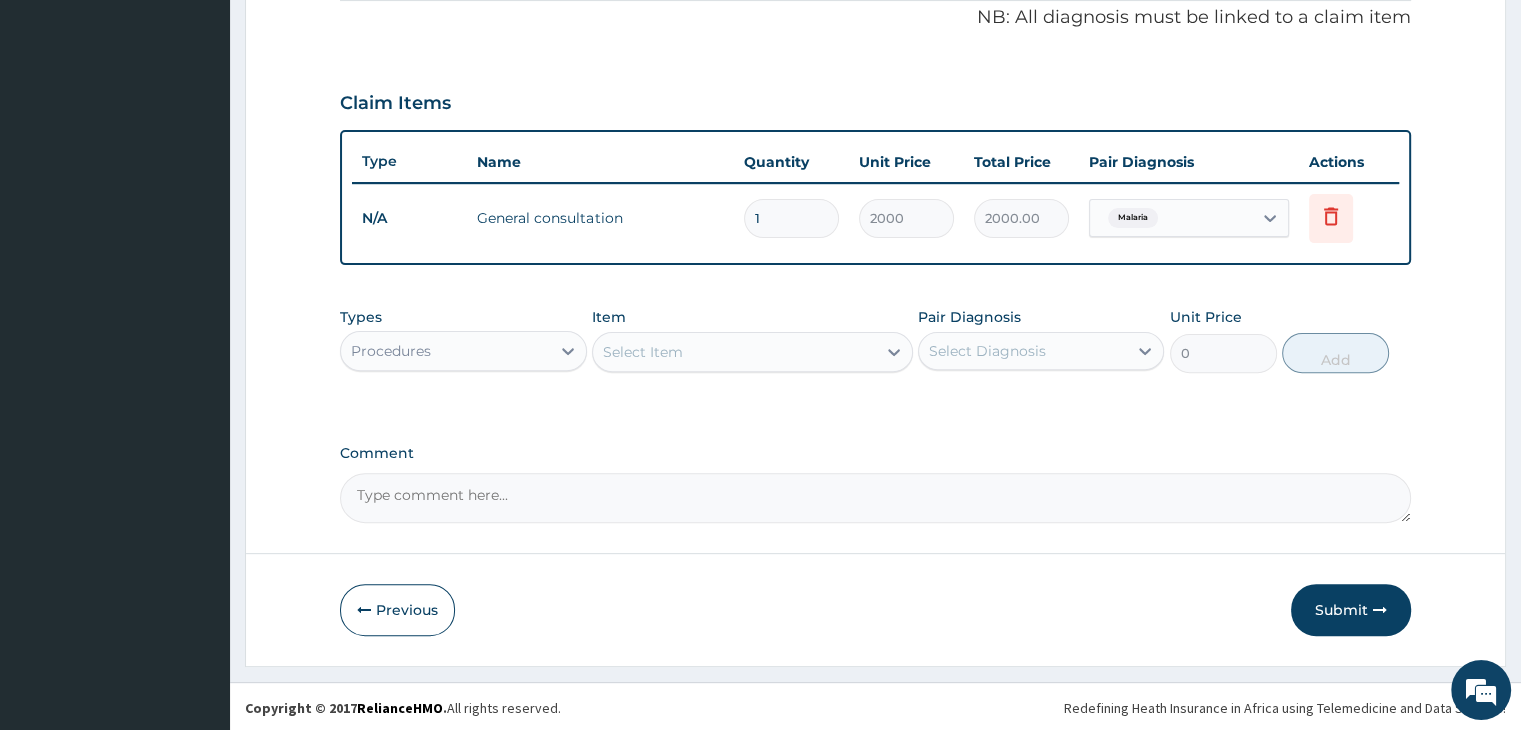 click on "Procedures" at bounding box center [445, 351] 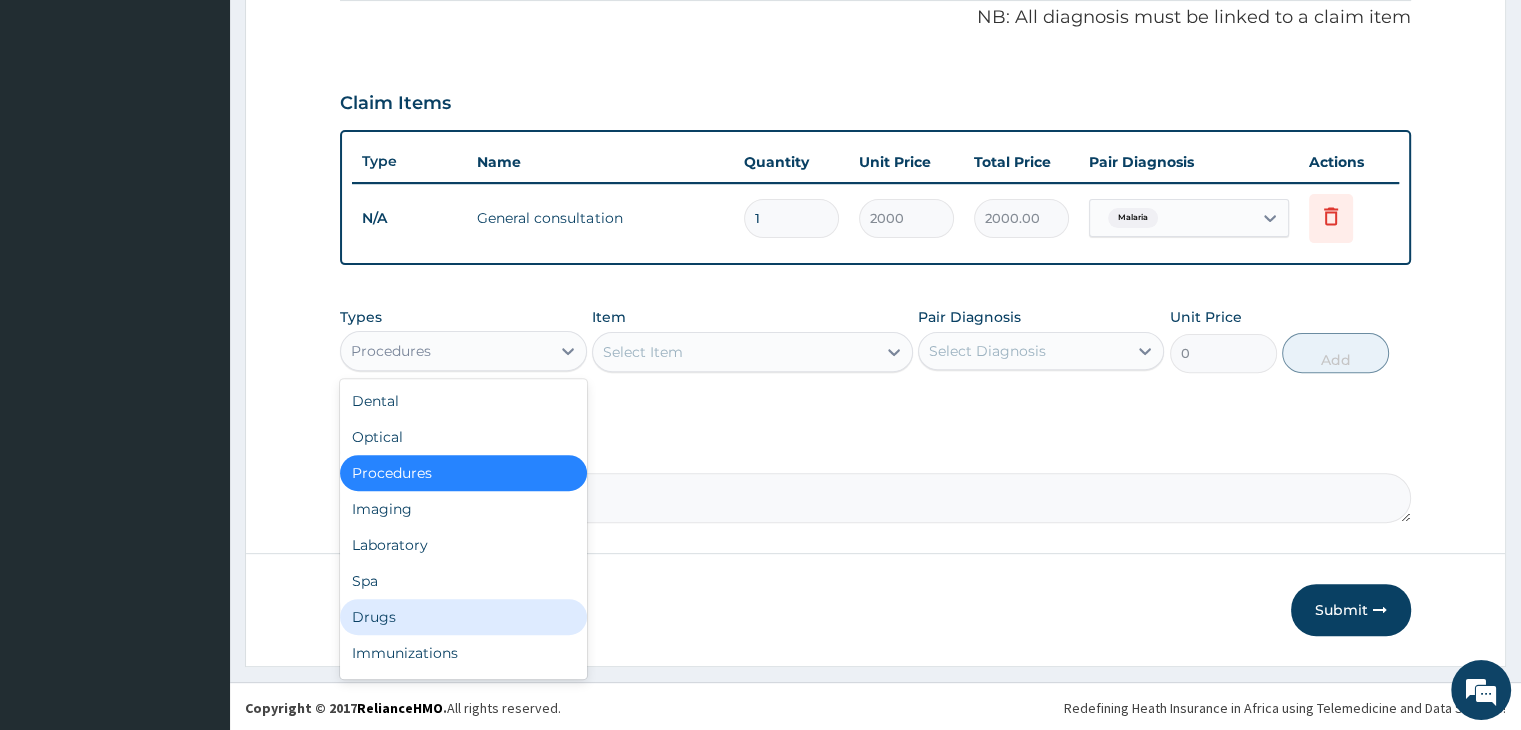 click on "Drugs" at bounding box center (463, 617) 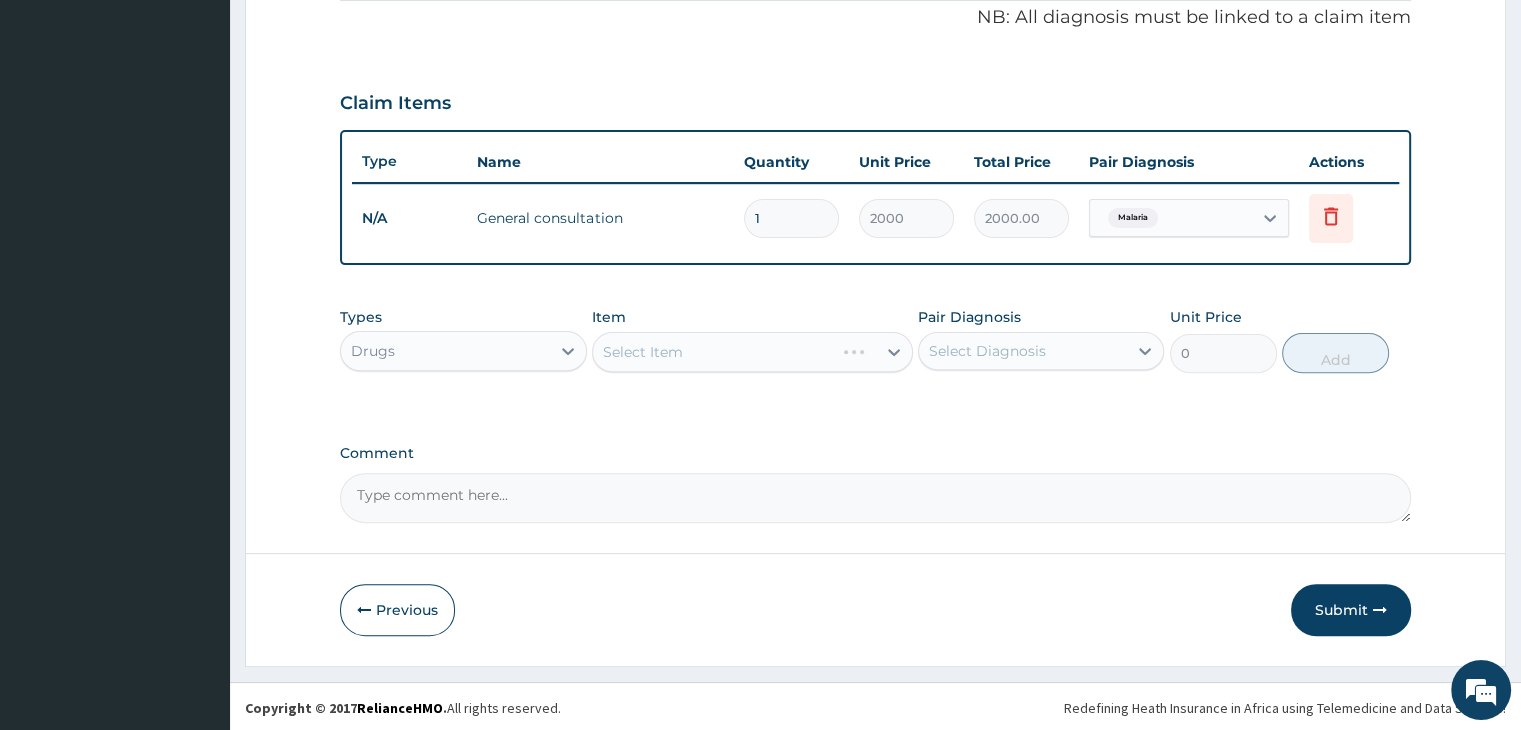 click on "Select Item" at bounding box center (752, 352) 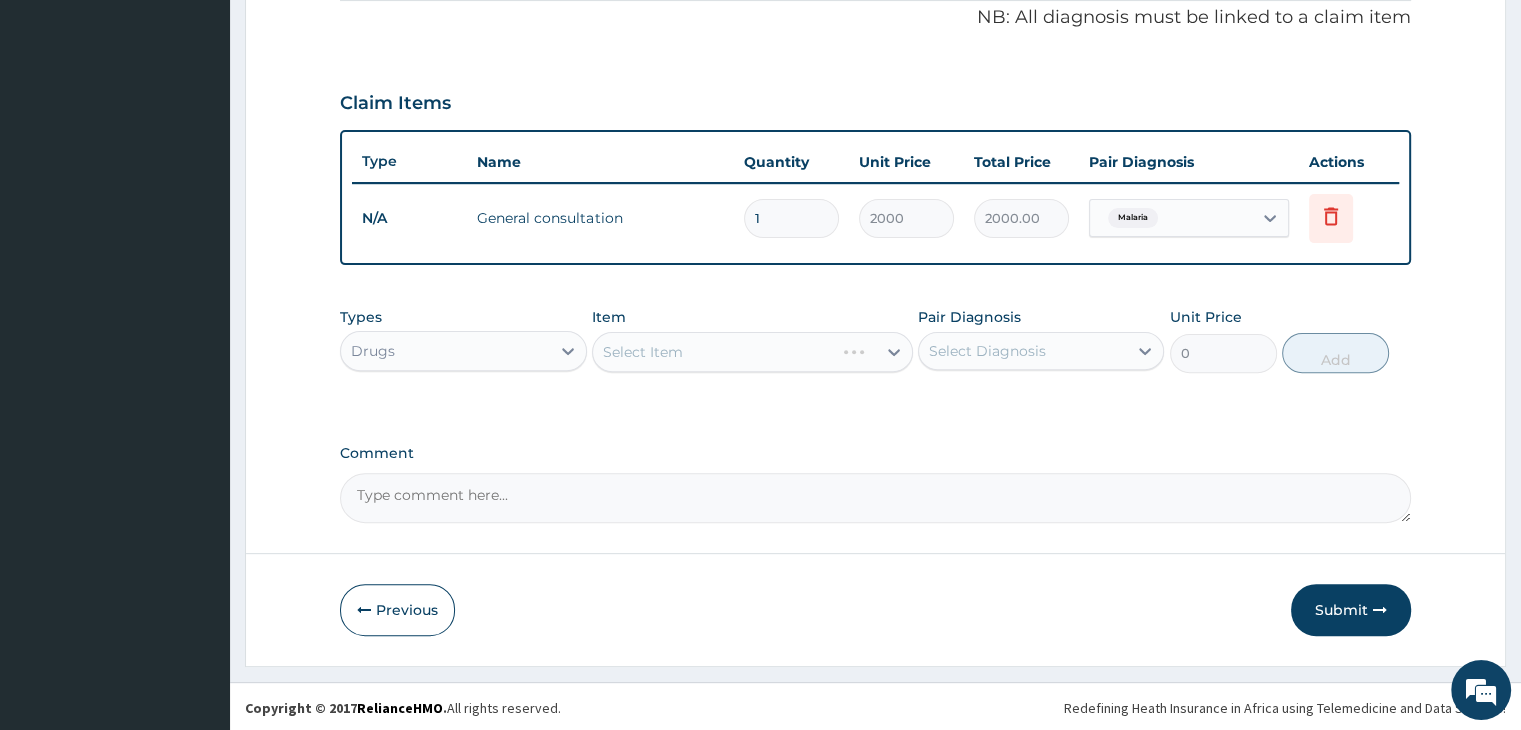click on "Select Item" at bounding box center (752, 352) 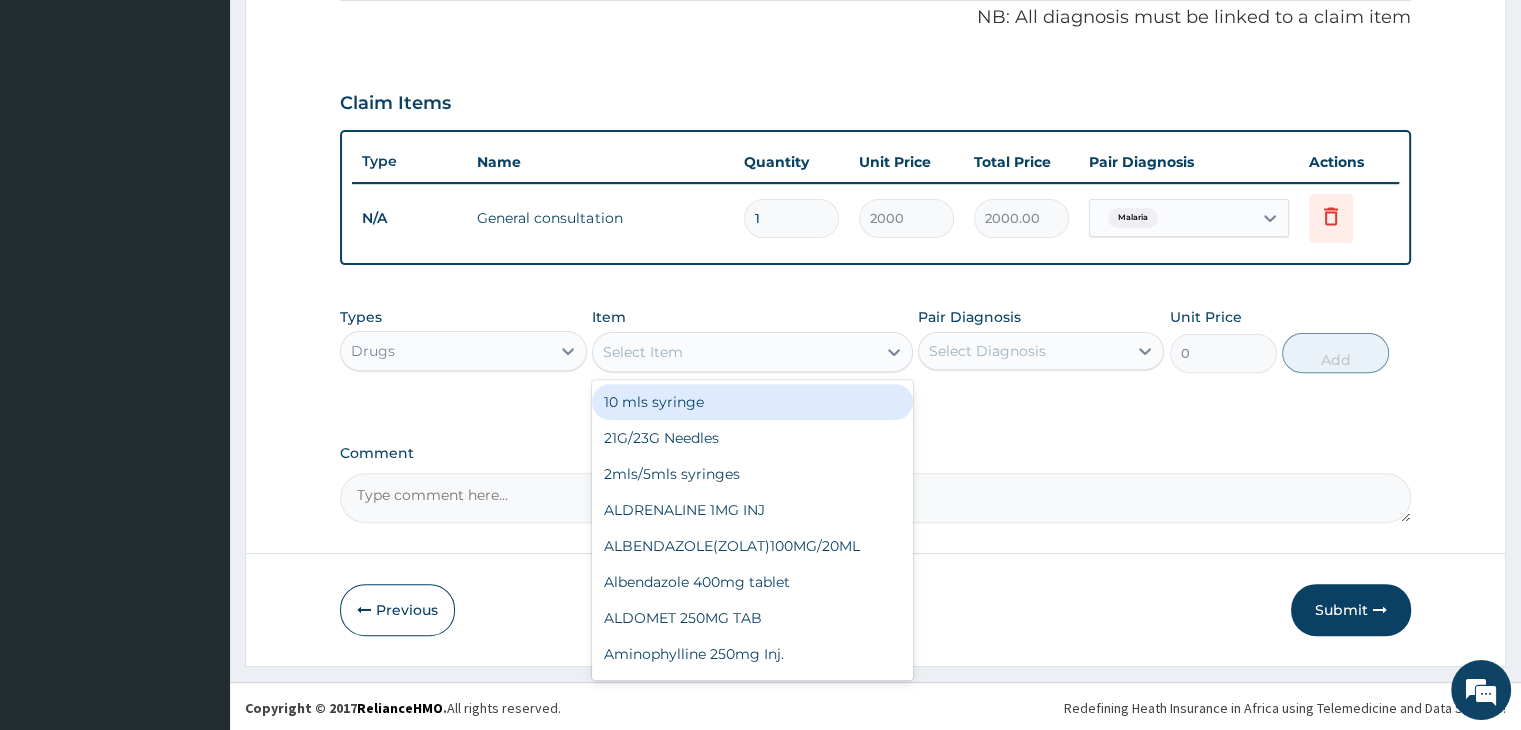 click on "Select Item" at bounding box center (734, 352) 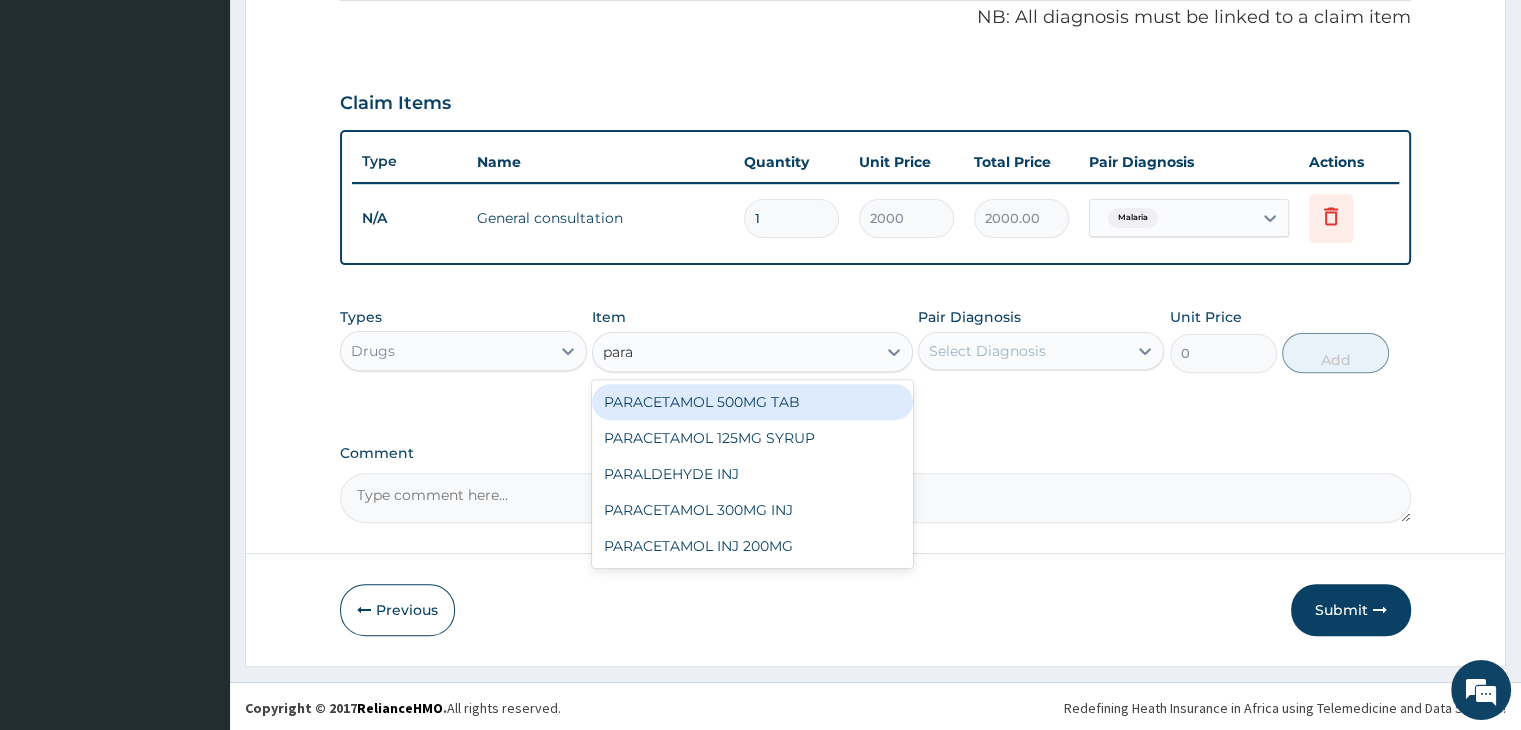 type on "parac" 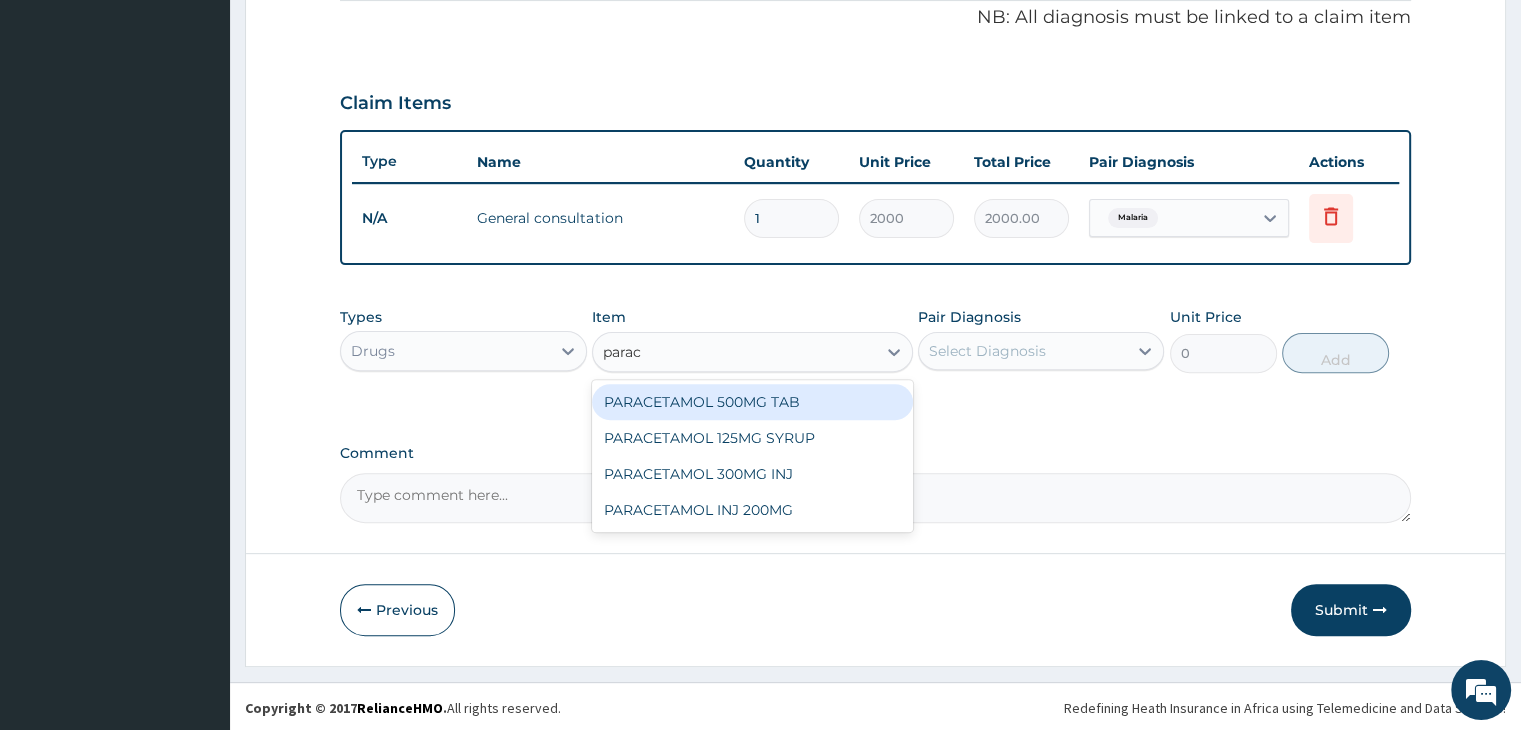 click on "PARACETAMOL 500MG TAB" at bounding box center (752, 402) 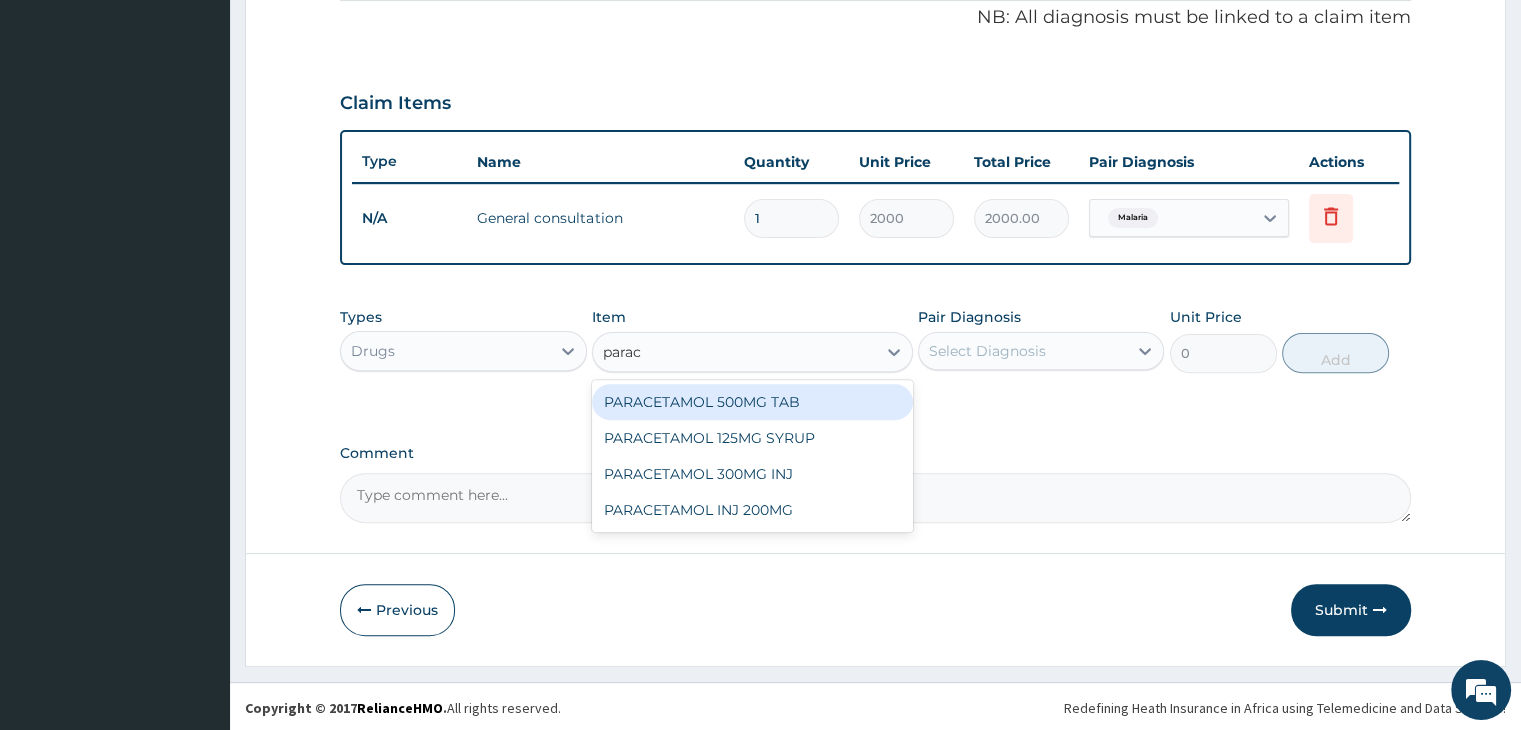 type 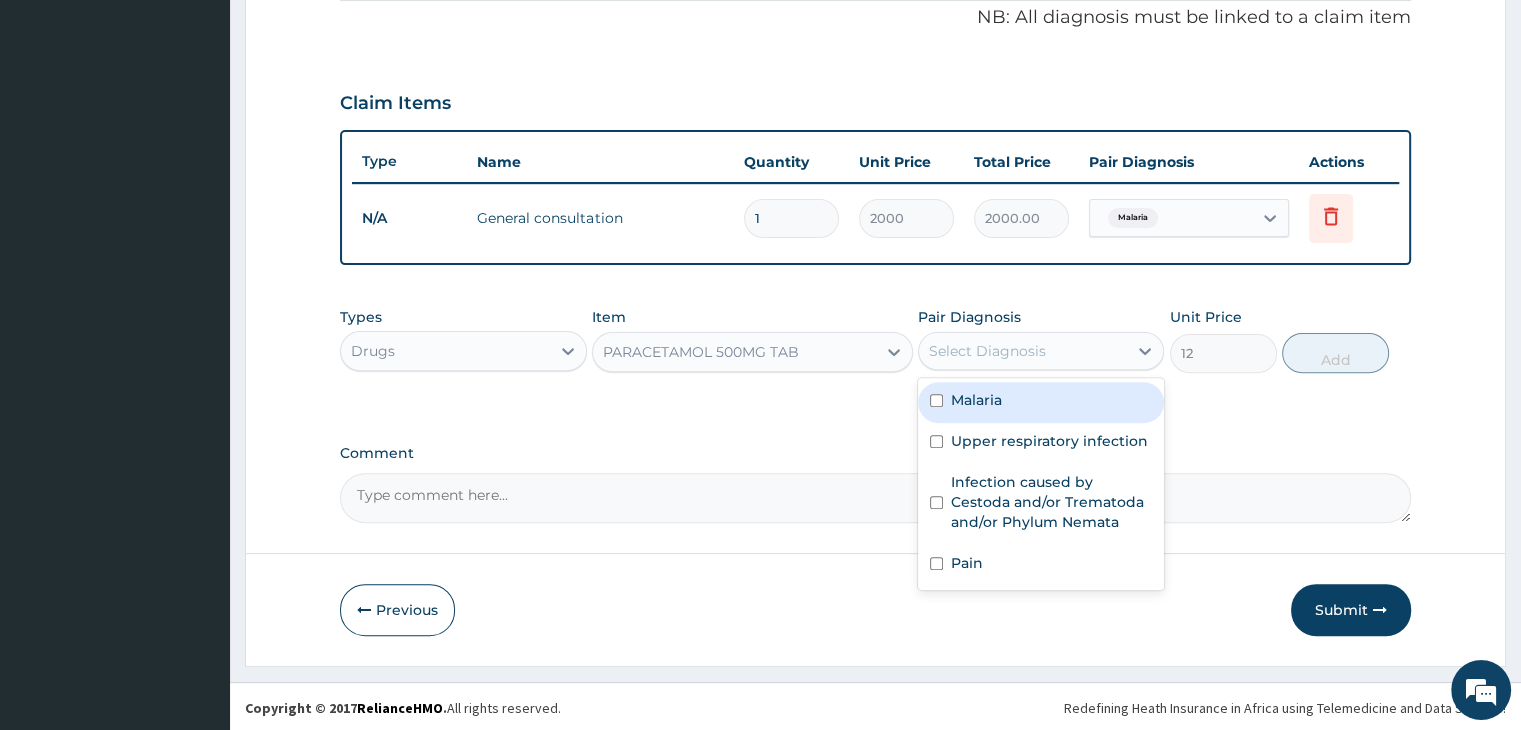 click on "Select Diagnosis" at bounding box center [987, 351] 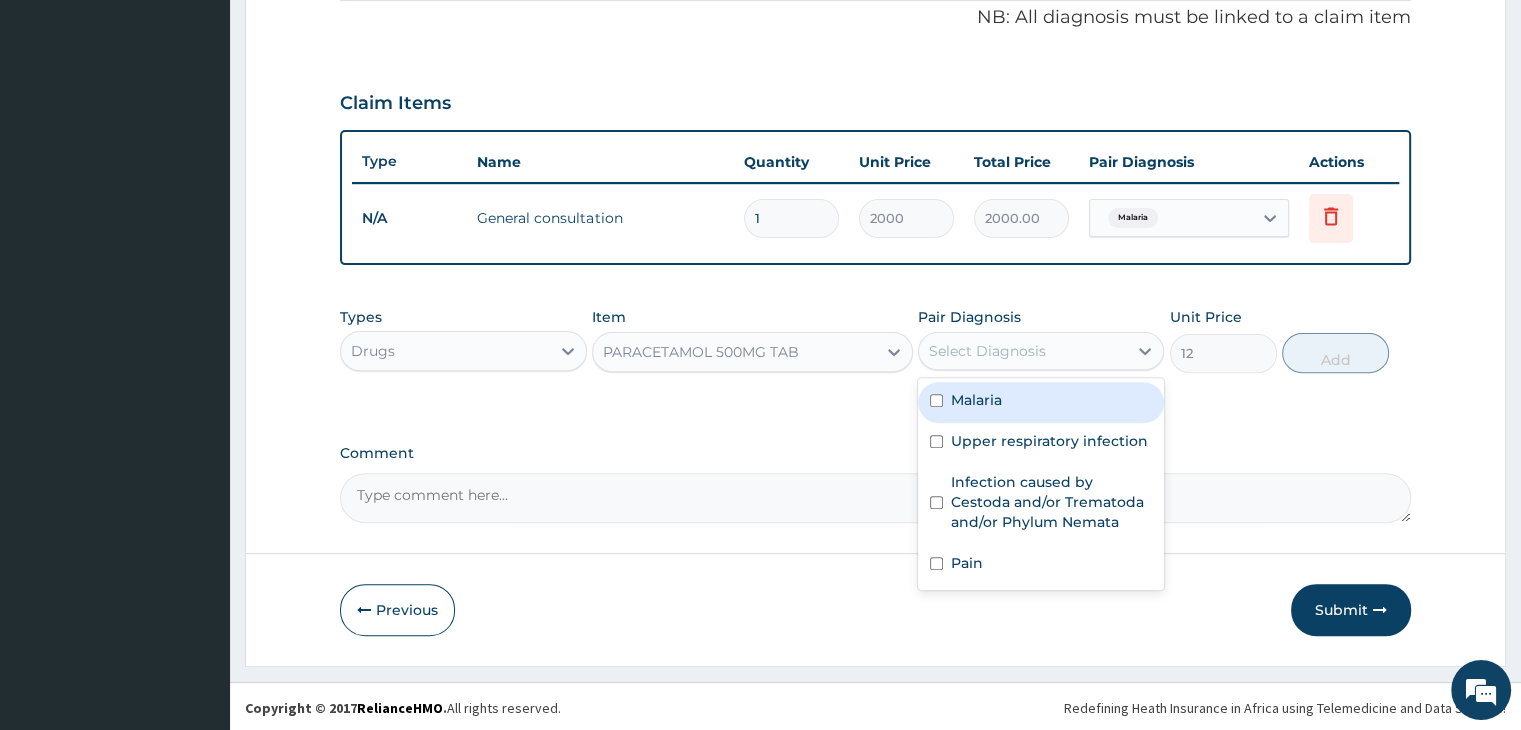 click on "Malaria" at bounding box center [976, 400] 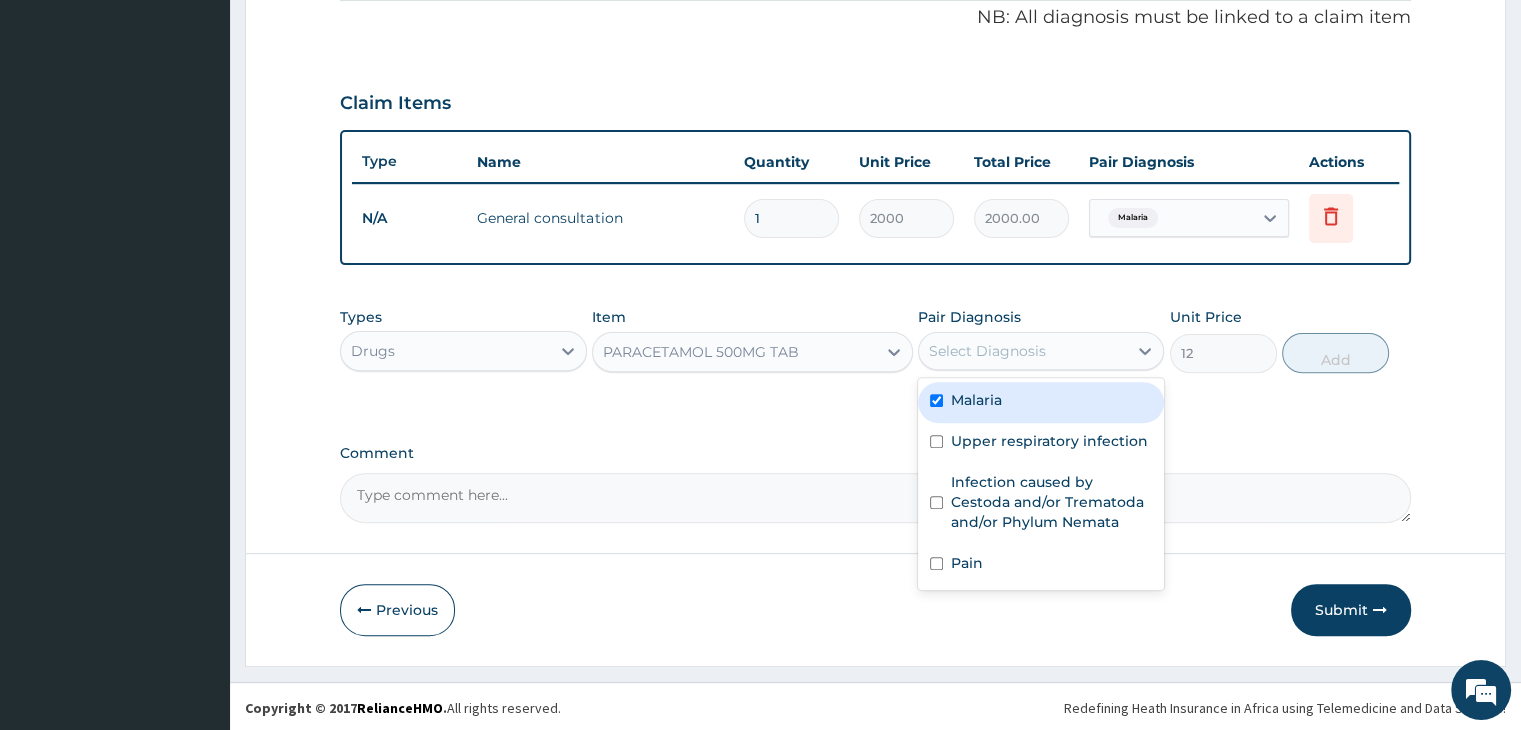checkbox on "true" 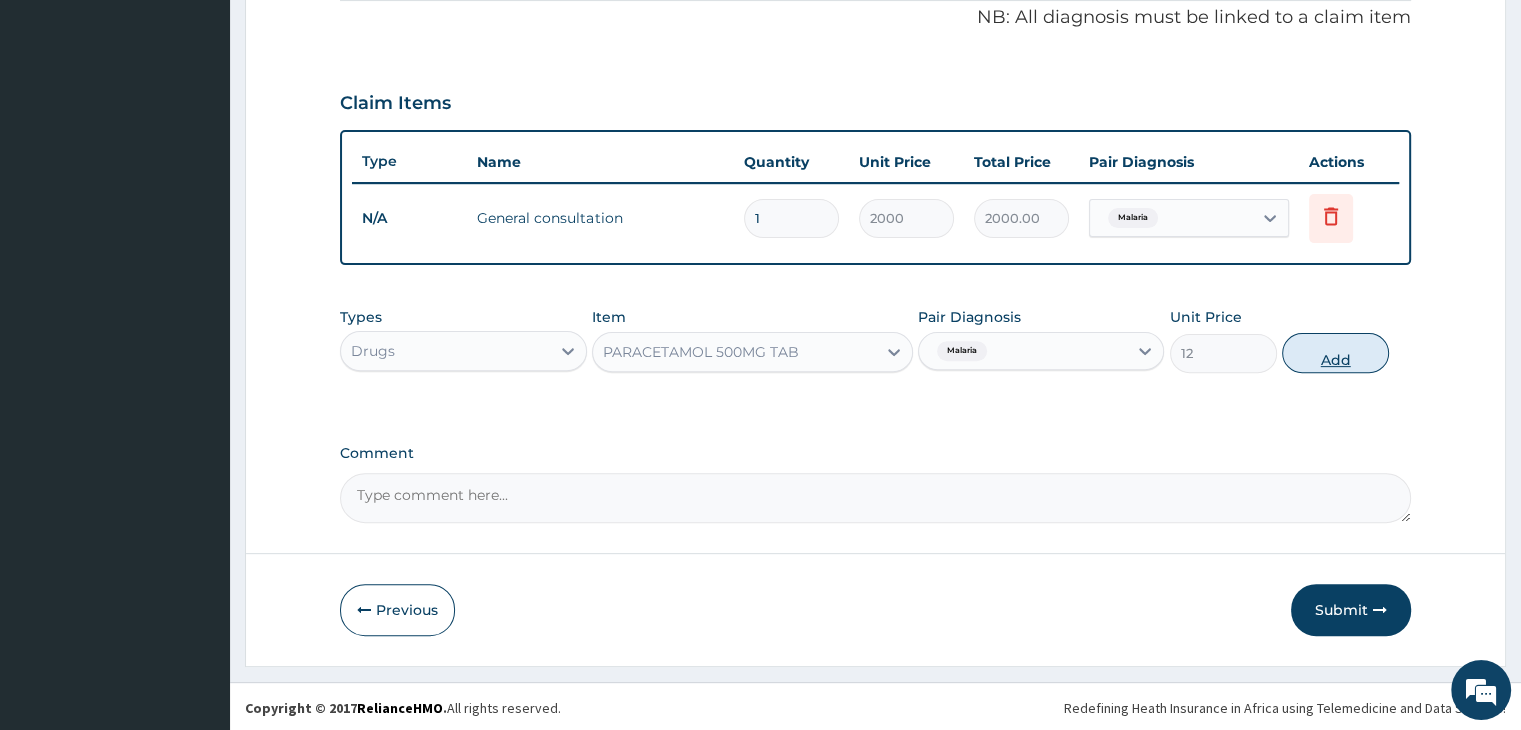 click on "Add" at bounding box center (1335, 353) 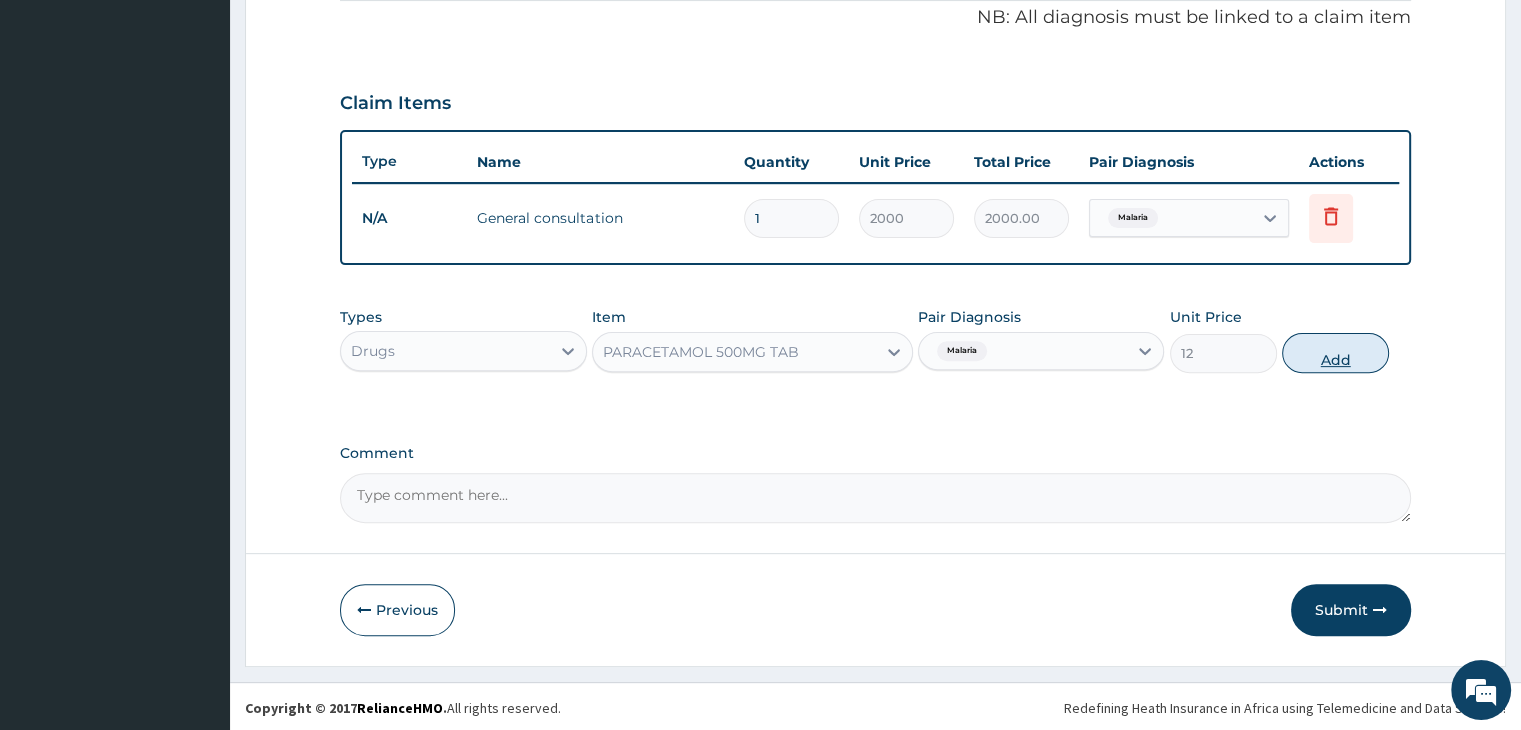 type on "0" 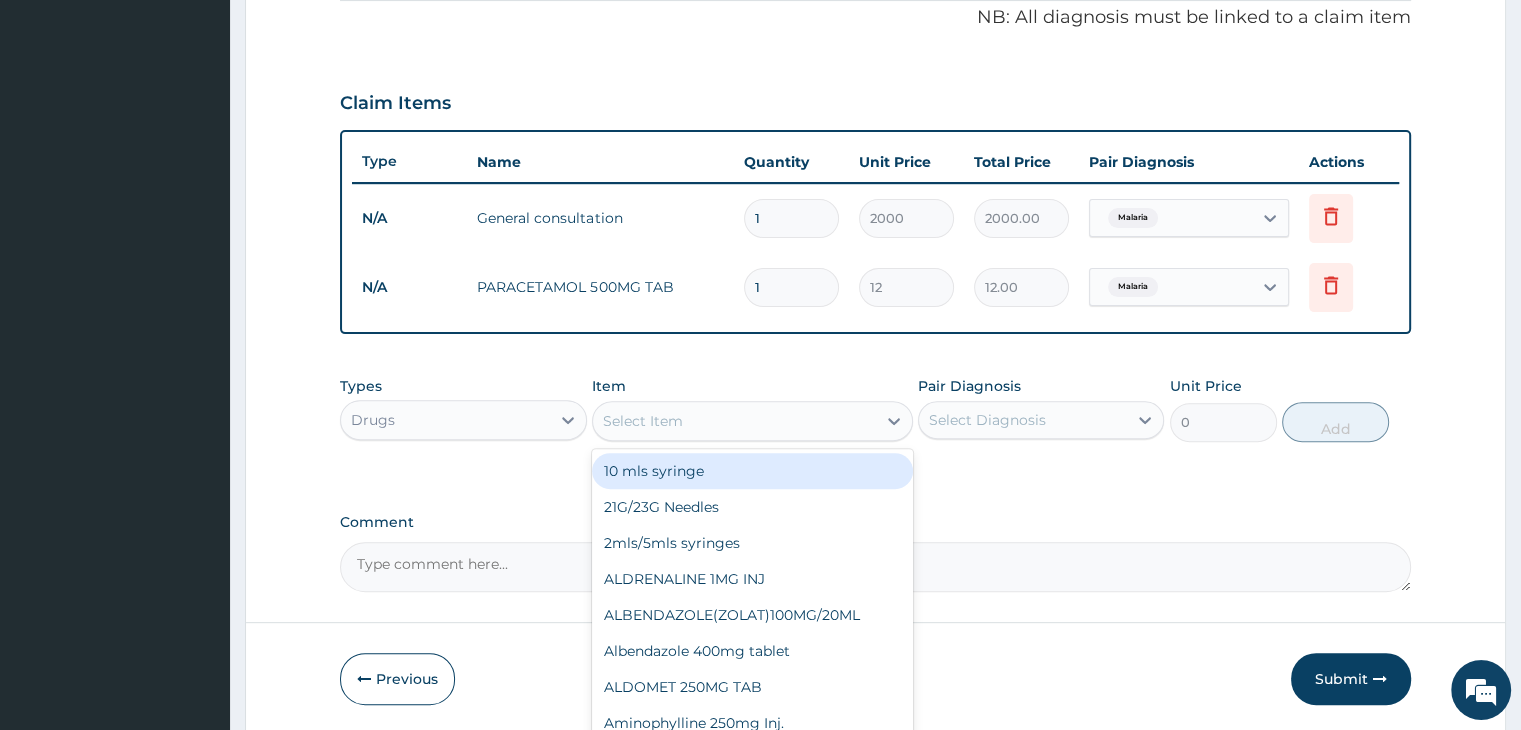 click on "Select Item" at bounding box center [734, 421] 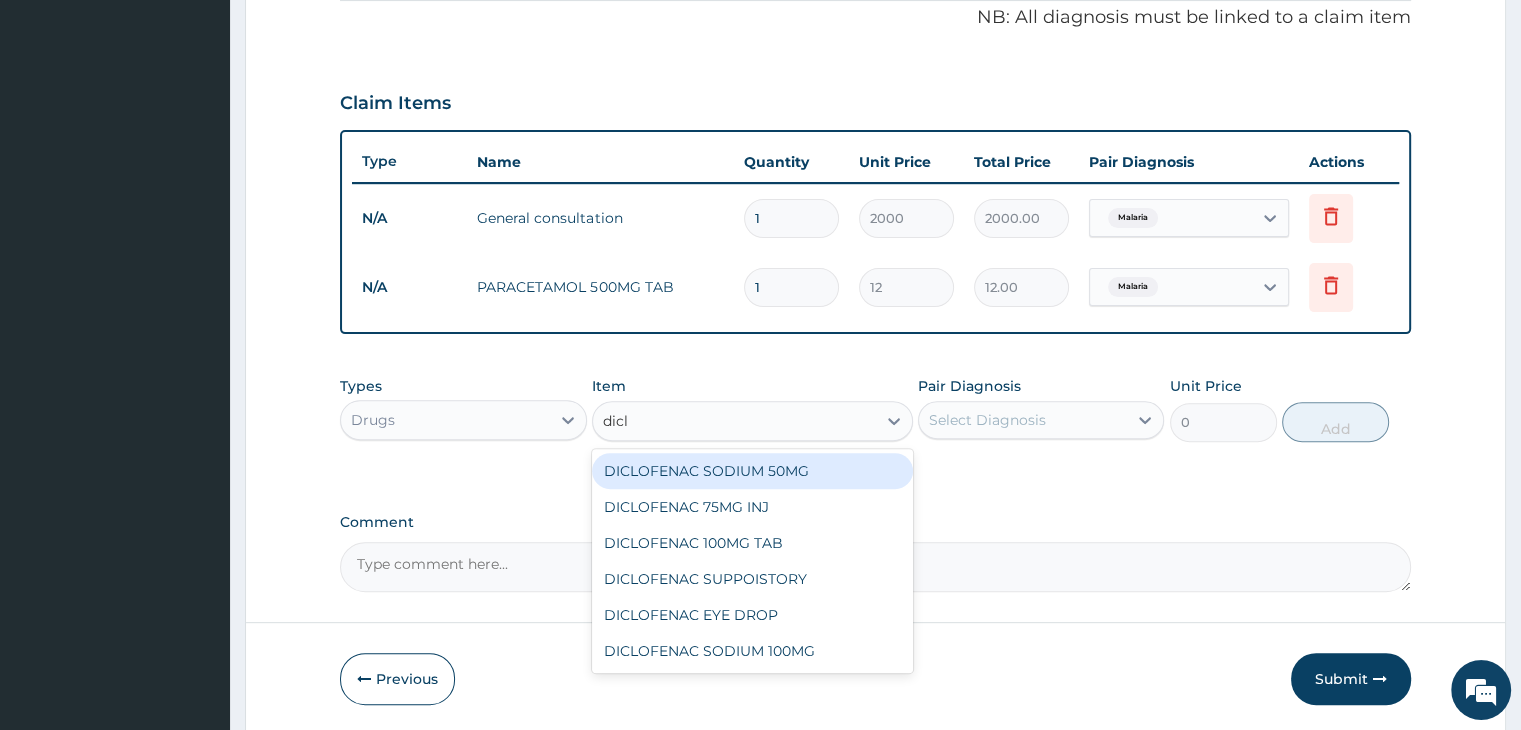 type on "diclo" 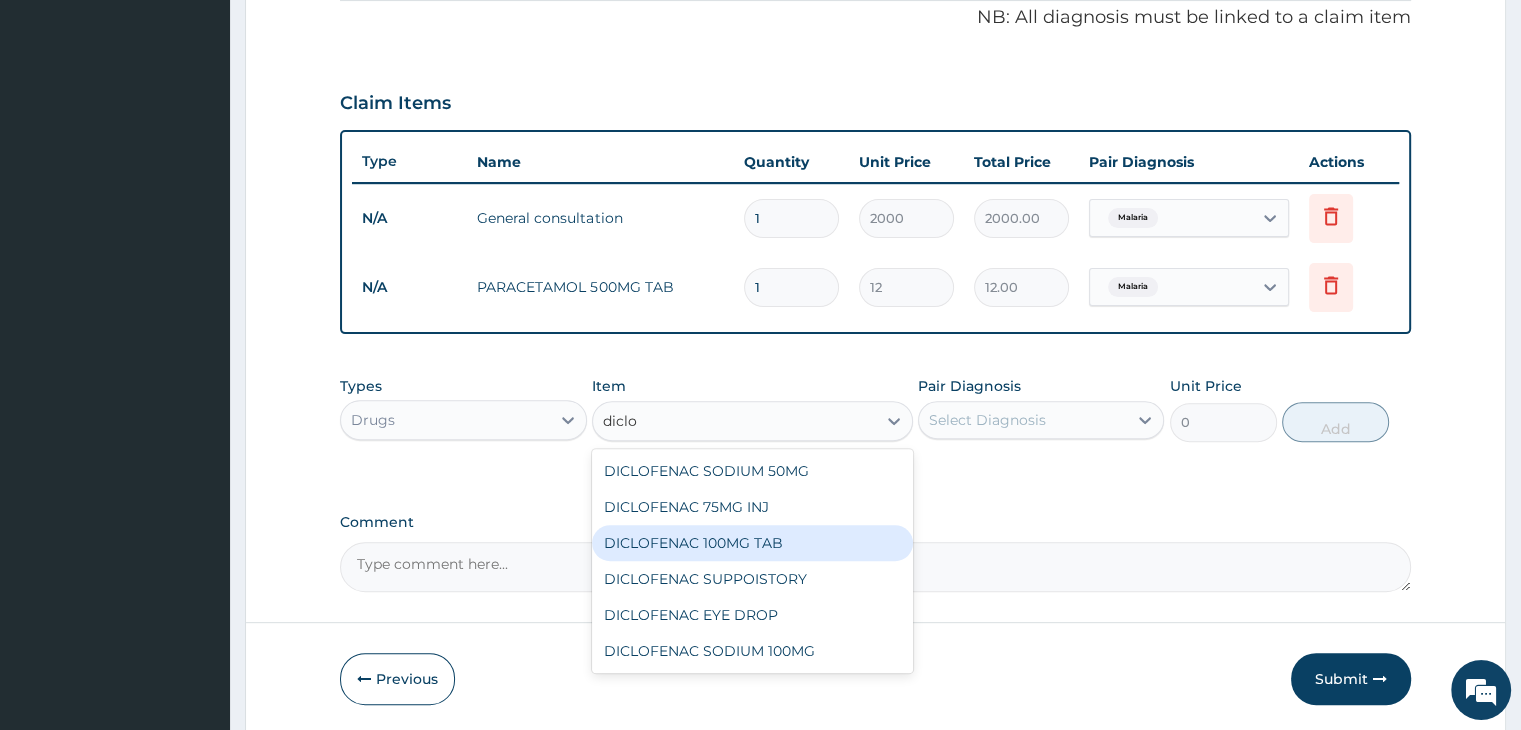 click on "DICLOFENAC 100MG TAB" at bounding box center [752, 543] 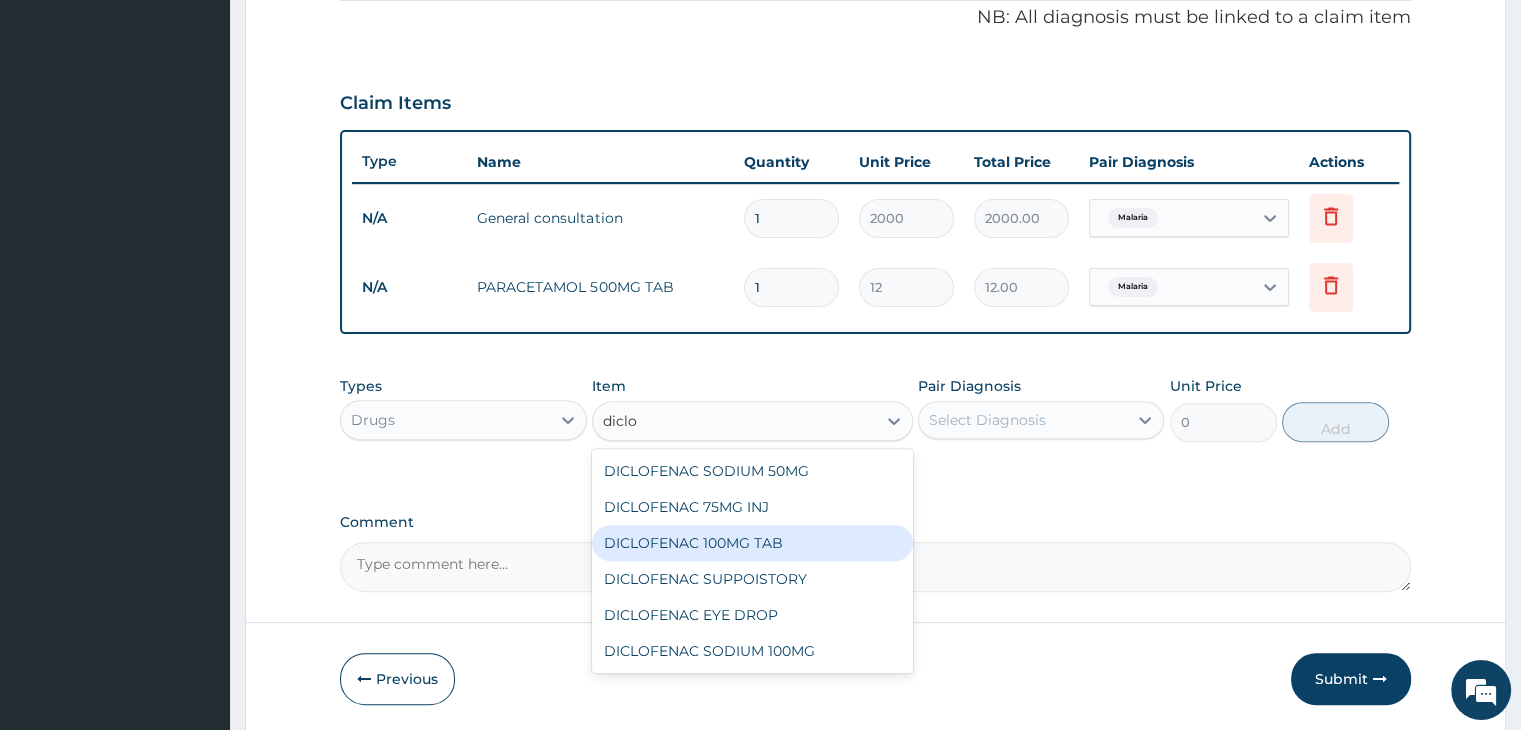 type 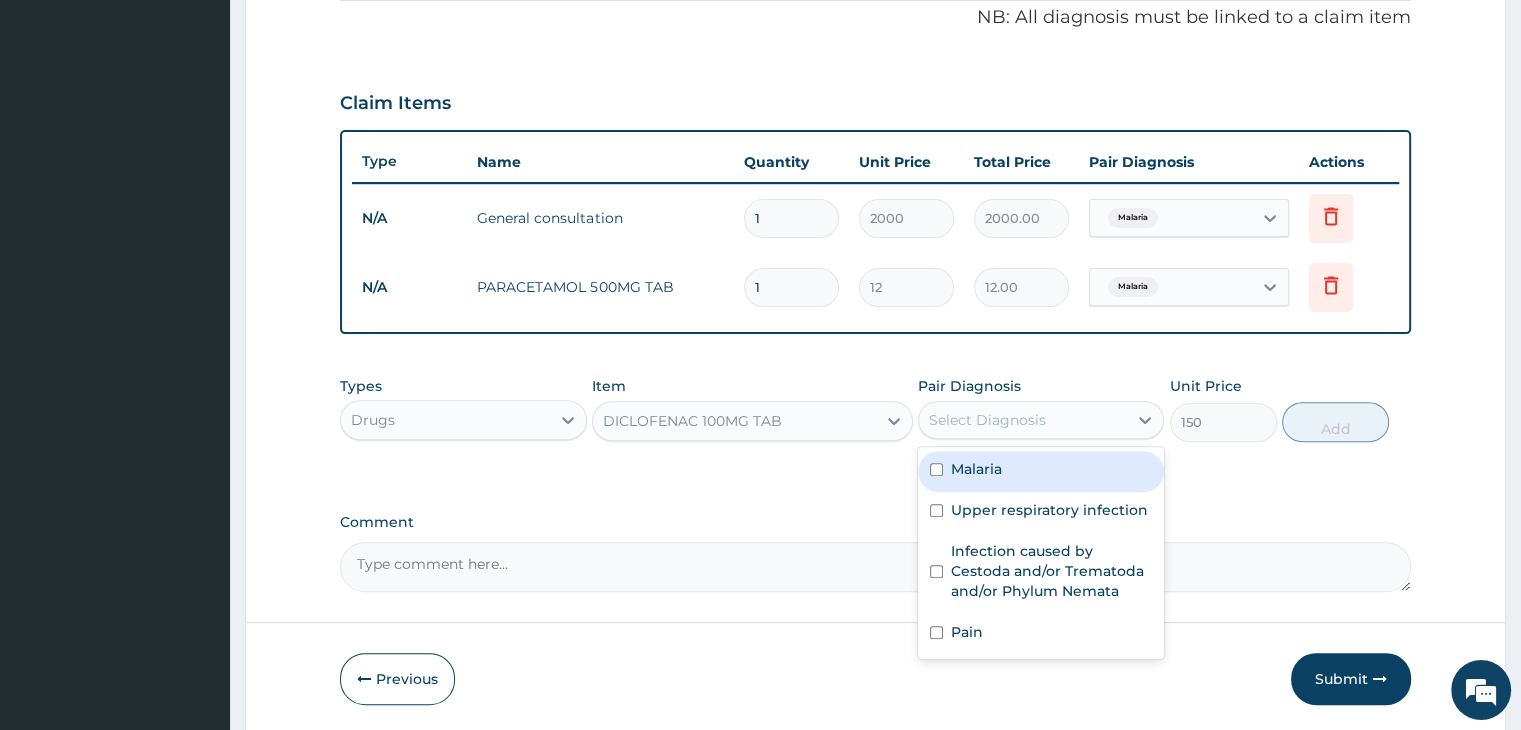 click on "Select Diagnosis" at bounding box center (1023, 420) 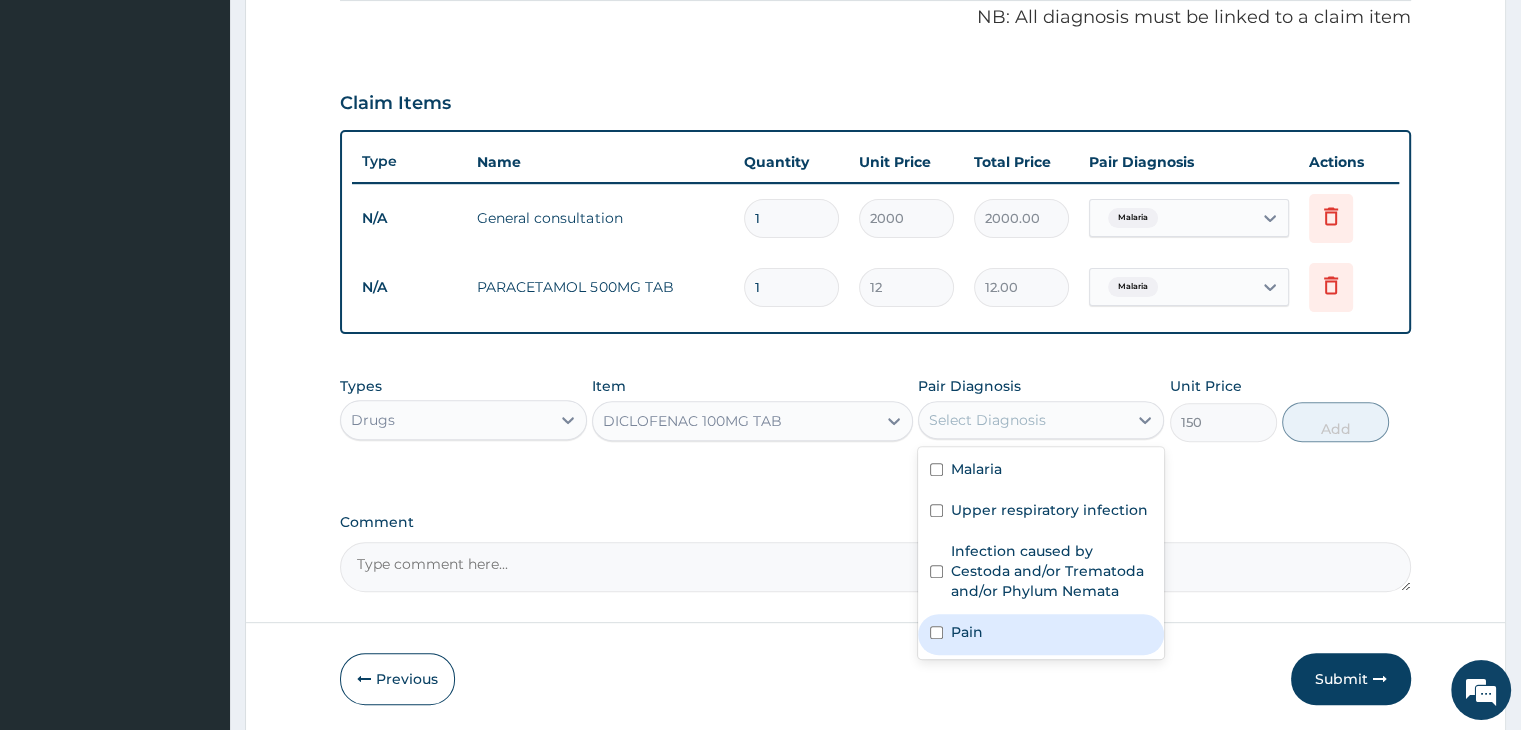 click on "Pain" at bounding box center (967, 632) 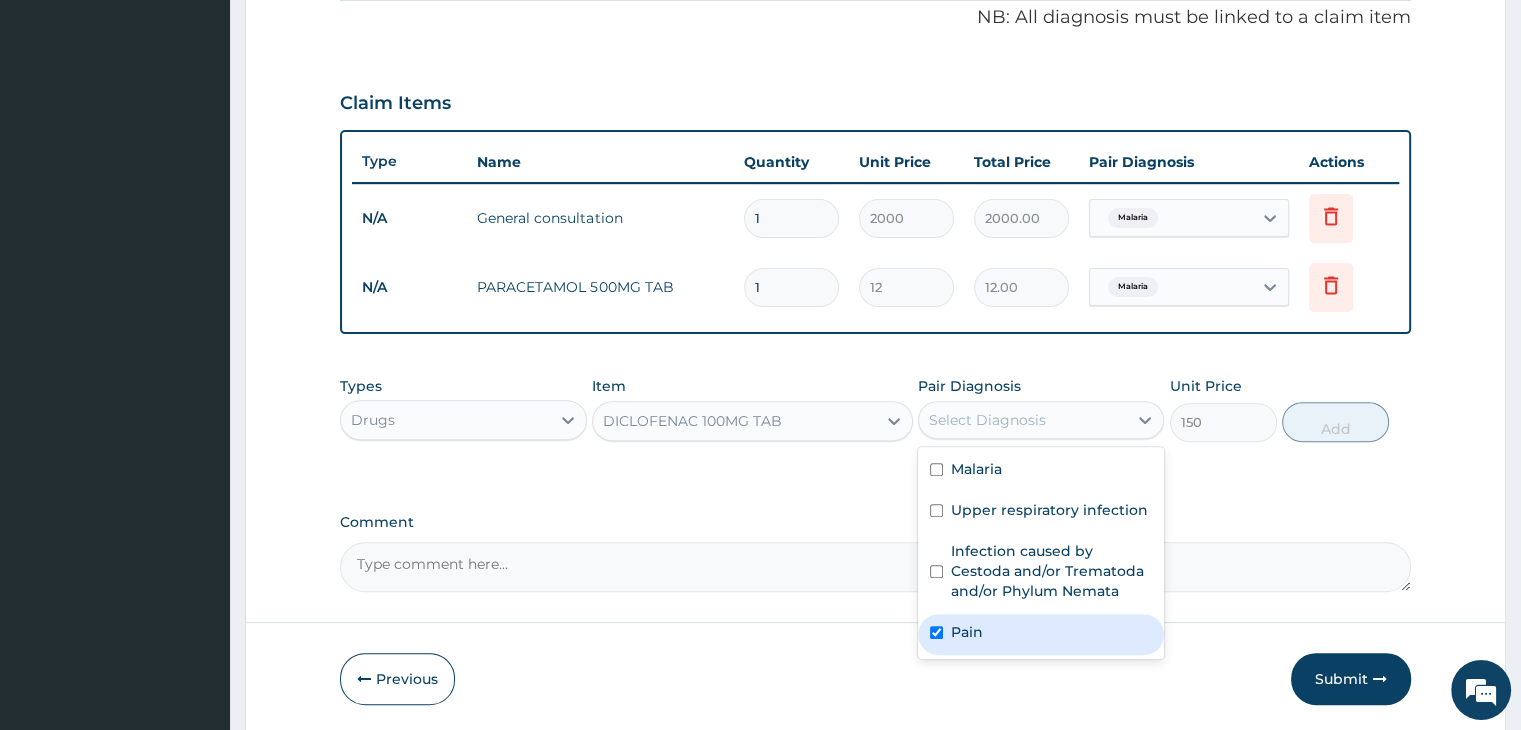 checkbox on "true" 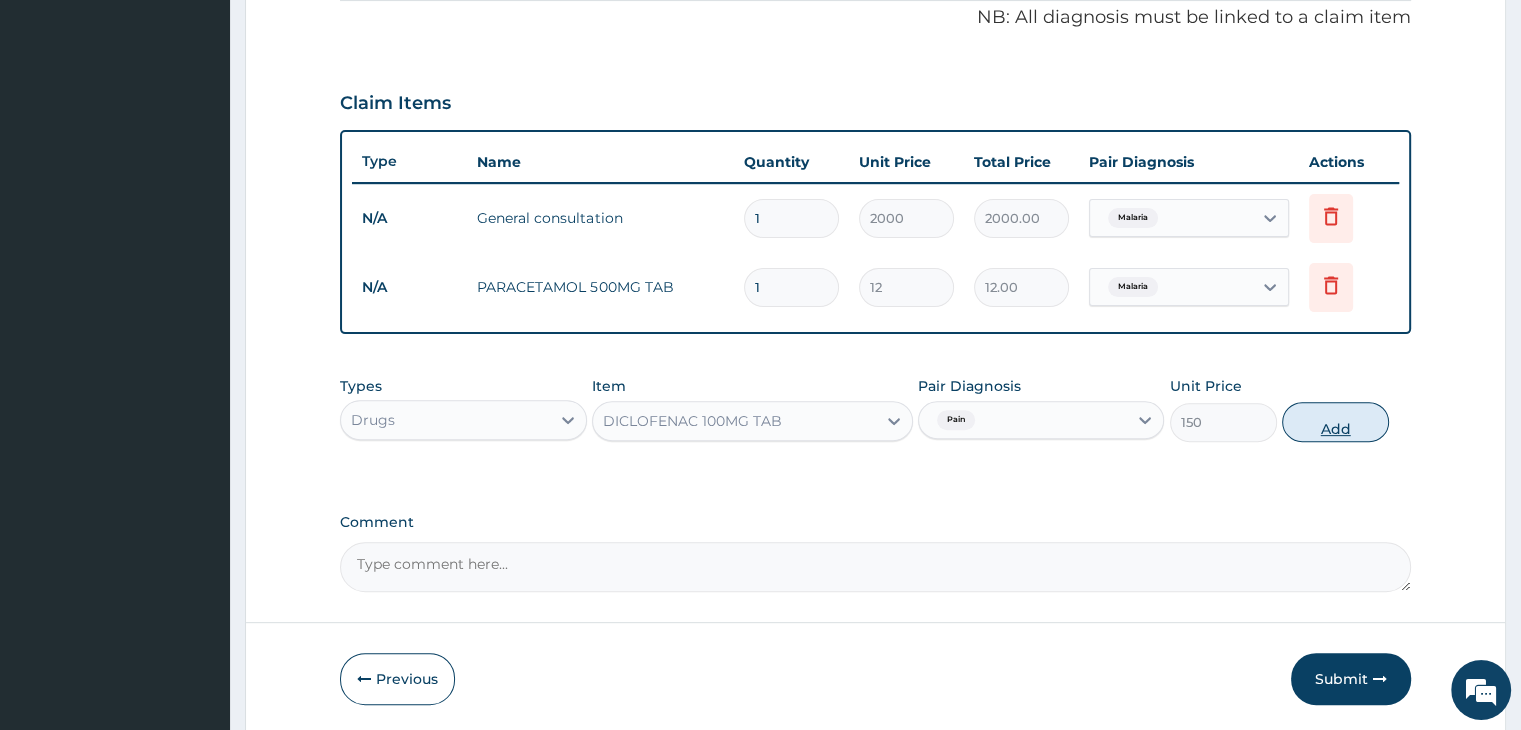 click on "Add" at bounding box center (1335, 422) 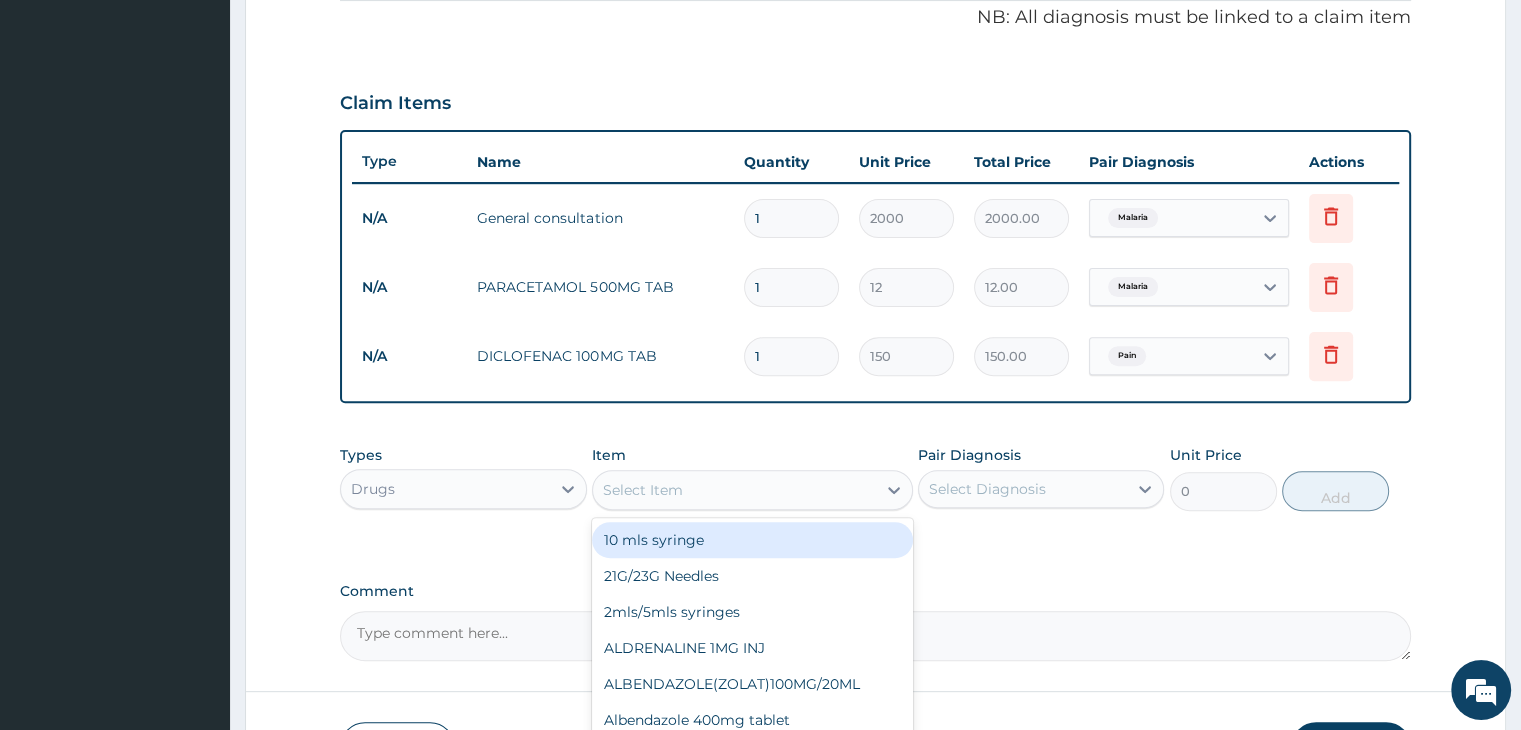 click on "Select Item" at bounding box center [734, 490] 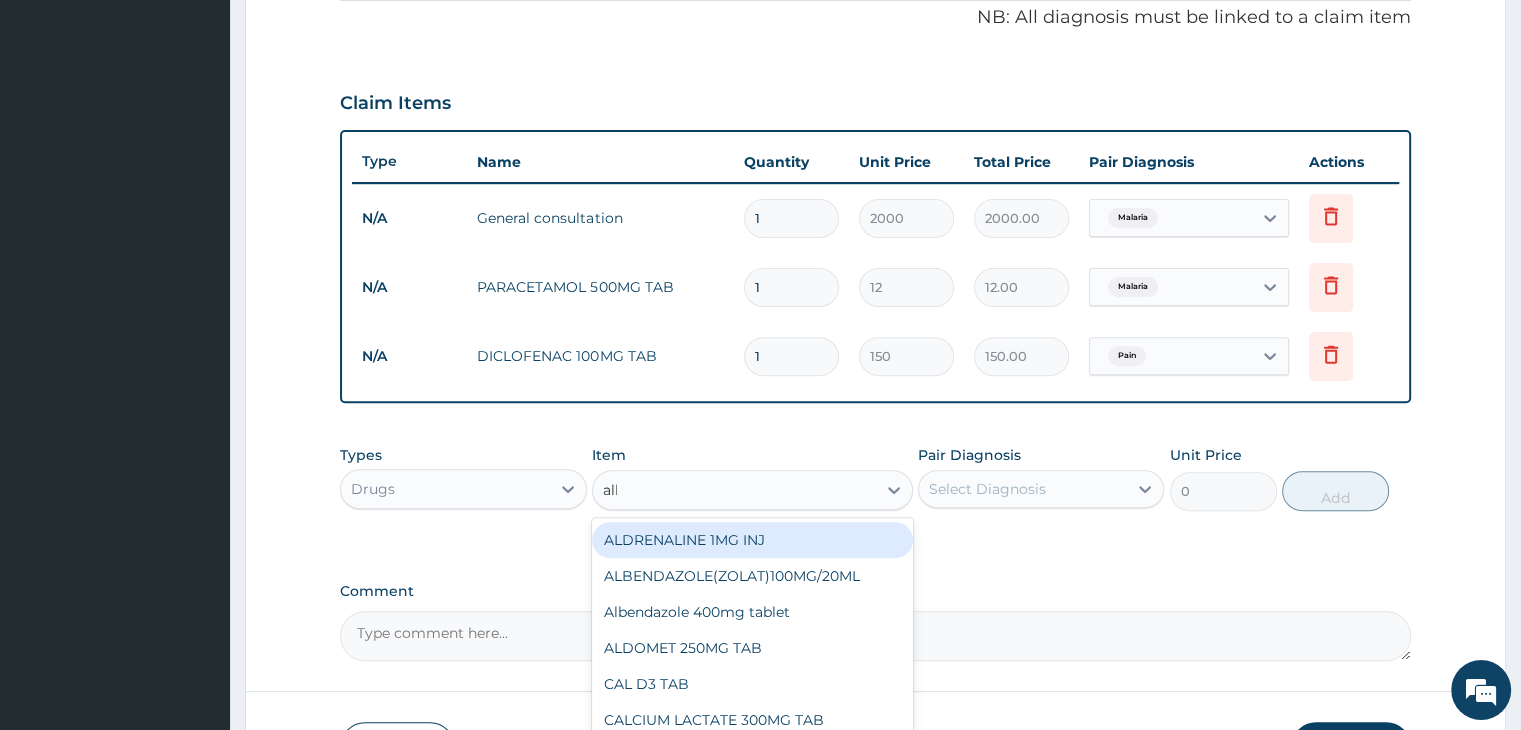 type on "albe" 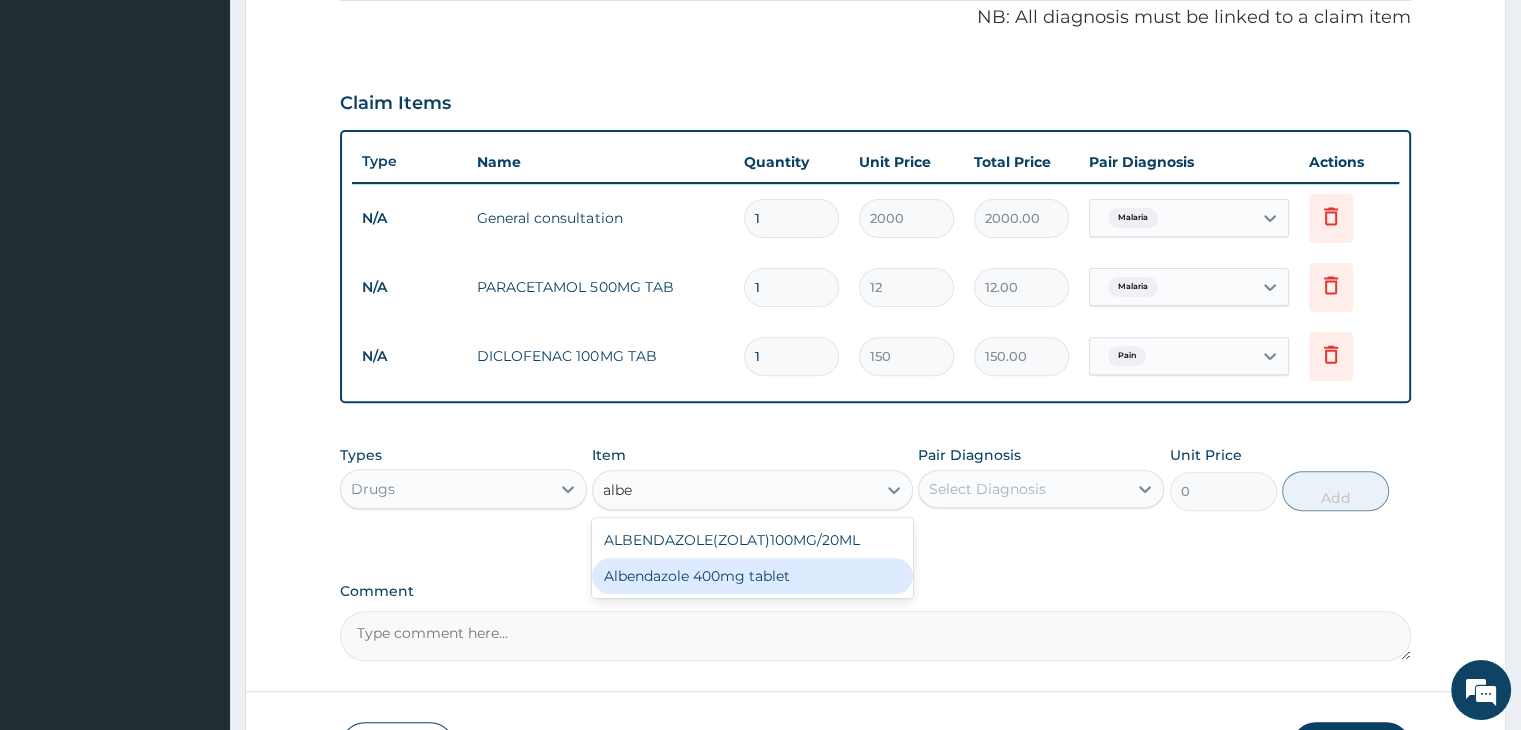 click on "Albendazole 400mg tablet" at bounding box center (752, 576) 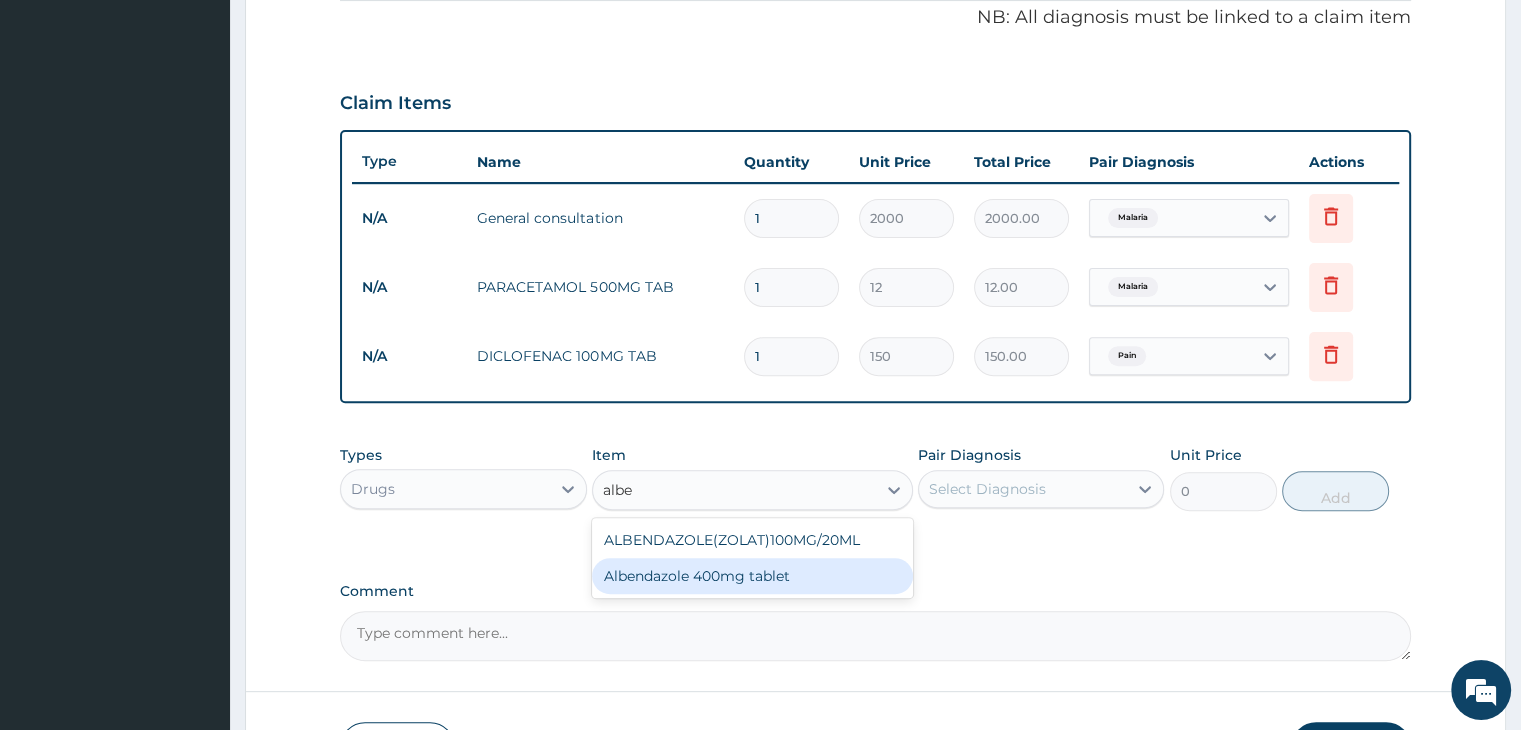 type 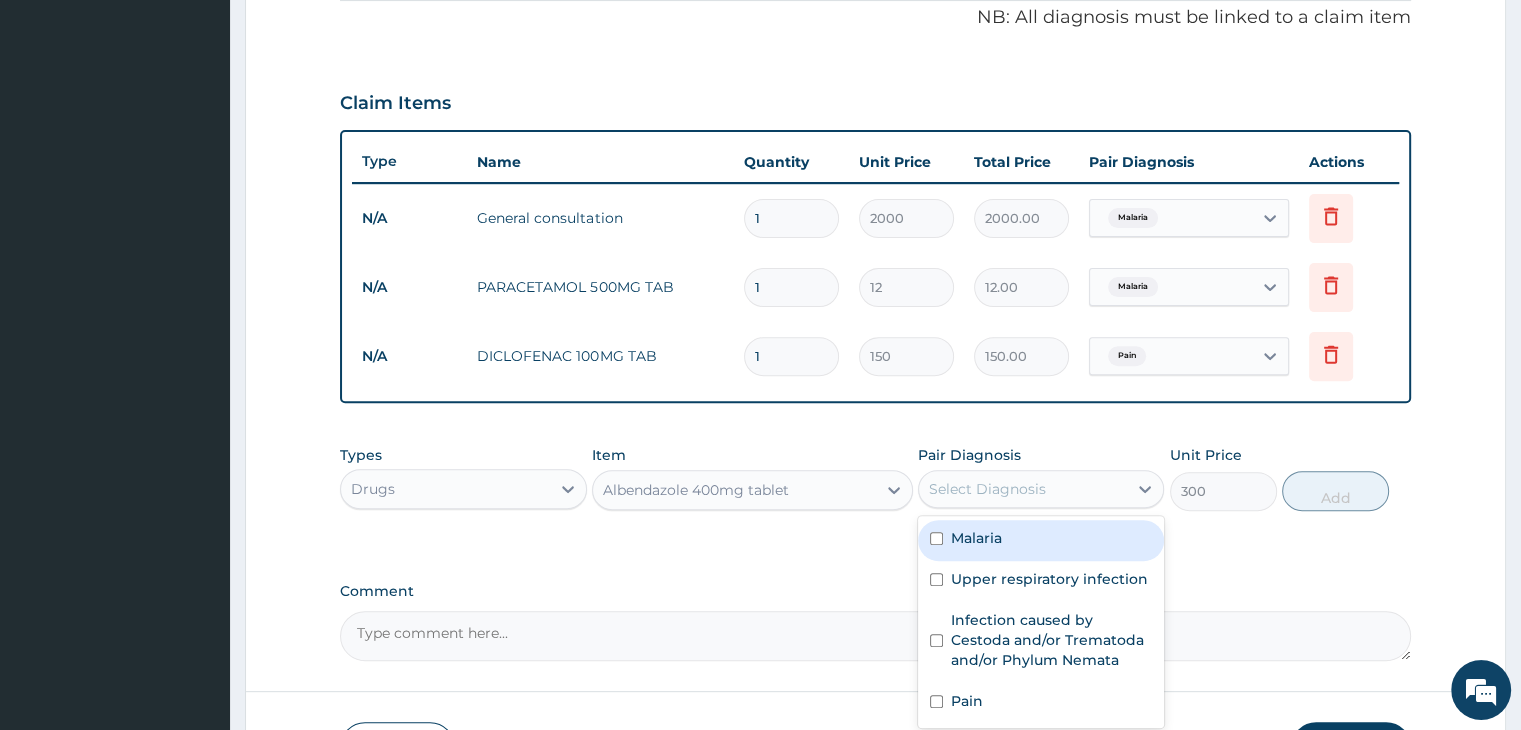 click on "Select Diagnosis" at bounding box center [987, 489] 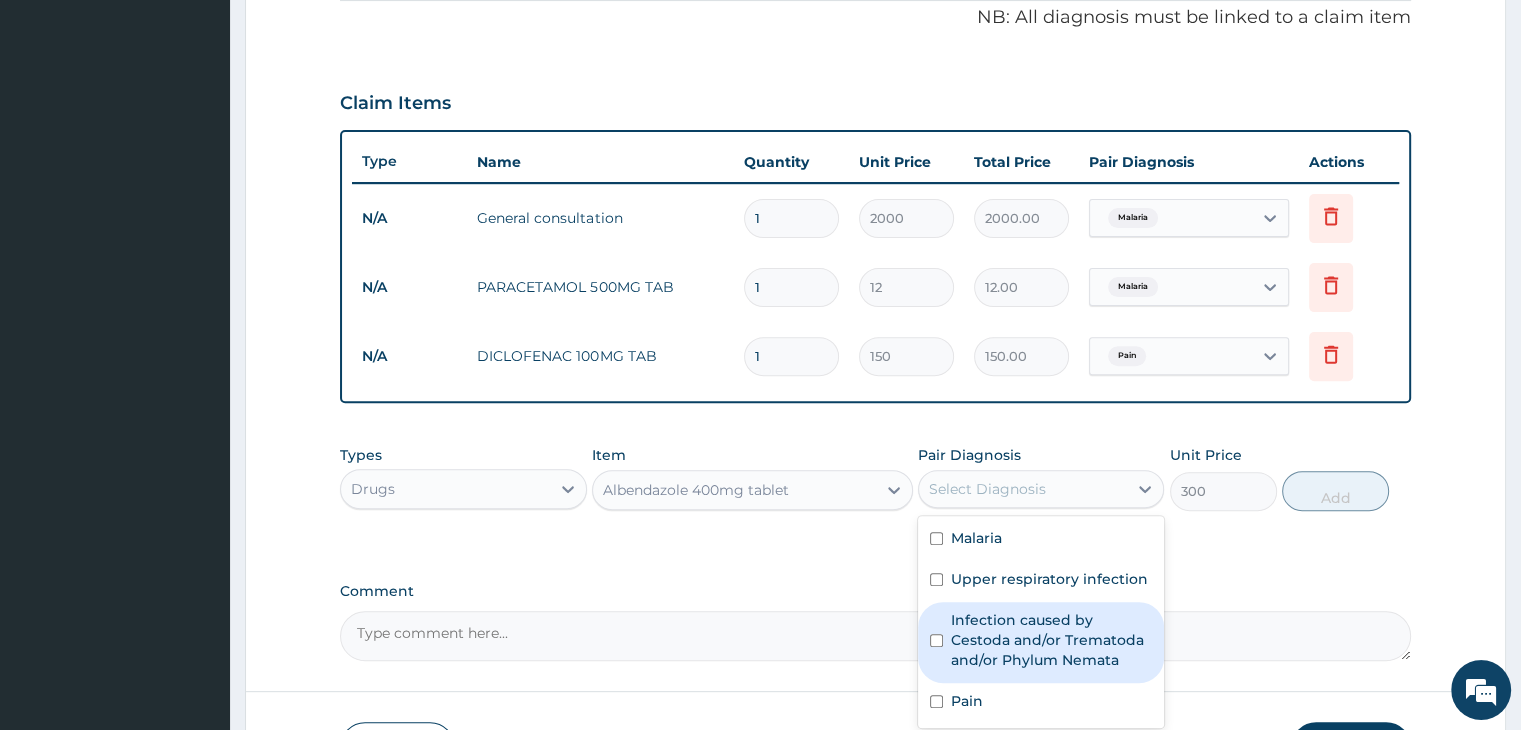 click on "Infection caused by Cestoda and/or Trematoda and/or Phylum Nemata" at bounding box center [1051, 640] 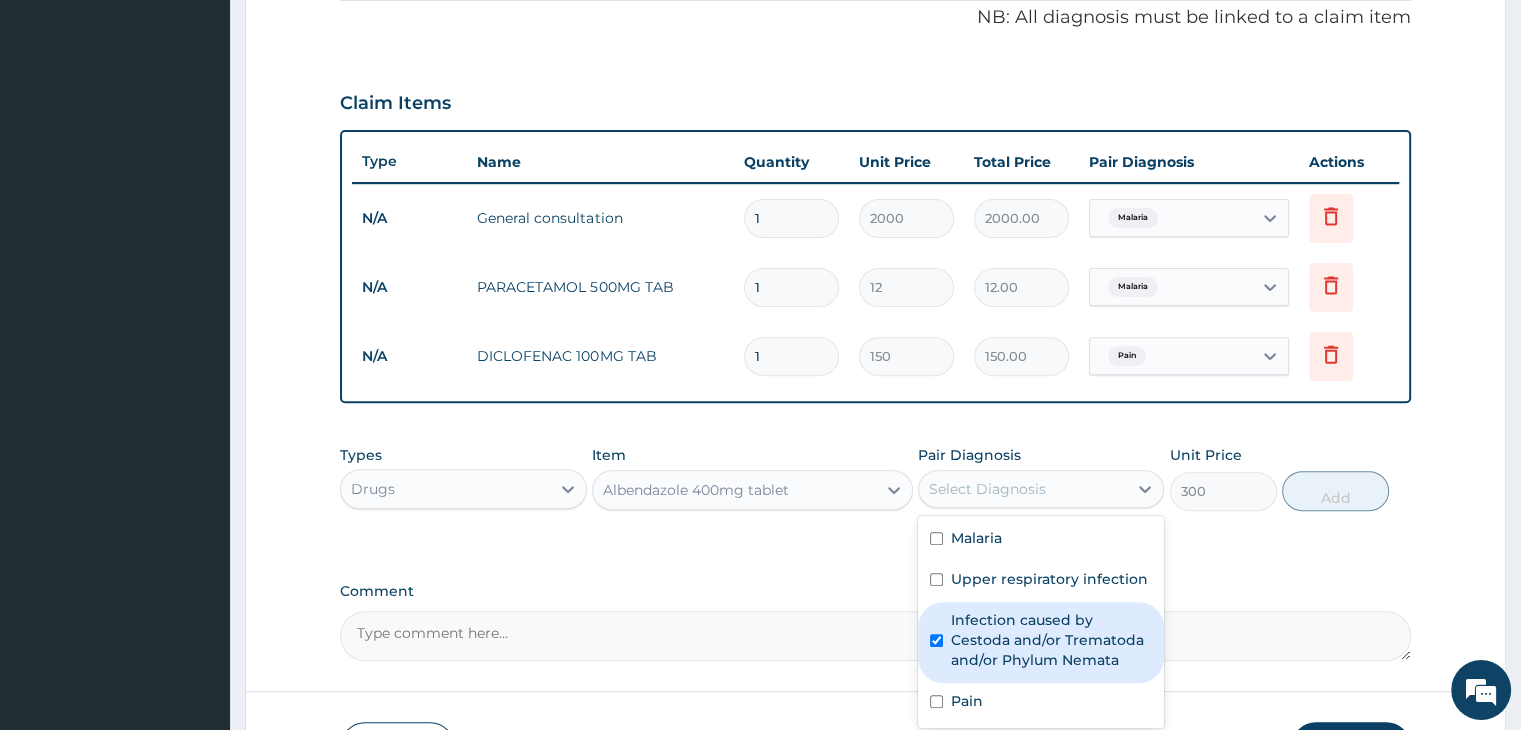checkbox on "true" 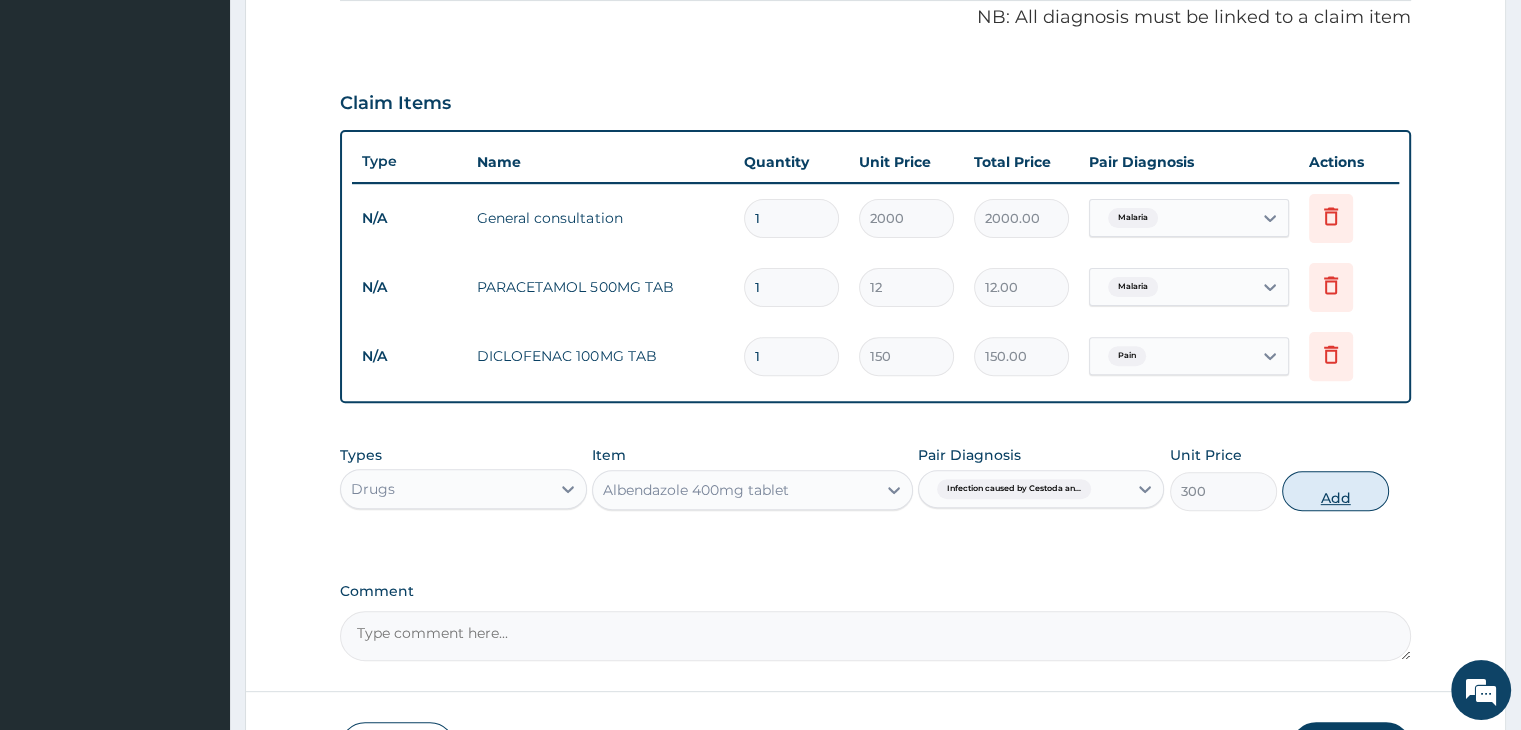 click on "Add" at bounding box center (1335, 491) 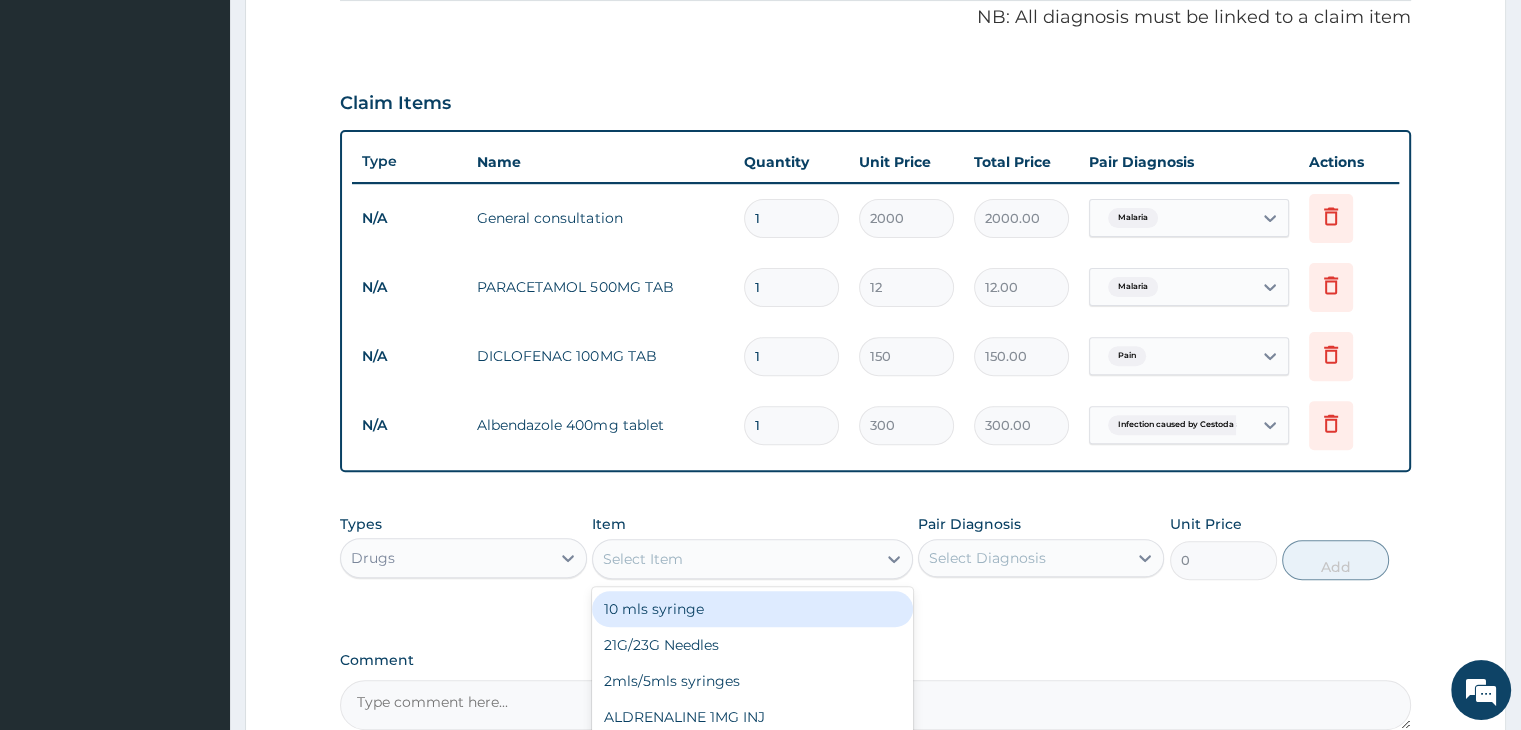 click on "Select Item" at bounding box center (734, 559) 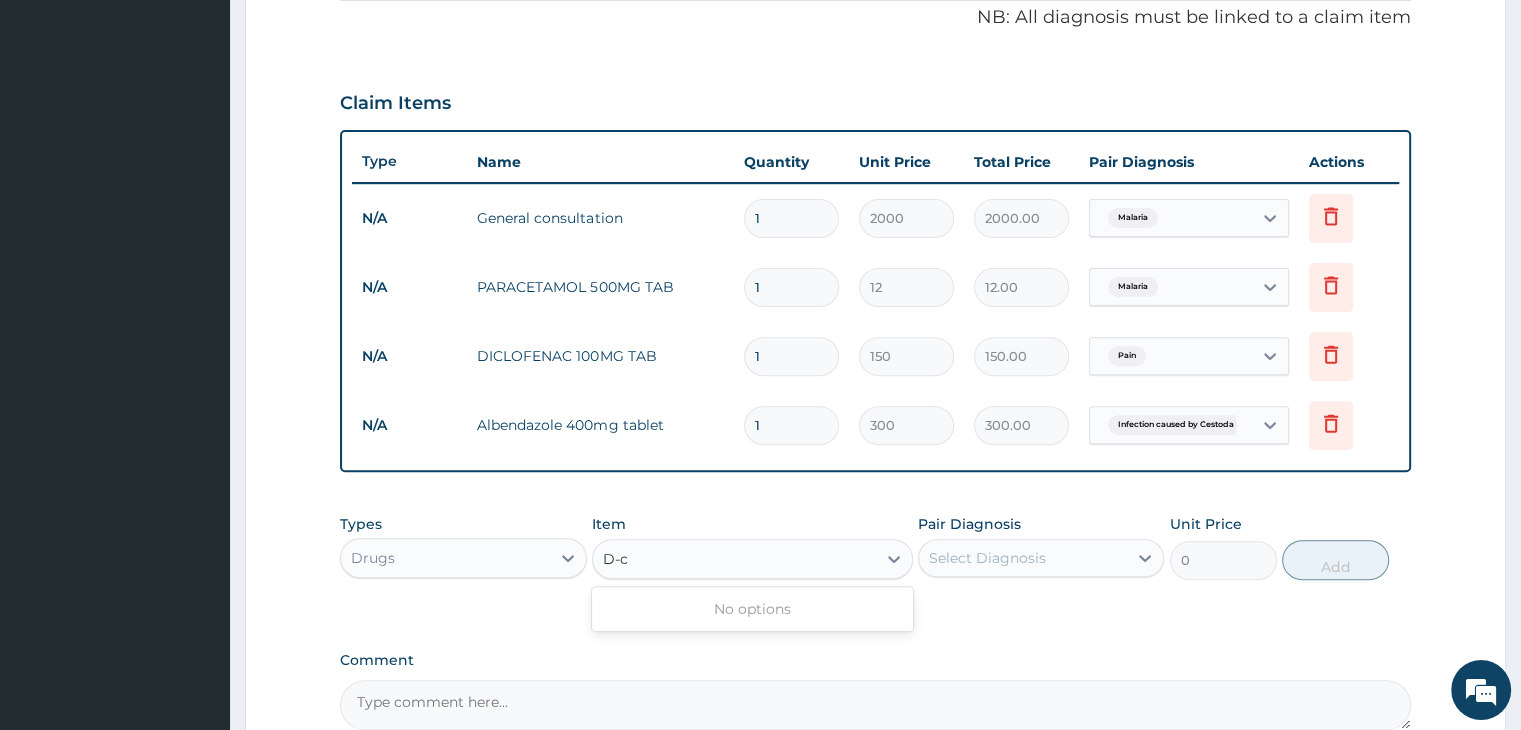 type on "D-" 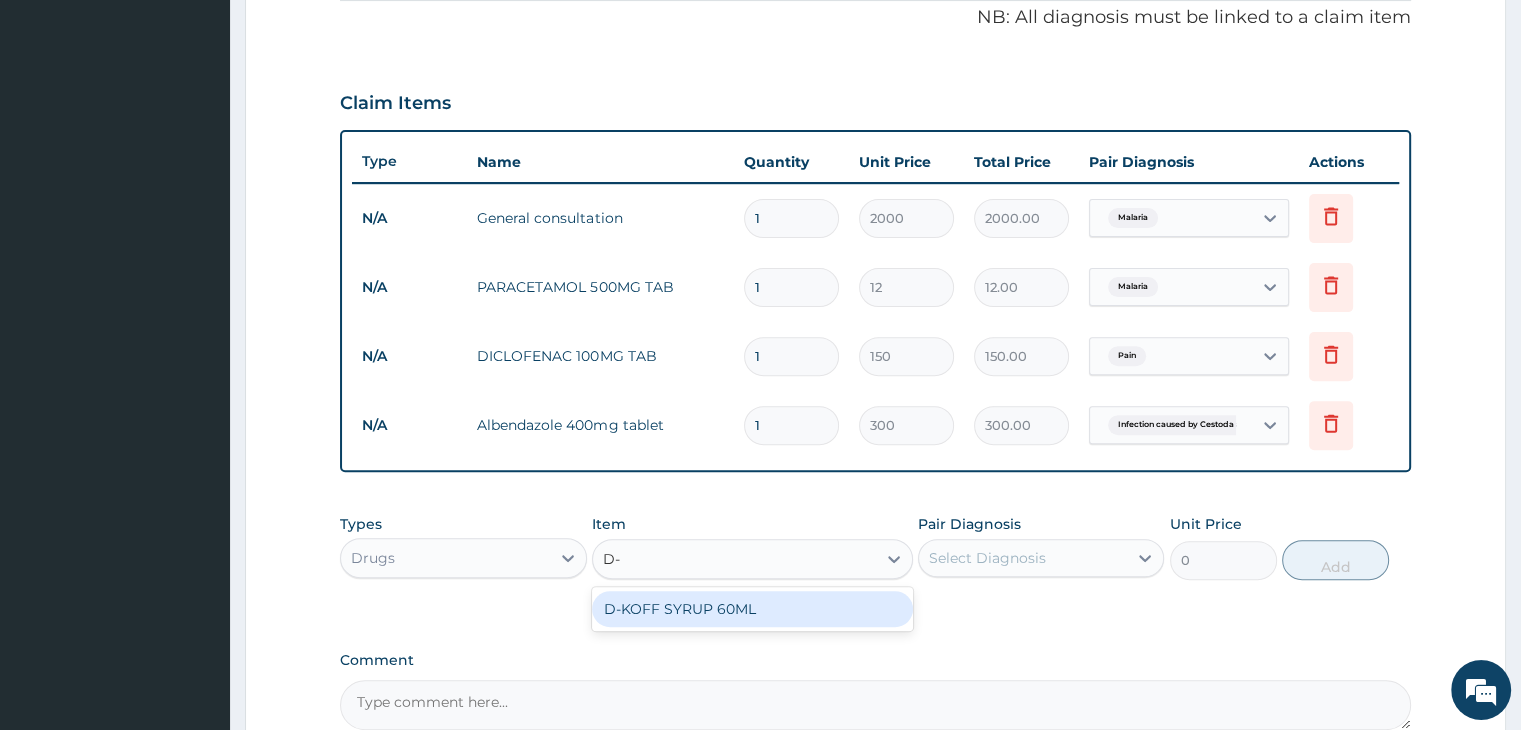 click on "D-KOFF SYRUP 60ML" at bounding box center (752, 609) 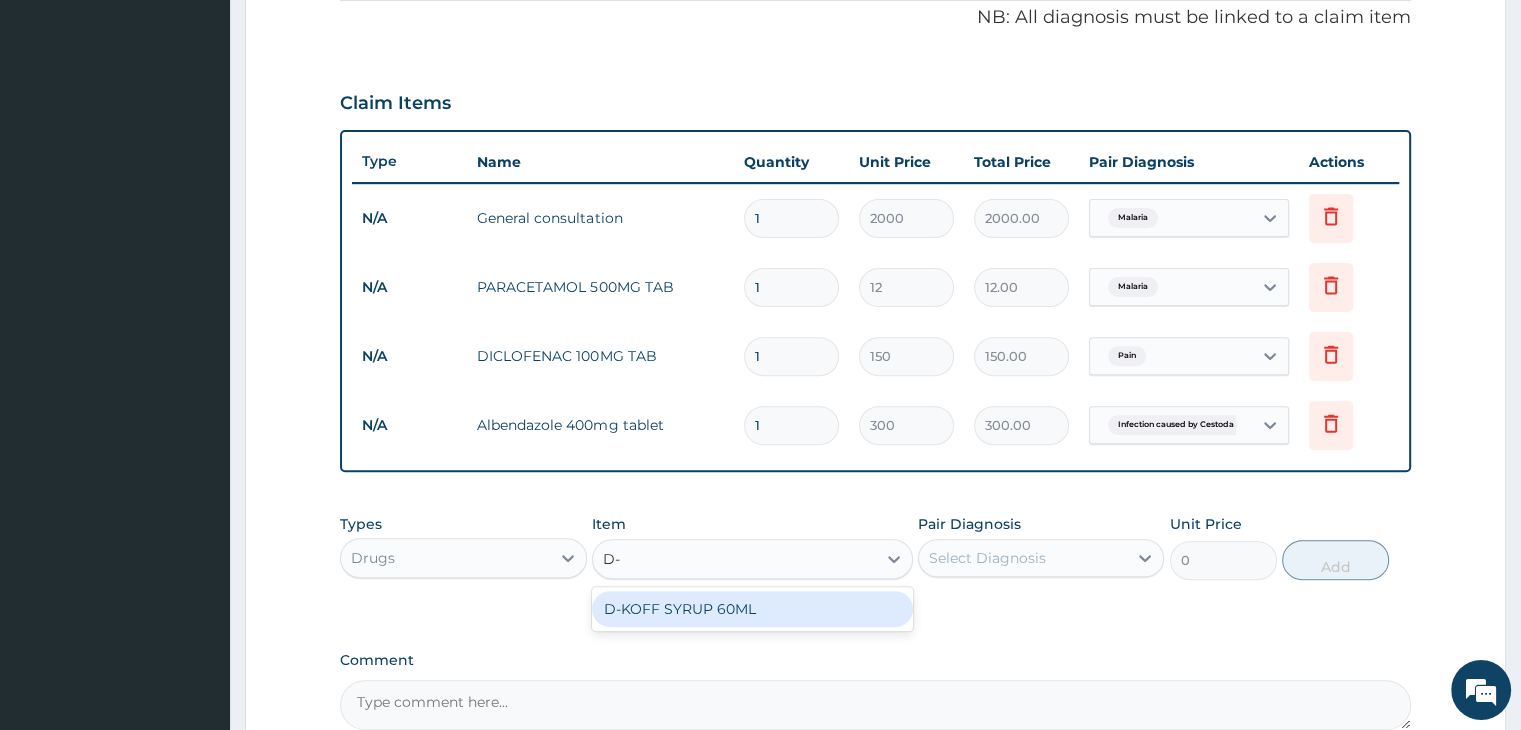 type 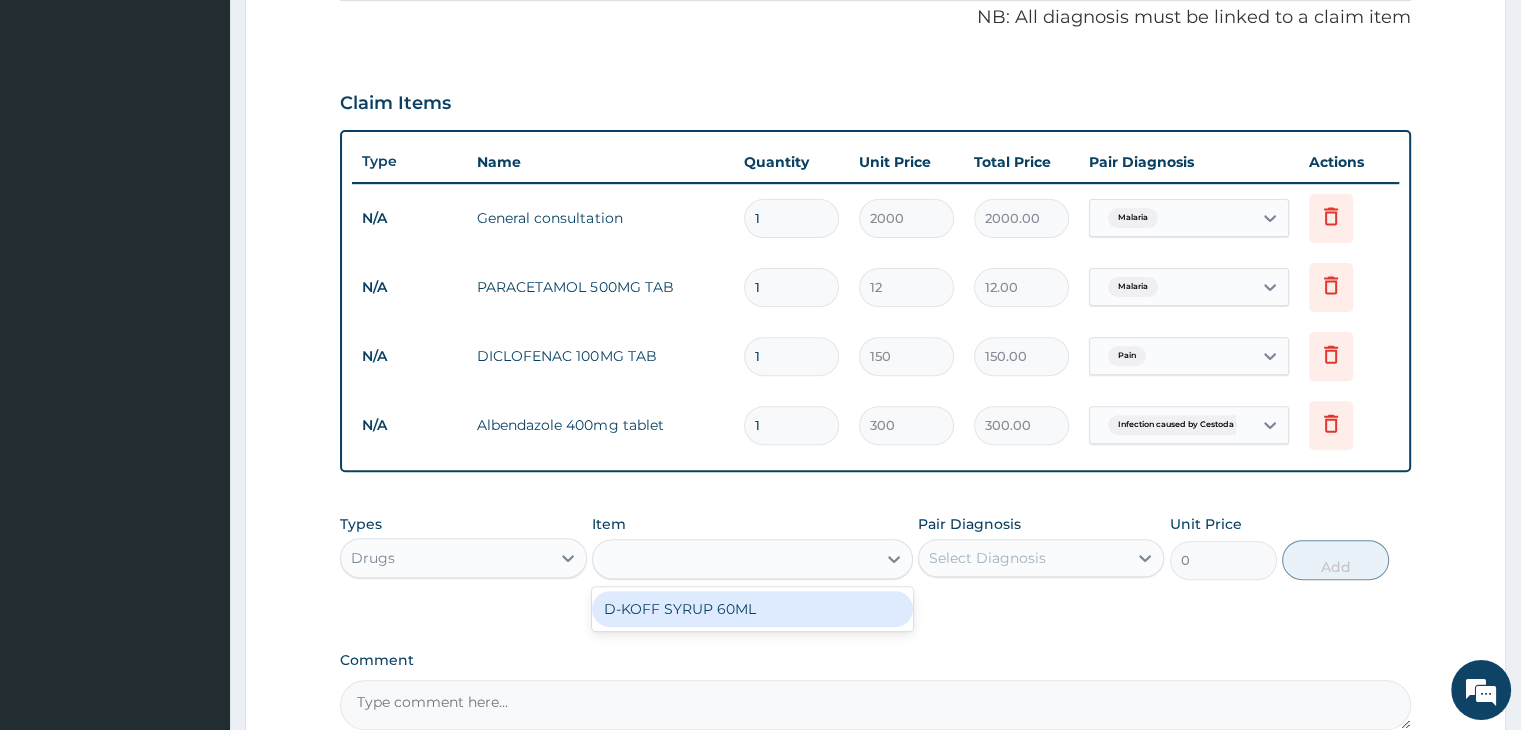 type on "800" 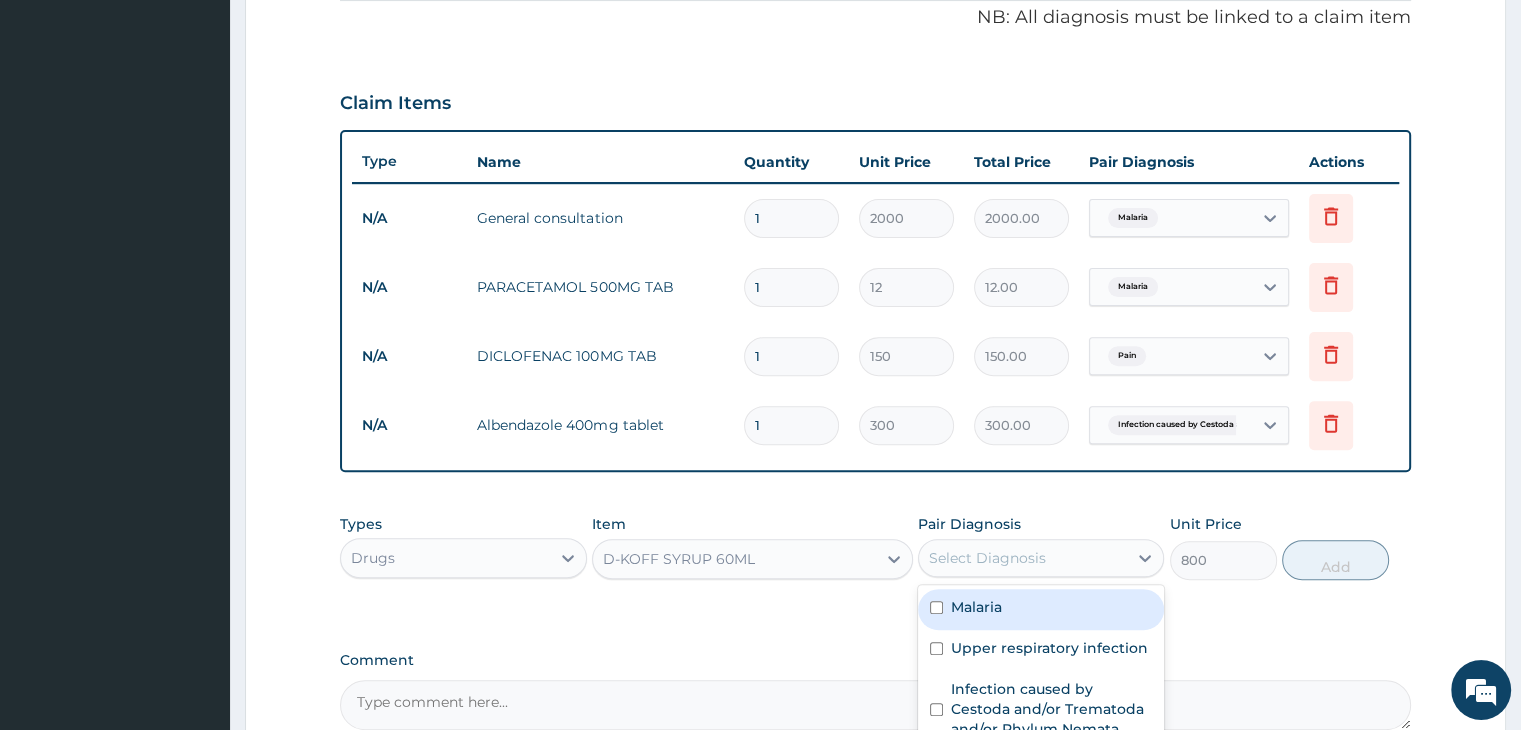 click on "Select Diagnosis" at bounding box center [987, 558] 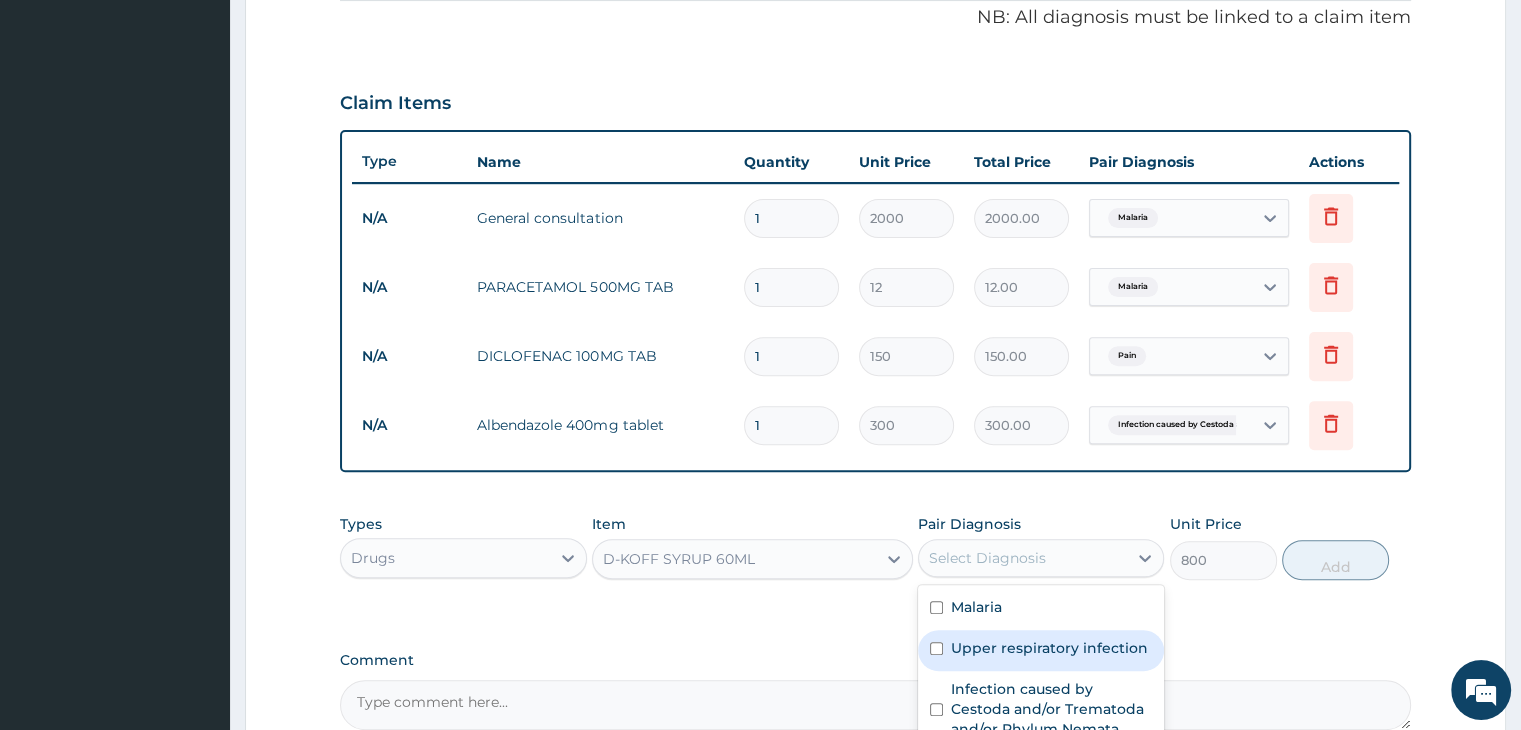 click on "Upper respiratory infection" at bounding box center [1049, 648] 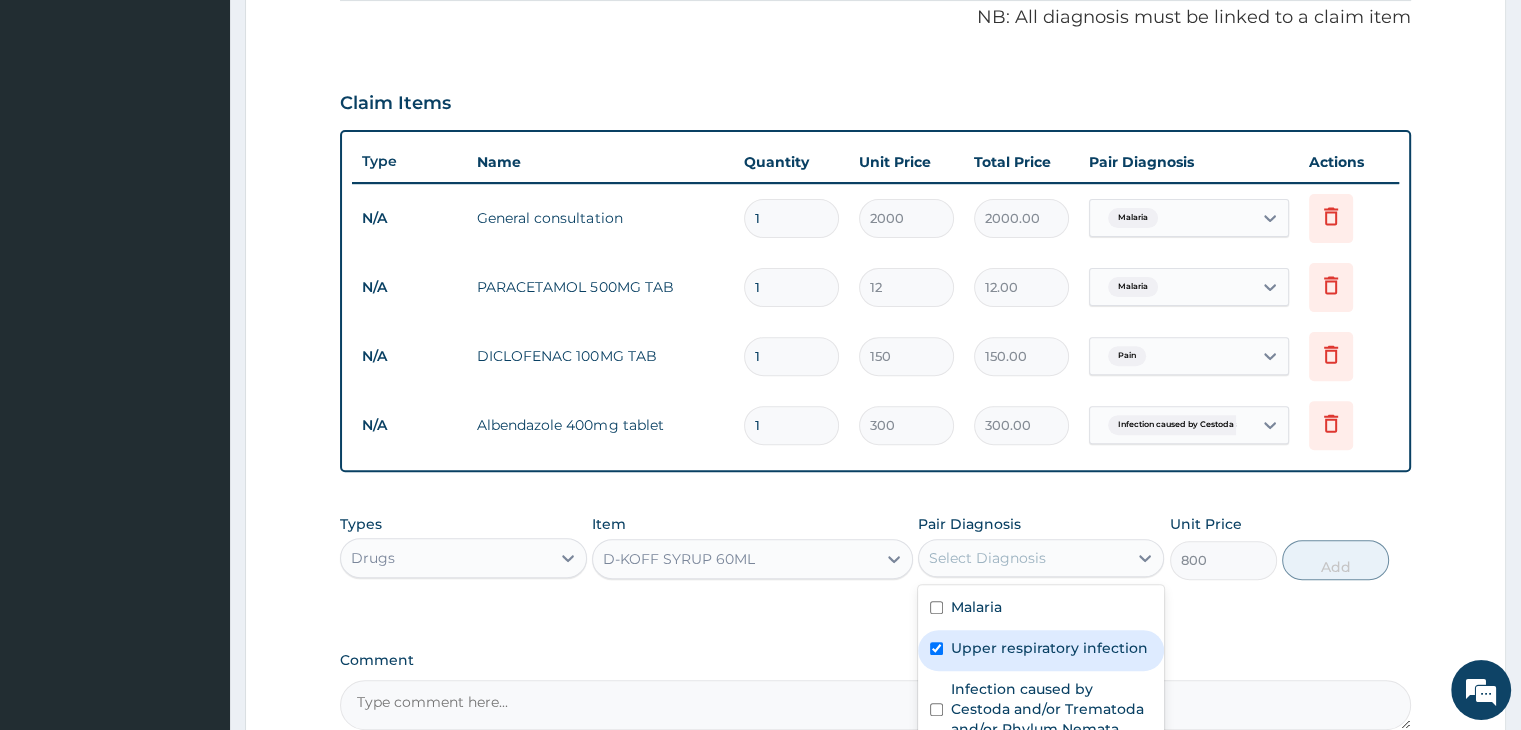 checkbox on "true" 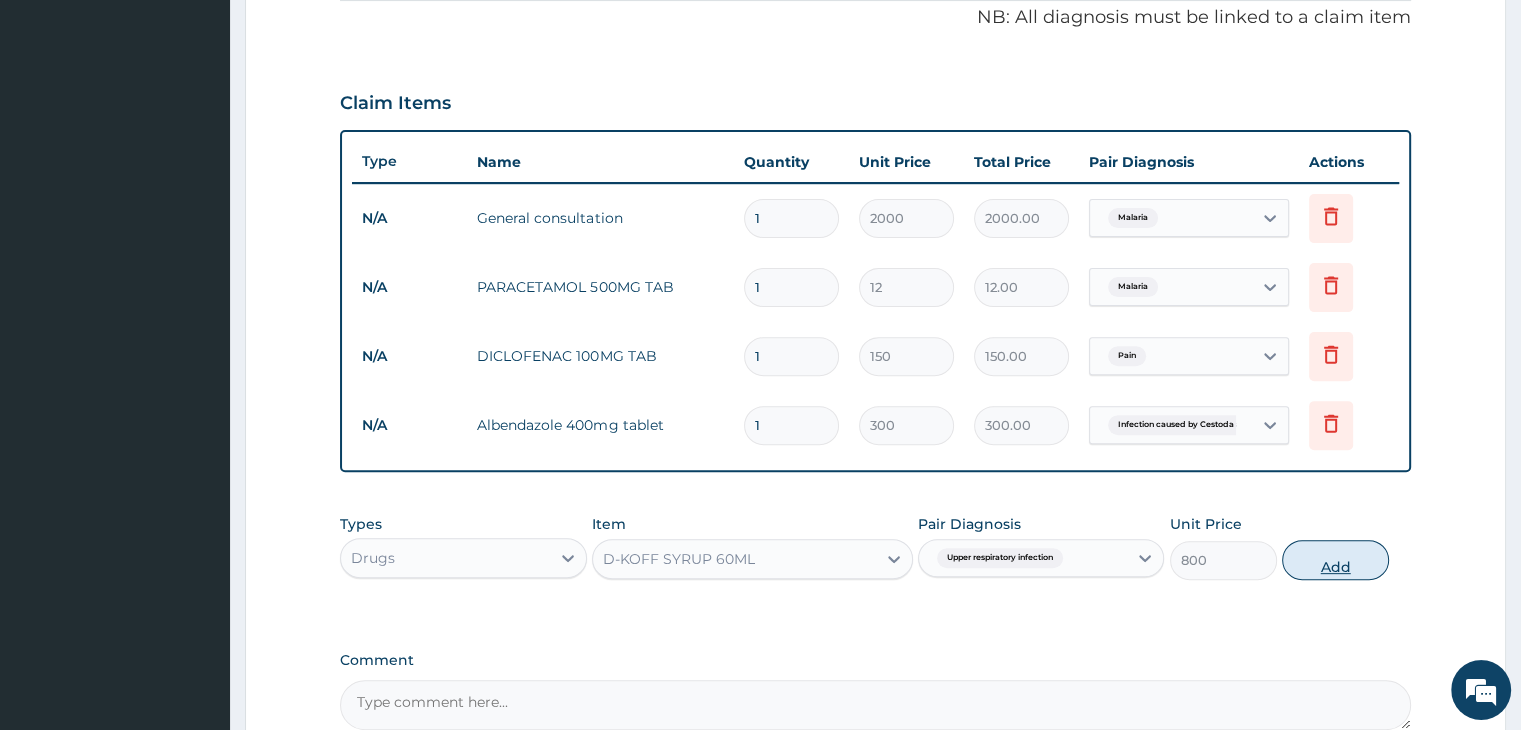 click on "Add" at bounding box center (1335, 560) 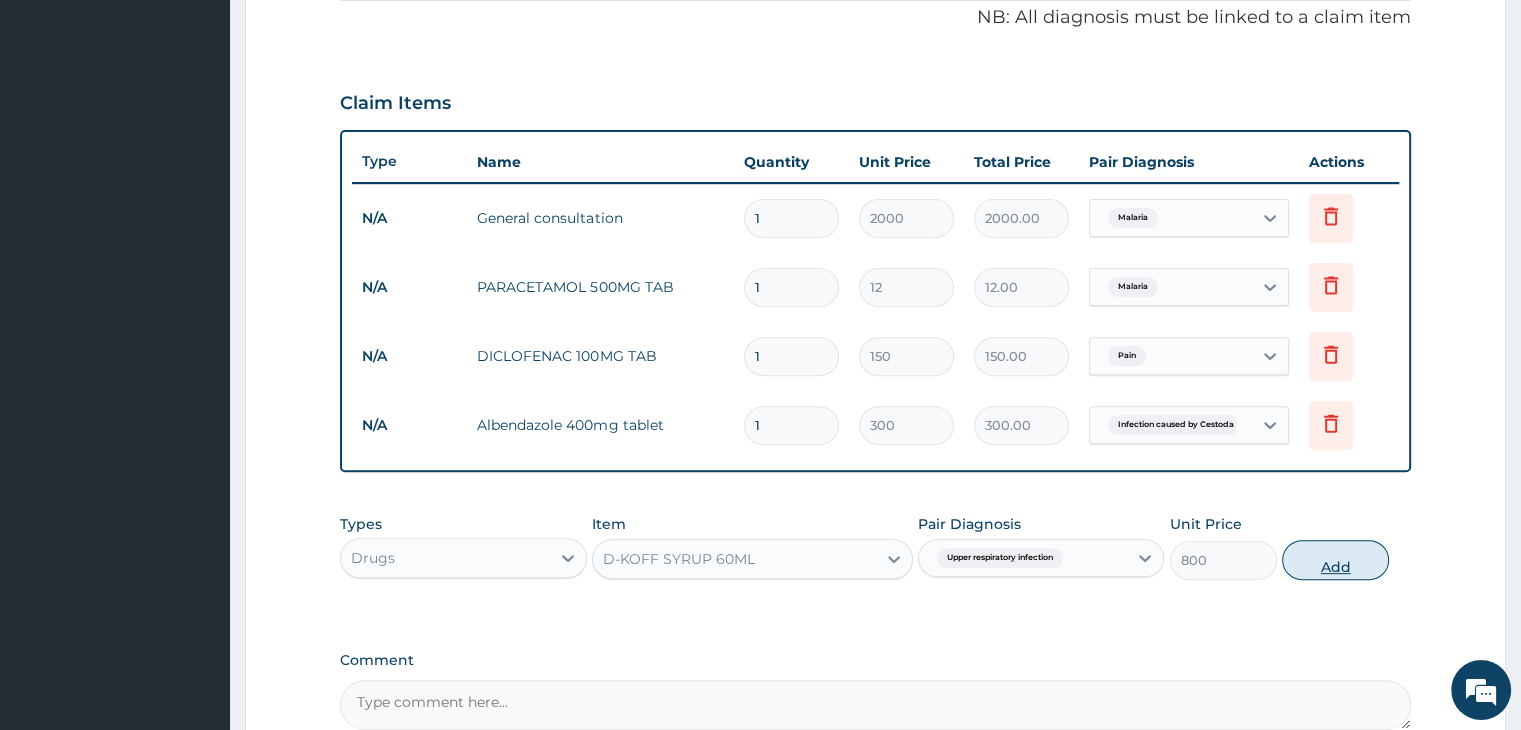 type on "0" 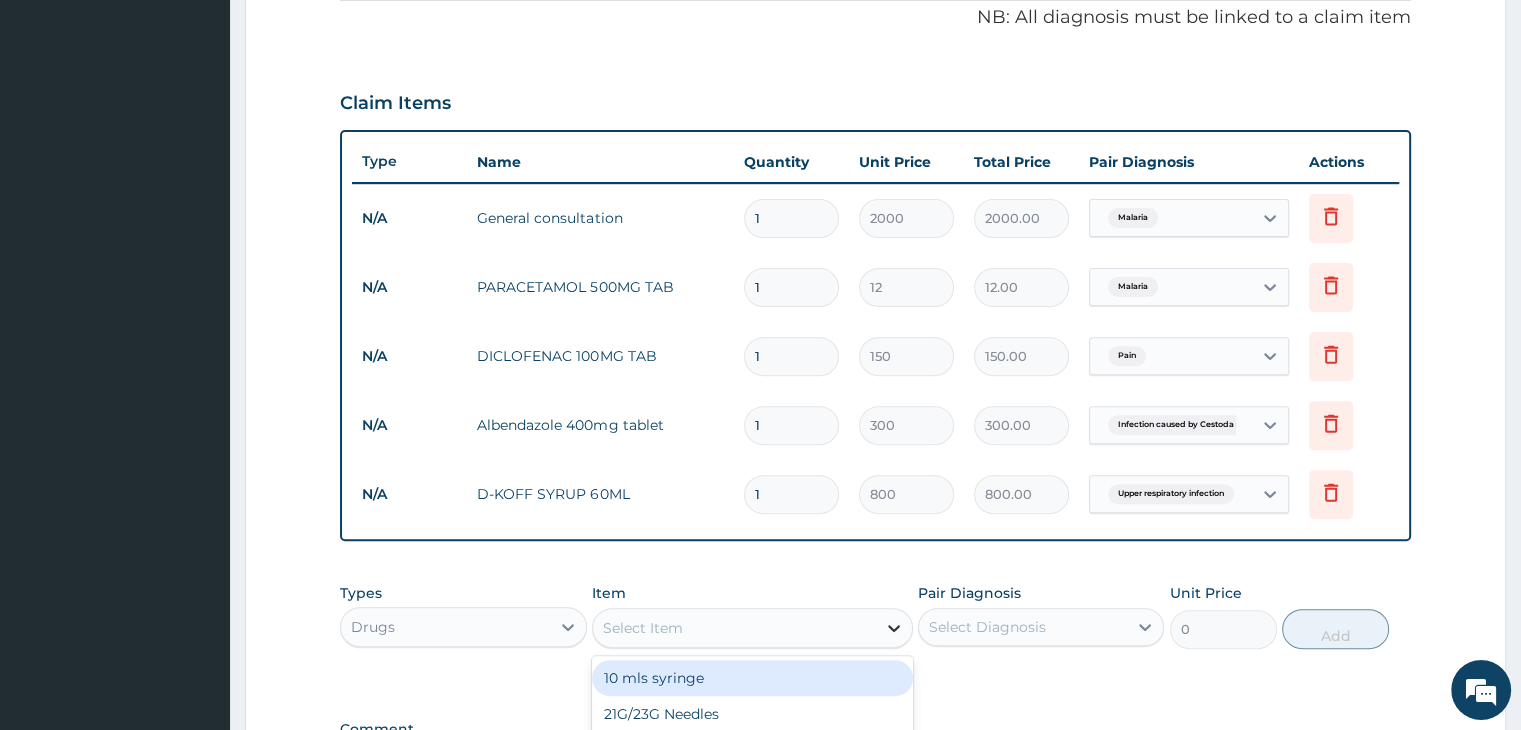 click at bounding box center (894, 628) 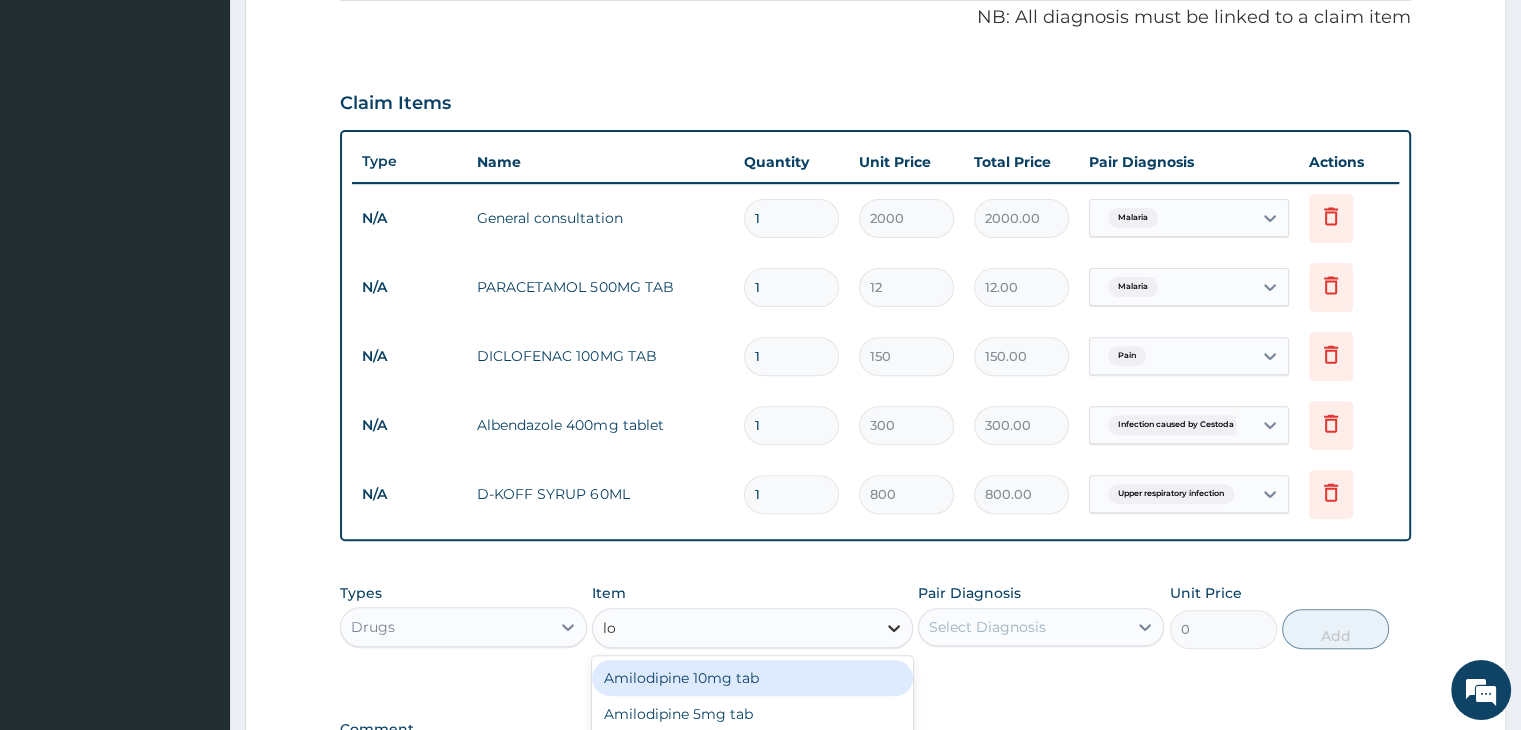 type on "lon" 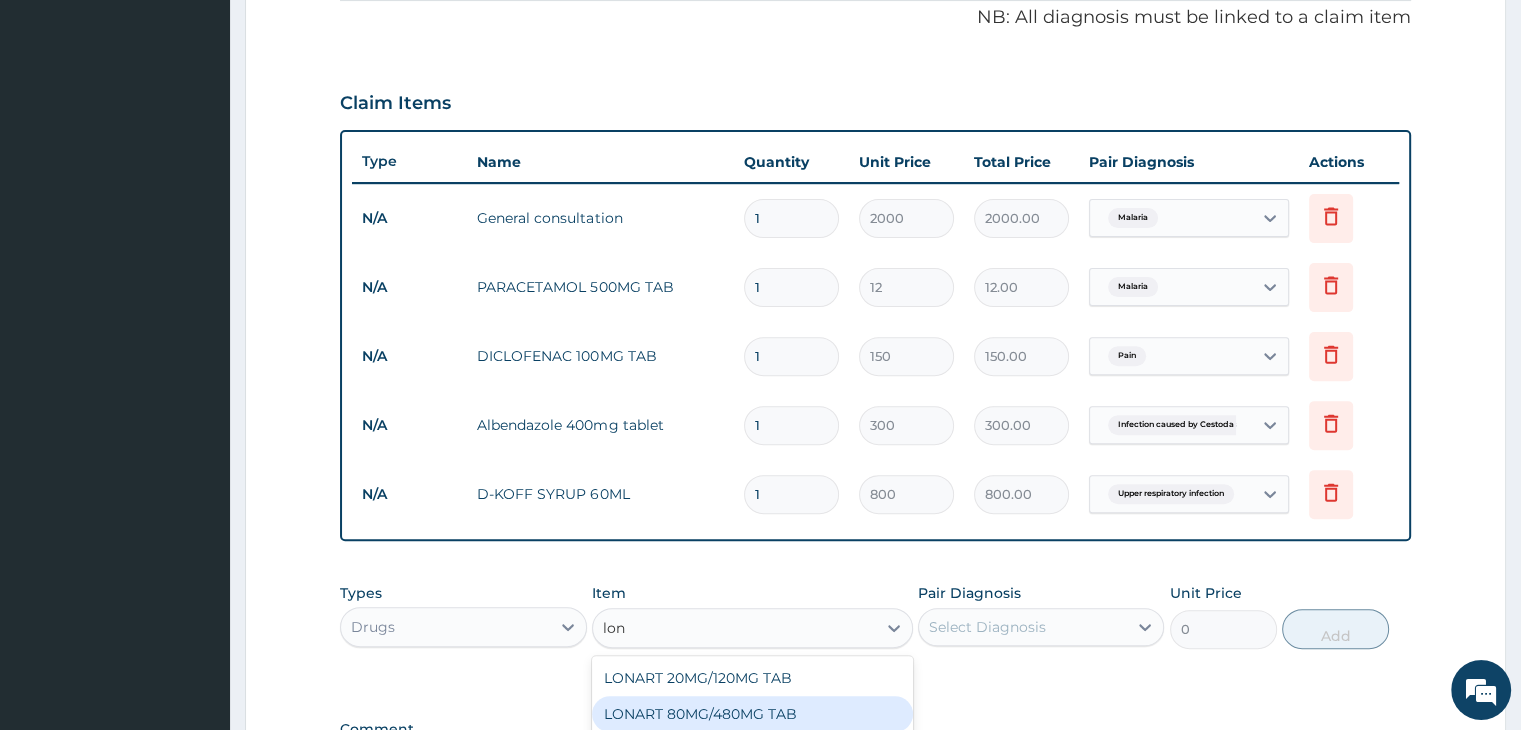 click on "LONART 80MG/480MG TAB" at bounding box center (752, 714) 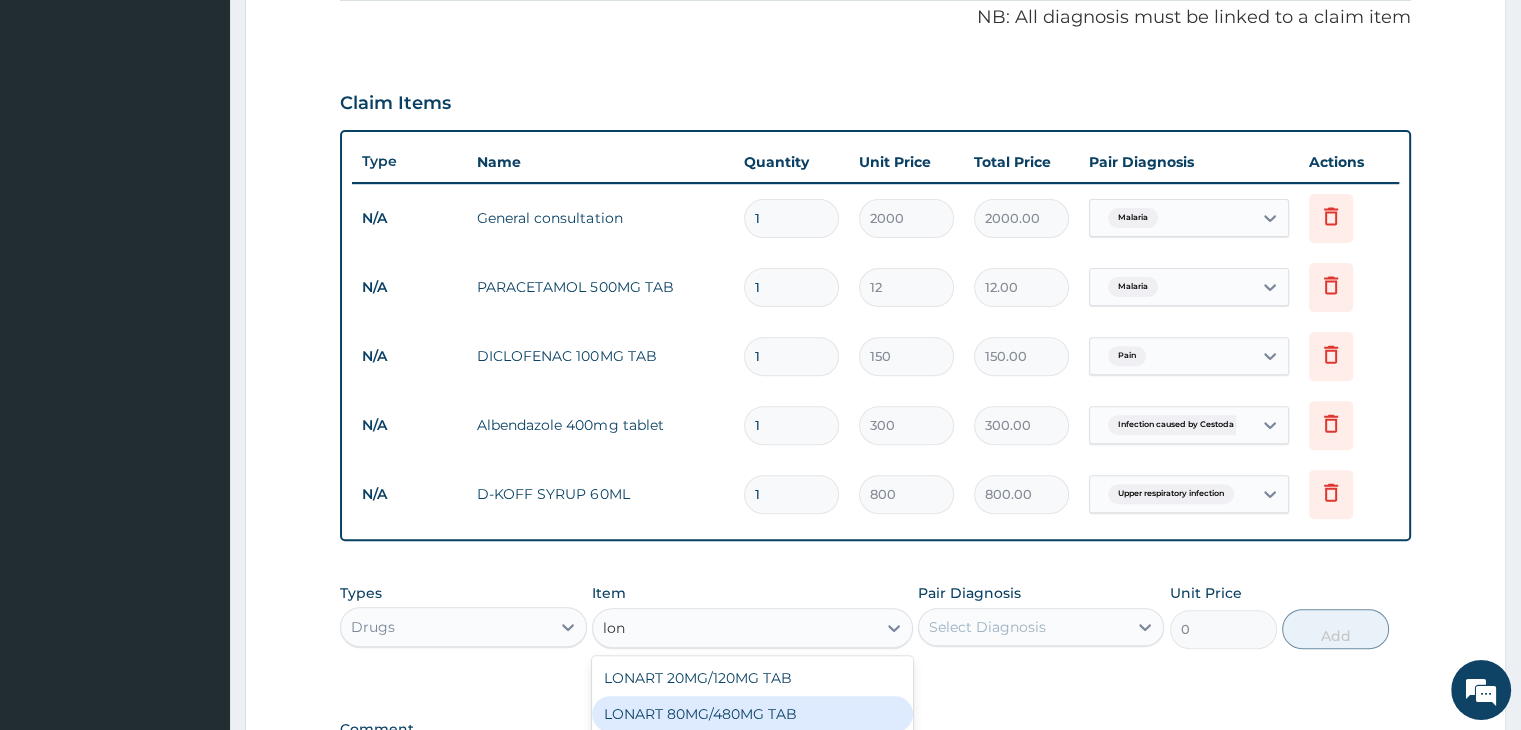 type 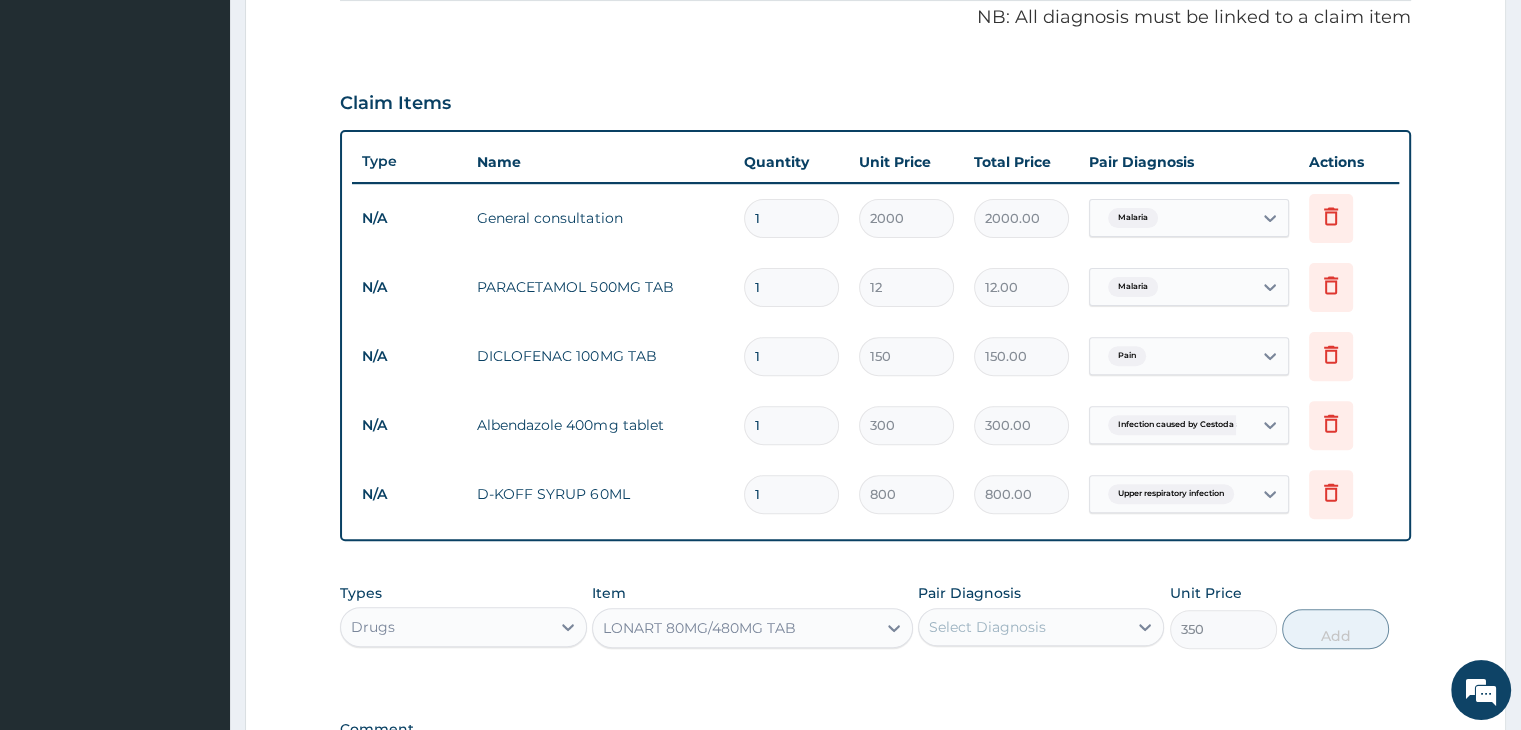 click on "Select Diagnosis" at bounding box center (987, 627) 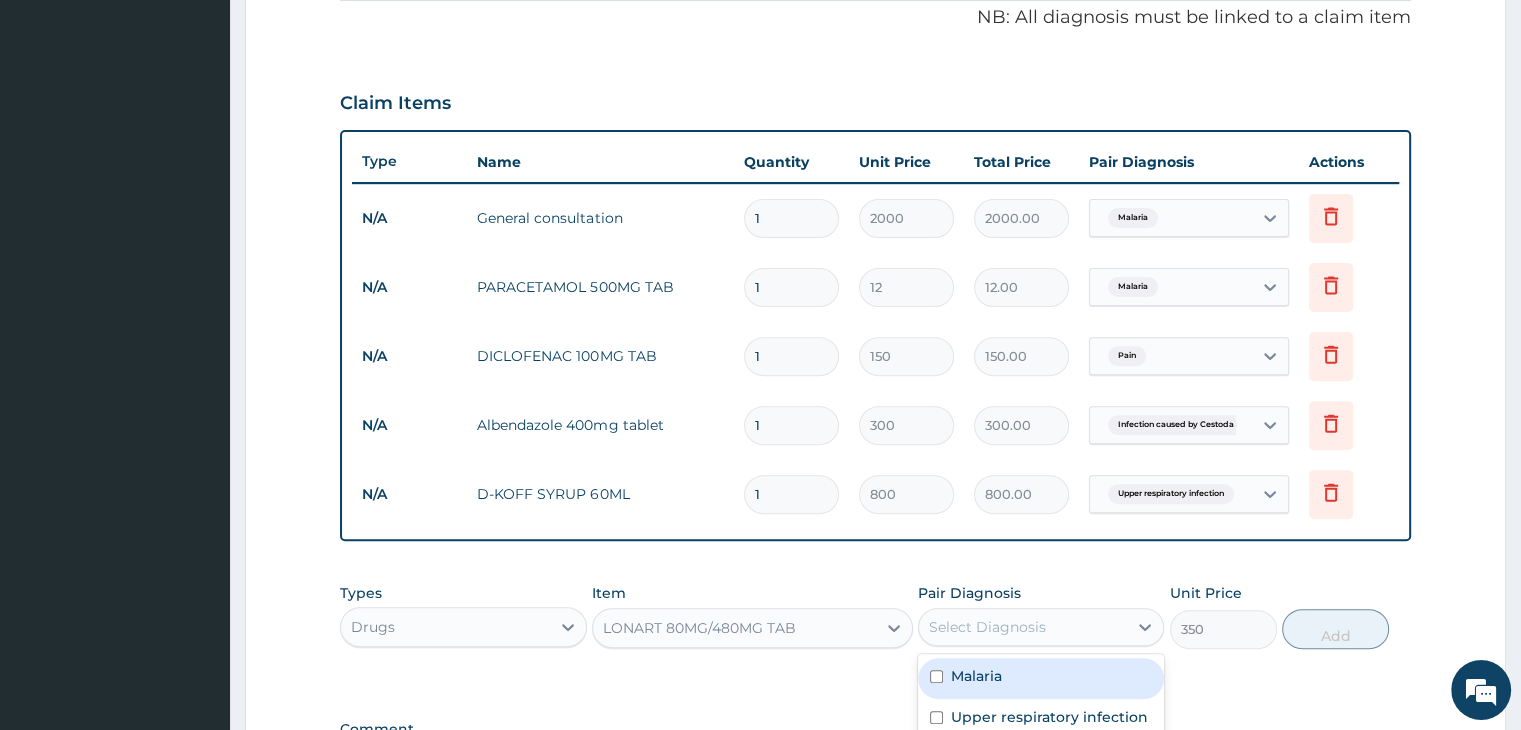 click on "Malaria" at bounding box center (976, 676) 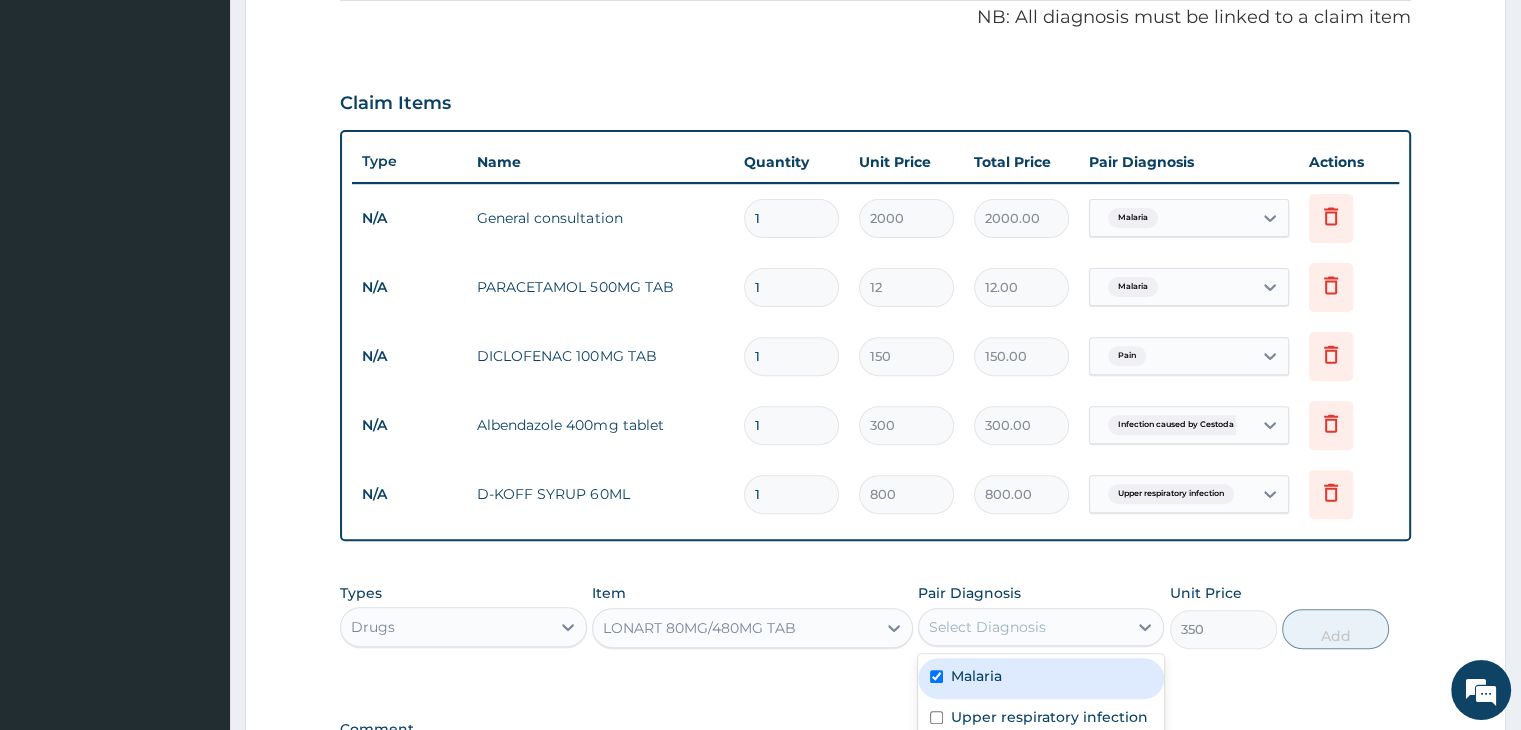 checkbox on "true" 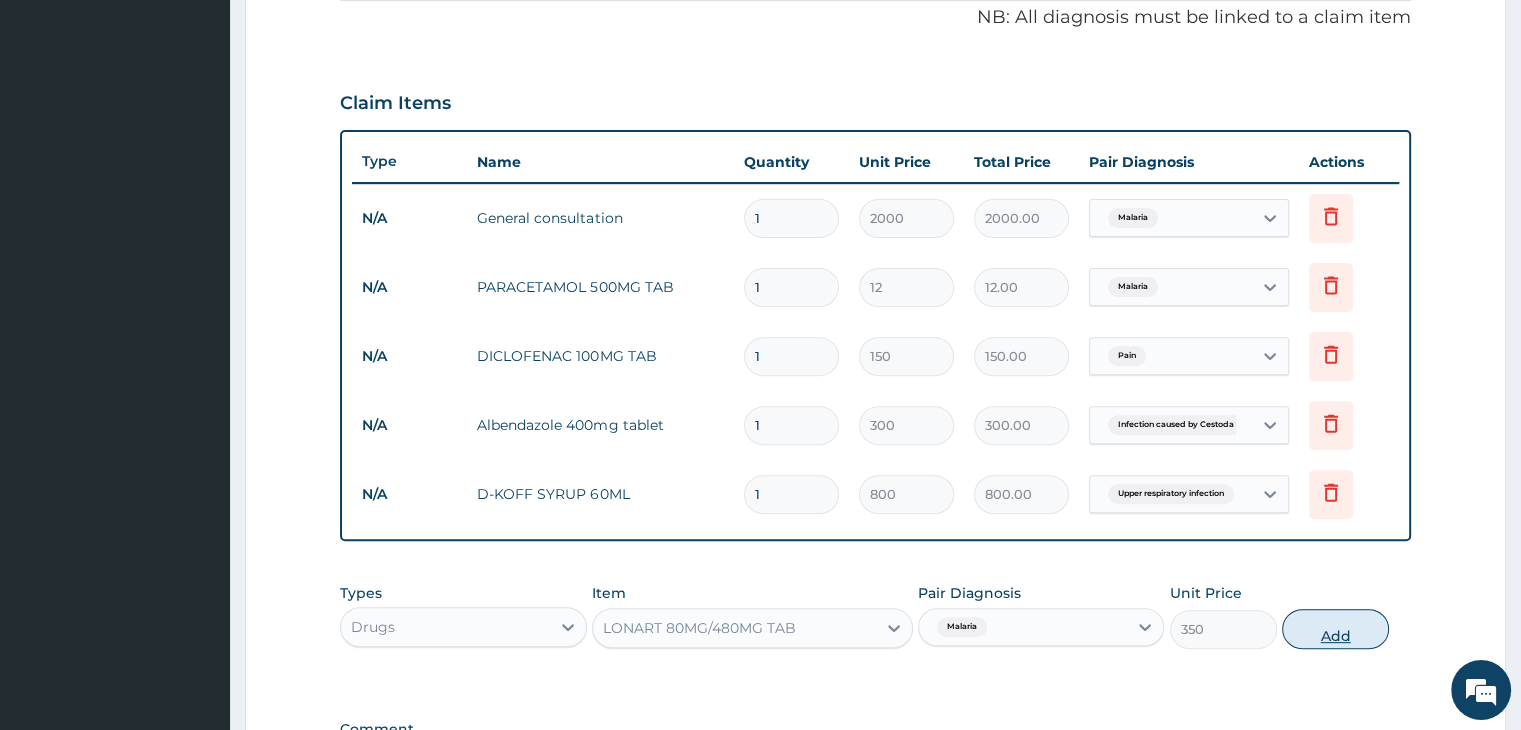click on "Add" at bounding box center [1335, 629] 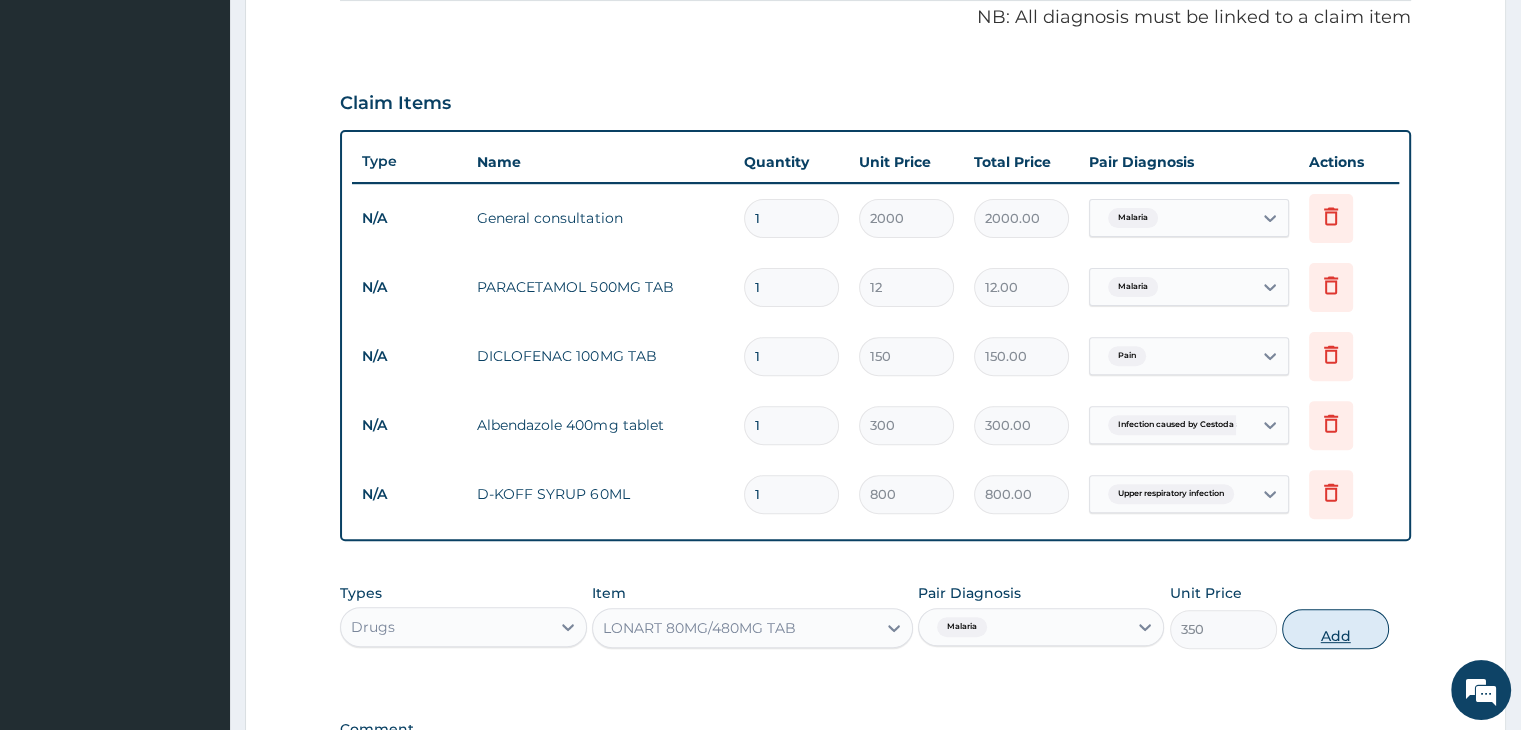 type on "0" 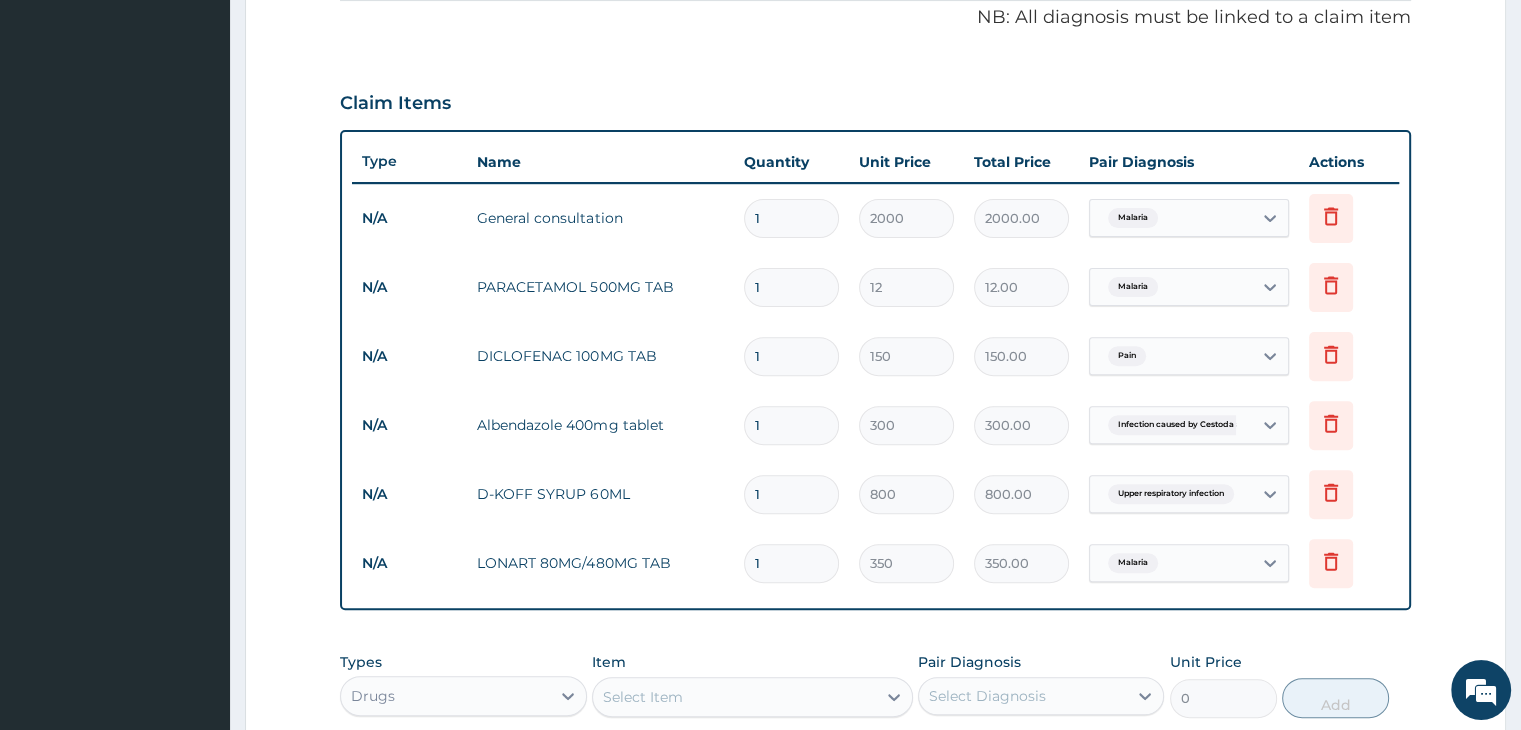 scroll, scrollTop: 958, scrollLeft: 0, axis: vertical 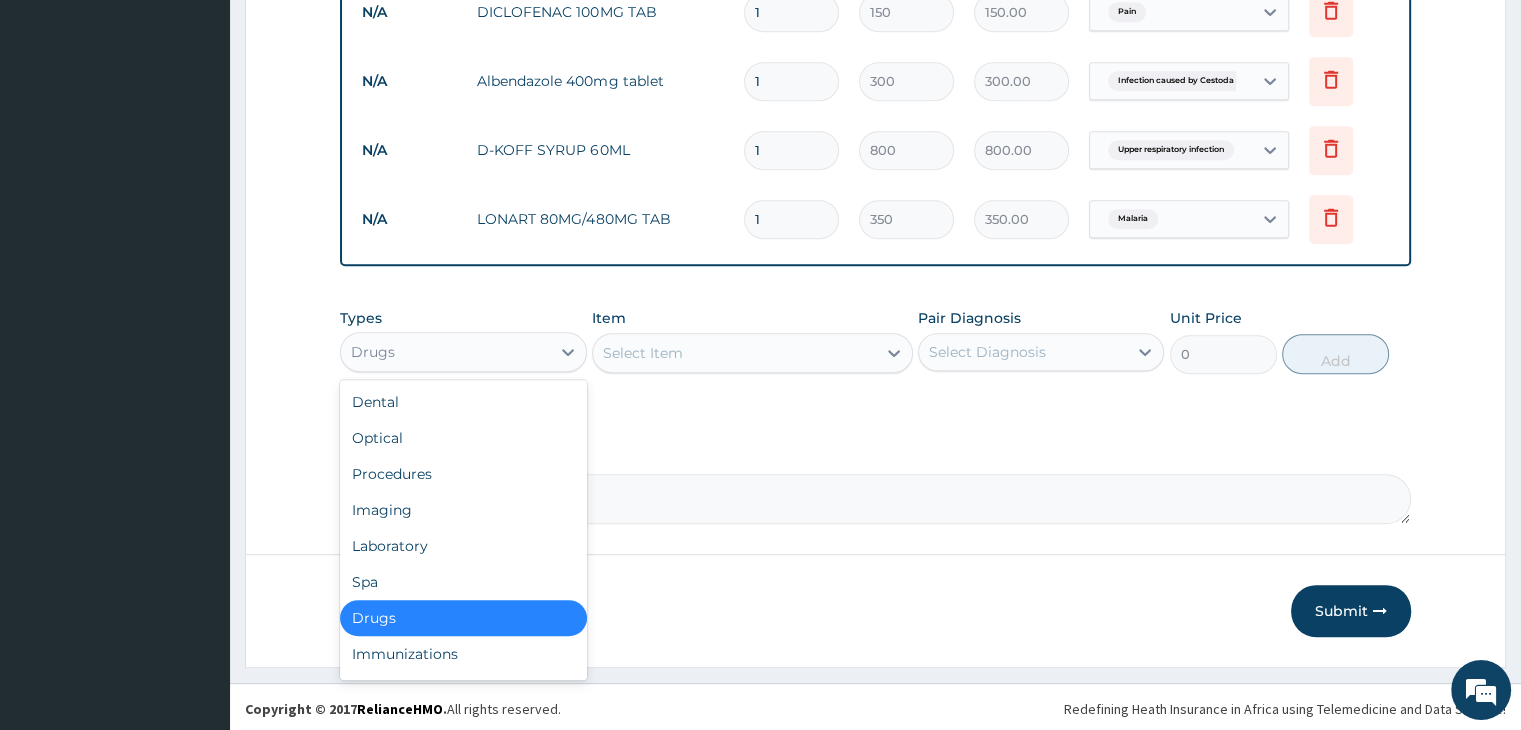 click on "Drugs" at bounding box center [445, 352] 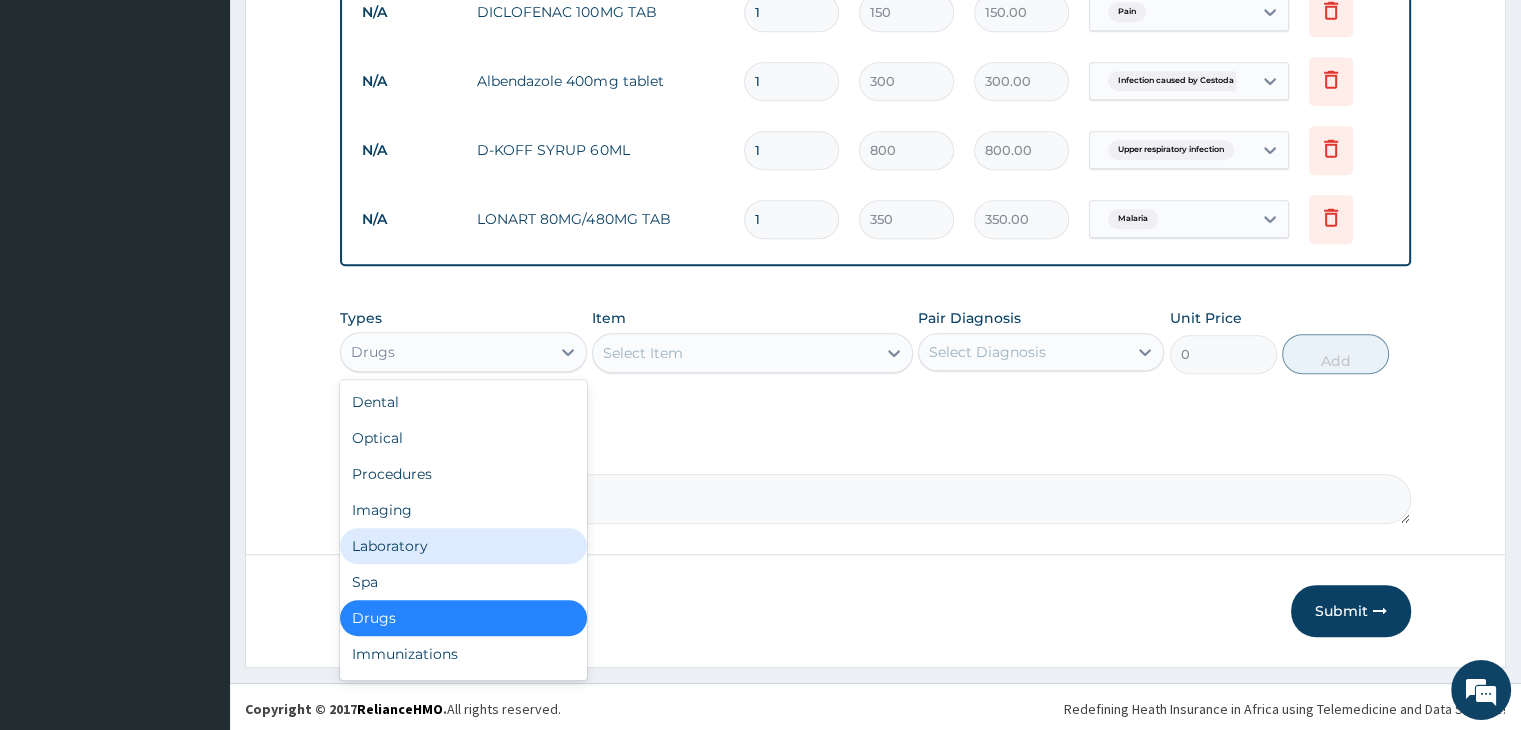 click on "Laboratory" at bounding box center [463, 546] 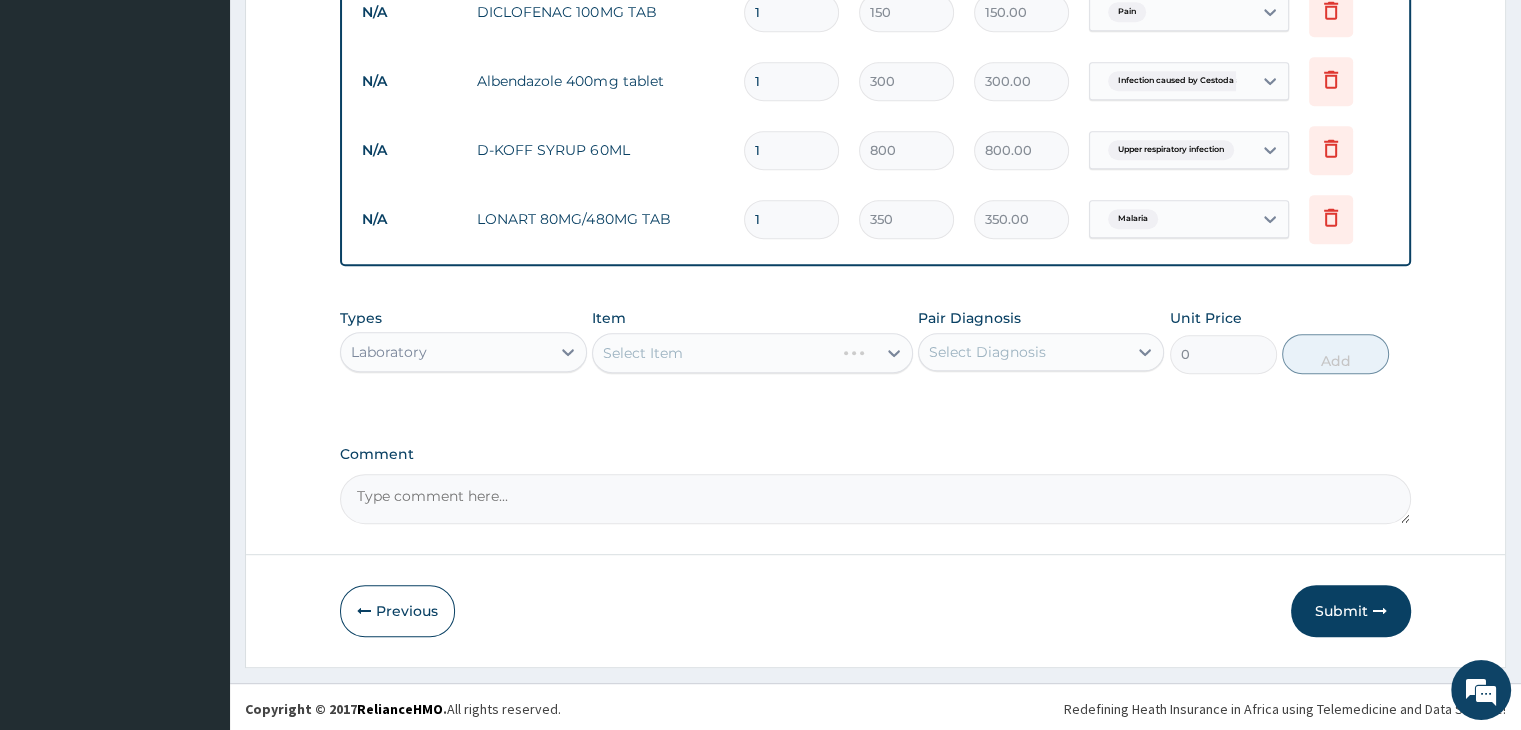 click on "Select Item" at bounding box center (752, 353) 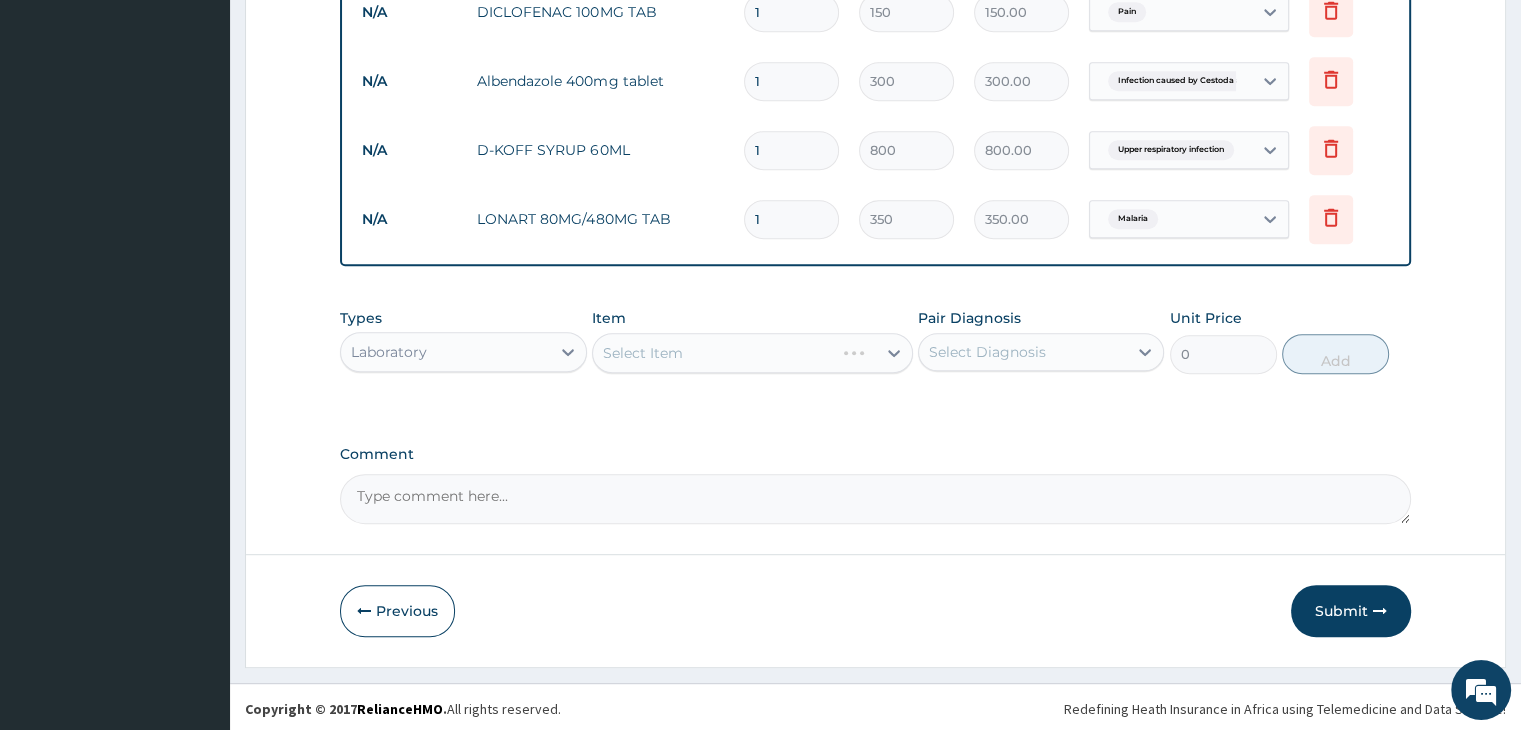 click on "Select Item" at bounding box center (752, 353) 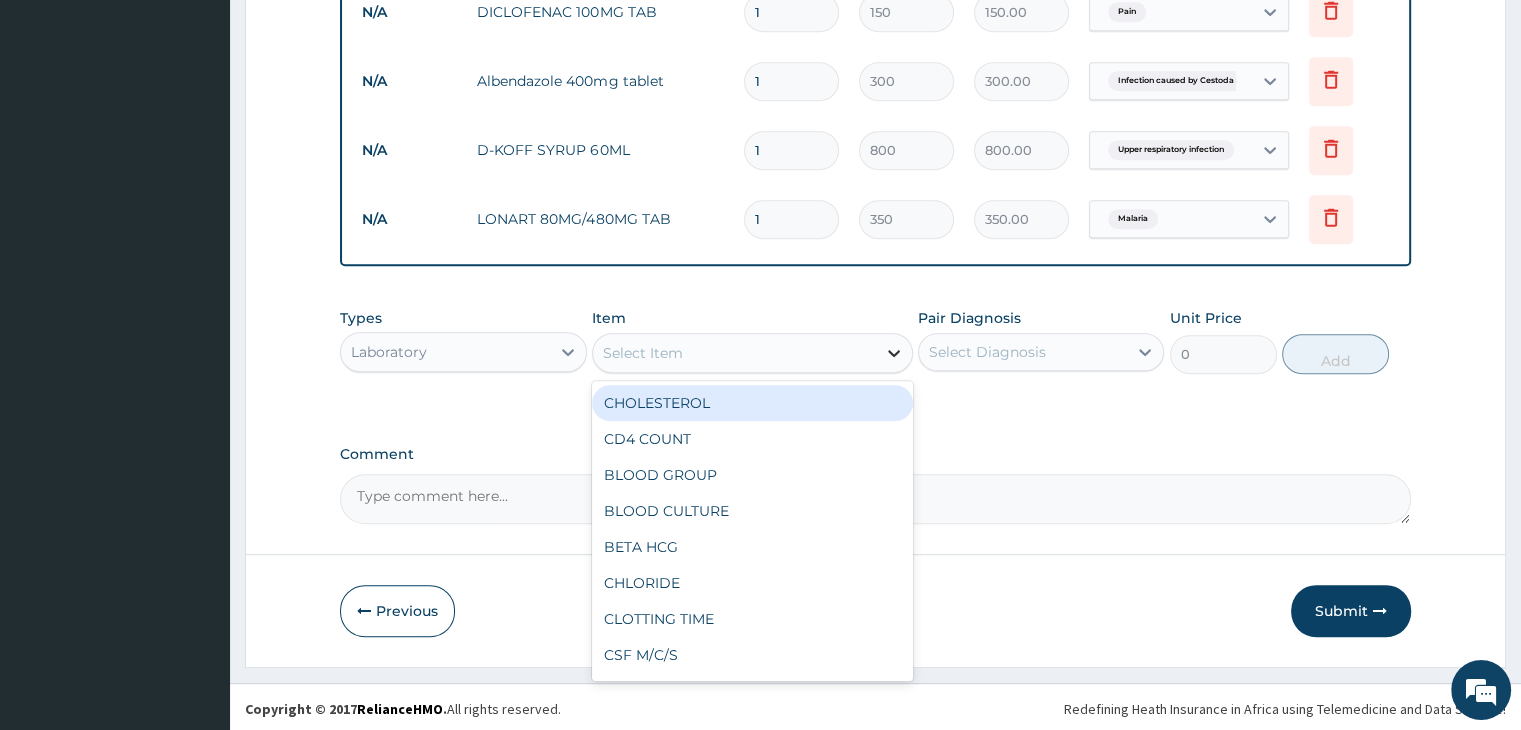 click 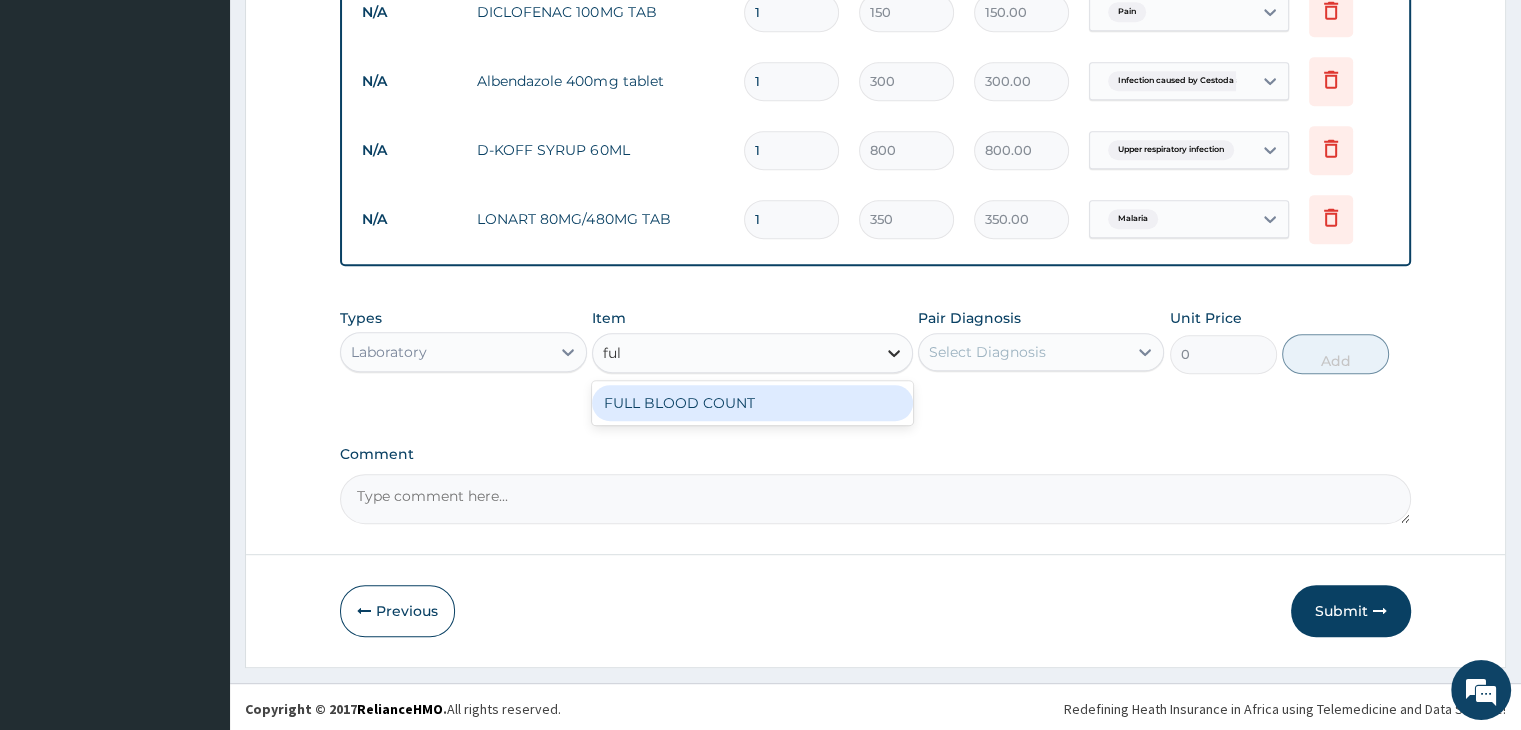 type on "full" 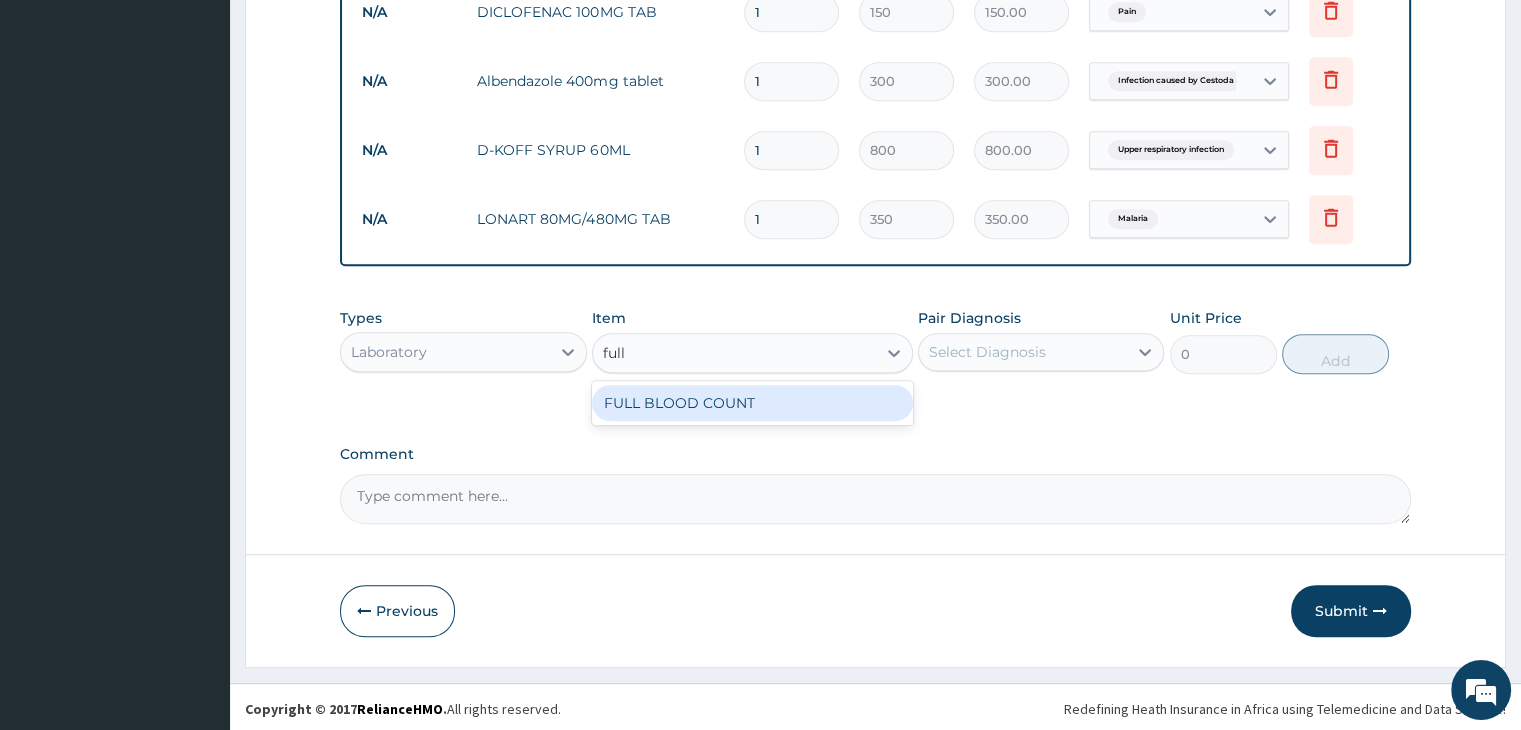 click on "FULL BLOOD COUNT" at bounding box center [752, 403] 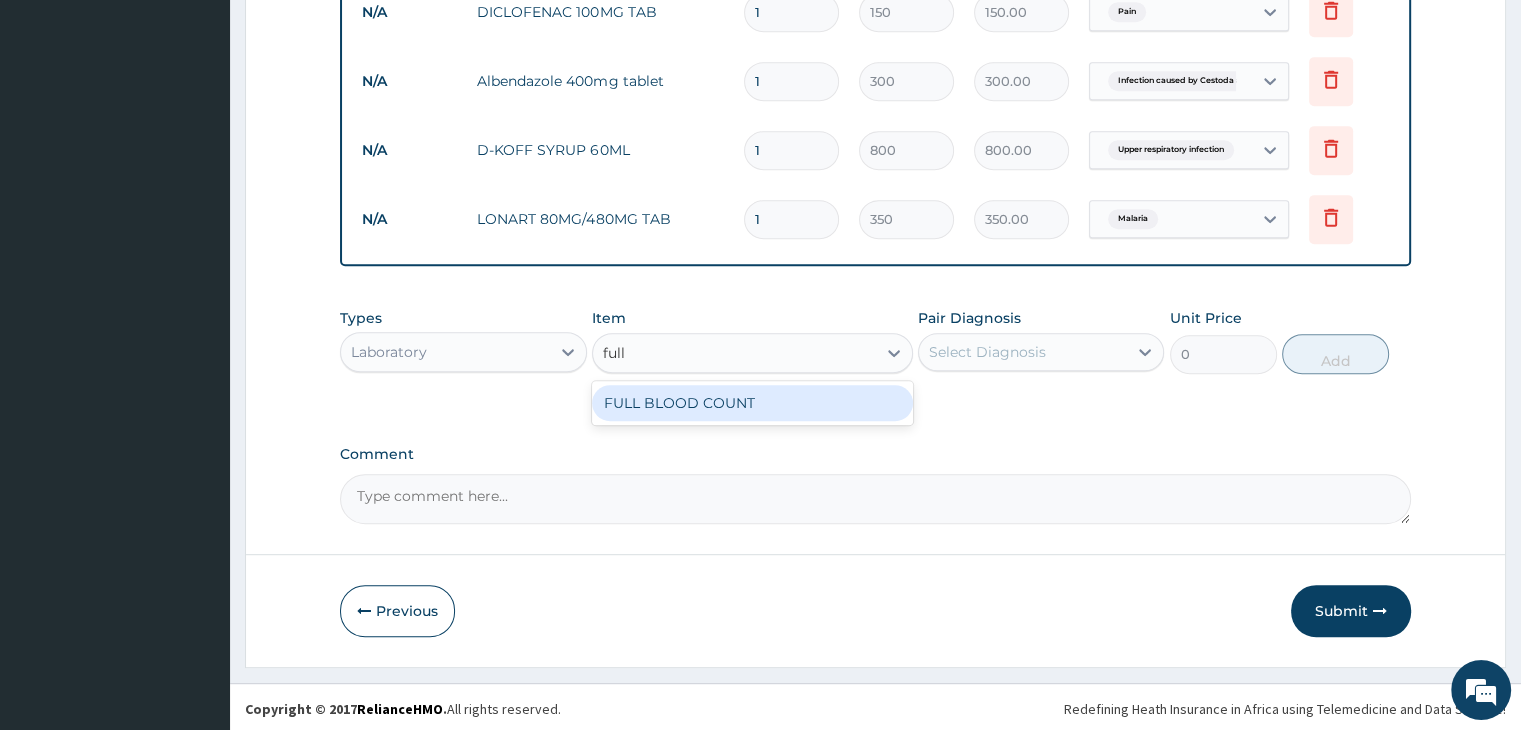 type 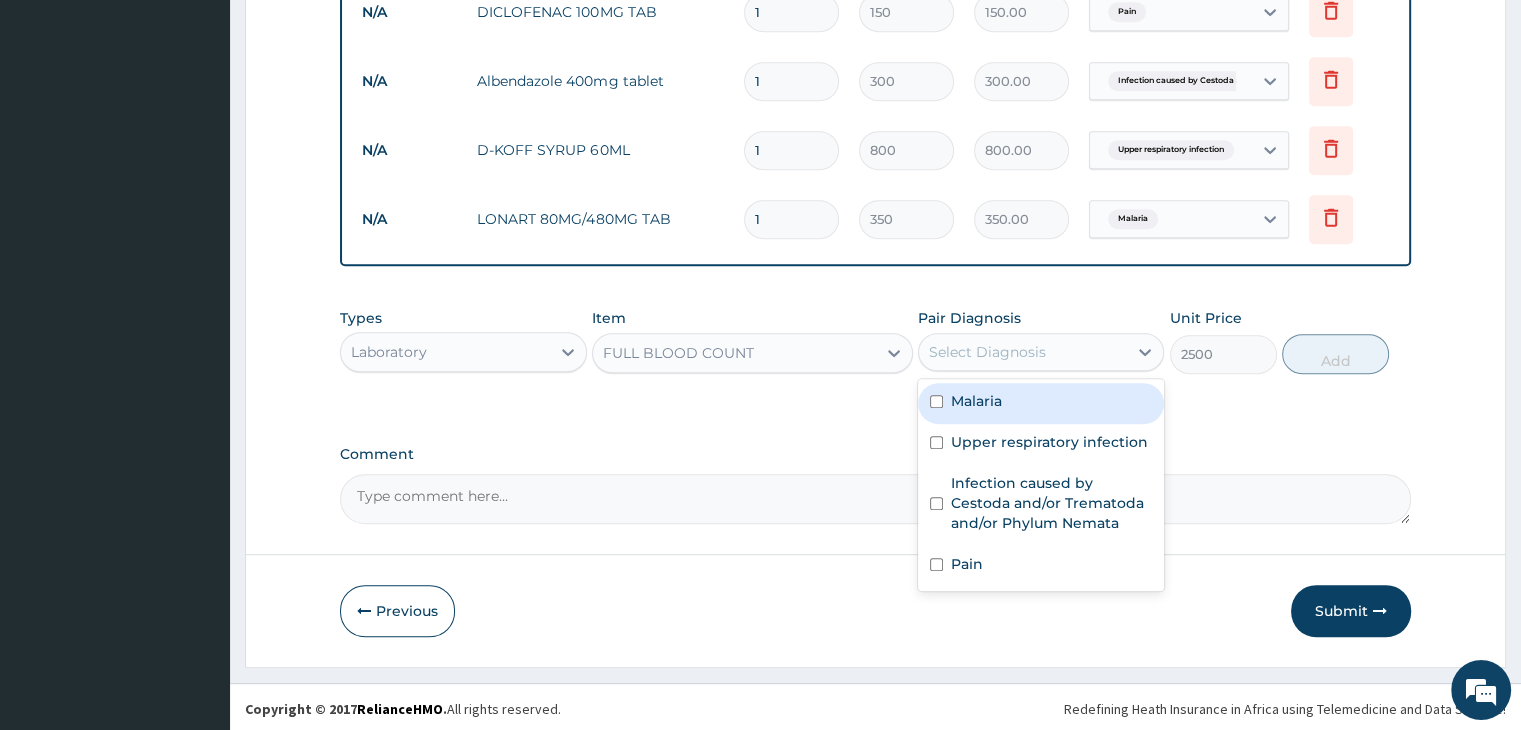 click on "Select Diagnosis" at bounding box center [987, 352] 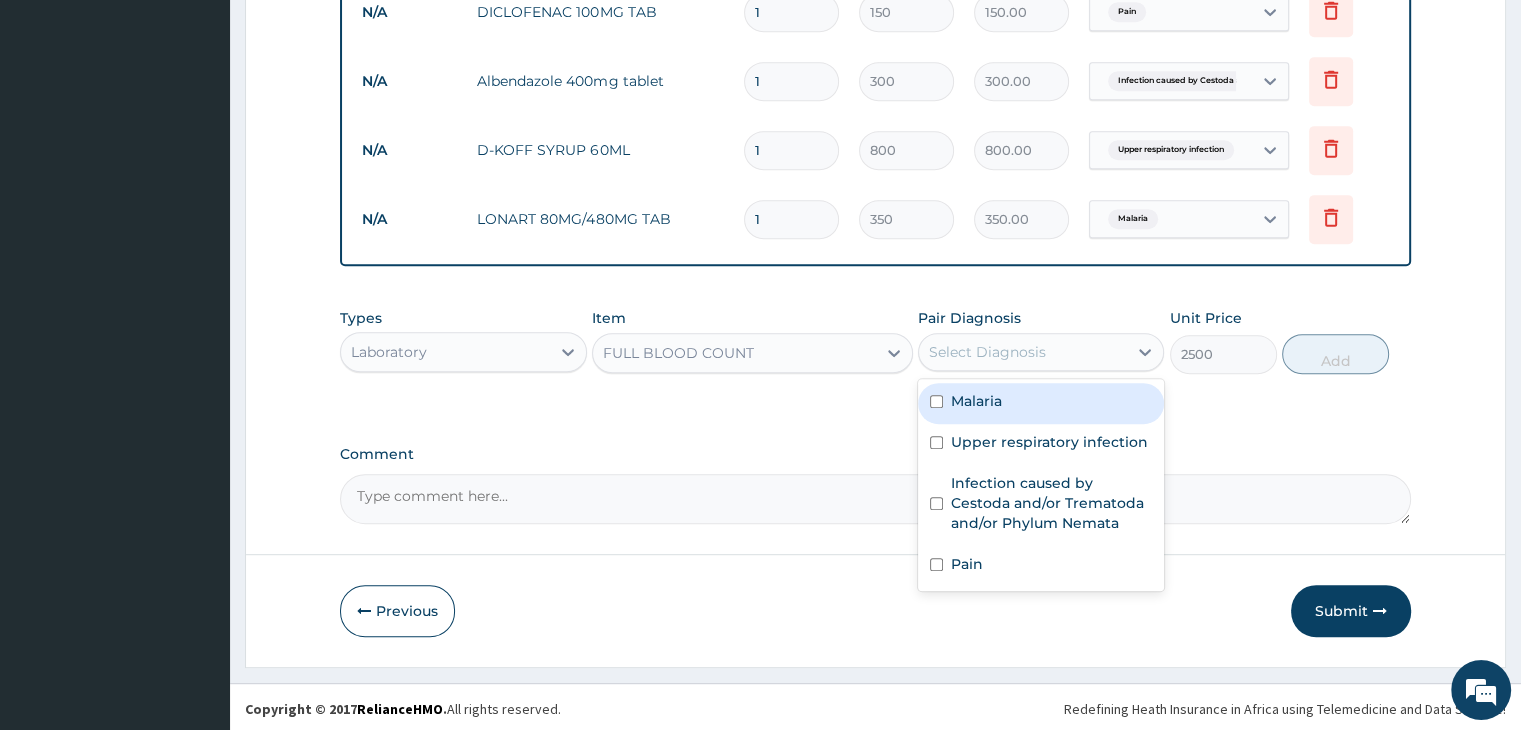 click on "Malaria" at bounding box center (976, 401) 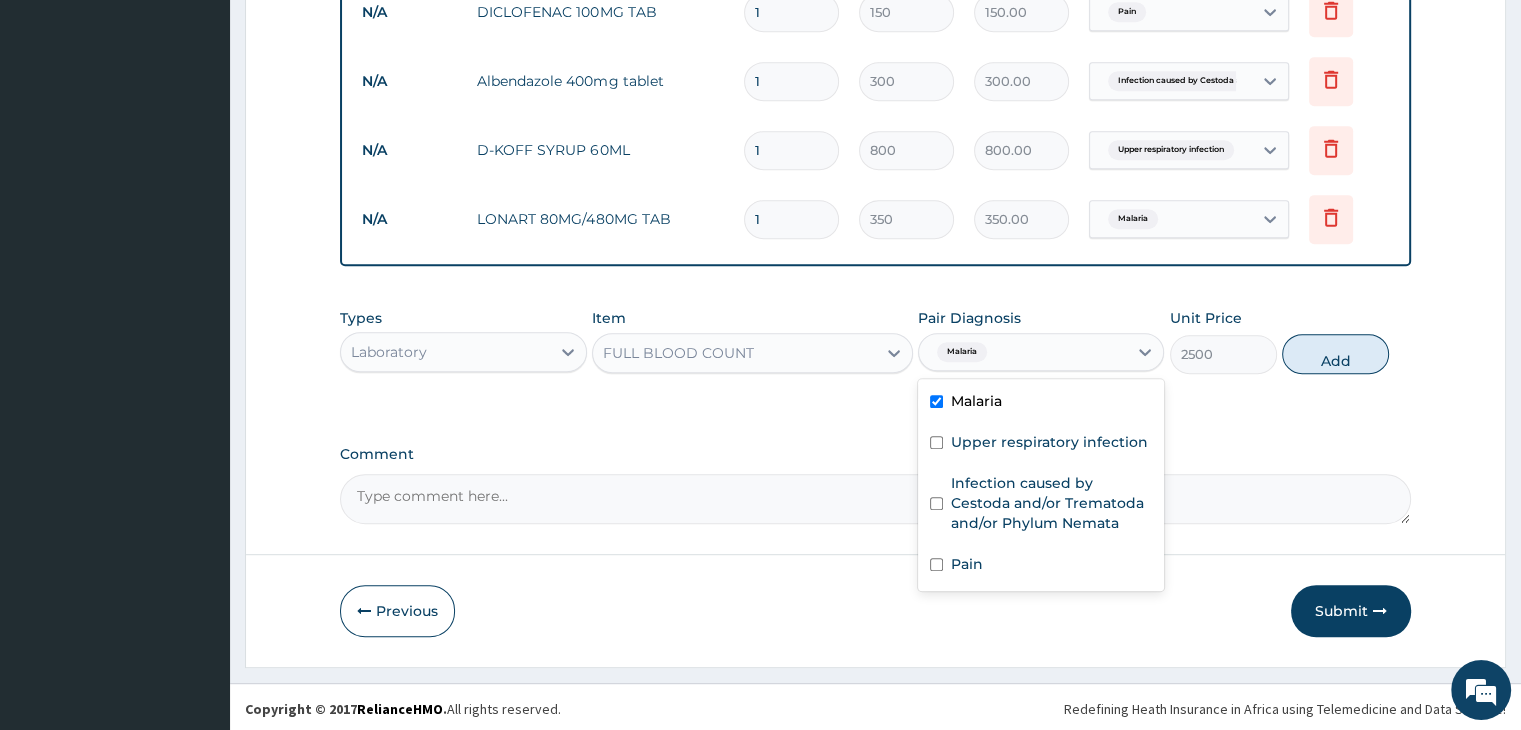 click on "Malaria" at bounding box center [976, 401] 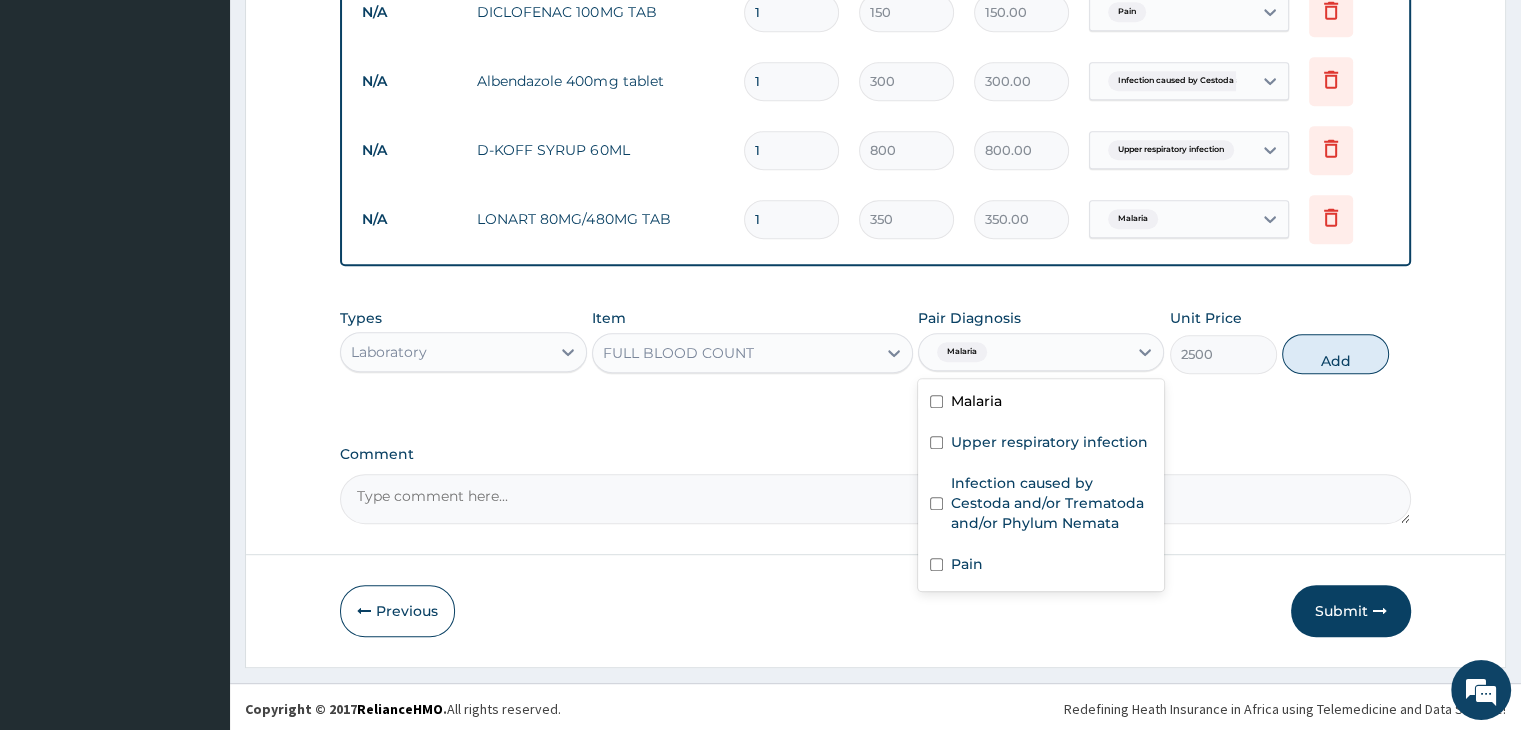 checkbox on "false" 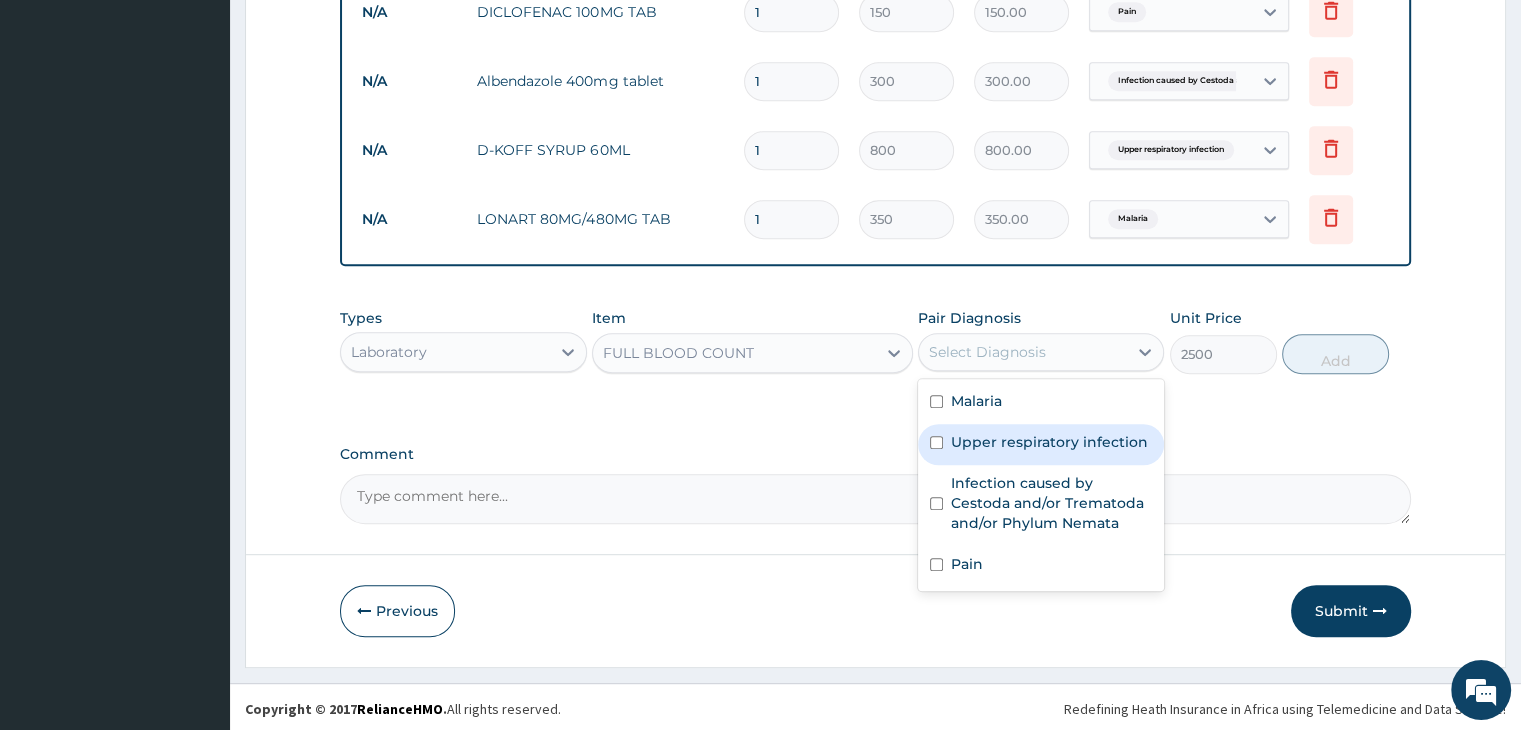 click on "Upper respiratory infection" at bounding box center (1049, 442) 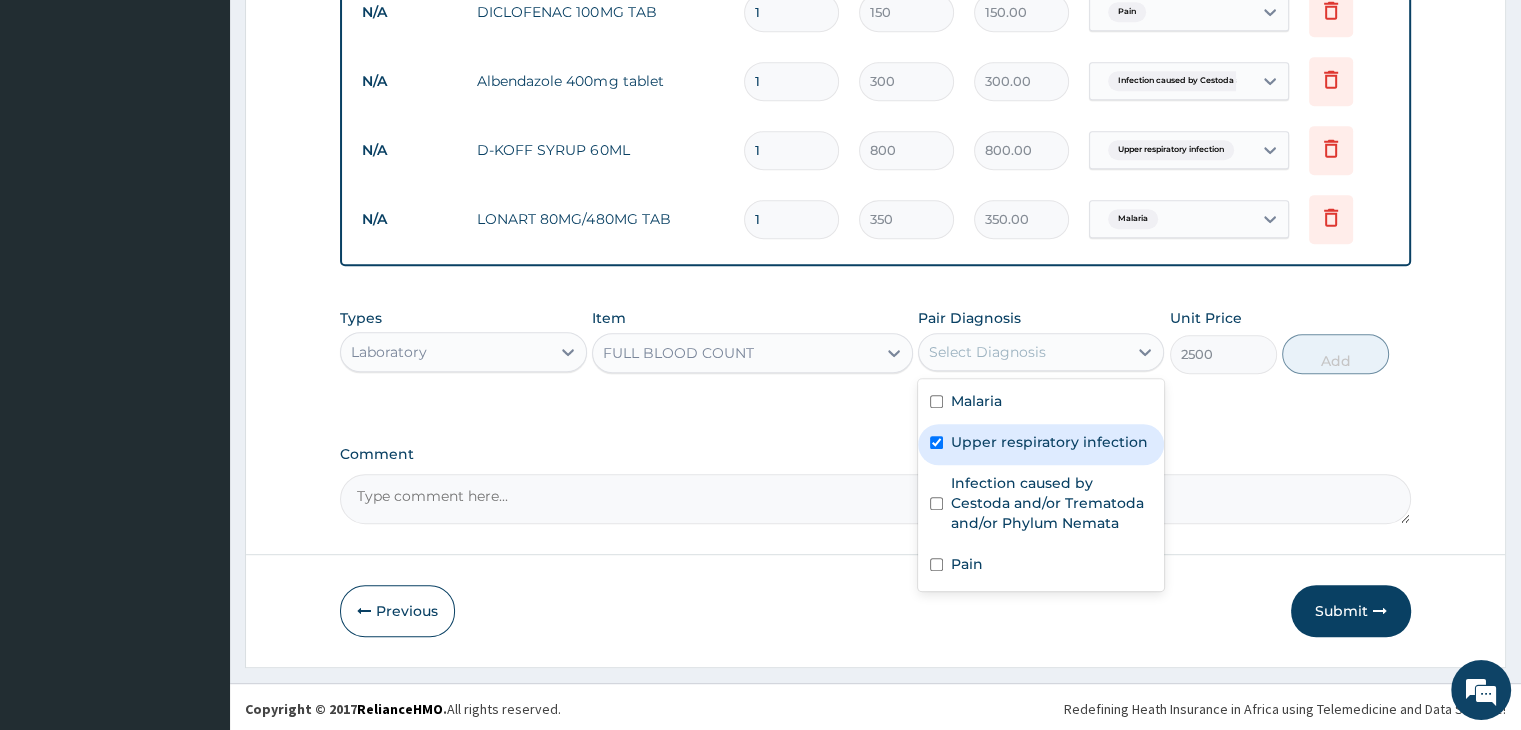 checkbox on "true" 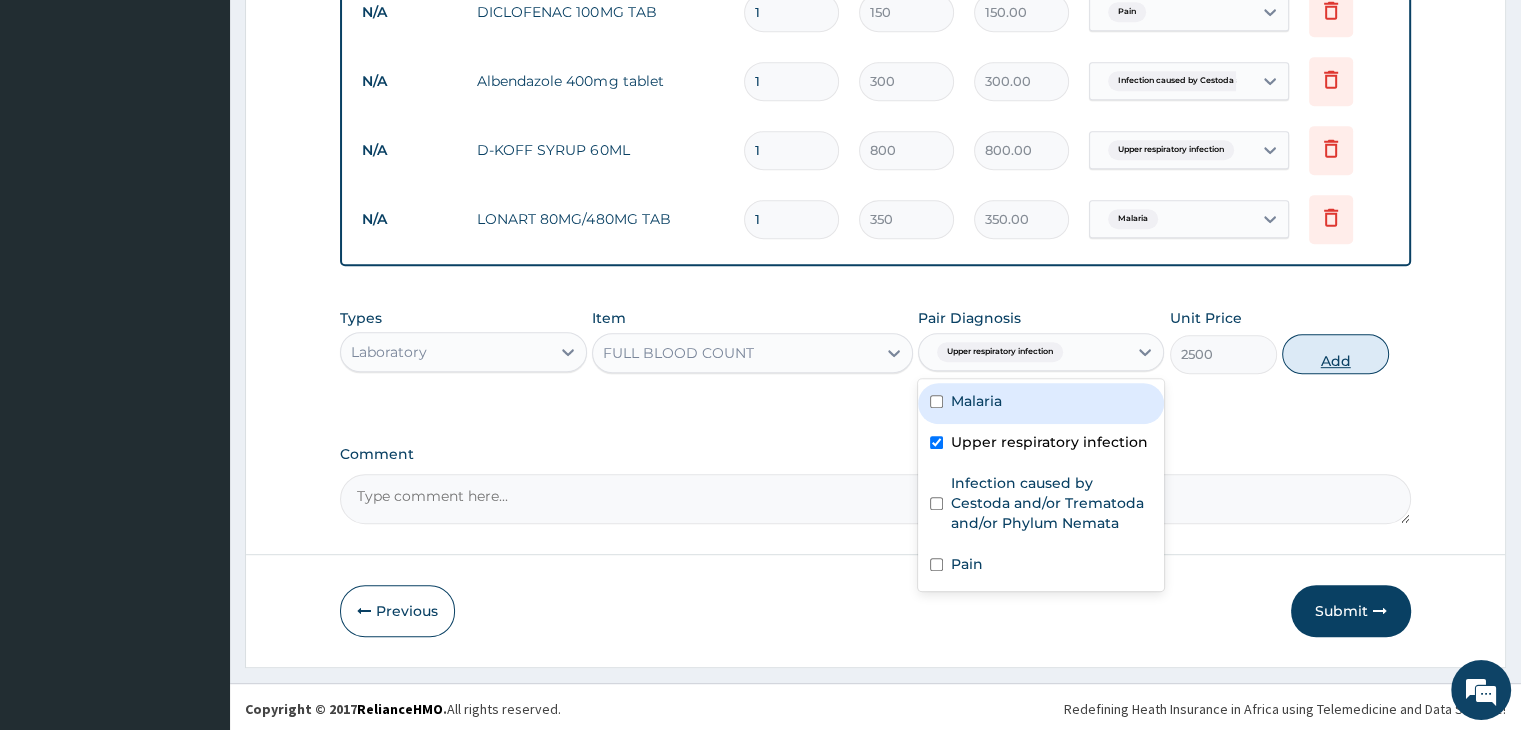 click on "Add" at bounding box center [1335, 354] 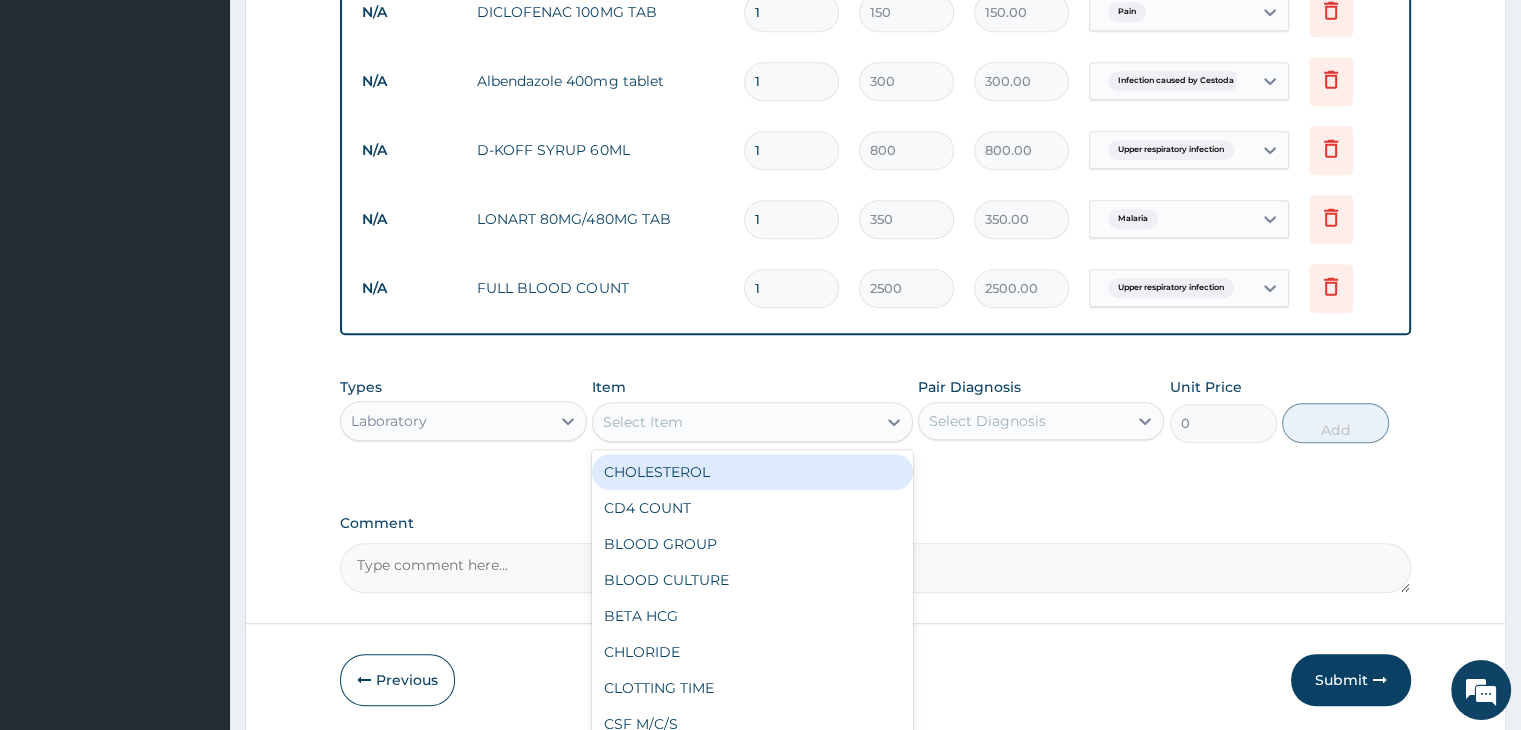 click on "Select Item" at bounding box center (734, 422) 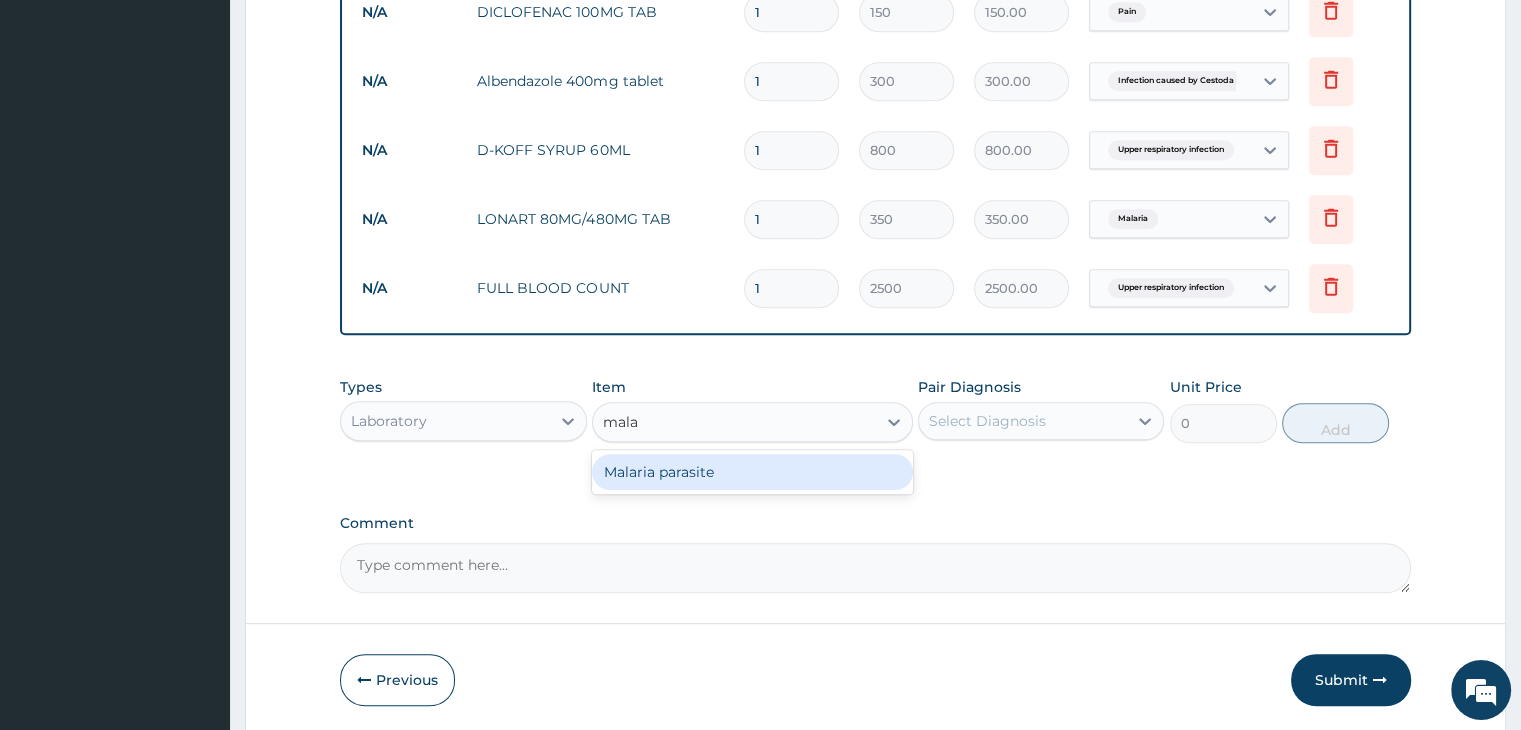 type on "malar" 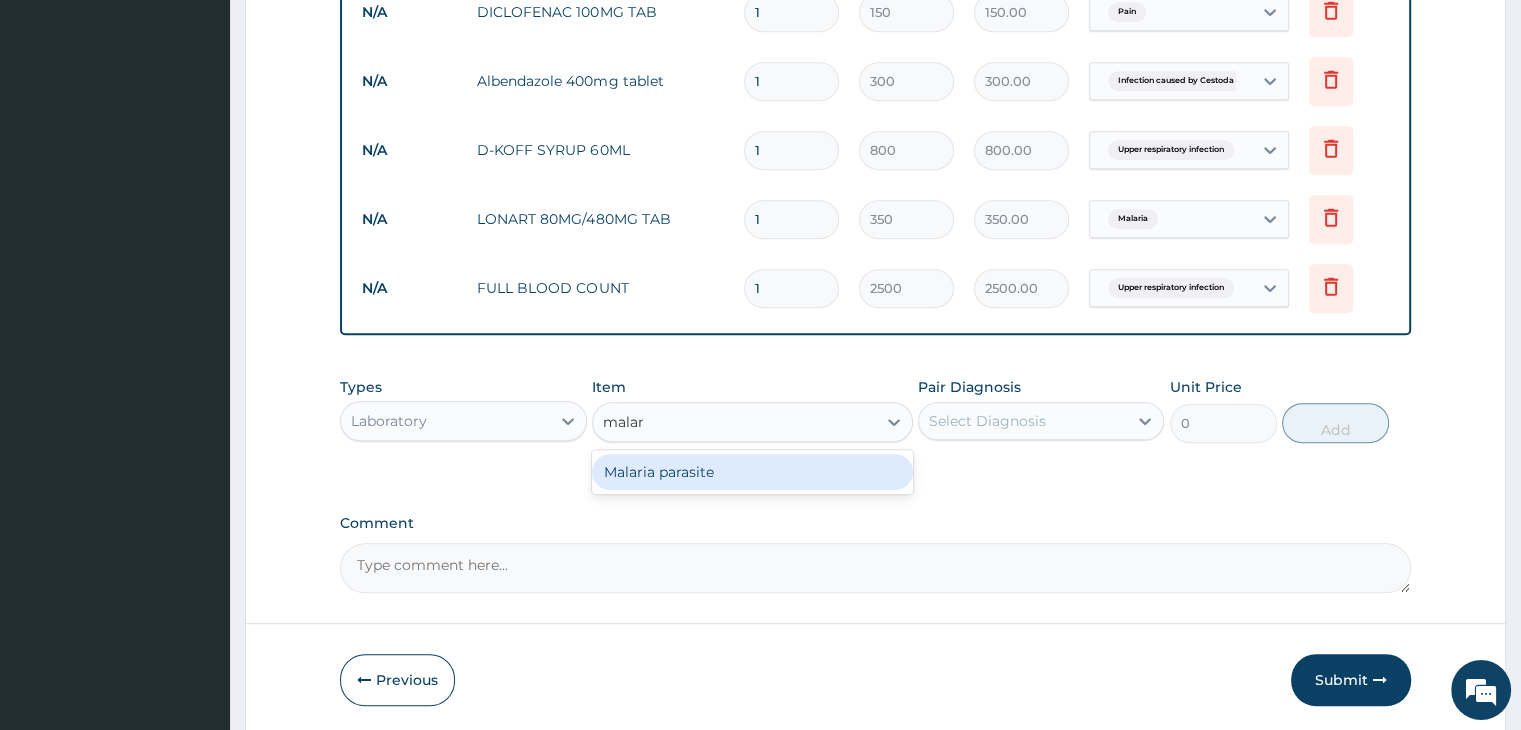 click on "Malaria parasite" at bounding box center [752, 472] 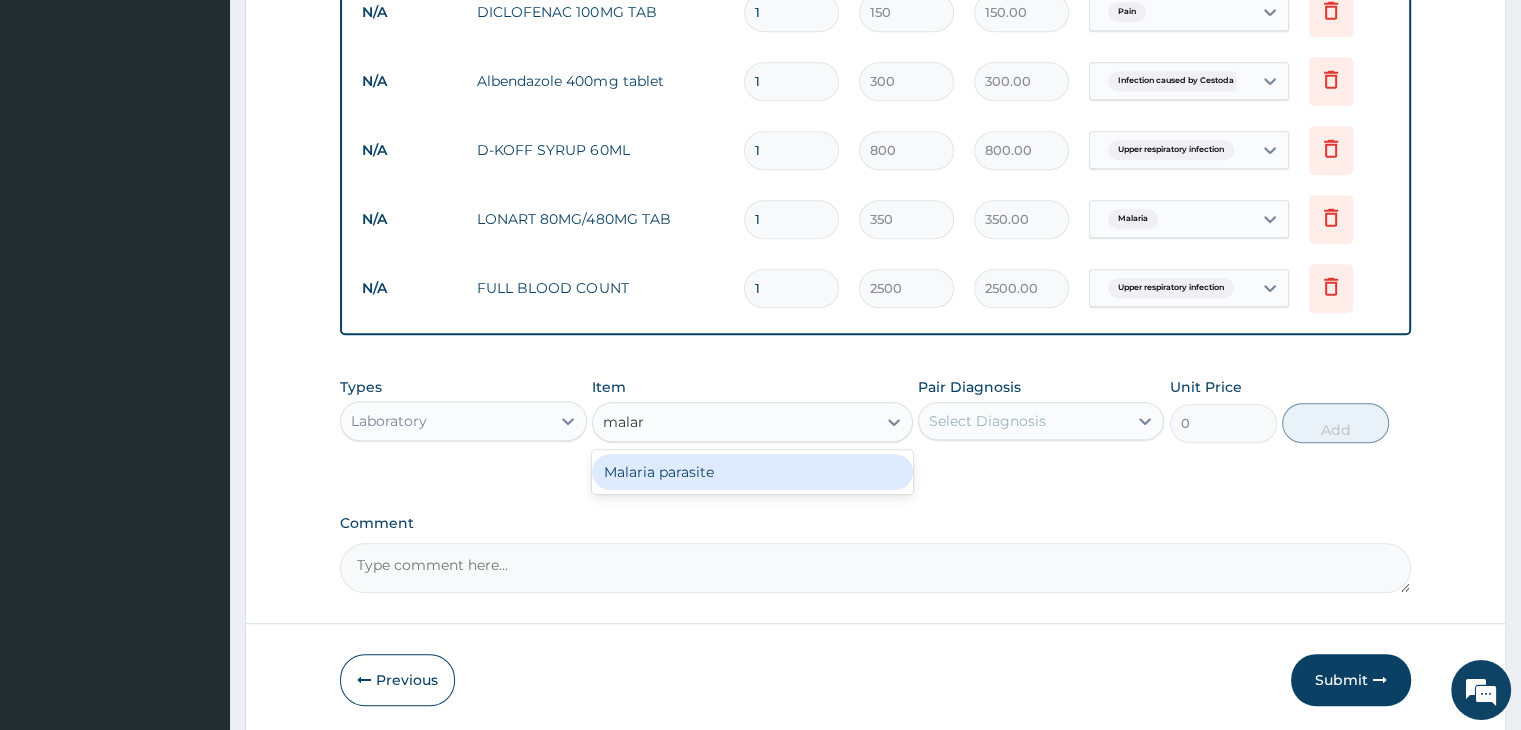 type 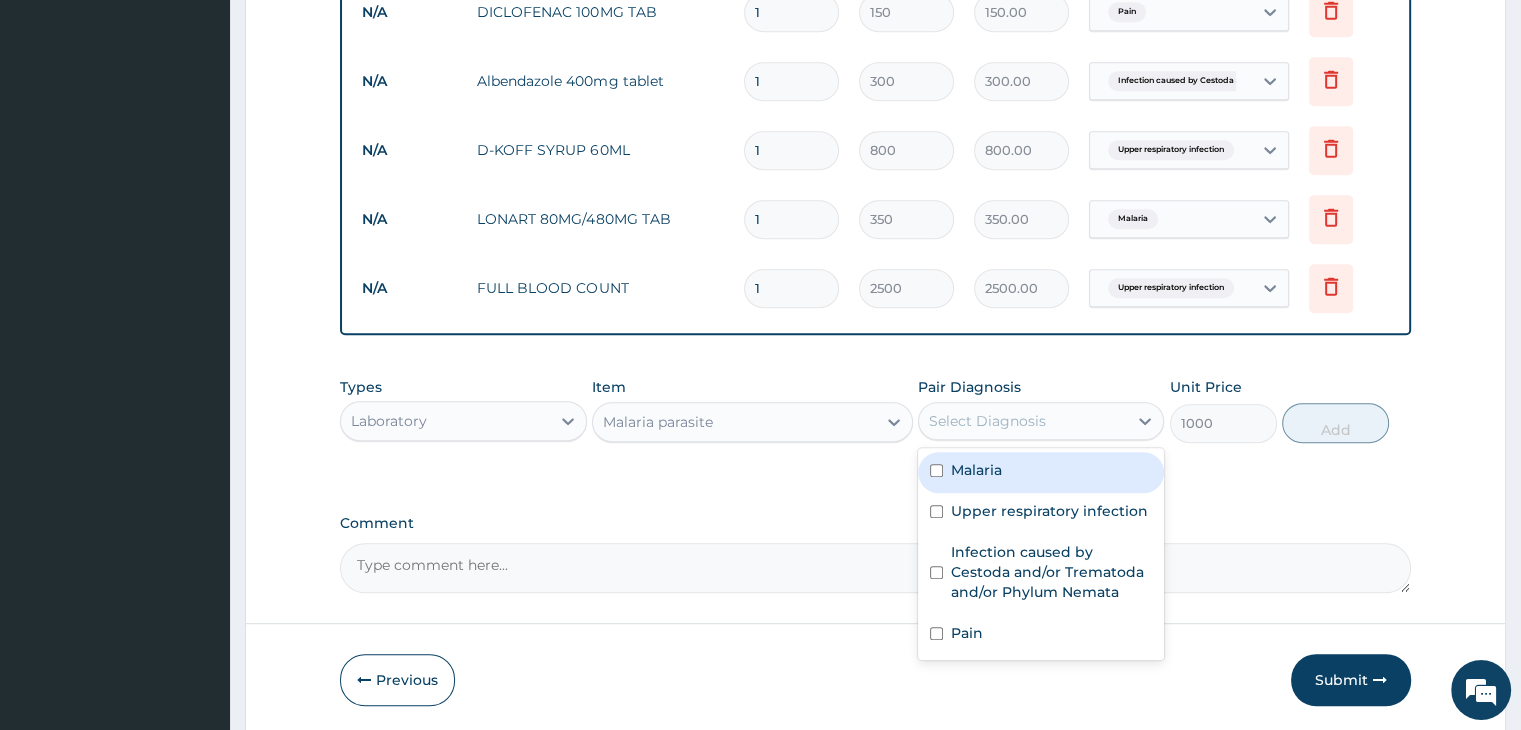 click on "Select Diagnosis" at bounding box center [1023, 421] 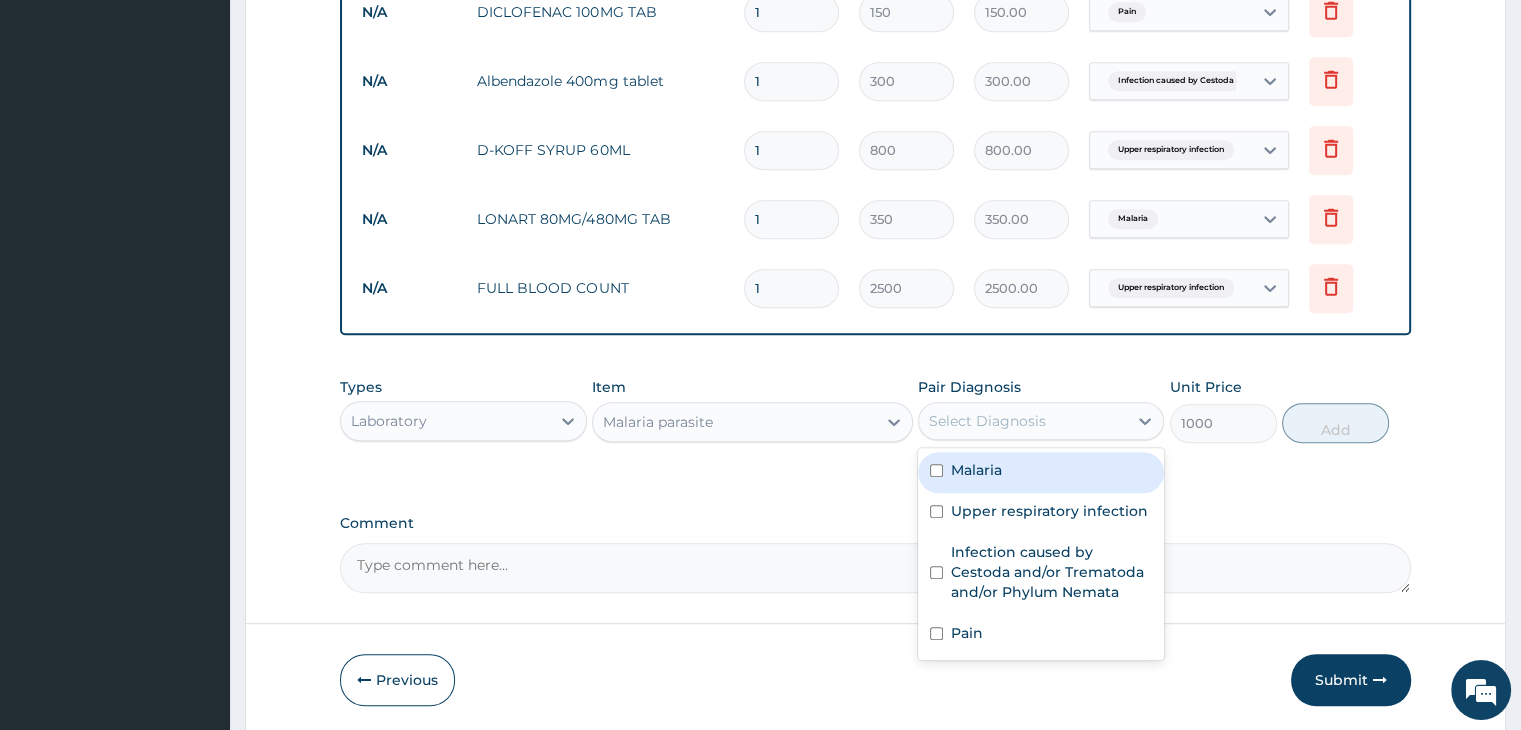 click on "Malaria" at bounding box center [976, 470] 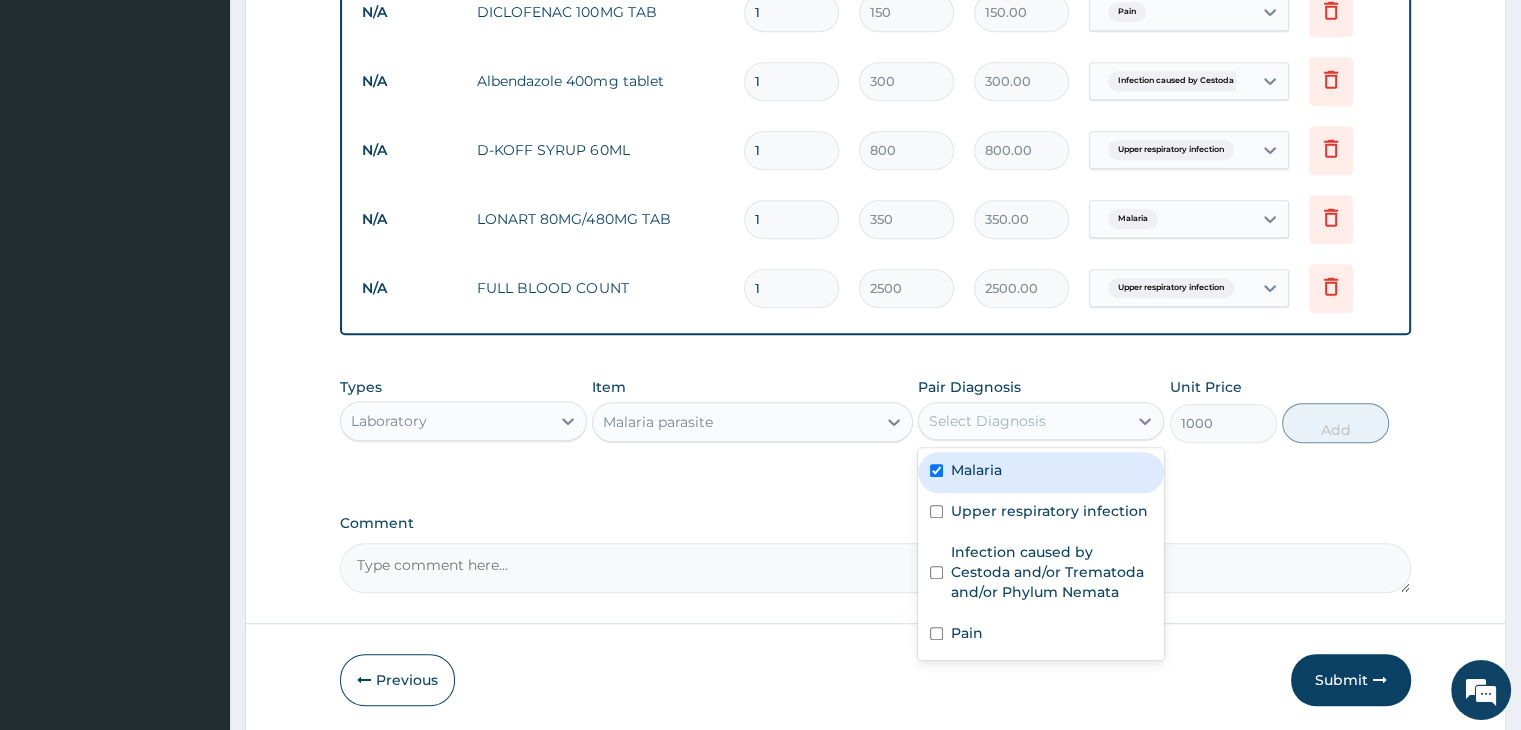 checkbox on "true" 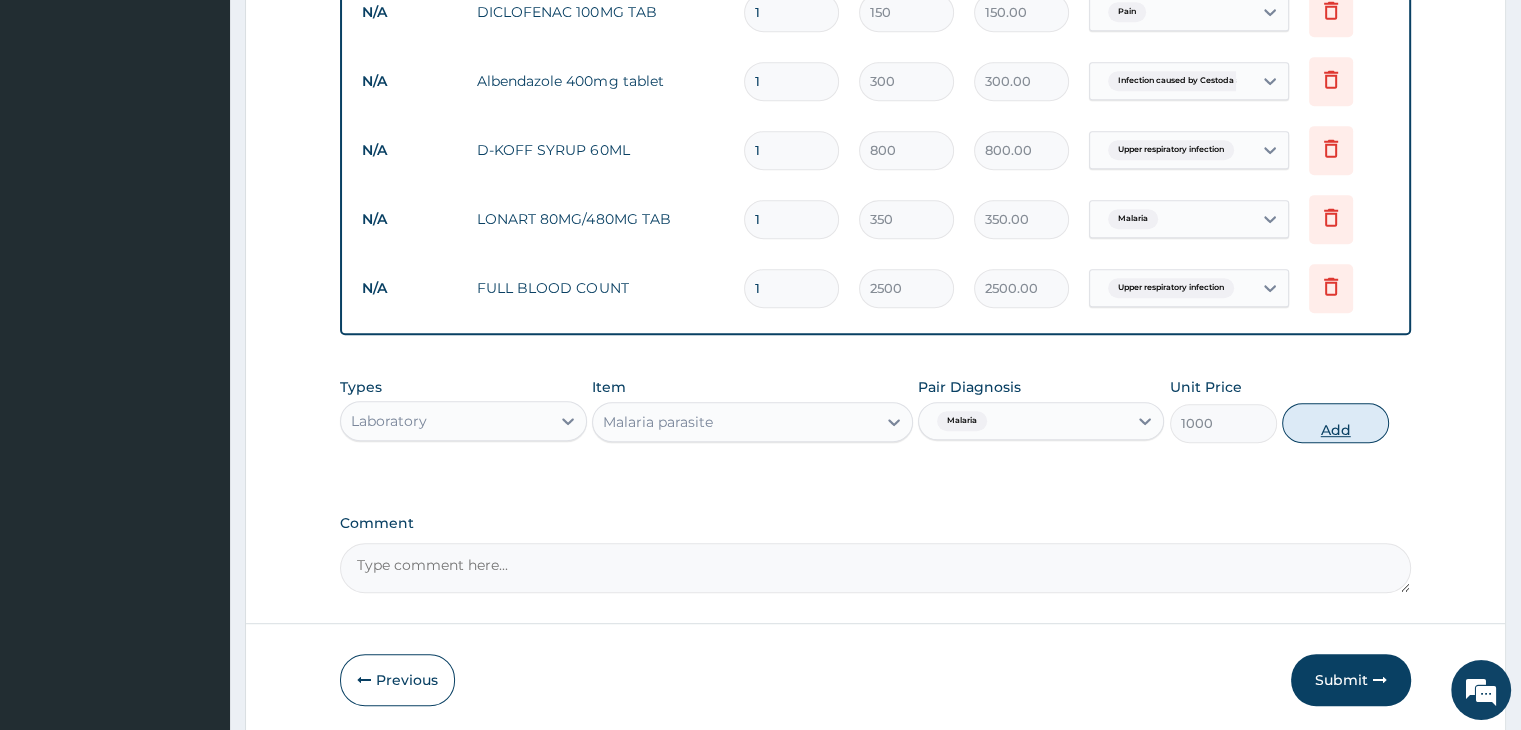 click on "Add" at bounding box center (1335, 423) 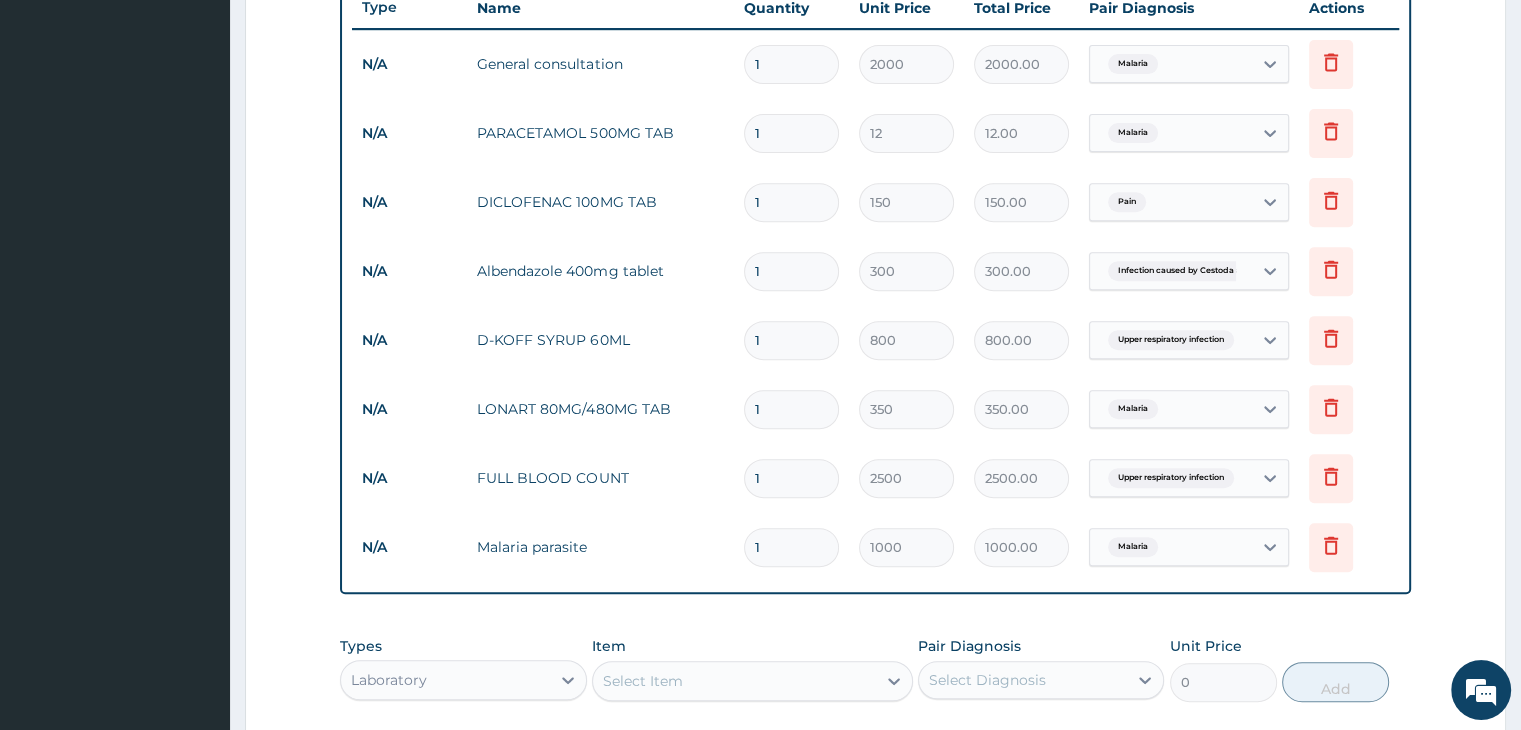 scroll, scrollTop: 760, scrollLeft: 0, axis: vertical 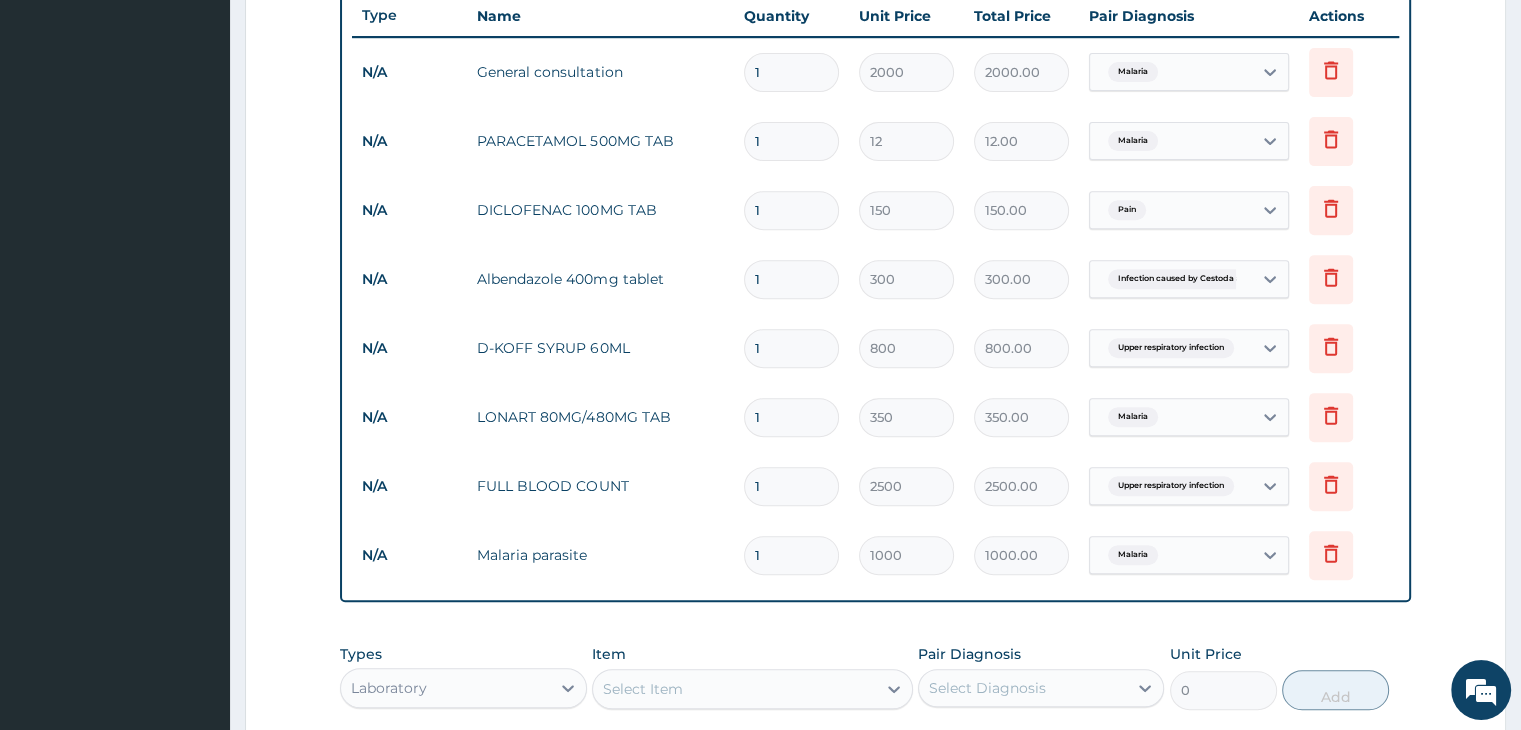 click on "1" at bounding box center (791, 417) 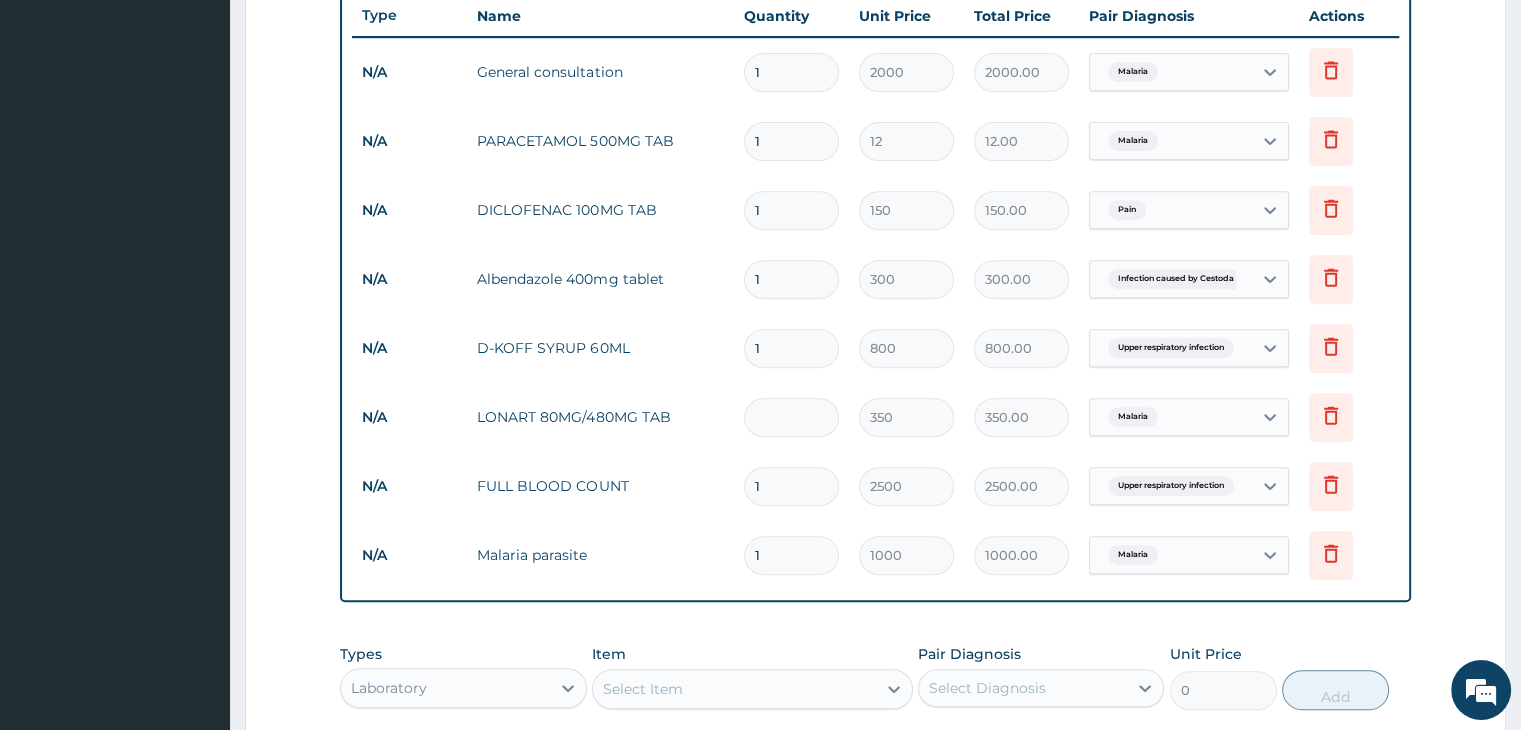 type on "0.00" 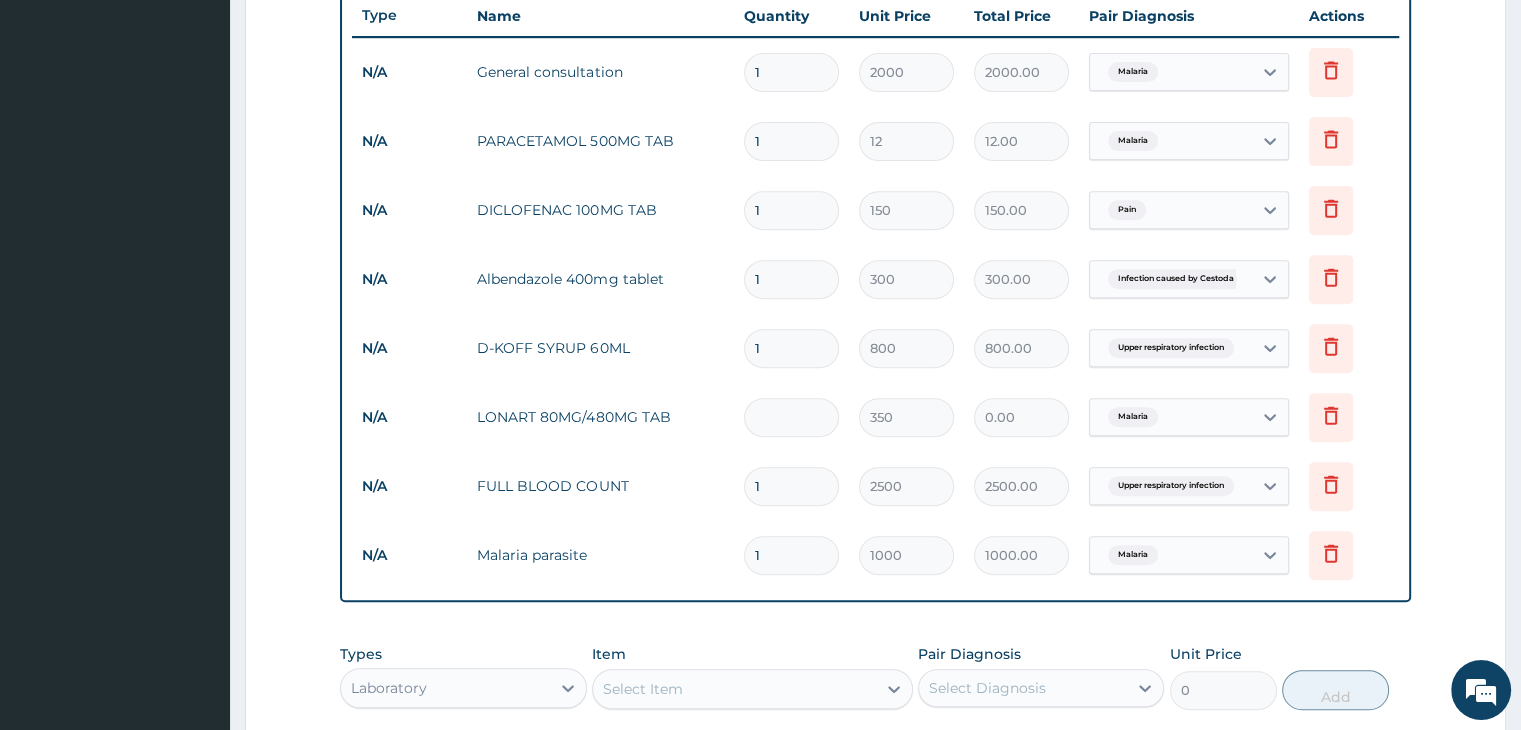 type on "9" 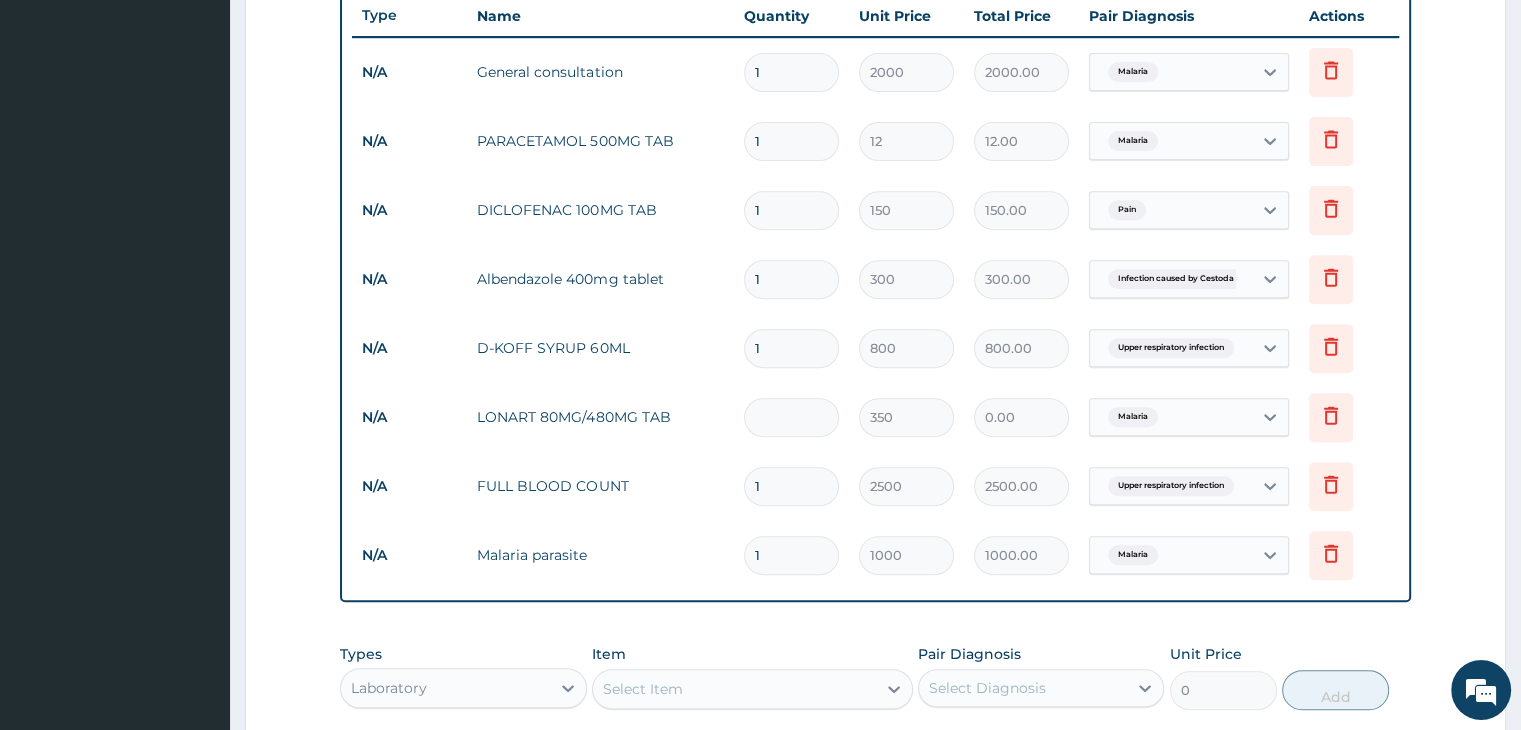 type on "3150.00" 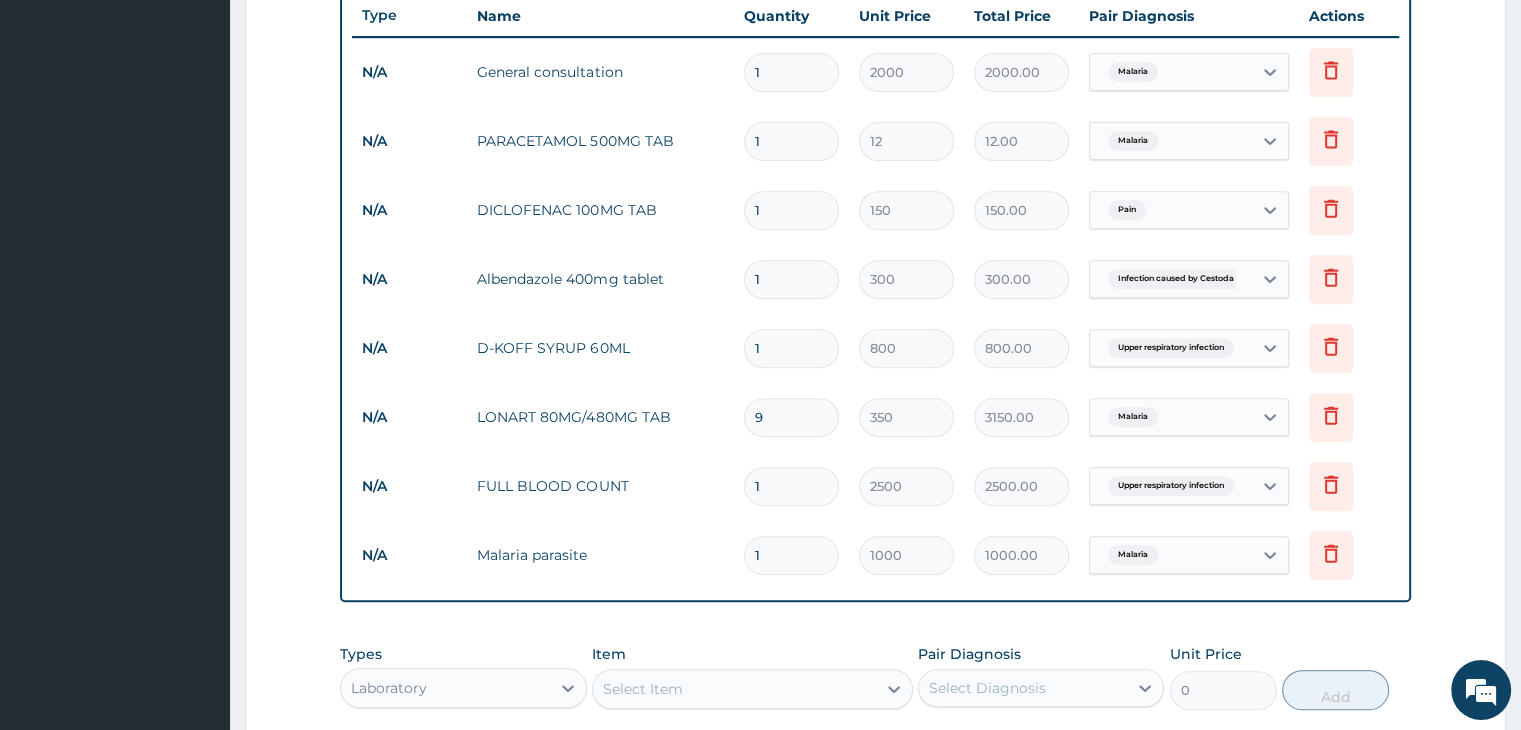 type on "9" 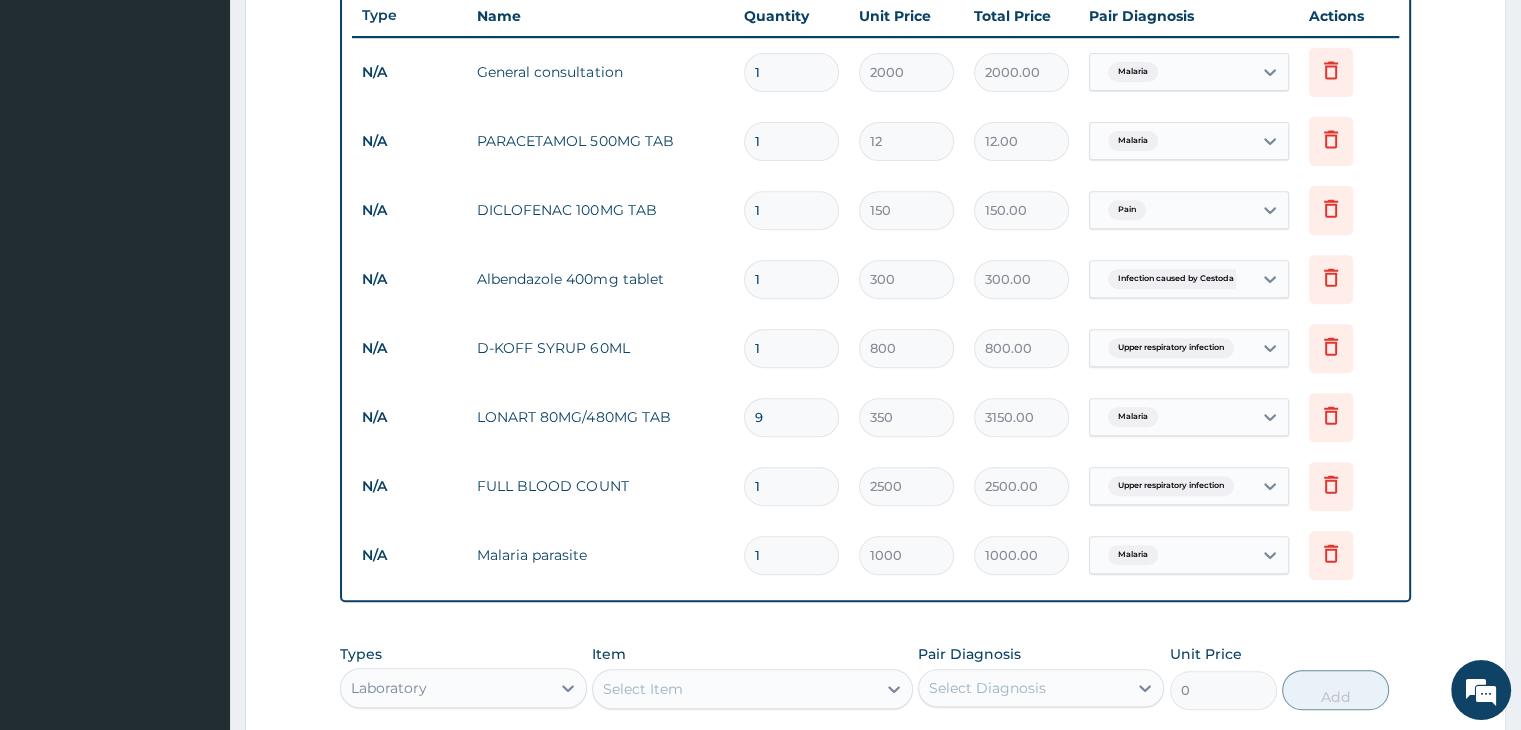 click on "1" at bounding box center [791, 210] 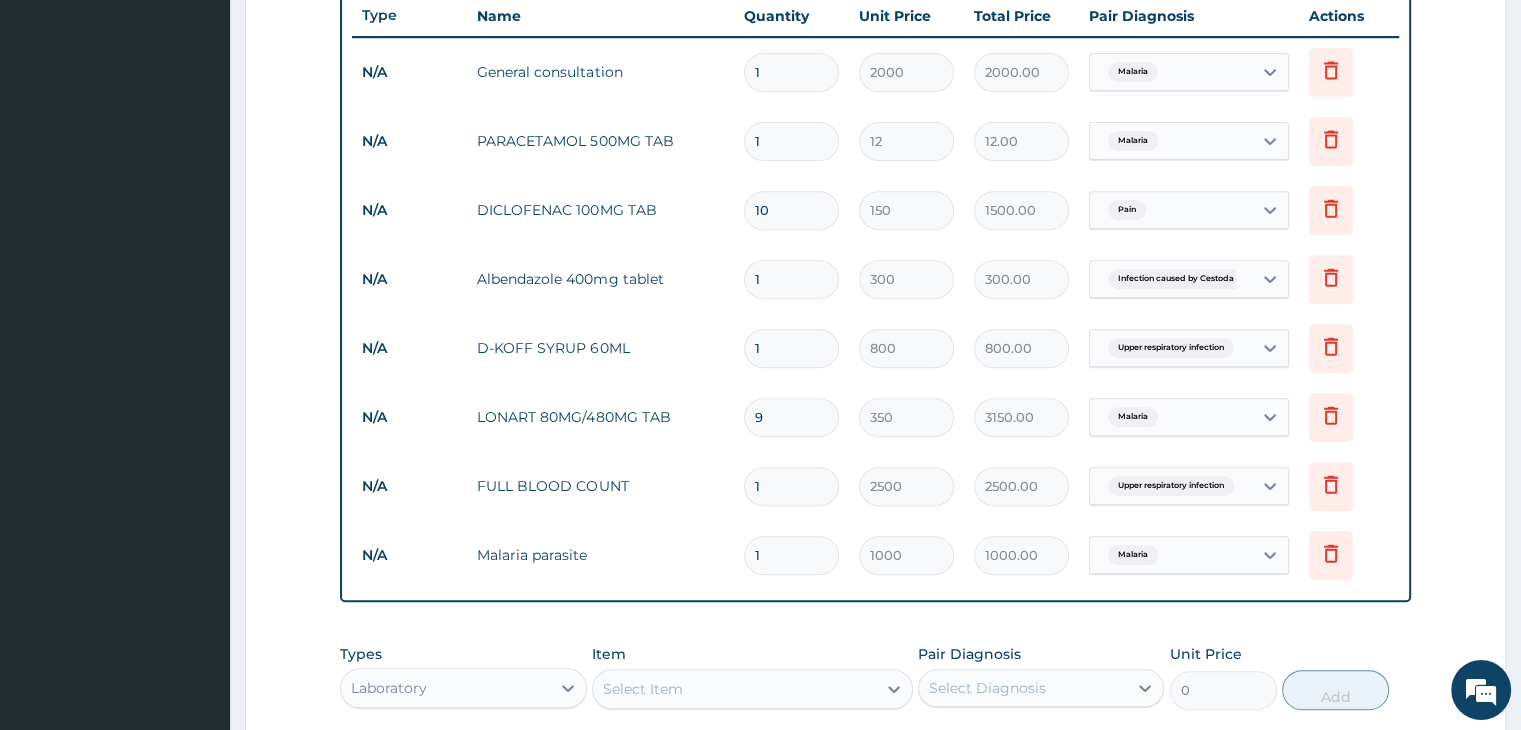 type on "10" 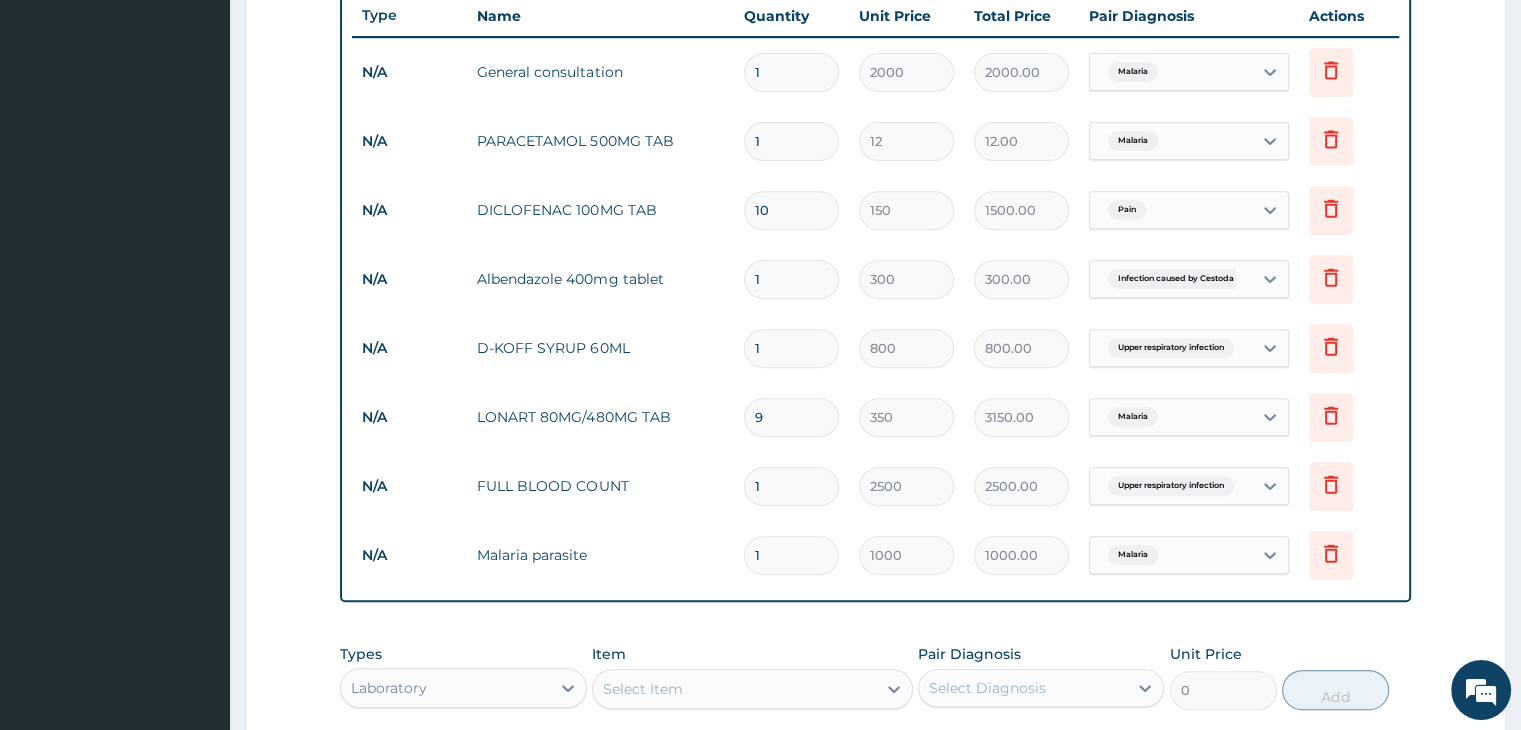 click on "1" at bounding box center [791, 141] 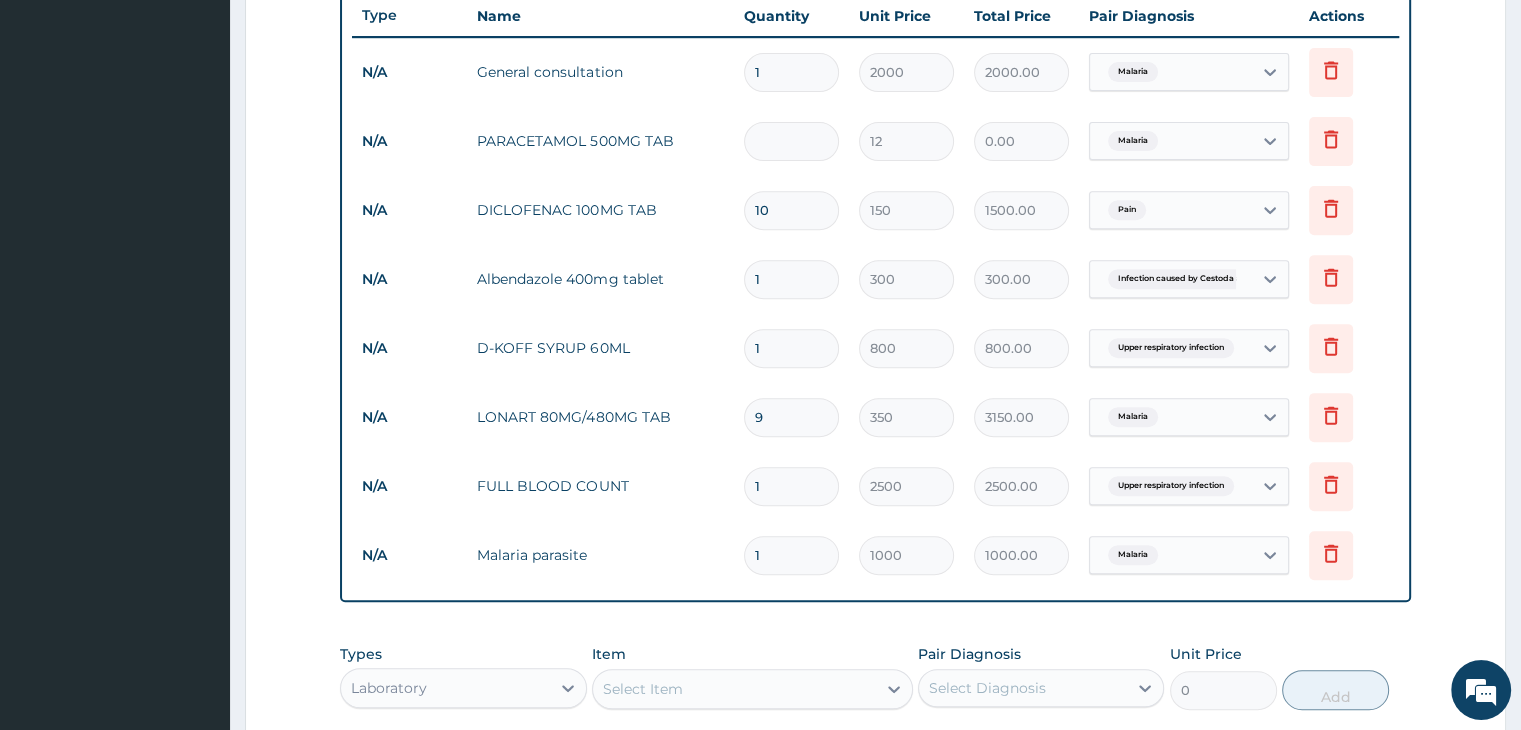 type on "0.00" 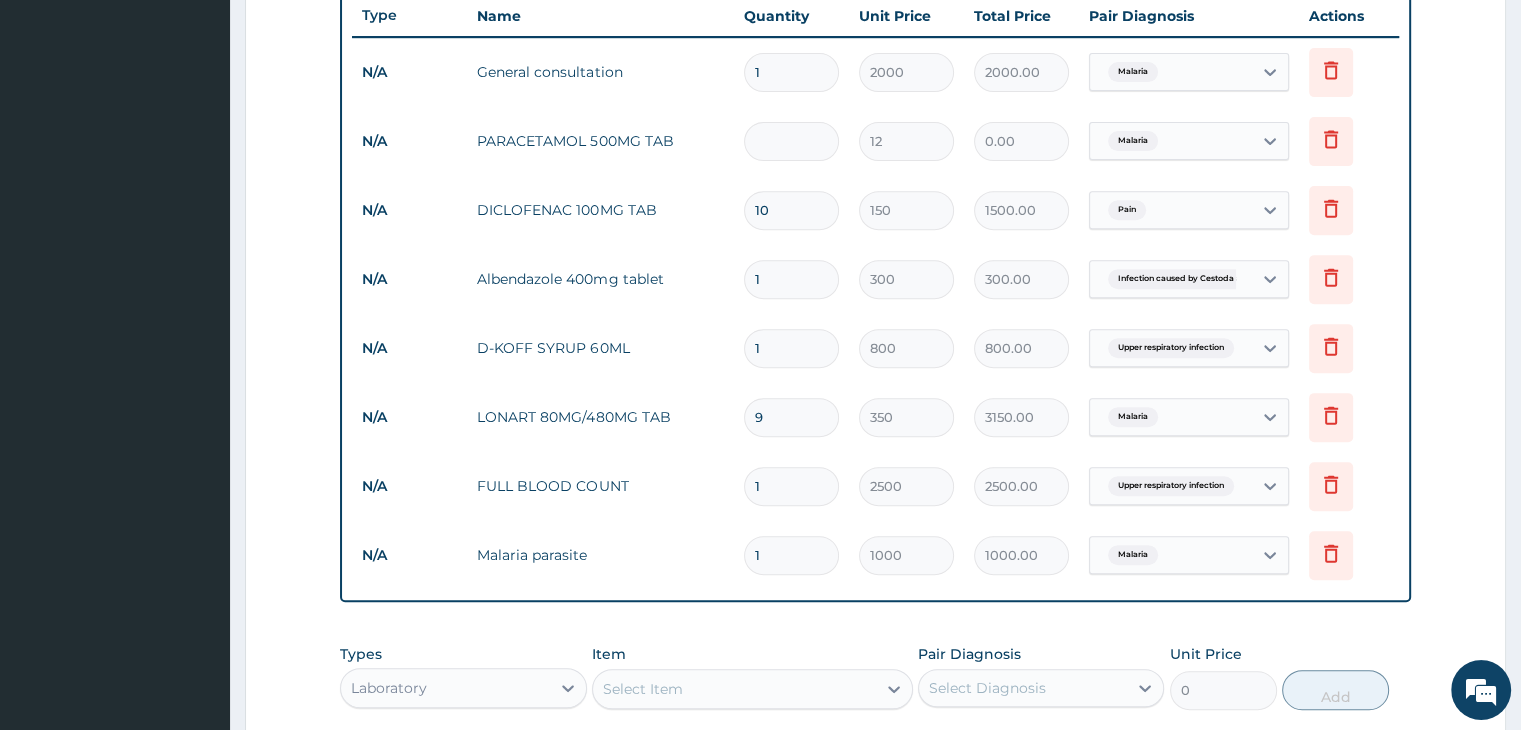 type on "2" 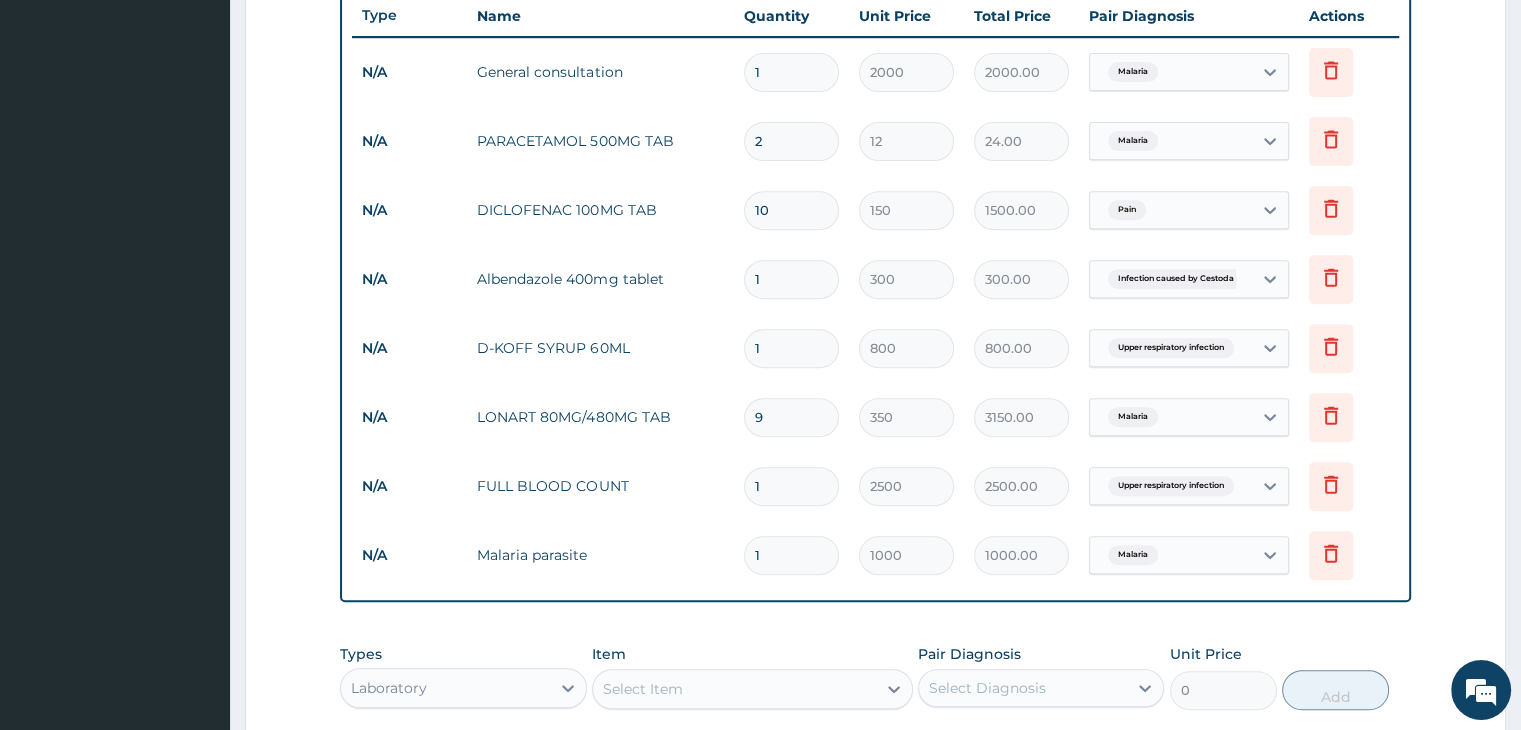 type on "20" 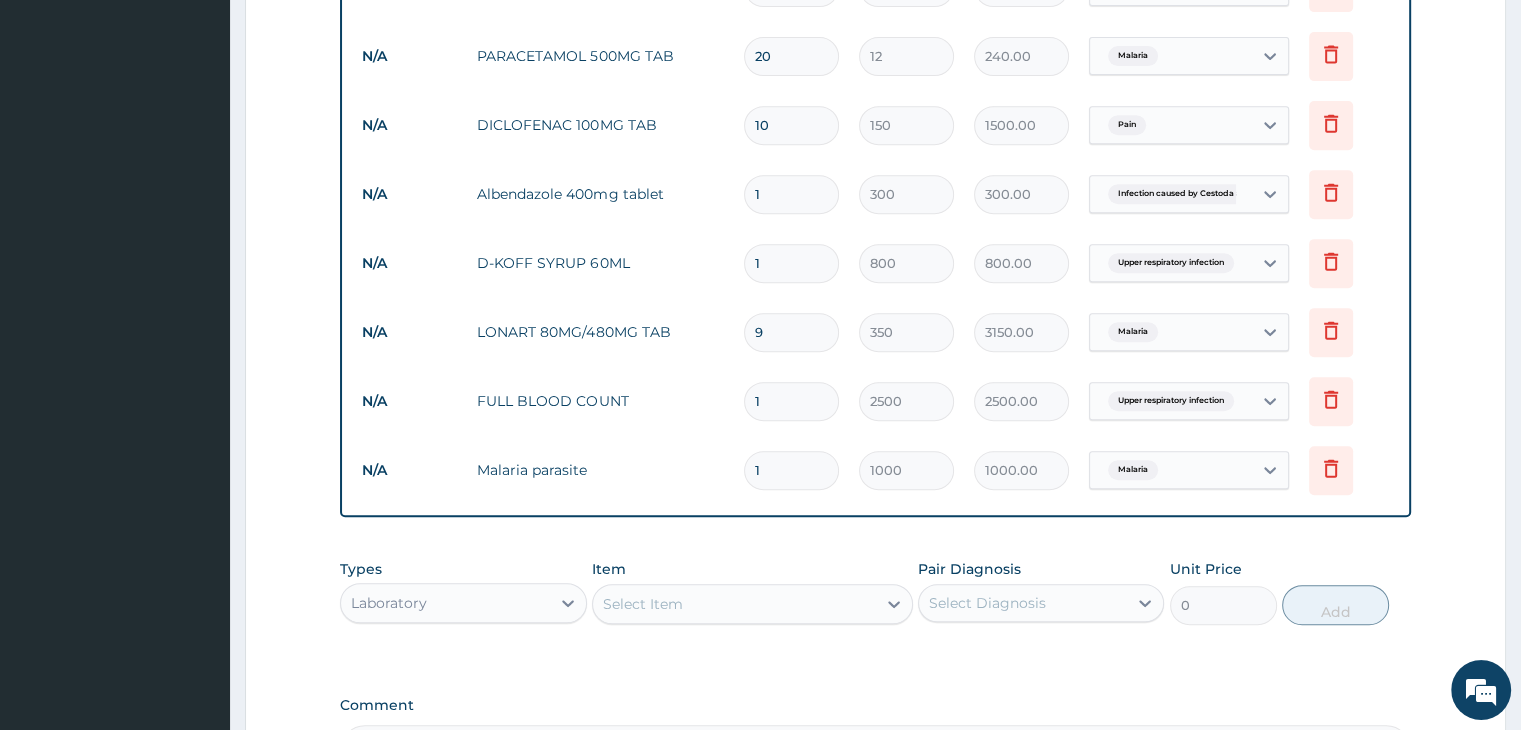 scroll, scrollTop: 1096, scrollLeft: 0, axis: vertical 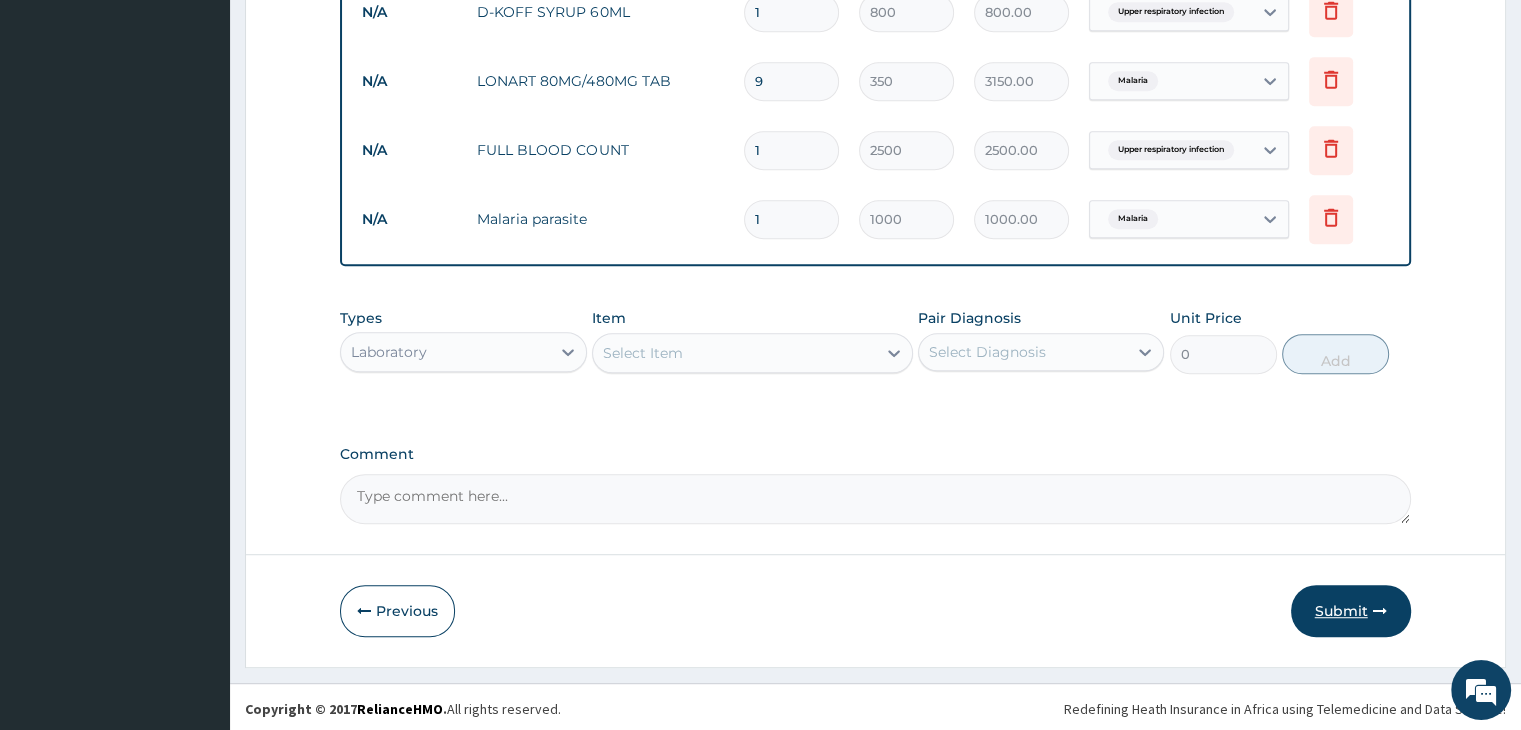 type on "20" 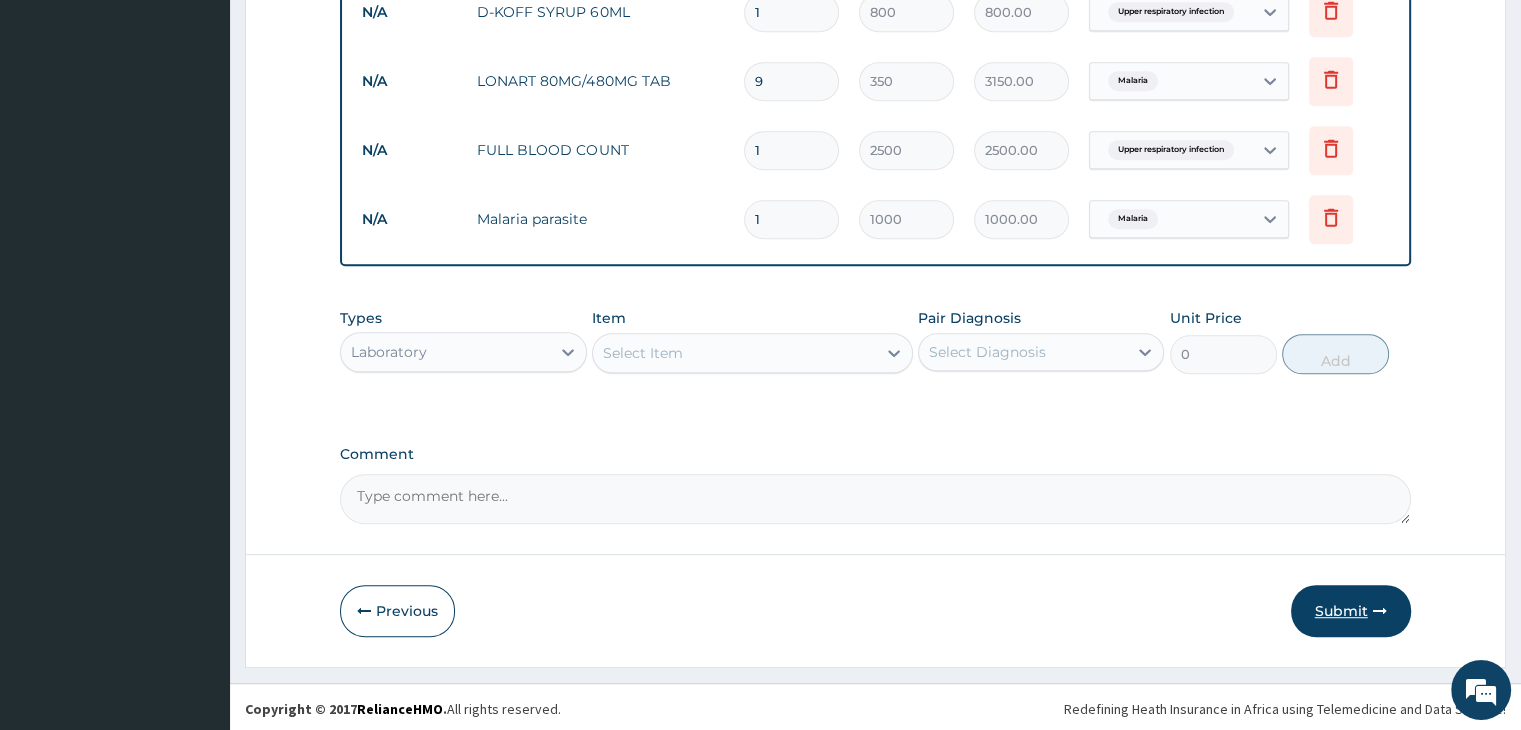 click on "Submit" at bounding box center [1351, 611] 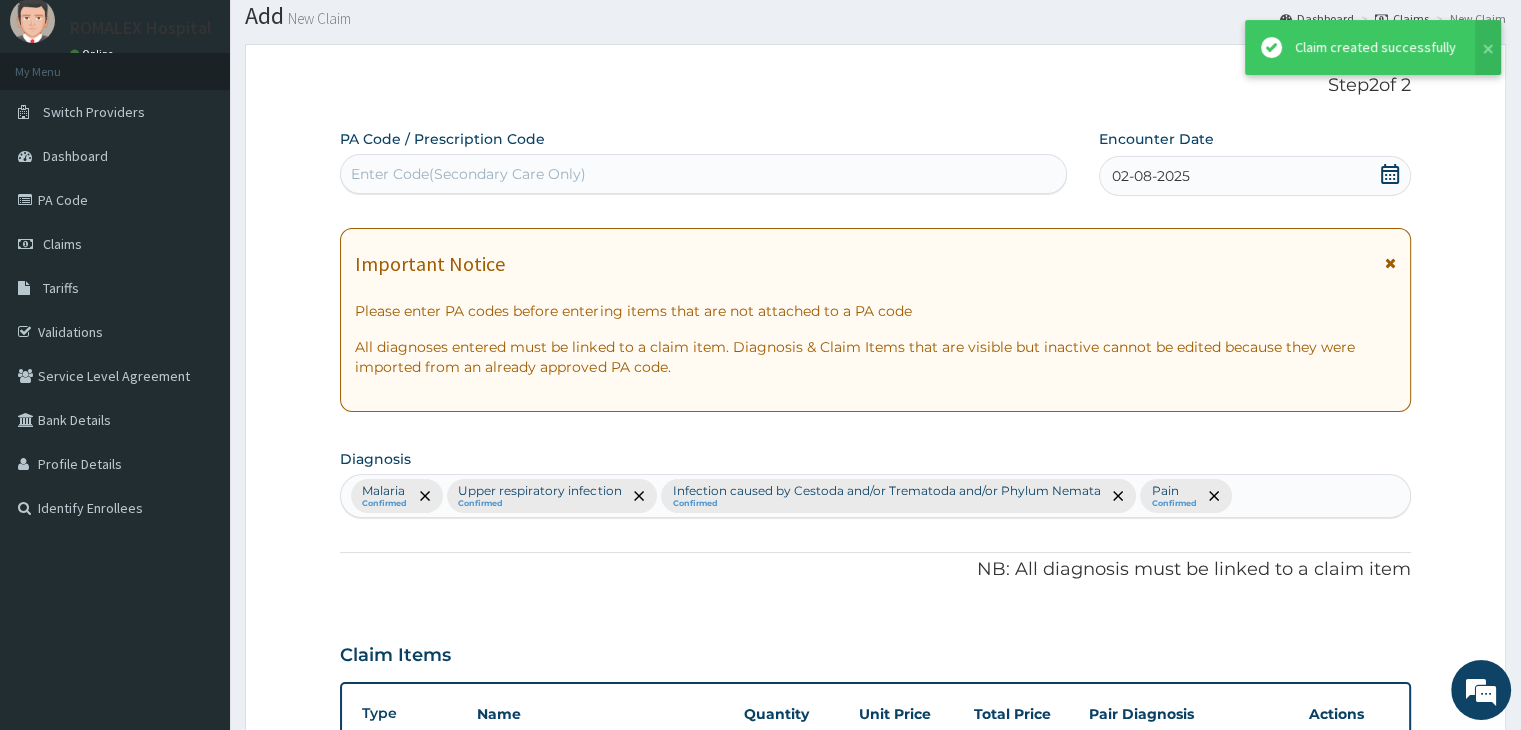 scroll, scrollTop: 1096, scrollLeft: 0, axis: vertical 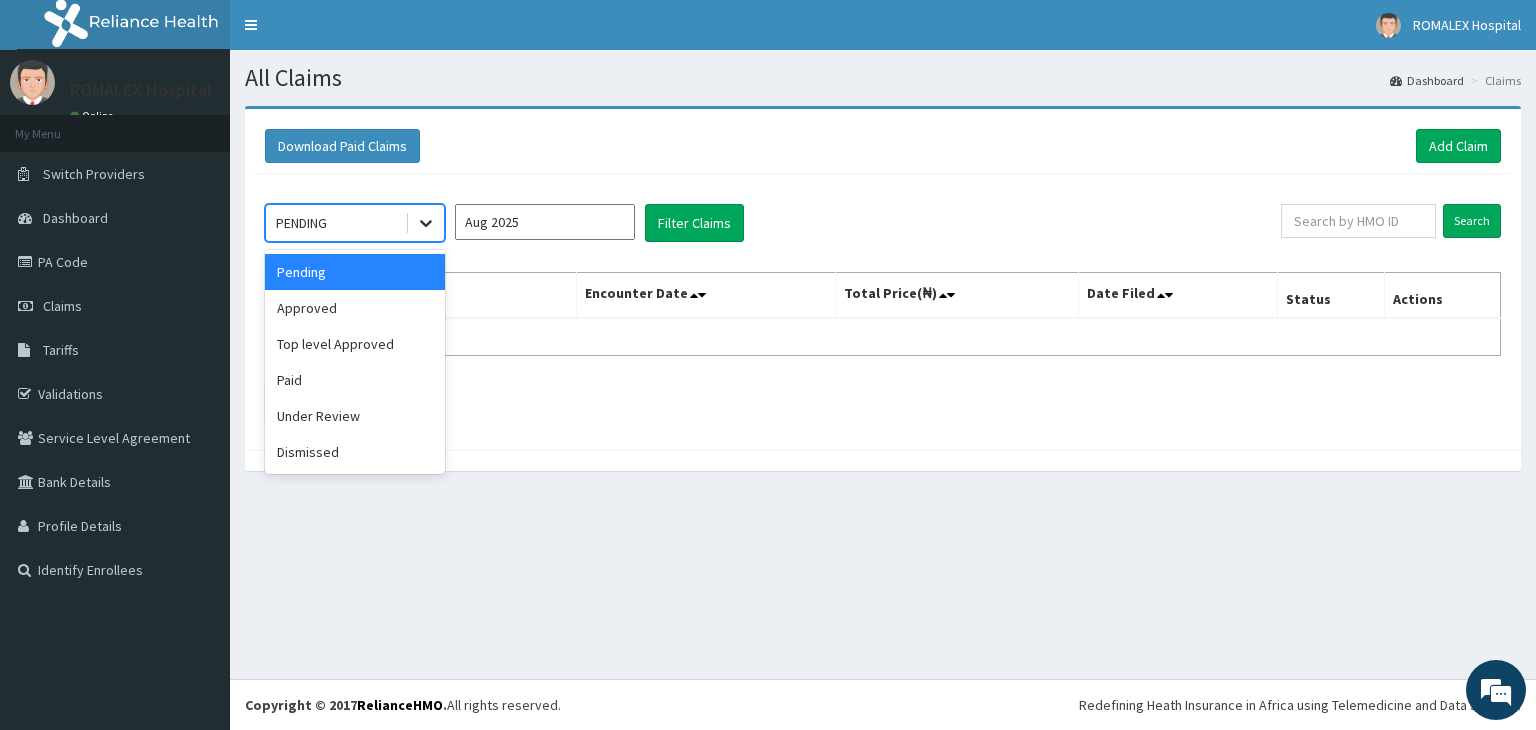 click 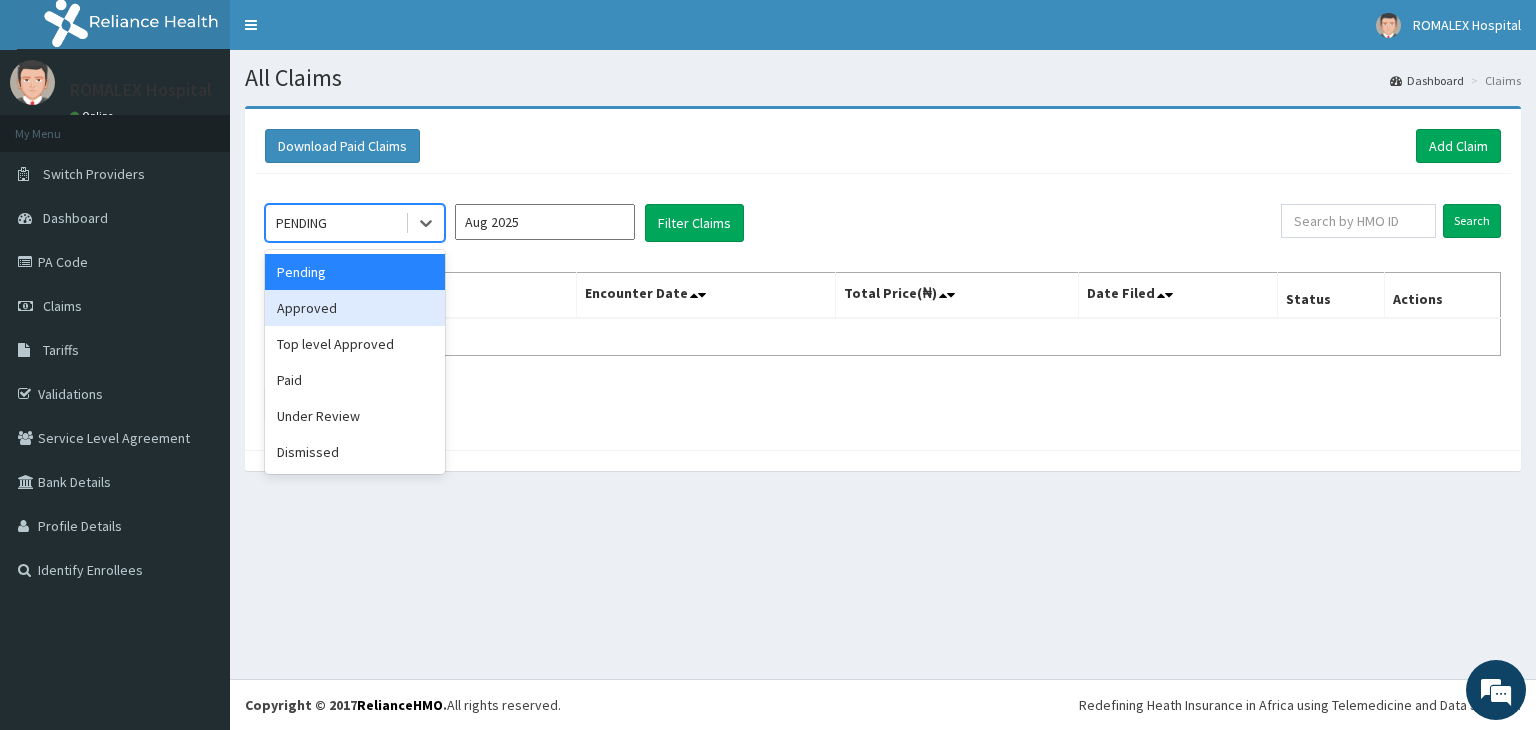 click on "Approved" at bounding box center (355, 308) 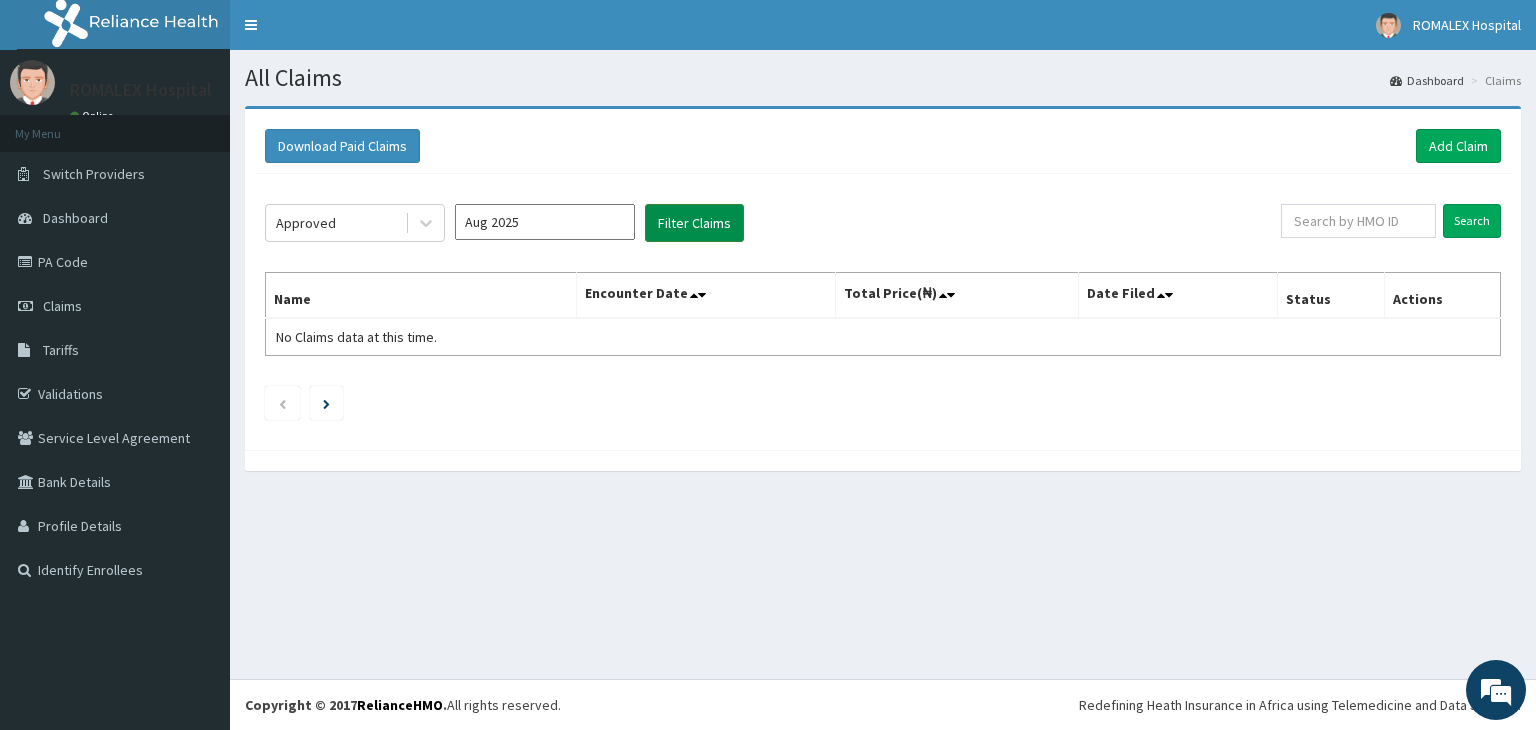 click on "Filter Claims" at bounding box center (694, 223) 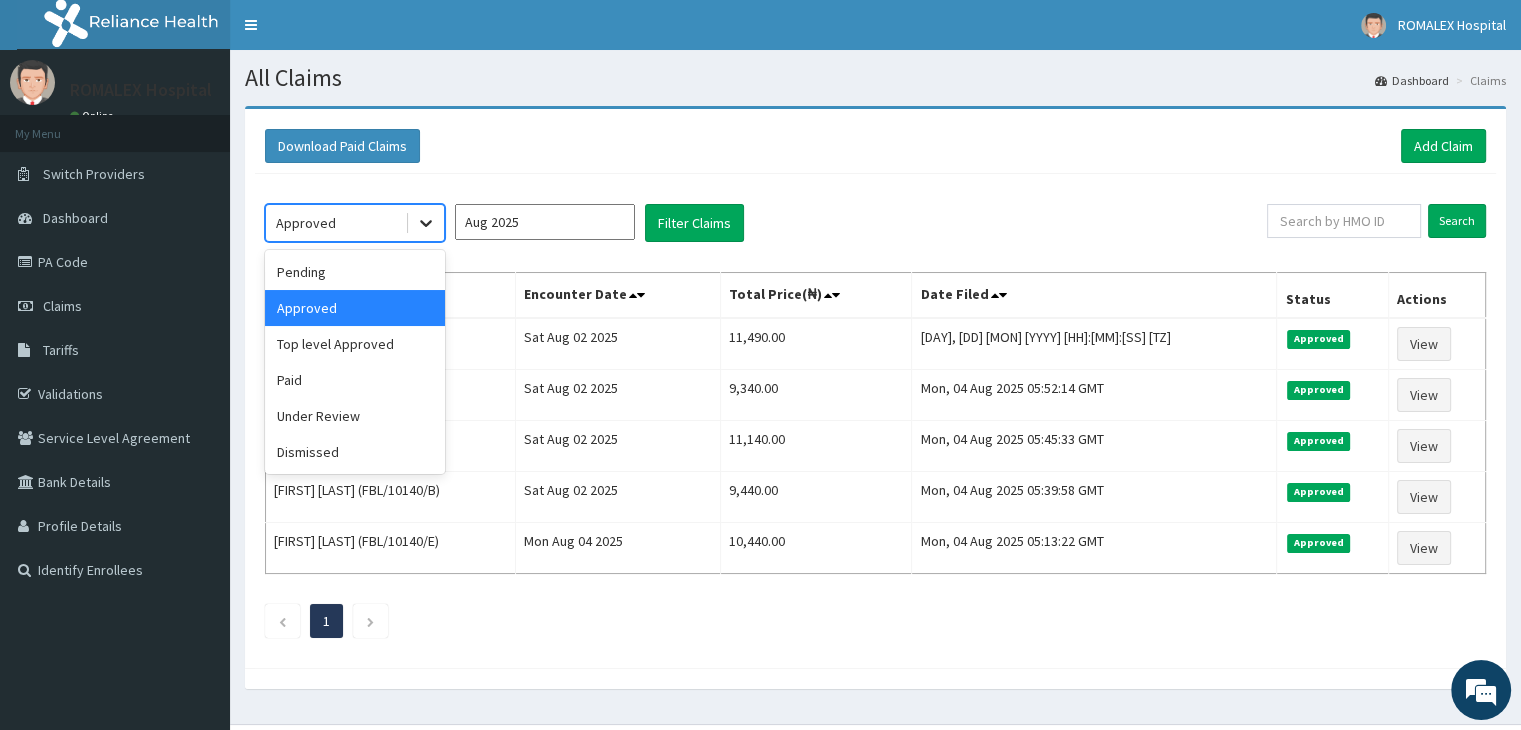 click 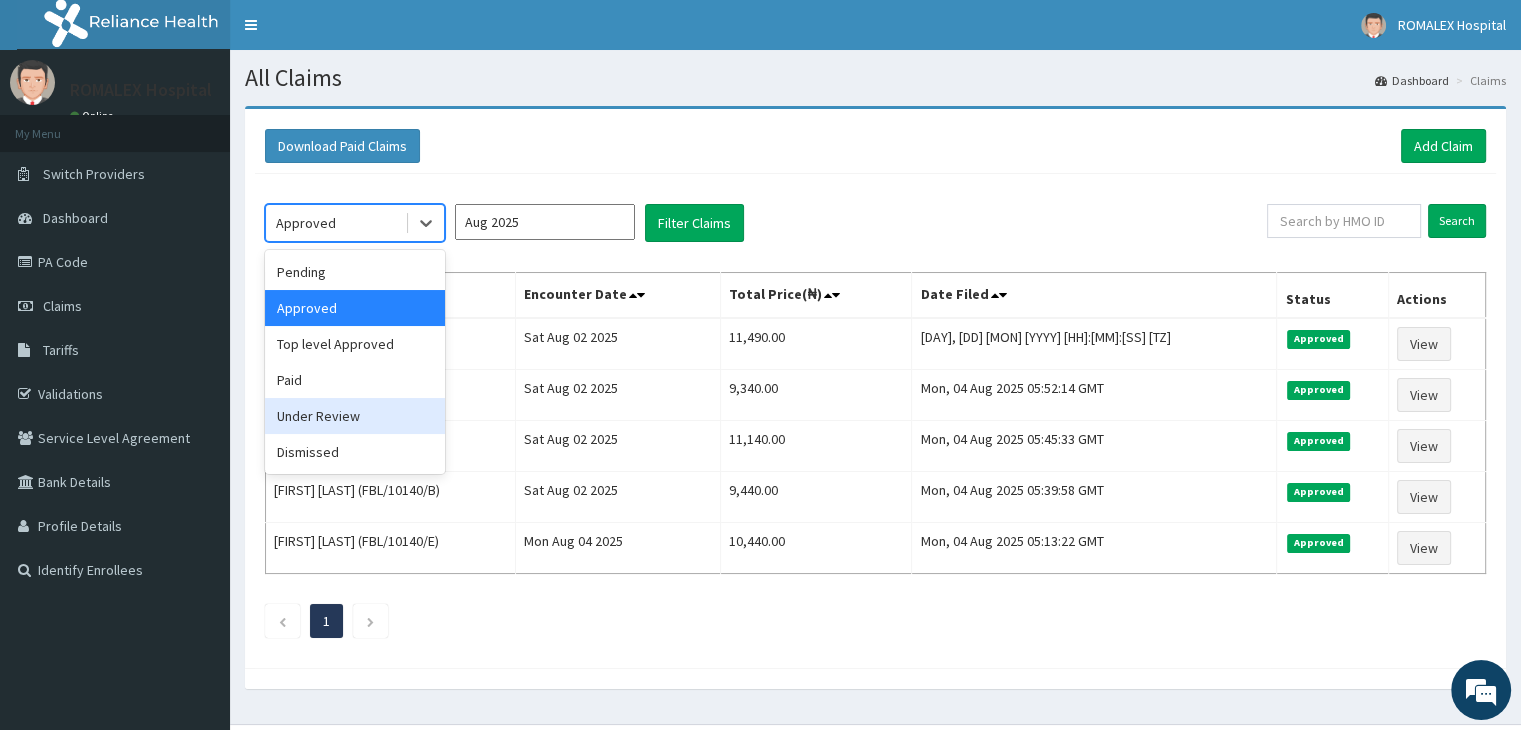 click on "Pending Approved Top level Approved Paid Under Review Dismissed" at bounding box center [355, 362] 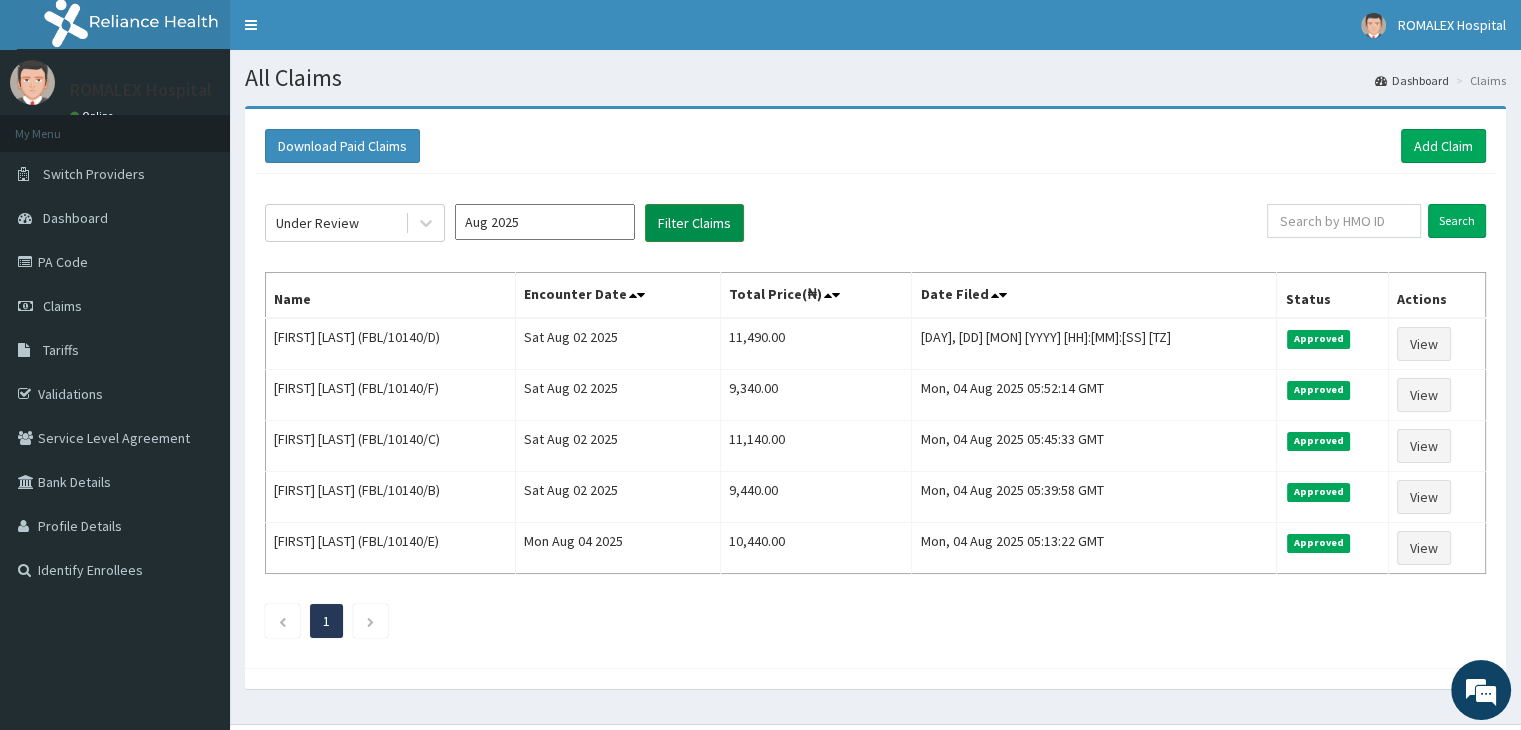 click on "Filter Claims" at bounding box center [694, 223] 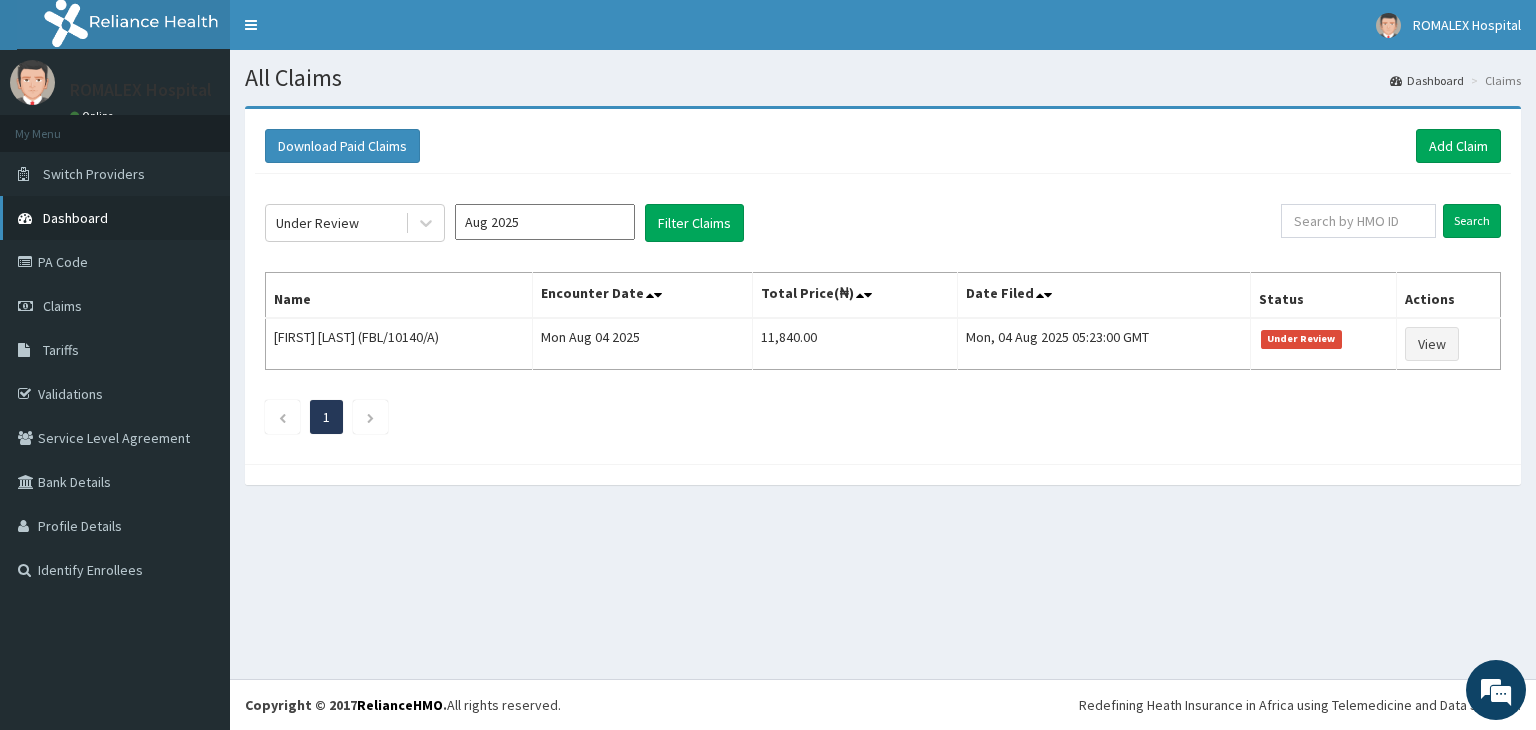 click on "Dashboard" at bounding box center (75, 218) 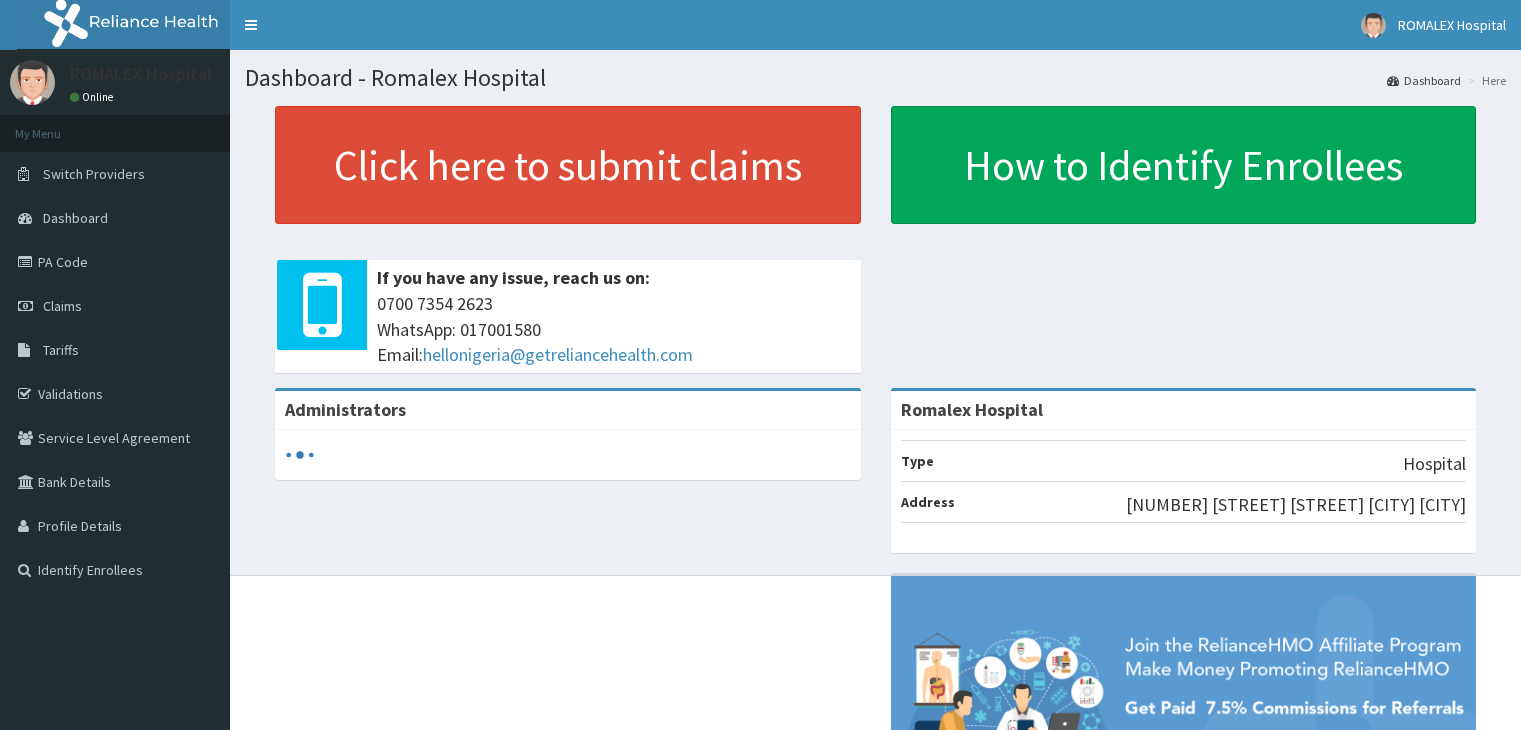 scroll, scrollTop: 0, scrollLeft: 0, axis: both 